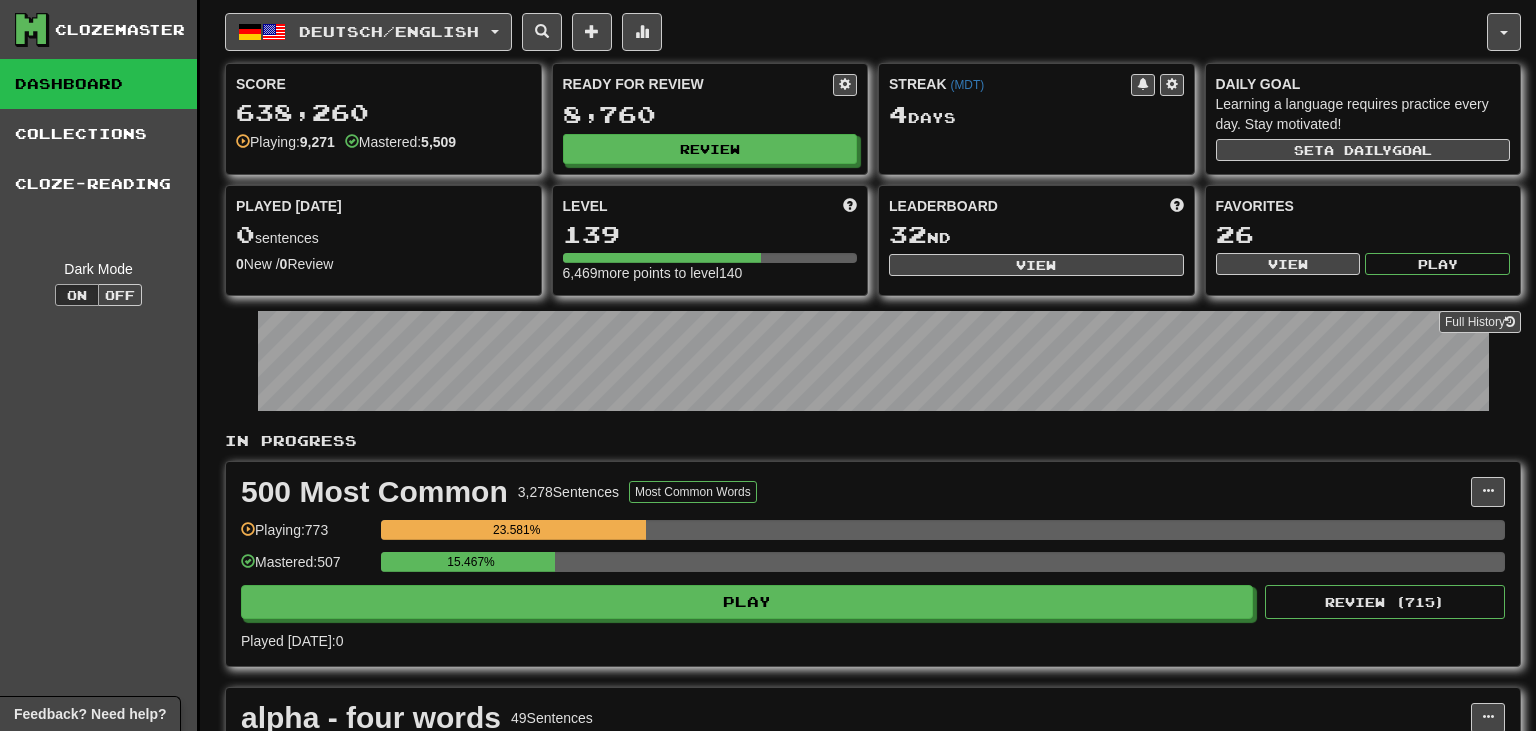scroll, scrollTop: 0, scrollLeft: 0, axis: both 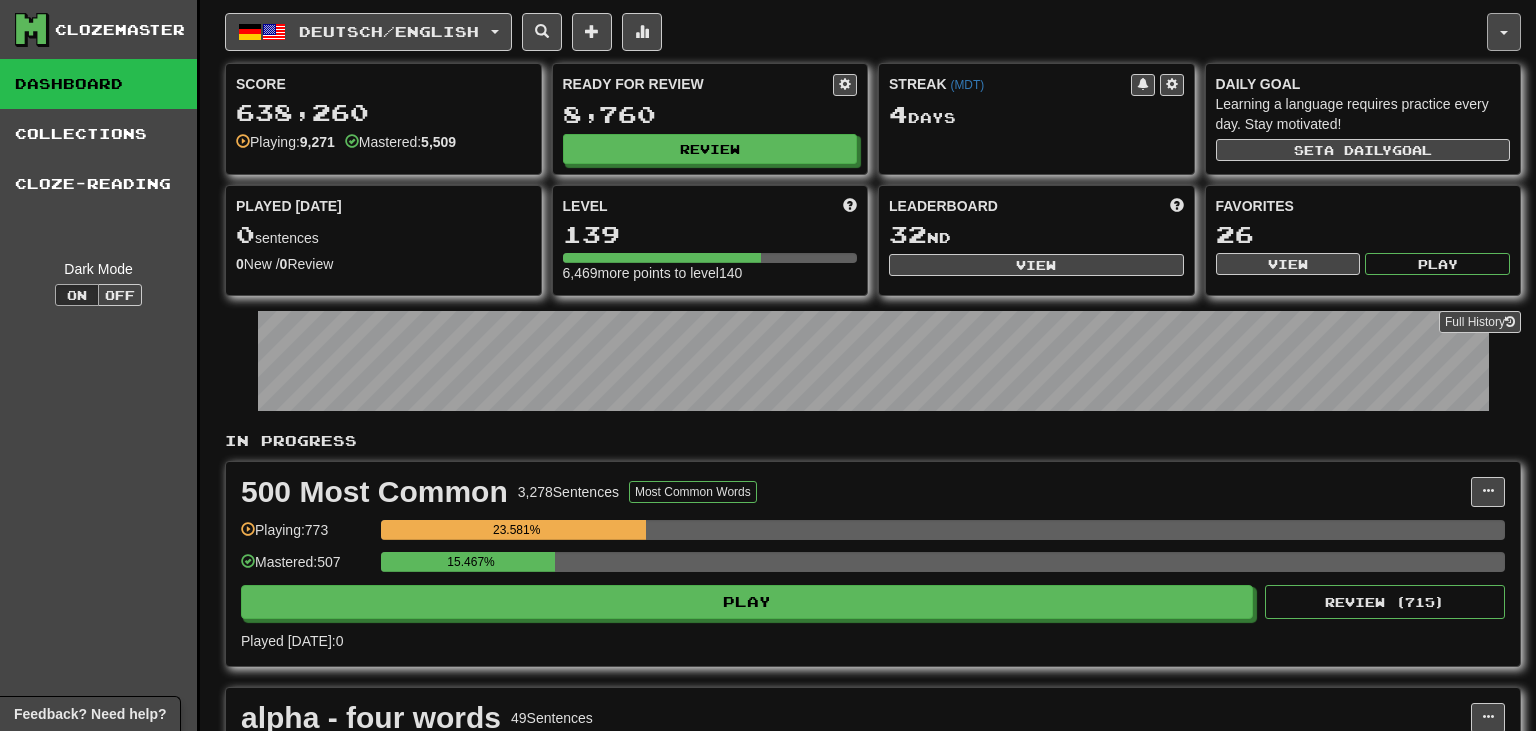 click at bounding box center [1504, 32] 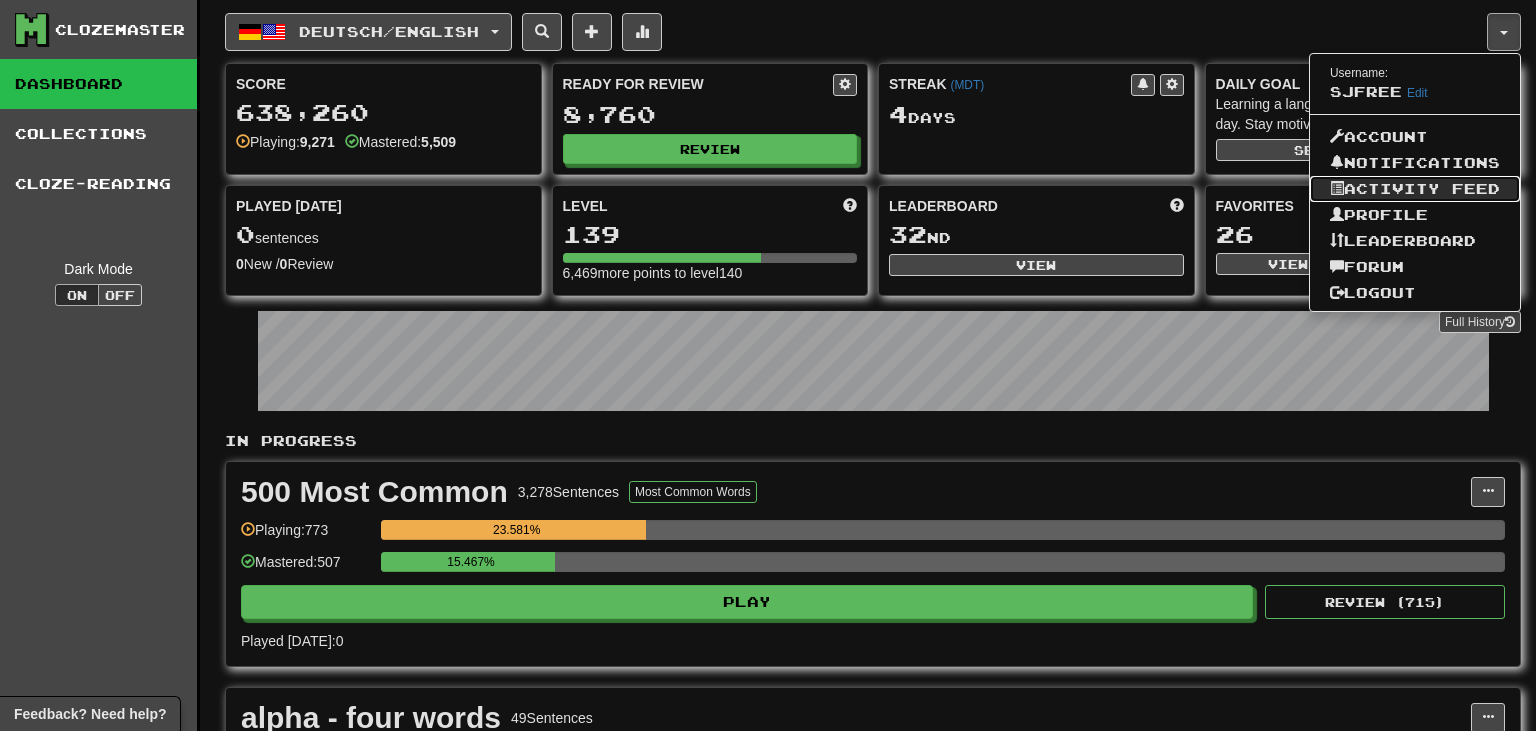 click on "Activity Feed" at bounding box center (1415, 189) 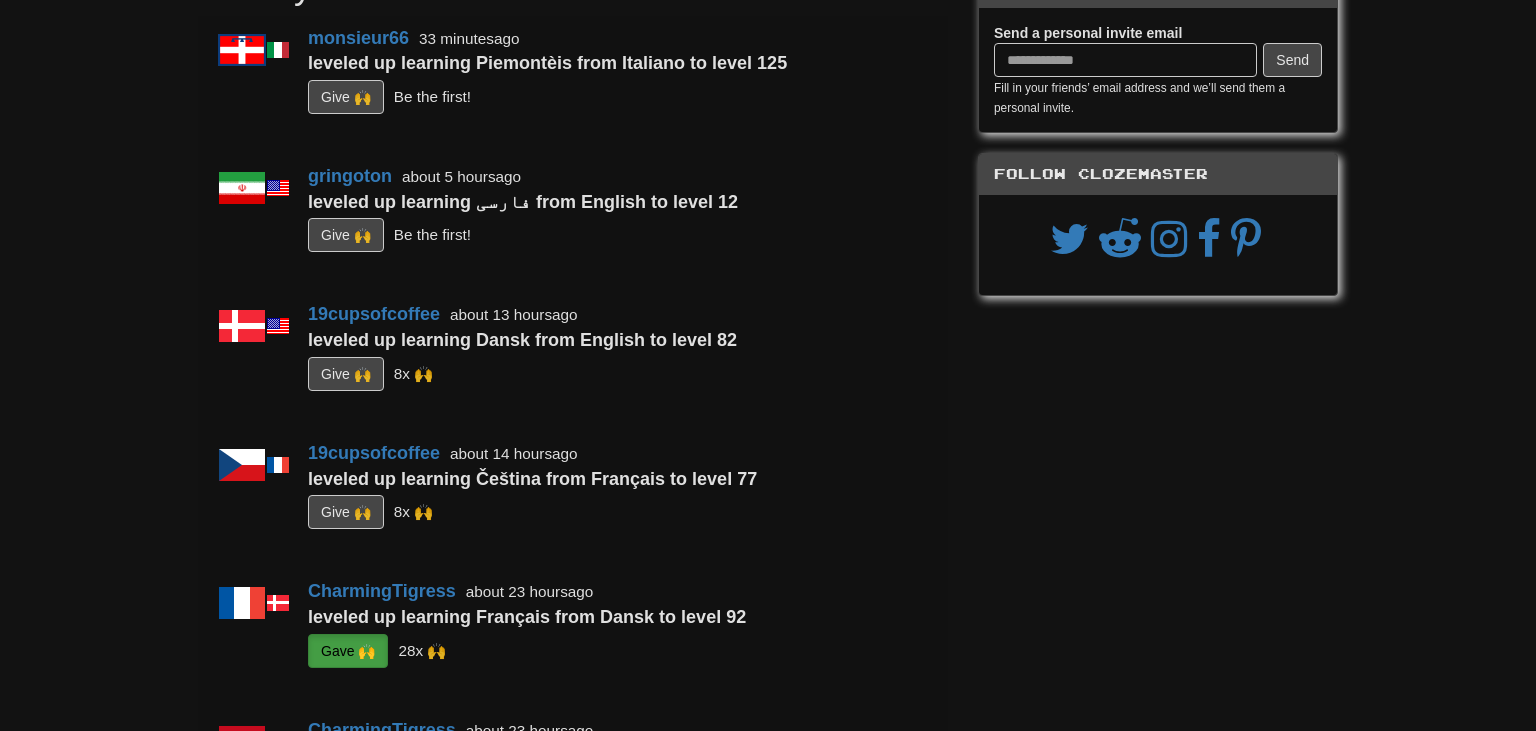 scroll, scrollTop: 52, scrollLeft: 0, axis: vertical 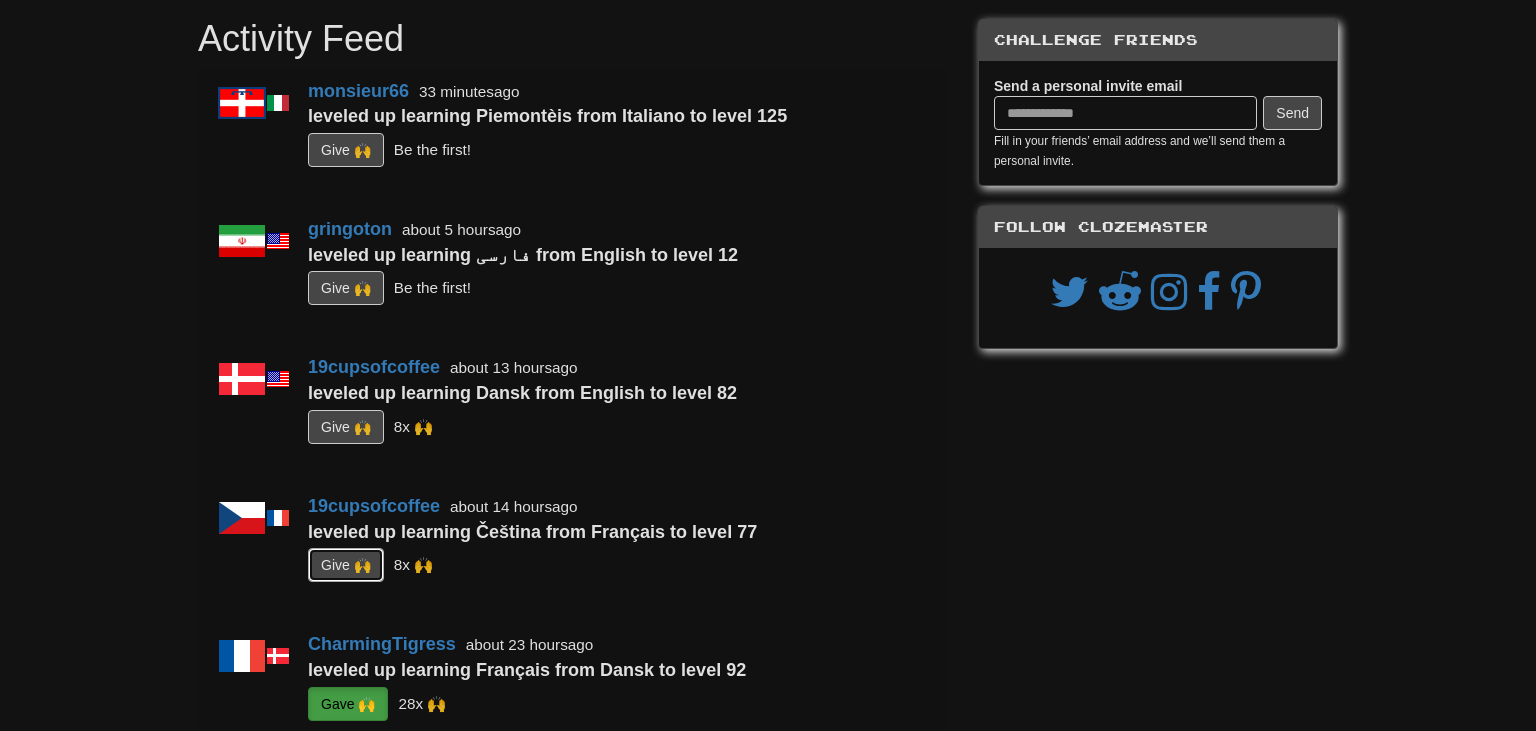 click on "G i ve 🙌" at bounding box center [346, 565] 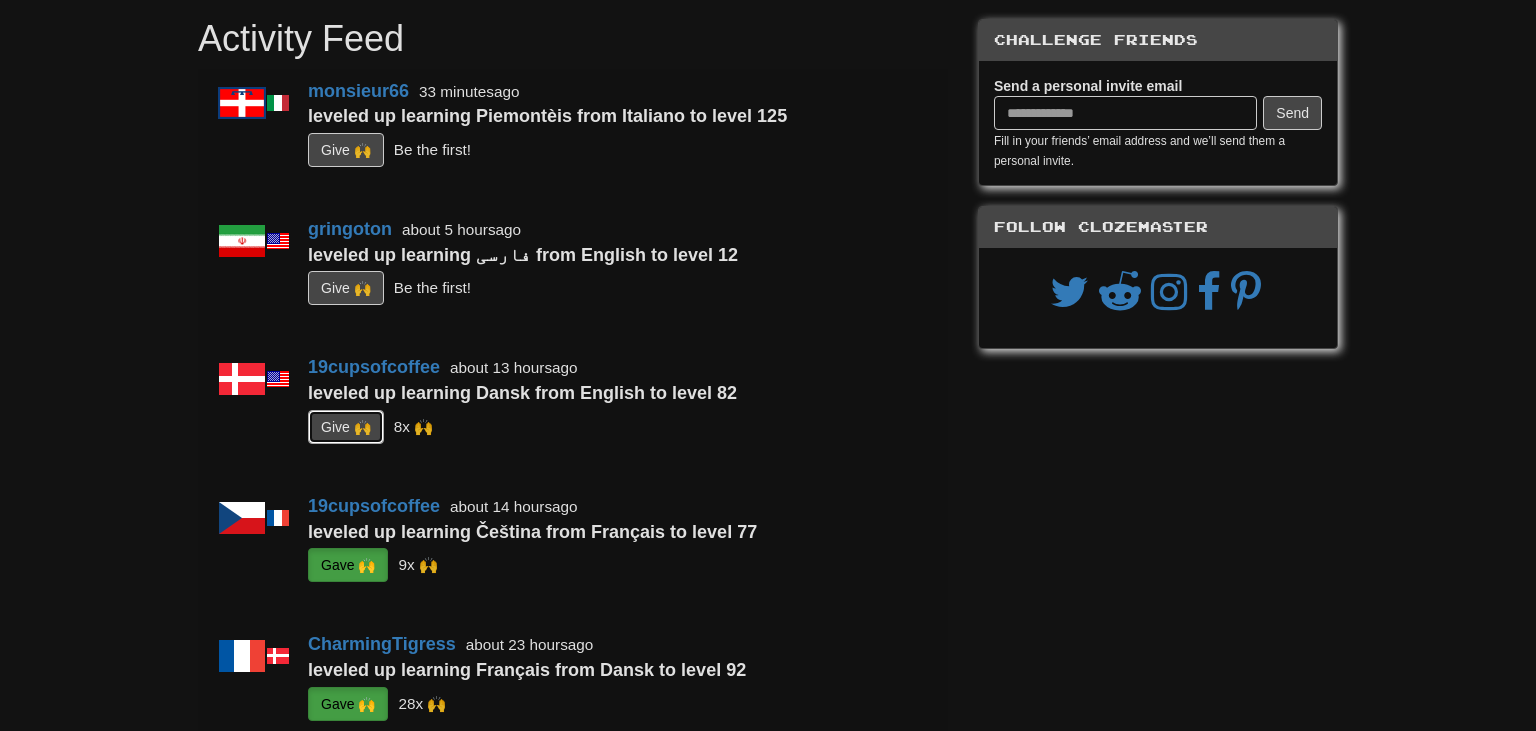 click on "G i ve 🙌" at bounding box center [346, 427] 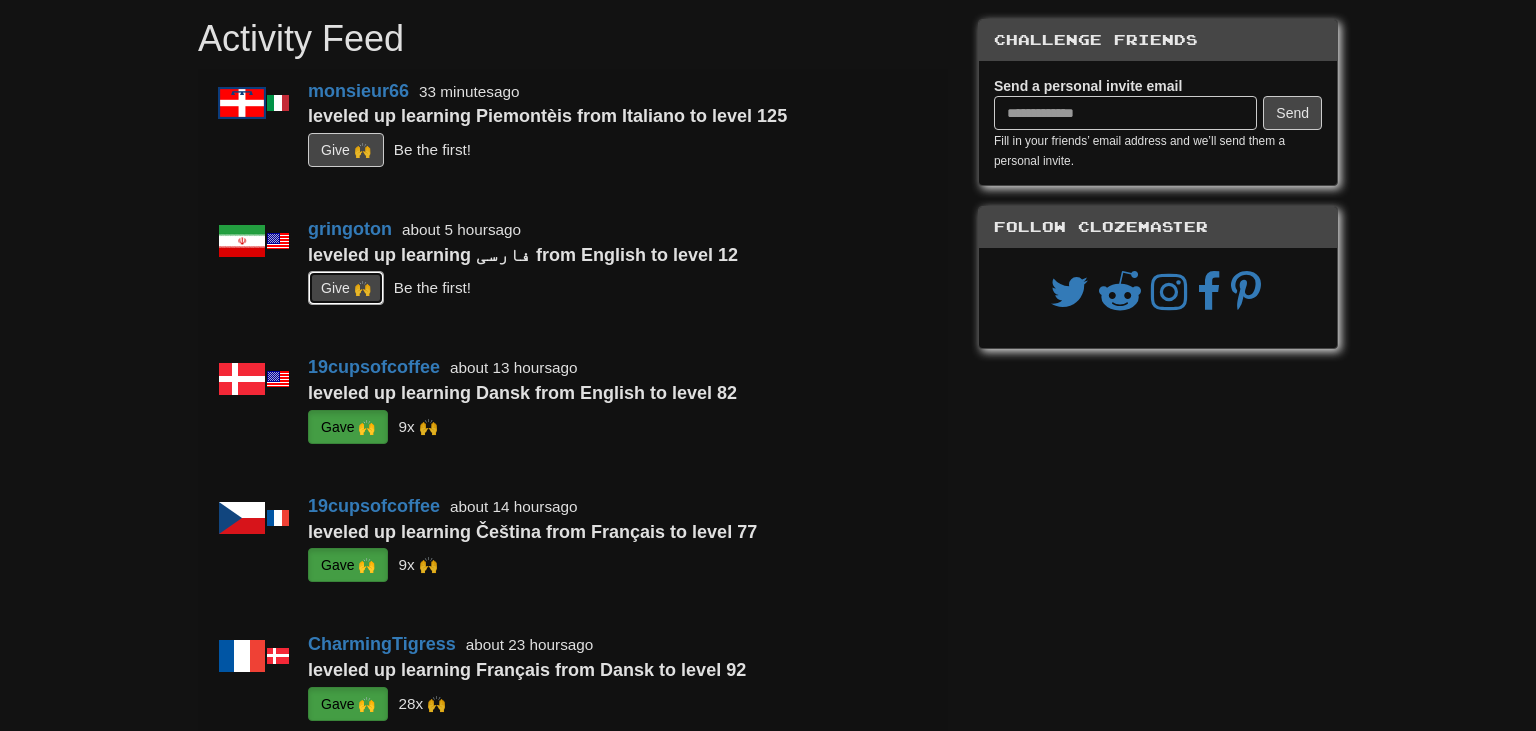 click on "G i ve 🙌" at bounding box center [346, 288] 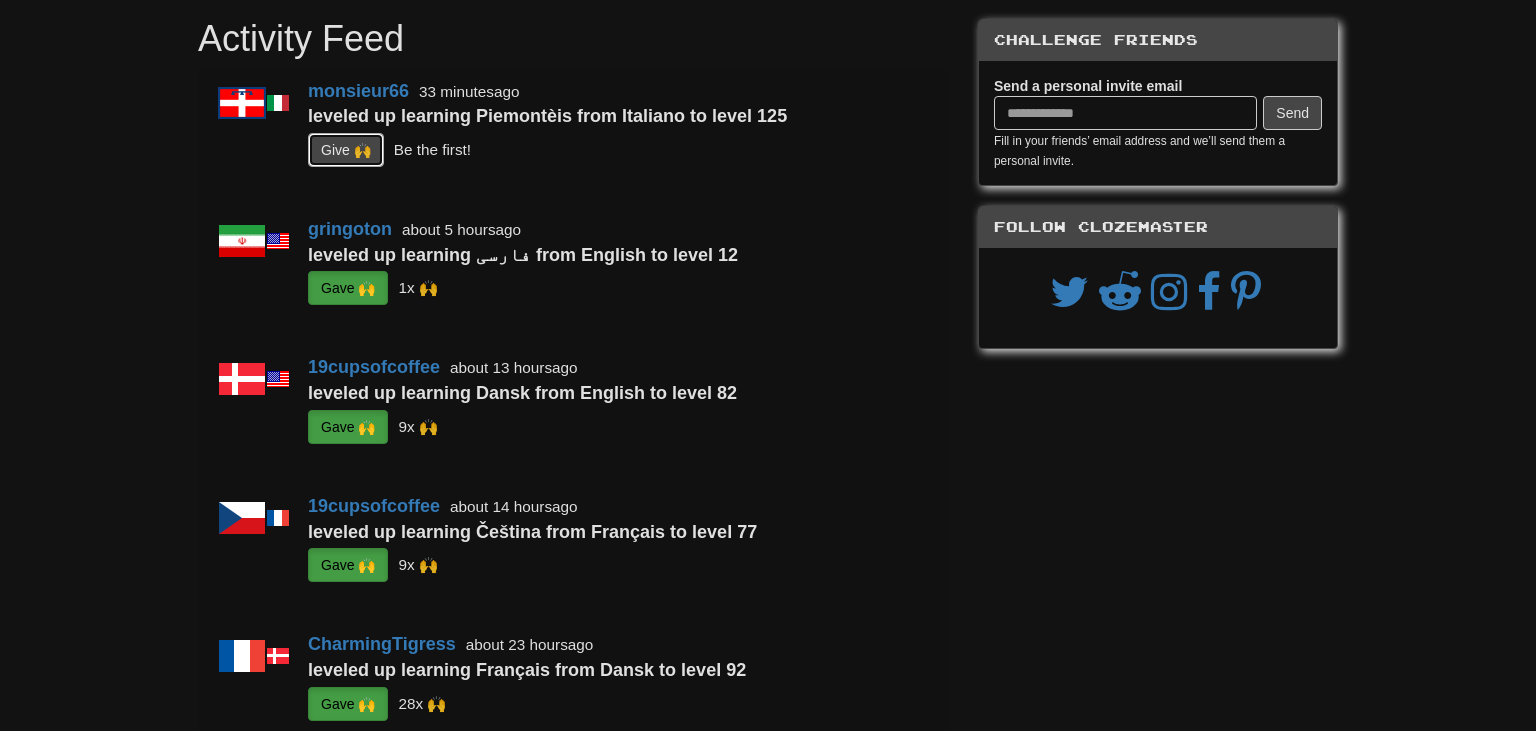 click on "G i ve 🙌" at bounding box center (346, 150) 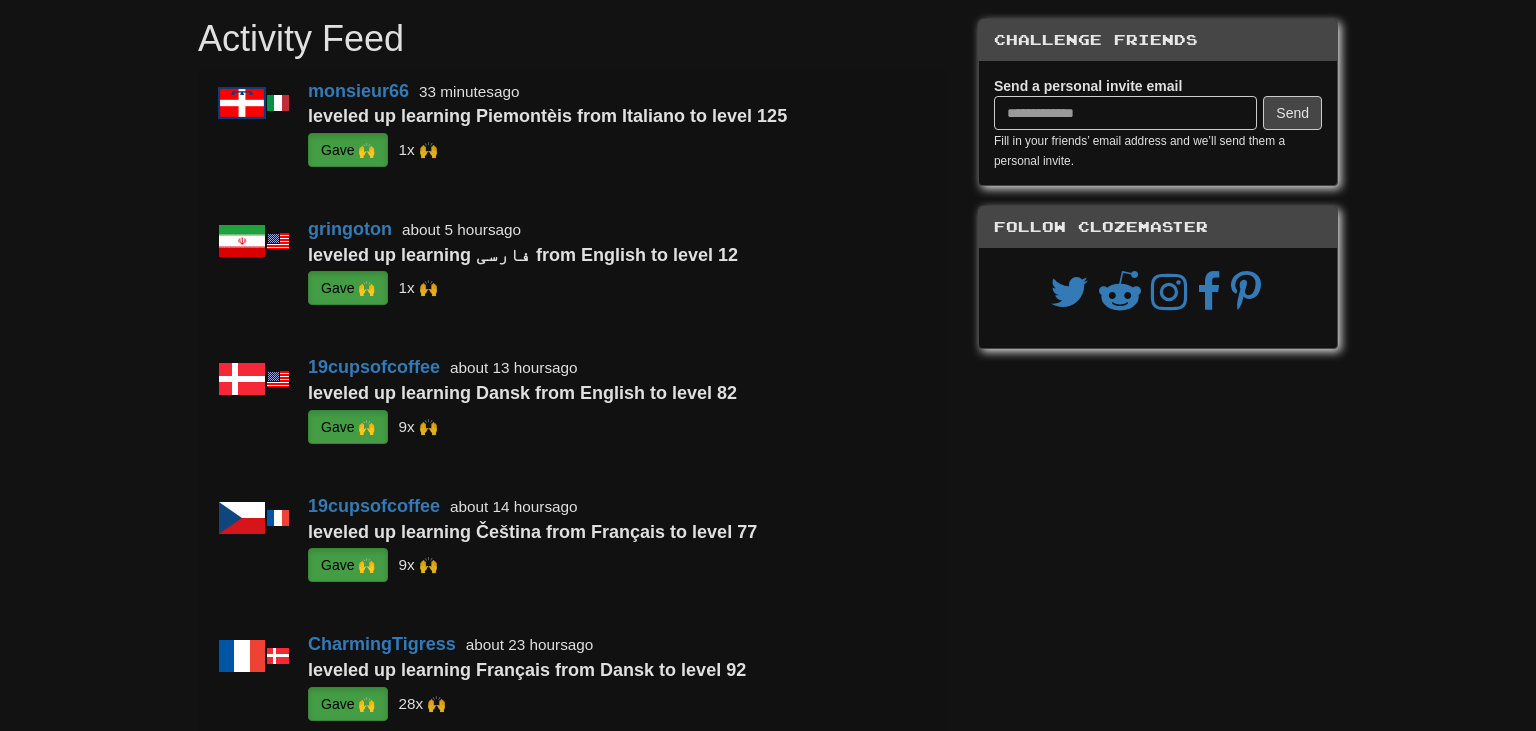 scroll, scrollTop: 0, scrollLeft: 0, axis: both 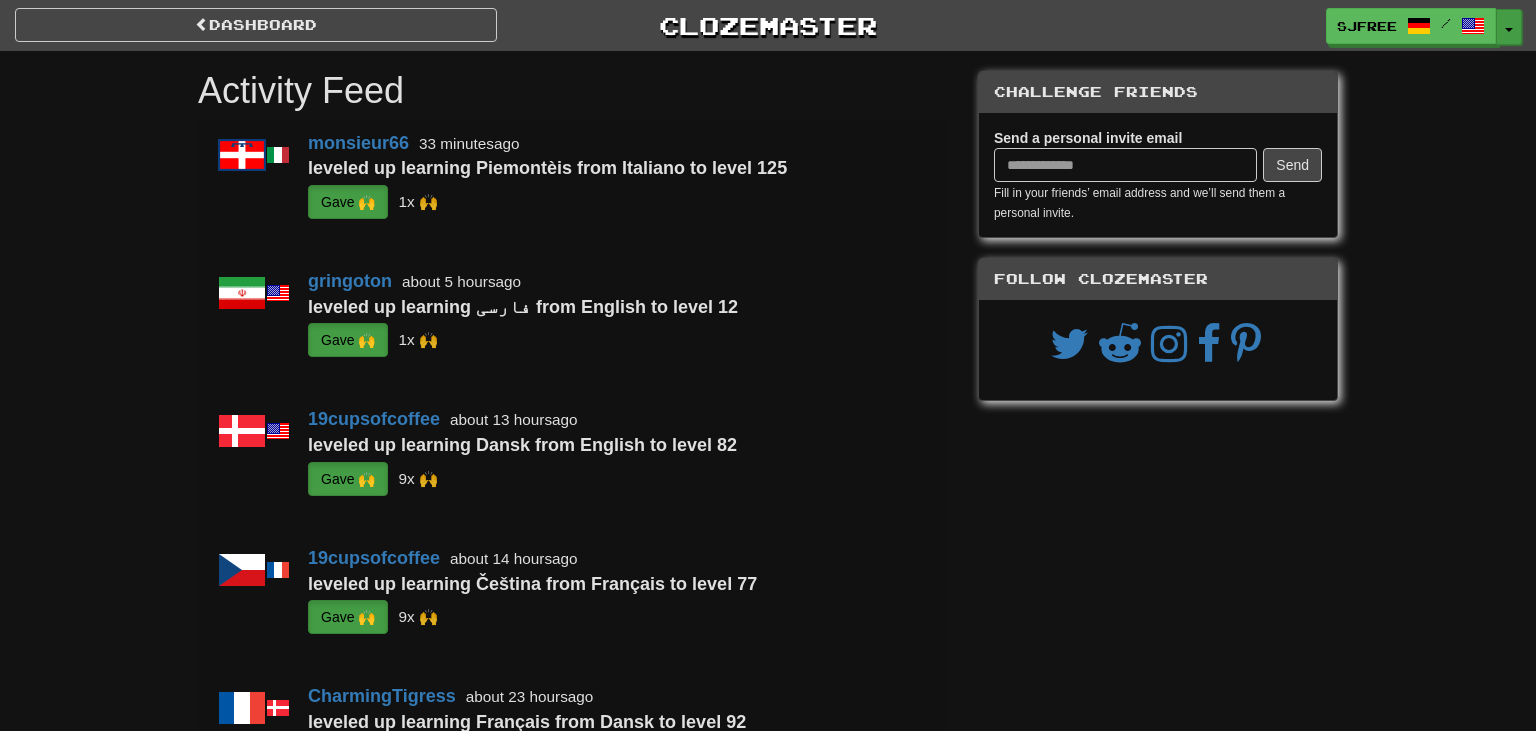 click on "Toggle Dropdown" at bounding box center (1509, 27) 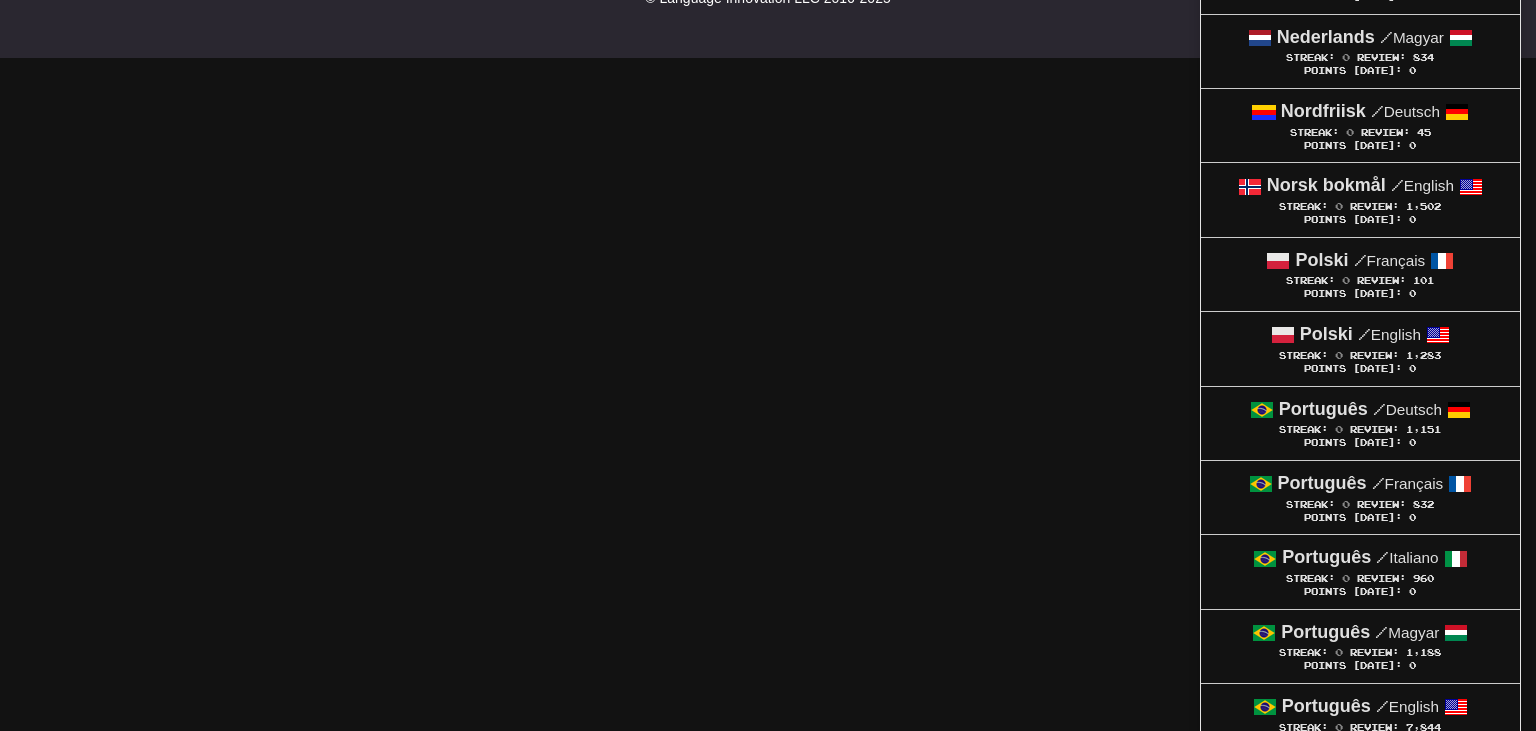 scroll, scrollTop: 4976, scrollLeft: 0, axis: vertical 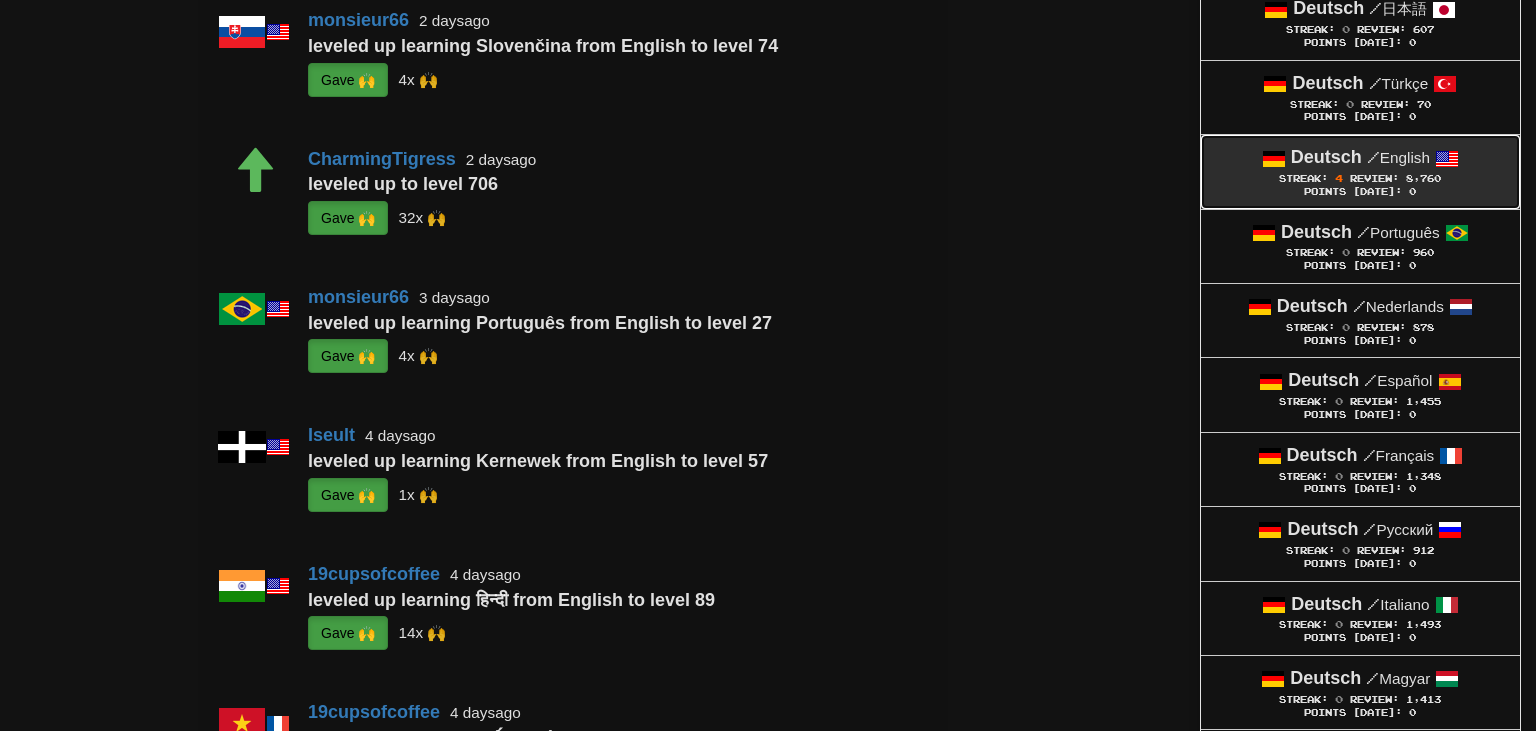 click on "Review:
8,760" at bounding box center (1395, 178) 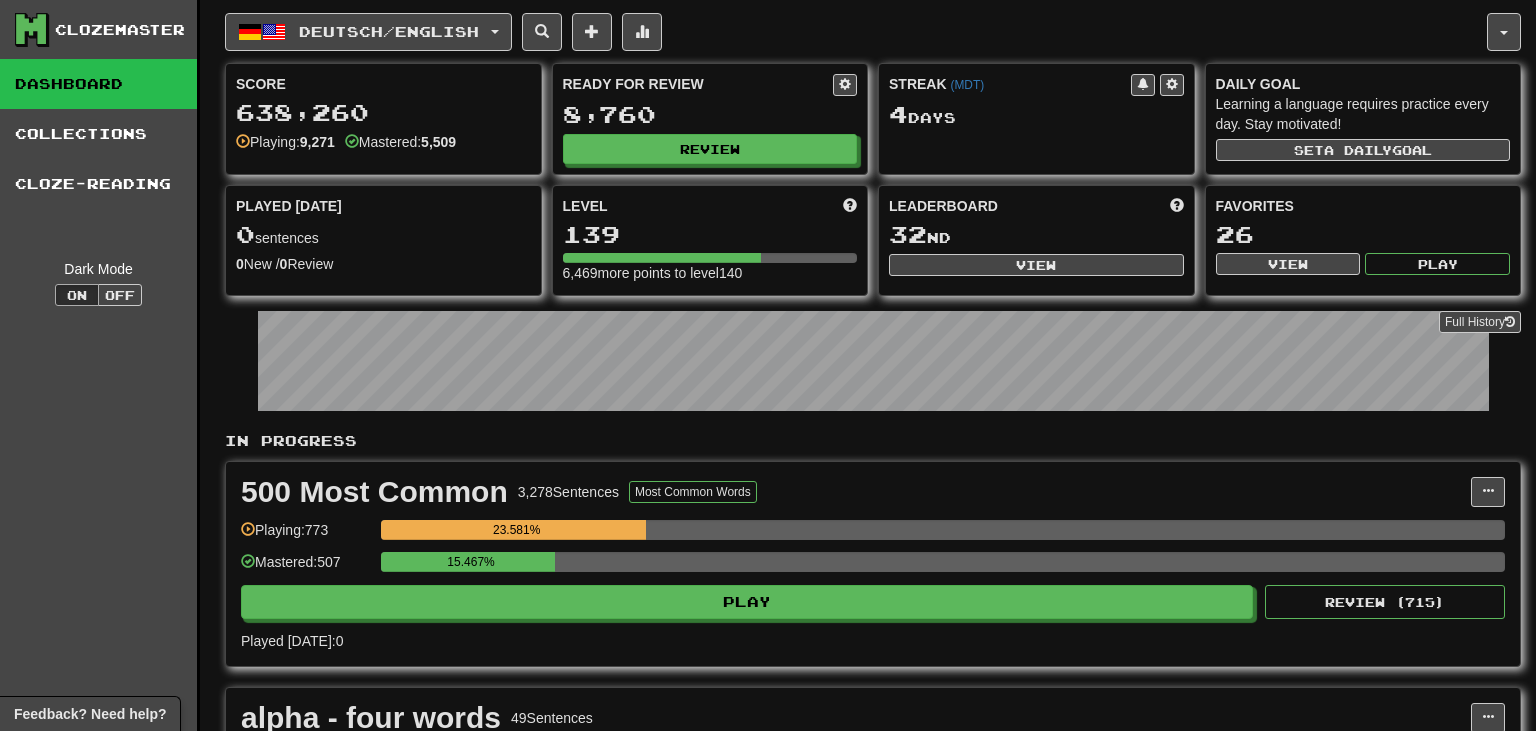 scroll, scrollTop: 0, scrollLeft: 0, axis: both 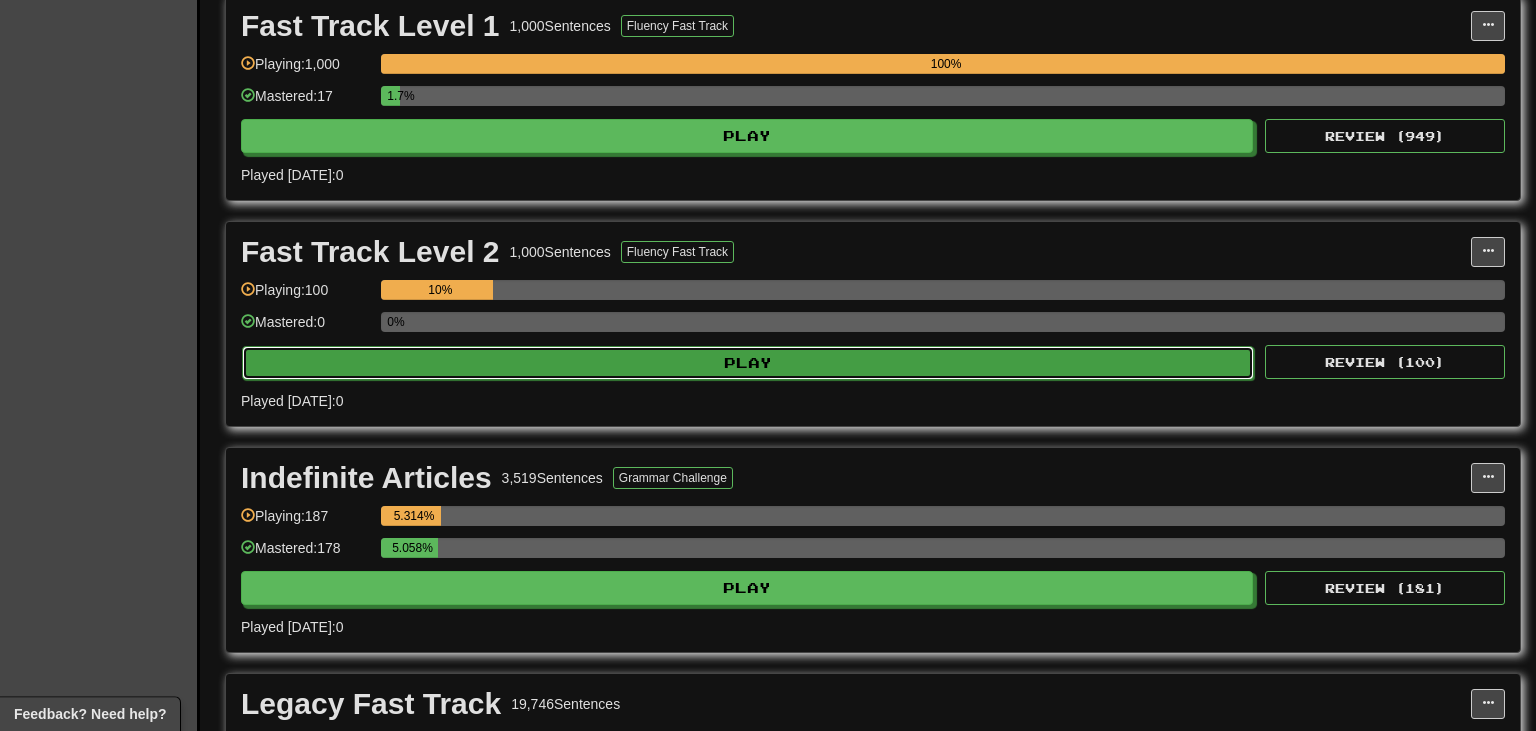 click on "Play" at bounding box center (748, 363) 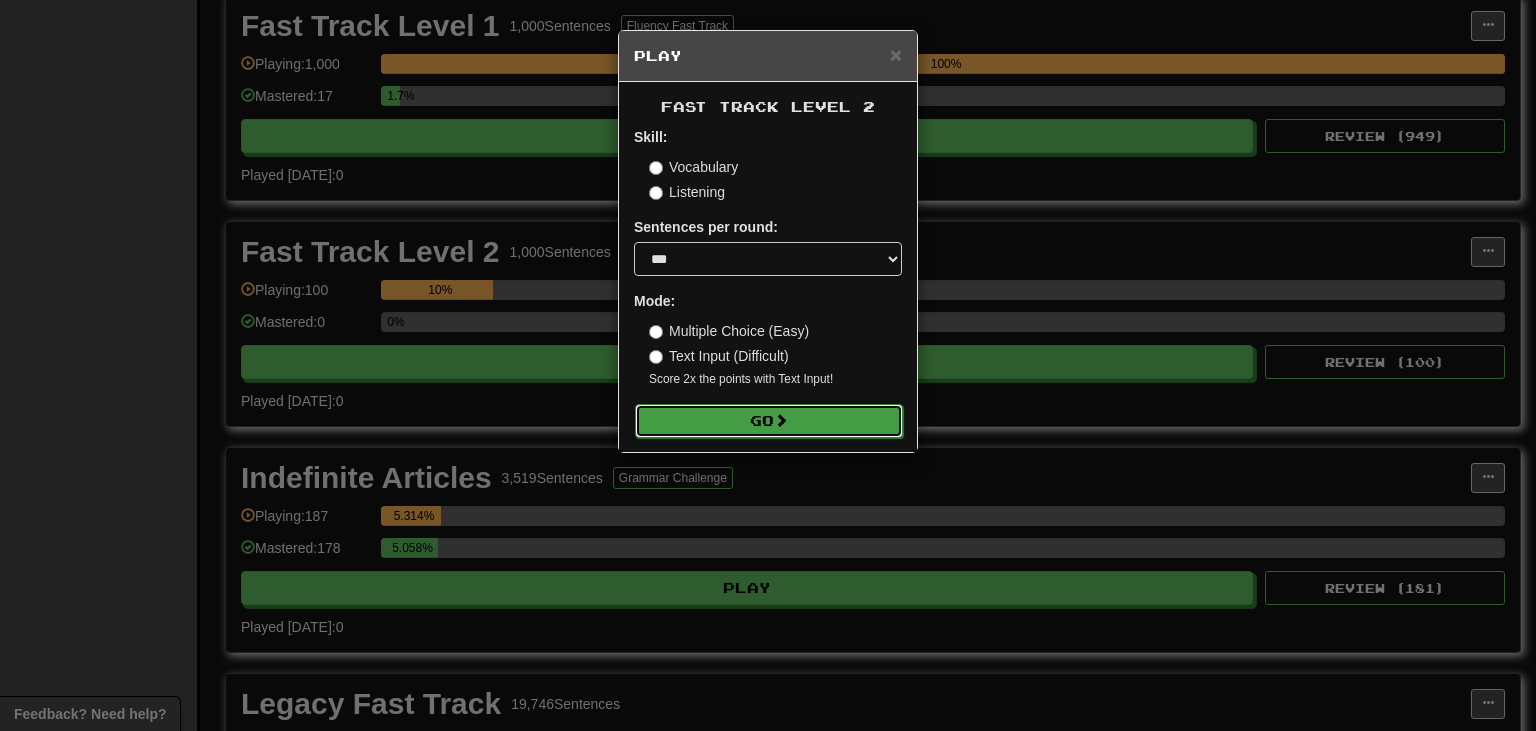 click on "Go" at bounding box center [769, 421] 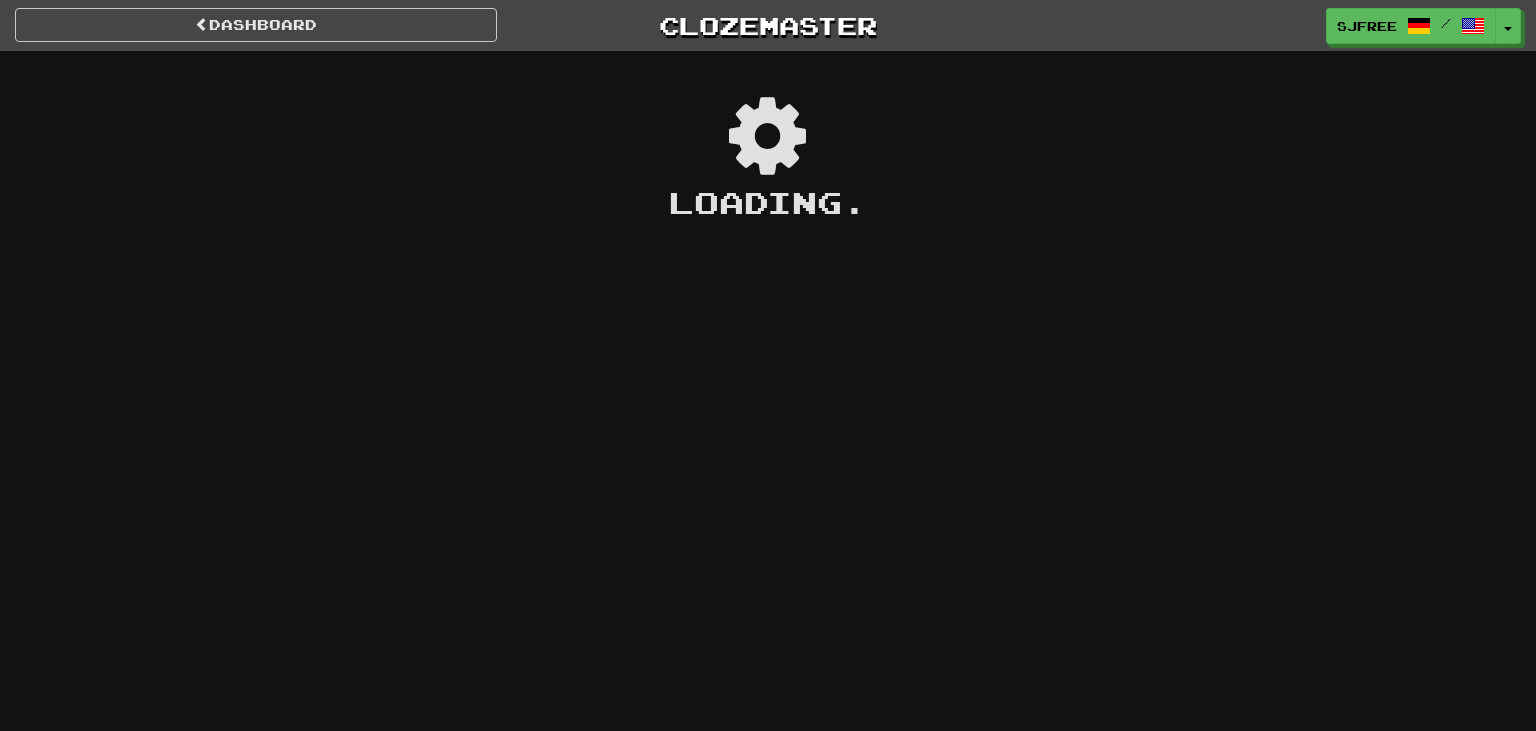 scroll, scrollTop: 0, scrollLeft: 0, axis: both 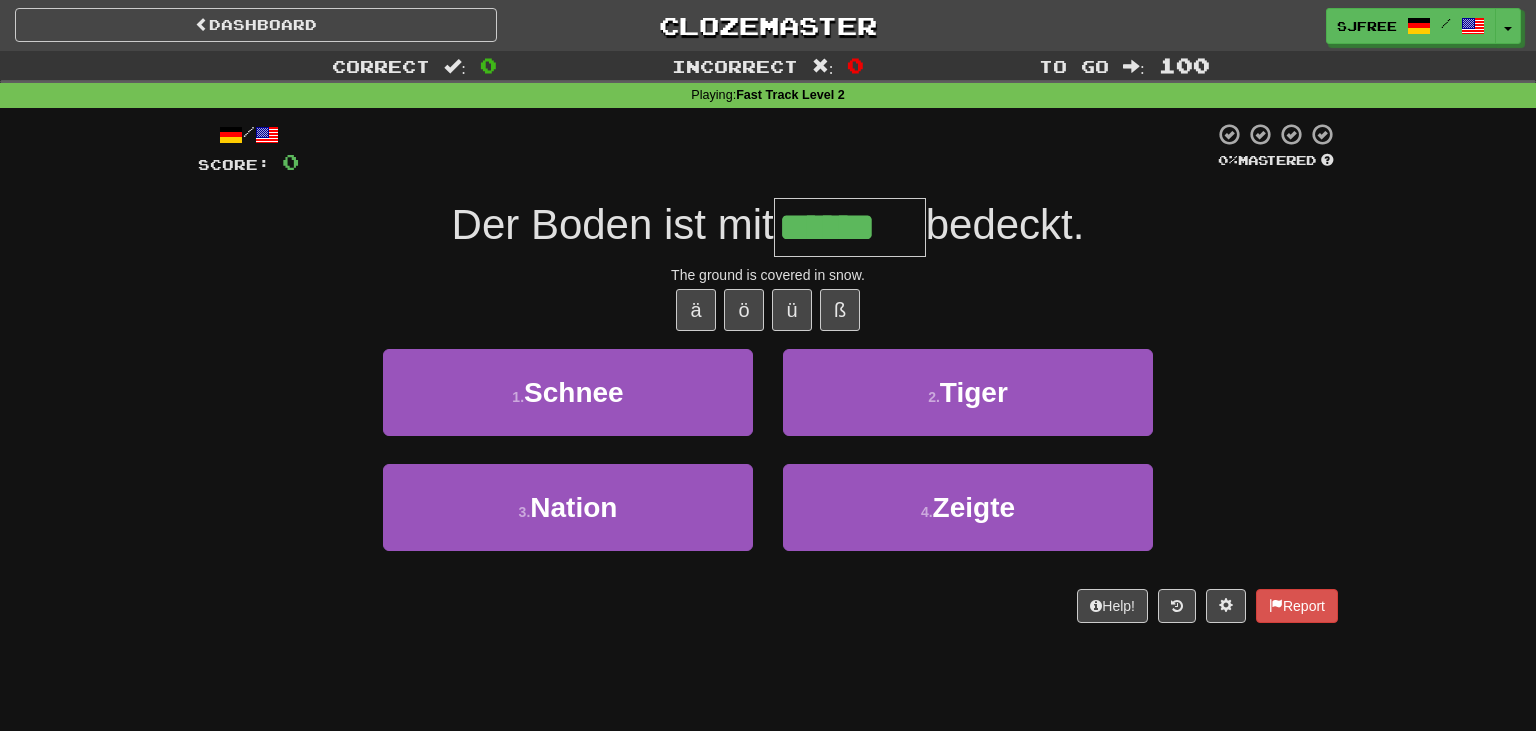 type on "******" 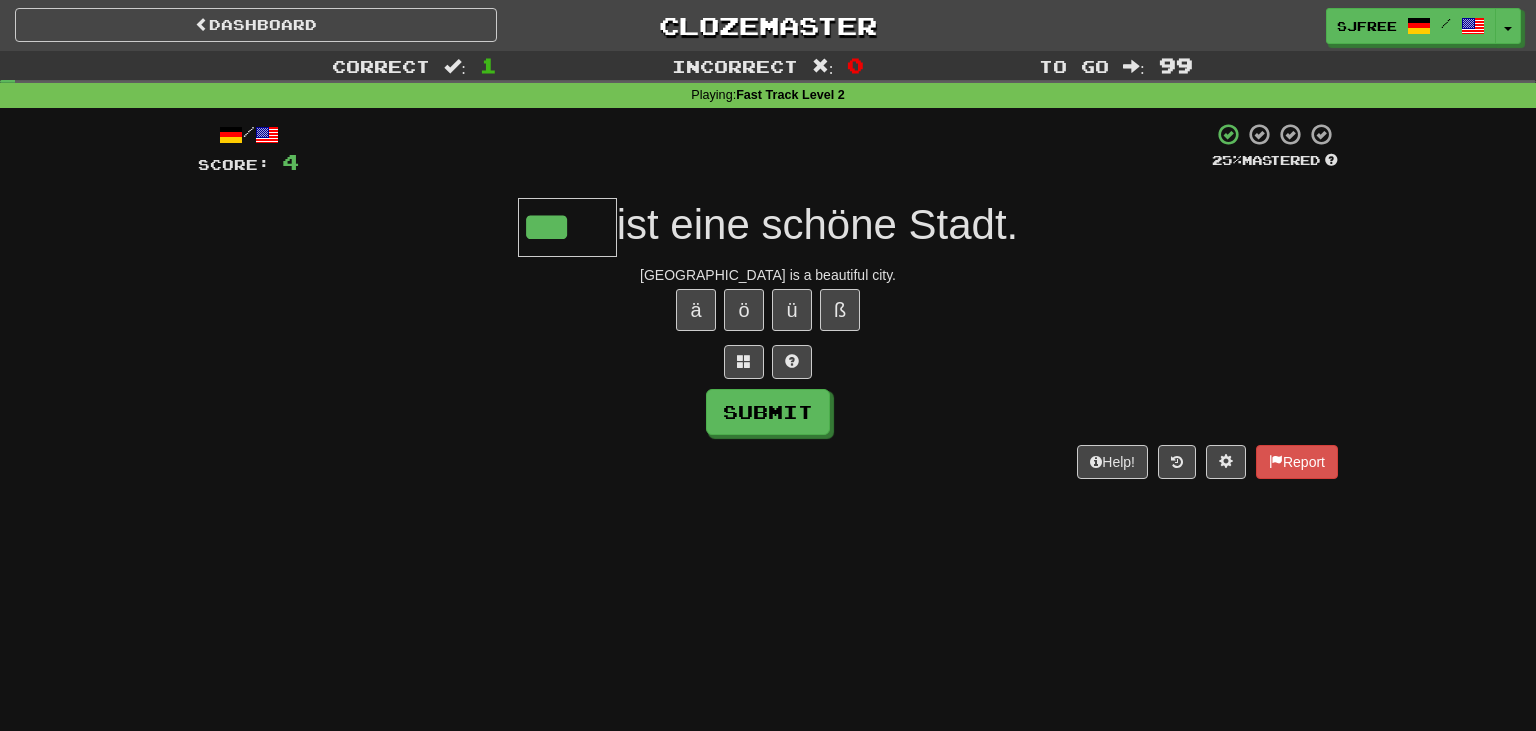 type on "***" 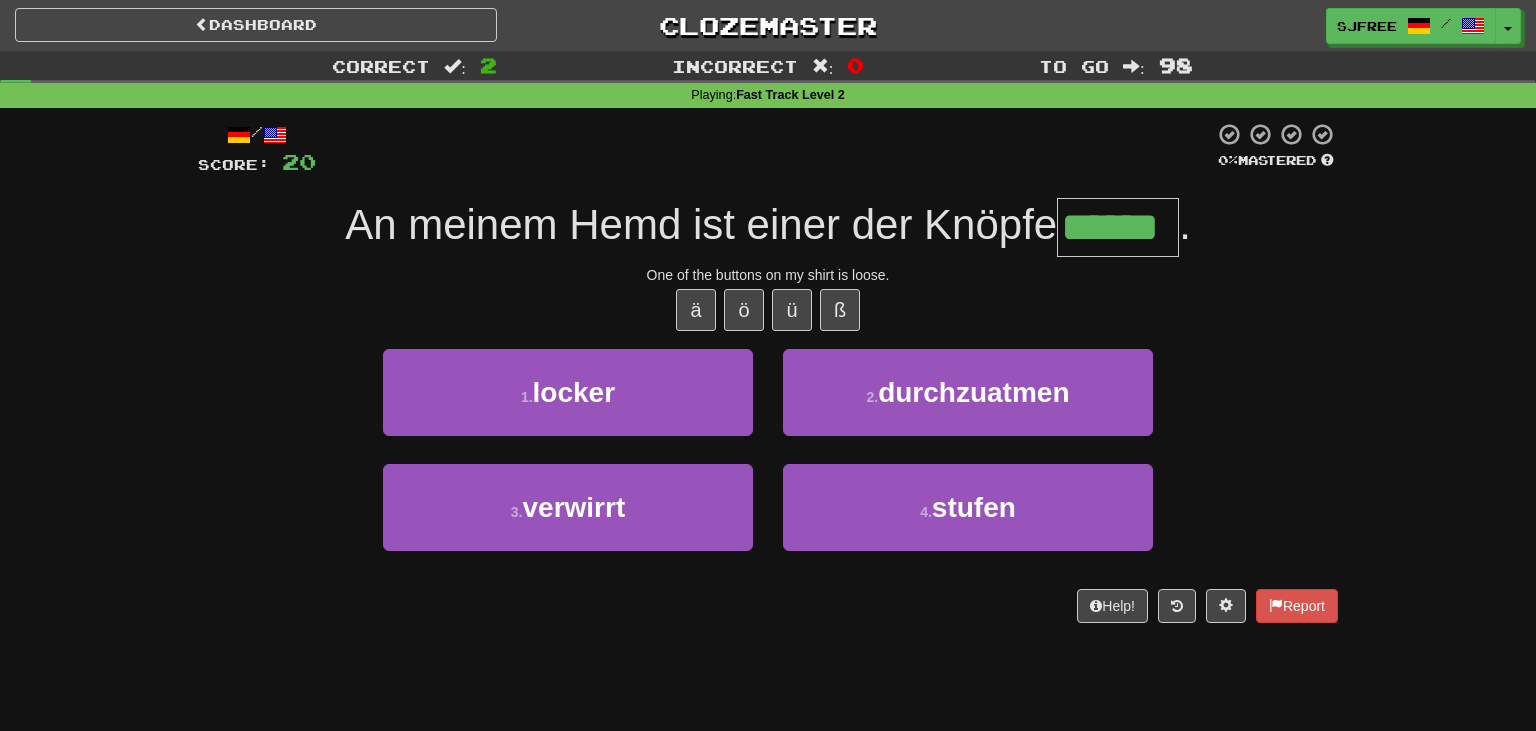 type on "******" 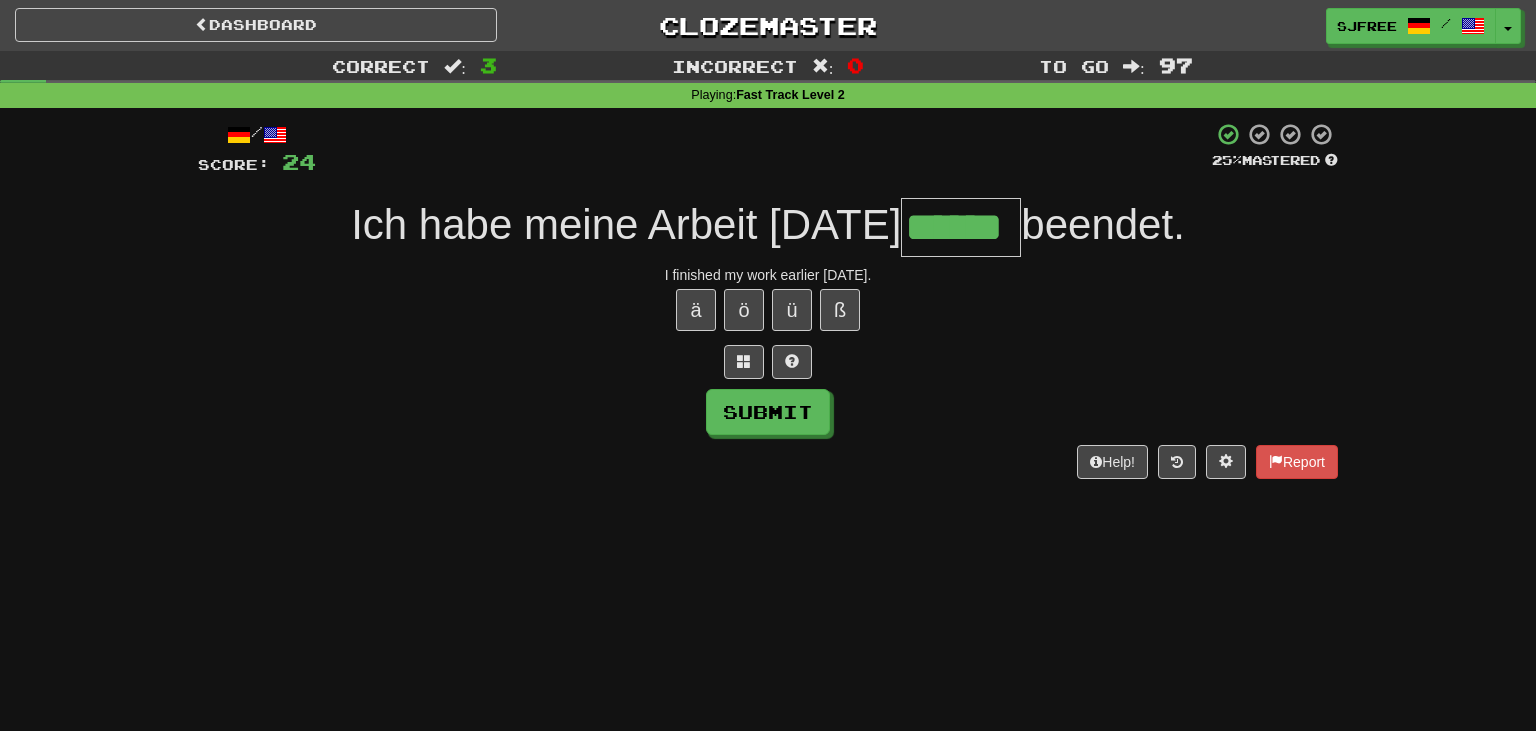type on "******" 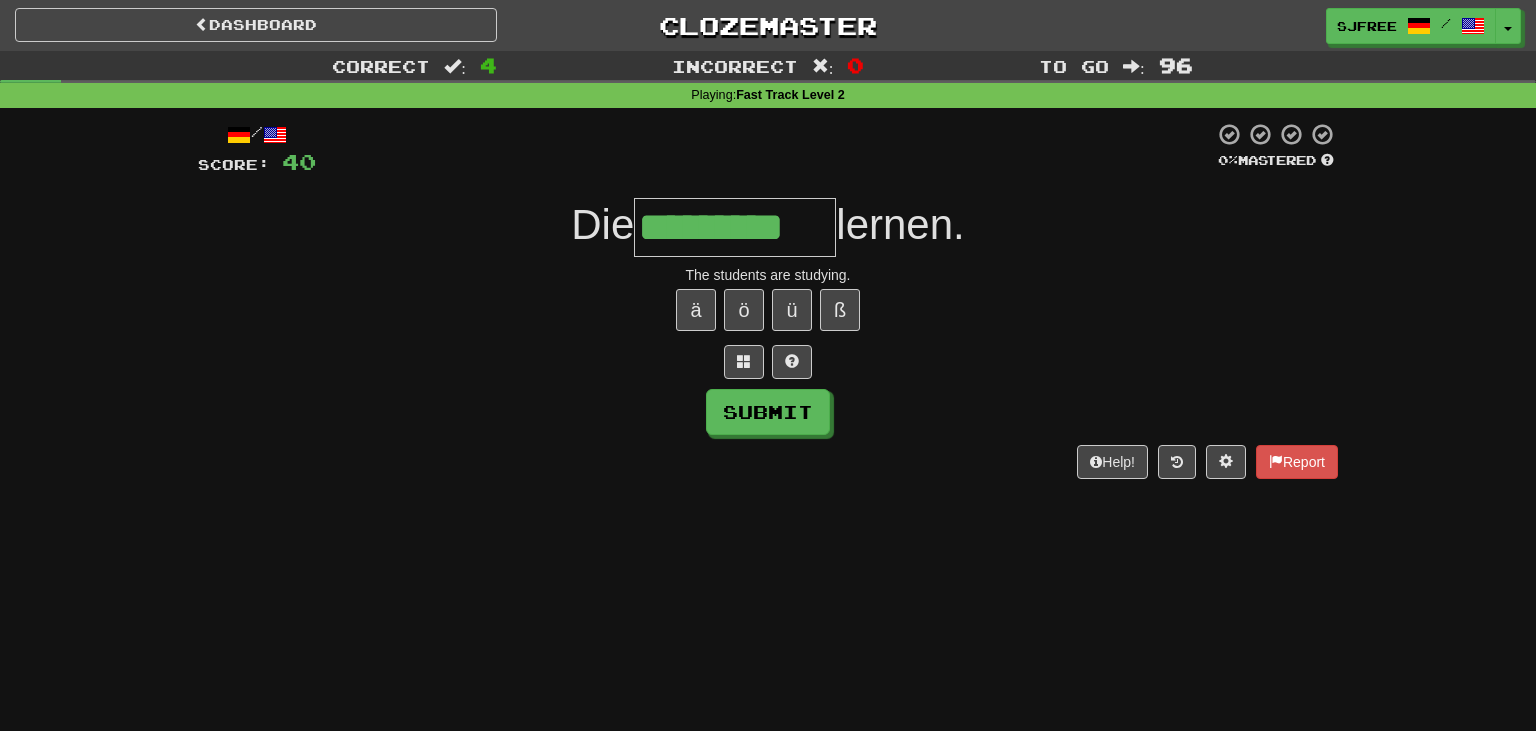 type on "*********" 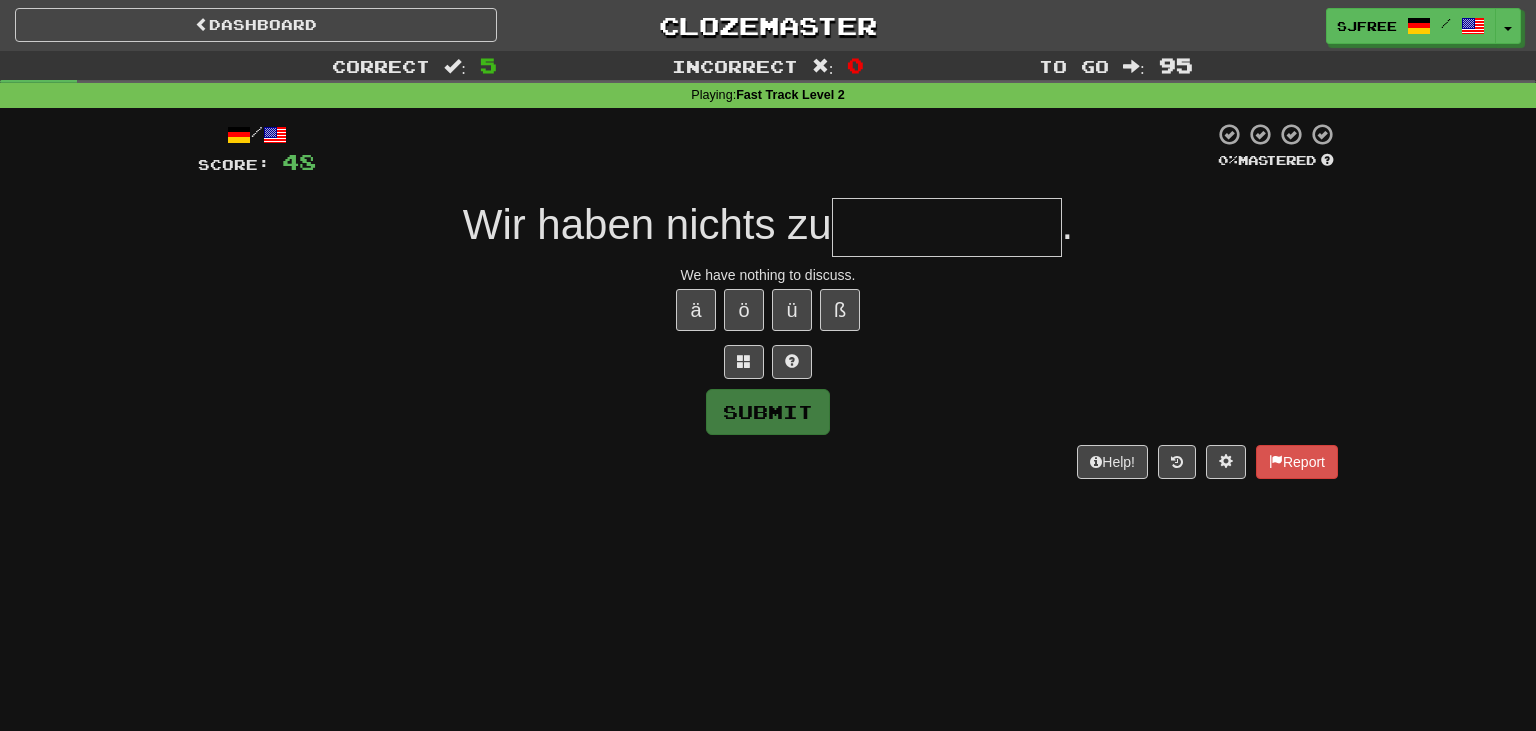type on "*" 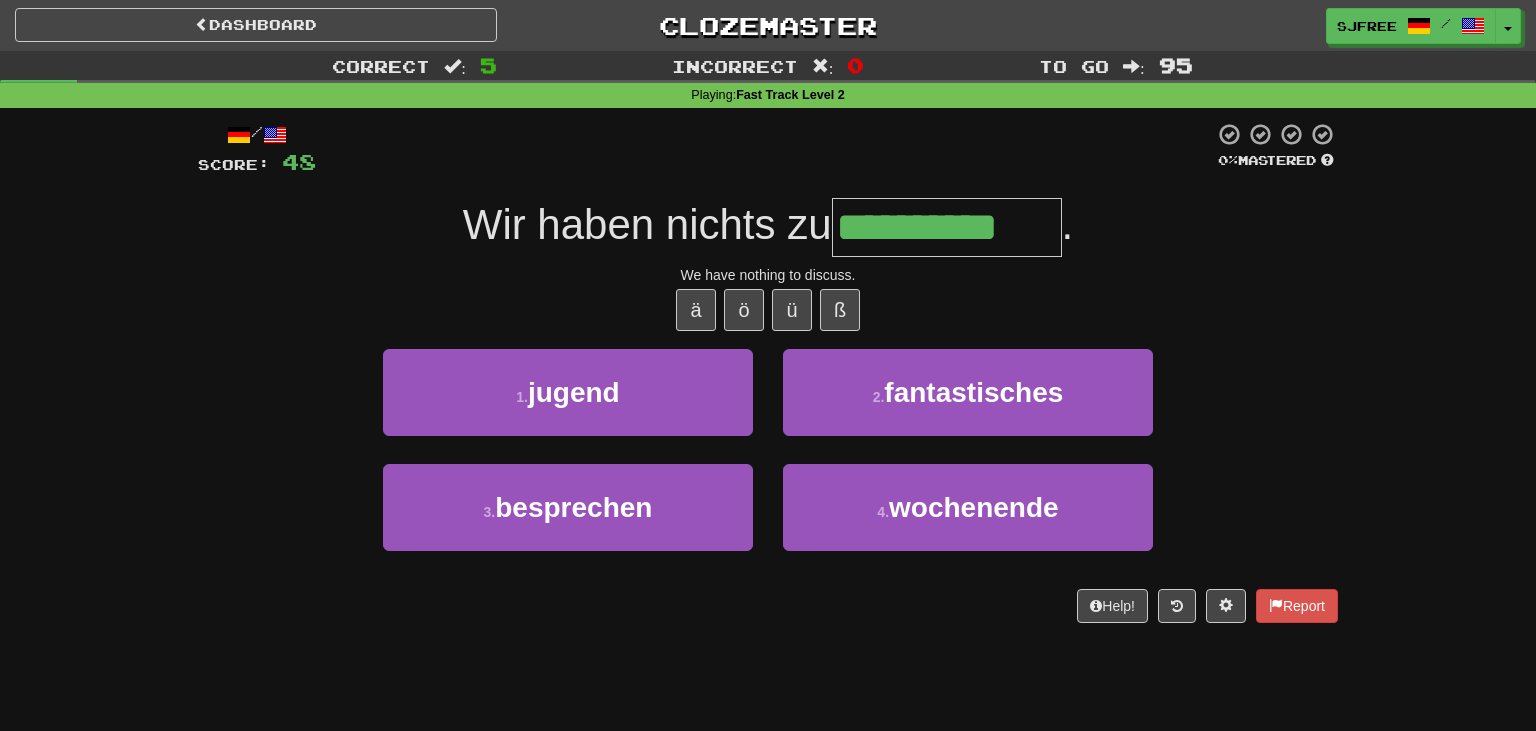 type on "**********" 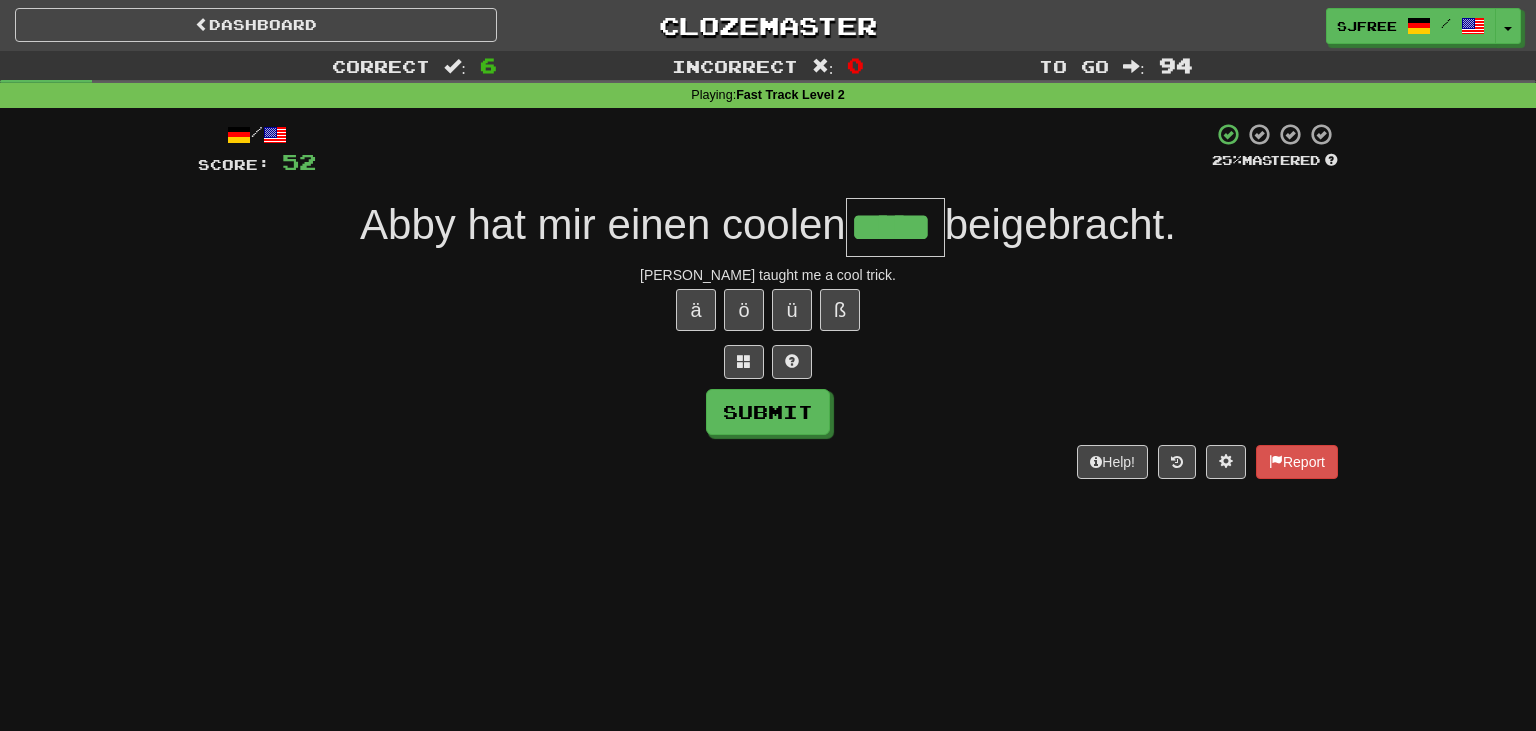 type on "*****" 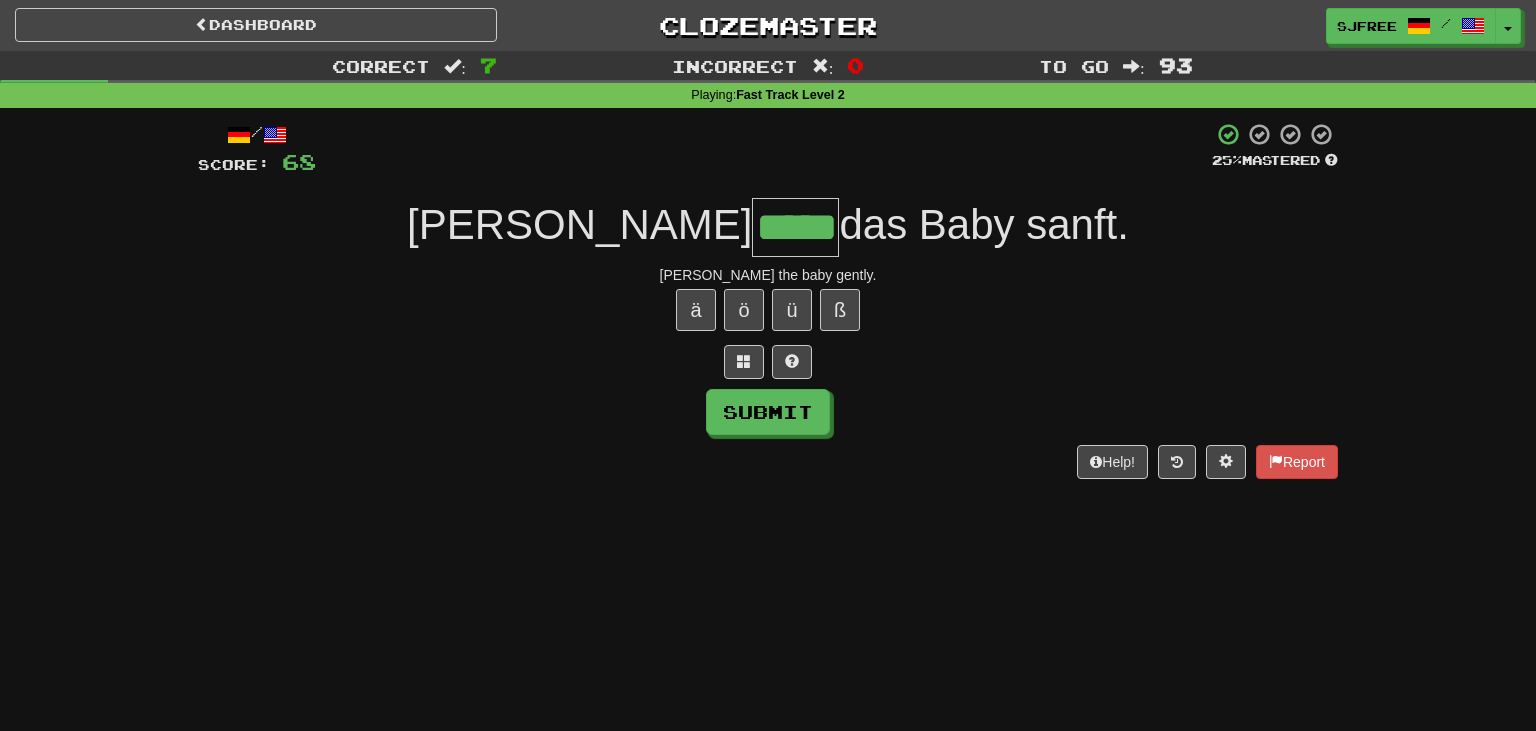 type on "*****" 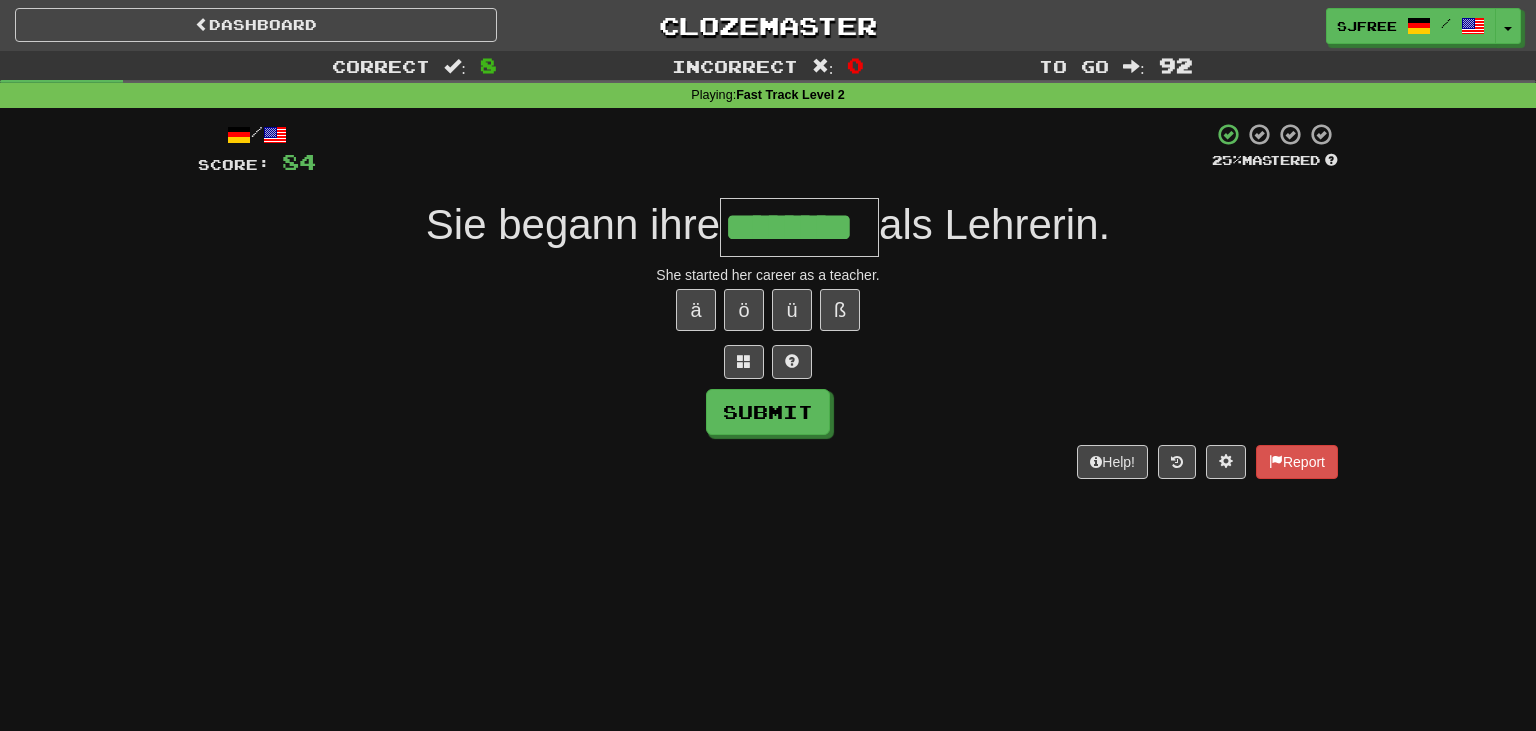 type on "********" 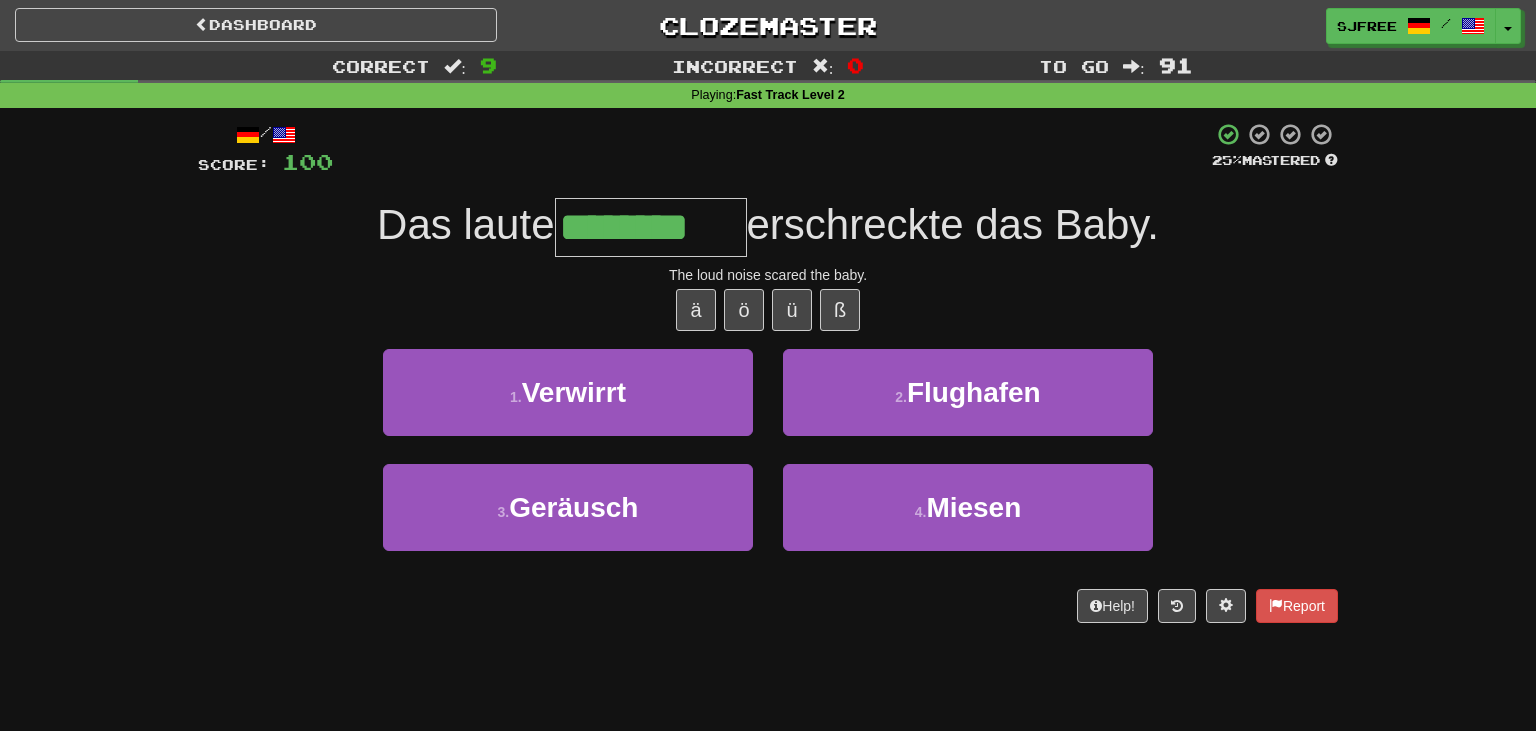 type on "********" 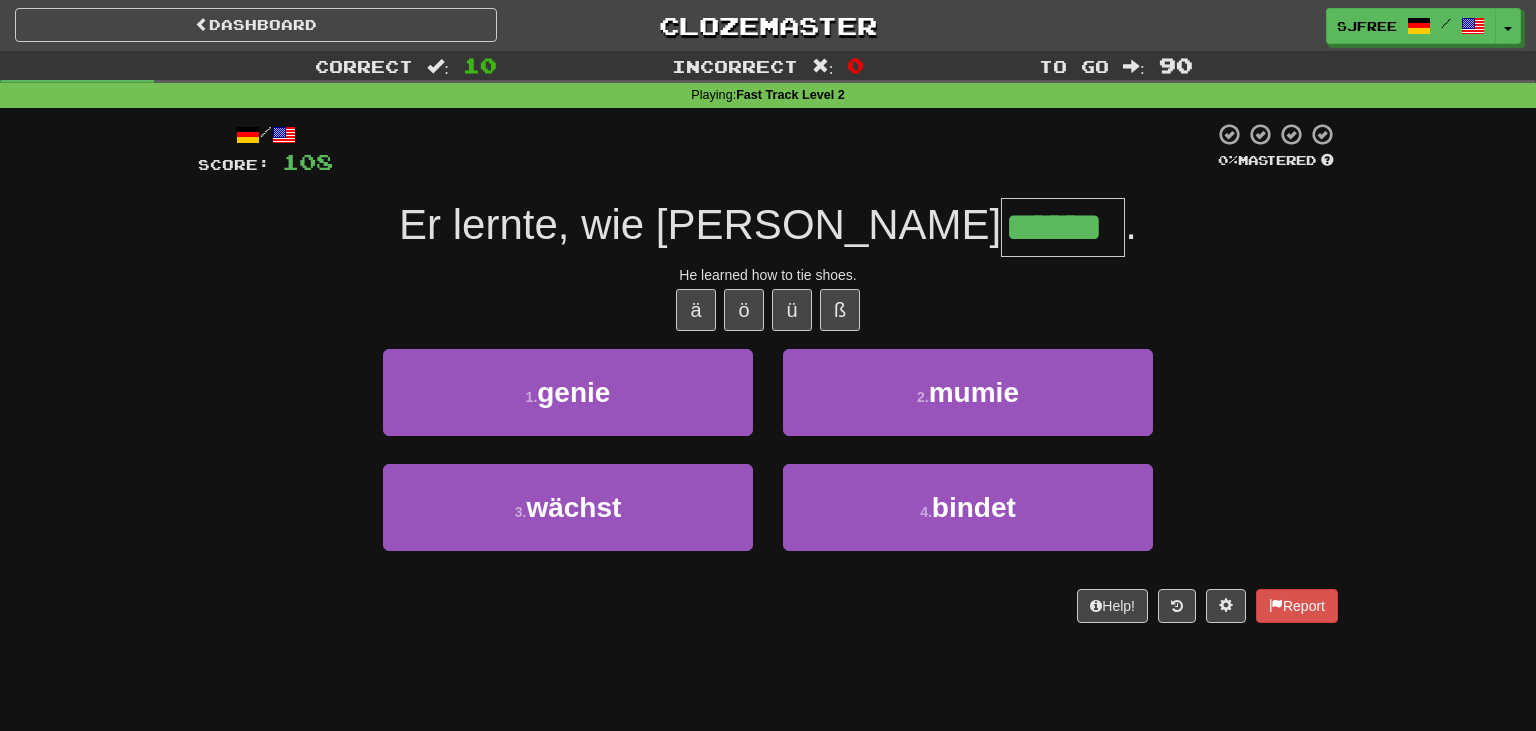 type on "******" 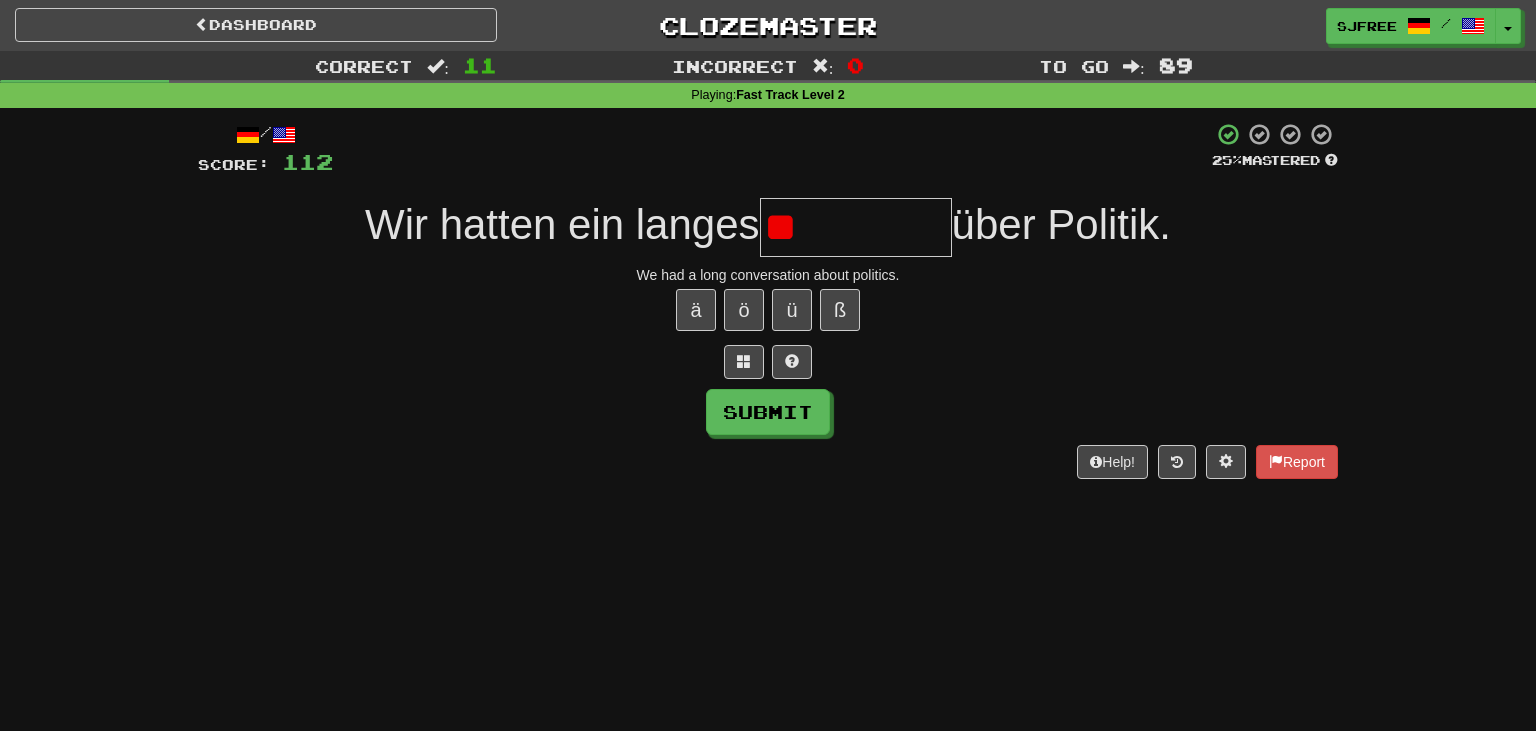 type on "*" 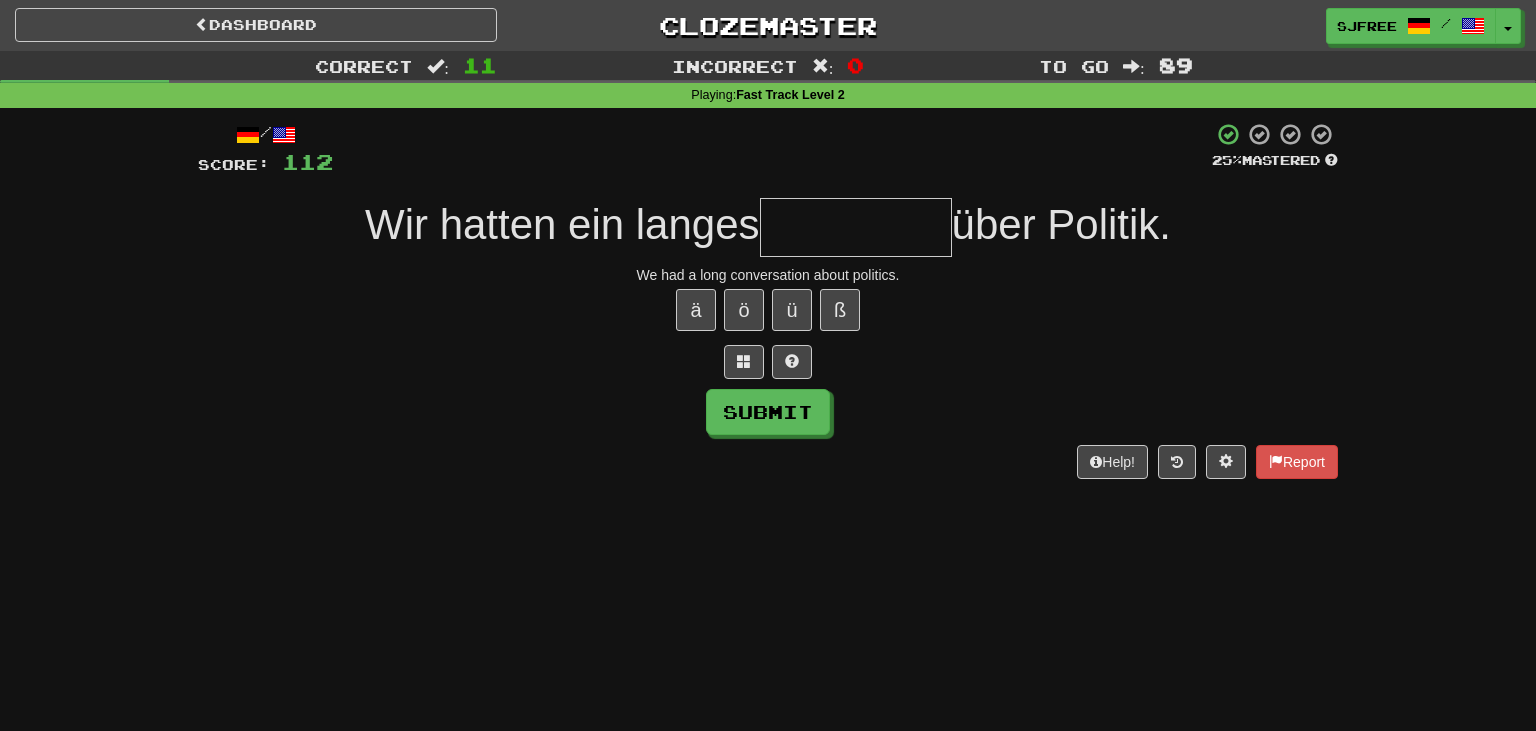type on "*" 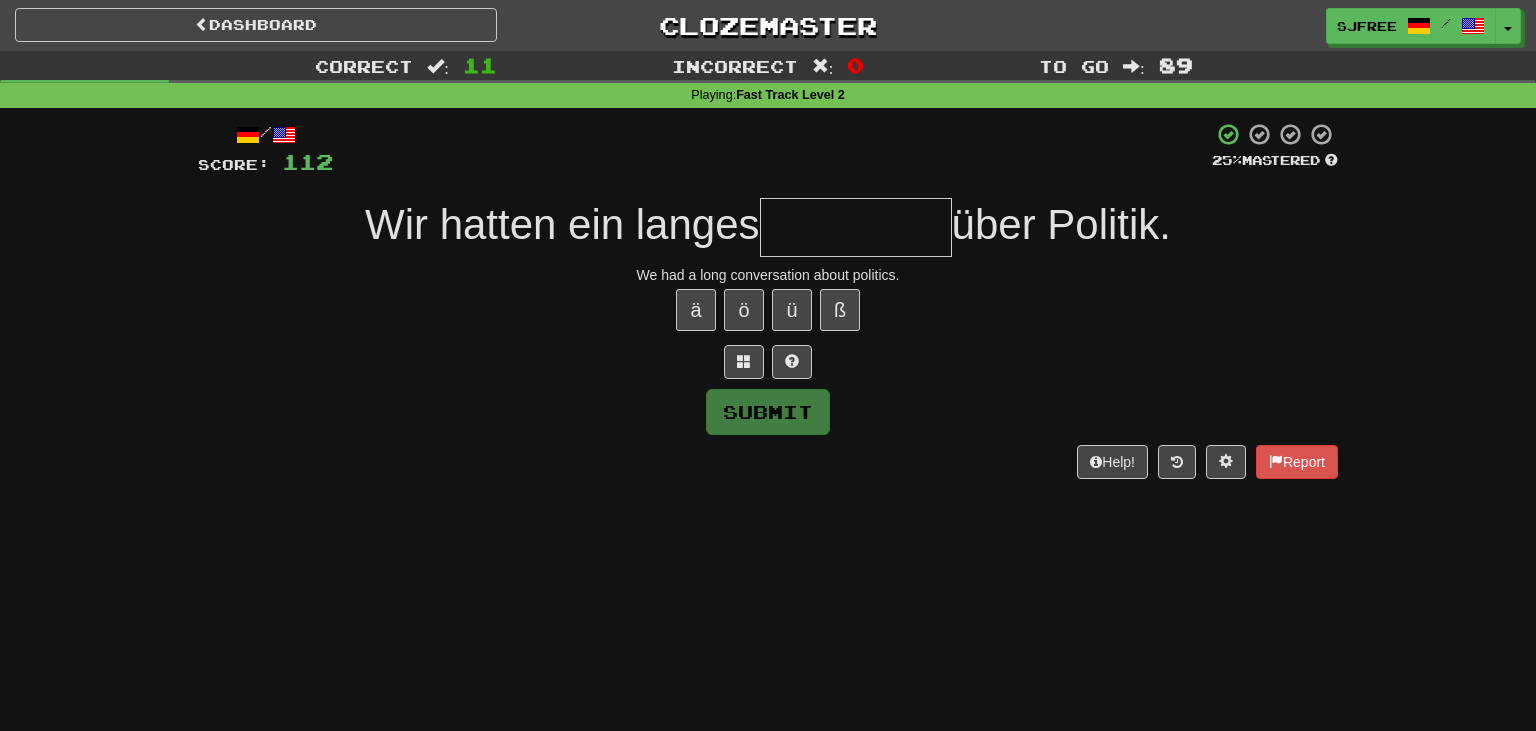 type on "*" 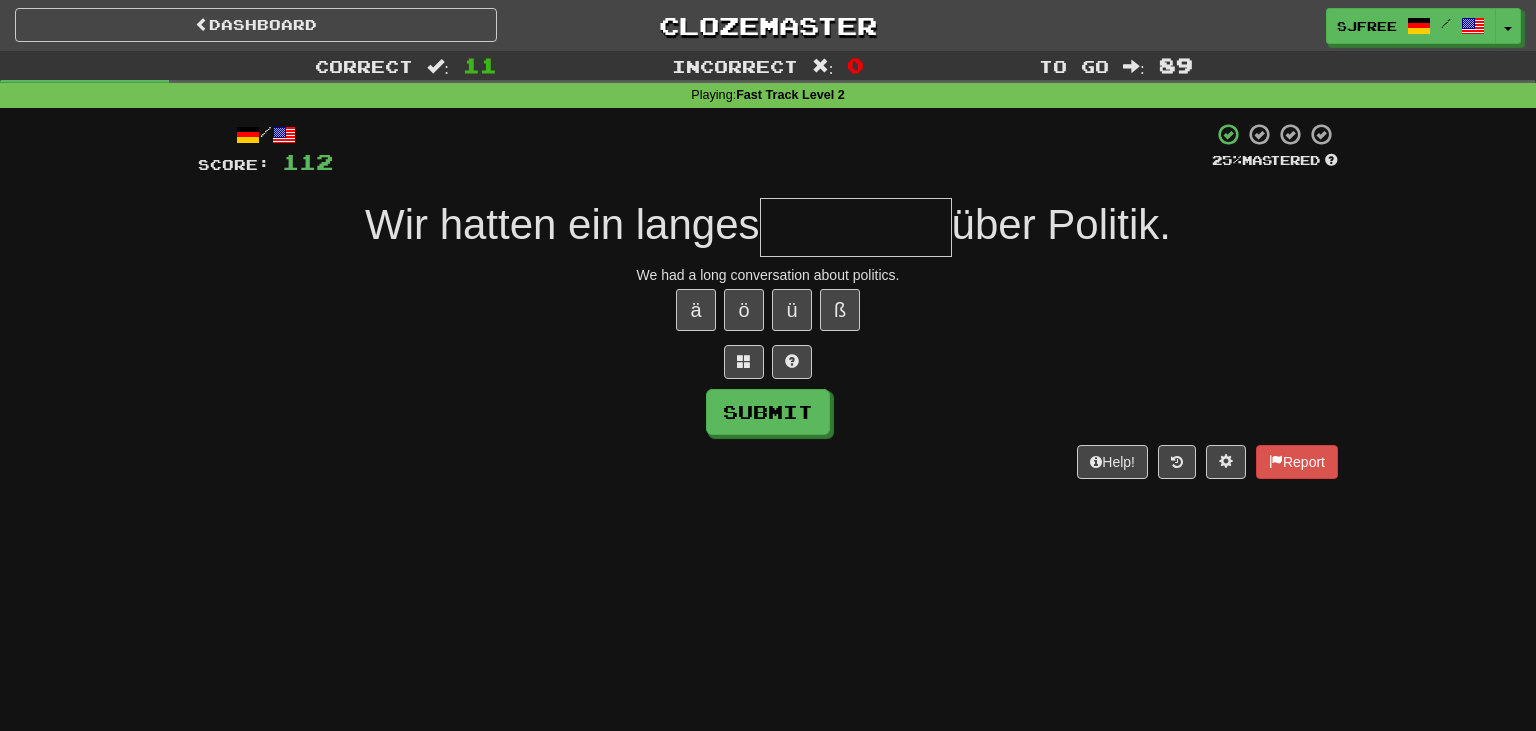 type on "*" 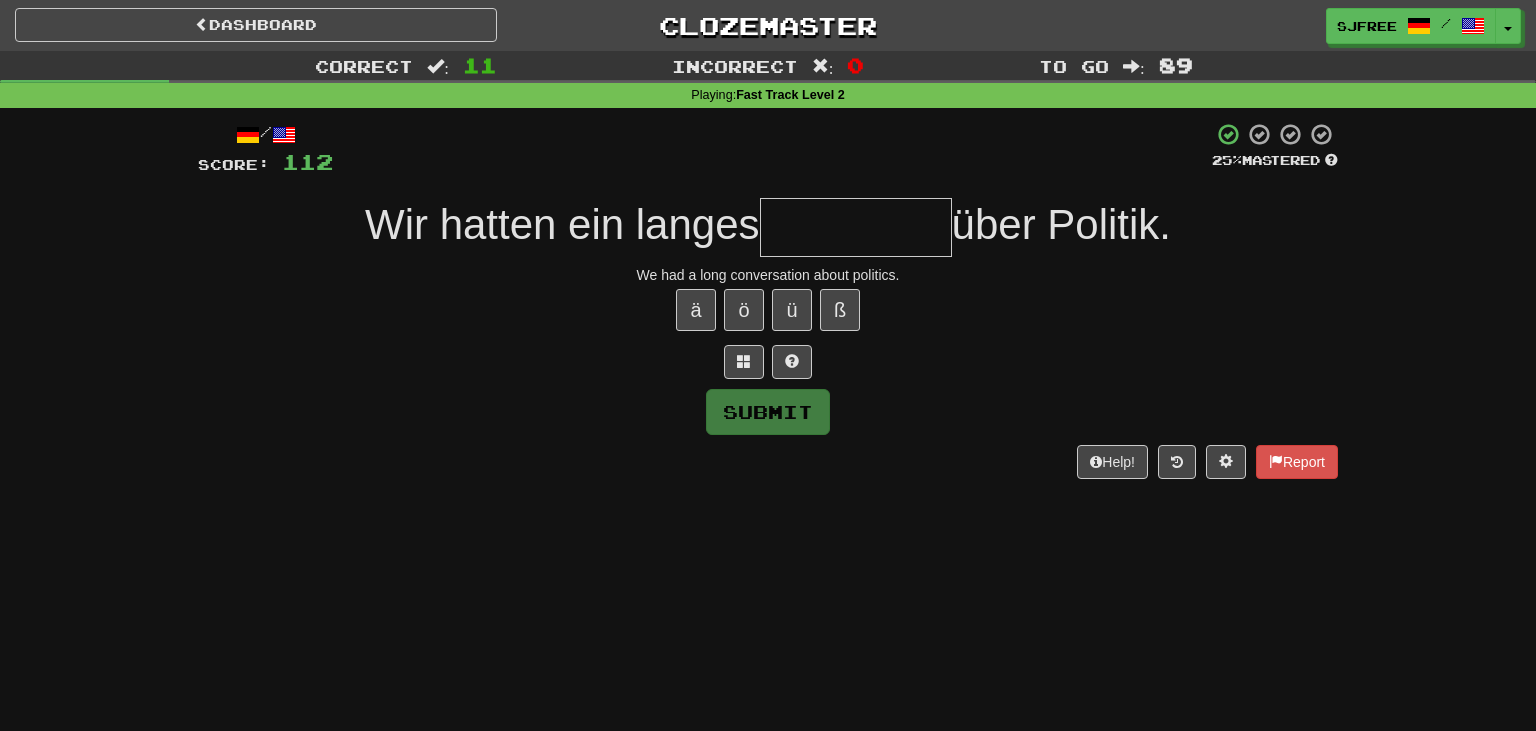 type on "*" 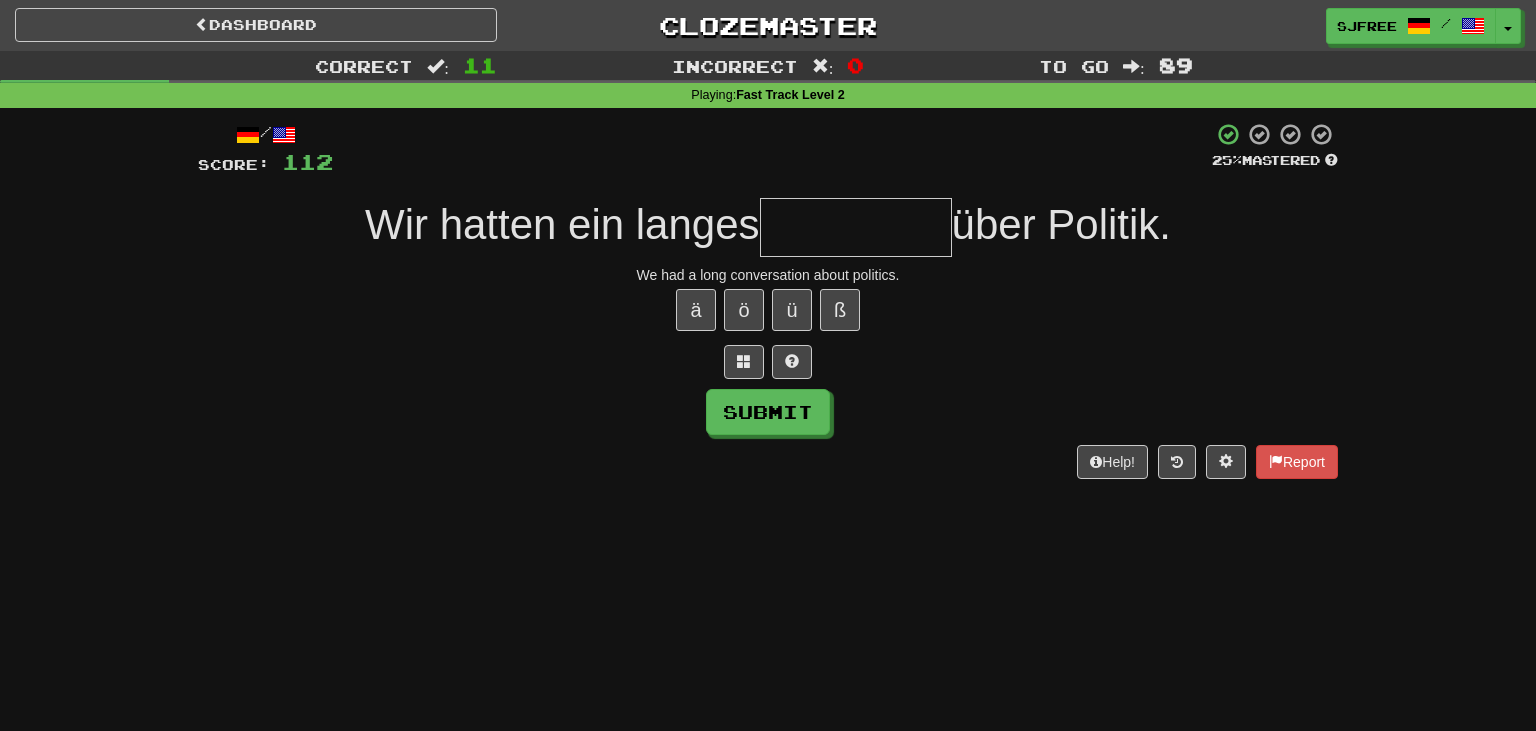 type on "*" 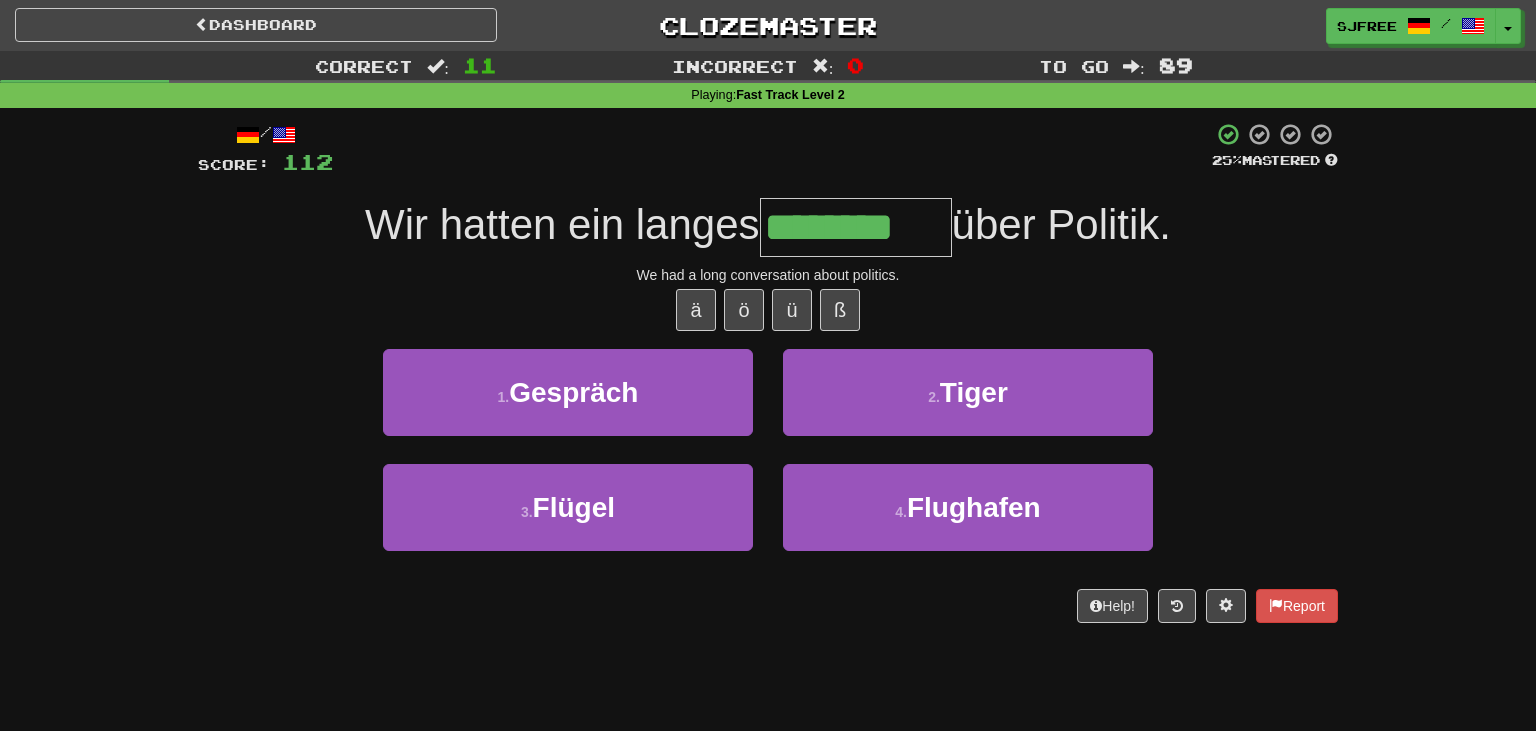 type on "********" 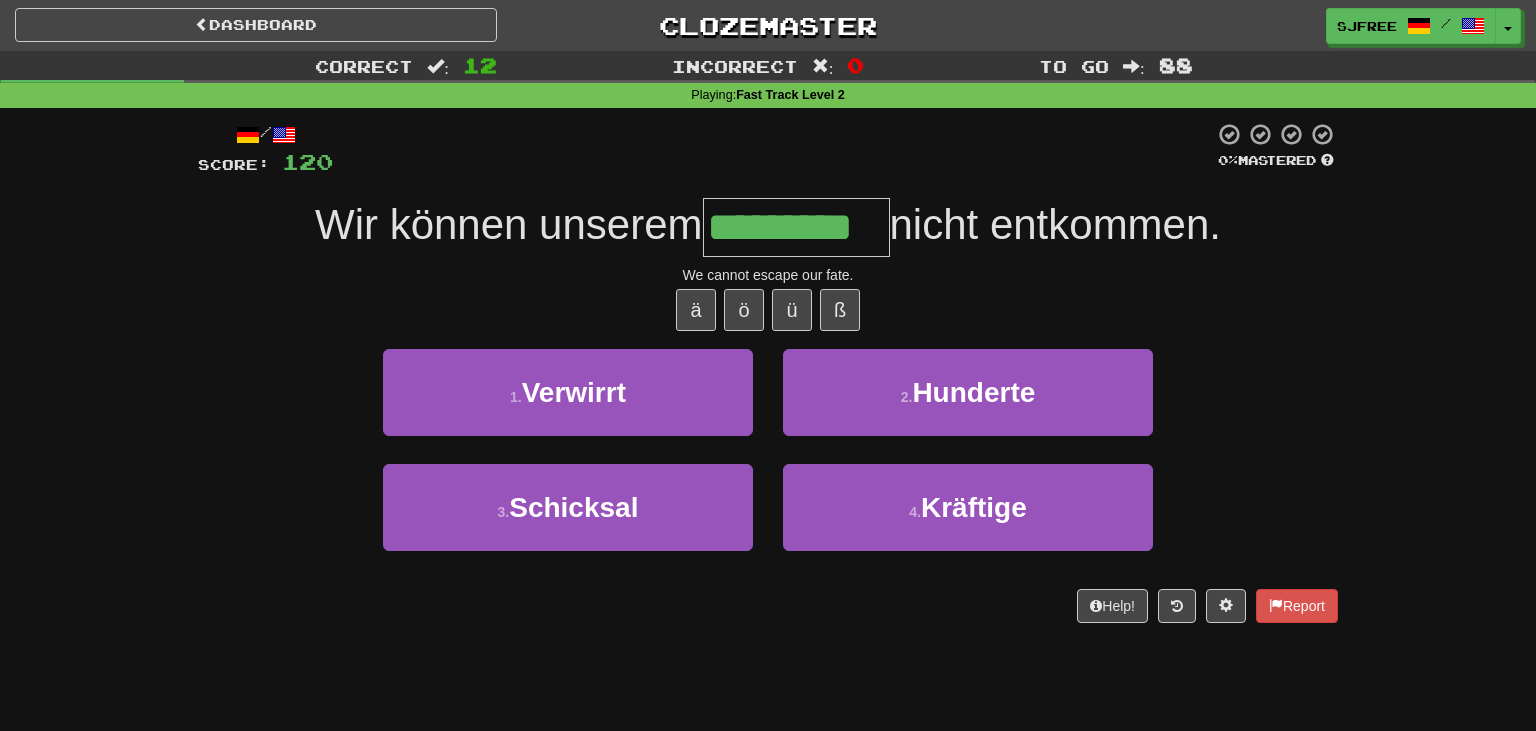 type on "*********" 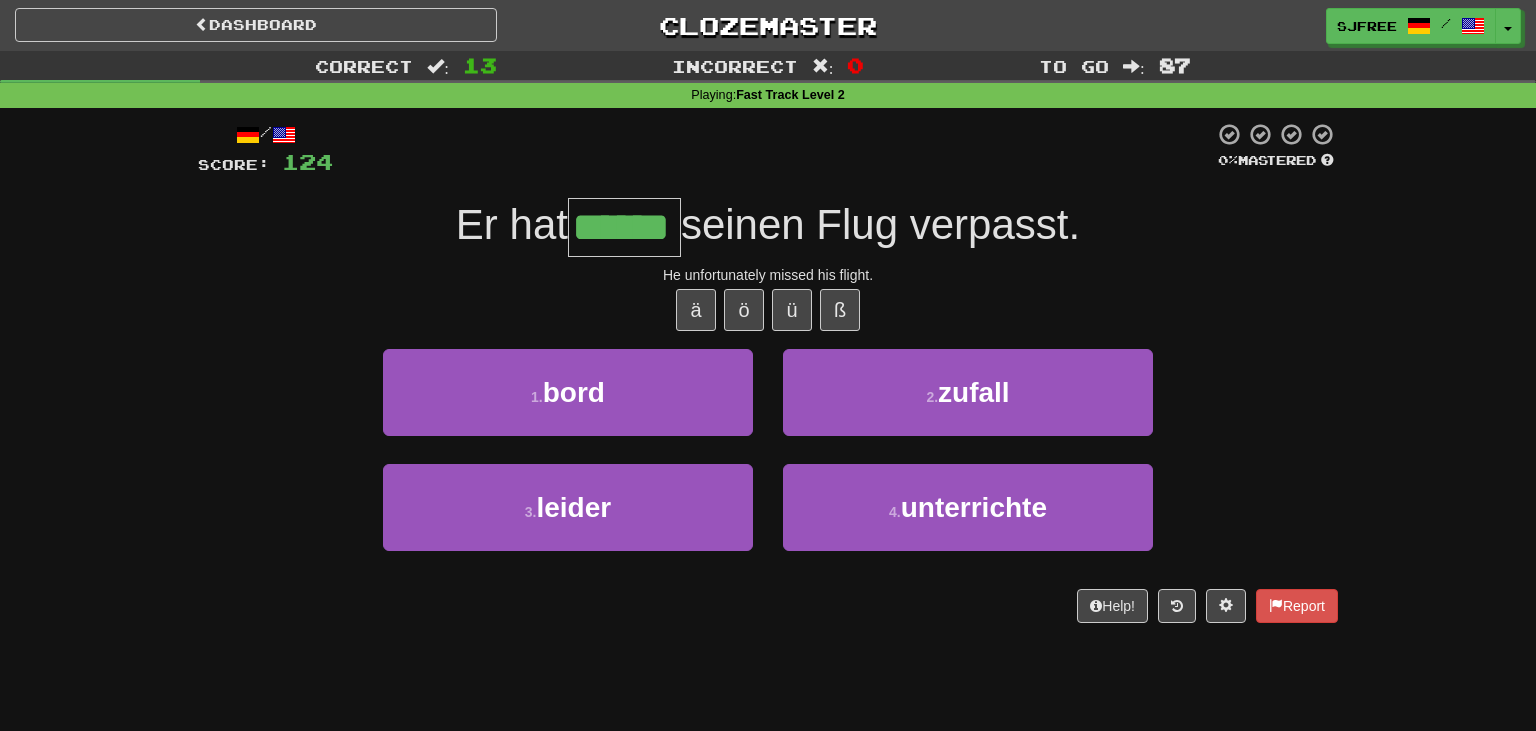 type on "******" 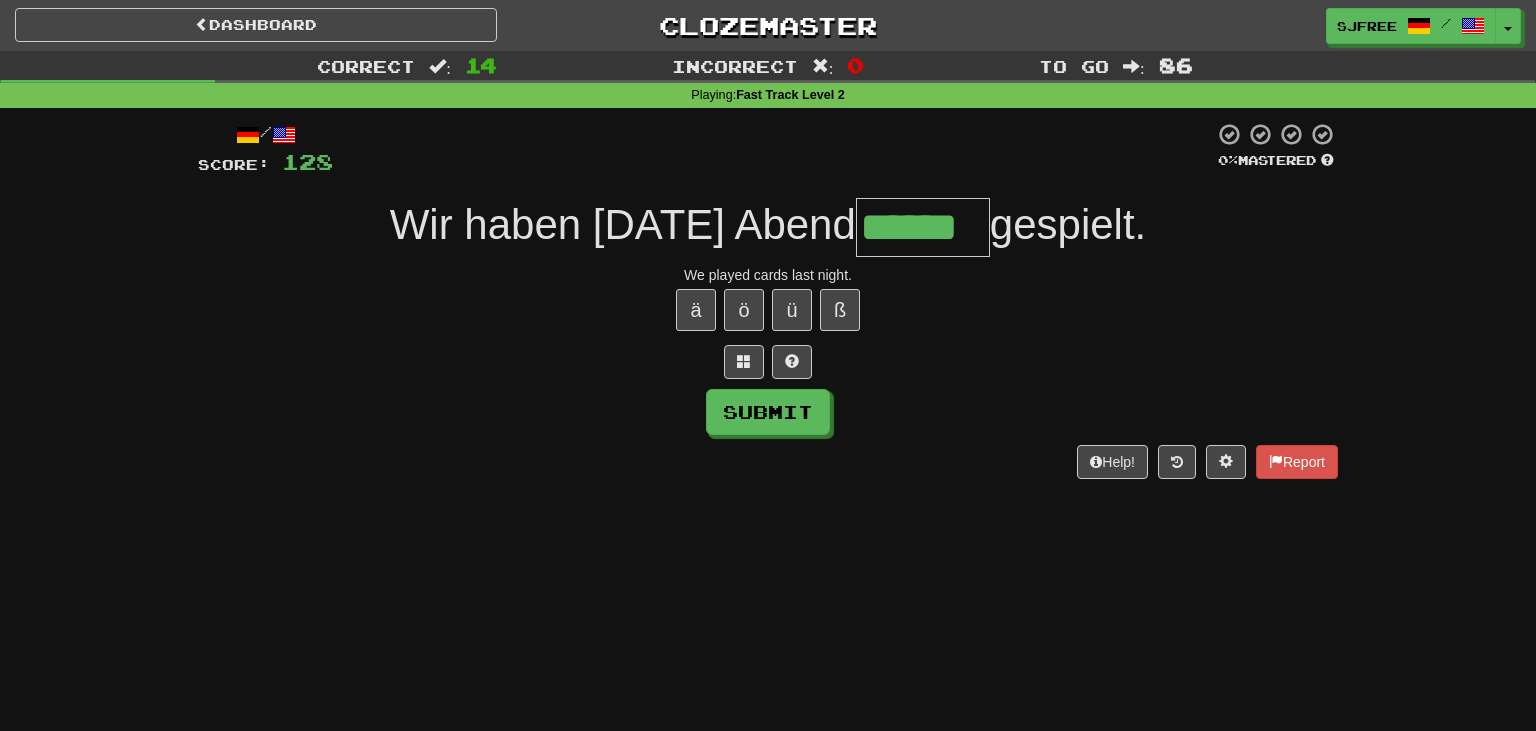 type on "******" 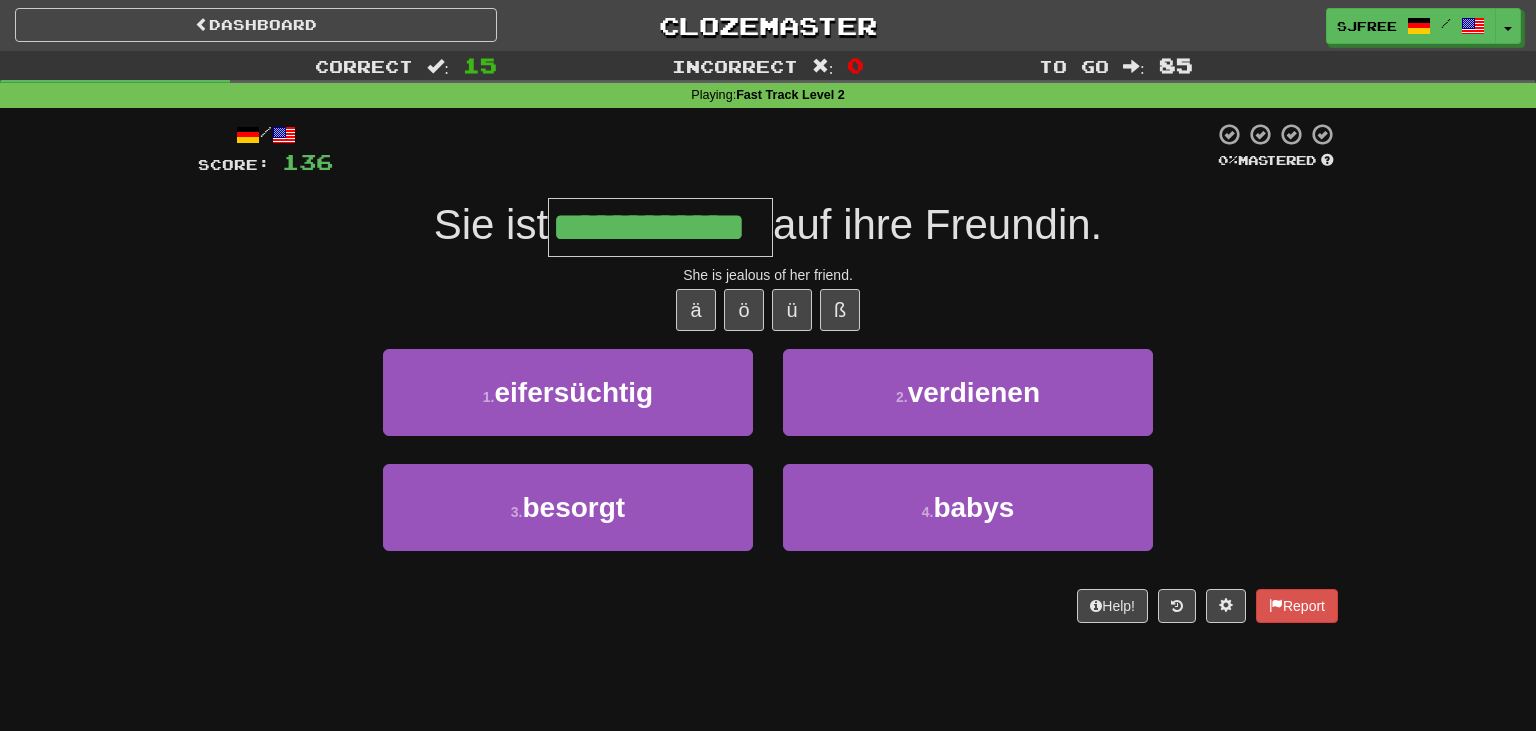 type on "**********" 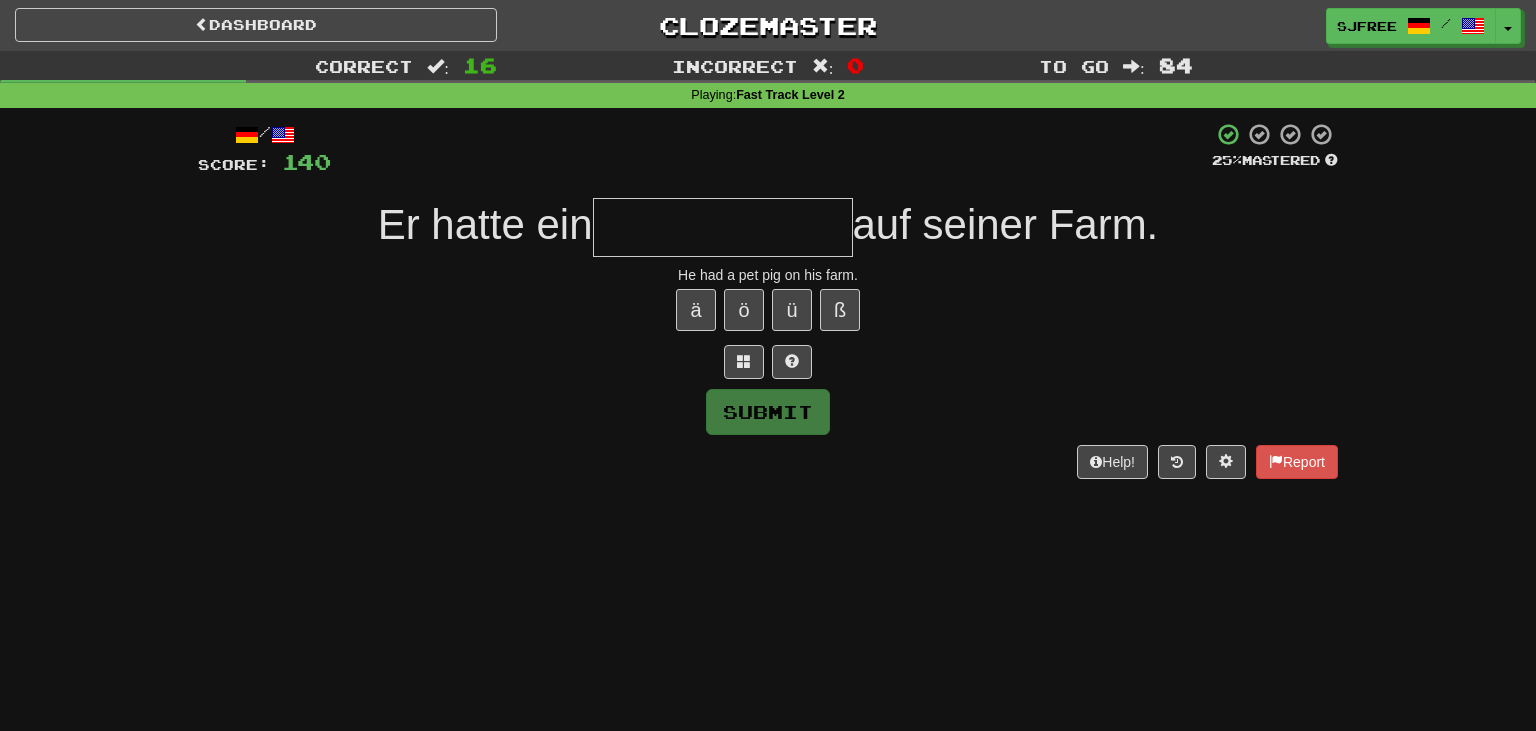 type on "*" 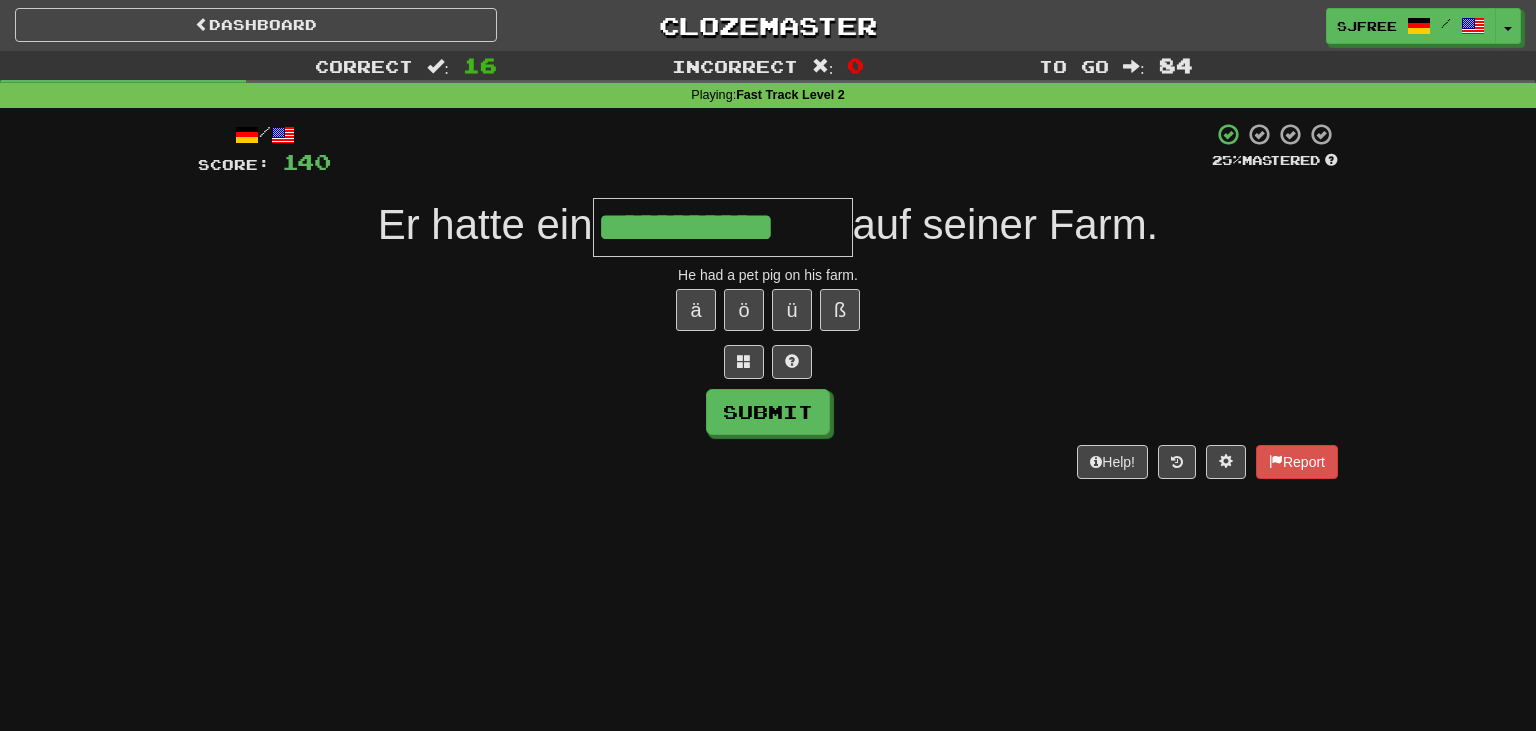 type on "**********" 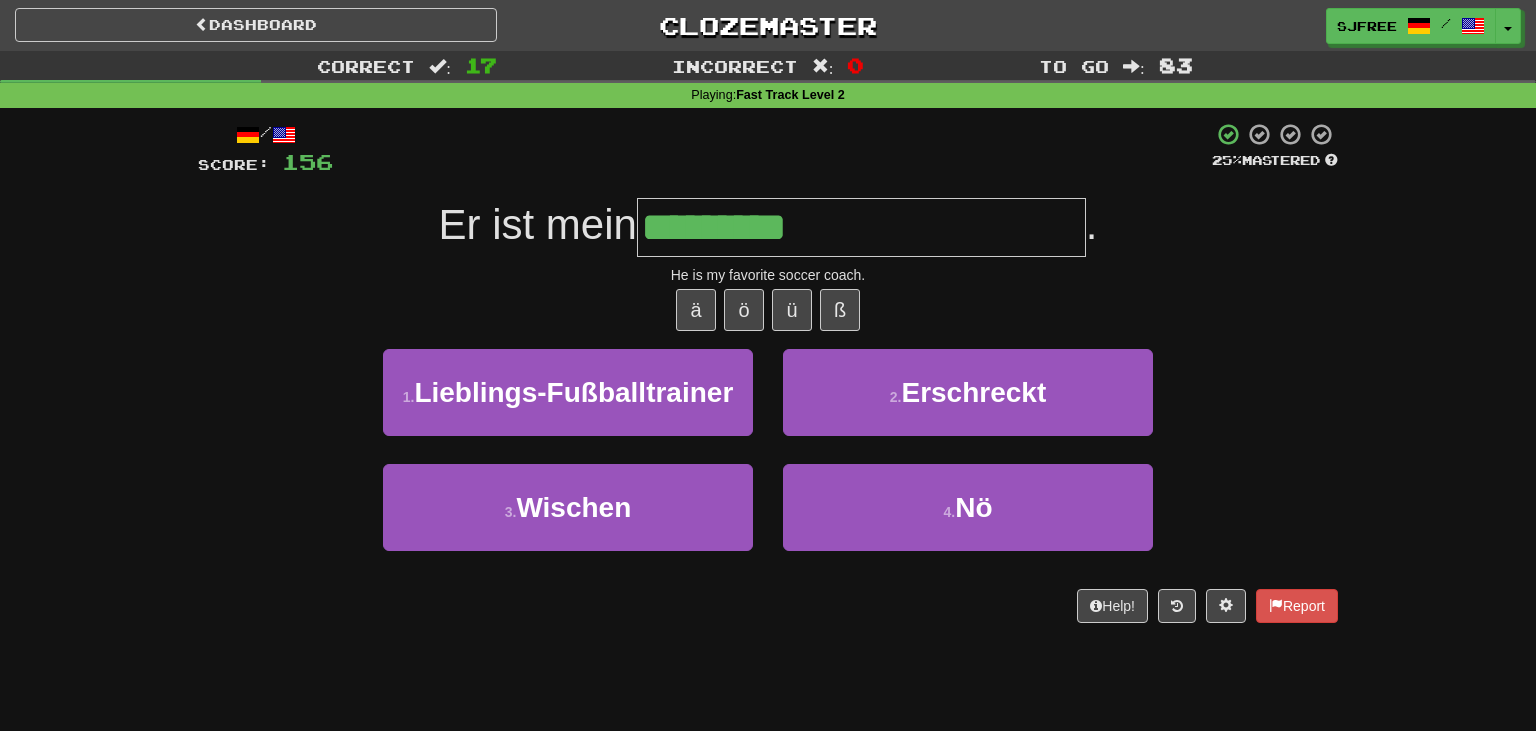 type on "**********" 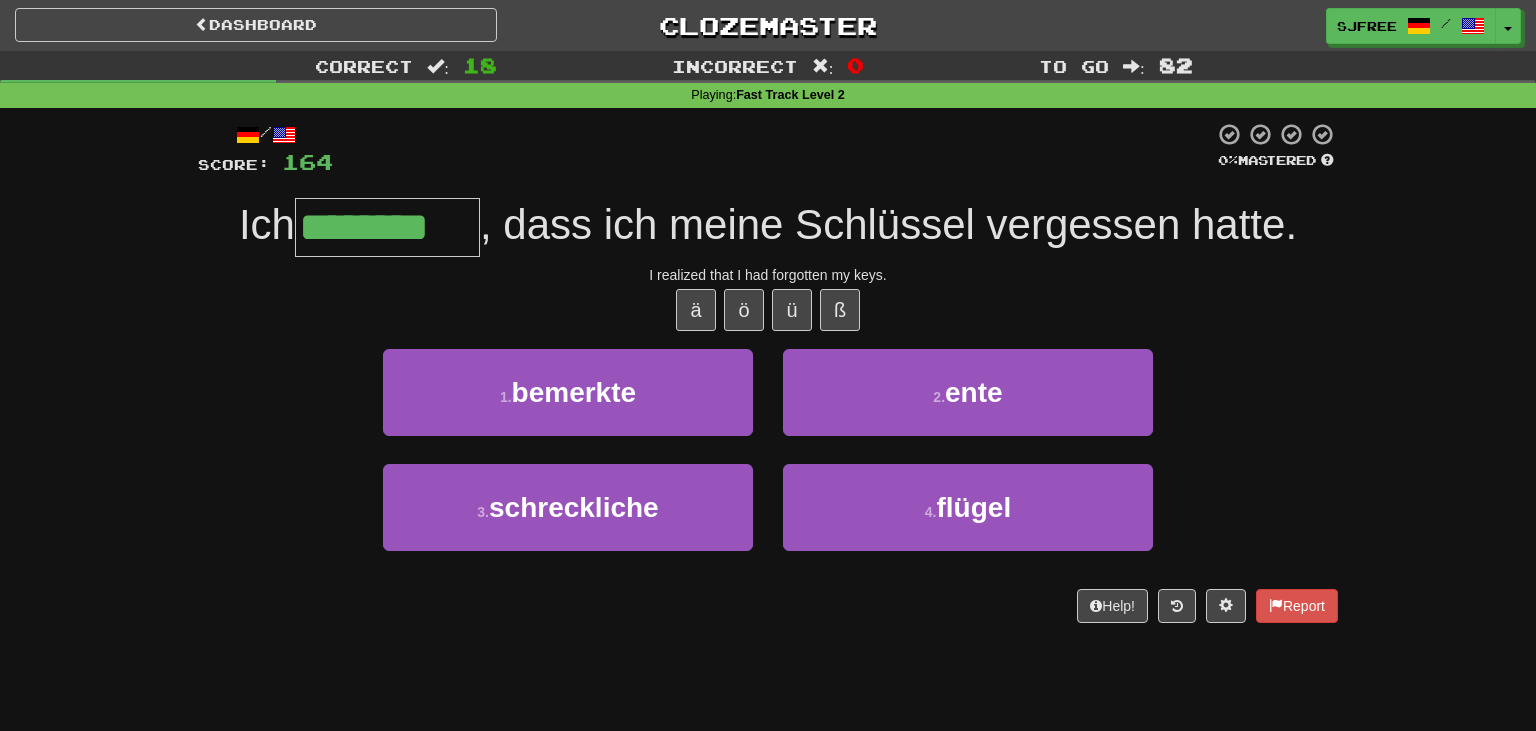 type on "********" 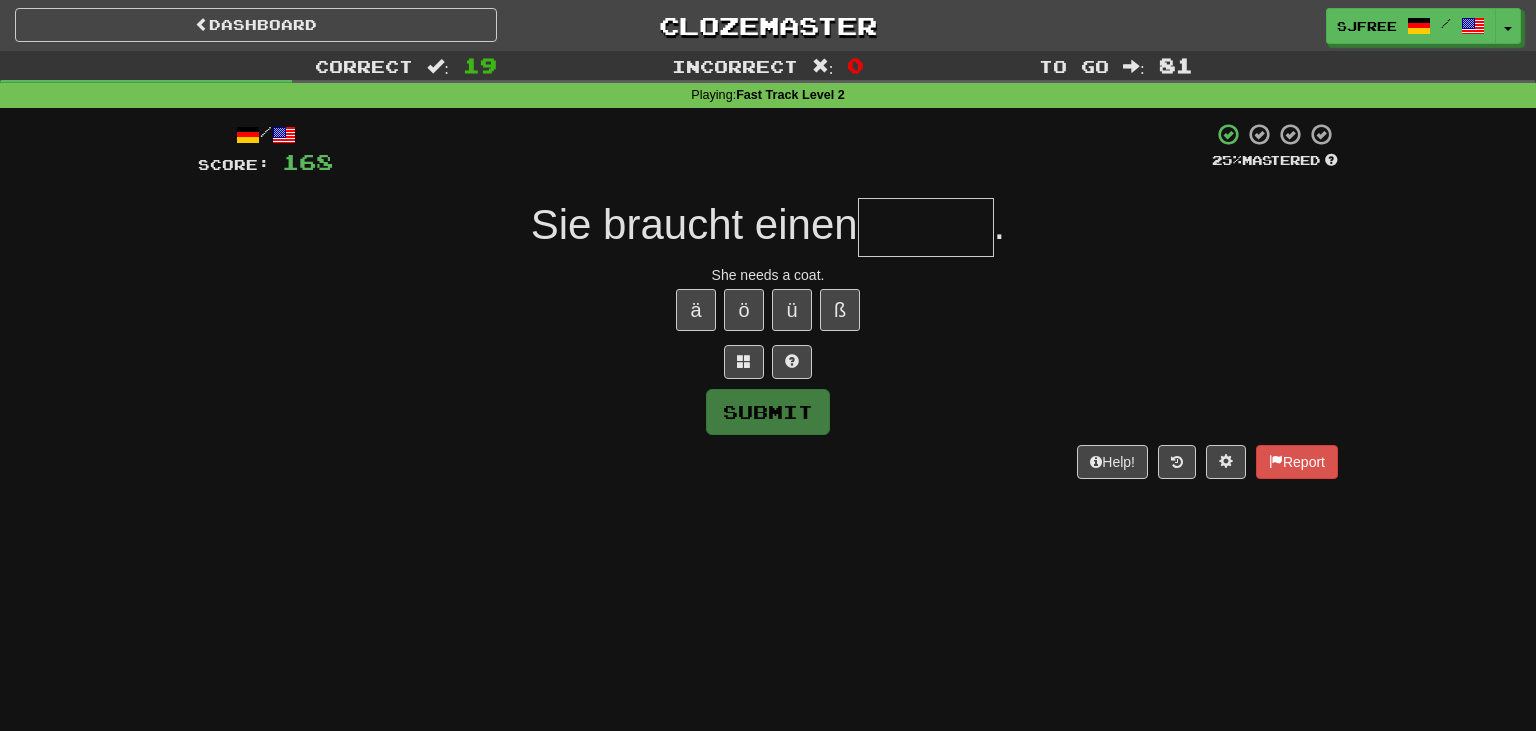 type on "*" 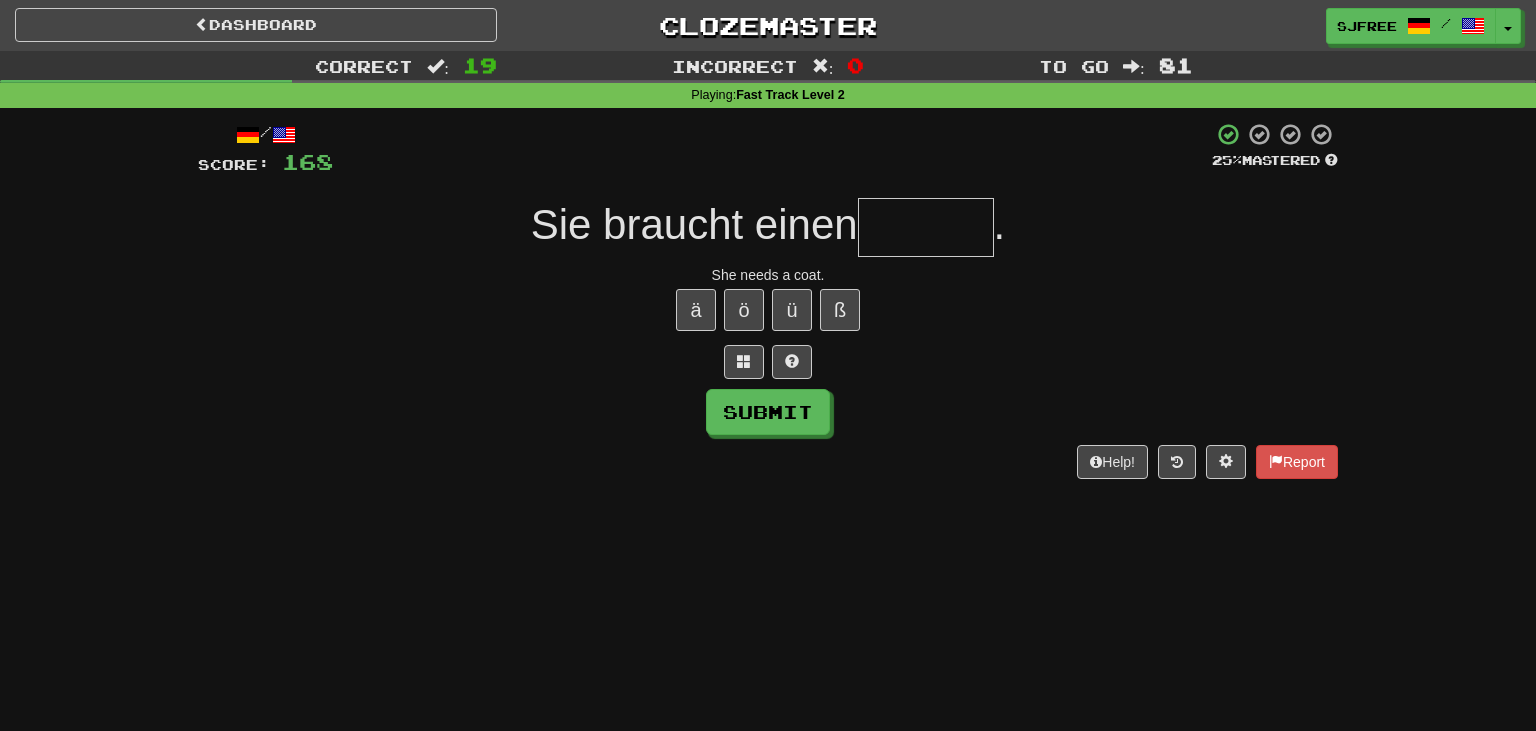 type on "*" 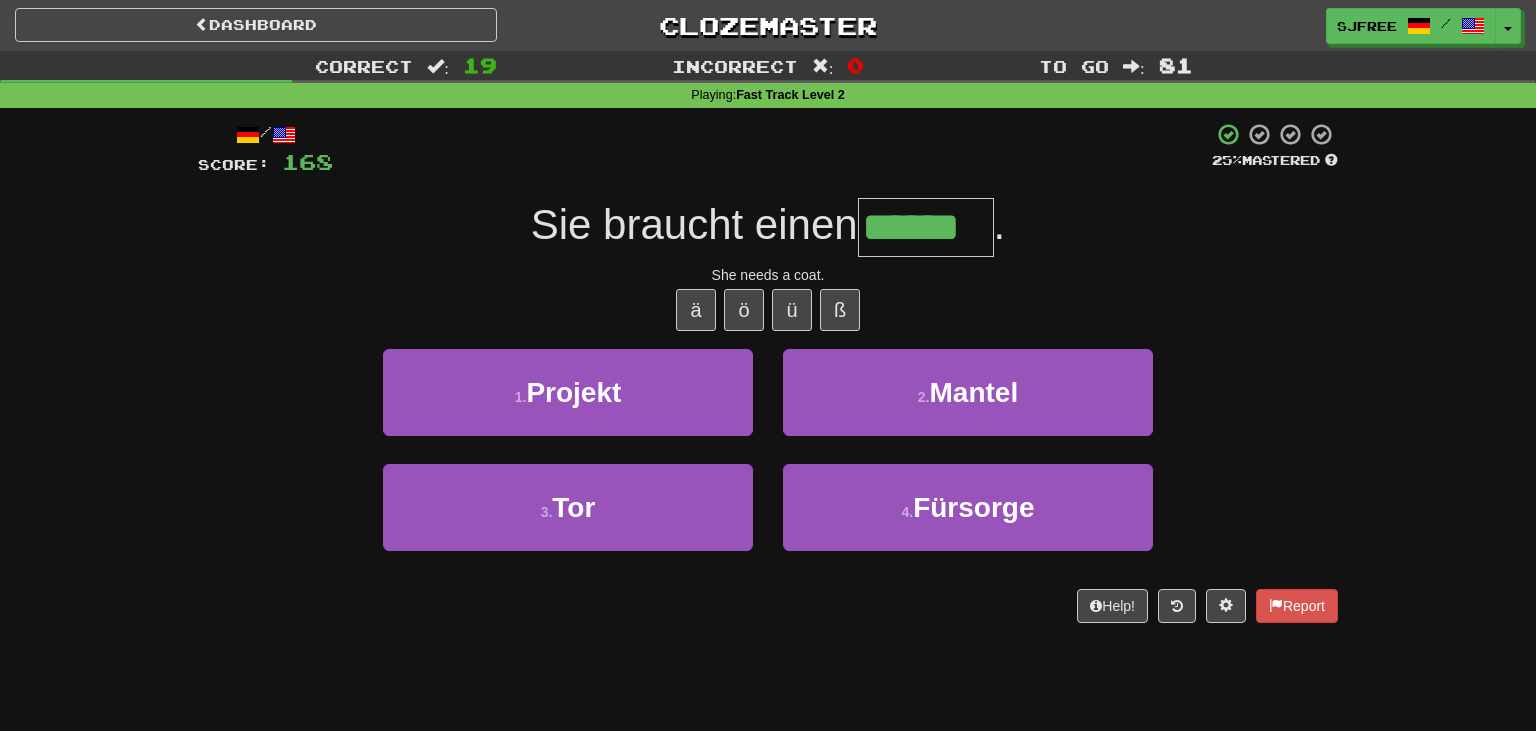 type on "******" 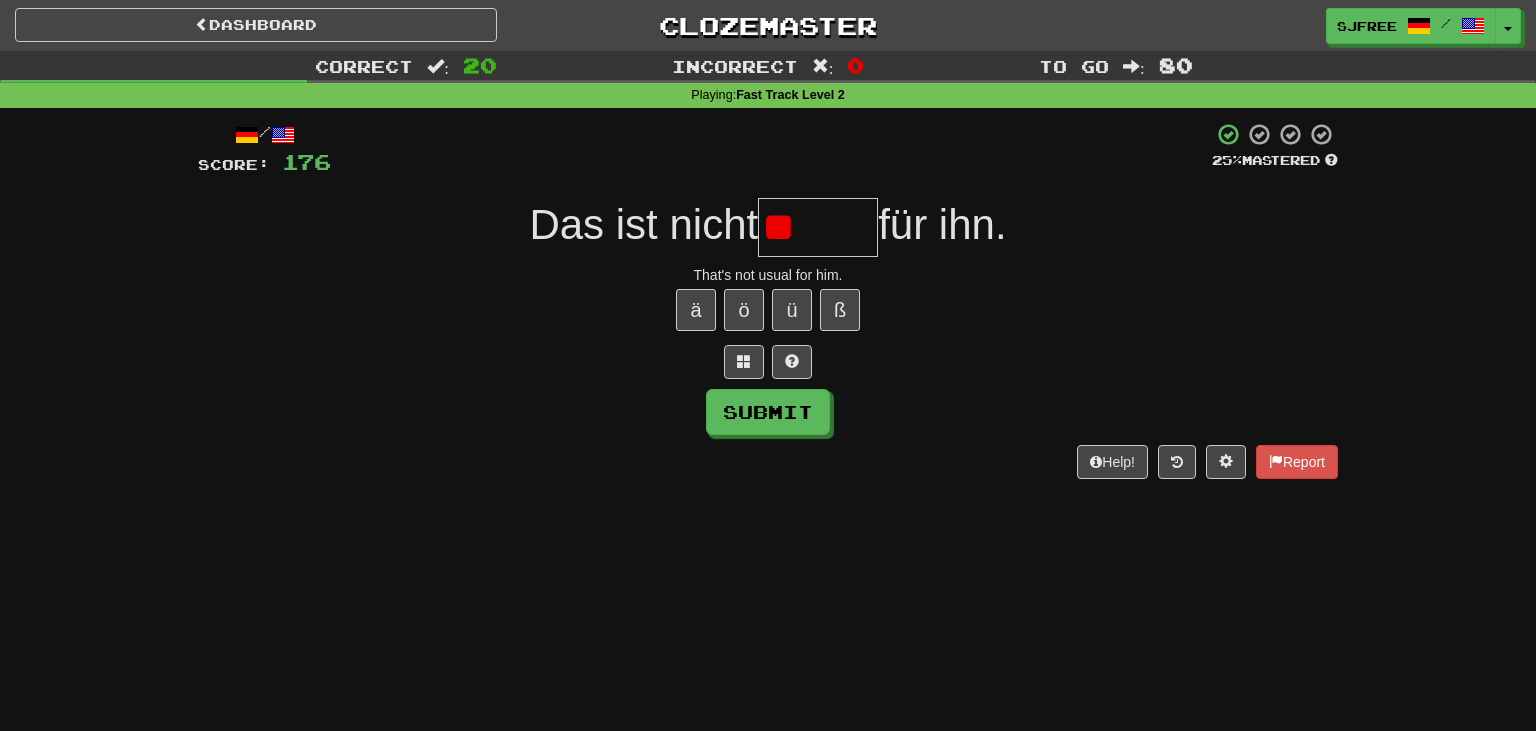 type on "*" 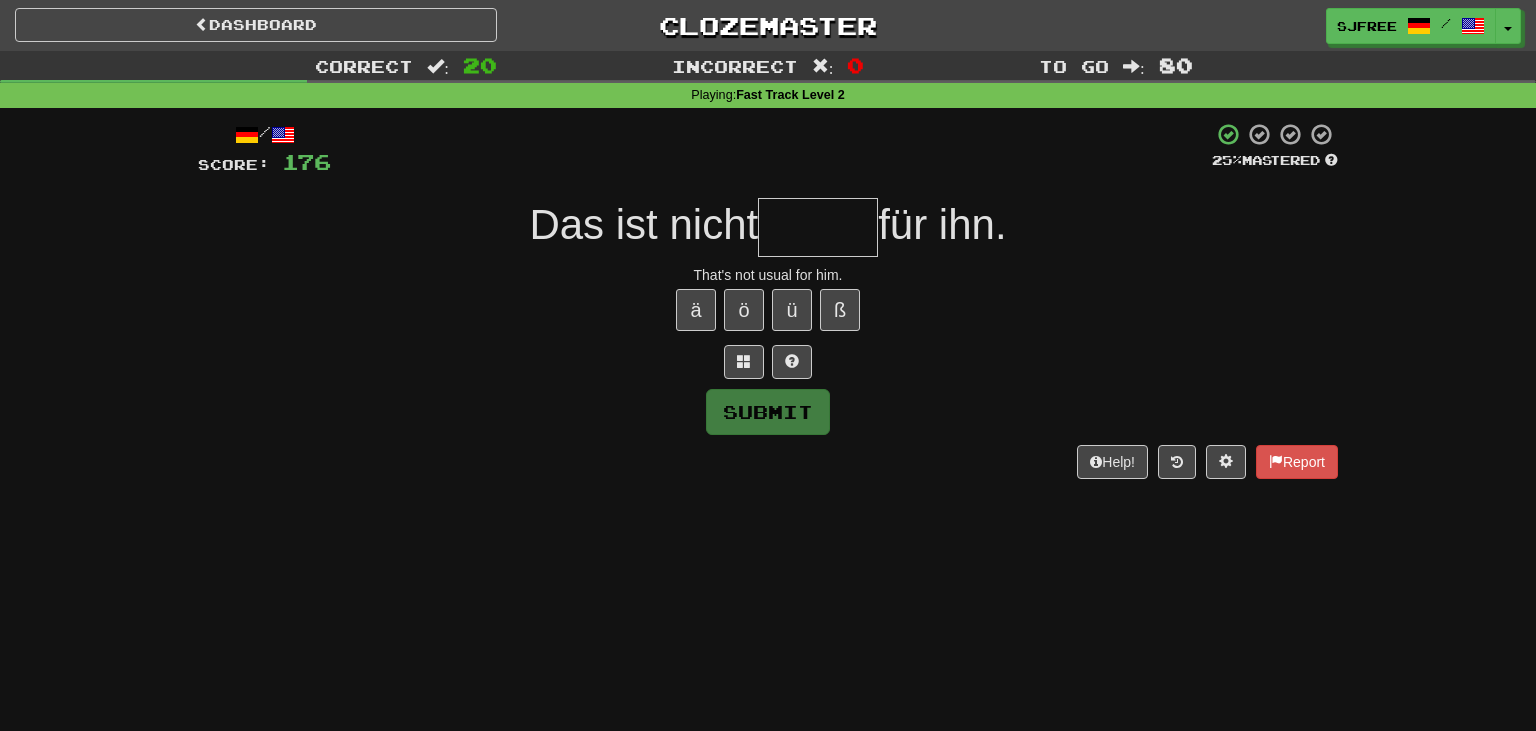 type on "*" 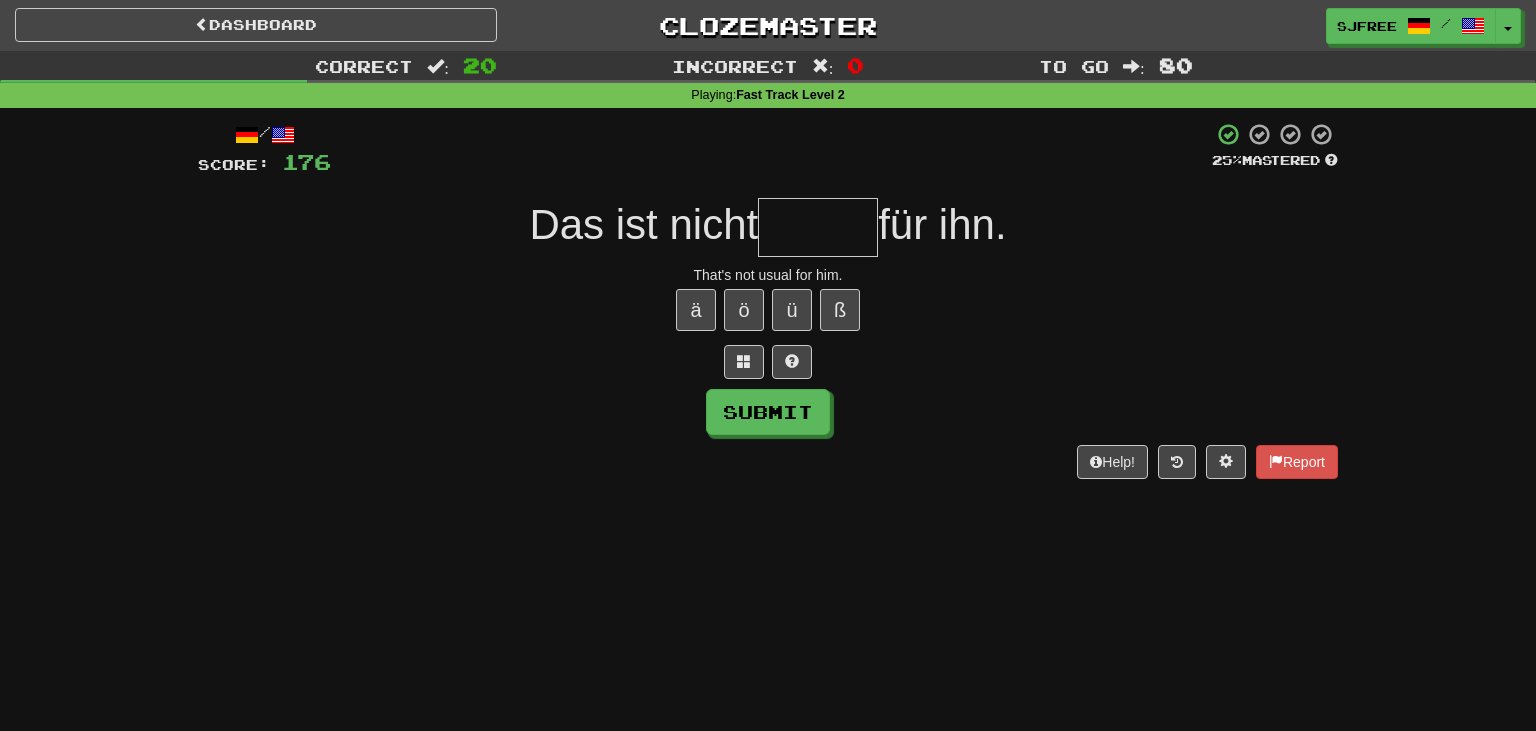 type on "*" 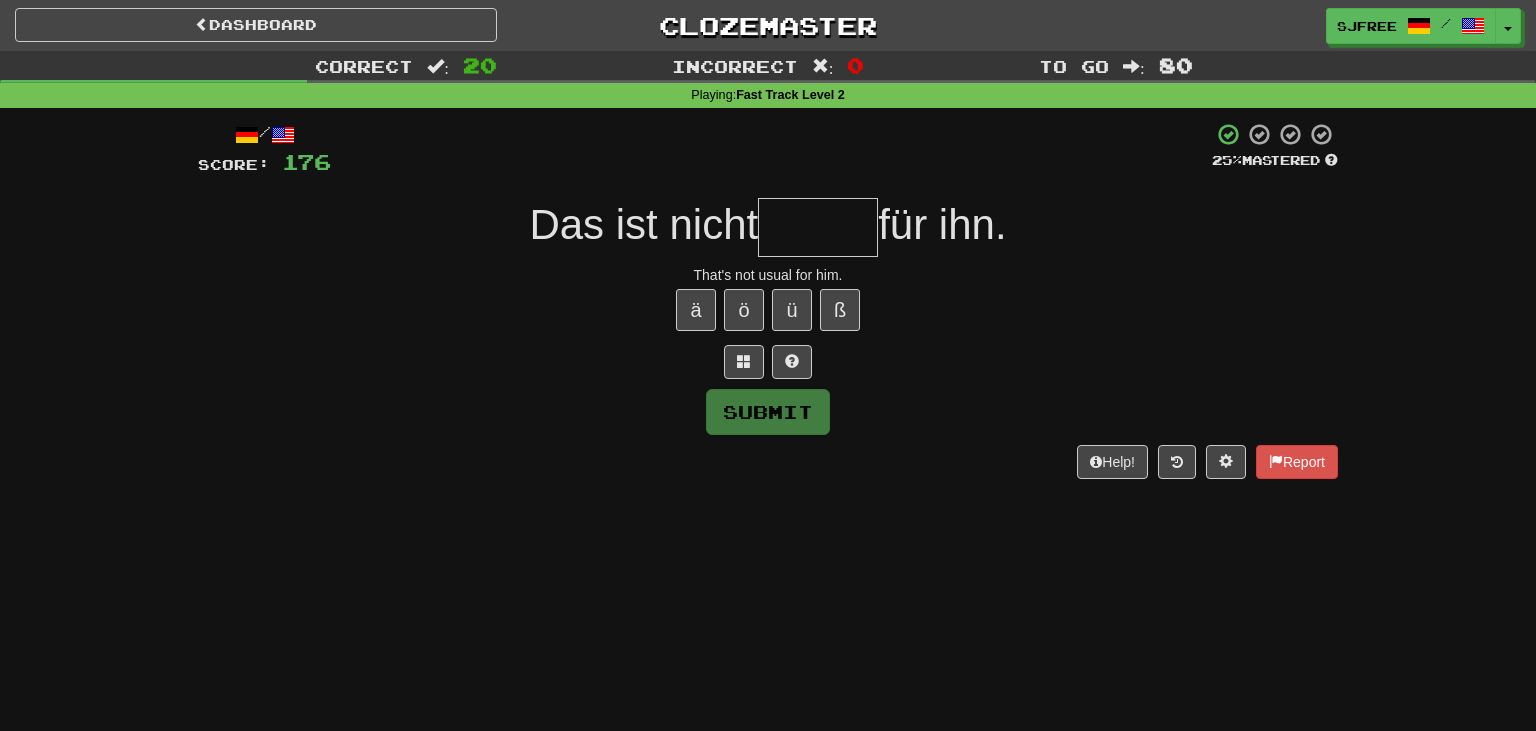 type on "*" 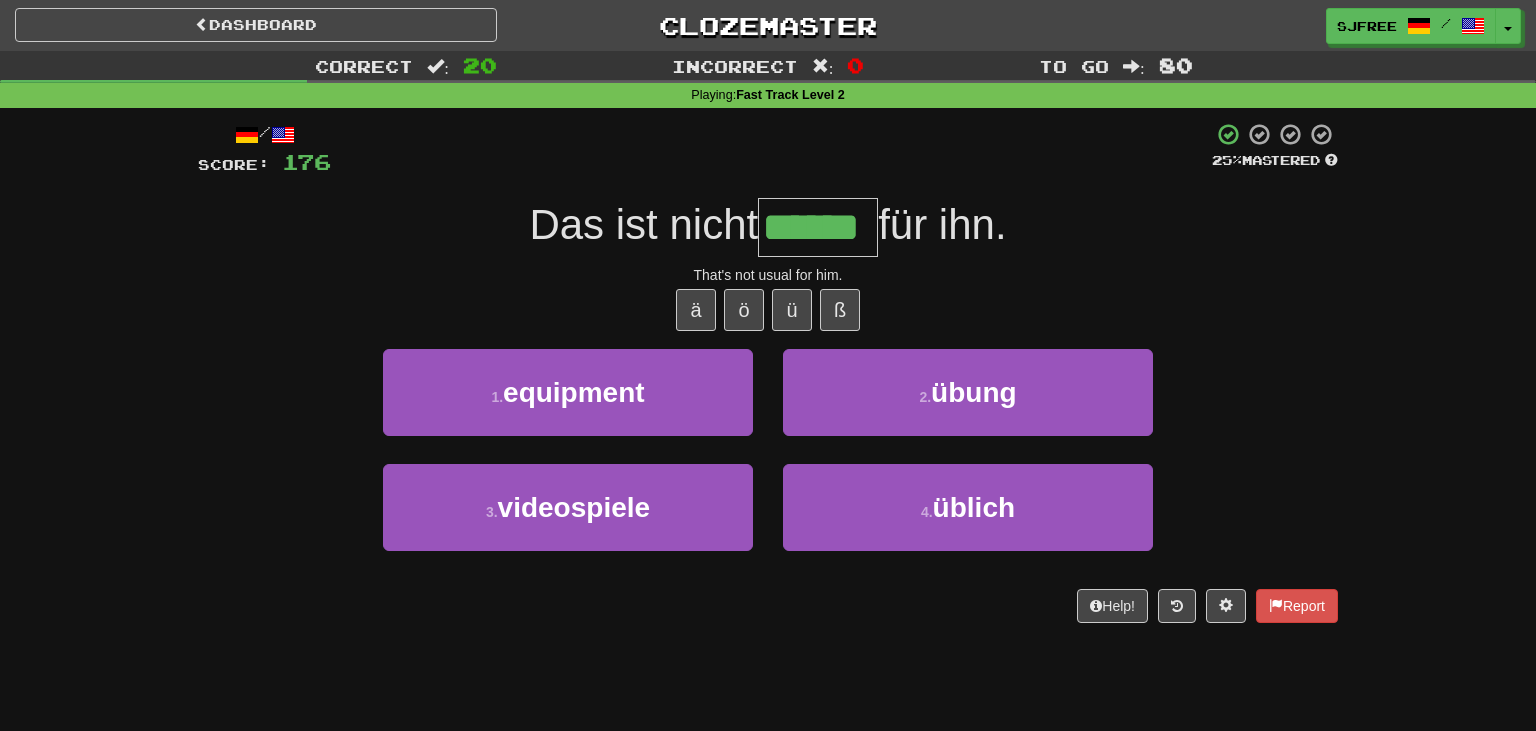 type on "******" 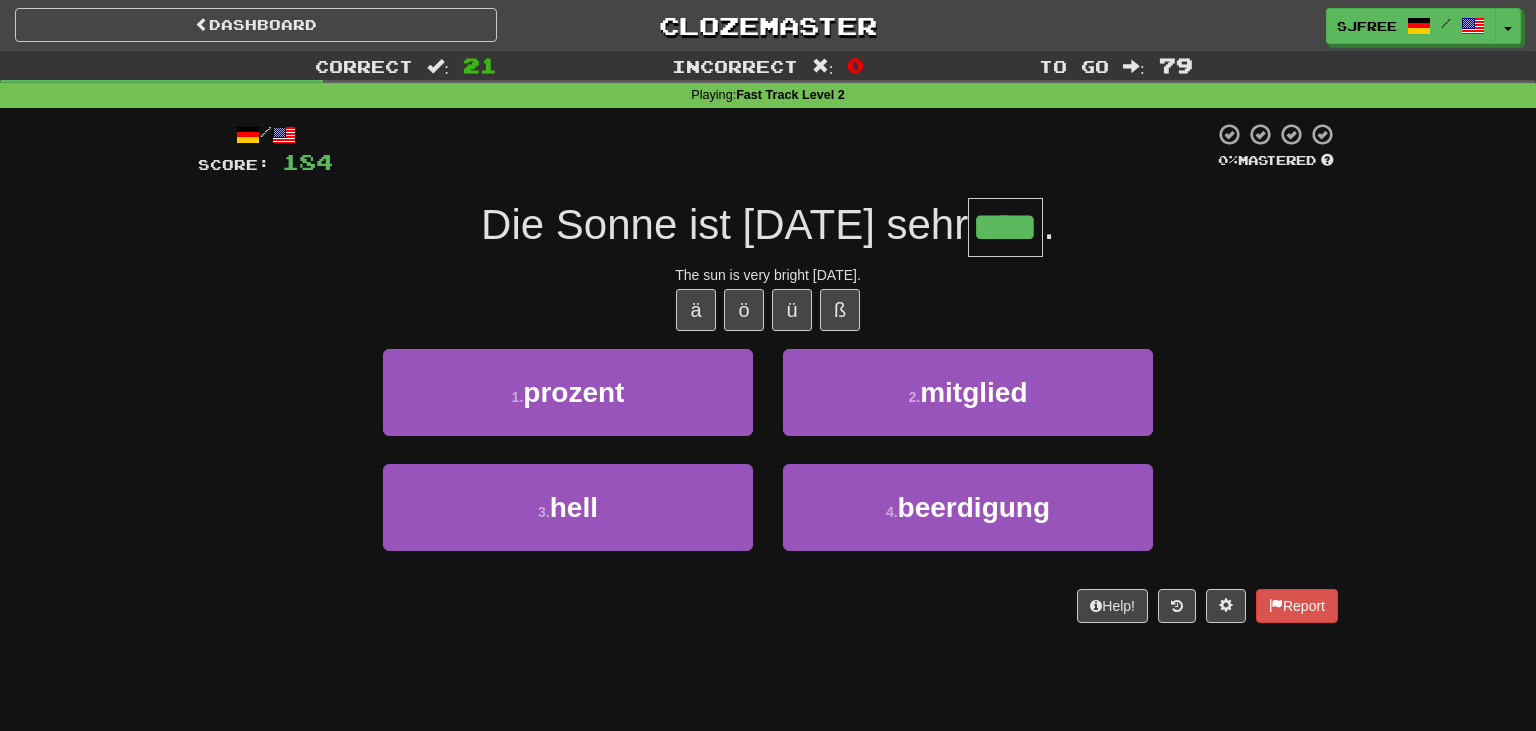 type on "****" 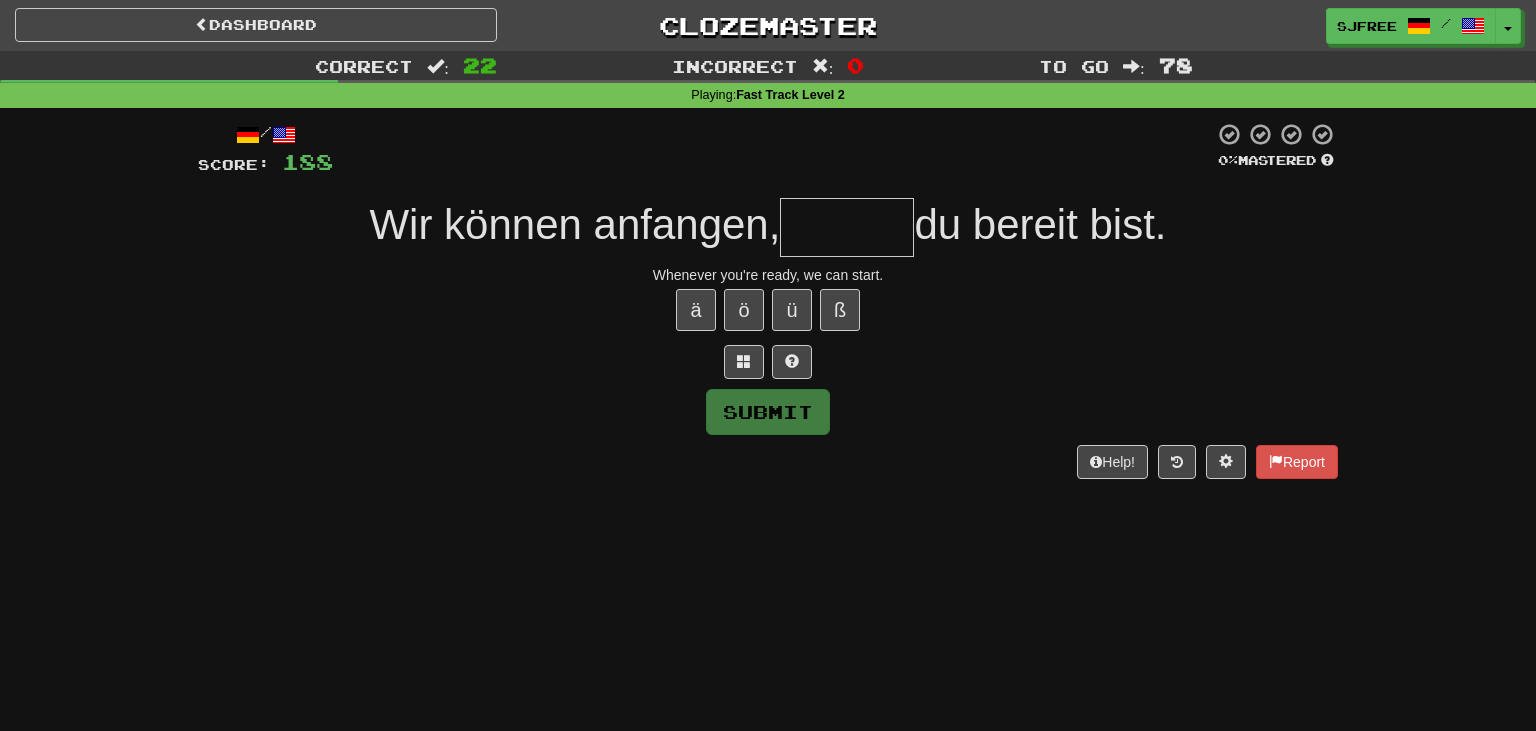 type on "*" 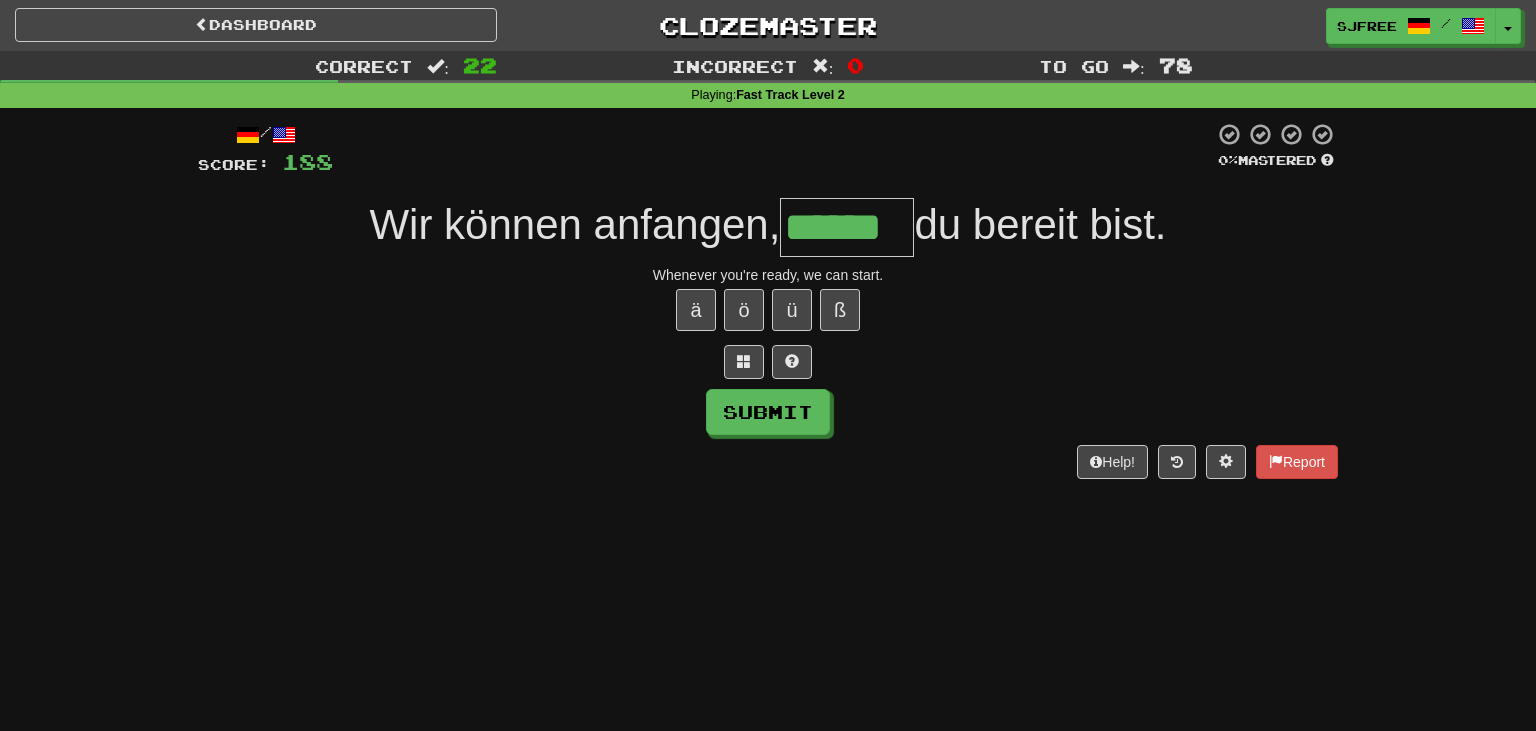 type on "******" 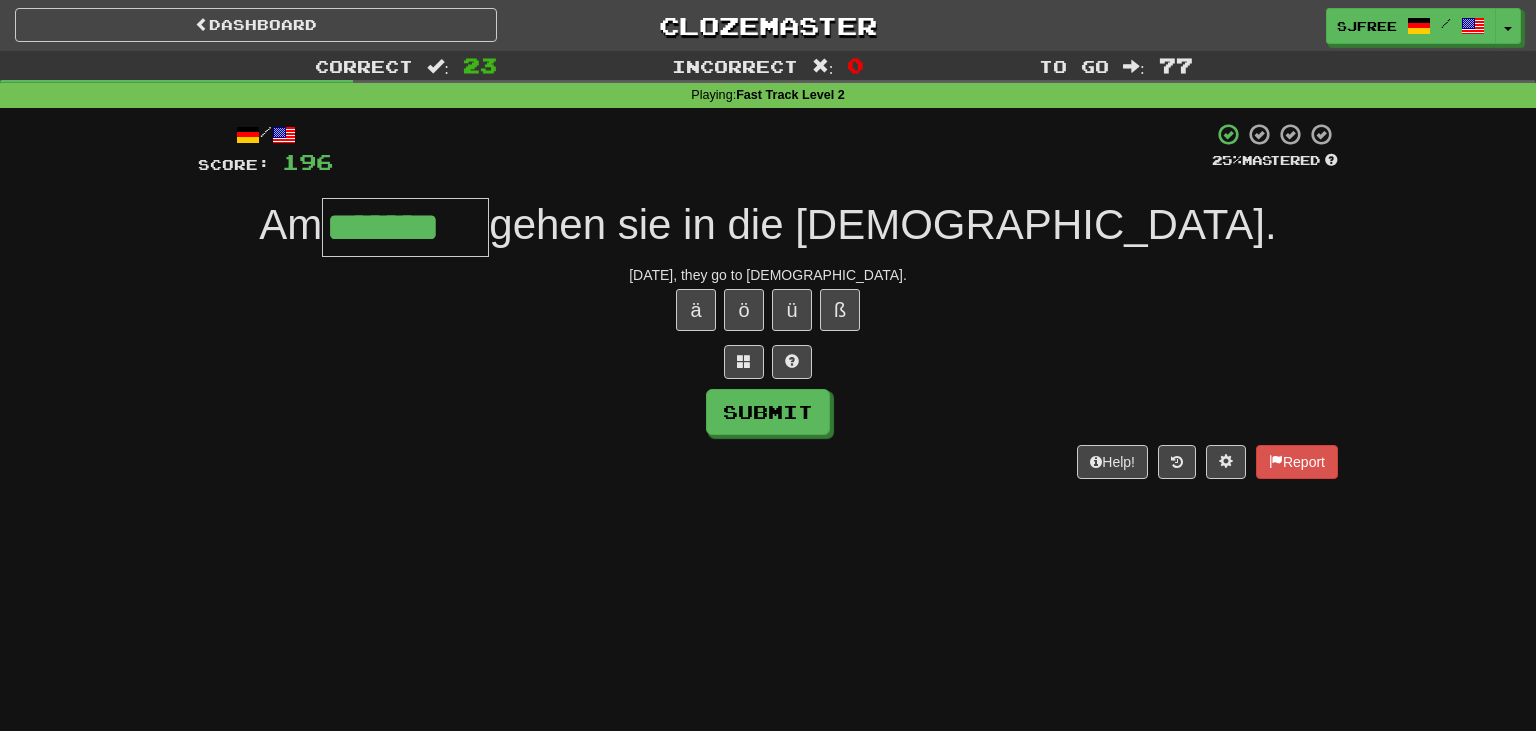 type on "*******" 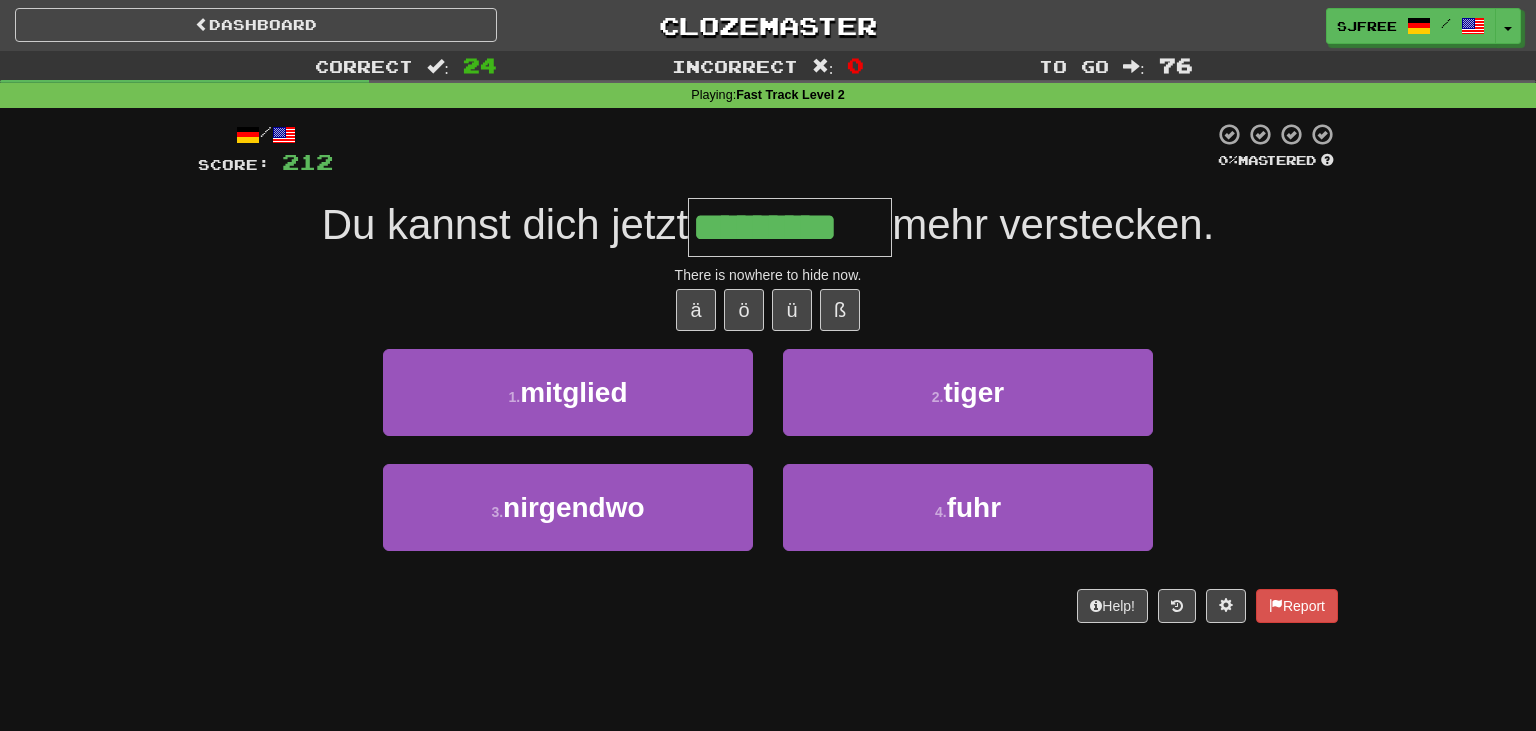 type on "*********" 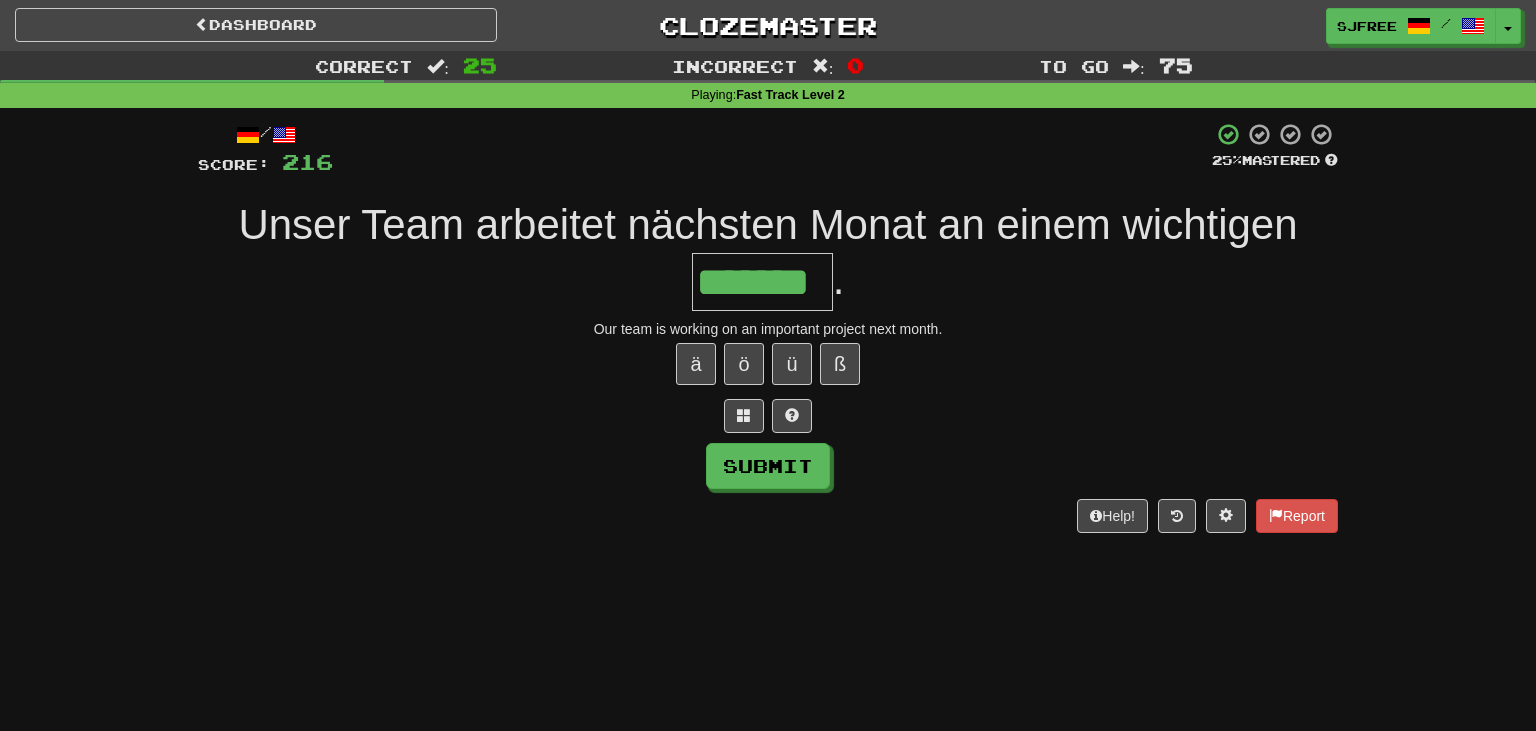 type on "*******" 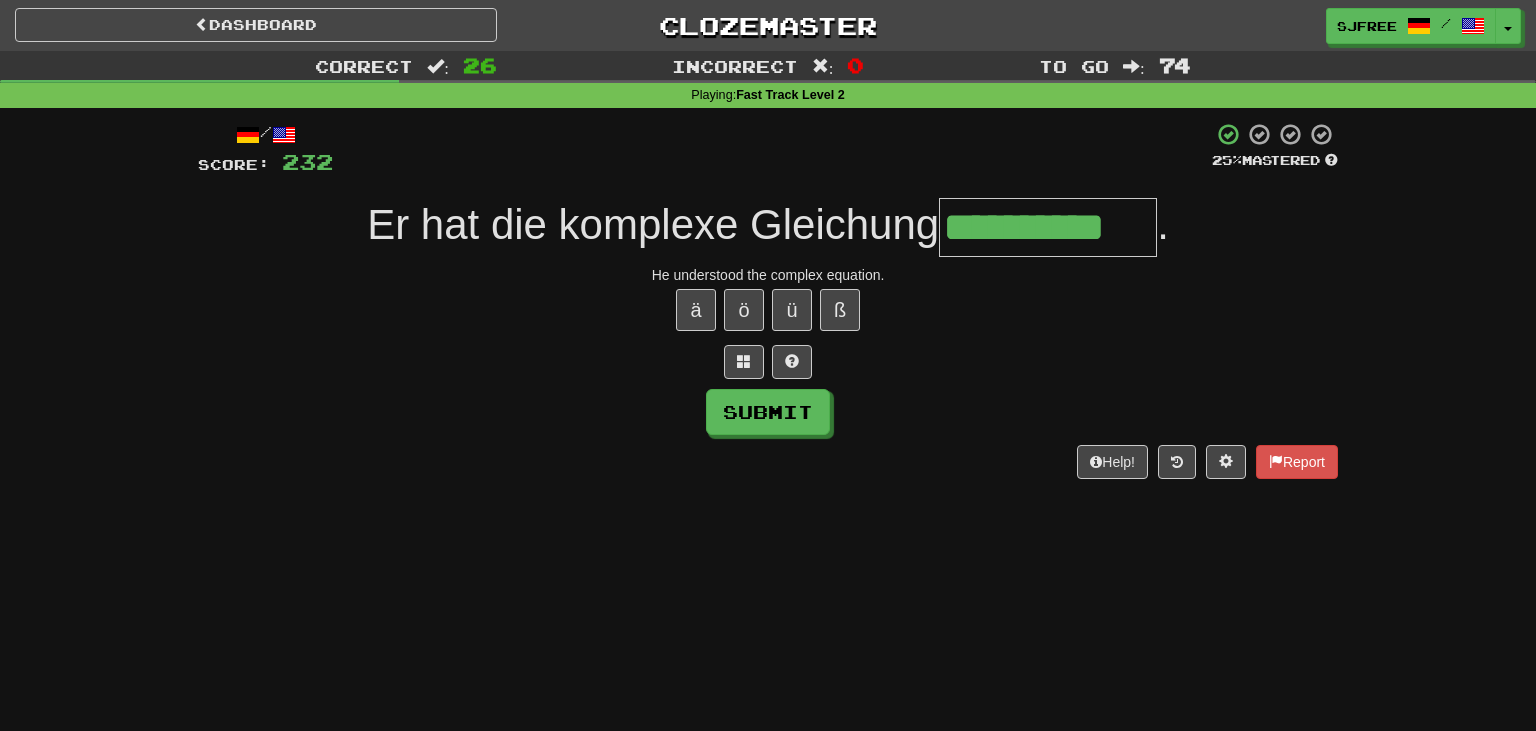 type on "**********" 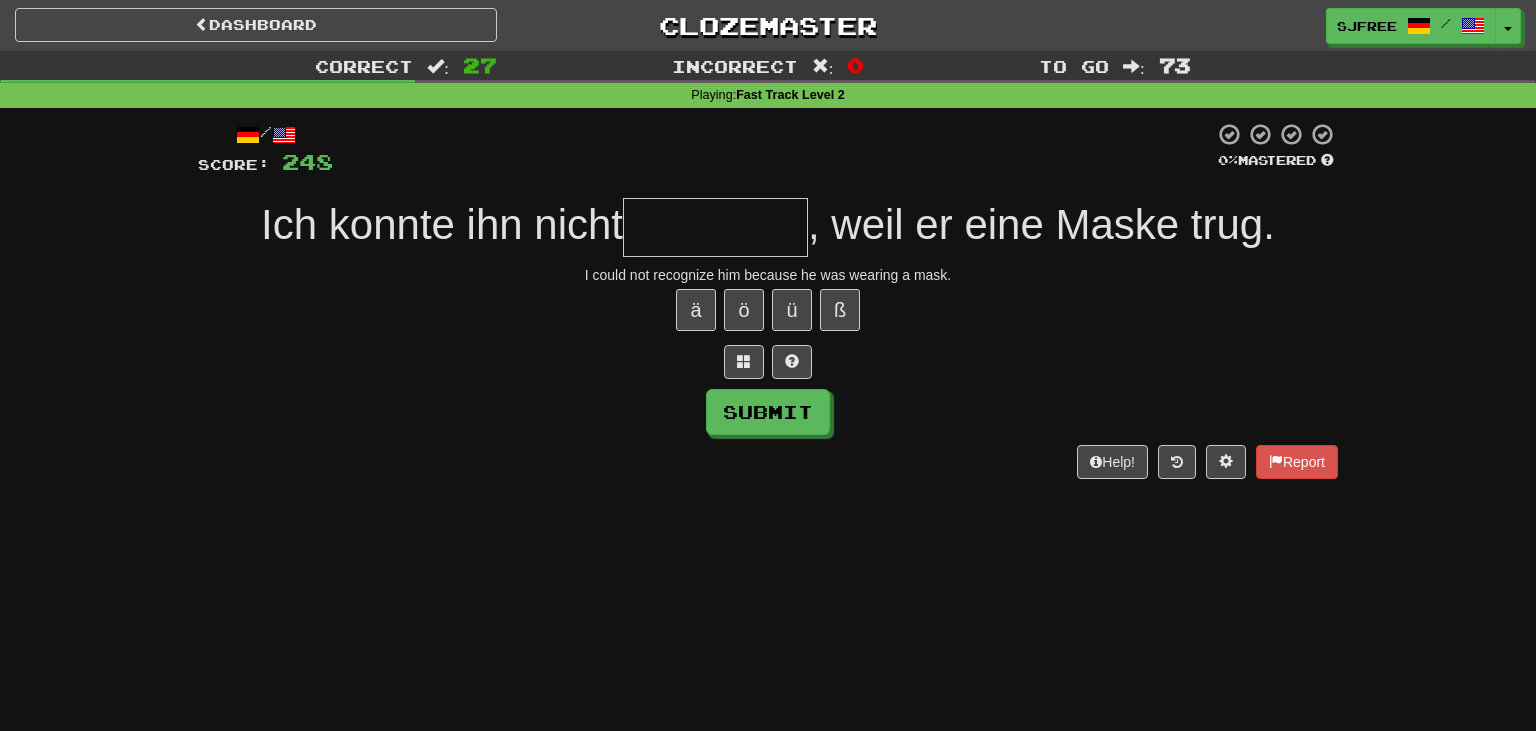 type on "*" 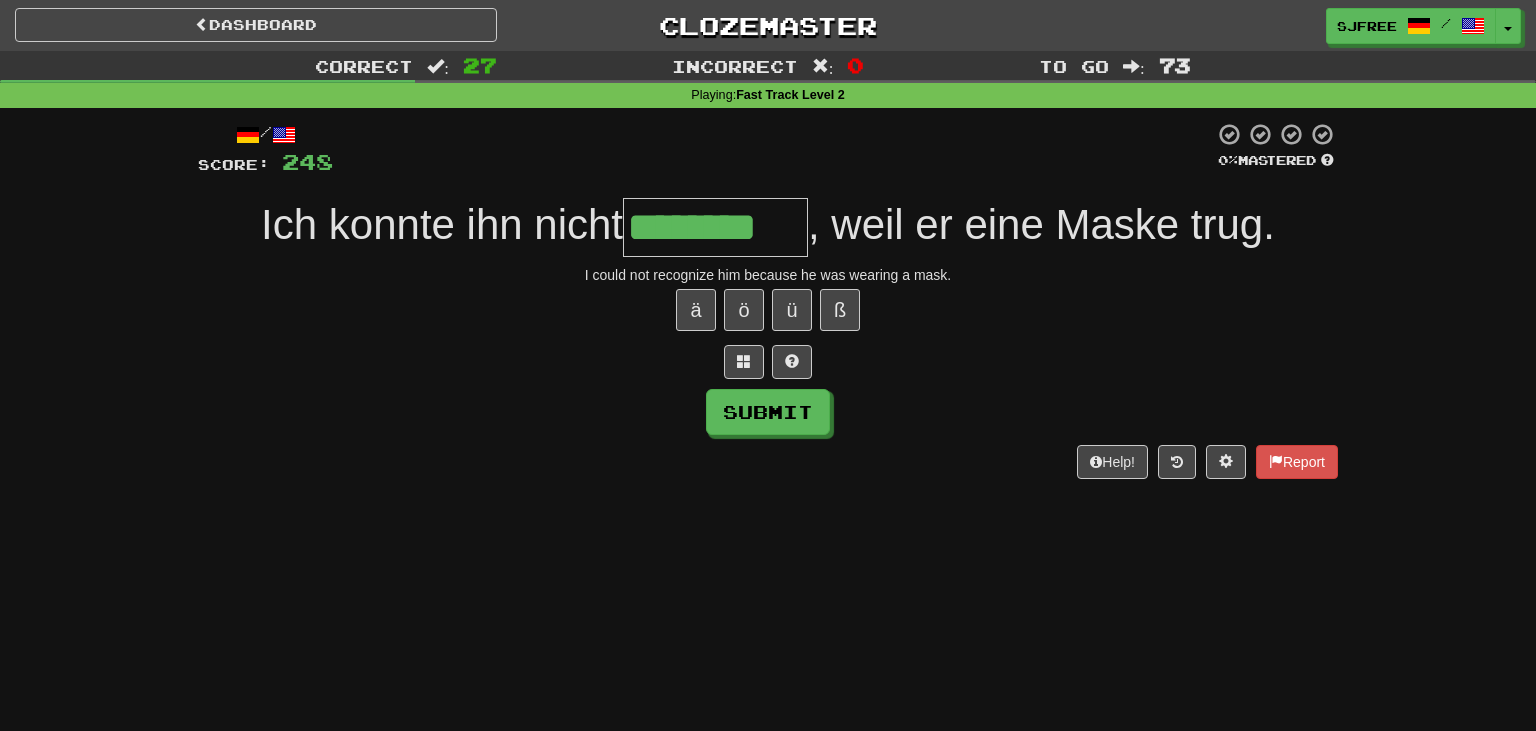 type on "********" 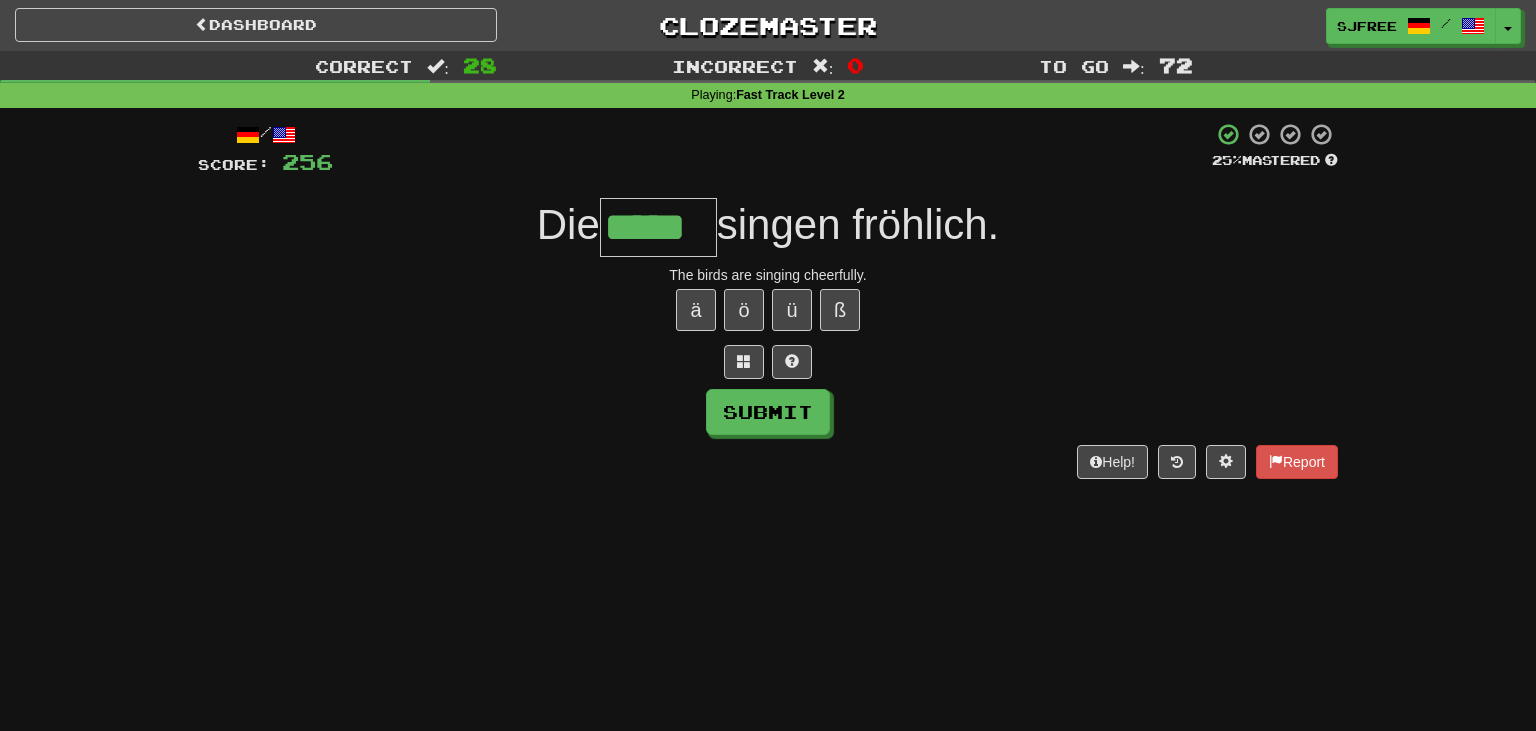 type on "*****" 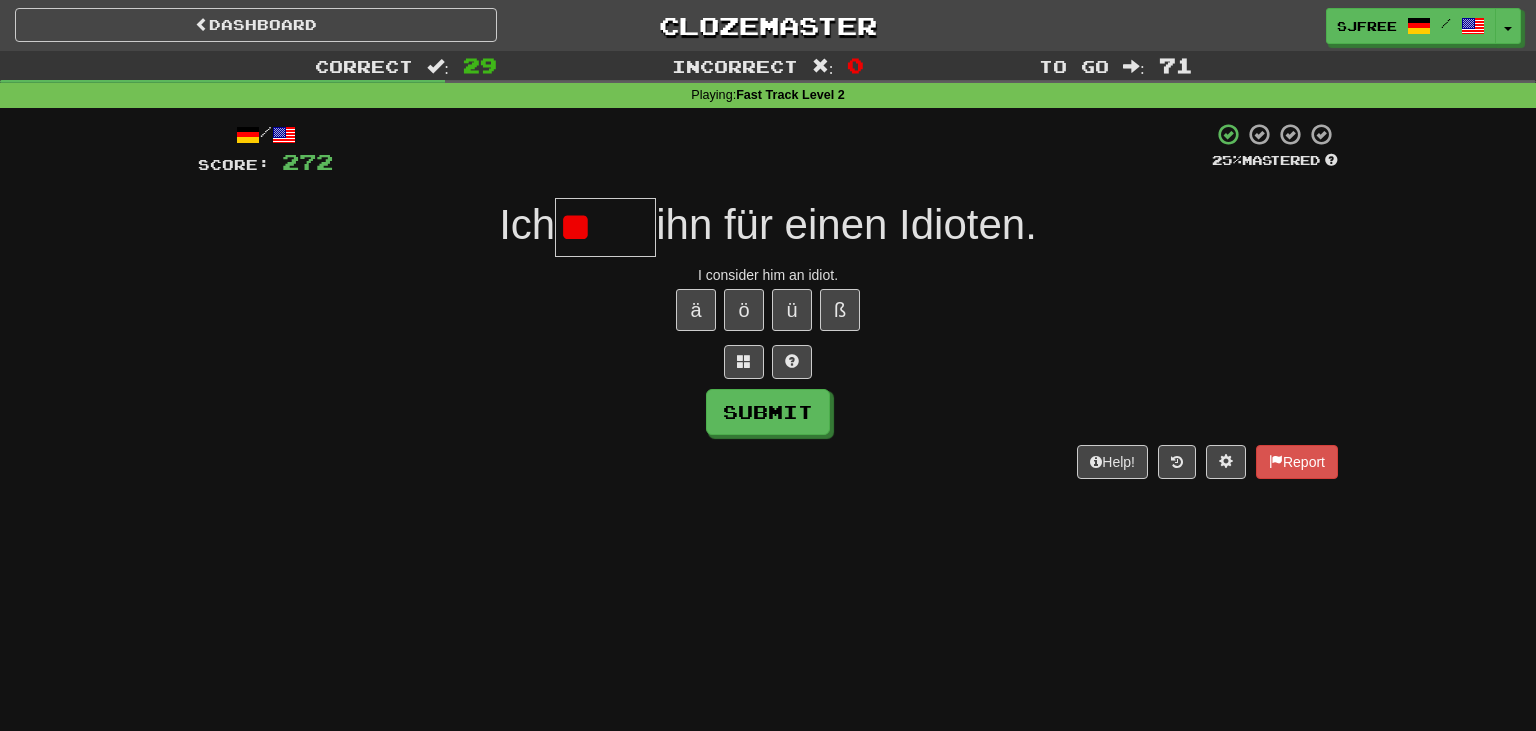 type on "*" 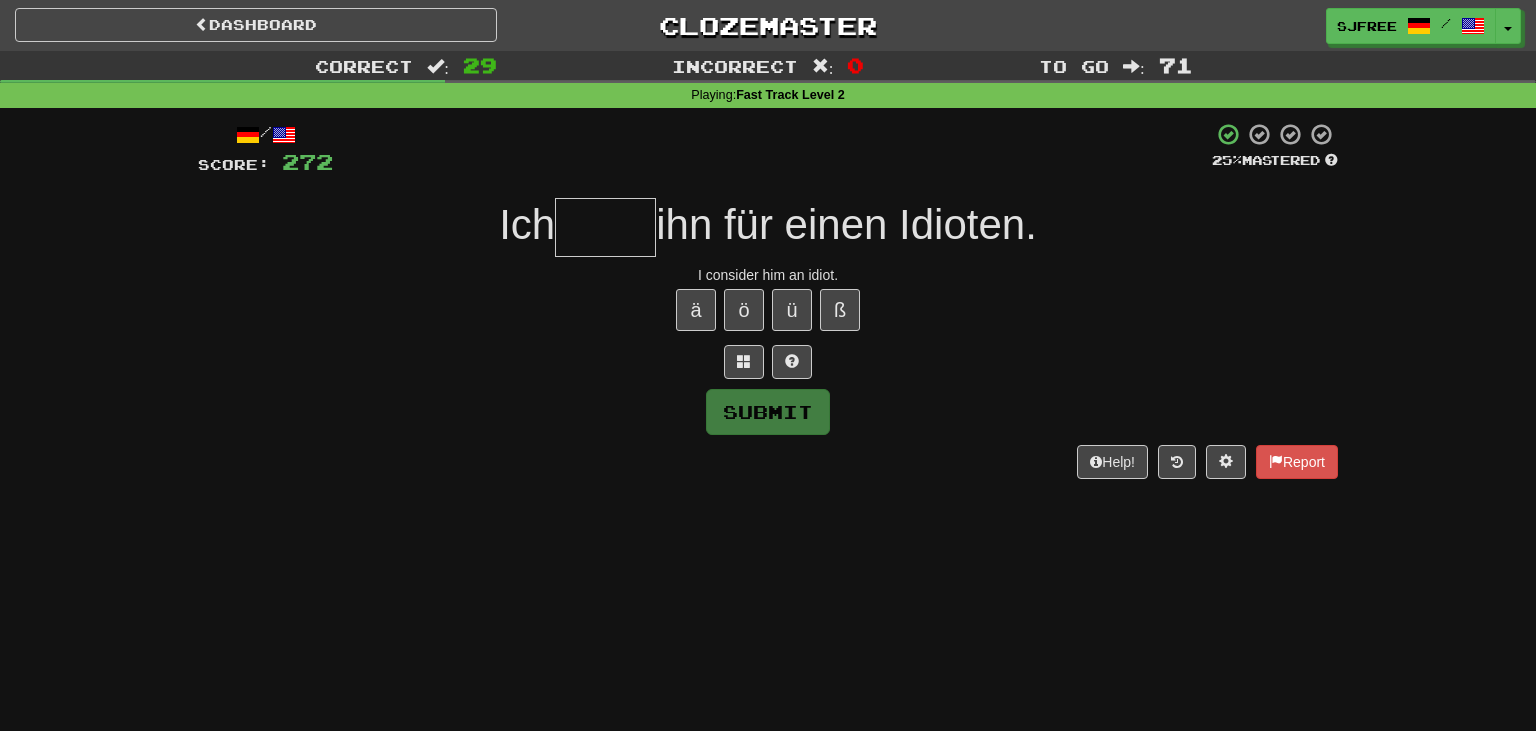 type on "*" 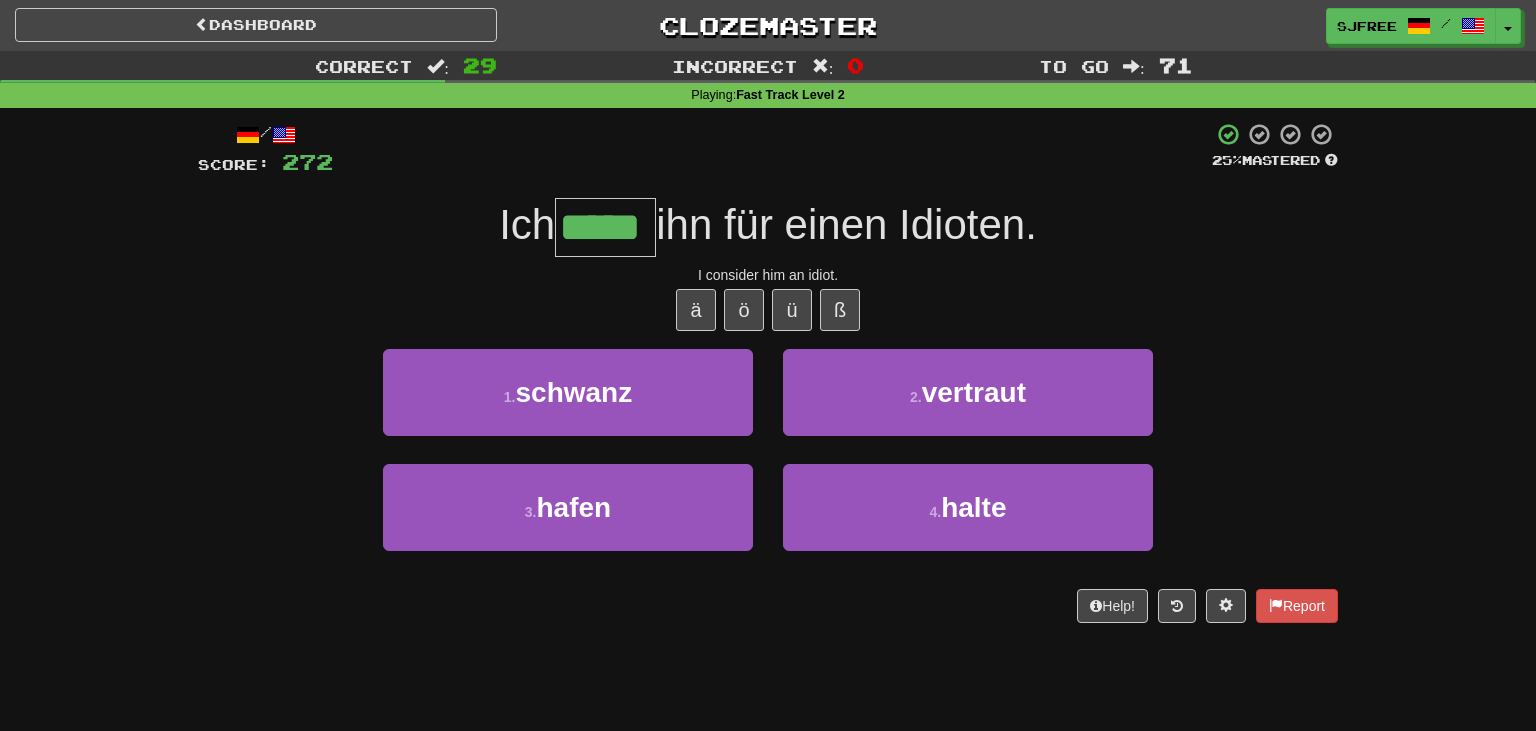 type on "*****" 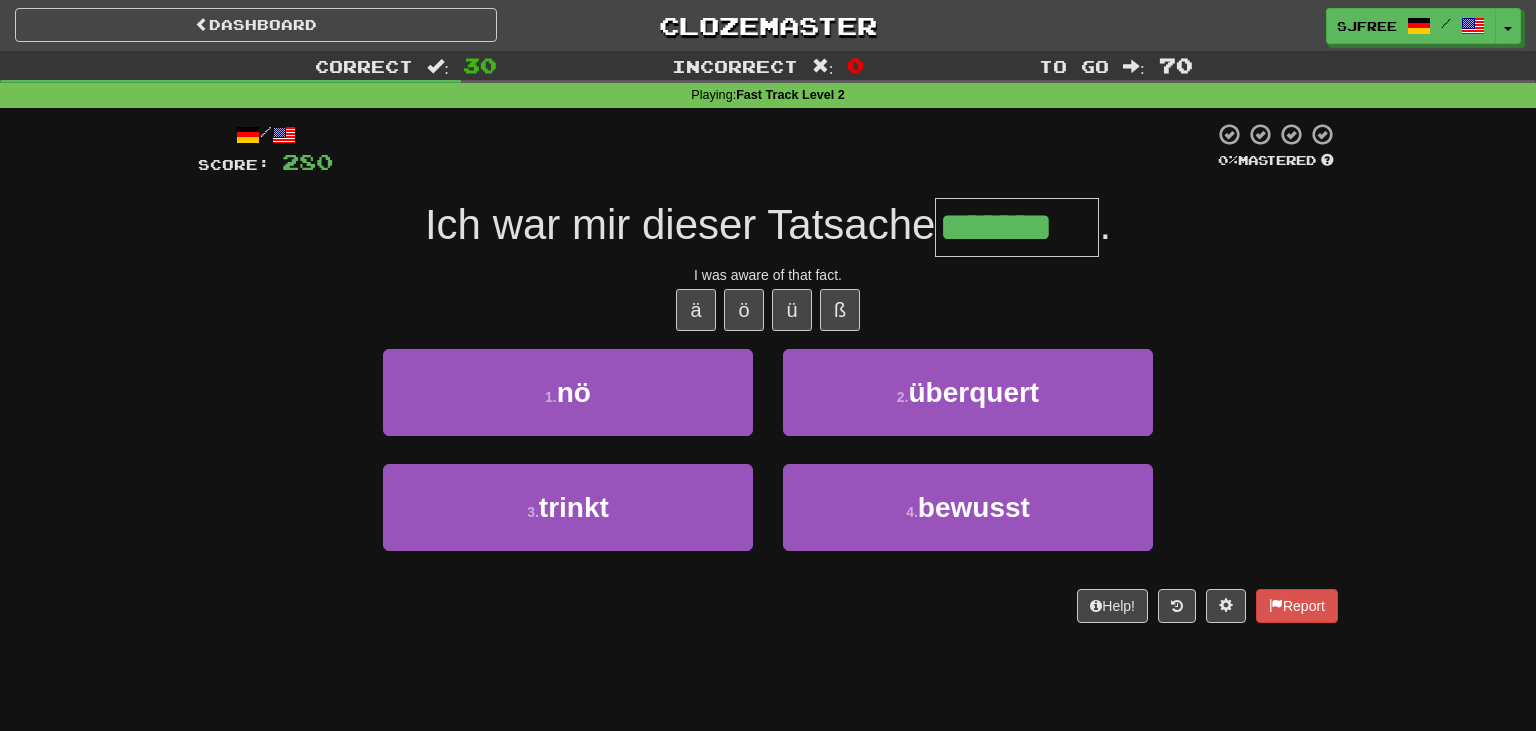 type on "*******" 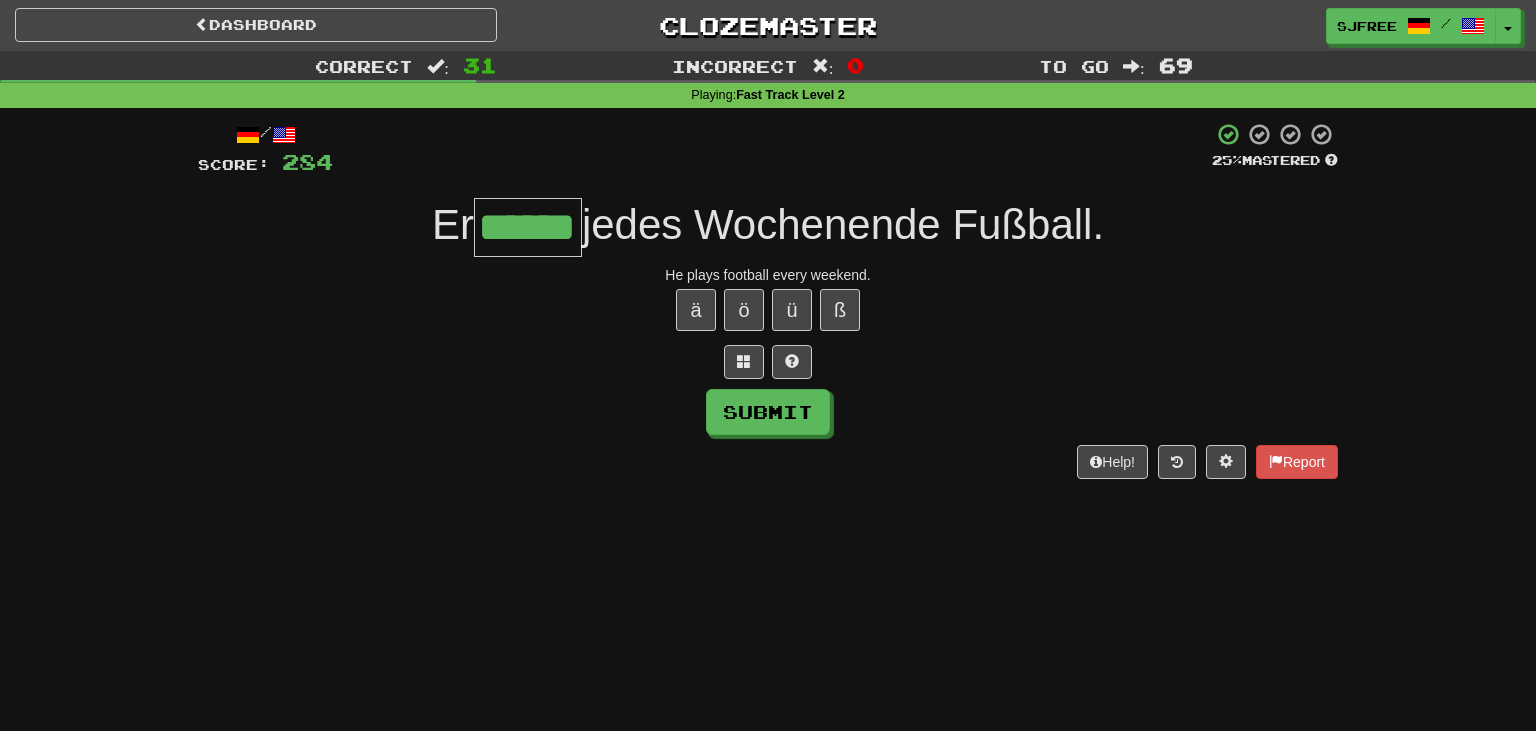 type on "******" 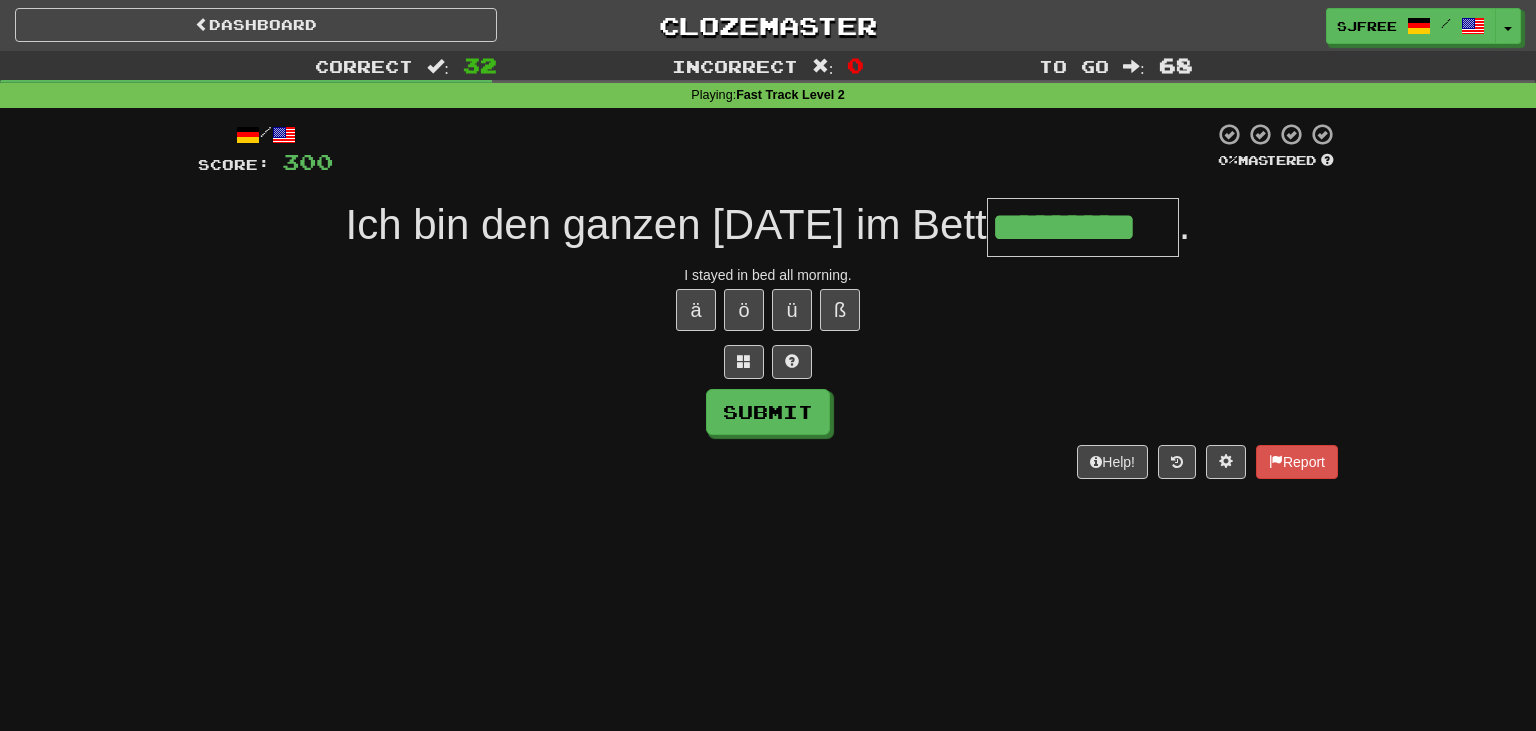 type on "*********" 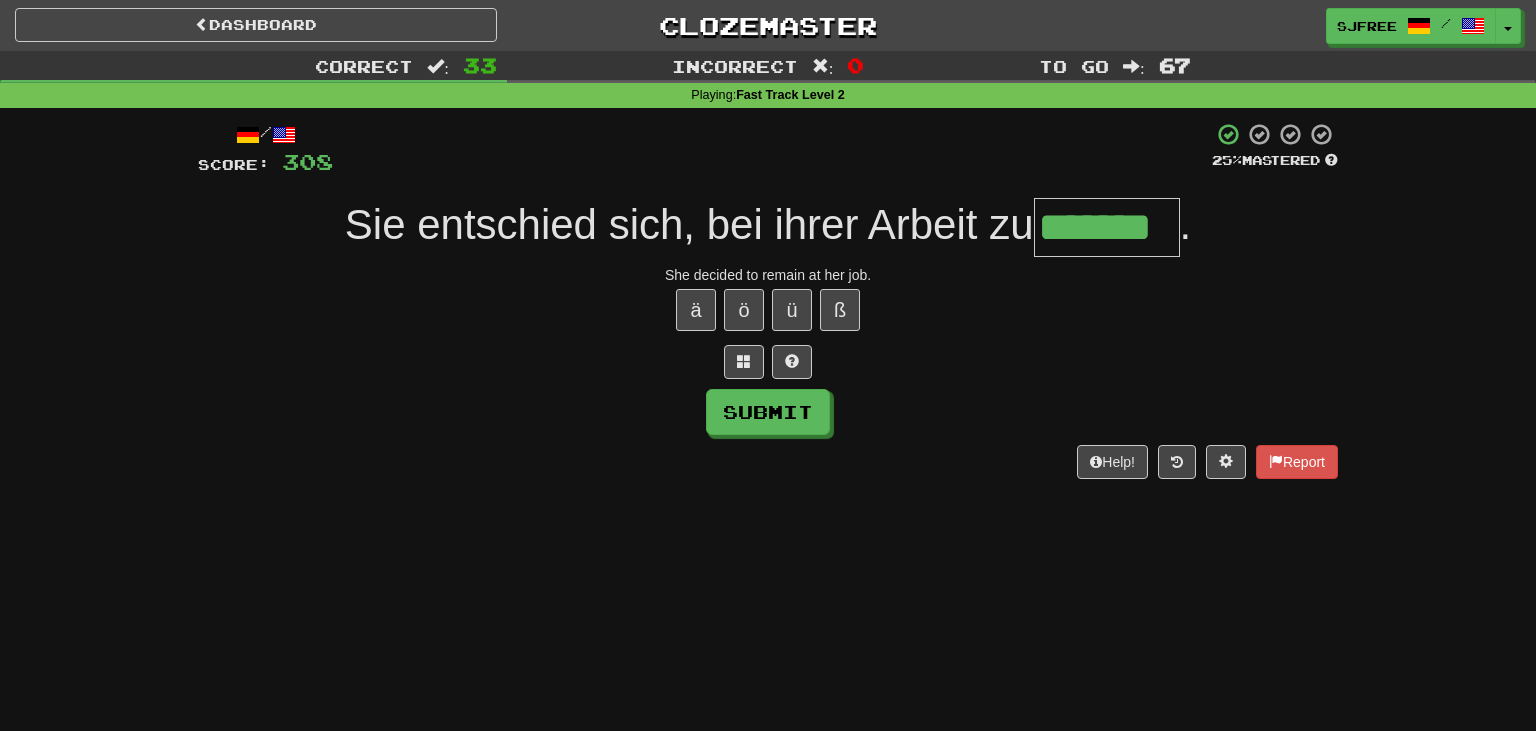 type on "*******" 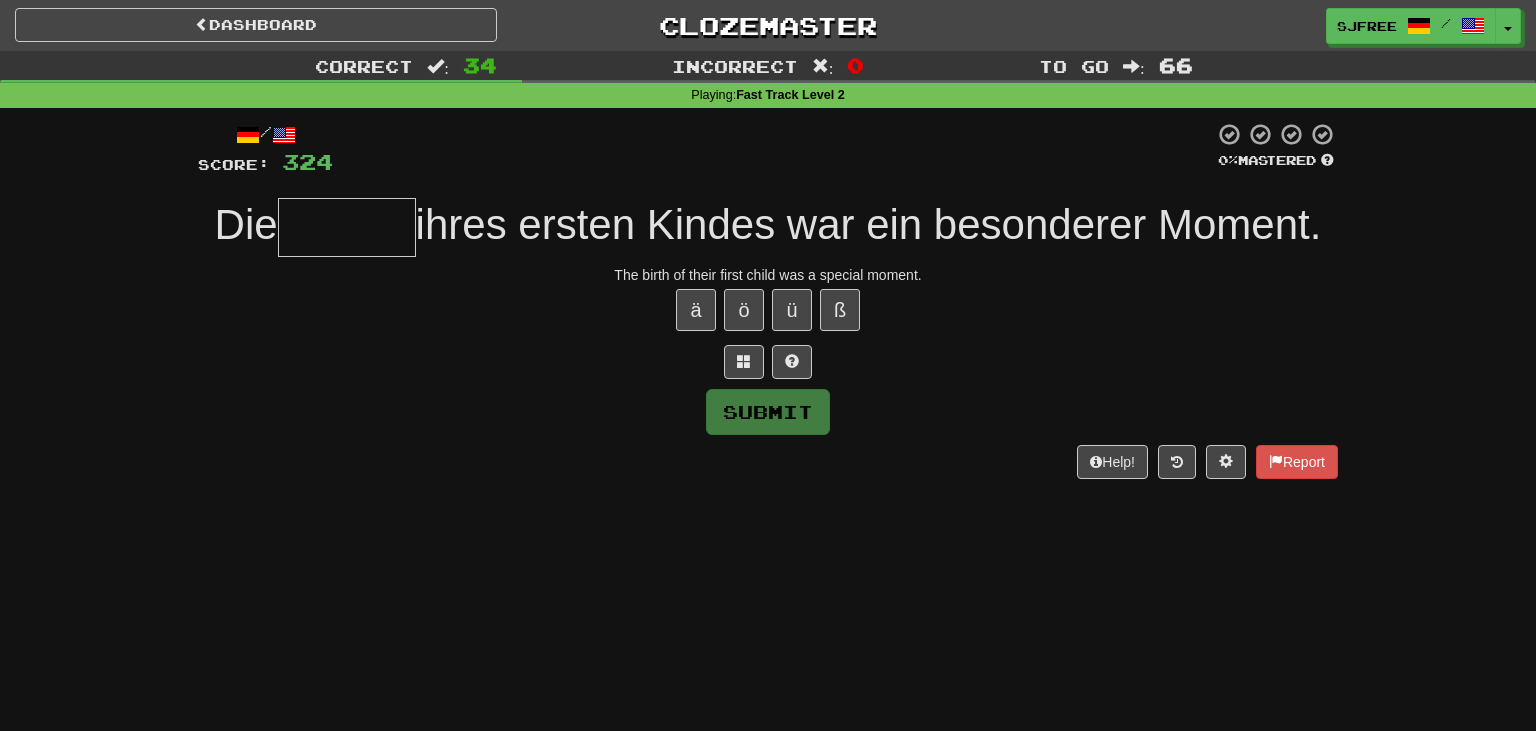 type on "*" 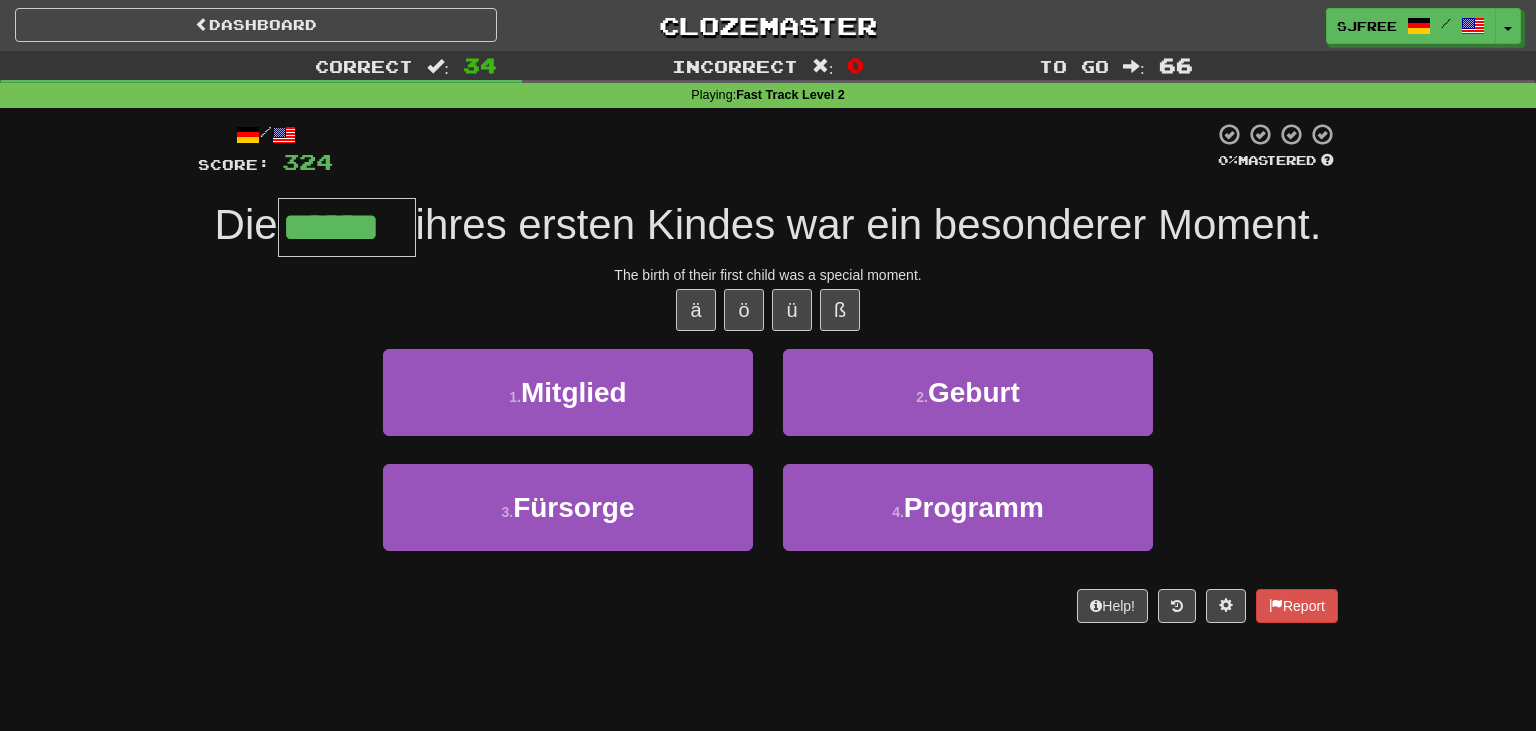 type on "******" 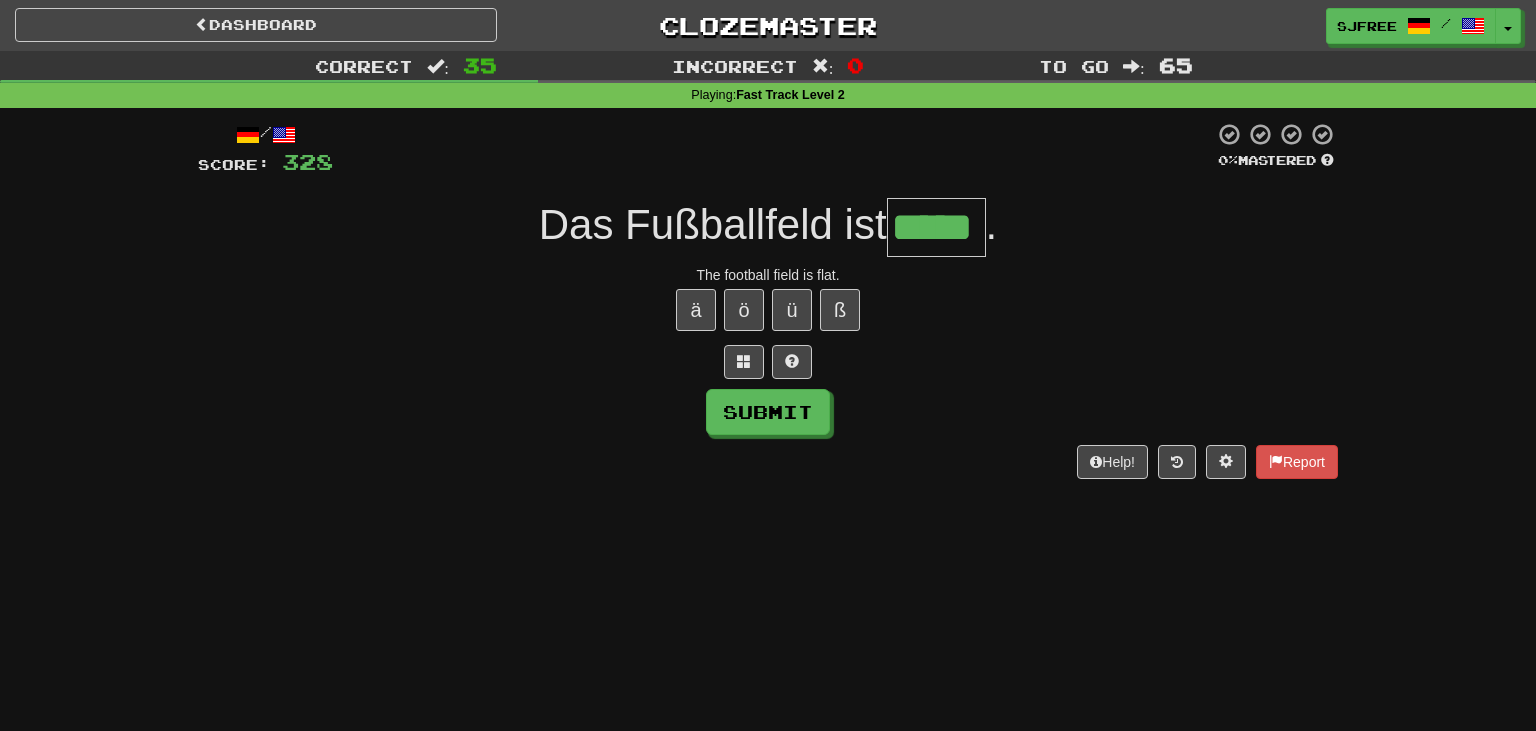 type on "*****" 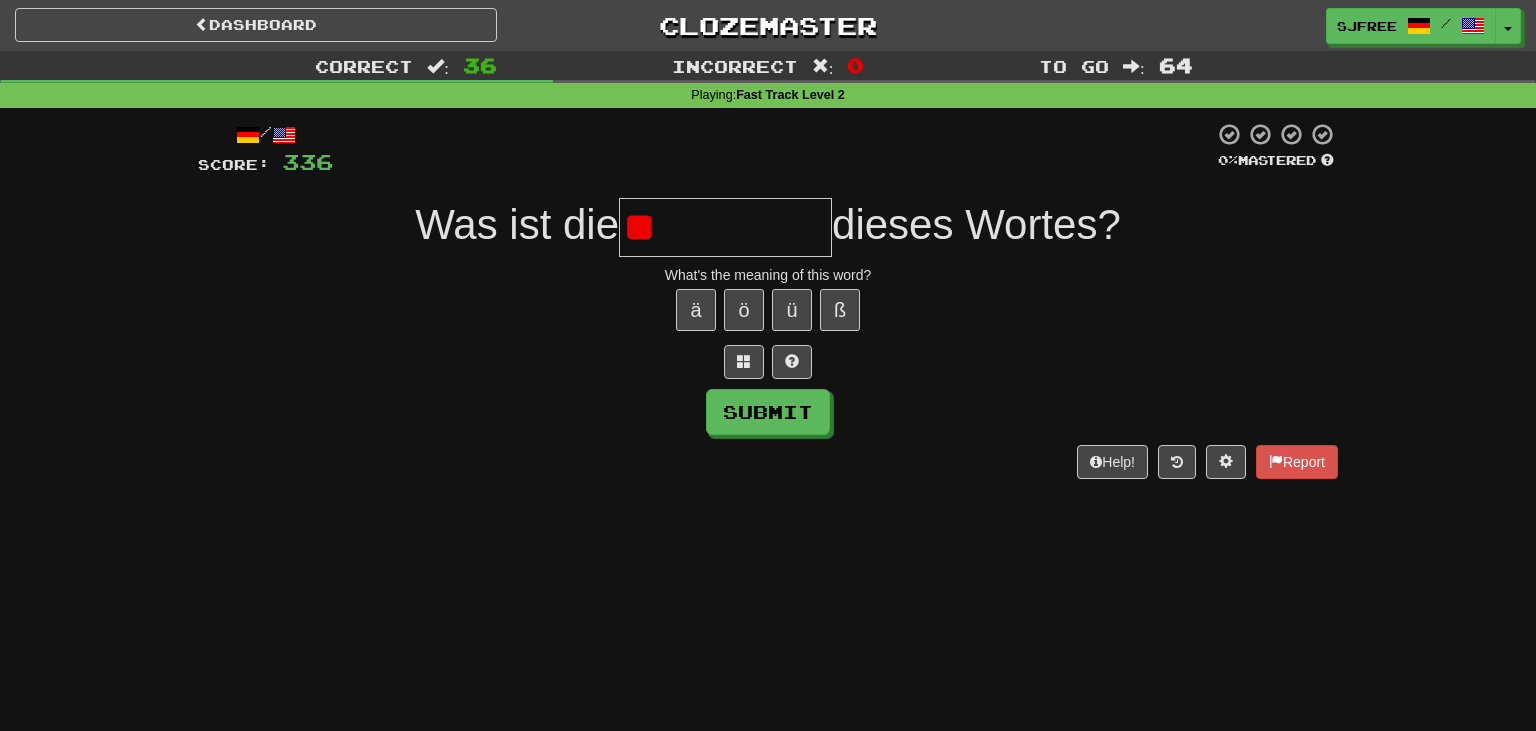 type on "*" 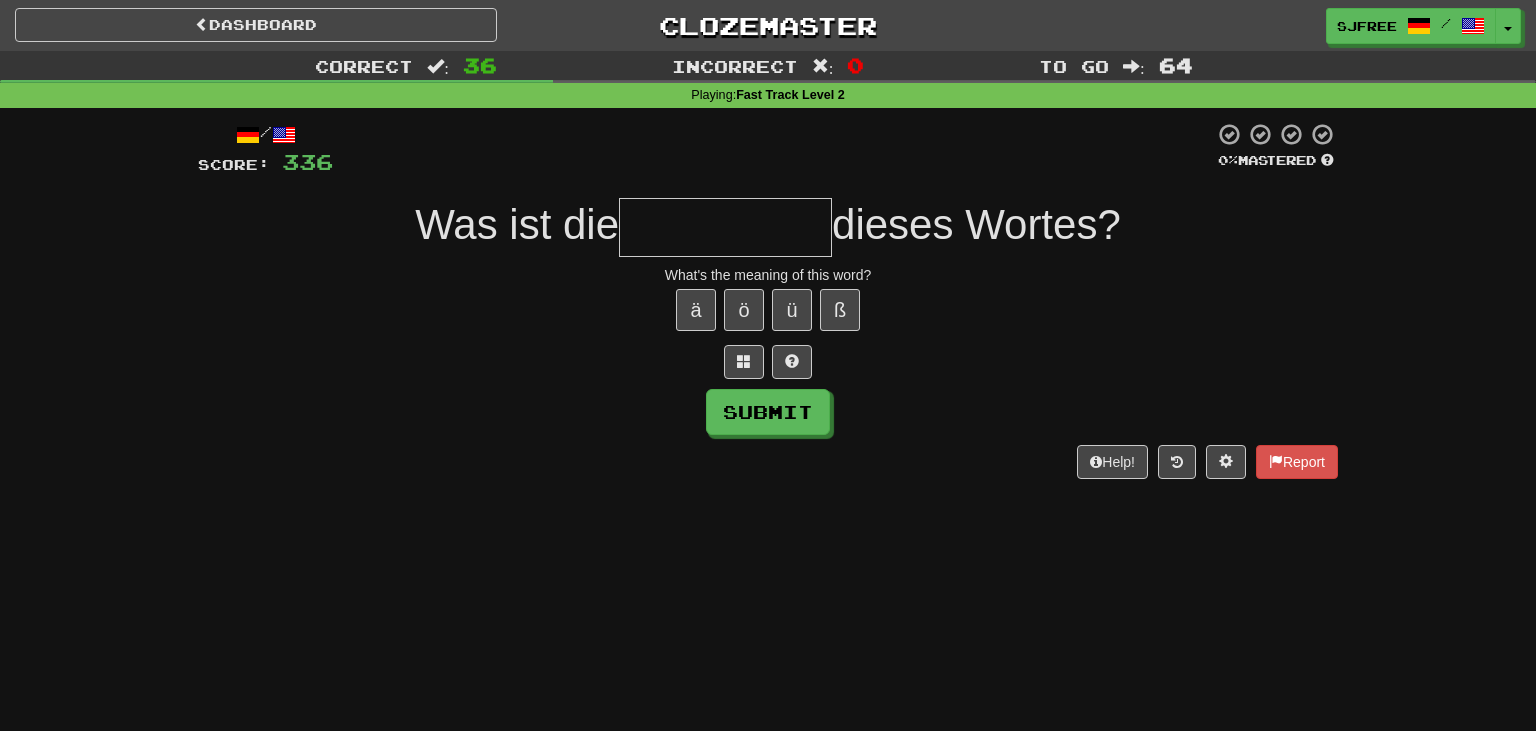 type on "*" 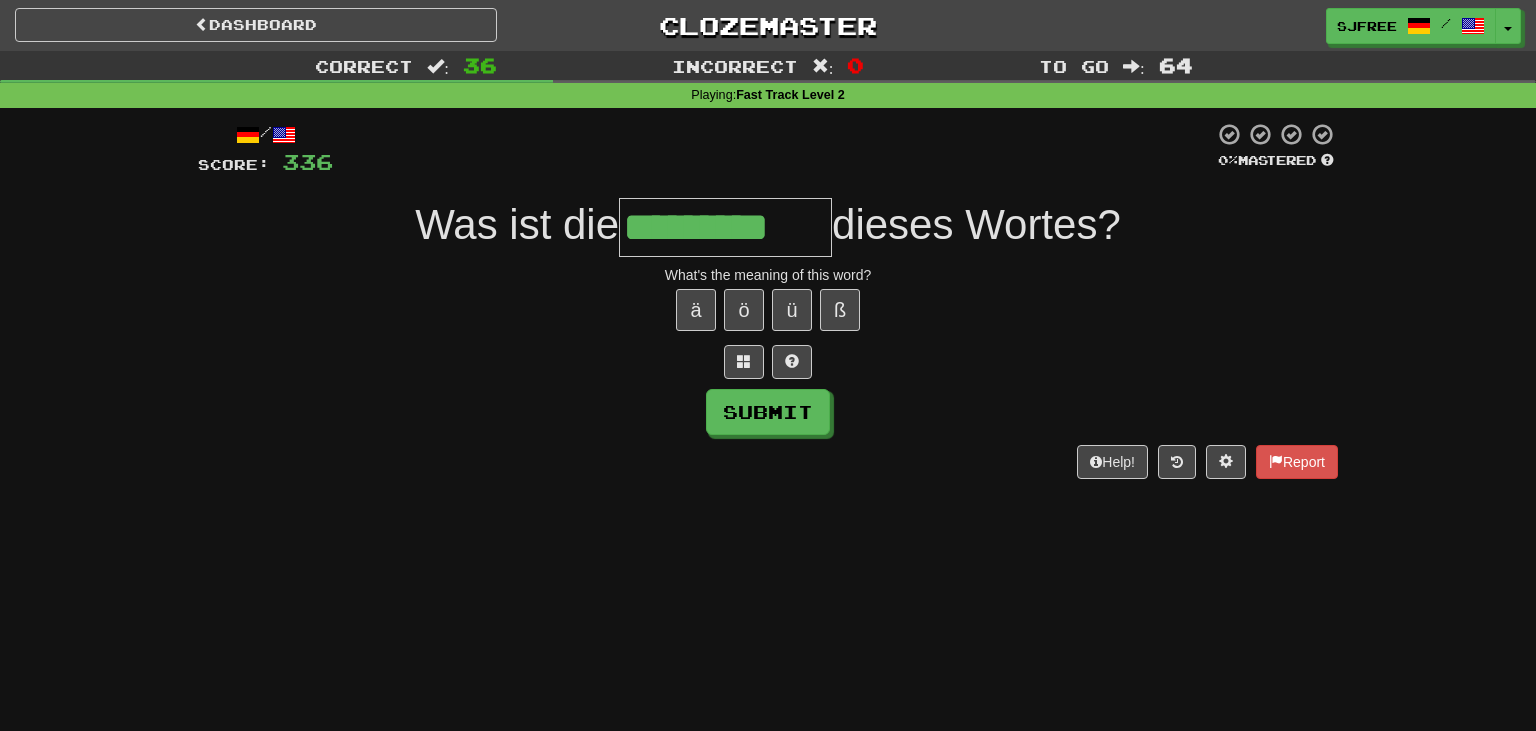 type on "*********" 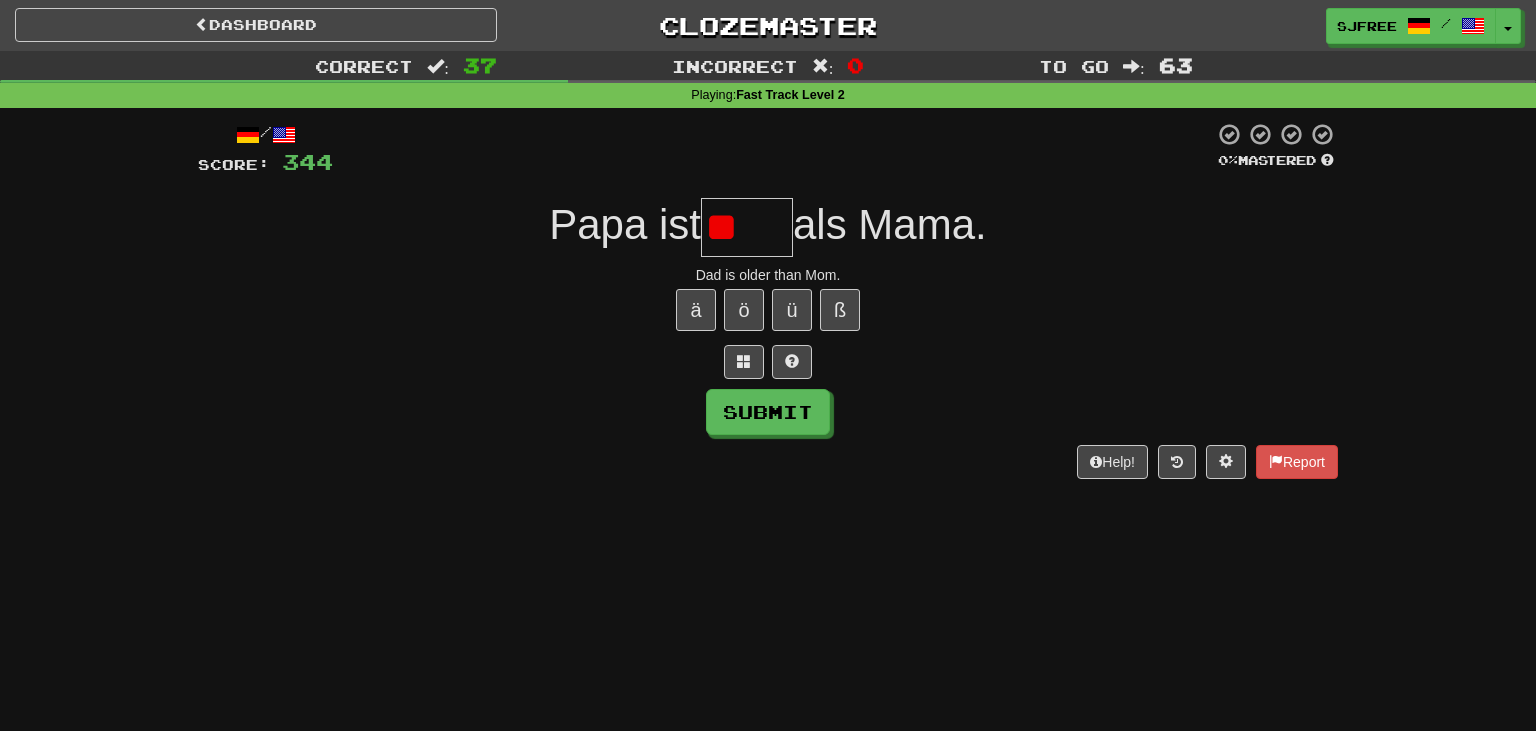 type on "*" 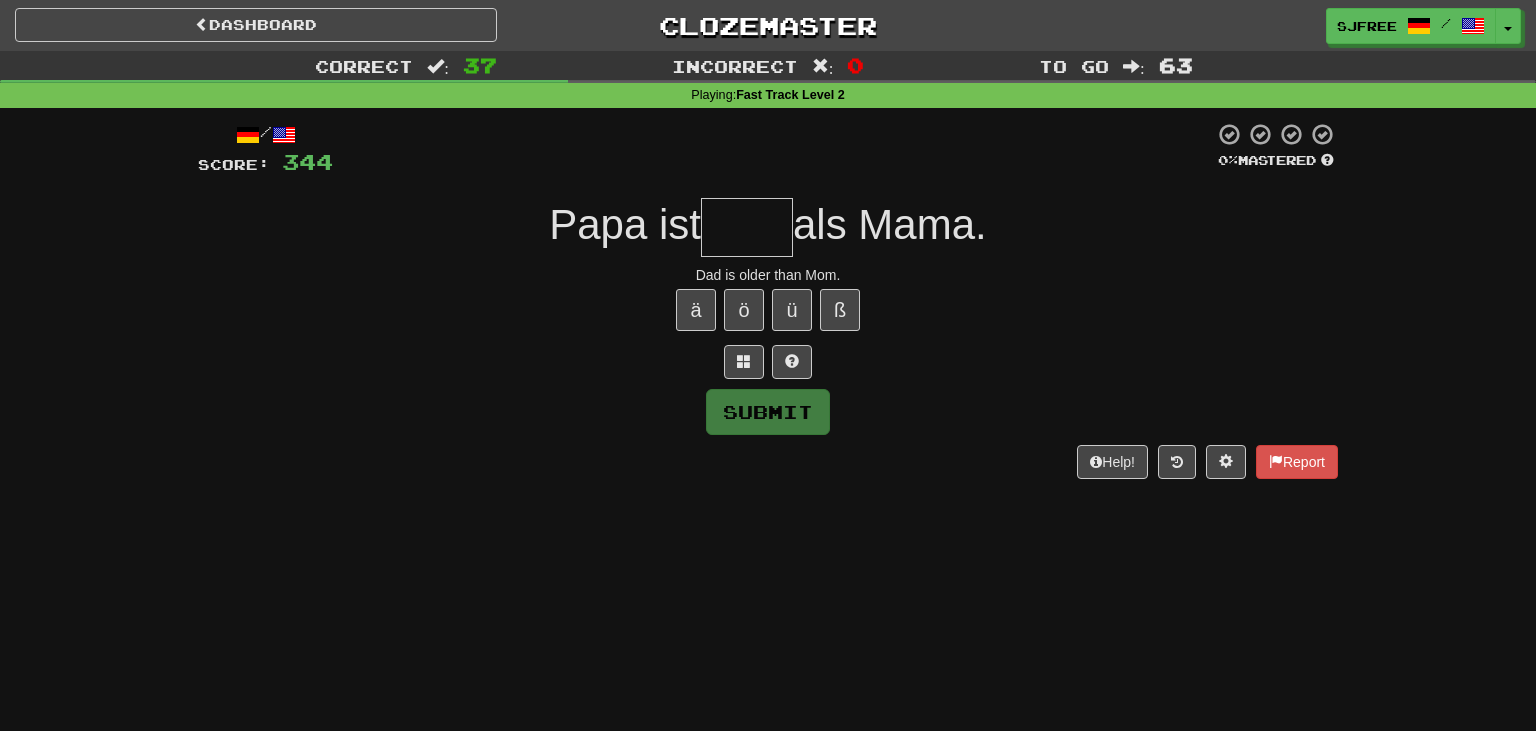 type on "*" 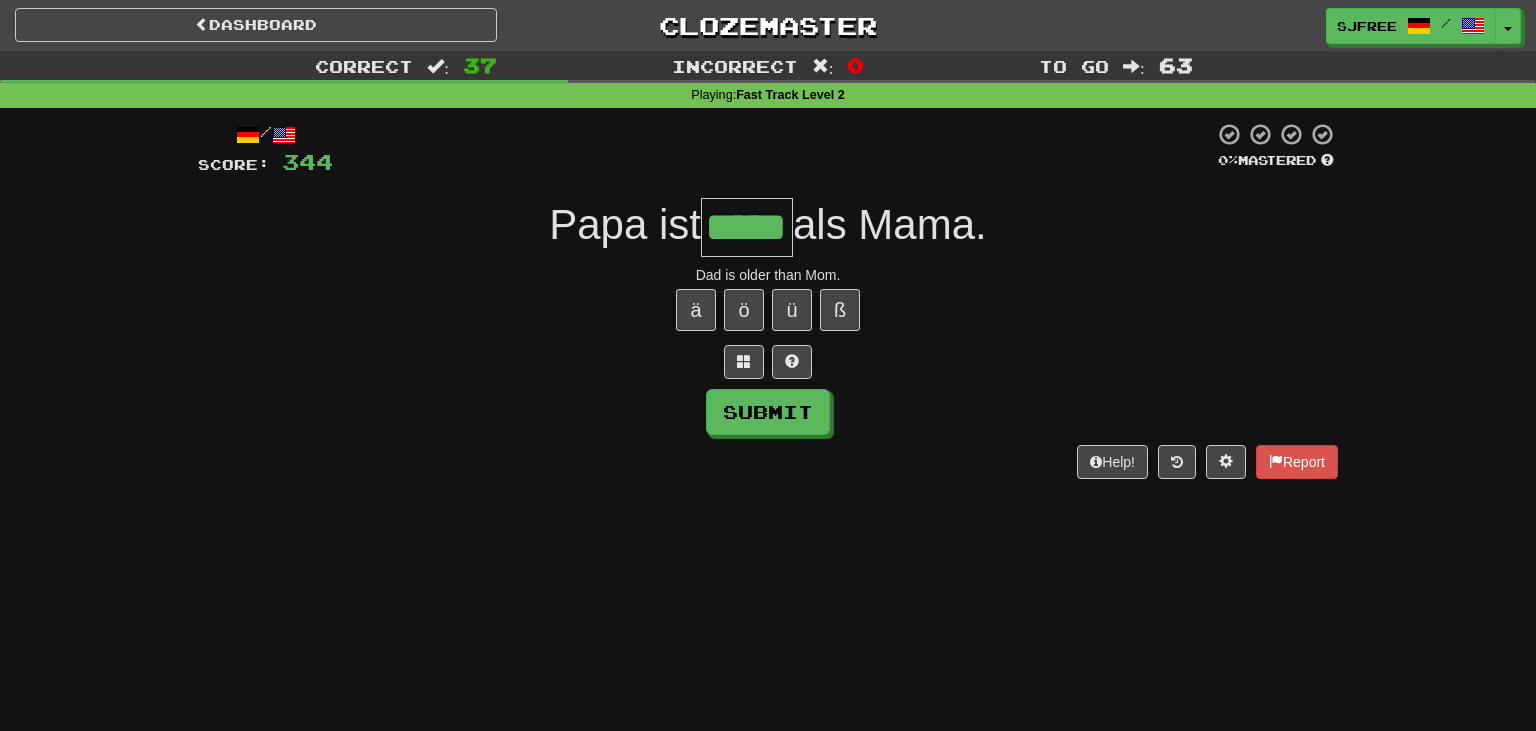 type on "*****" 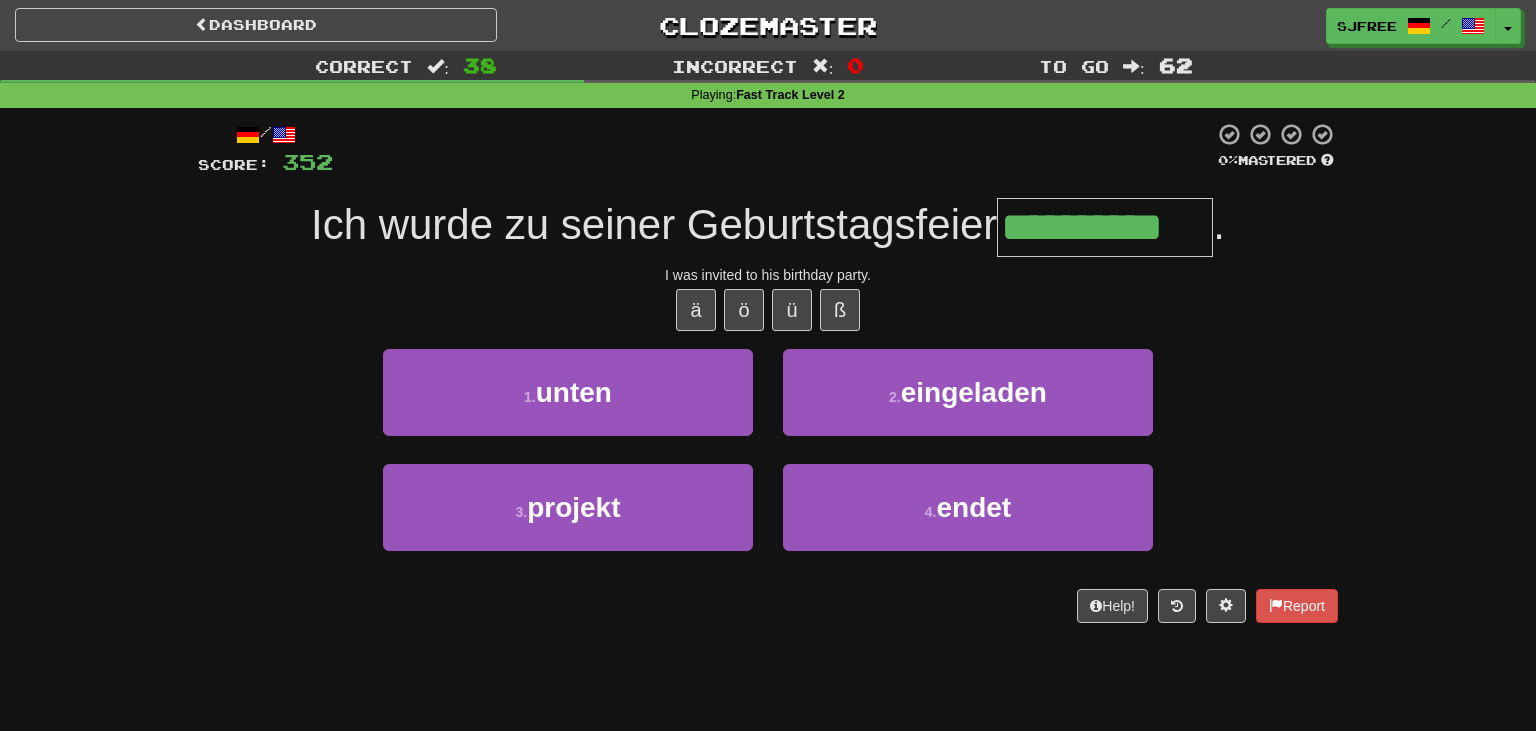 type on "**********" 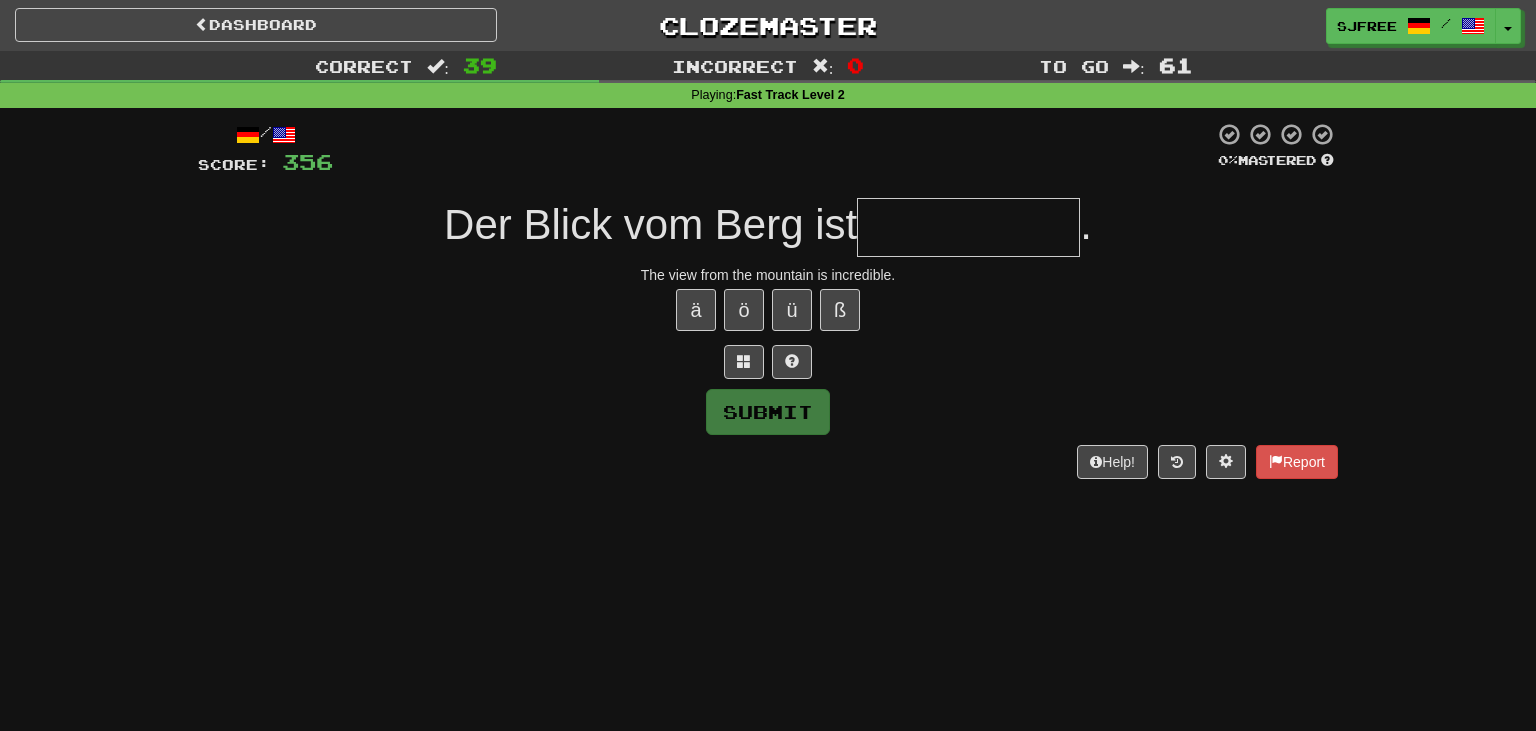 click on "Der Blick vom Berg ist" at bounding box center (650, 224) 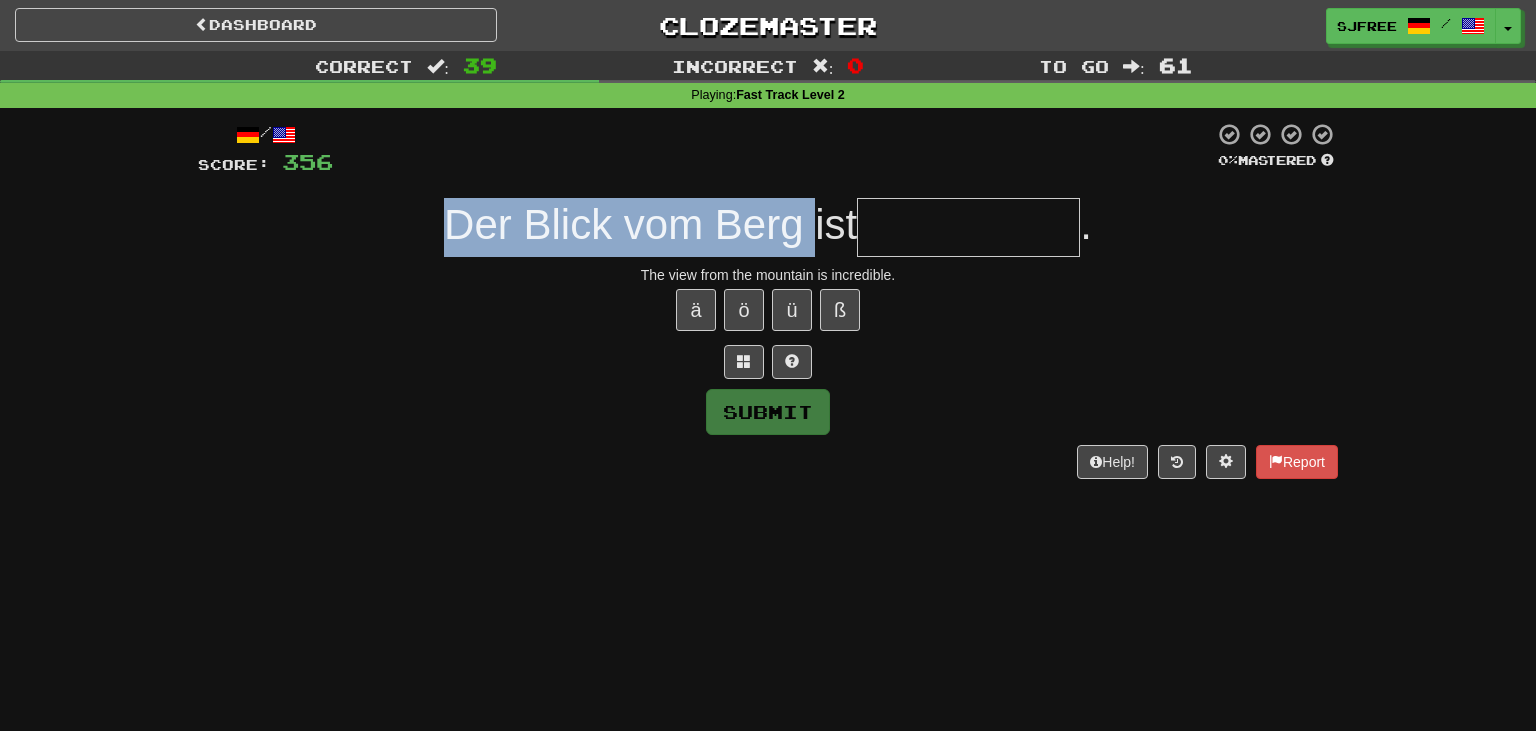click on "Der Blick vom Berg ist" at bounding box center [650, 224] 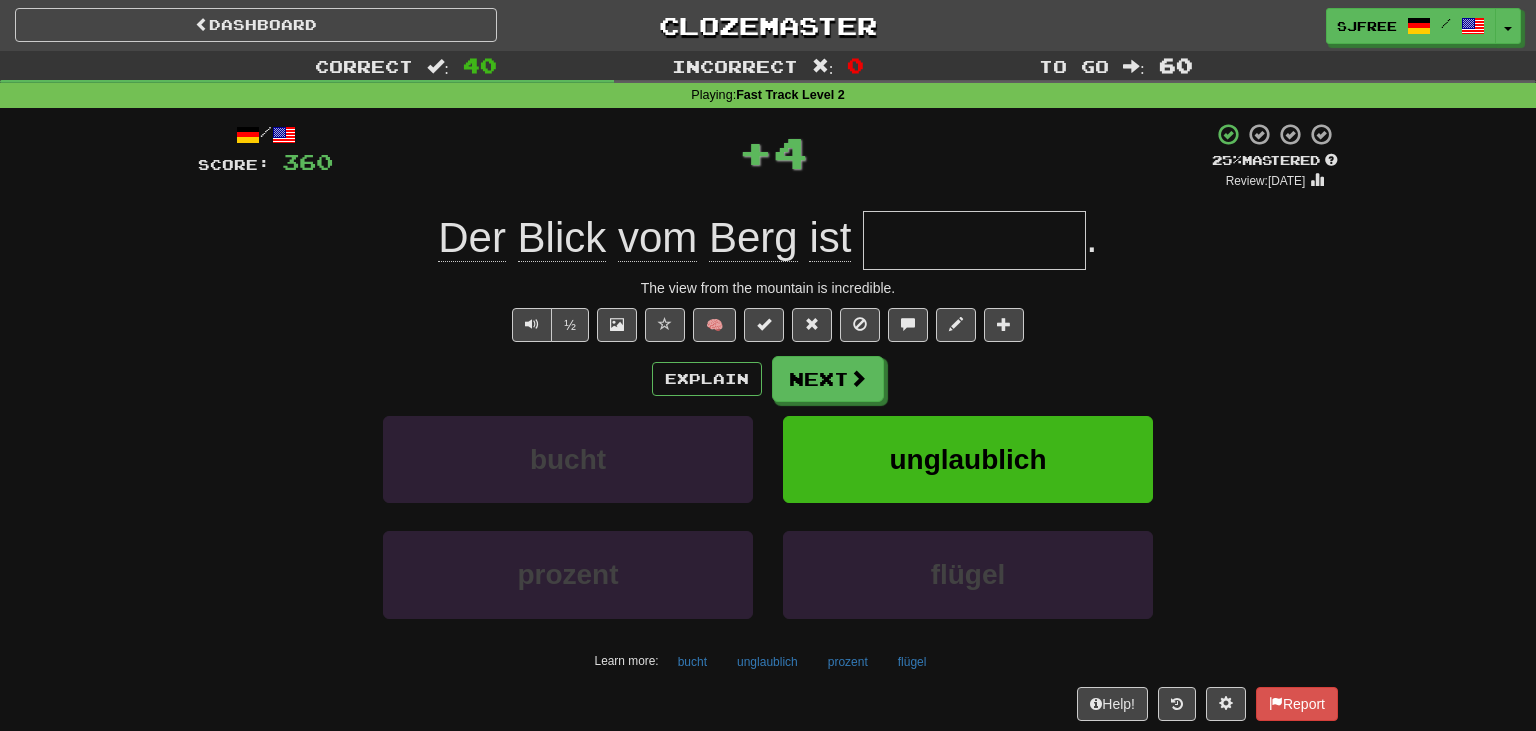 type on "**********" 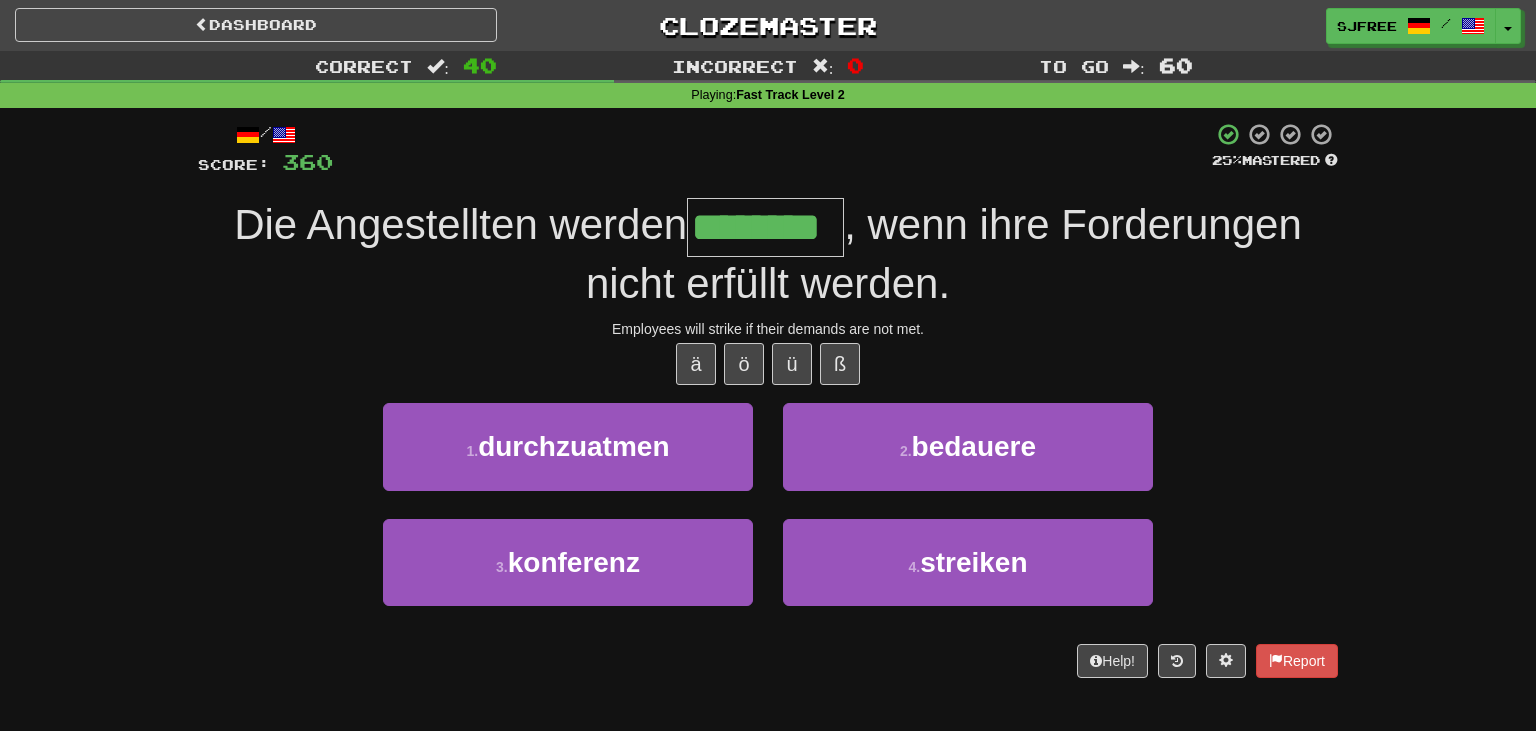 type on "********" 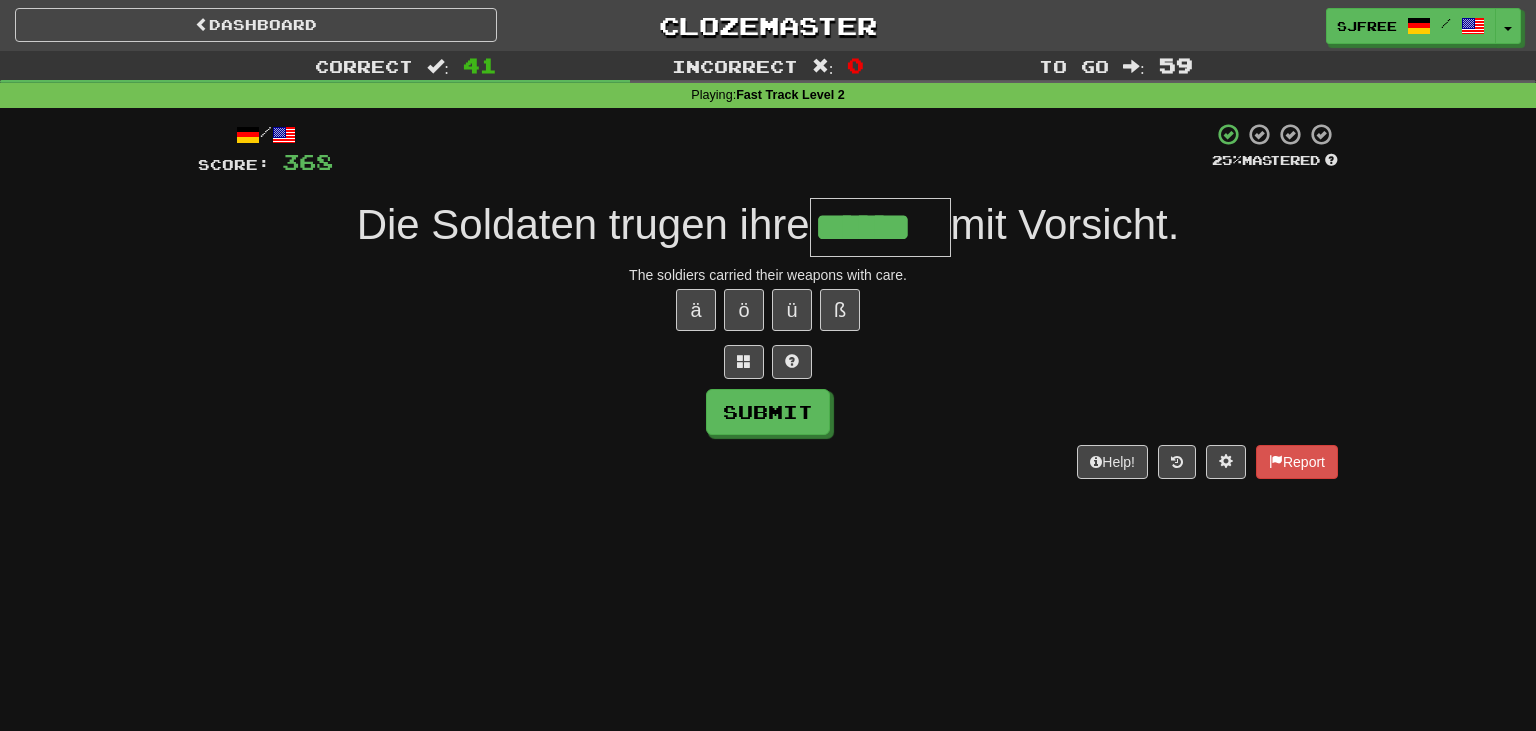 type on "******" 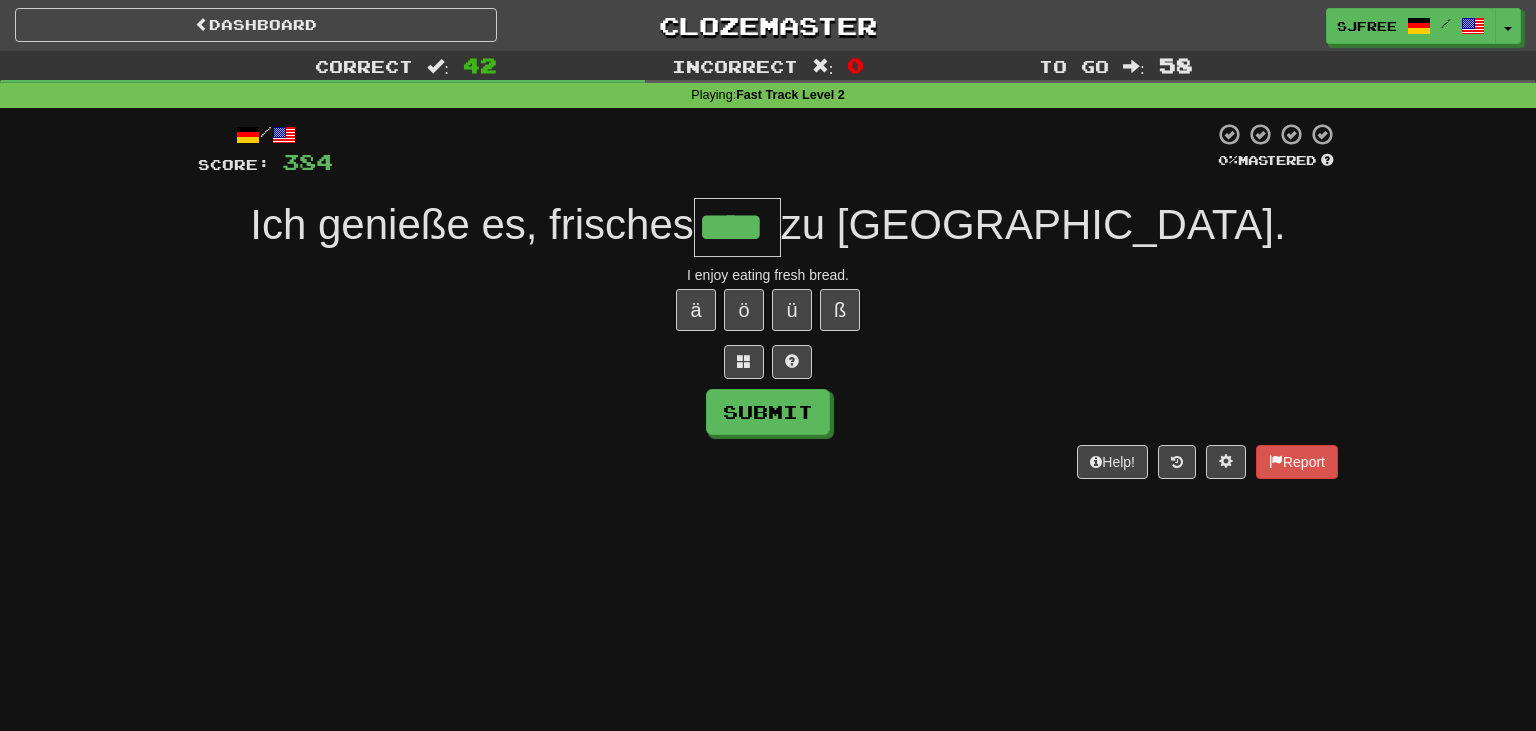 type on "****" 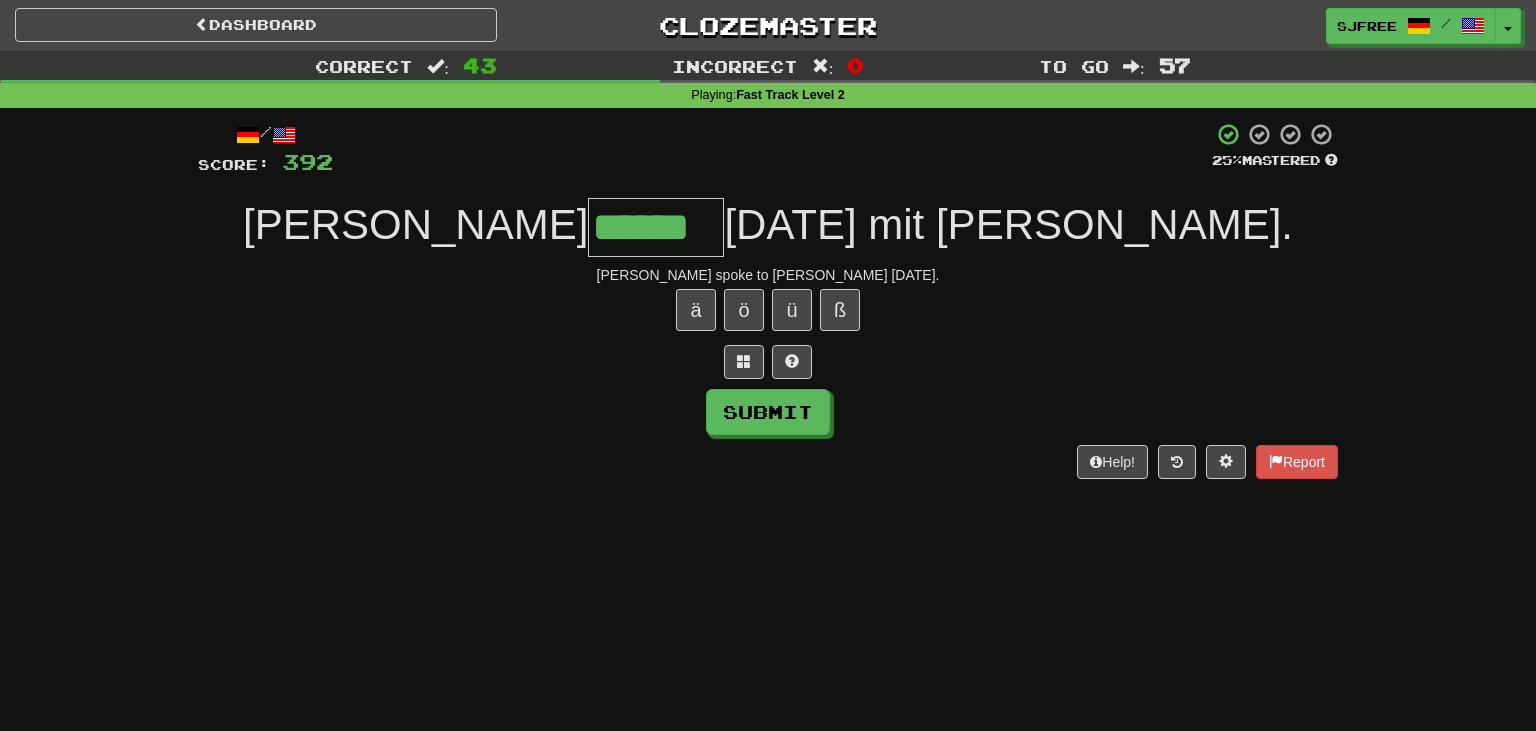 type on "******" 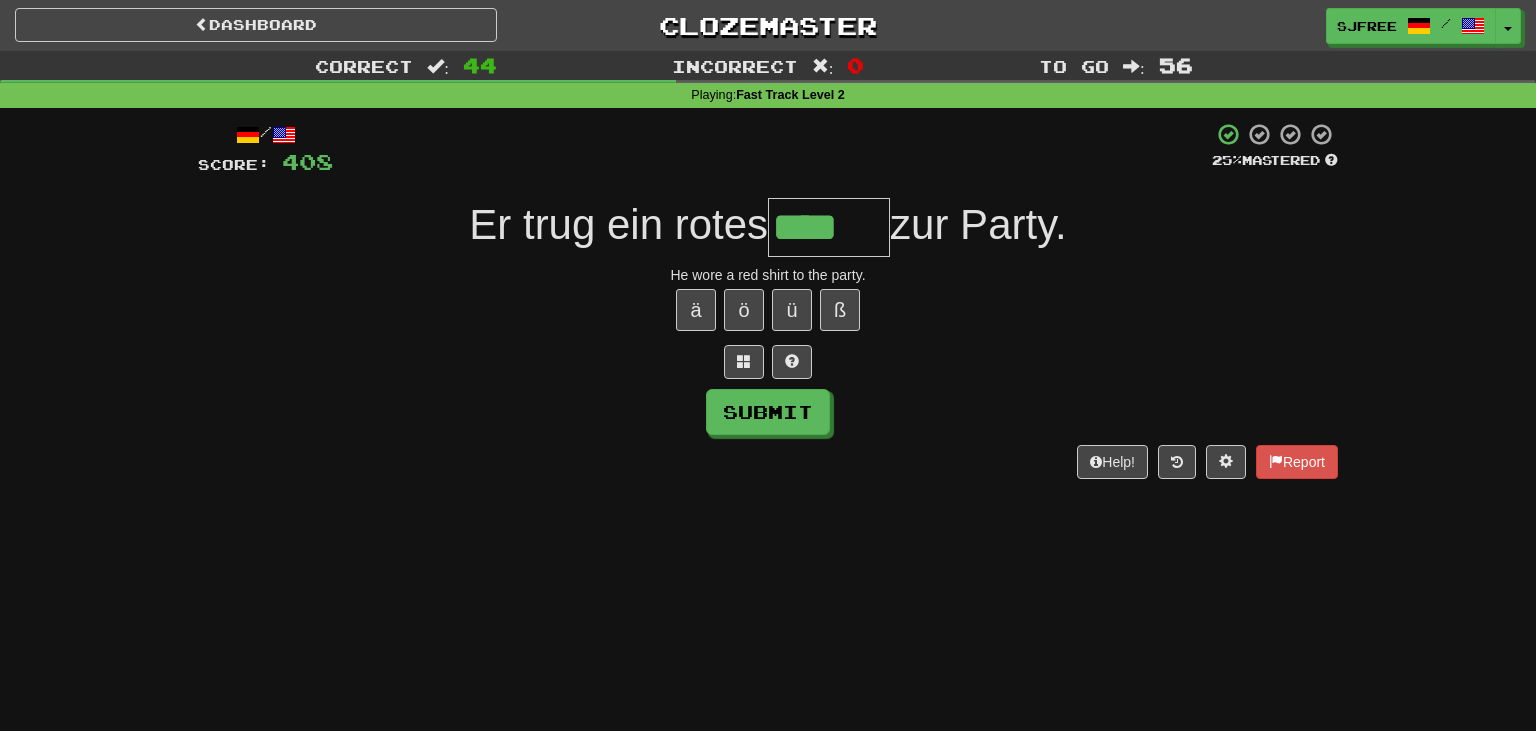 type on "****" 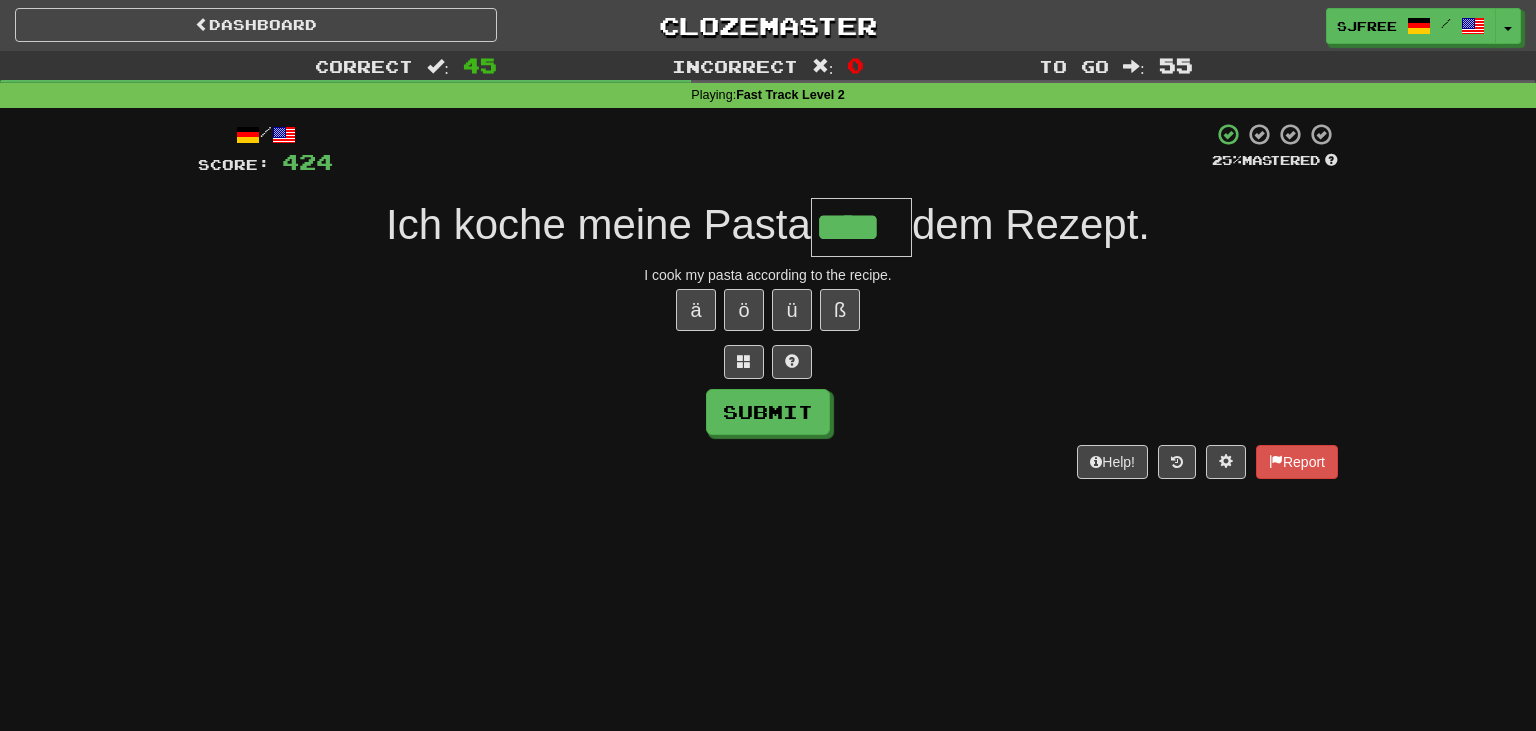 type on "****" 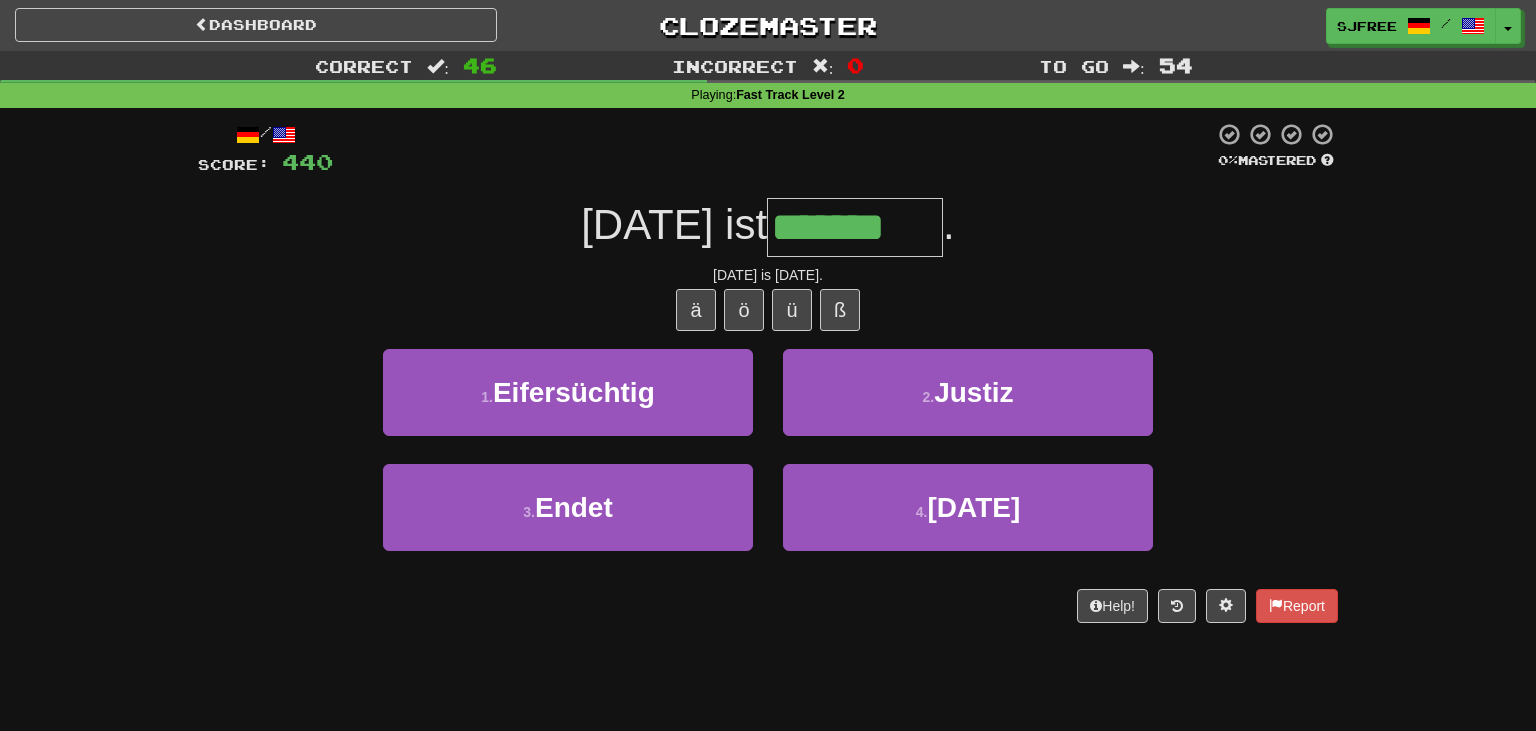 type on "*******" 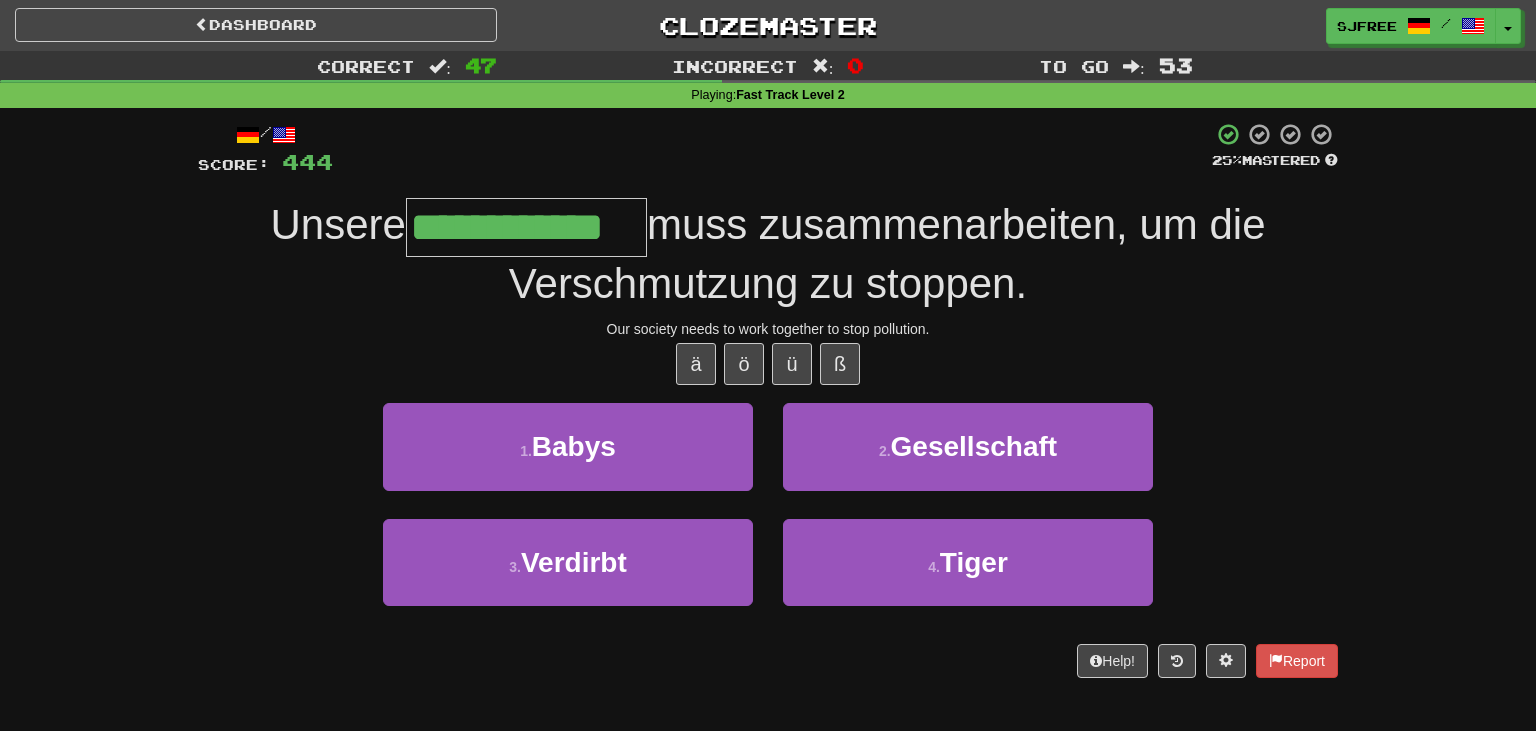type on "**********" 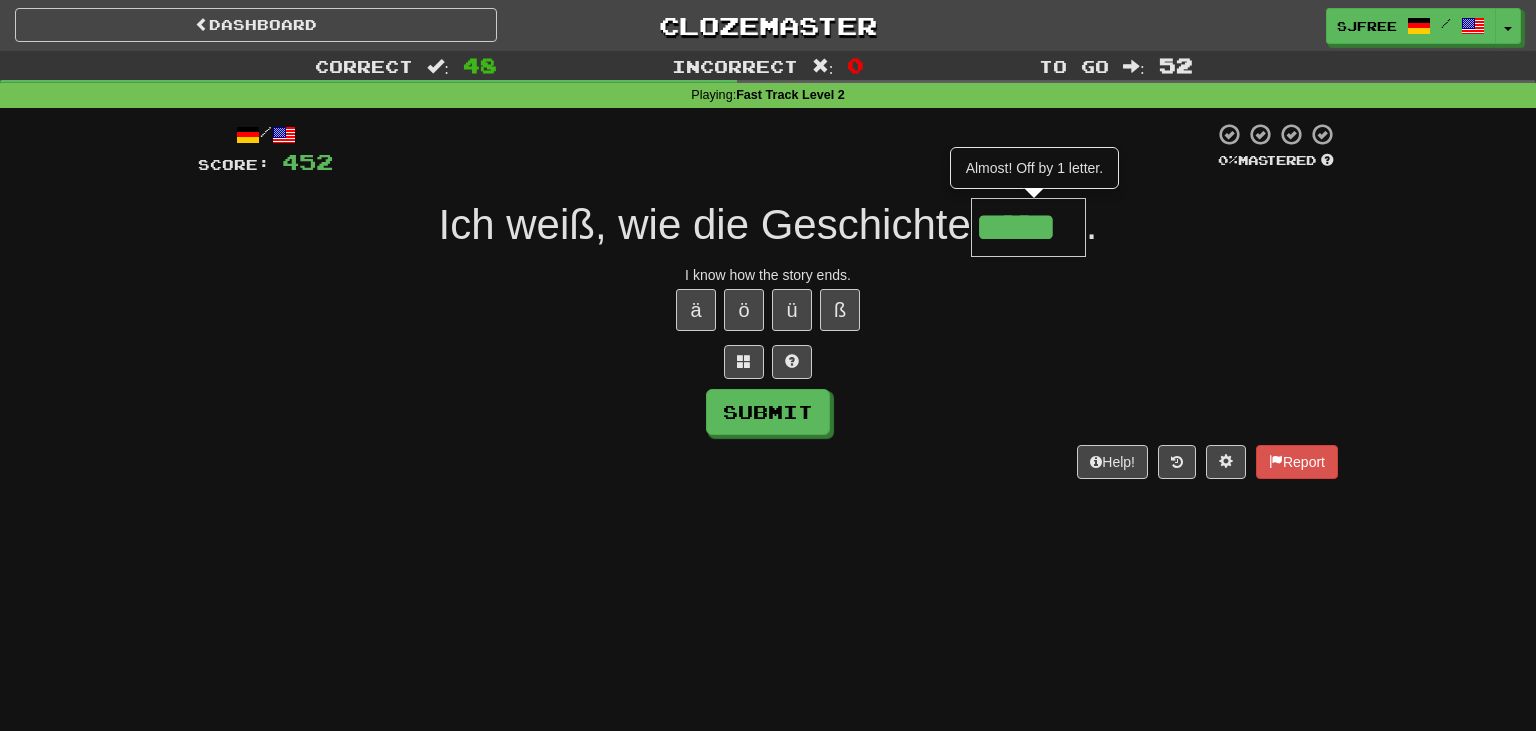 type on "*****" 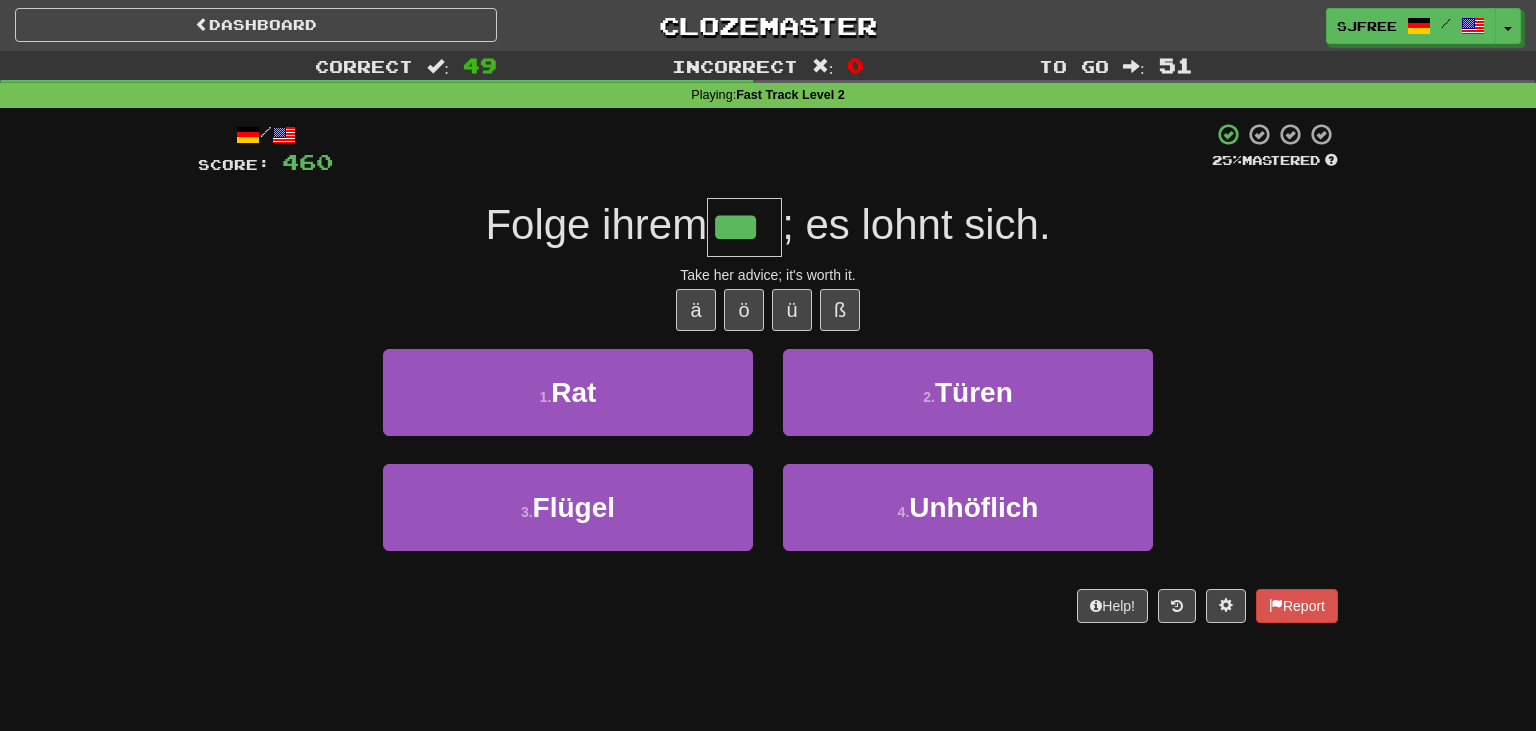 type on "***" 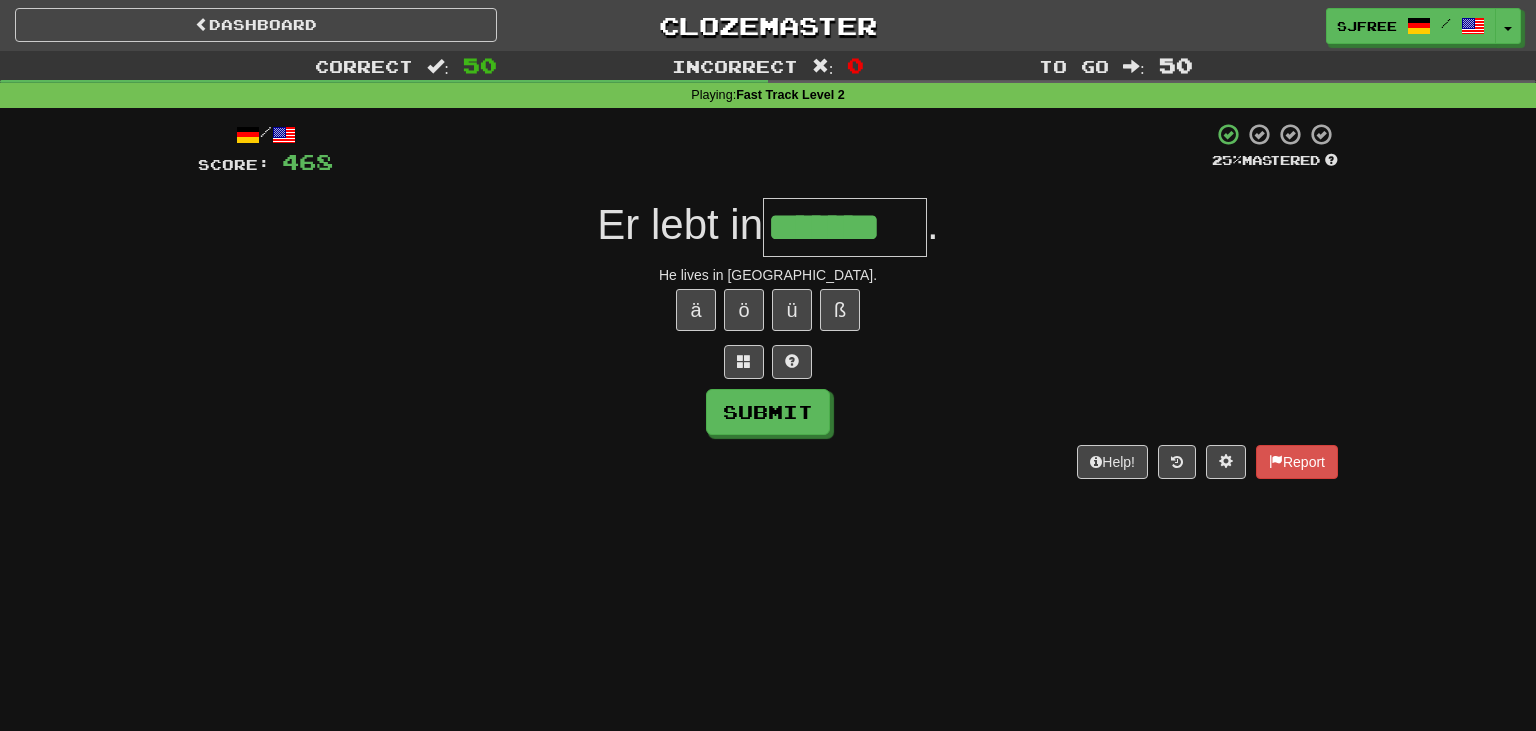 type on "*******" 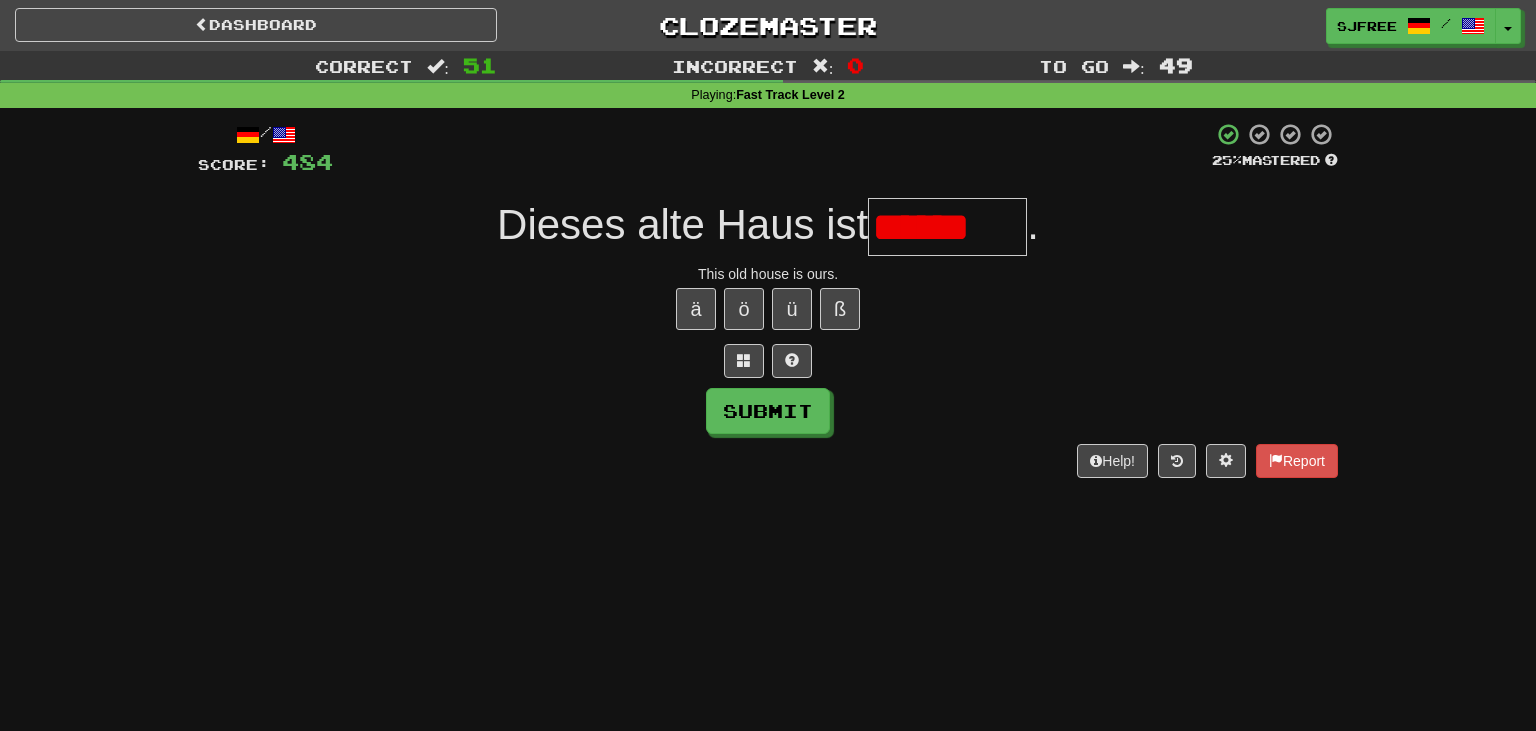 scroll, scrollTop: 0, scrollLeft: 0, axis: both 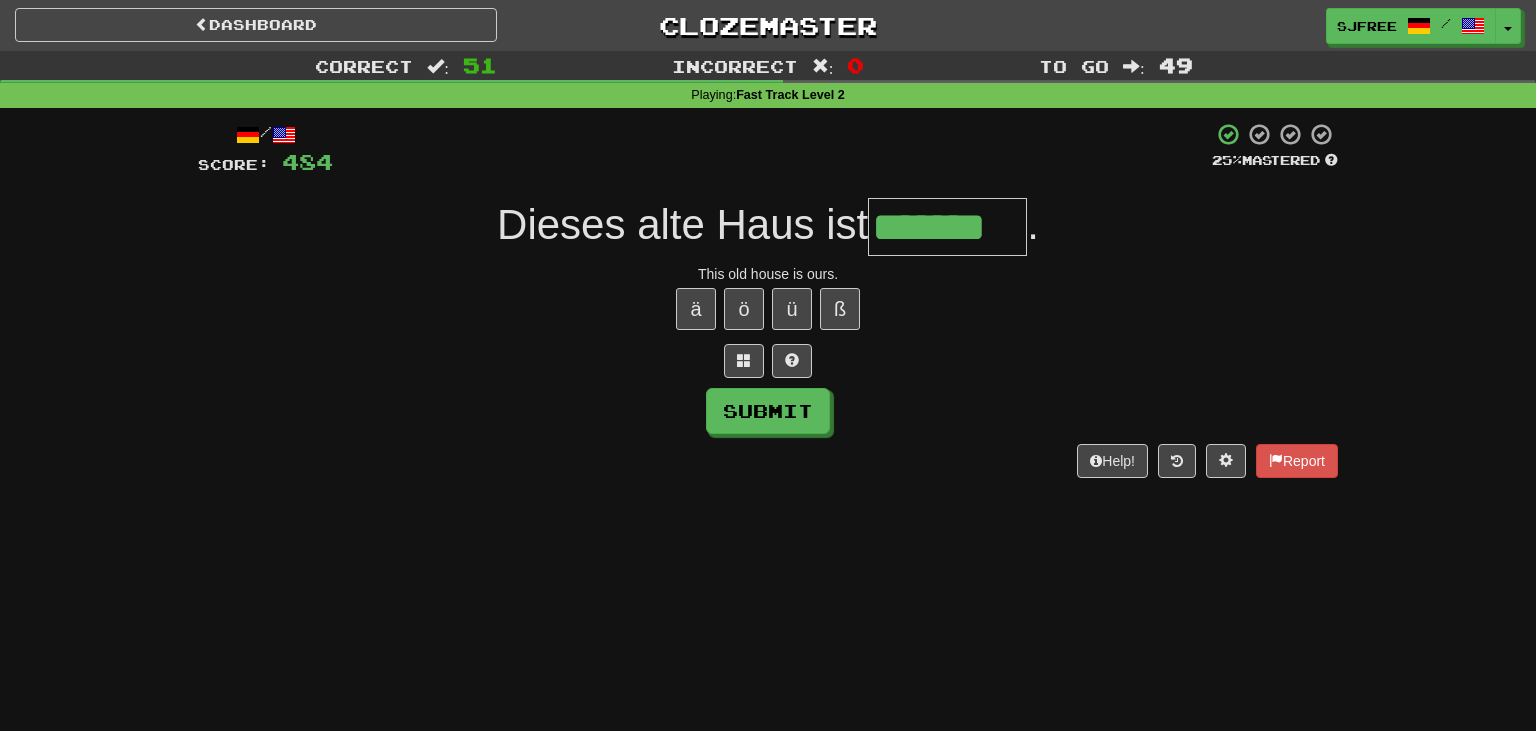 type on "*******" 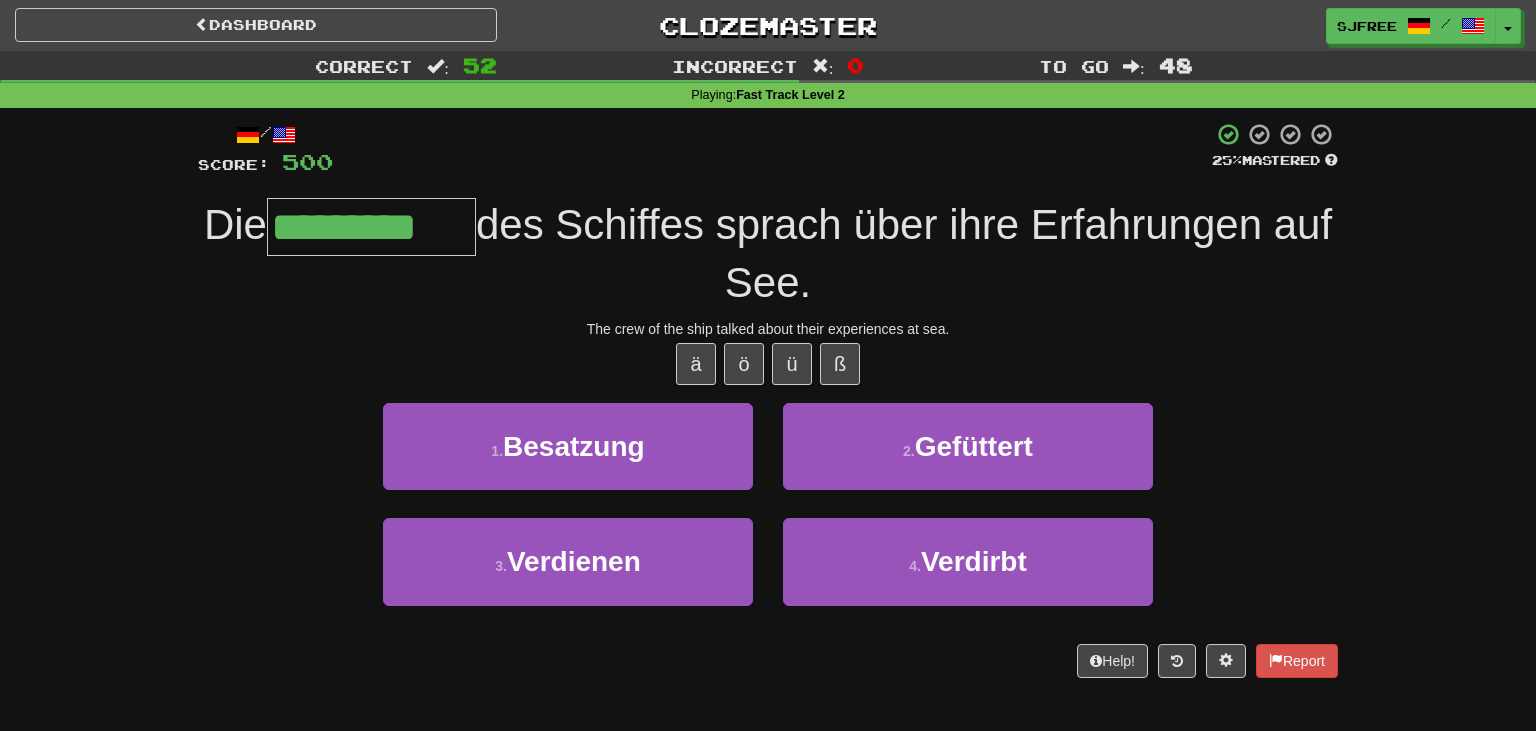 type on "*********" 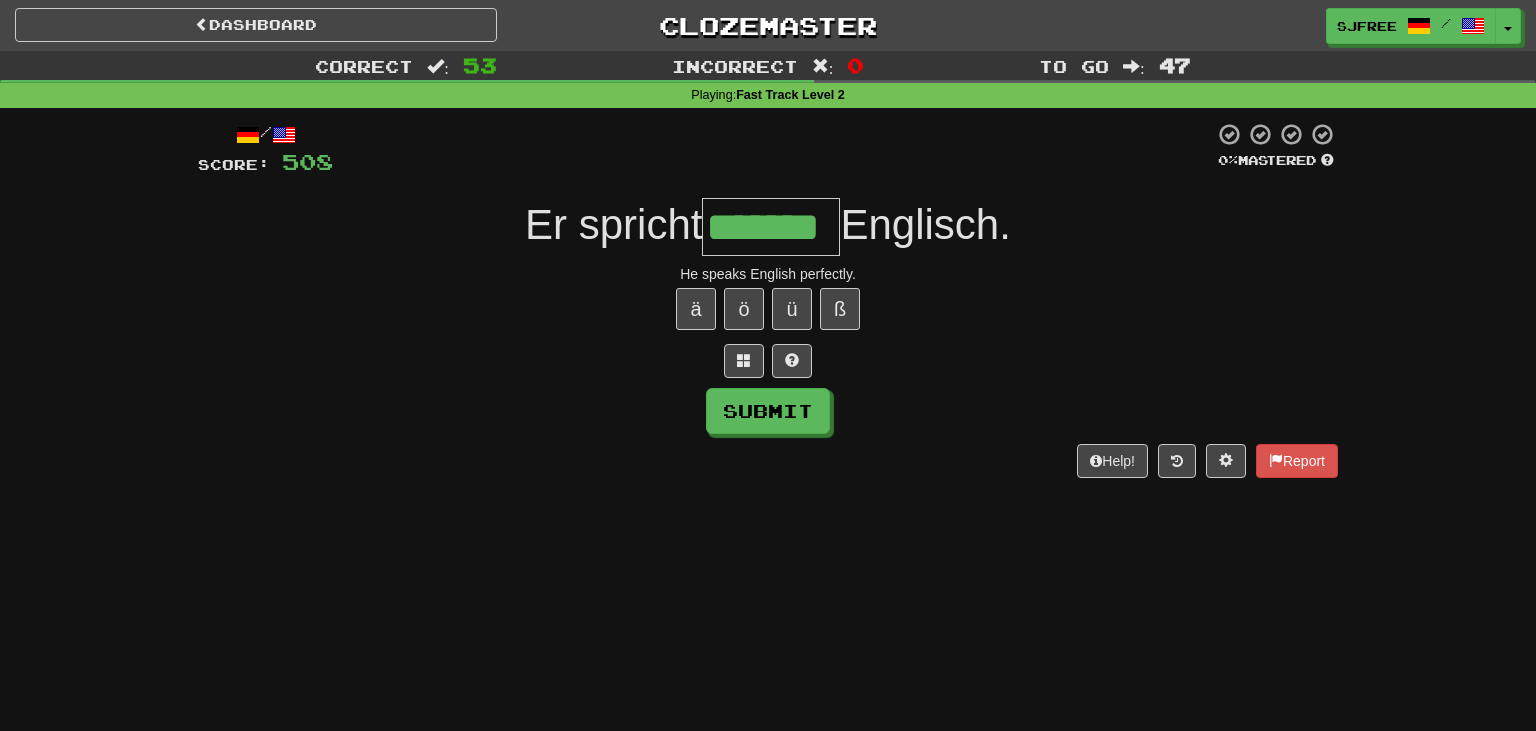 type on "*******" 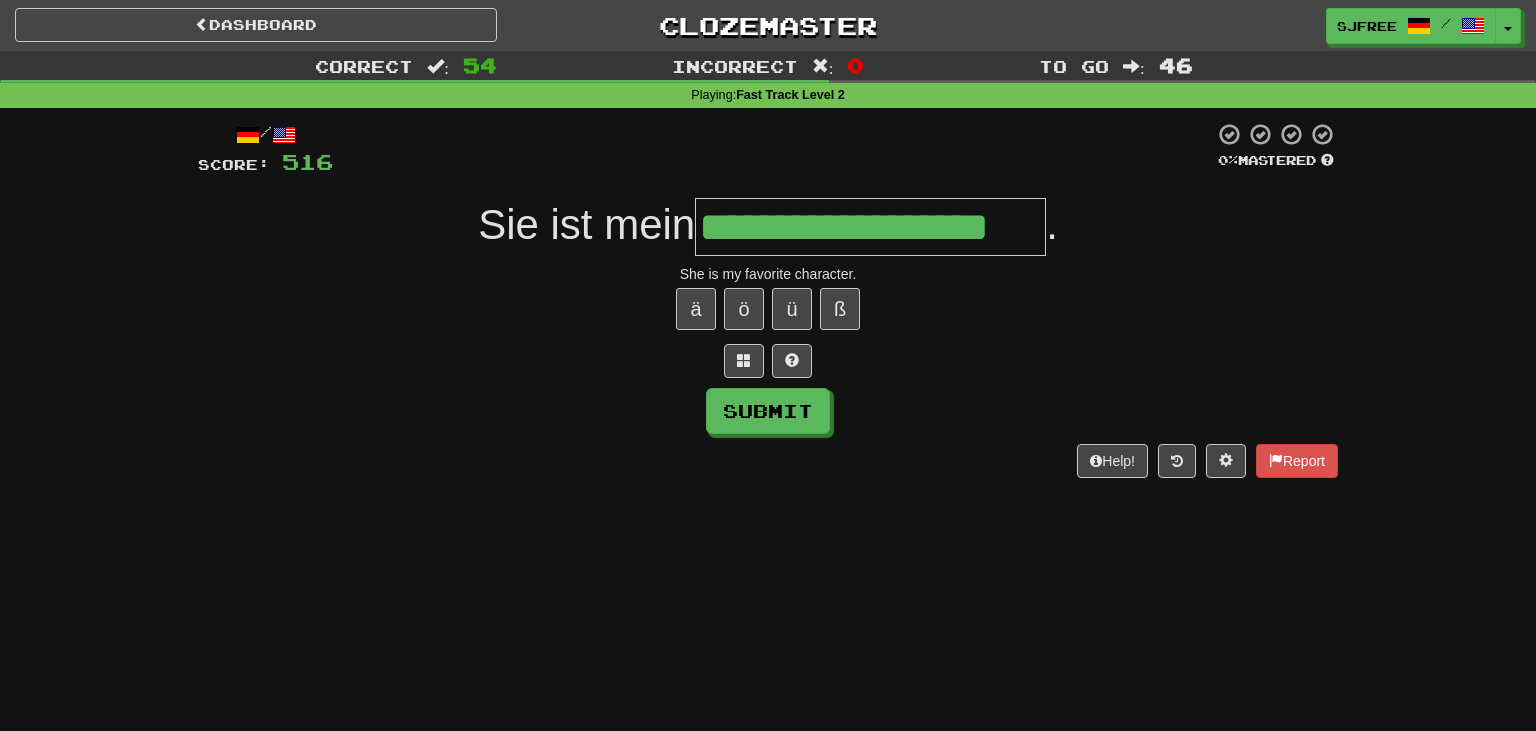 type on "**********" 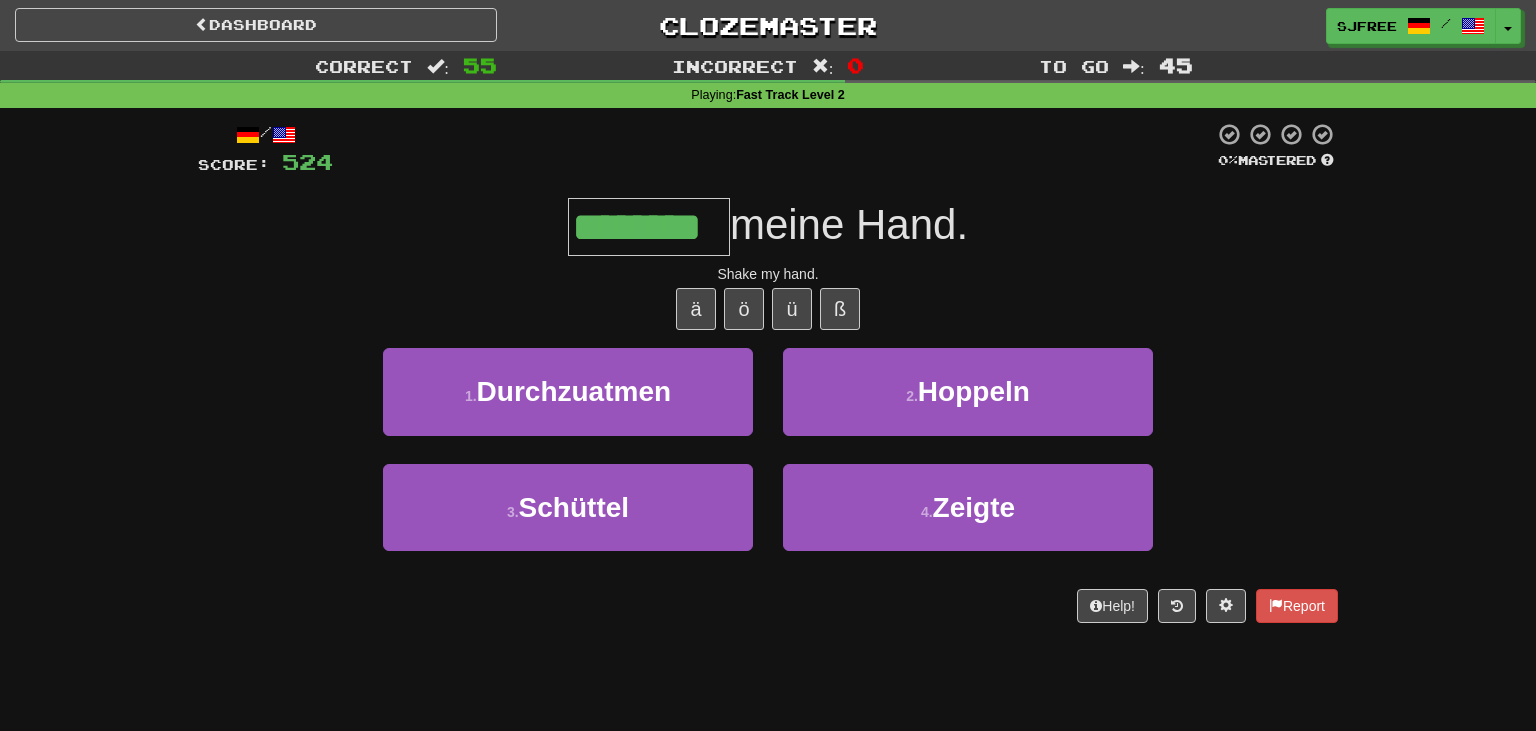 type on "********" 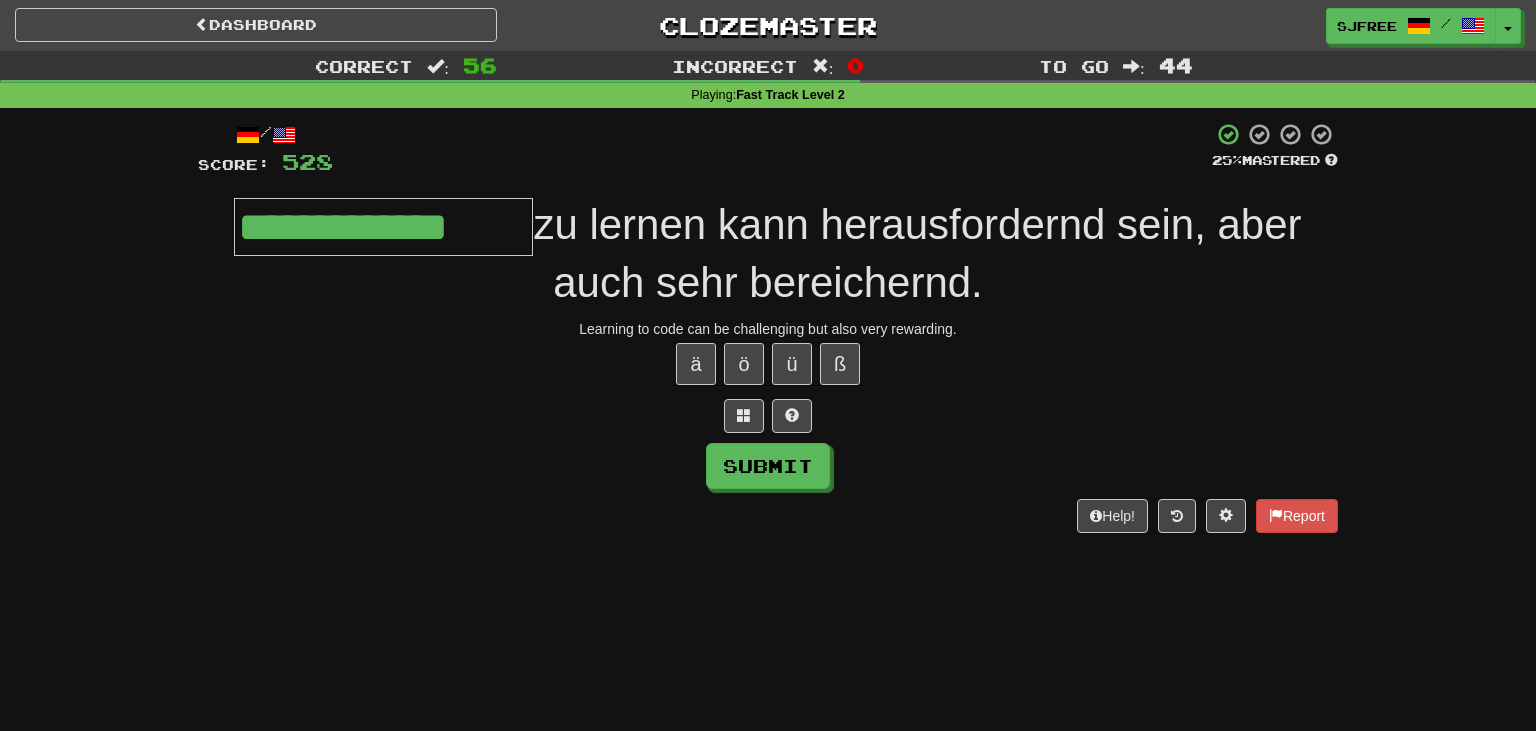 type on "**********" 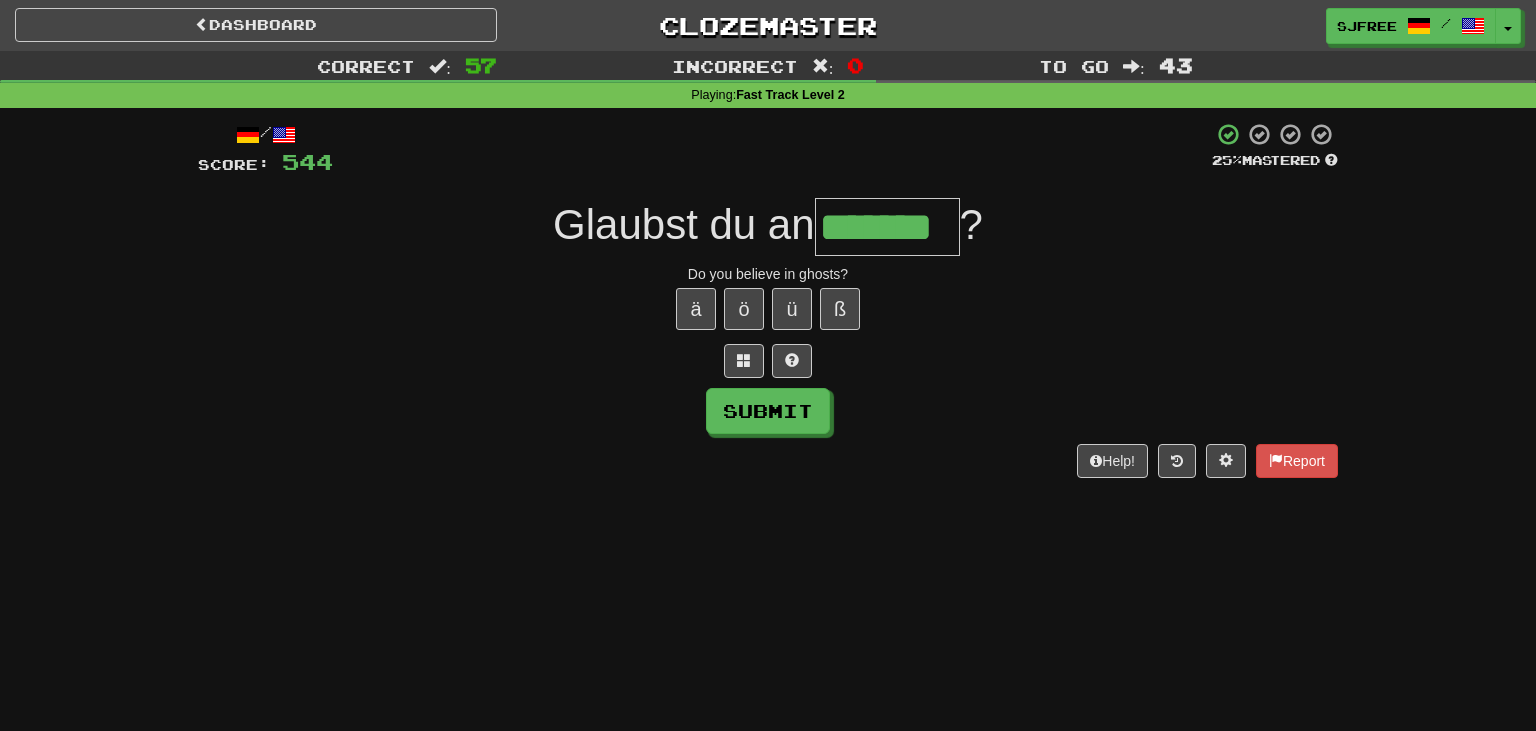 type on "*******" 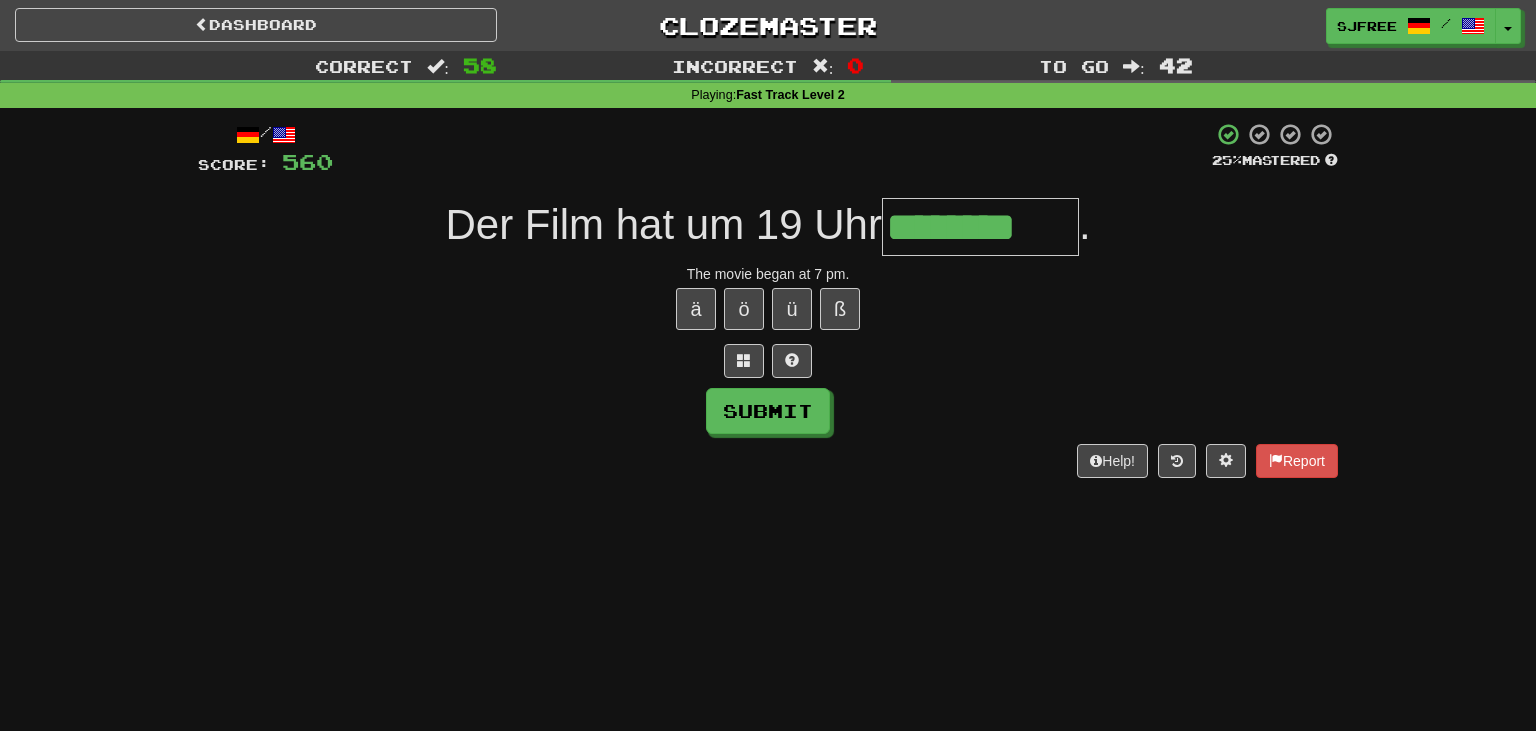 type on "********" 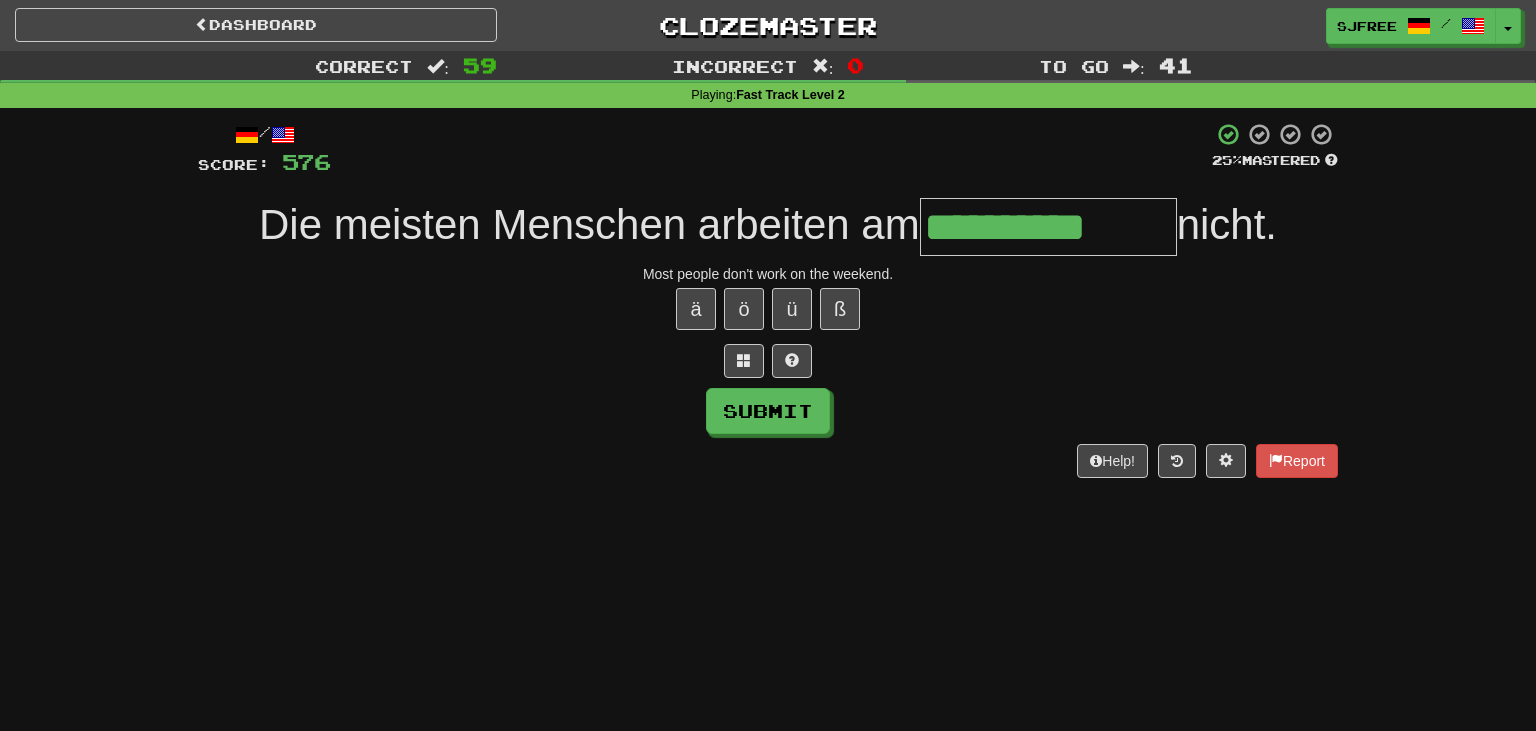 type on "**********" 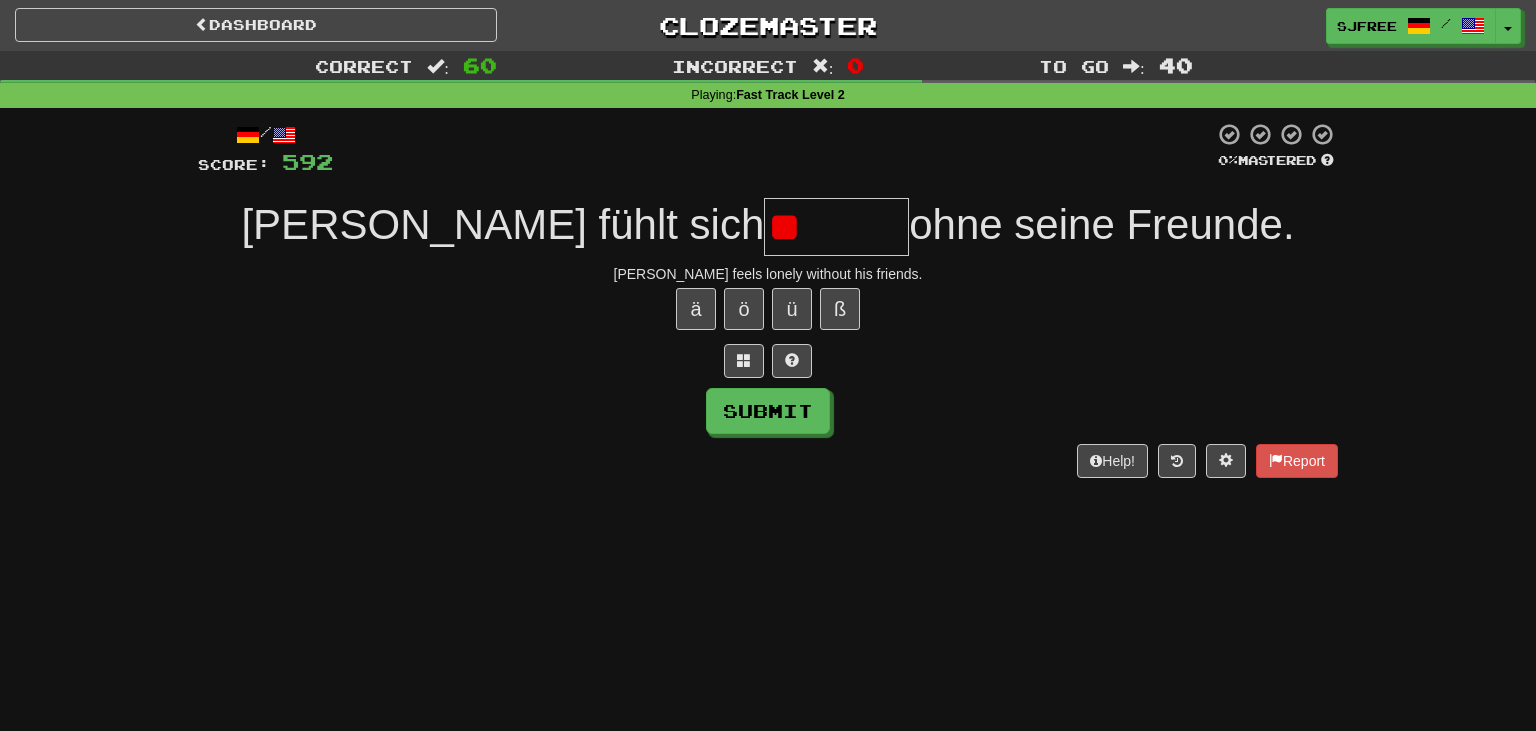 type on "*" 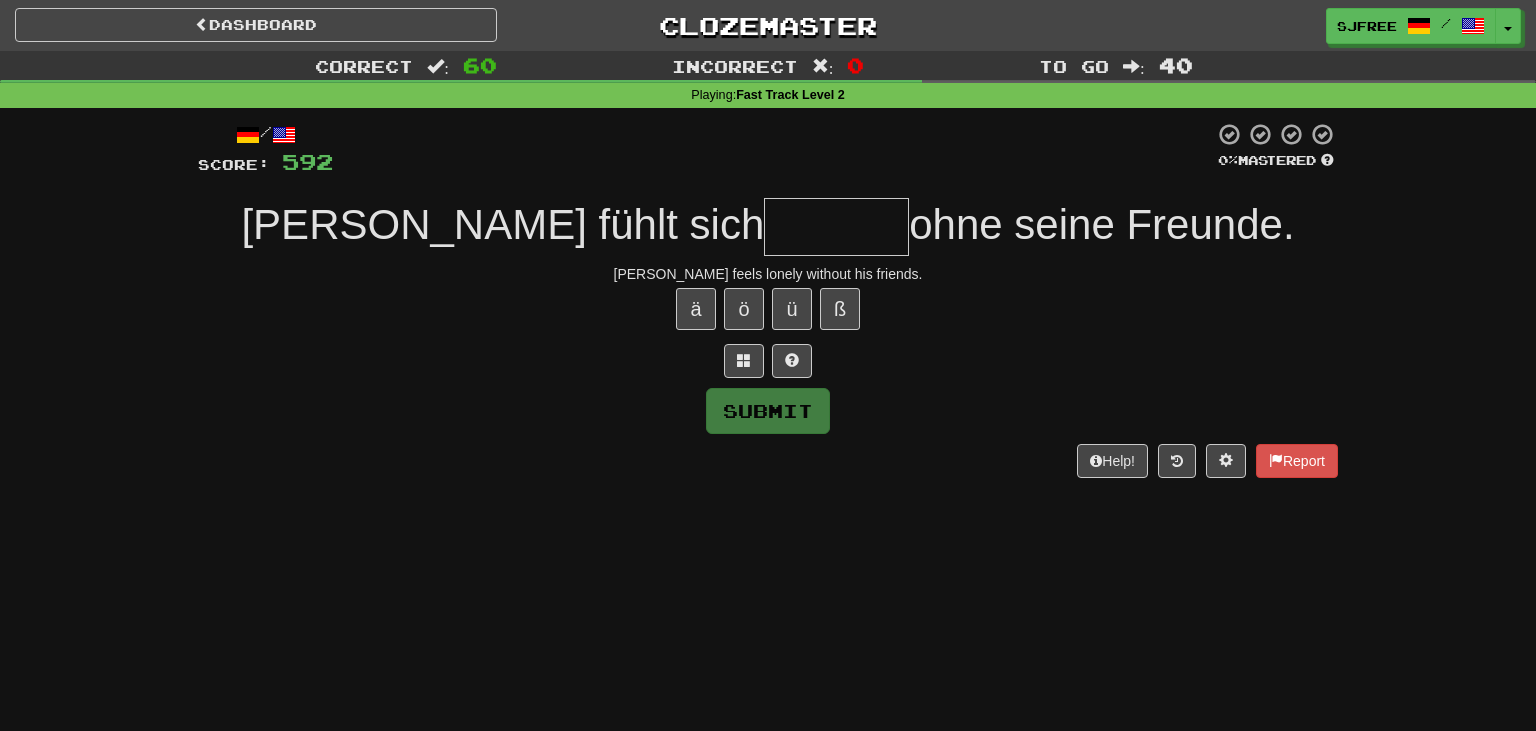 type on "*" 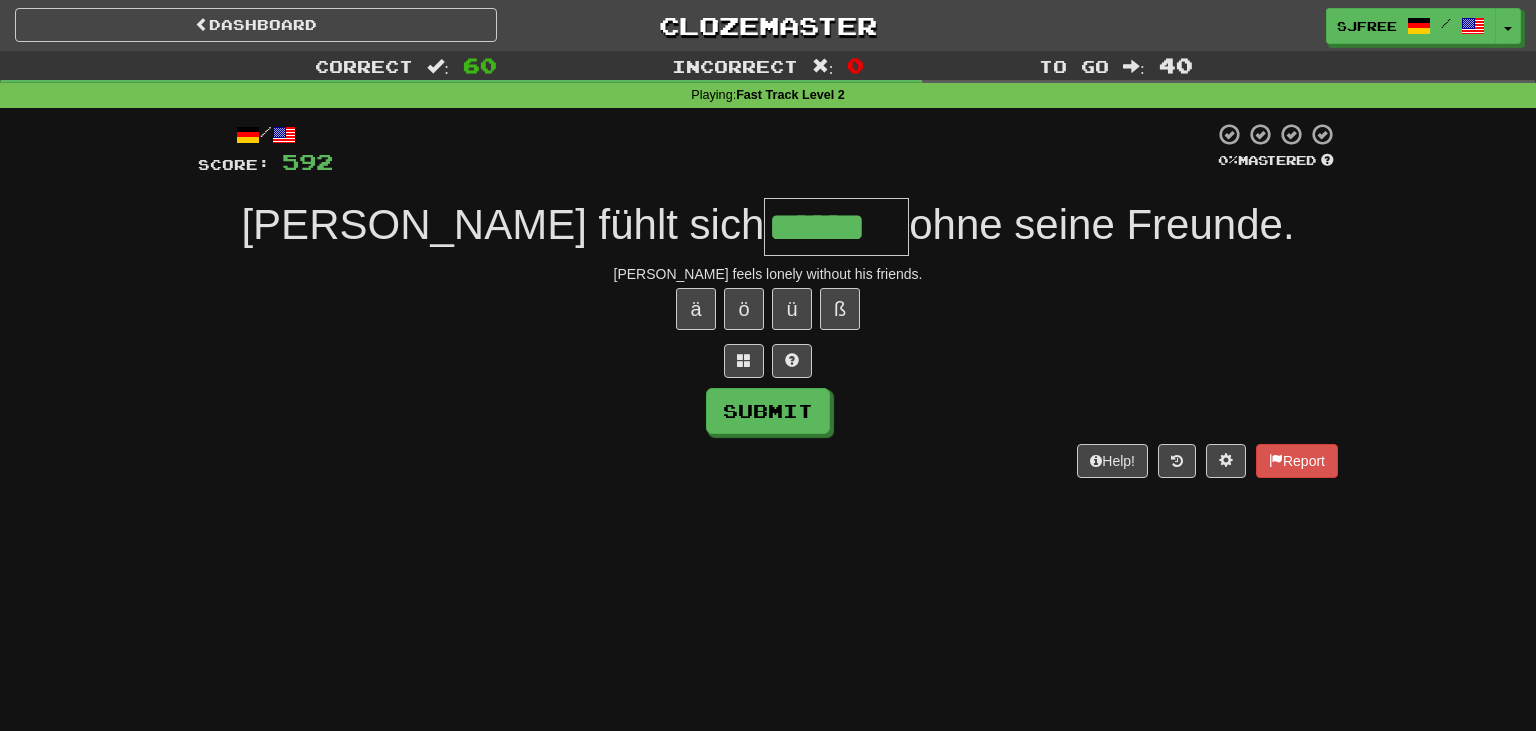 type on "******" 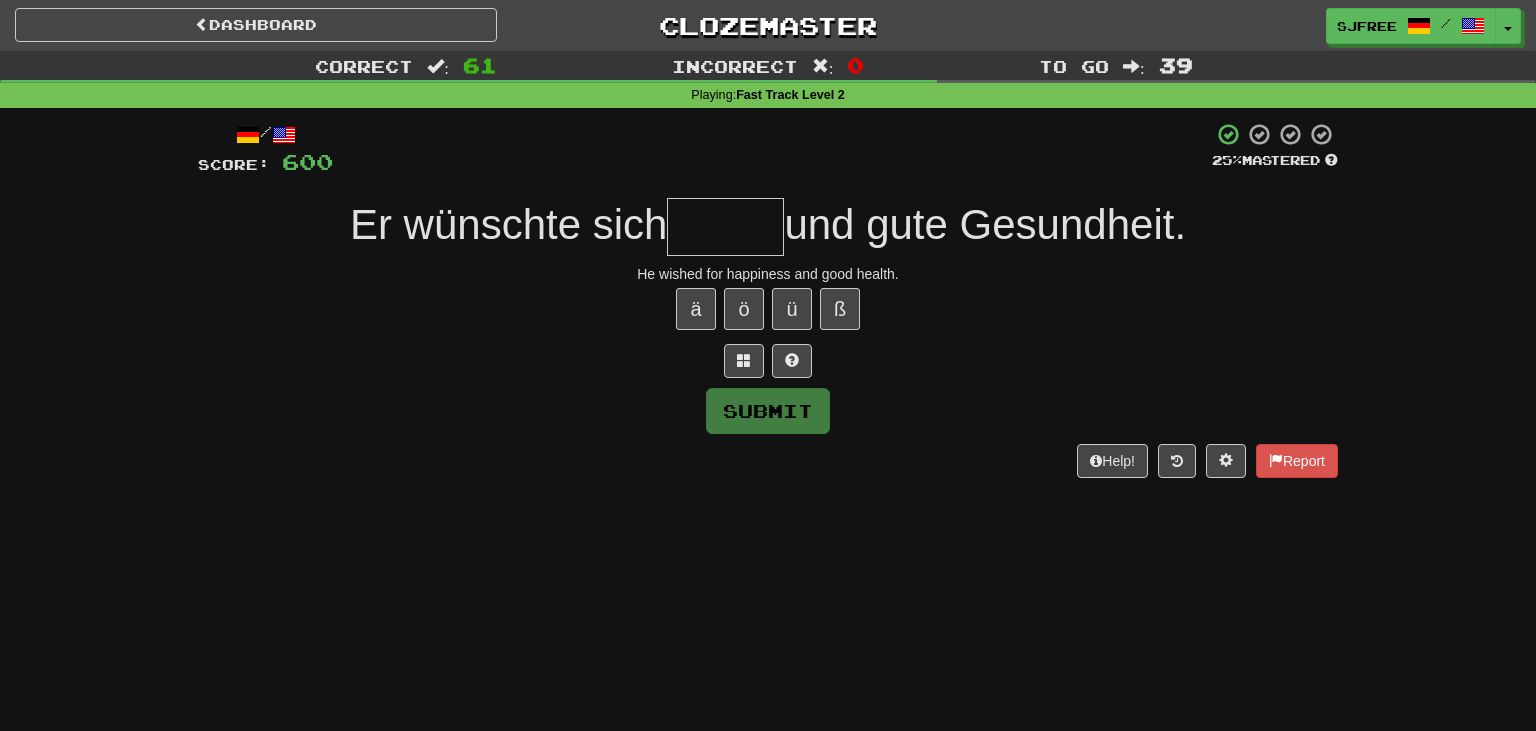 type on "*" 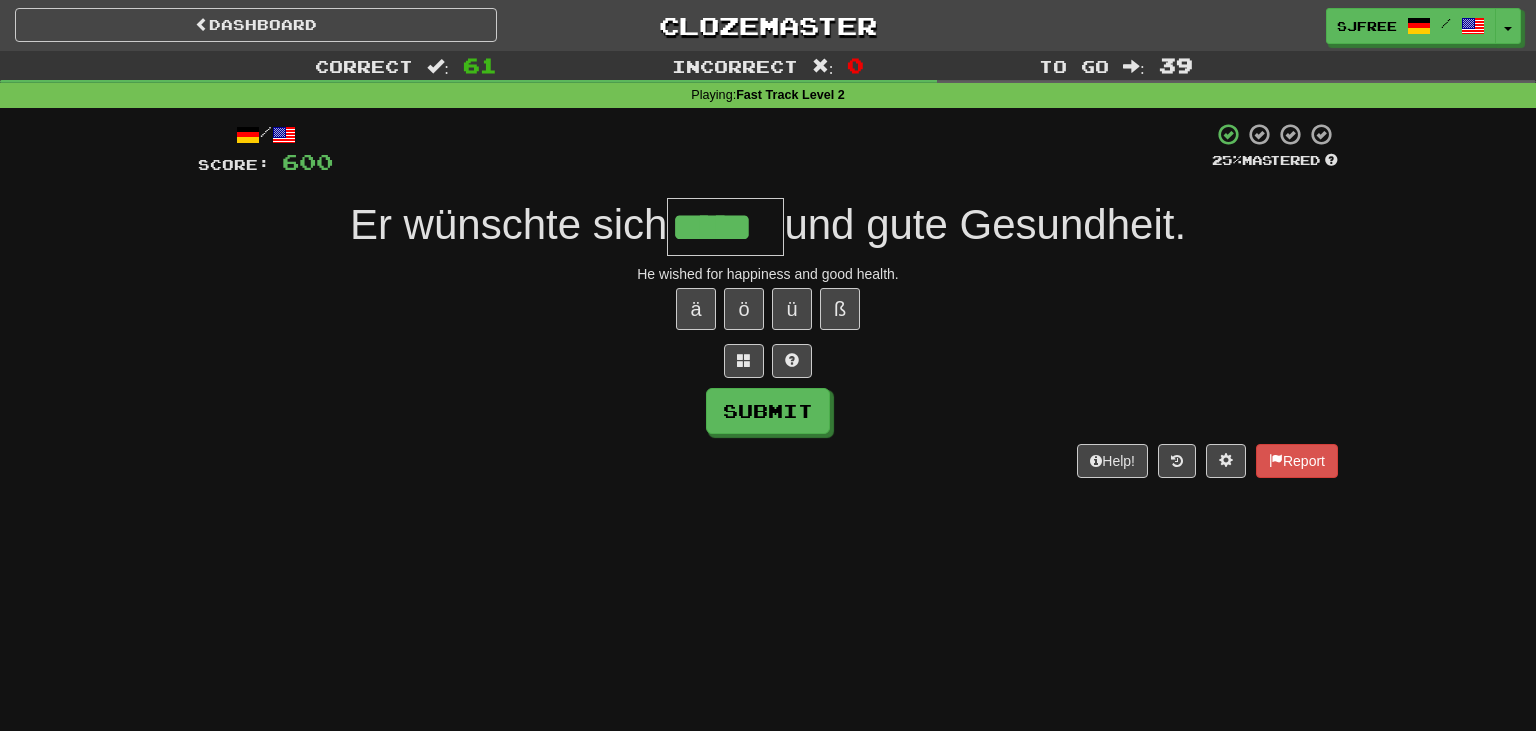 type on "*****" 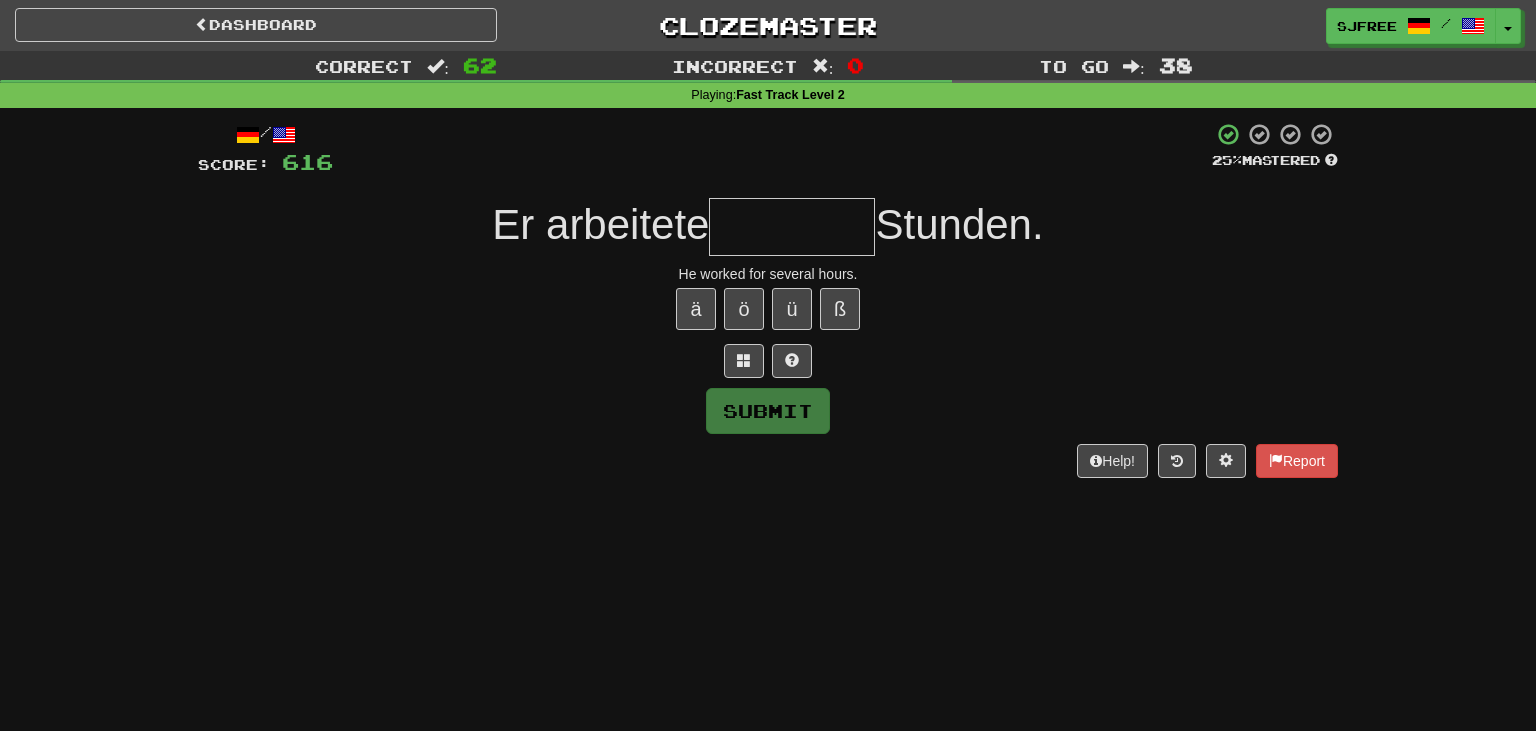 type on "*" 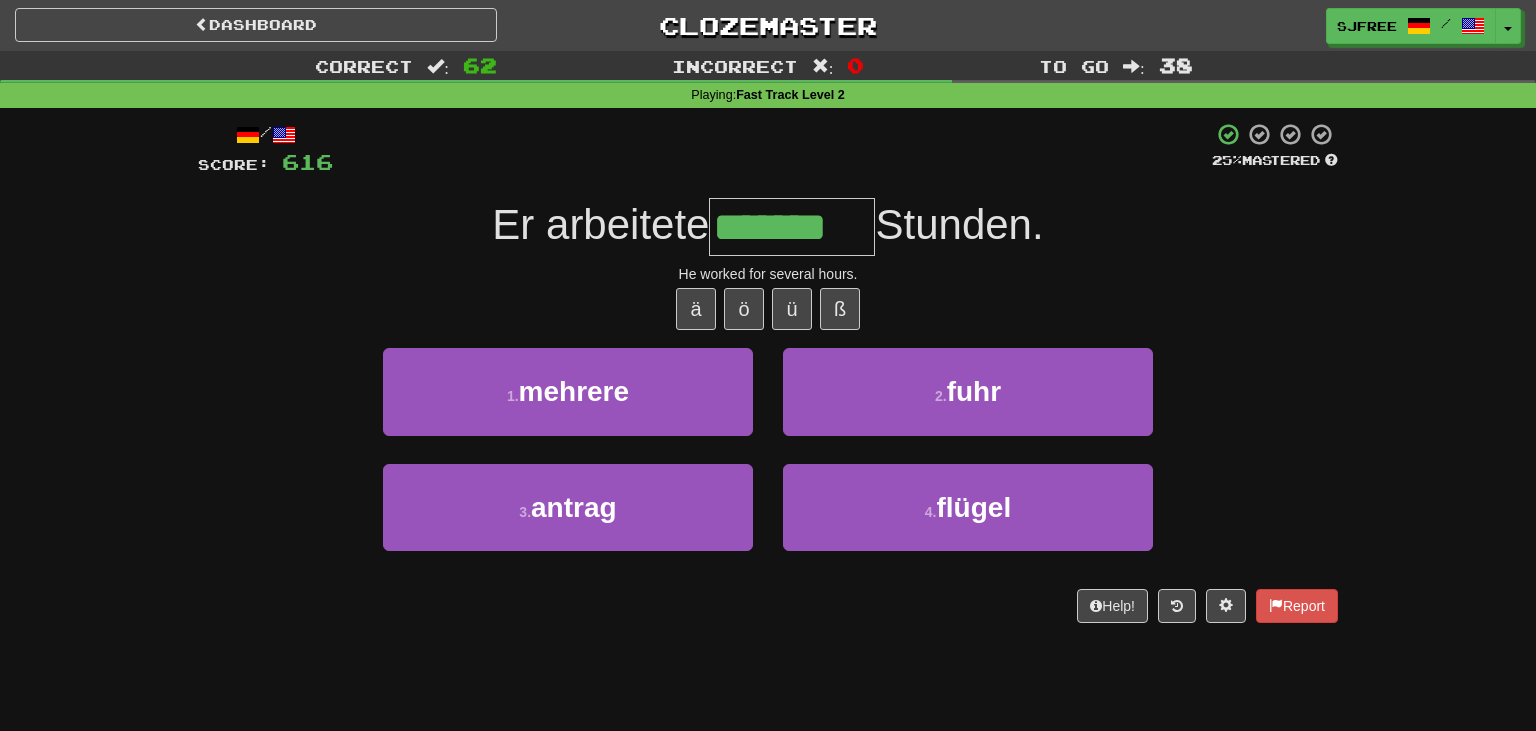 type on "*******" 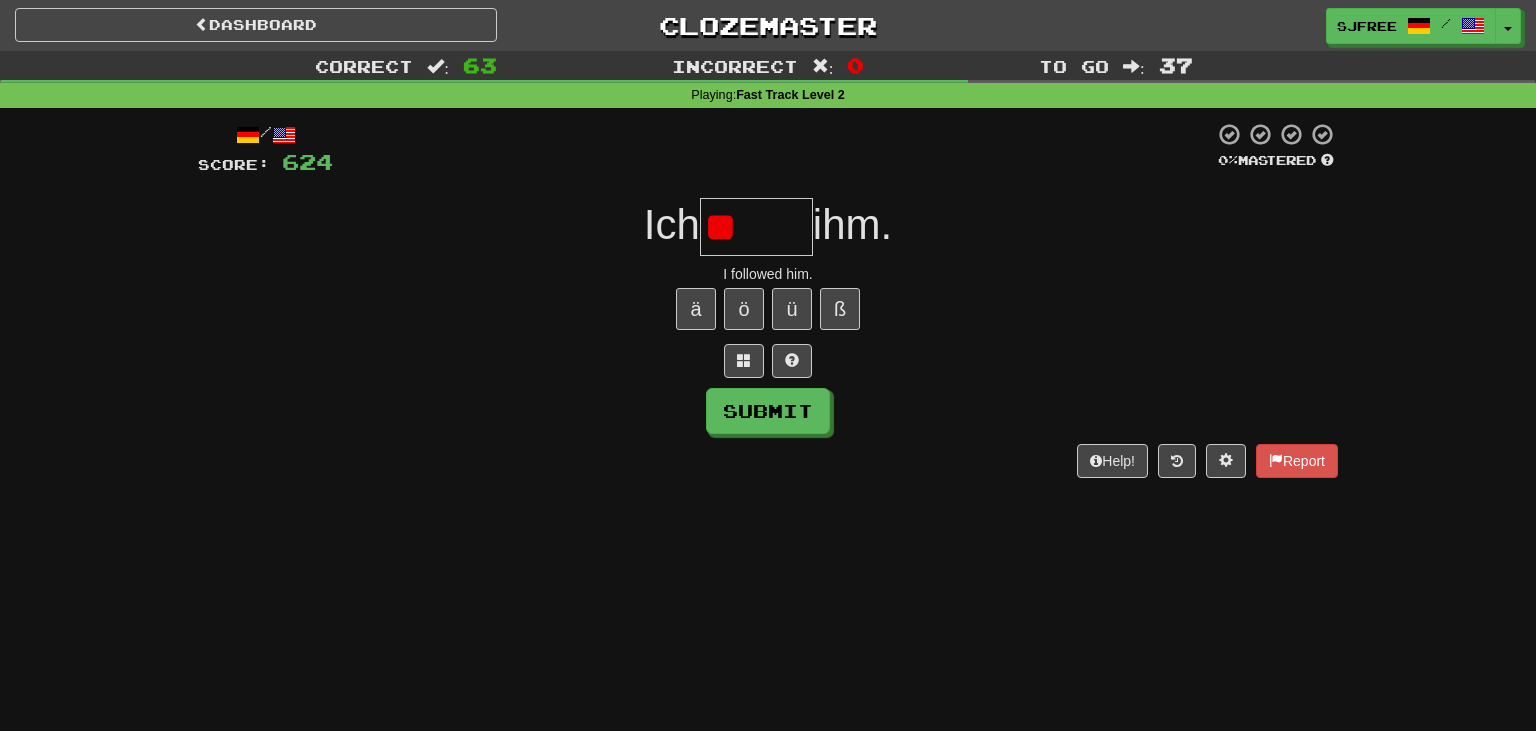 type on "*" 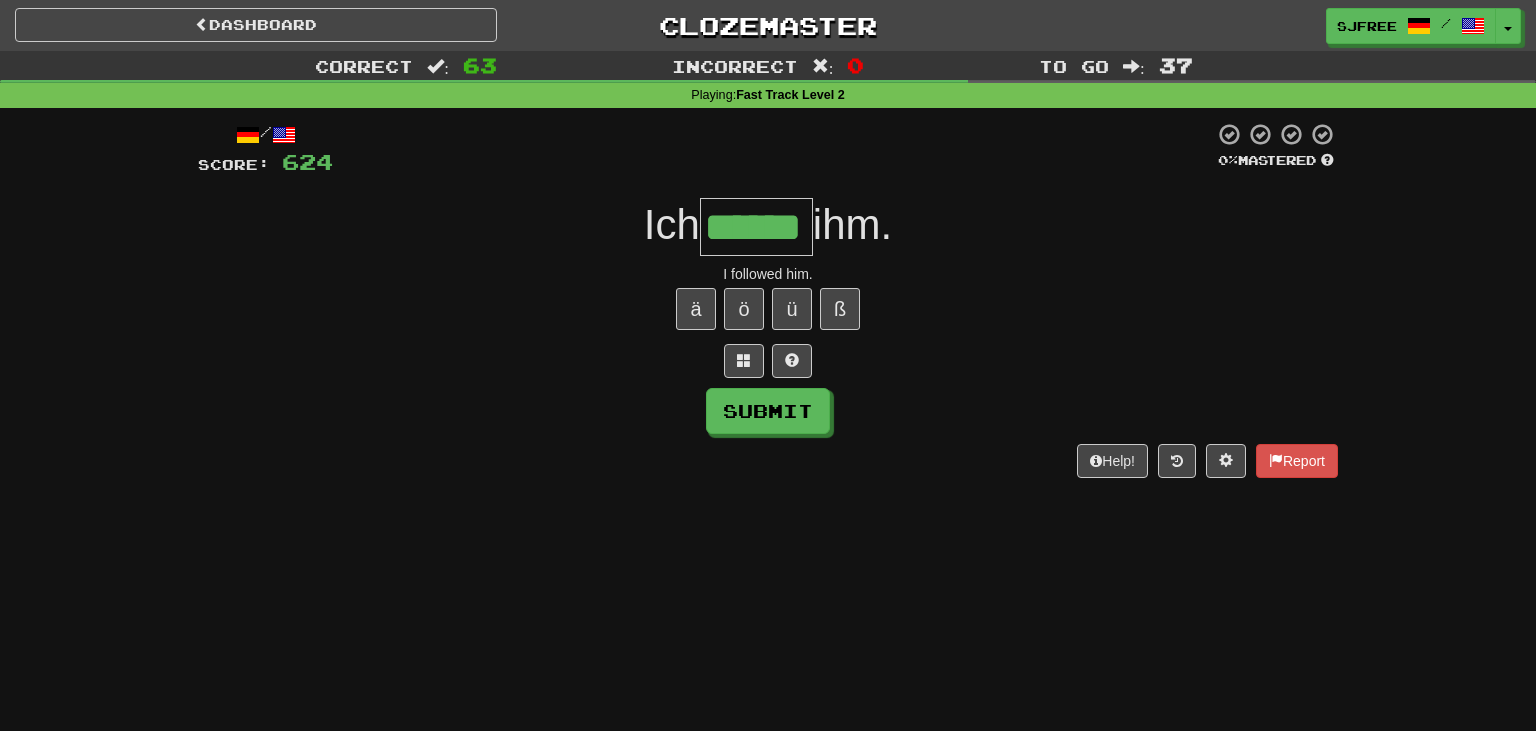 type on "******" 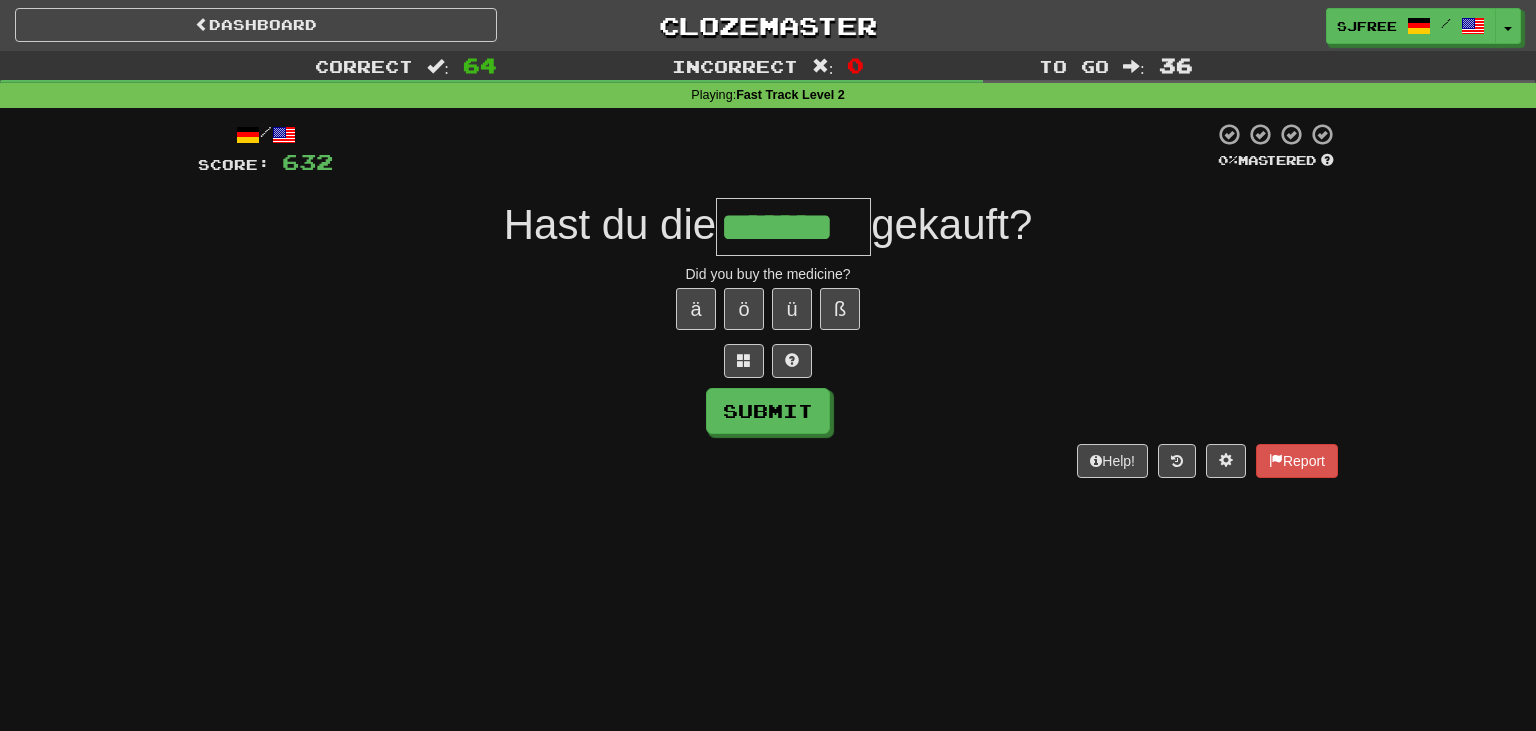 type on "*******" 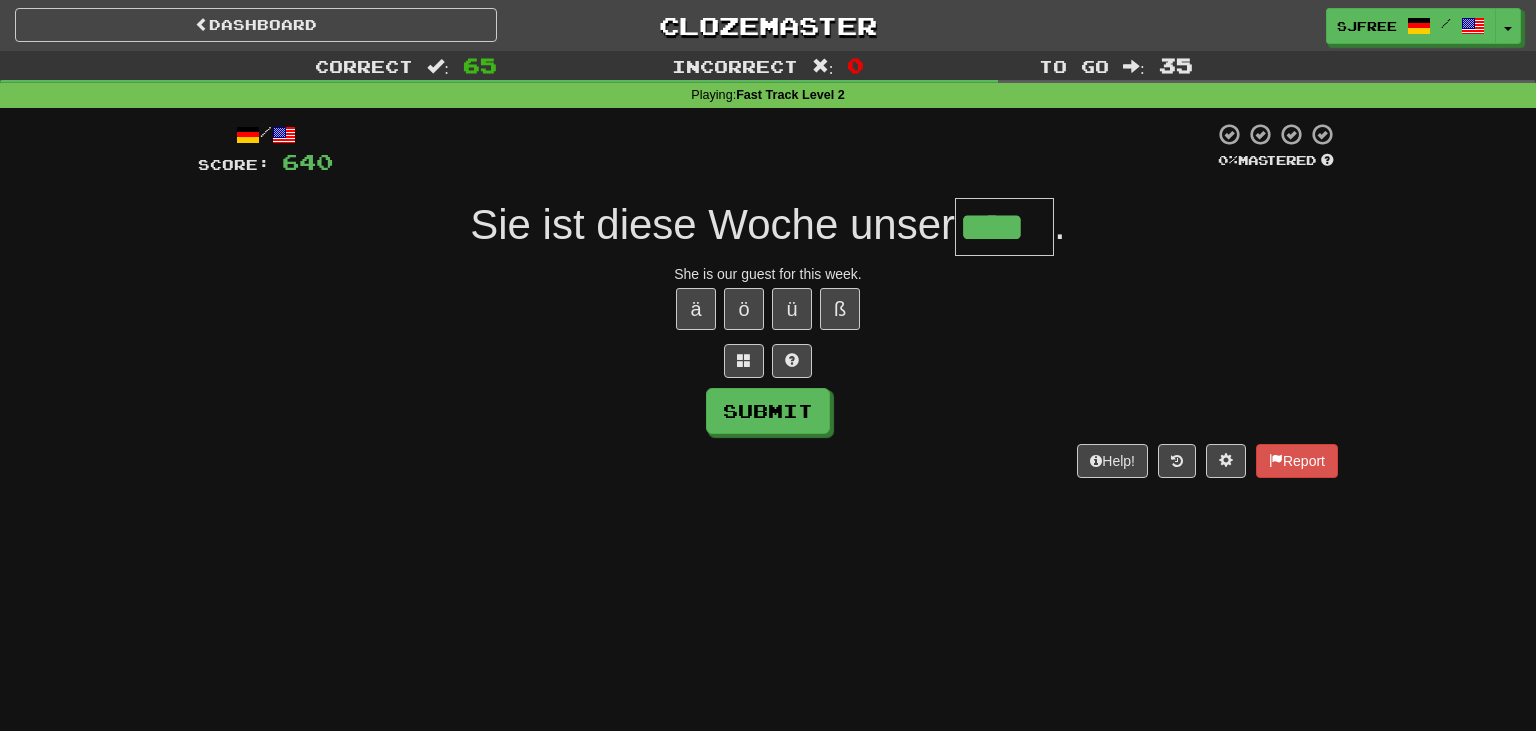 type on "****" 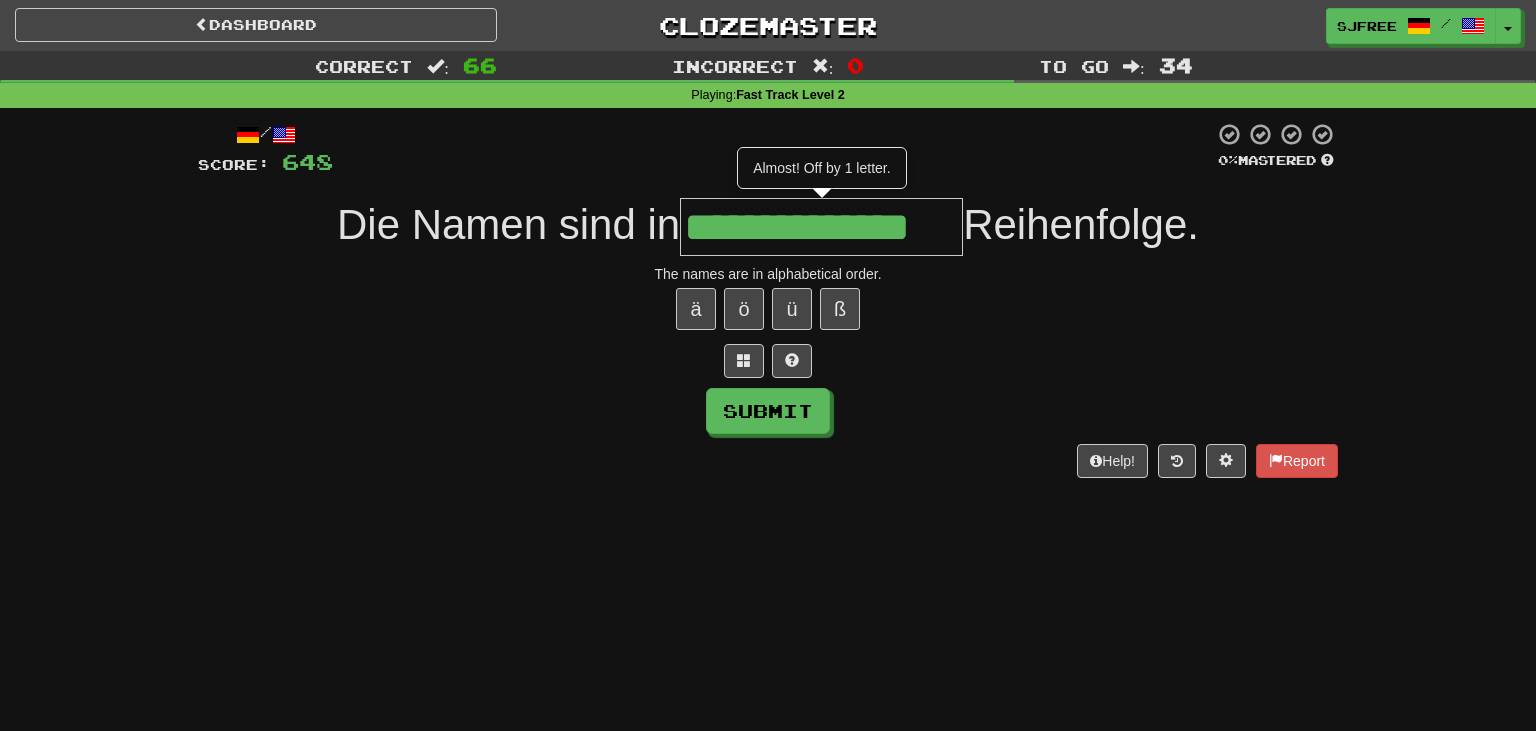 type on "**********" 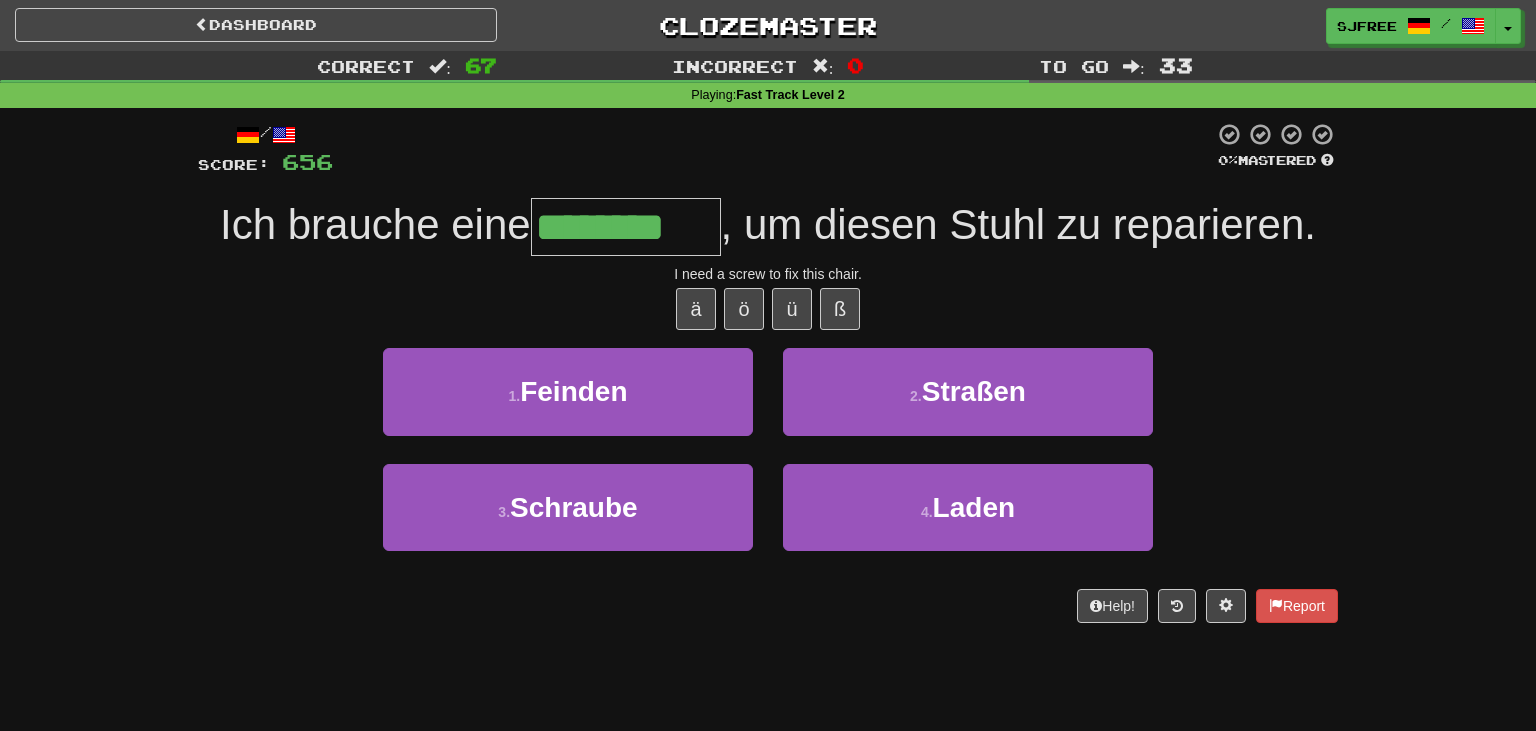 type on "********" 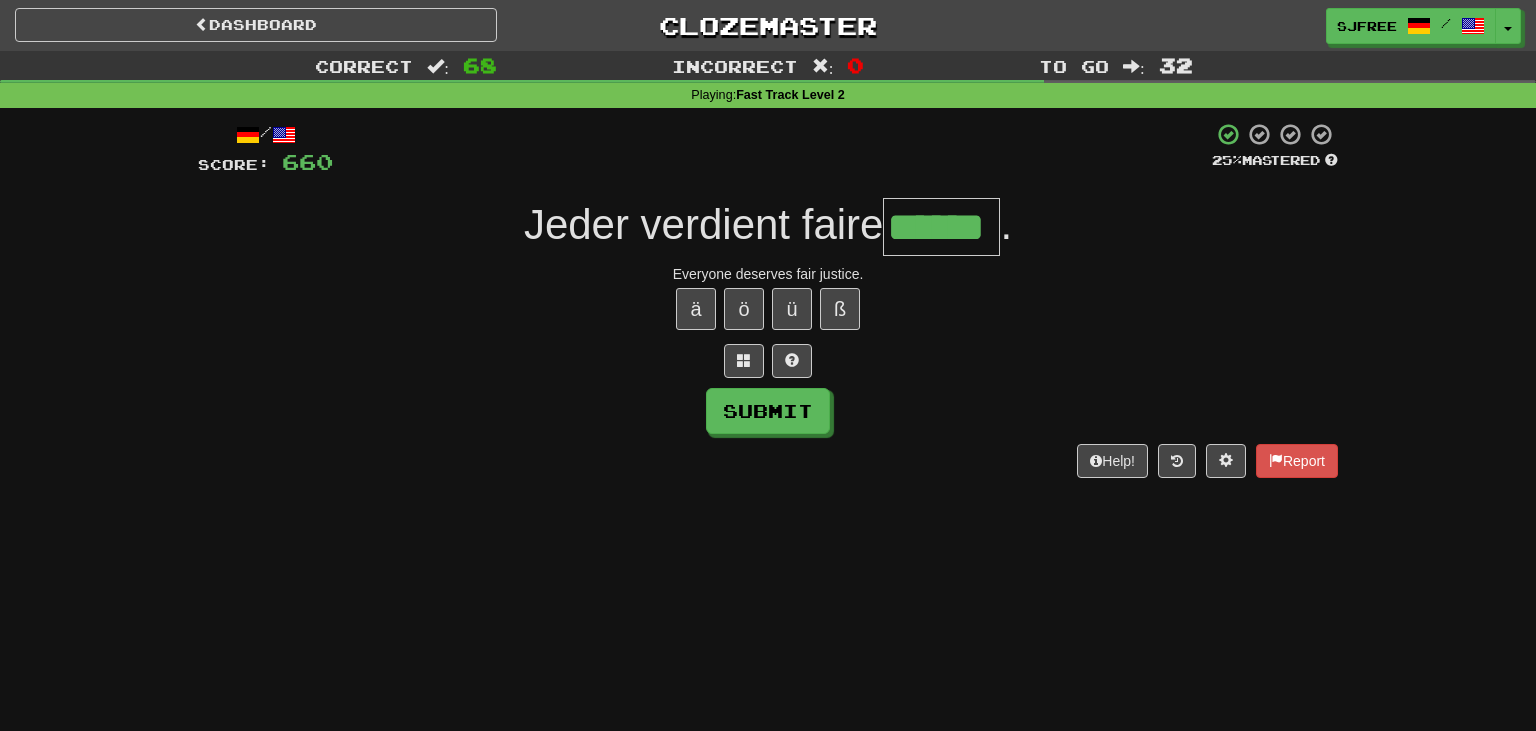 type on "******" 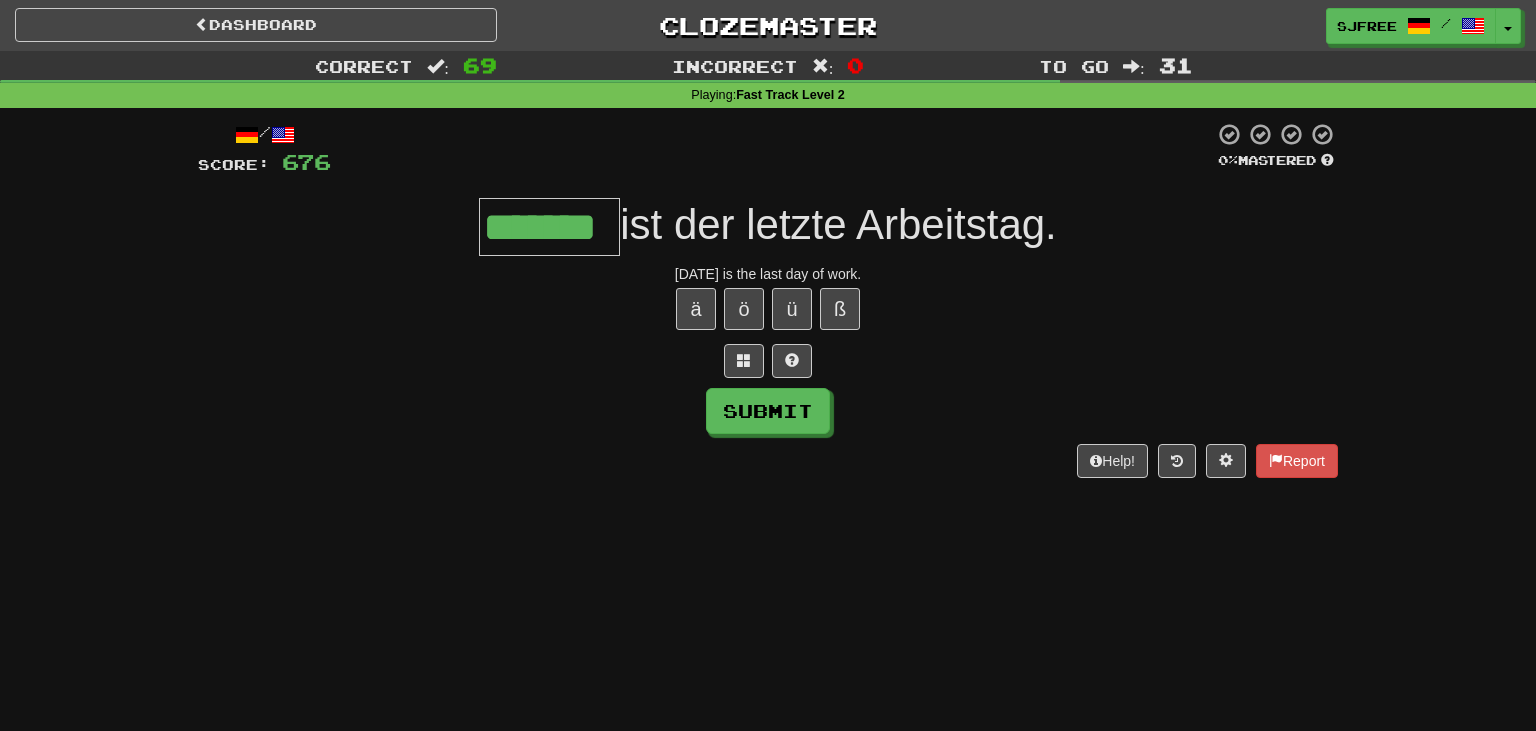type on "*******" 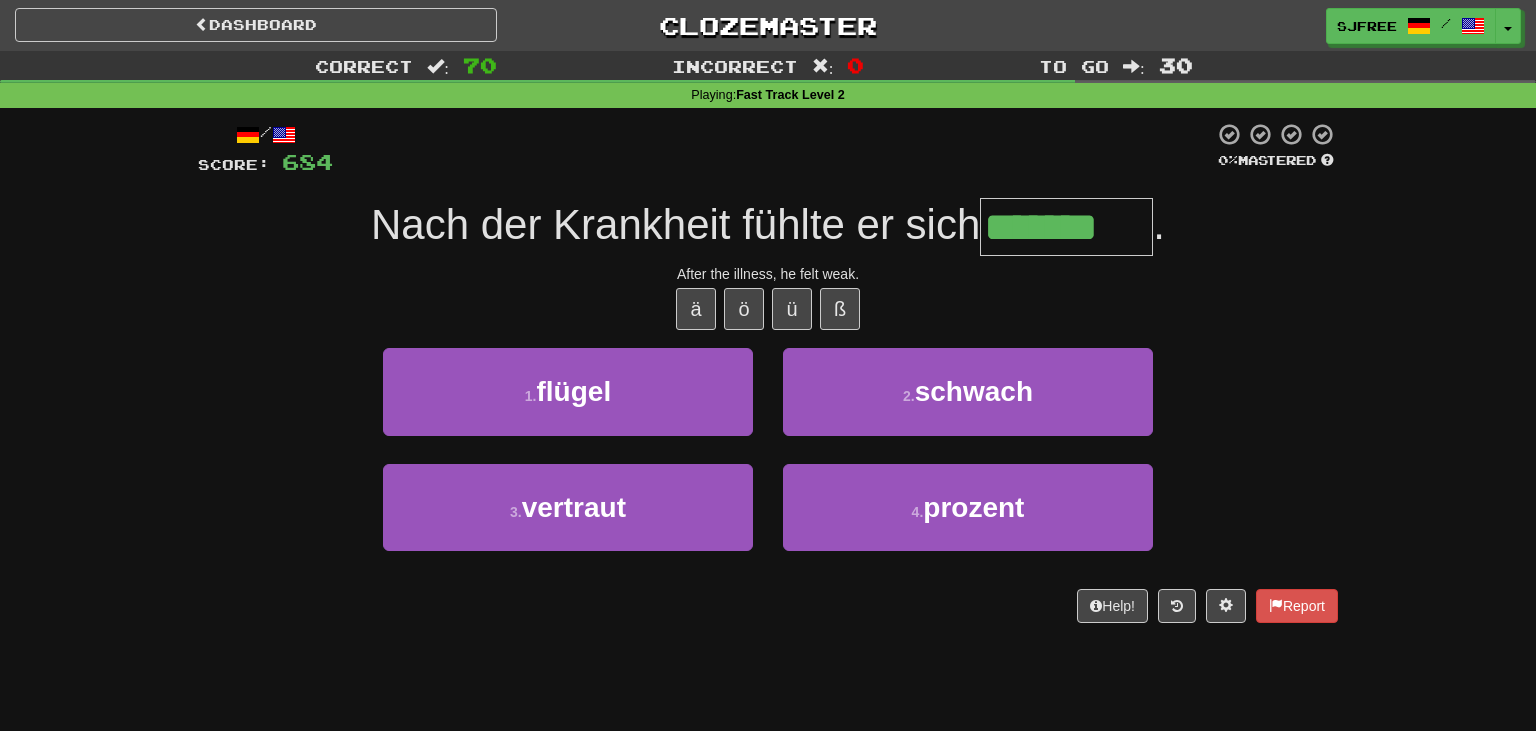 type on "*******" 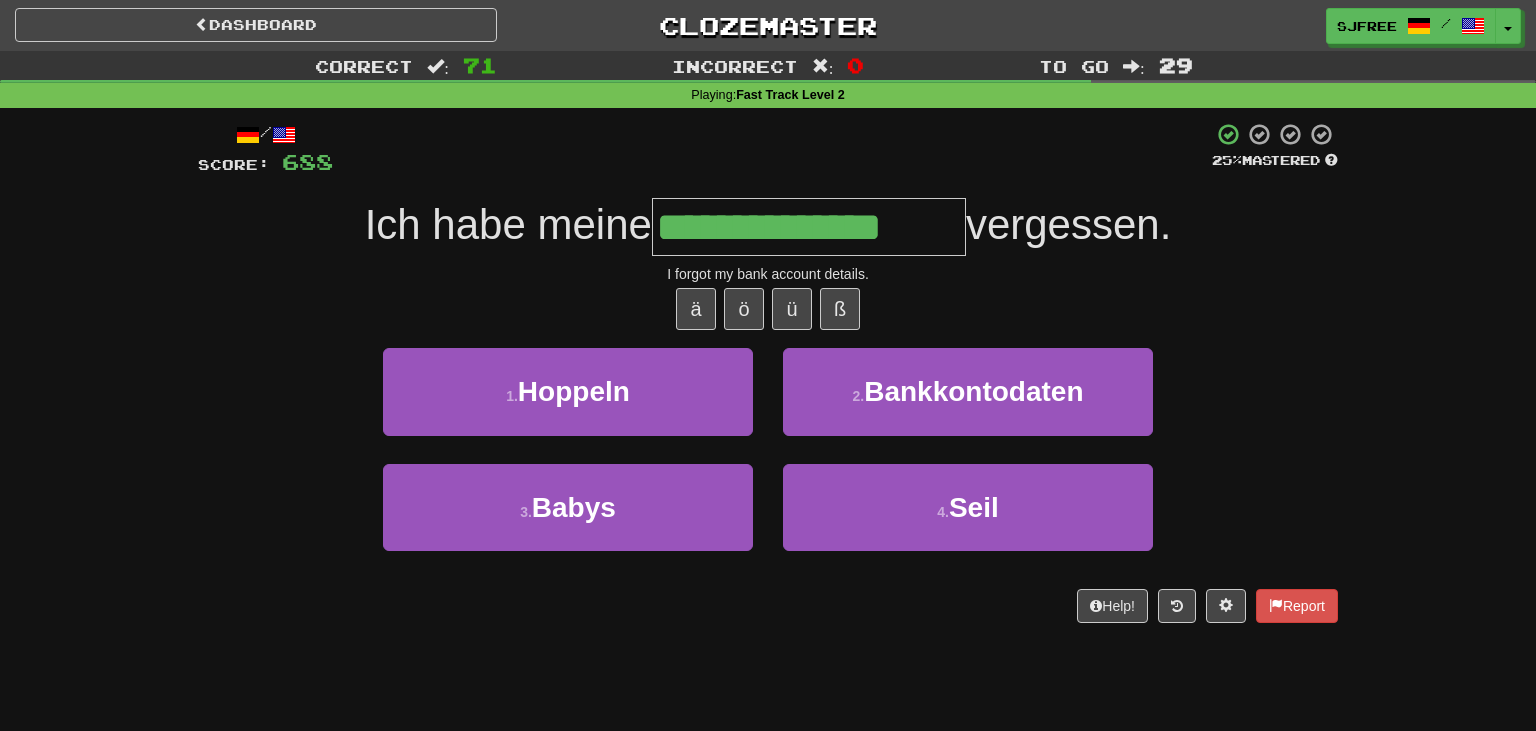 type on "**********" 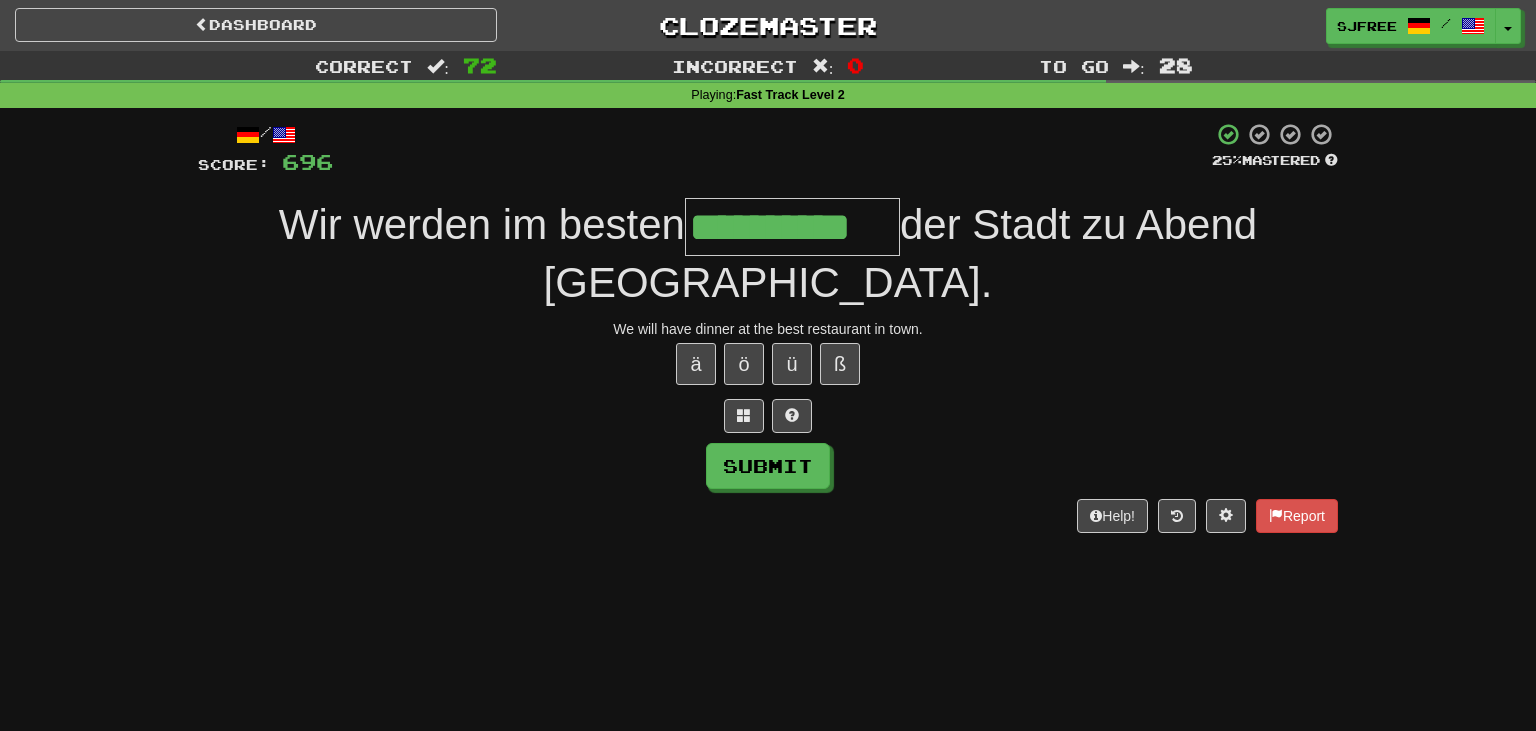 type on "**********" 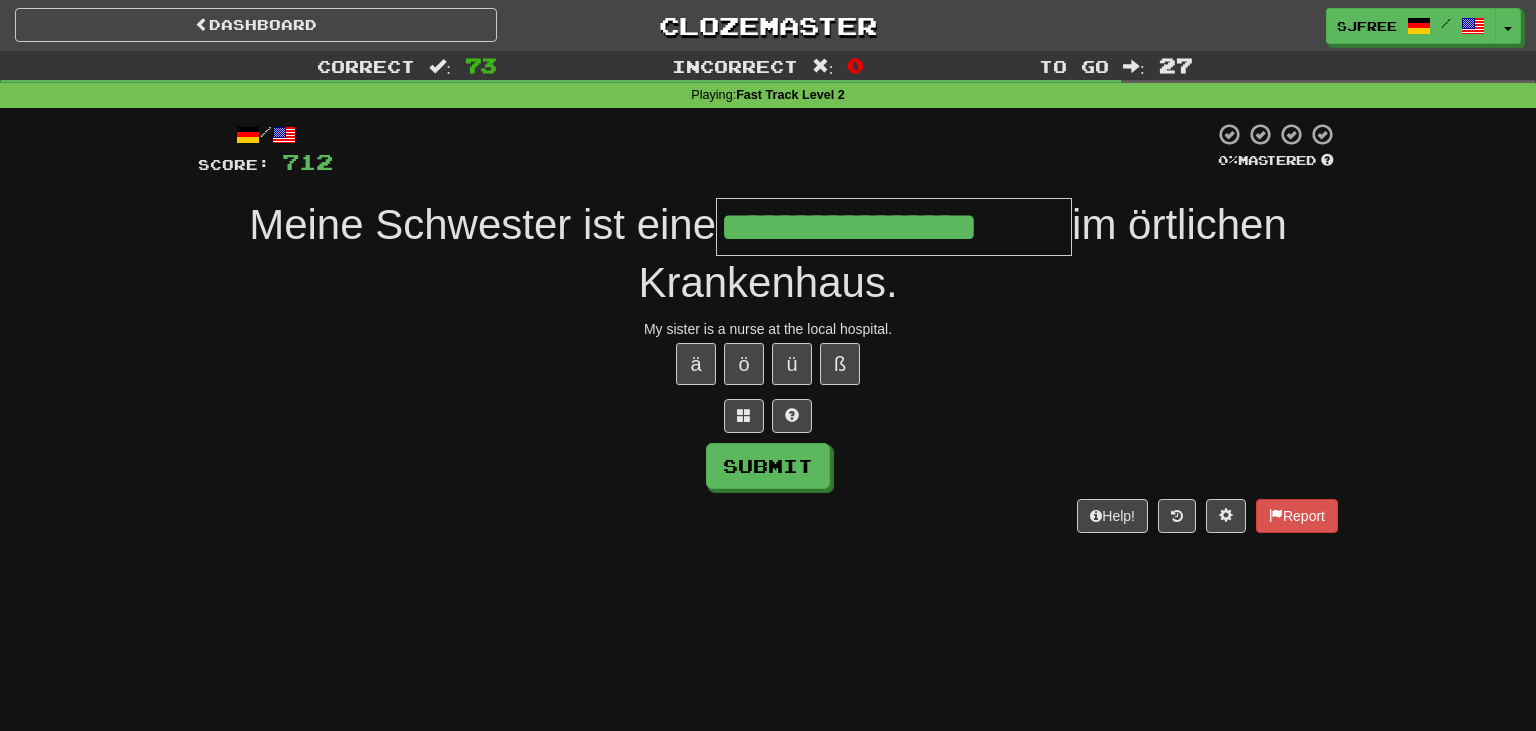 type on "**********" 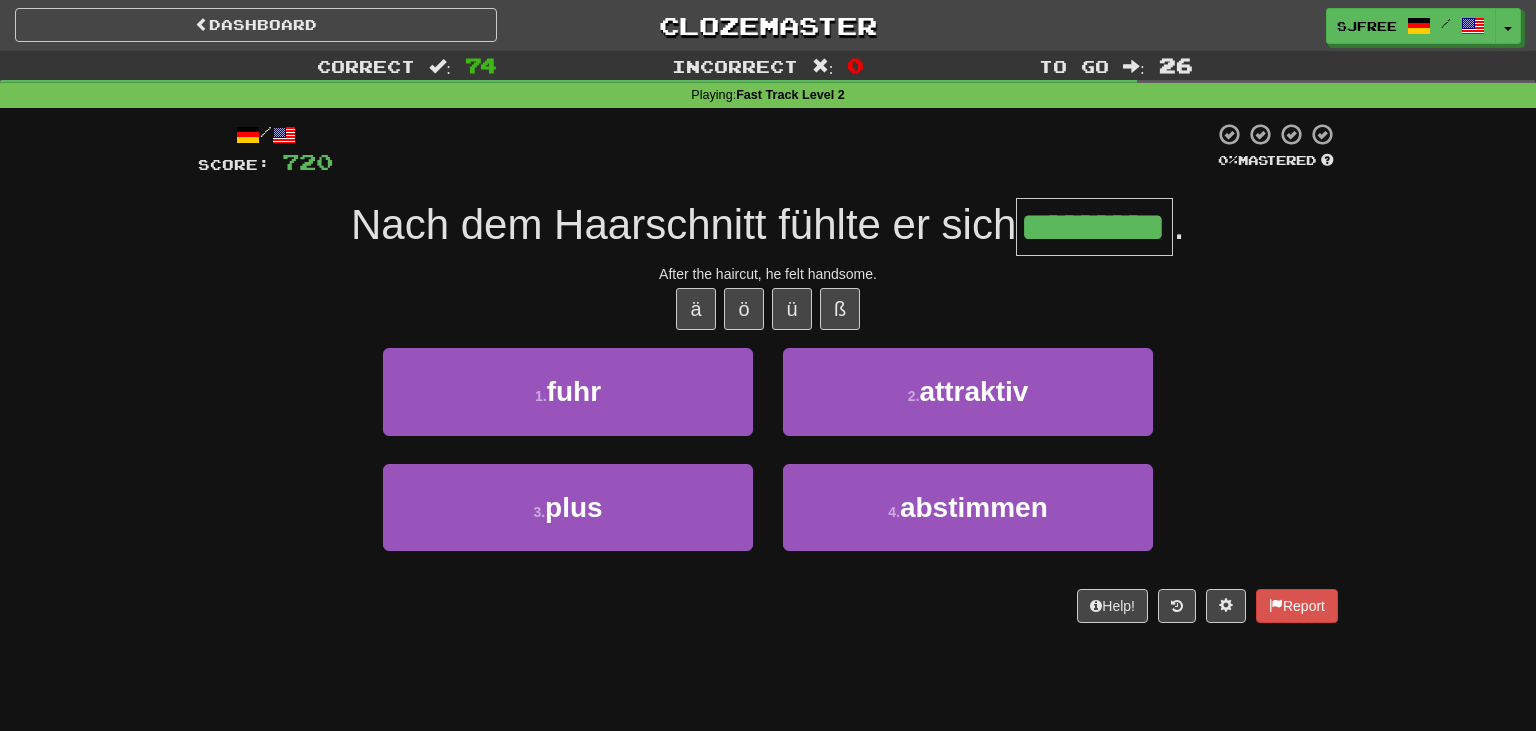 type on "*********" 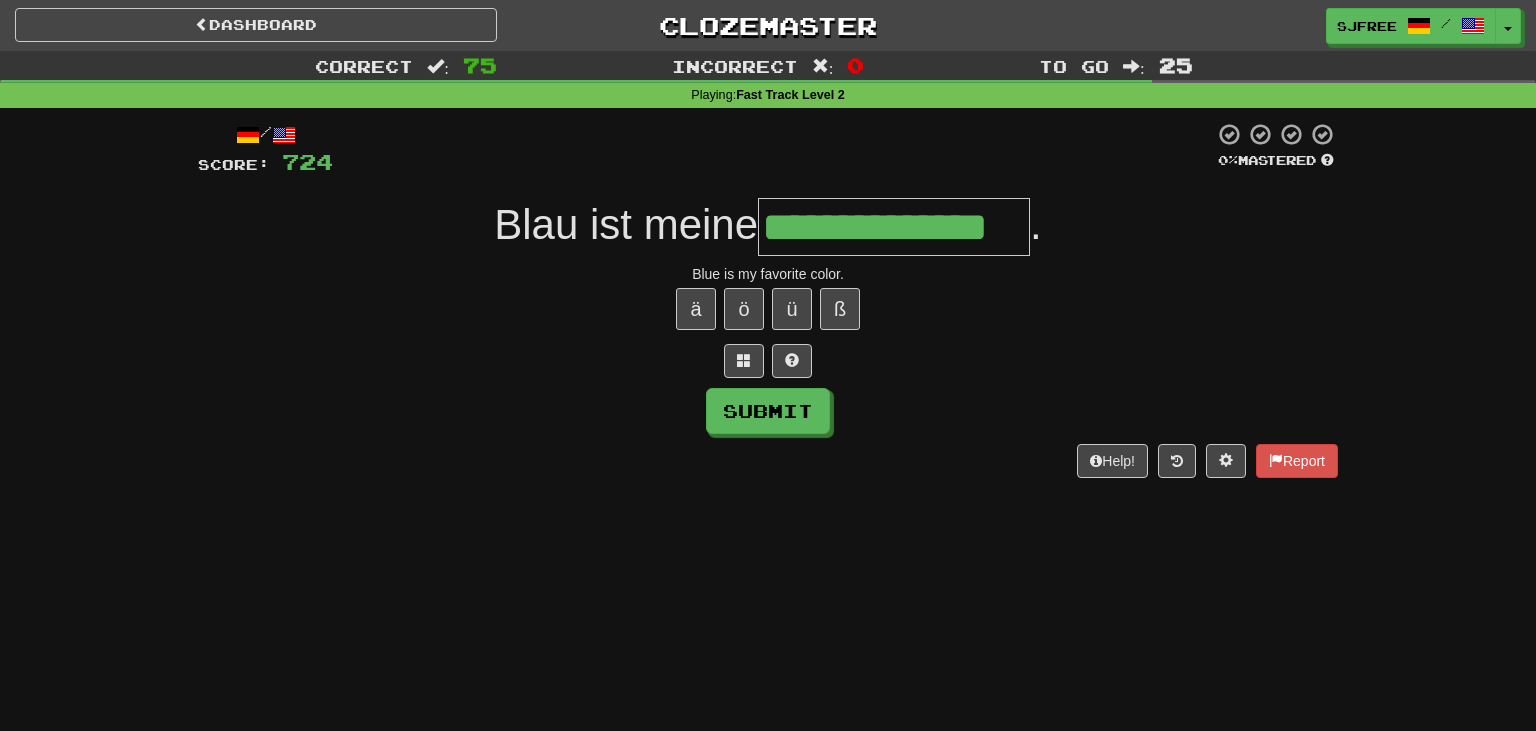 type on "**********" 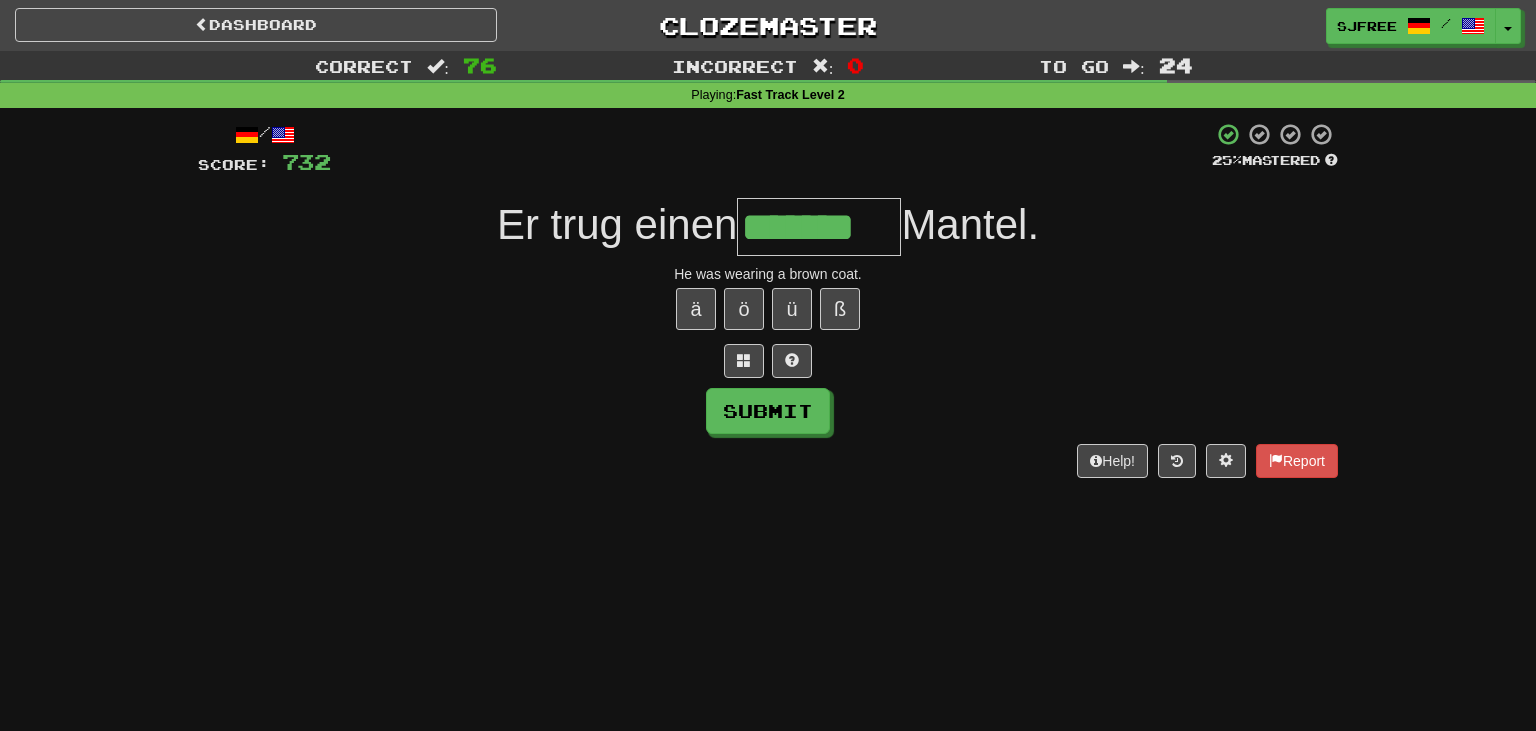 type on "*******" 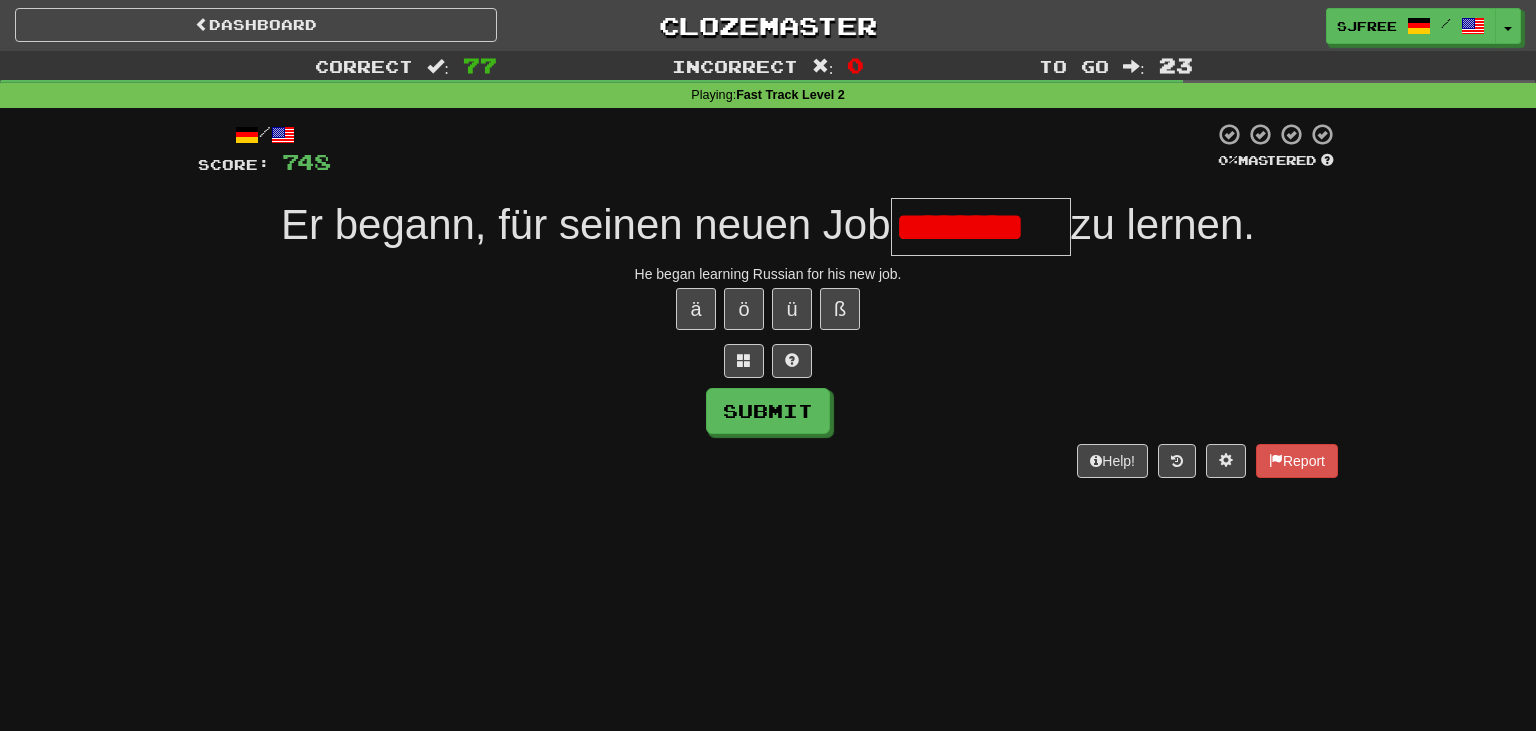 scroll, scrollTop: 0, scrollLeft: 0, axis: both 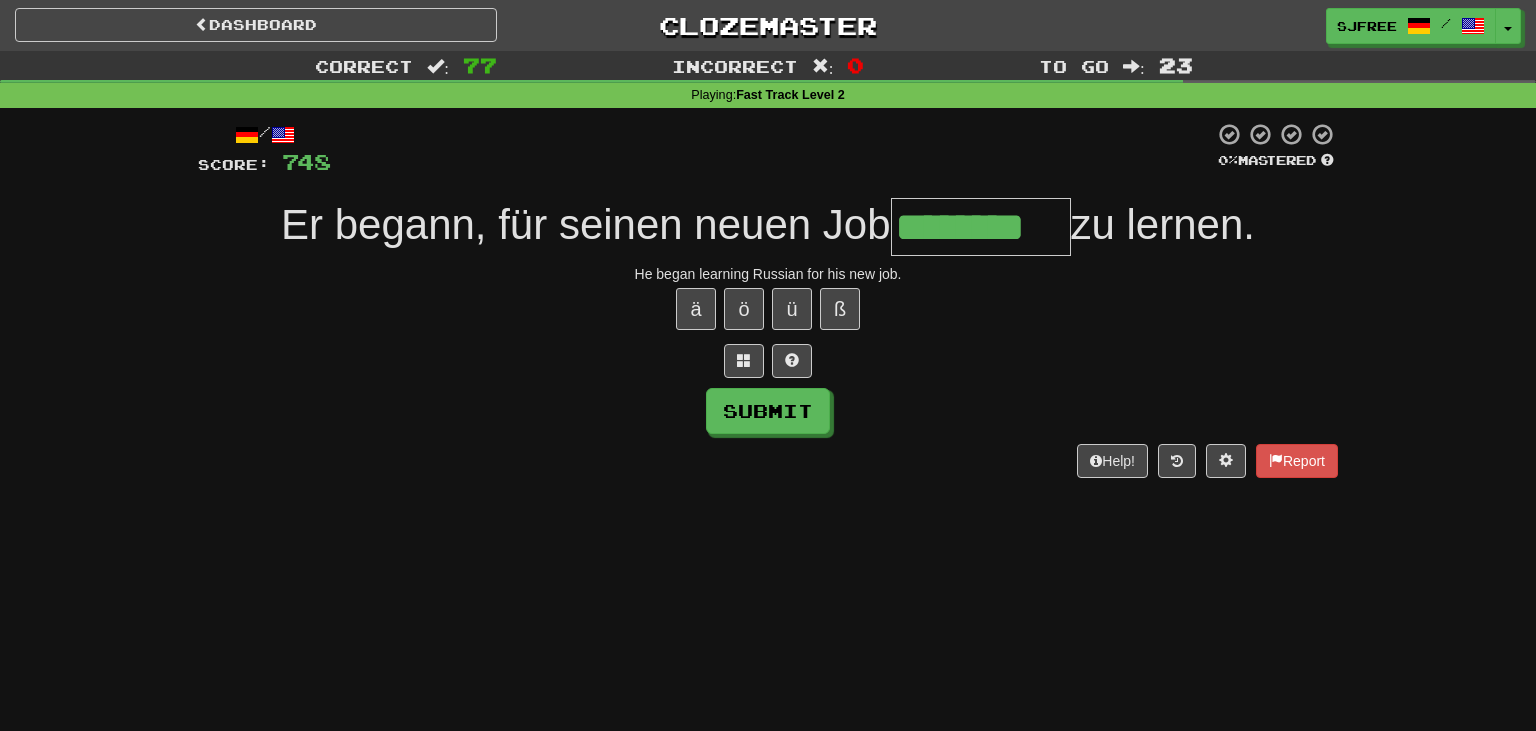 type on "********" 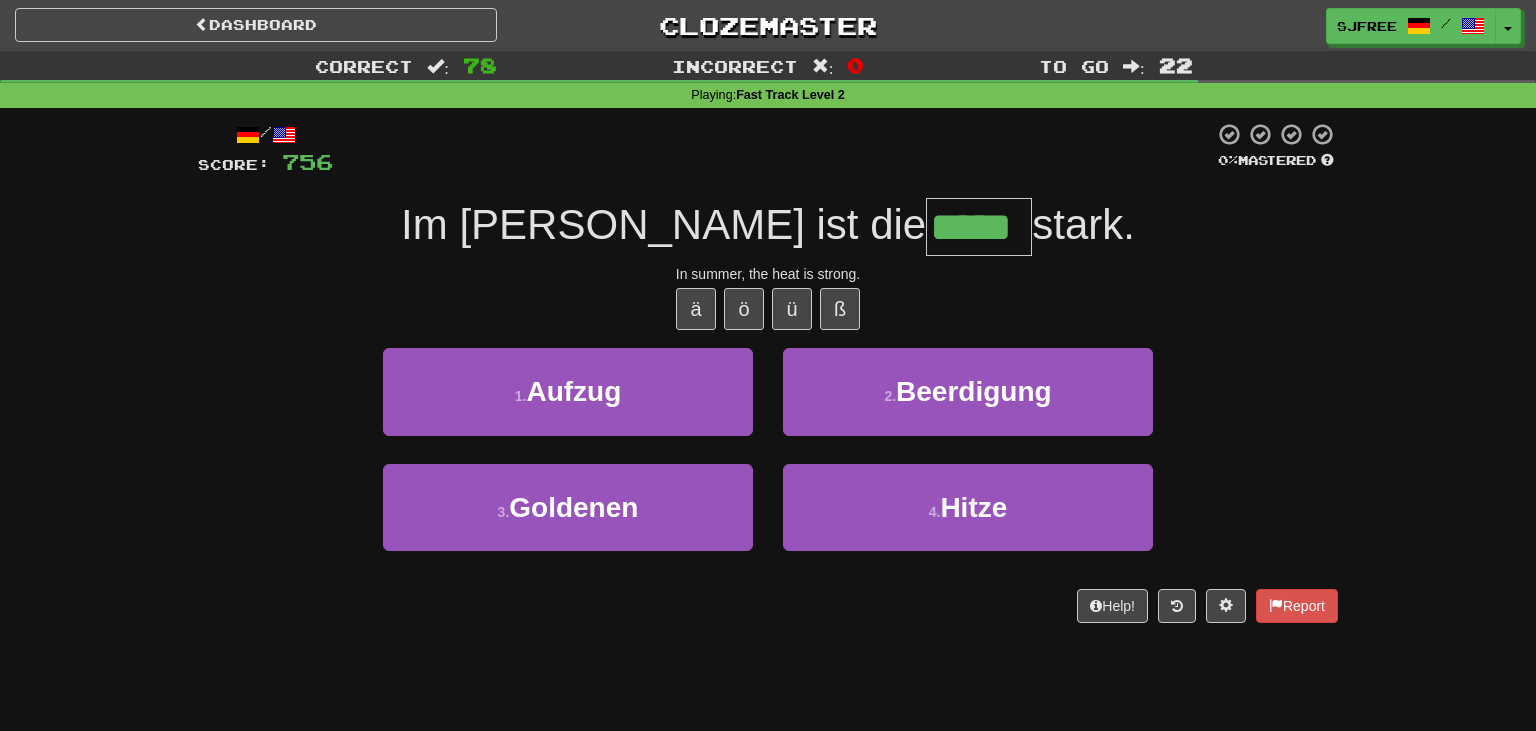 type on "*****" 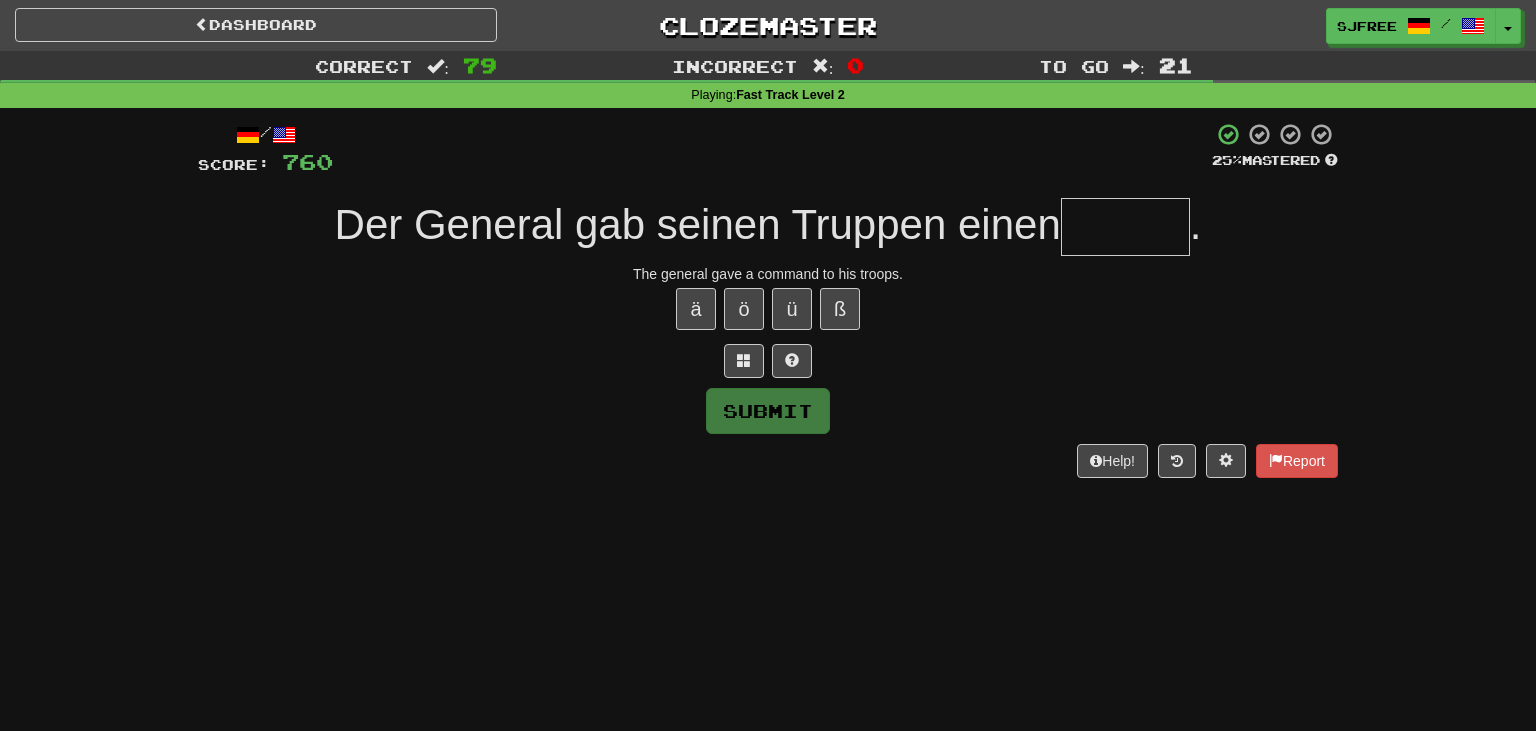 type on "*" 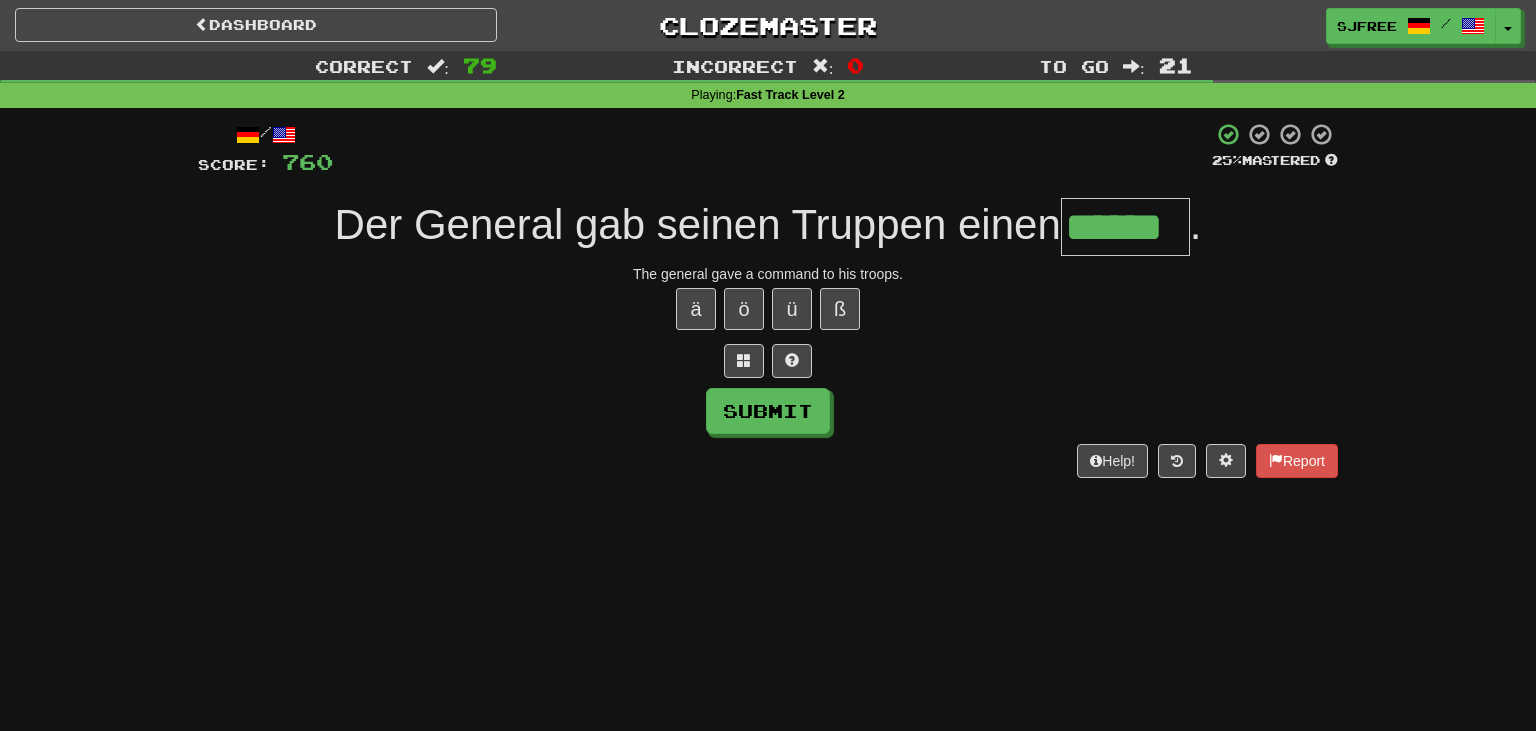 type on "******" 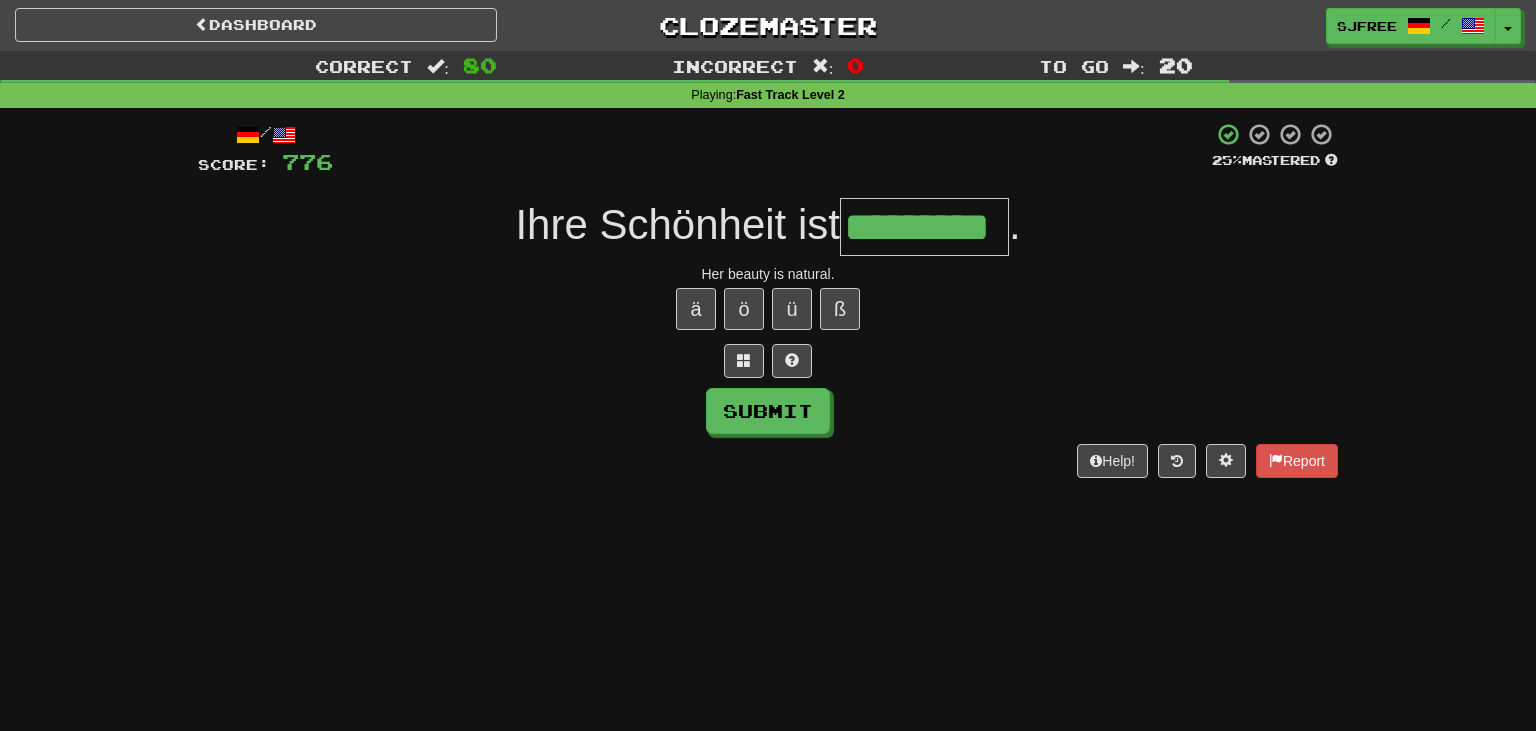 type on "*********" 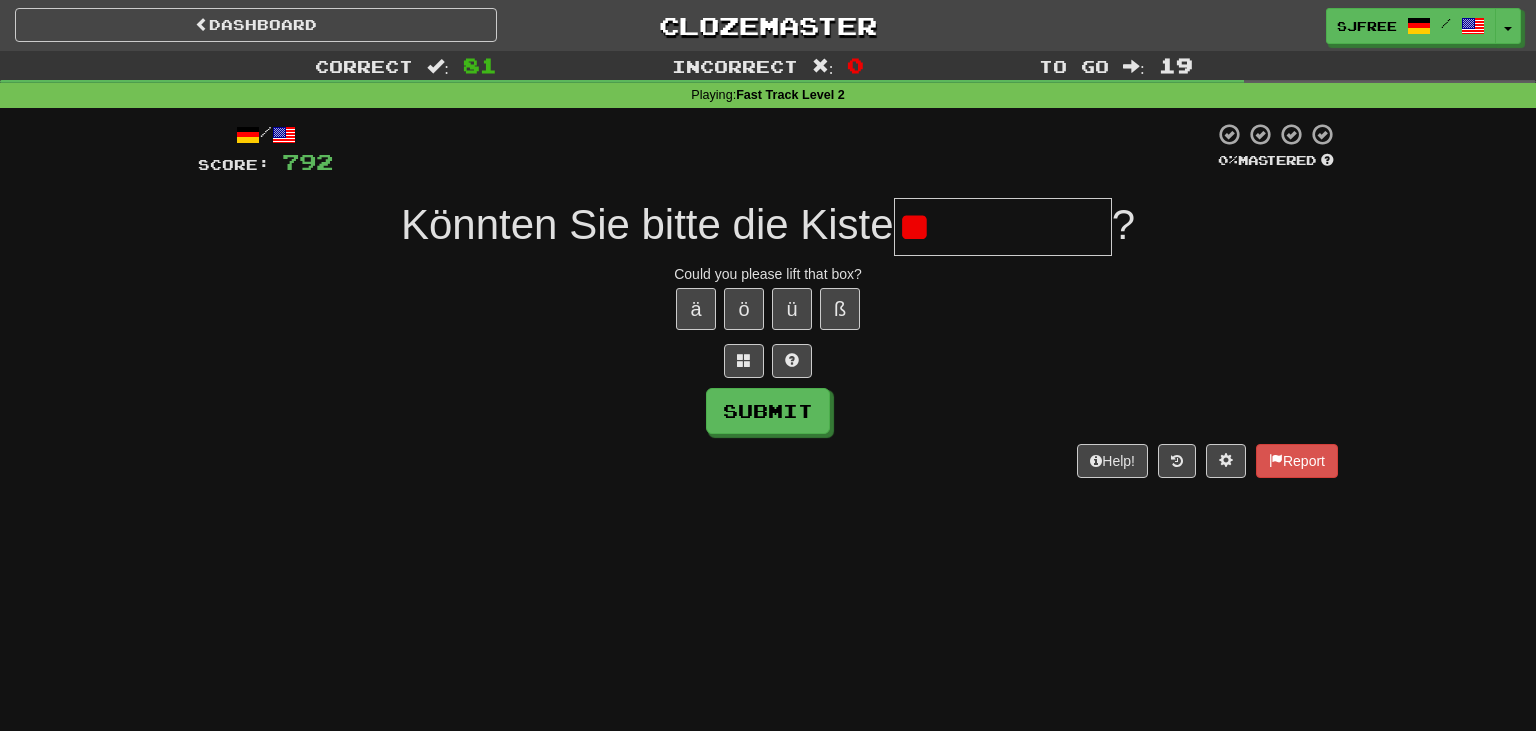 type on "*" 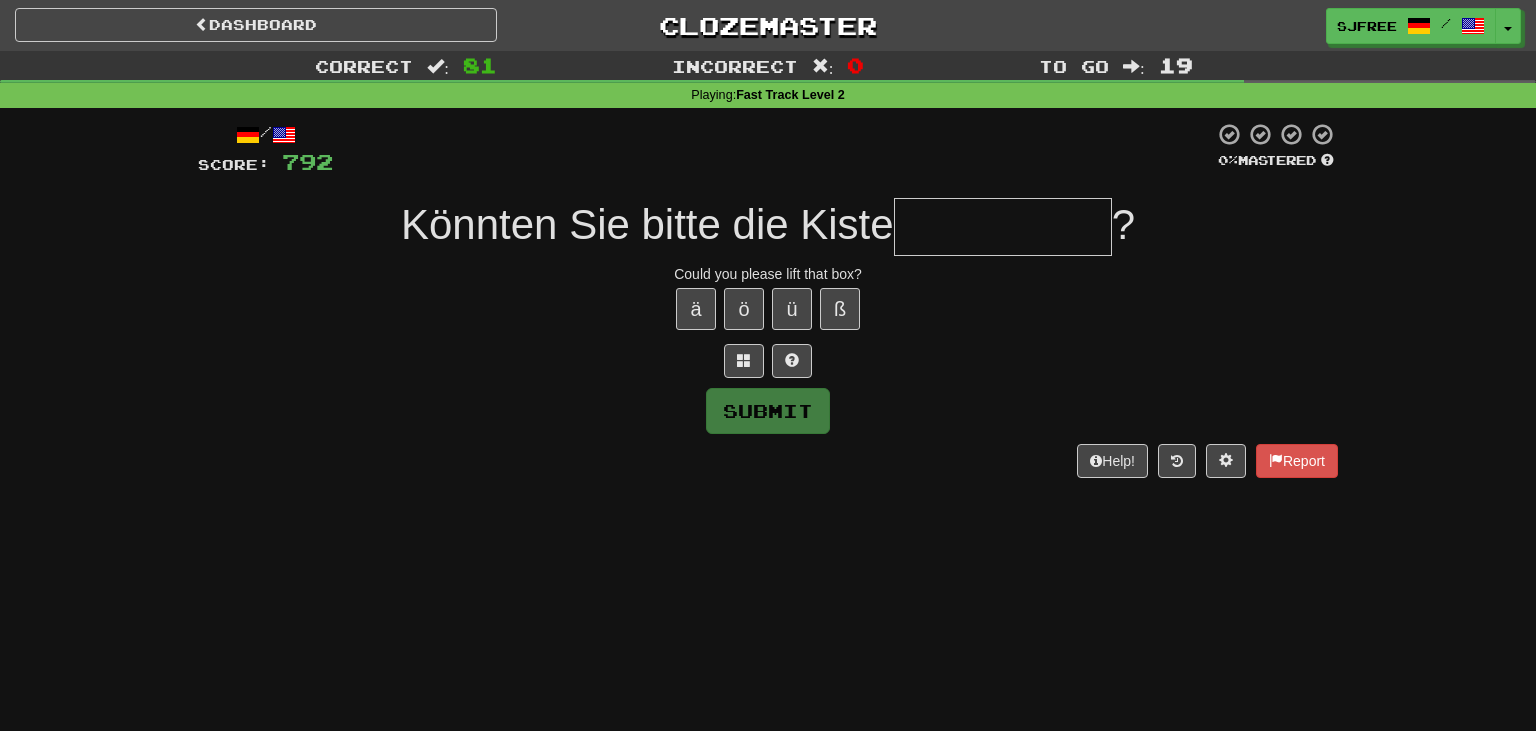 type on "*" 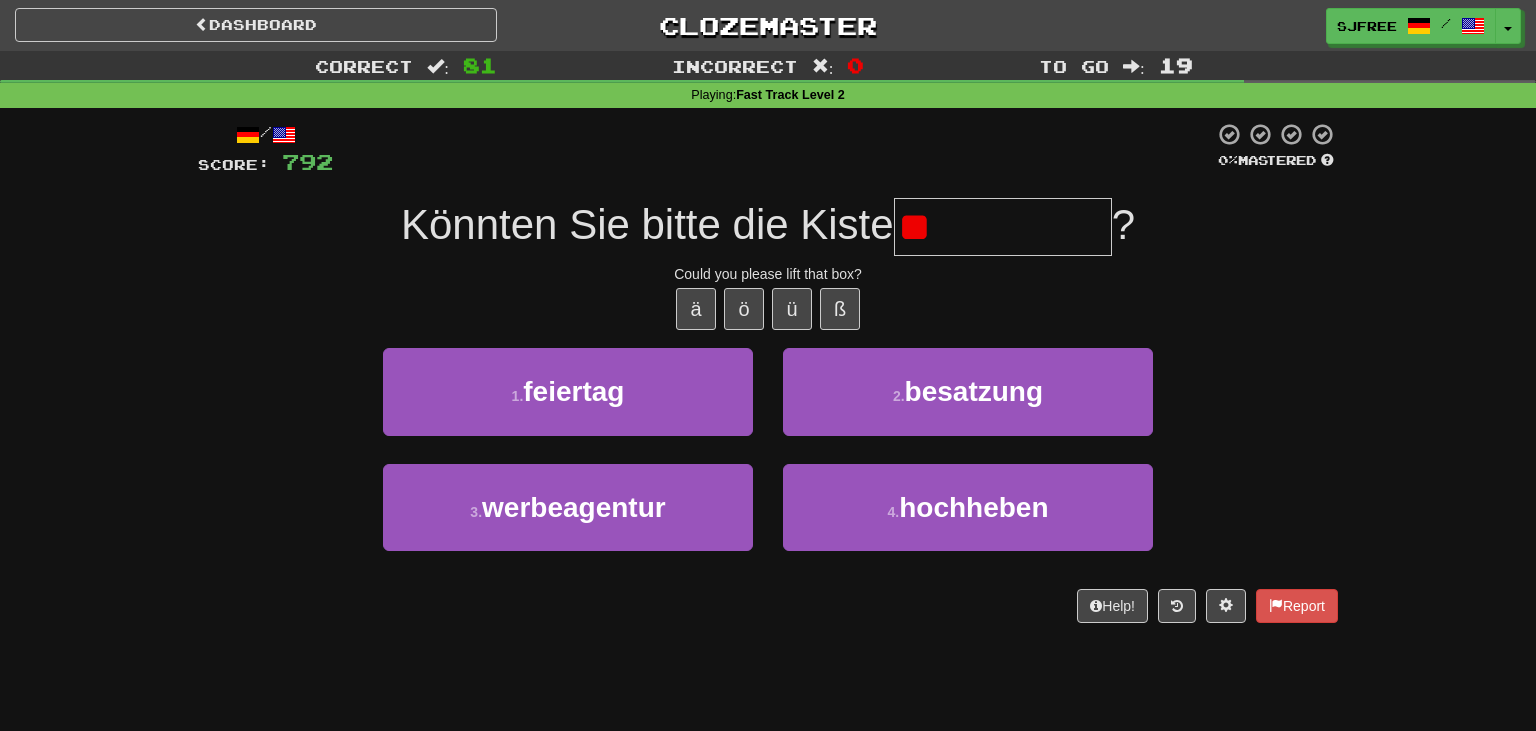 type on "*" 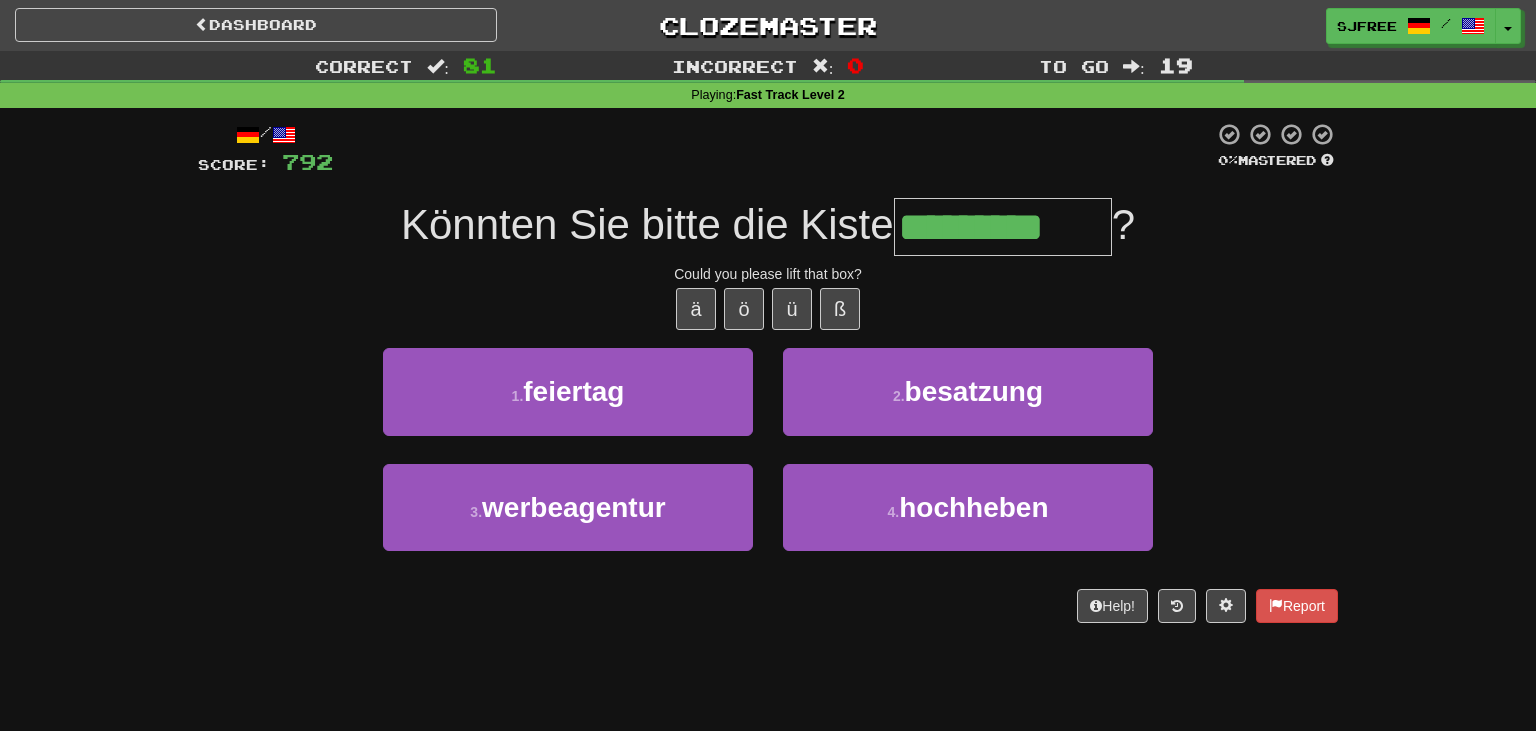 type on "*********" 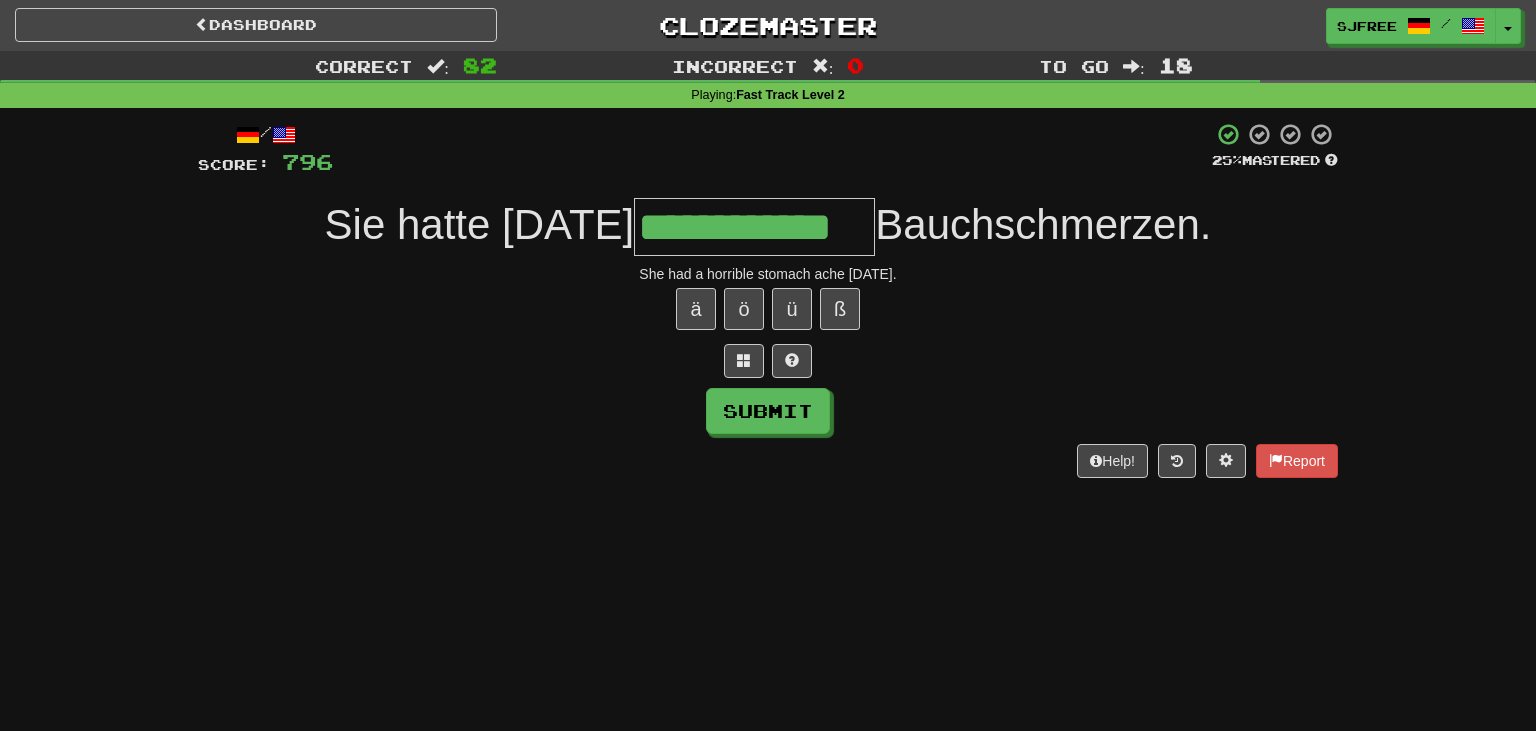 type on "**********" 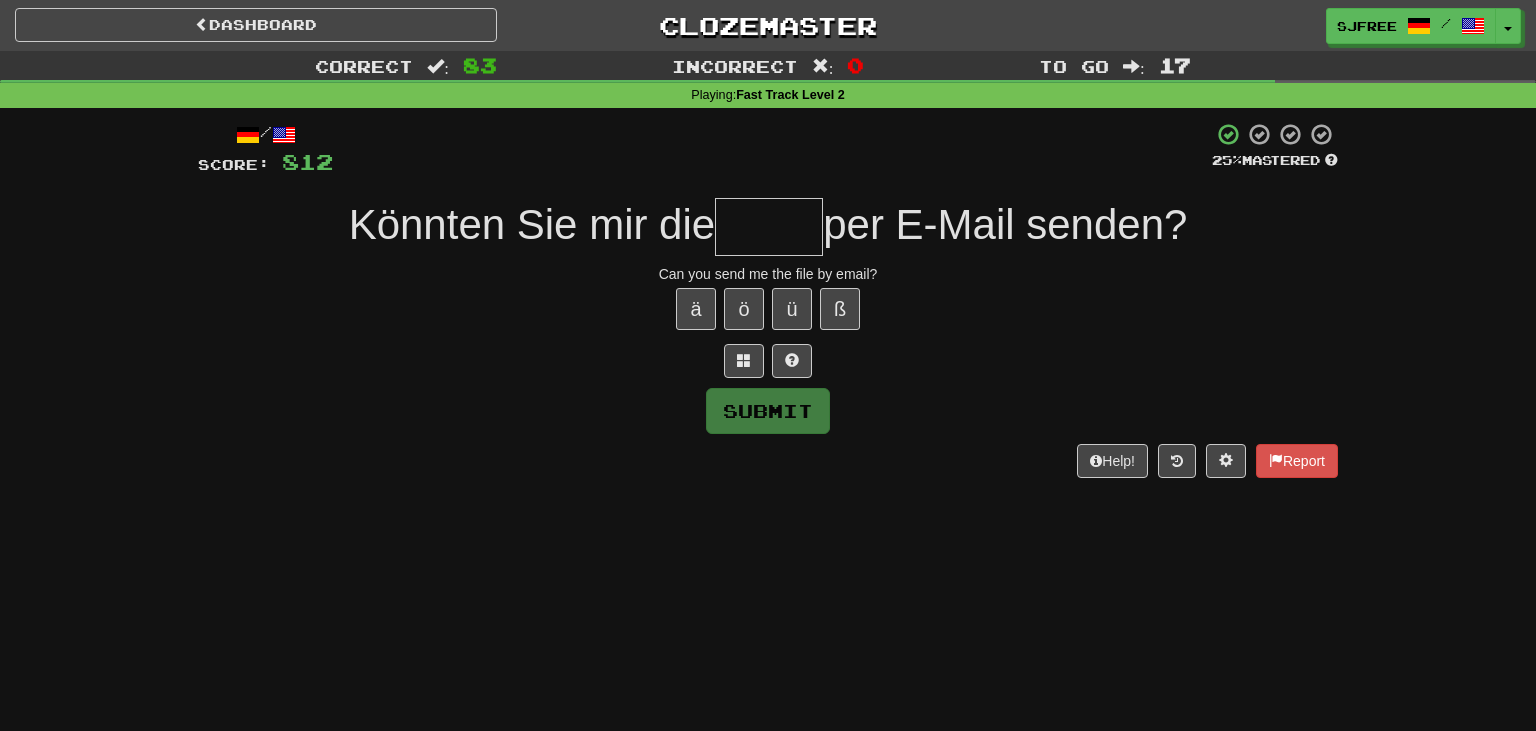 type on "*" 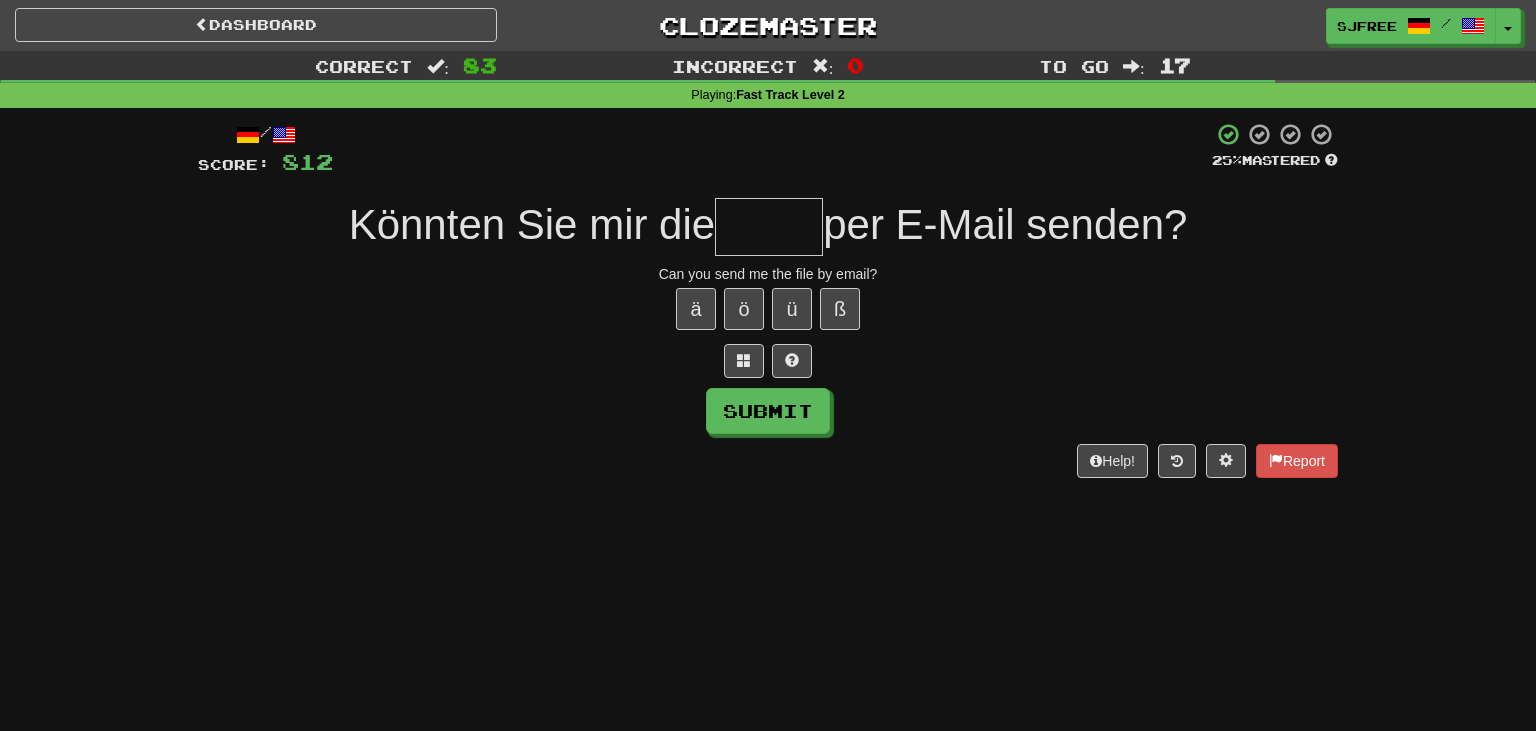 type on "*" 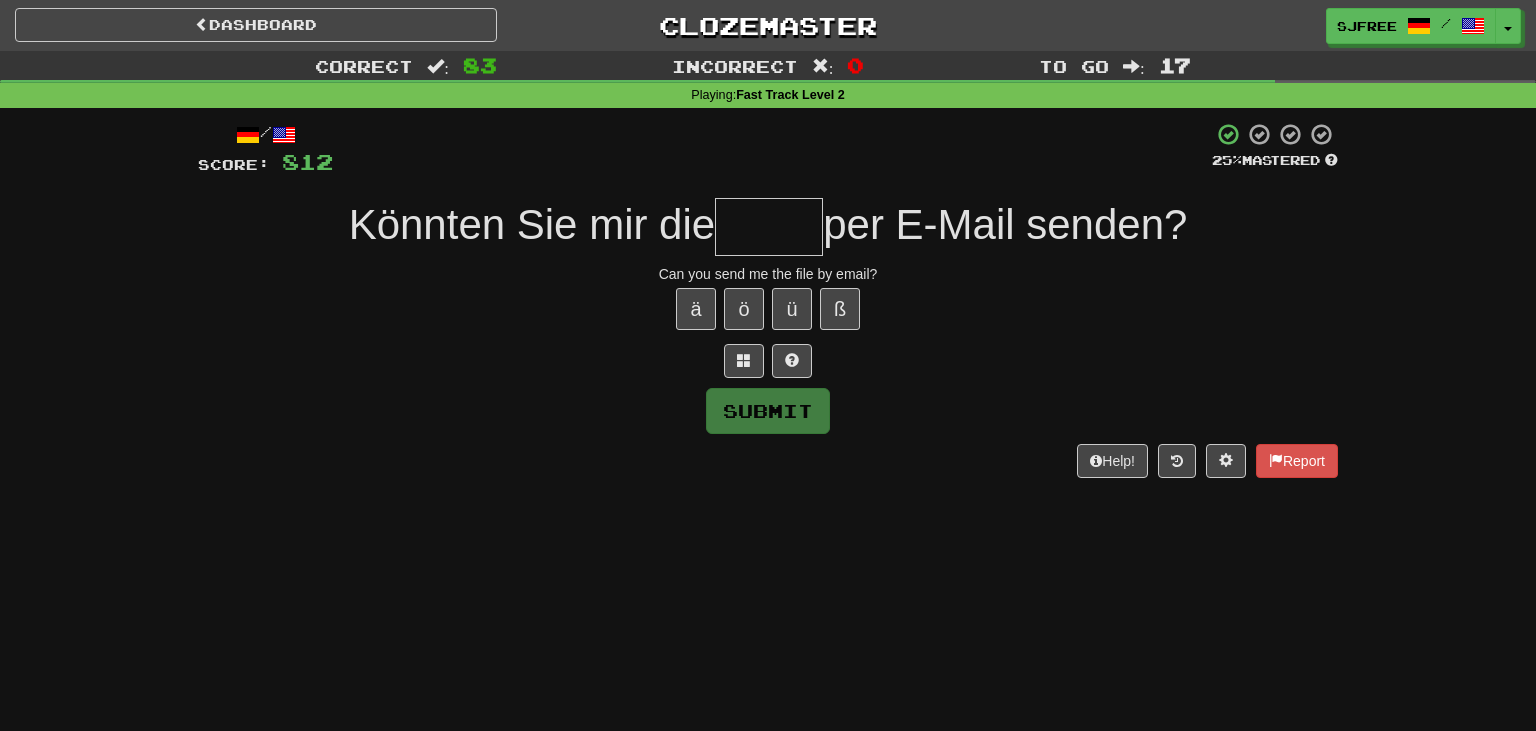 type on "*" 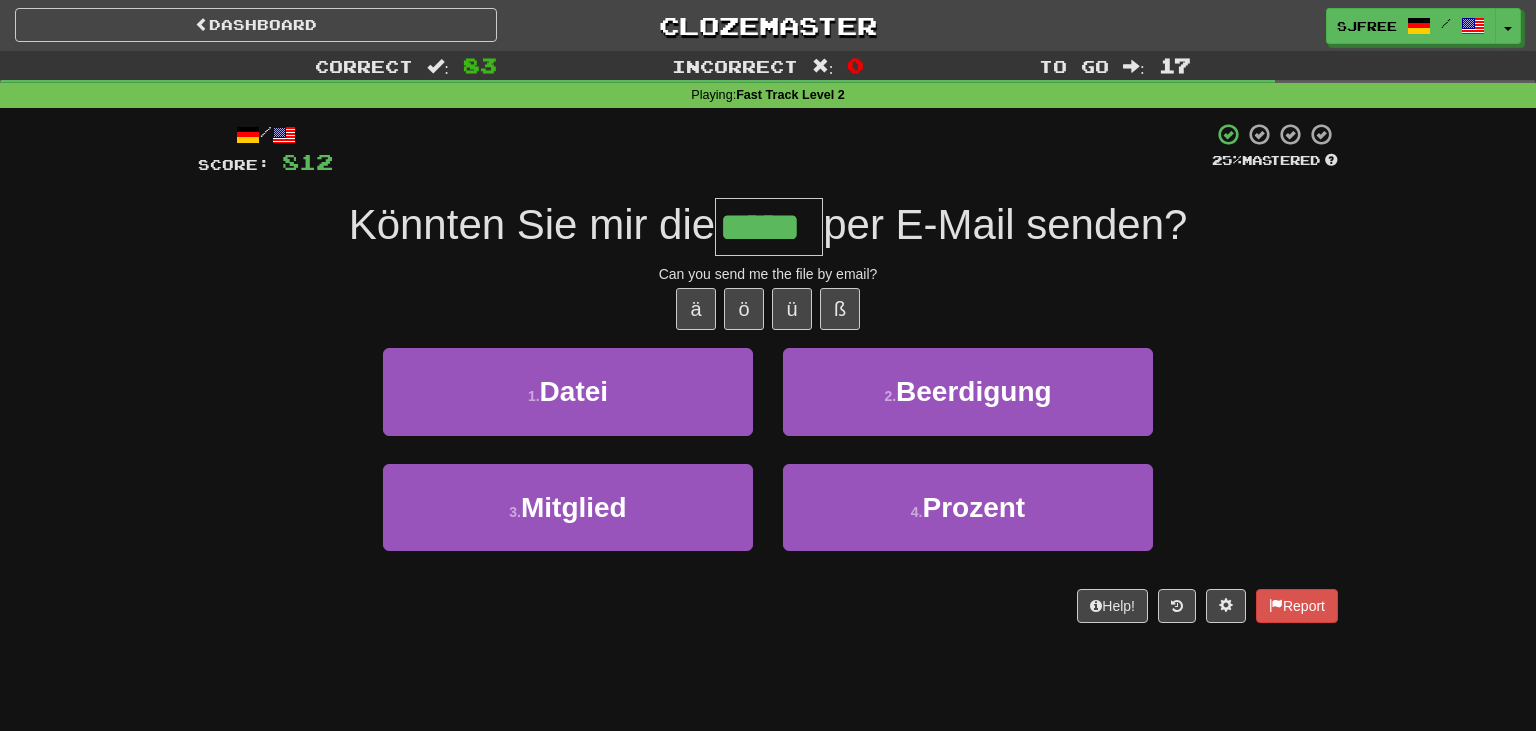 type on "*****" 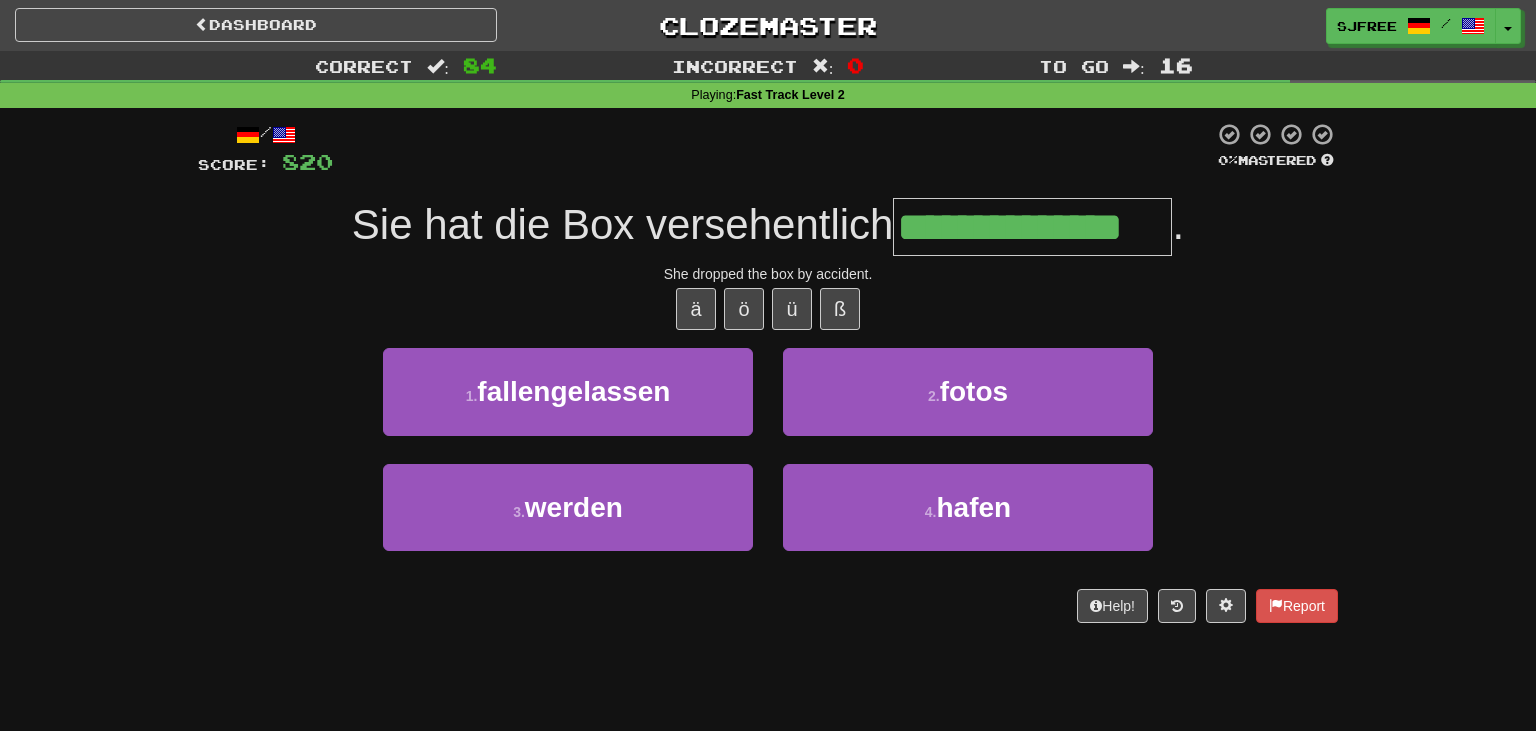 type on "**********" 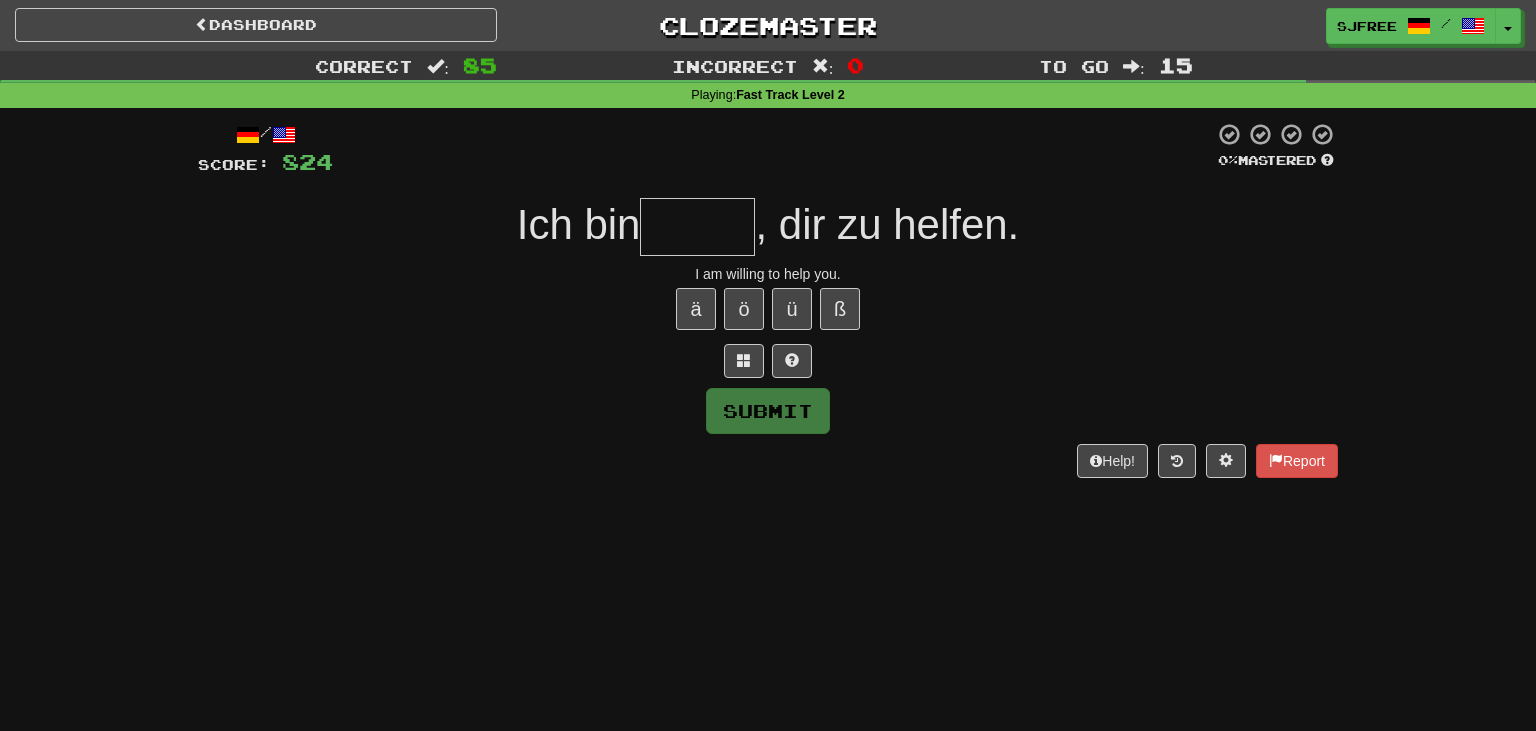 type on "*" 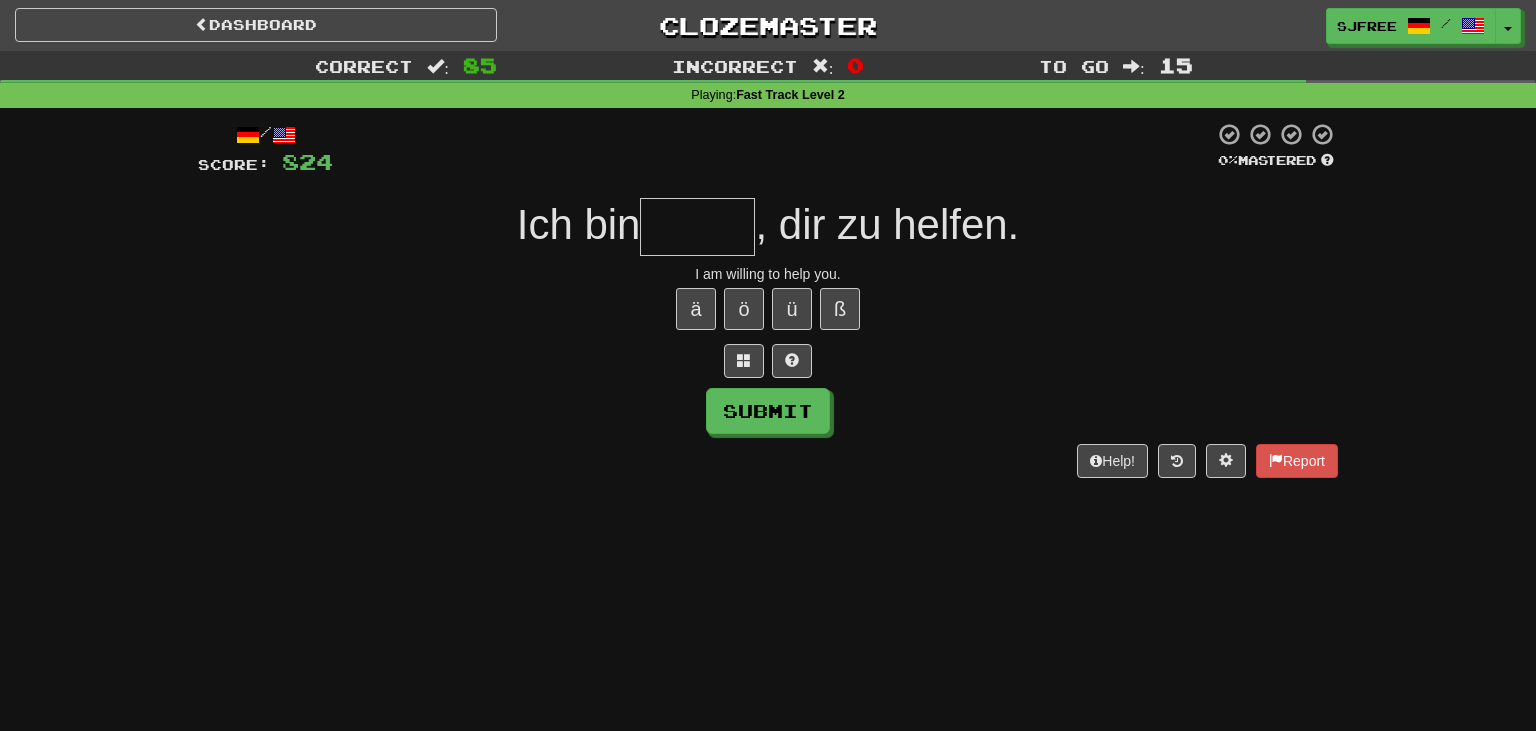 type on "*" 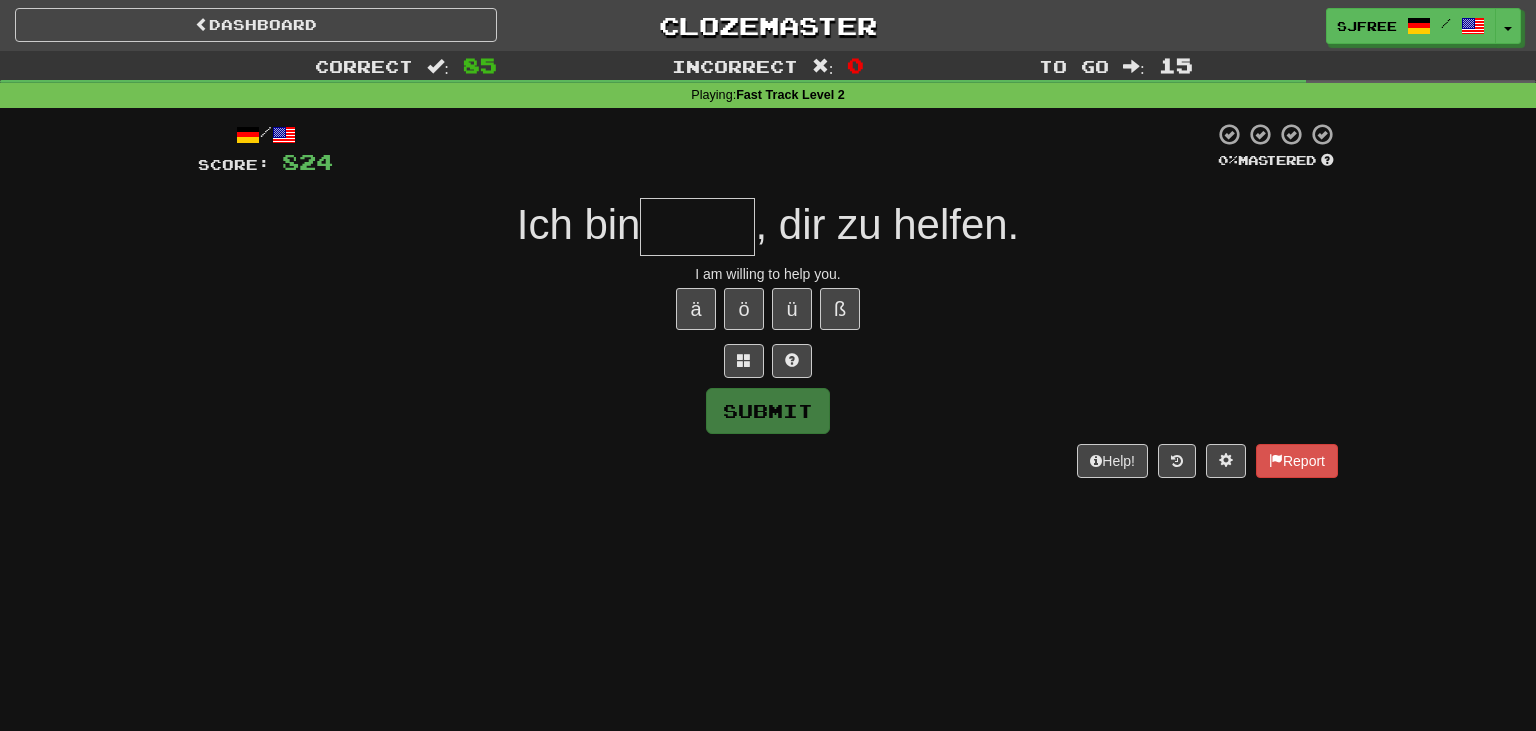 type on "*" 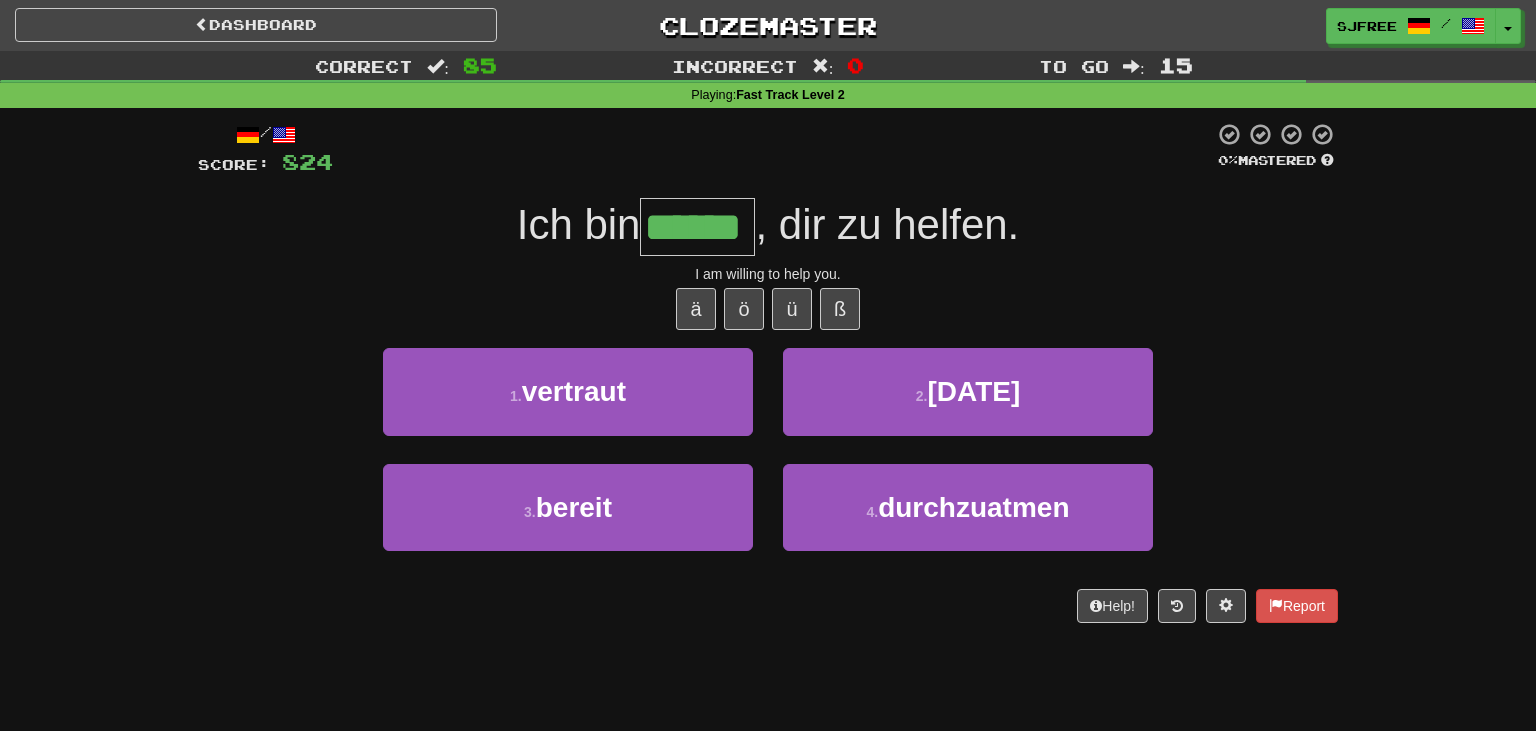type on "******" 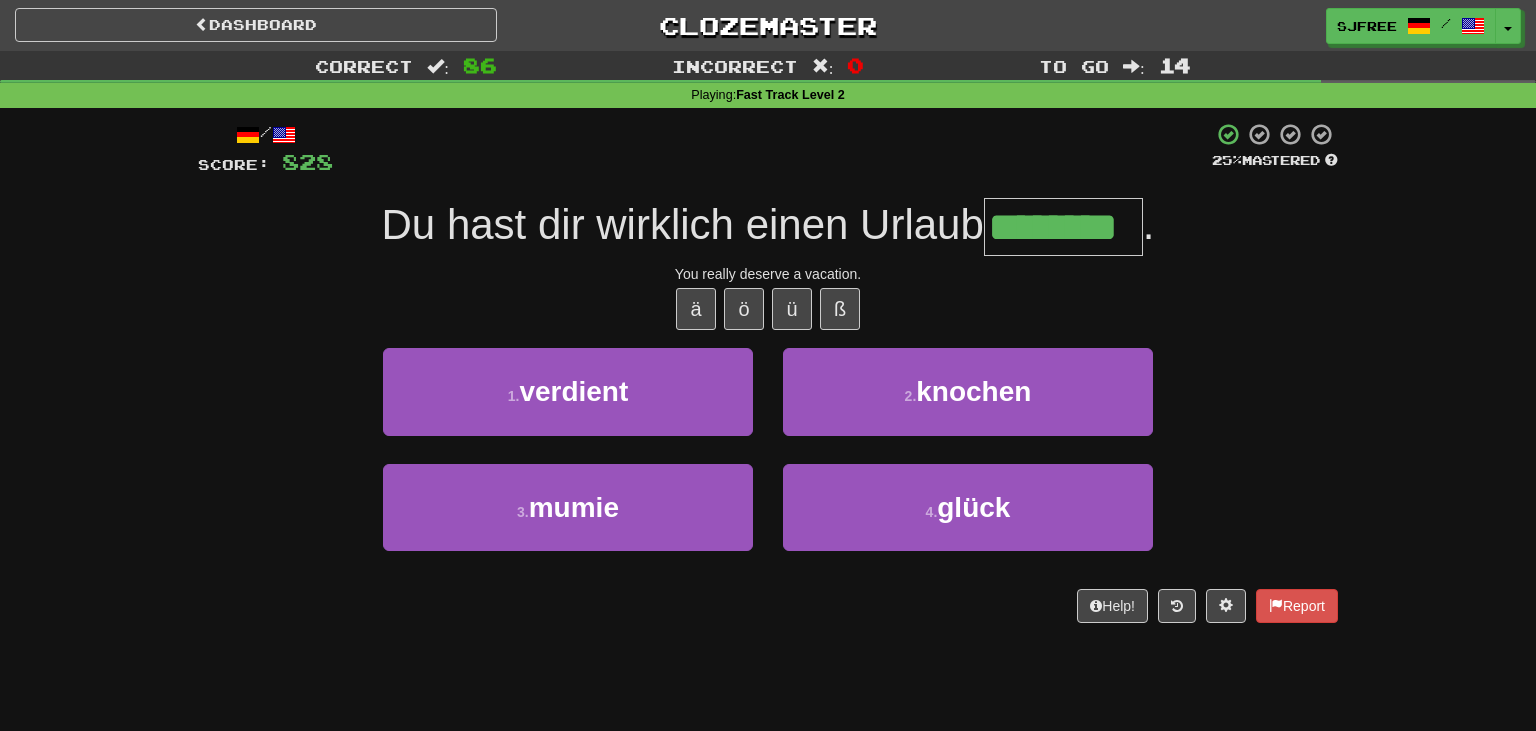 type on "********" 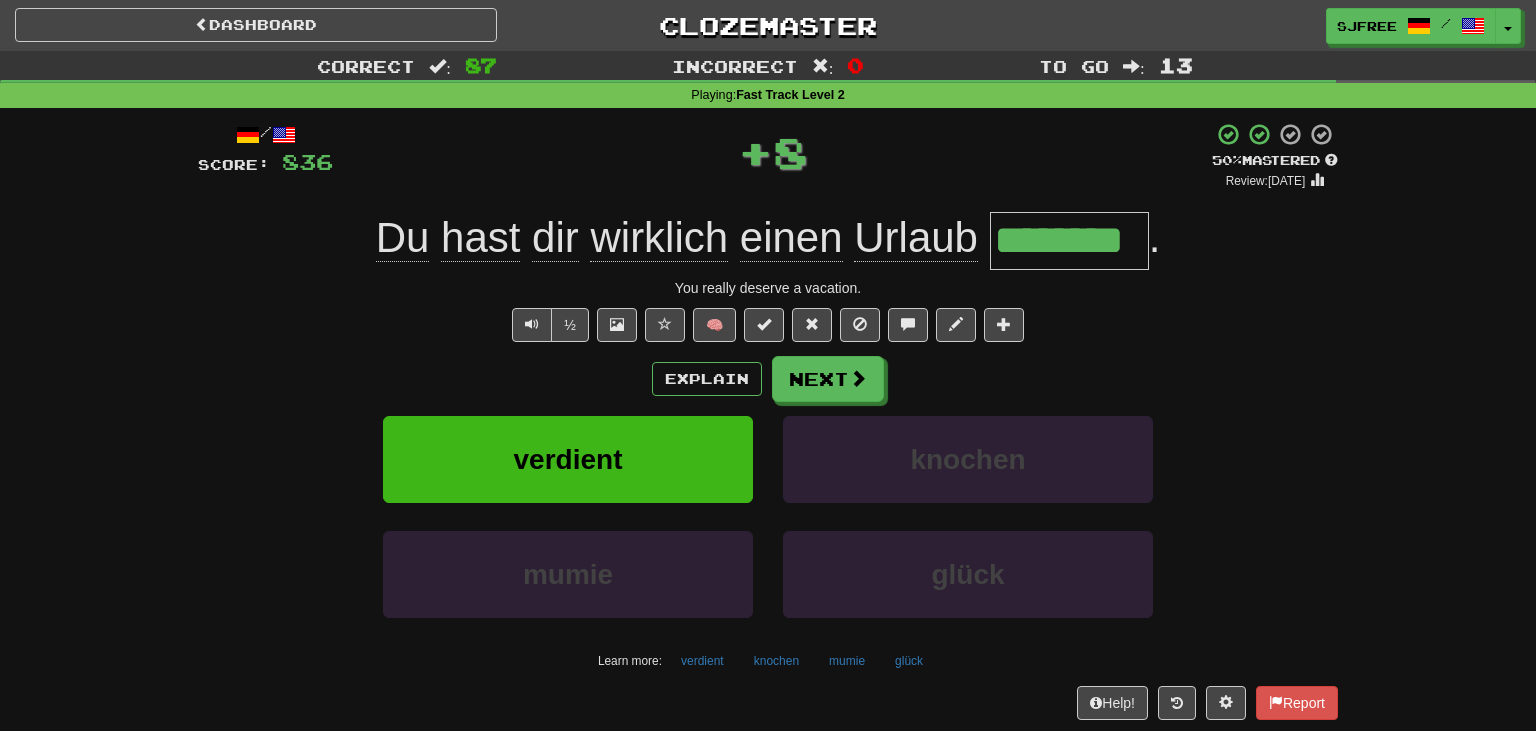 click on "einen" 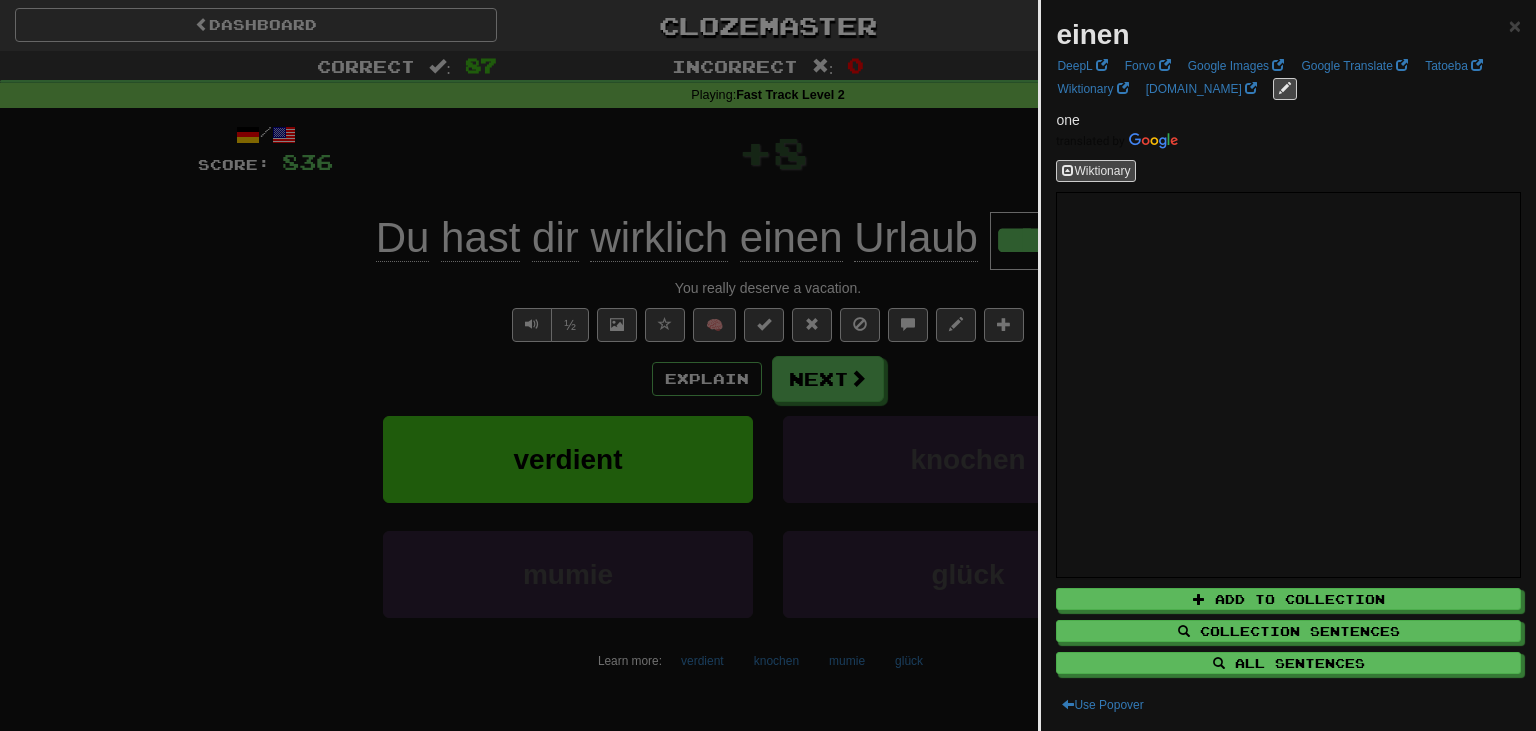 click at bounding box center (768, 365) 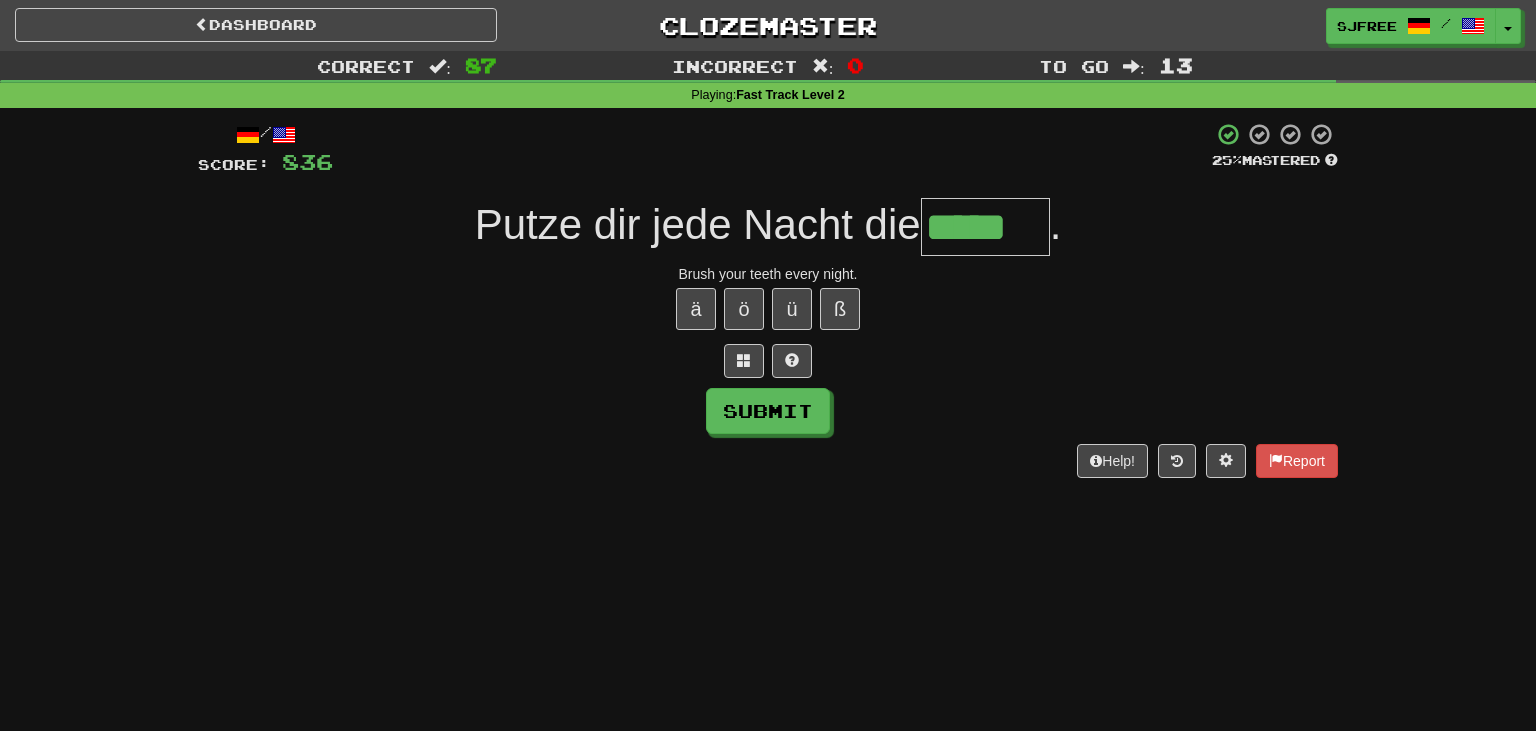 type on "*****" 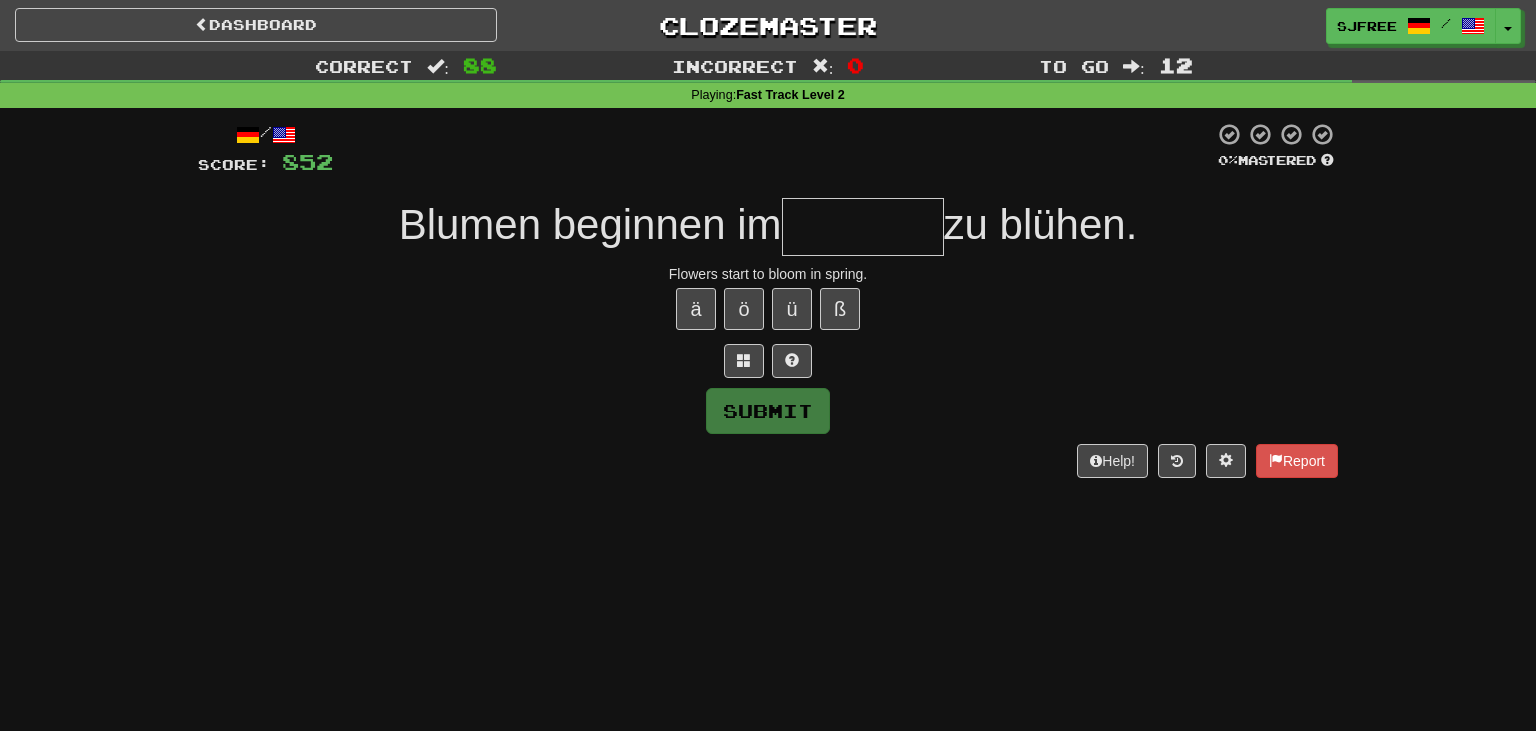 type on "*" 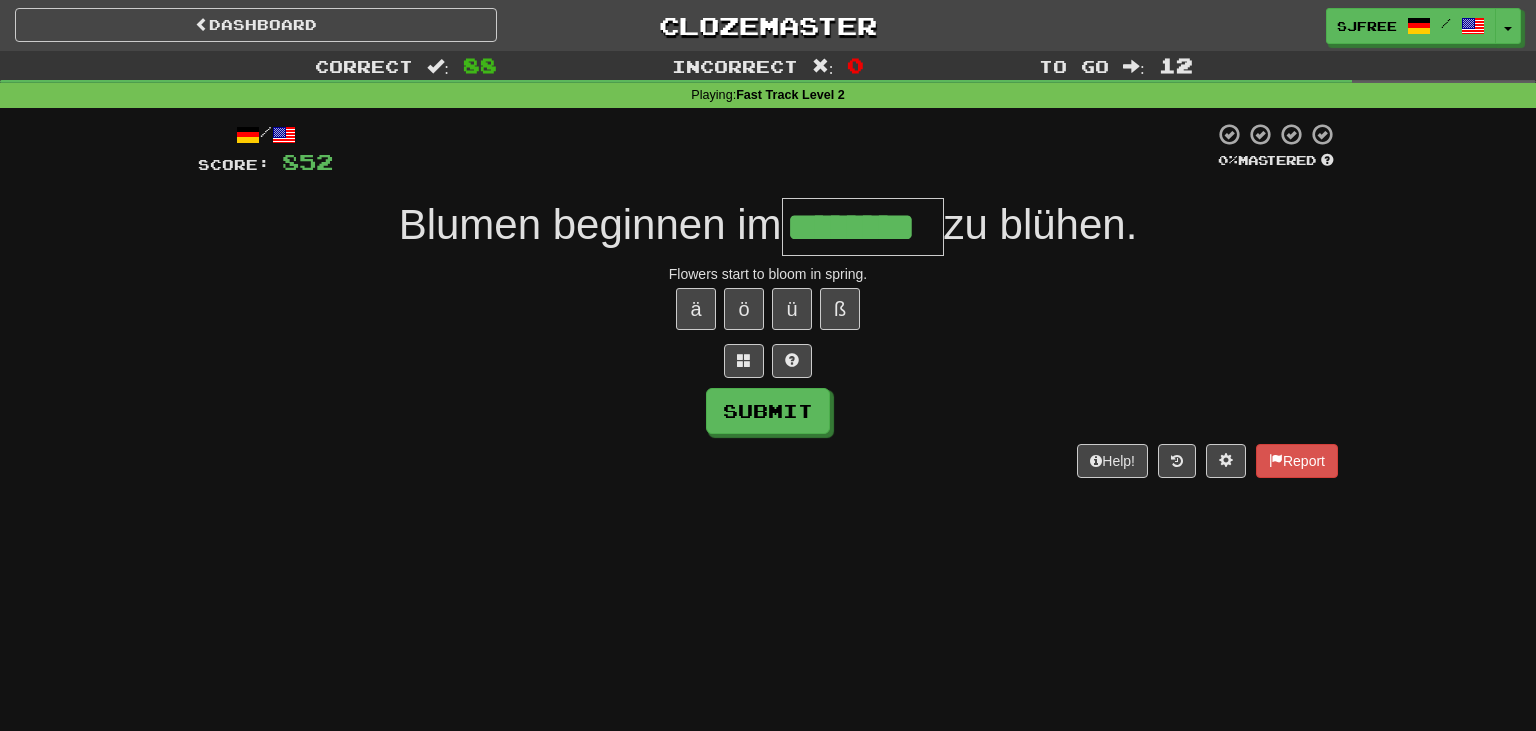 type on "********" 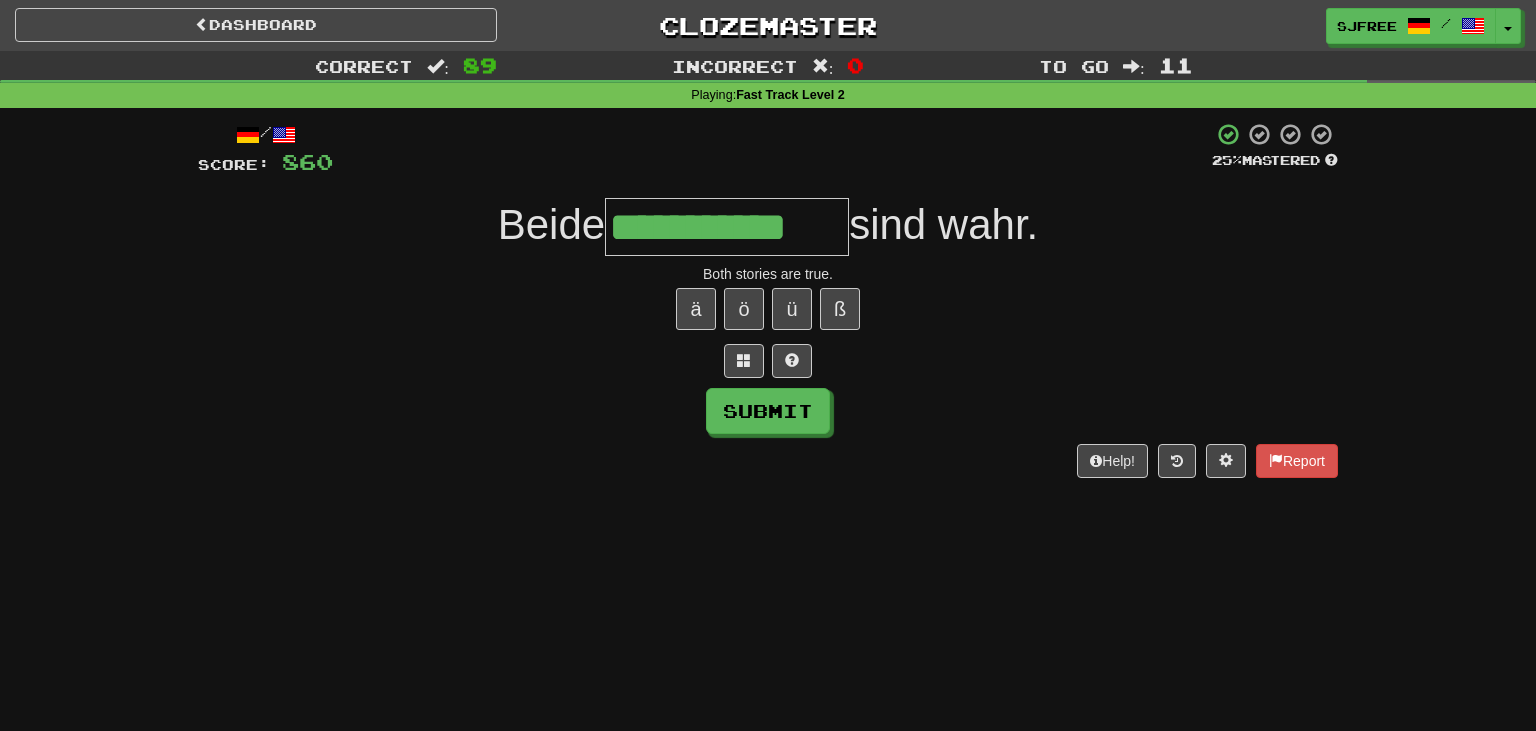 type on "**********" 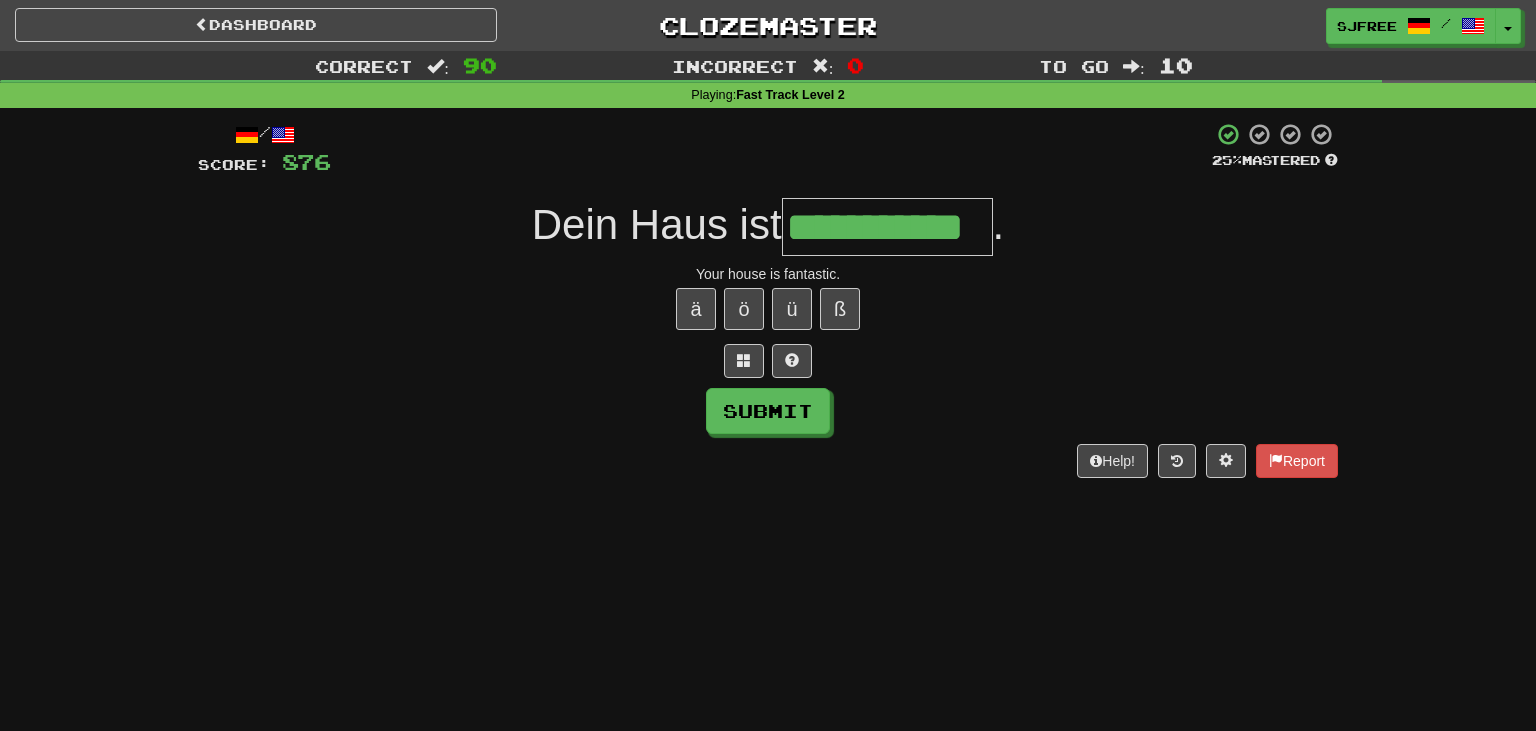 type on "**********" 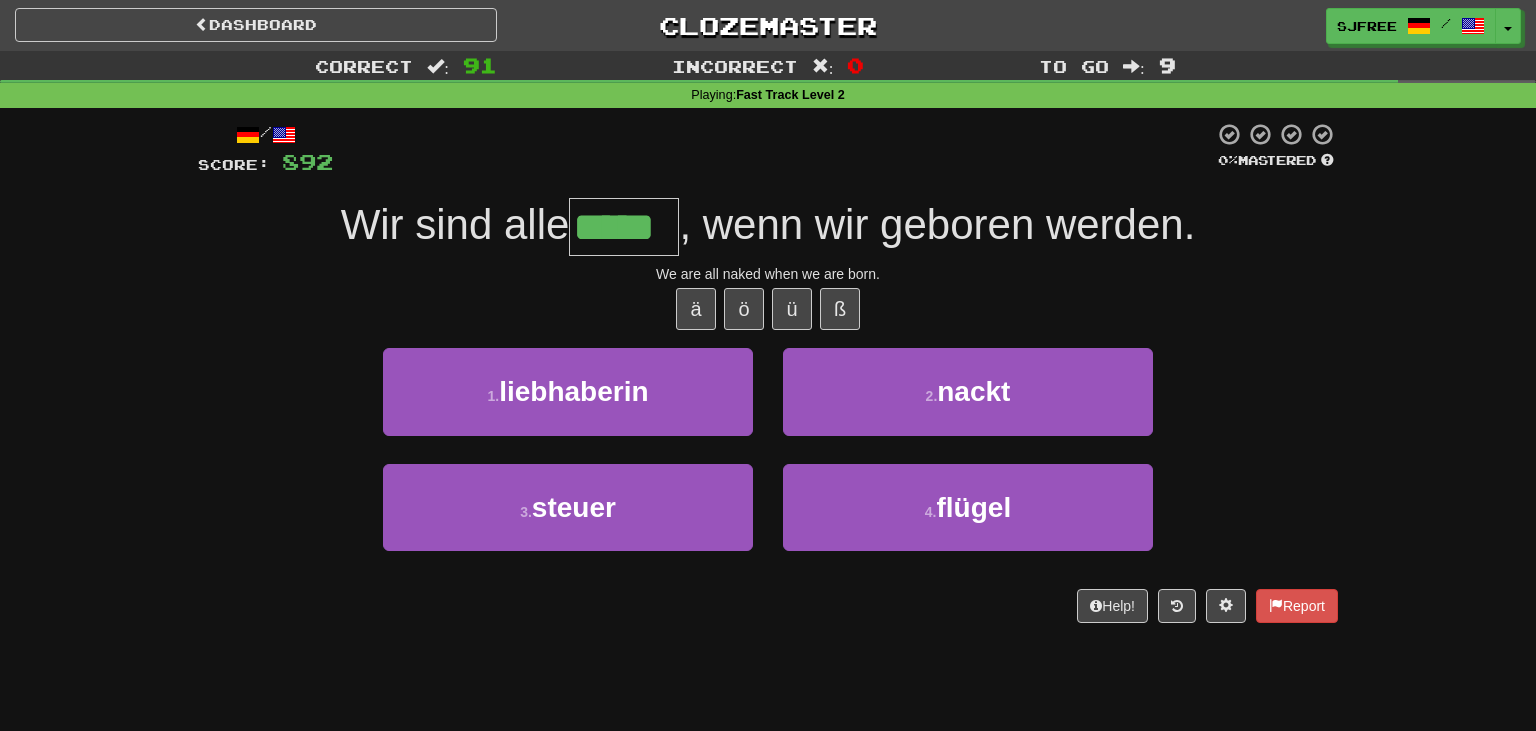 type on "*****" 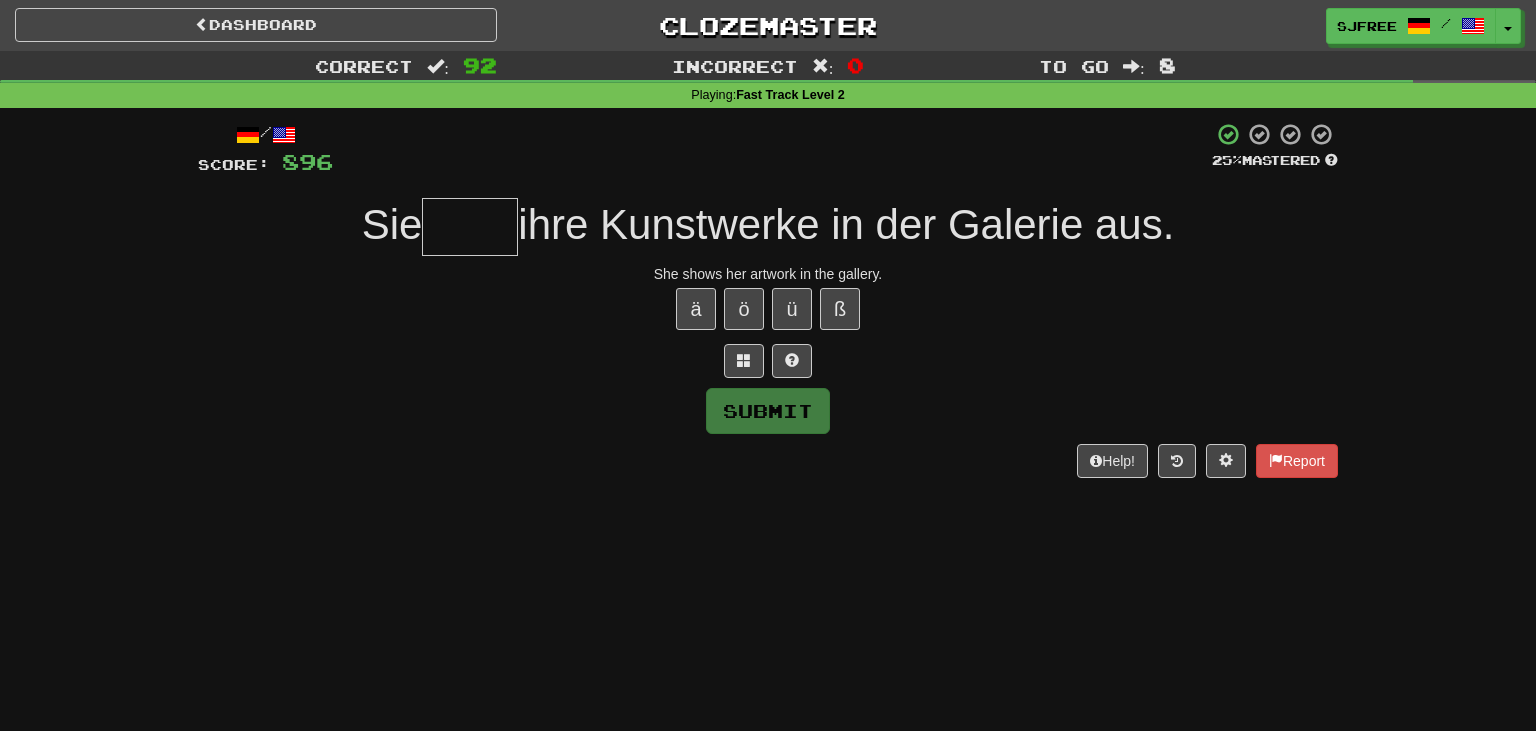 type on "*" 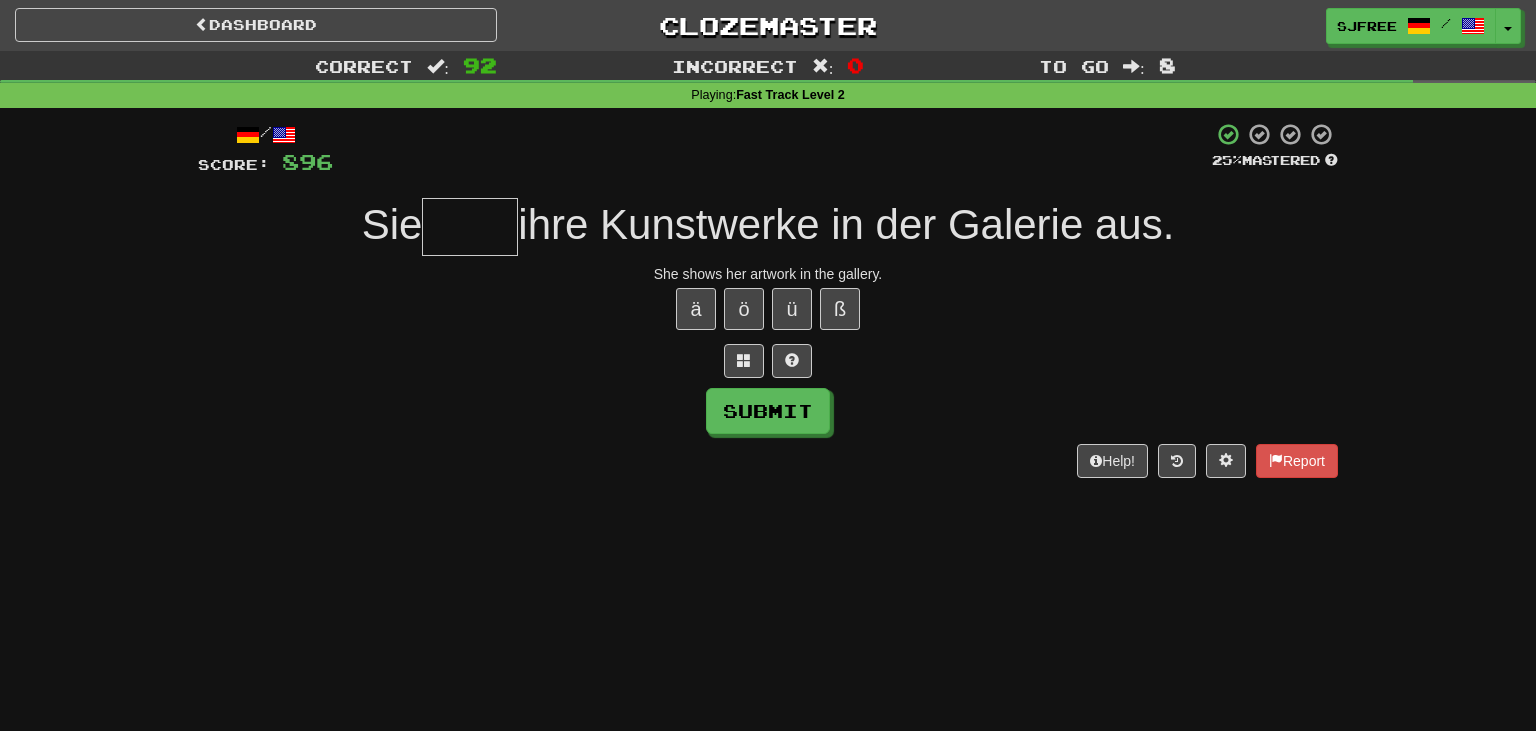 type on "*" 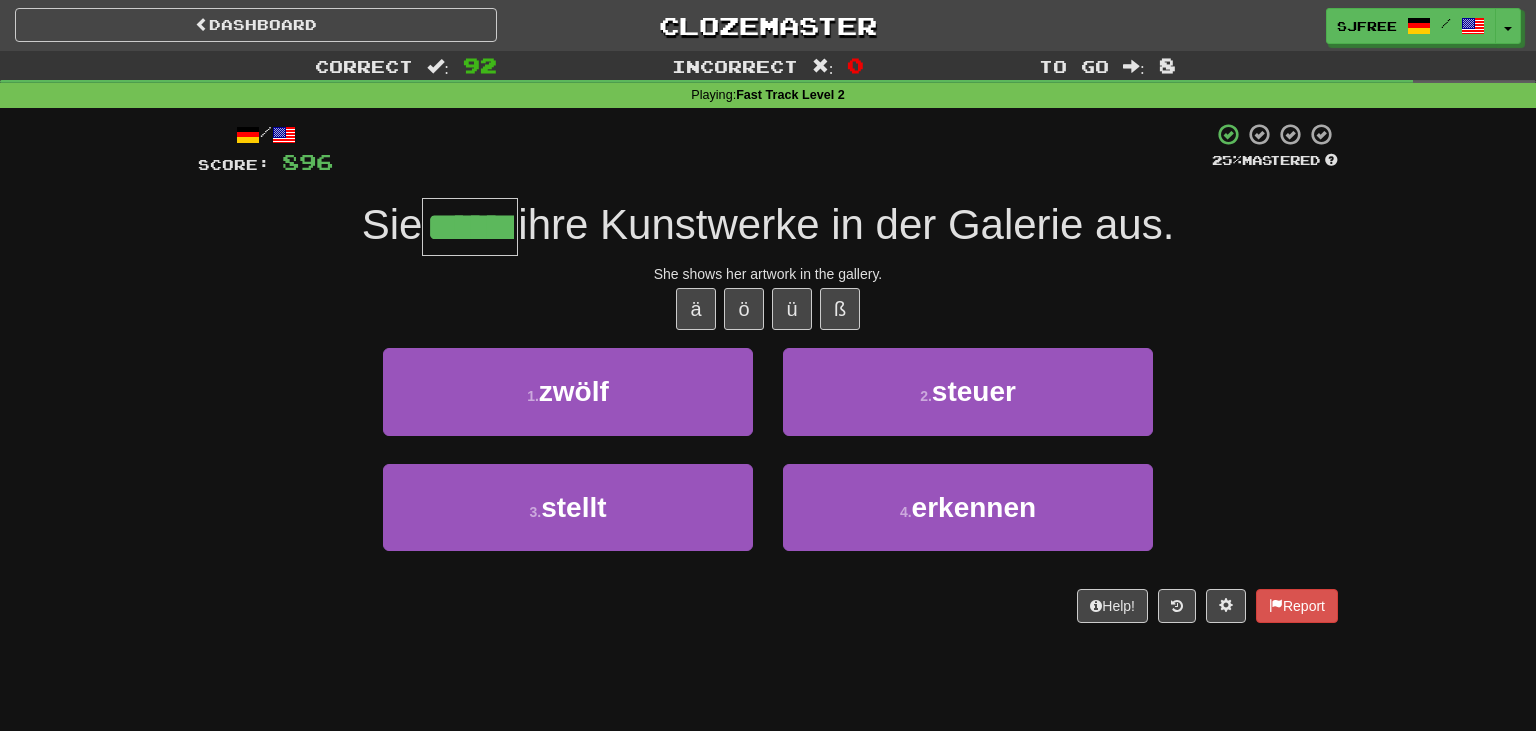 type on "******" 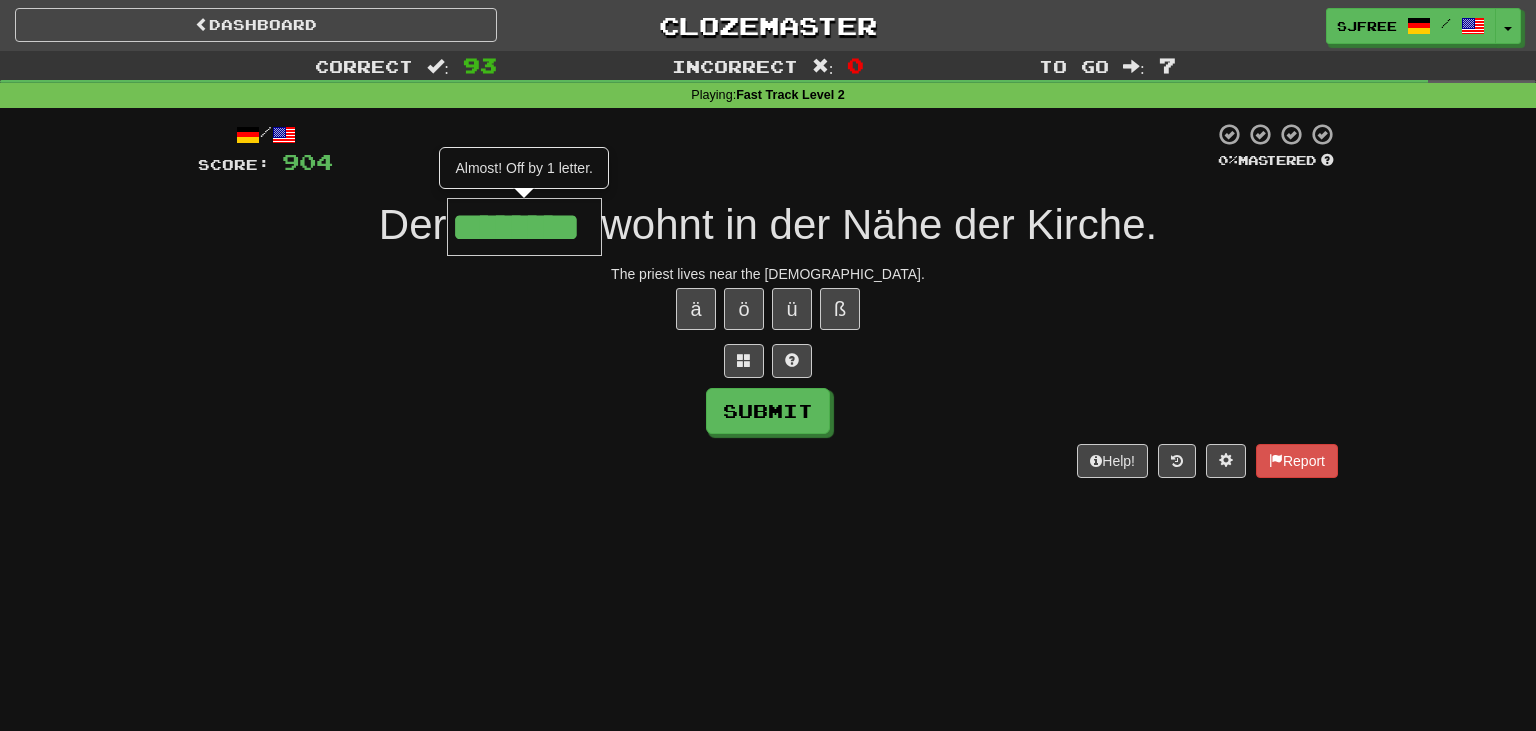 type on "********" 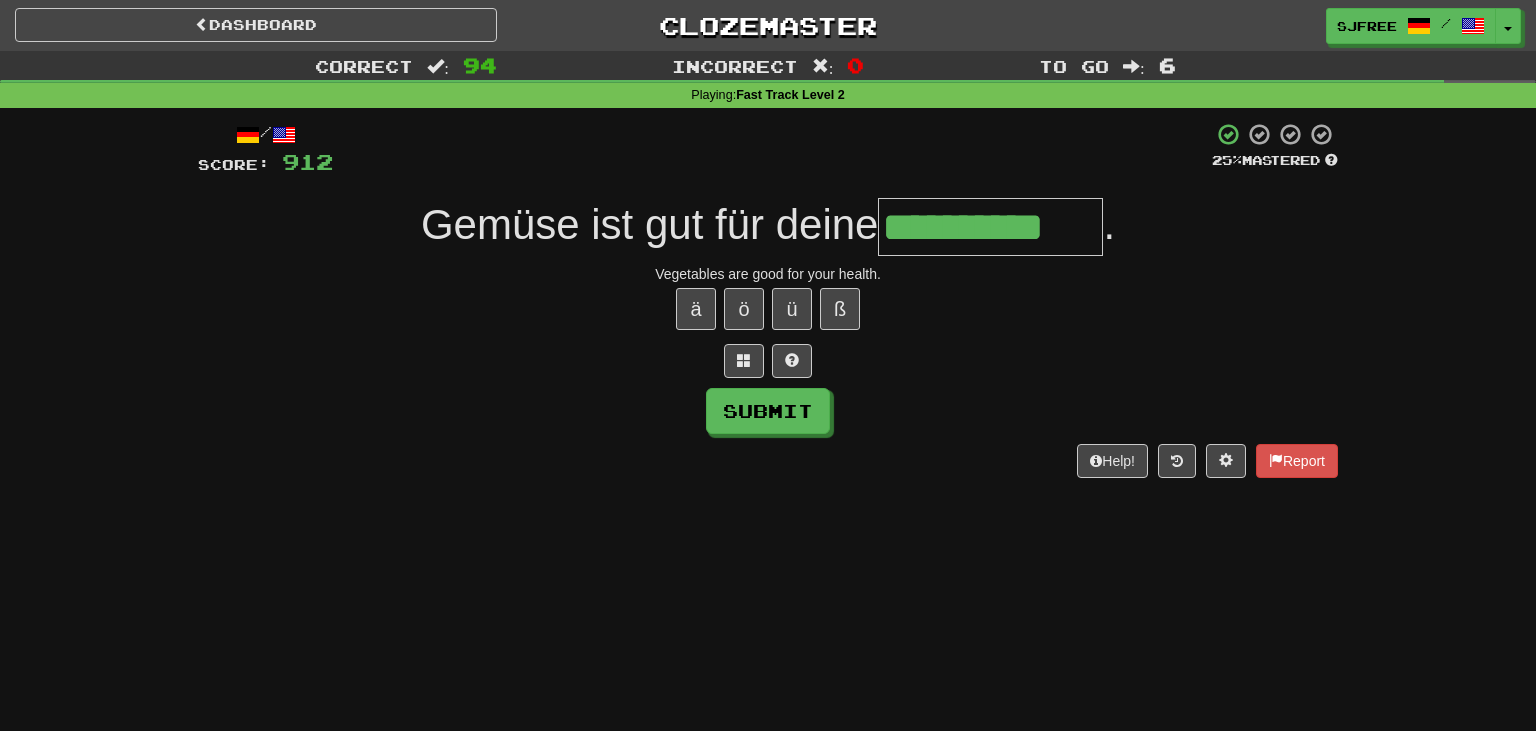 type on "**********" 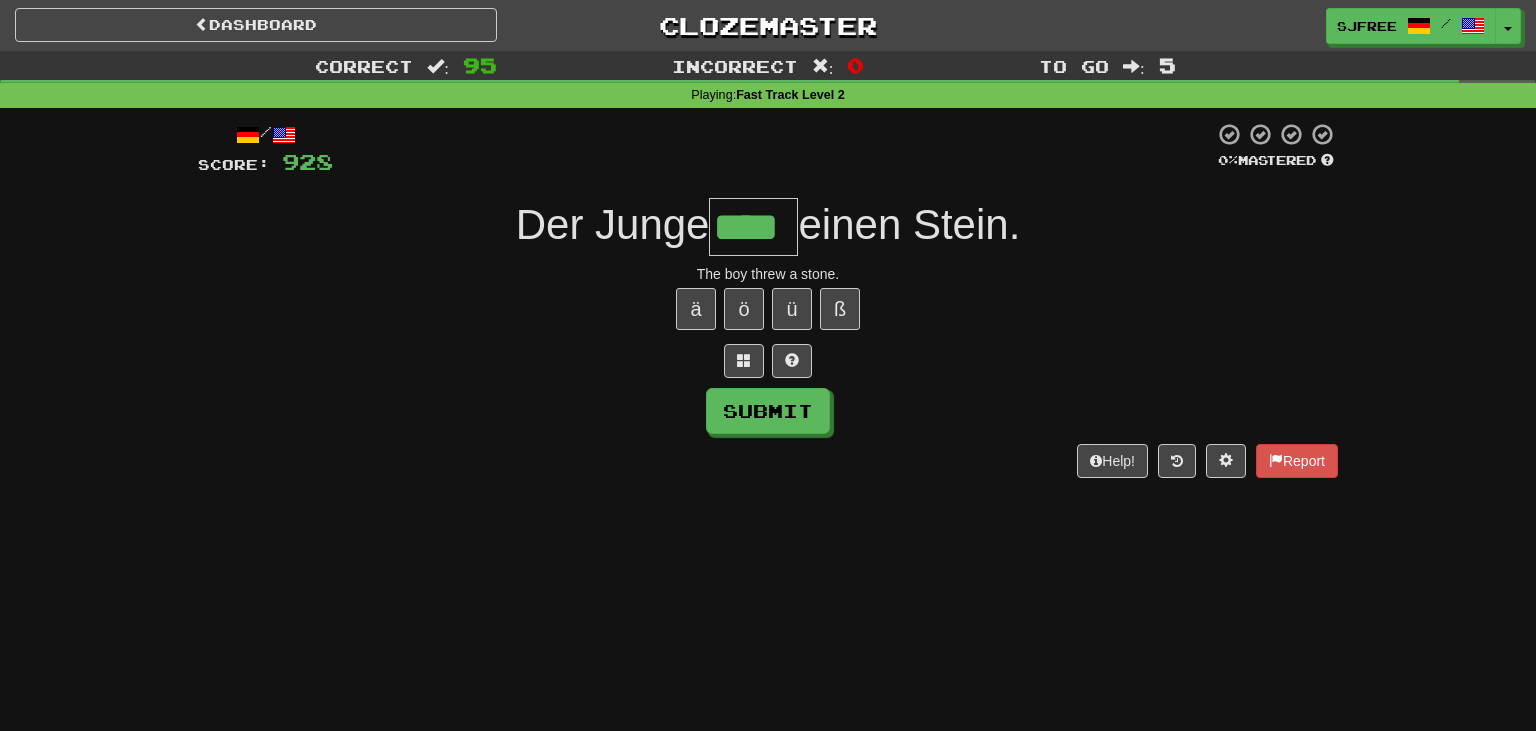 type on "****" 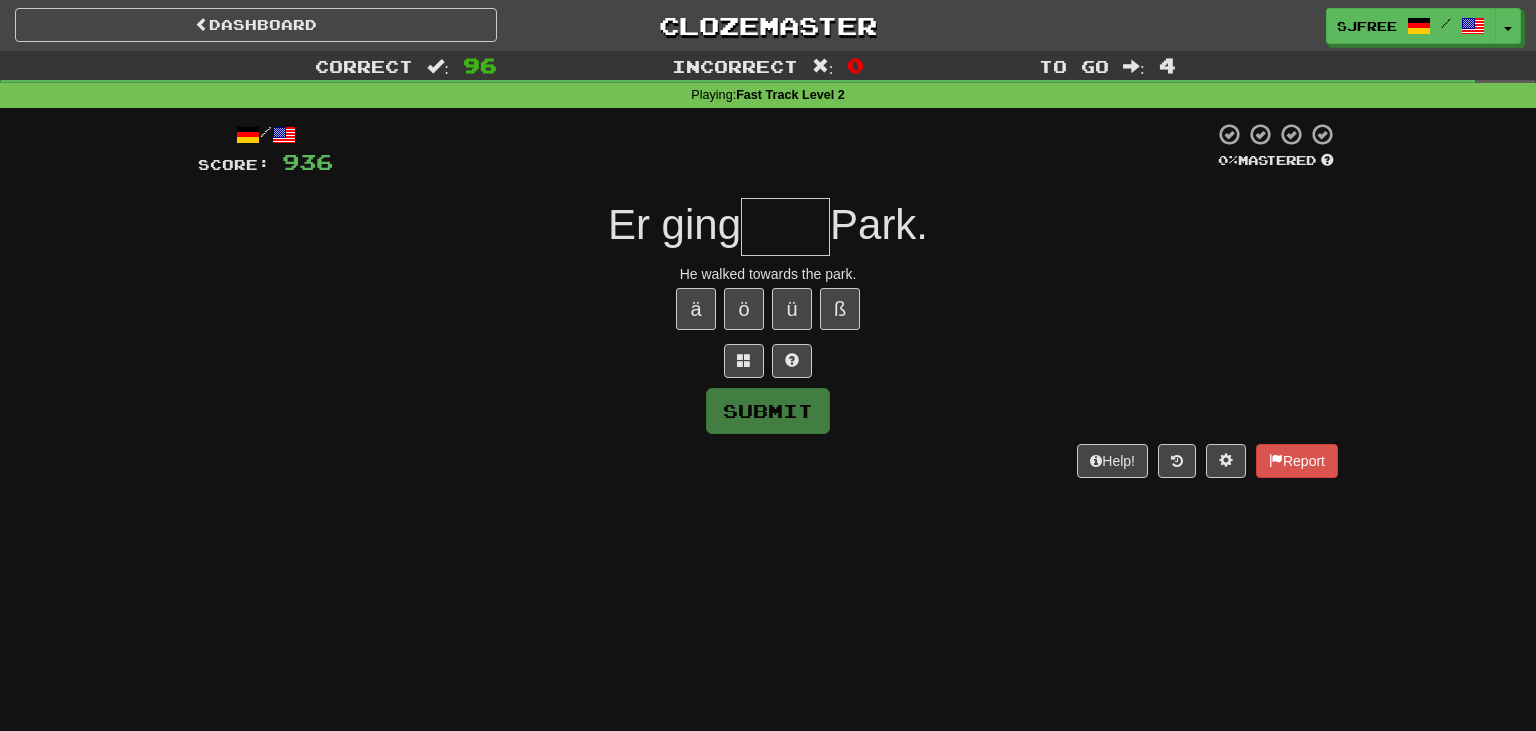 type on "*" 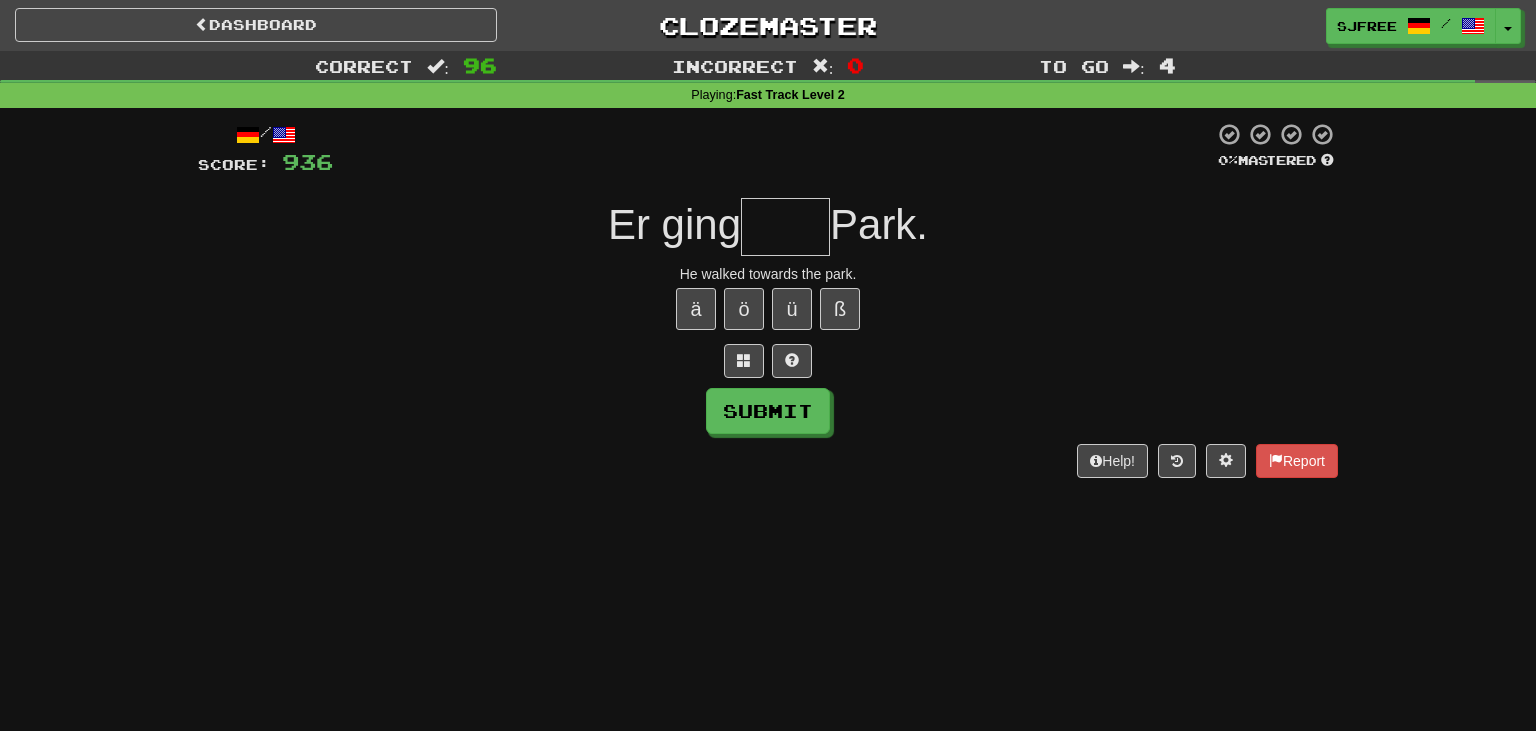 type on "*" 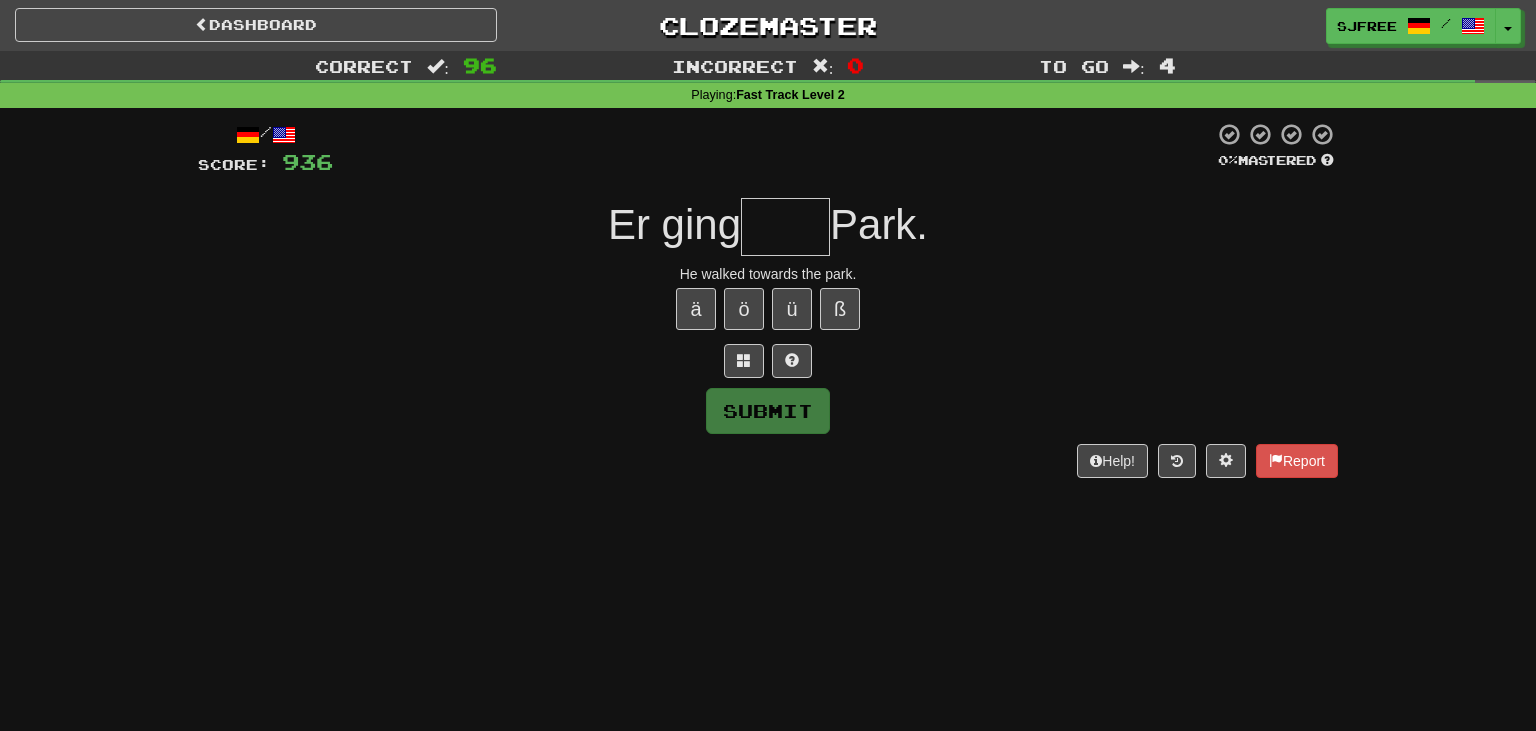 type on "*" 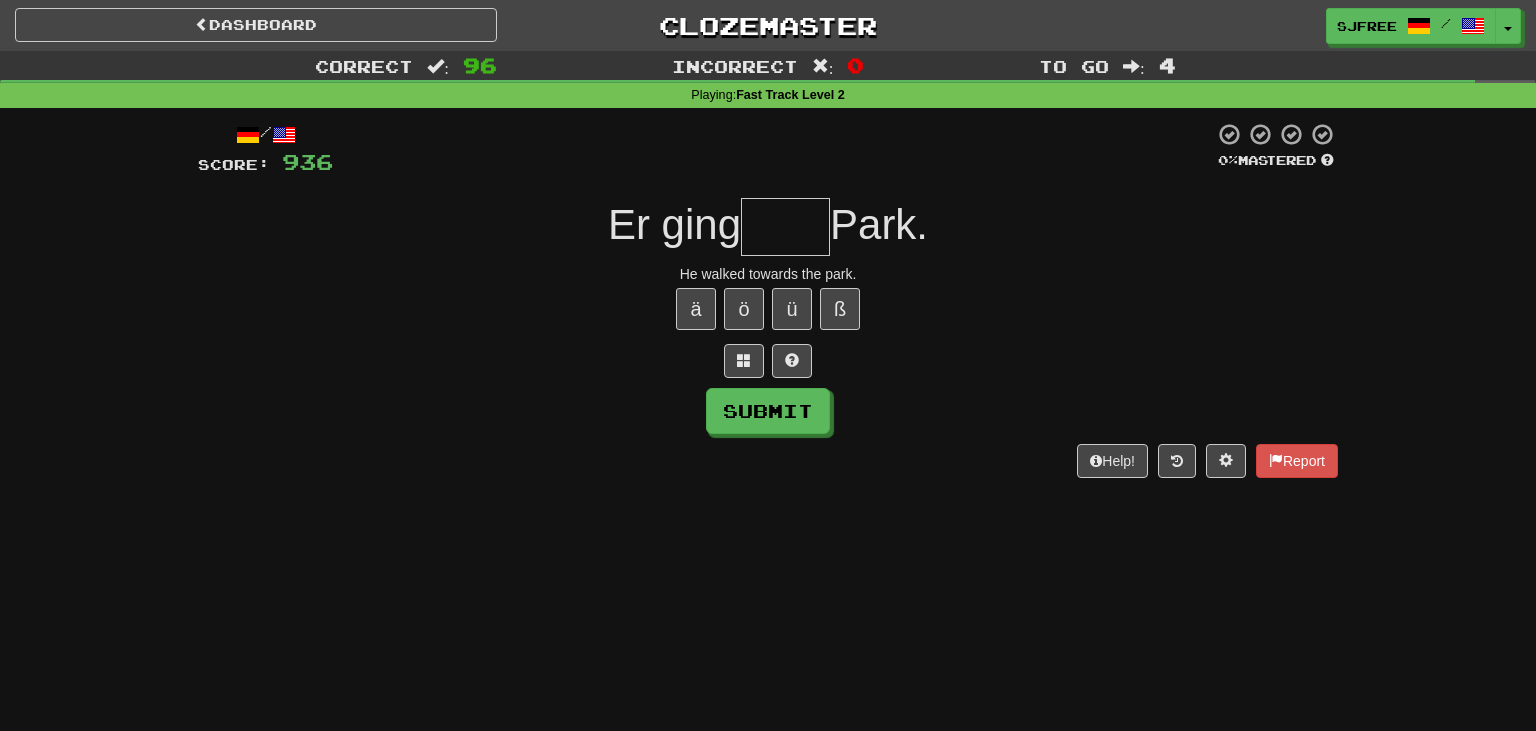 type on "*" 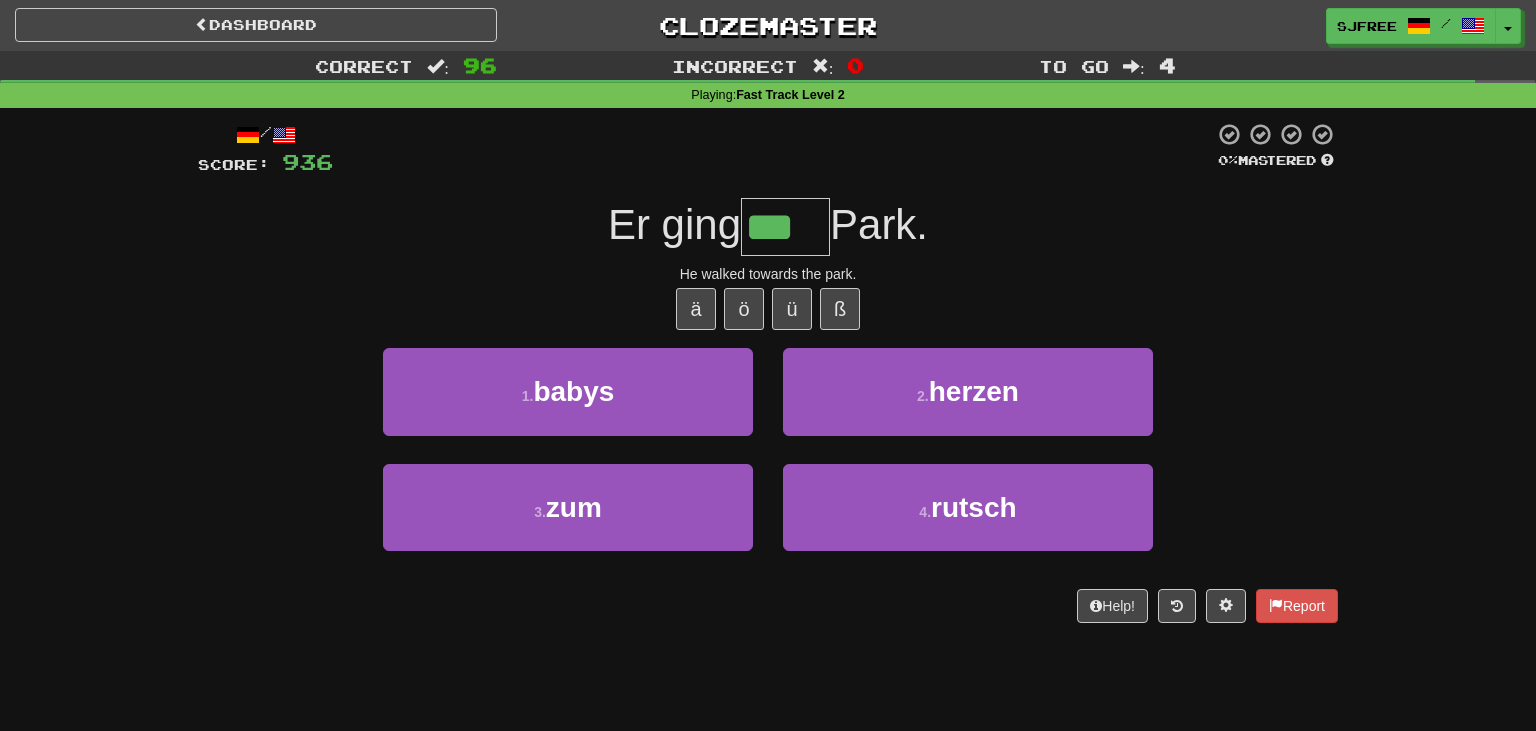 type on "***" 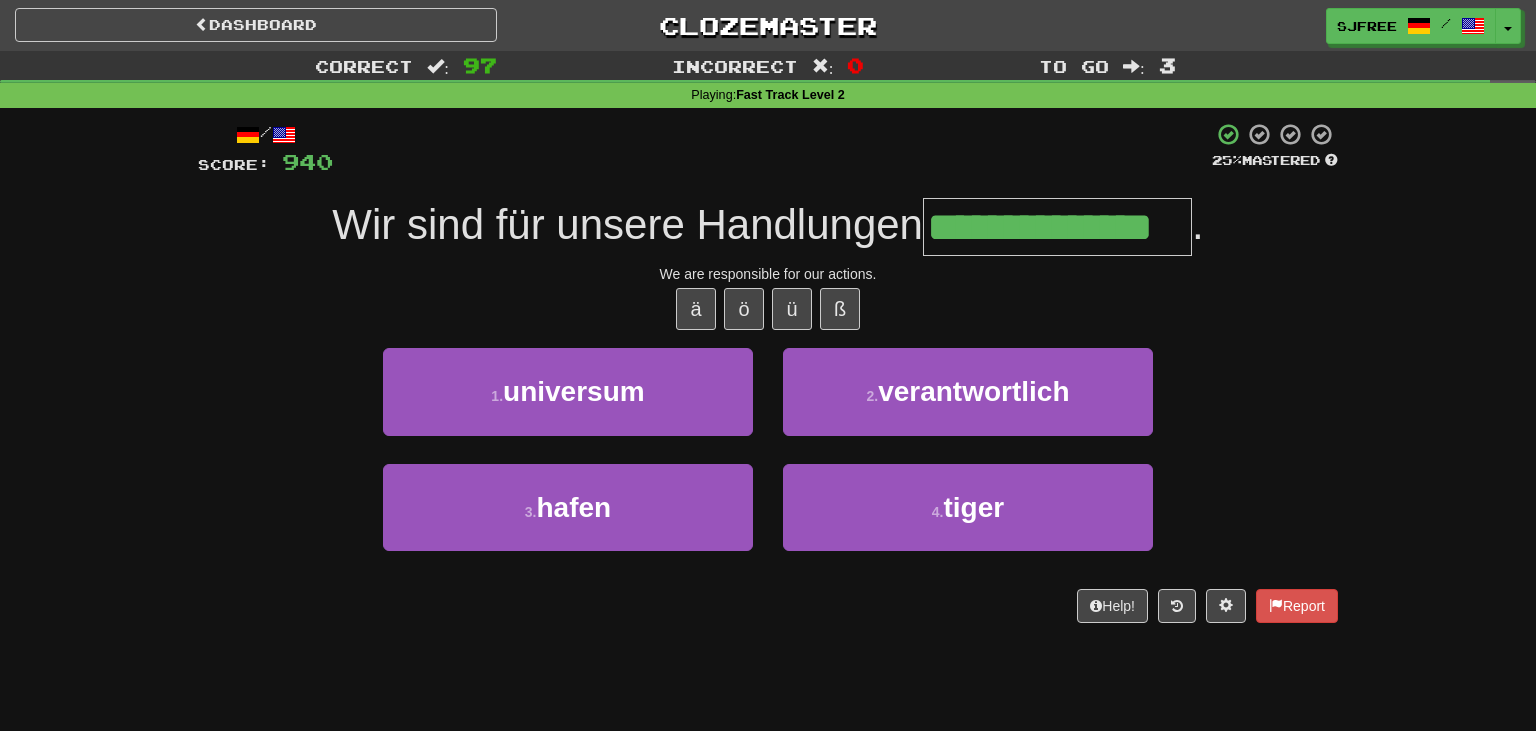 type on "**********" 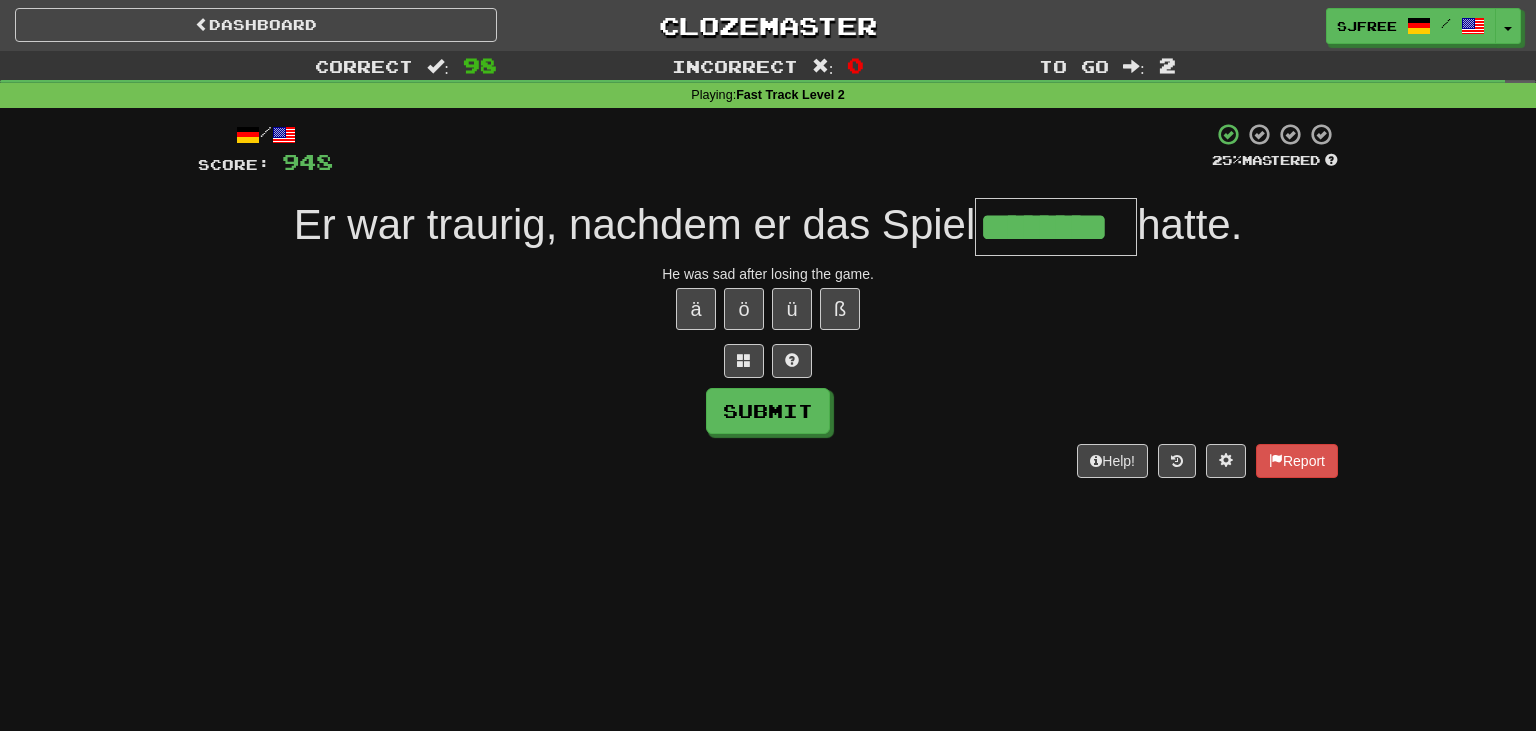 type on "********" 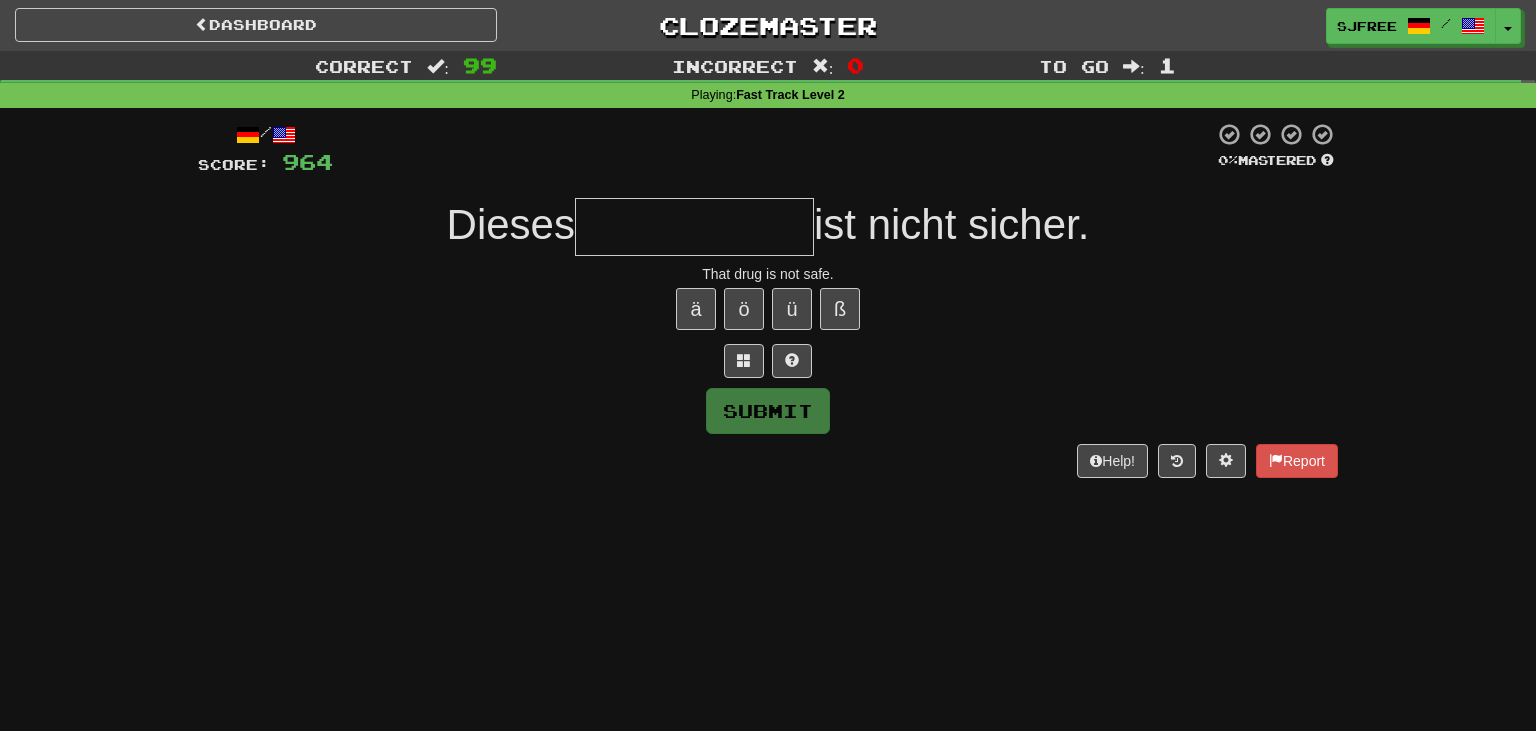 type on "*" 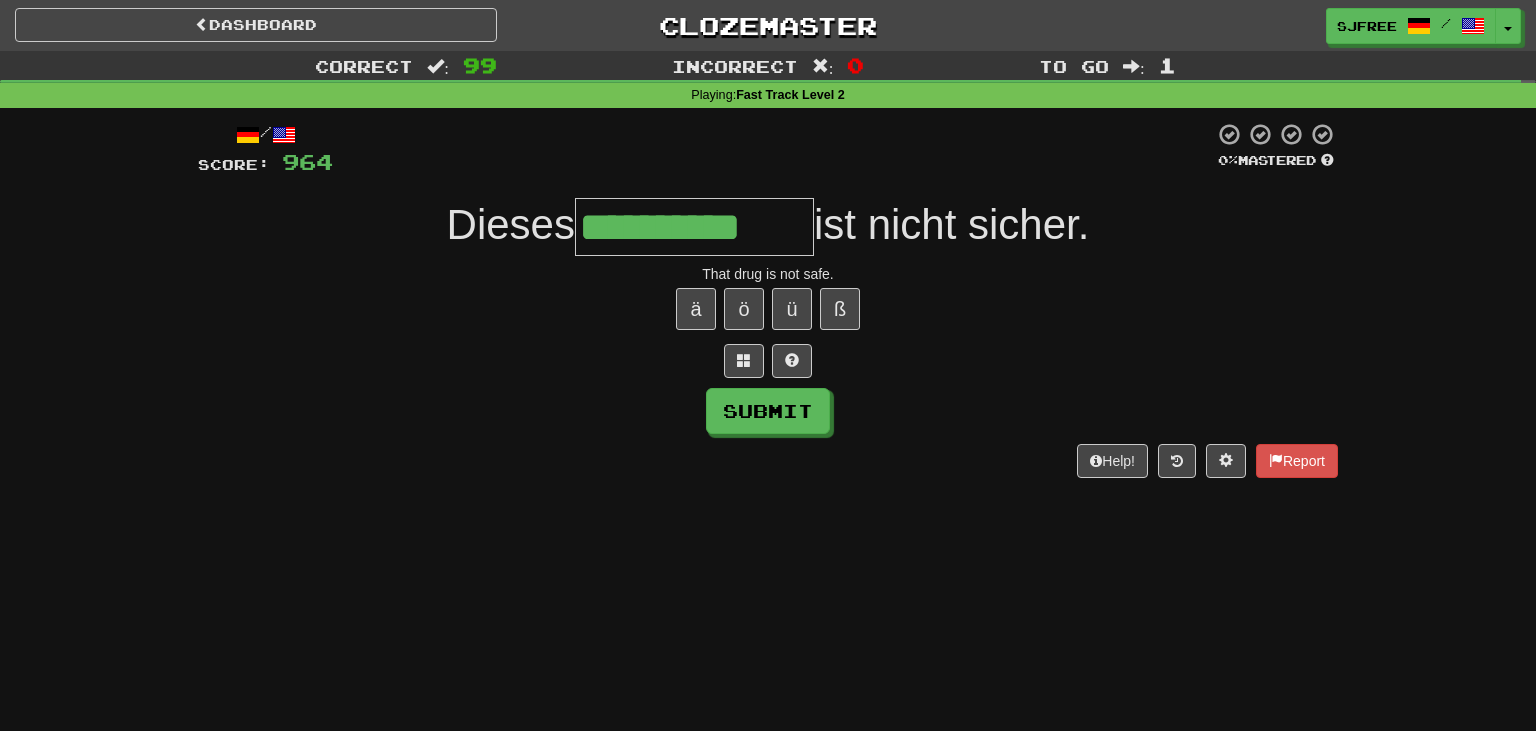 type on "**********" 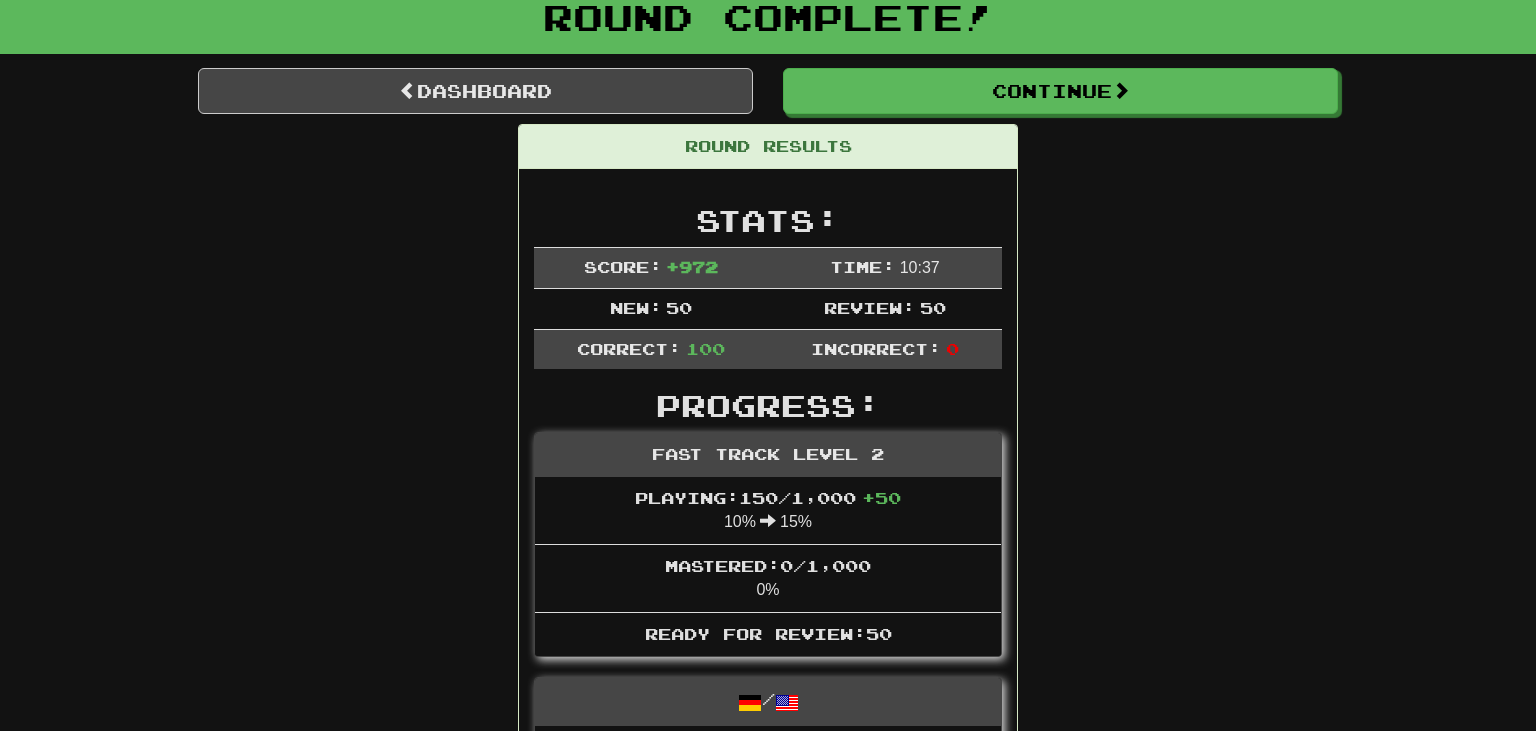 scroll, scrollTop: 0, scrollLeft: 0, axis: both 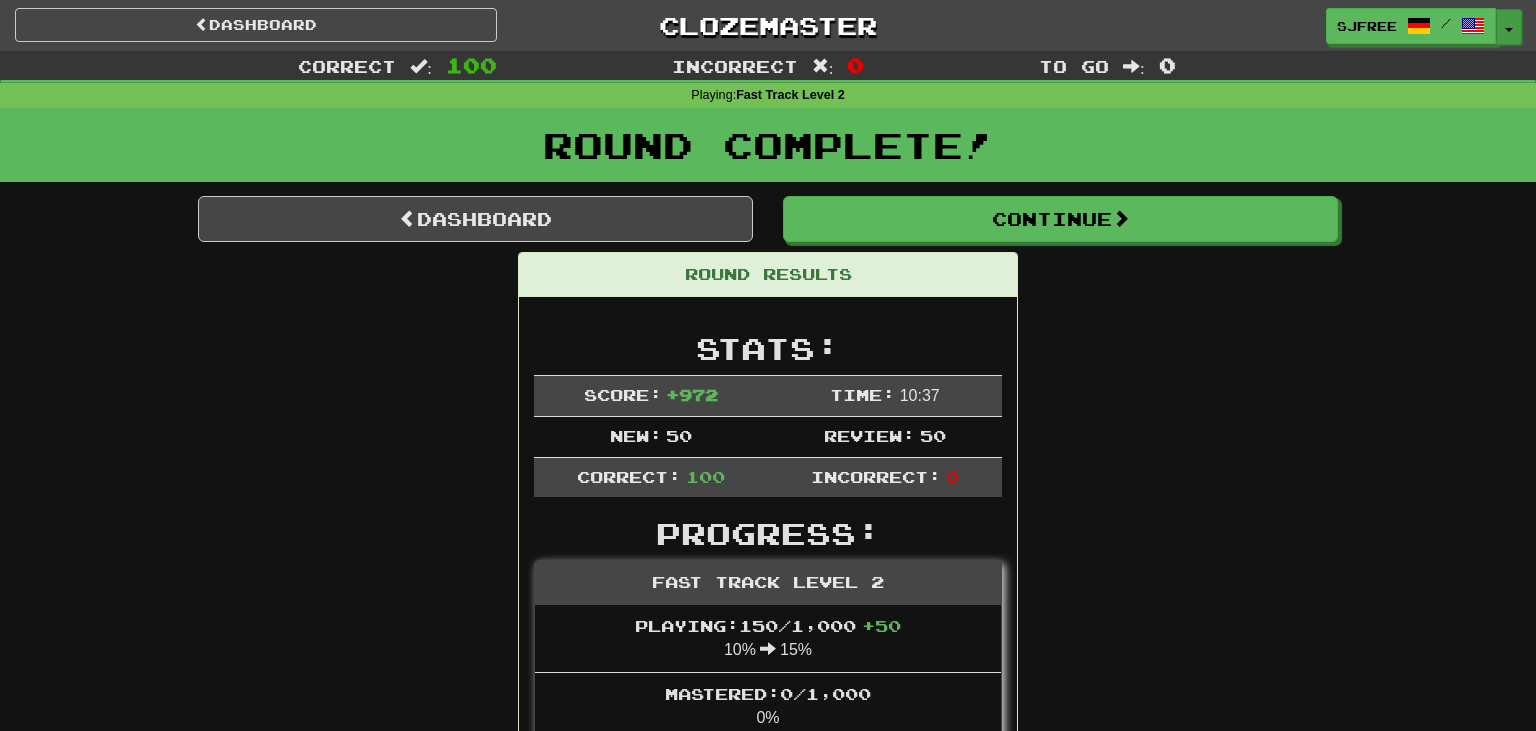 click on "Toggle Dropdown" at bounding box center (1509, 27) 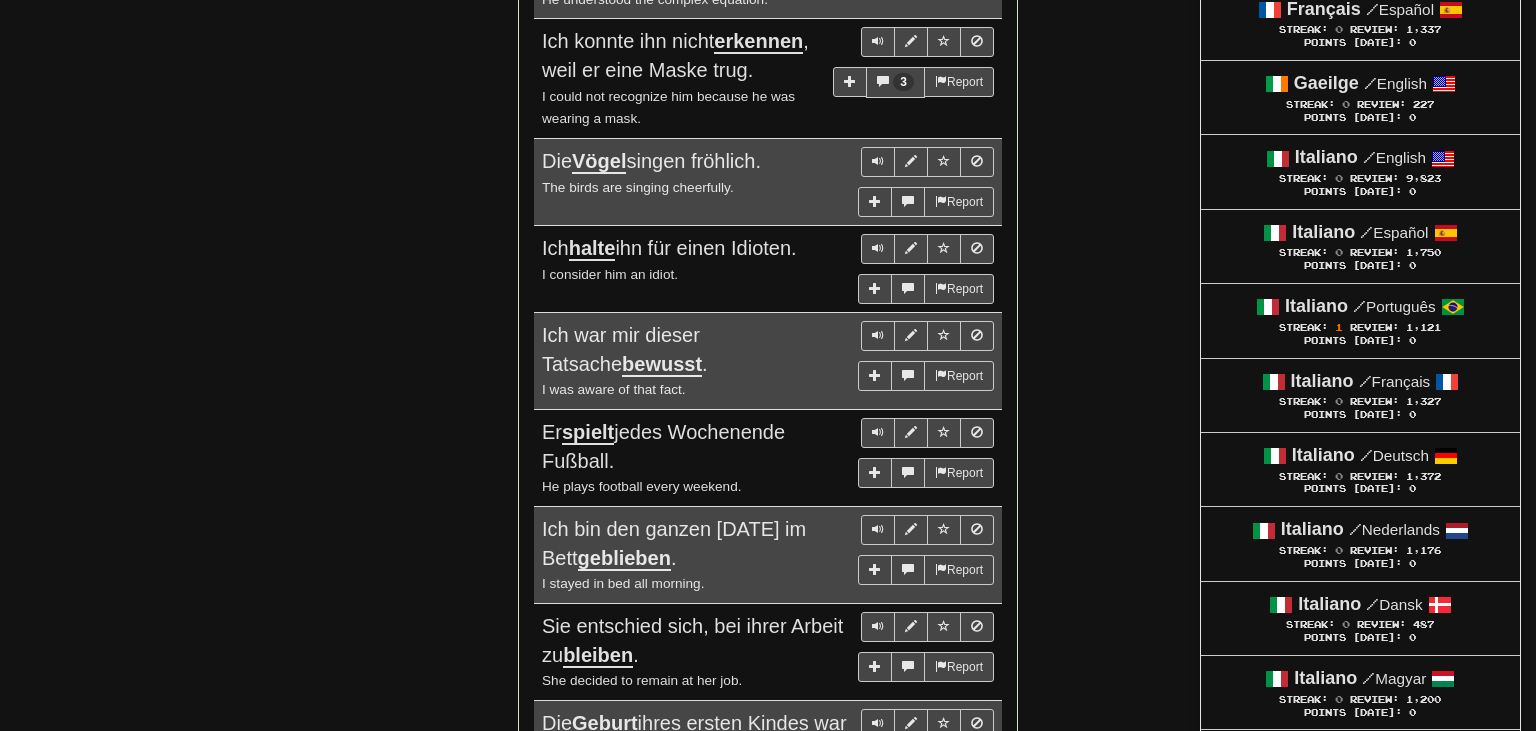scroll, scrollTop: 3687, scrollLeft: 0, axis: vertical 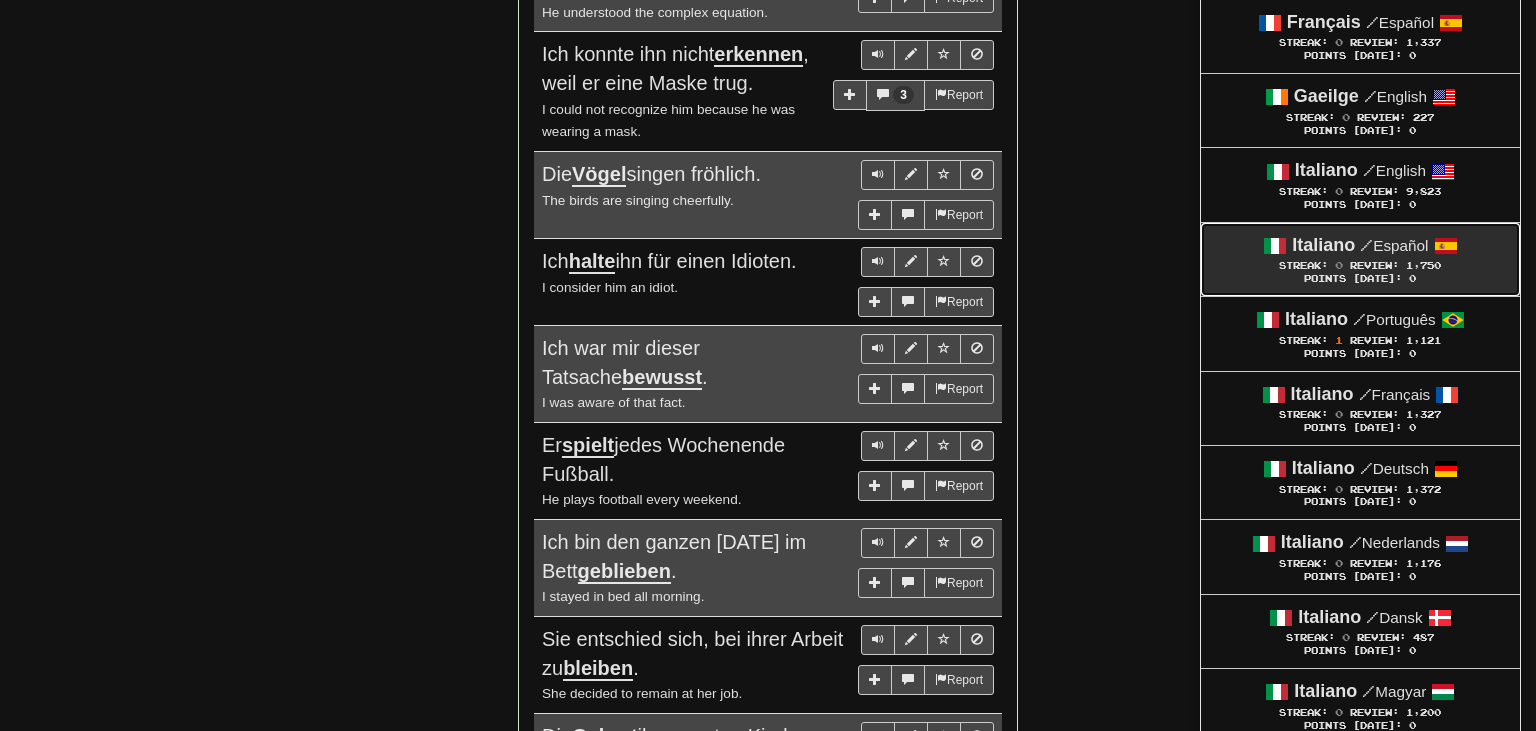 click on "Review:" at bounding box center (1374, 265) 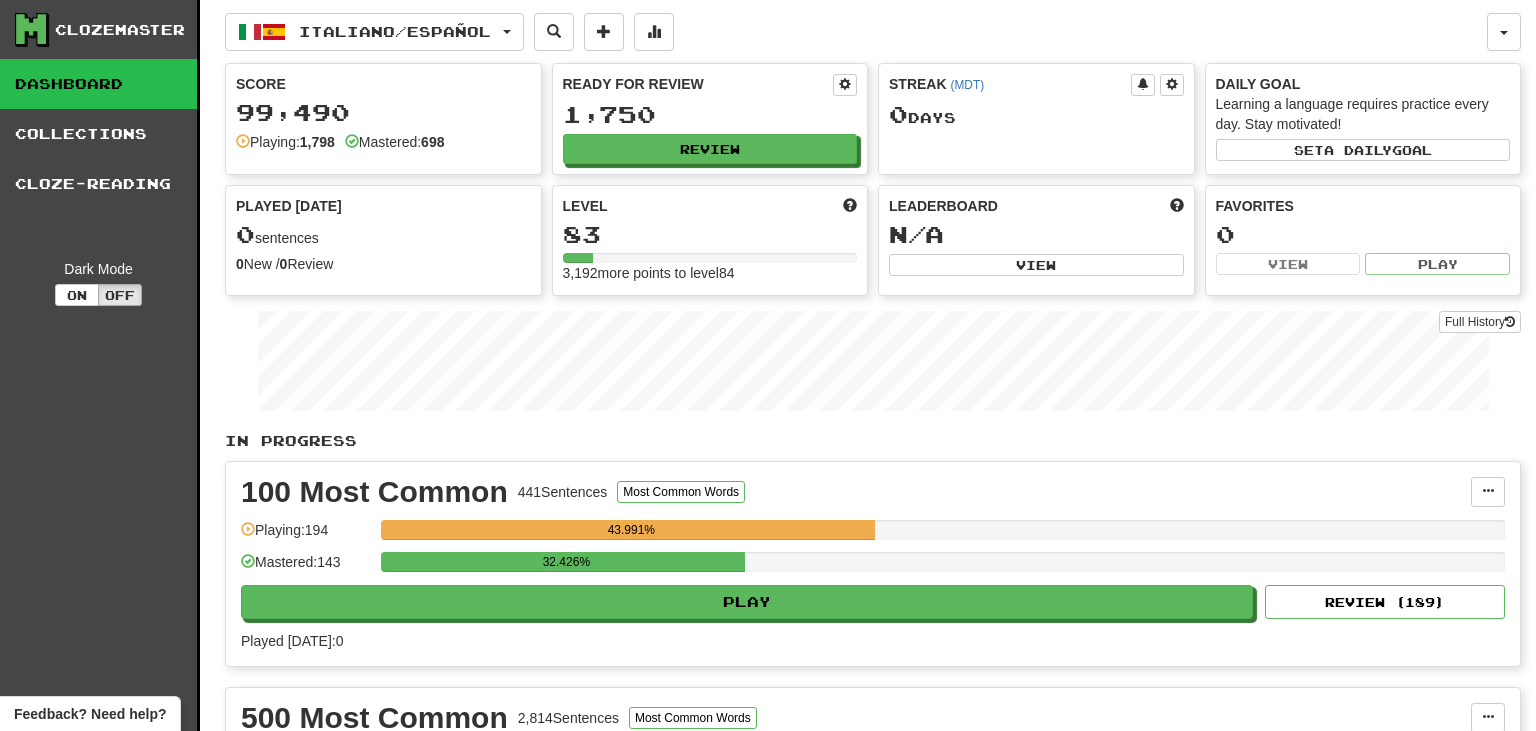 scroll, scrollTop: 0, scrollLeft: 0, axis: both 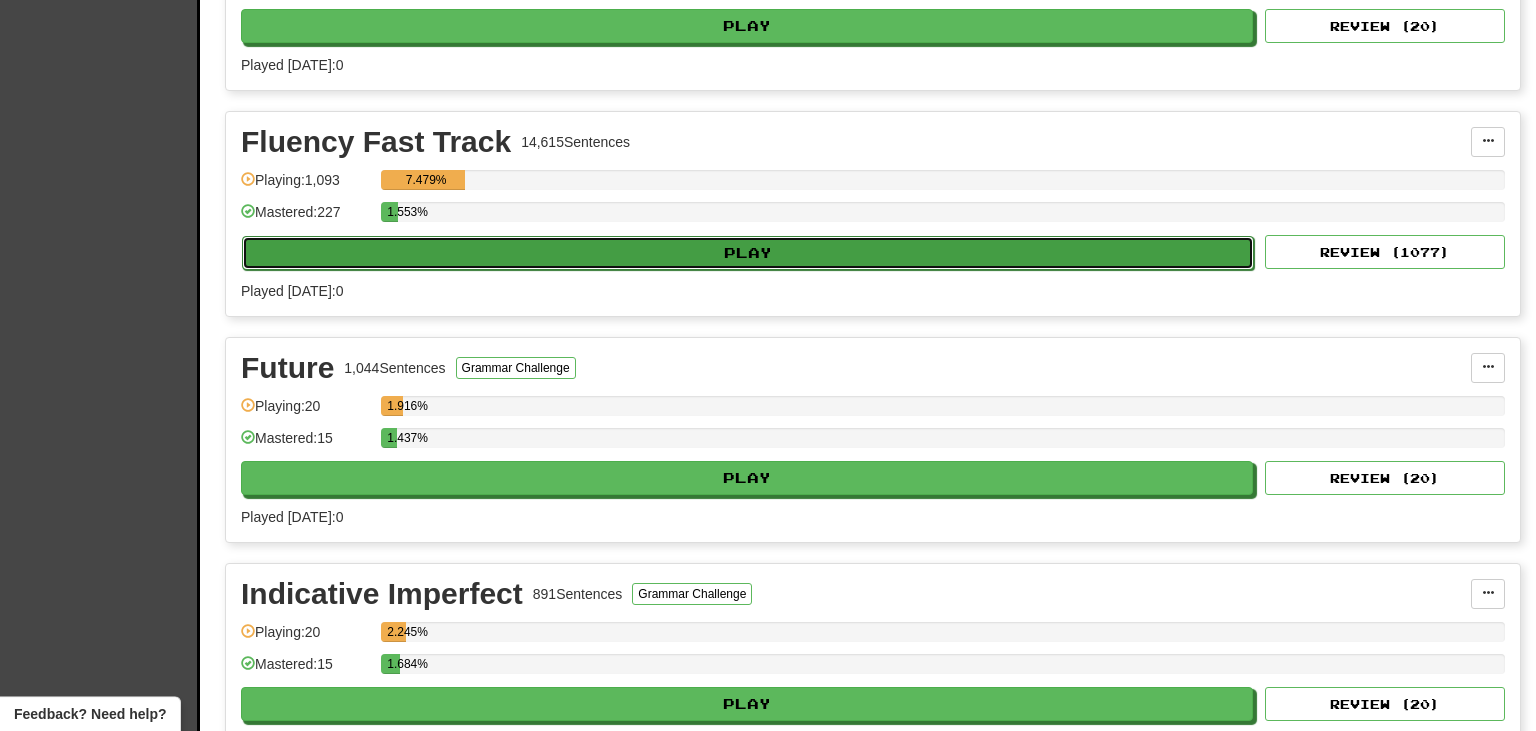 click on "Play" at bounding box center [748, 253] 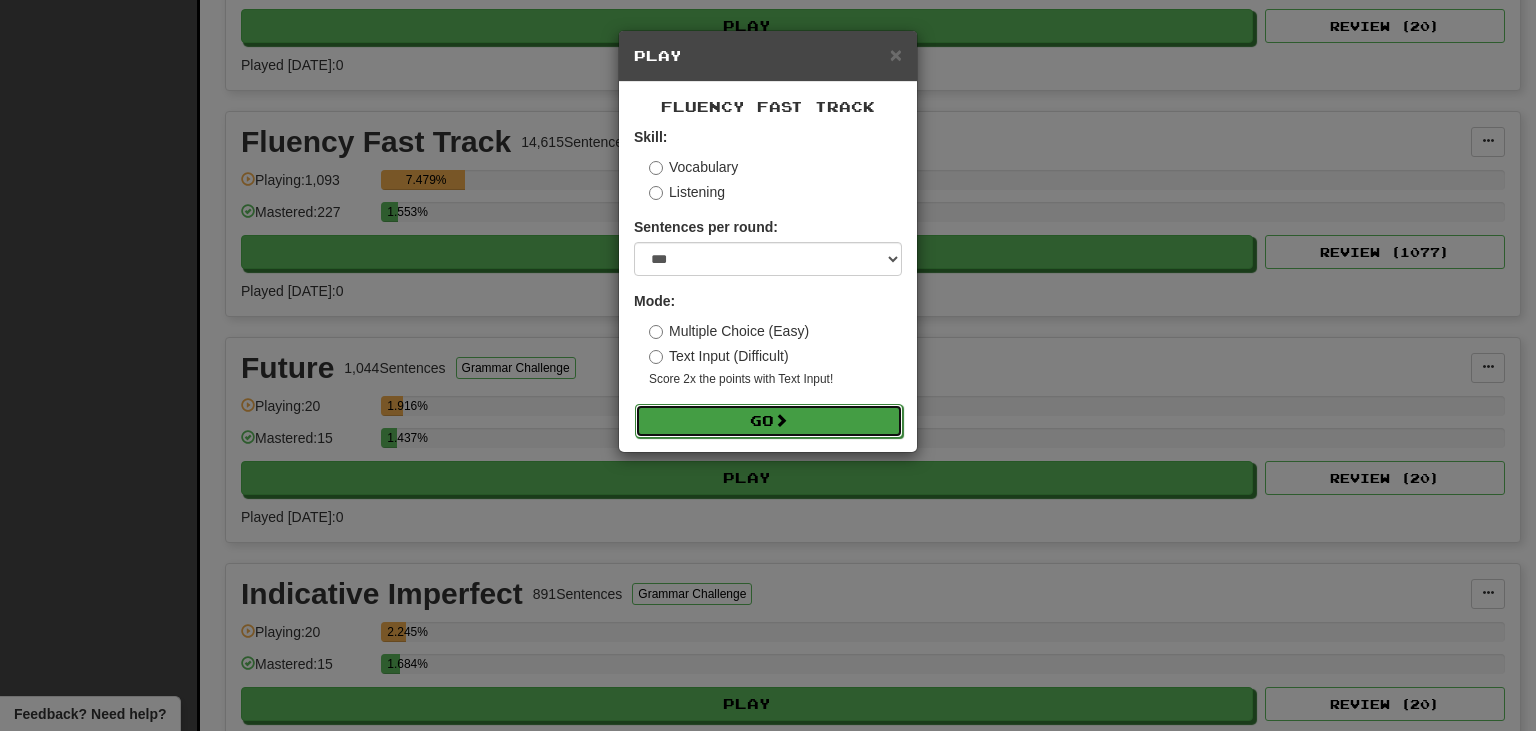 click on "Go" at bounding box center (769, 421) 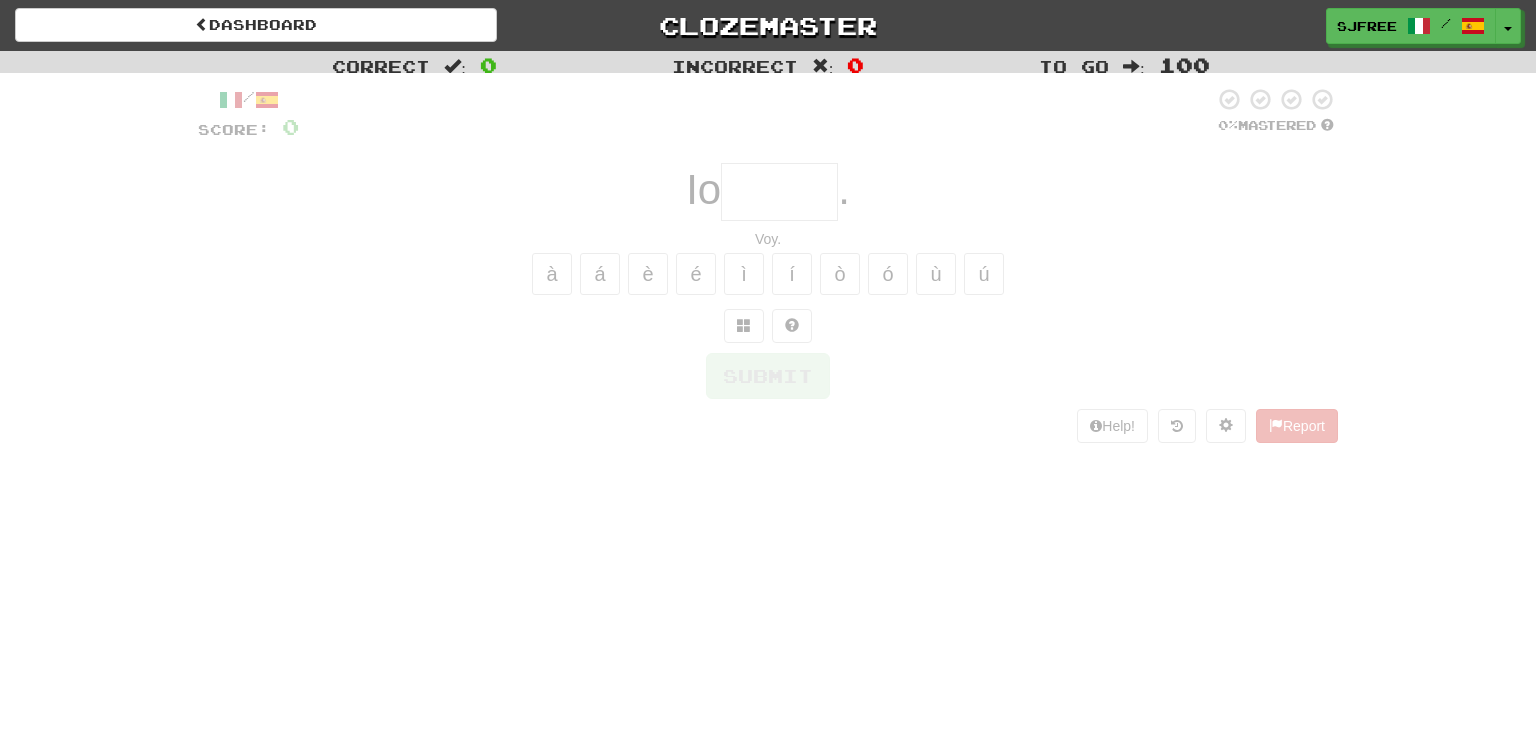 scroll, scrollTop: 0, scrollLeft: 0, axis: both 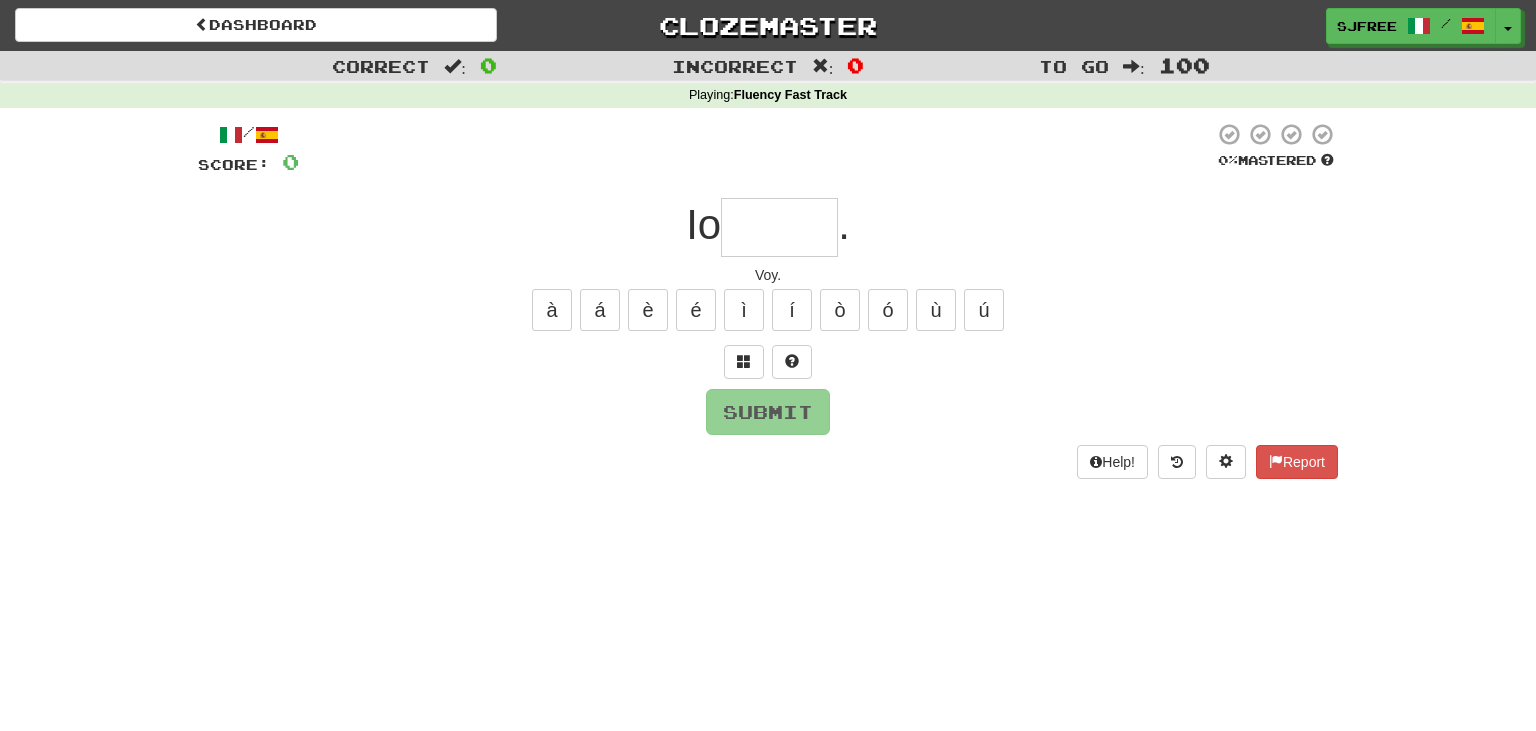 type on "*" 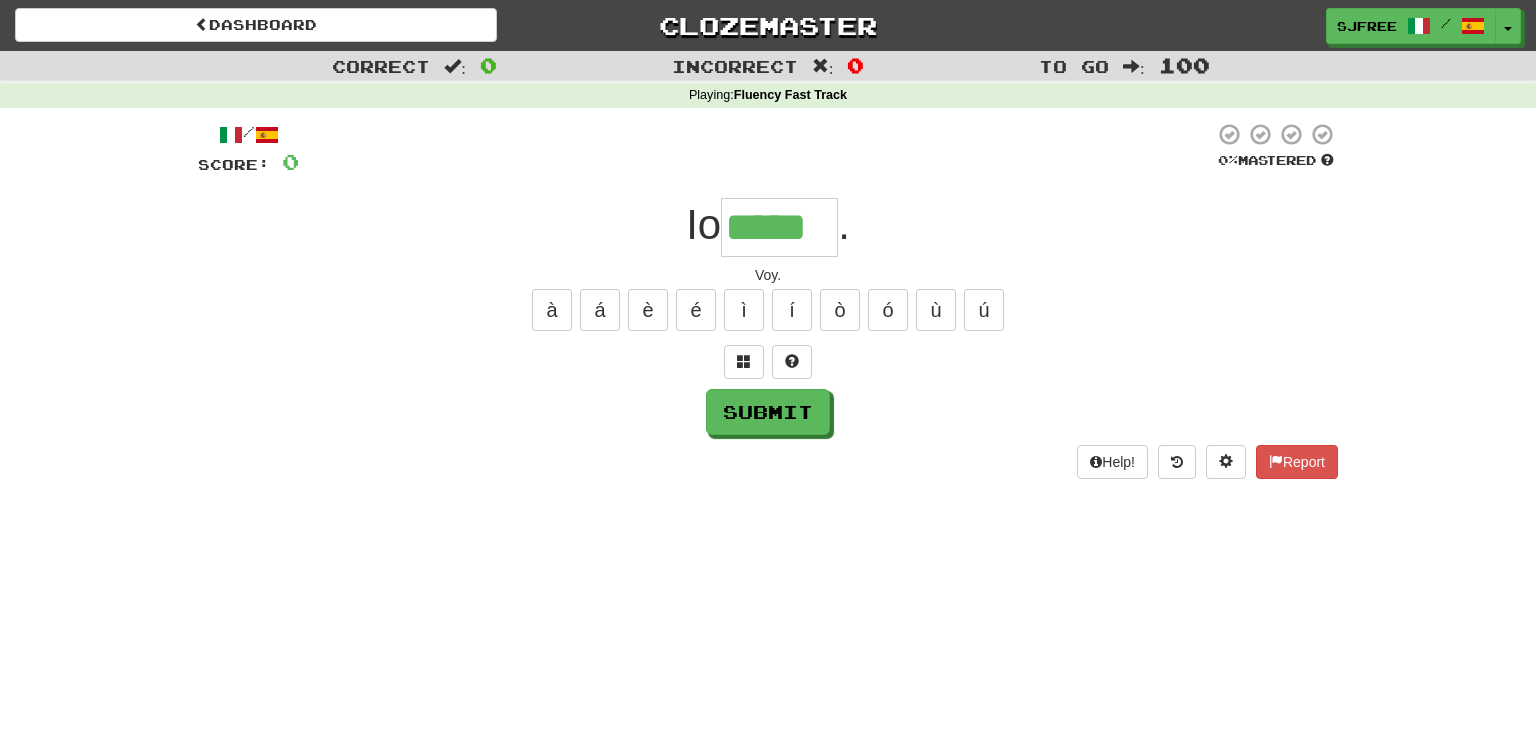 type on "*****" 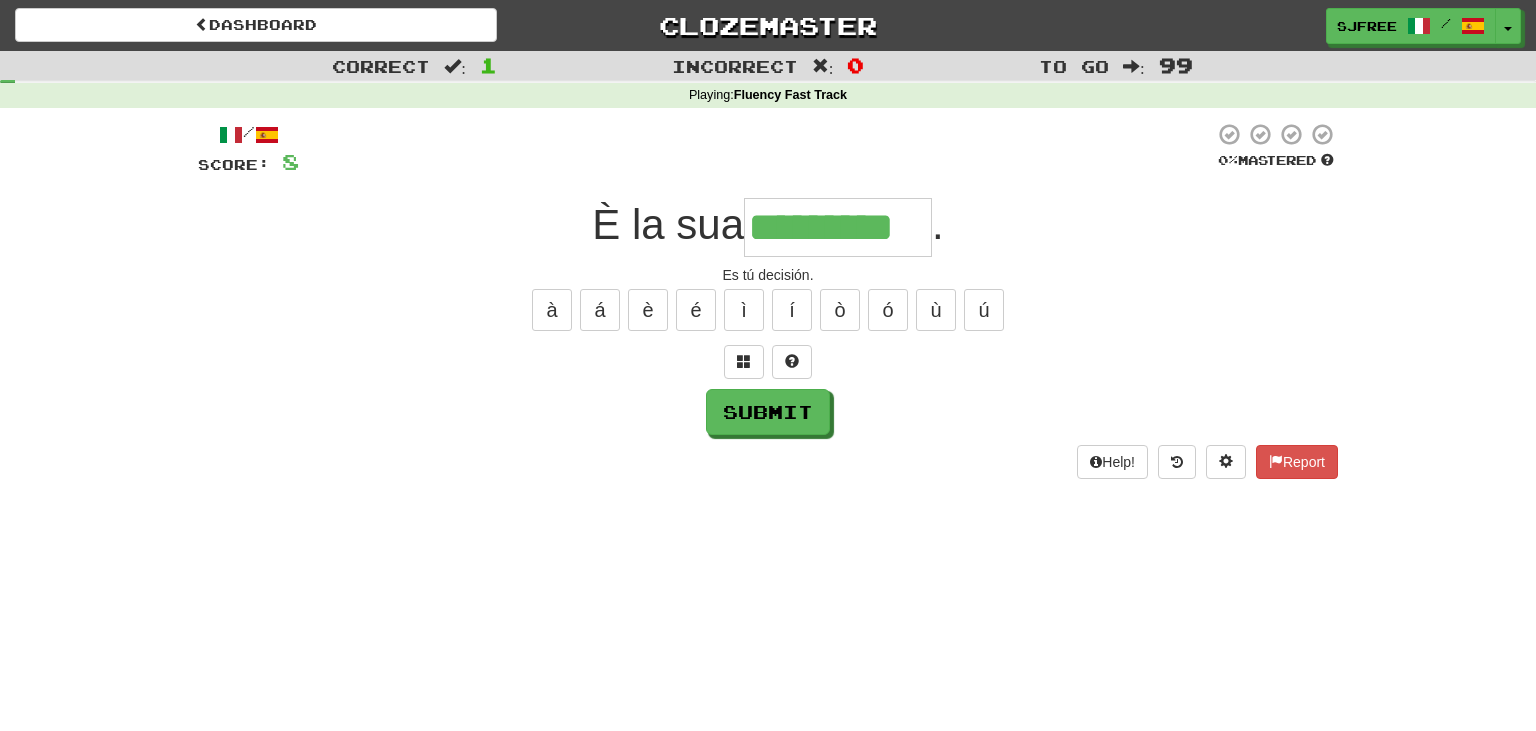 type on "*********" 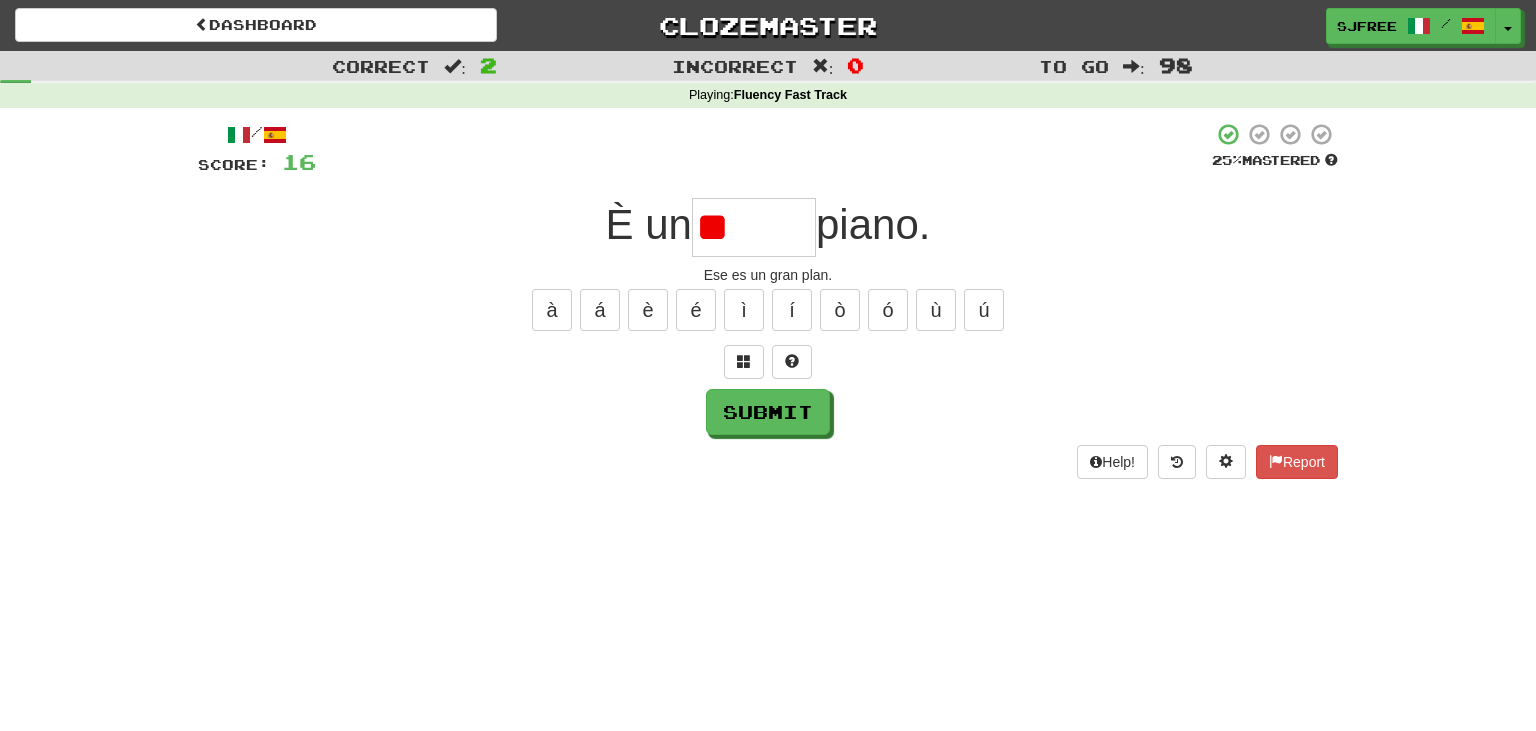 type on "*" 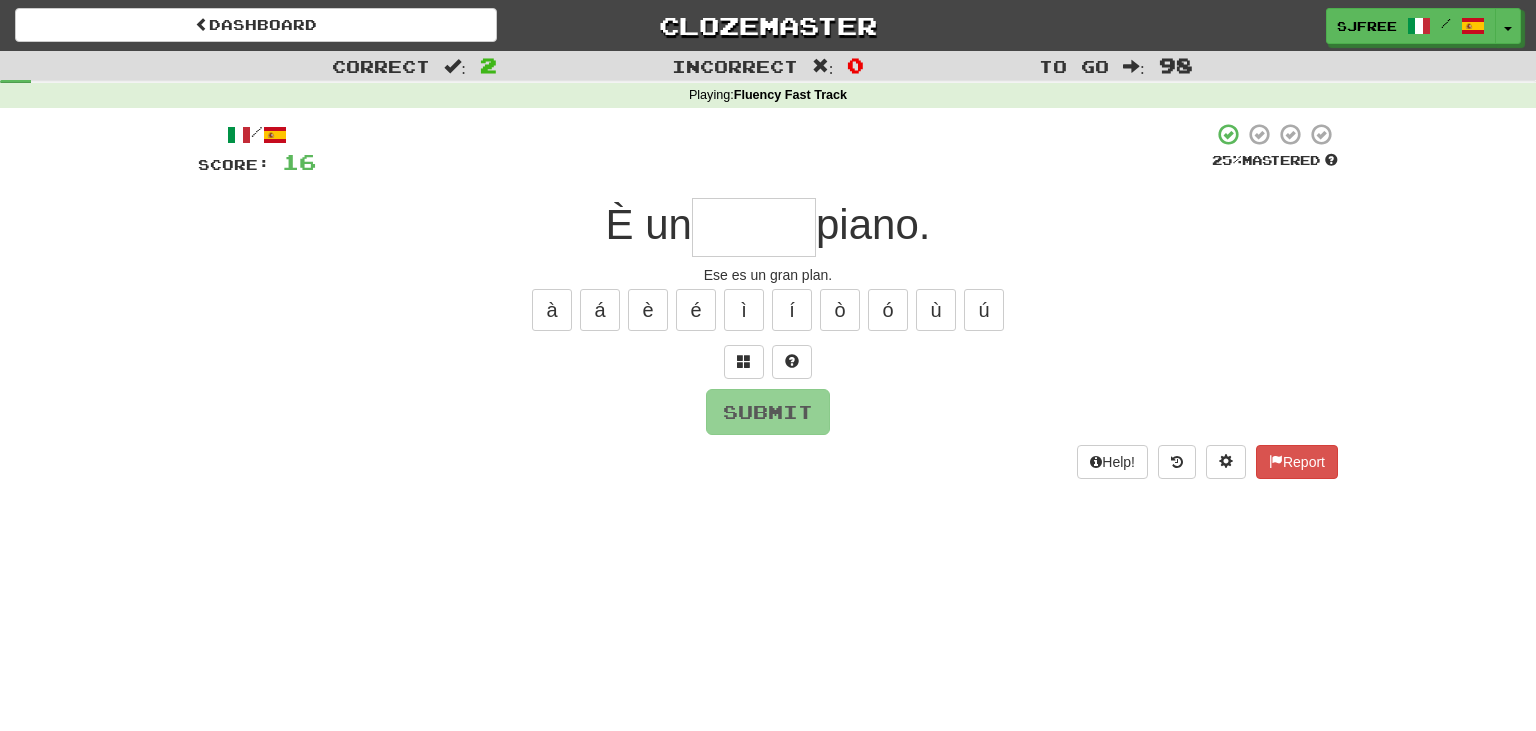 type on "*" 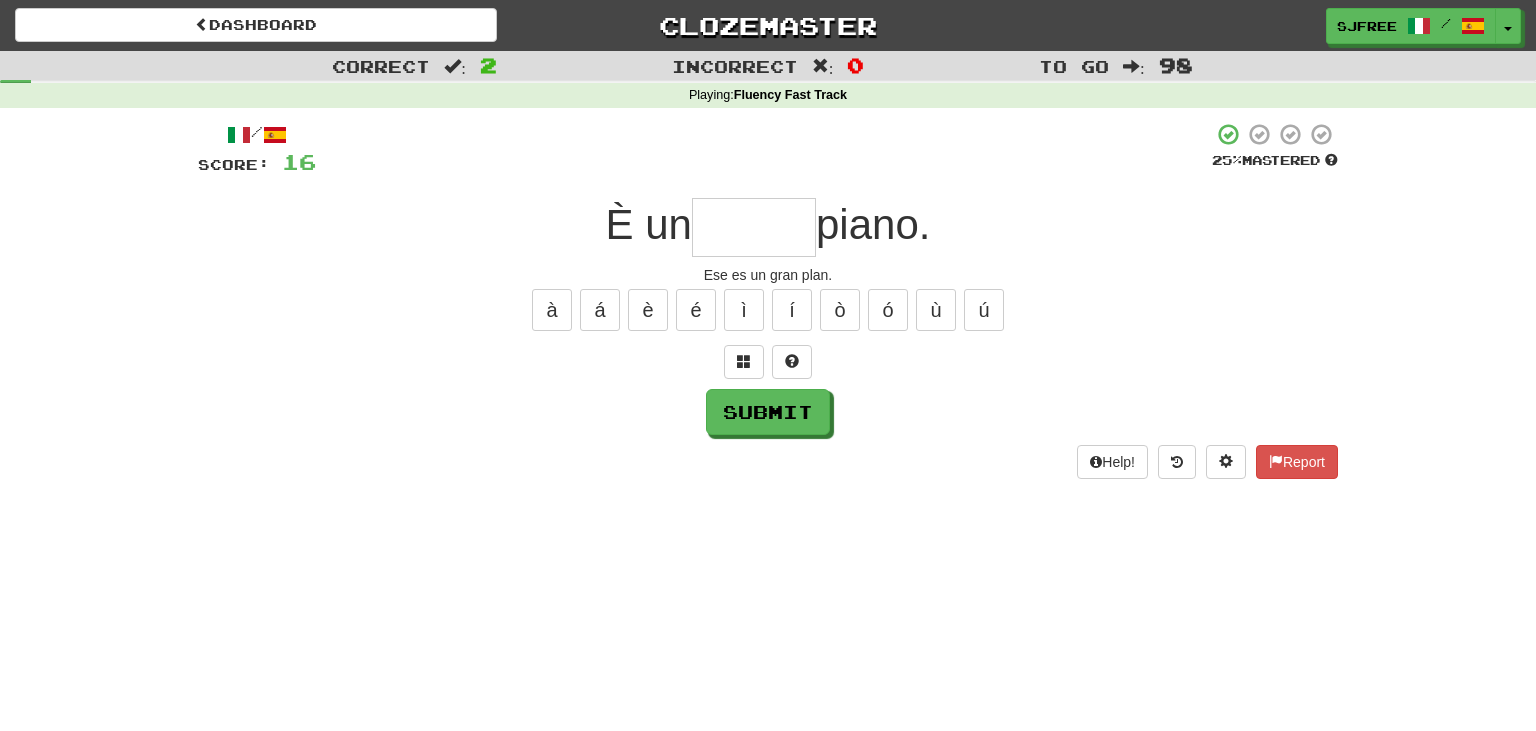 type on "*" 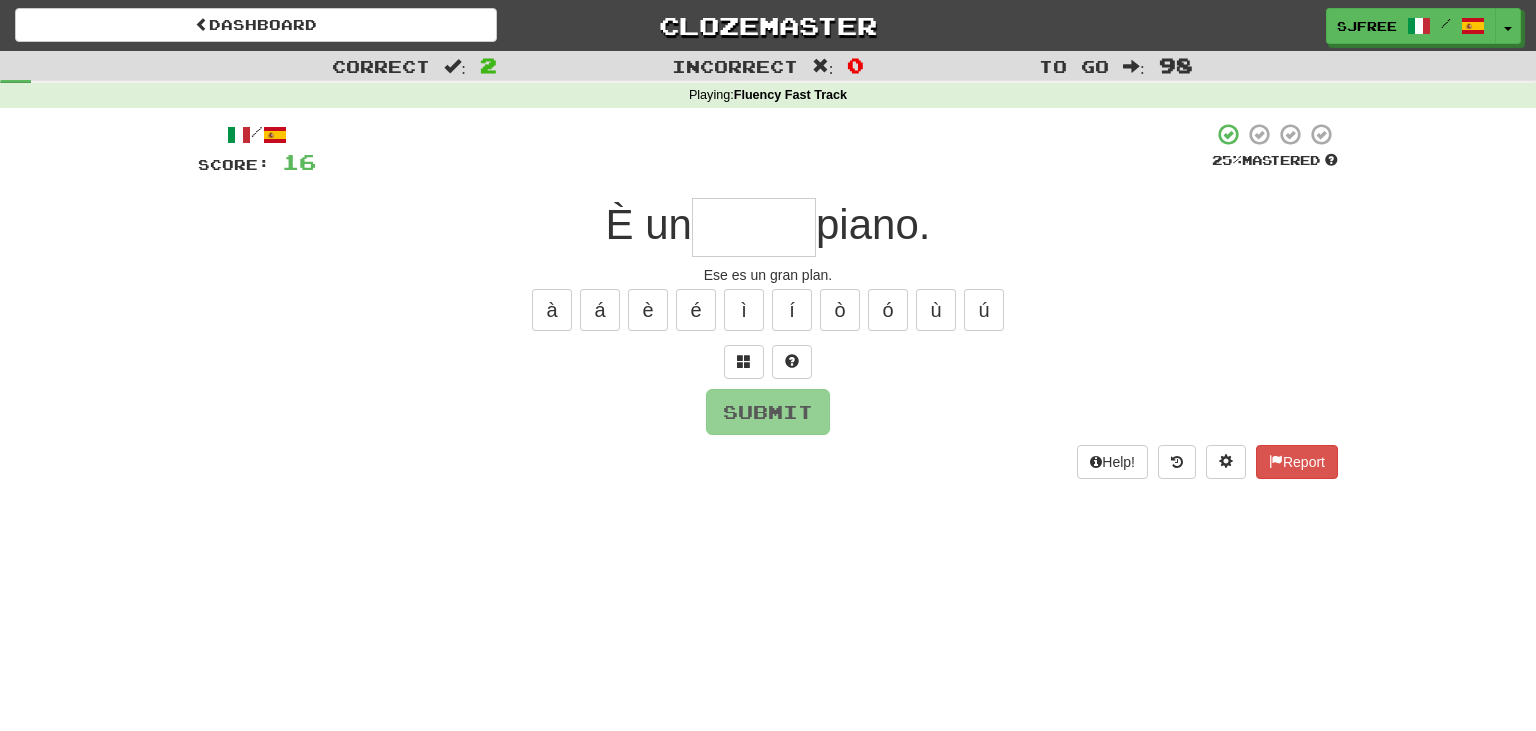 type on "*" 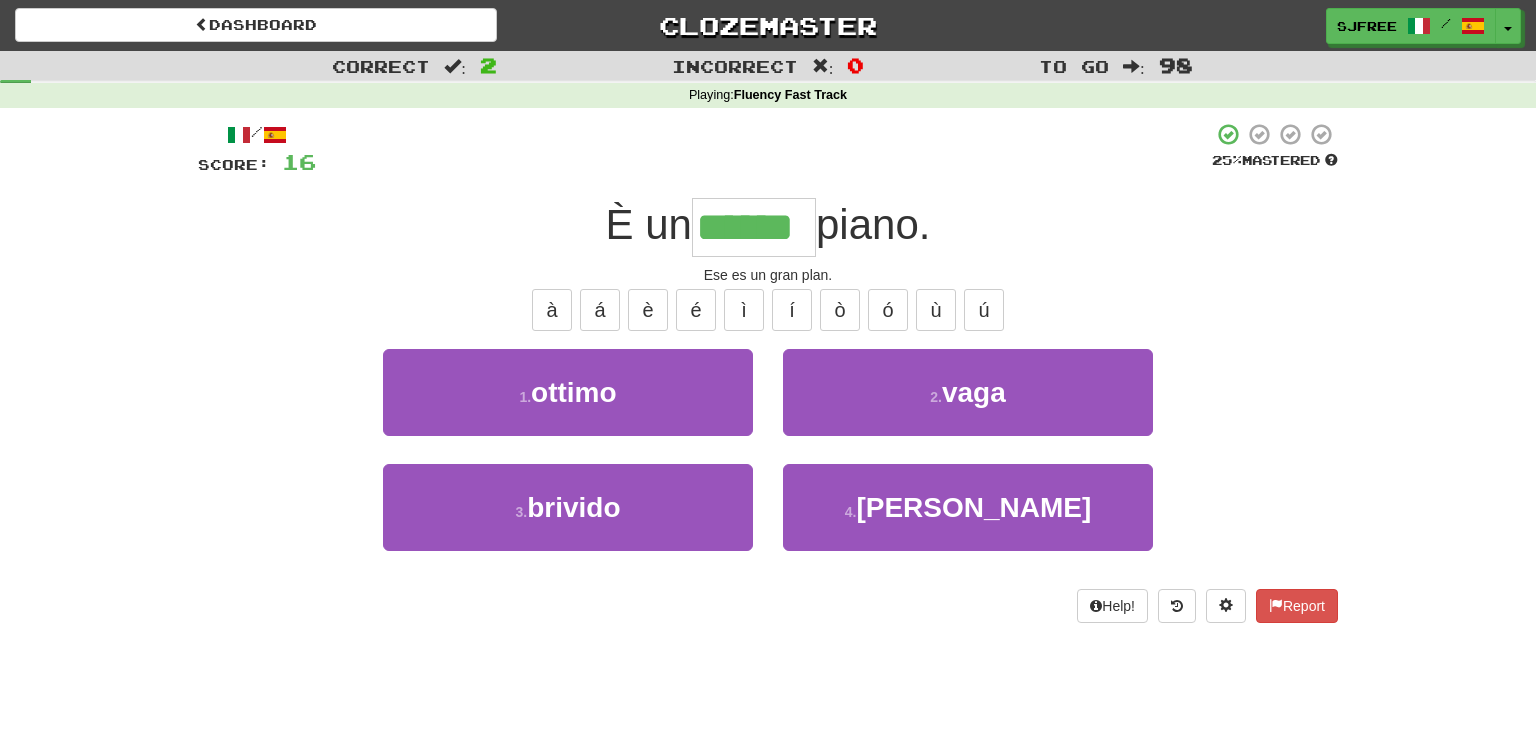 type on "******" 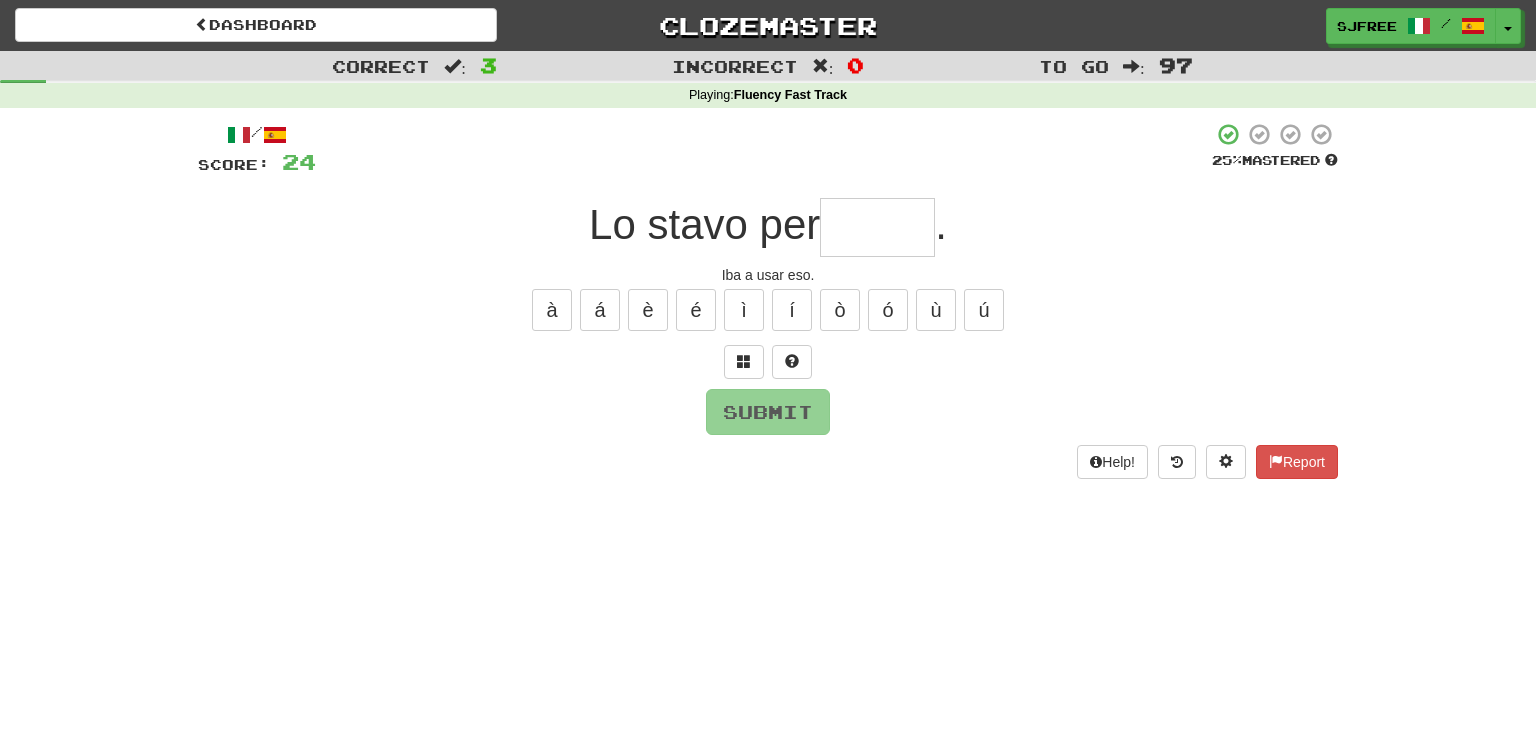 type on "*" 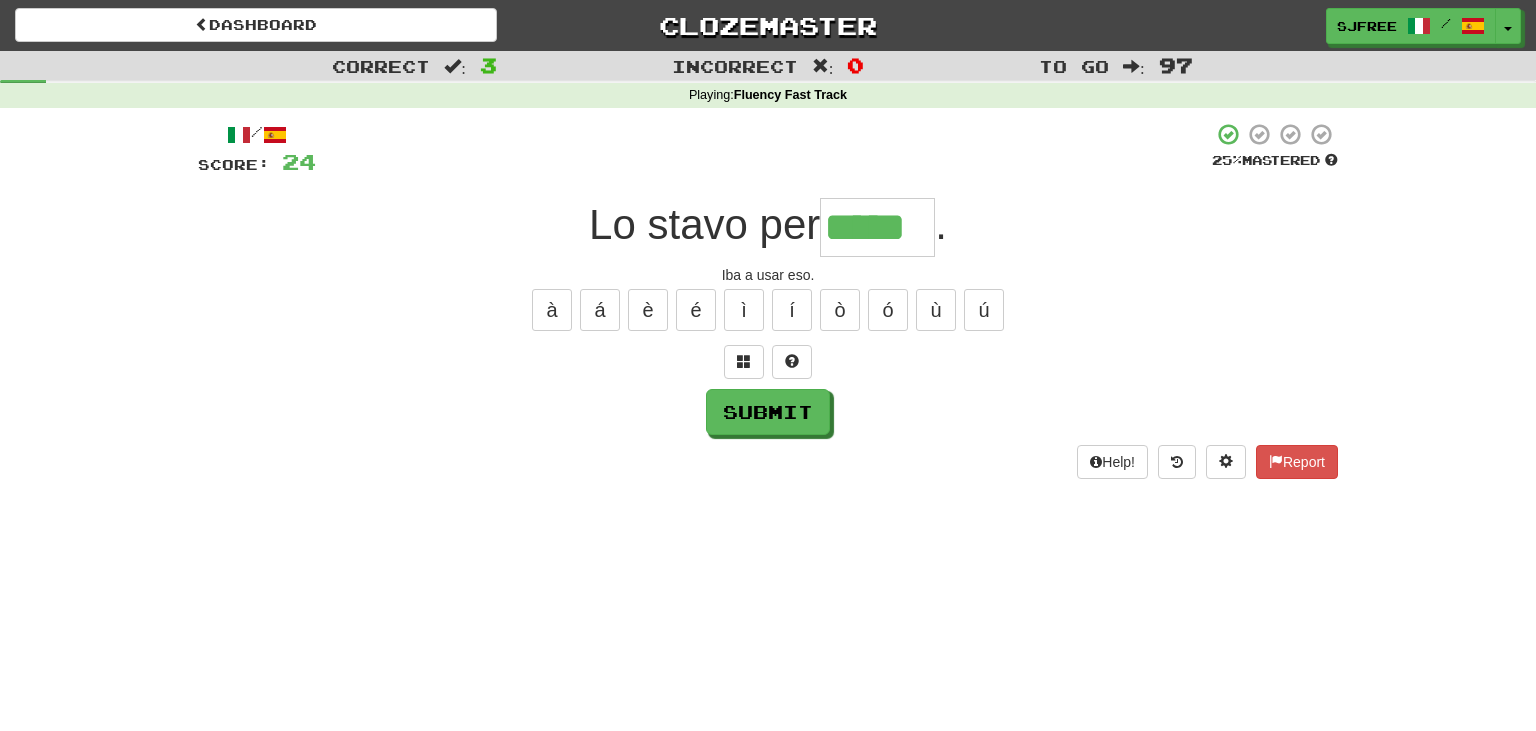 type on "*****" 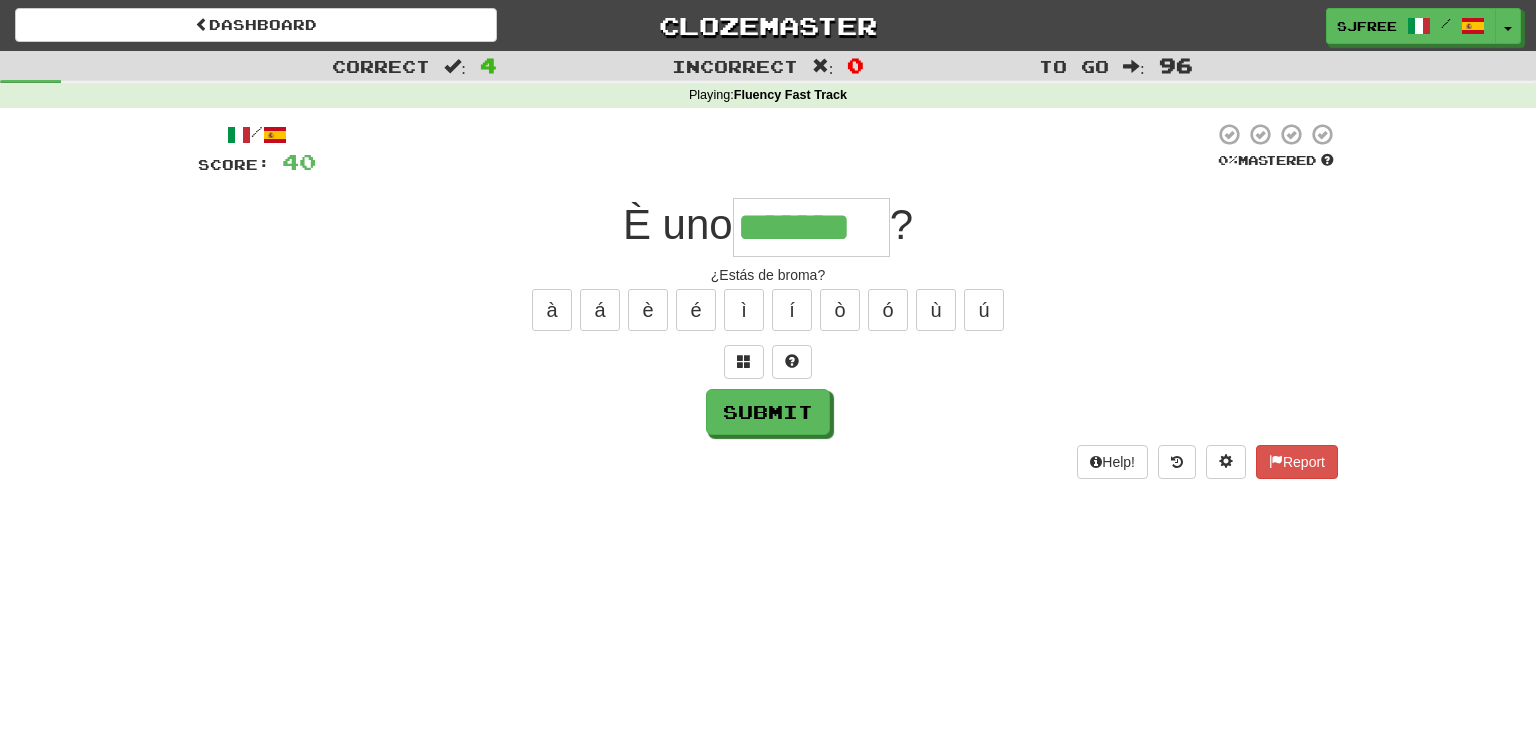 type on "*******" 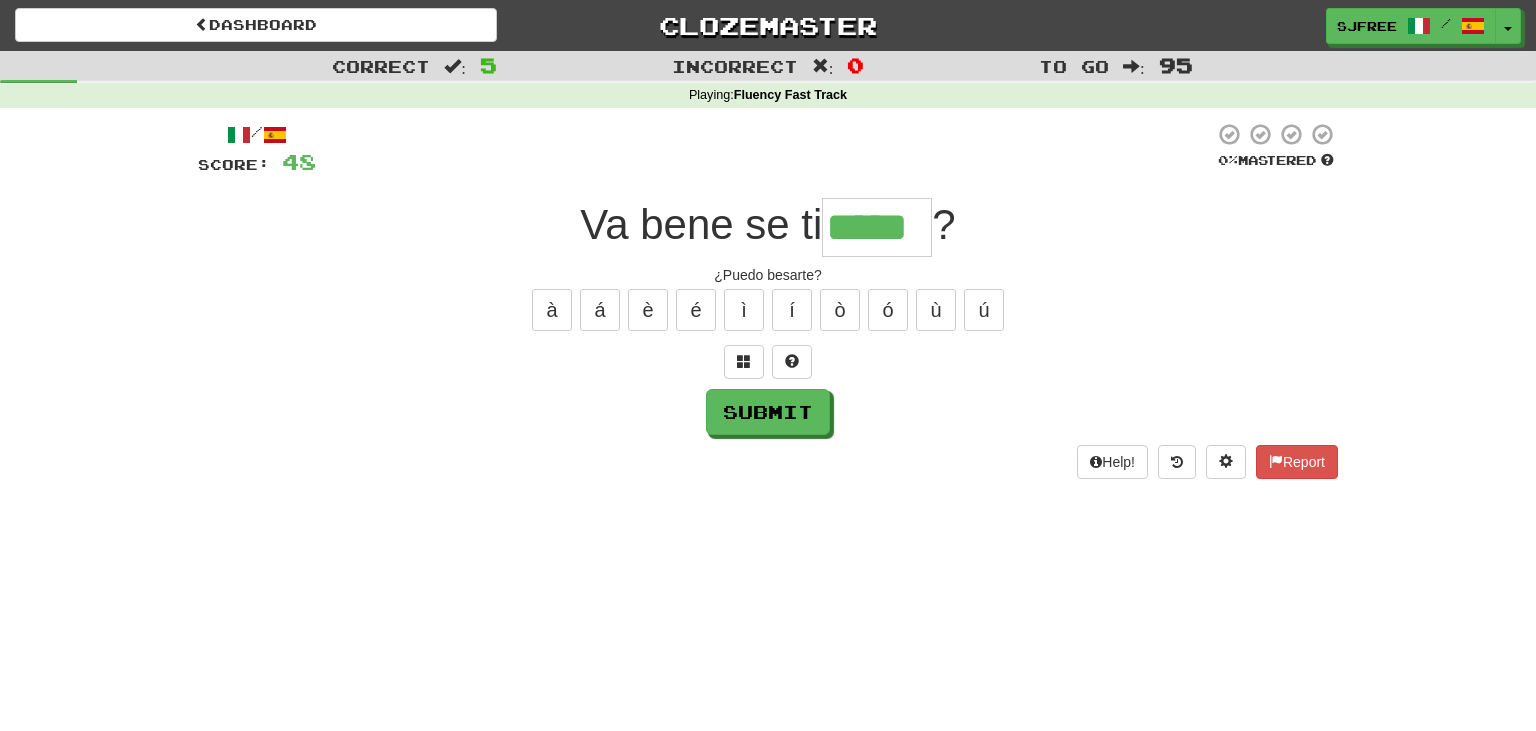 type on "*****" 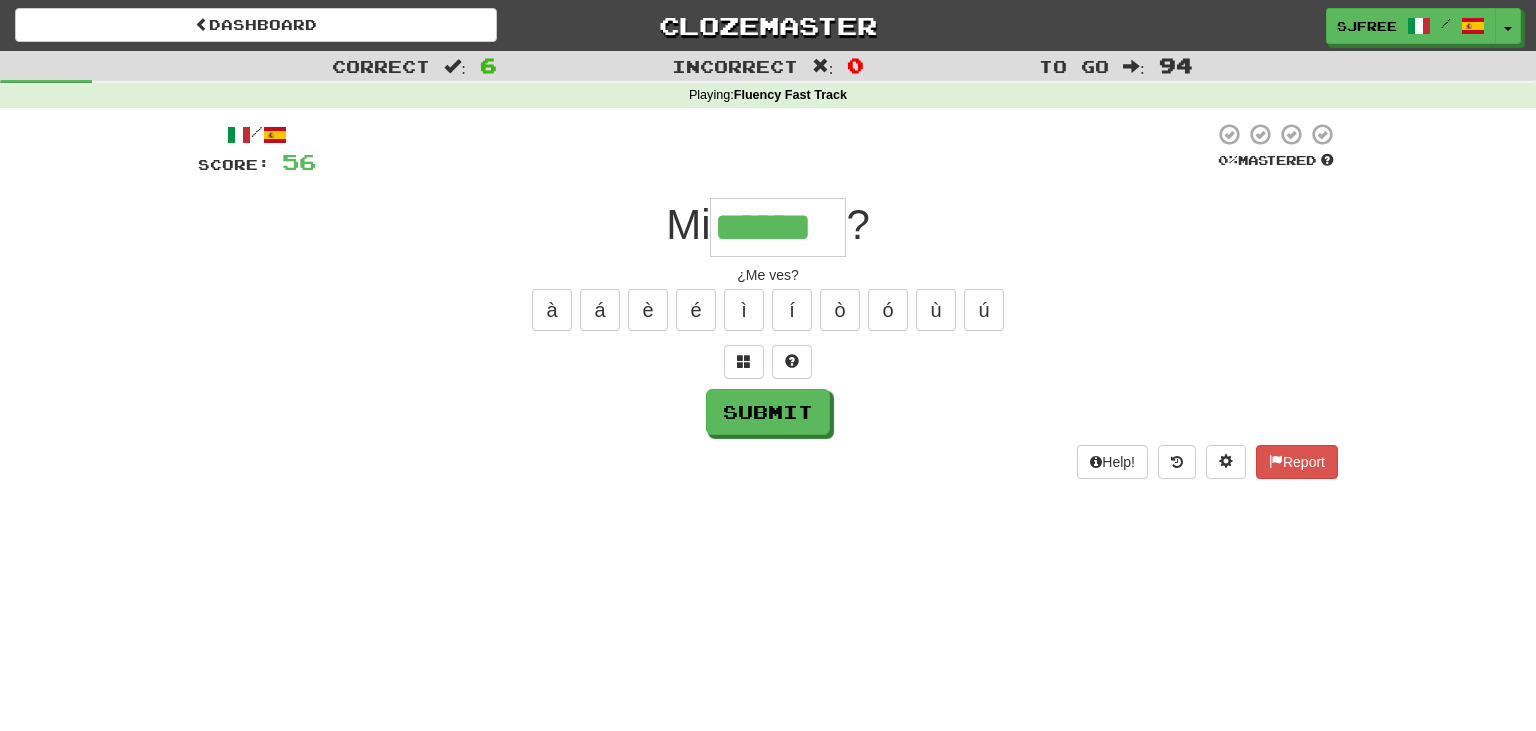 type on "******" 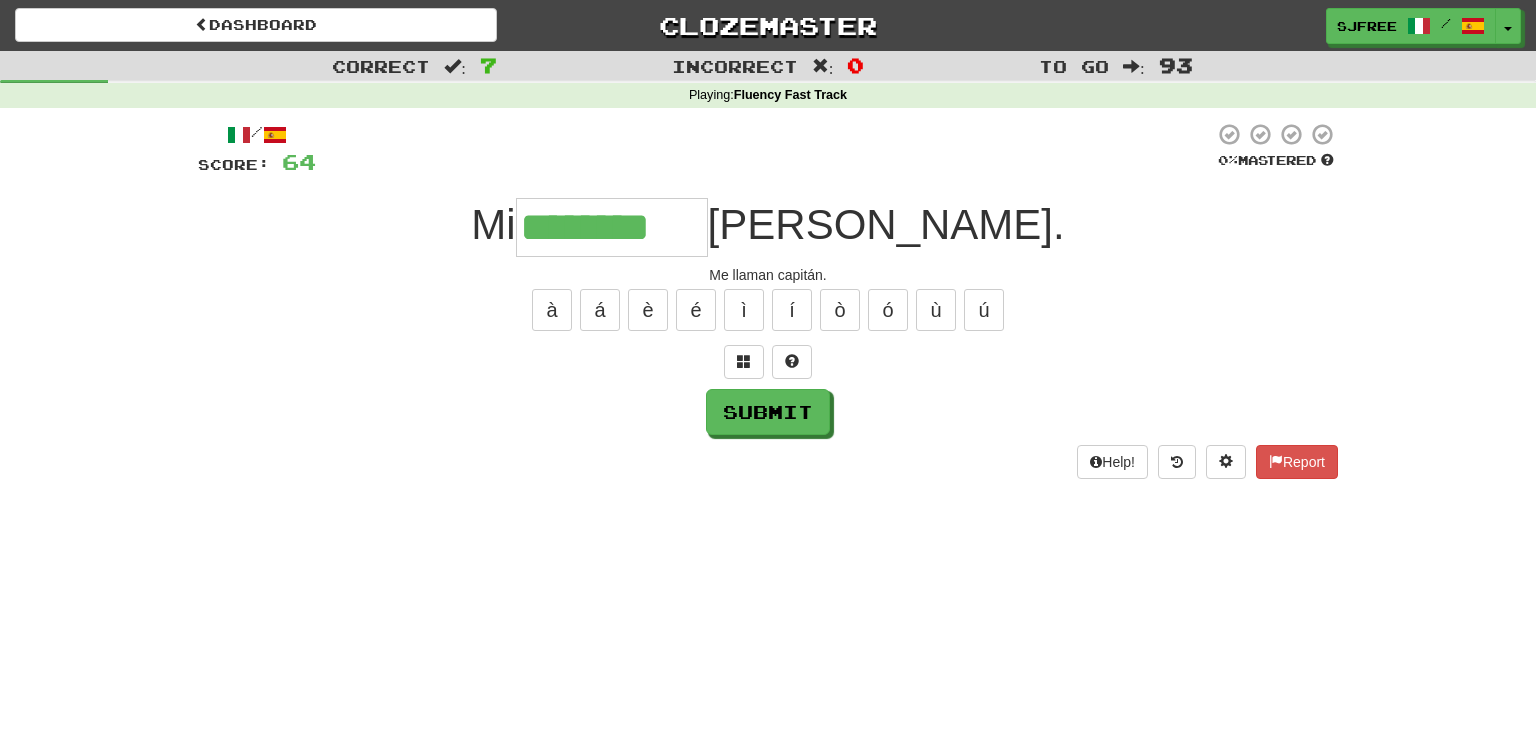 type on "********" 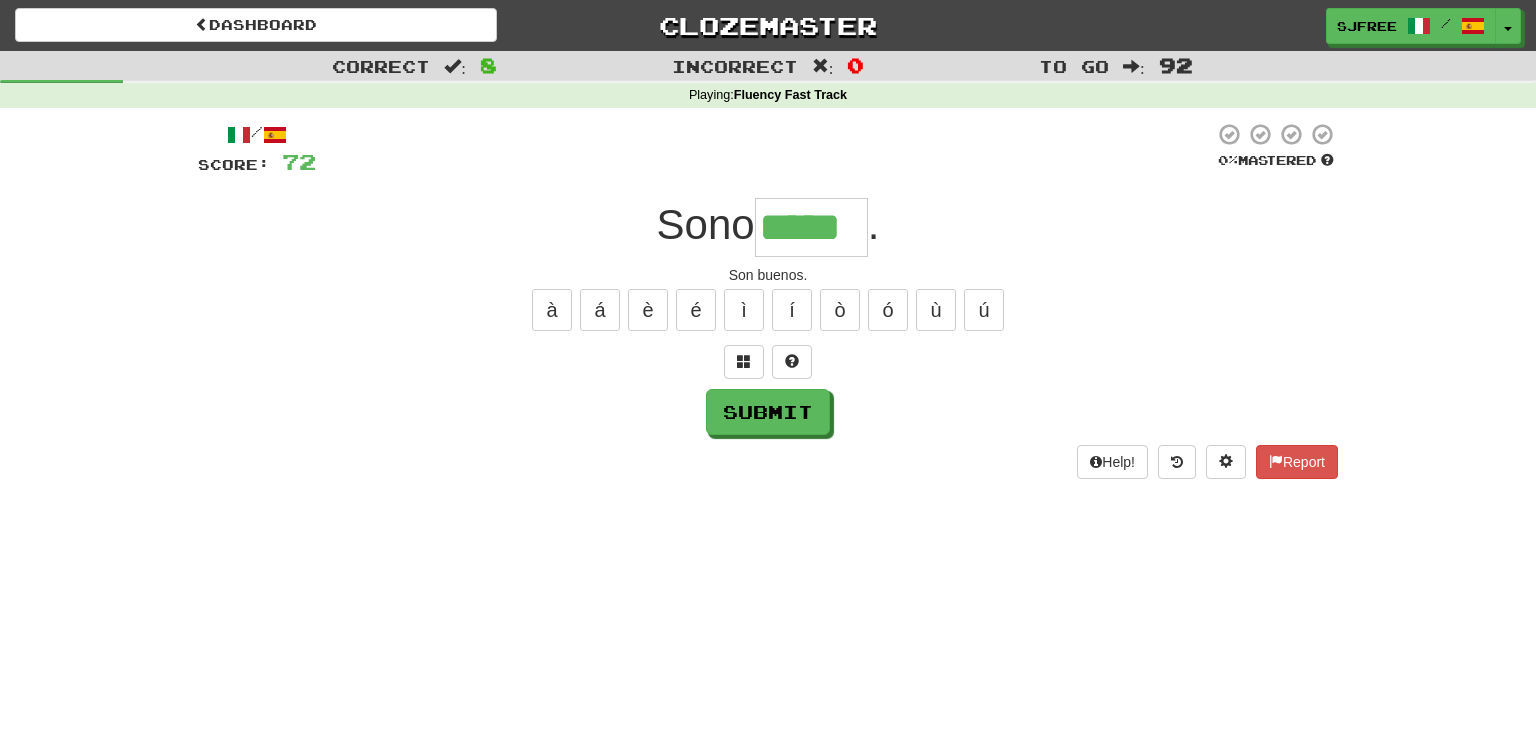 type on "*****" 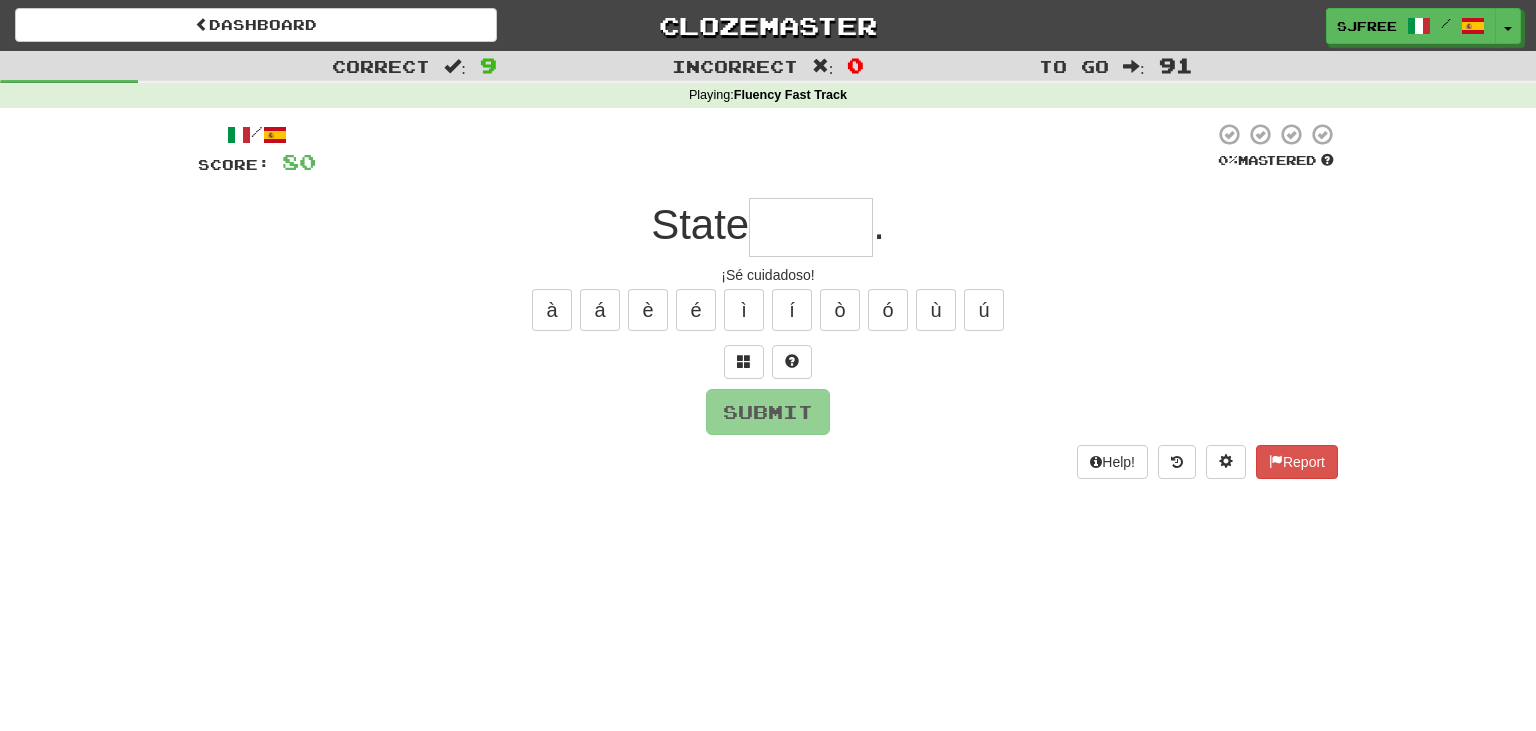 type on "*" 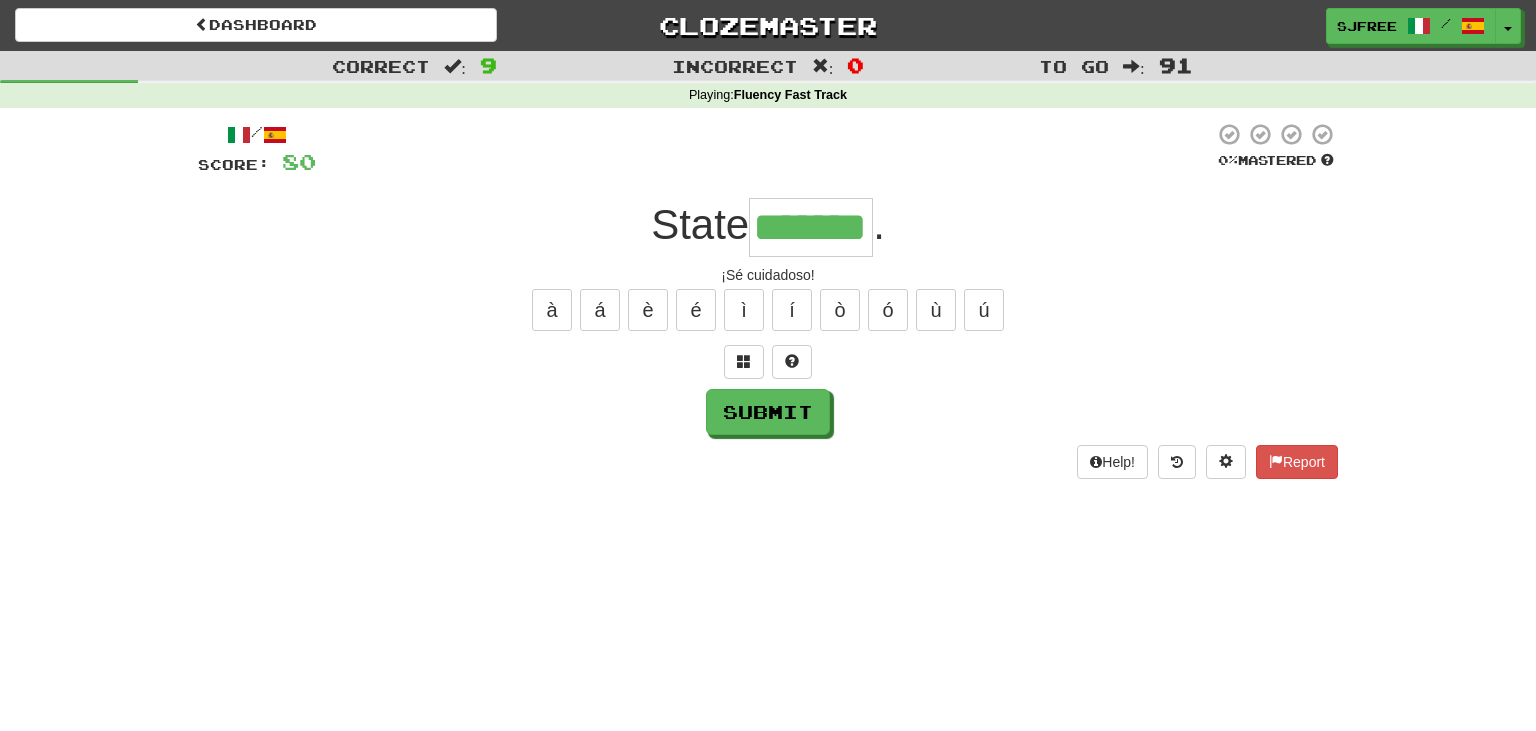 type on "*******" 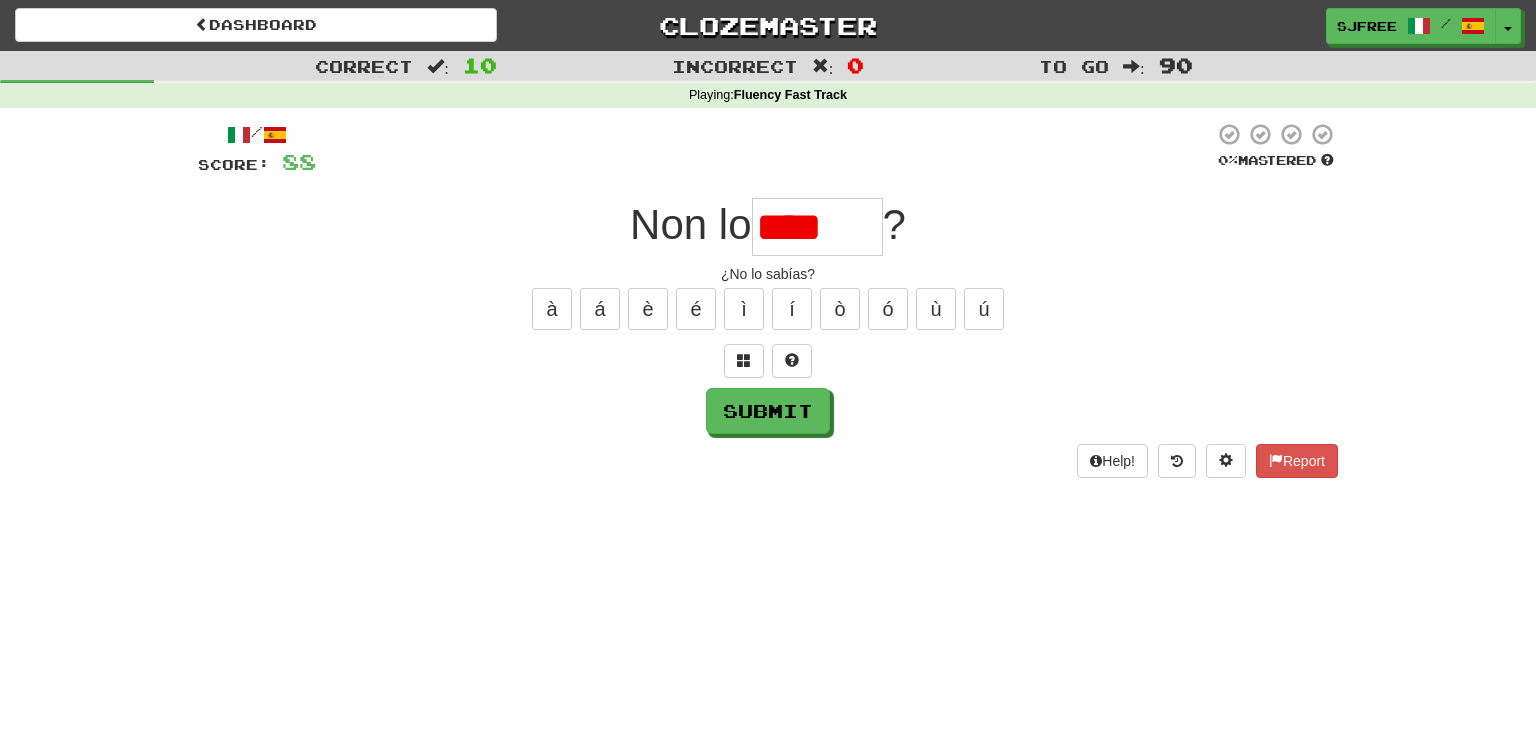 scroll, scrollTop: 0, scrollLeft: 0, axis: both 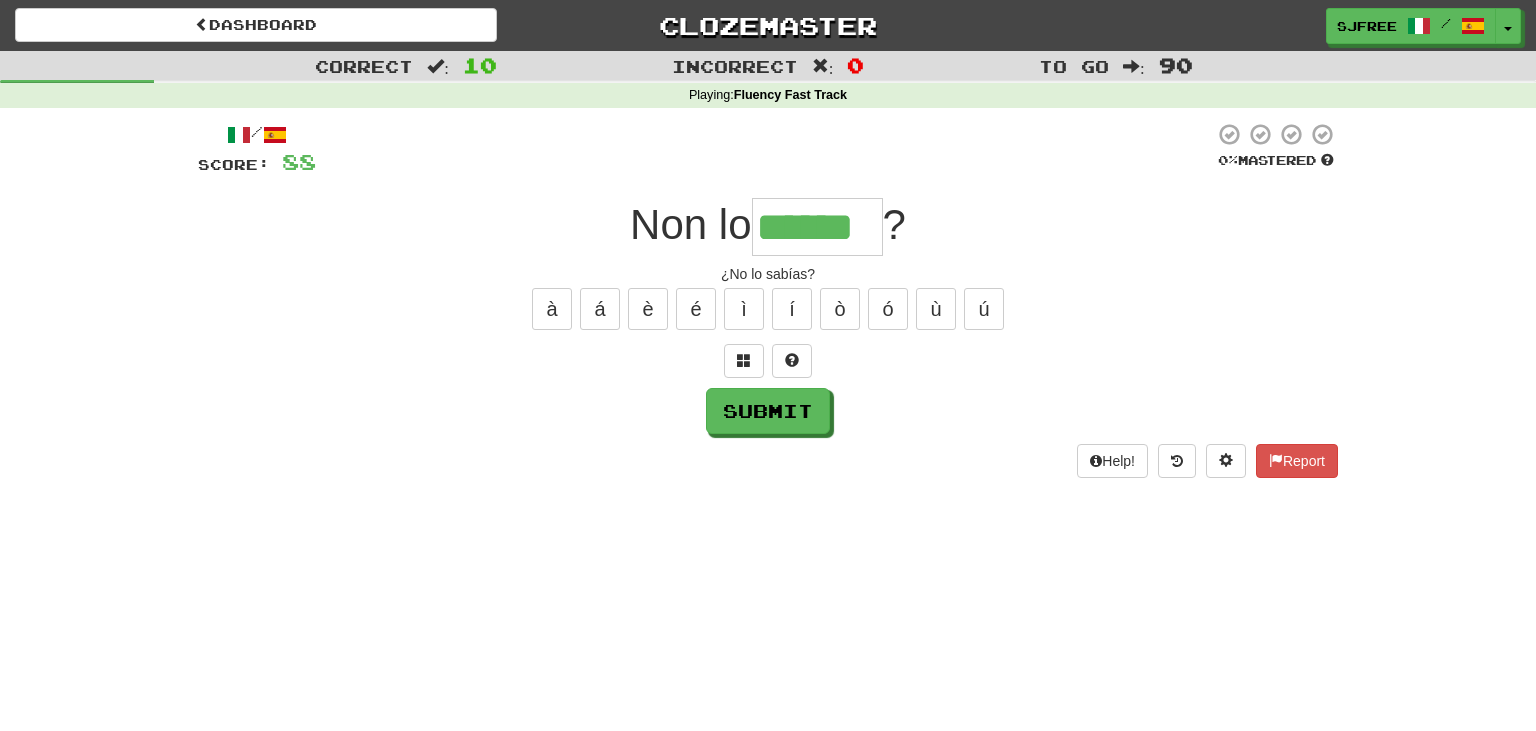 type on "******" 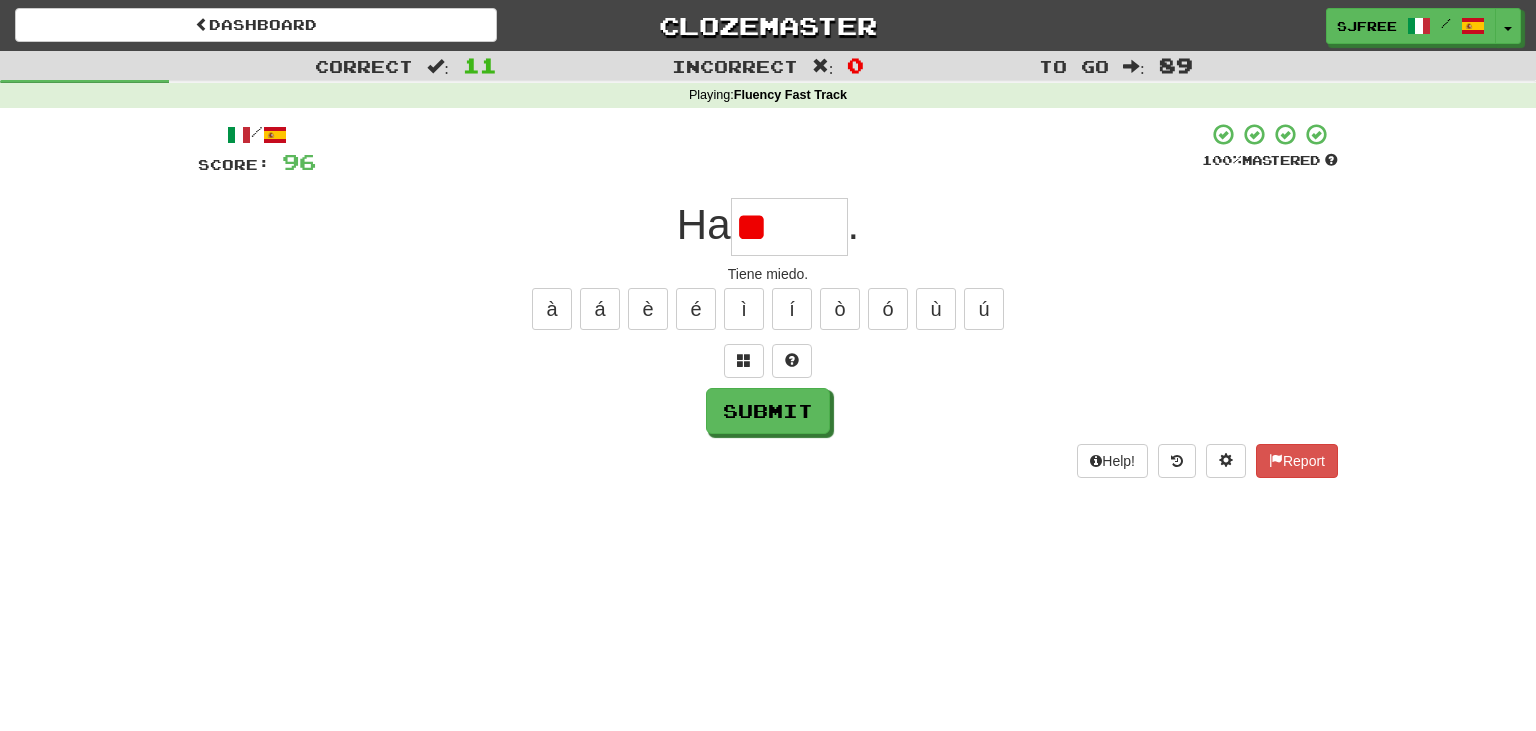 type on "*" 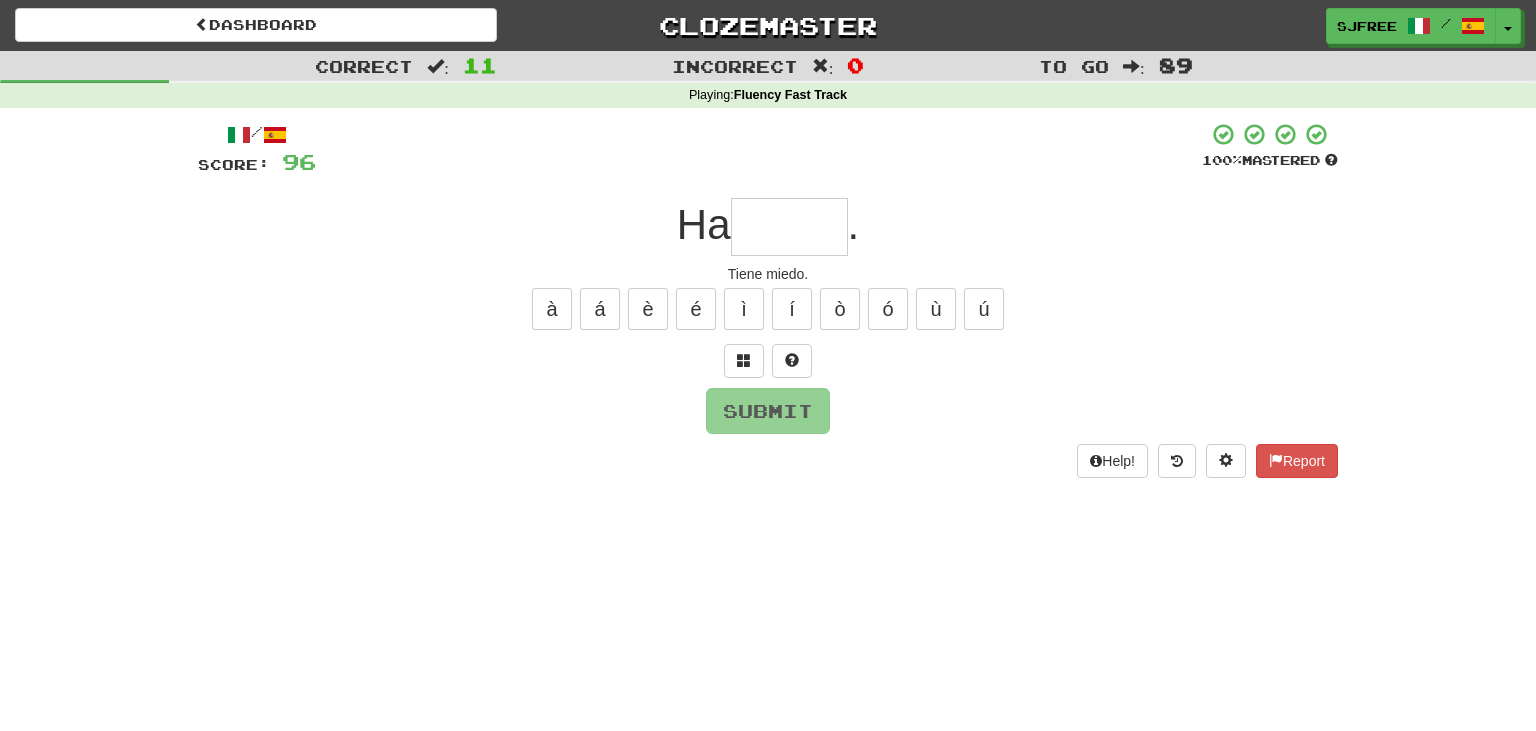 type on "*" 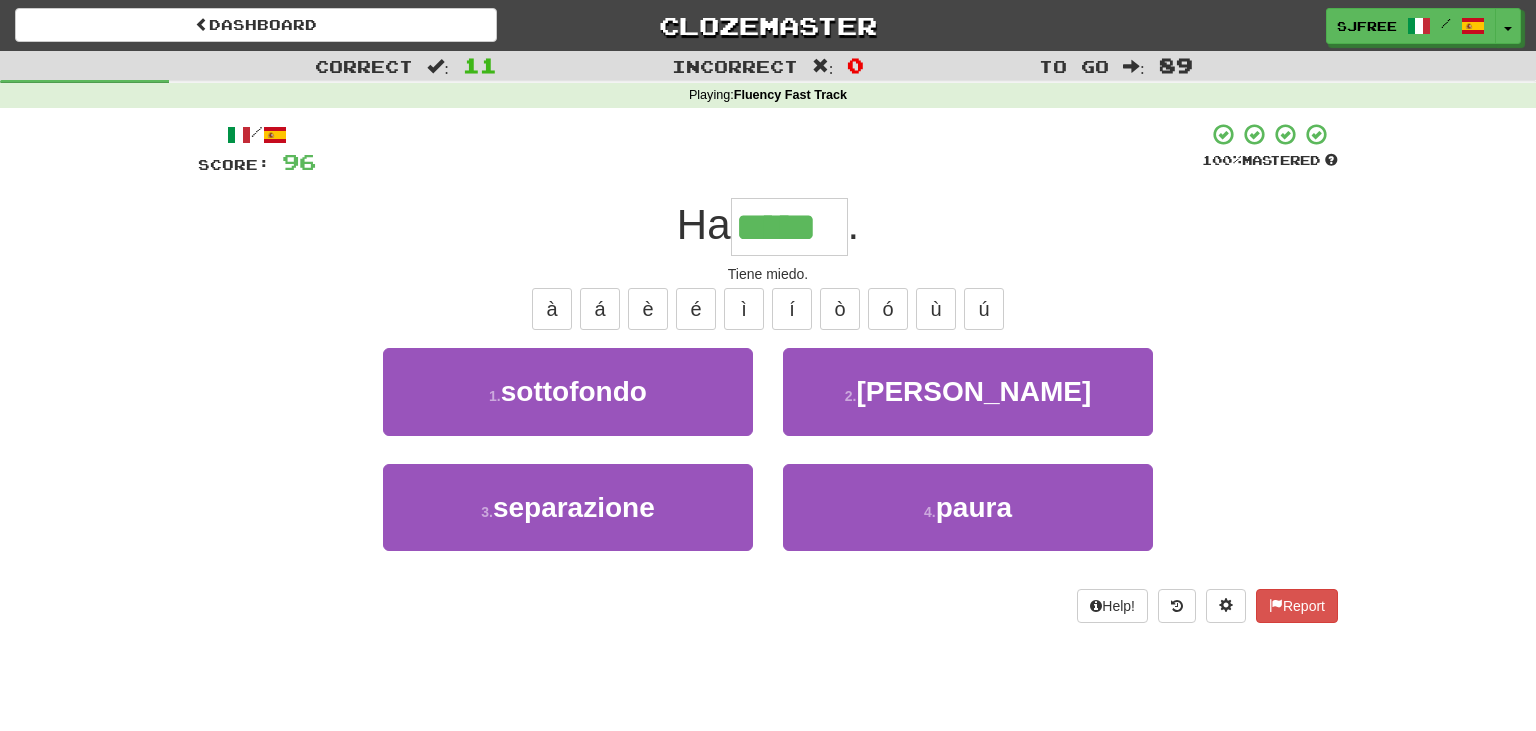 type on "*****" 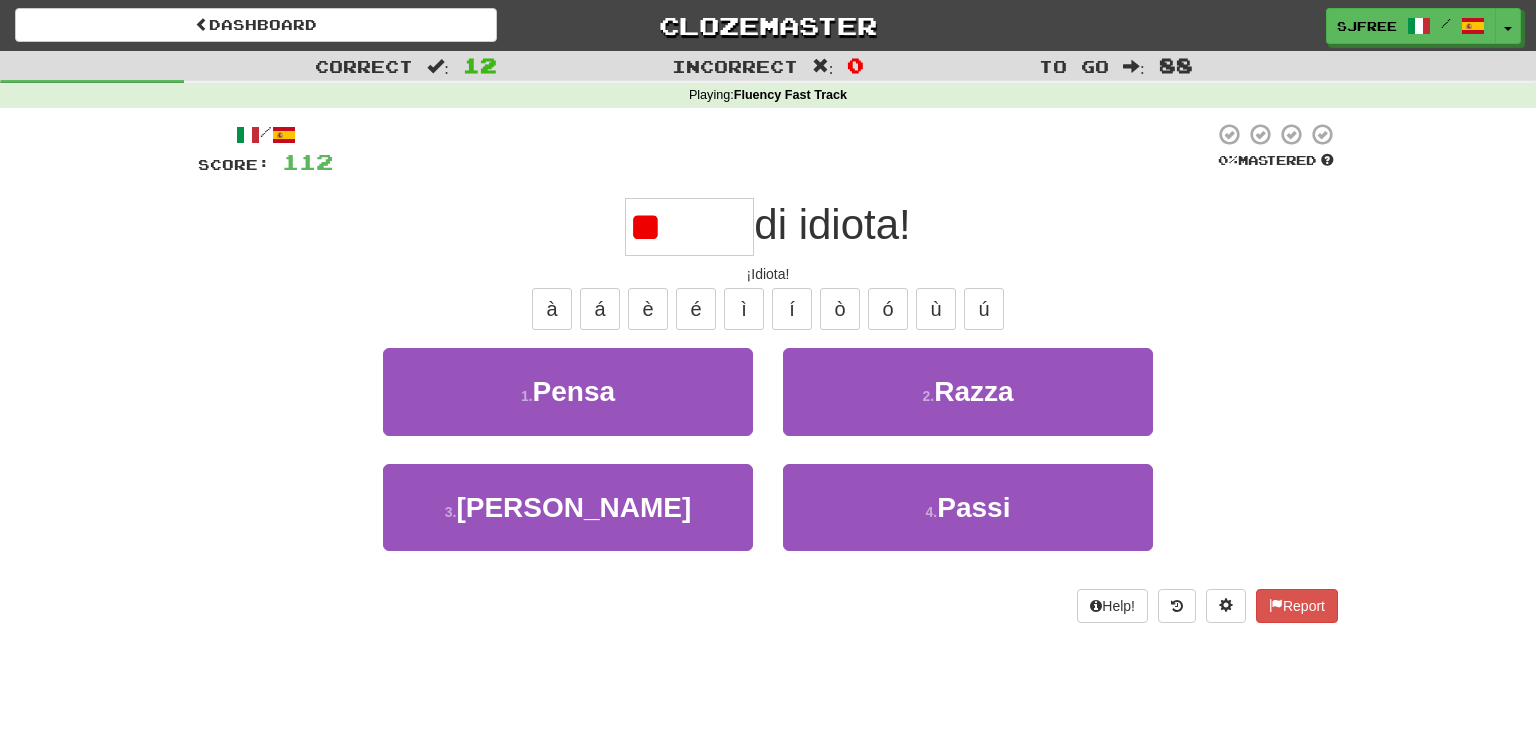 type on "*" 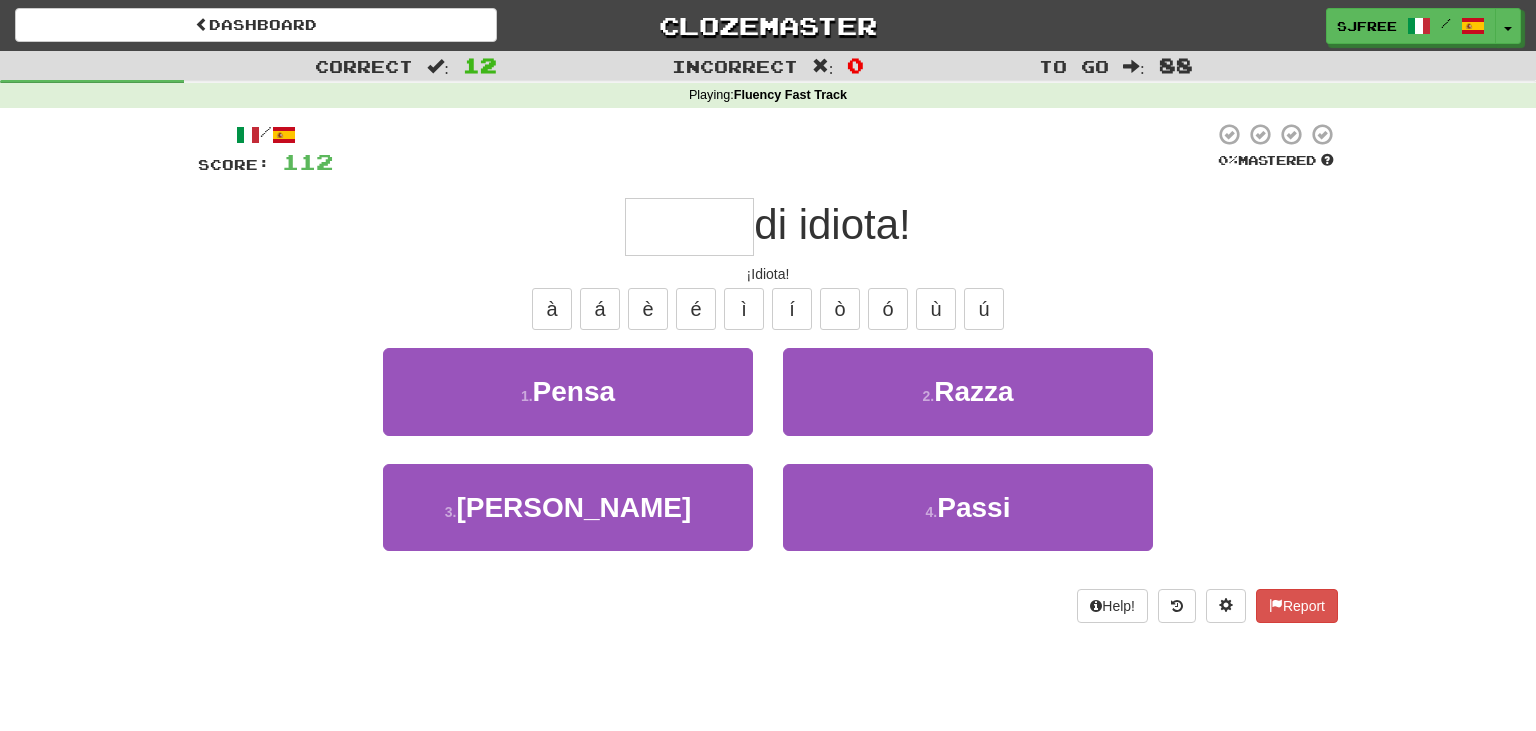 type on "*" 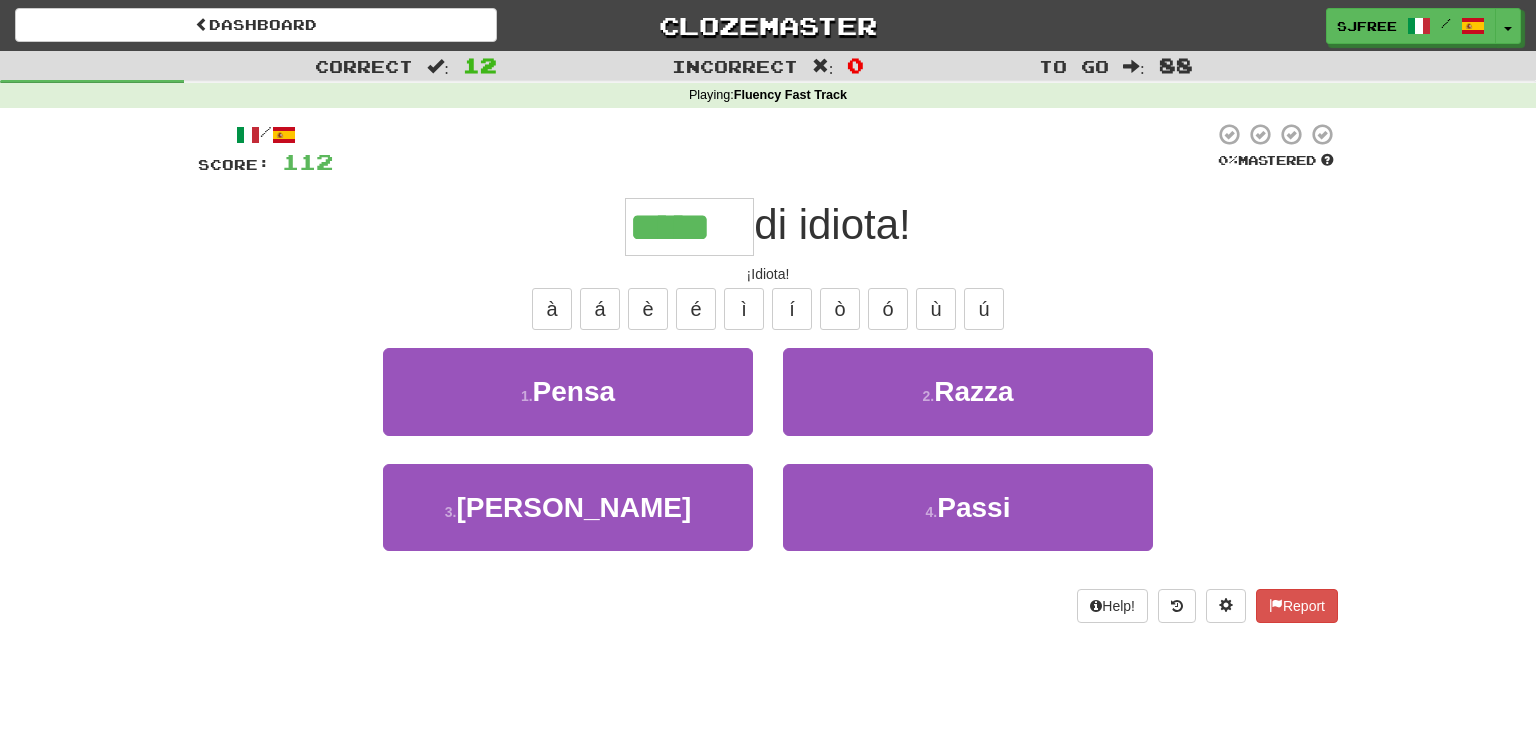 type on "*****" 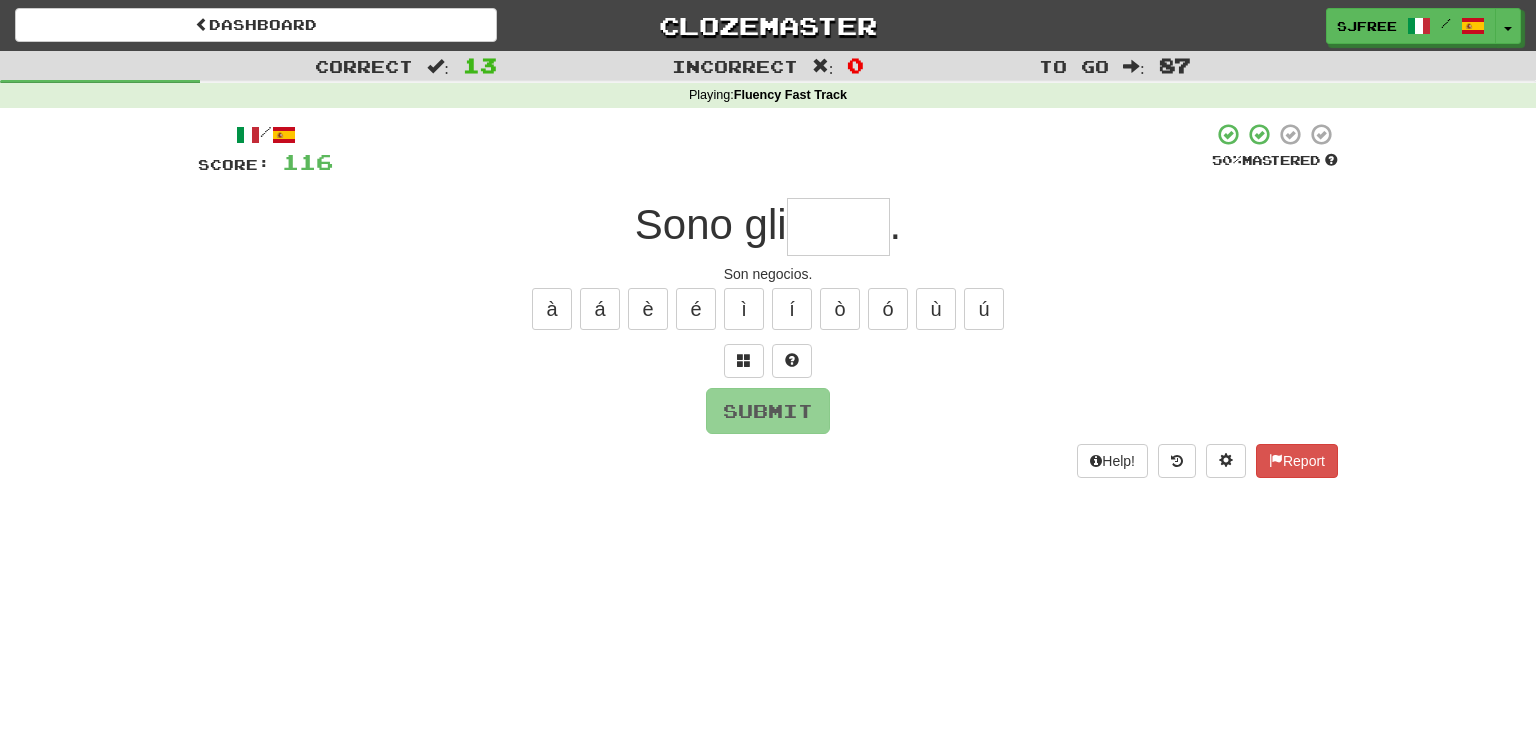 type on "*" 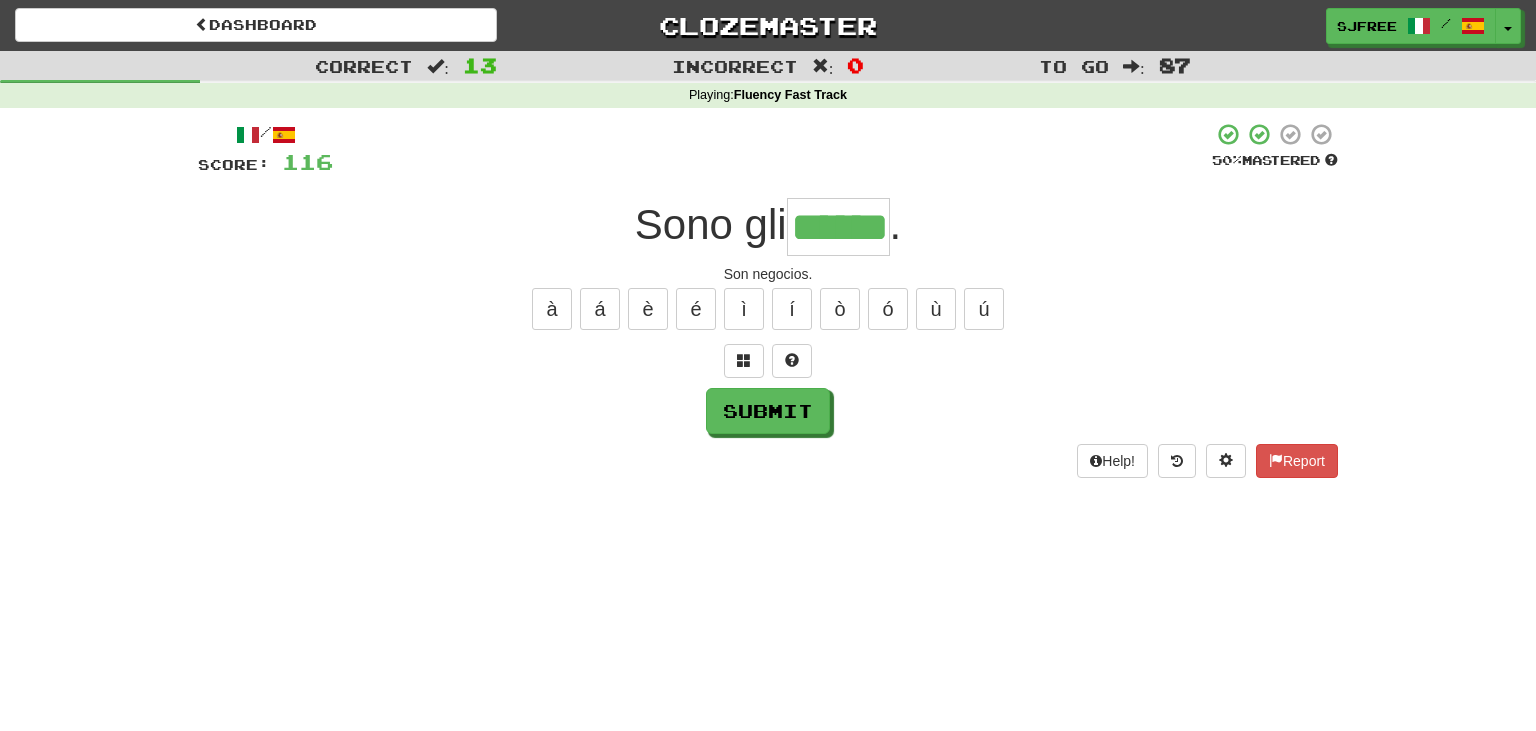 type on "******" 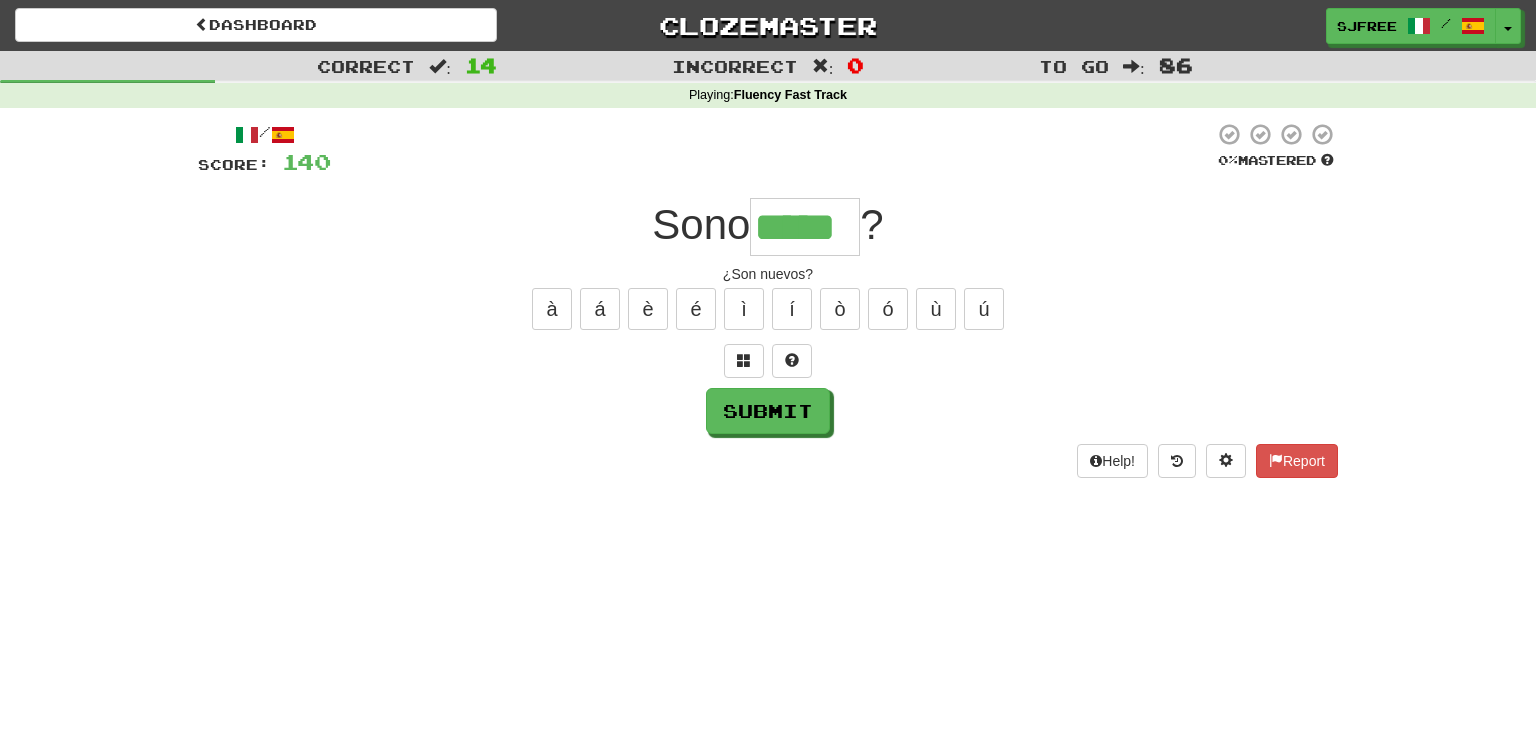 type on "*****" 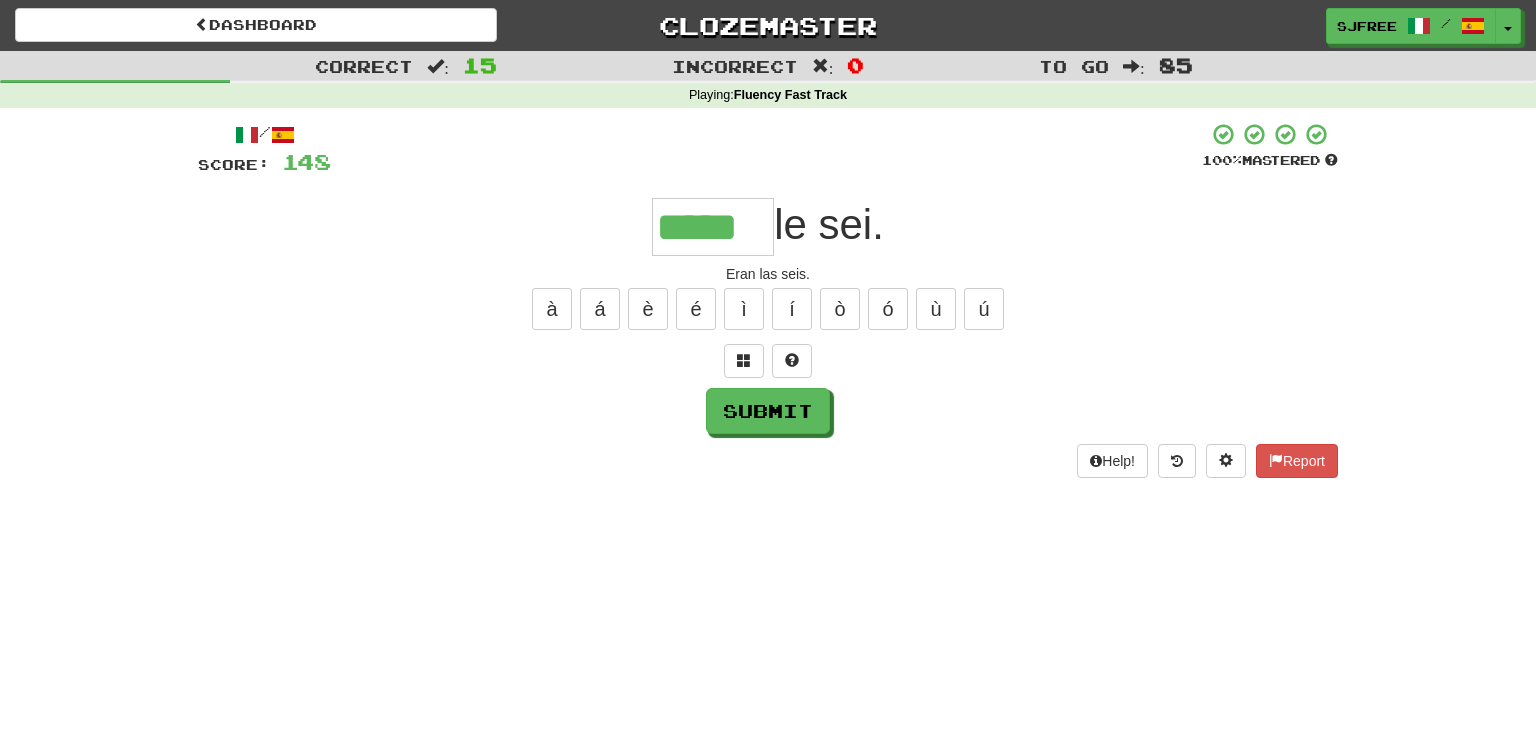 type on "*****" 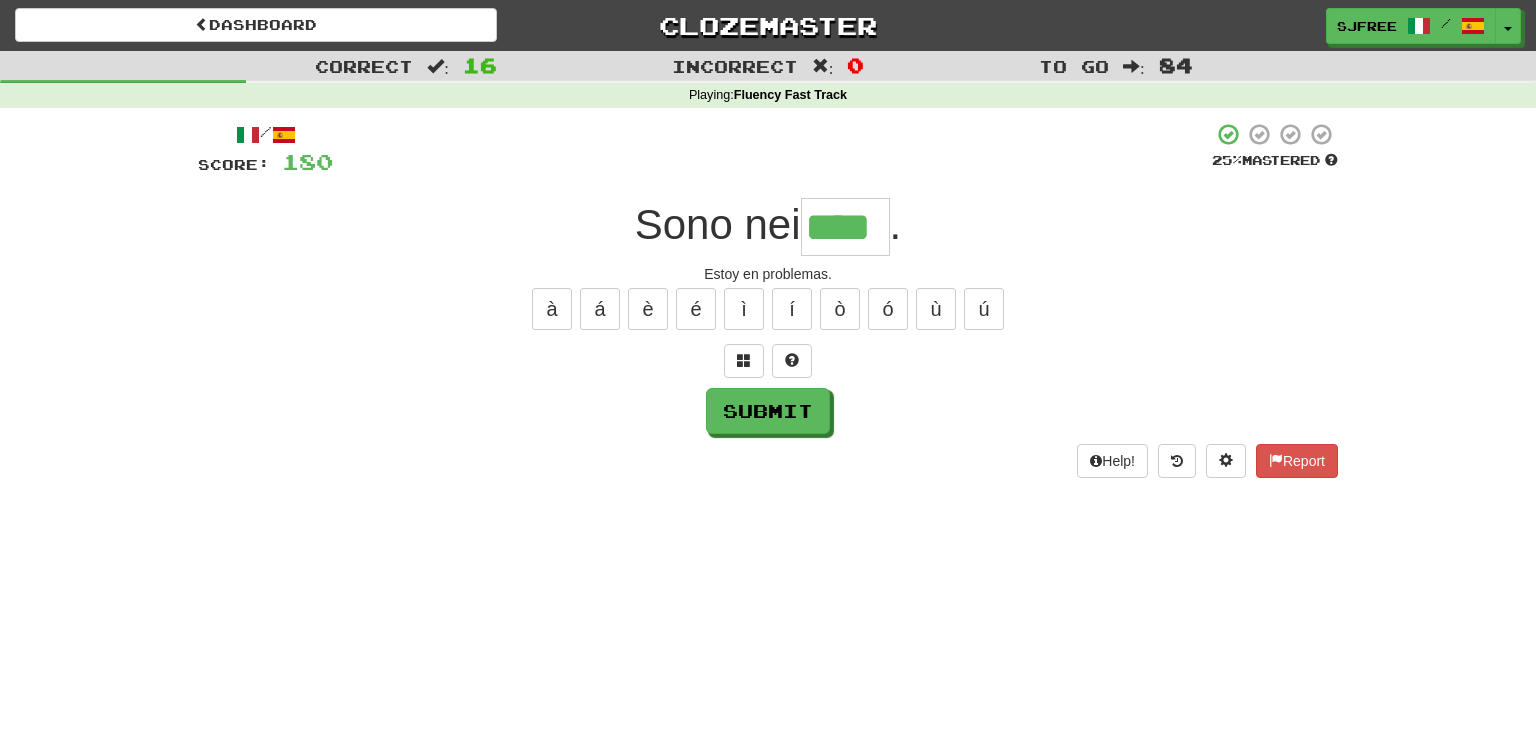 type on "****" 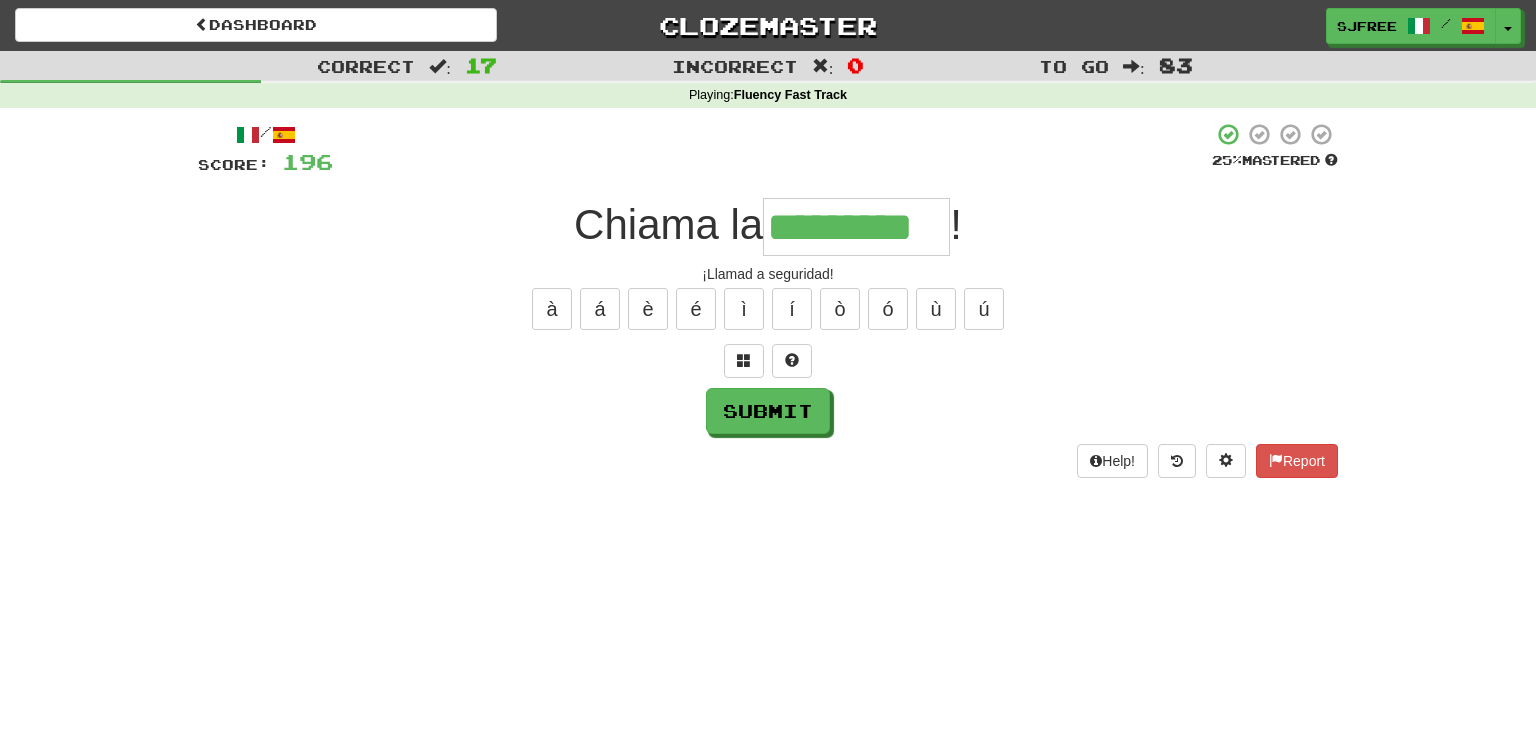 type on "*********" 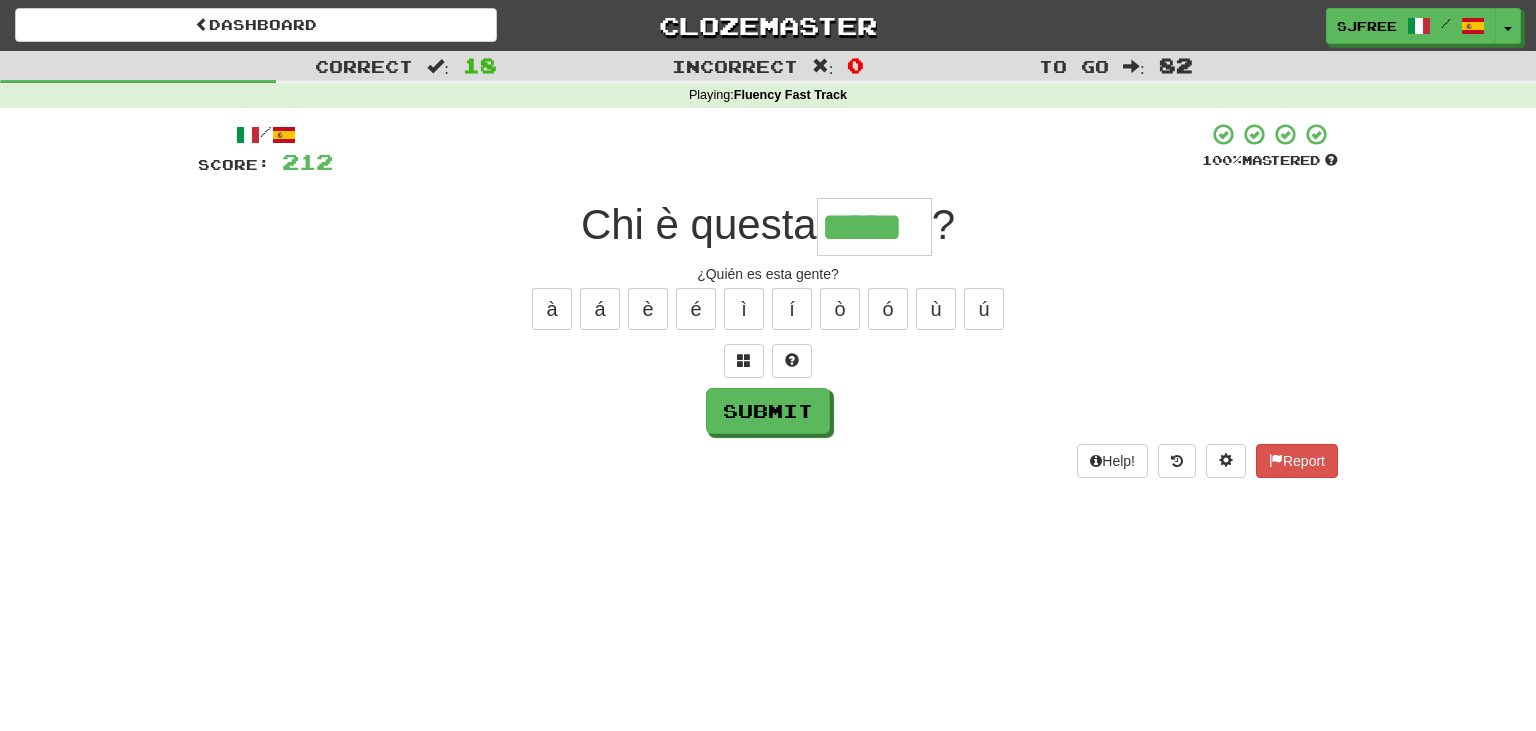 type on "*****" 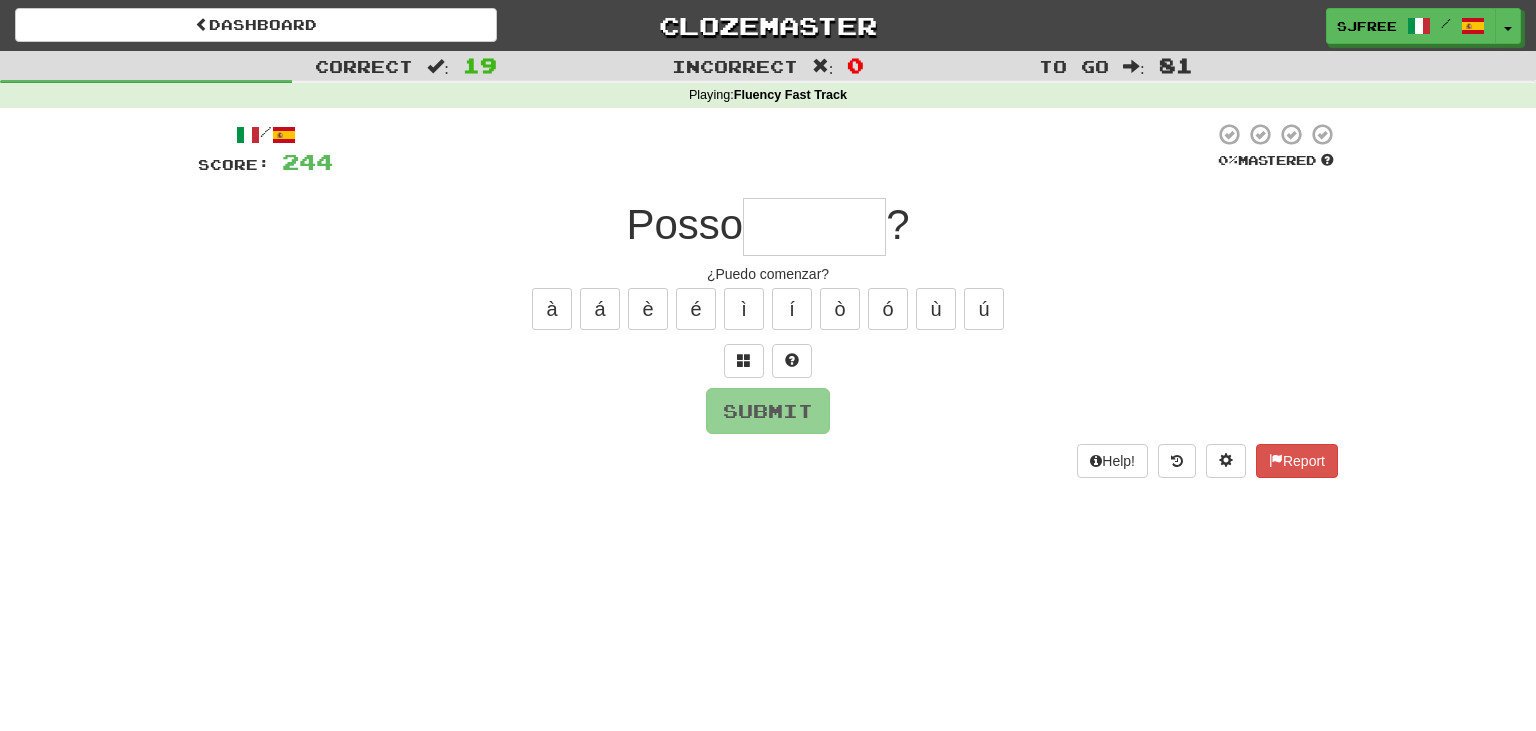 type on "*" 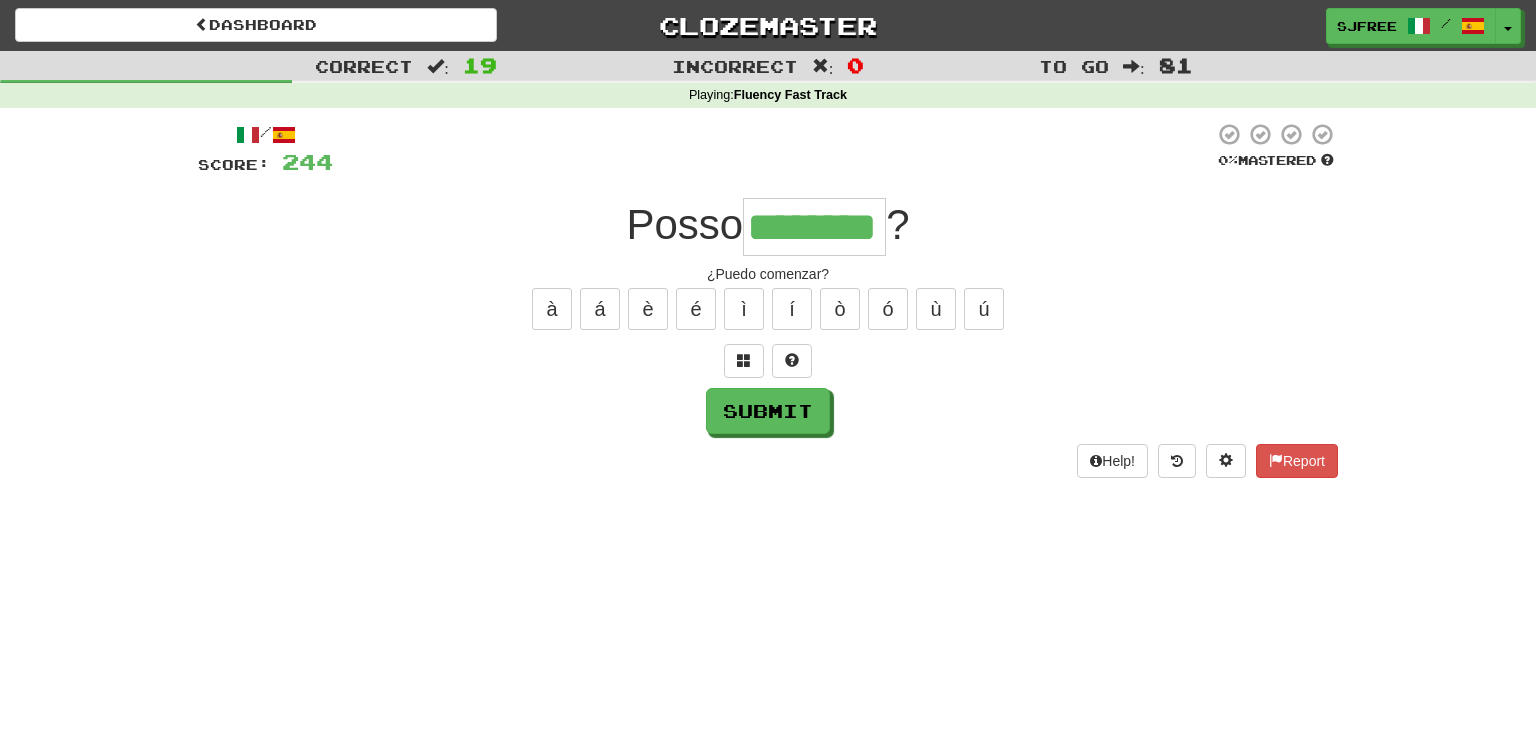 type on "********" 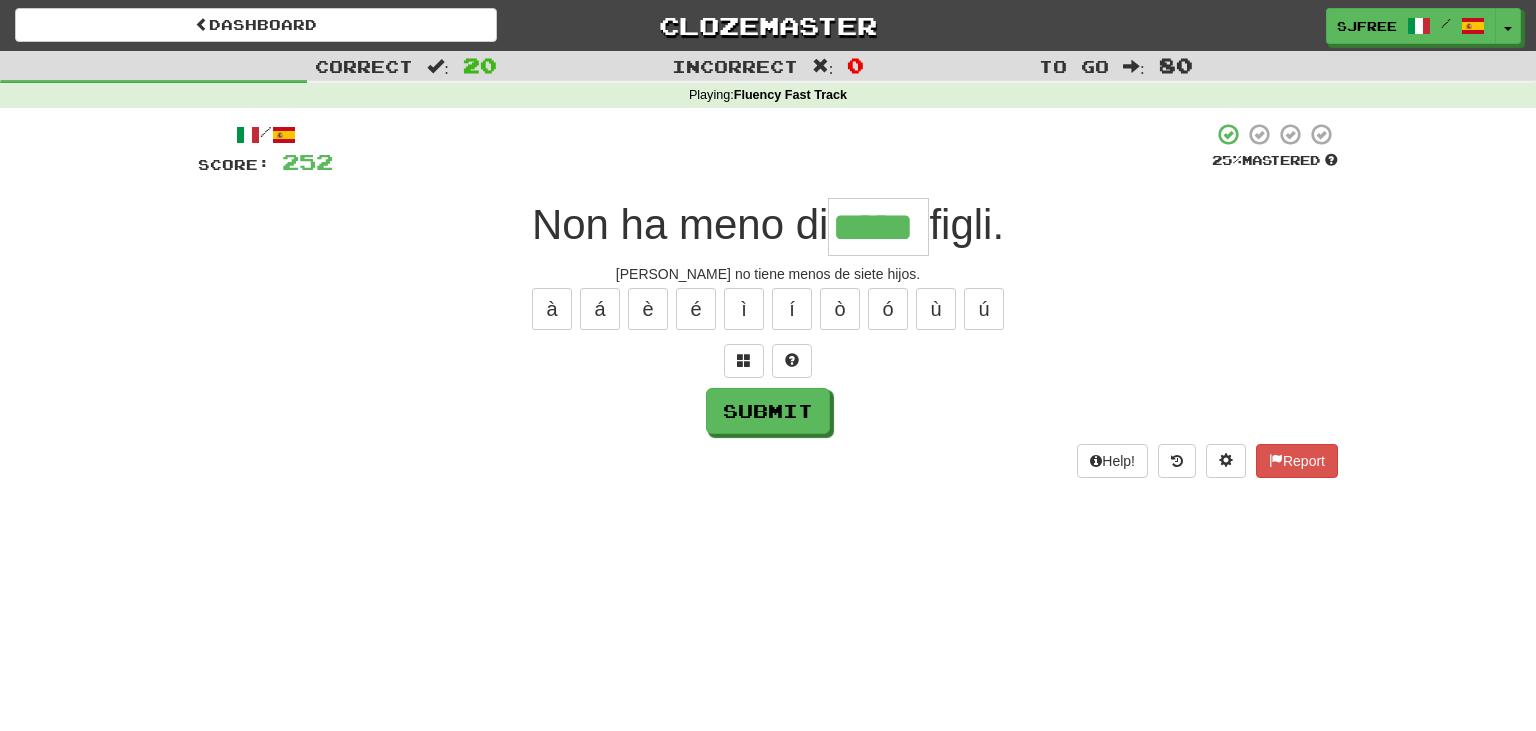 type on "*****" 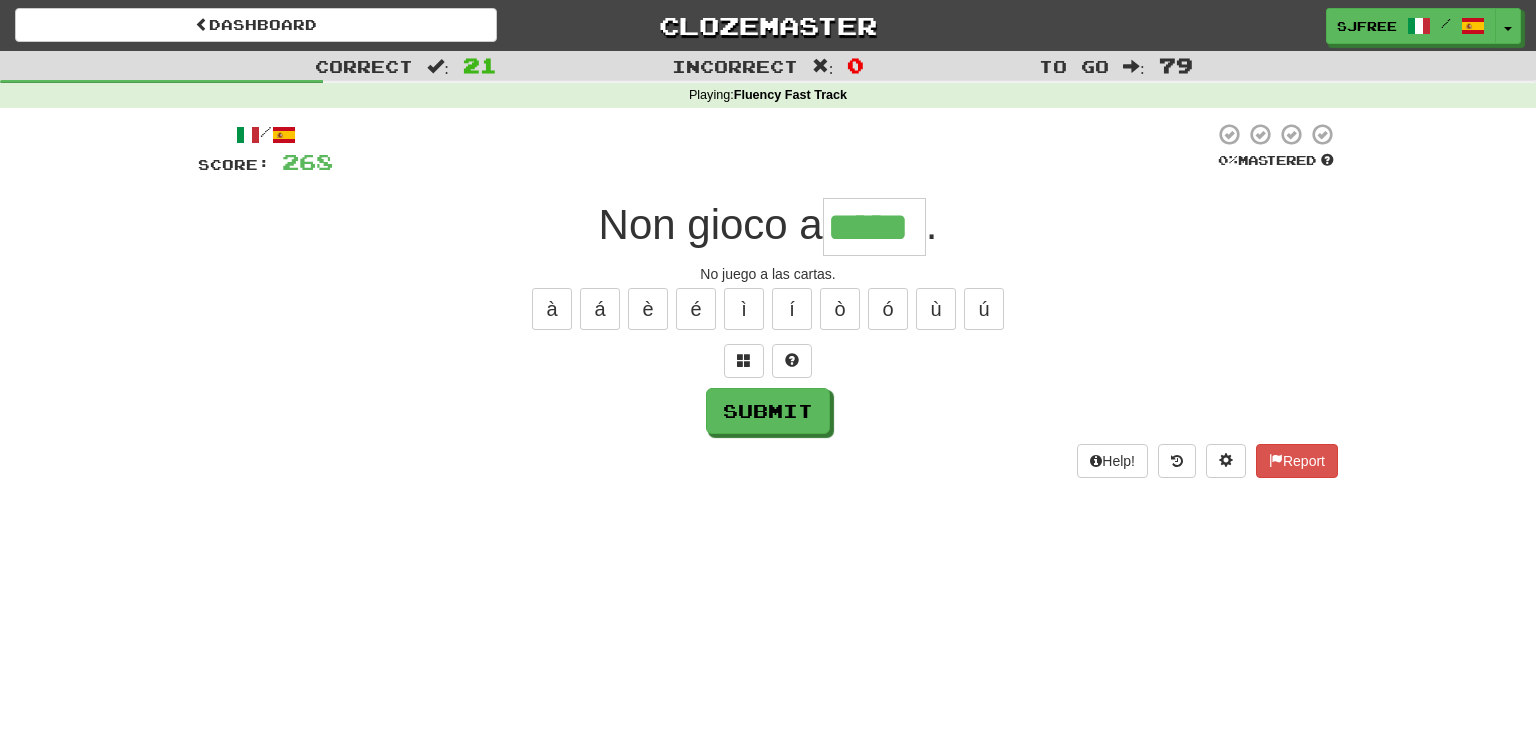 type on "*****" 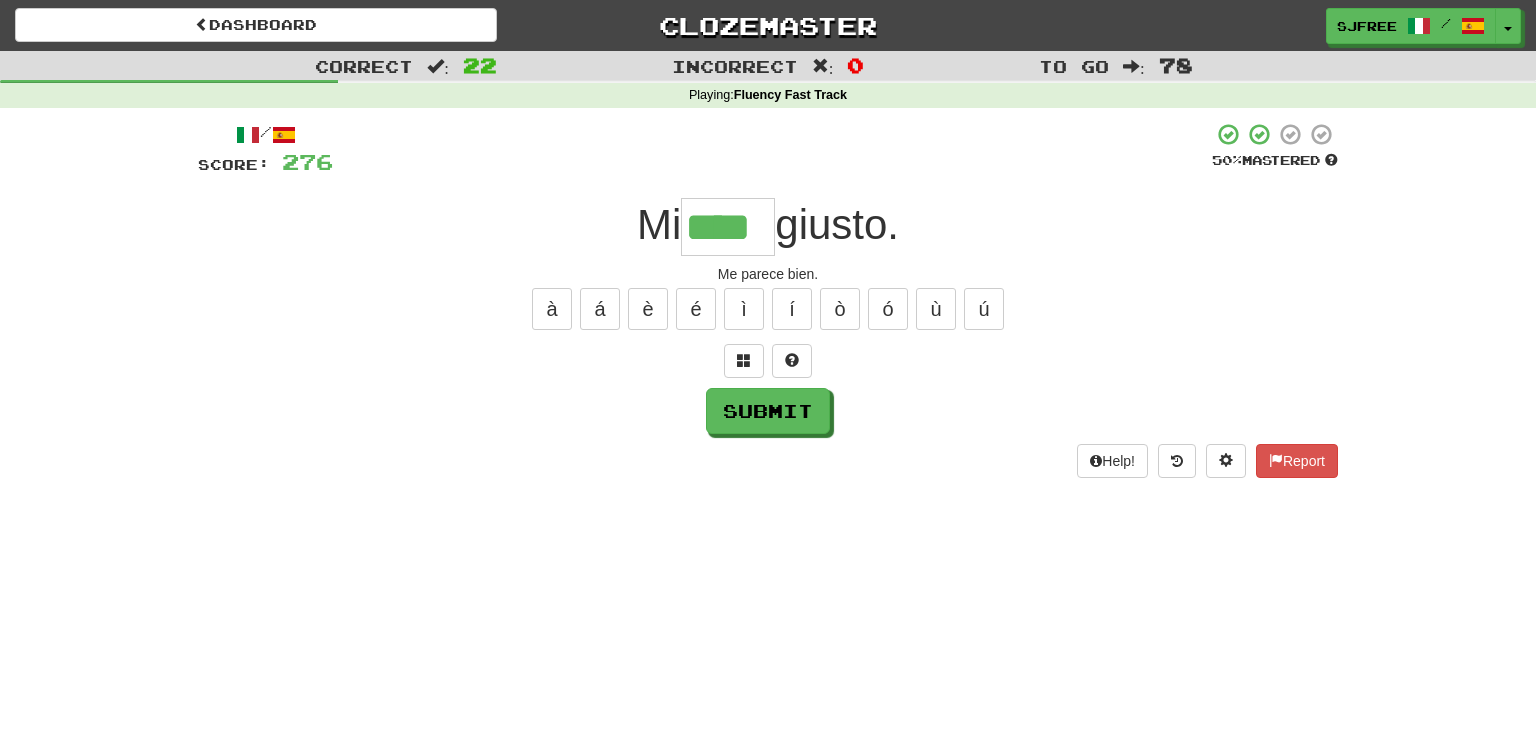 type on "****" 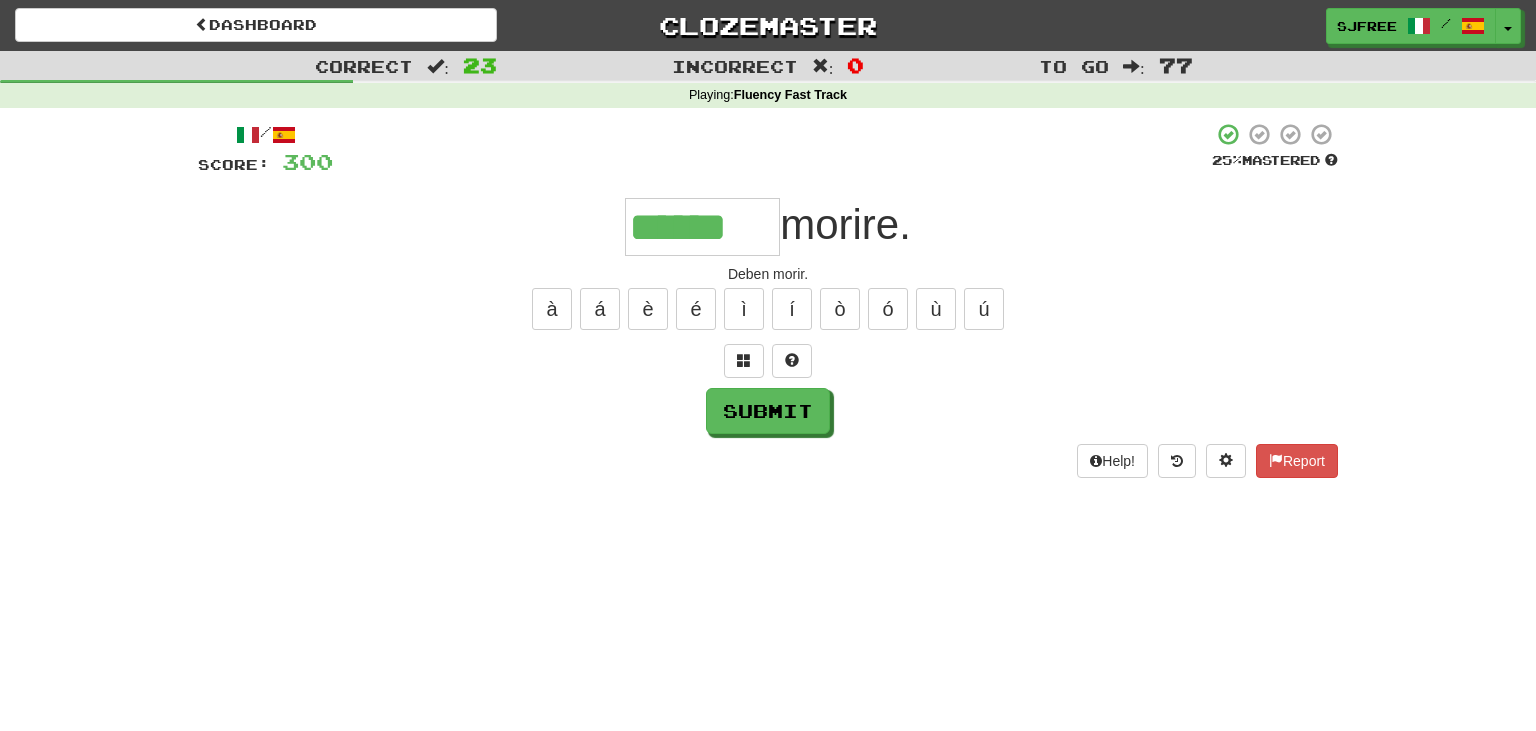 type on "******" 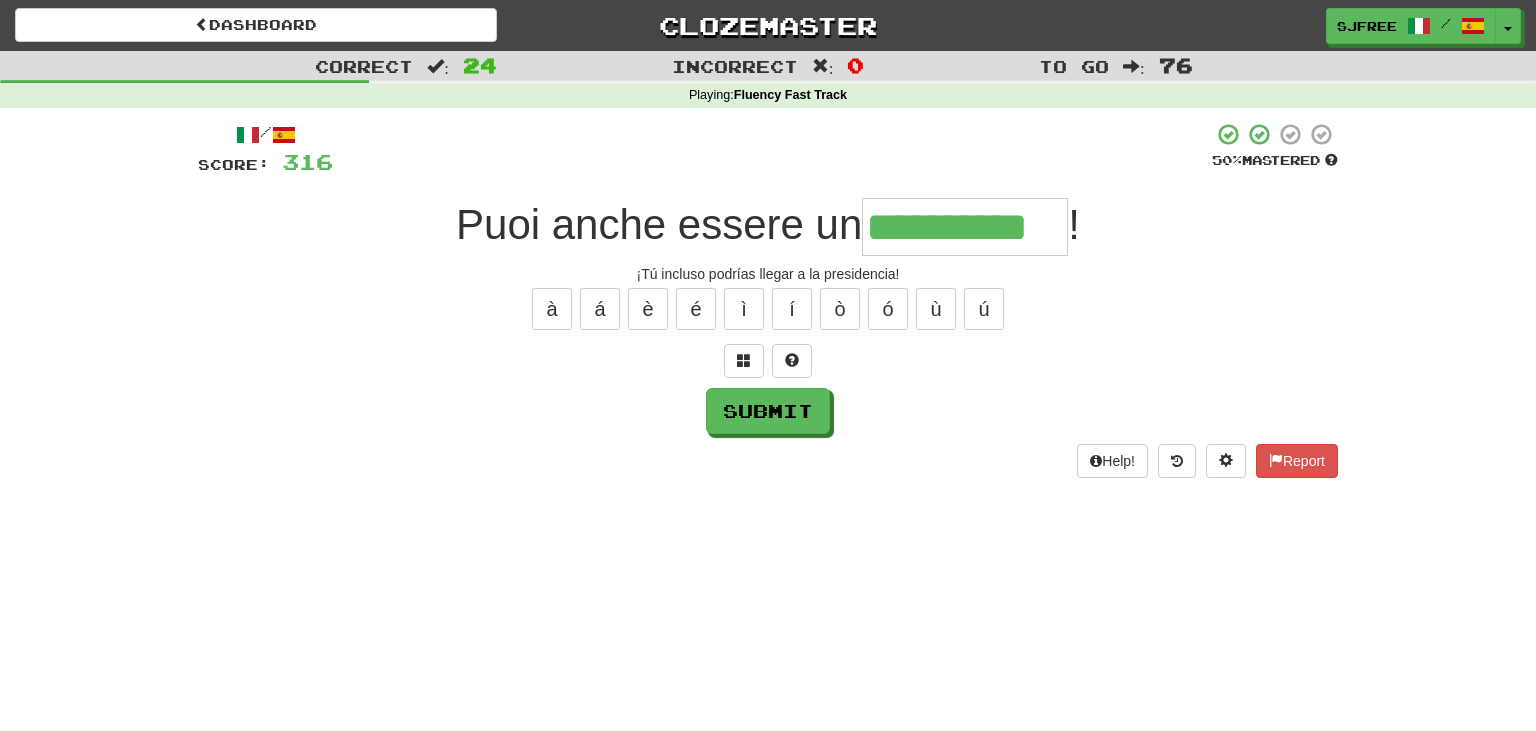 type on "**********" 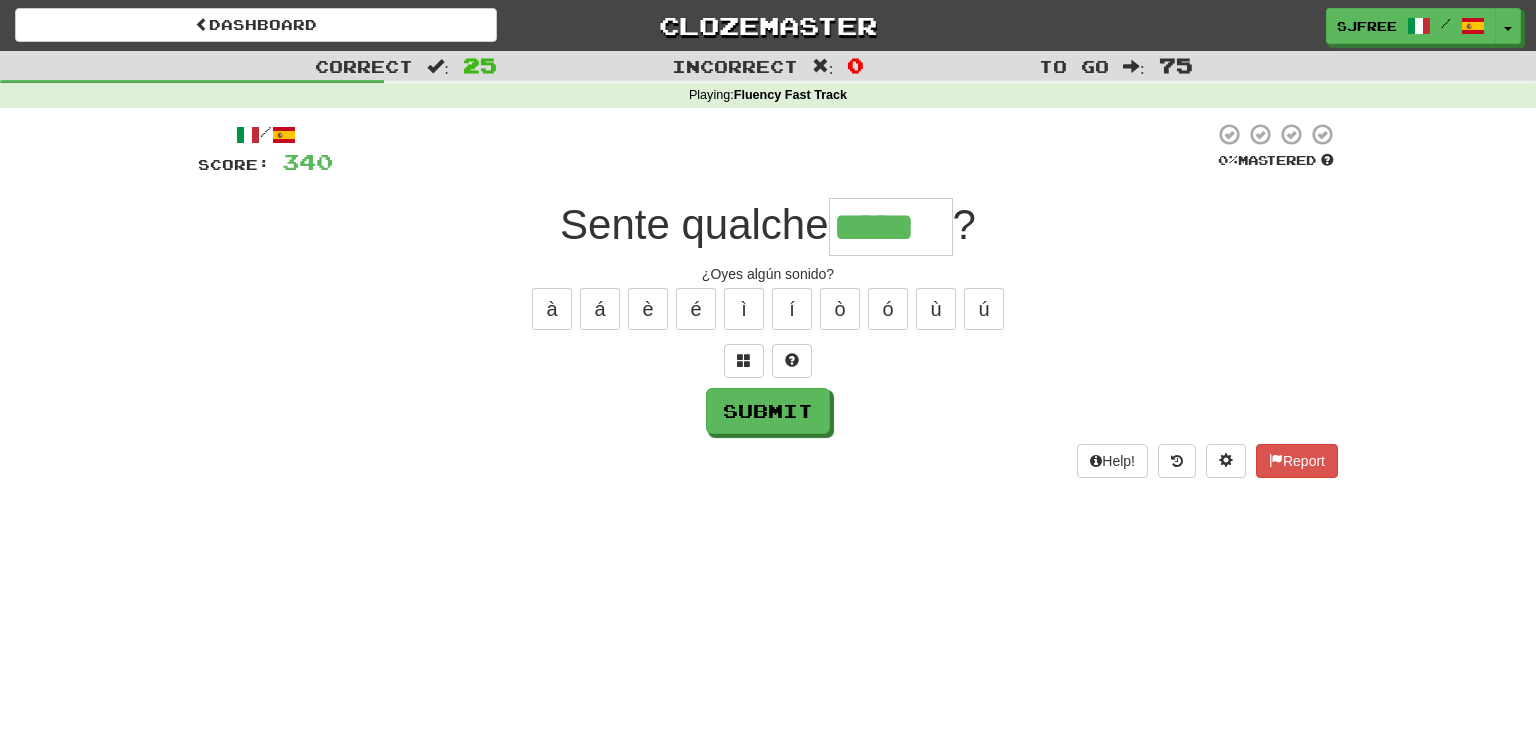 type on "*****" 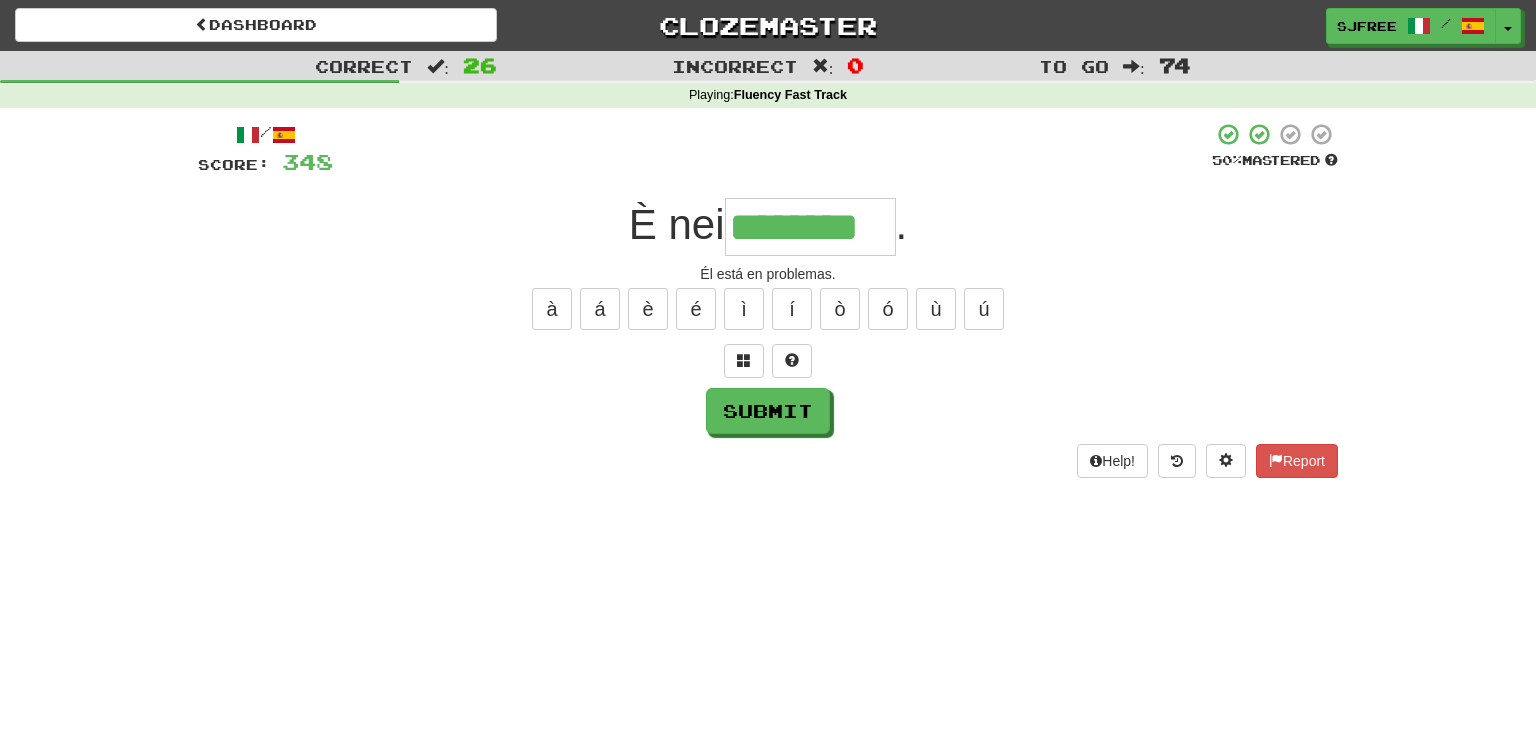 type on "********" 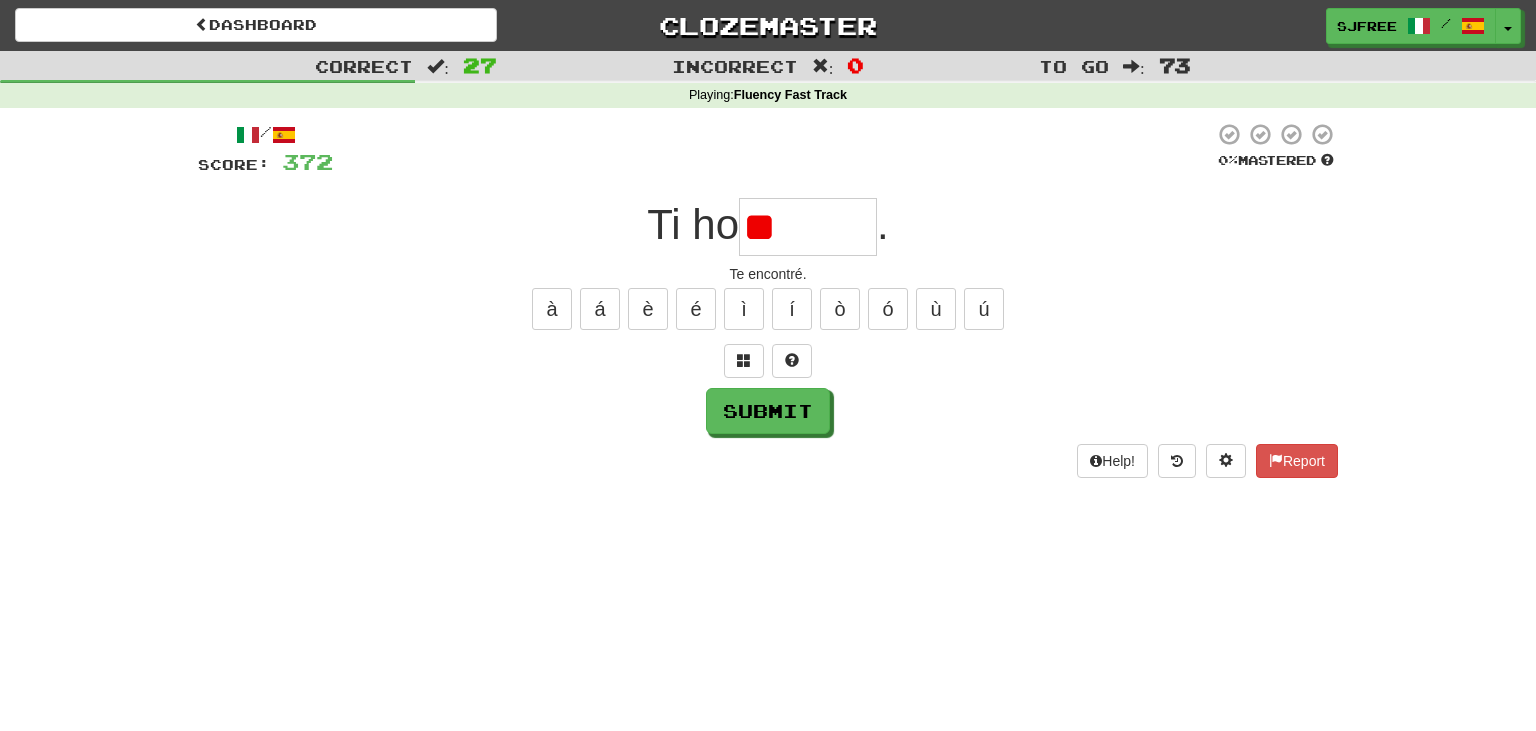 type on "*" 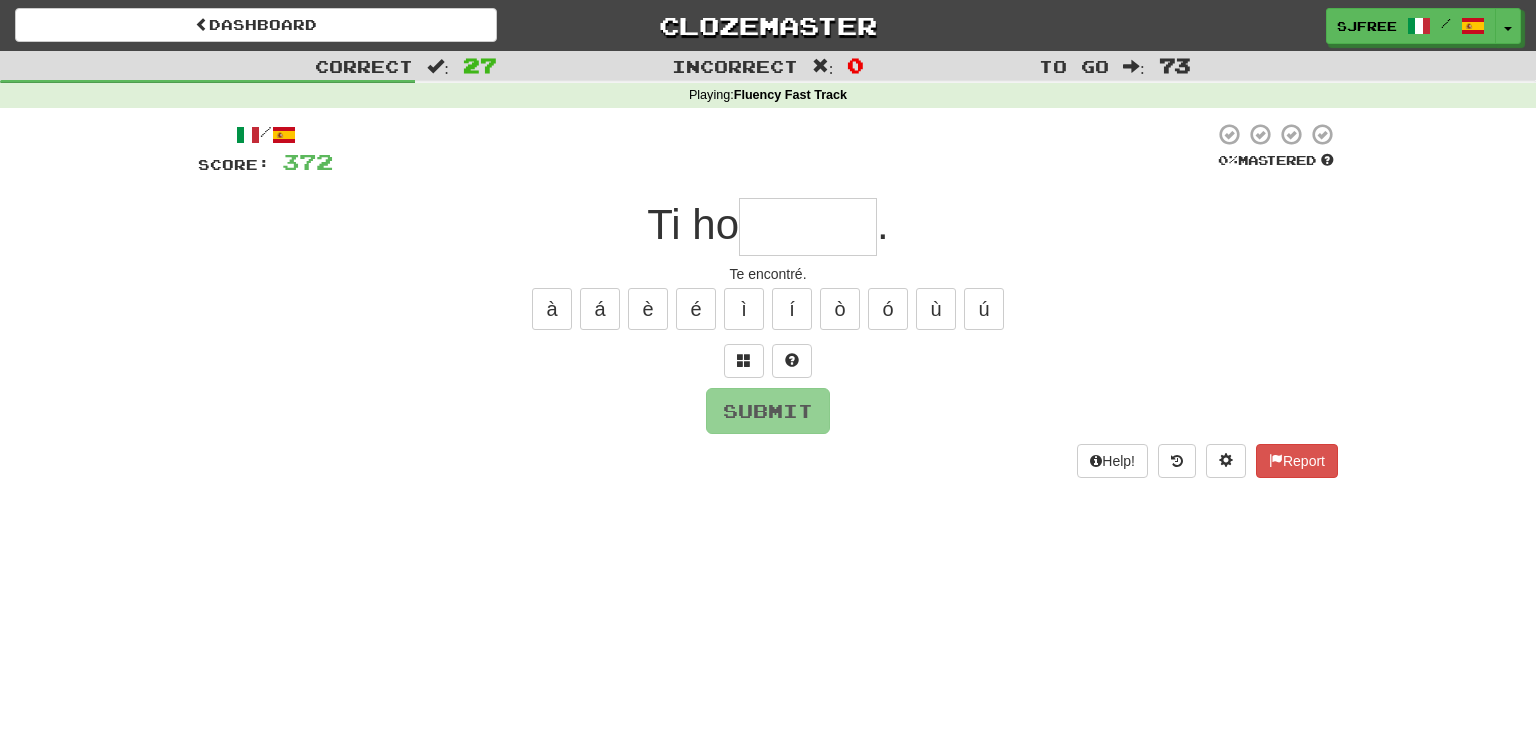 type on "*" 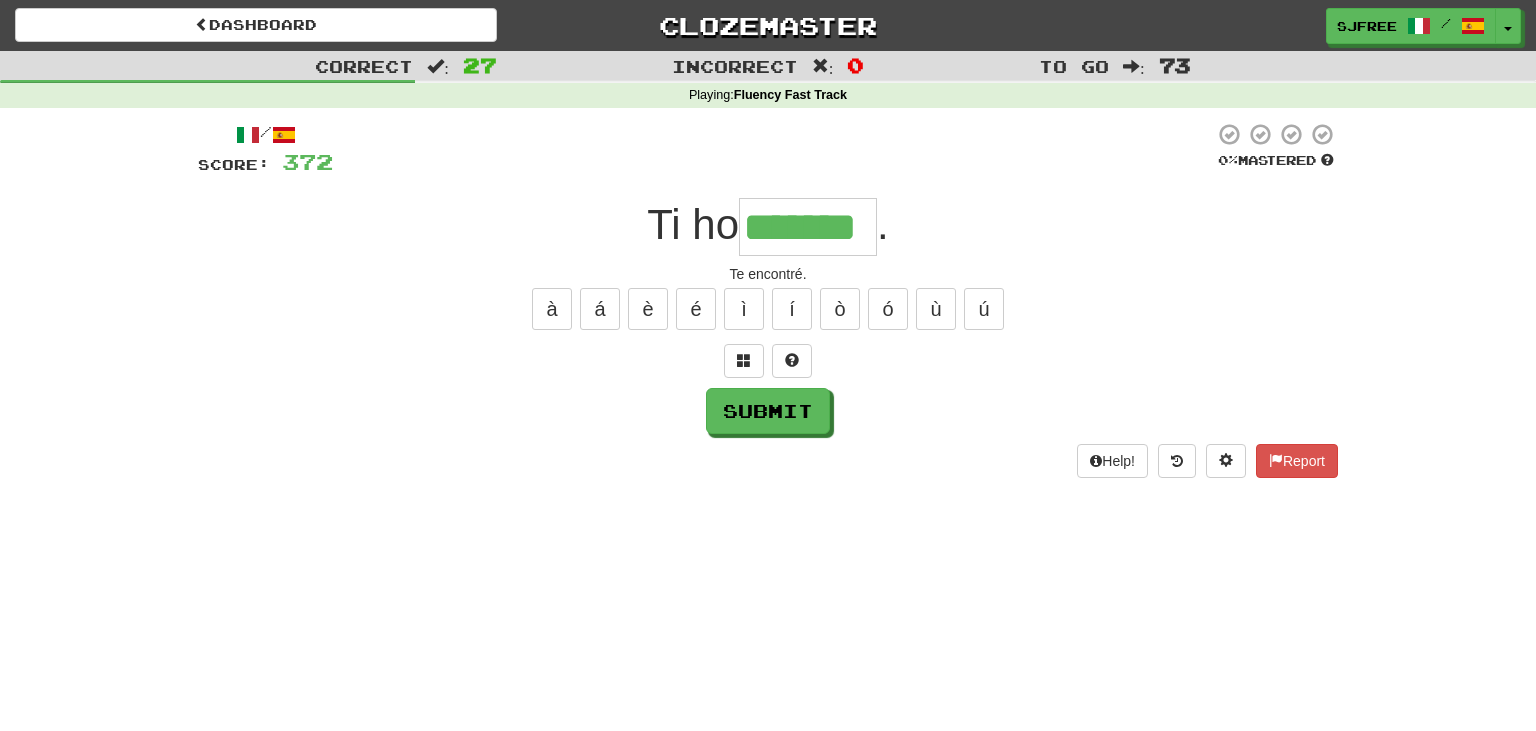 type on "*******" 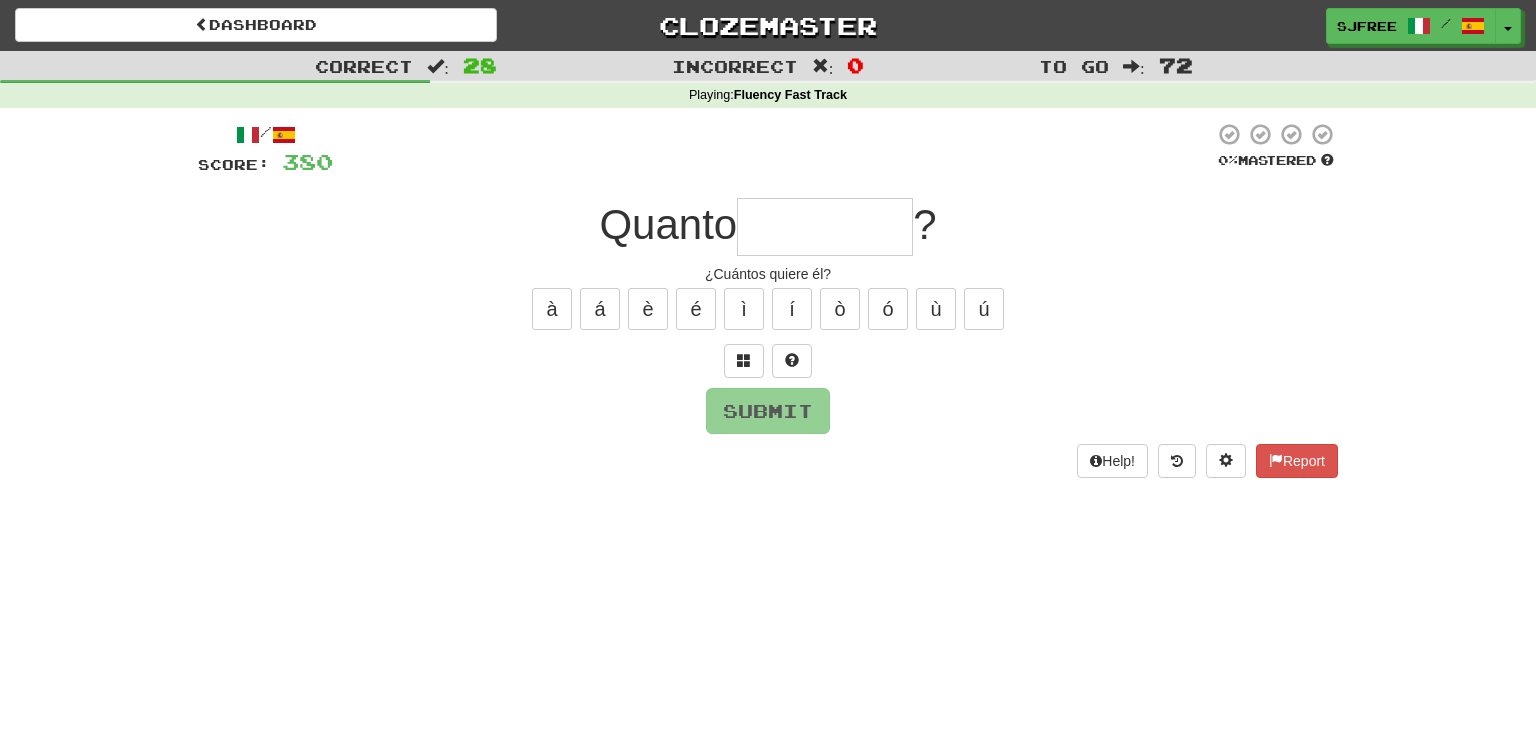 type on "*" 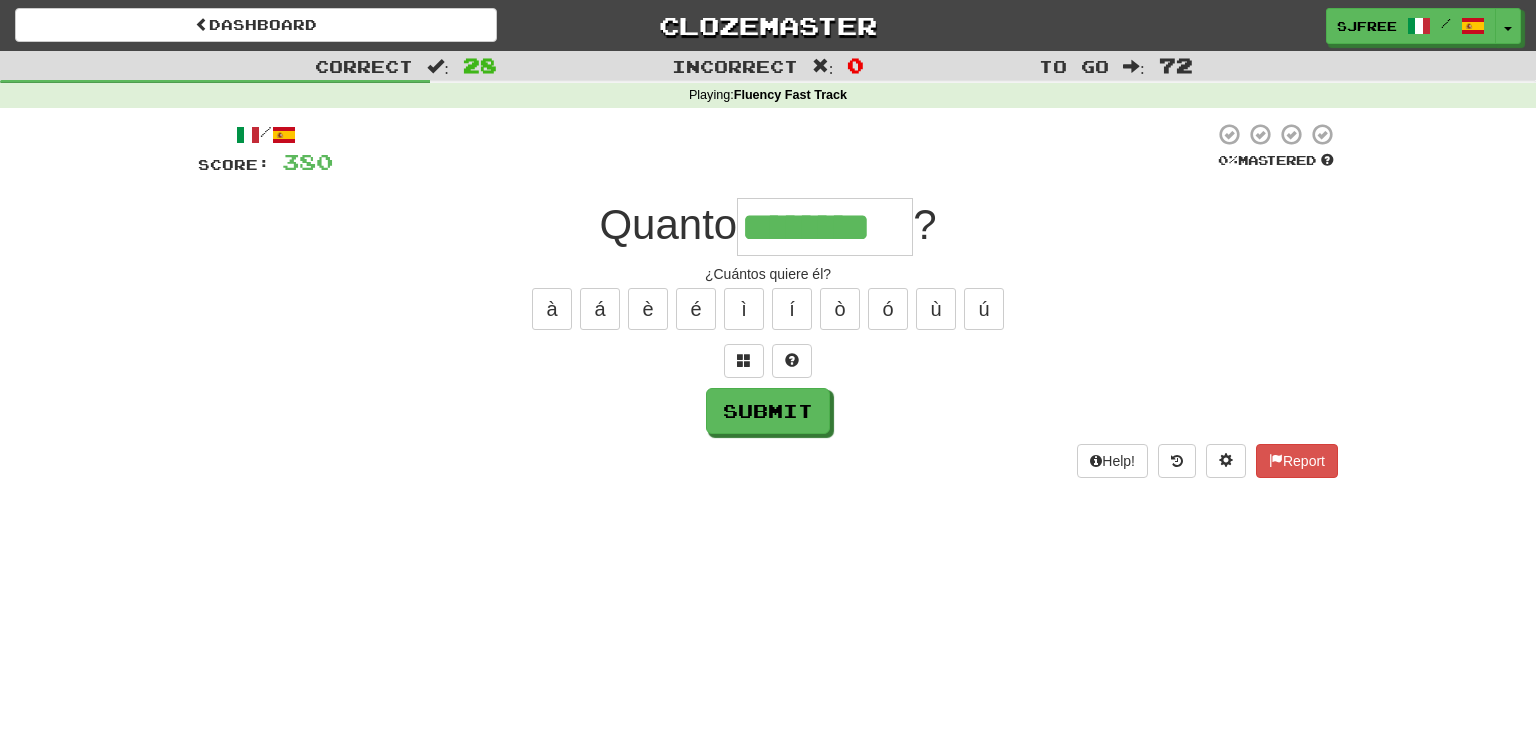 type on "********" 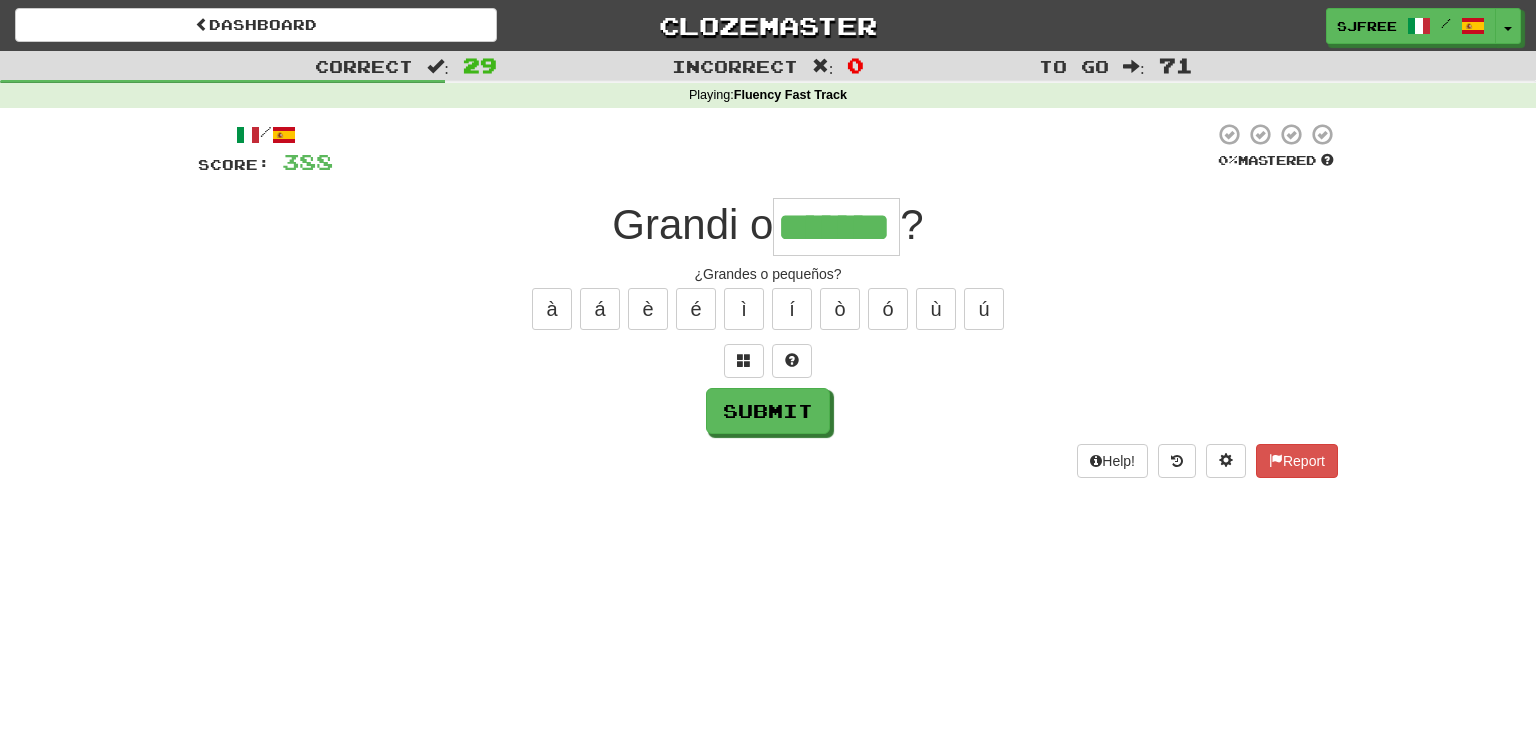 type on "*******" 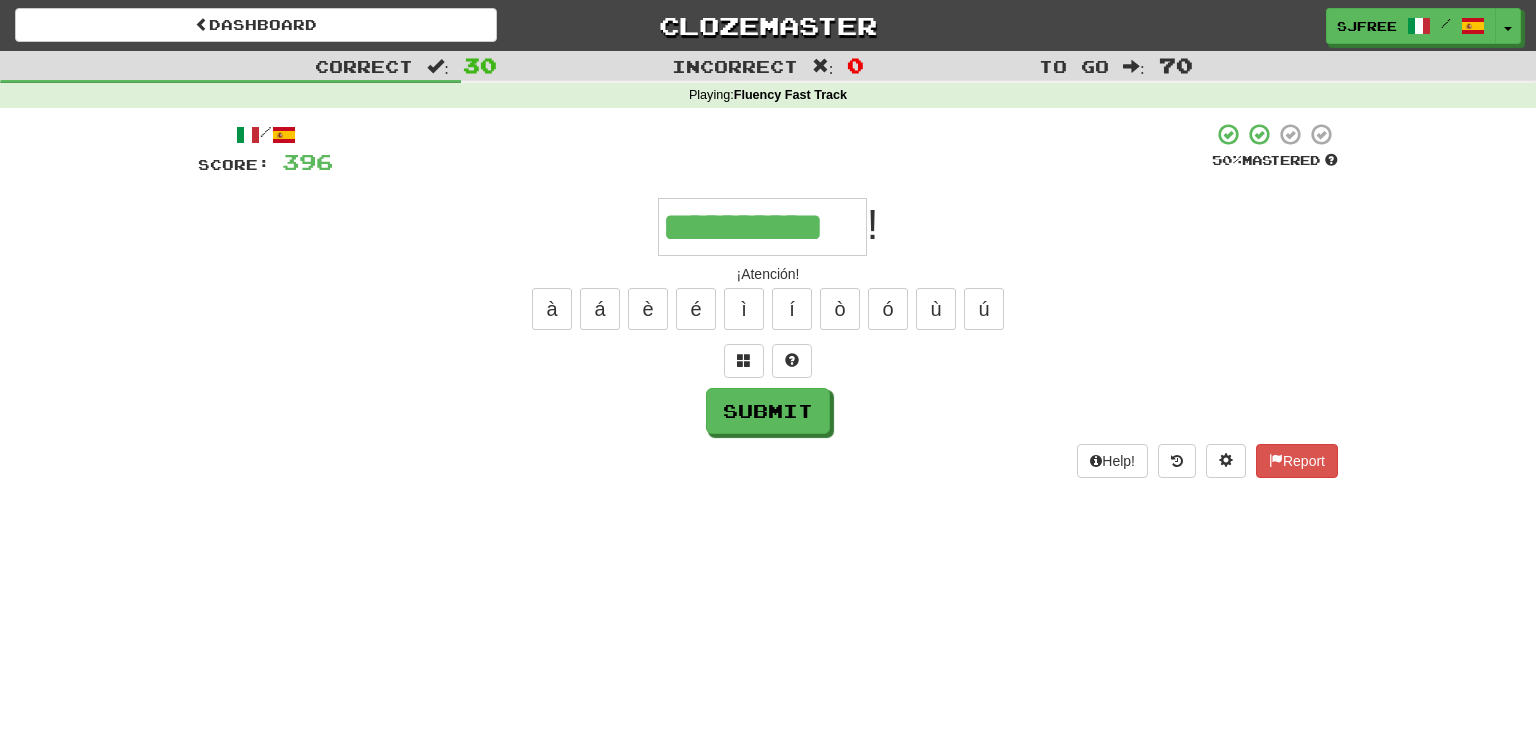 type on "**********" 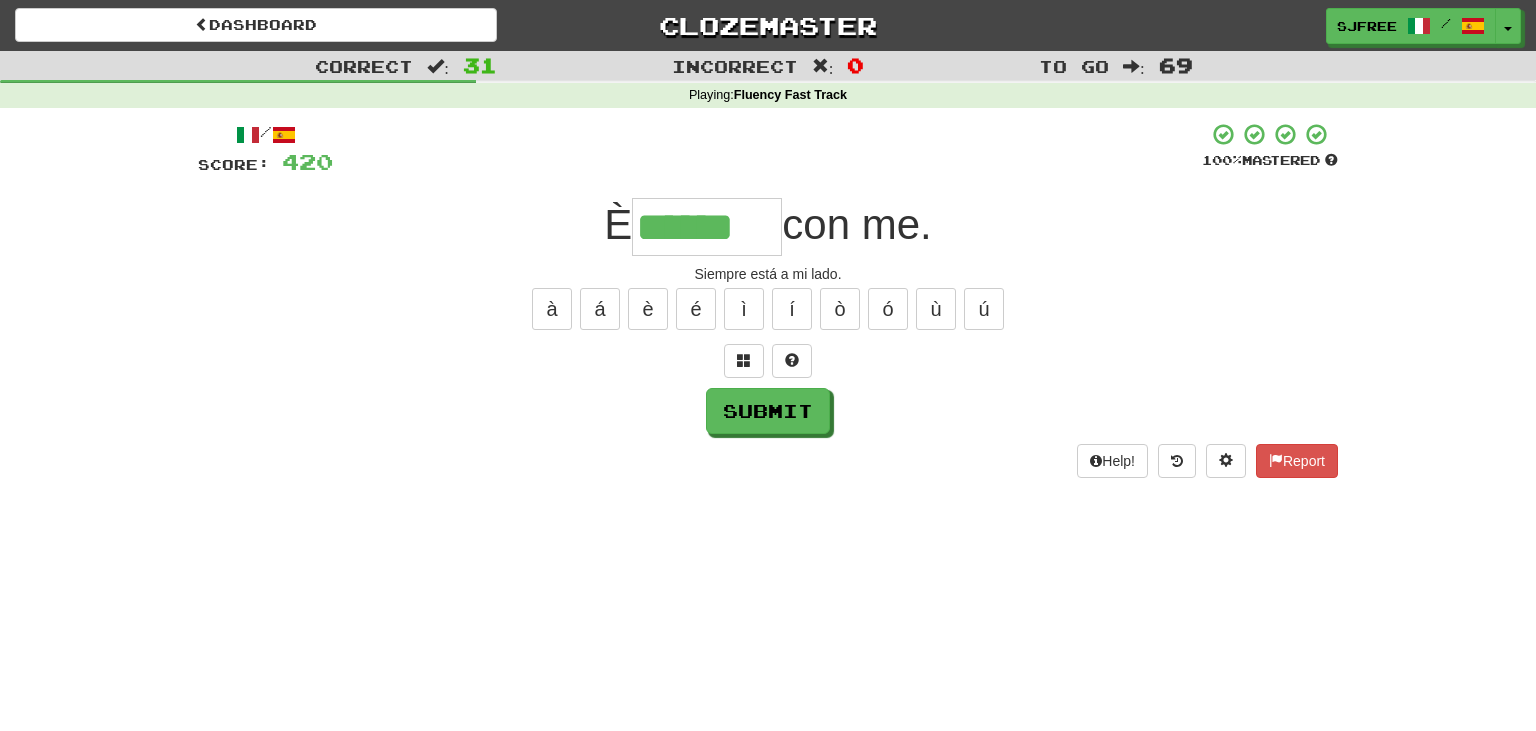 type on "******" 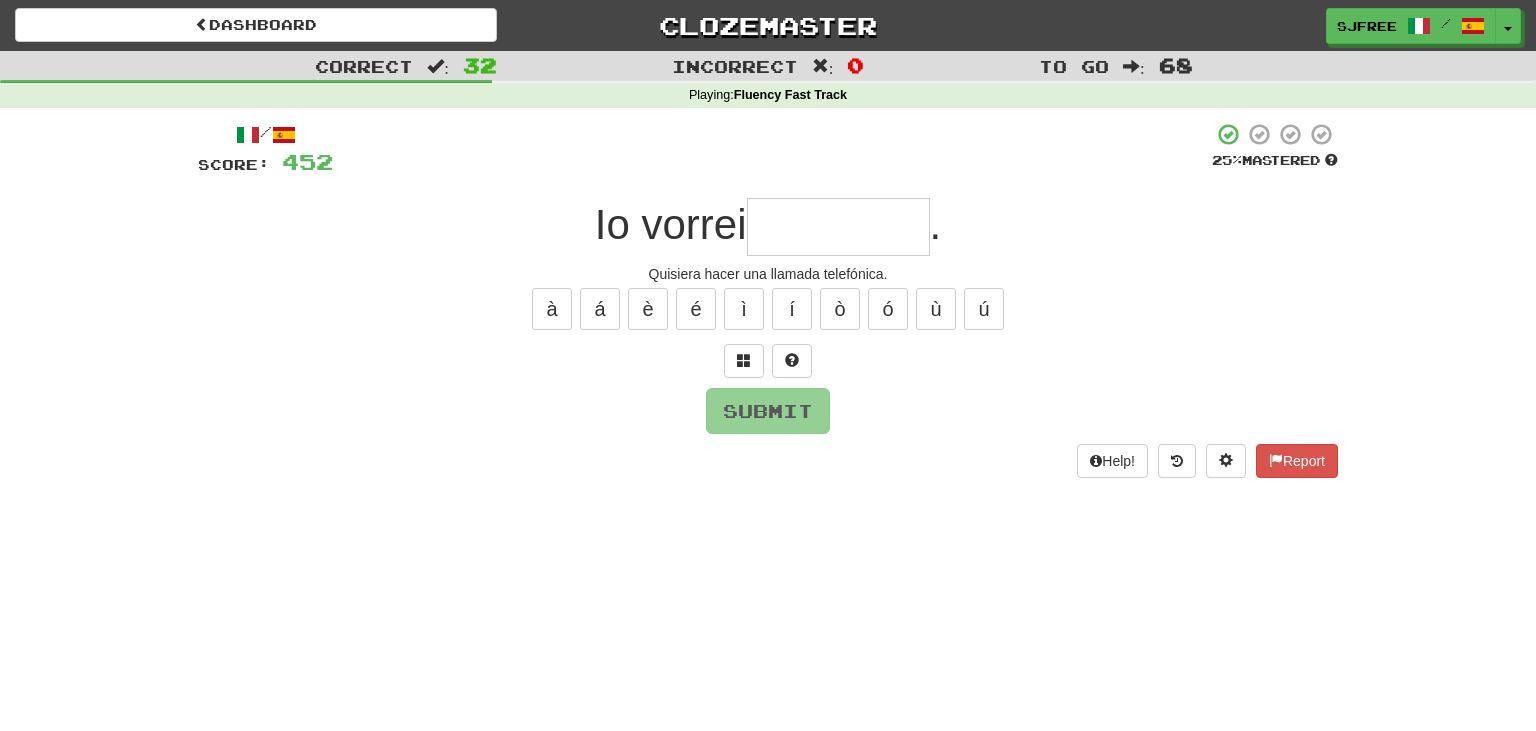 type on "*" 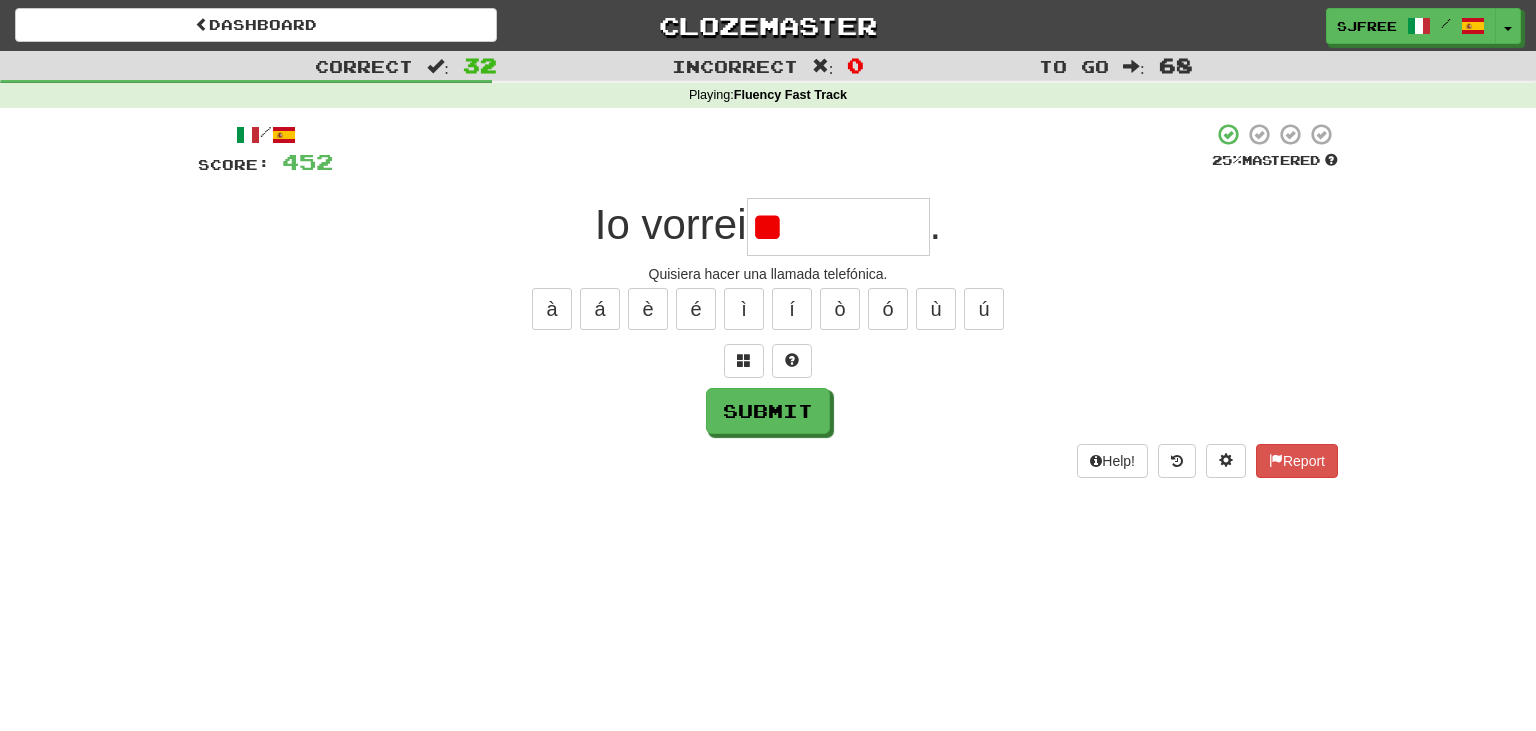 type on "*" 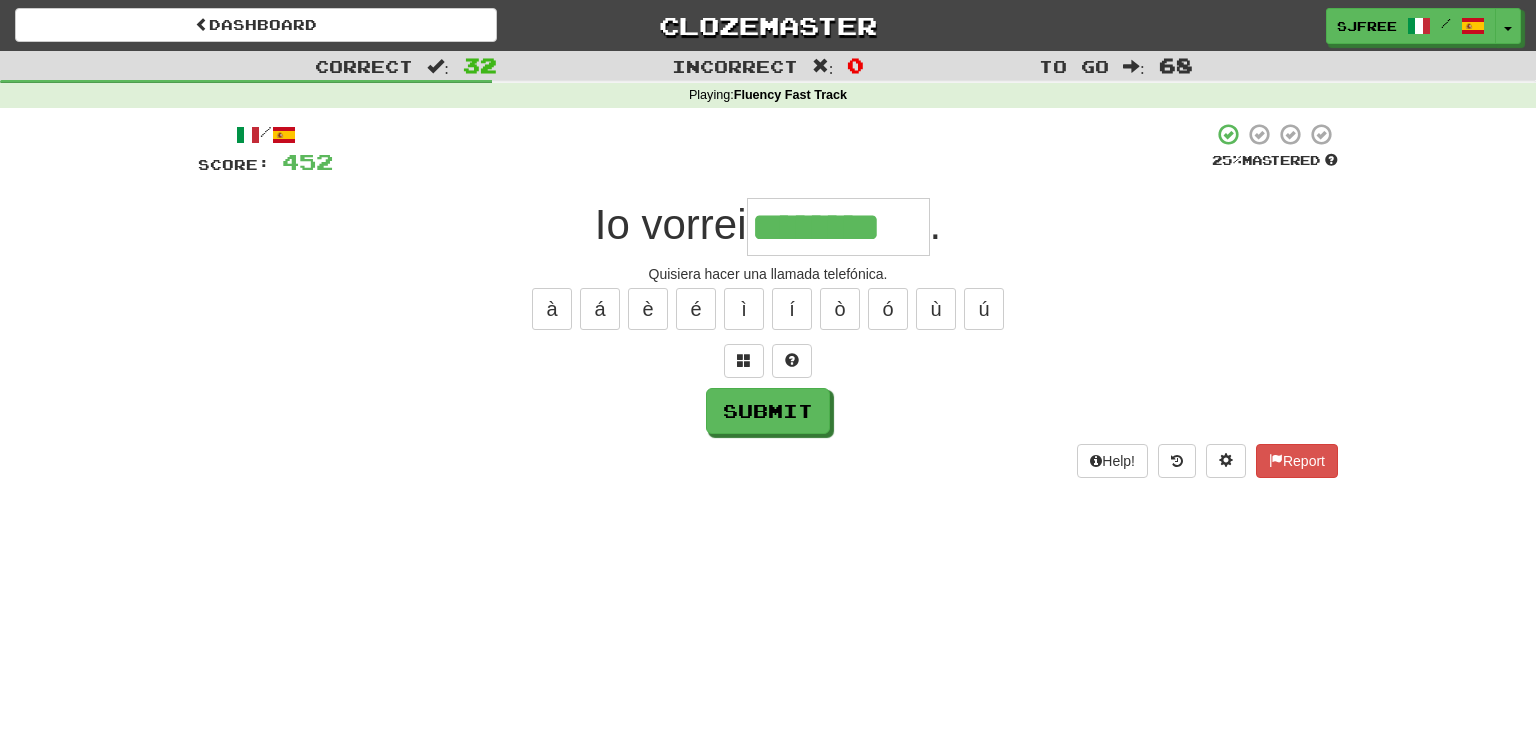type on "********" 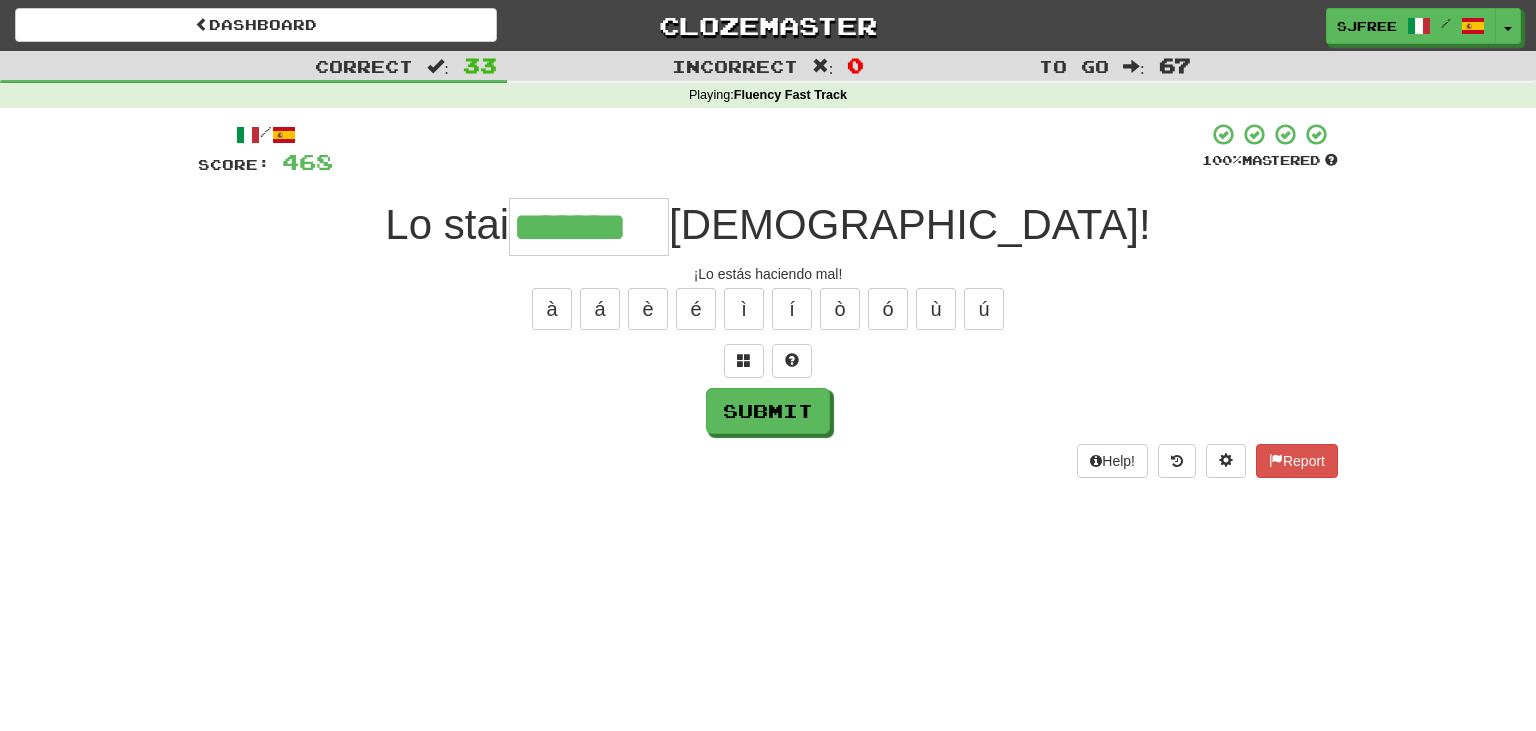 type on "*******" 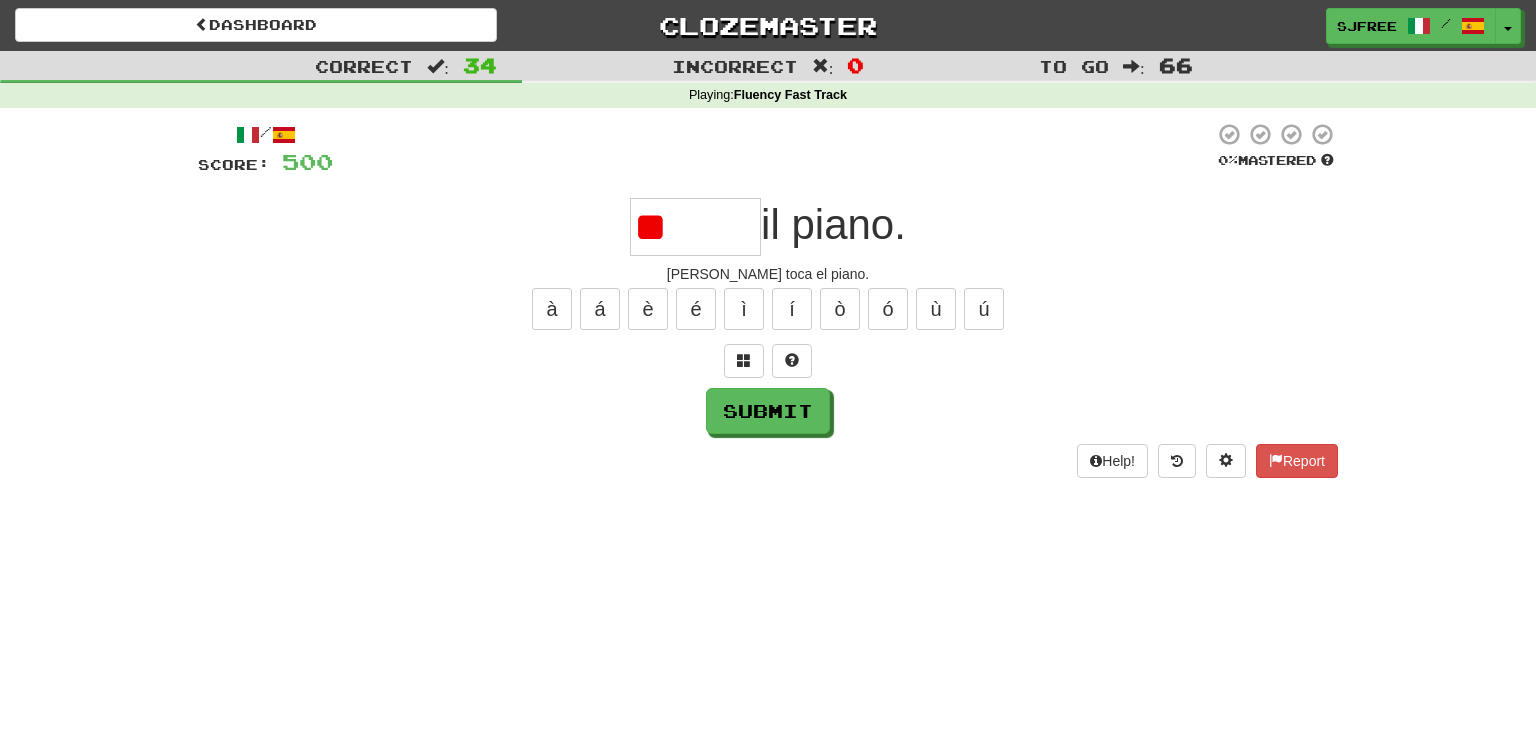 type on "*" 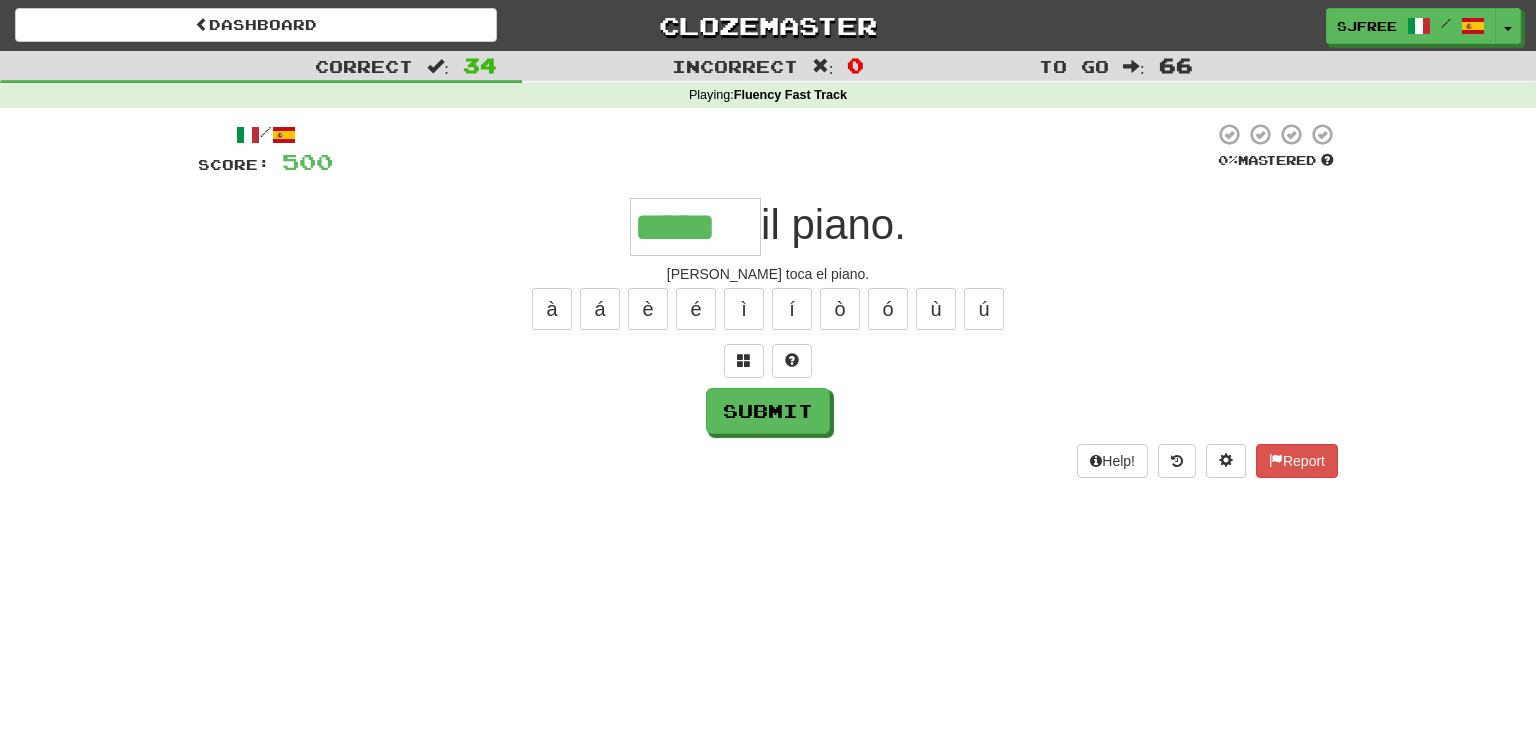 type on "*****" 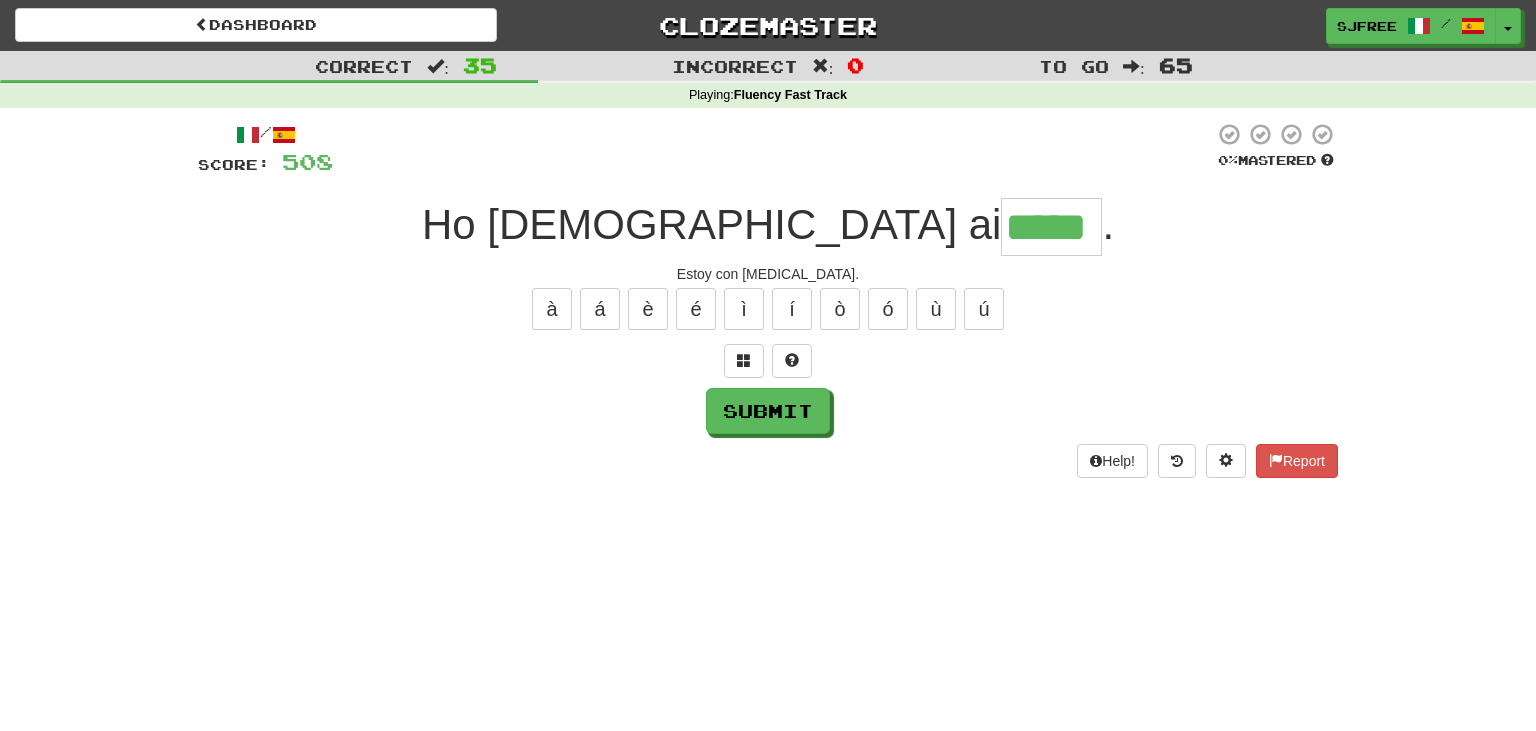 type on "*****" 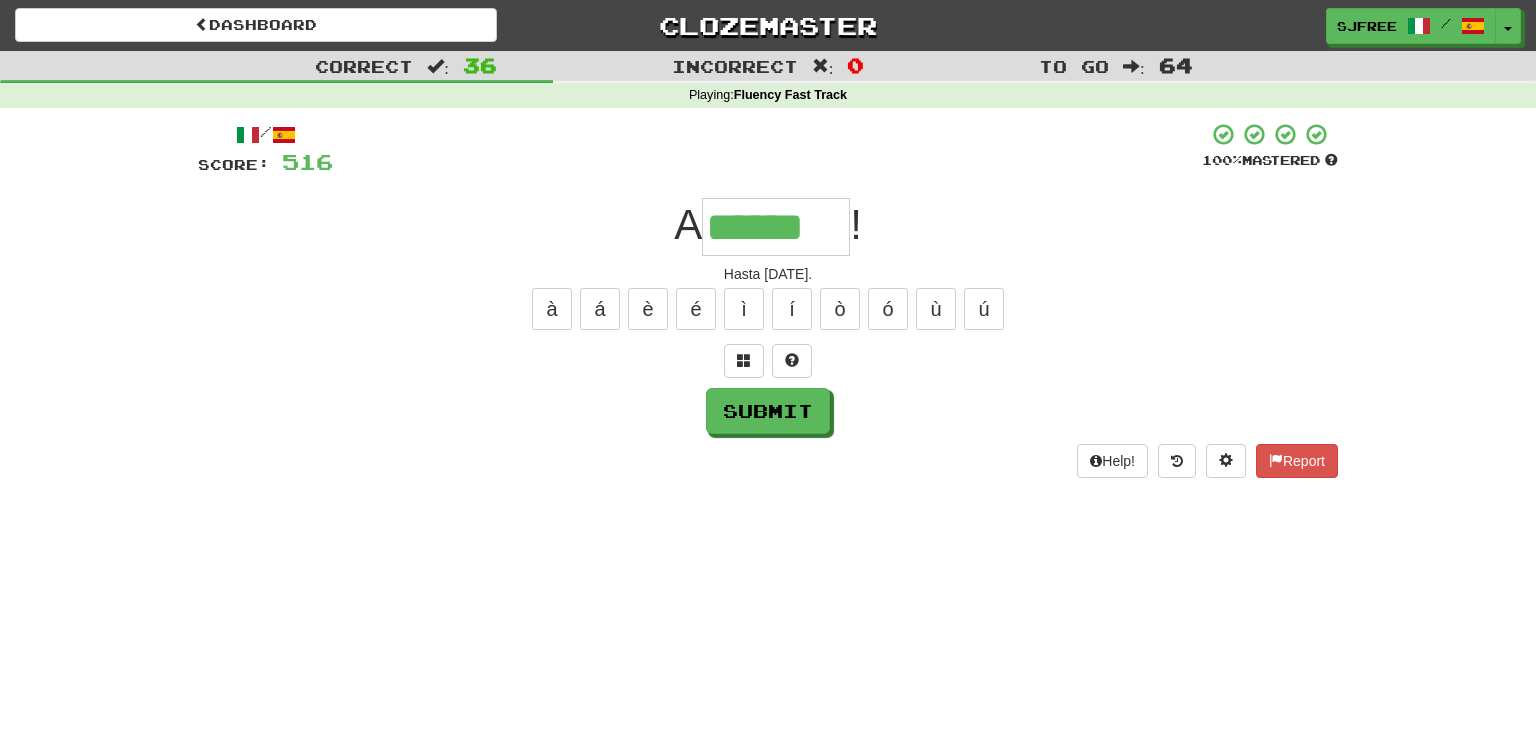 type on "******" 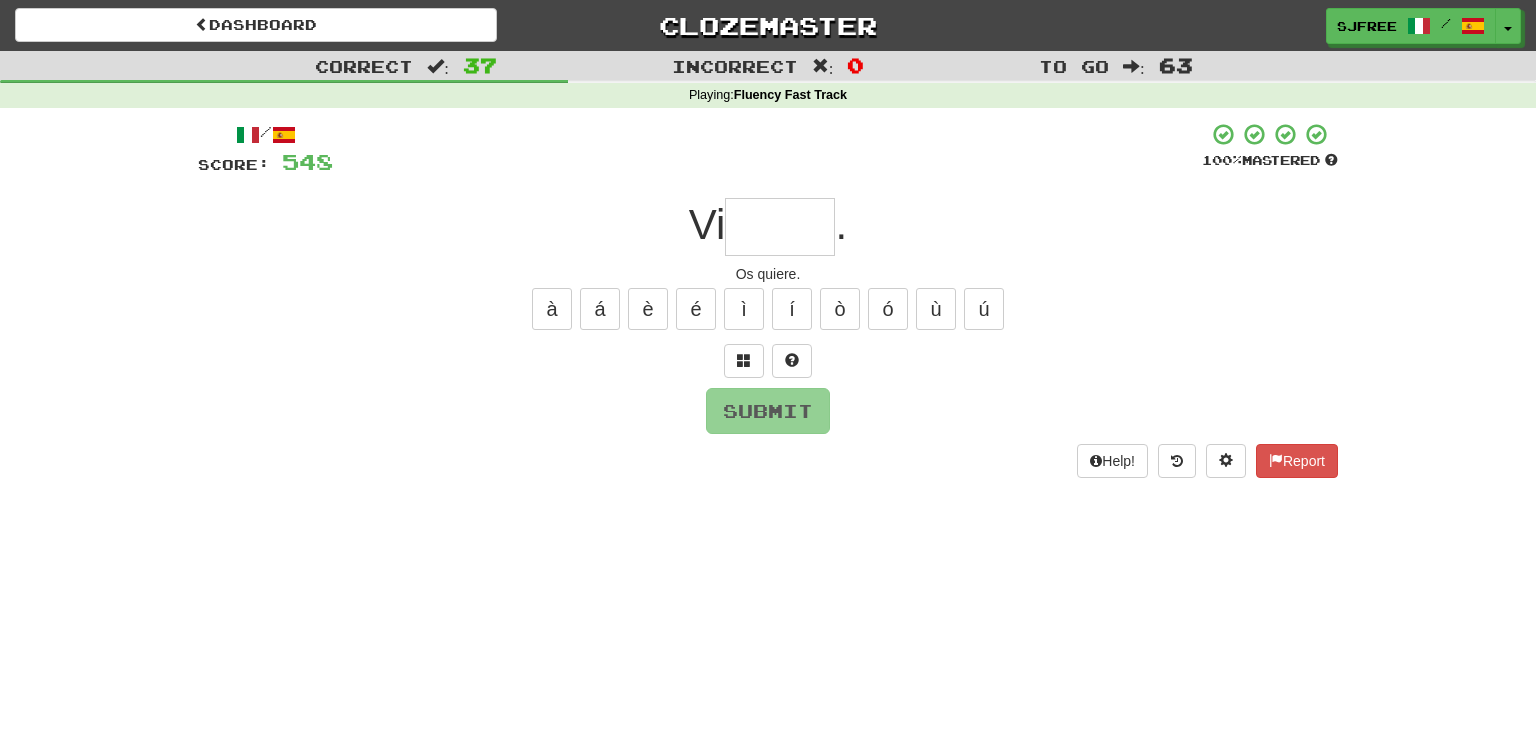 type on "*" 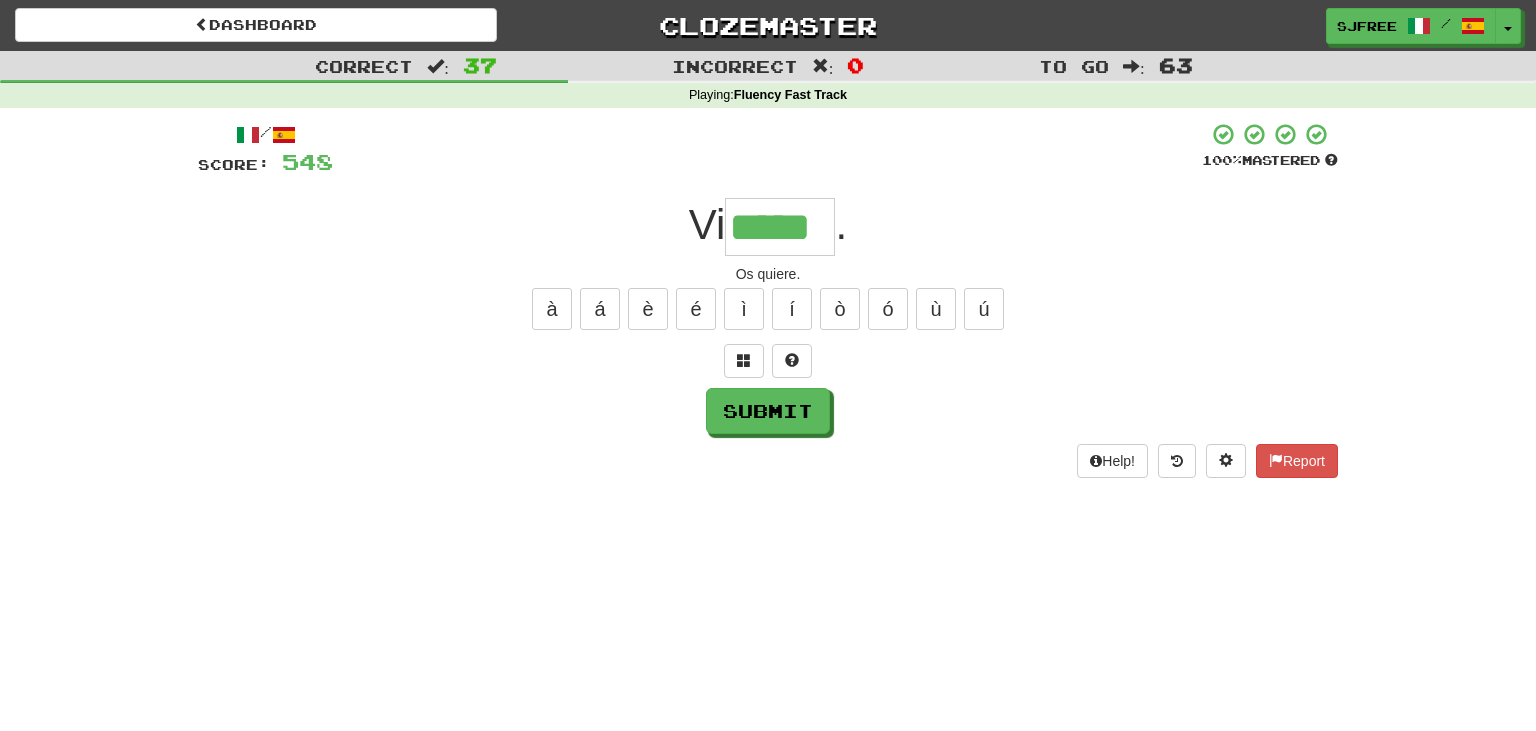type on "*****" 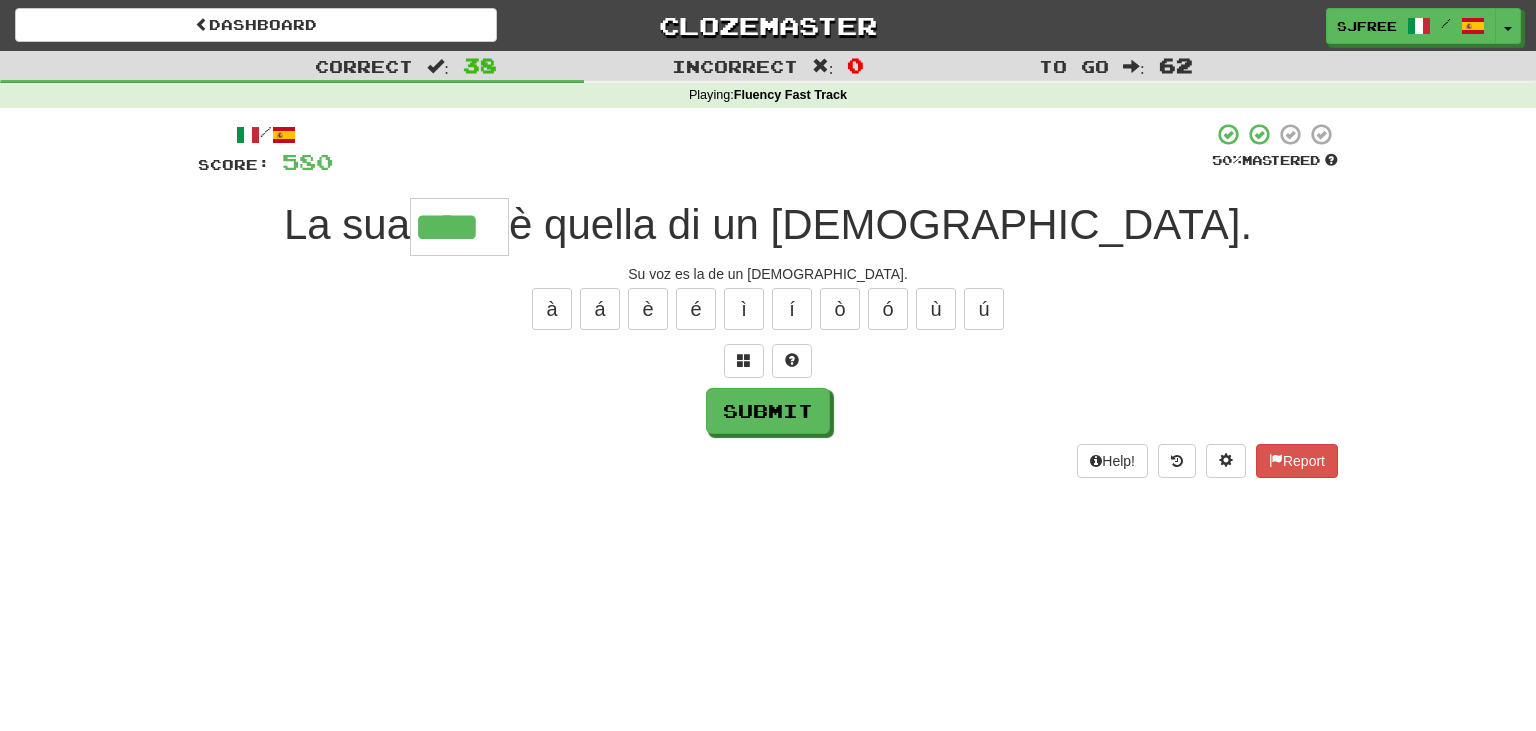 type on "****" 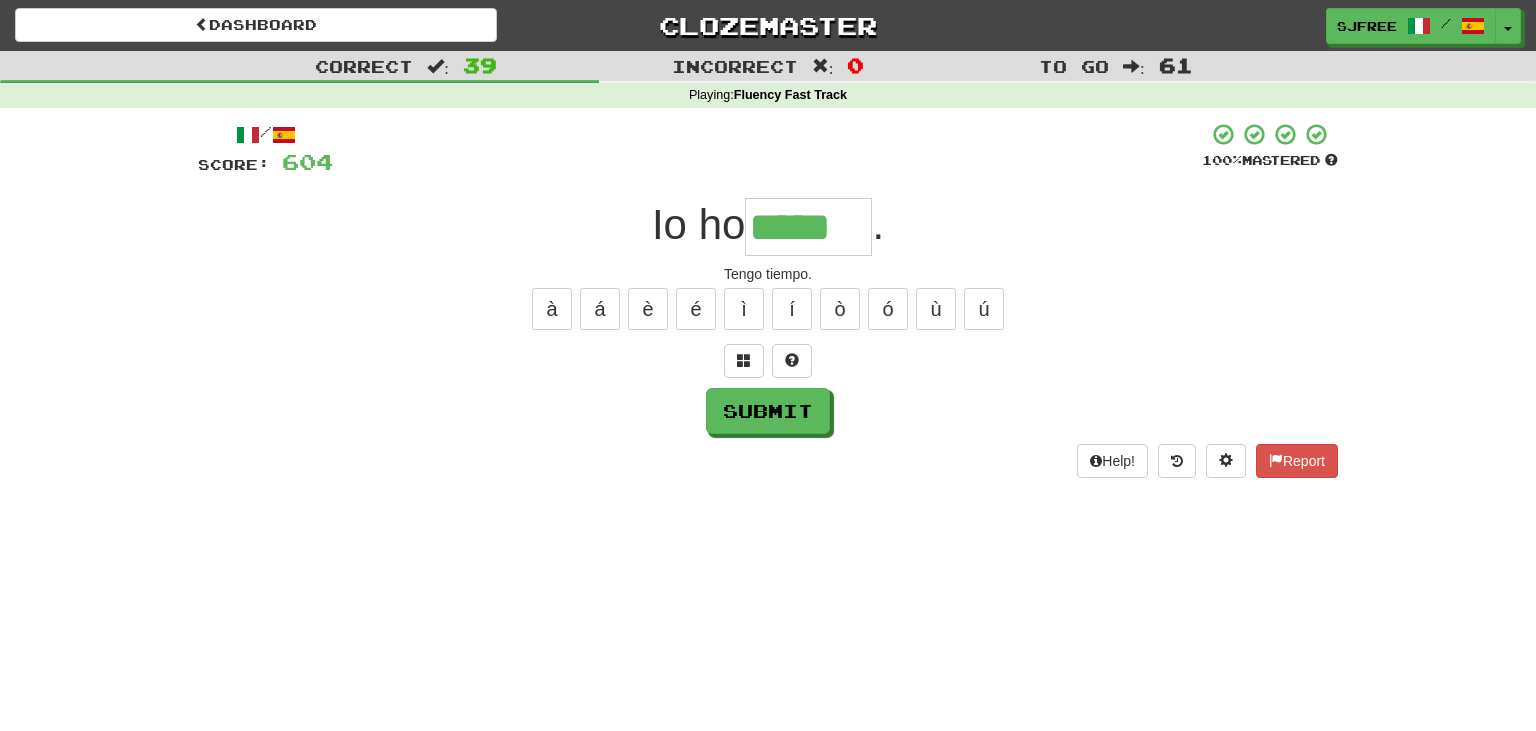 type on "*****" 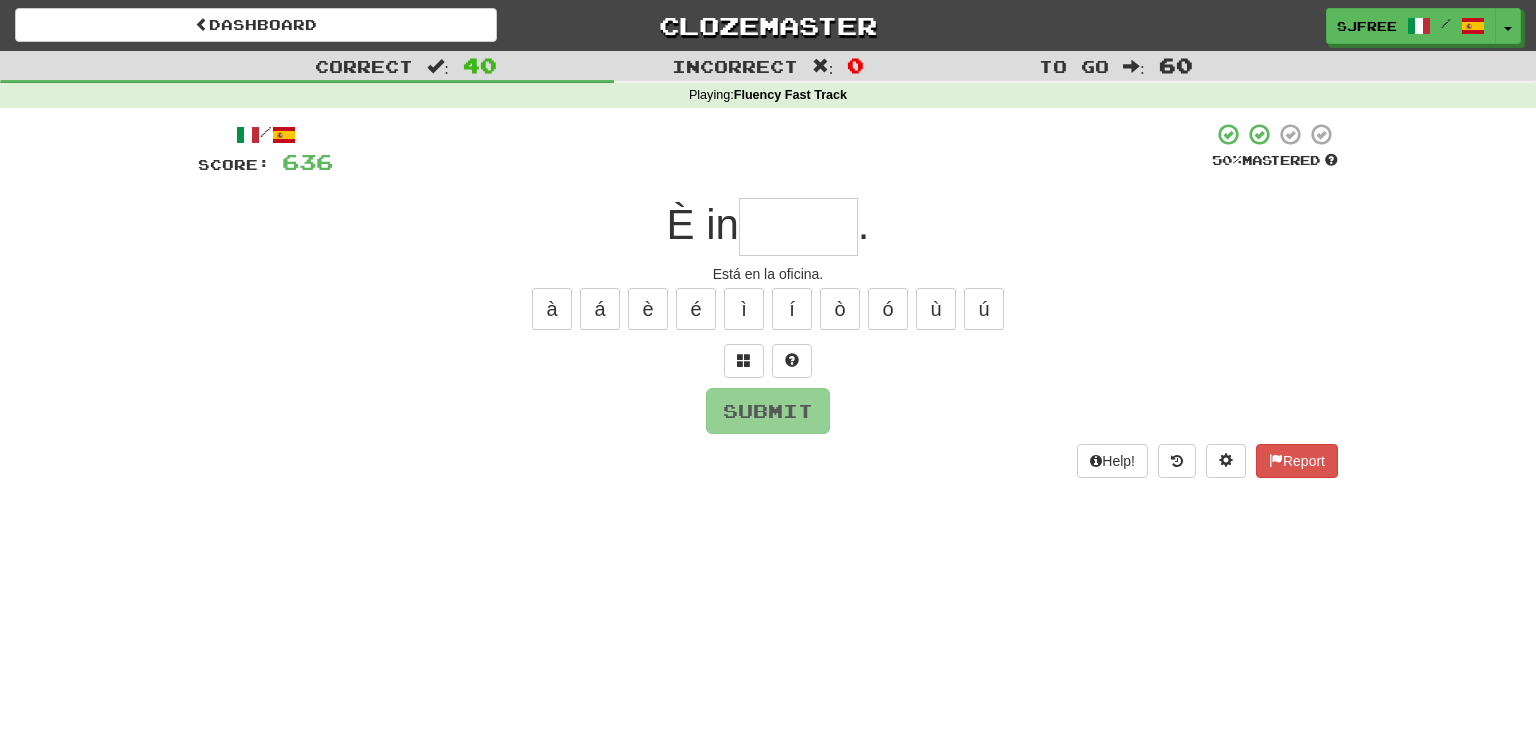 type on "*" 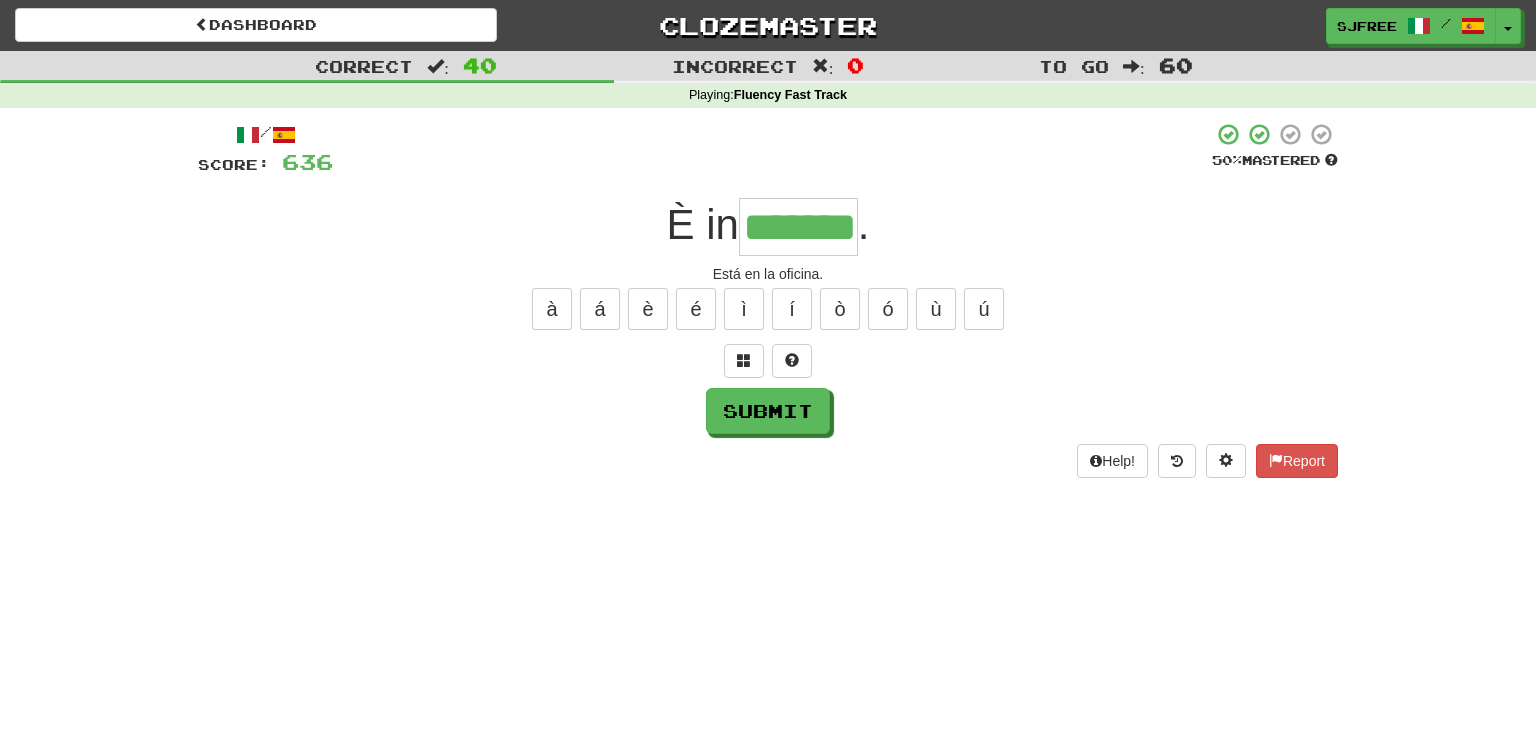 type on "*******" 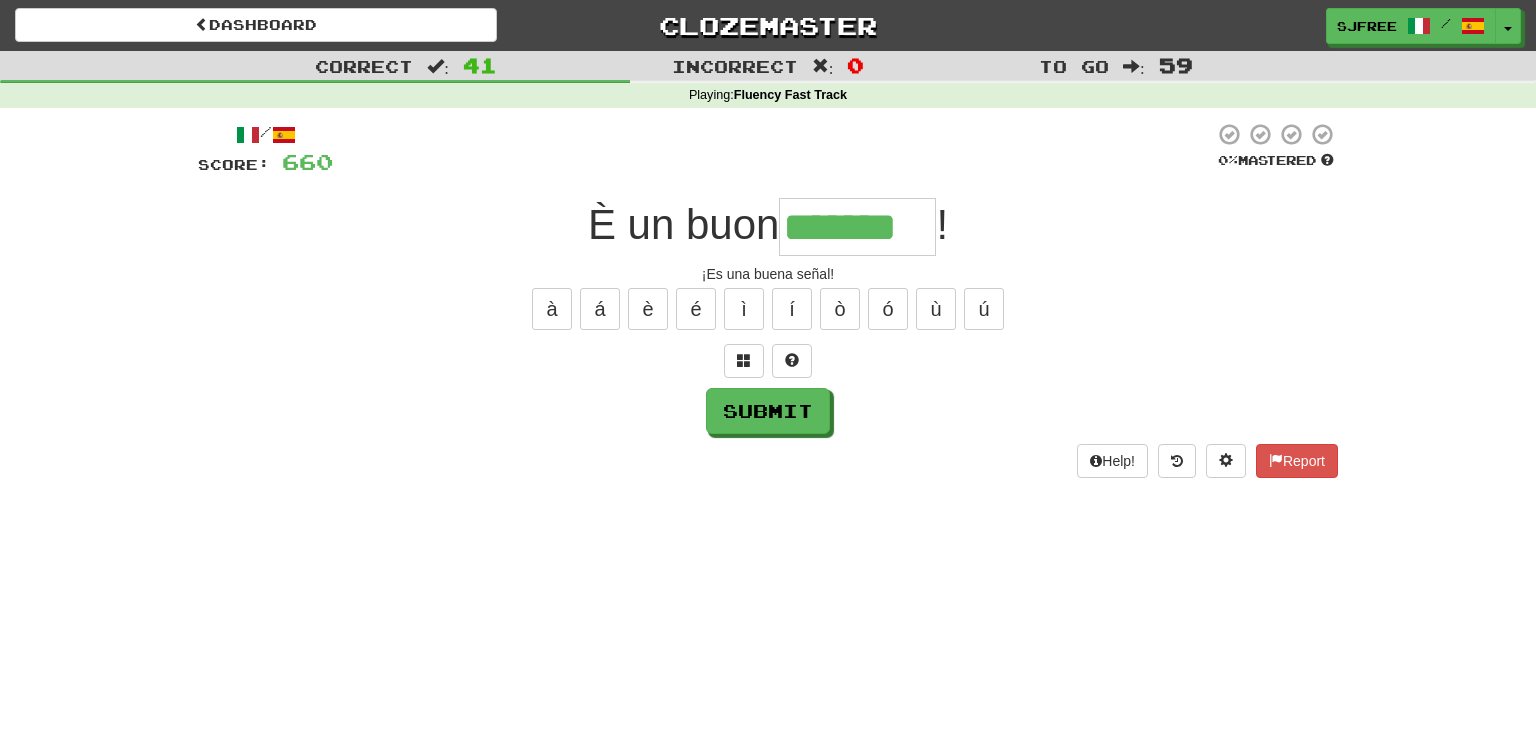 type on "*******" 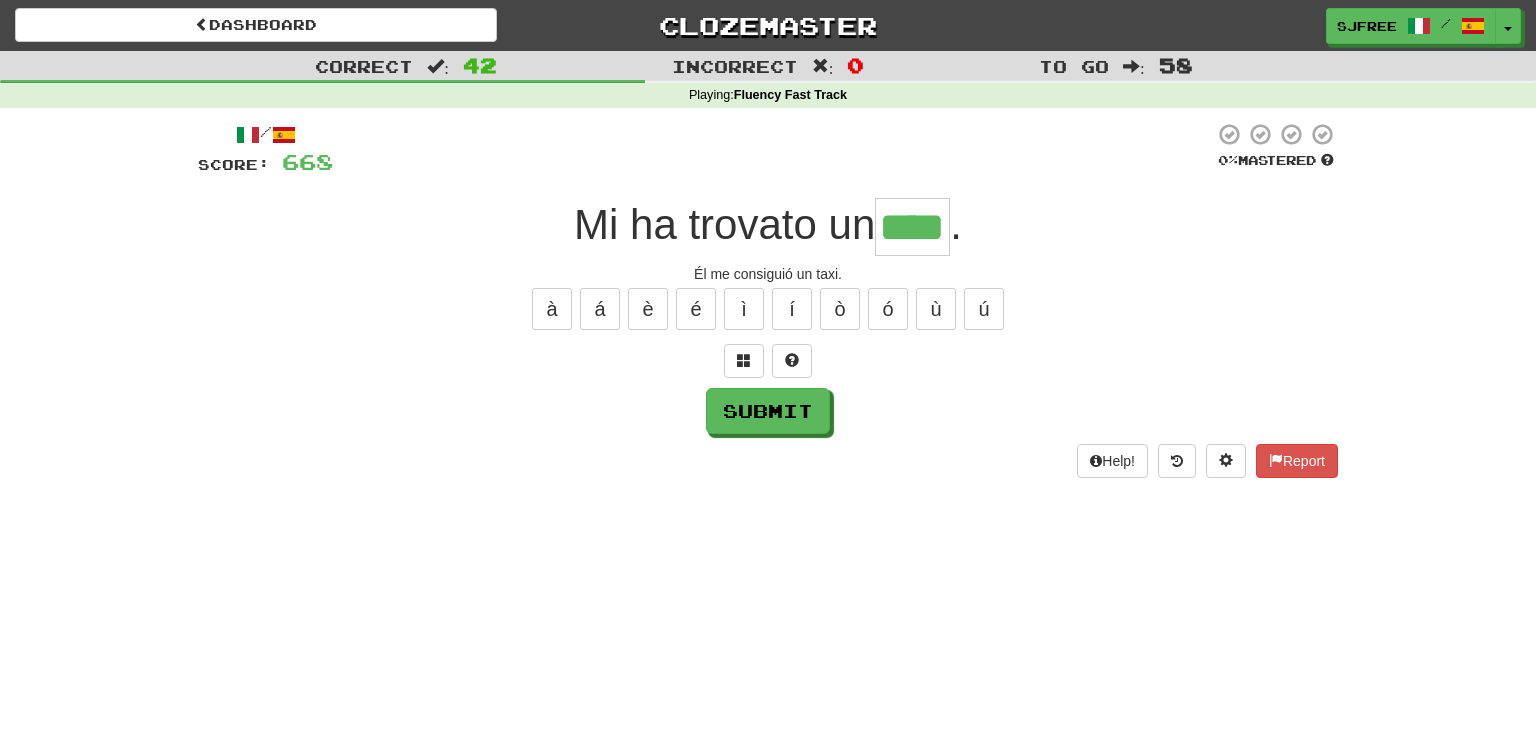 type on "****" 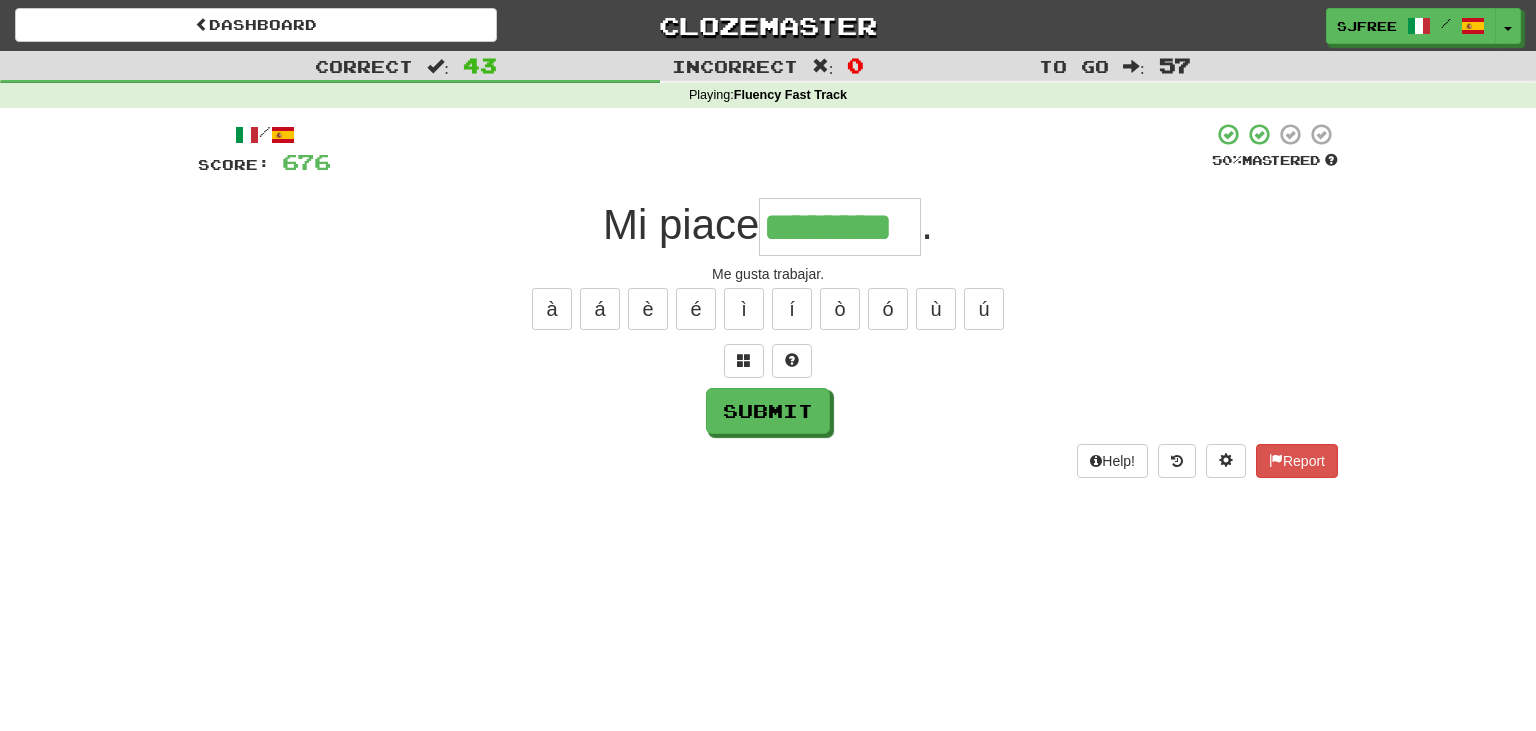 type on "********" 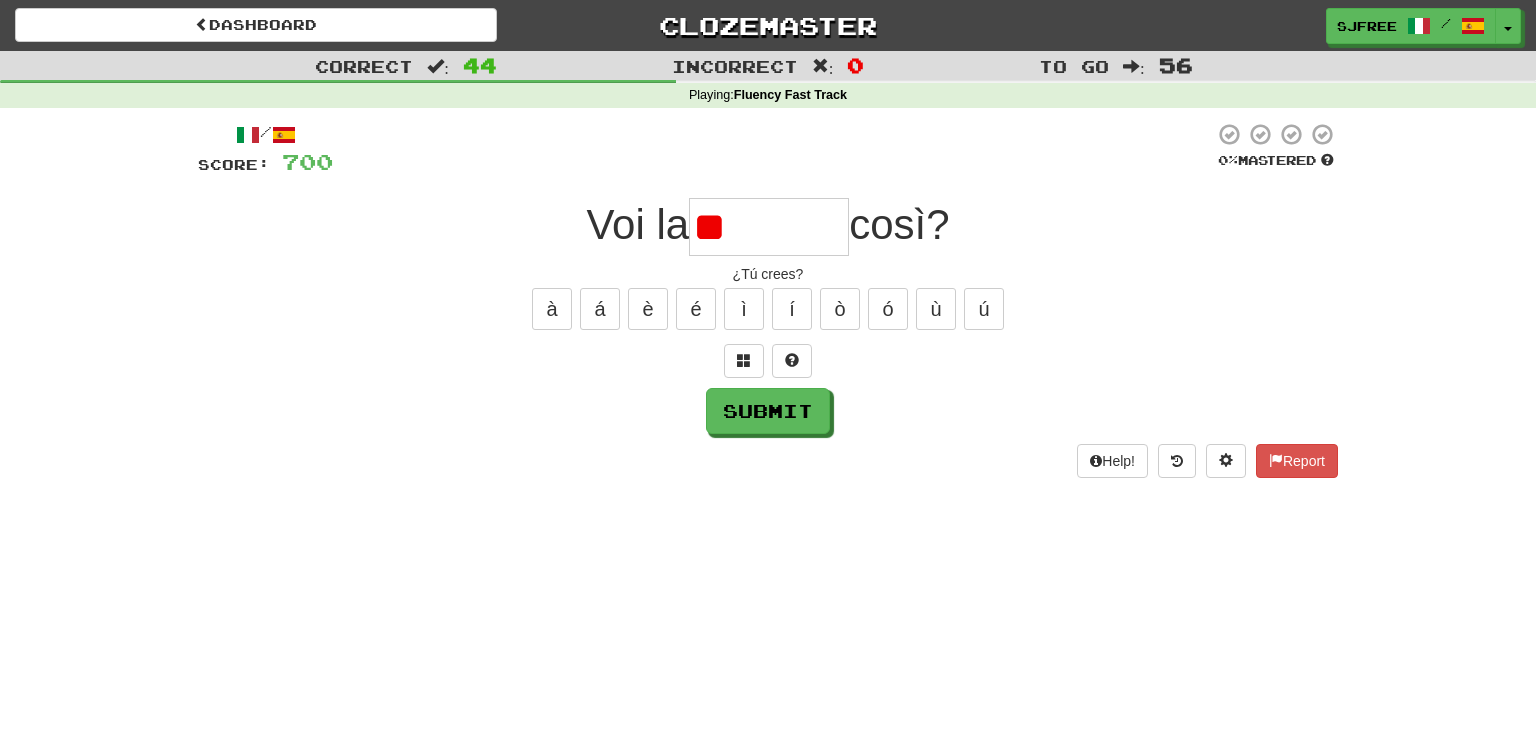 type on "*" 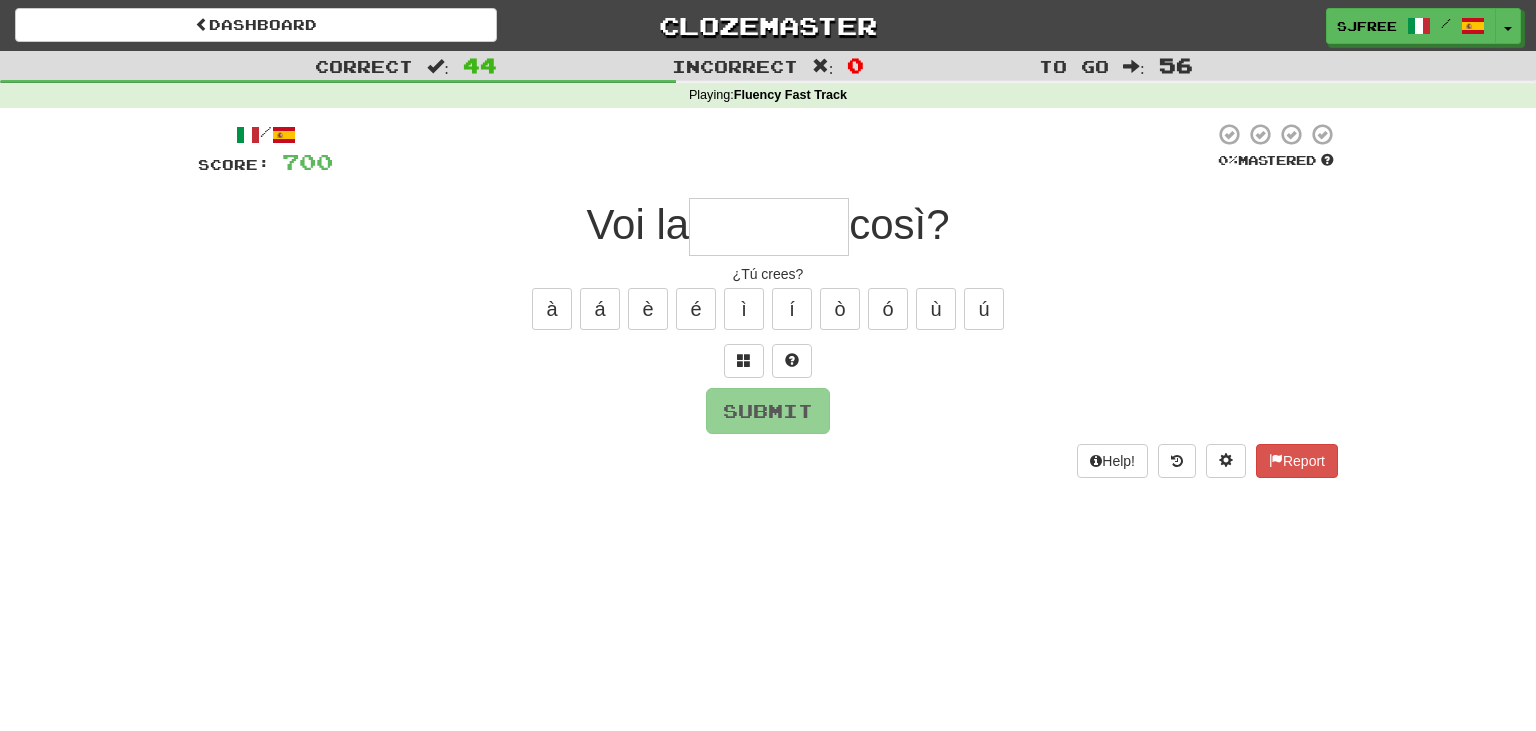type on "*" 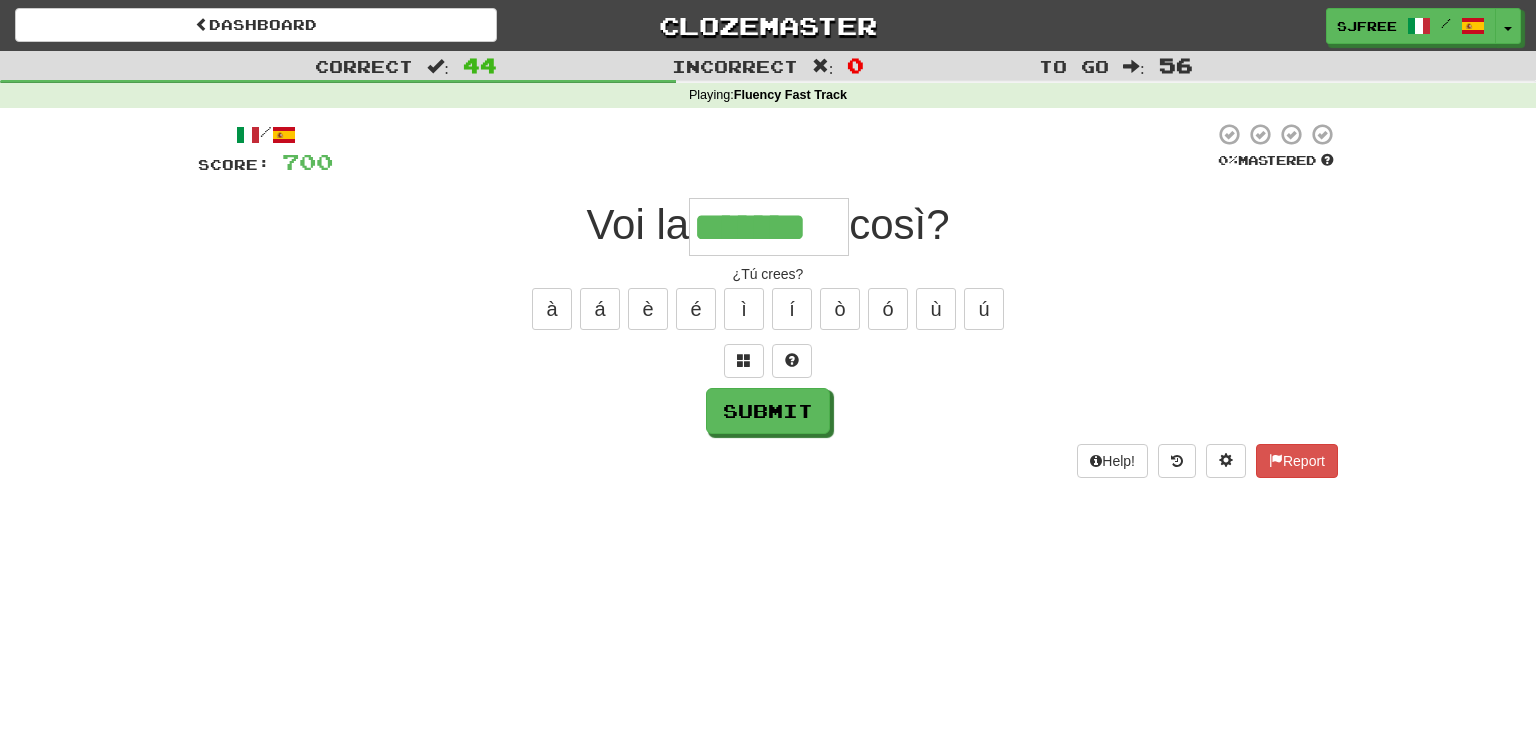 type on "*******" 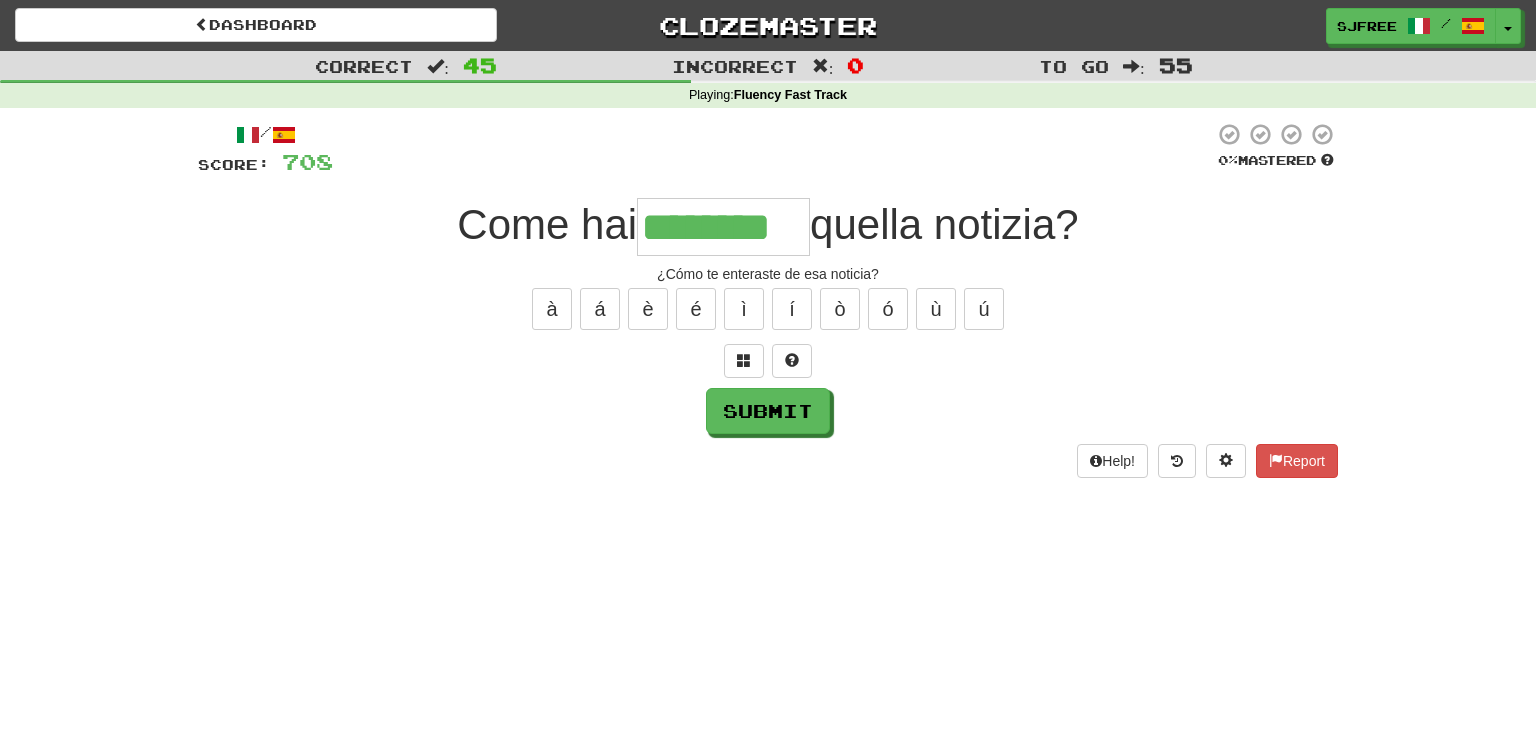 type on "********" 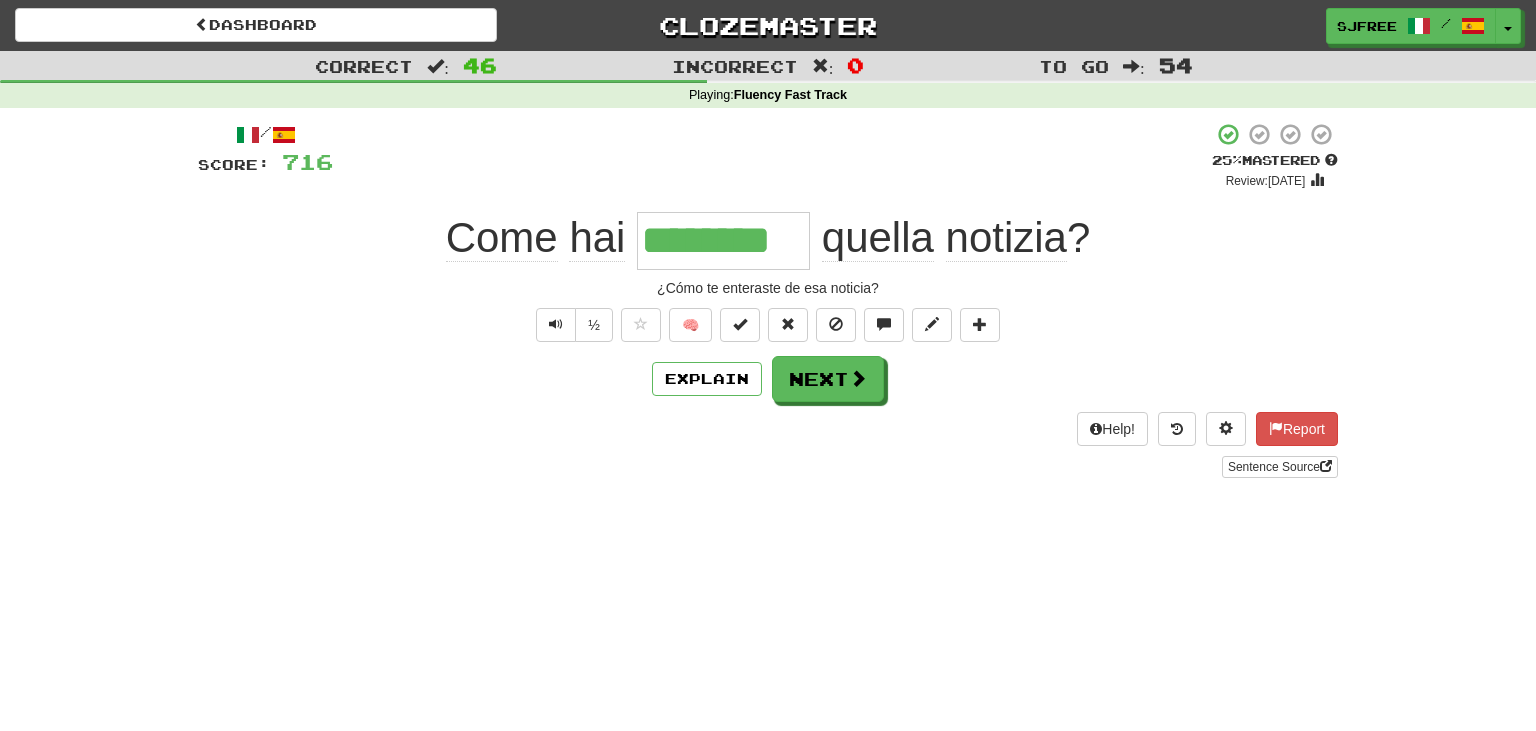 click on "********" at bounding box center [723, 241] 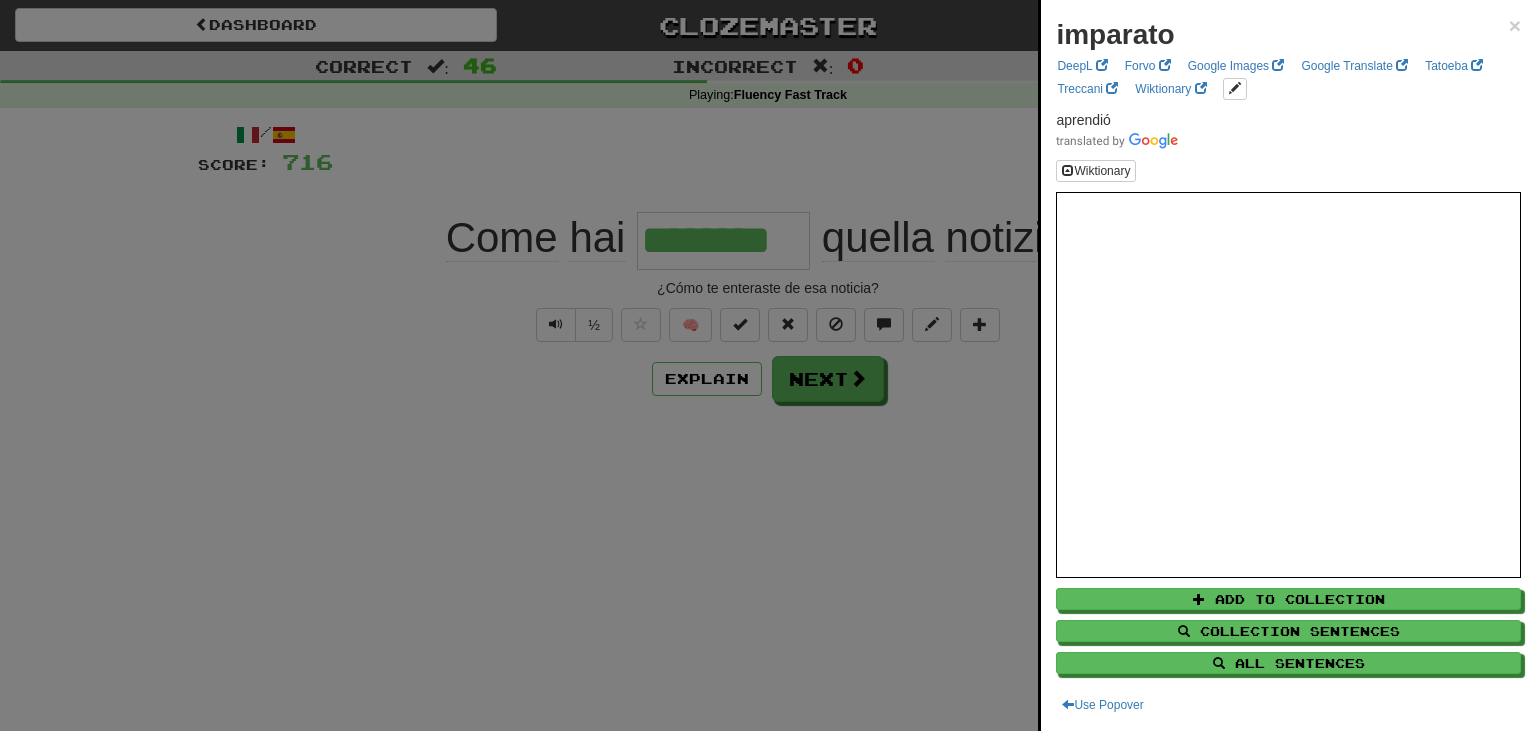 click at bounding box center (768, 365) 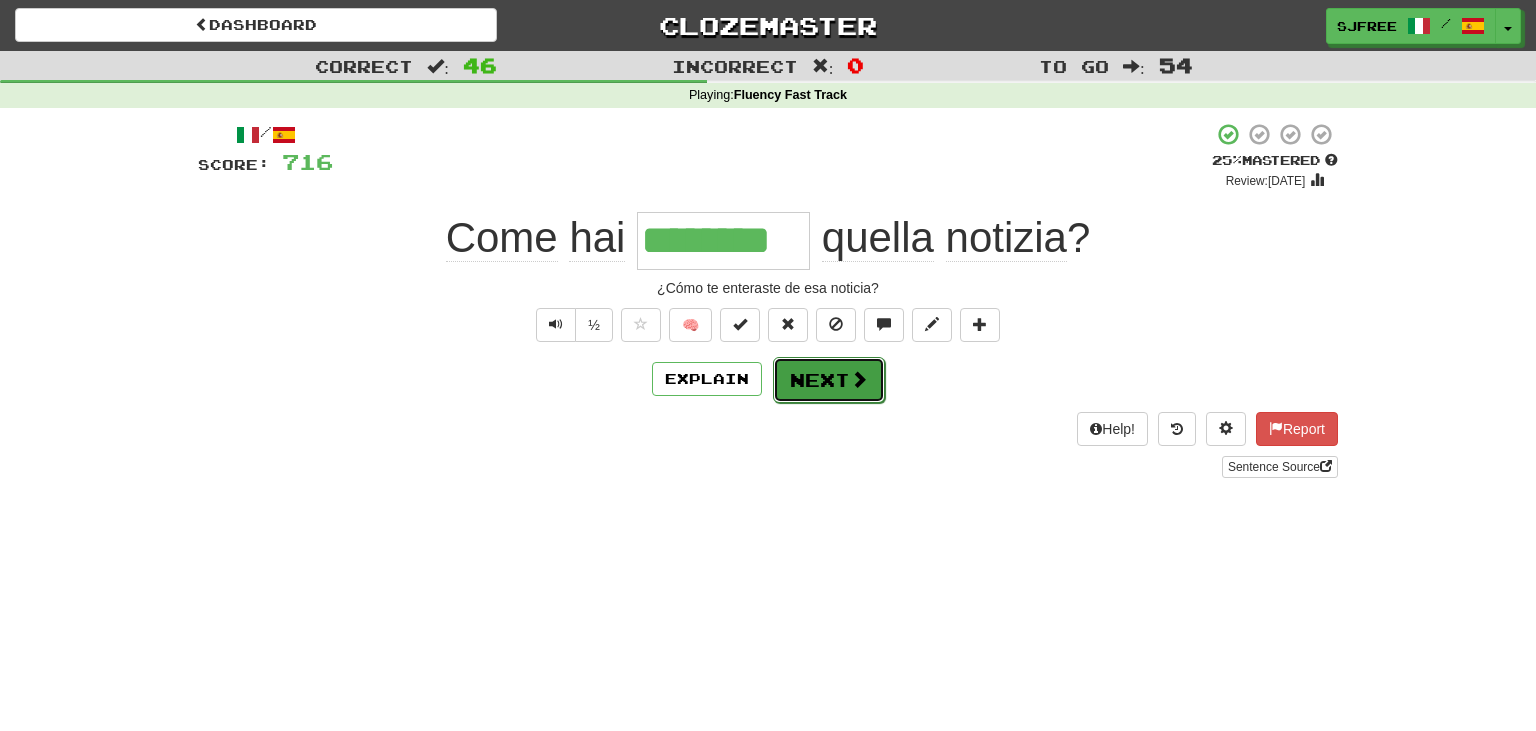 click on "Next" at bounding box center [829, 380] 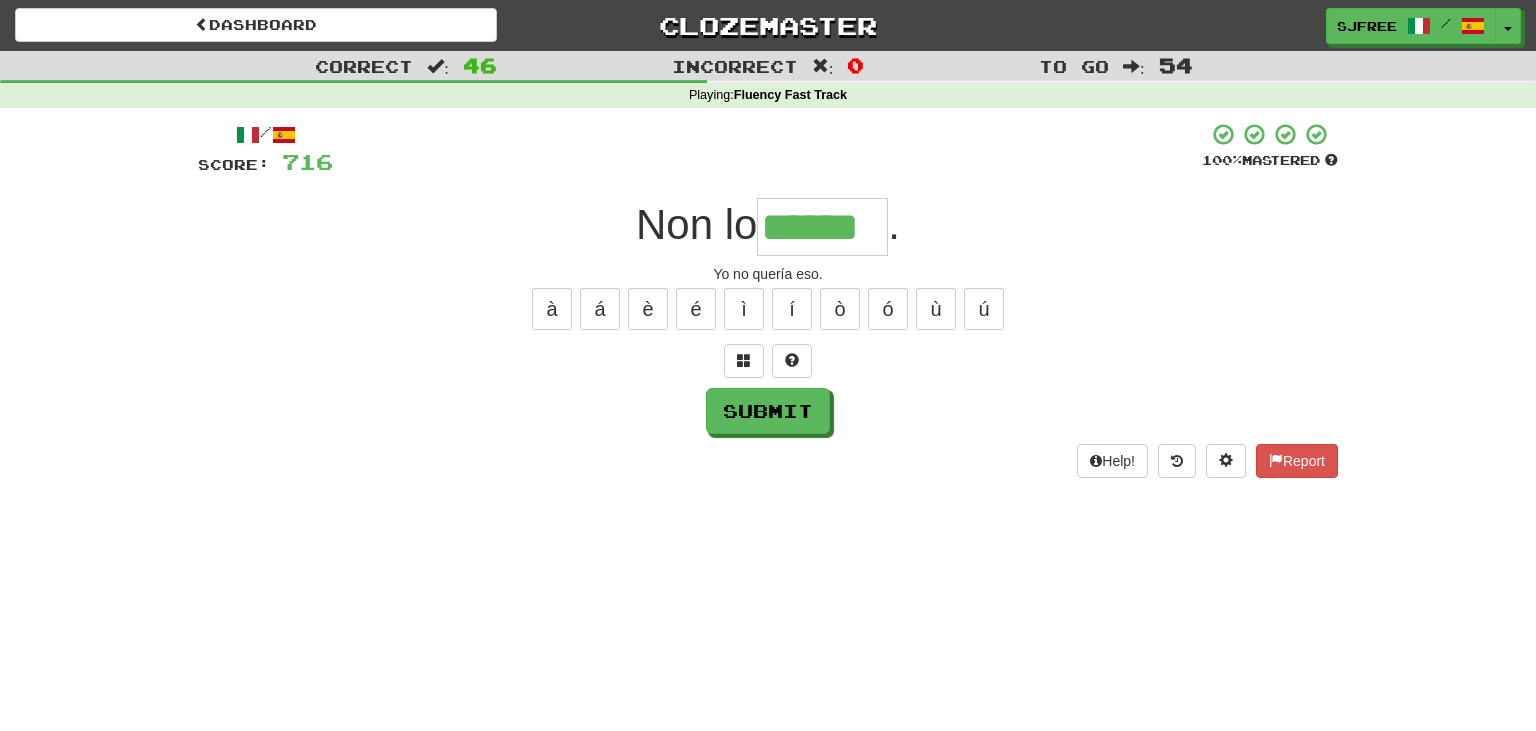 type on "******" 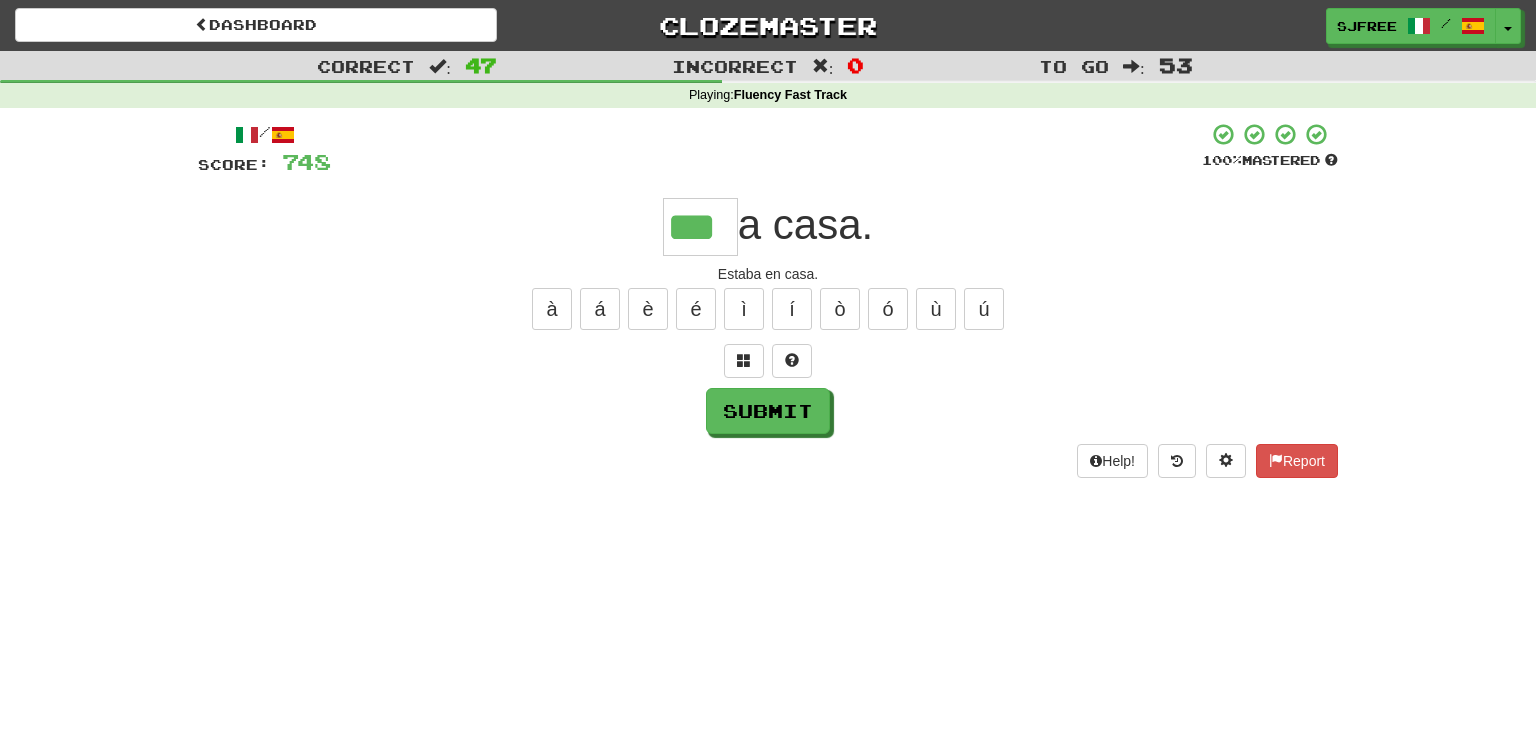type on "***" 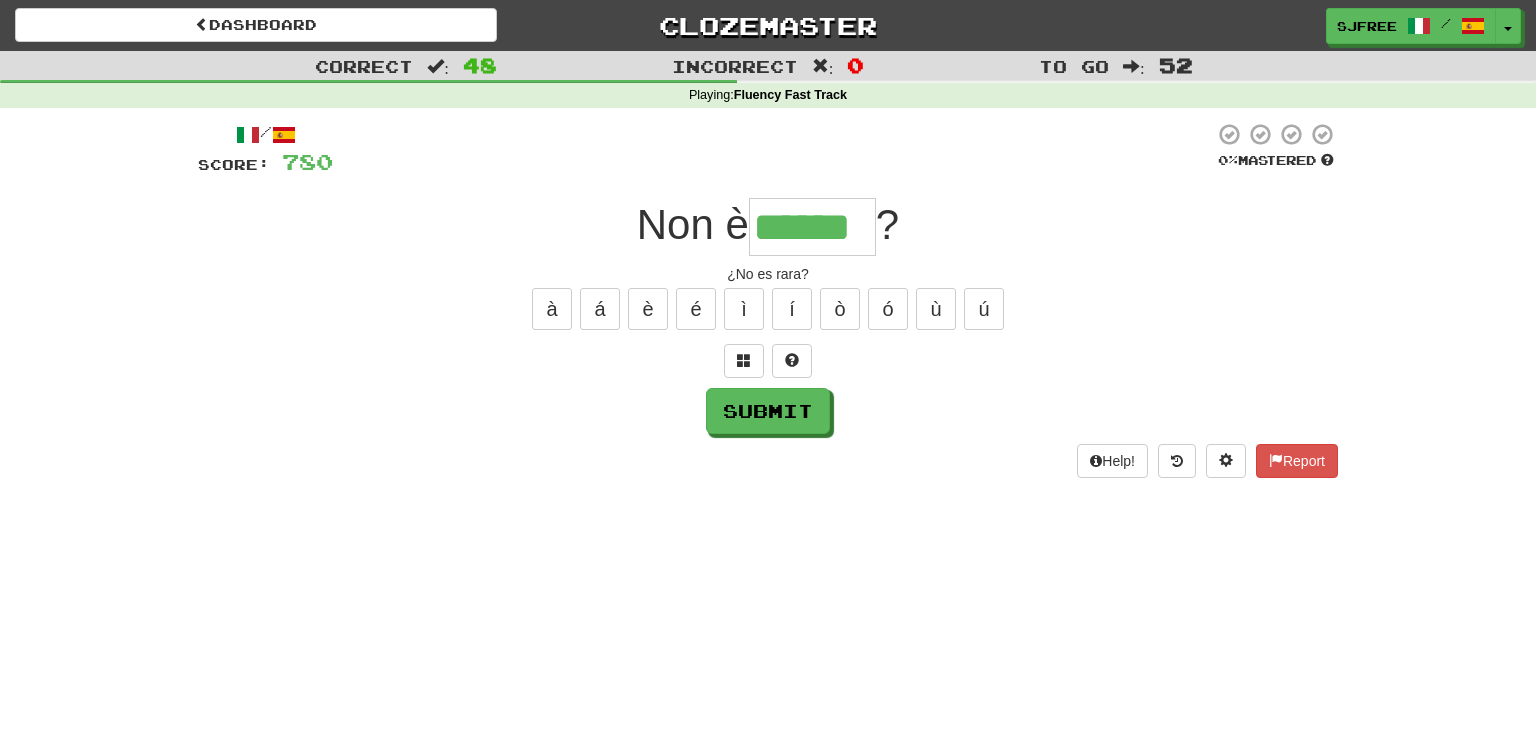 type on "******" 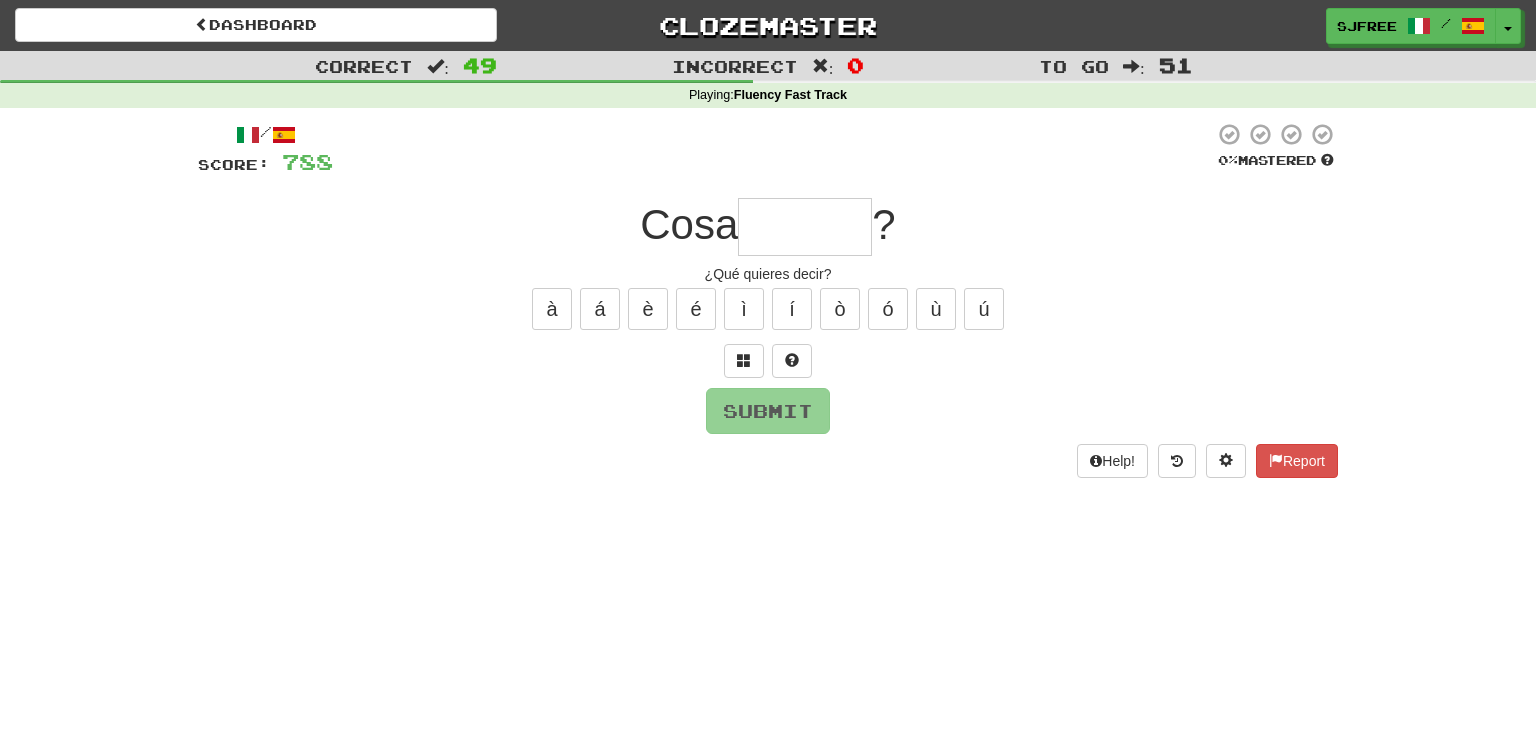 type on "*" 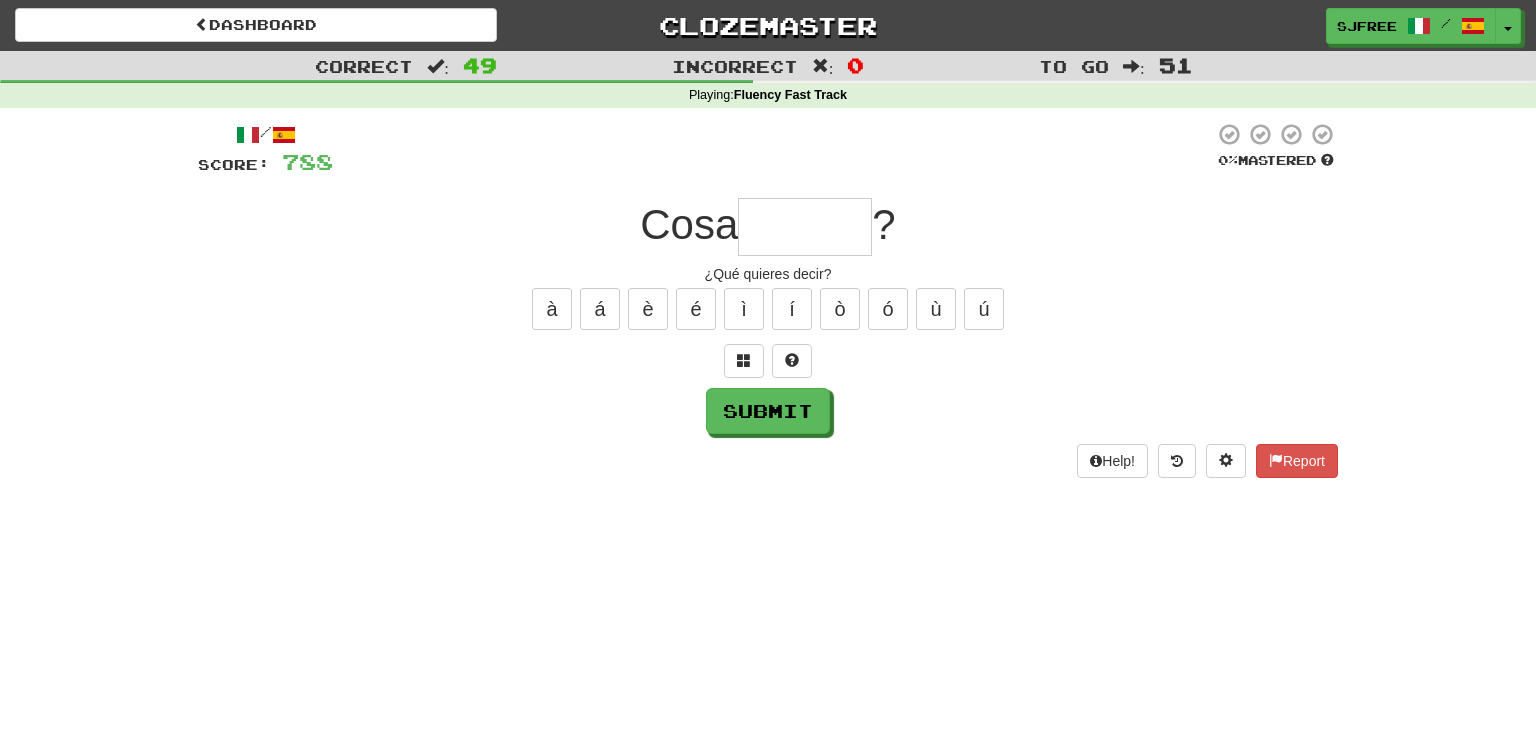 type on "*" 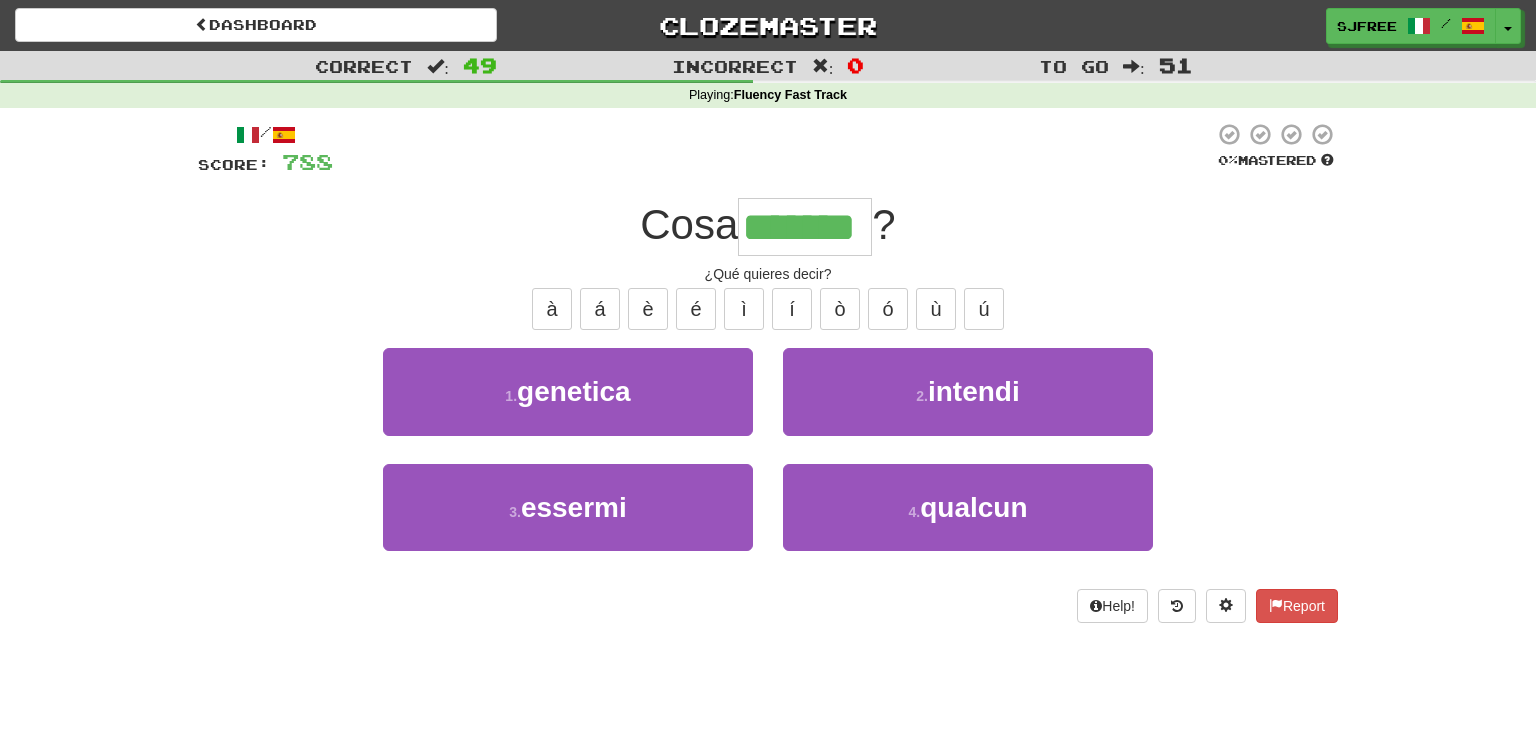 type on "*******" 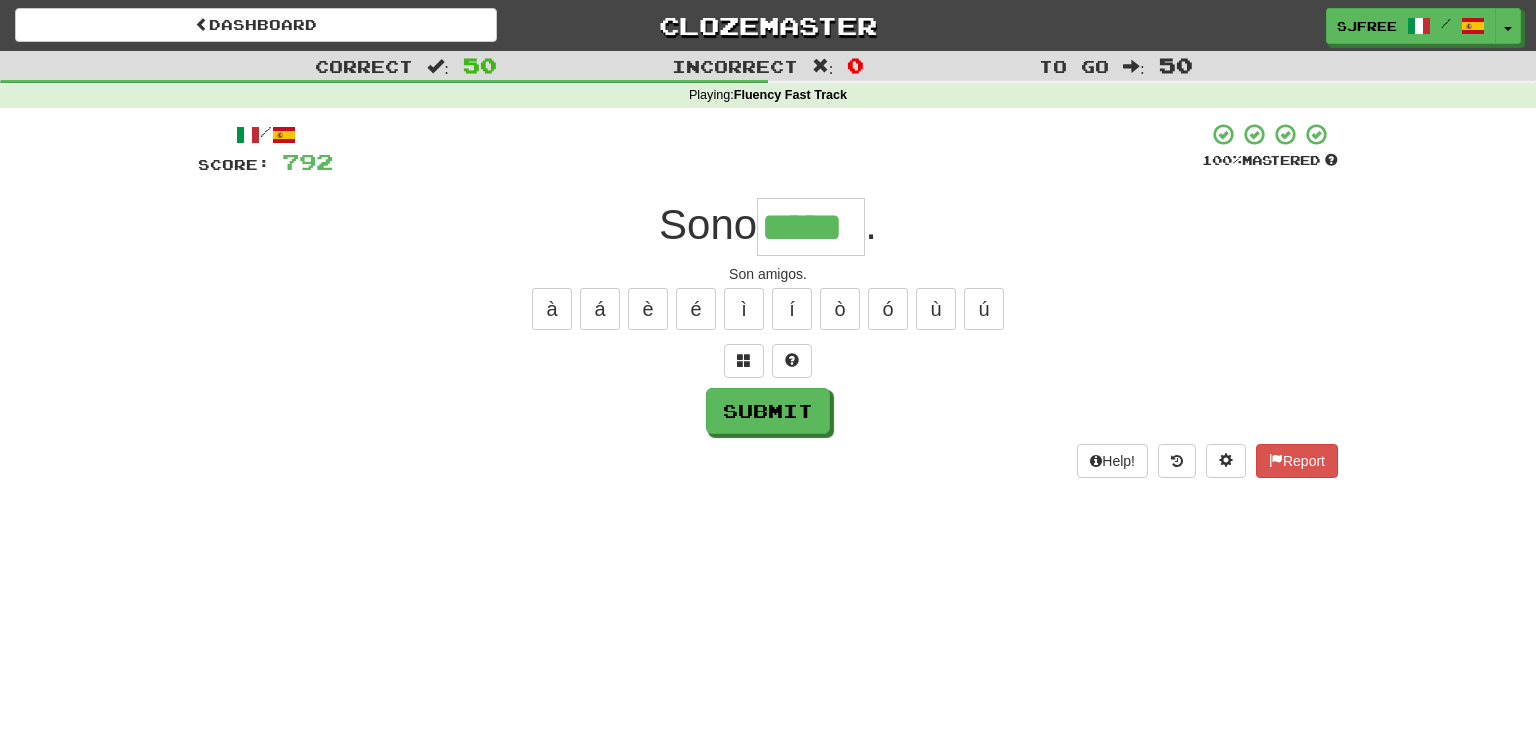 type on "*****" 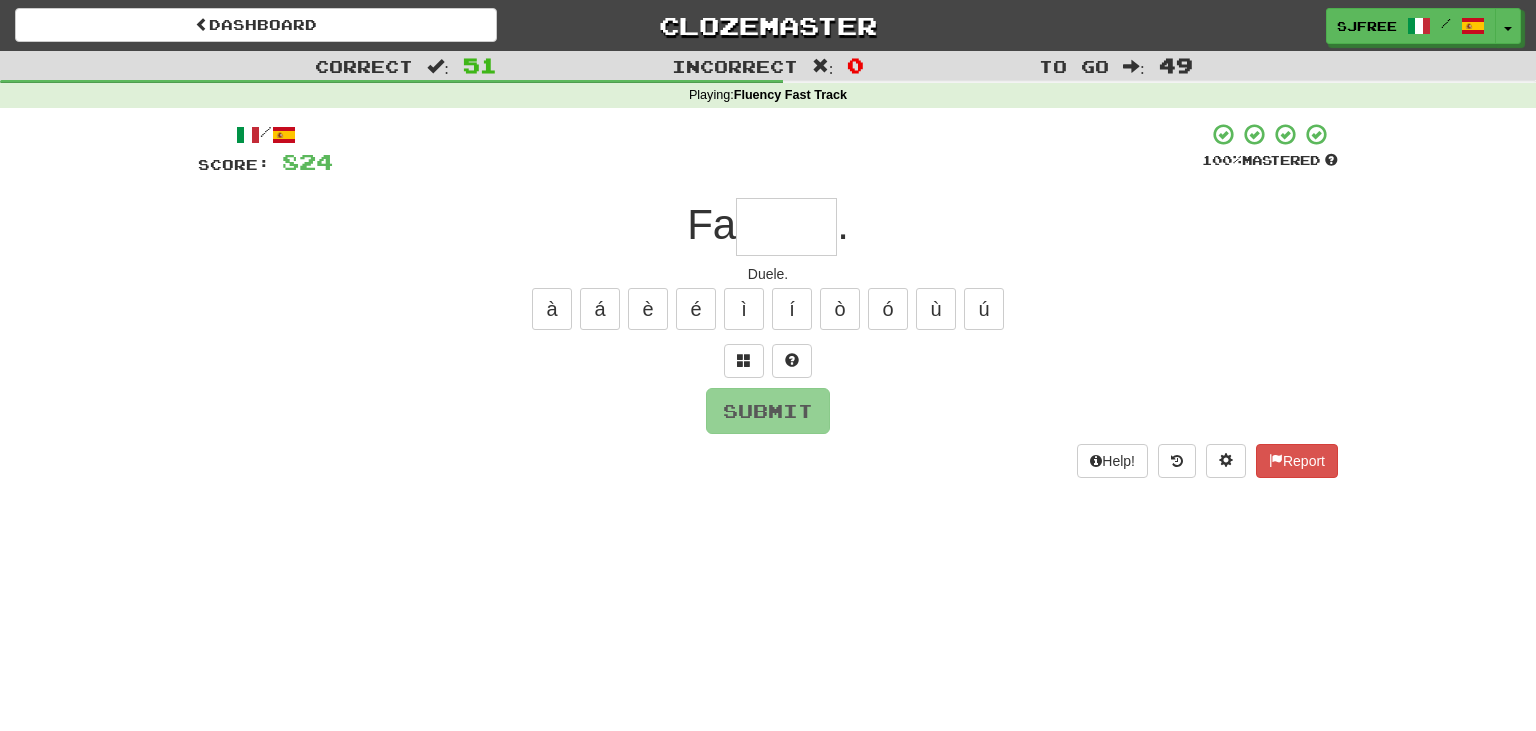 type on "*" 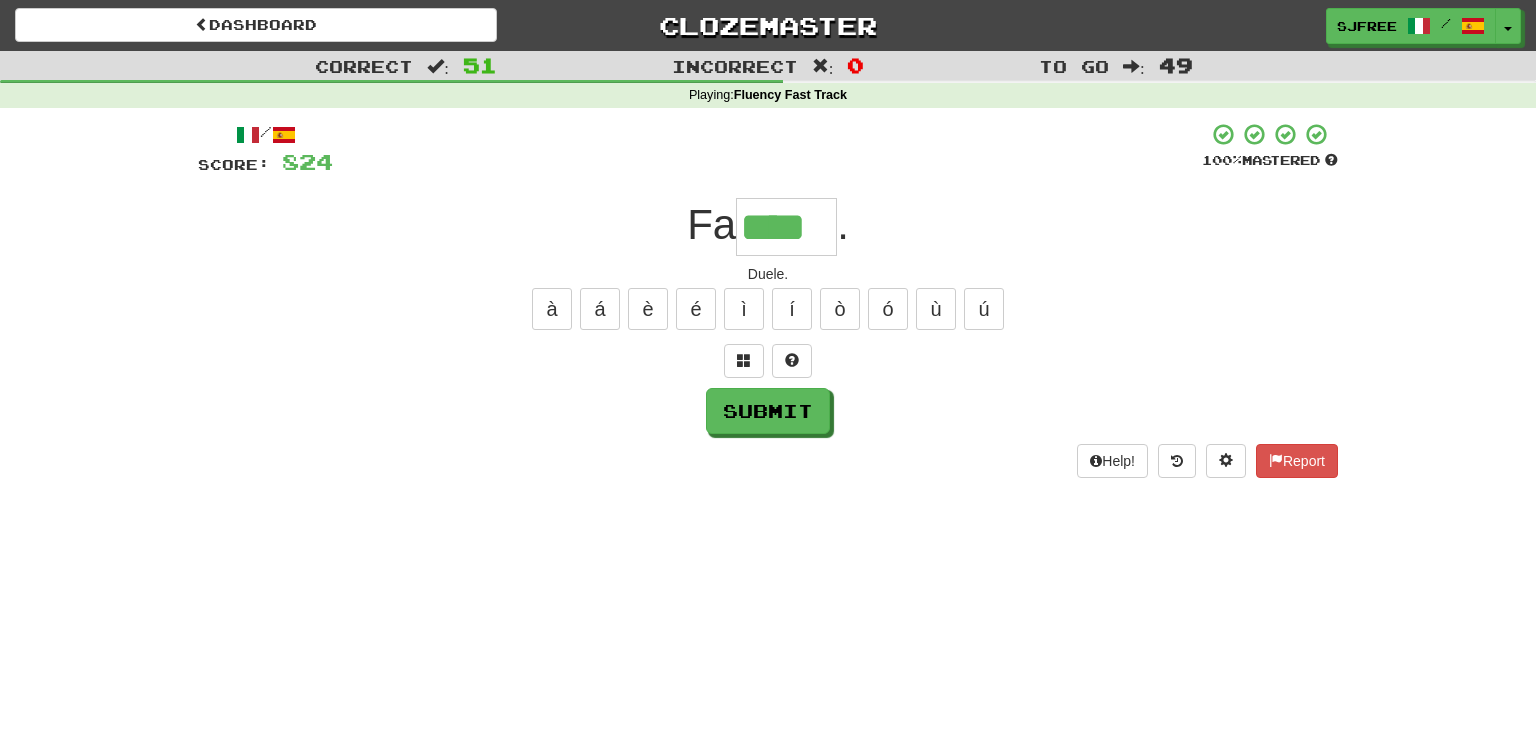 type on "****" 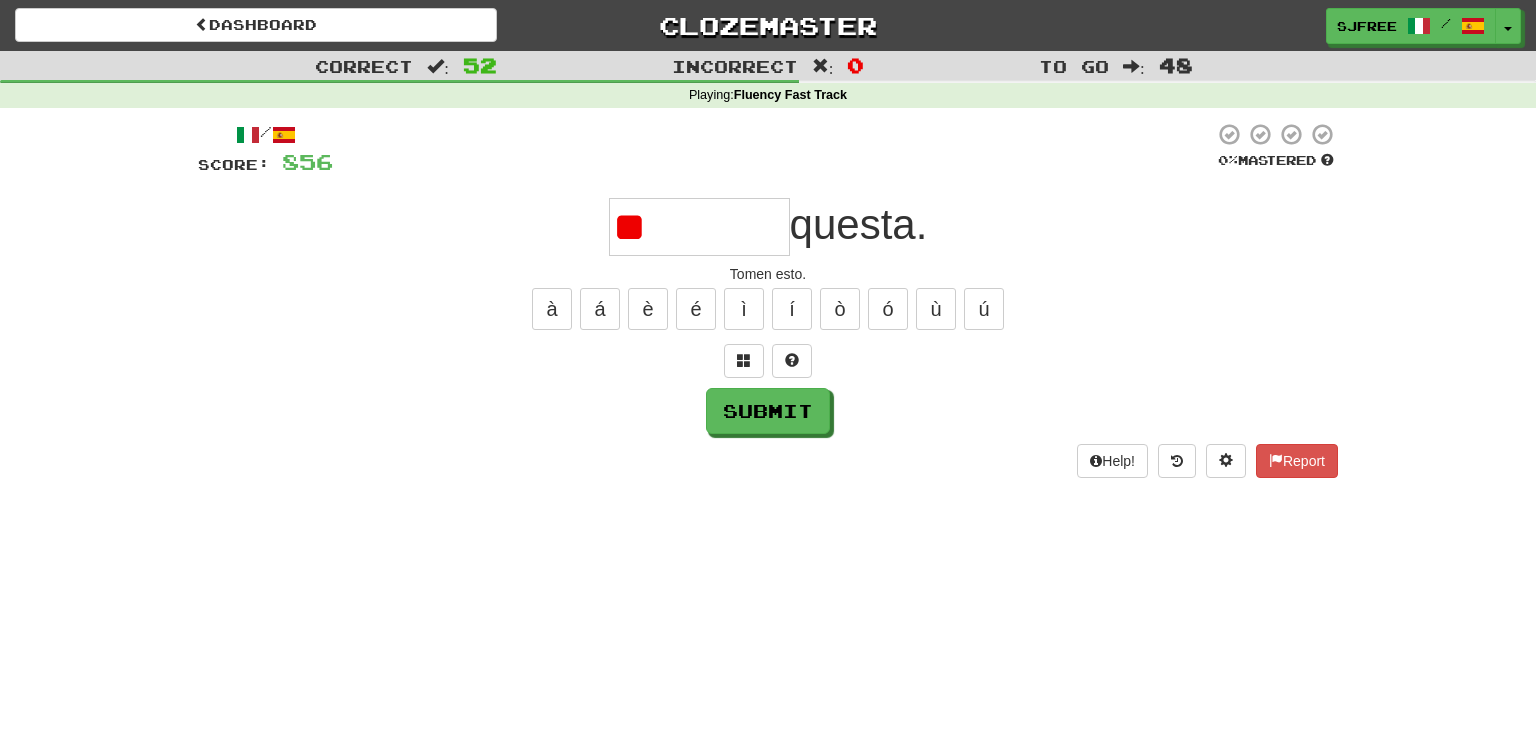 type on "*" 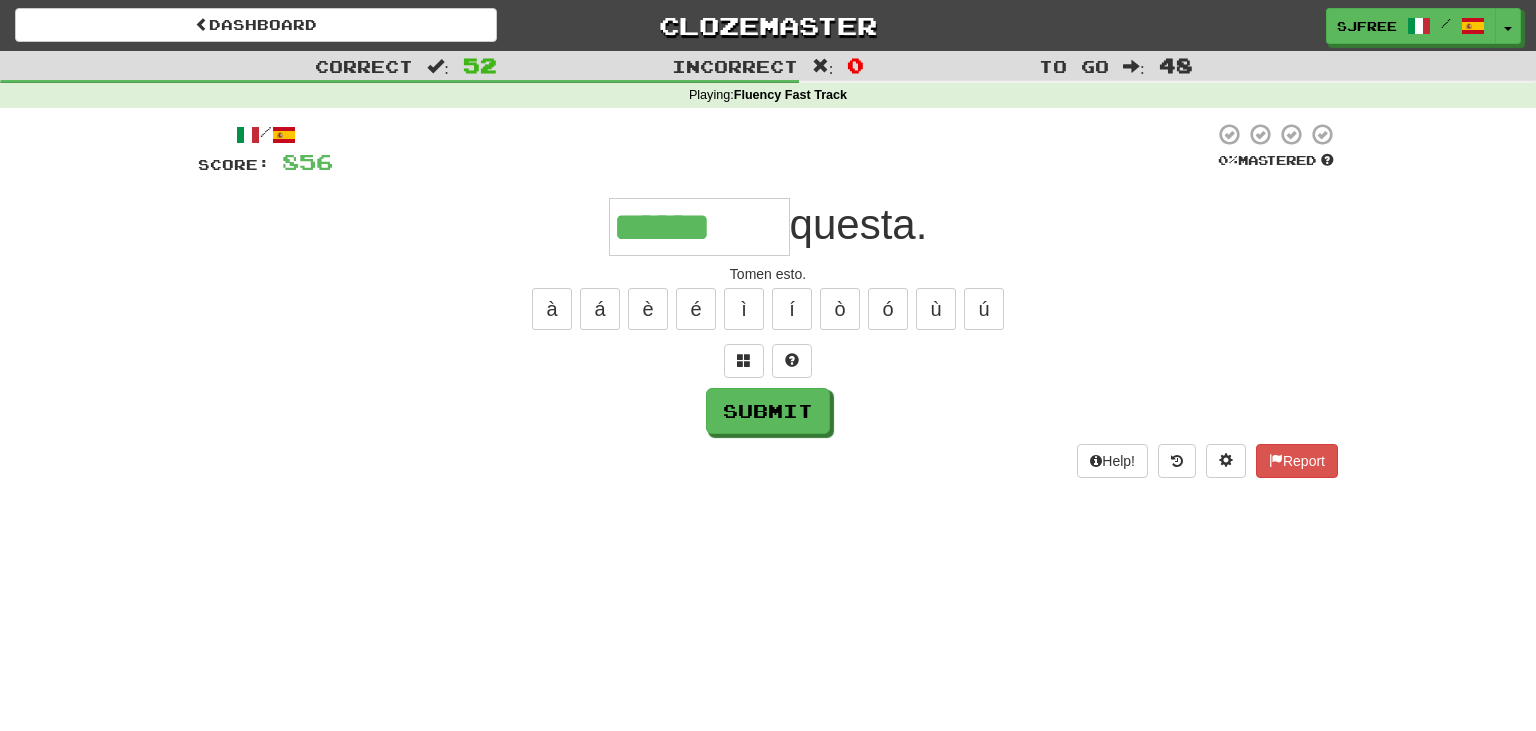 click on "questa." at bounding box center (859, 224) 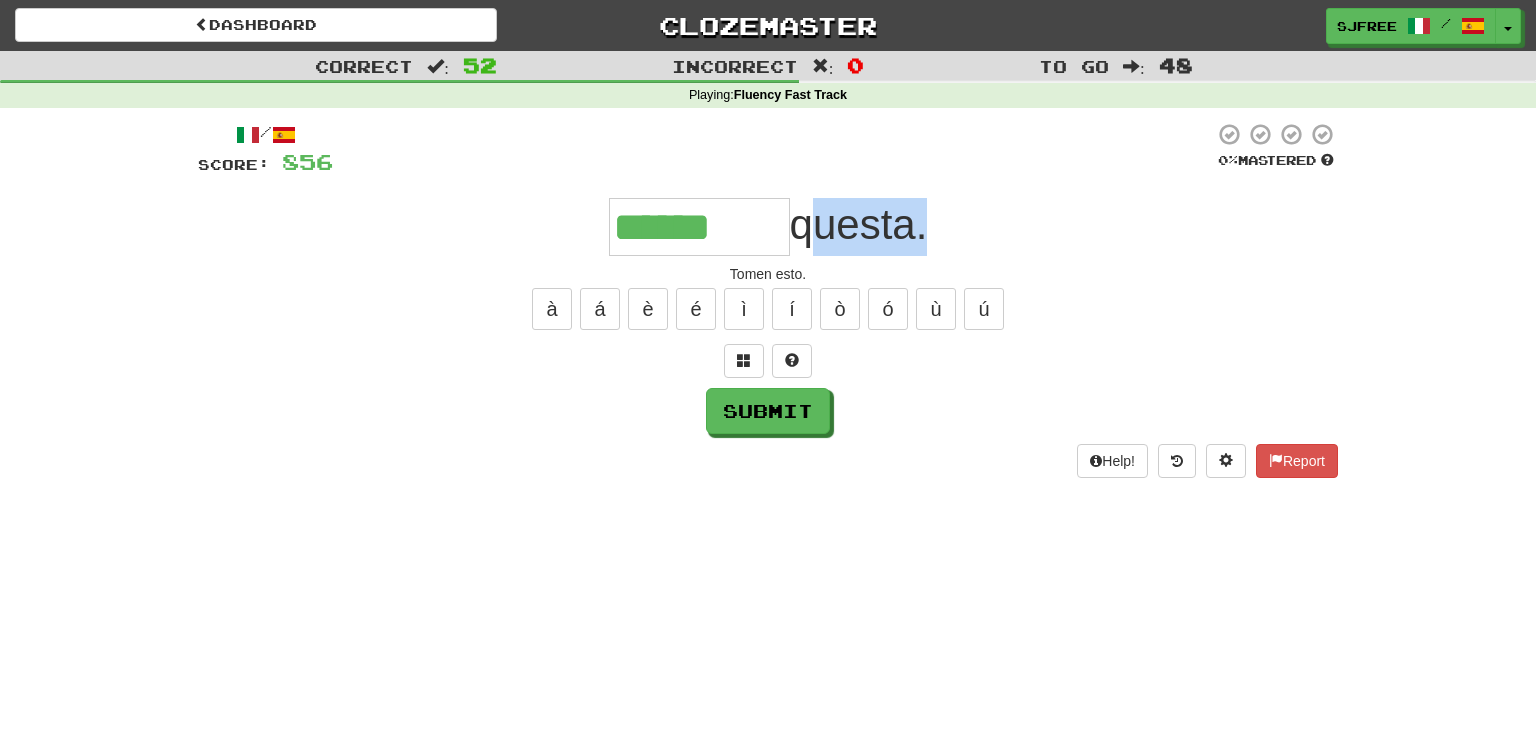 click on "questa." at bounding box center (859, 224) 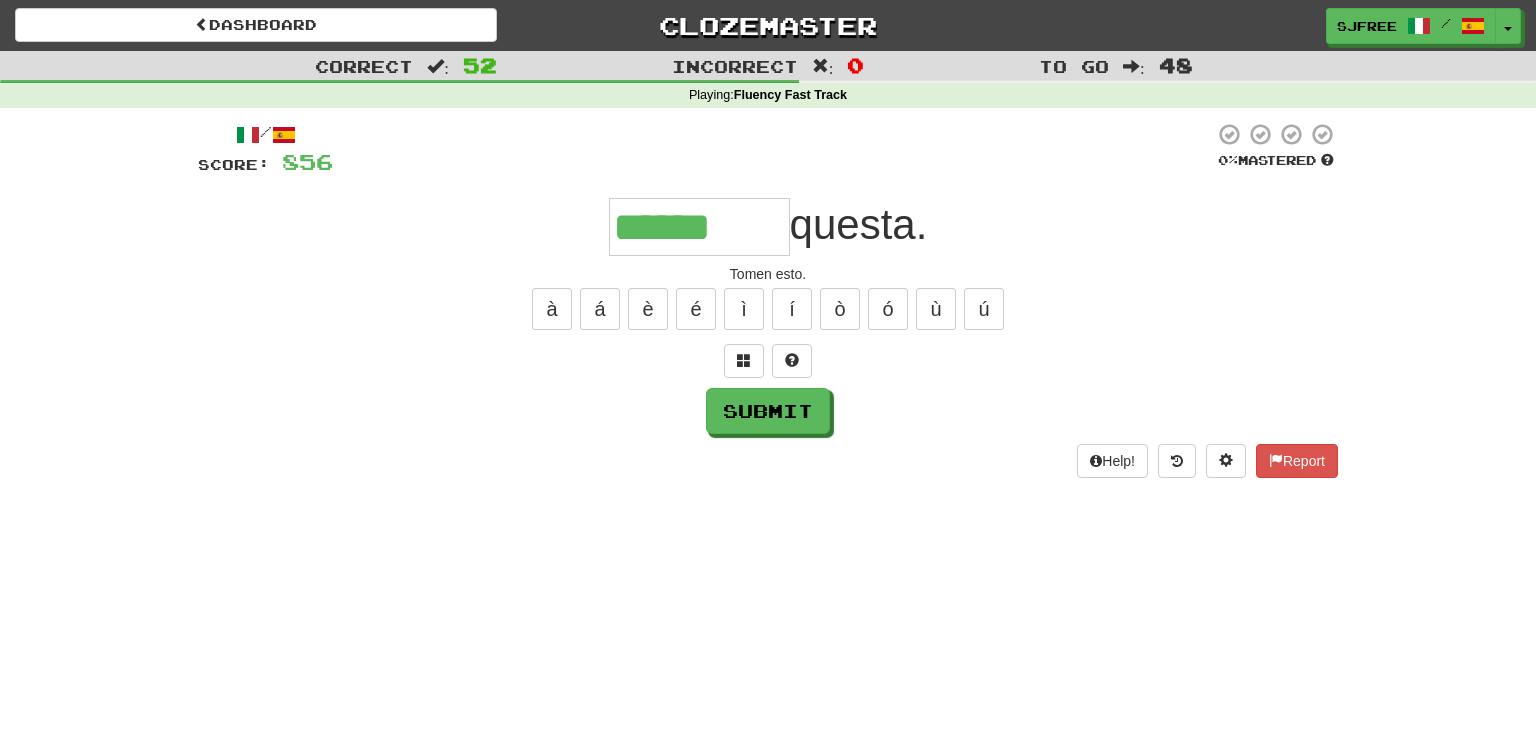 click on "******" at bounding box center [699, 227] 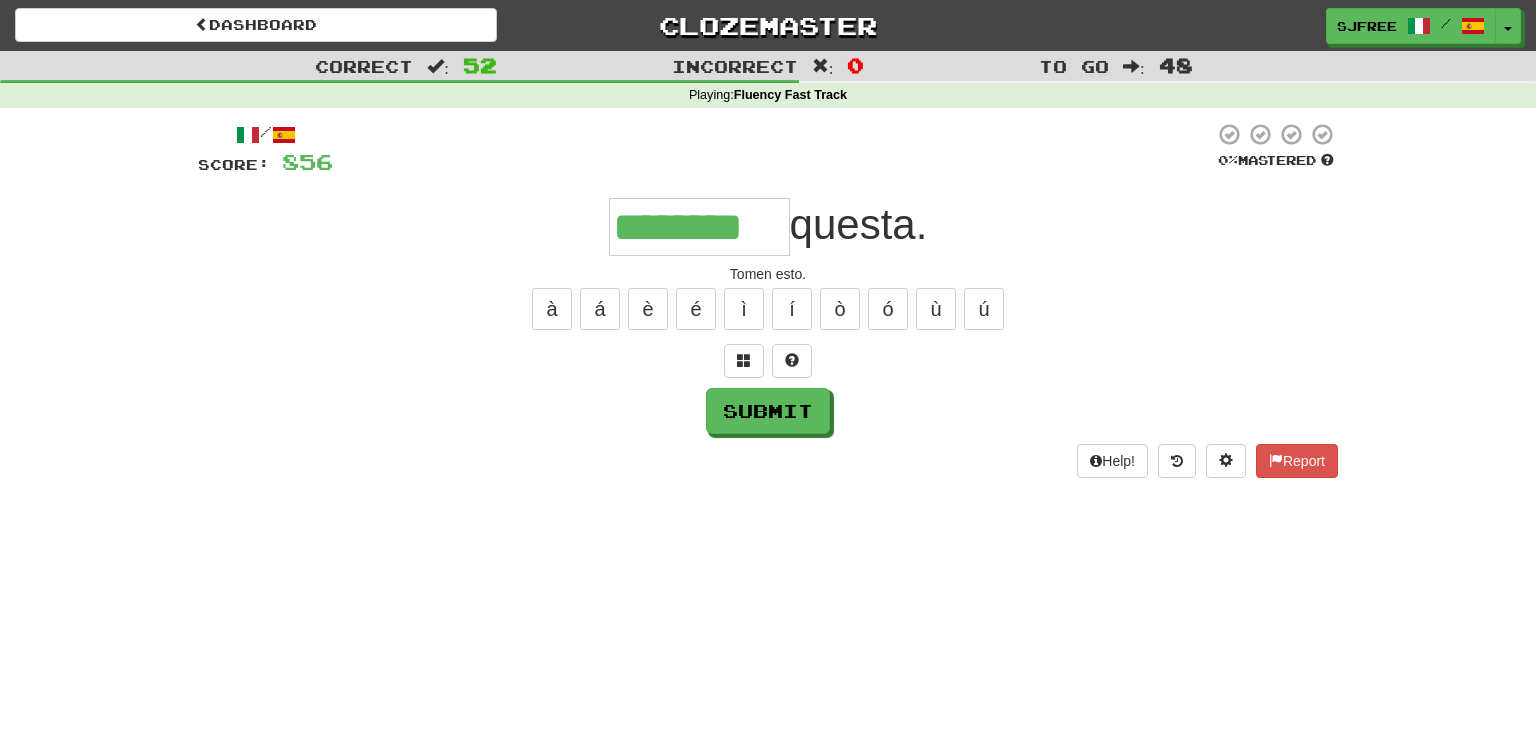 type on "********" 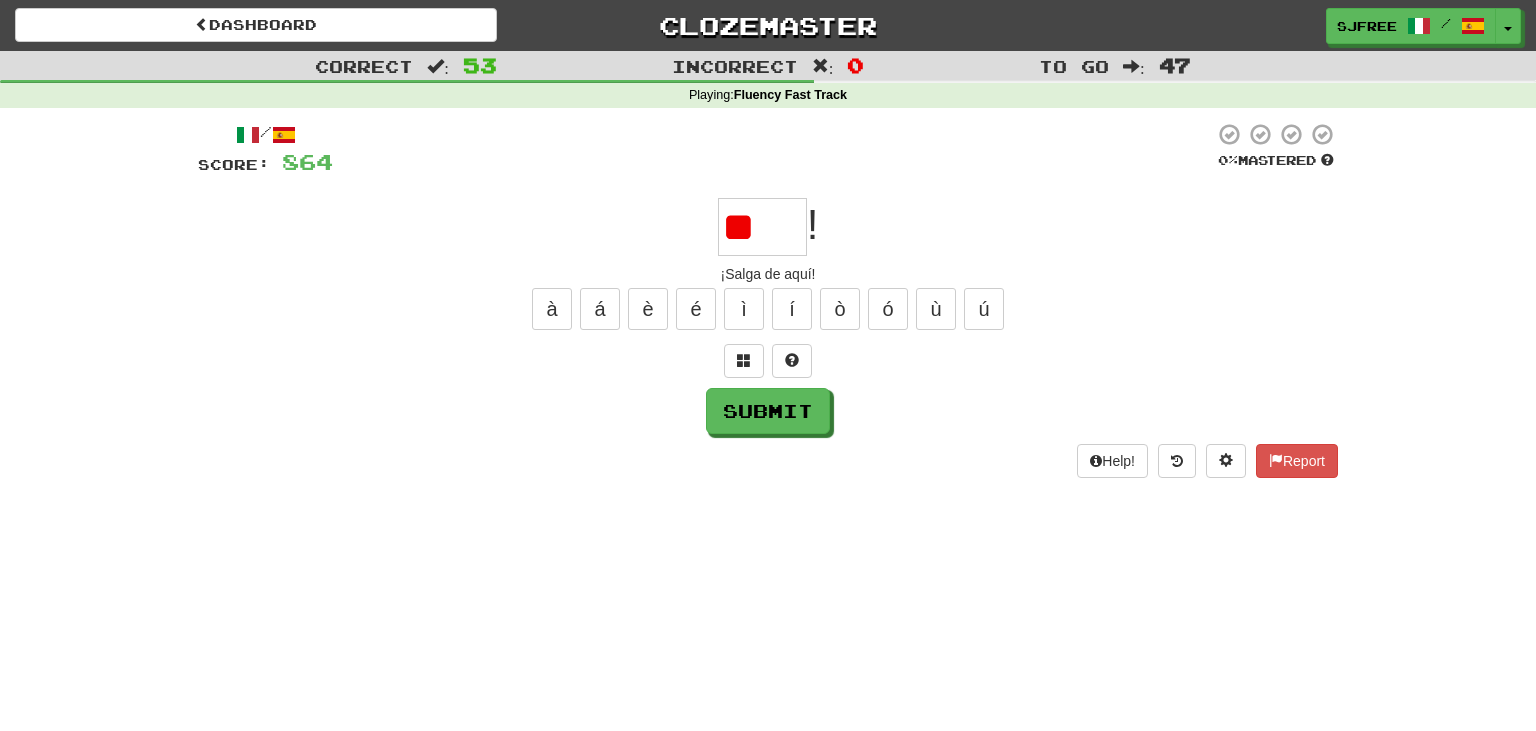 type on "*" 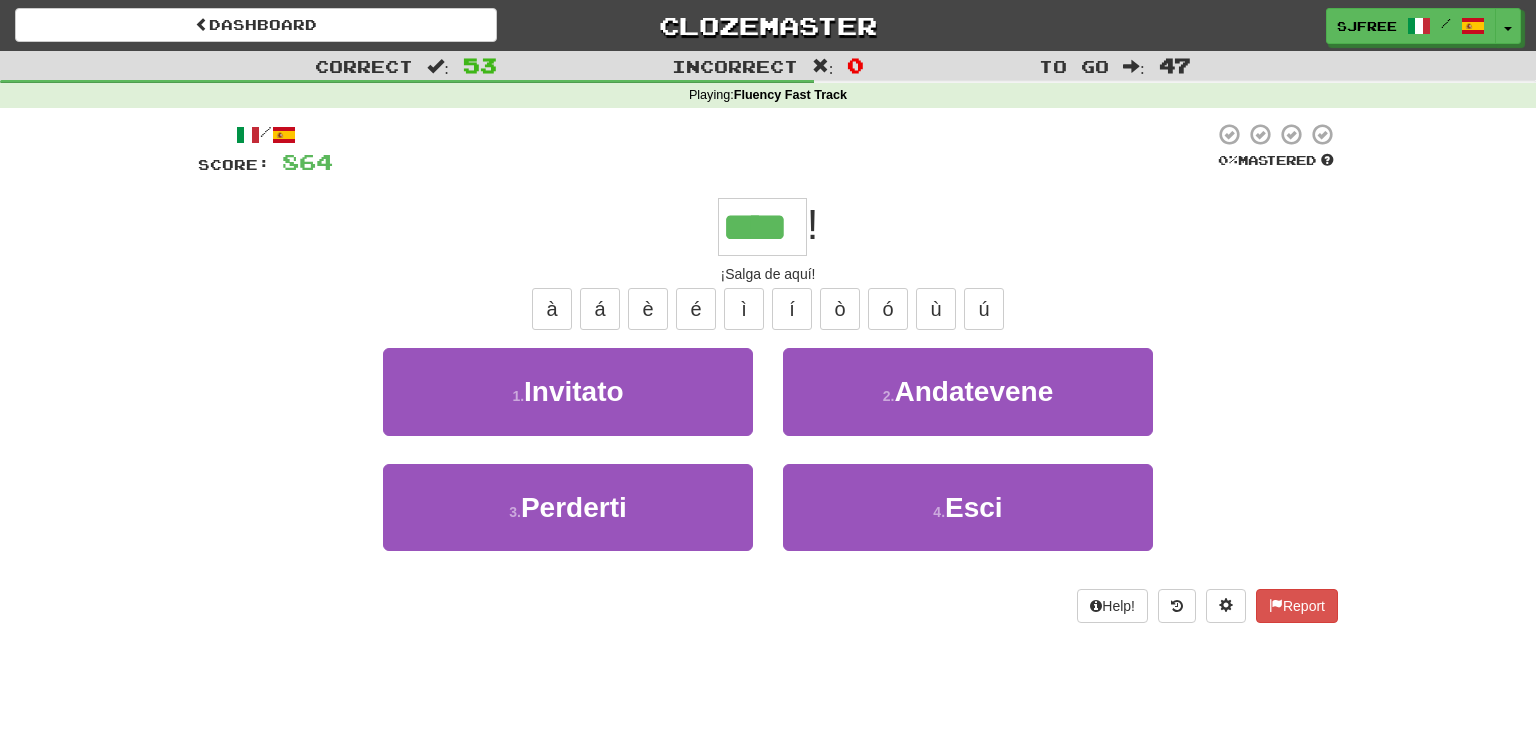 type on "****" 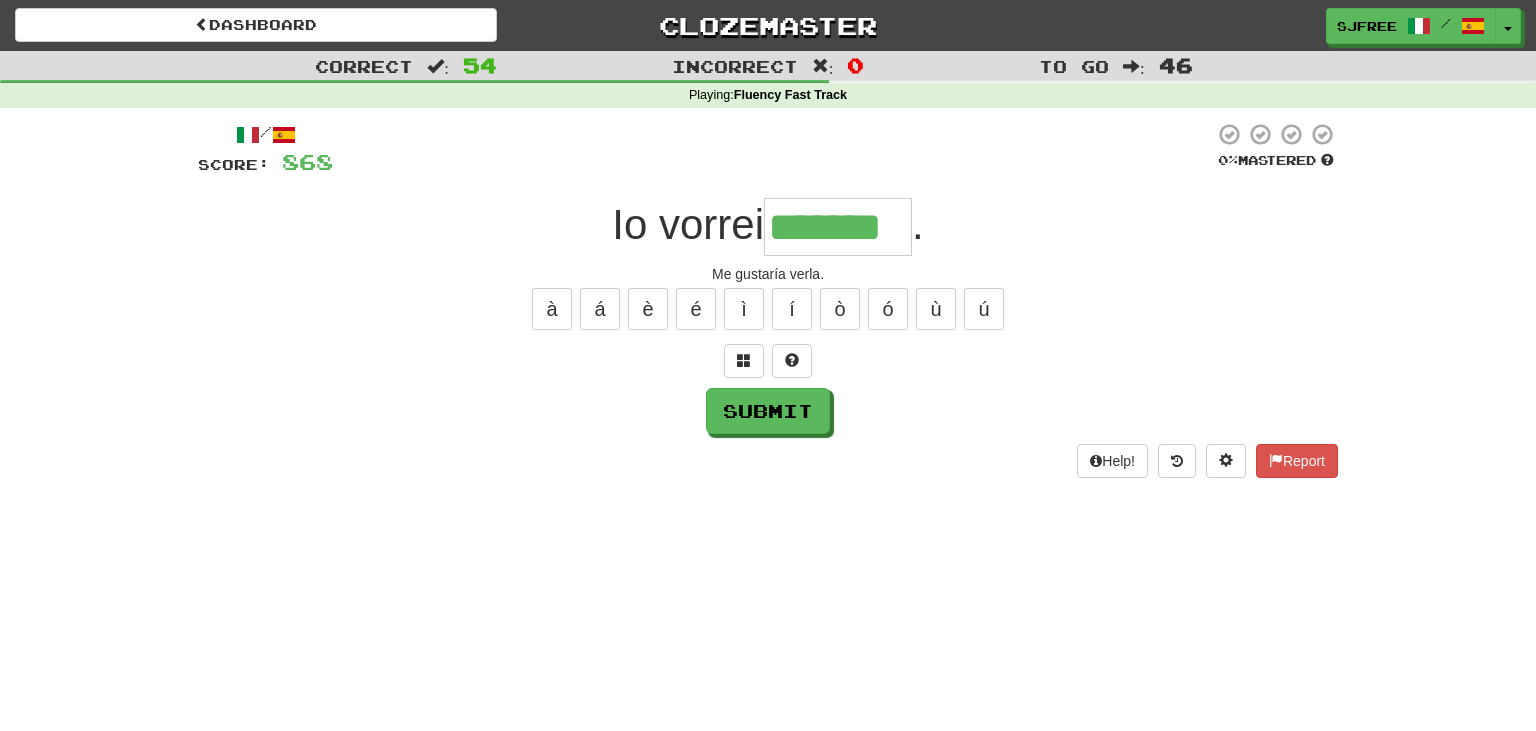 type on "*******" 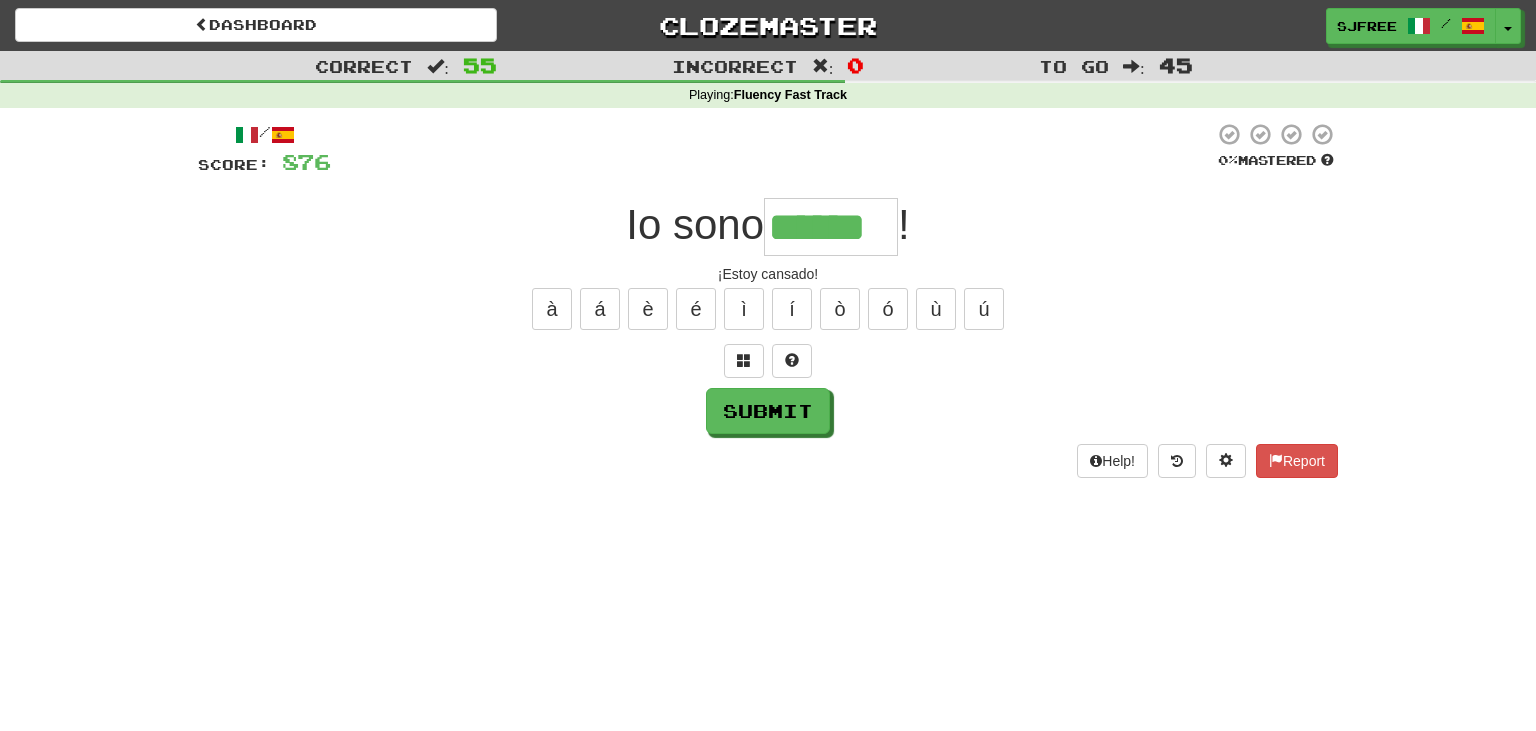 type on "******" 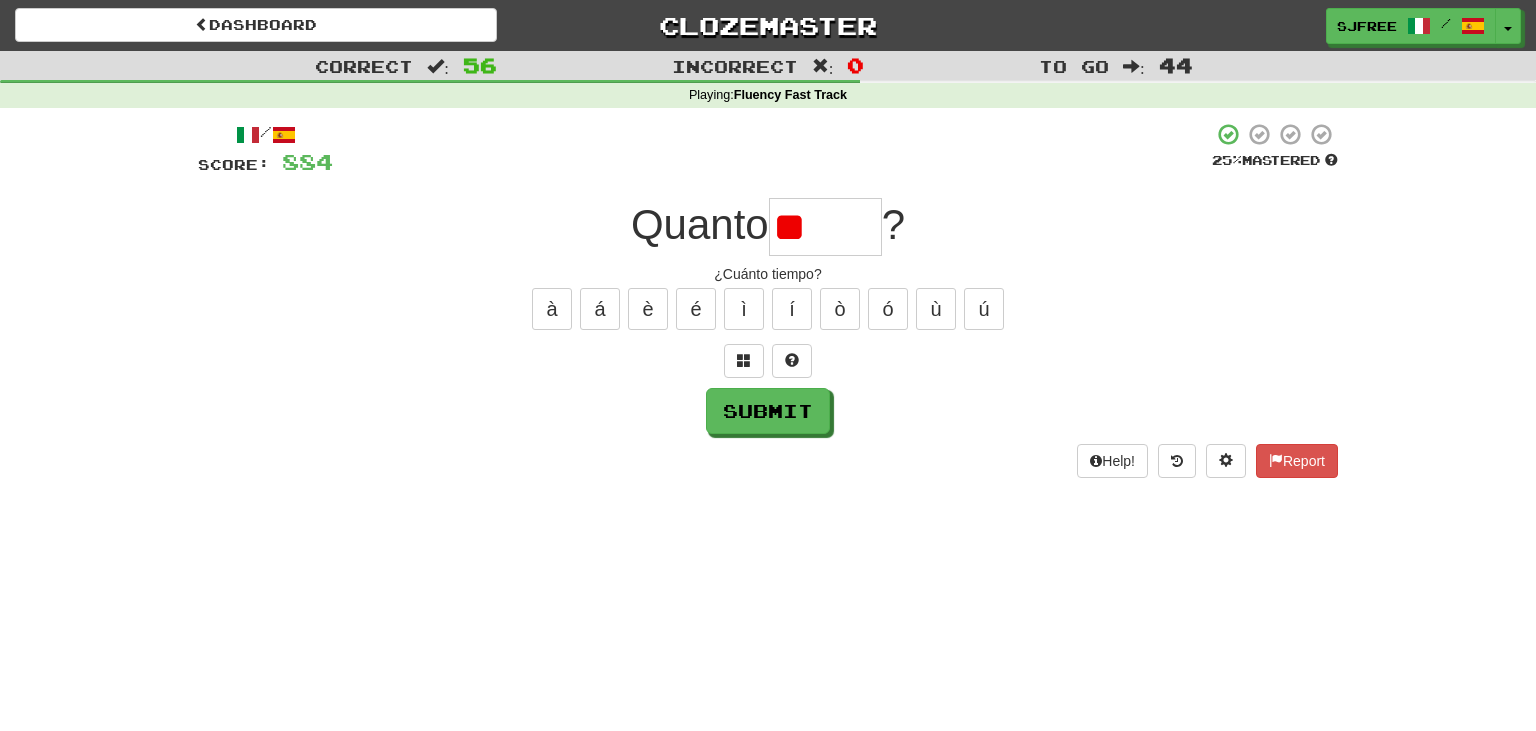 type on "*" 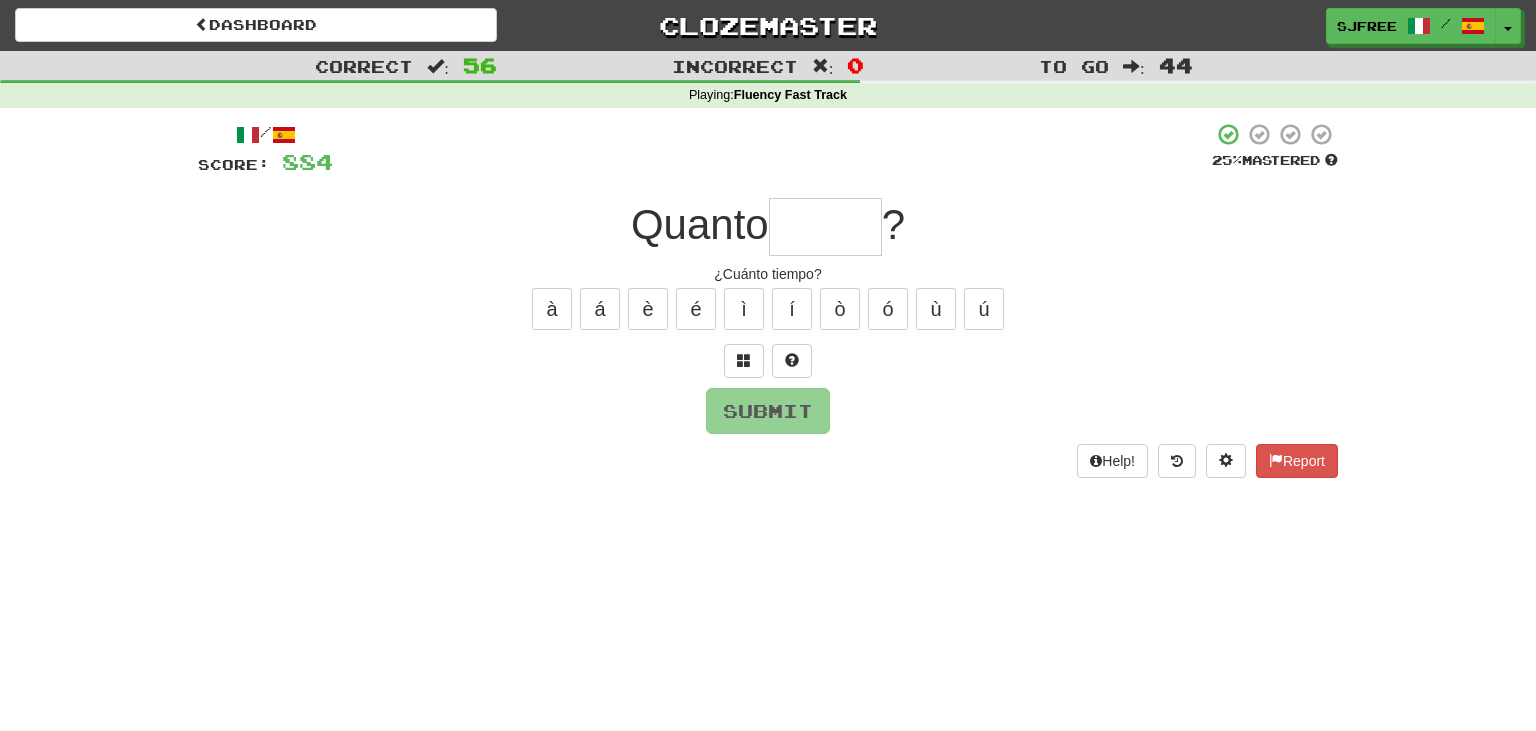 type on "*" 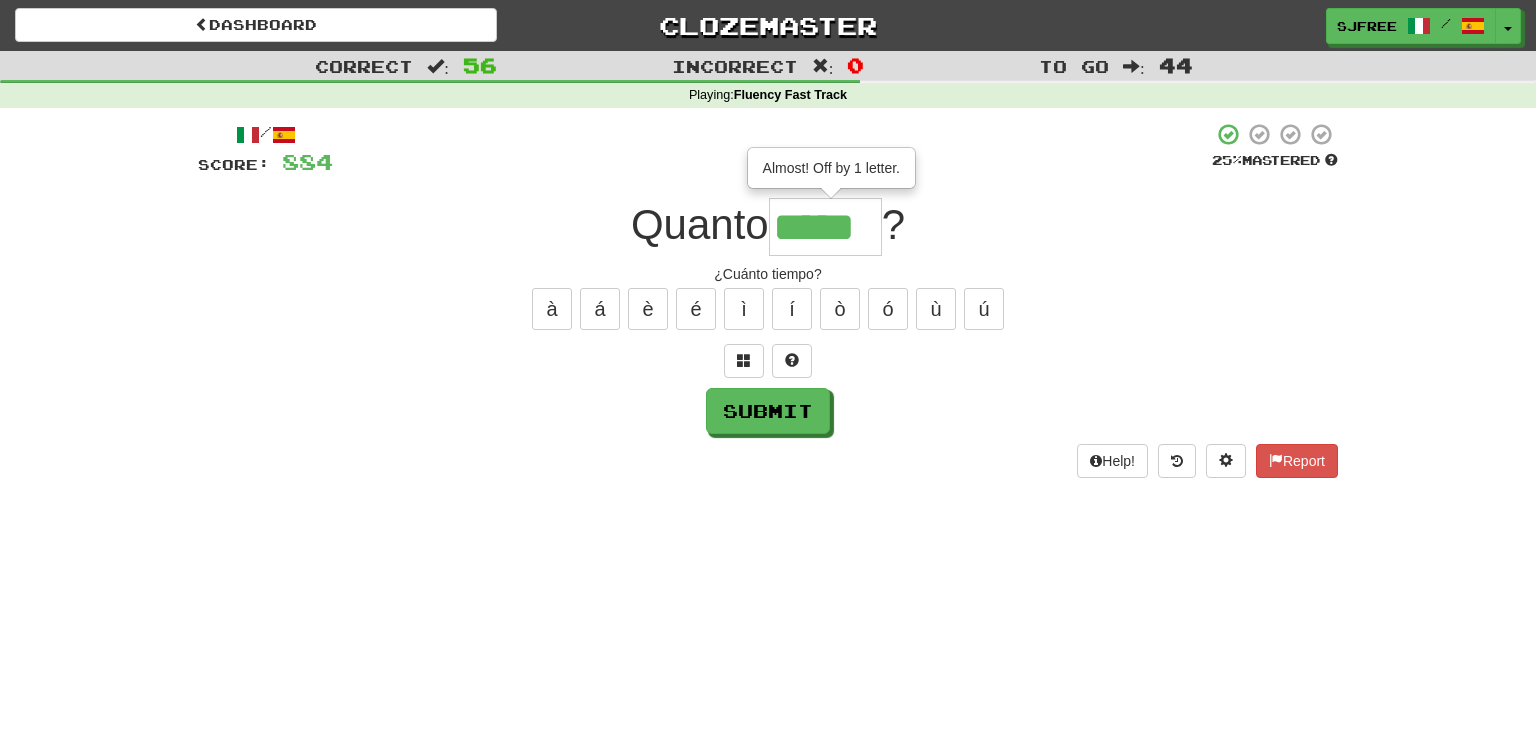type on "*****" 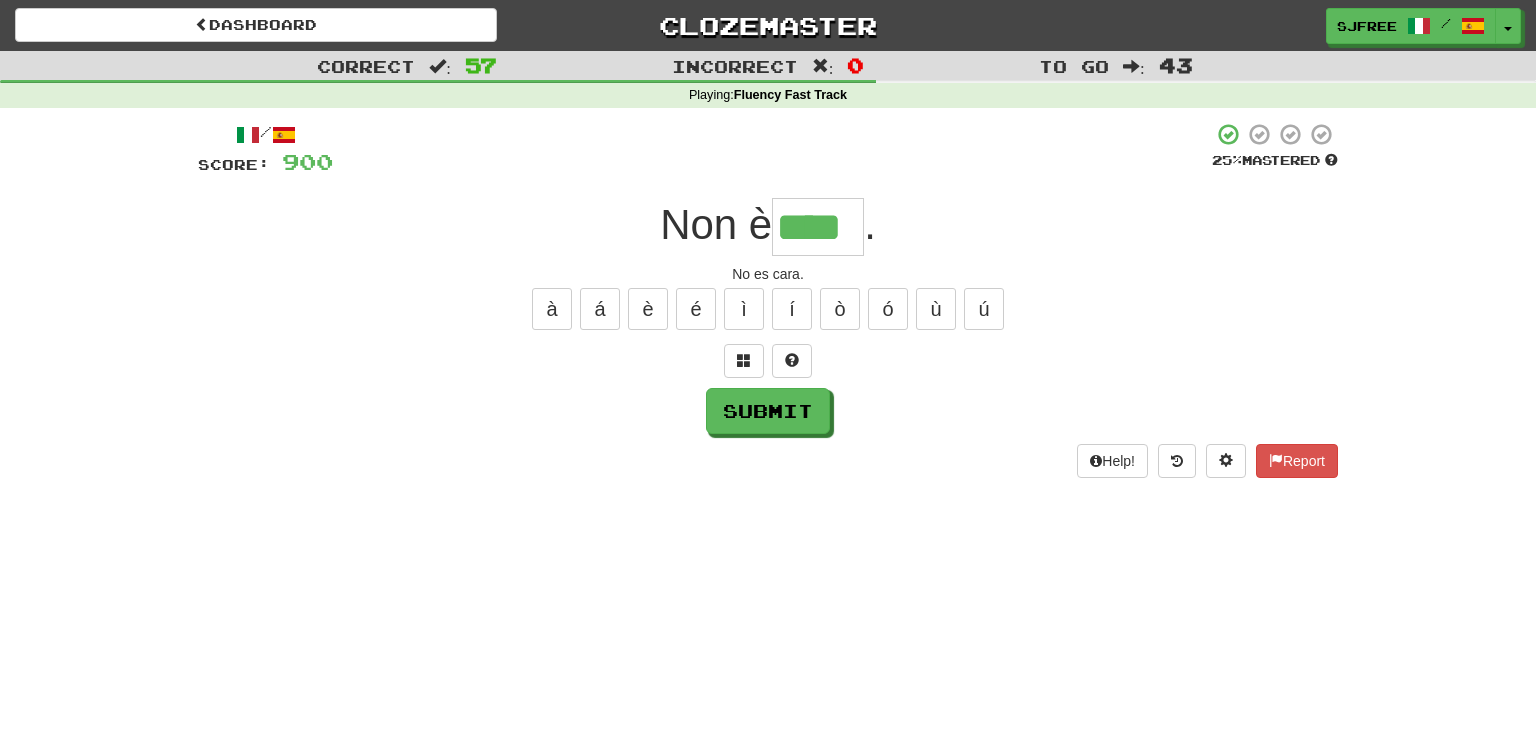 type on "****" 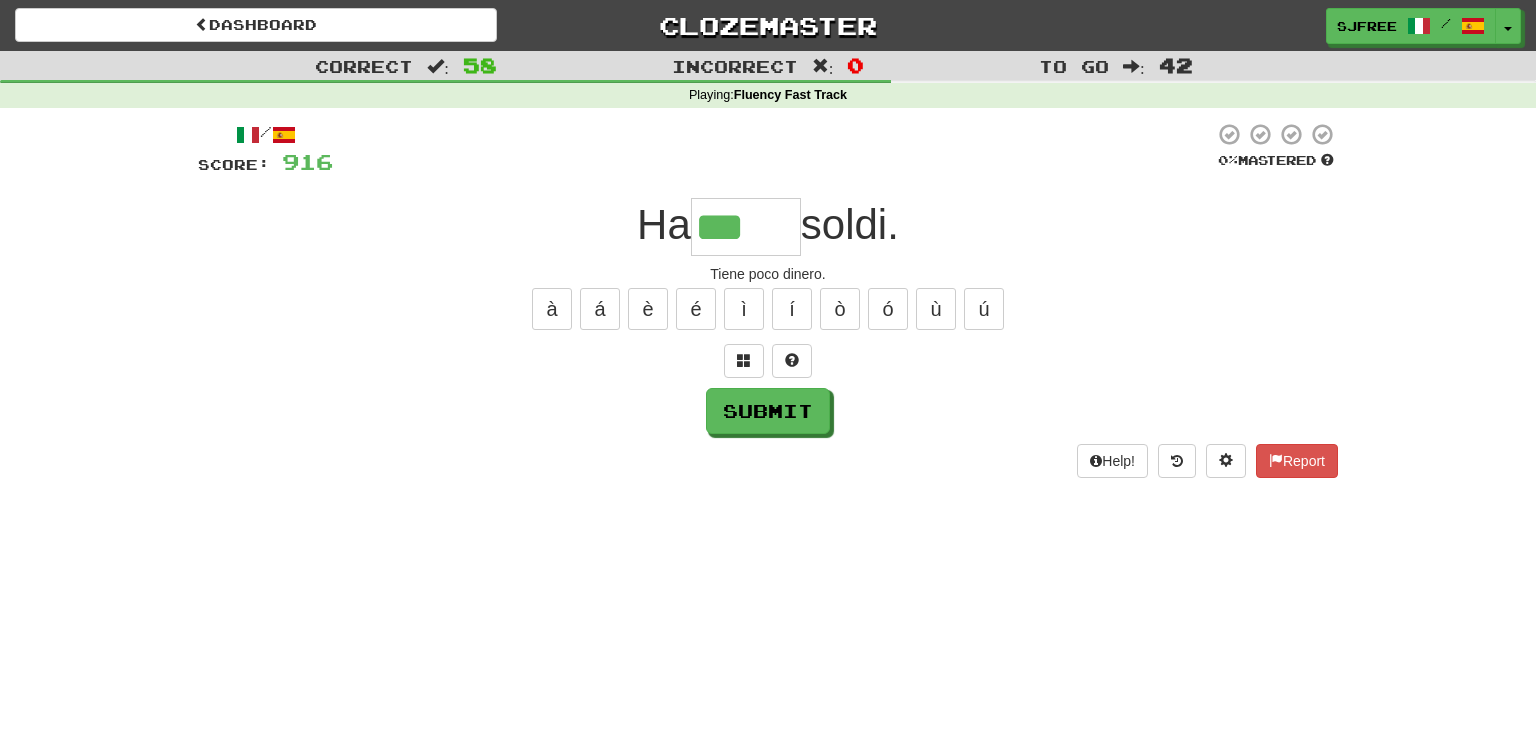 click on "***" at bounding box center (746, 227) 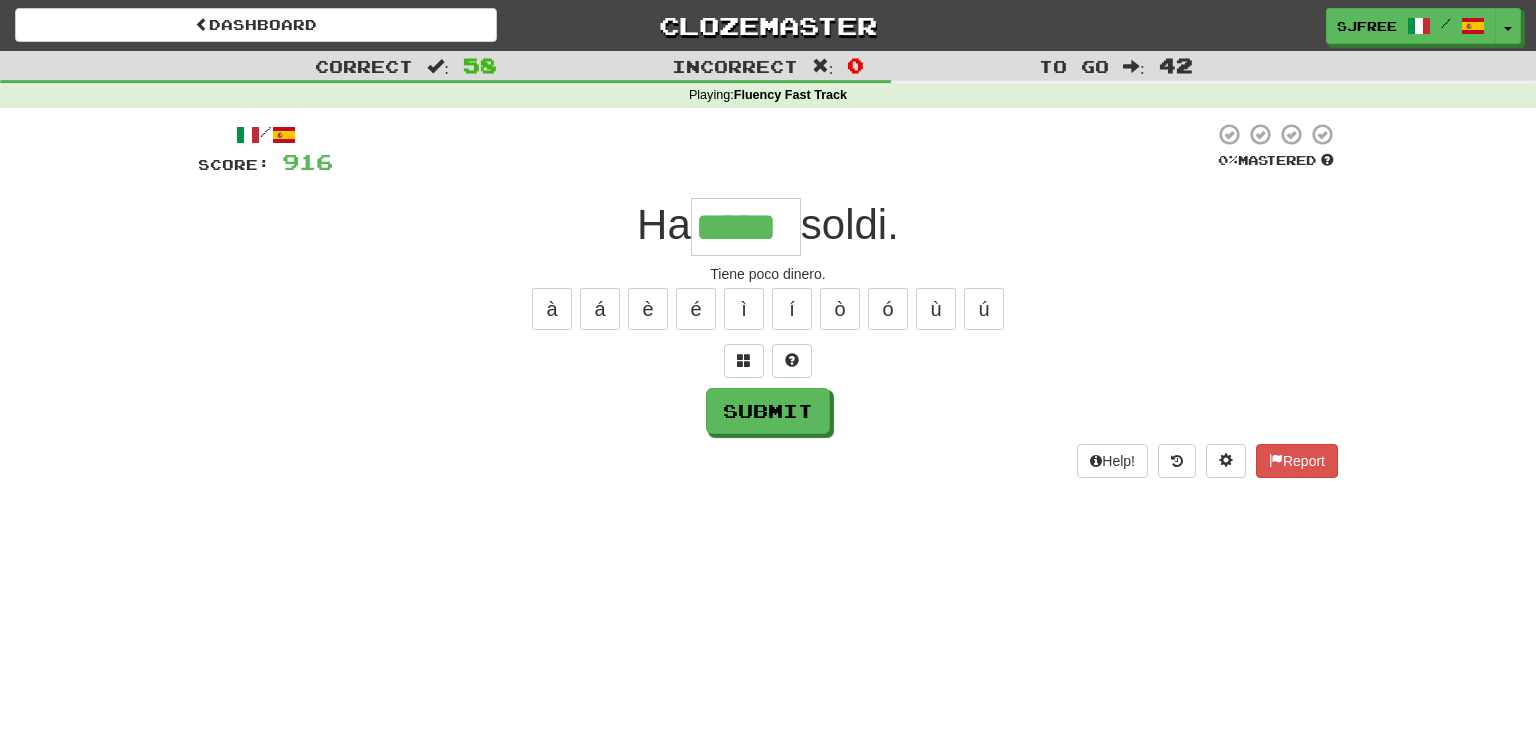 type on "*****" 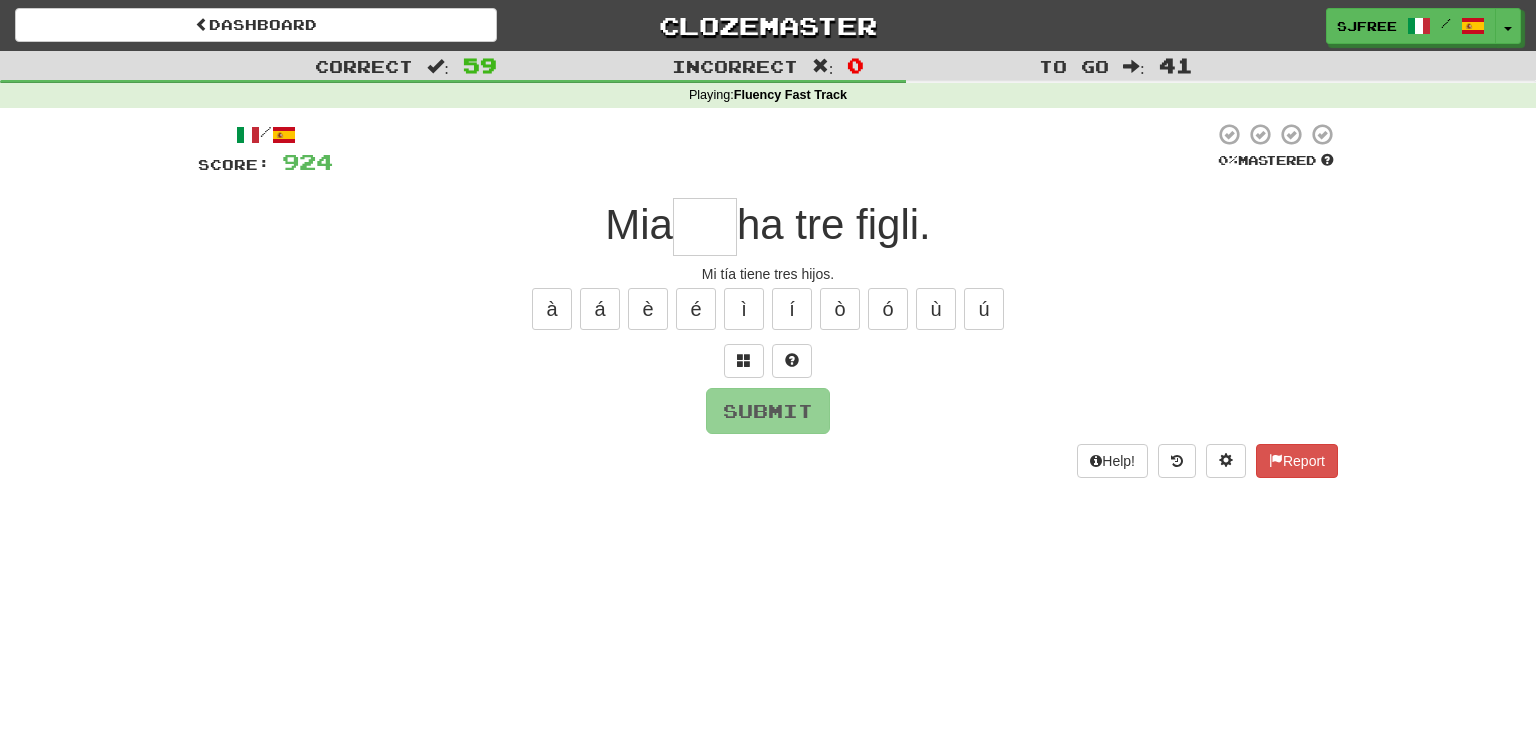 click on "ha tre figli." at bounding box center [834, 224] 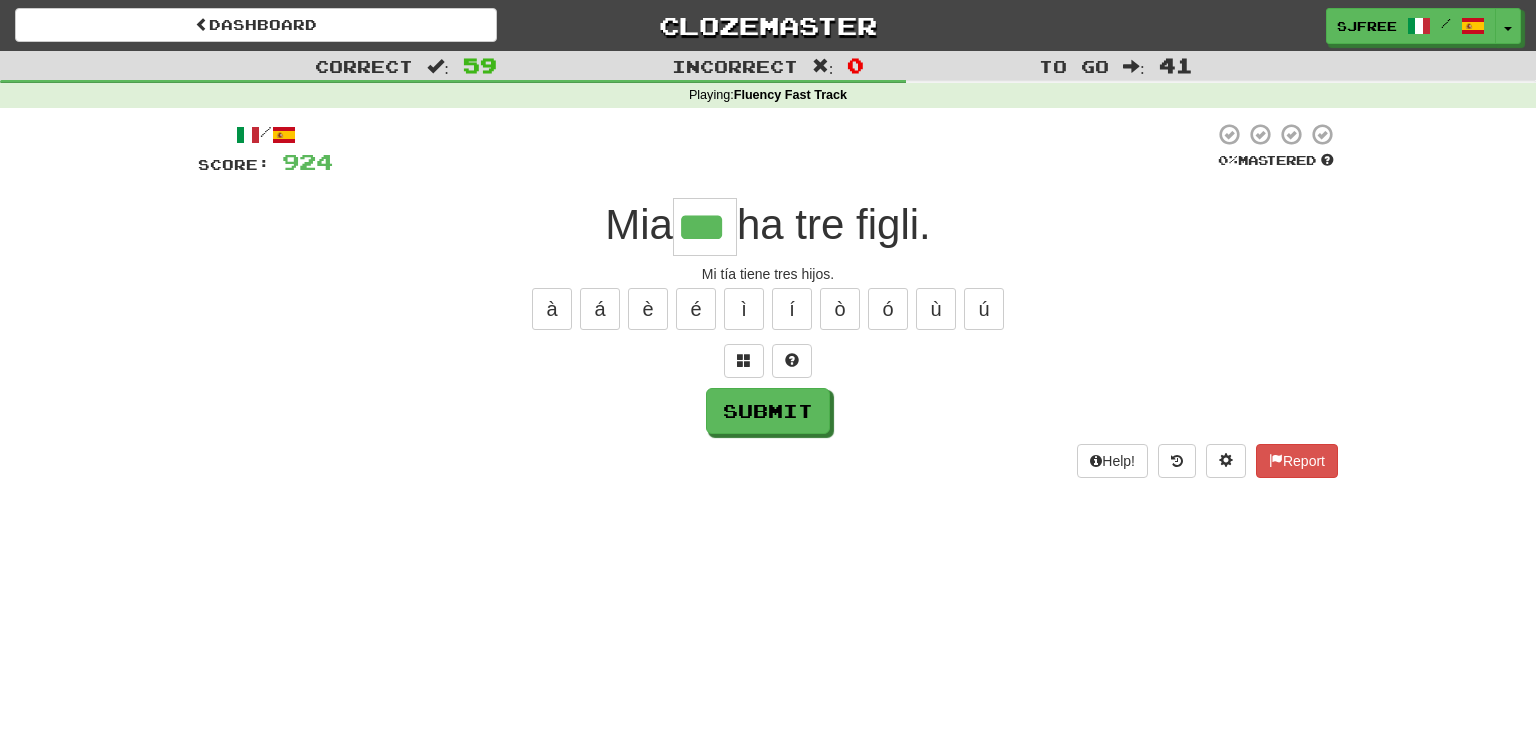 type on "***" 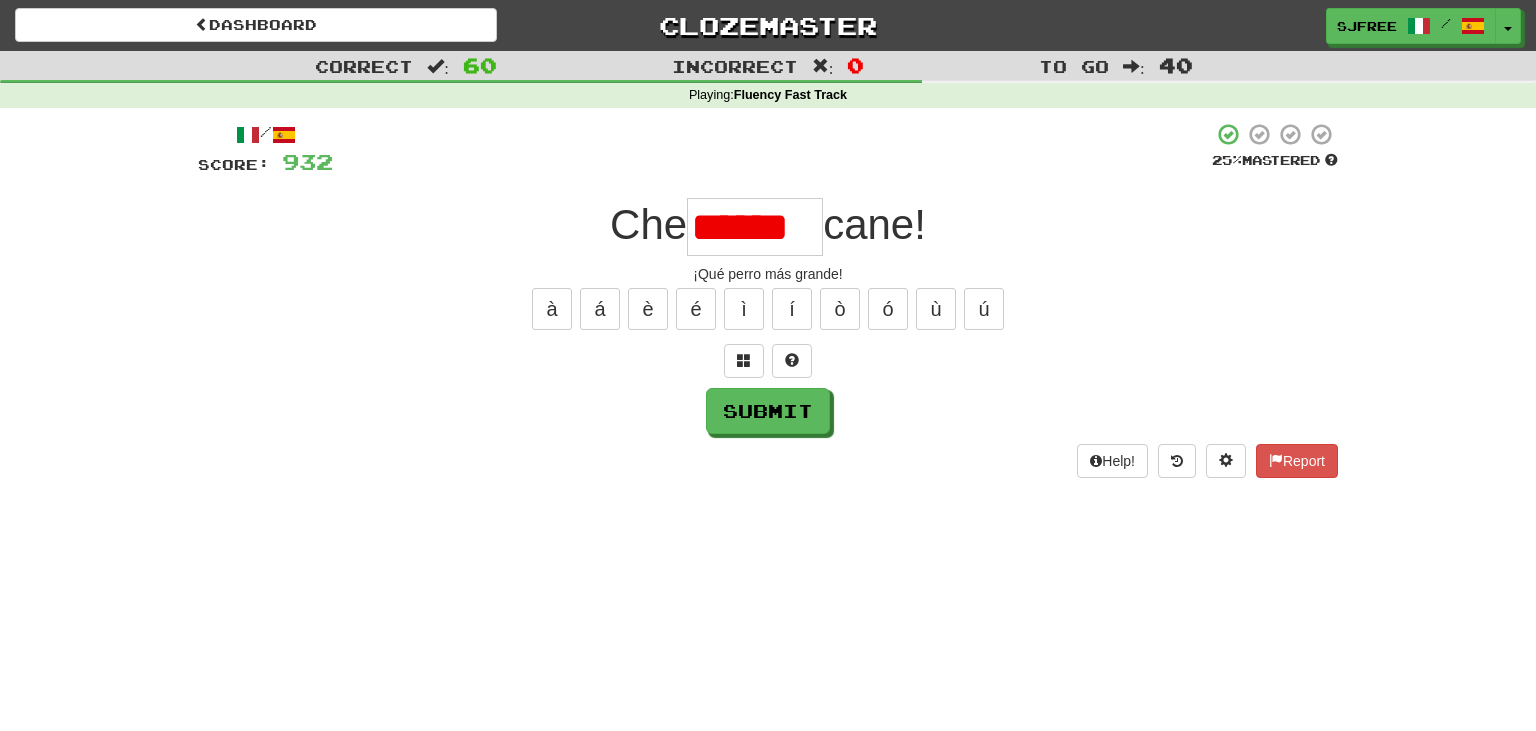 scroll, scrollTop: 0, scrollLeft: 2, axis: horizontal 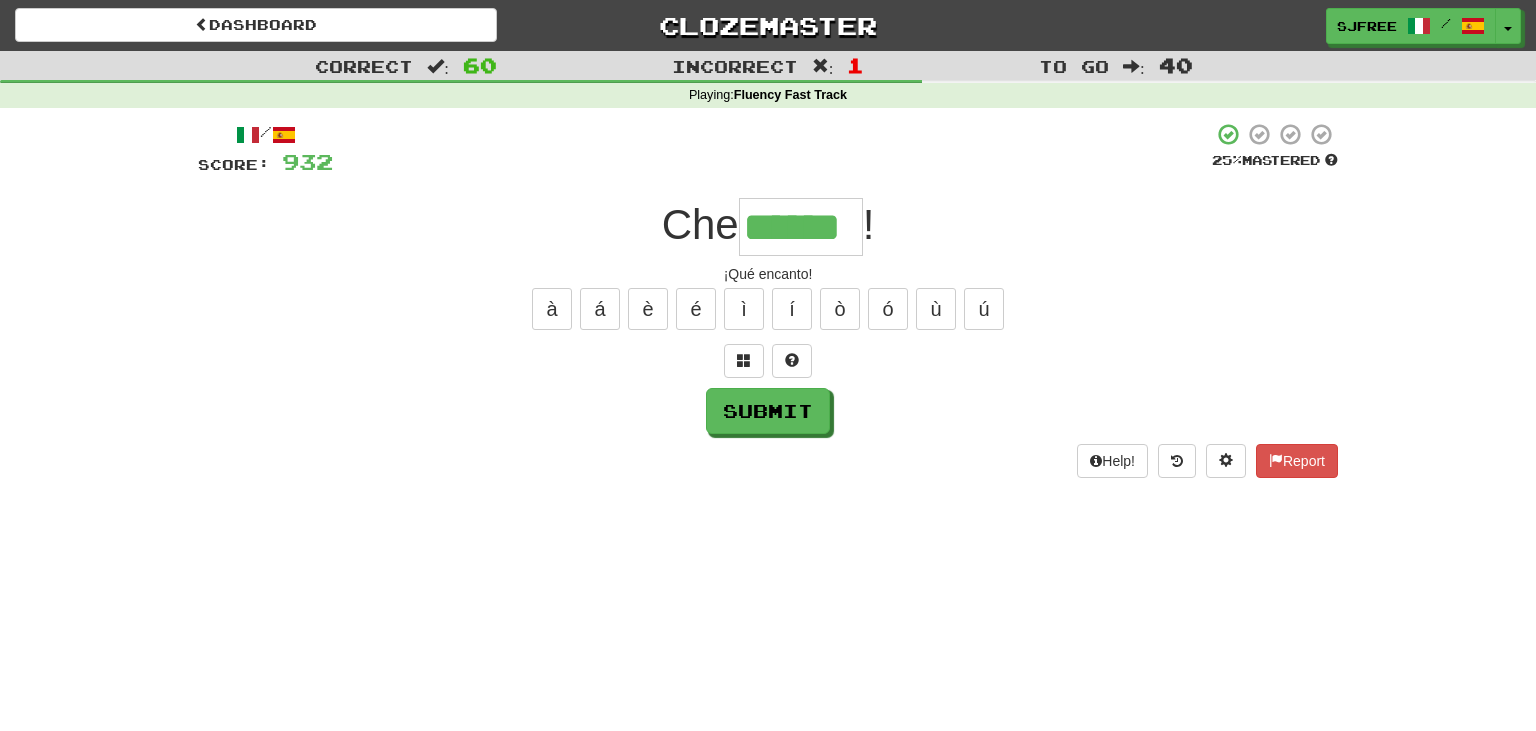 type on "******" 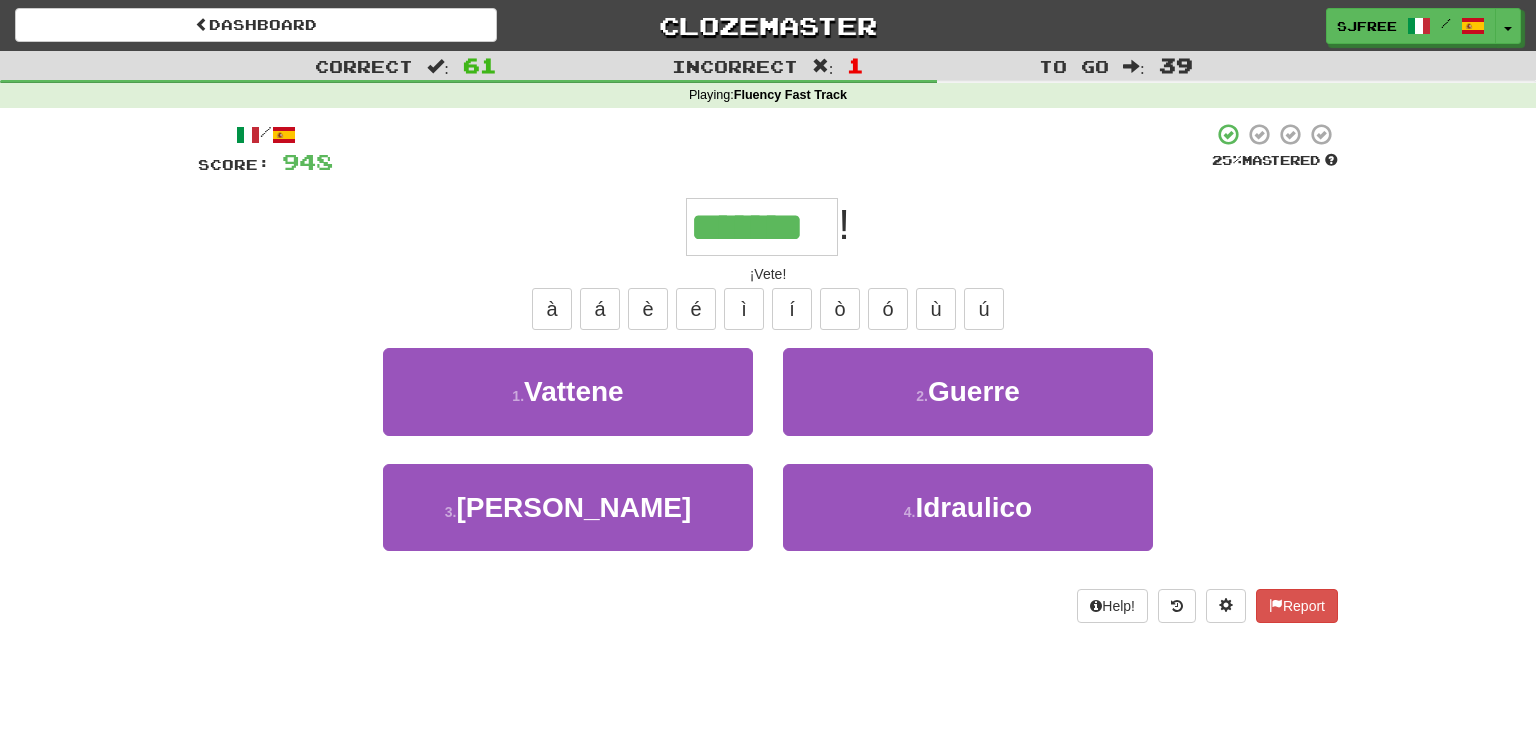 type on "*******" 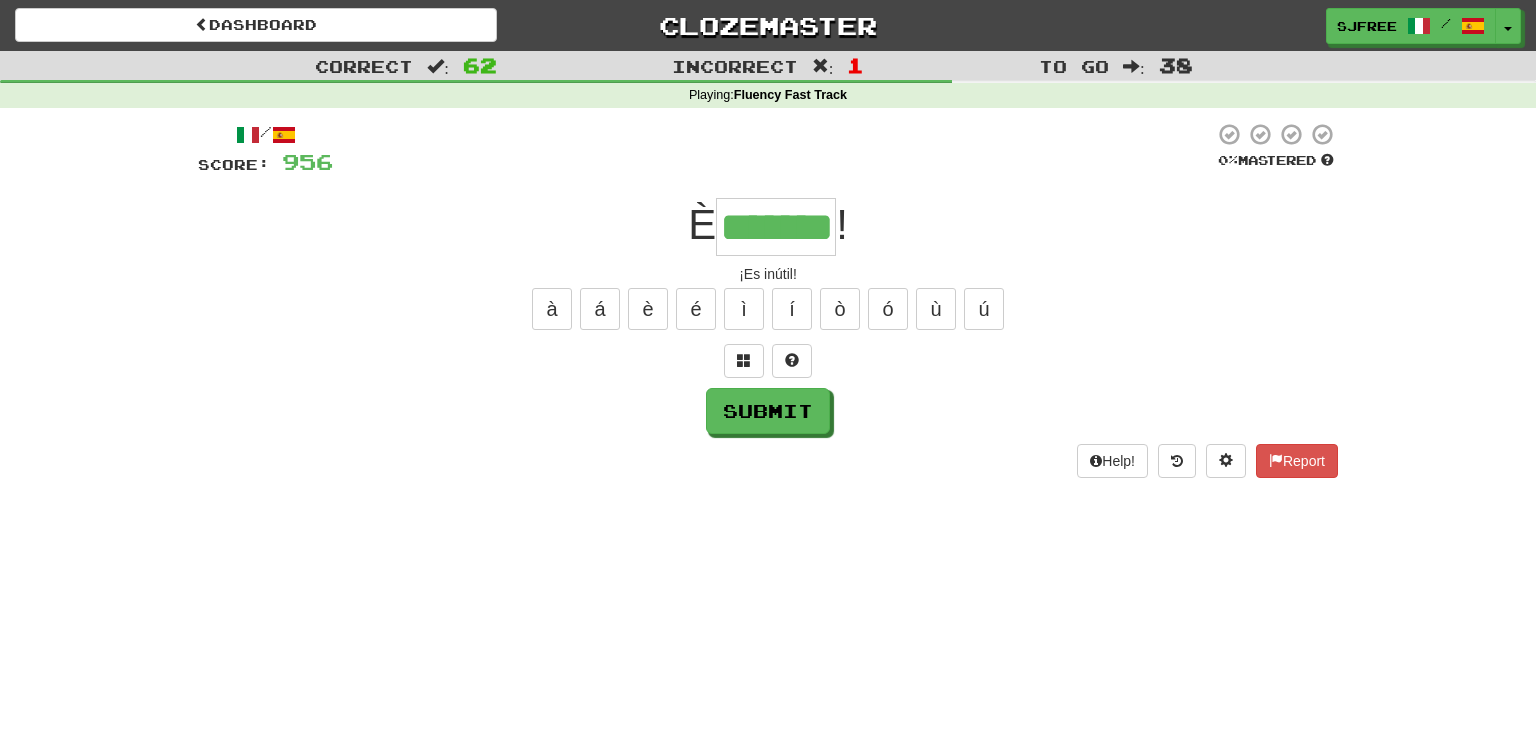 type on "*******" 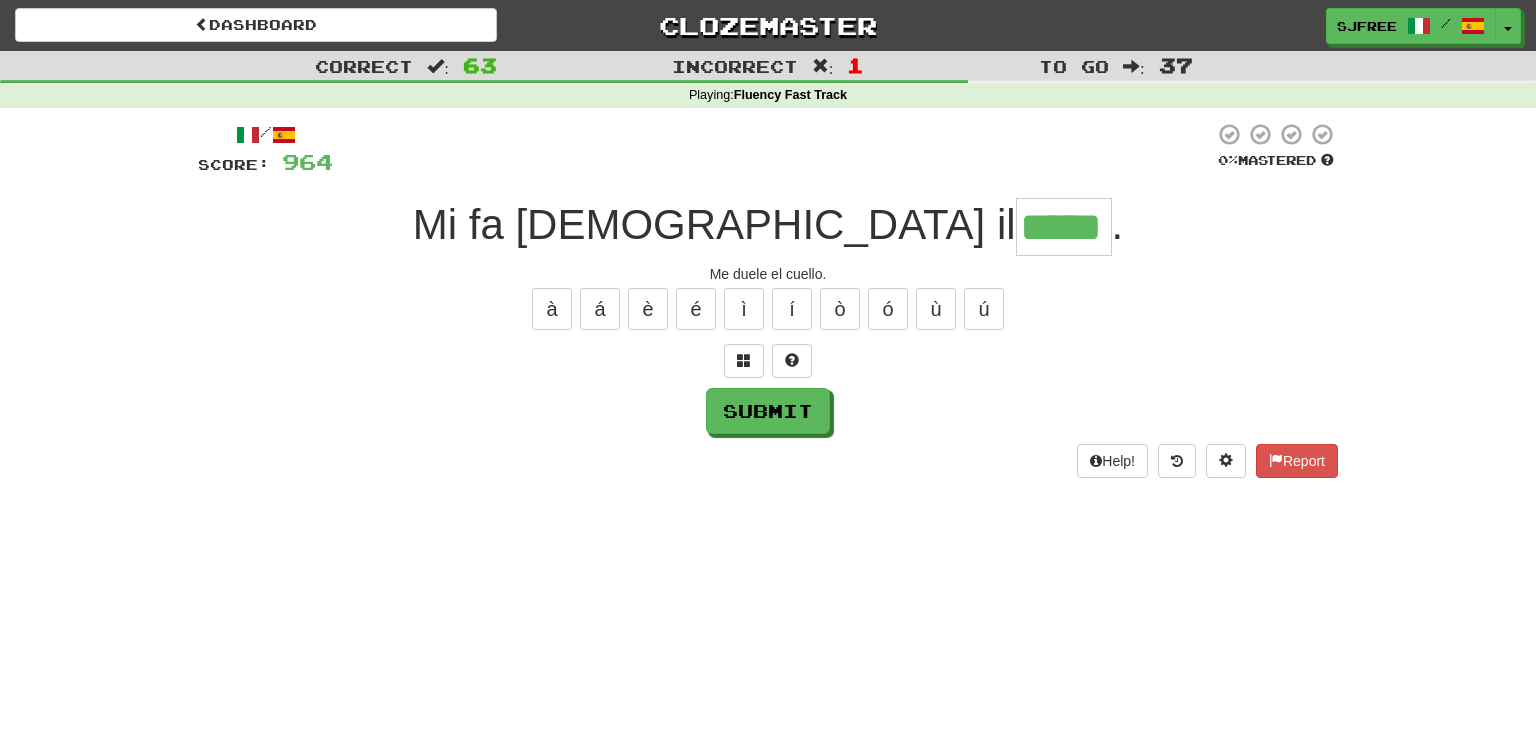 type on "*****" 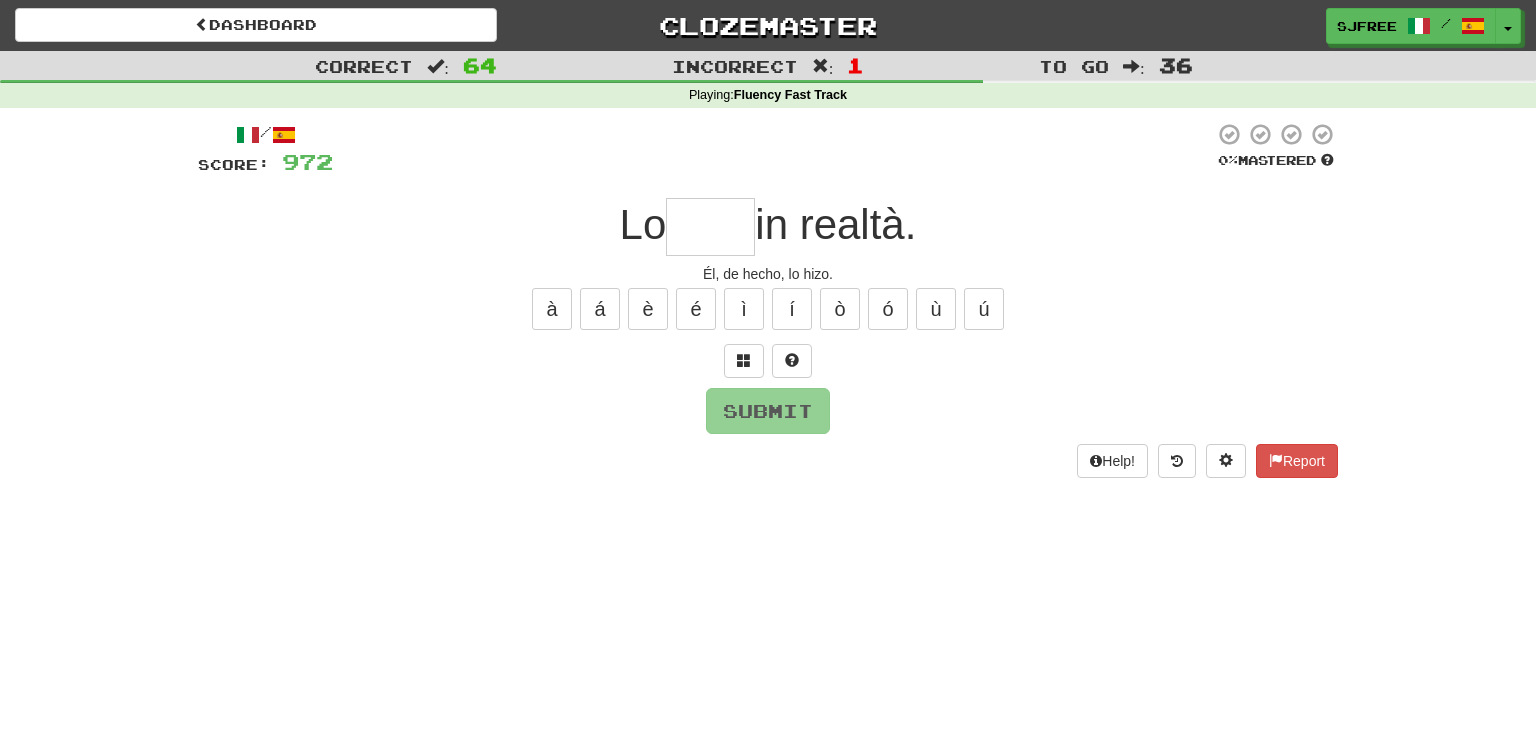 type on "*" 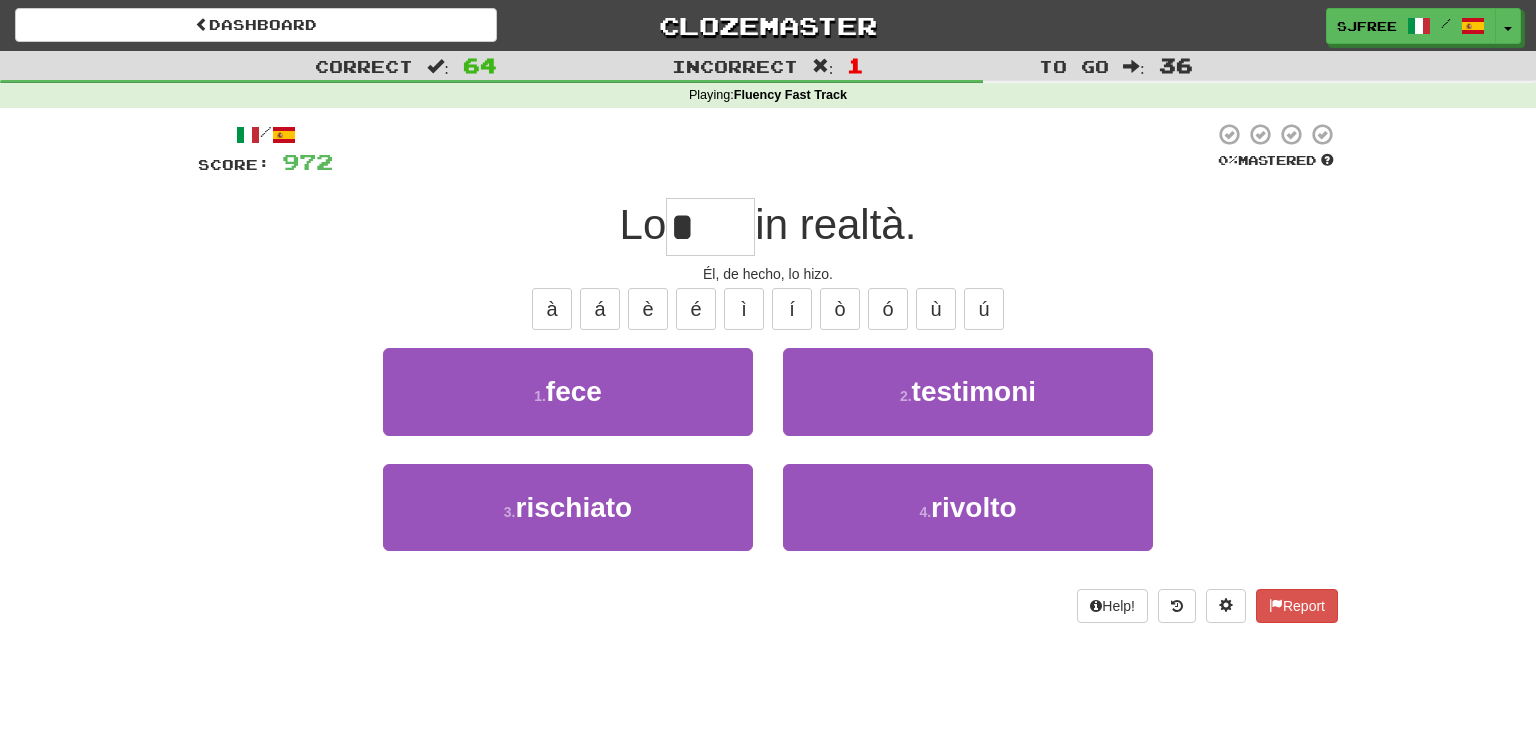 click on "*" at bounding box center (710, 227) 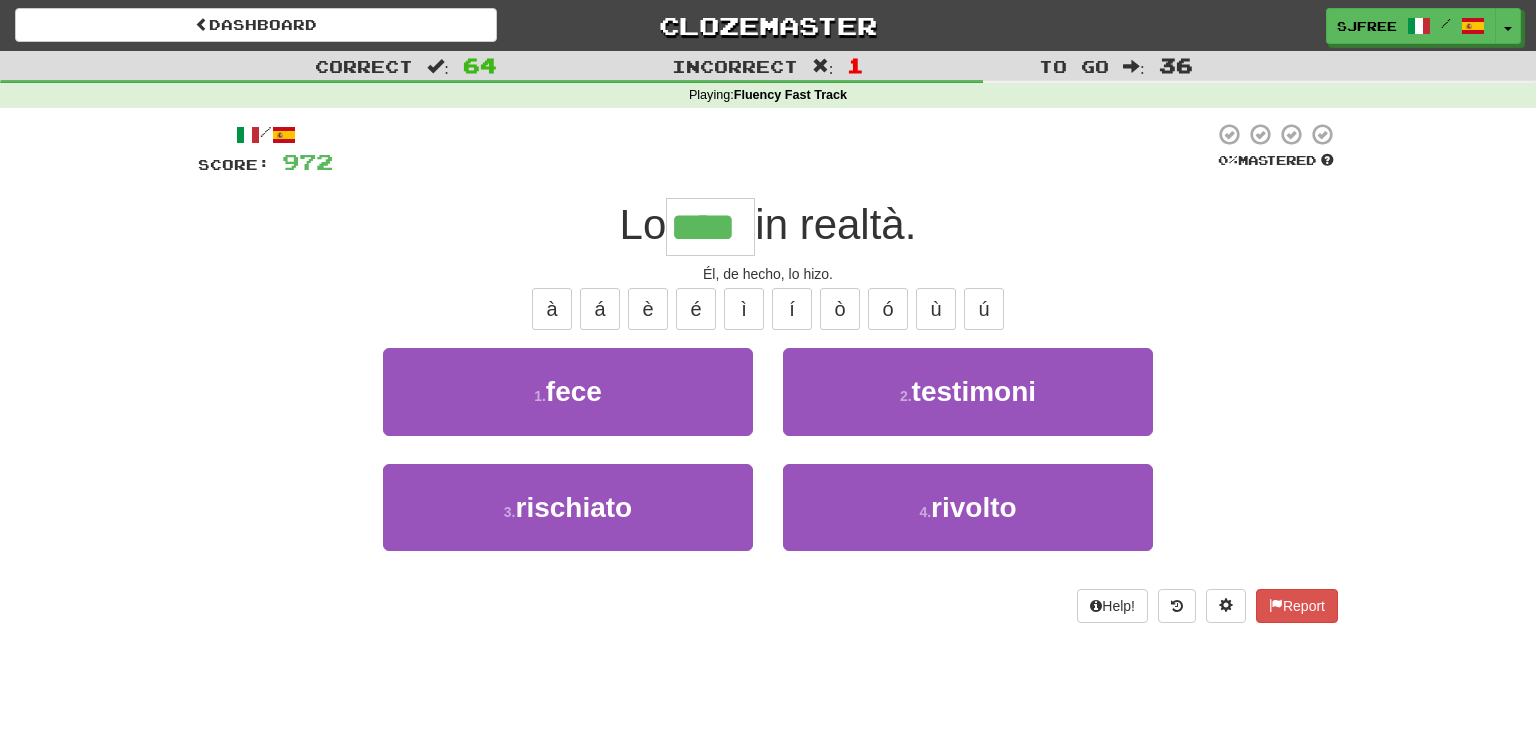 type on "****" 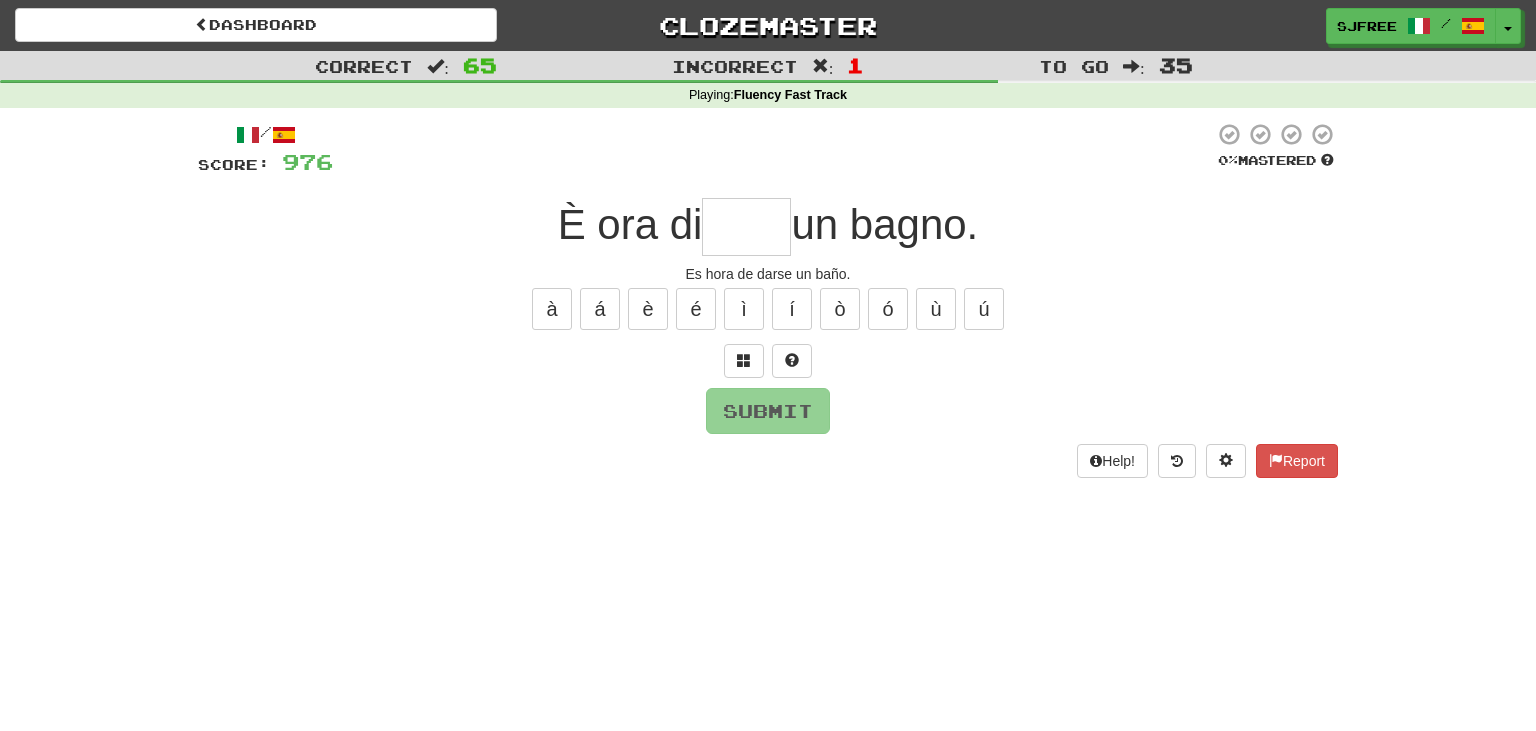 type on "*" 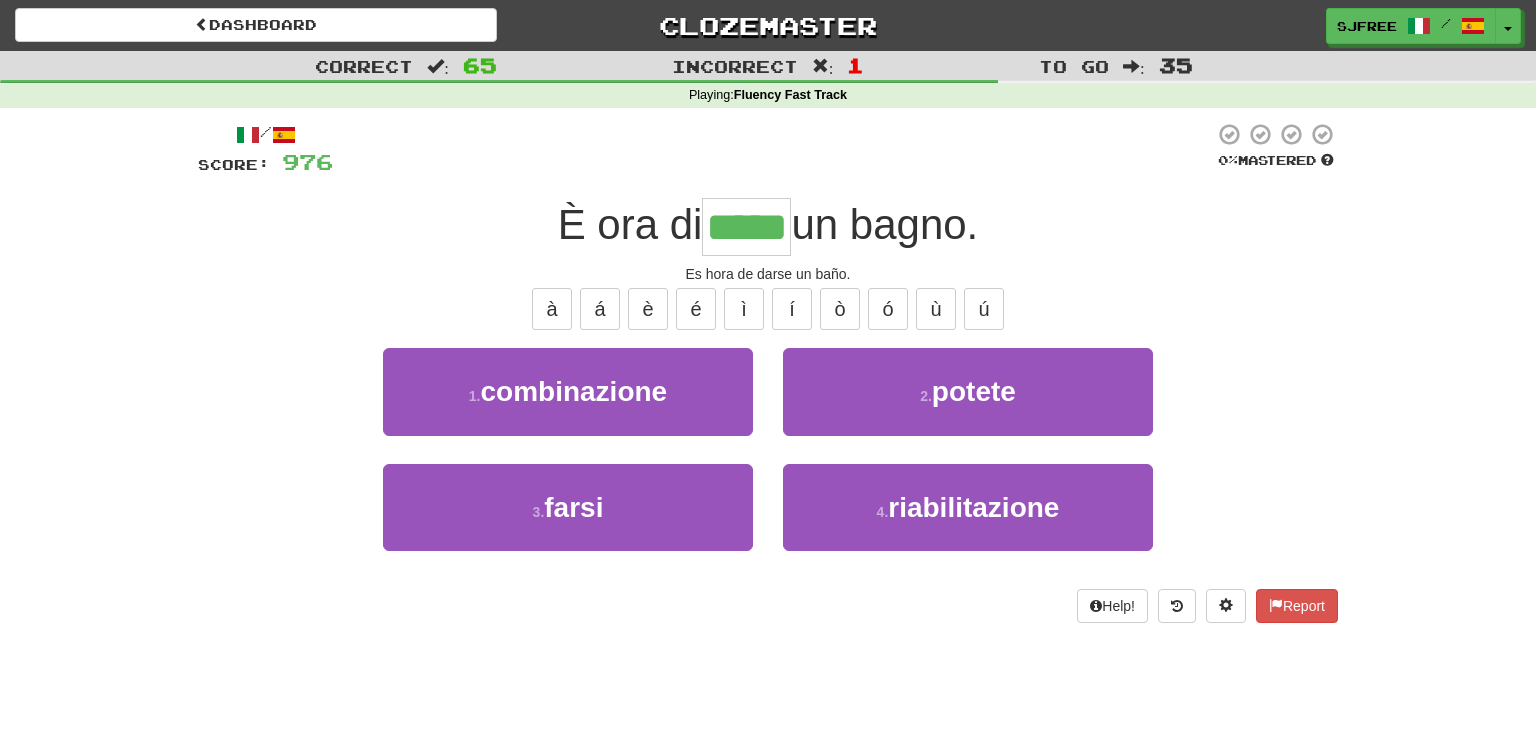 type on "*****" 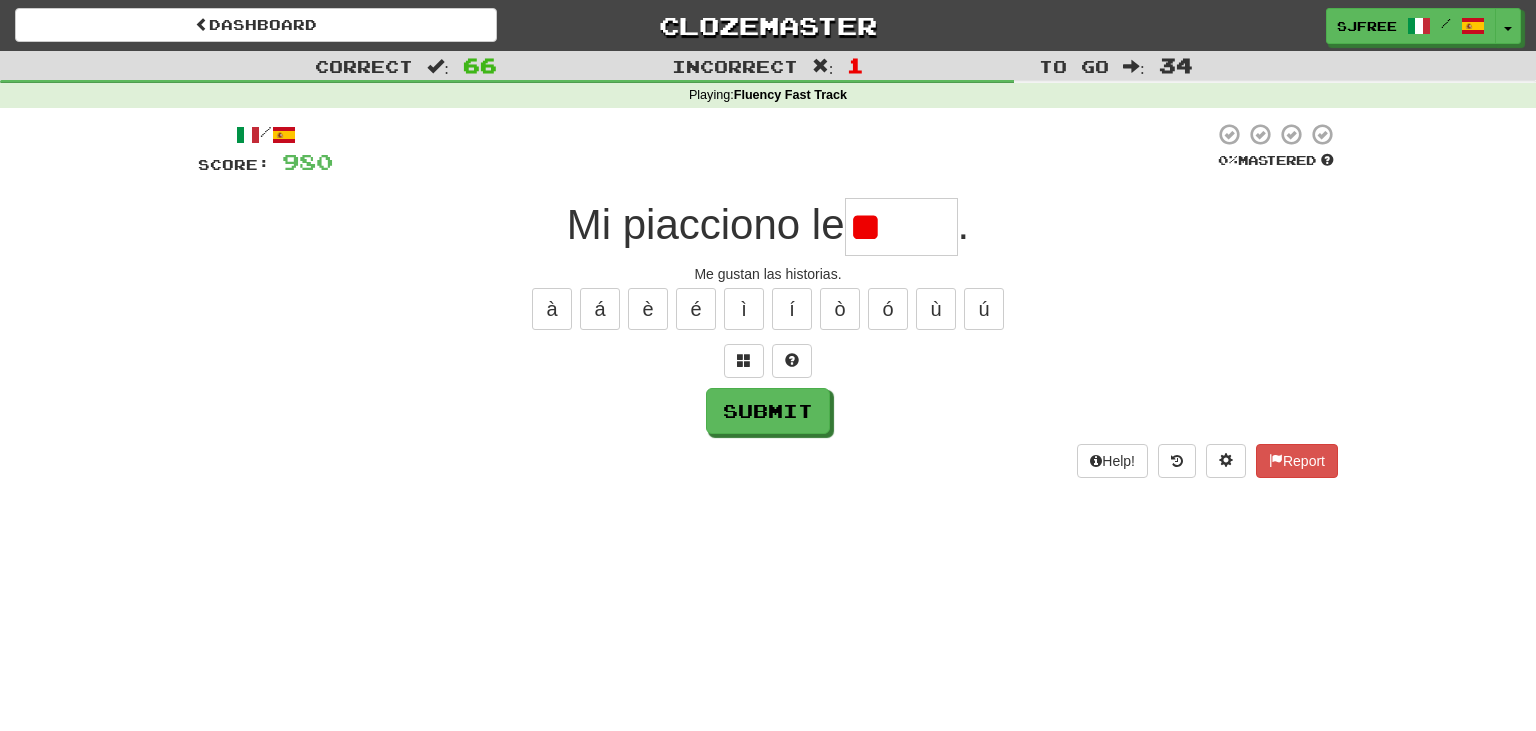 type on "*" 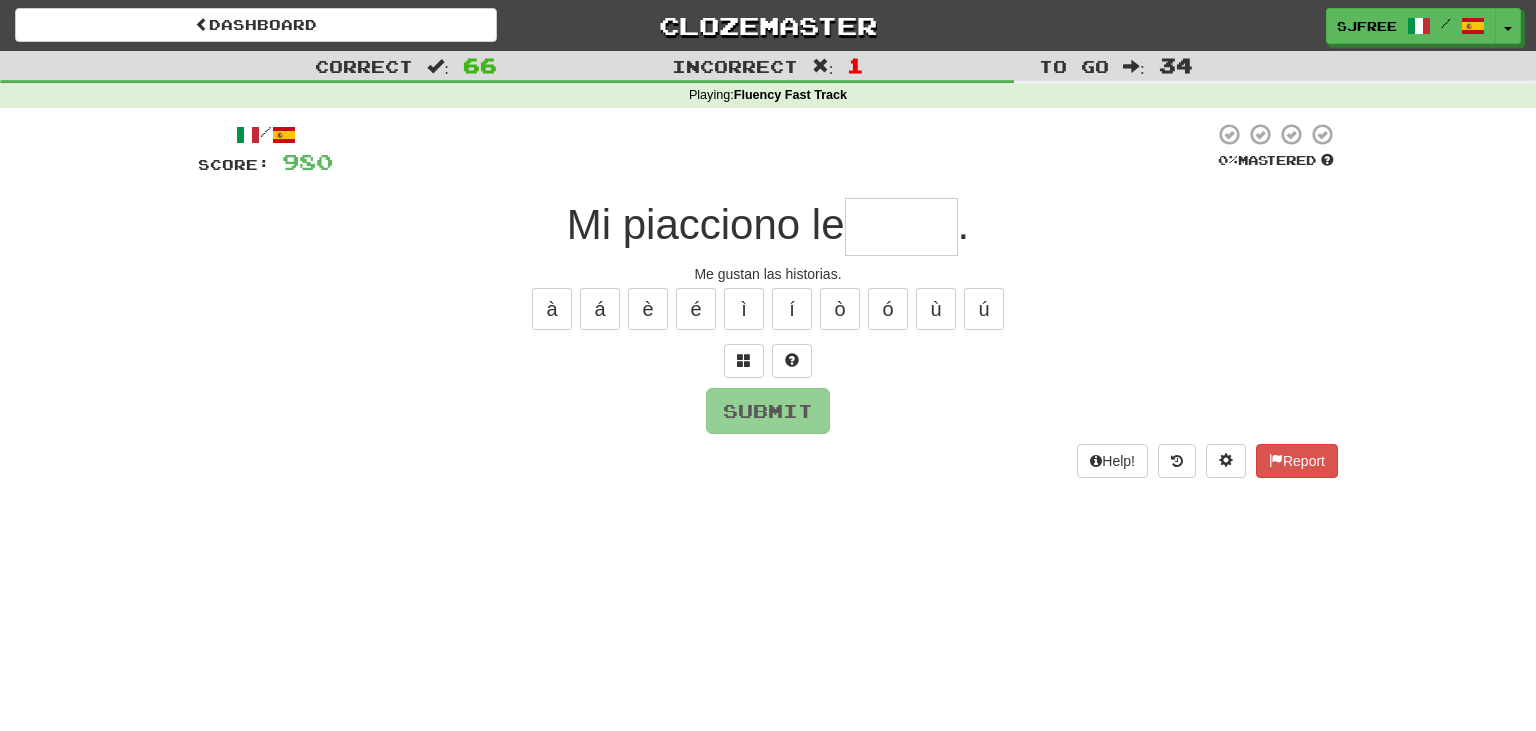 type on "*" 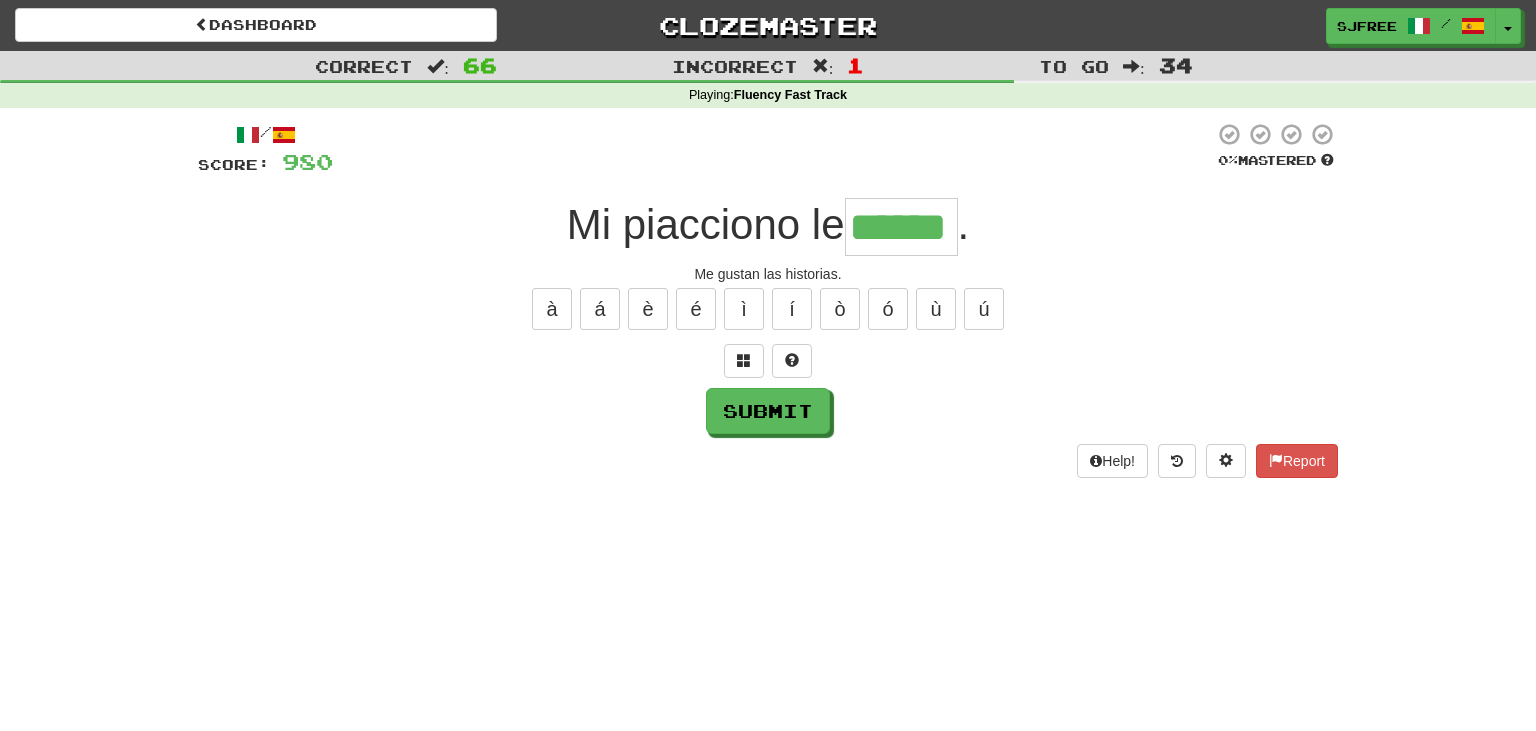 type on "******" 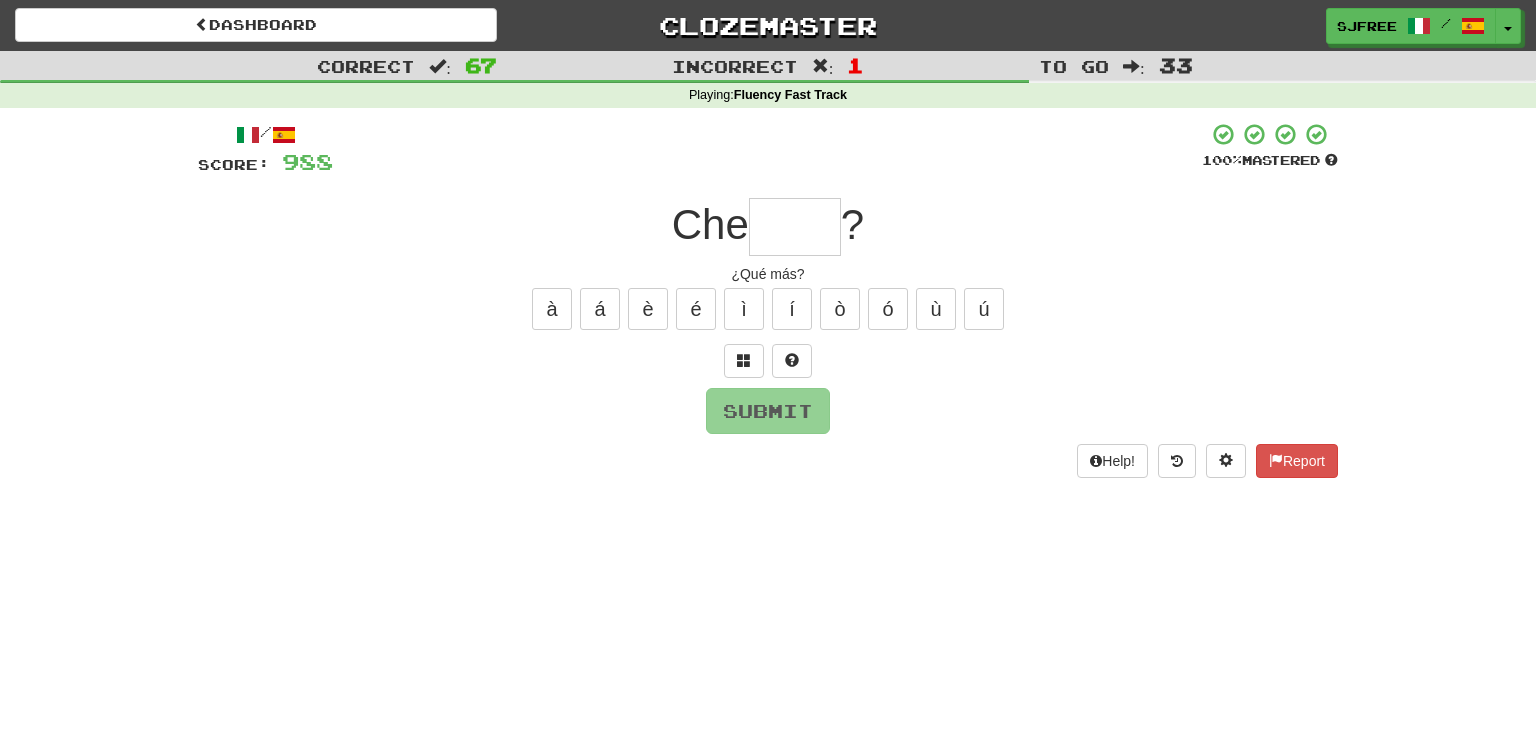 type on "*" 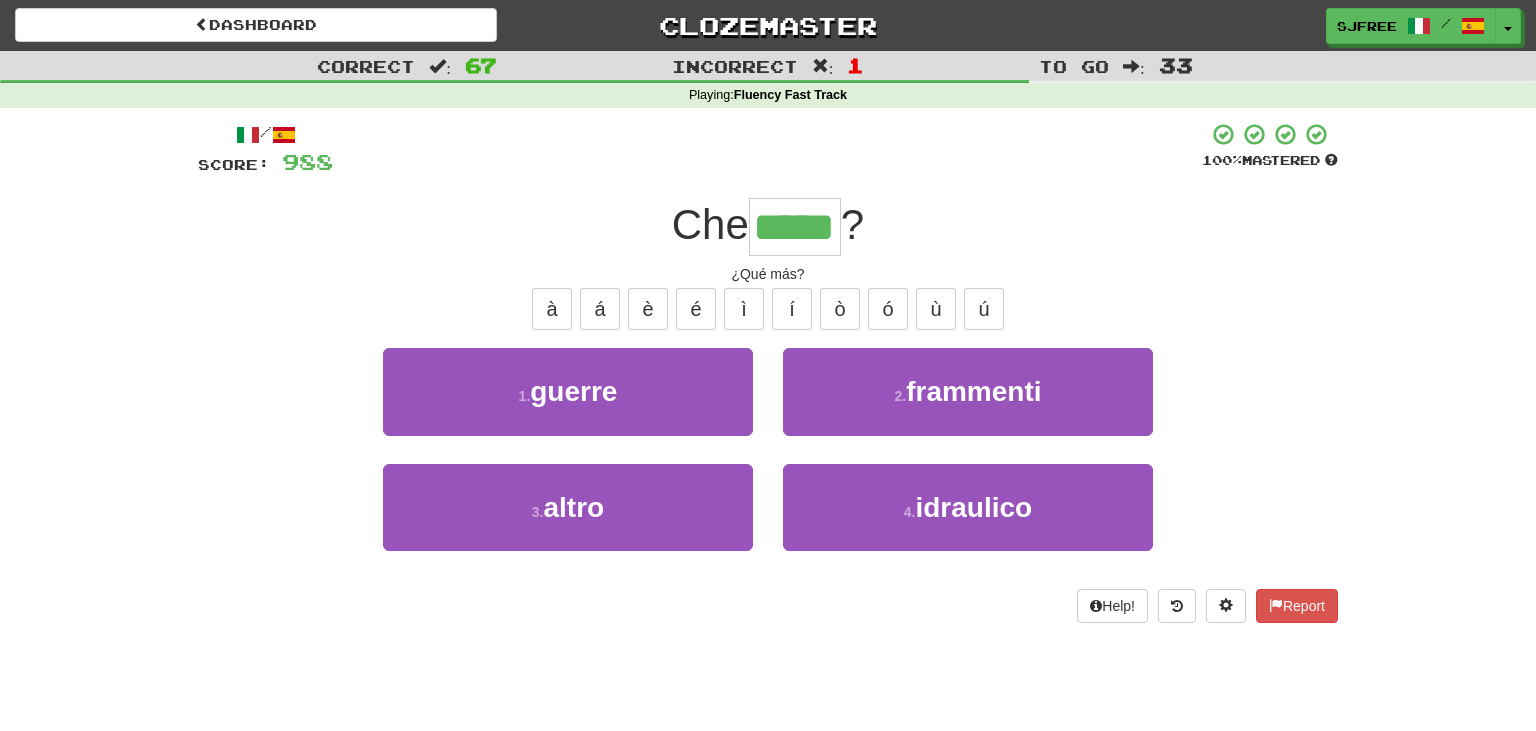 type on "*****" 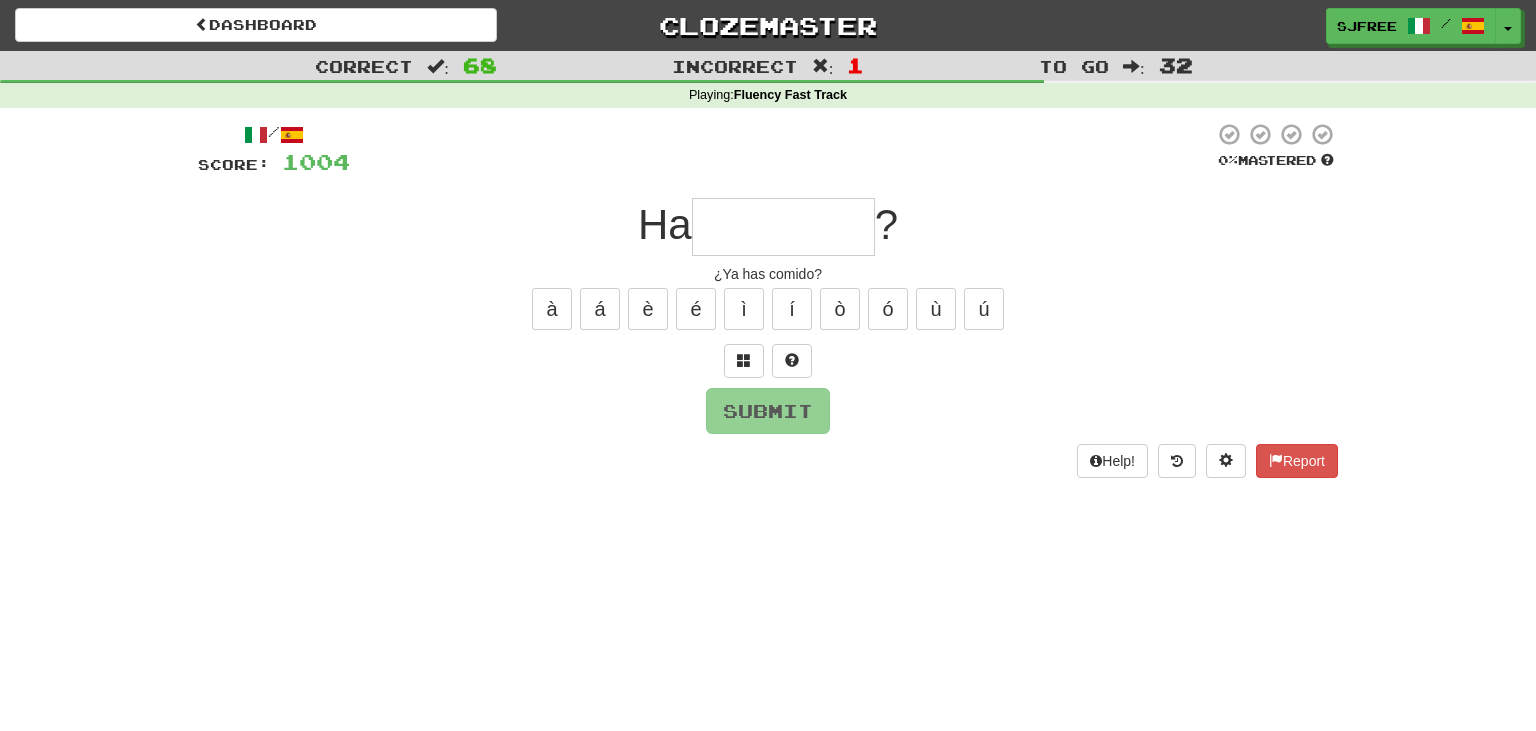 type on "*" 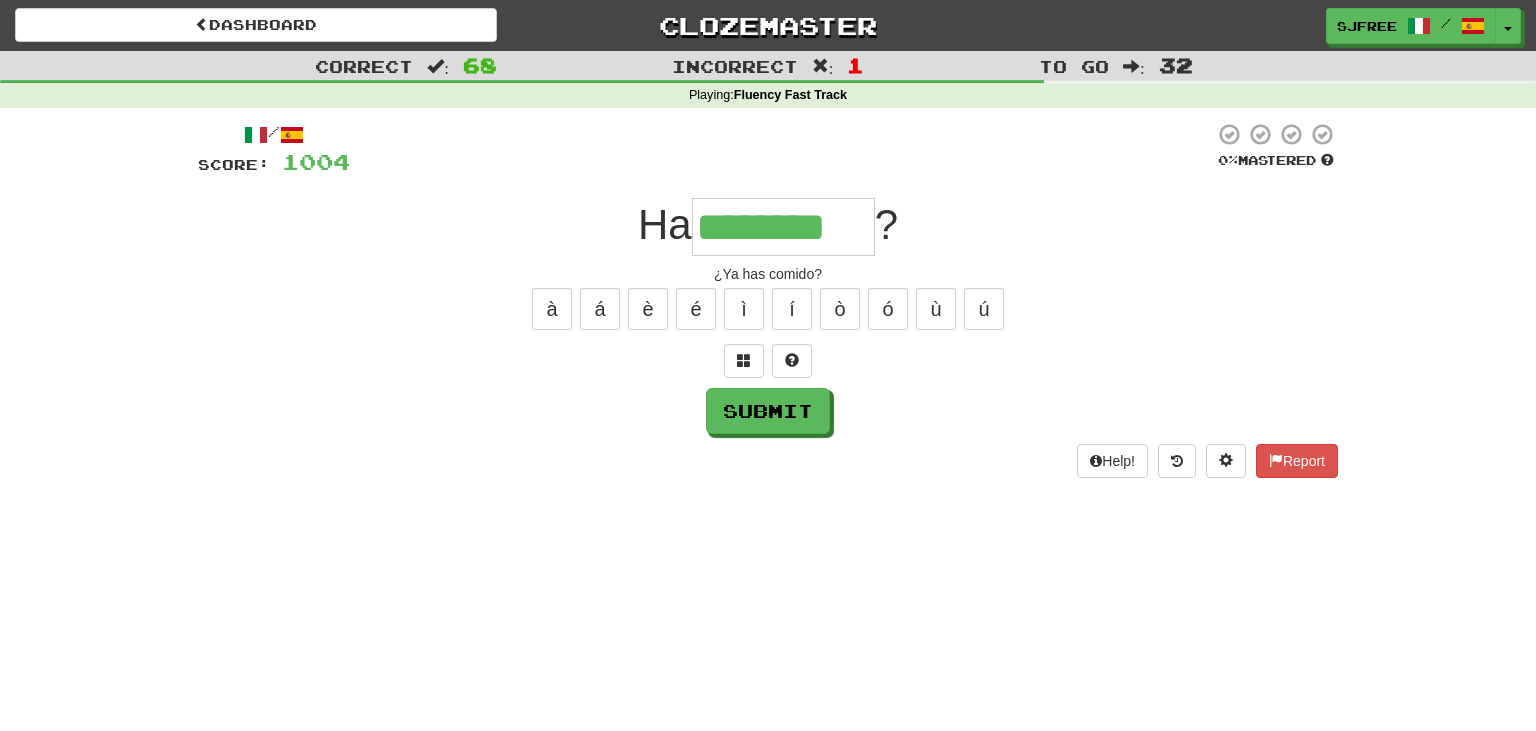 type on "********" 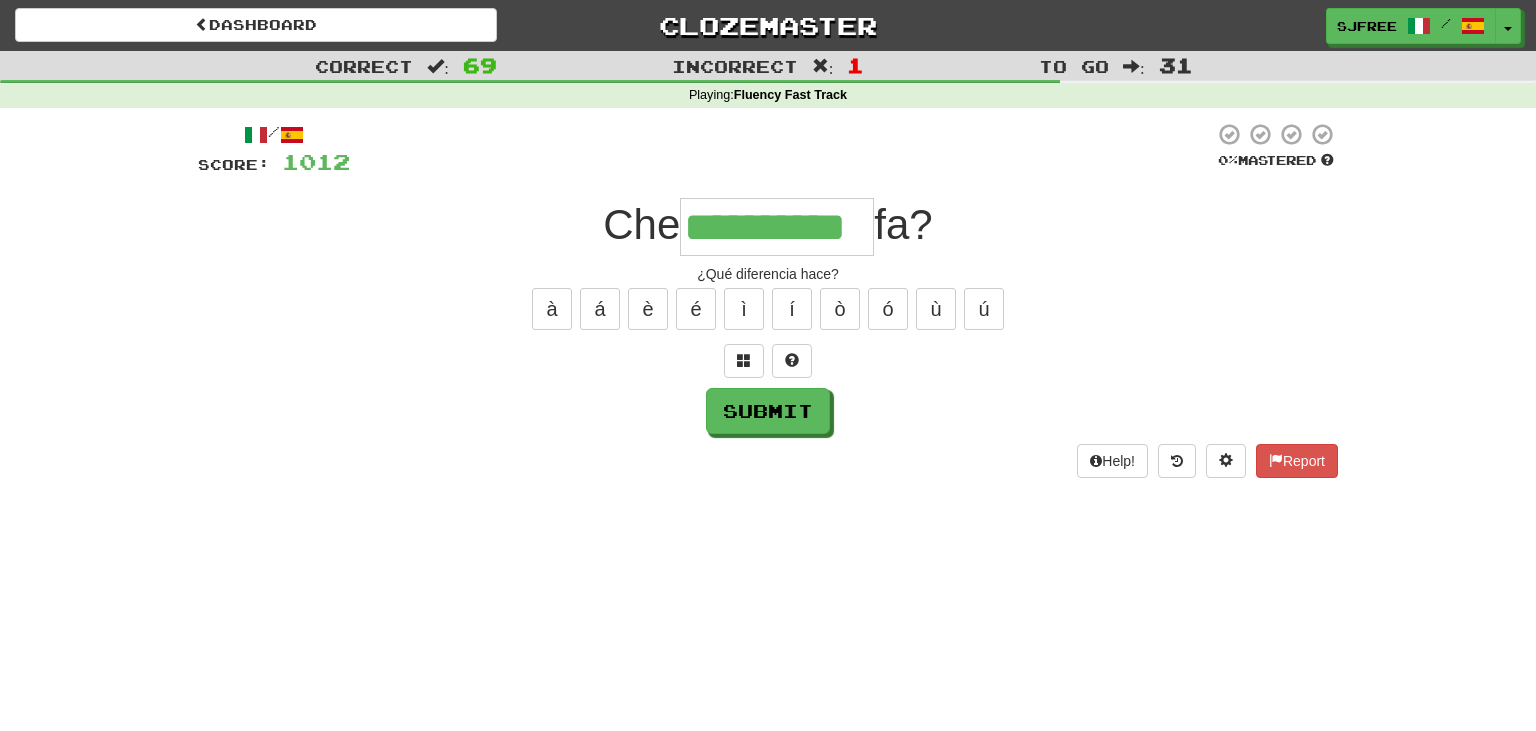 type on "**********" 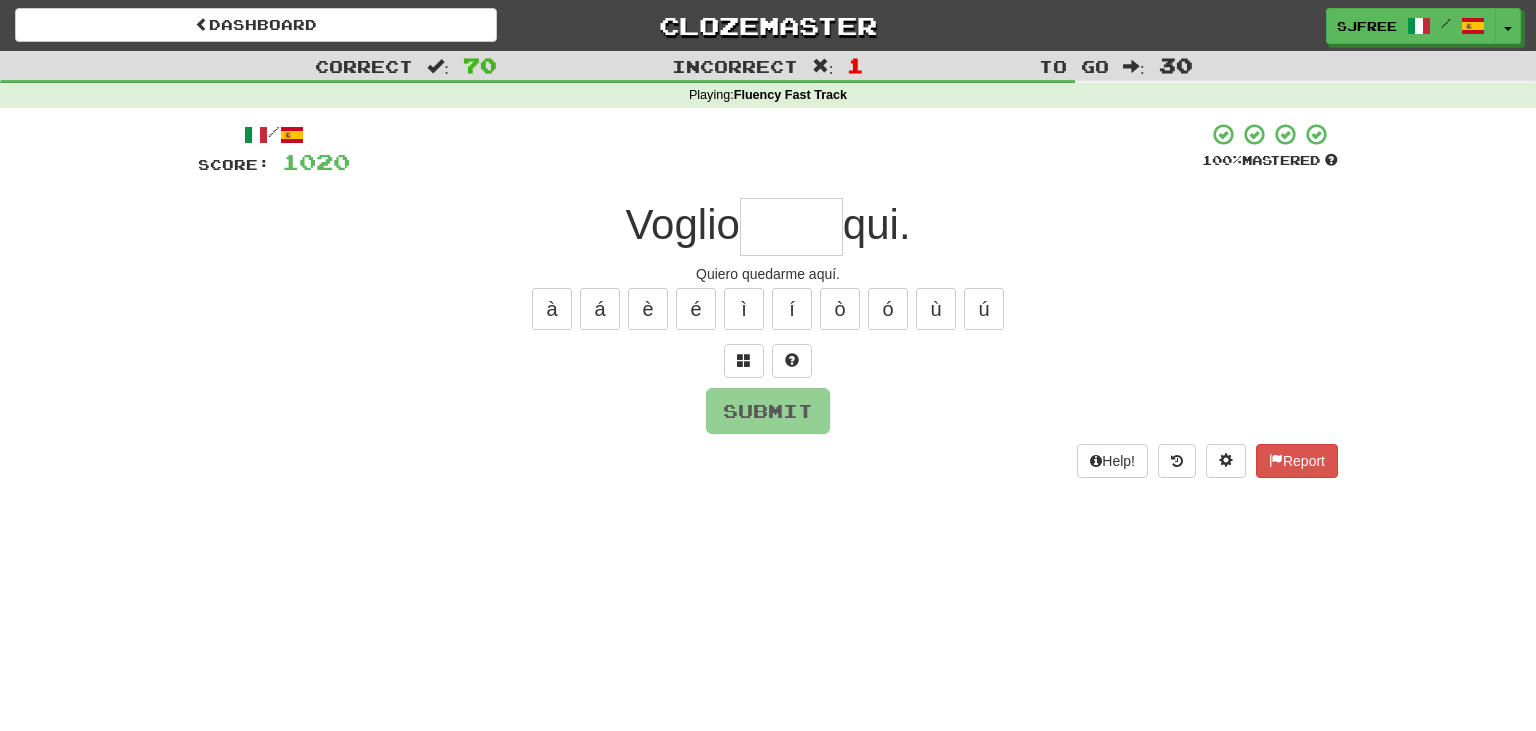 type on "*" 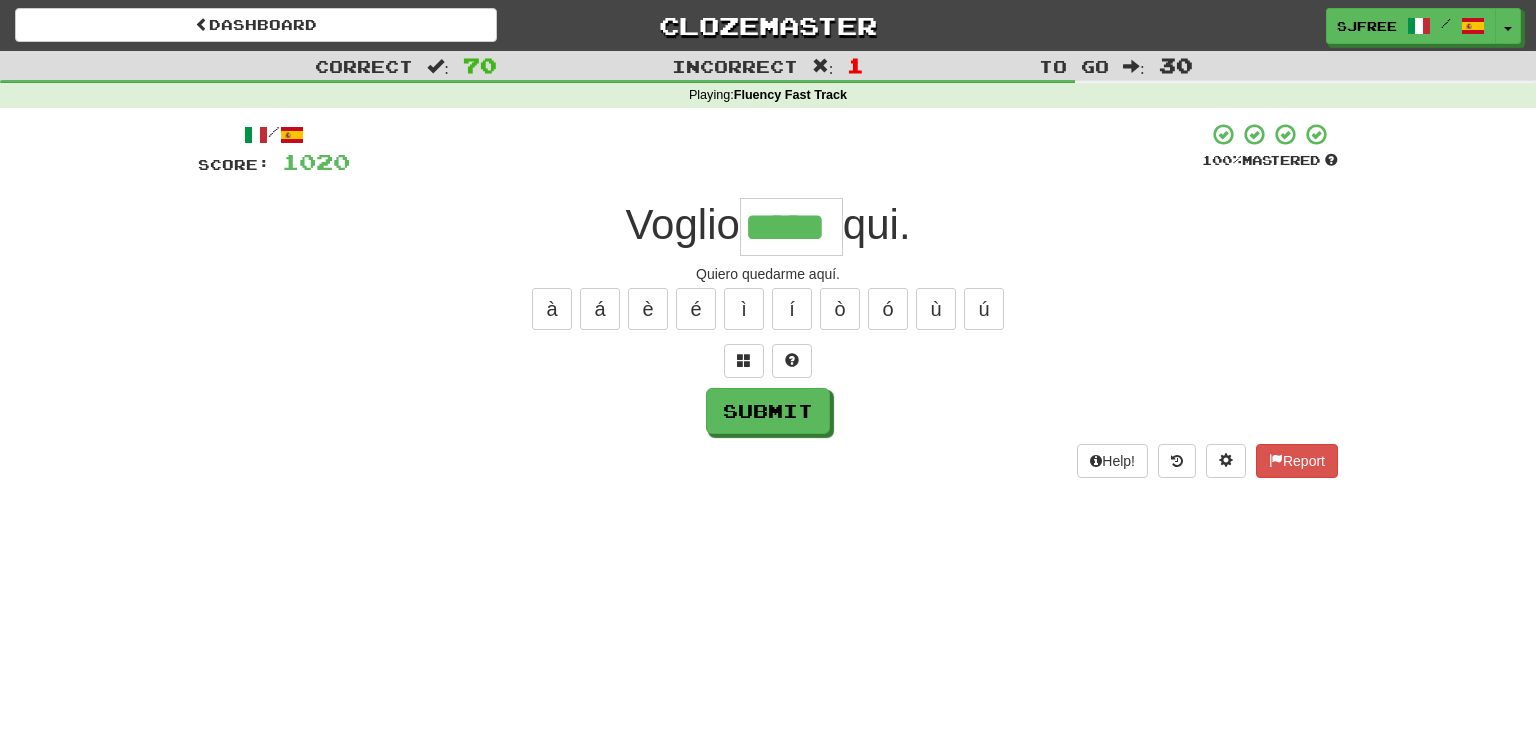 type on "*****" 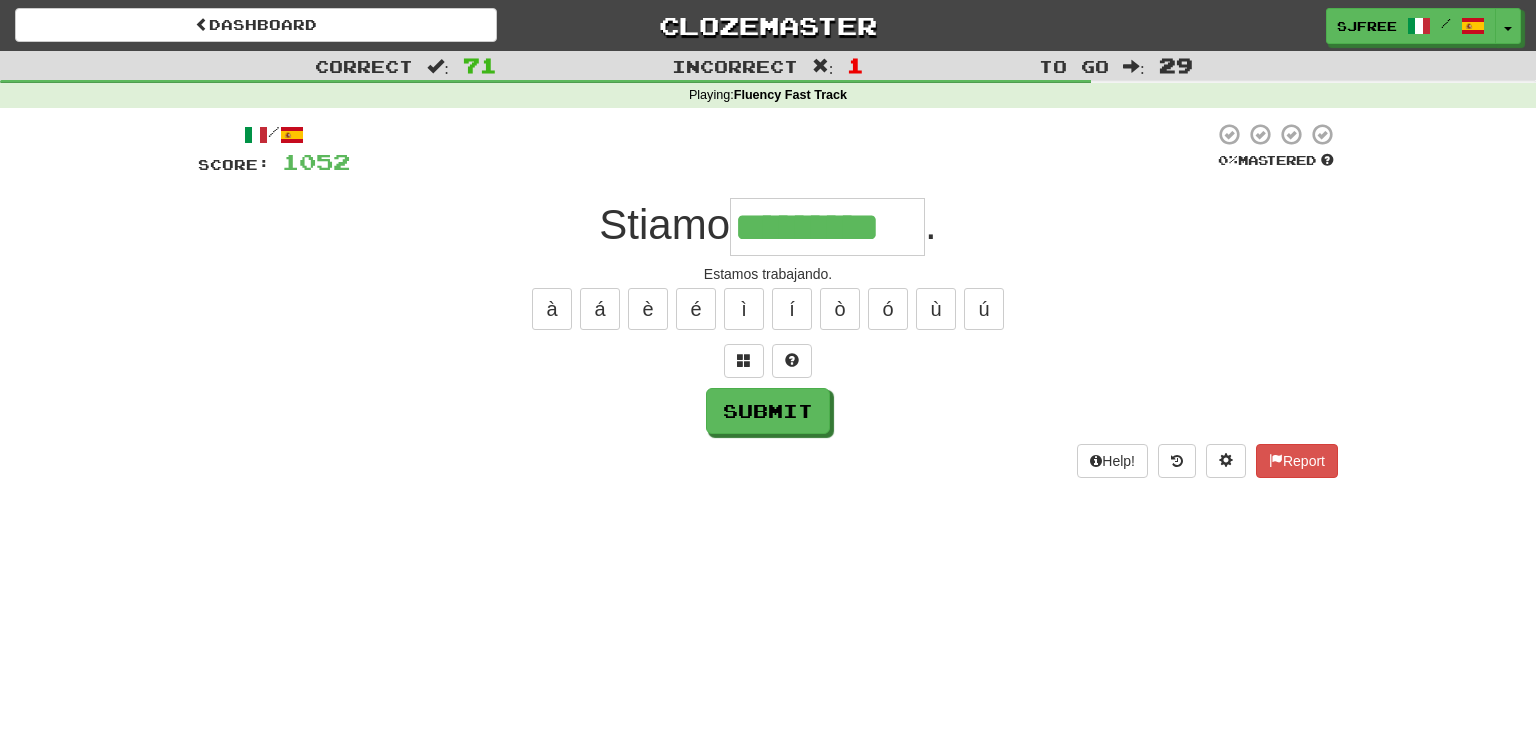 type on "*********" 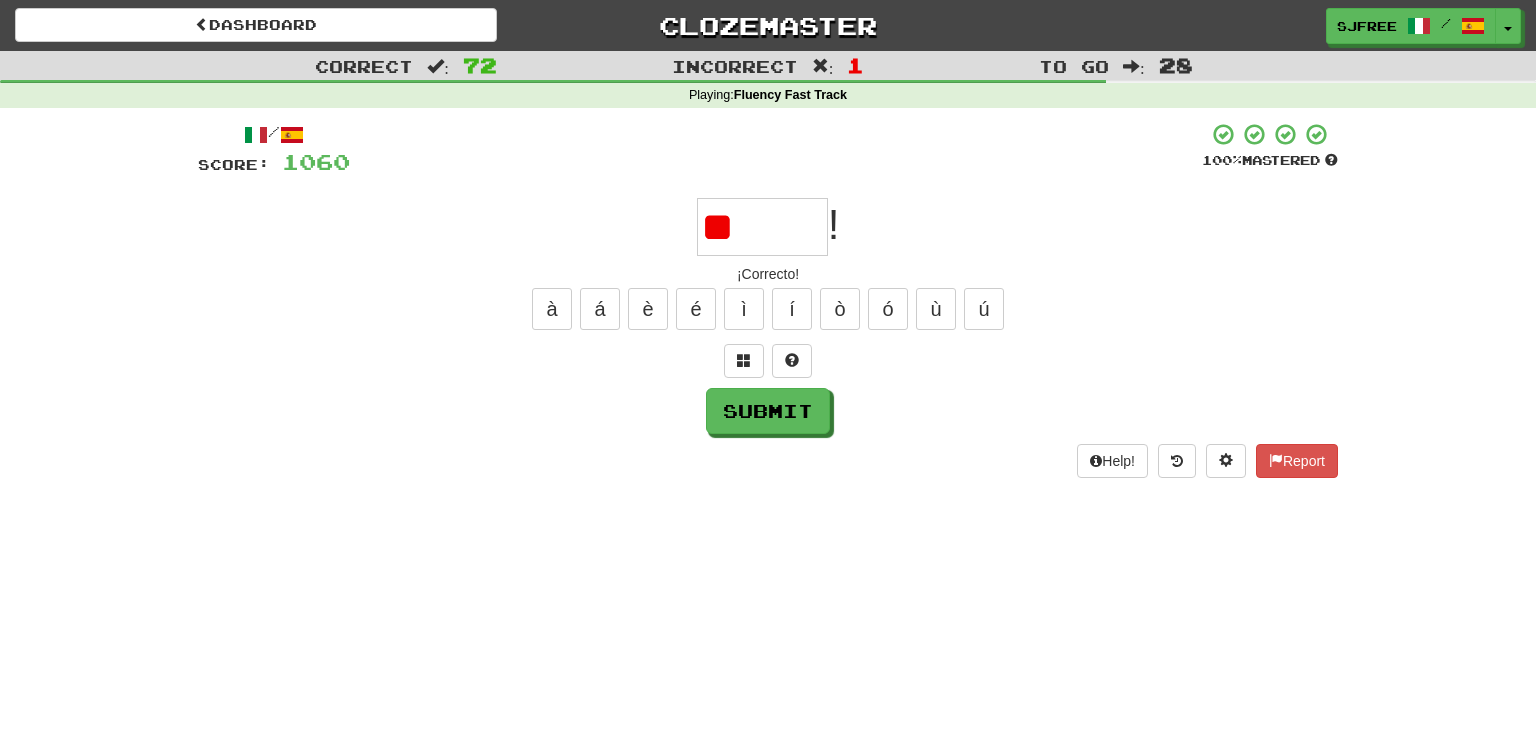 type on "*" 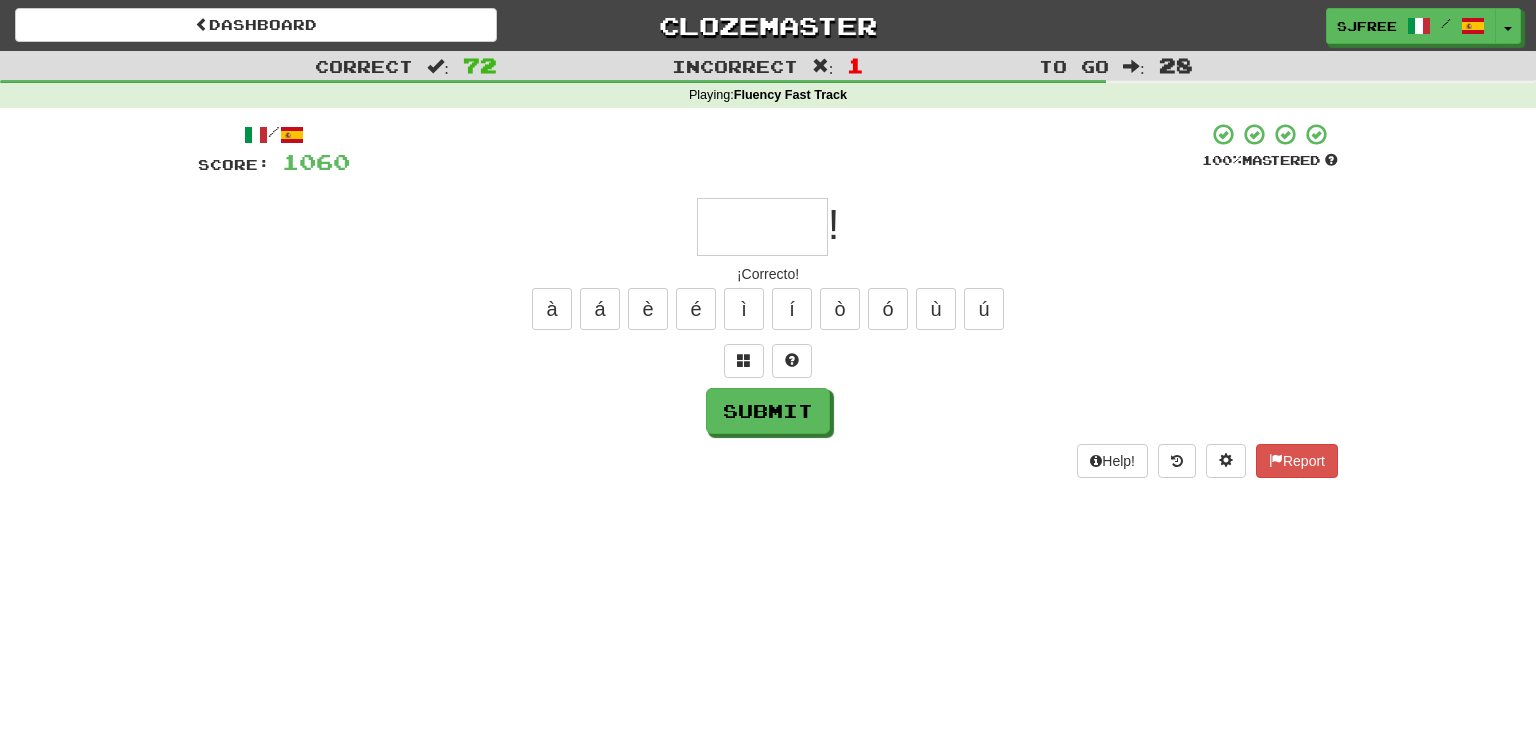 type on "*" 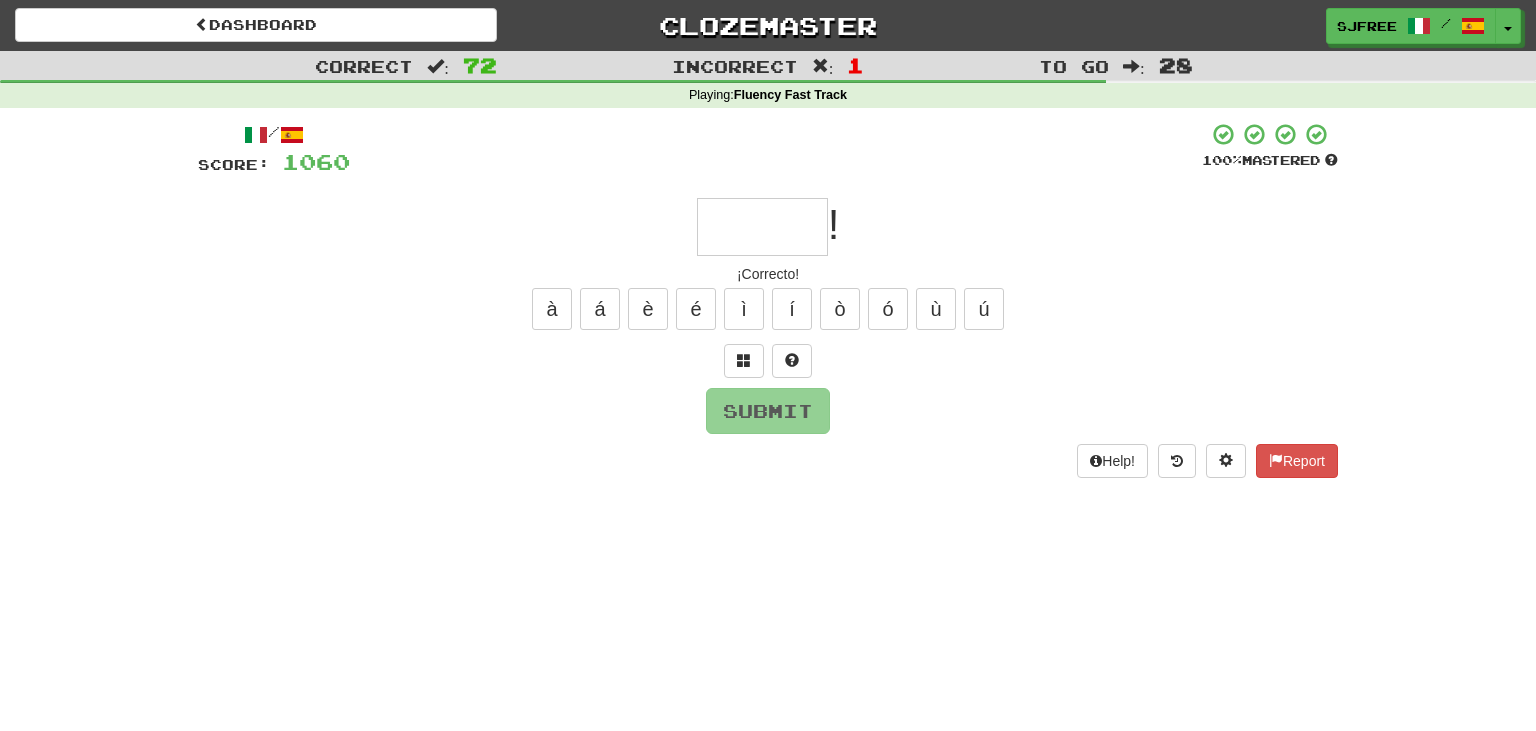 type on "*" 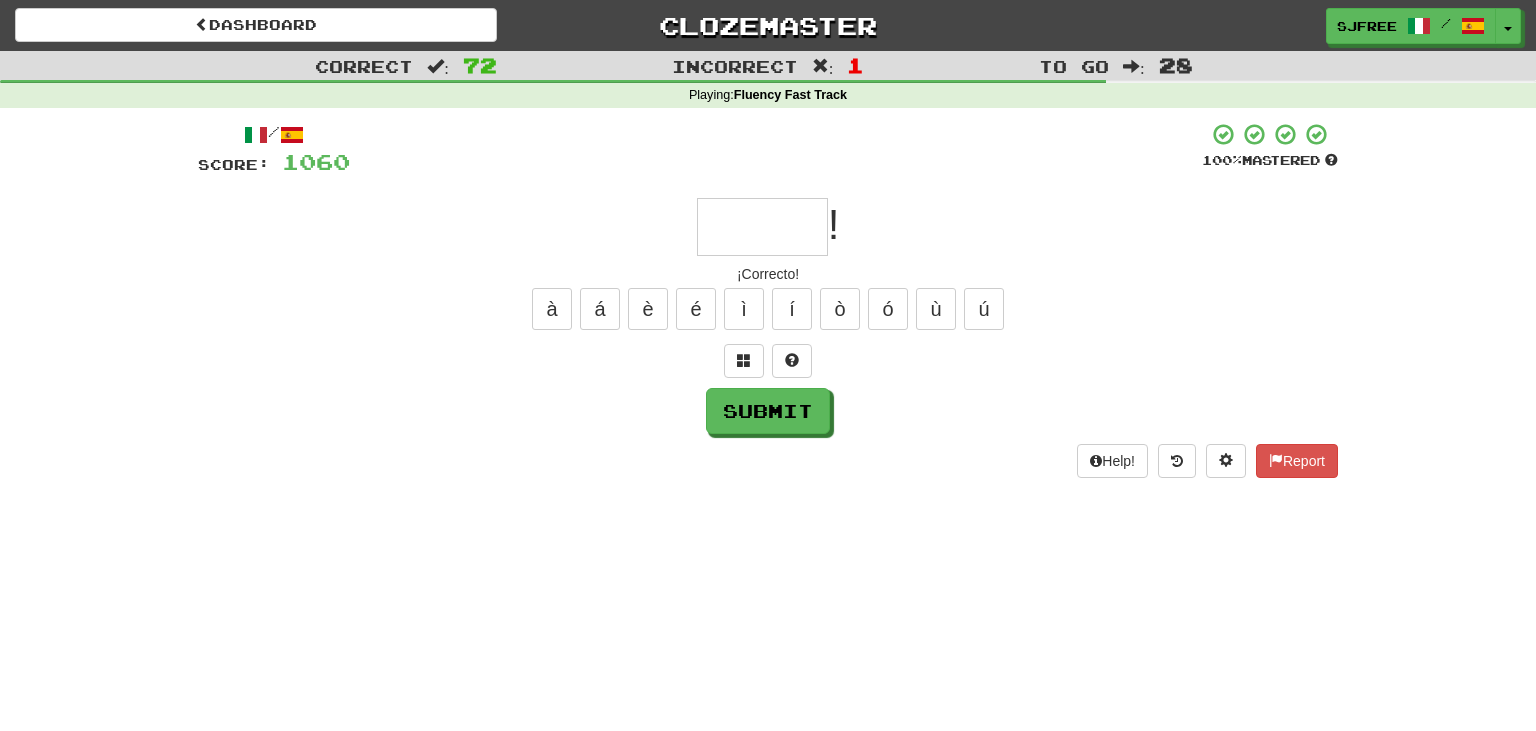 type on "*" 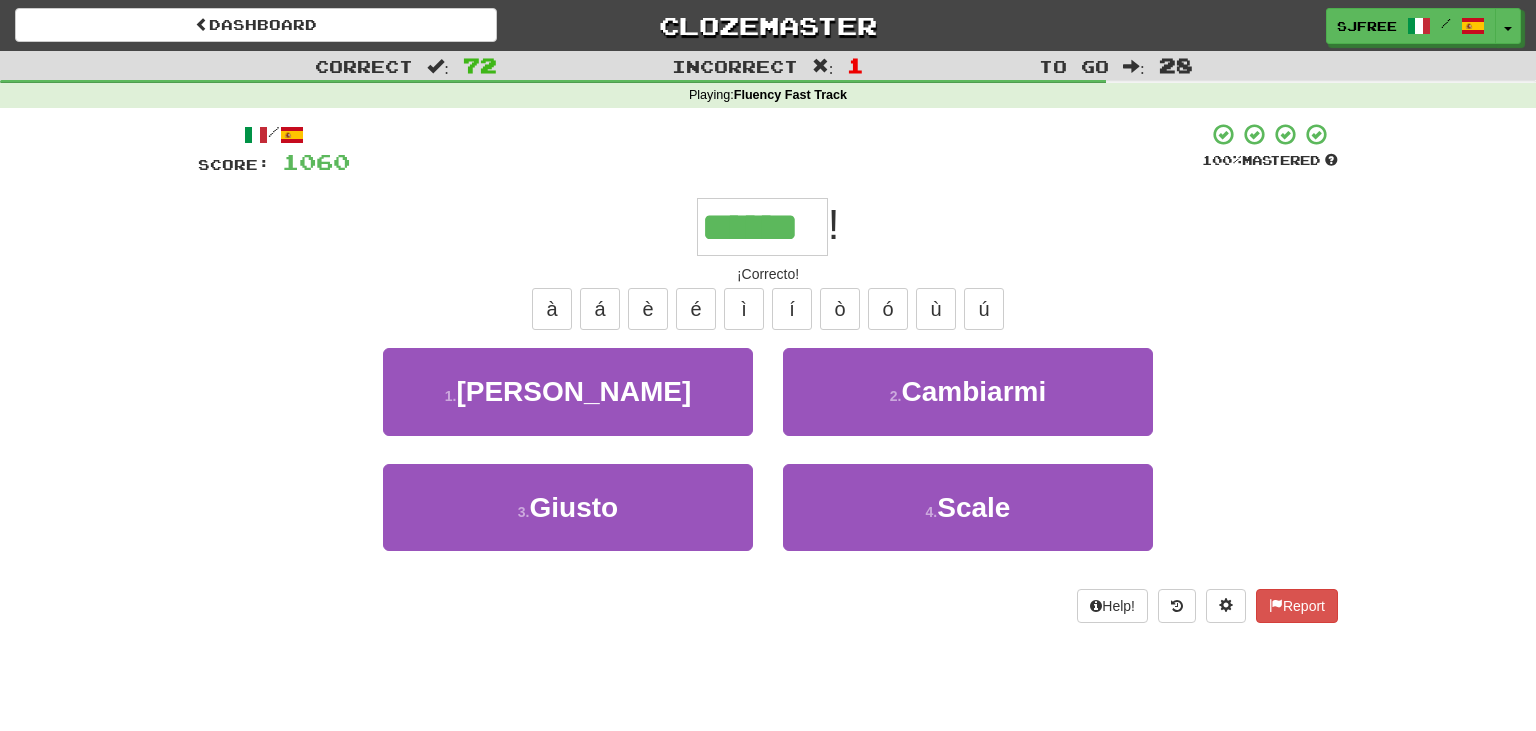 type on "******" 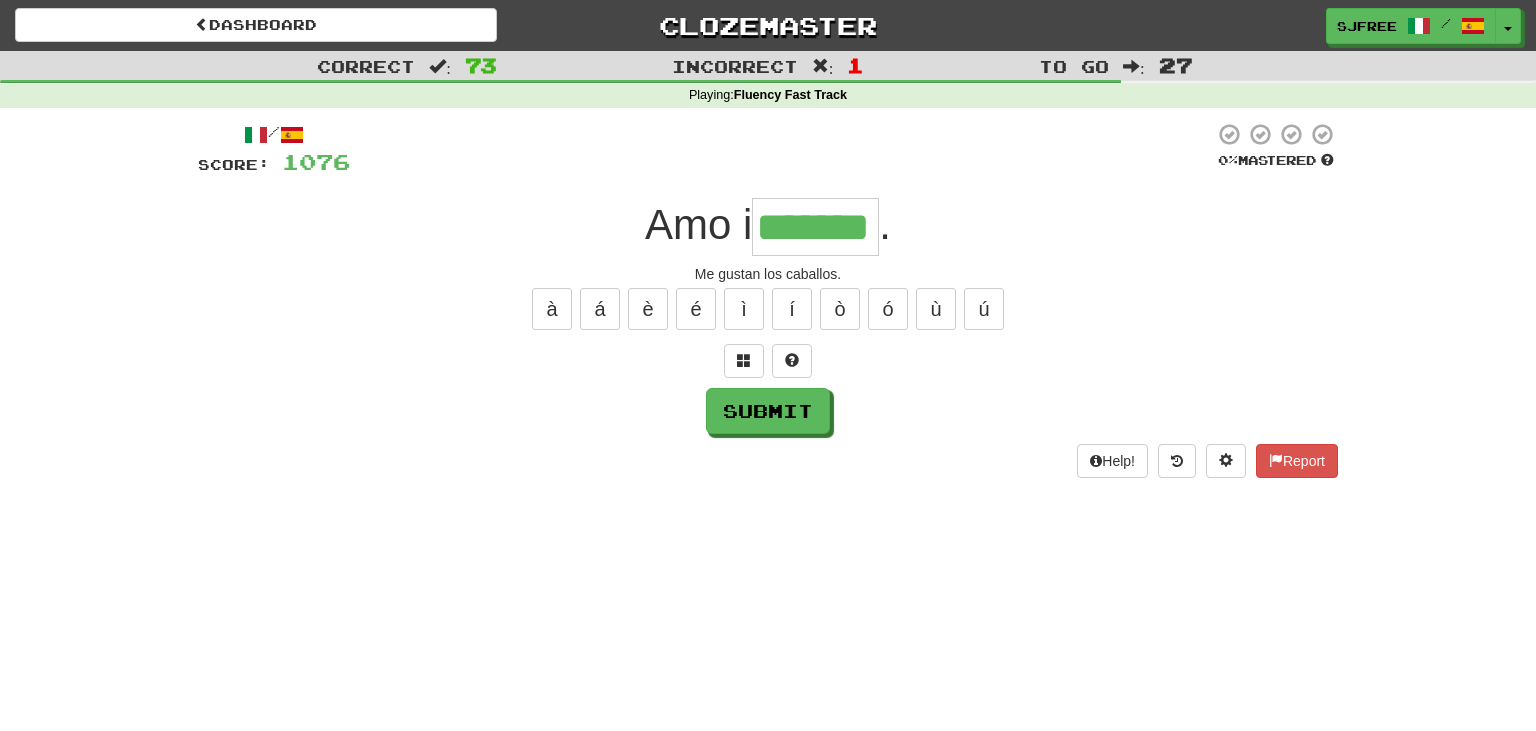 type on "*******" 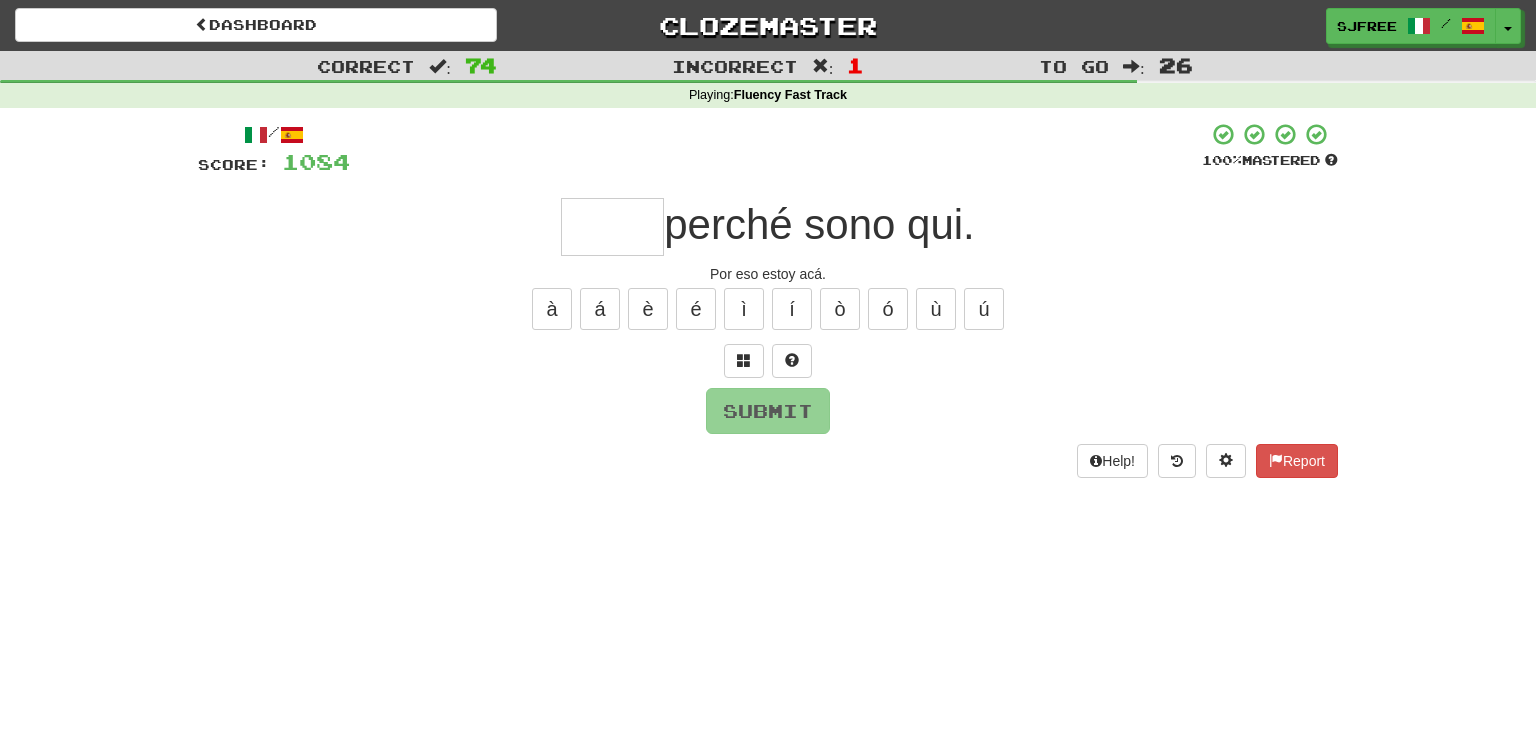 type on "*" 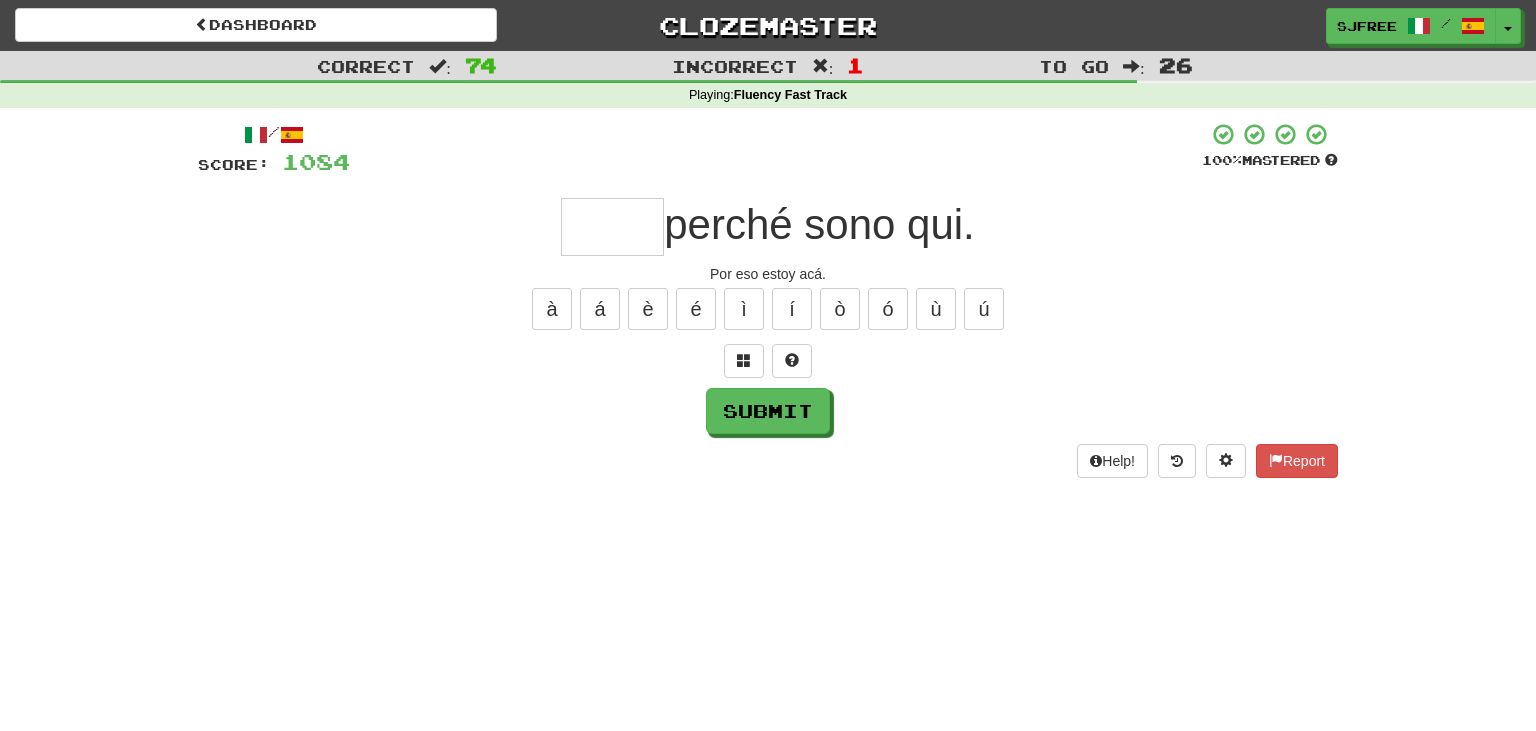 type on "*" 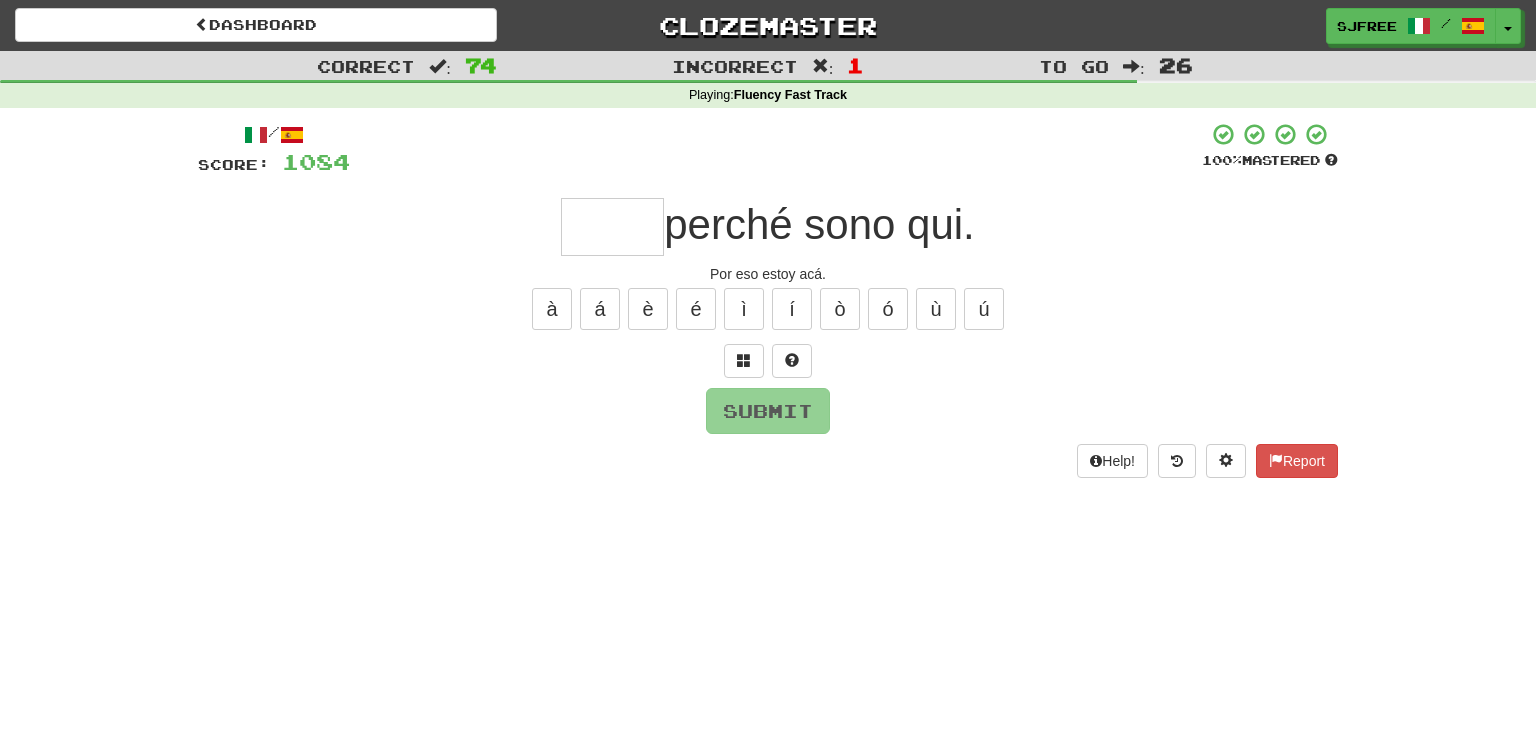 type on "*" 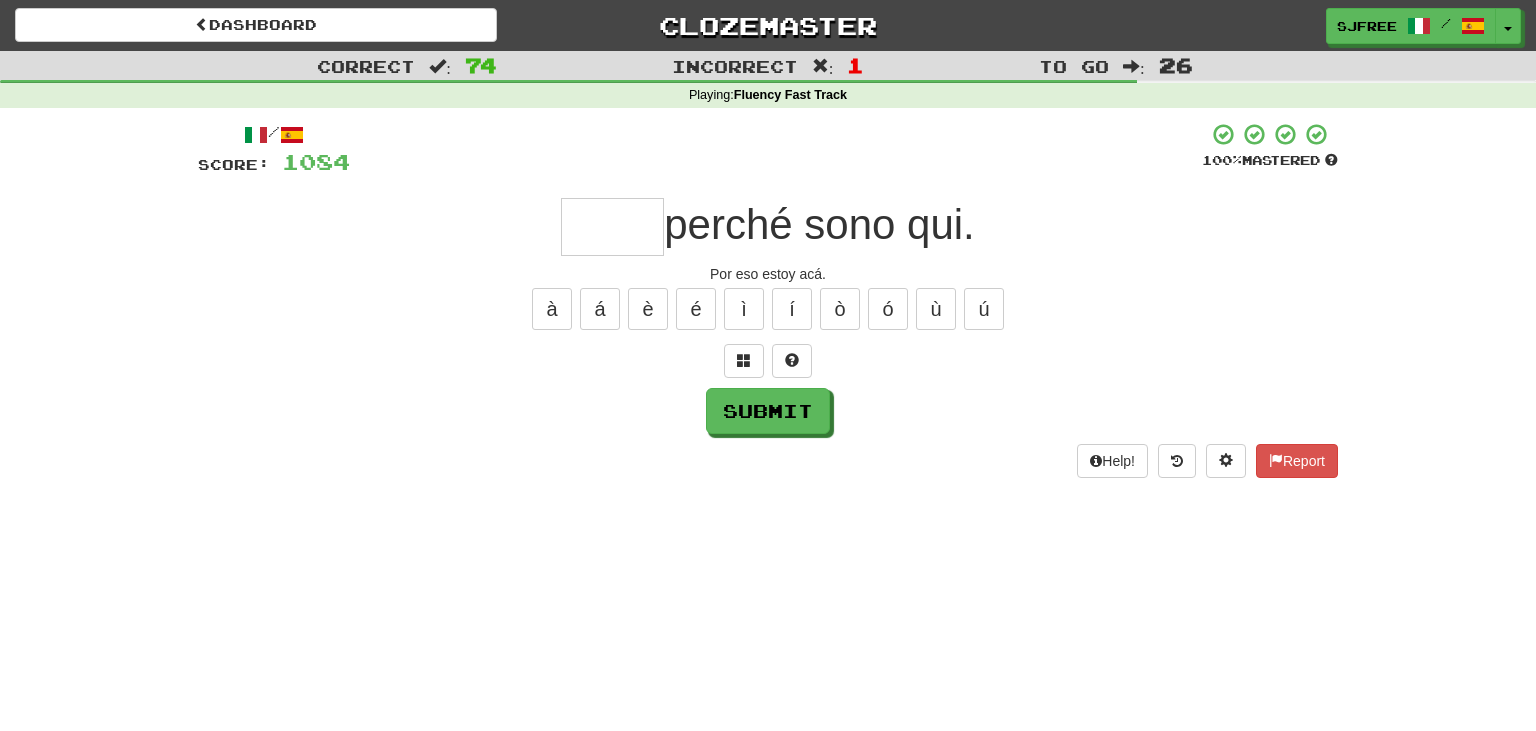 type on "*" 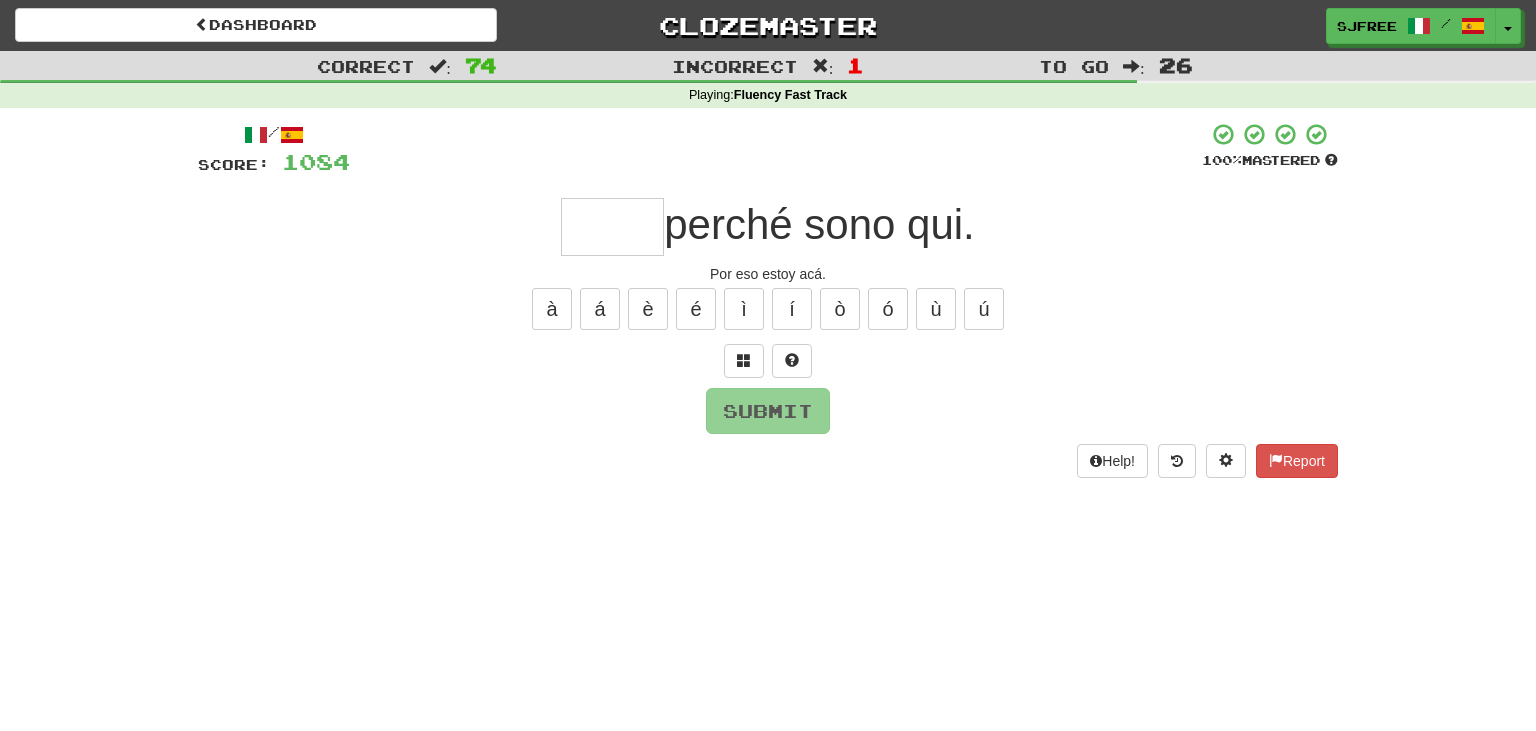 type on "*" 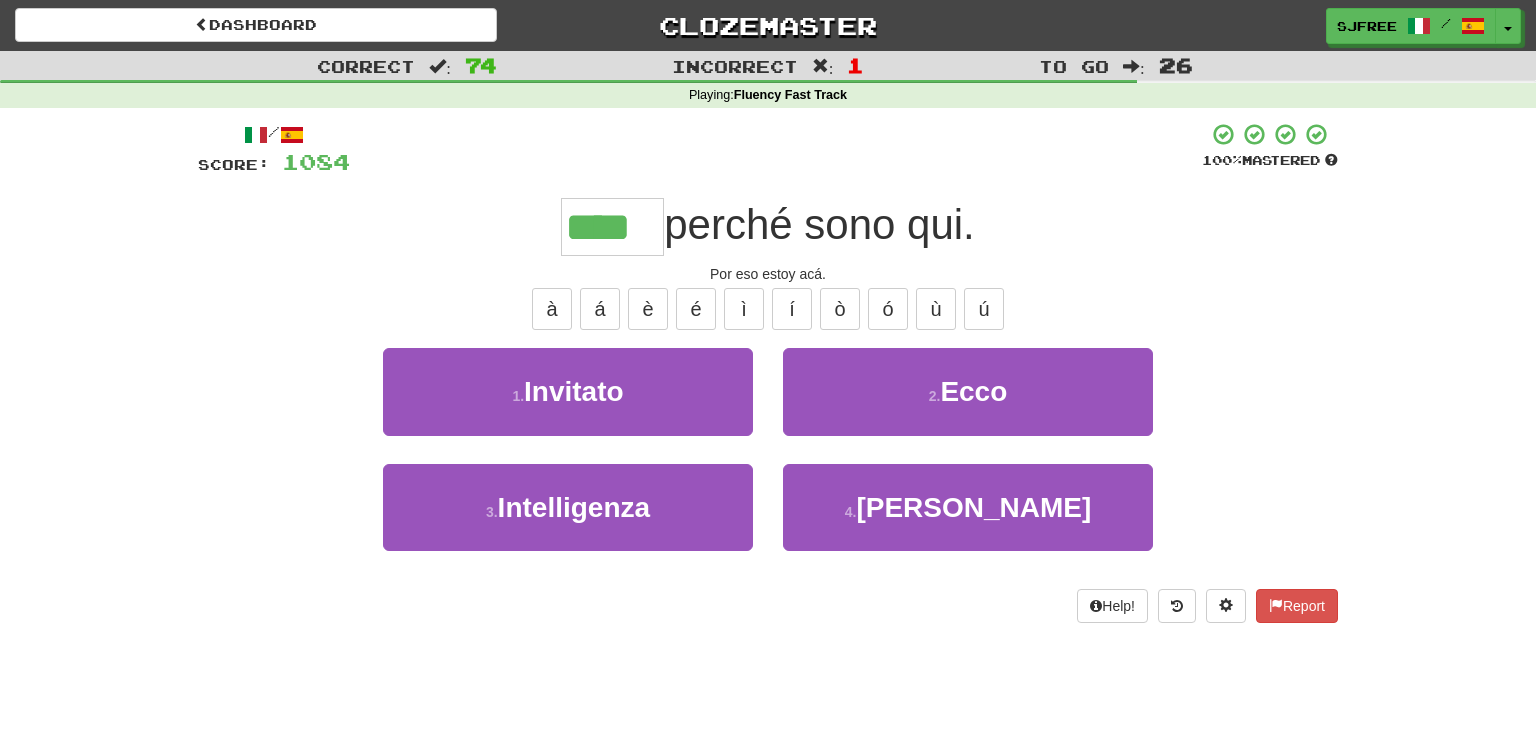 type on "****" 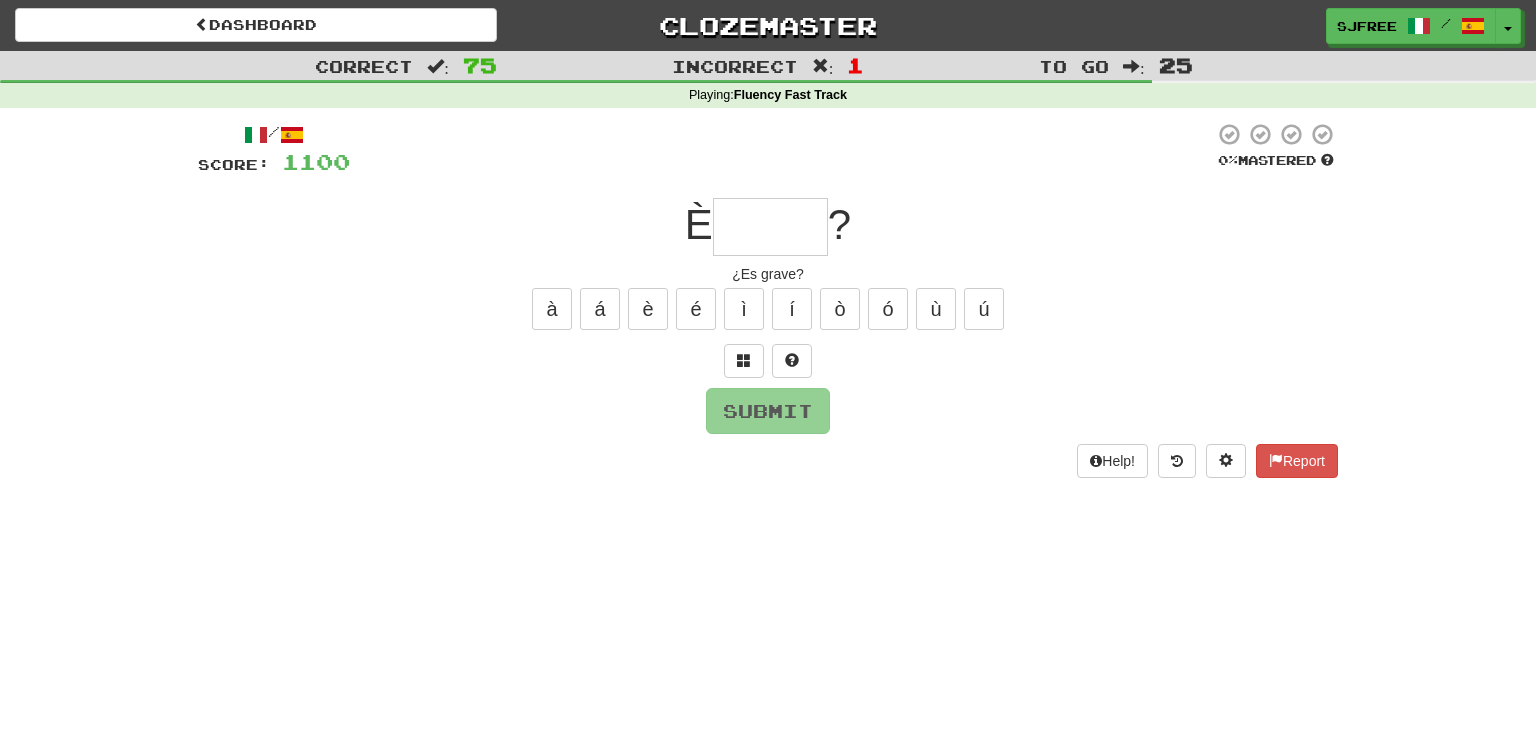 click on "È  ?" at bounding box center [768, 227] 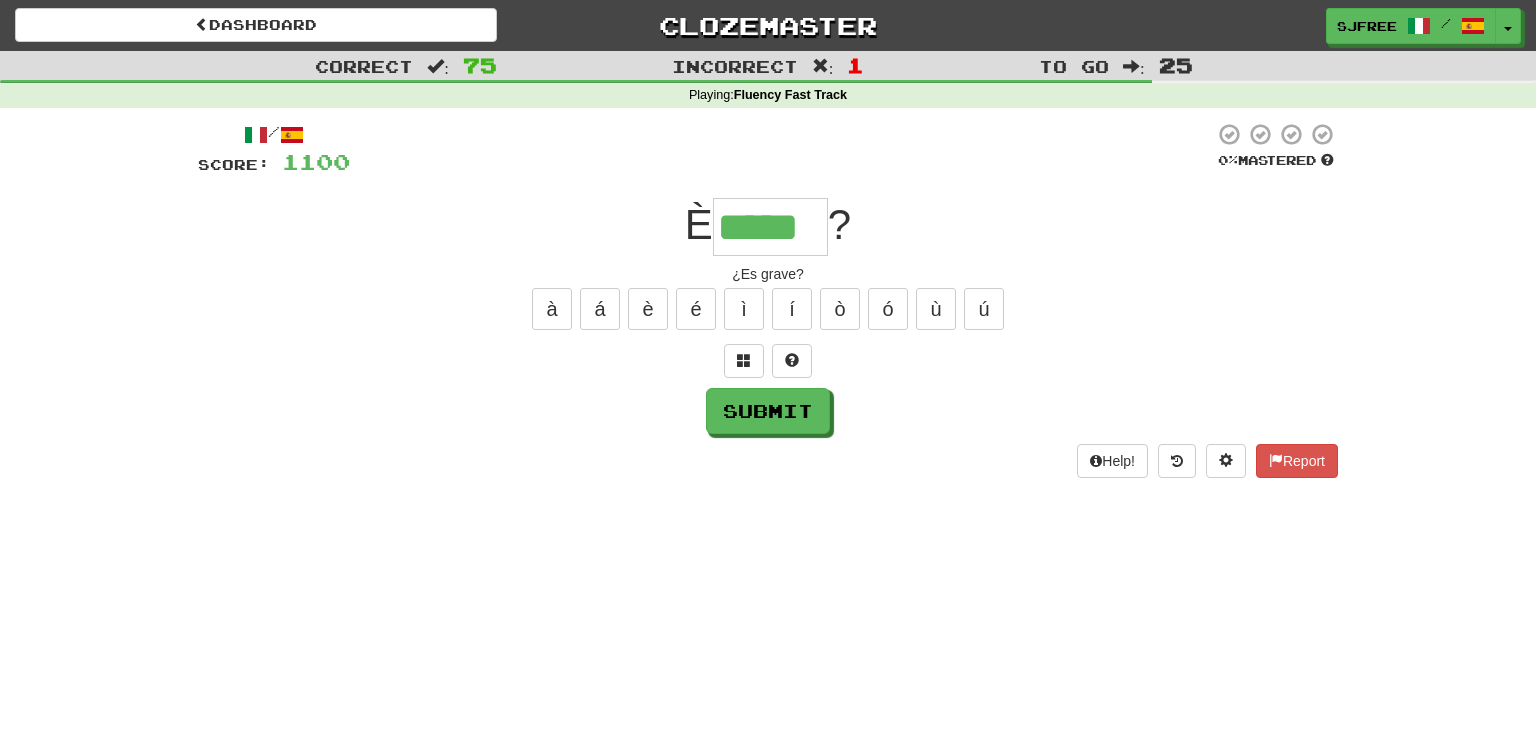 type on "*****" 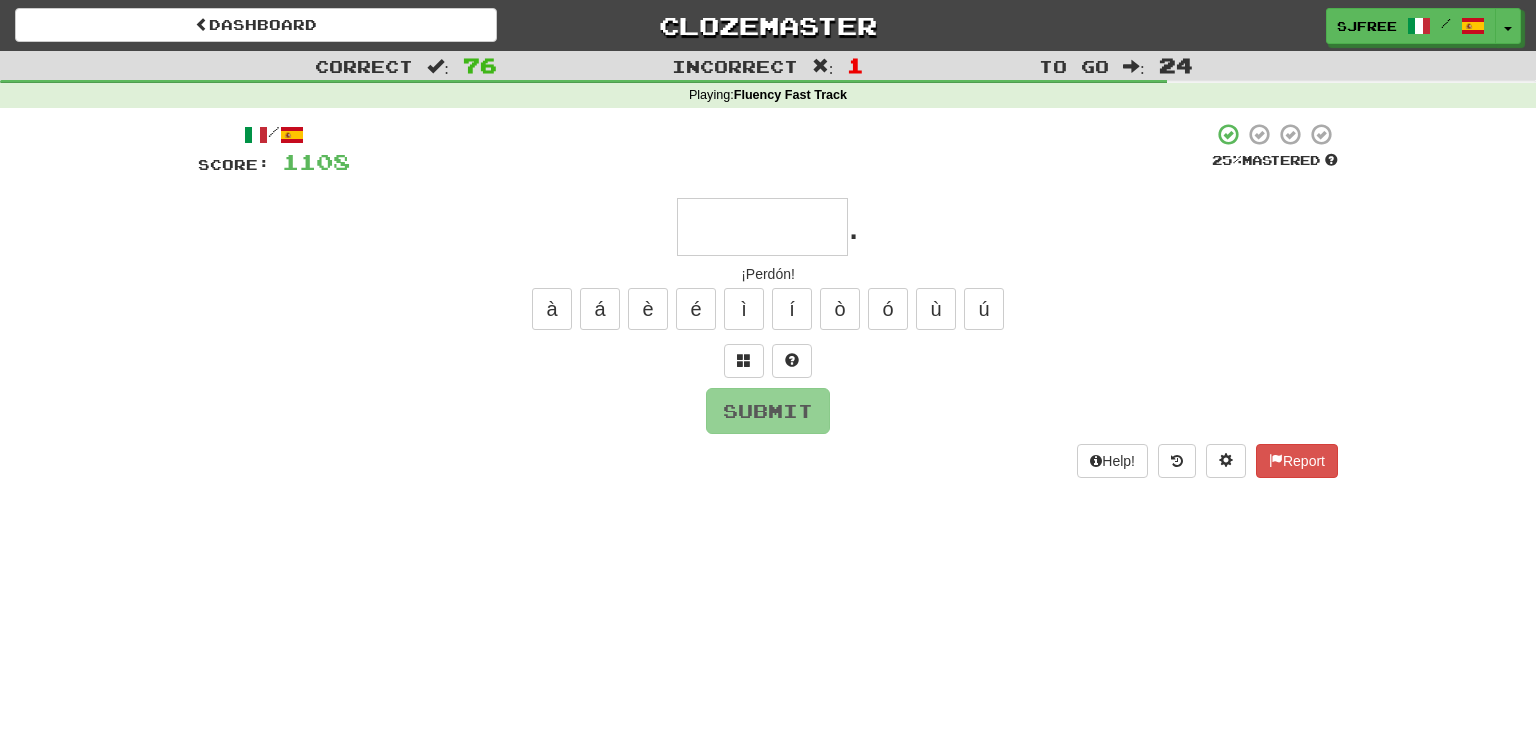 type on "*" 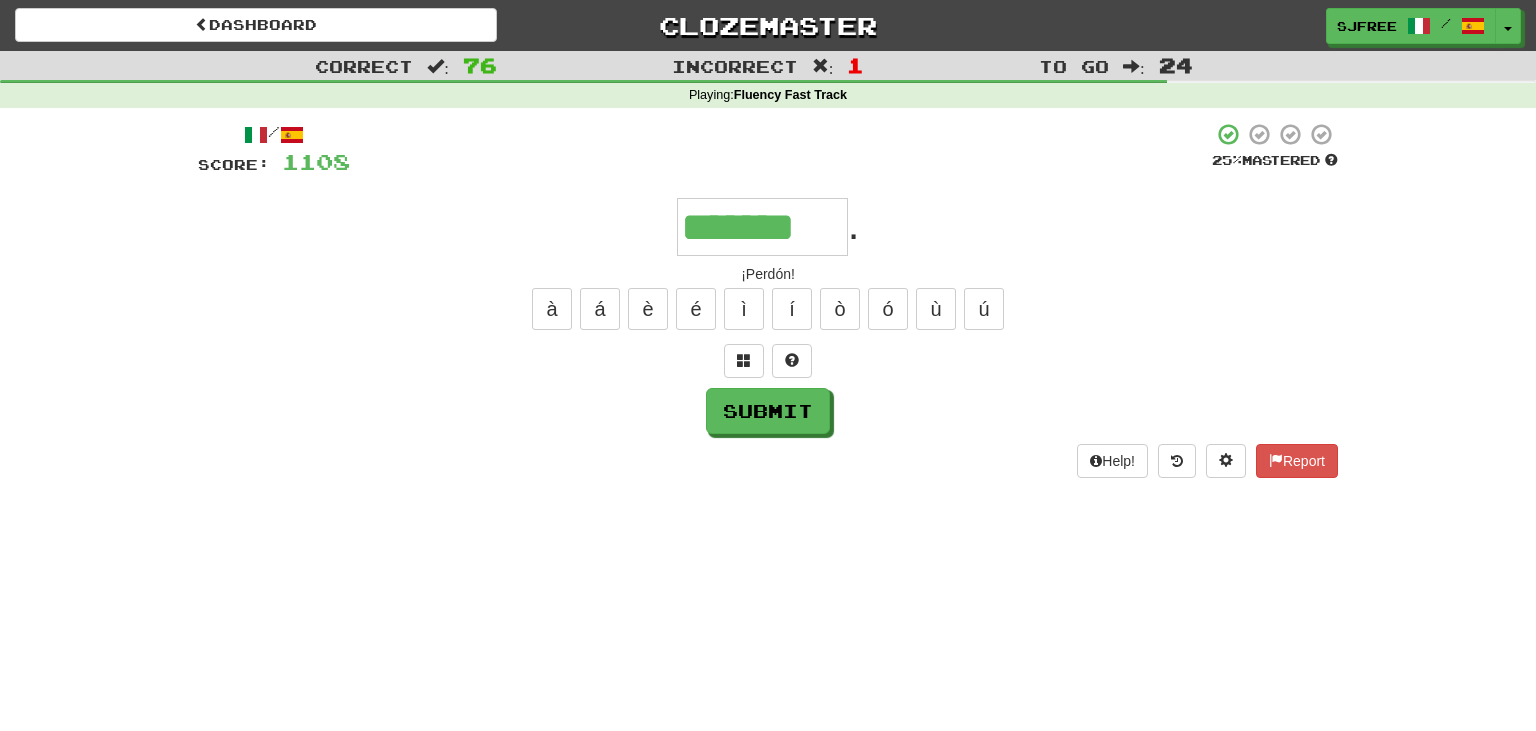 type on "*******" 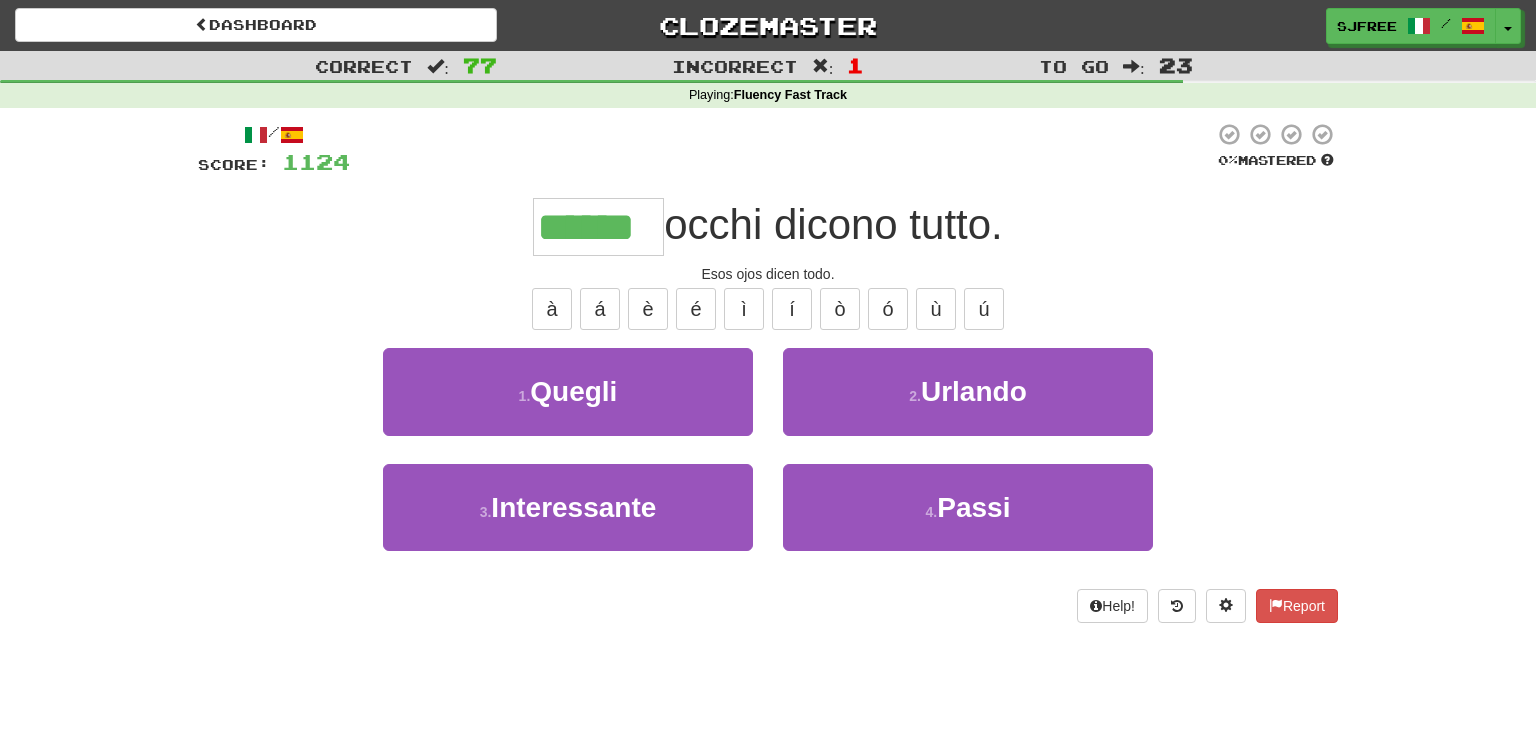 type on "******" 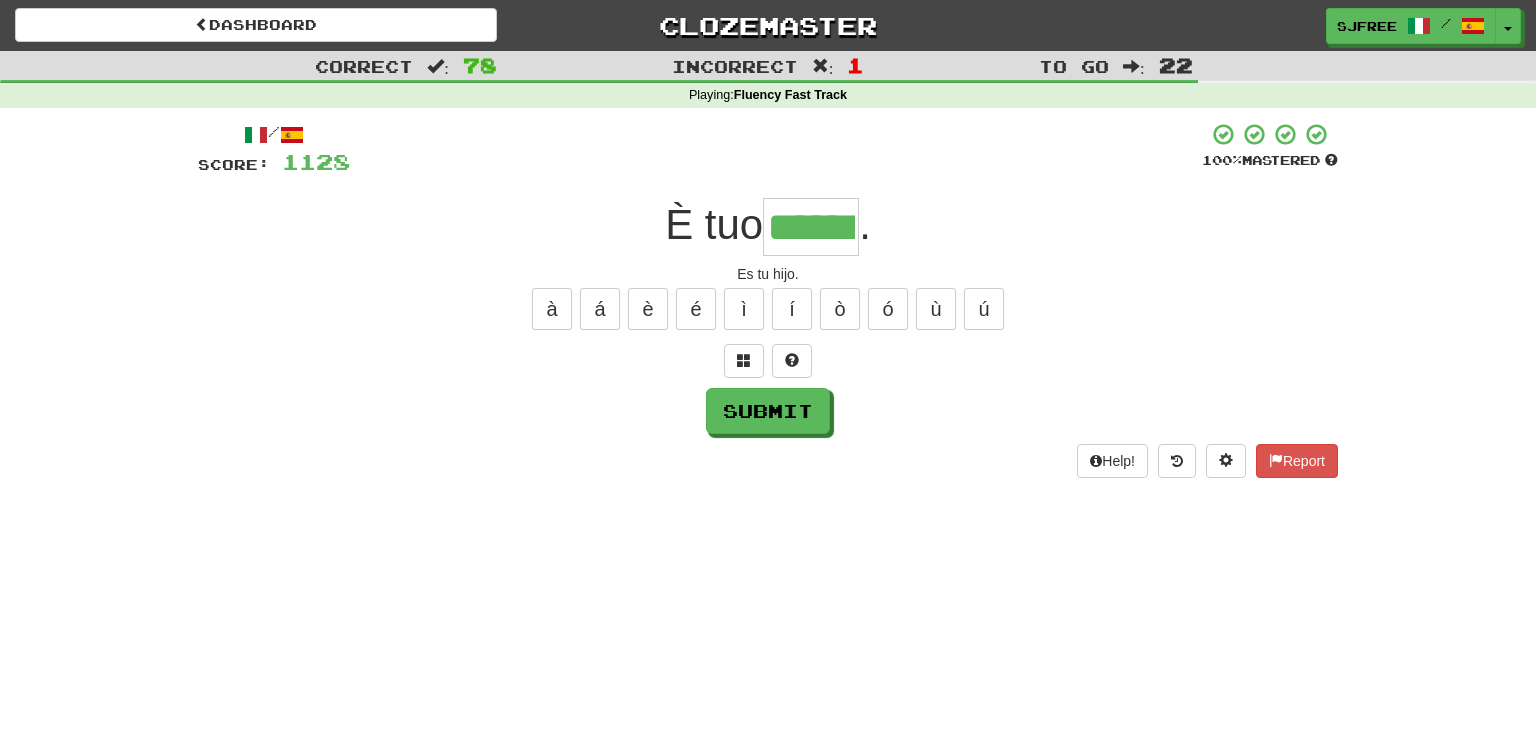 type on "******" 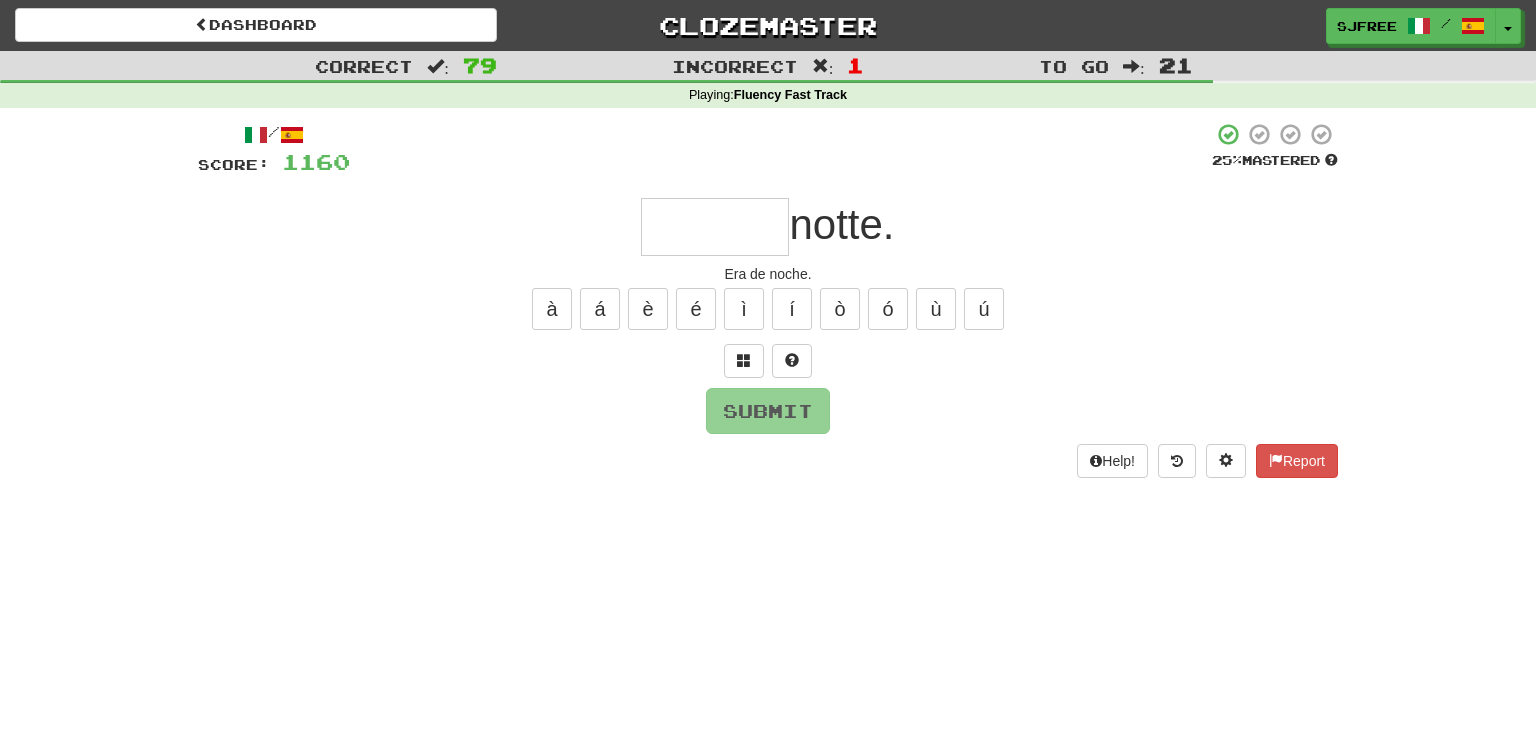 type on "*" 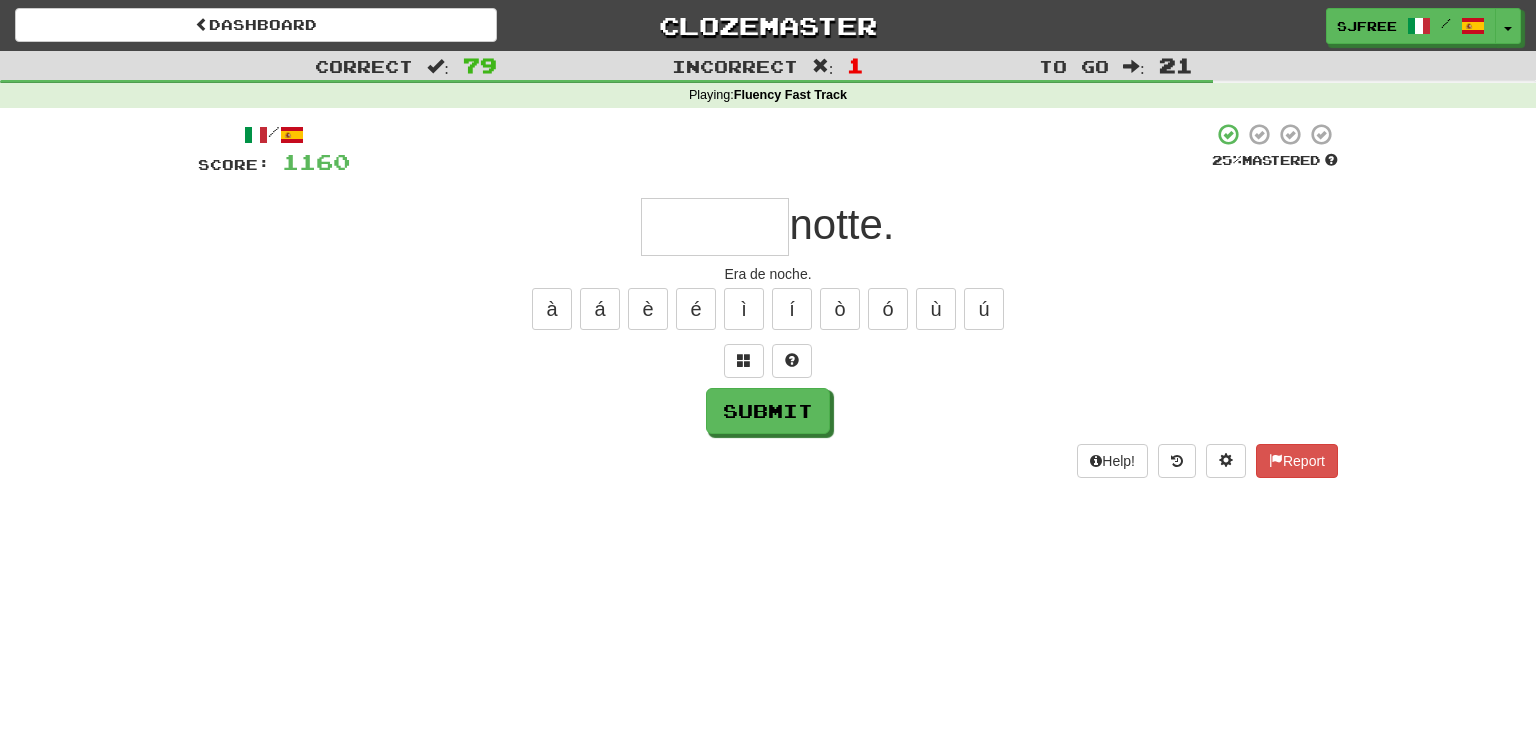 type on "*" 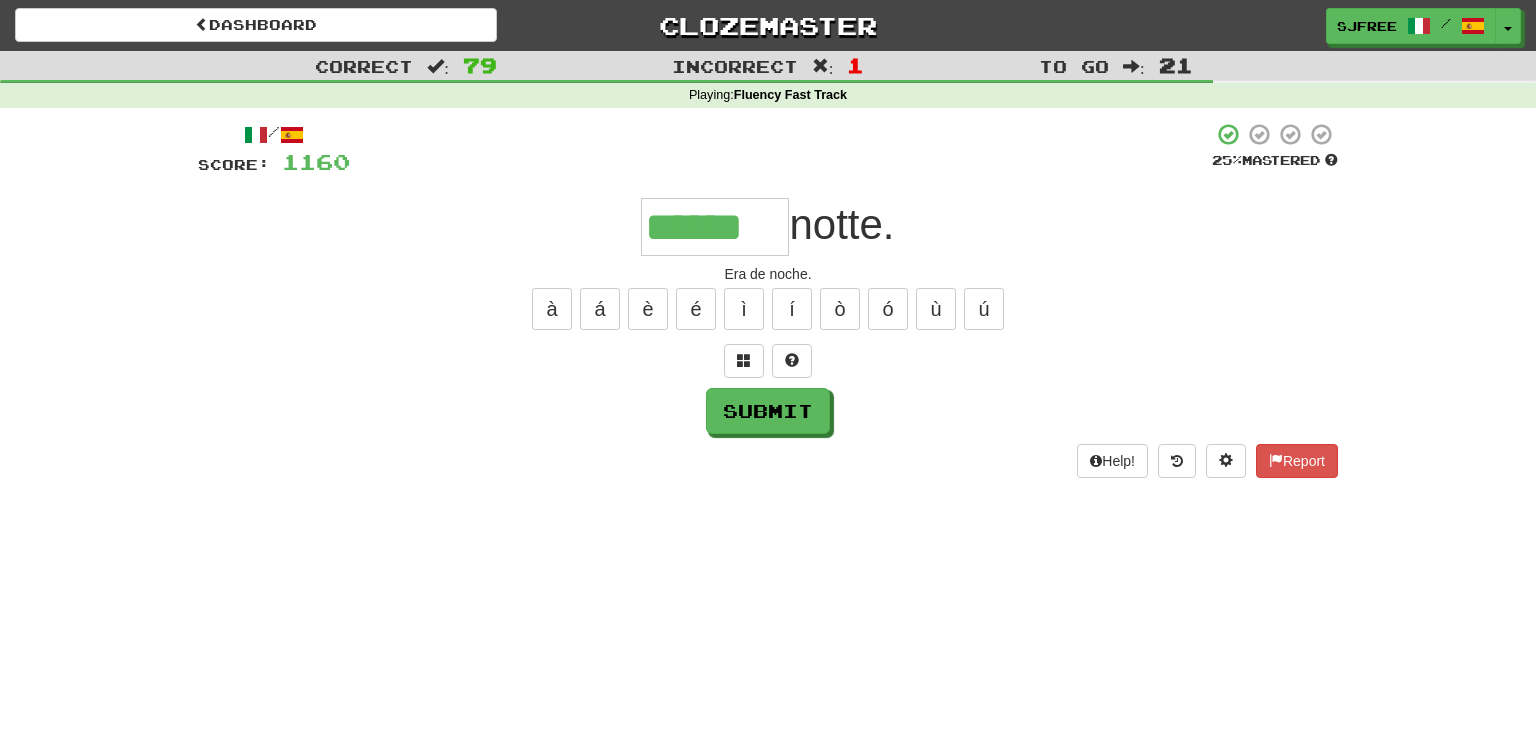 type on "******" 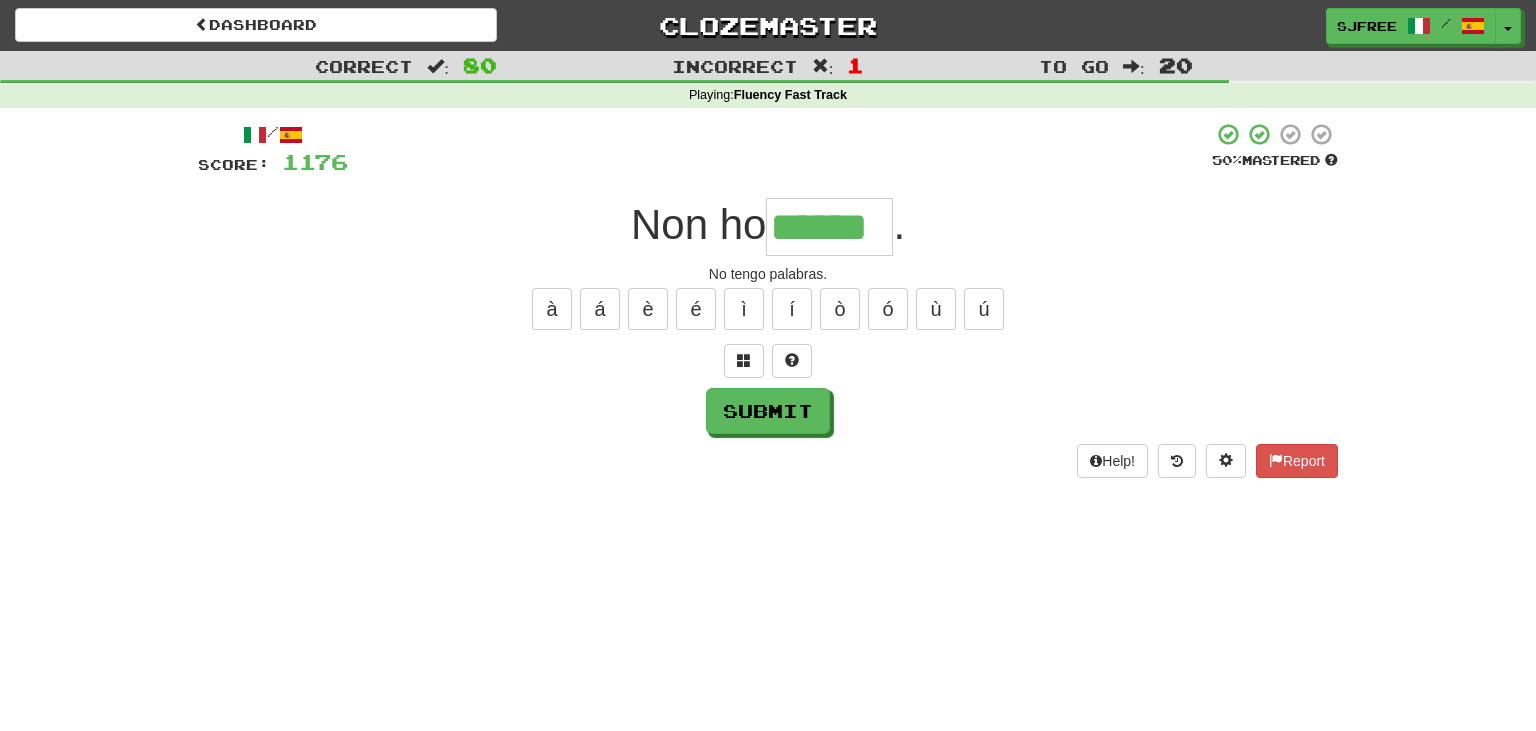 type on "******" 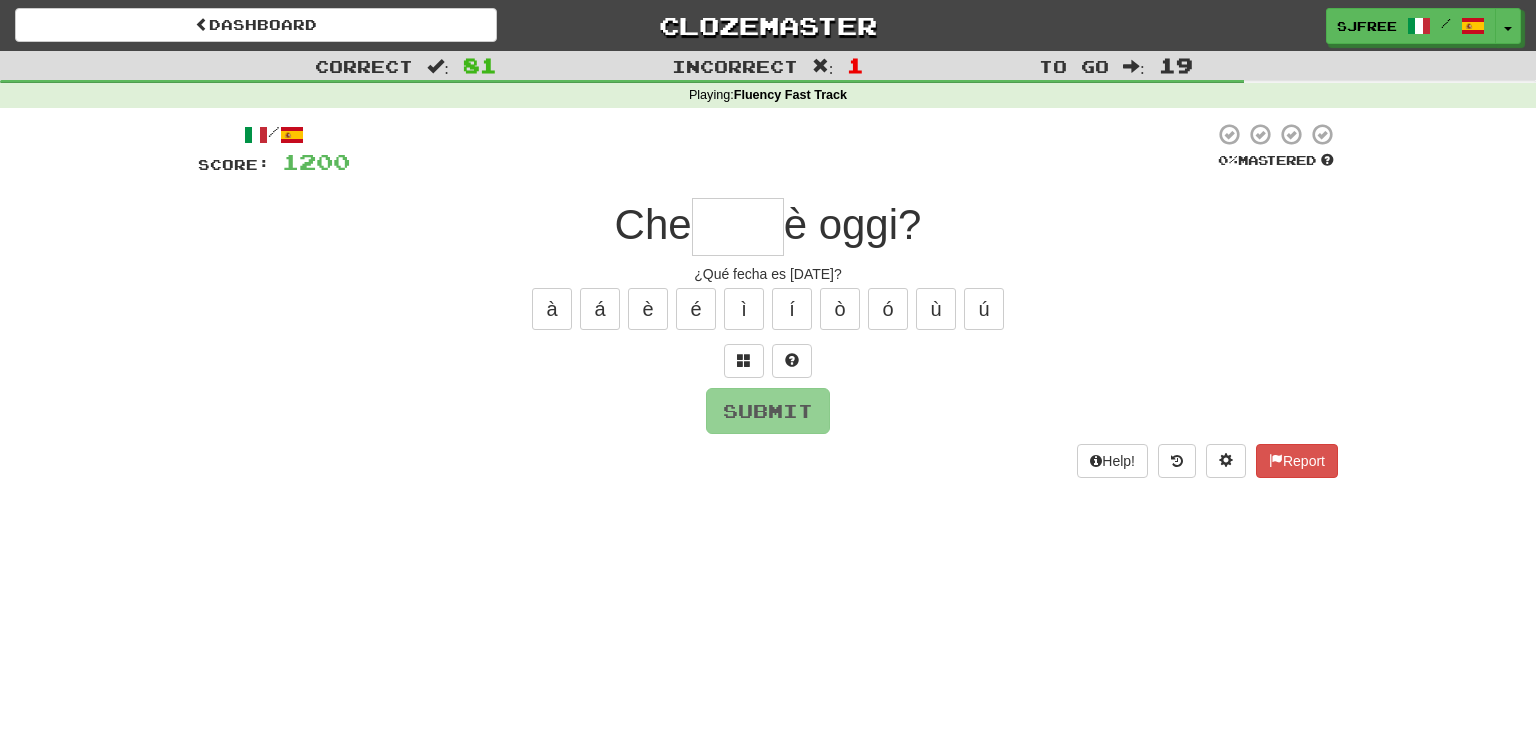 type on "*" 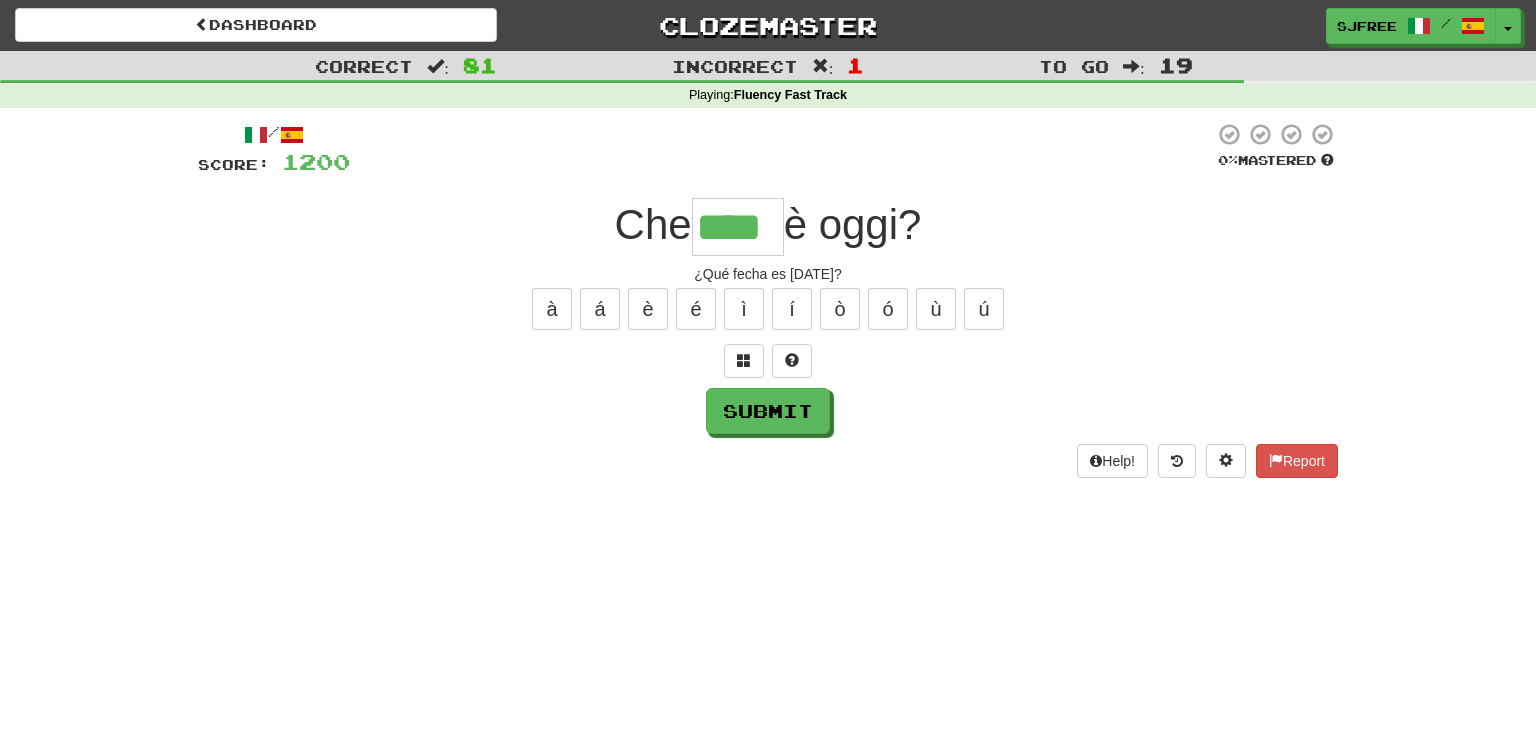 type on "****" 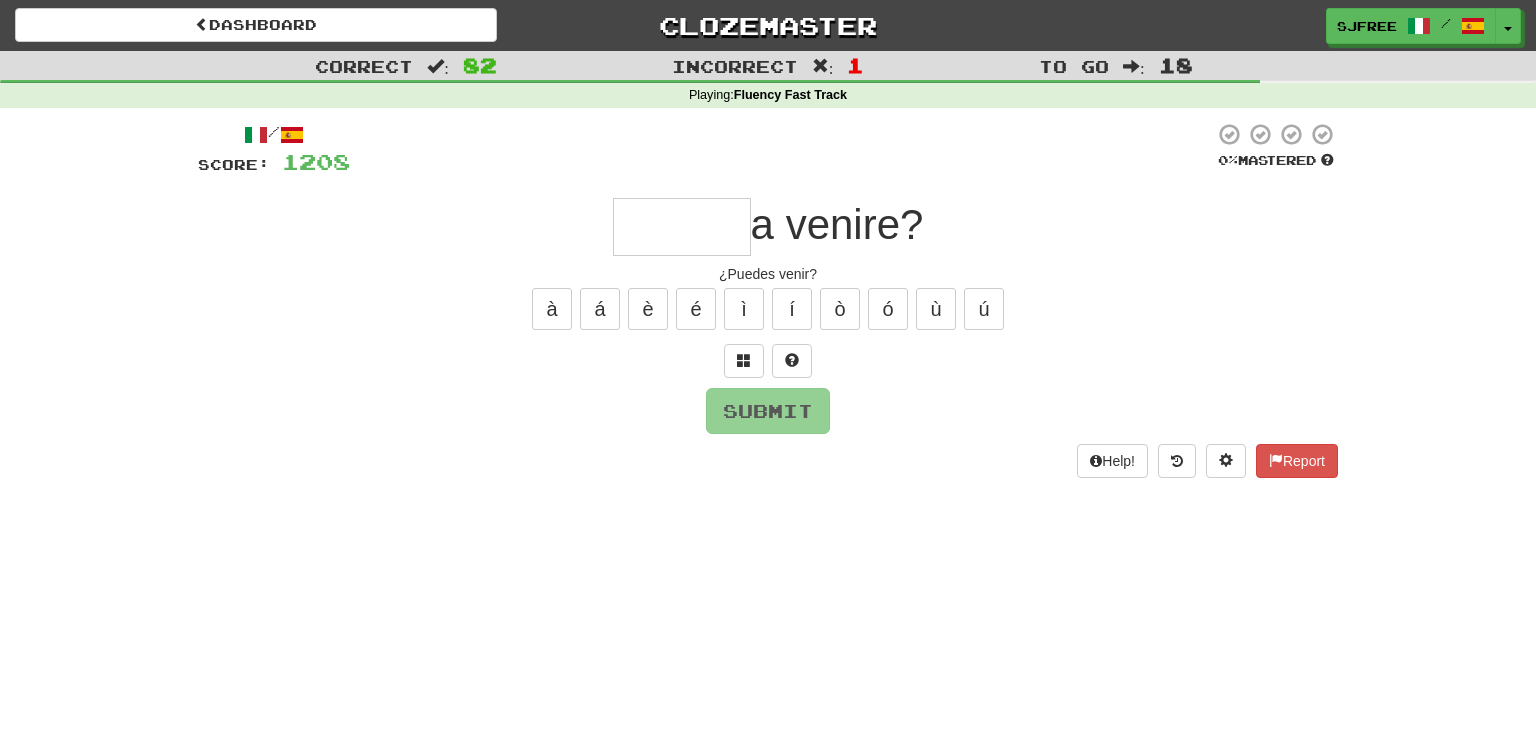 type on "*" 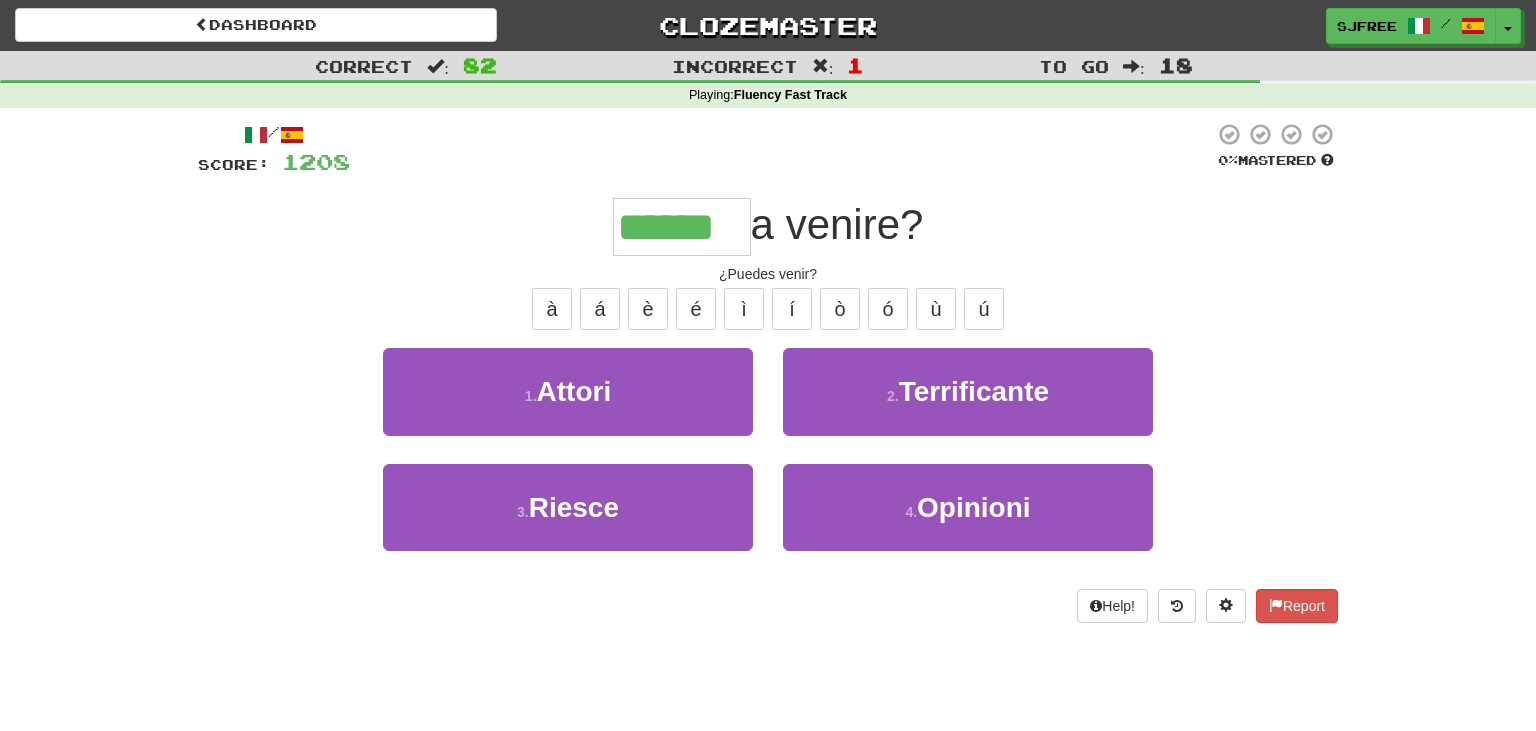 type on "******" 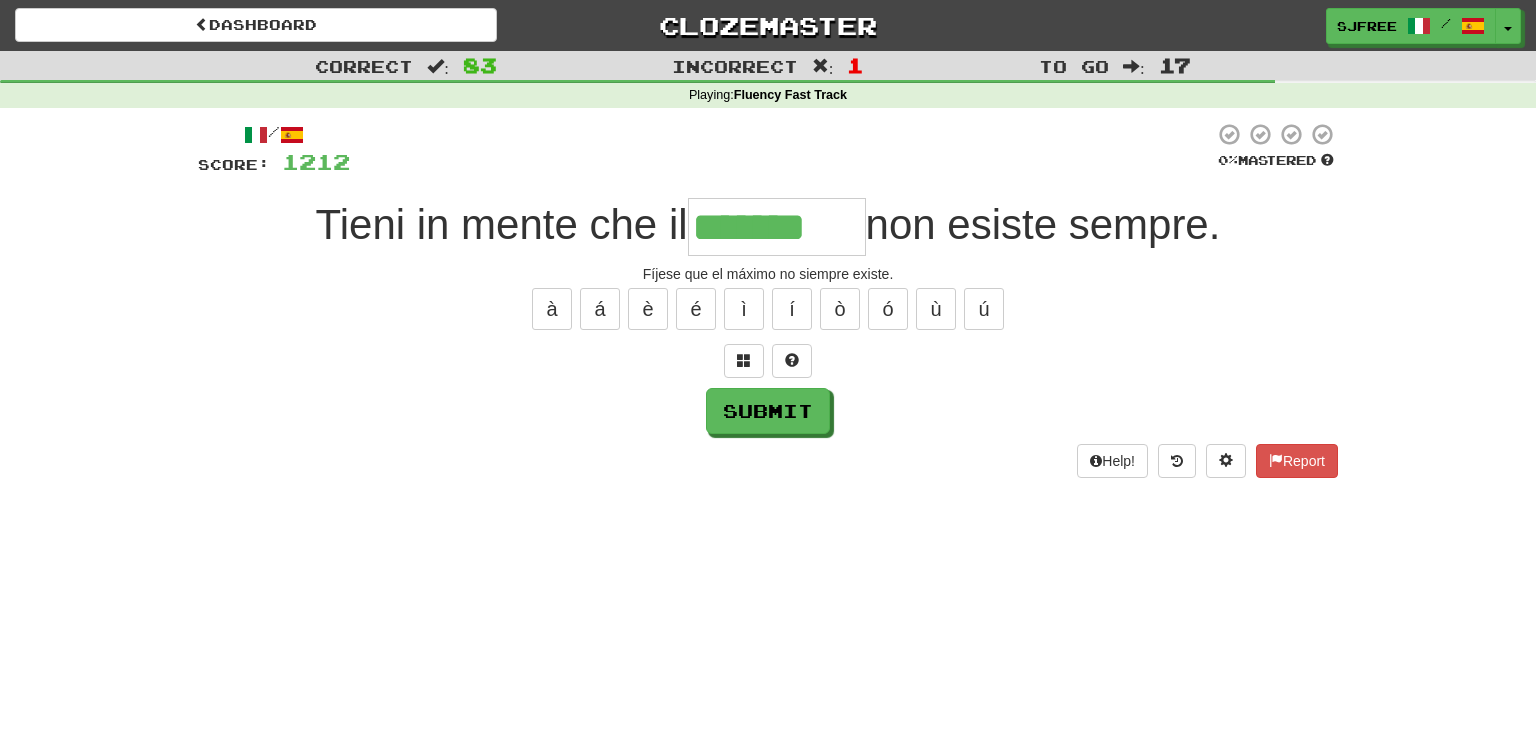 type on "*******" 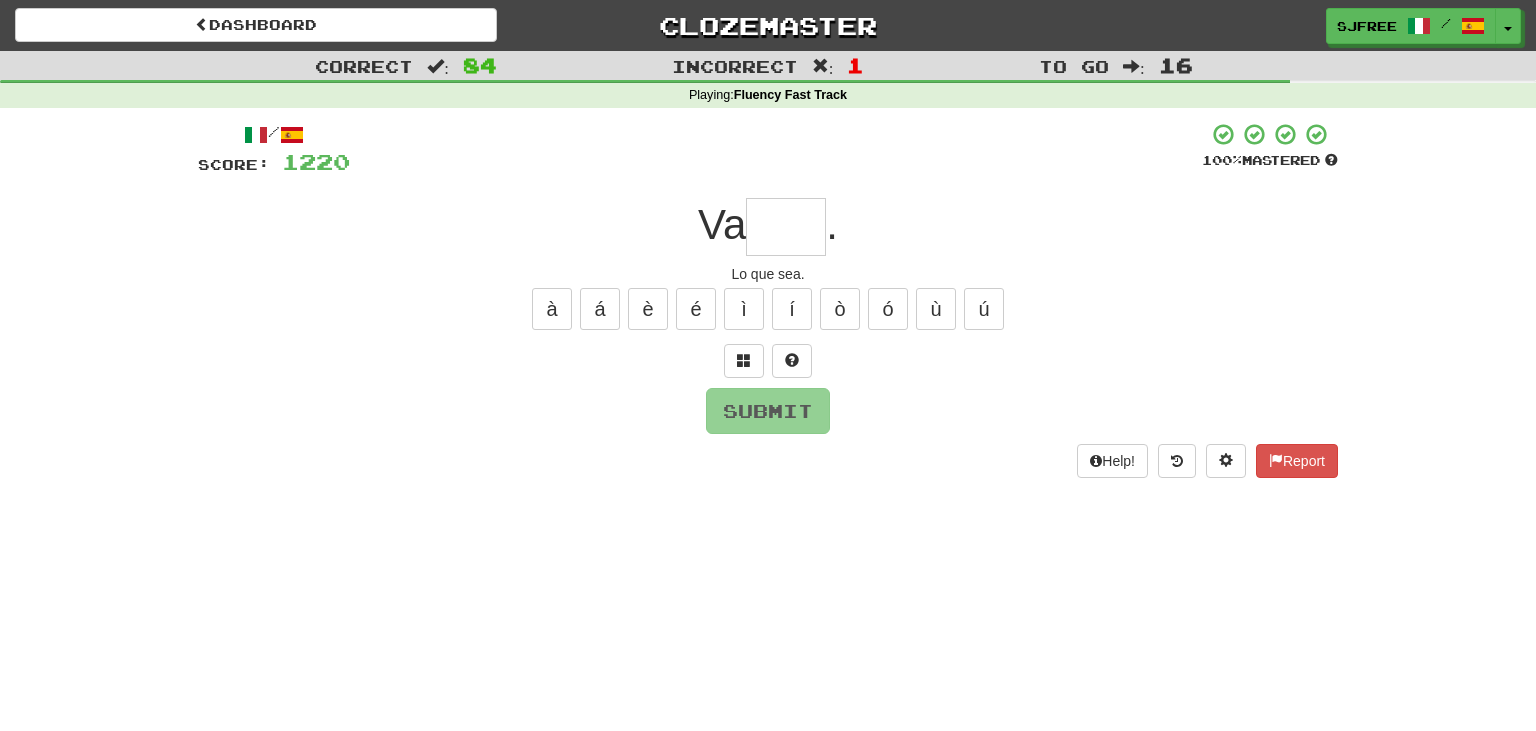 type on "*" 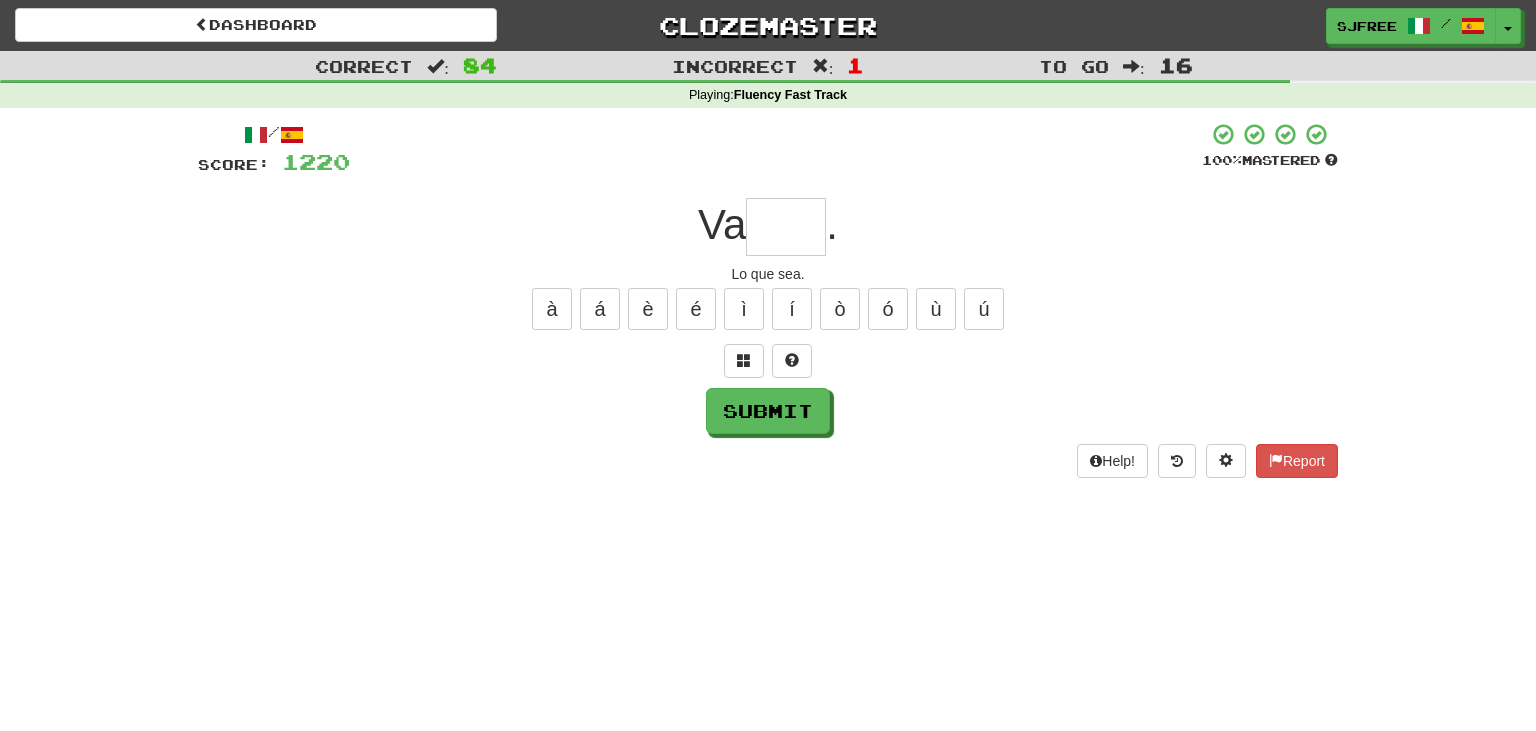 type on "*" 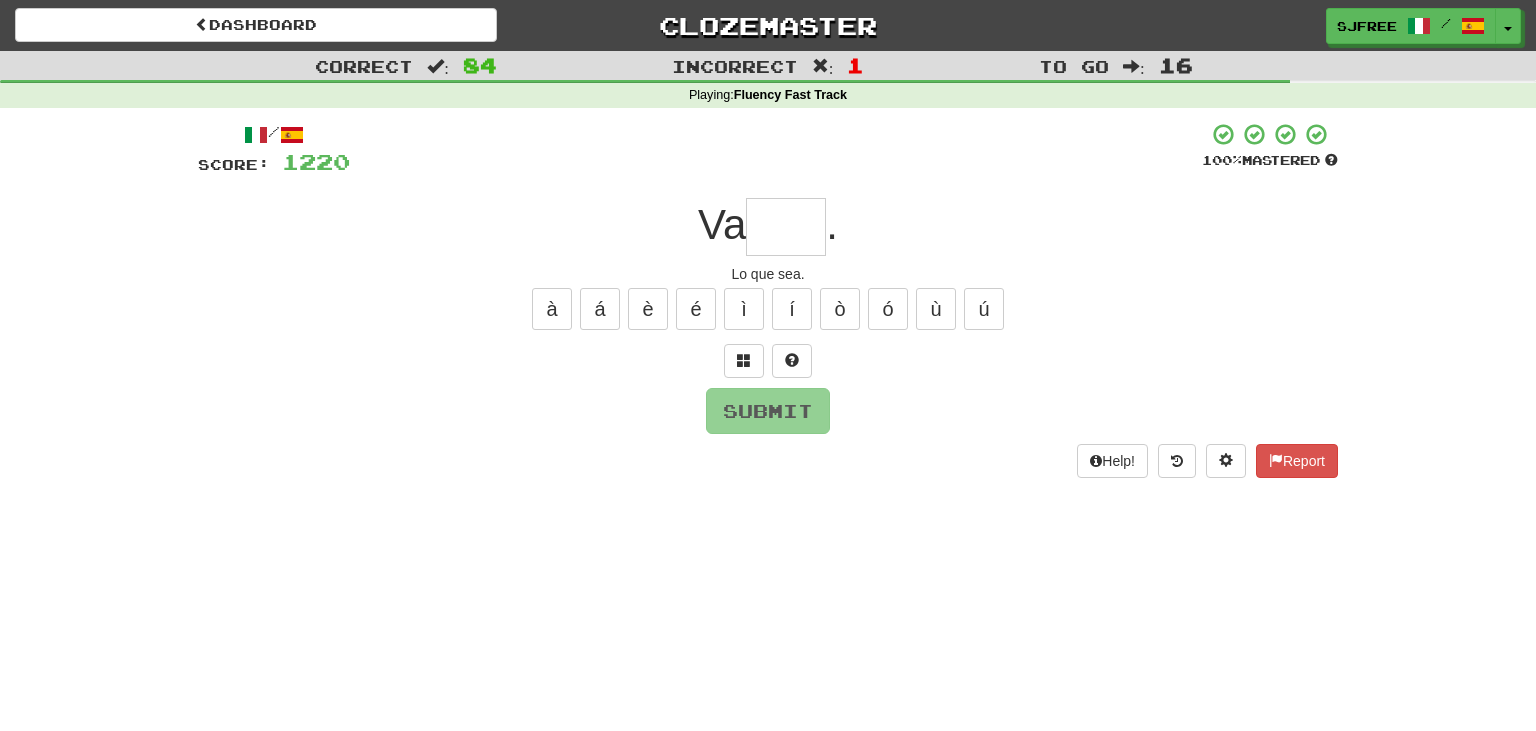 type on "*" 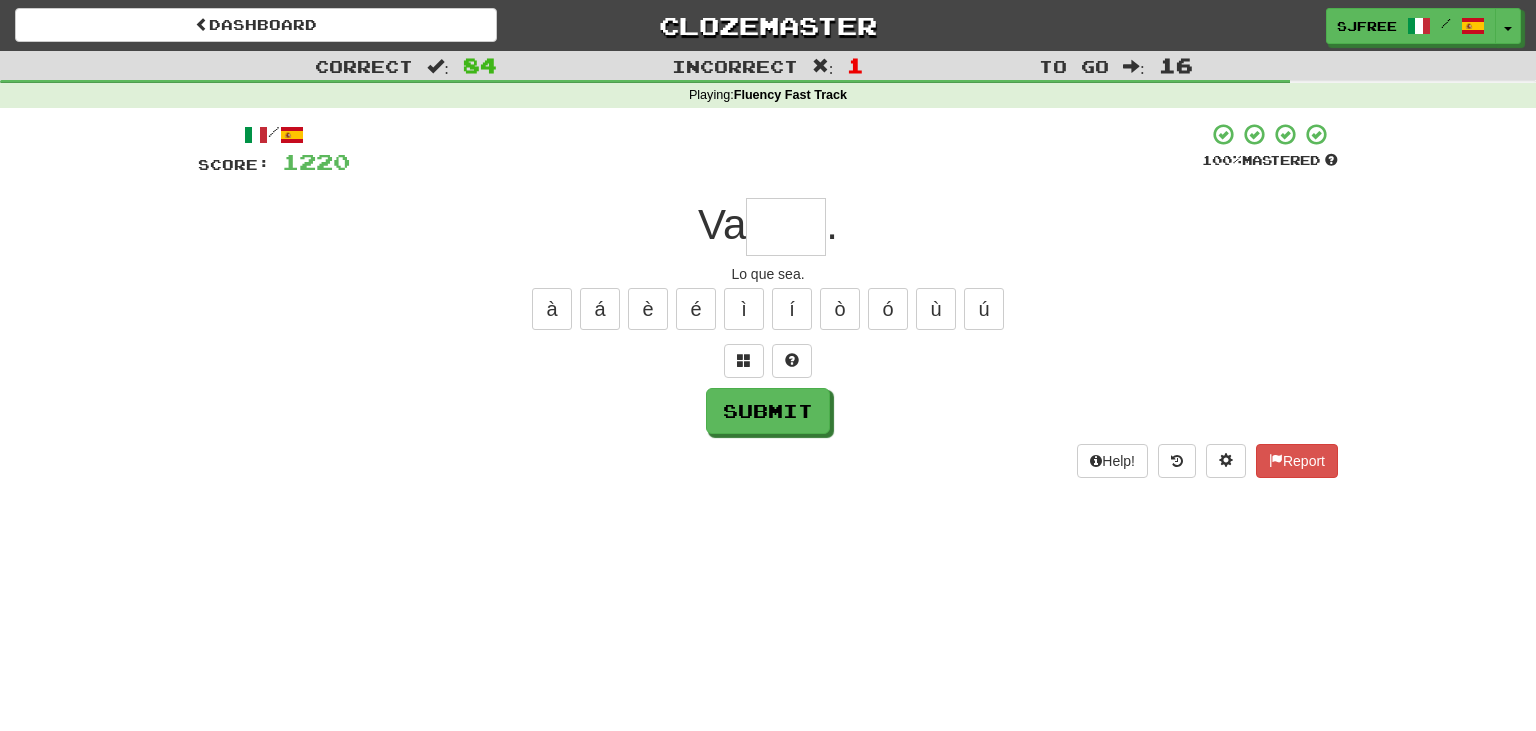 type on "*" 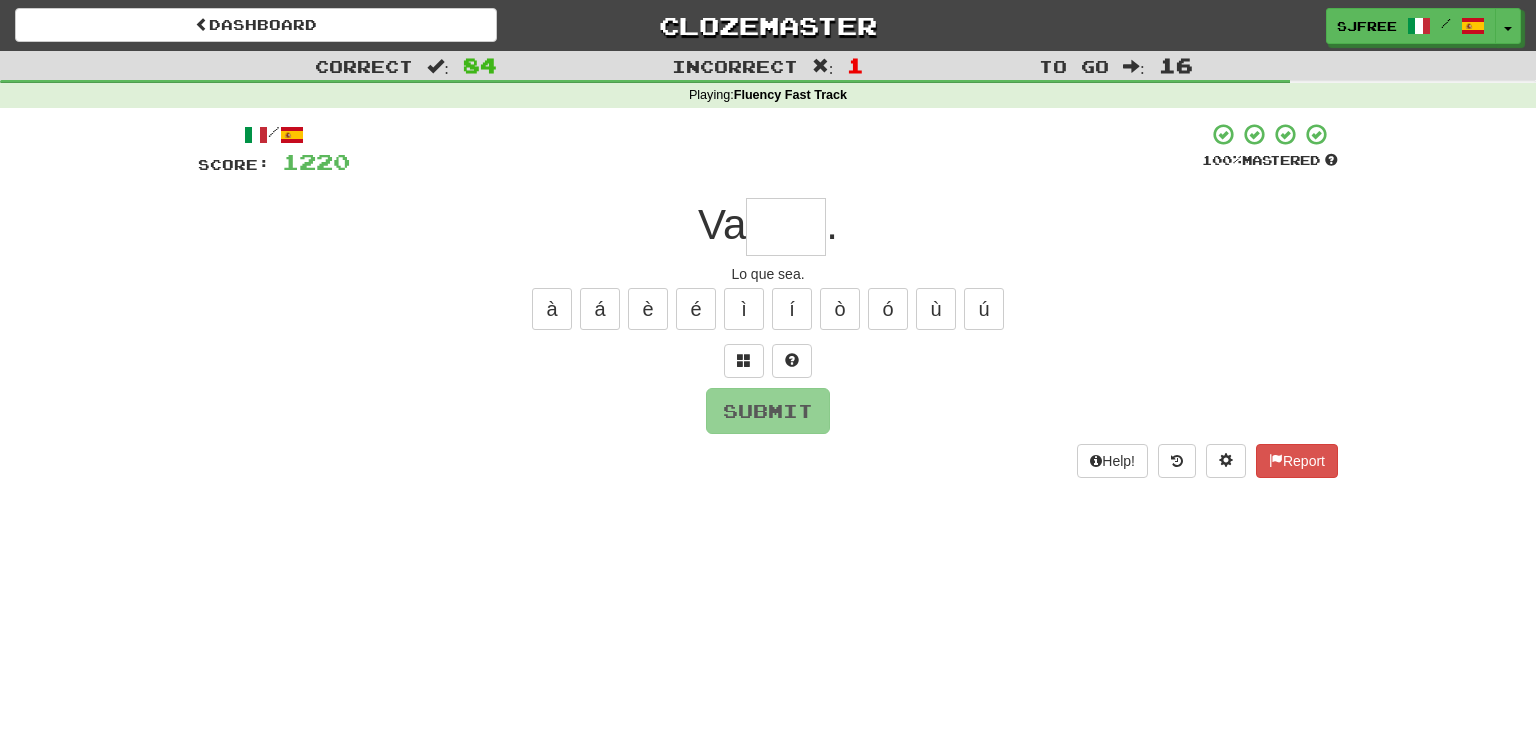 type on "*" 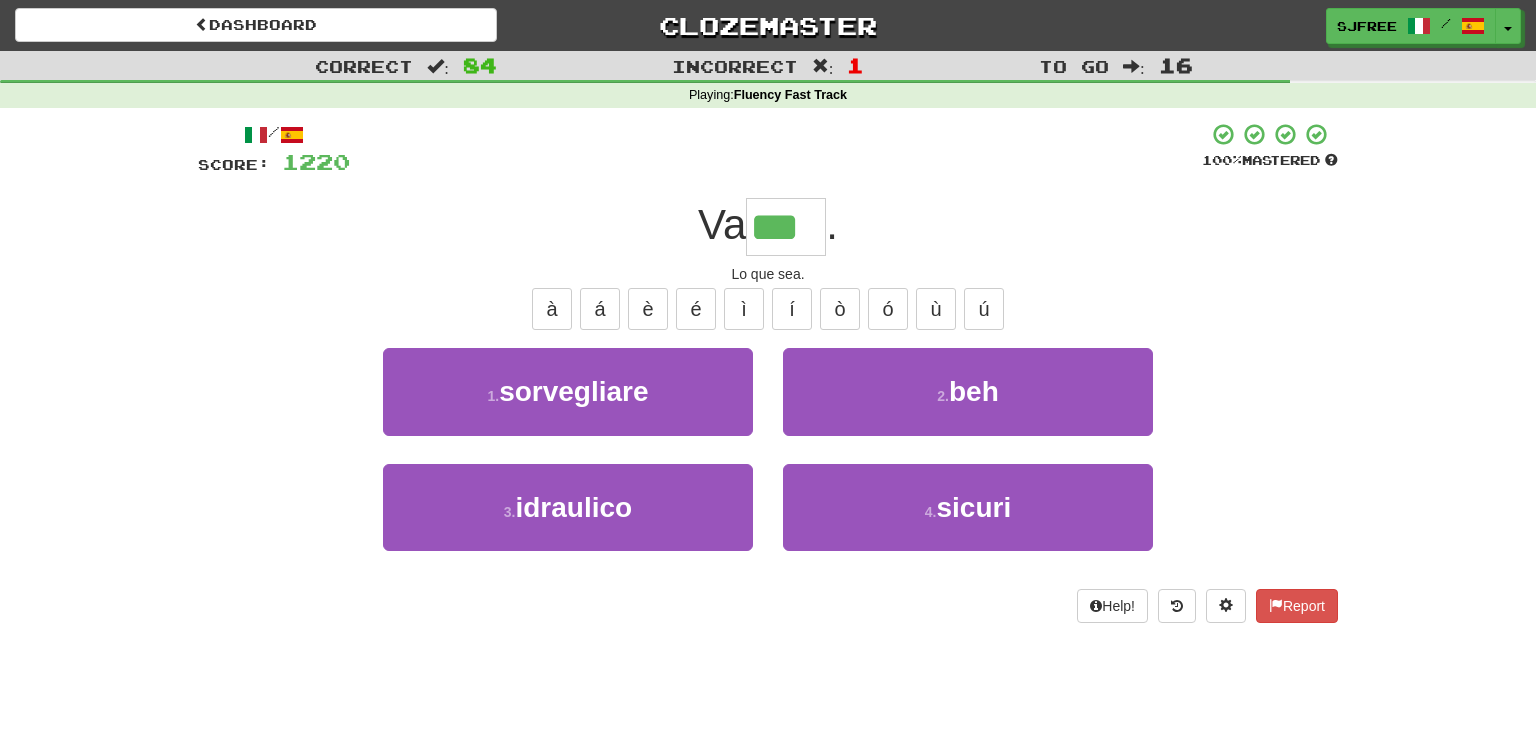 type on "***" 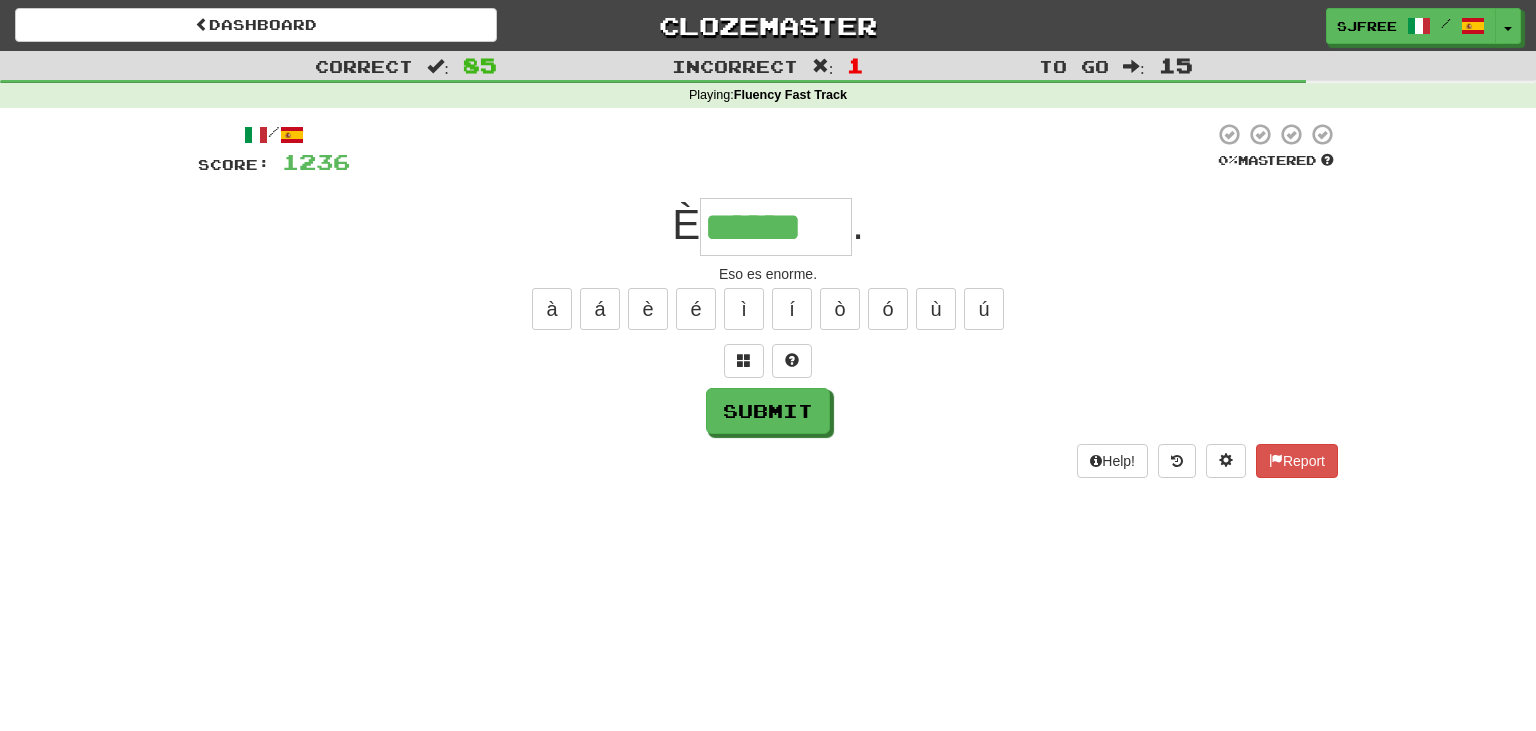 type on "******" 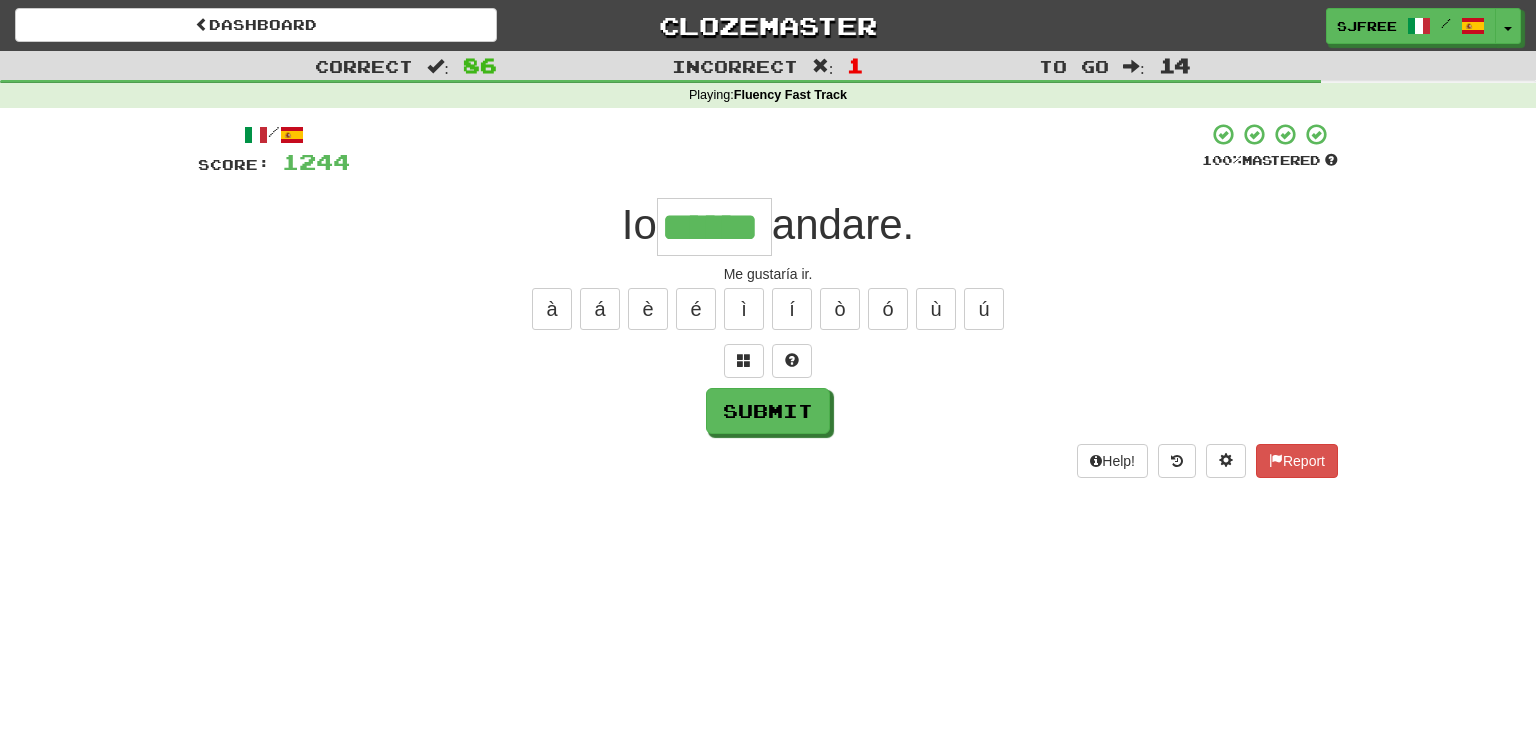 type on "******" 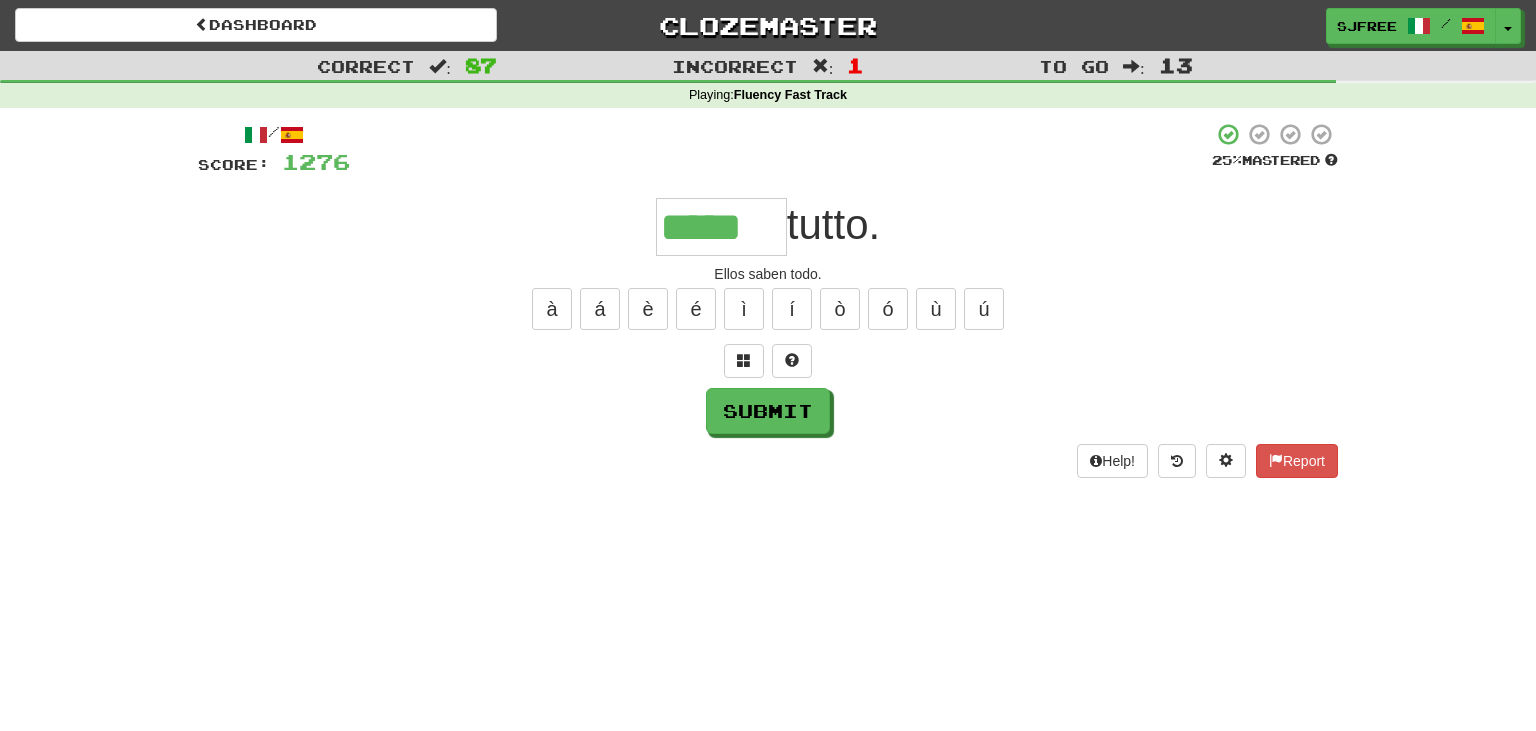 type on "*****" 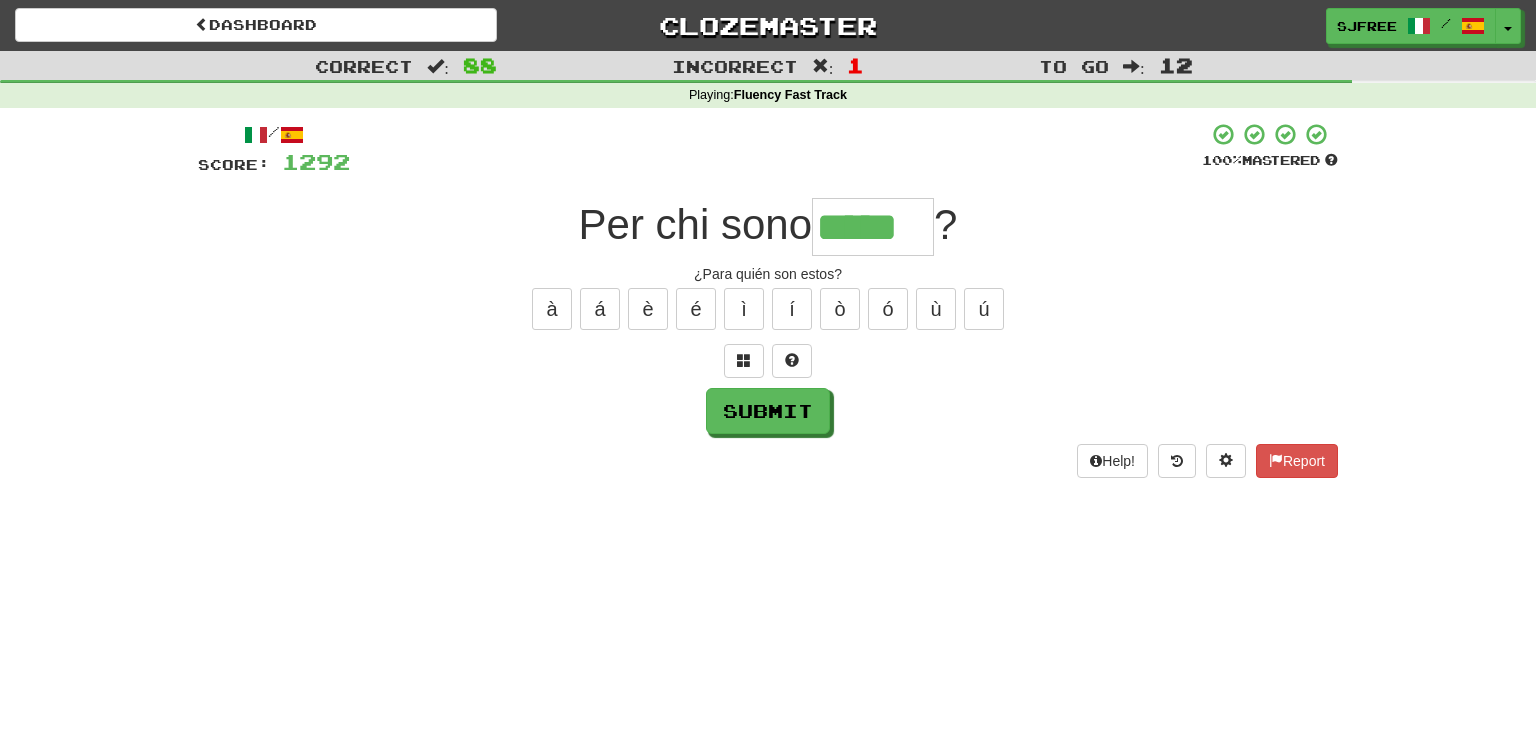 scroll, scrollTop: 0, scrollLeft: 0, axis: both 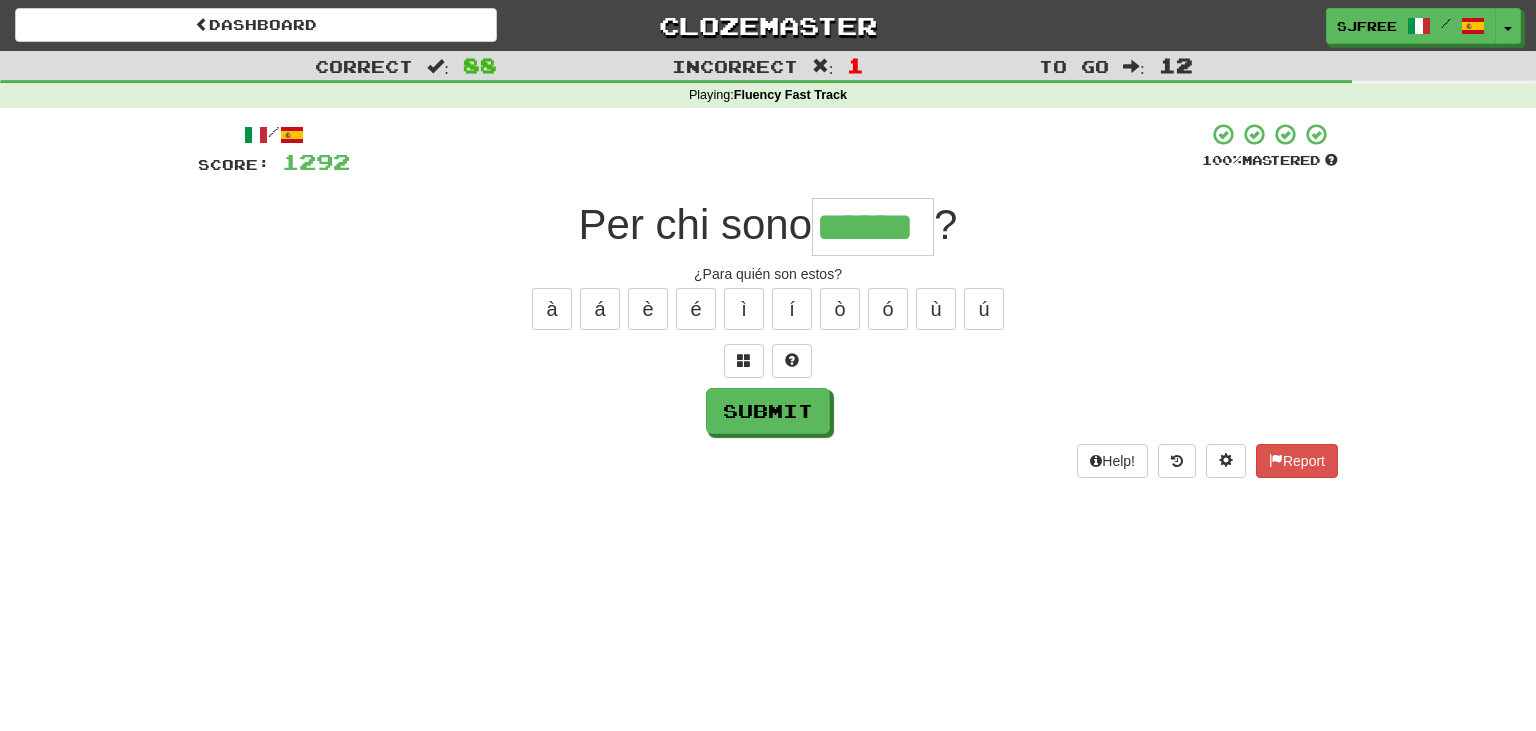 type on "******" 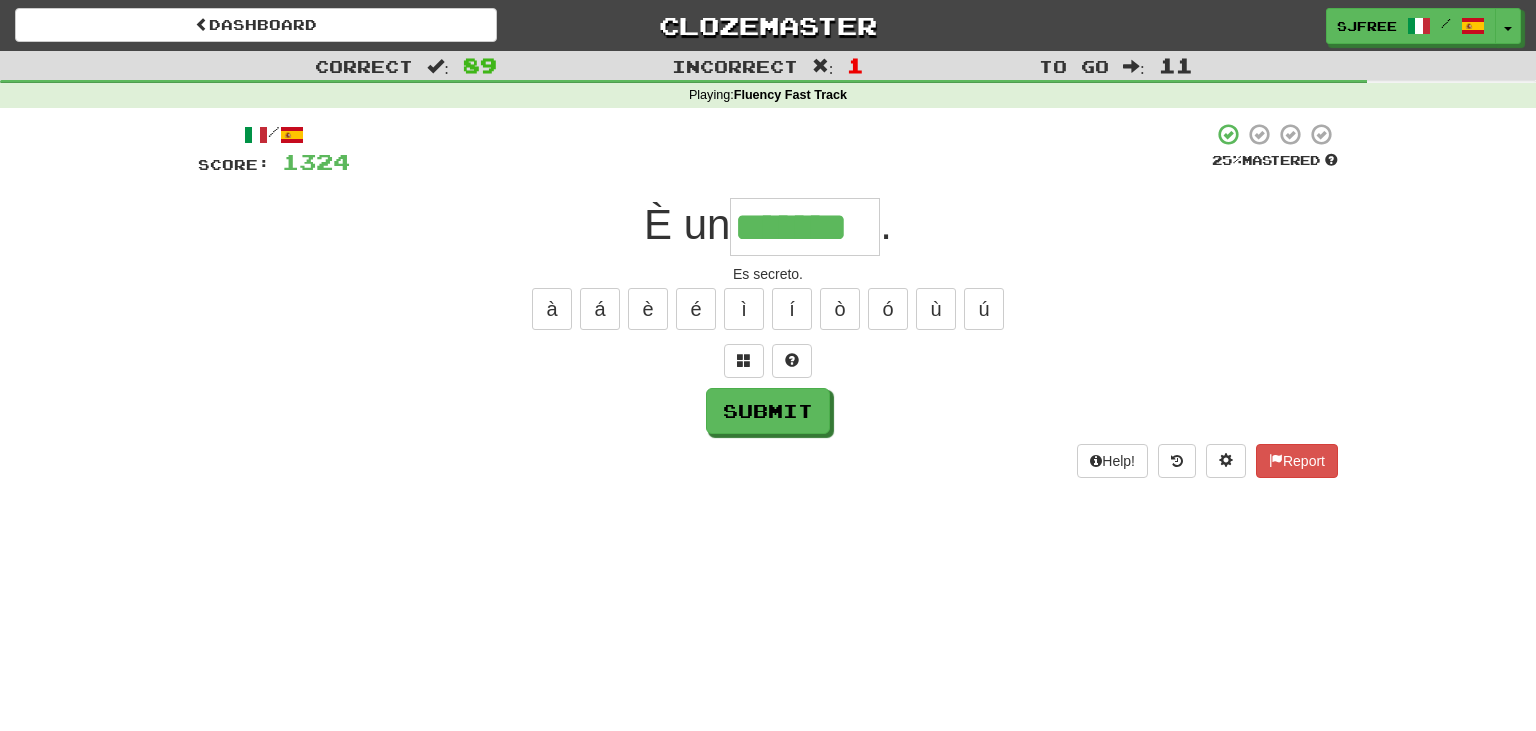 type on "*******" 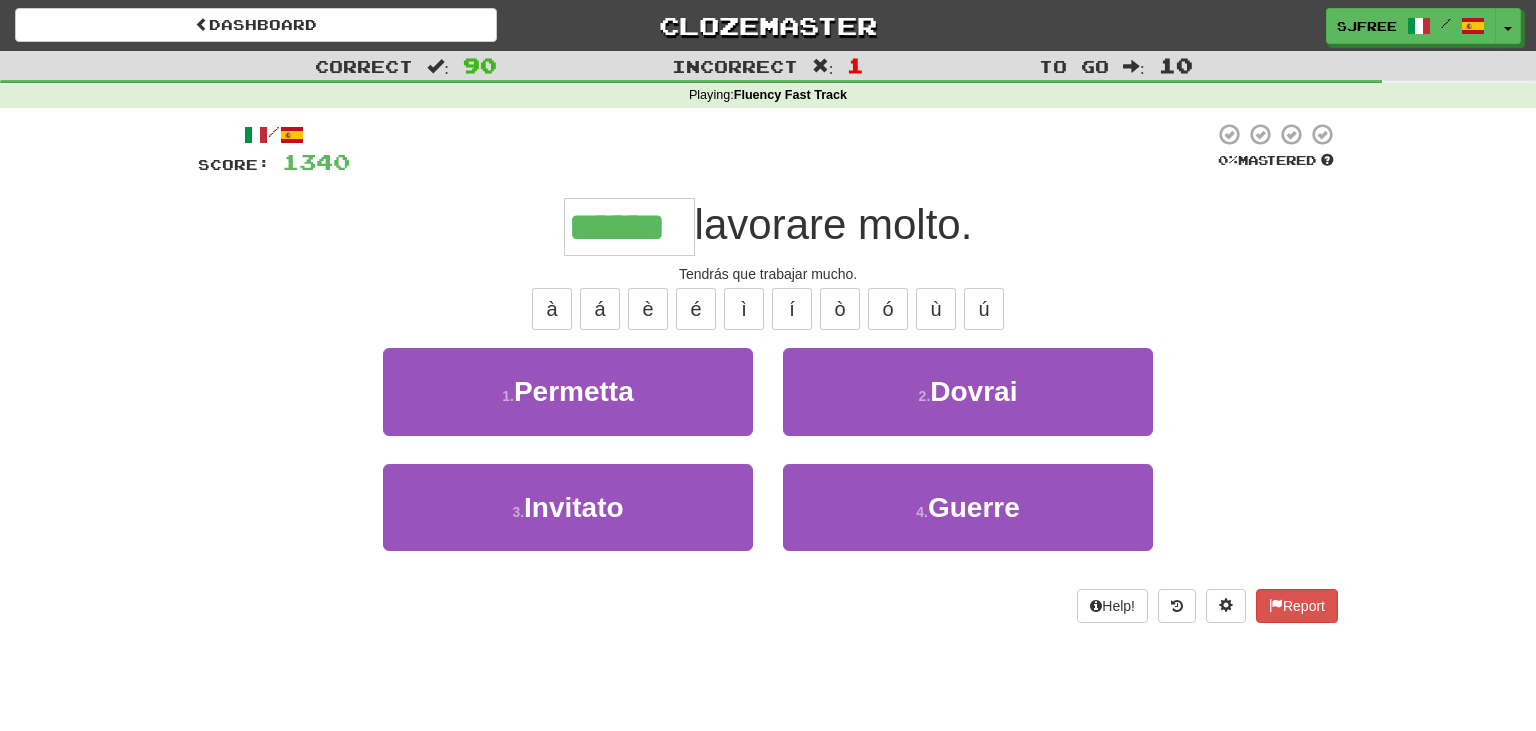 type on "******" 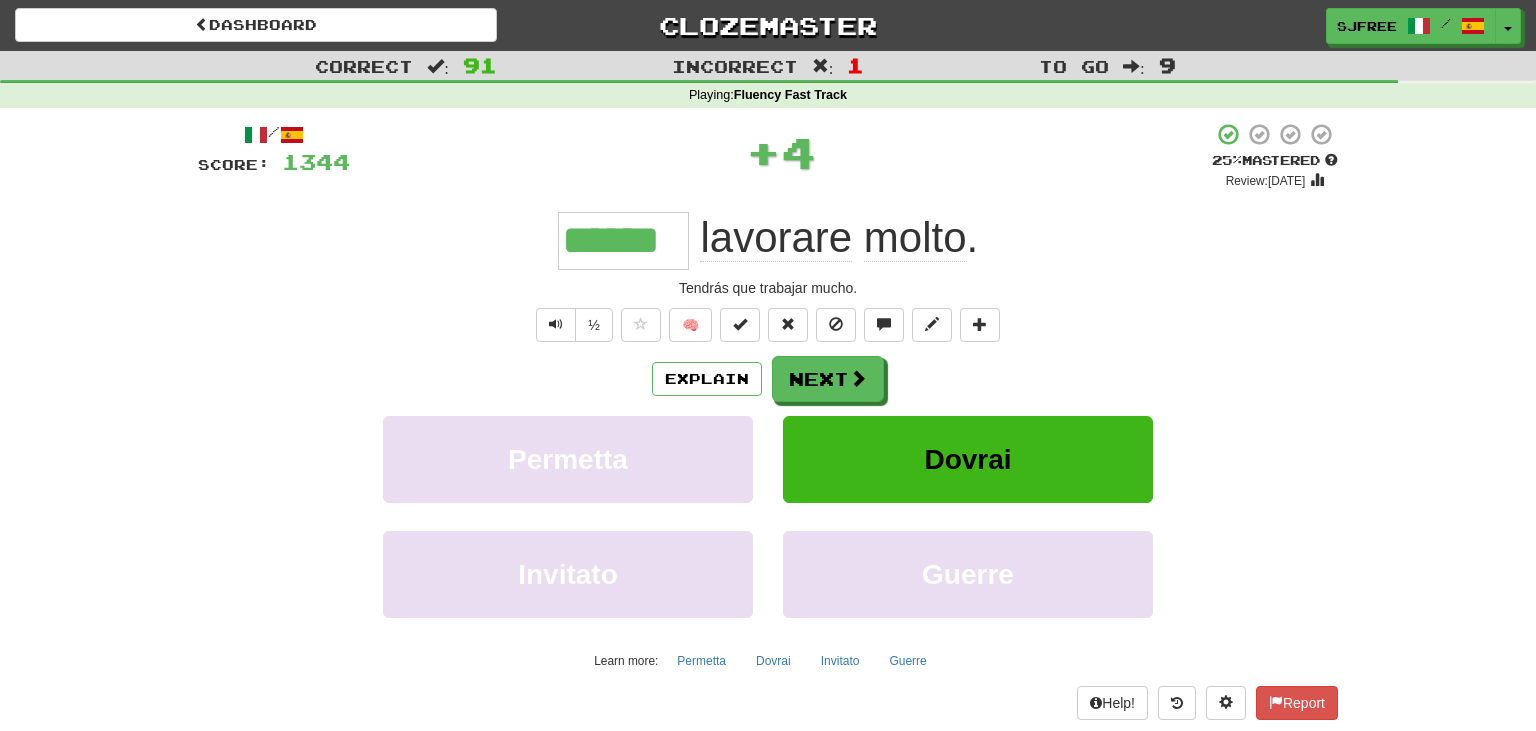 click on "******   lavorare   molto ." at bounding box center [768, 240] 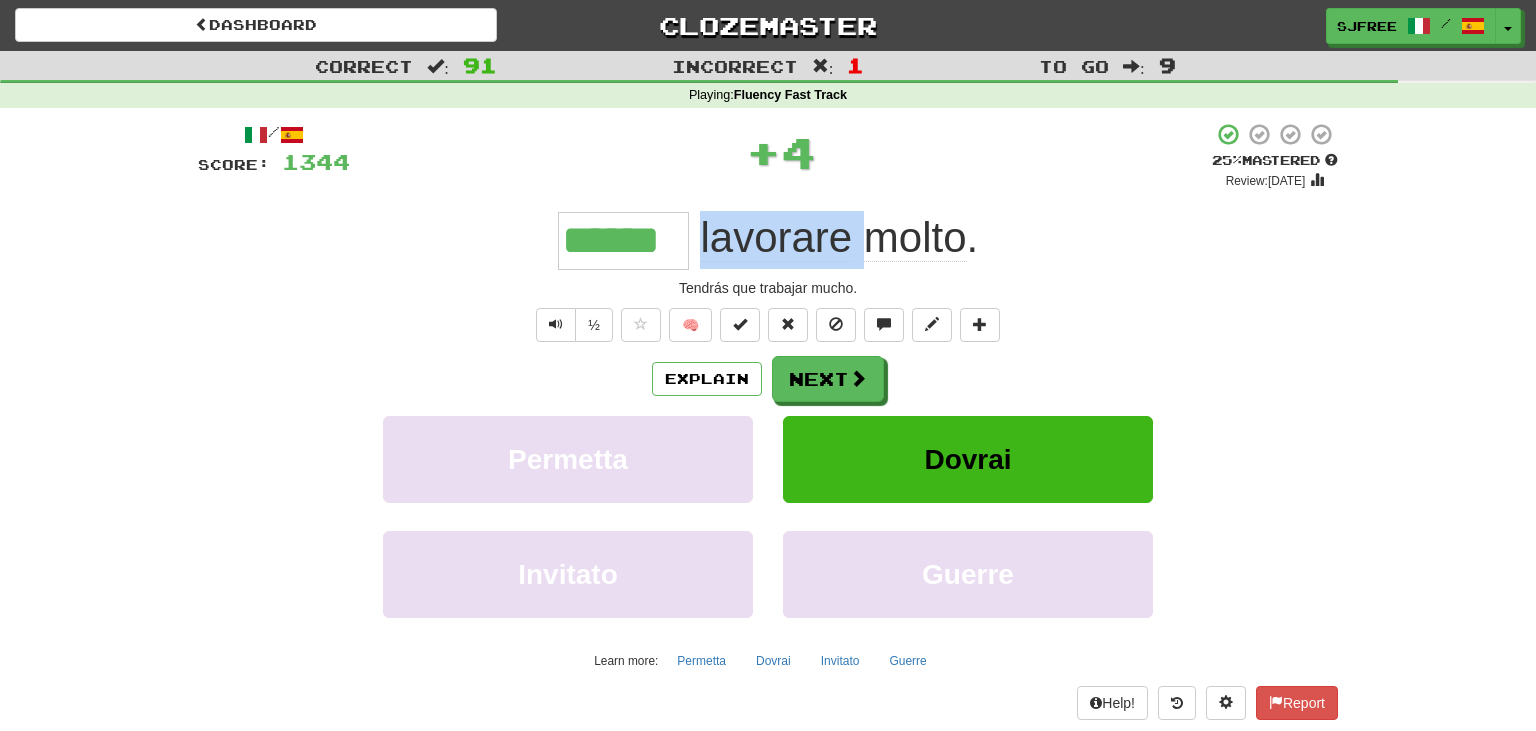 click on "******   lavorare   molto ." at bounding box center (768, 240) 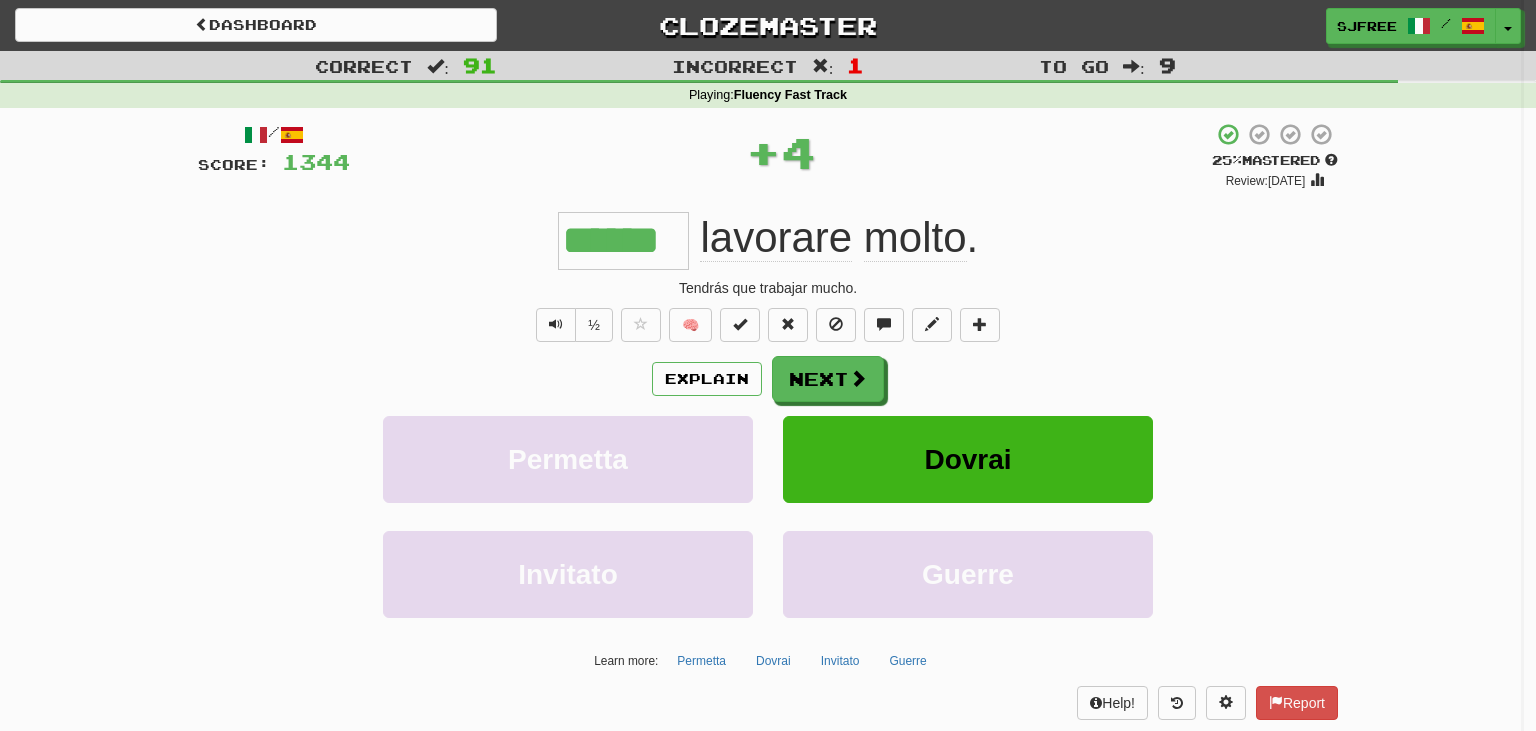 click at bounding box center (768, 365) 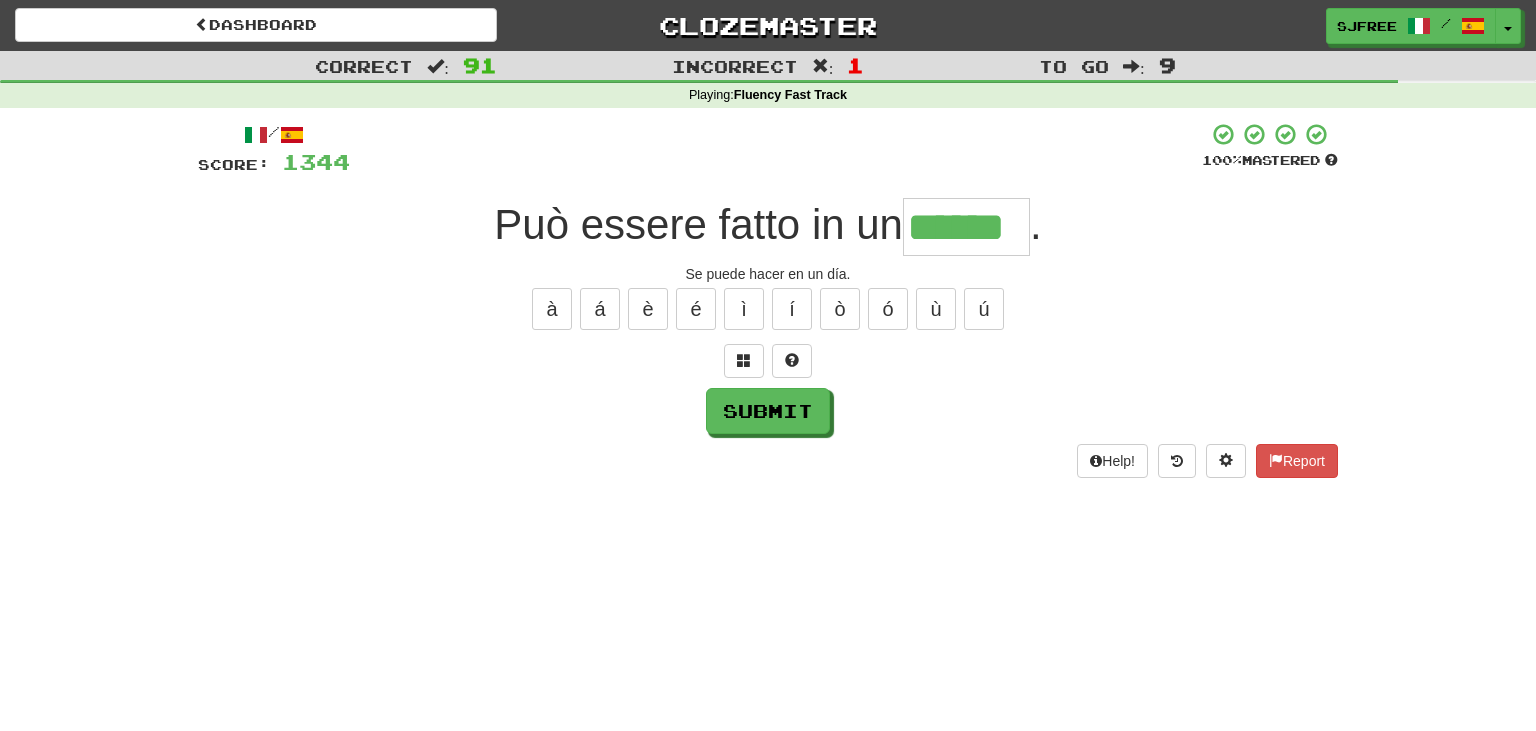 type on "******" 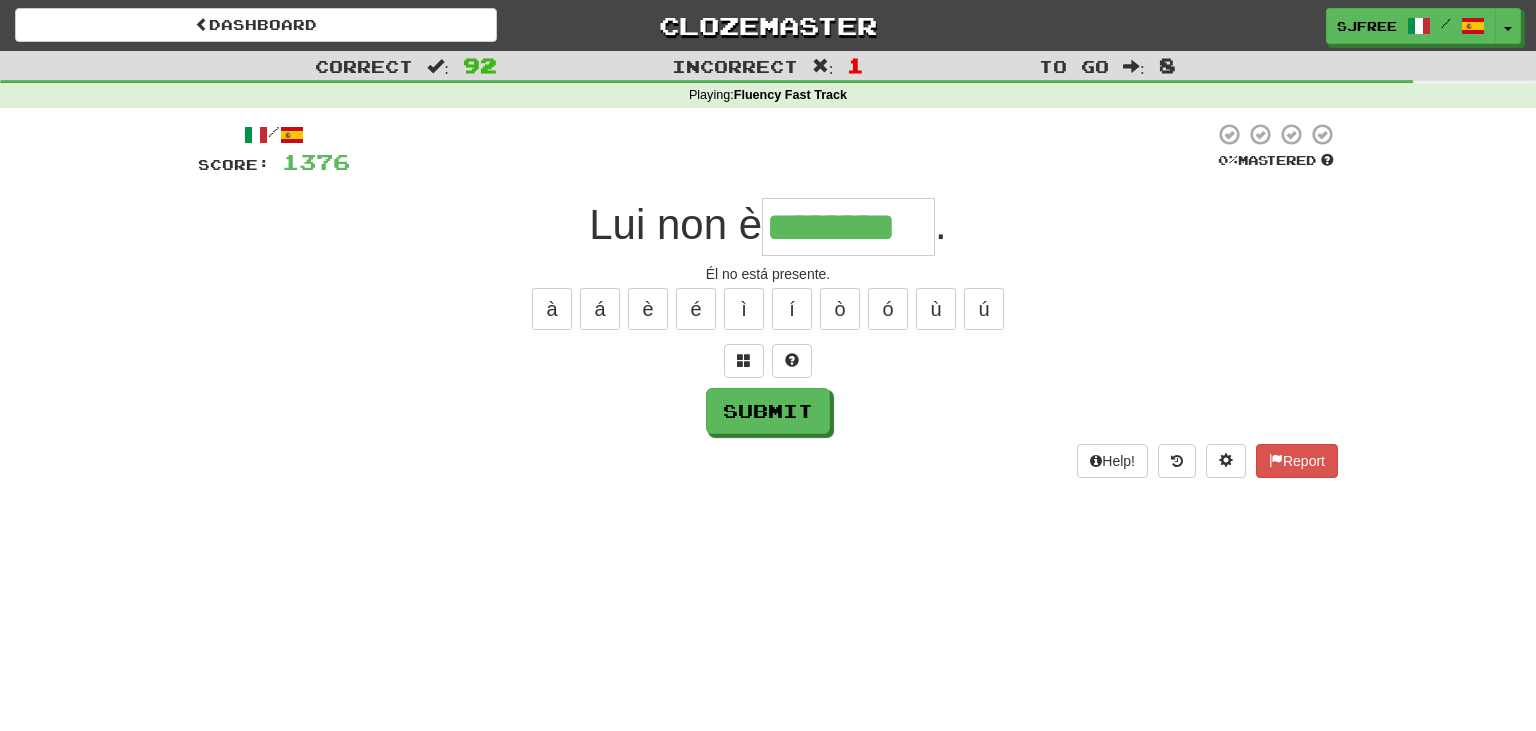 type on "********" 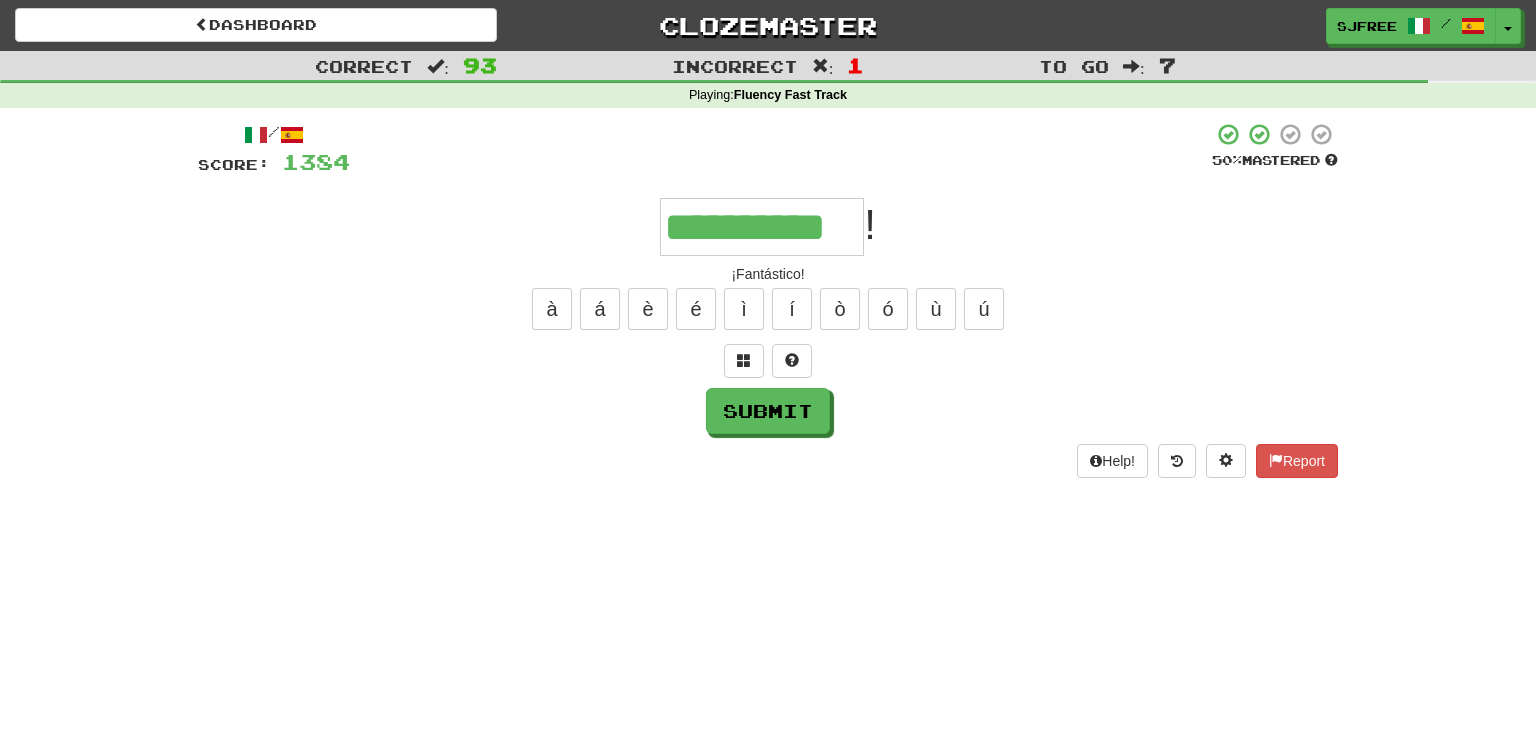 type on "**********" 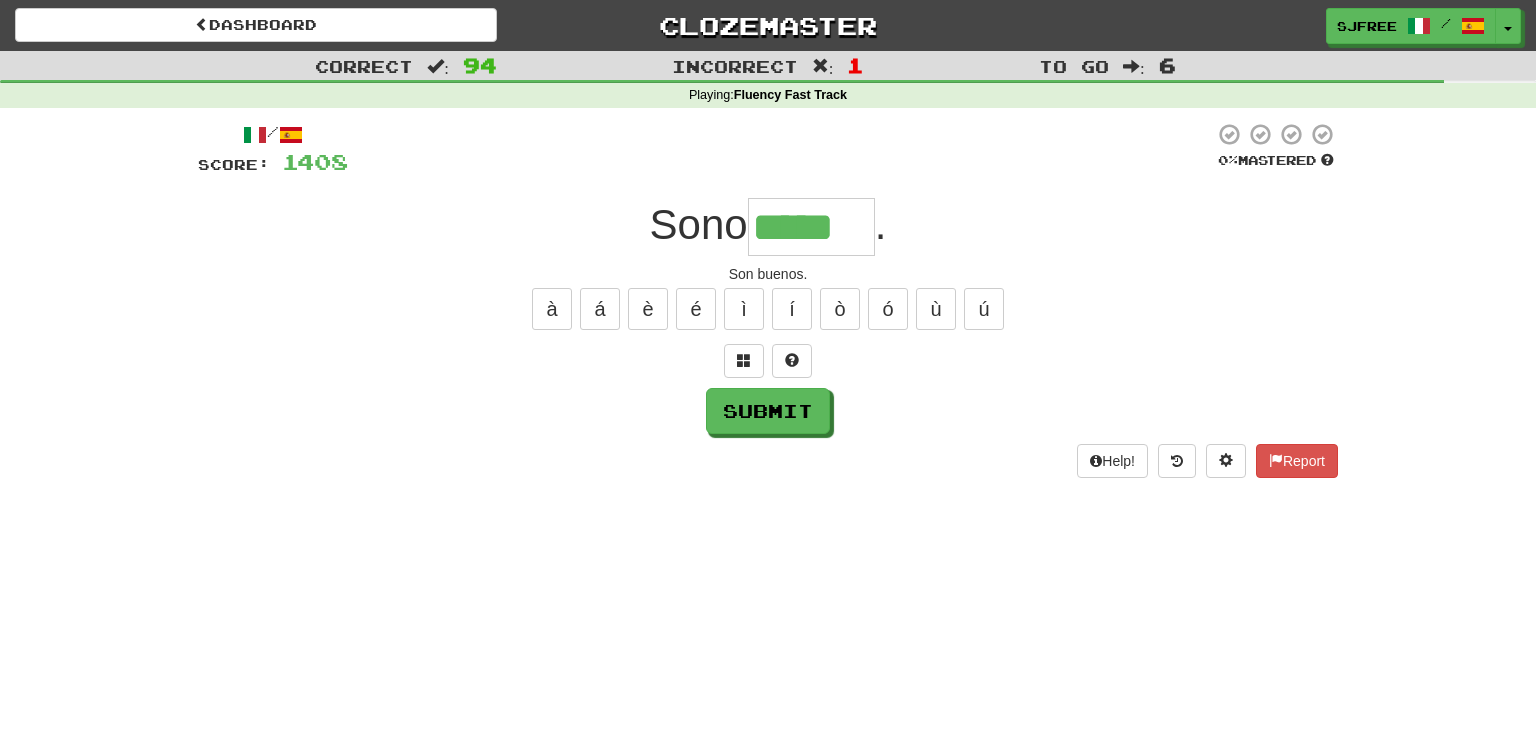 type on "*****" 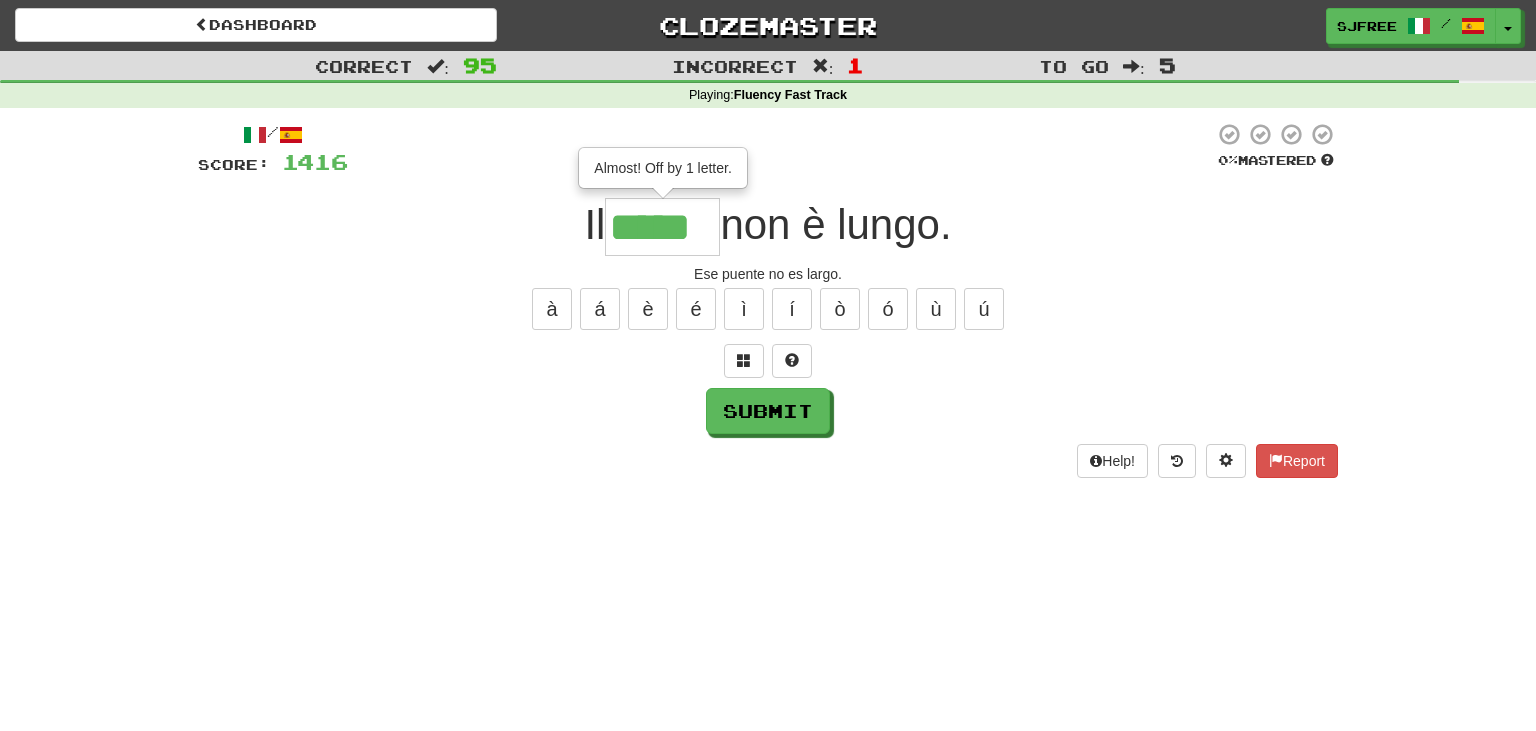 type on "*****" 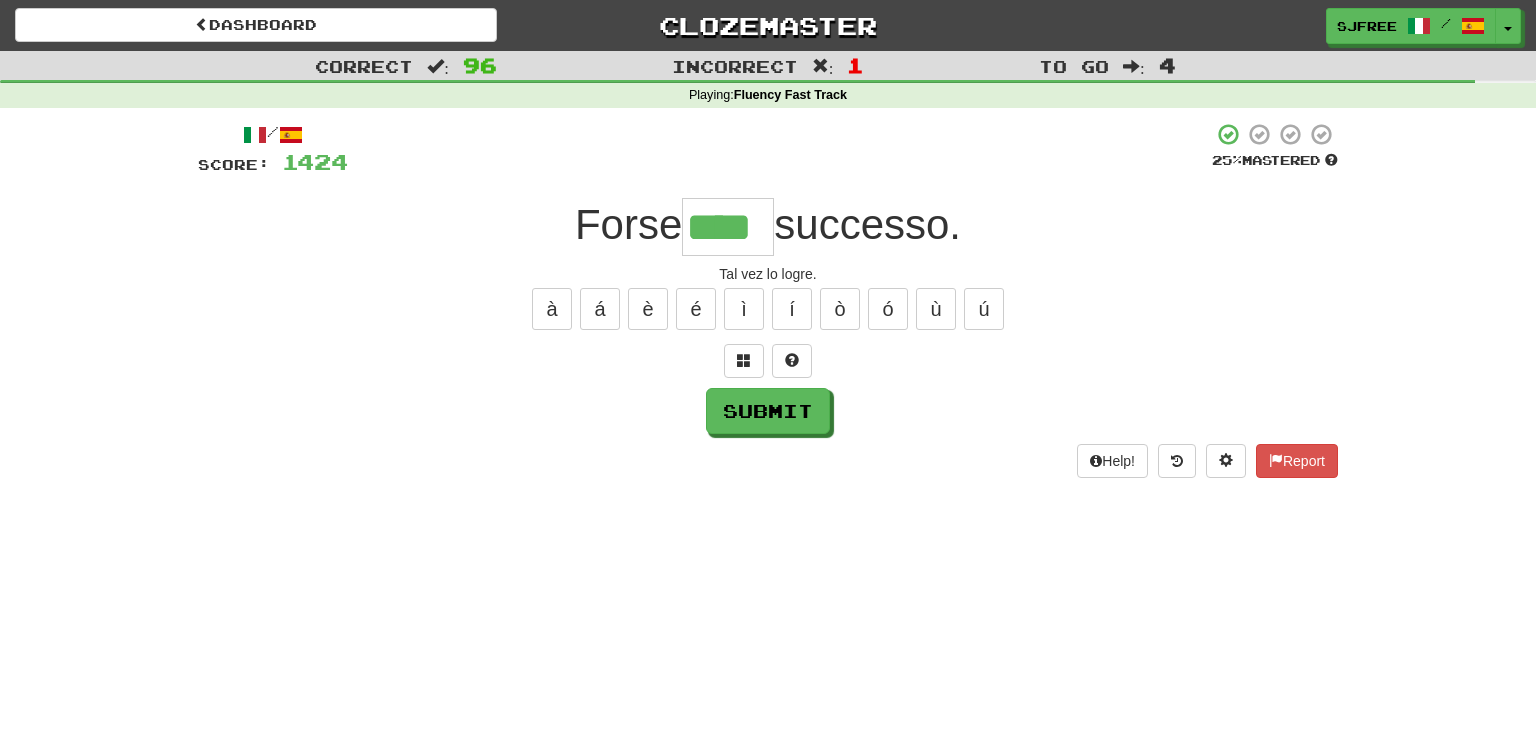 type on "****" 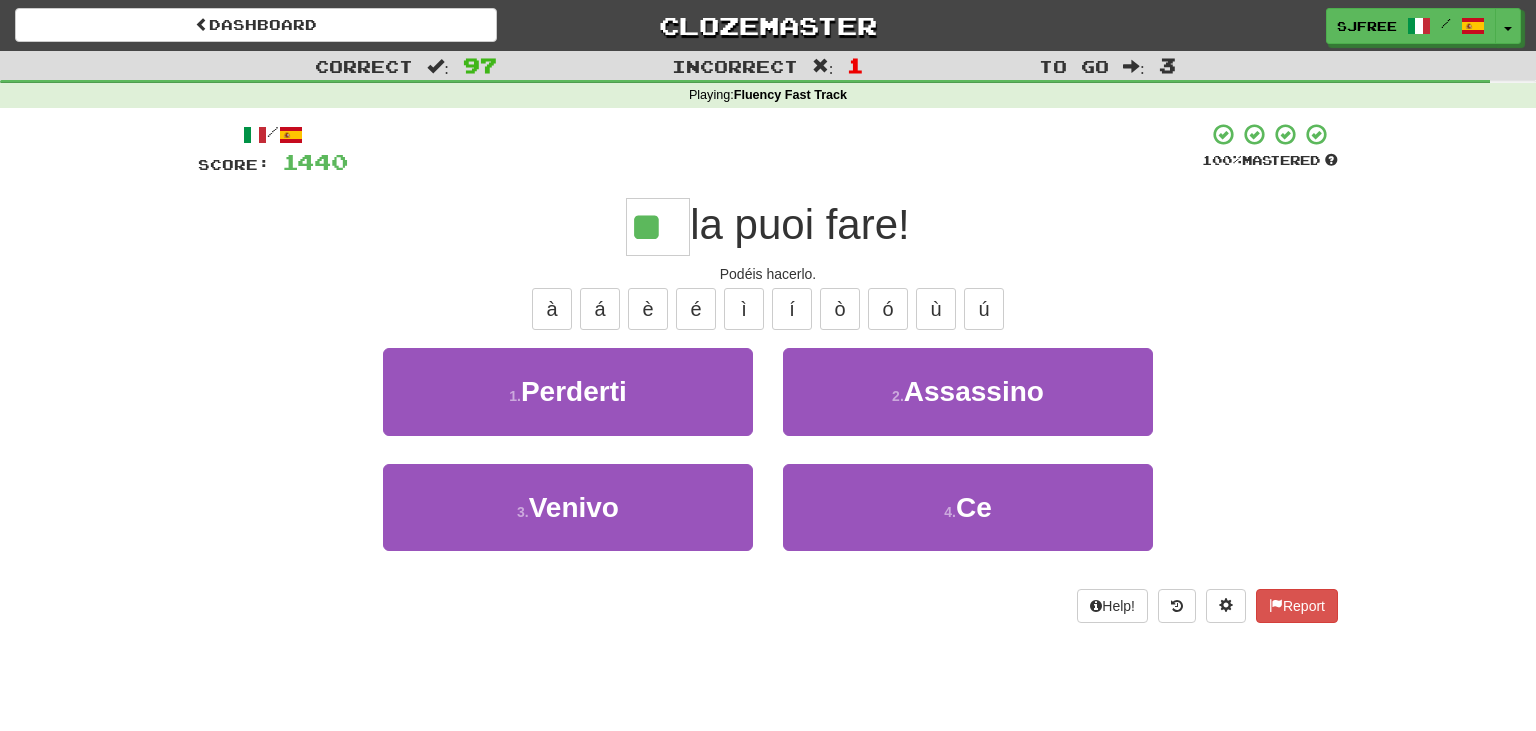 type on "**" 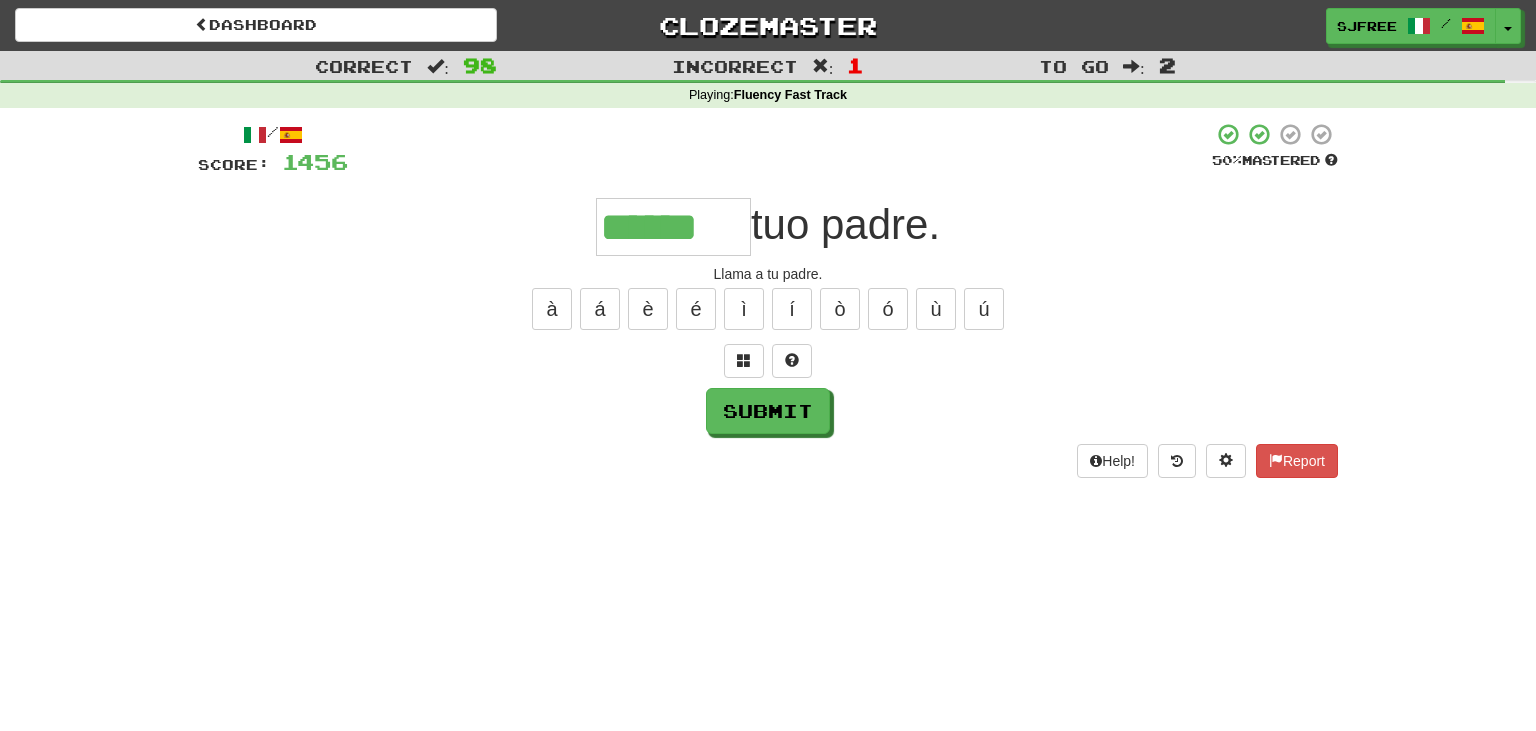 type on "******" 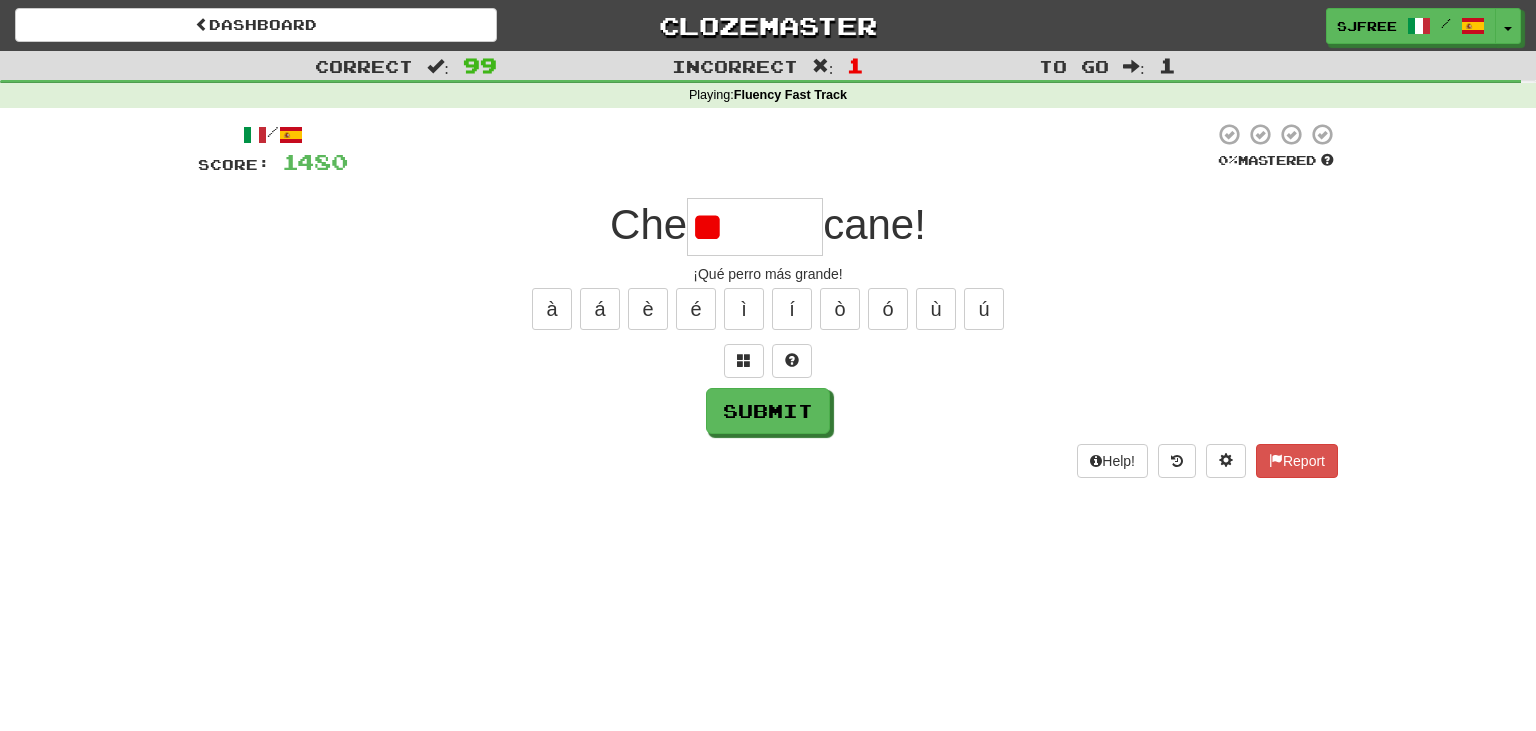 type on "*" 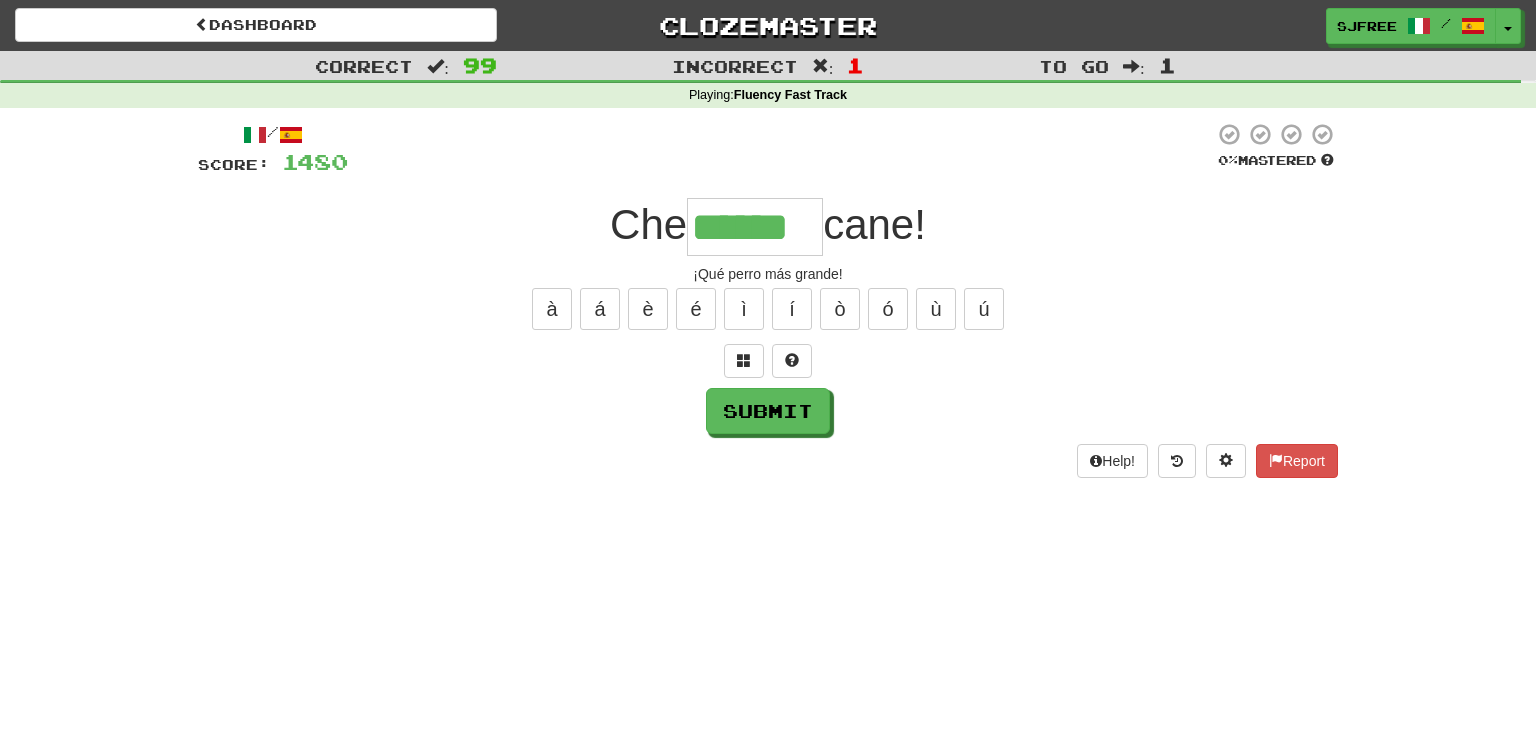 type 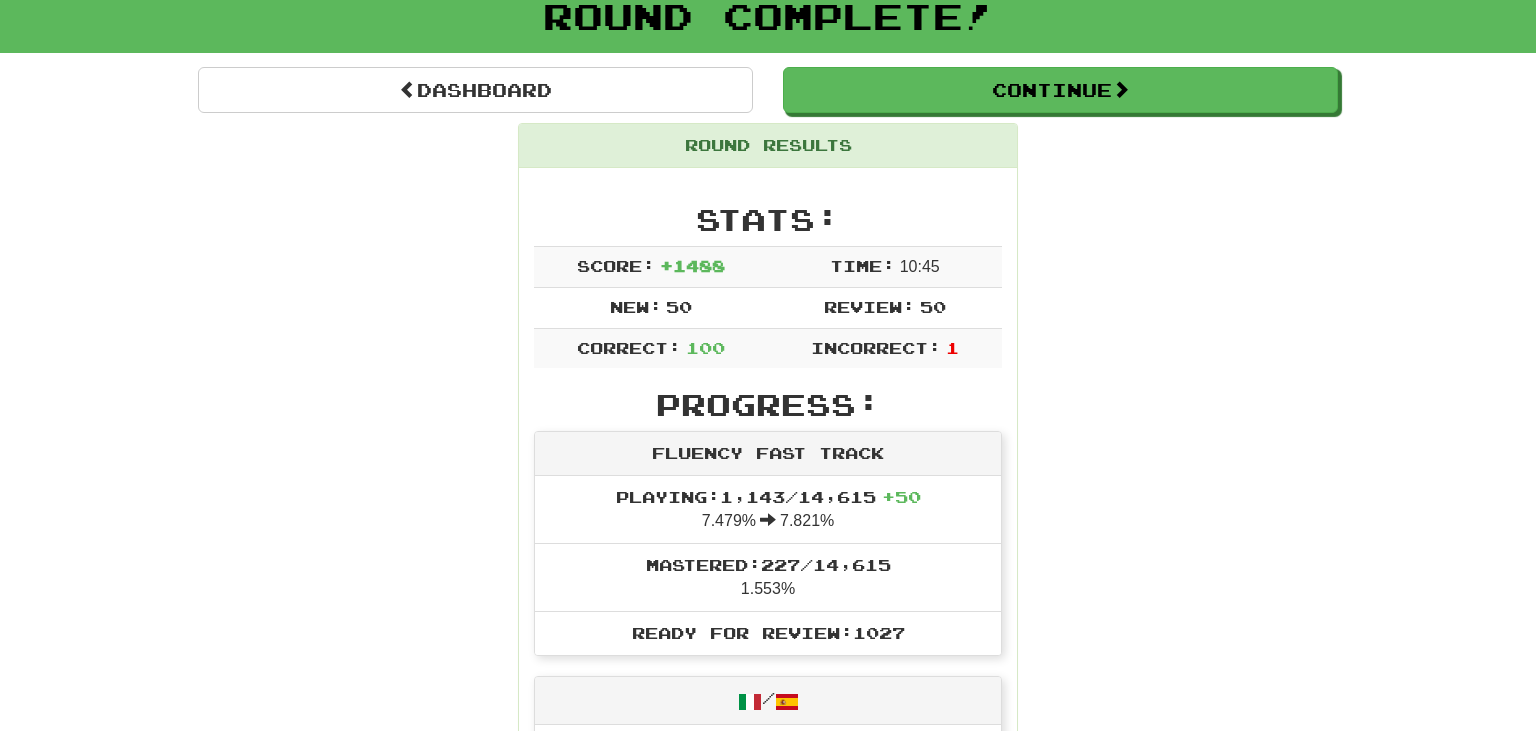scroll, scrollTop: 0, scrollLeft: 0, axis: both 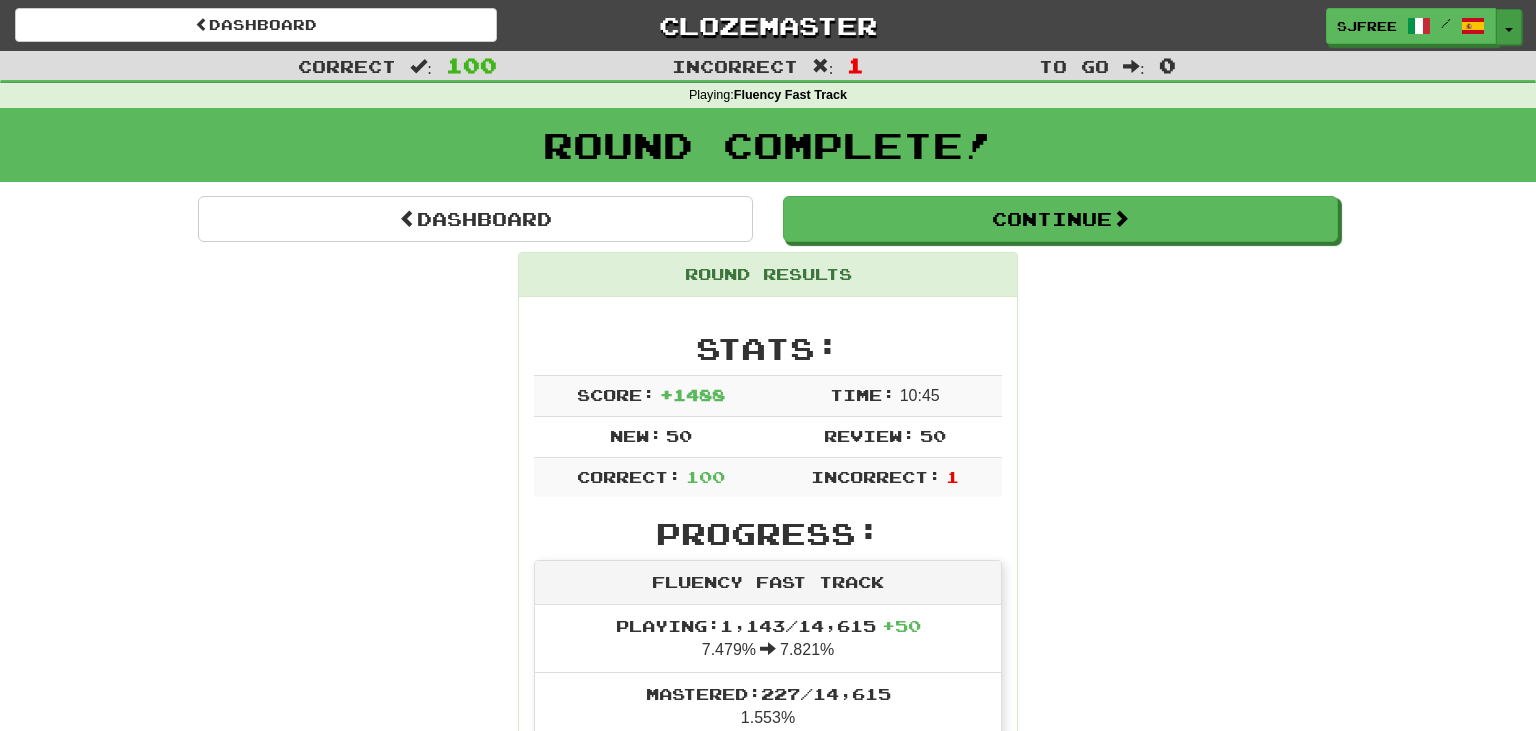click on "Toggle Dropdown" at bounding box center [1509, 27] 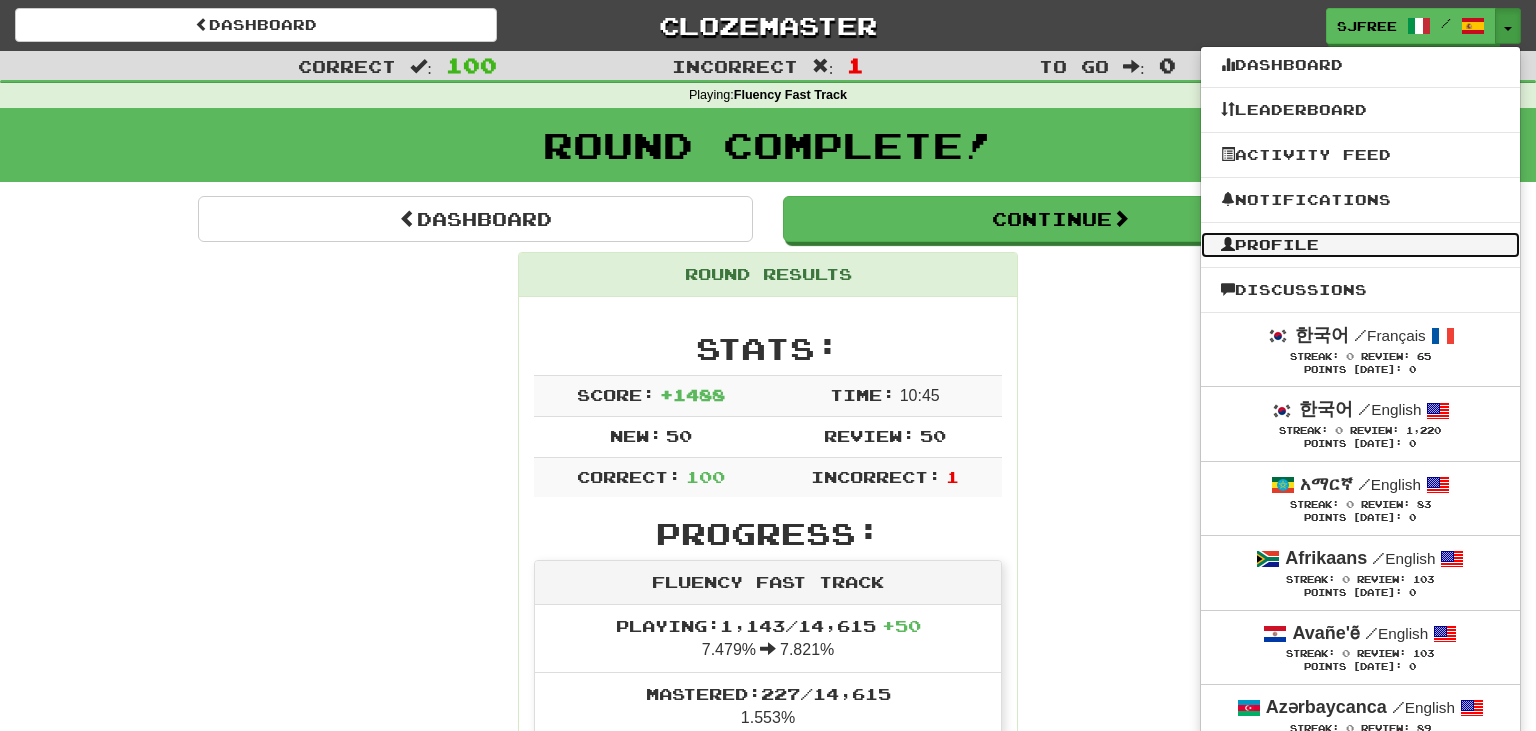 click on "Profile" at bounding box center (1360, 245) 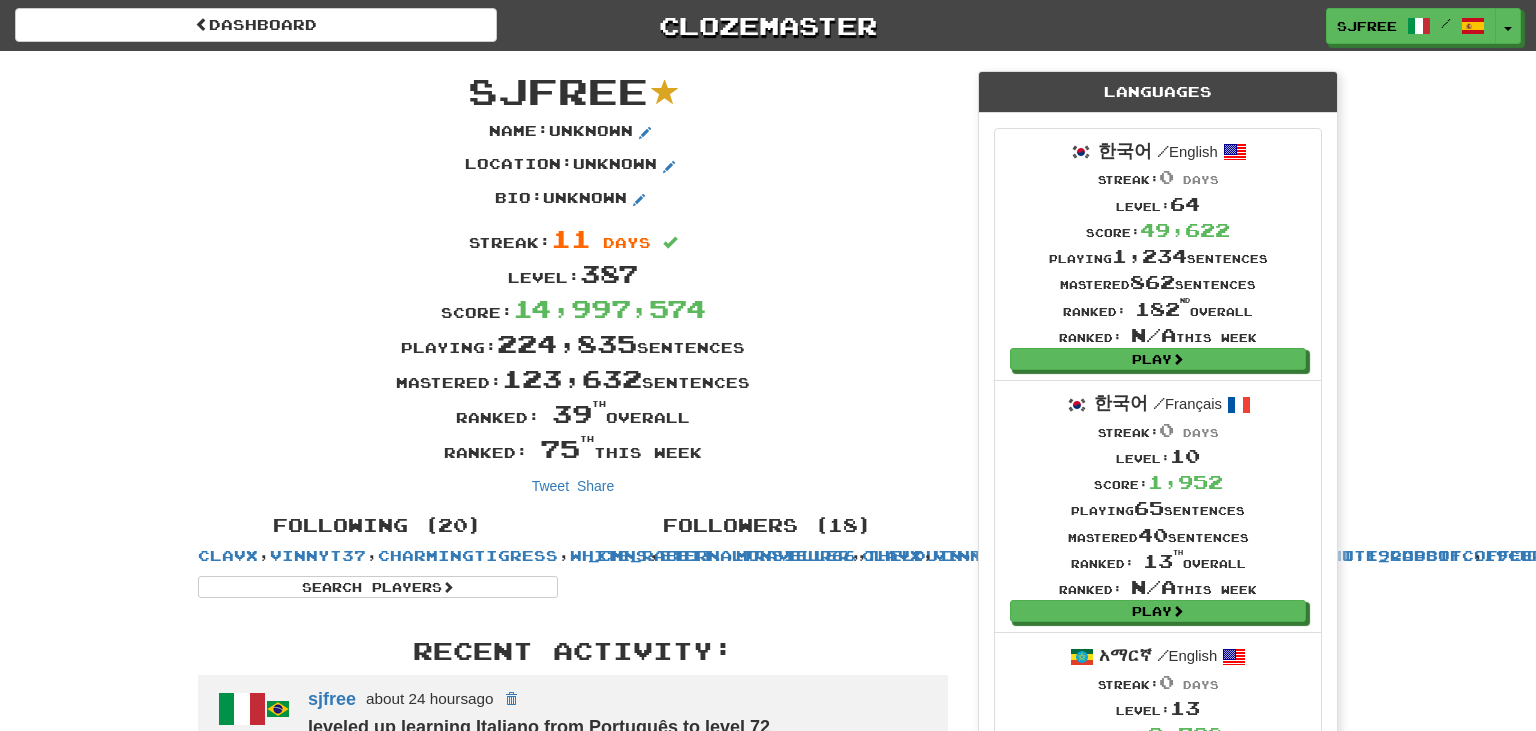 scroll, scrollTop: 0, scrollLeft: 0, axis: both 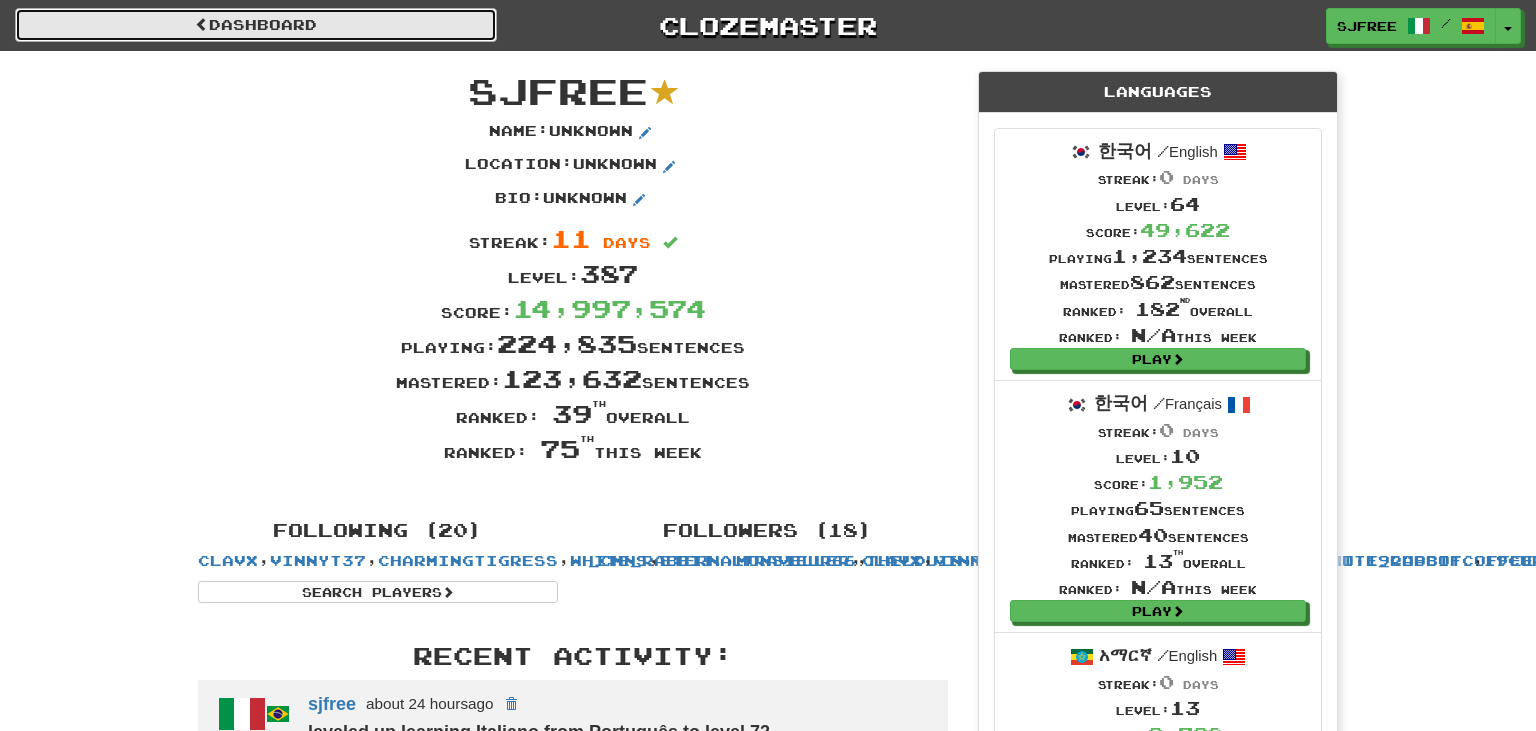 click on "Dashboard" at bounding box center [256, 25] 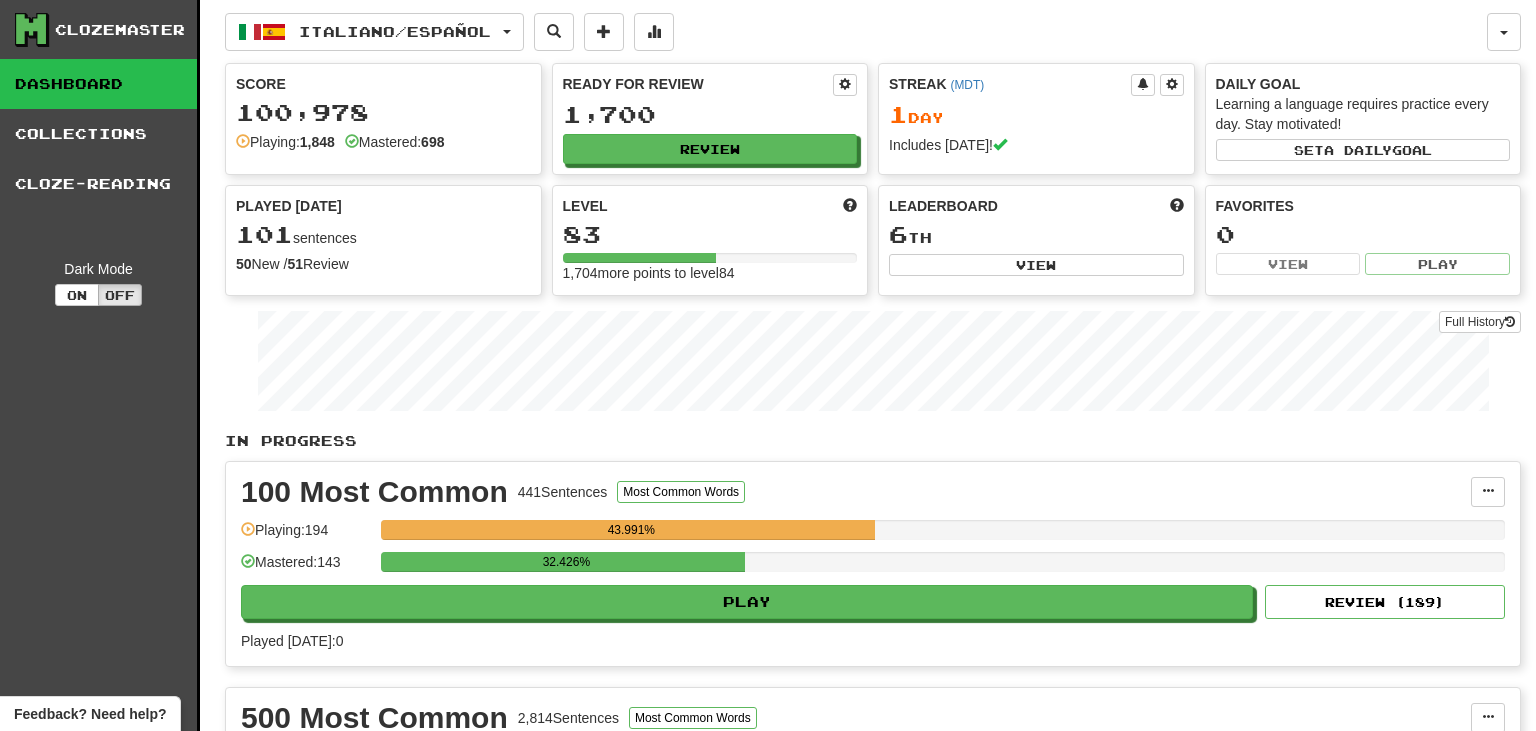scroll, scrollTop: 0, scrollLeft: 0, axis: both 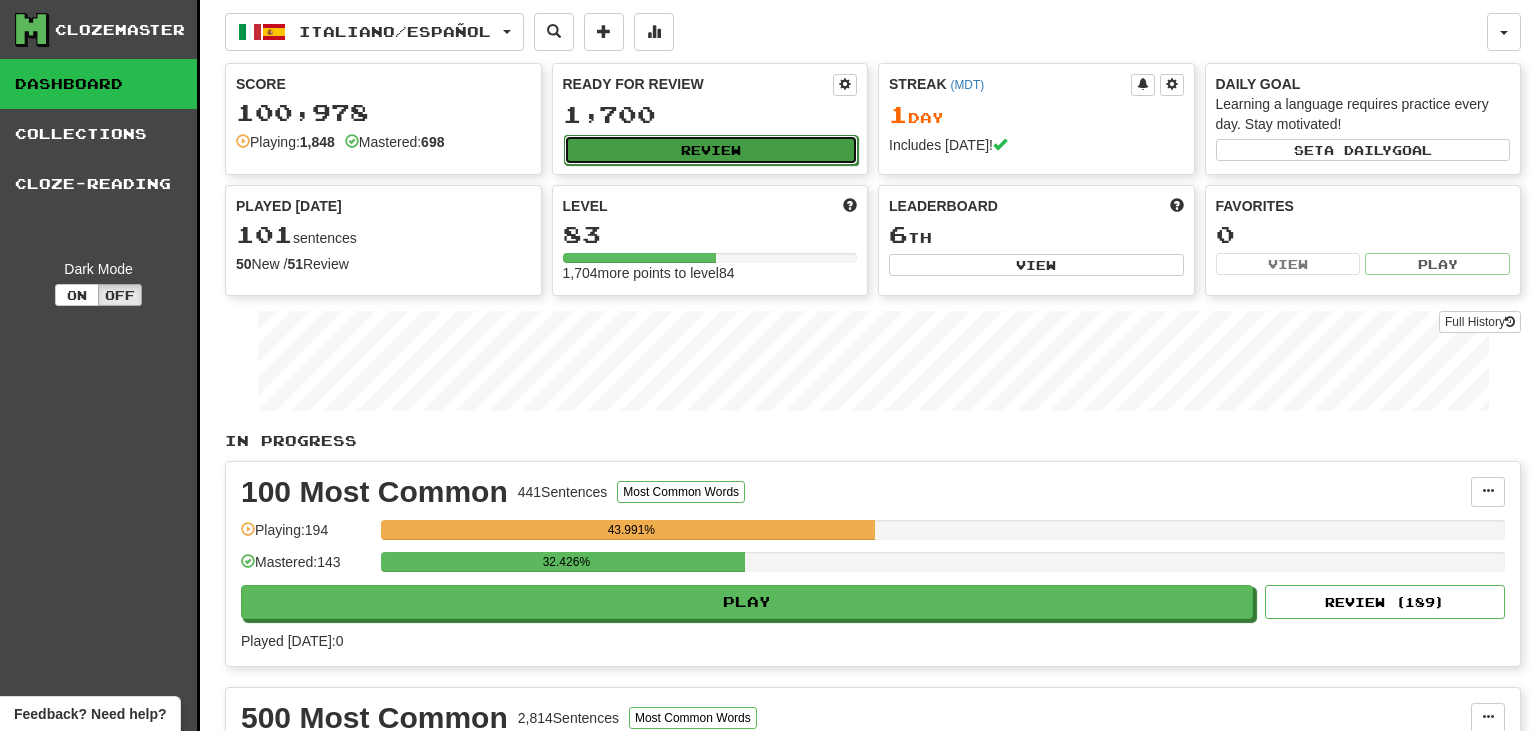 click on "Review" at bounding box center [711, 150] 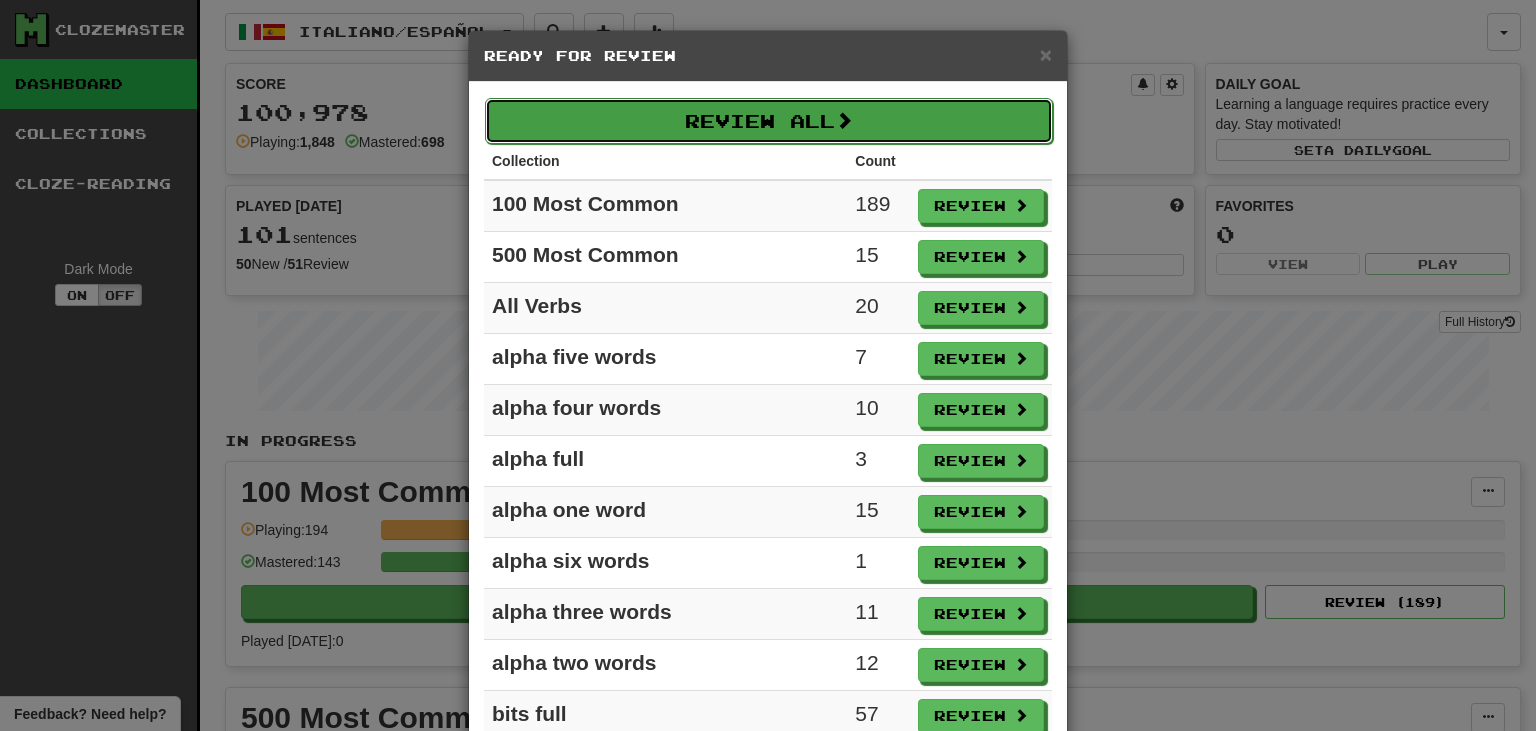 click on "Review All" at bounding box center (769, 121) 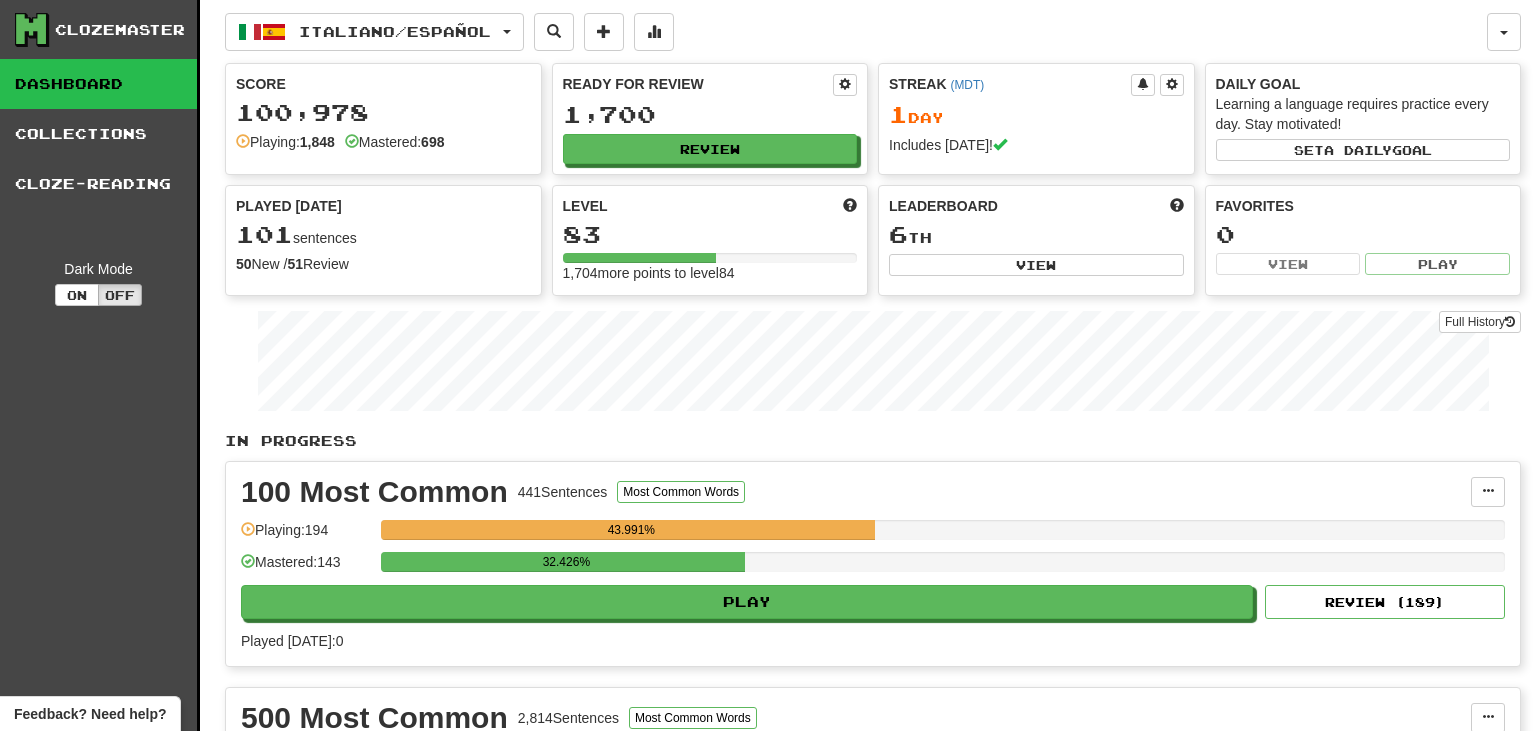 select on "***" 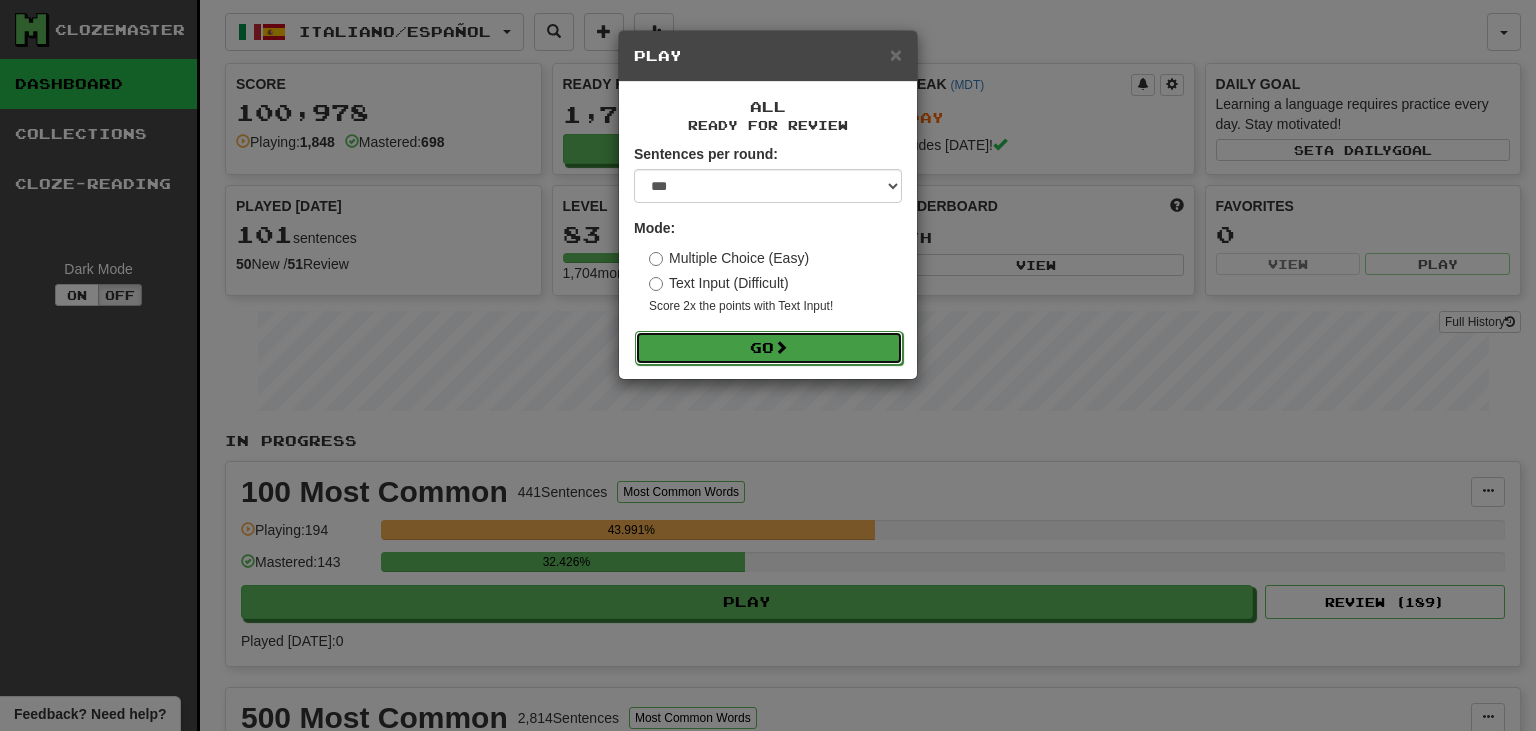 click on "Go" at bounding box center (769, 348) 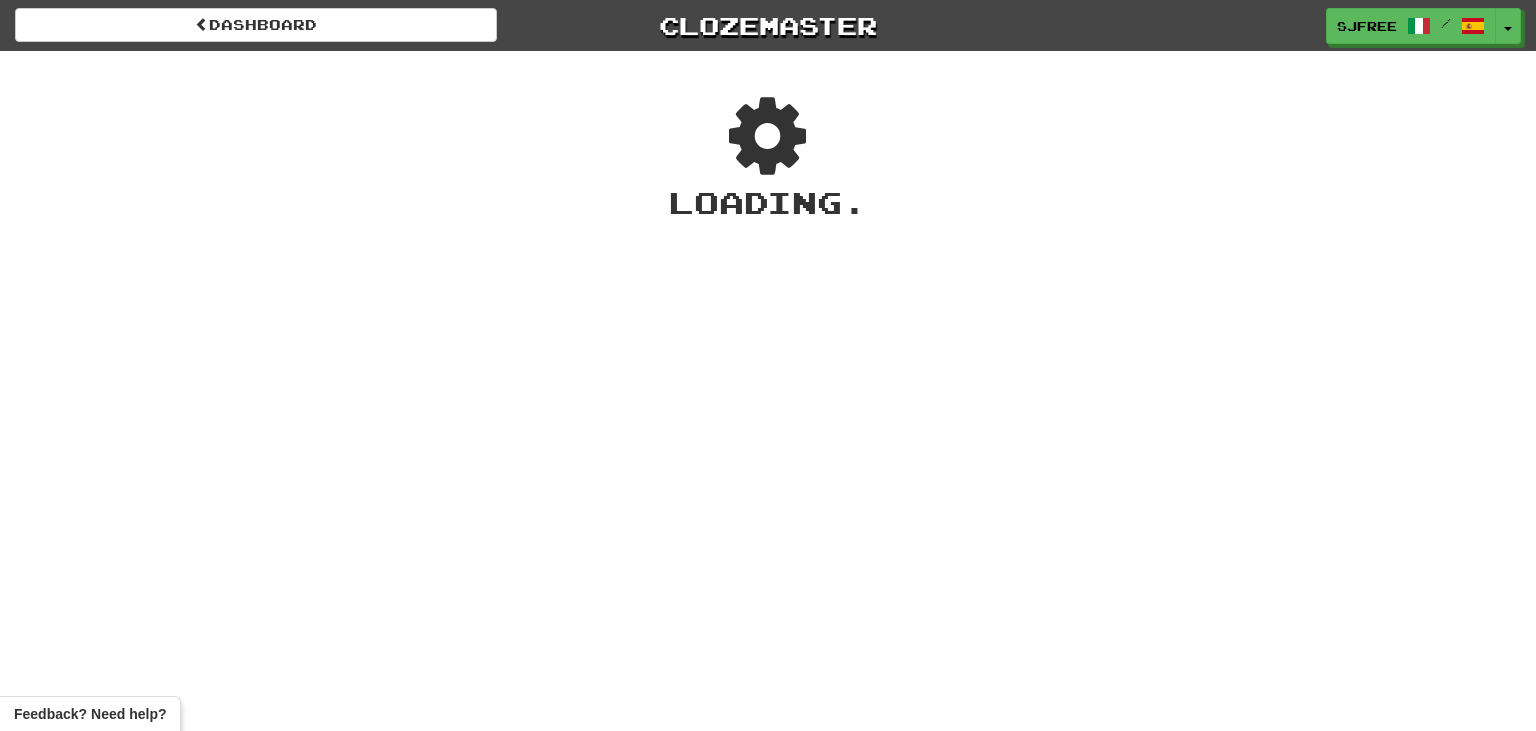 scroll, scrollTop: 0, scrollLeft: 0, axis: both 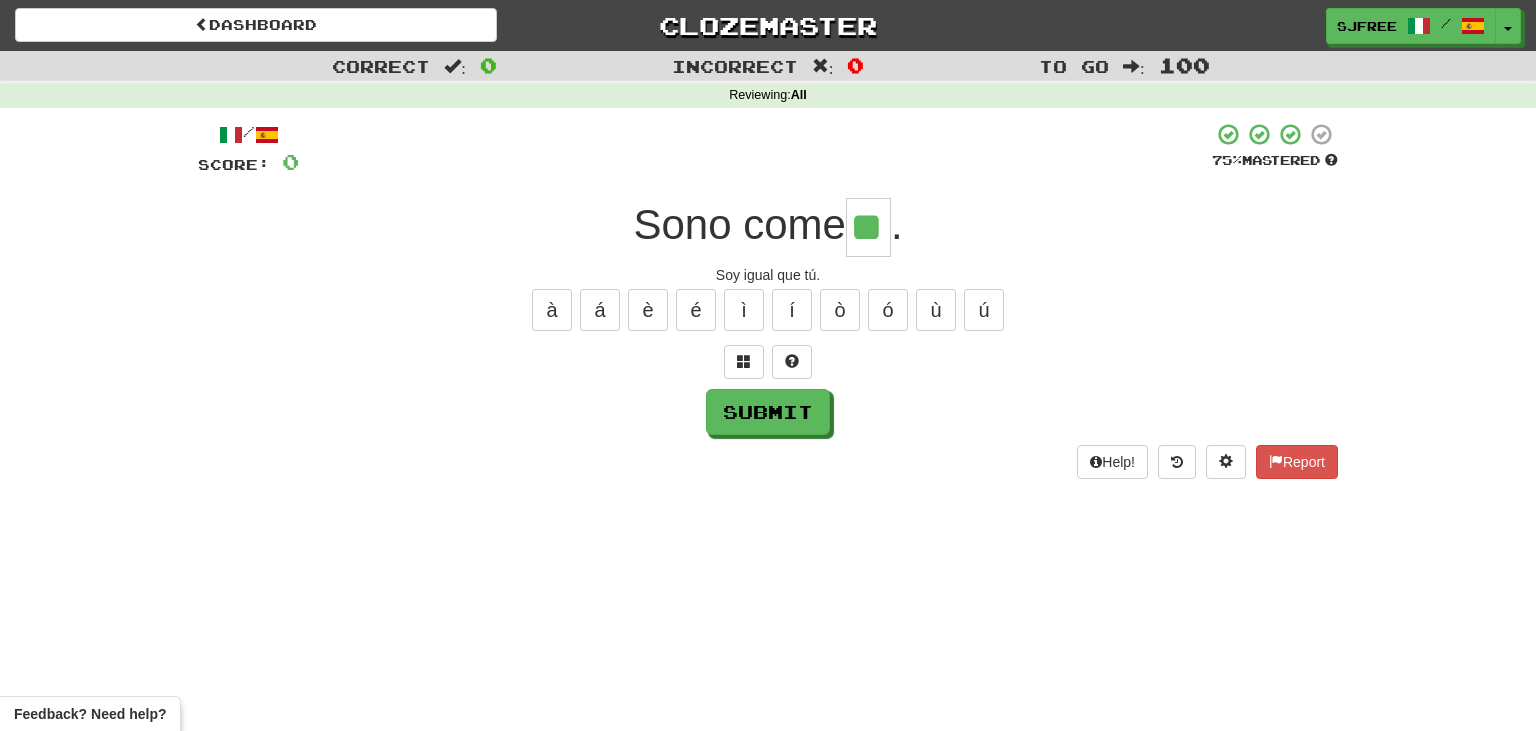 type on "**" 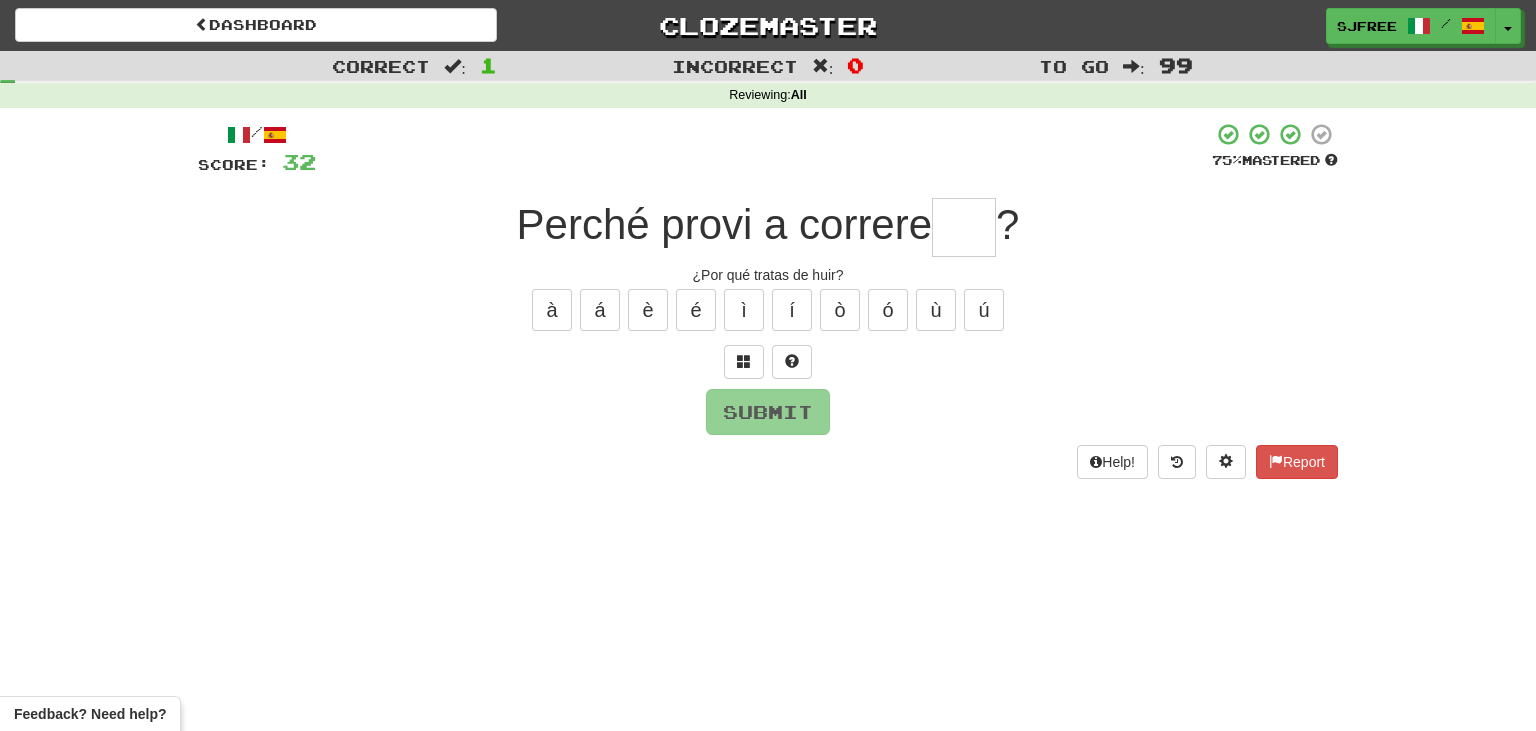 type on "*" 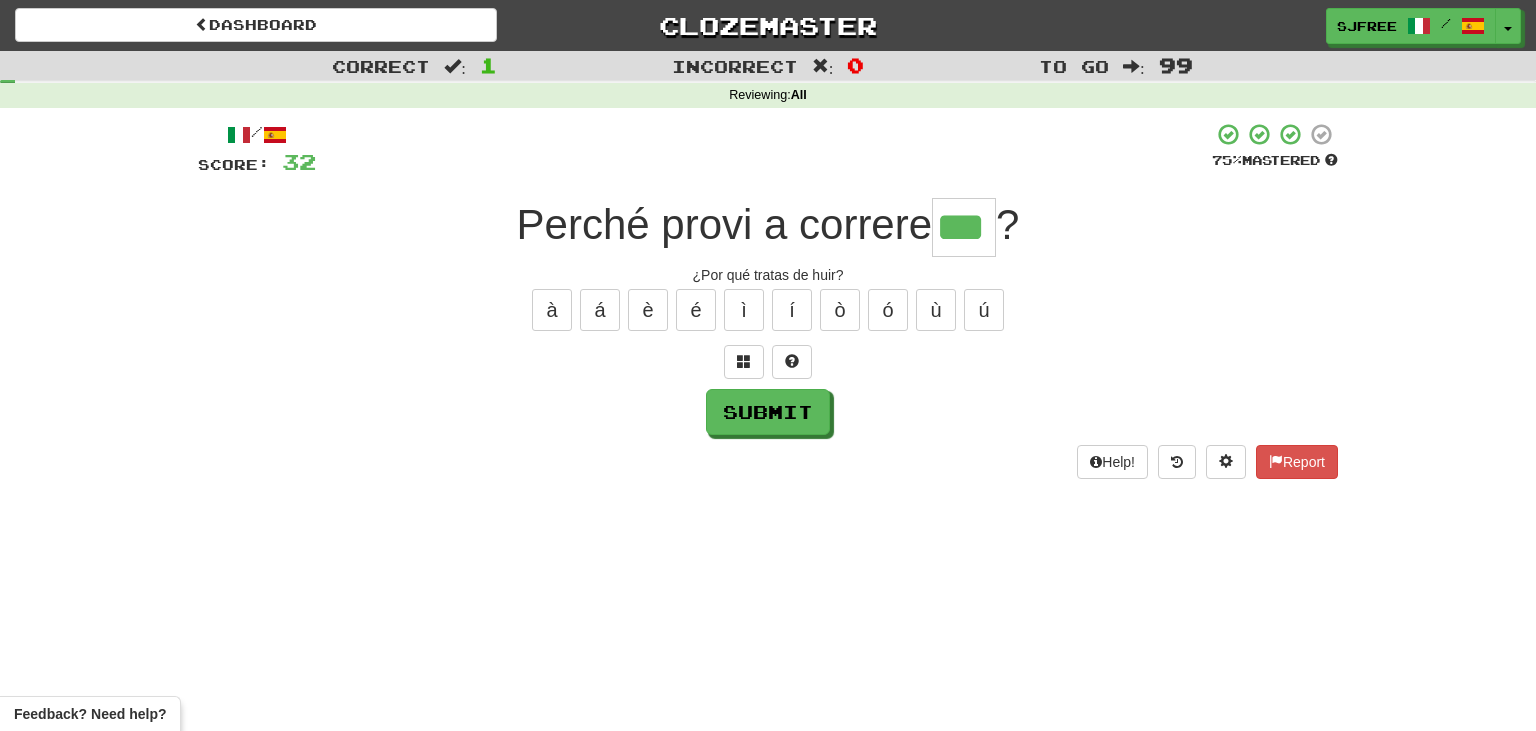 type on "***" 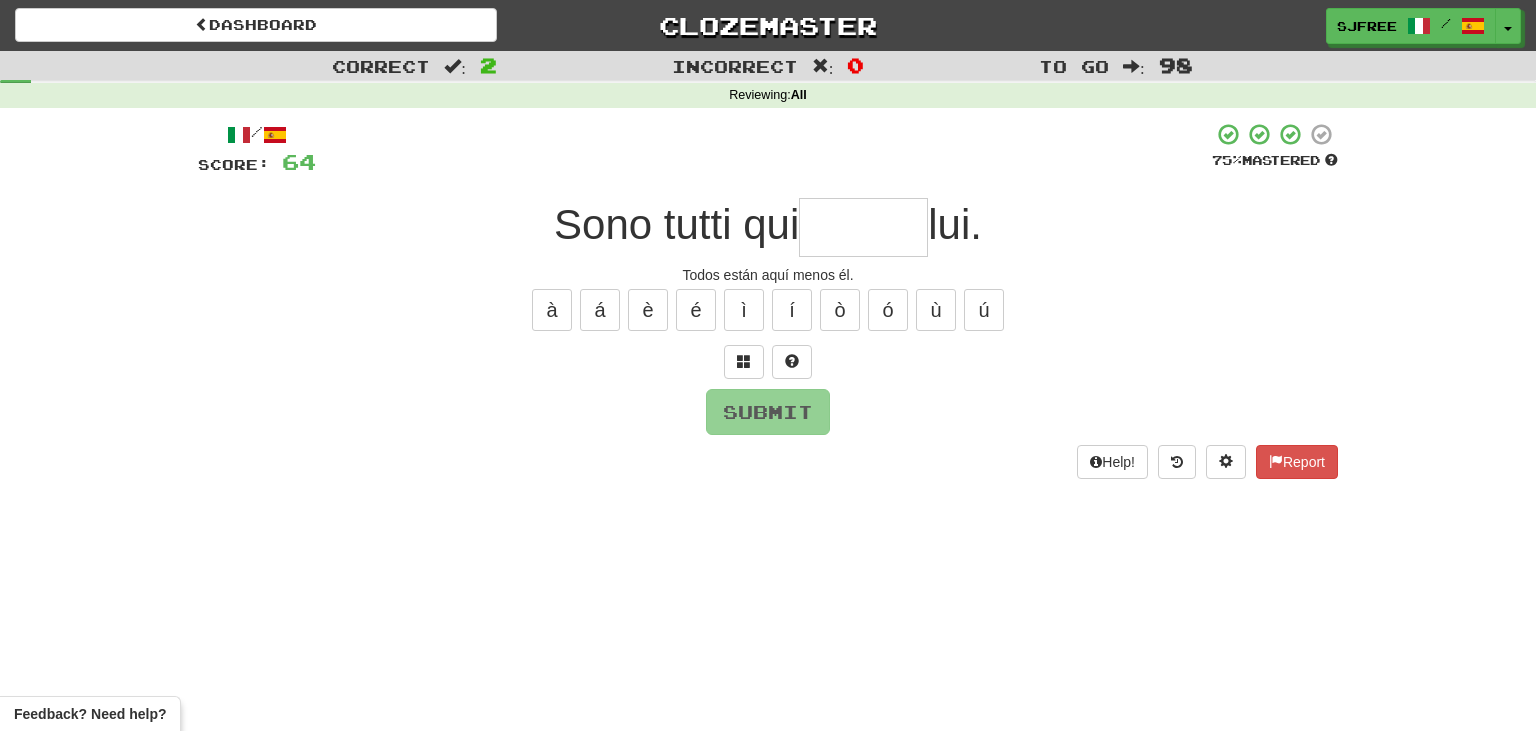 type on "*" 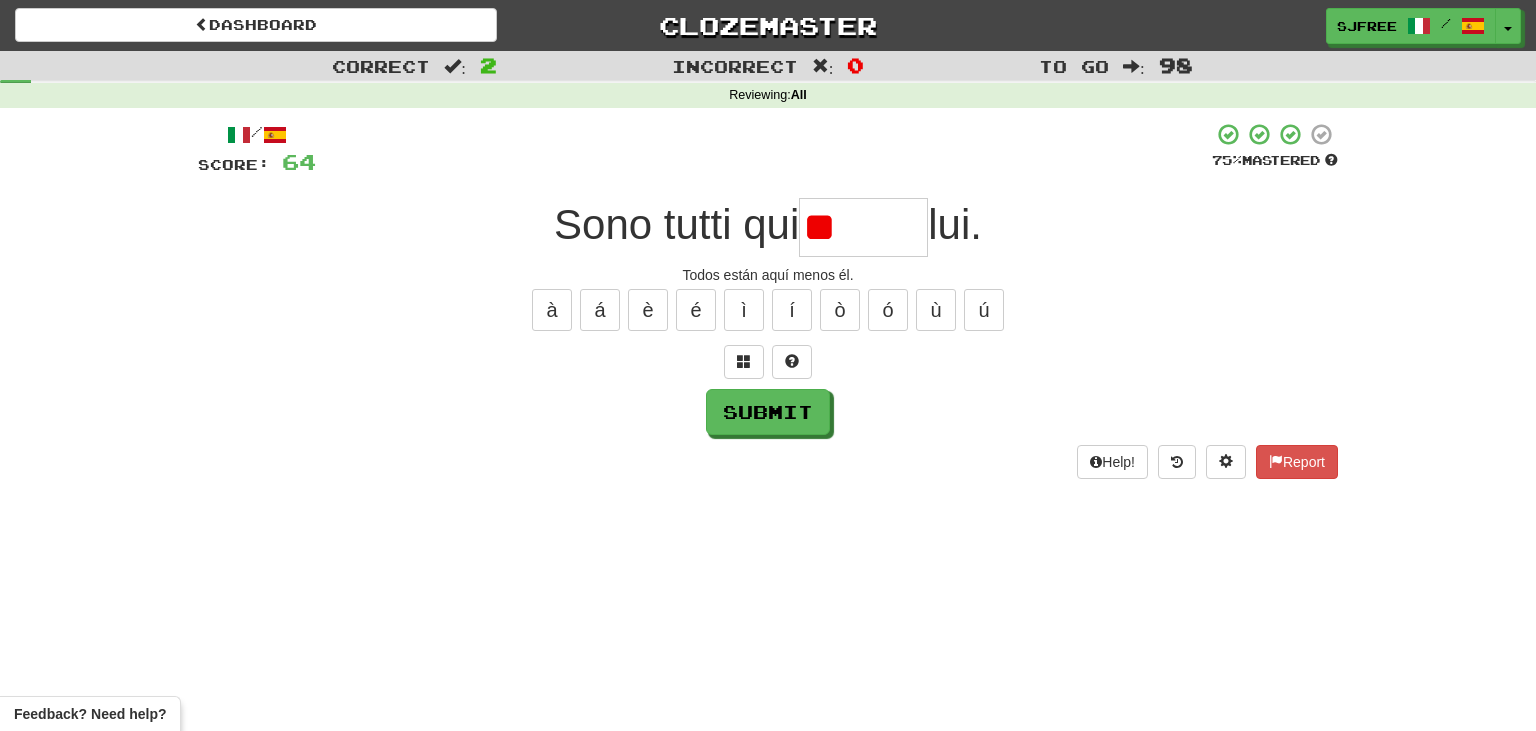 type on "*" 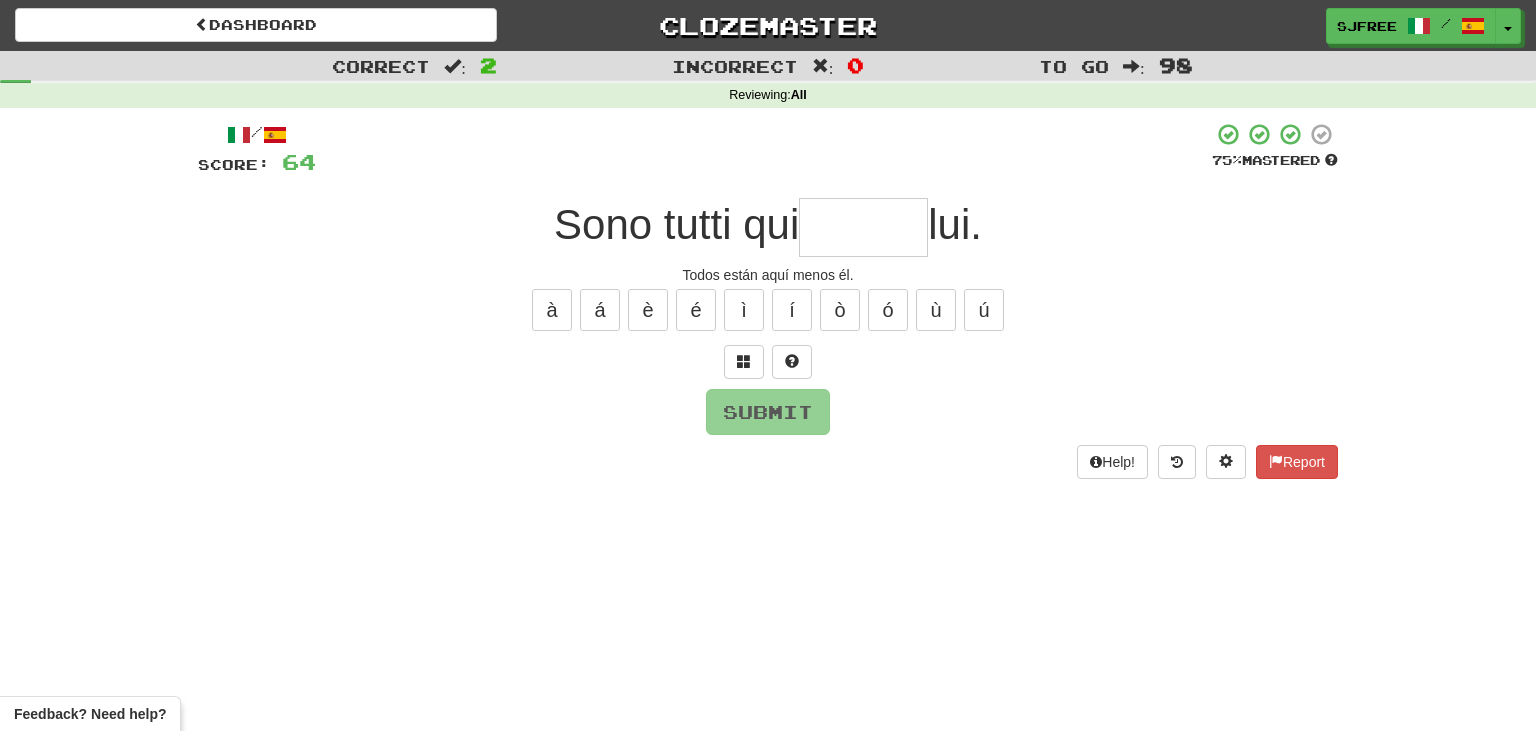 type on "*" 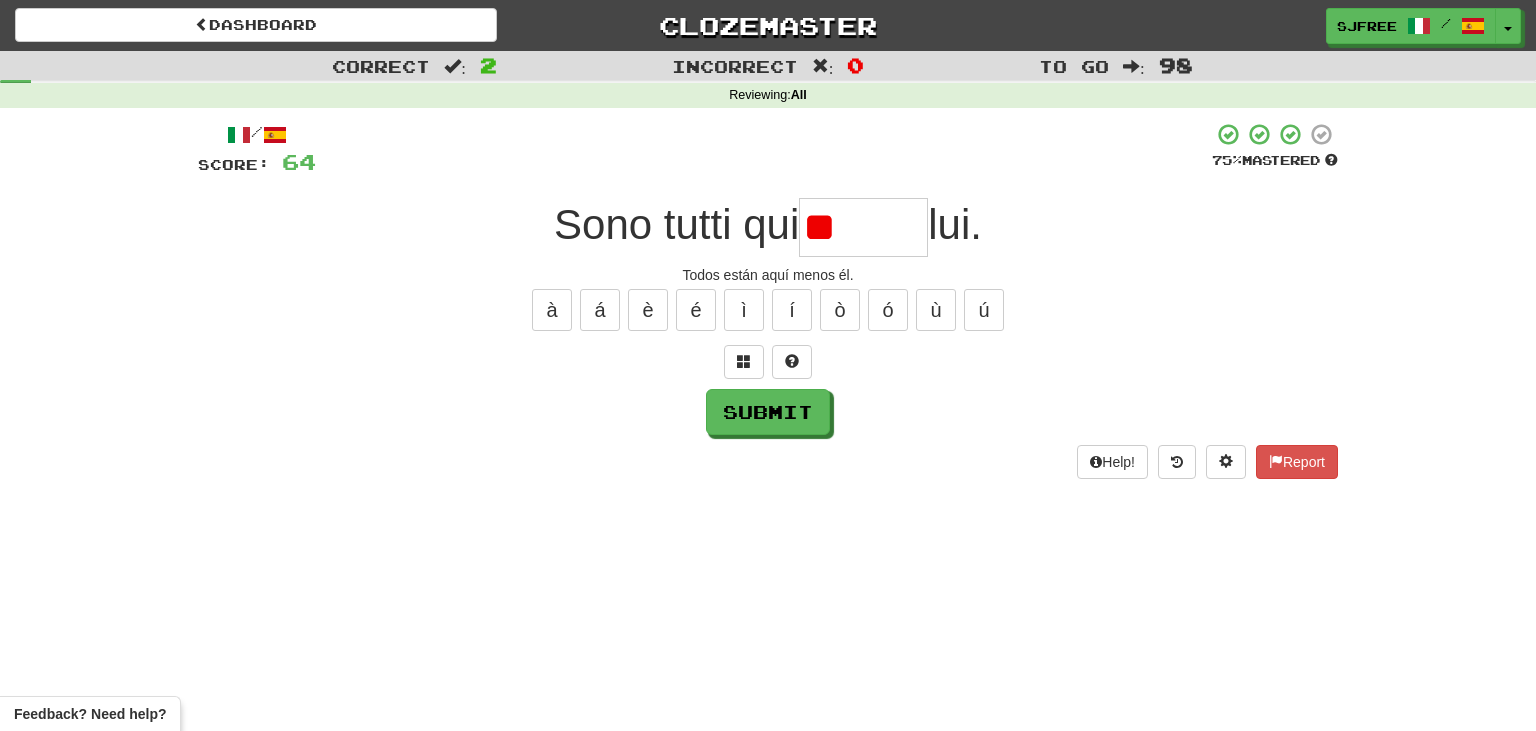 type on "*" 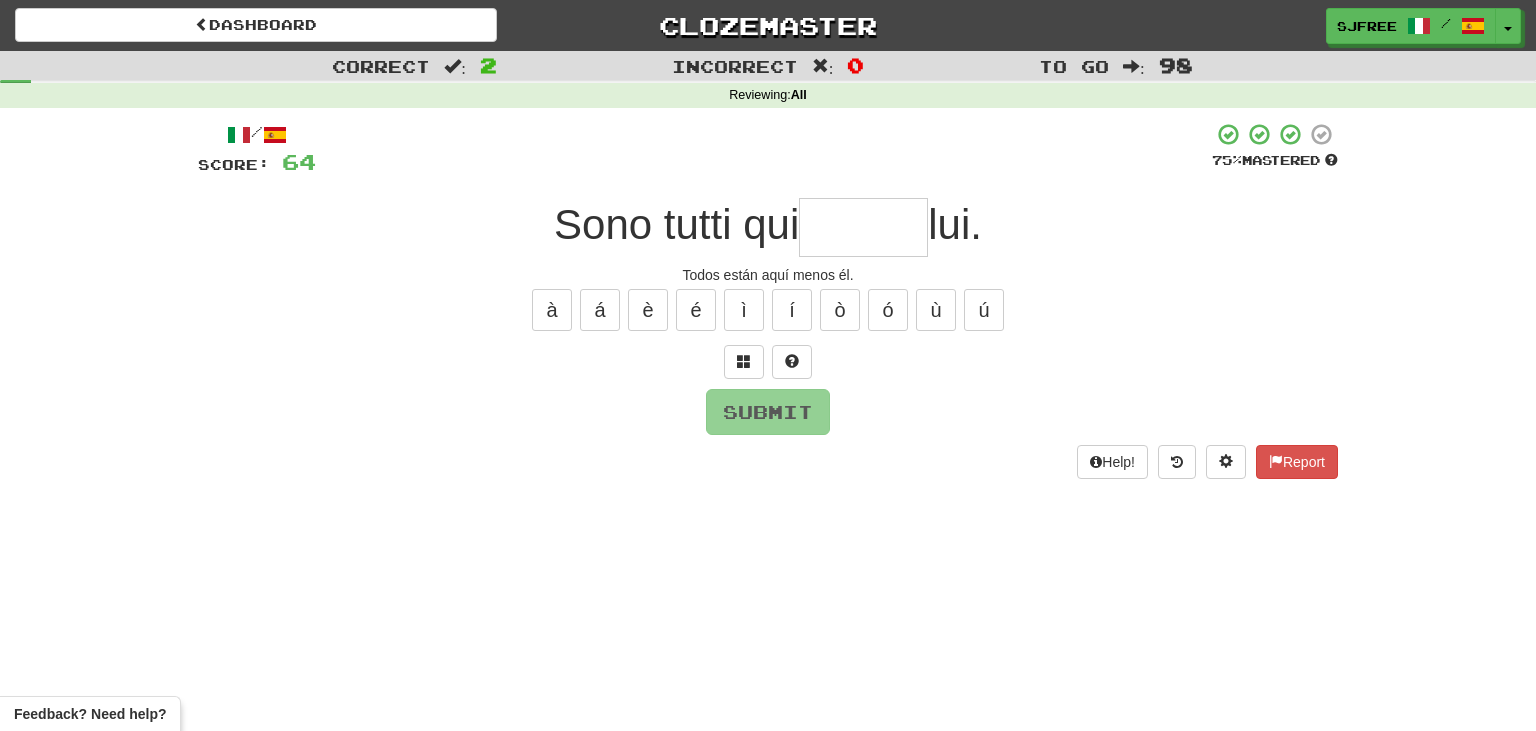 type on "*" 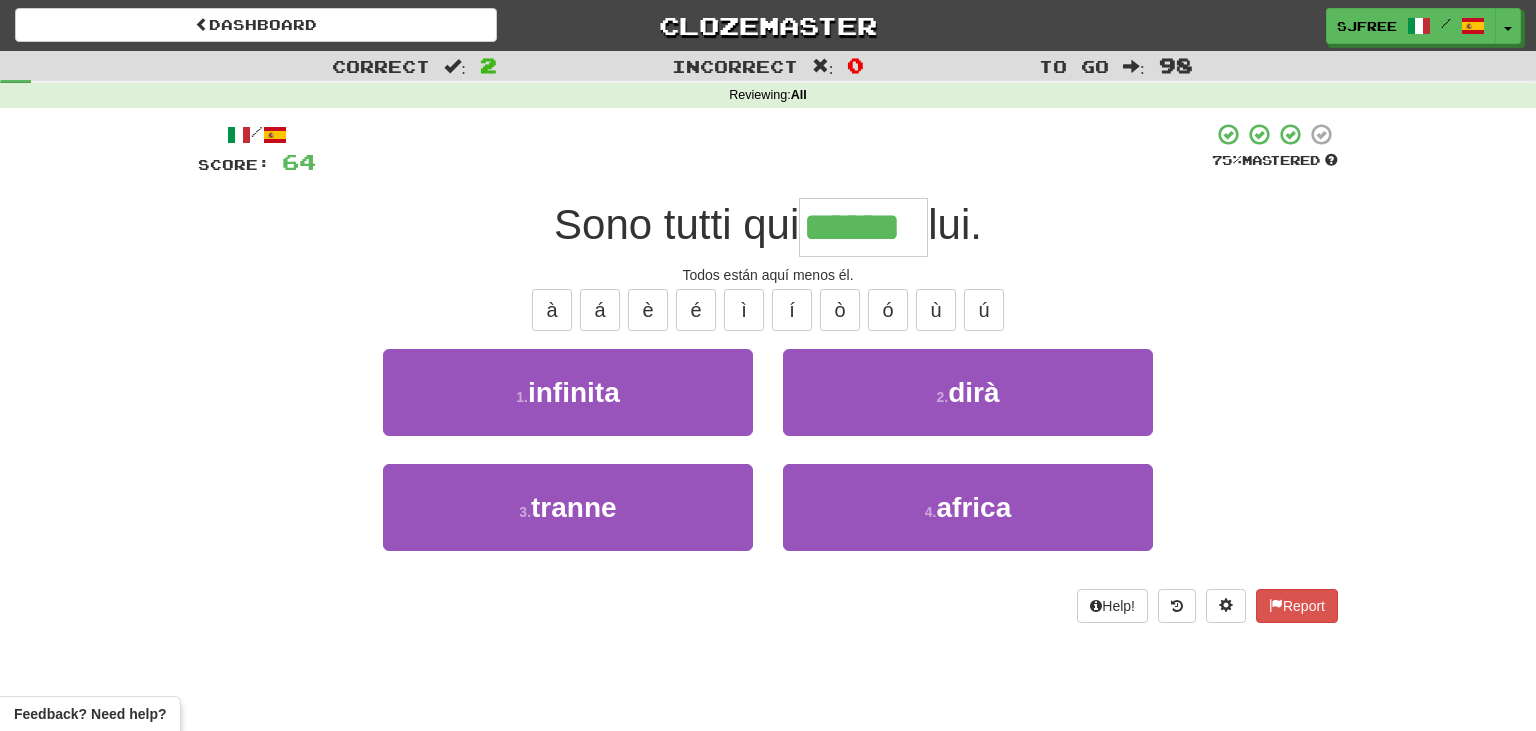 type on "******" 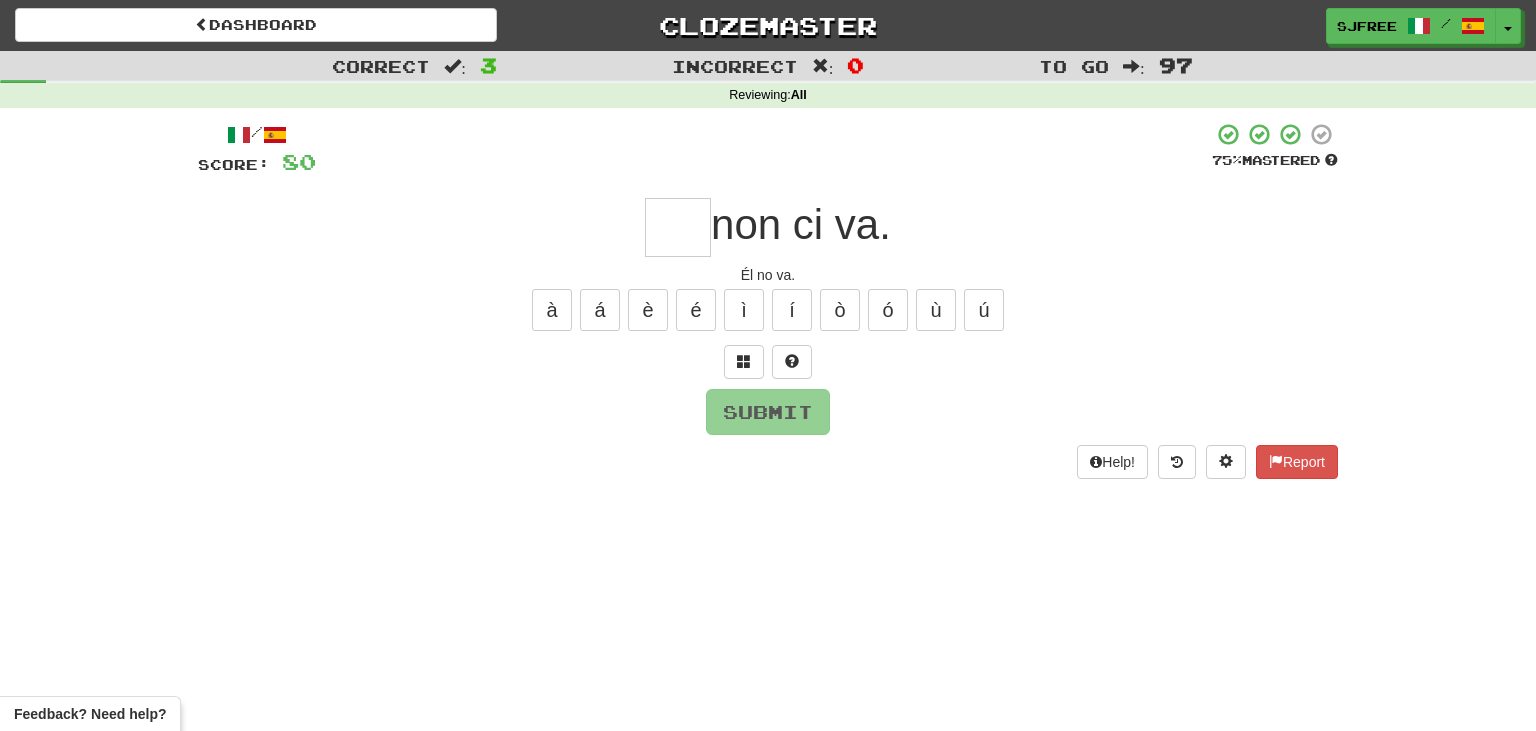 type on "*" 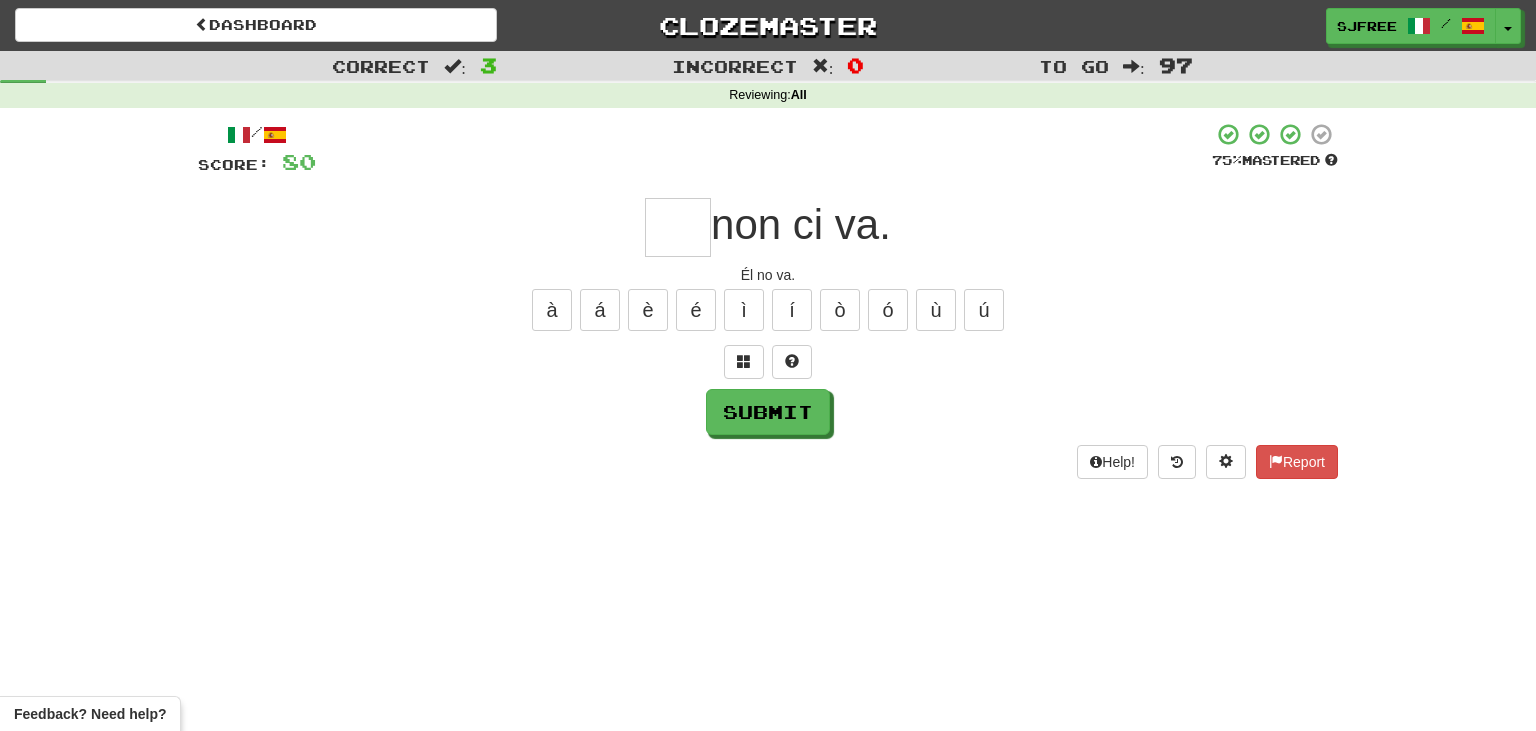 type on "*" 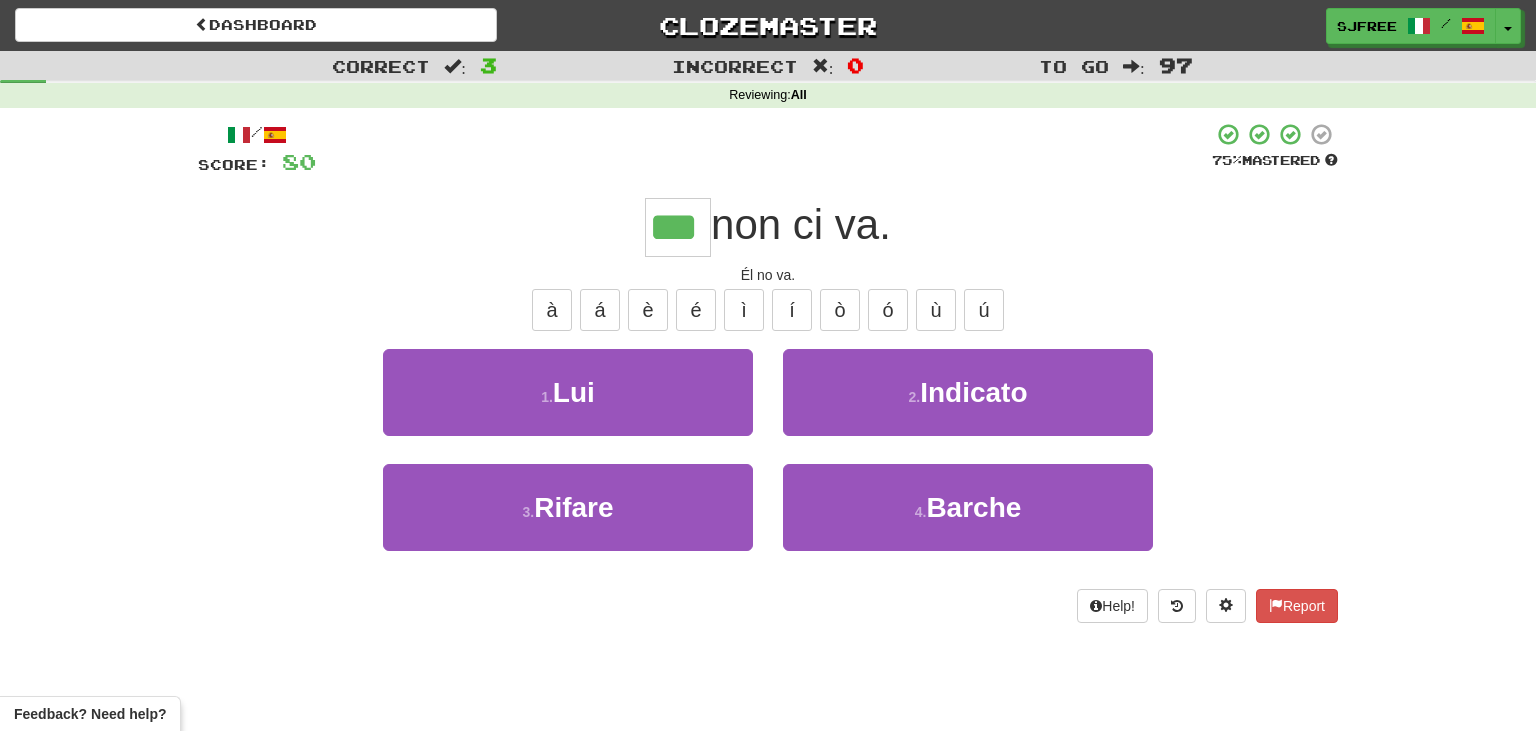 type on "***" 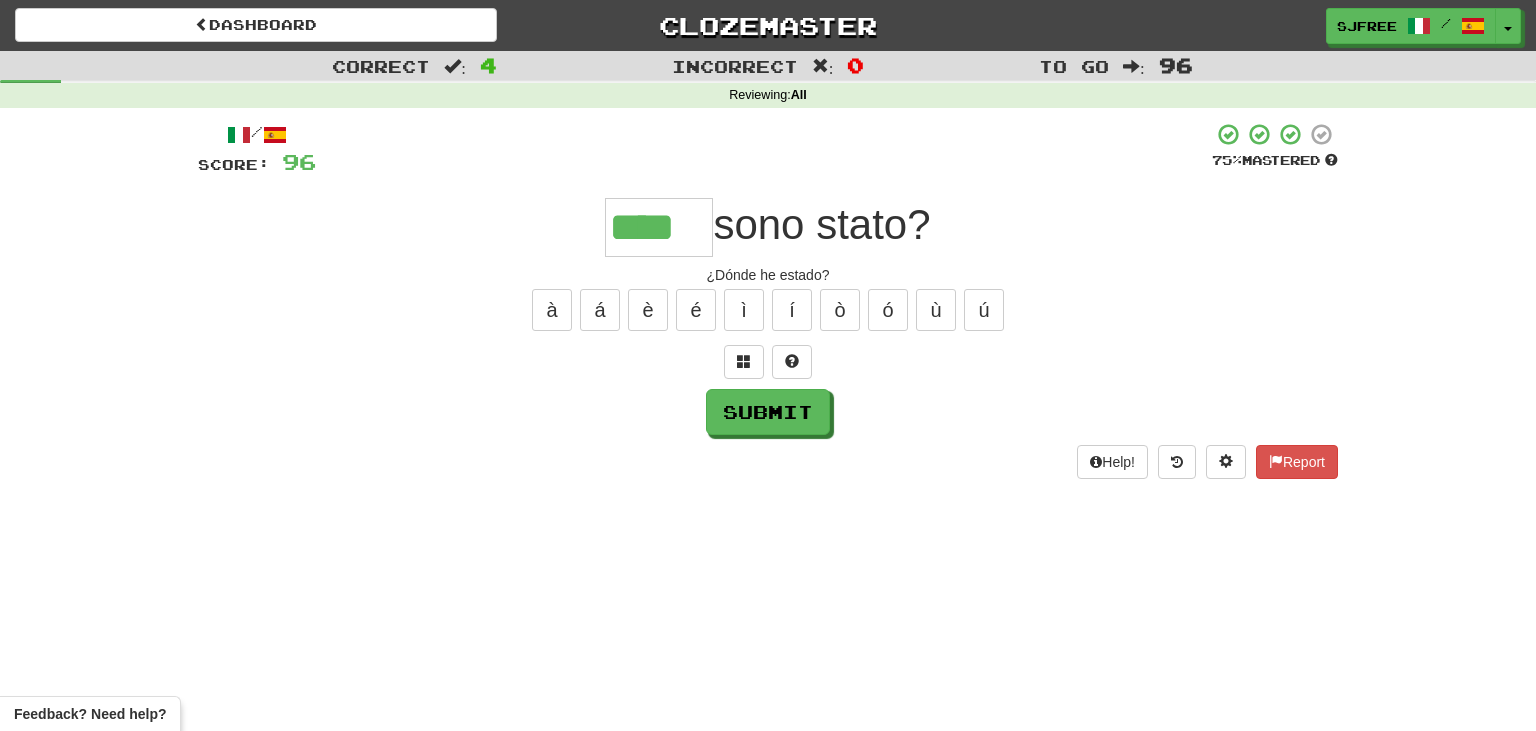 type on "****" 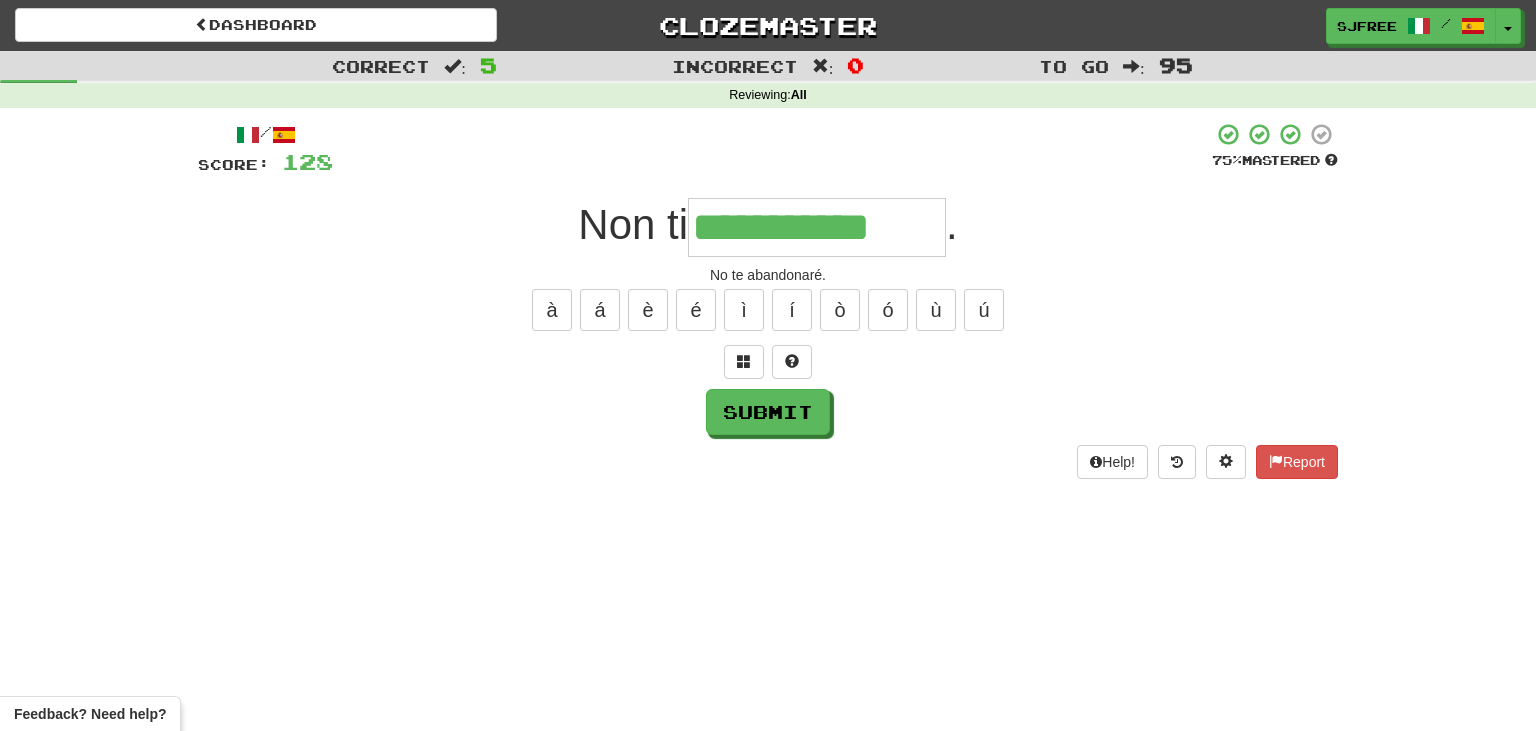 type on "**********" 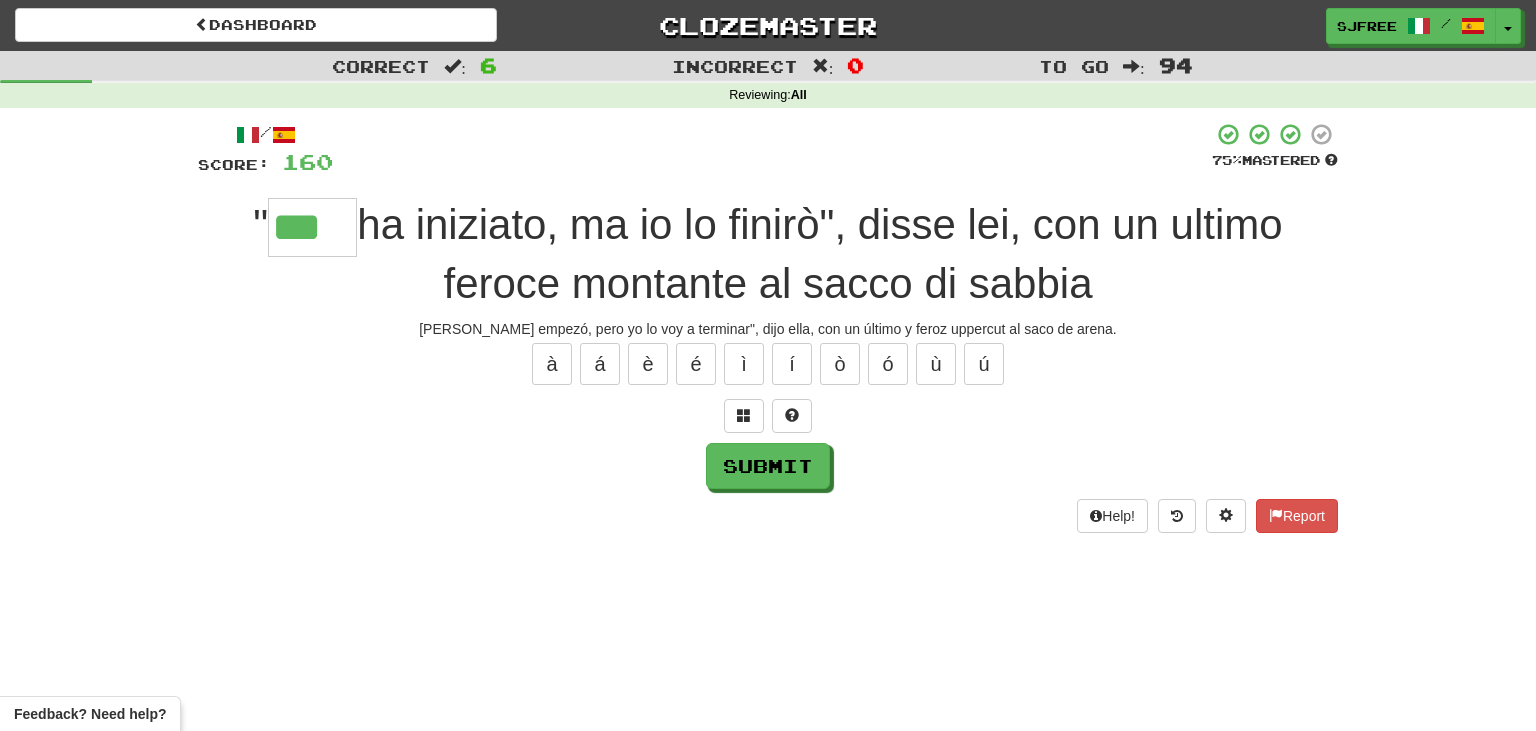 type on "***" 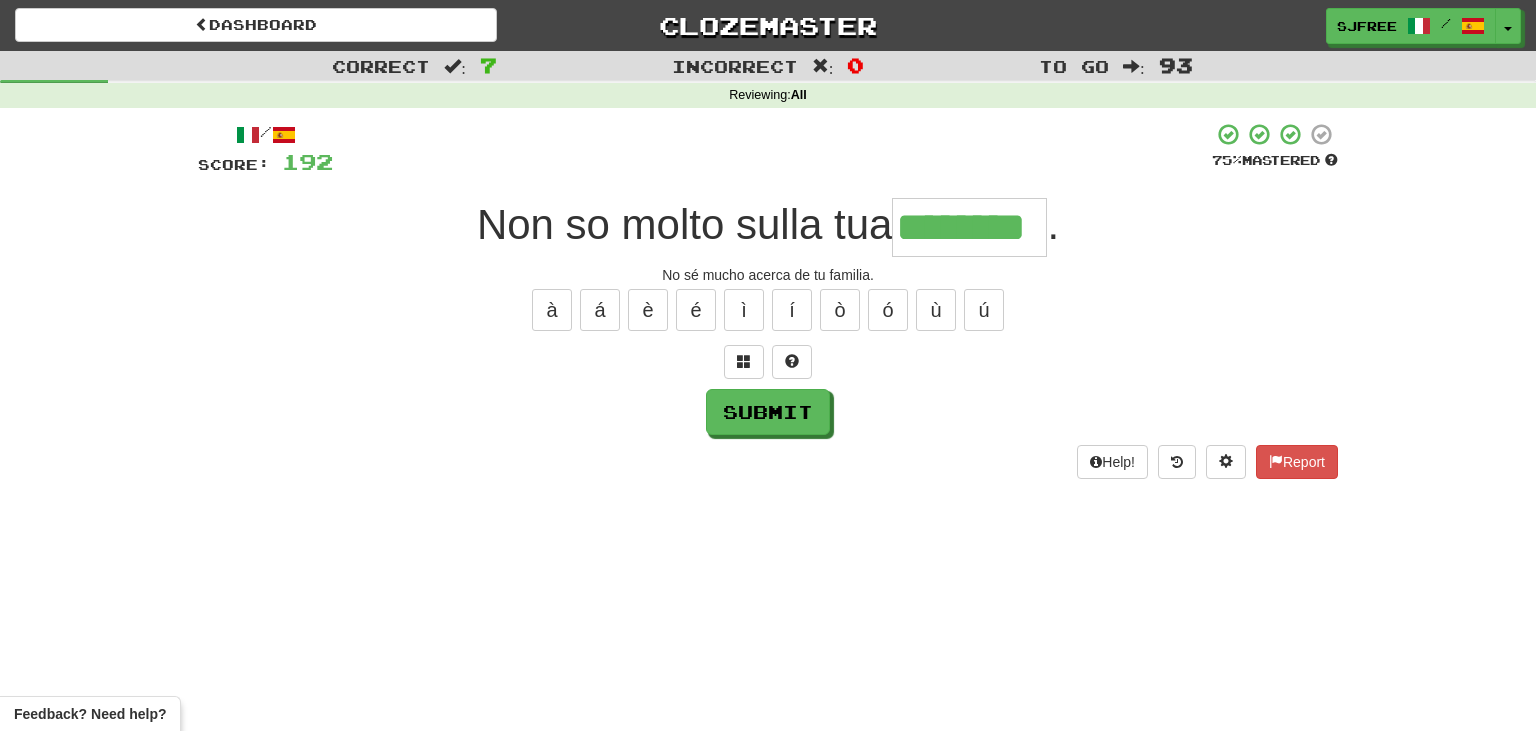 type on "********" 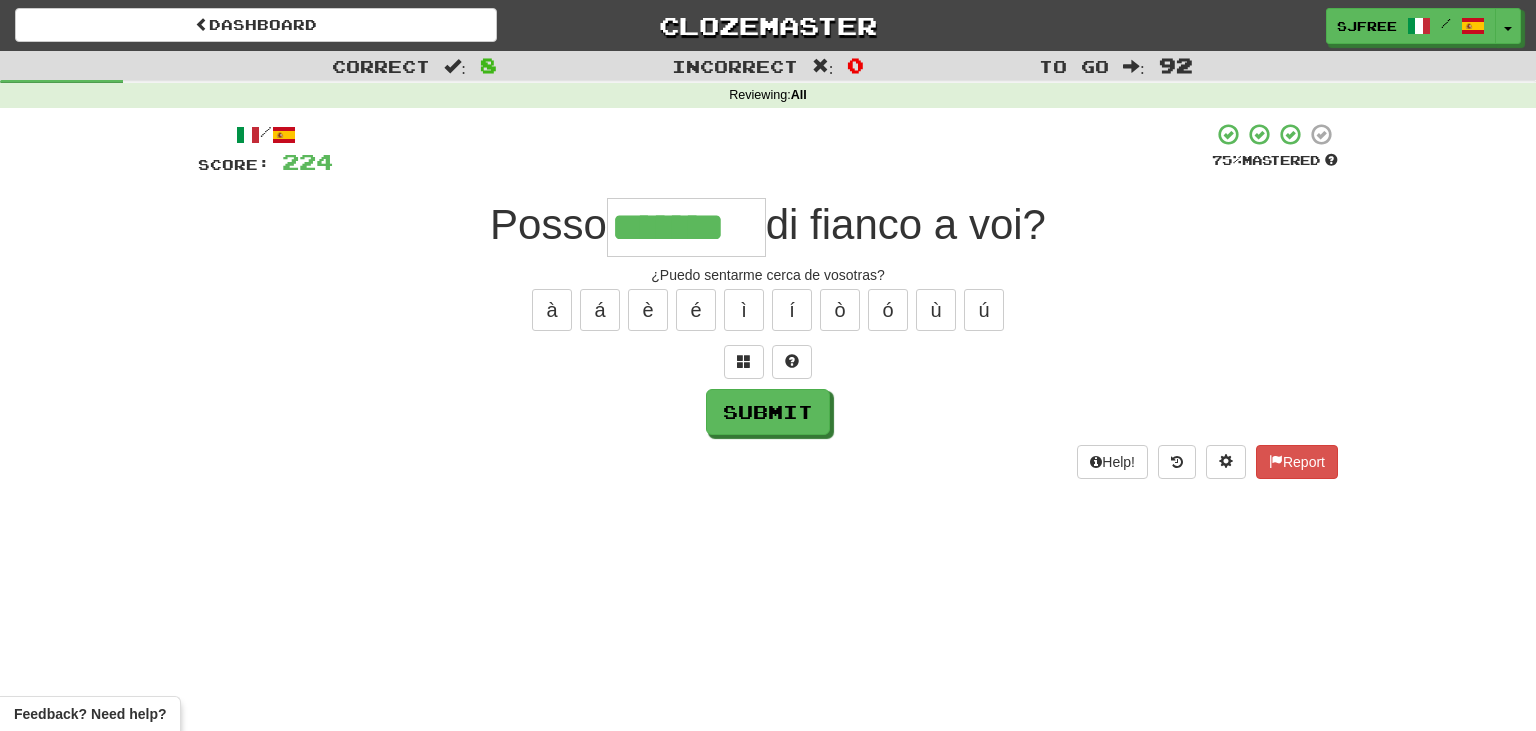 type on "*******" 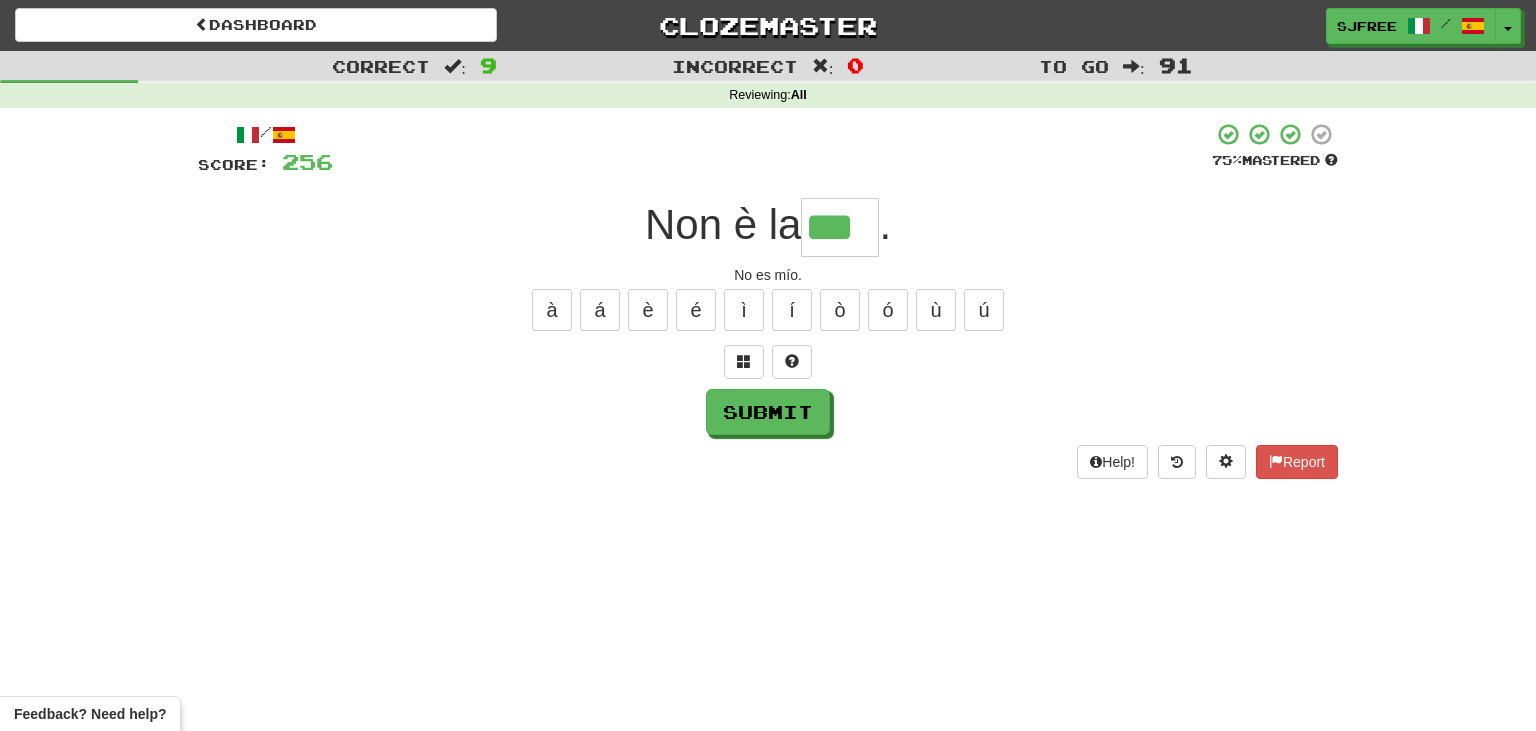 type on "***" 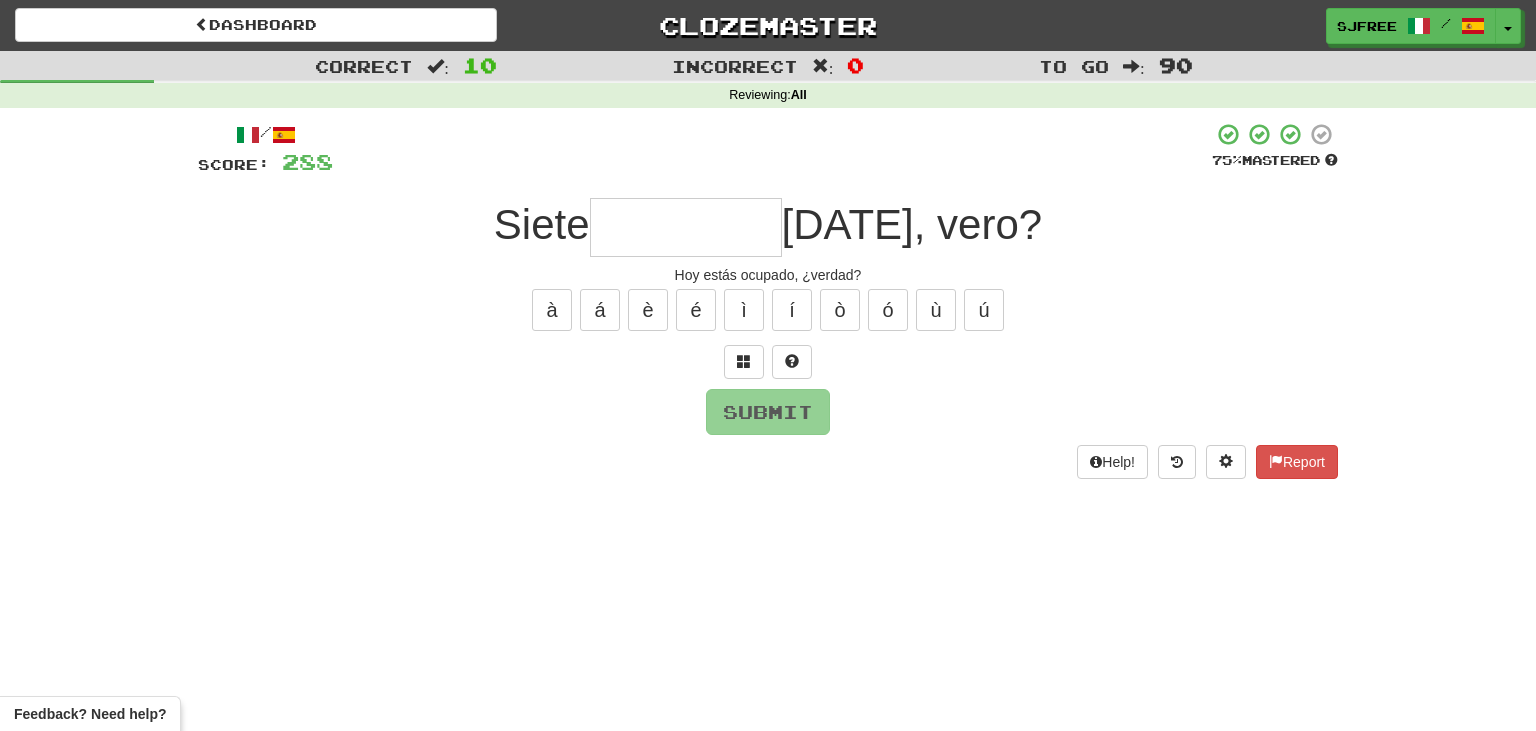 type on "*" 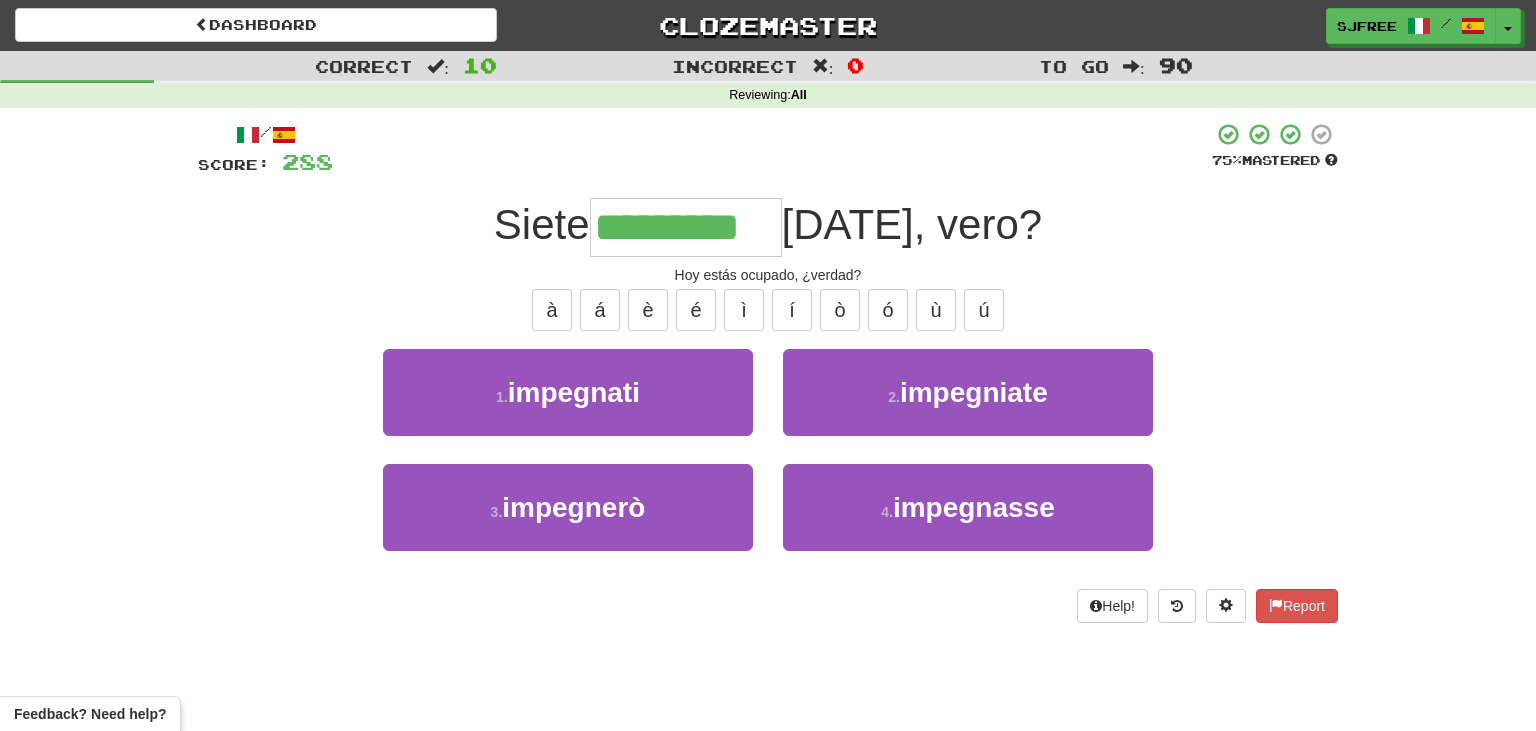 type on "*********" 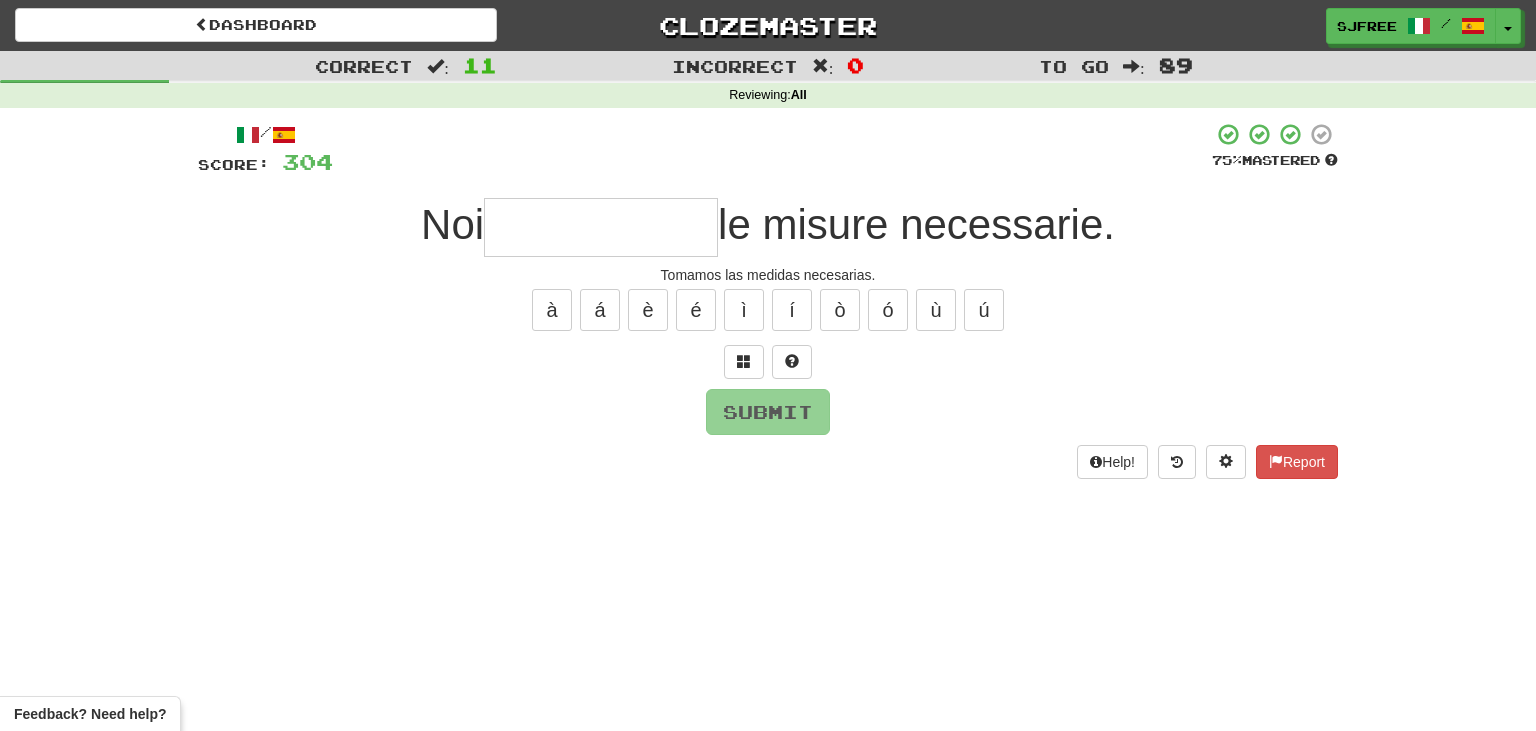 type on "*" 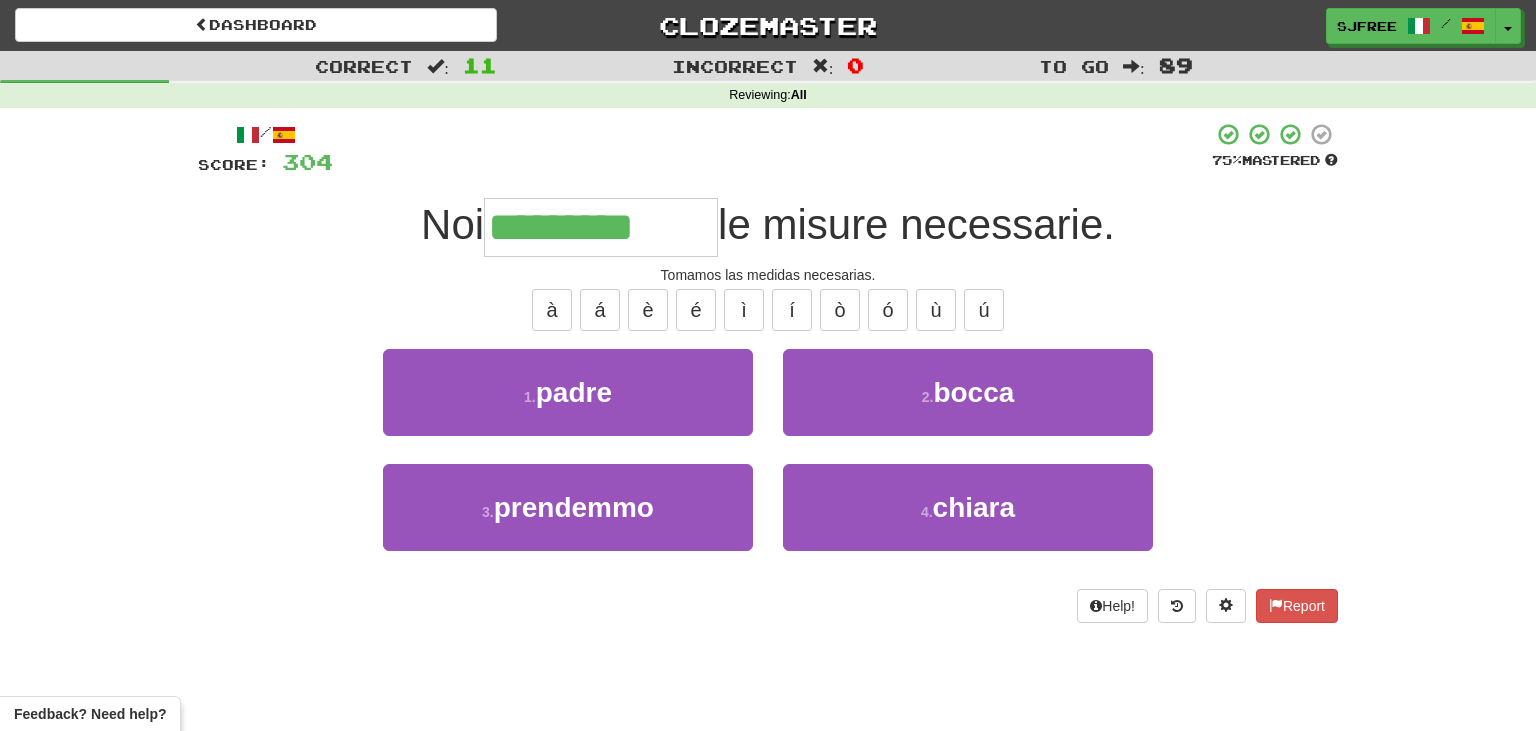 type on "*********" 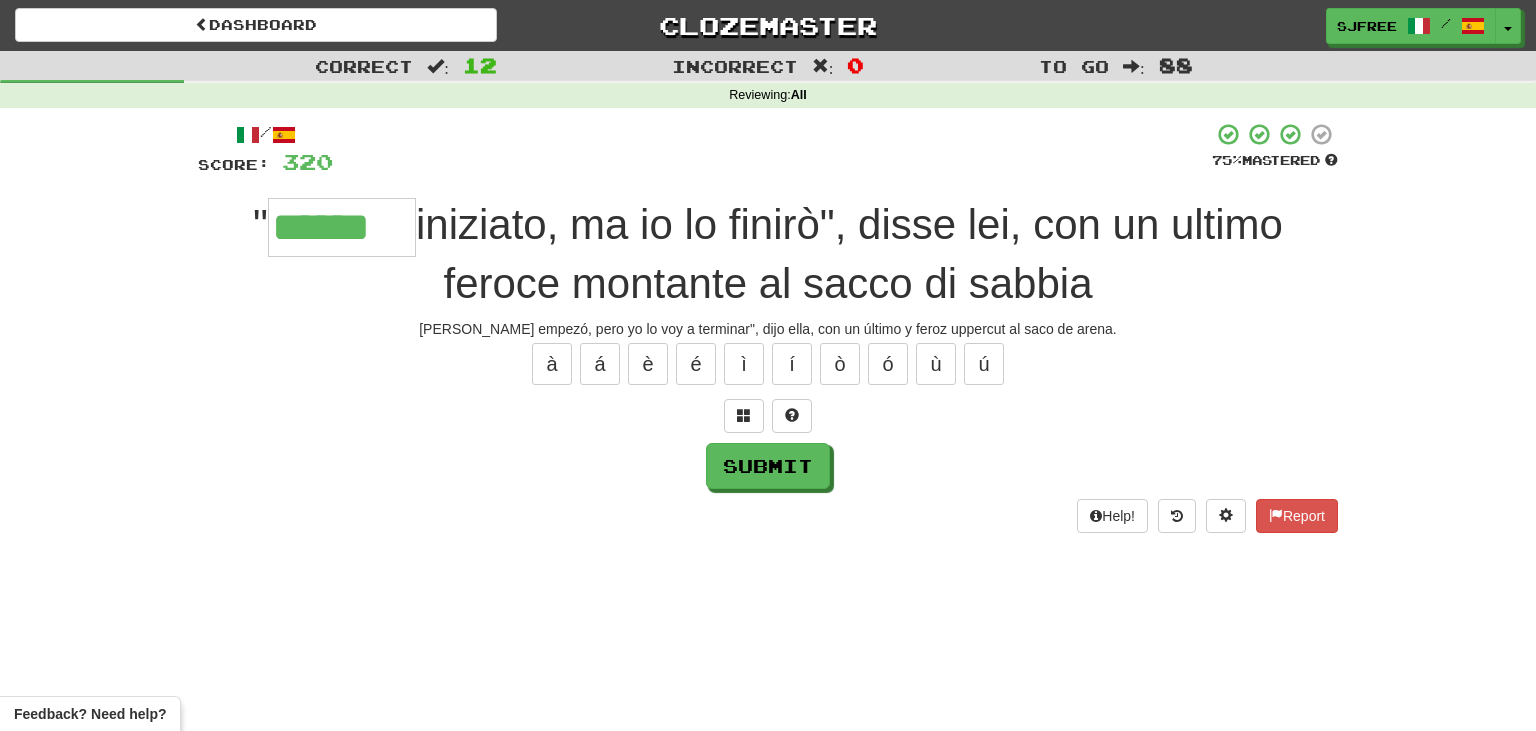 type on "******" 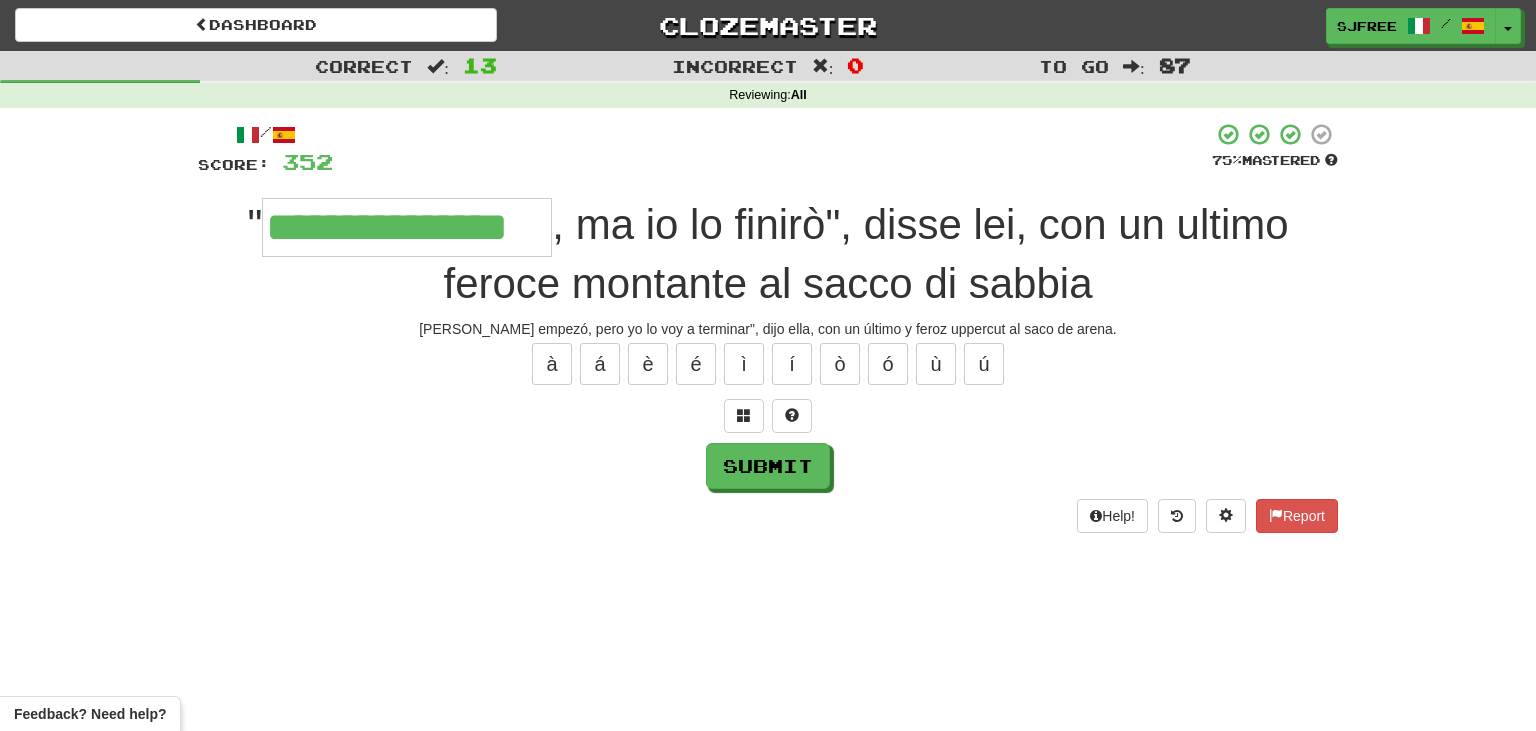 type on "**********" 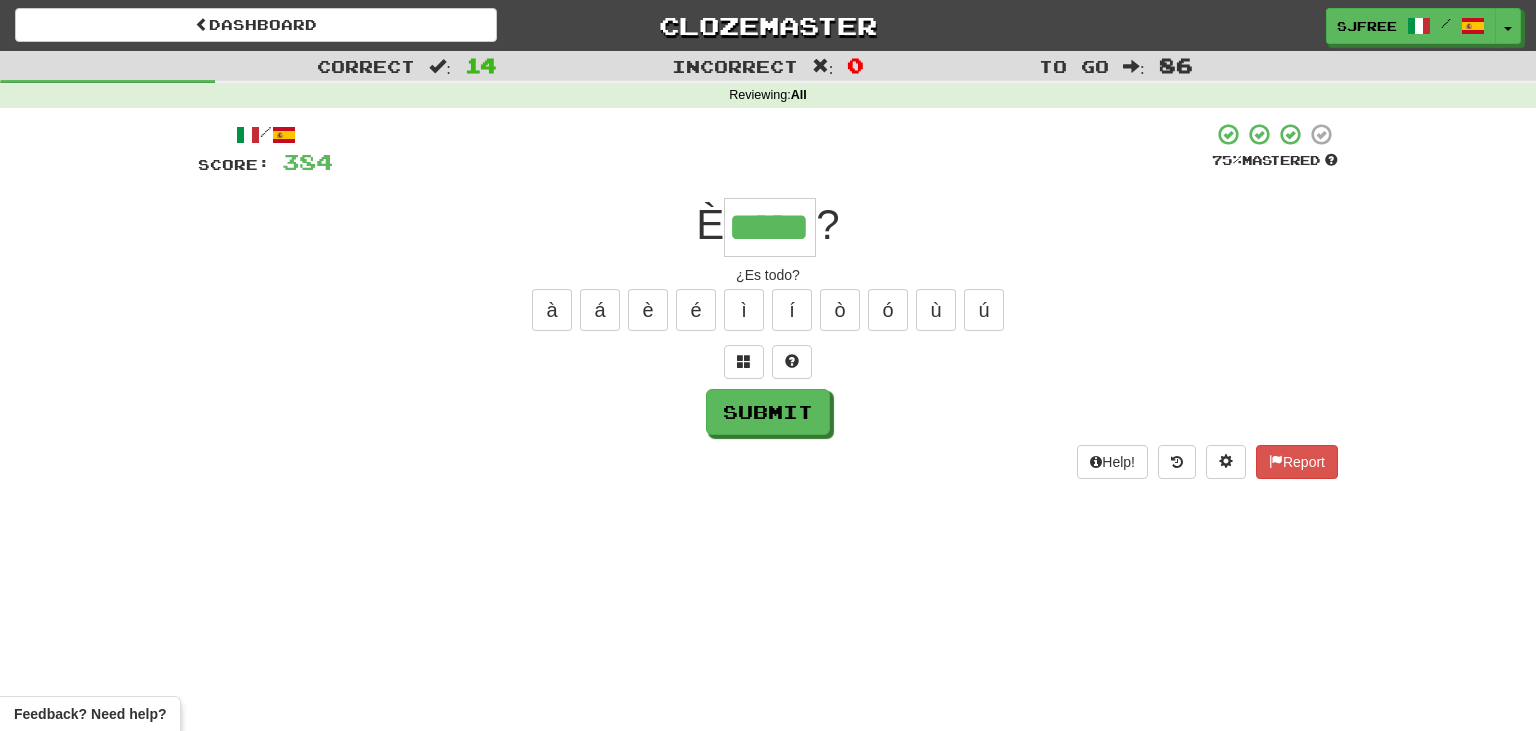 type on "*****" 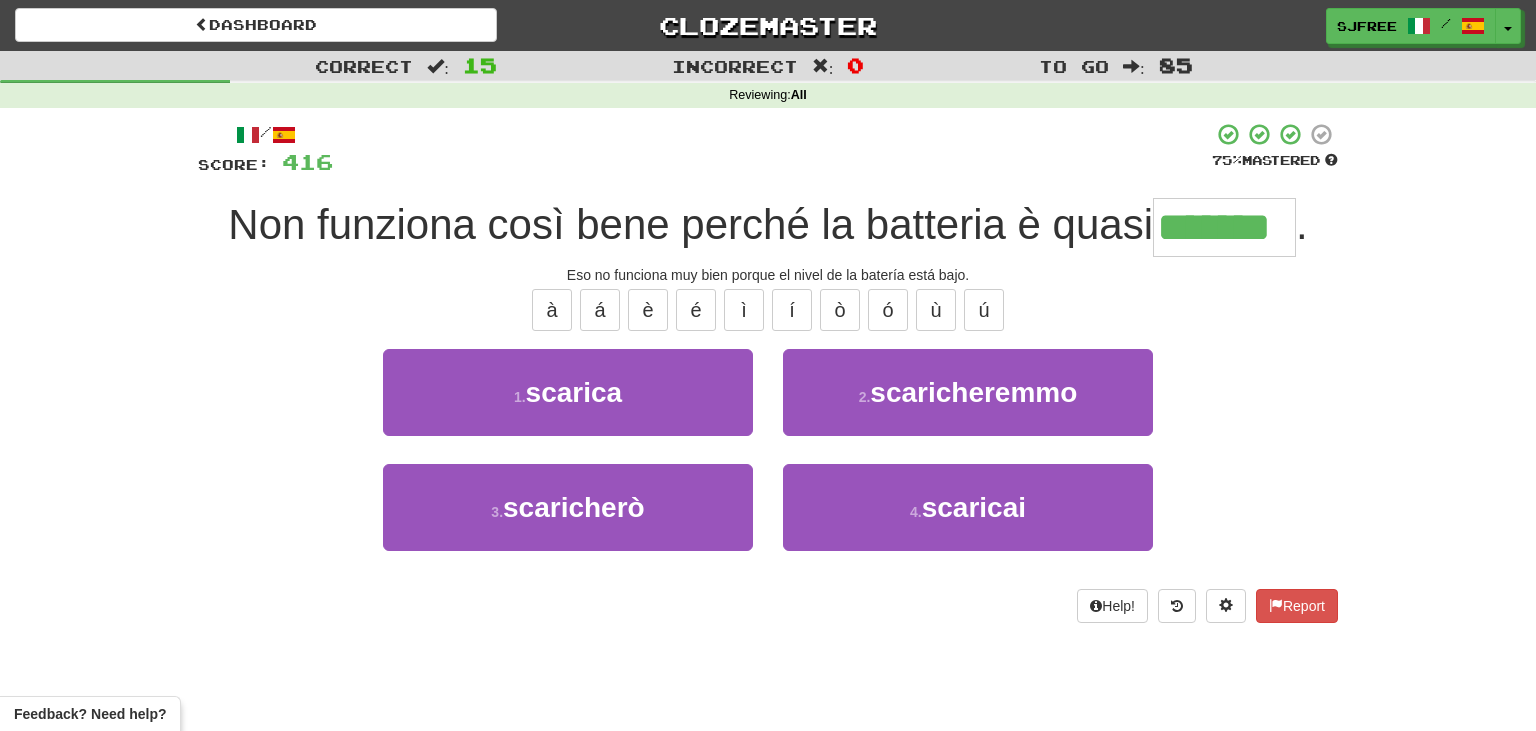 type on "*******" 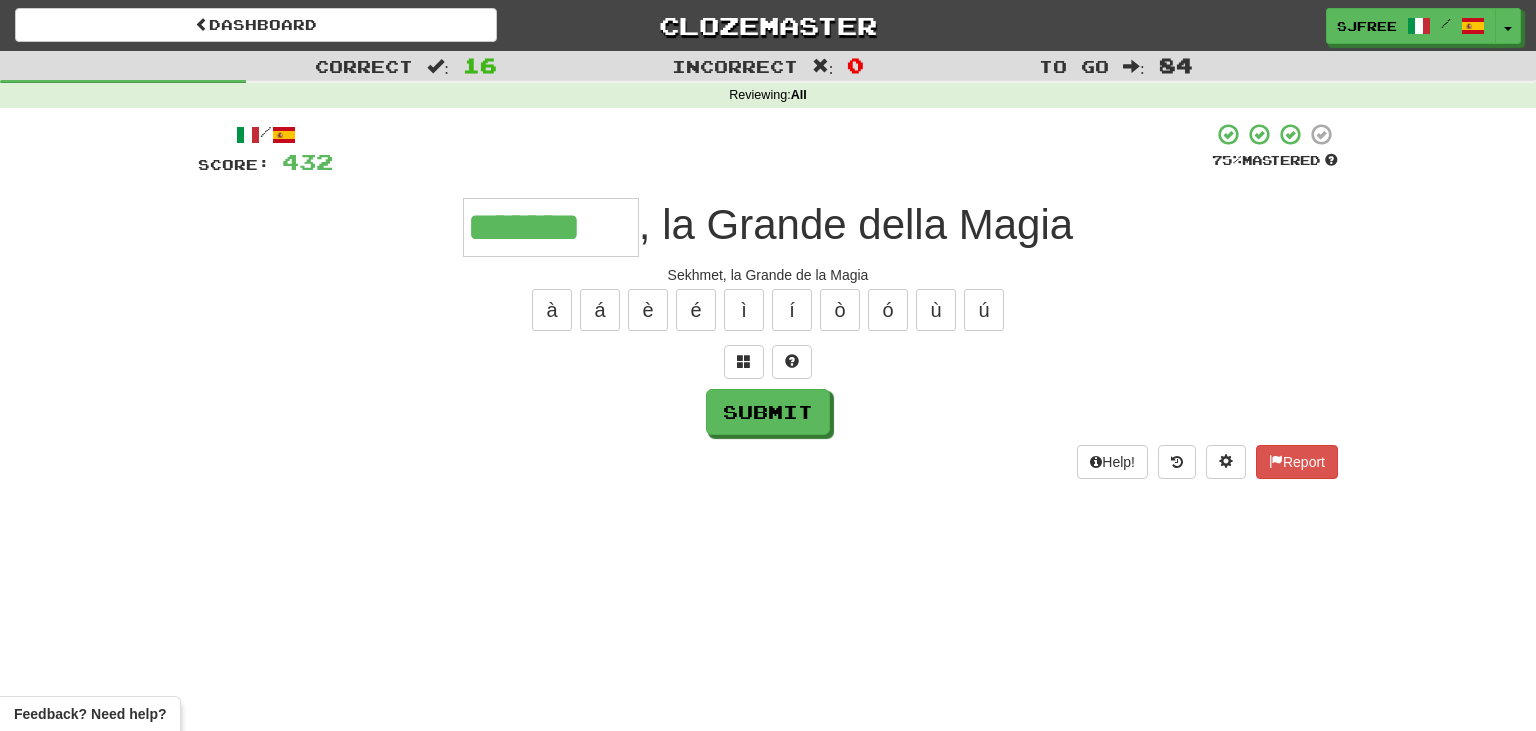 type on "*******" 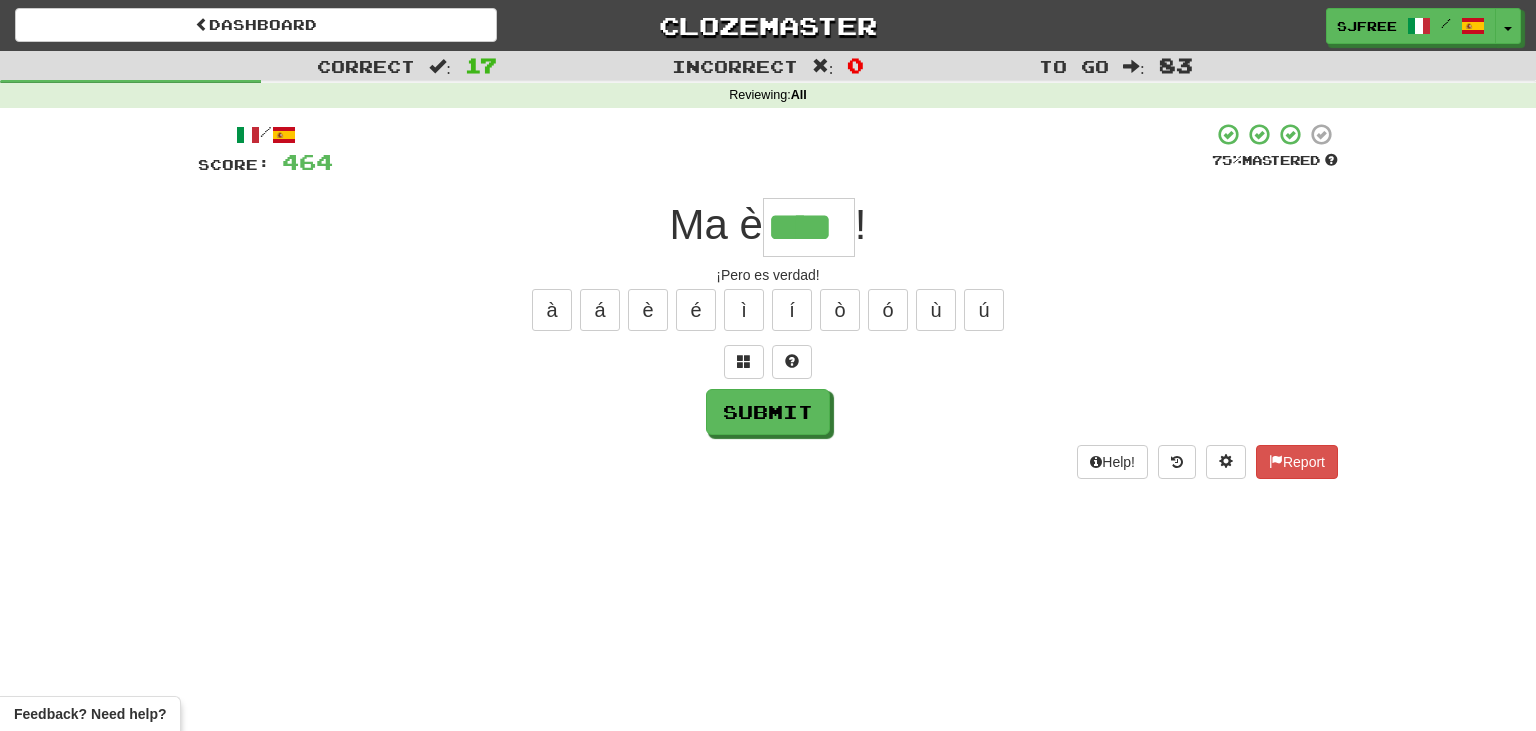 type on "****" 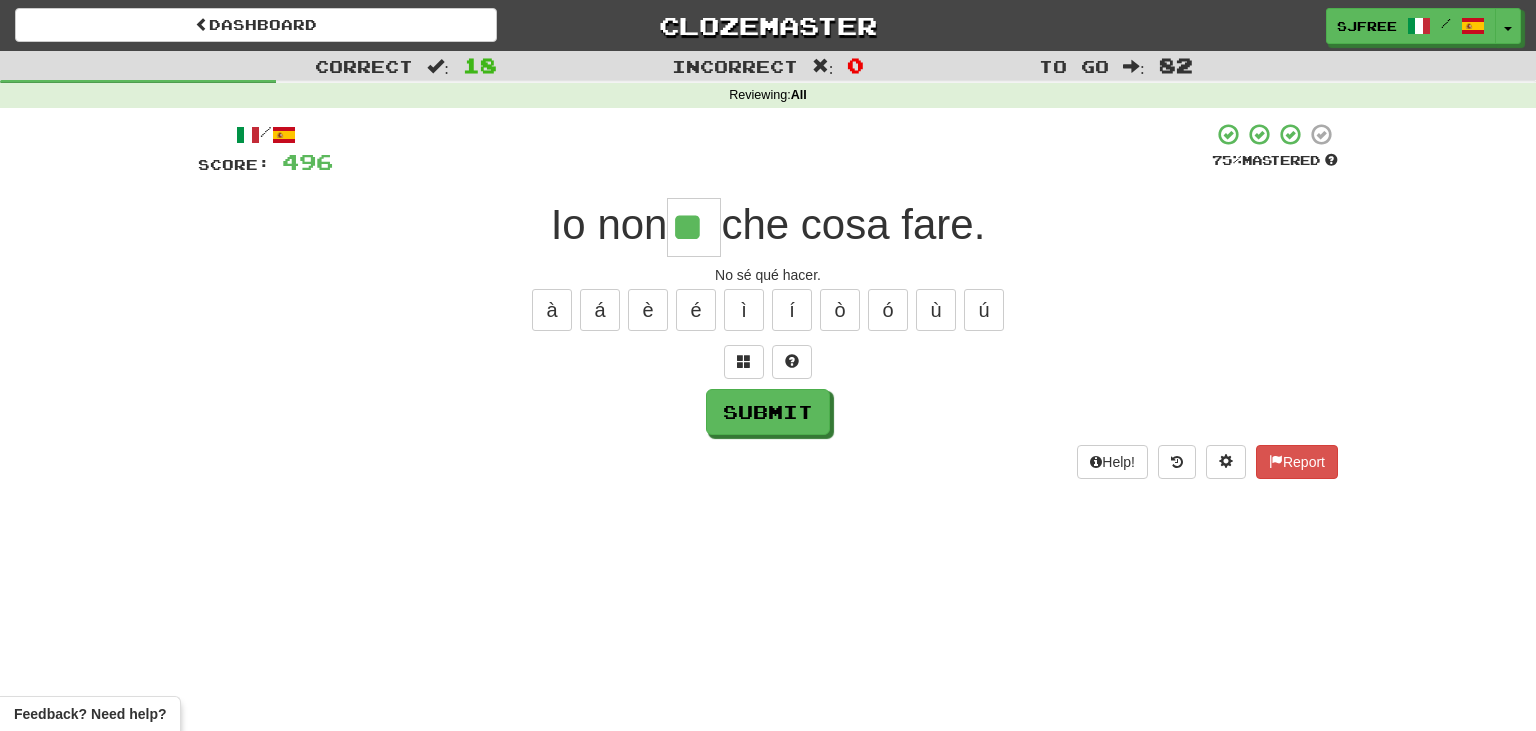 type on "**" 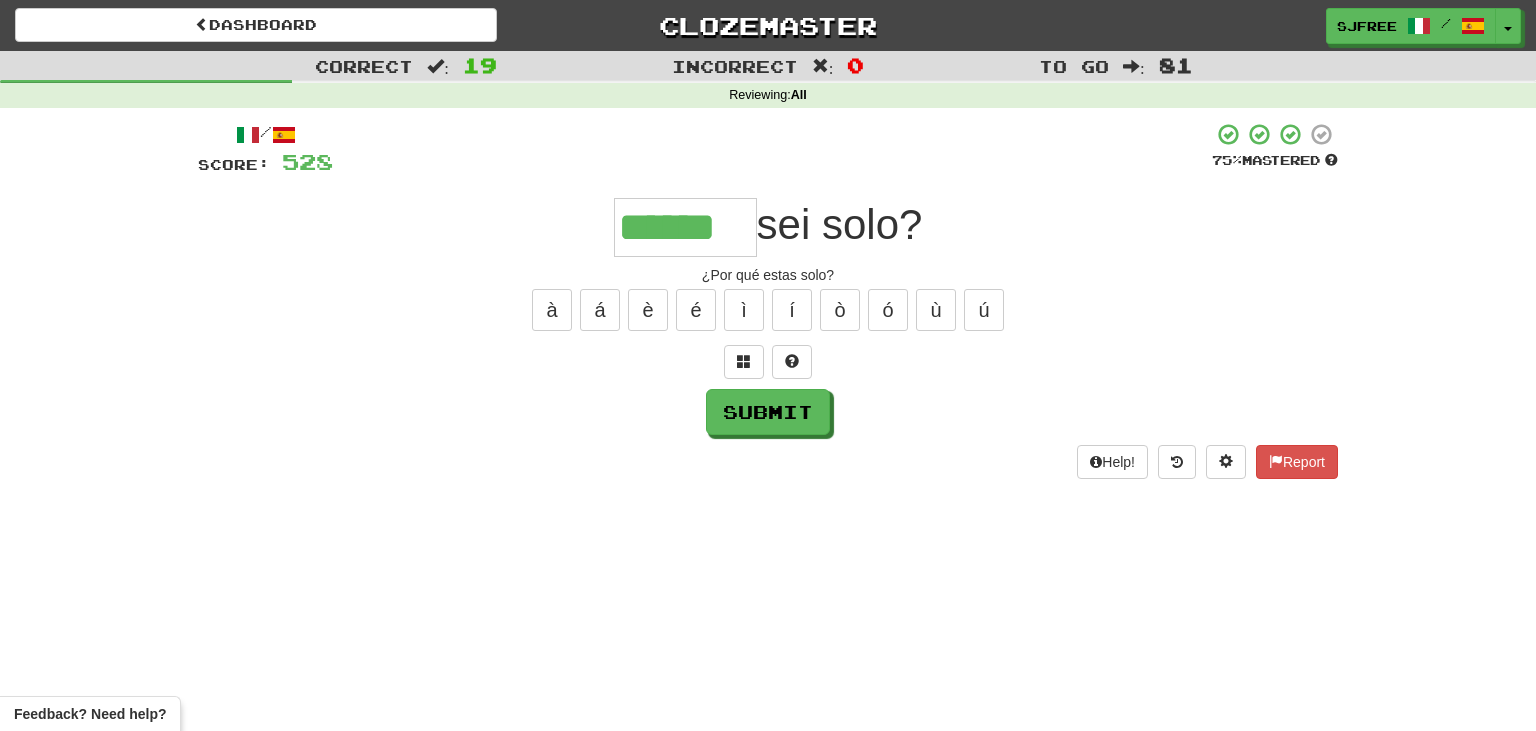 type on "******" 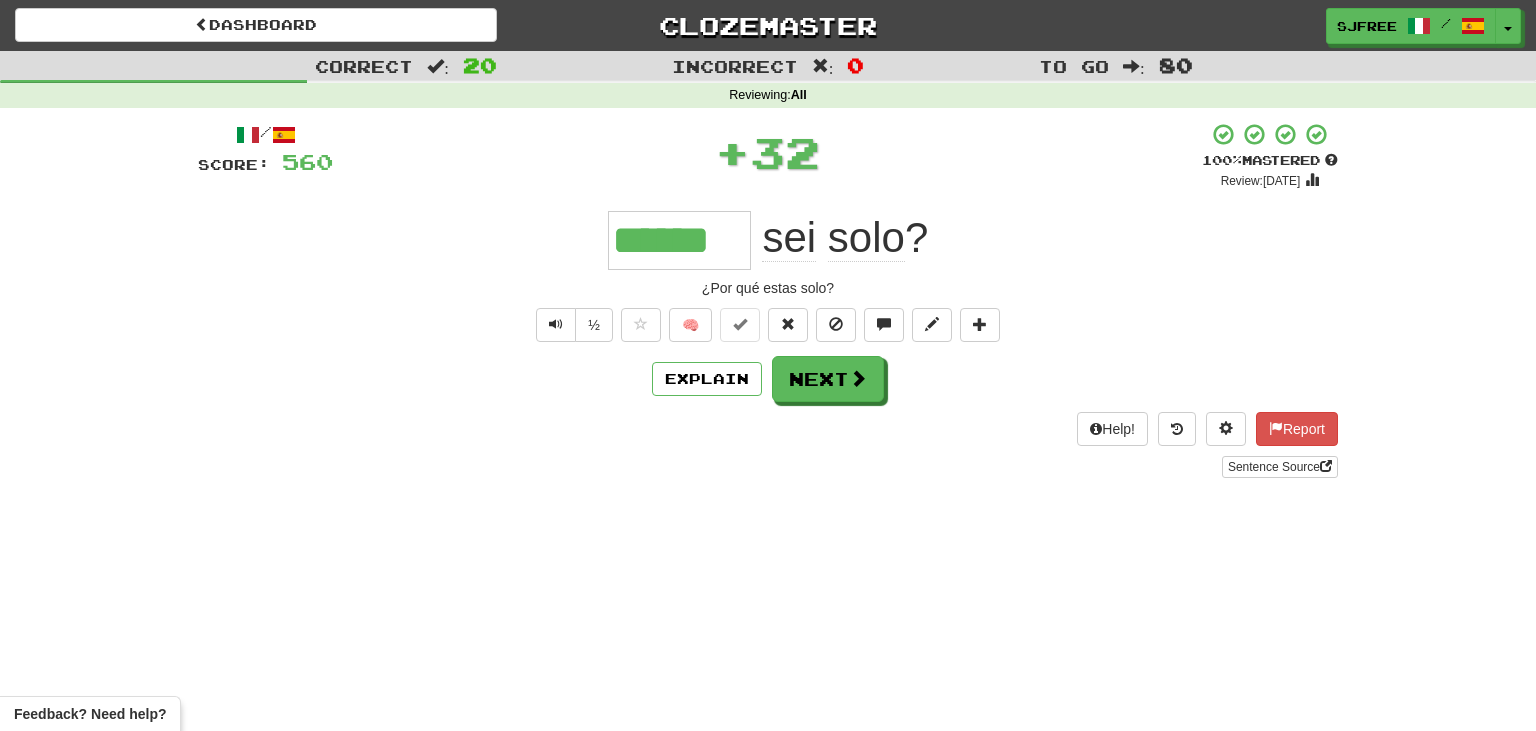 click on "+ 32" at bounding box center [767, 152] 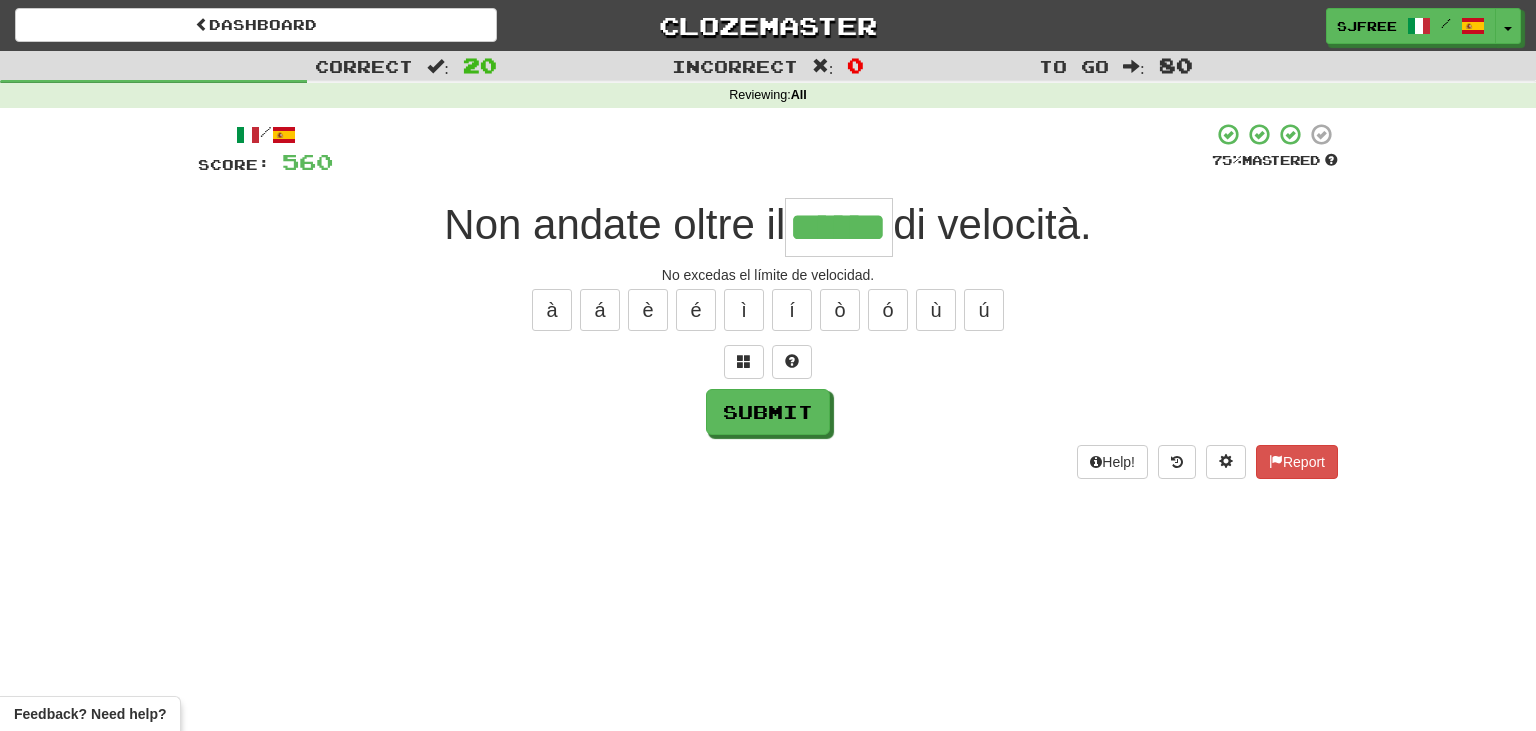 type on "******" 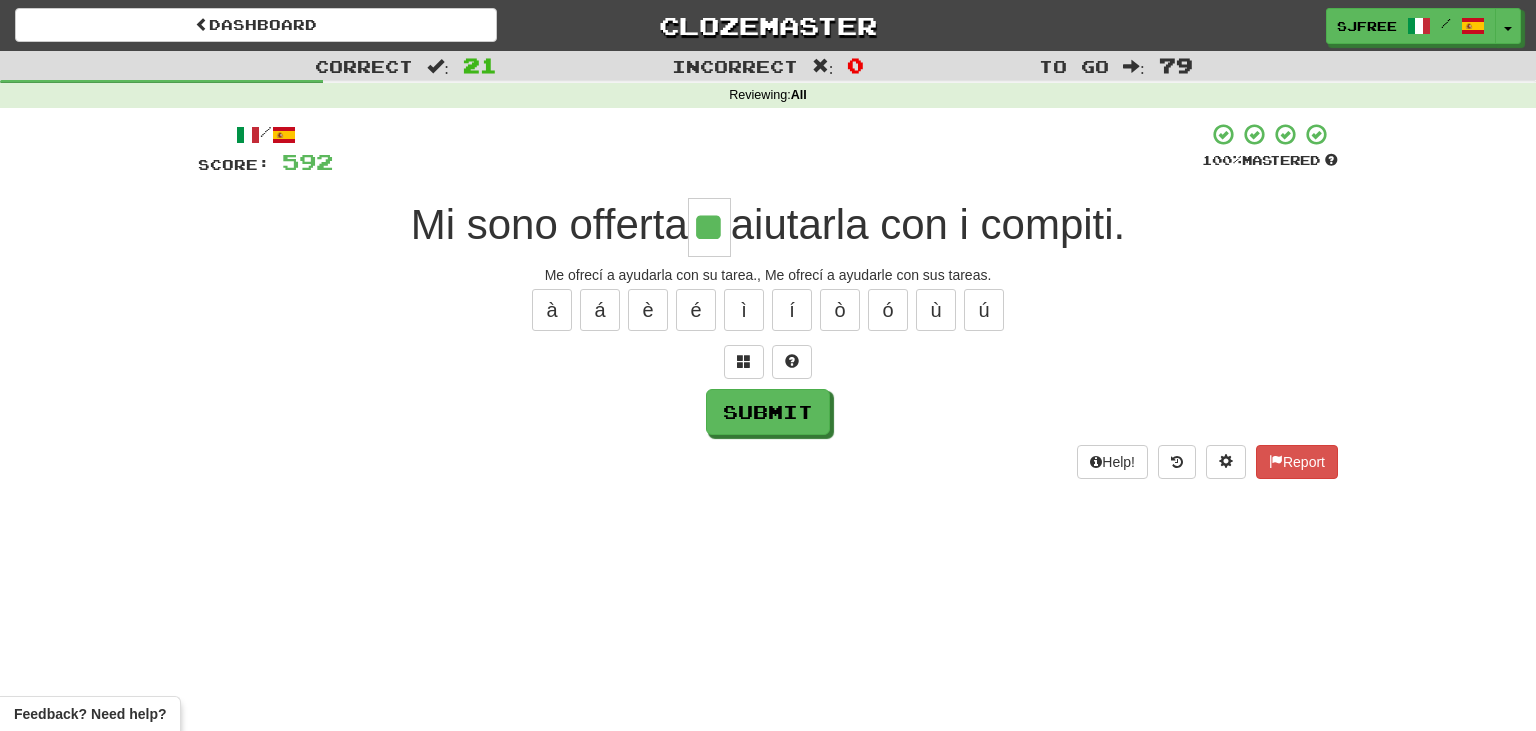 type on "**" 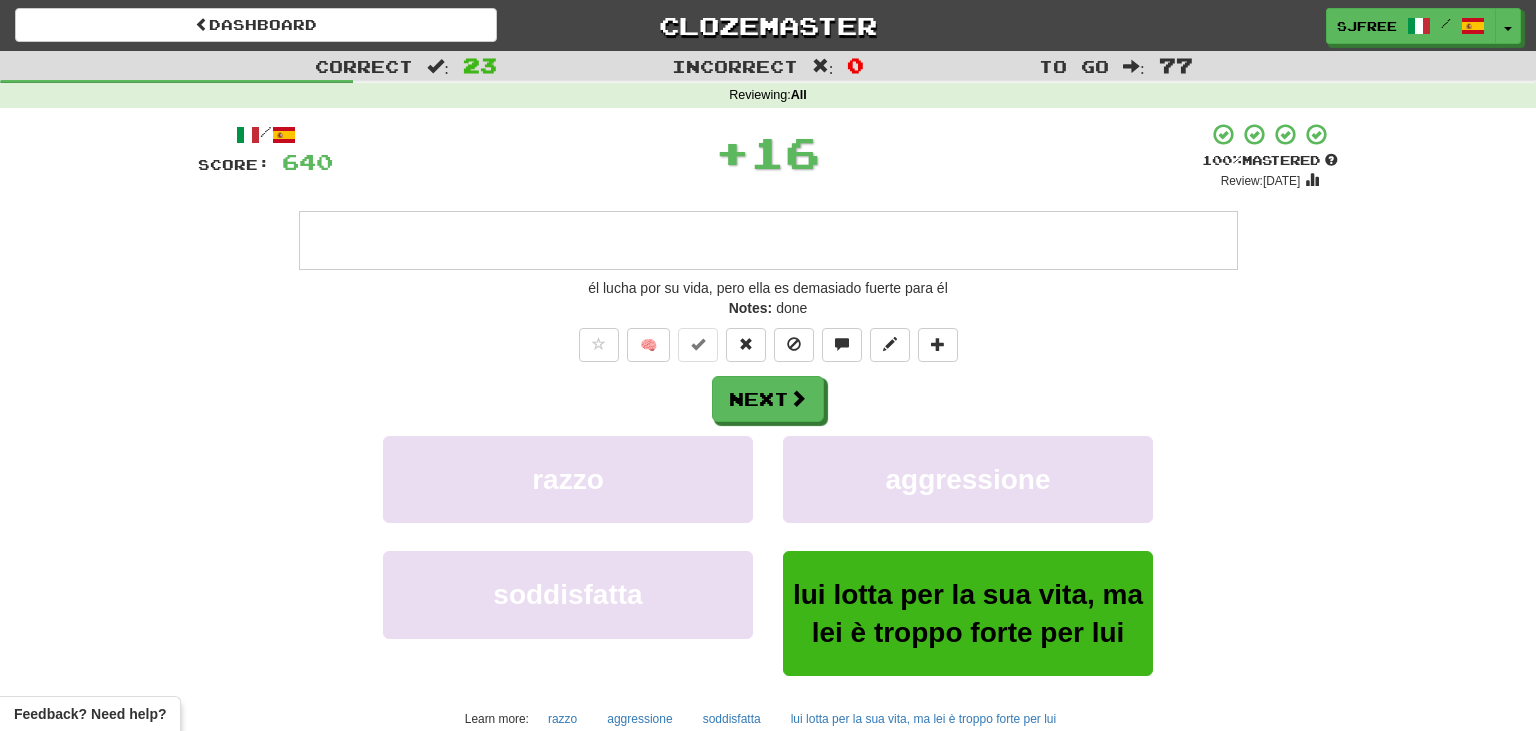 type on "**********" 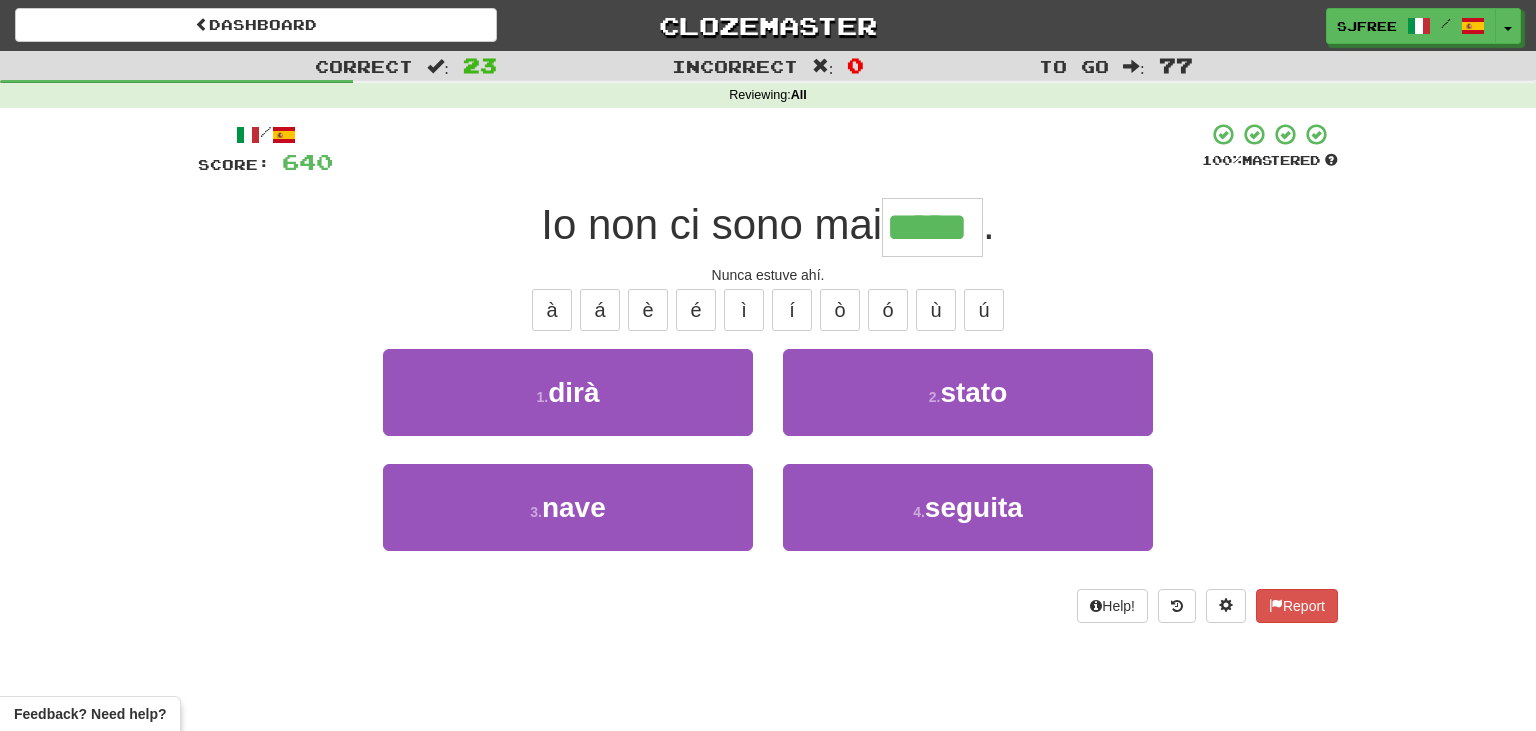 type on "*****" 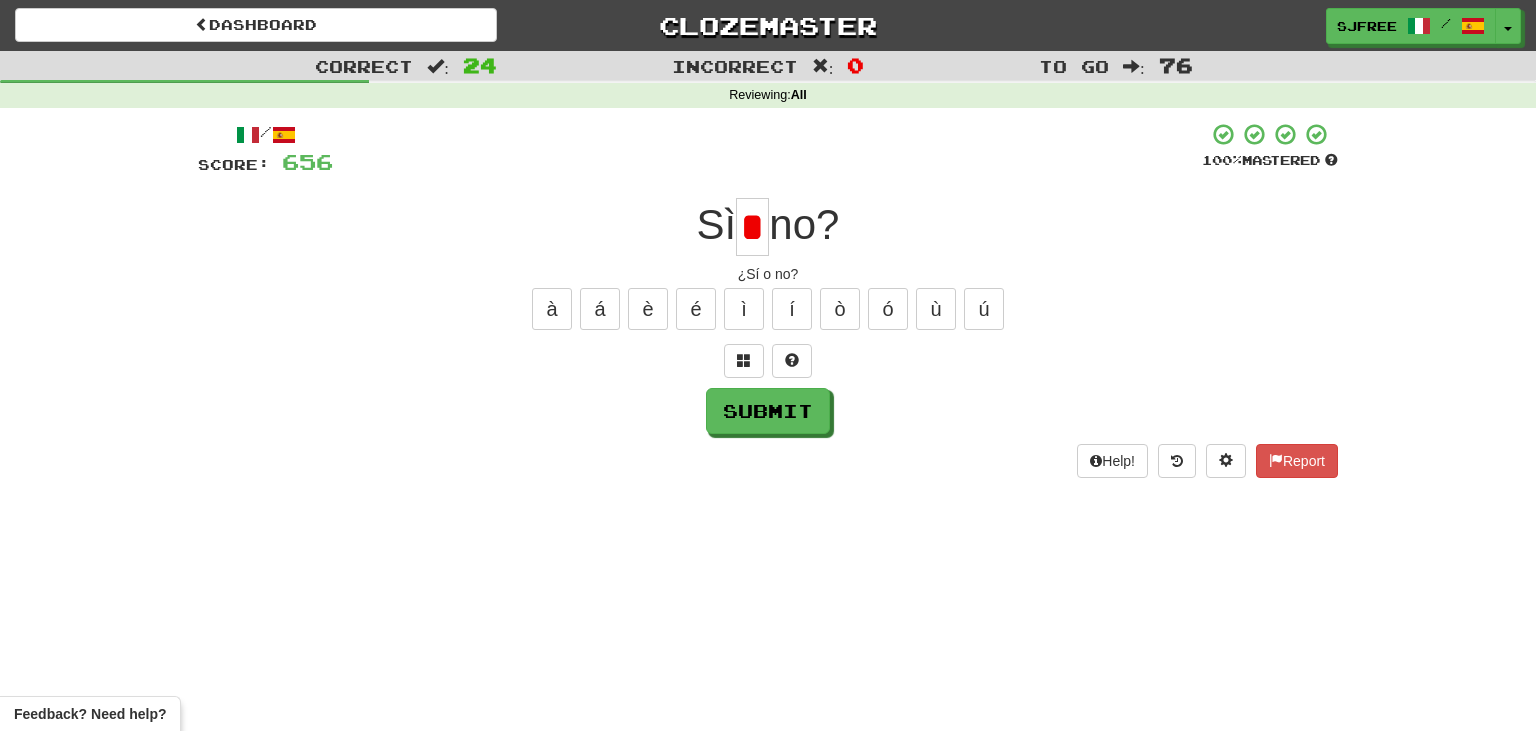 scroll, scrollTop: 0, scrollLeft: 0, axis: both 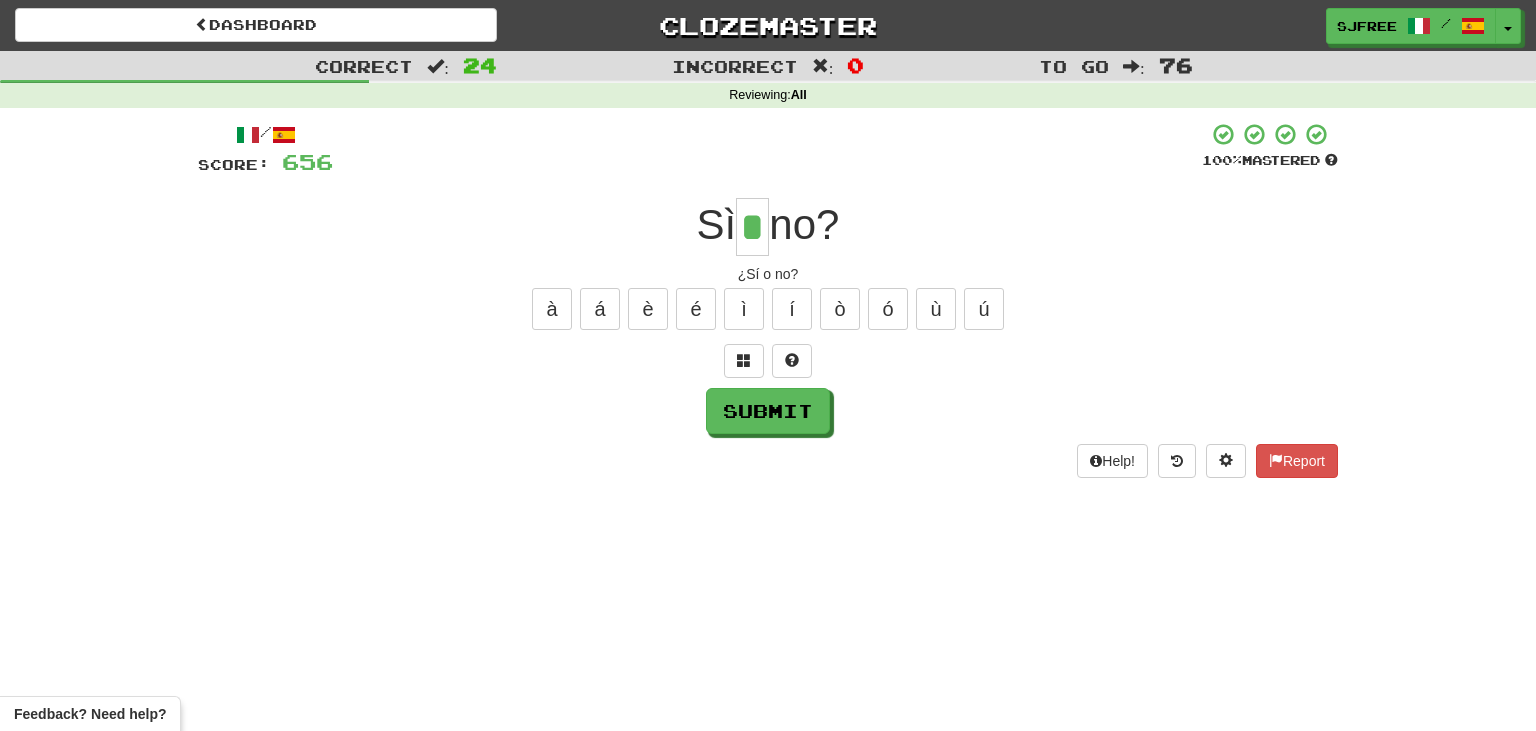 type on "*" 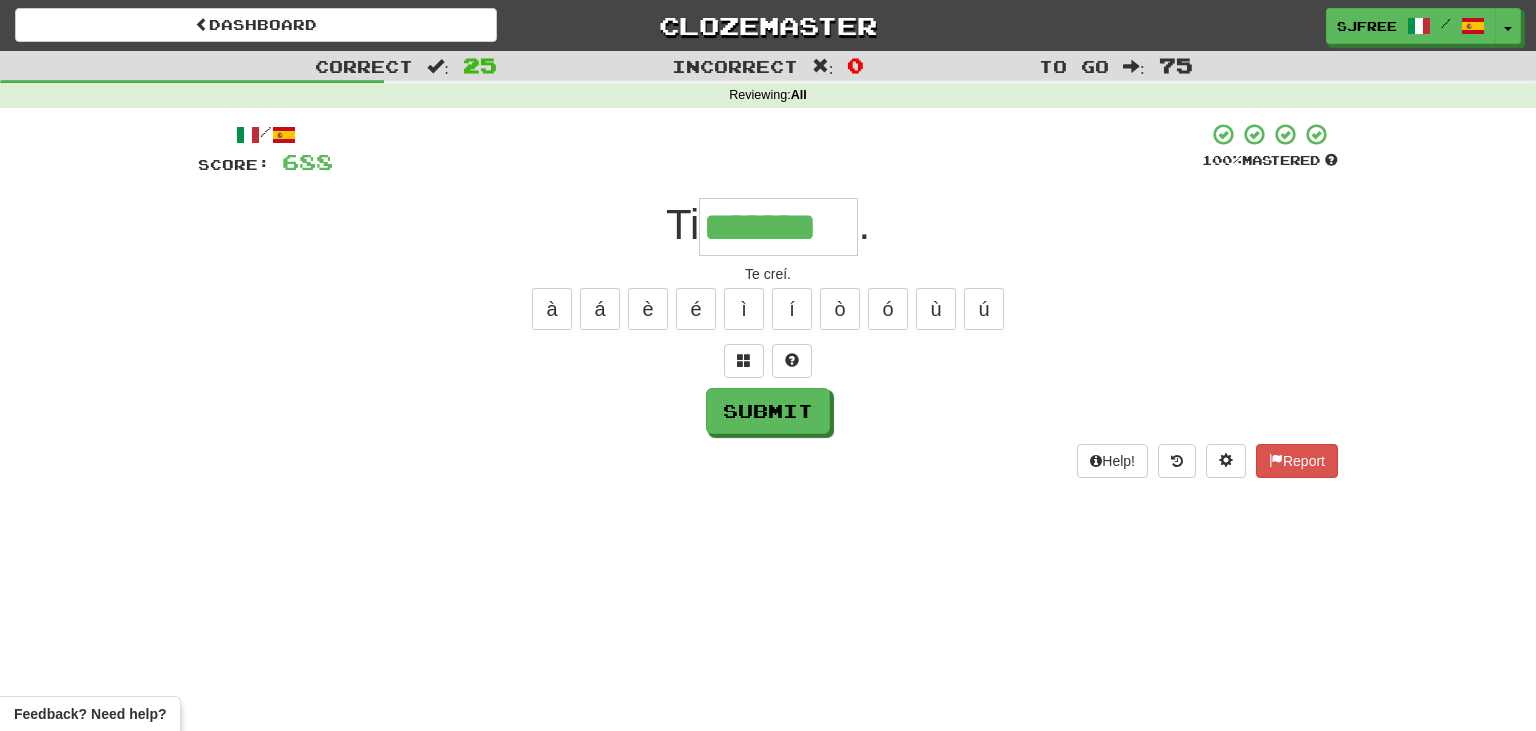 type on "*******" 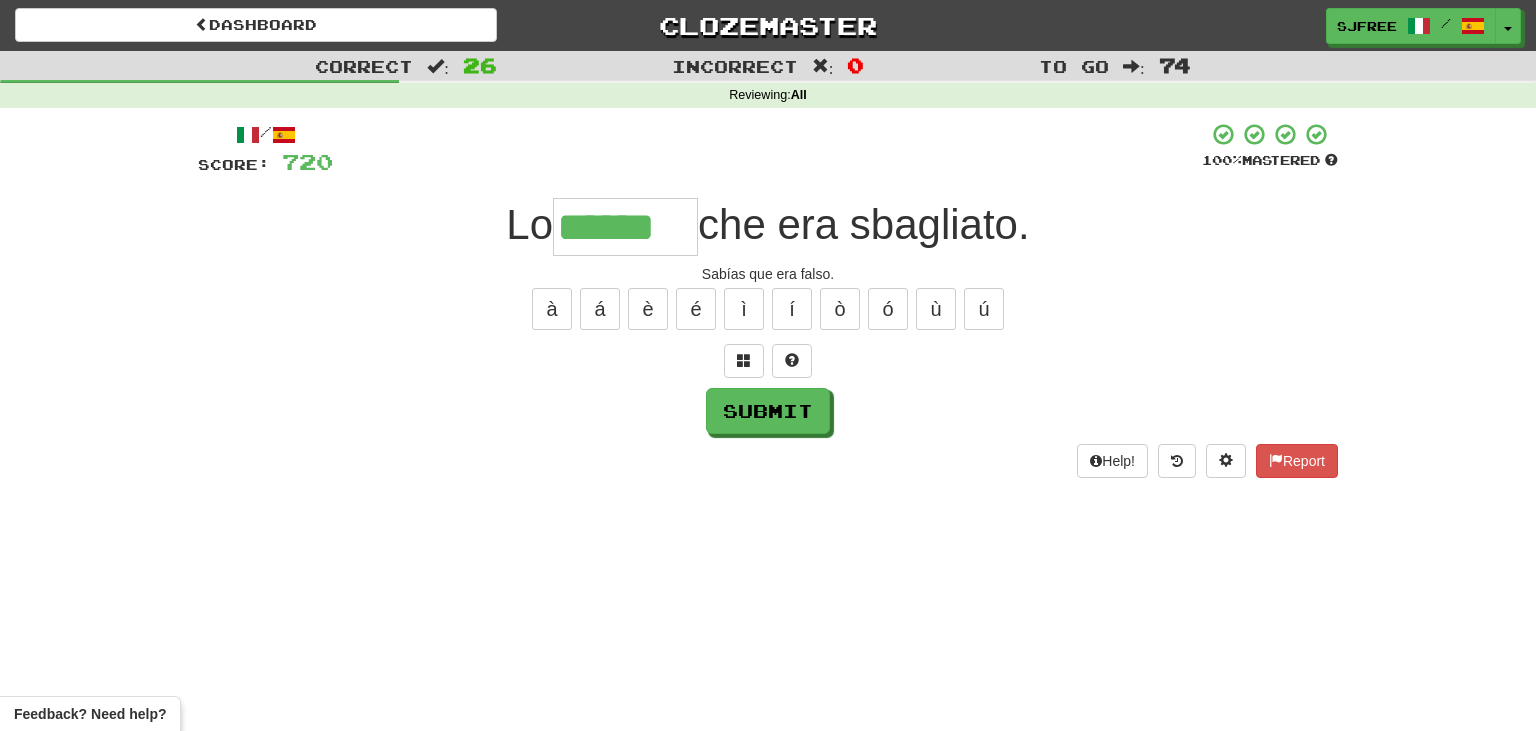type on "******" 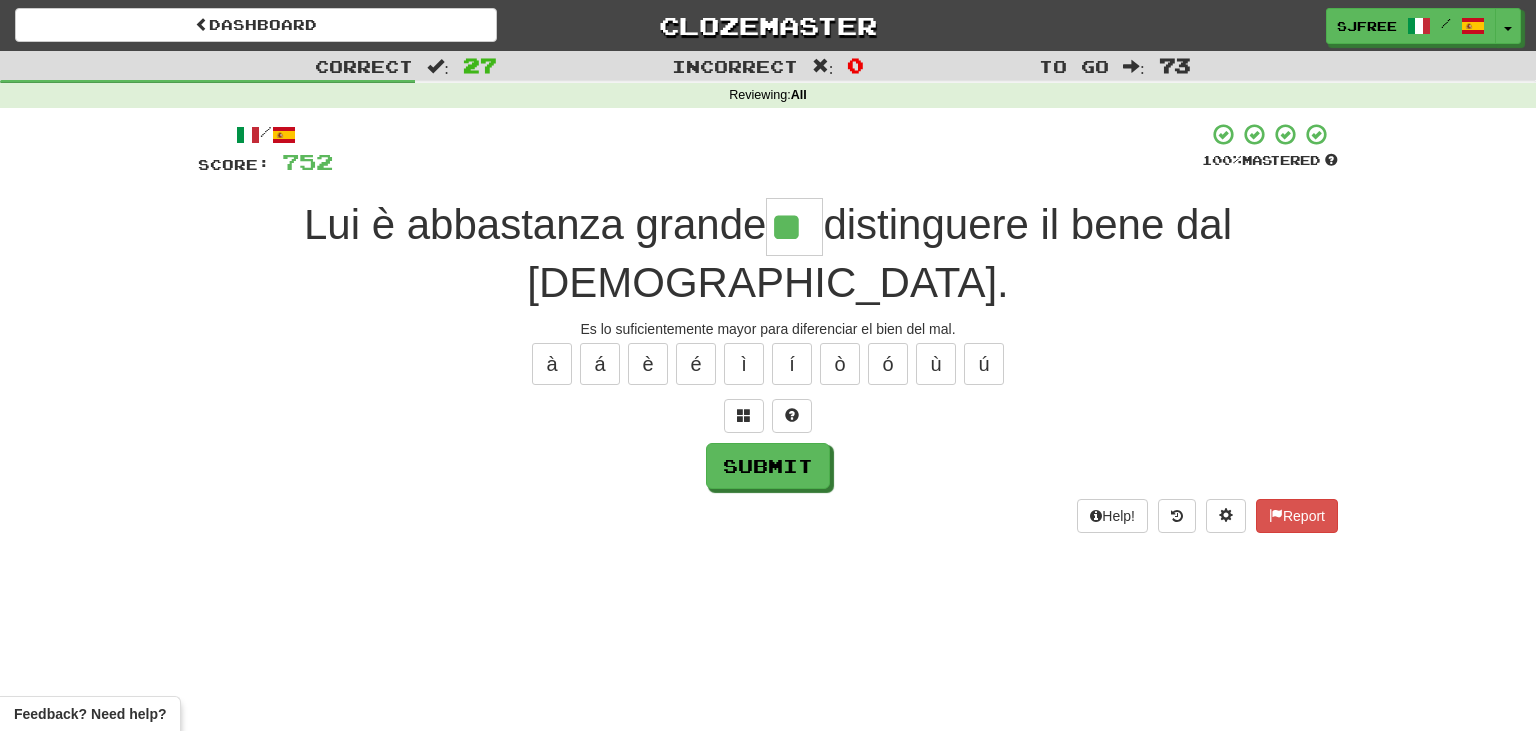 type on "**" 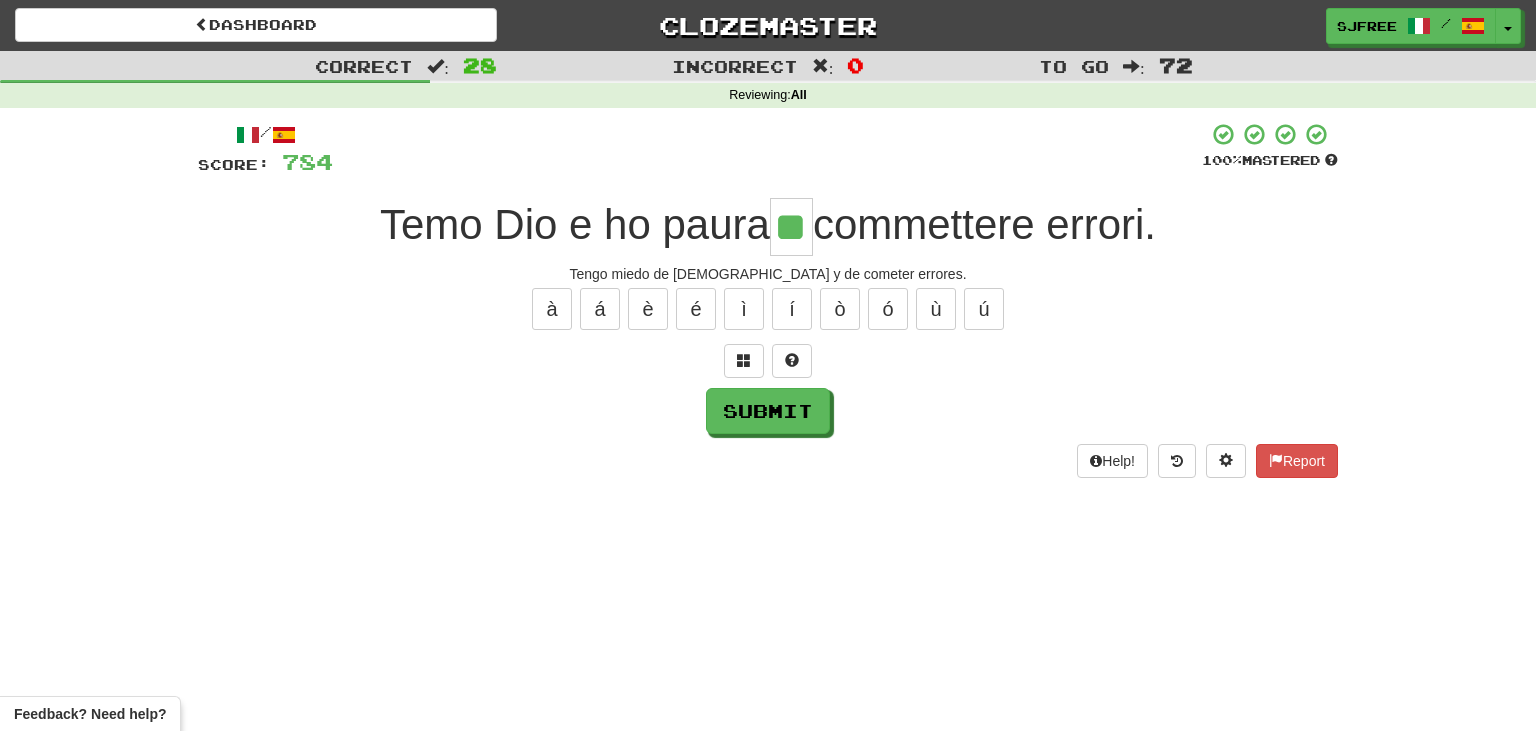 type on "**" 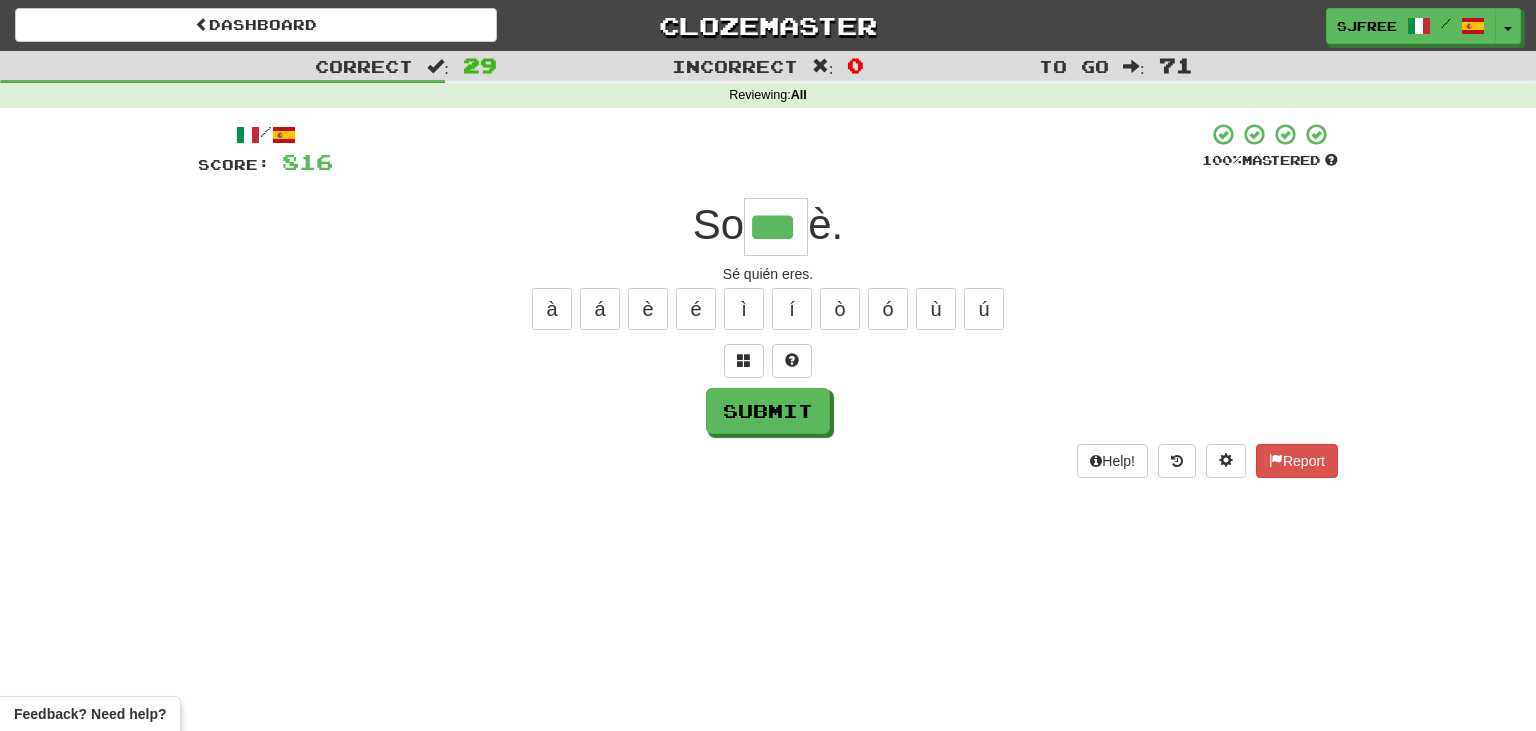 type on "***" 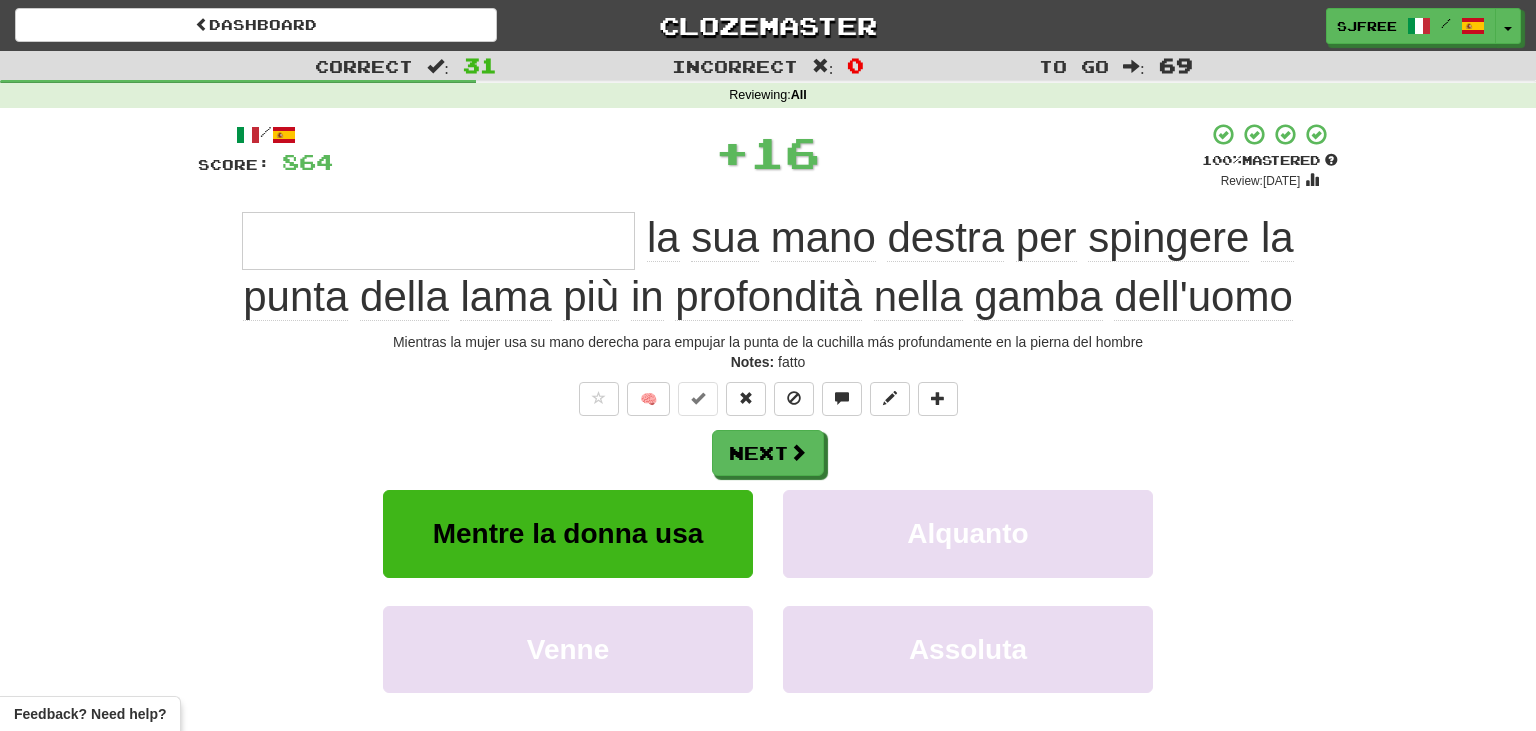 type on "**********" 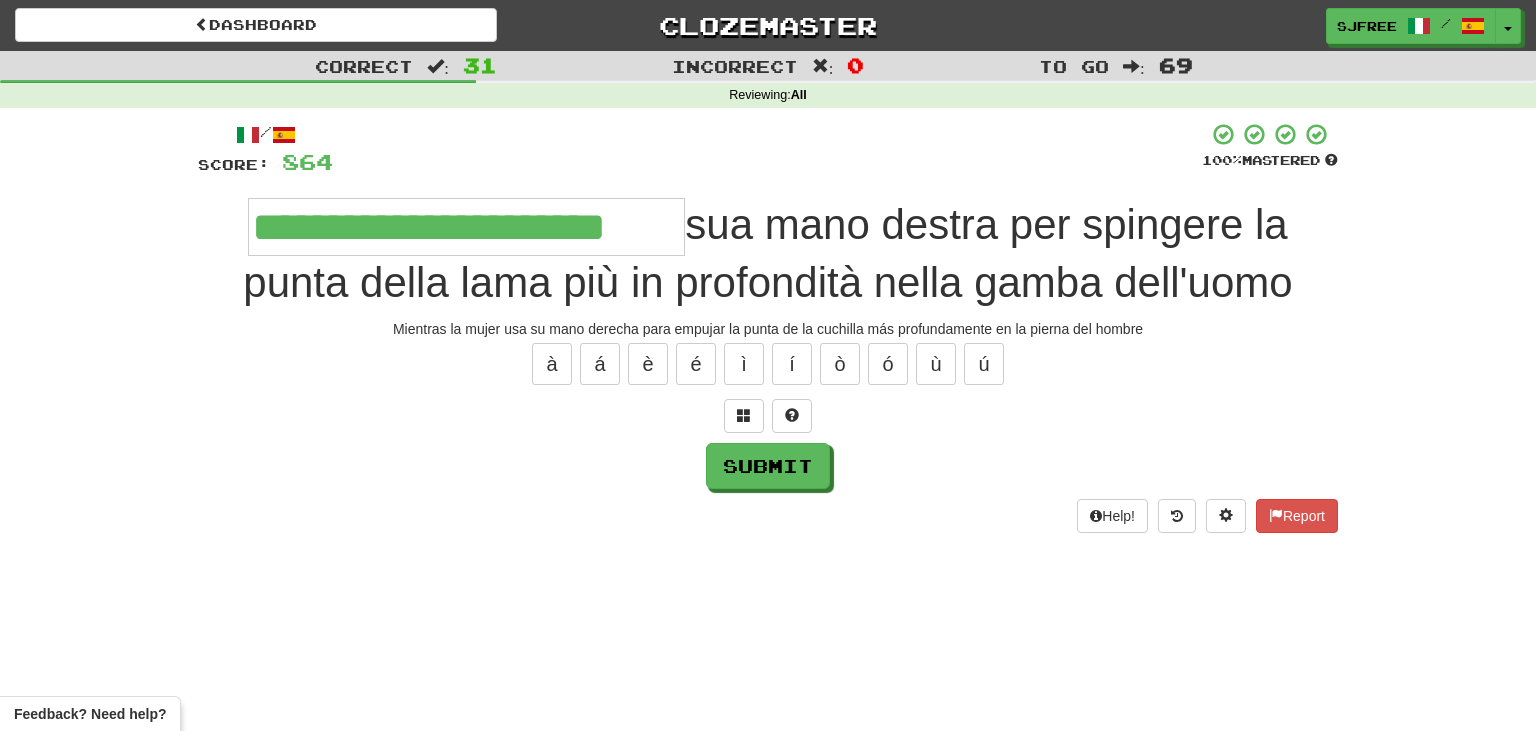type on "**********" 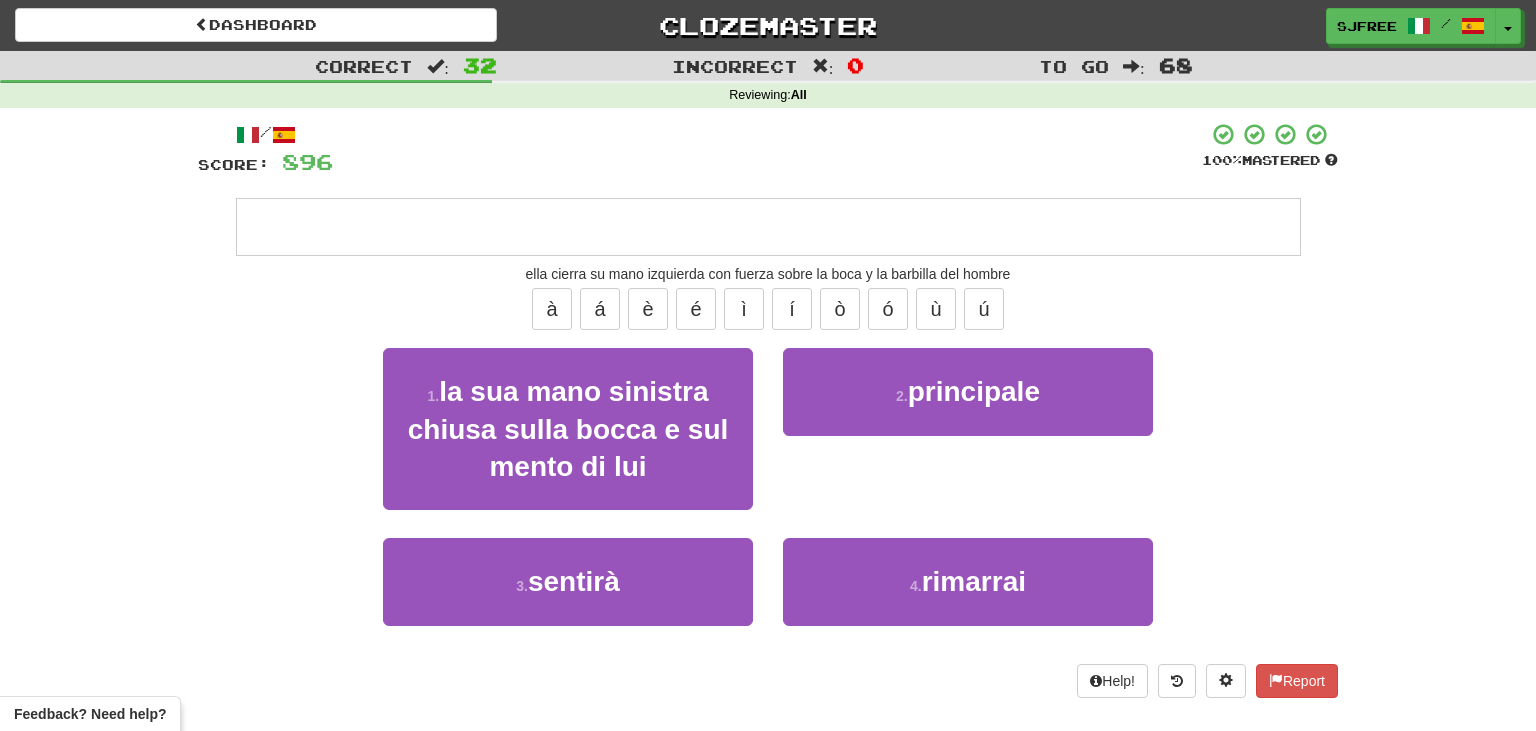 type on "**********" 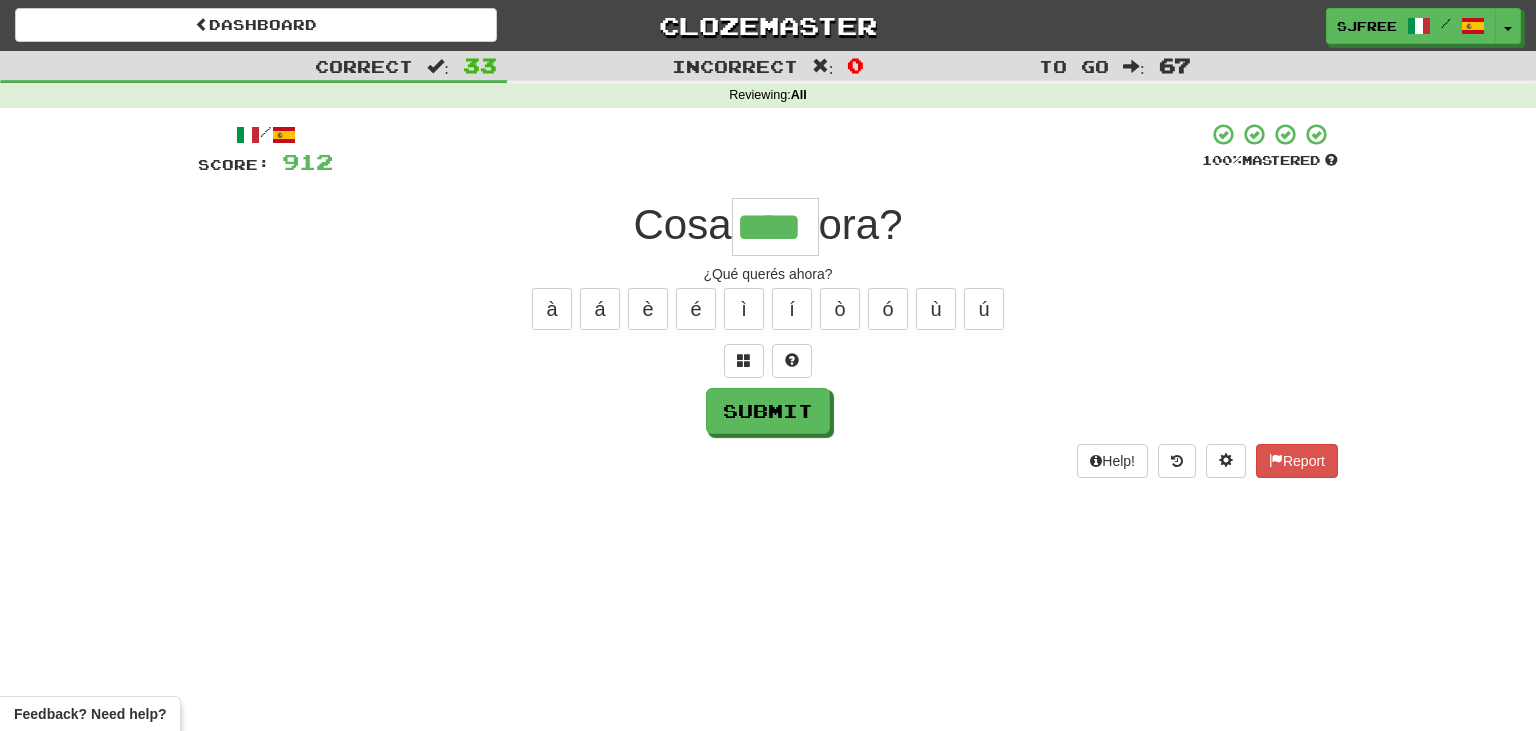 type on "****" 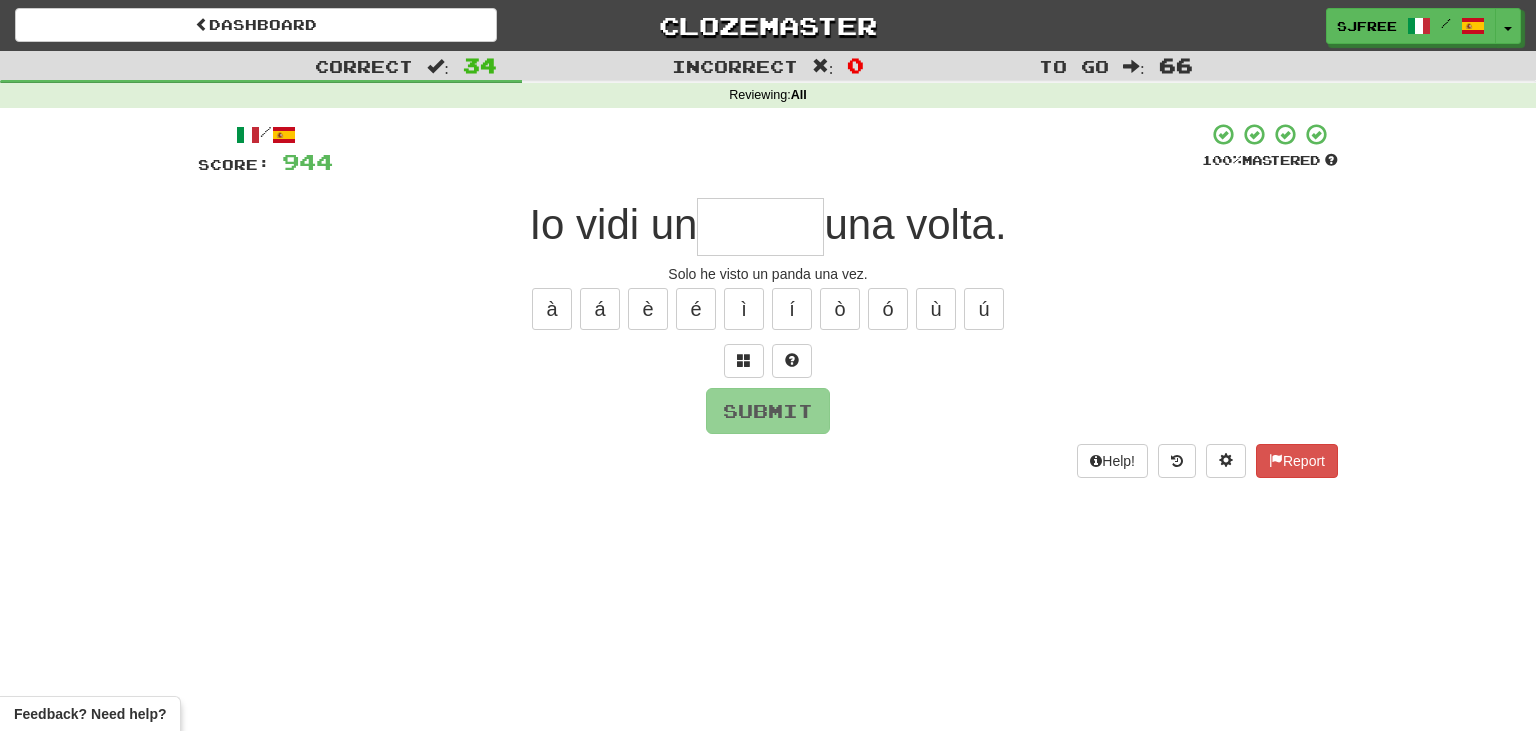 type on "*" 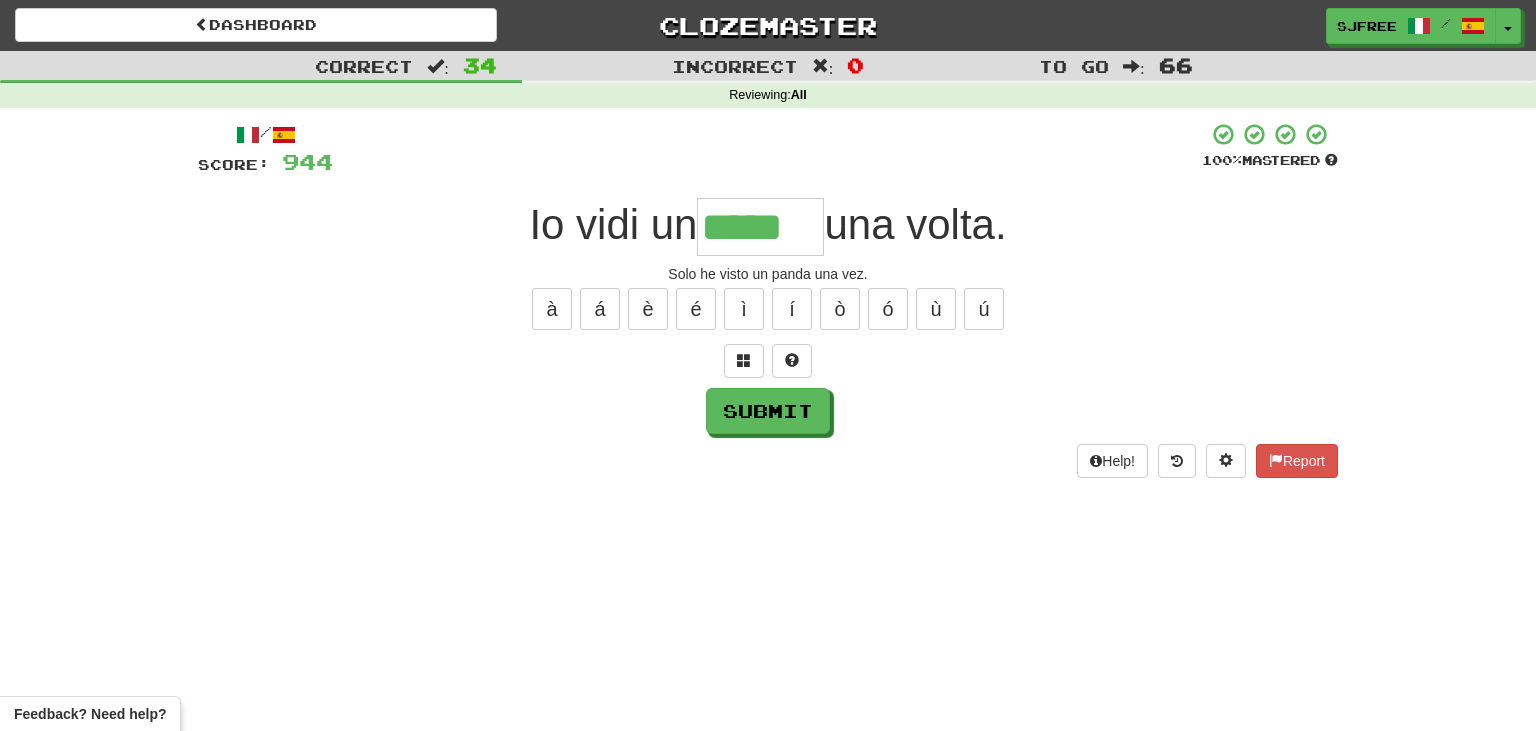 type on "*****" 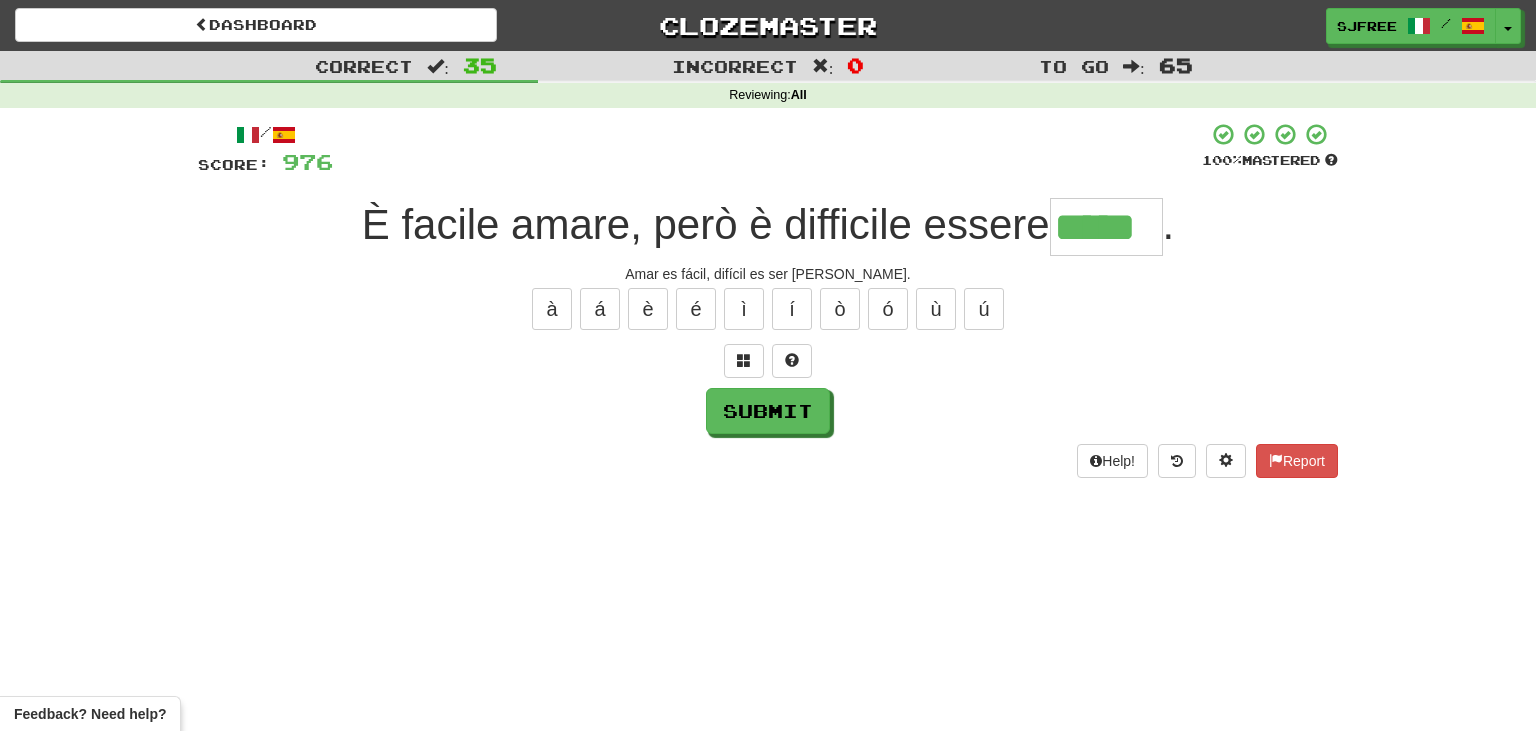 type on "*****" 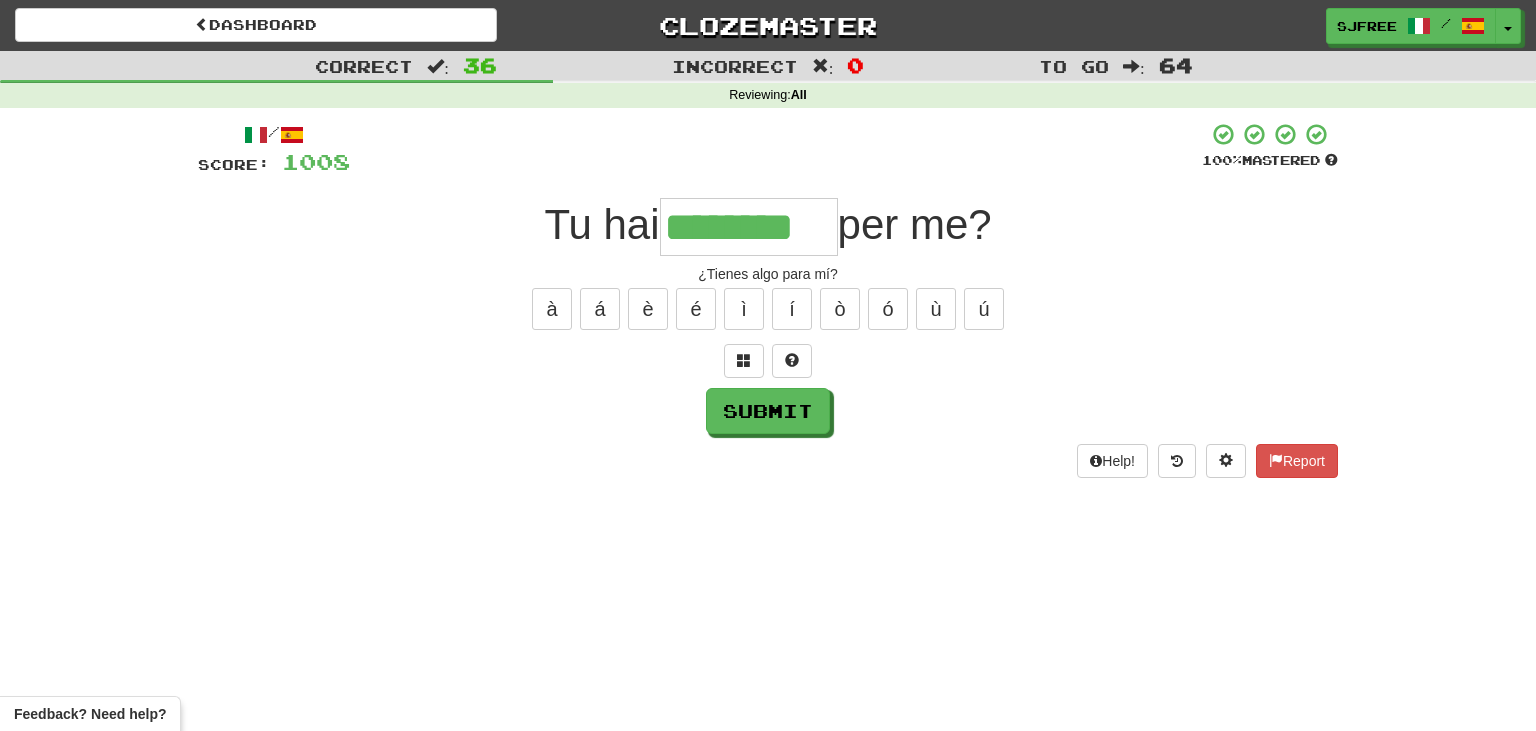 type on "********" 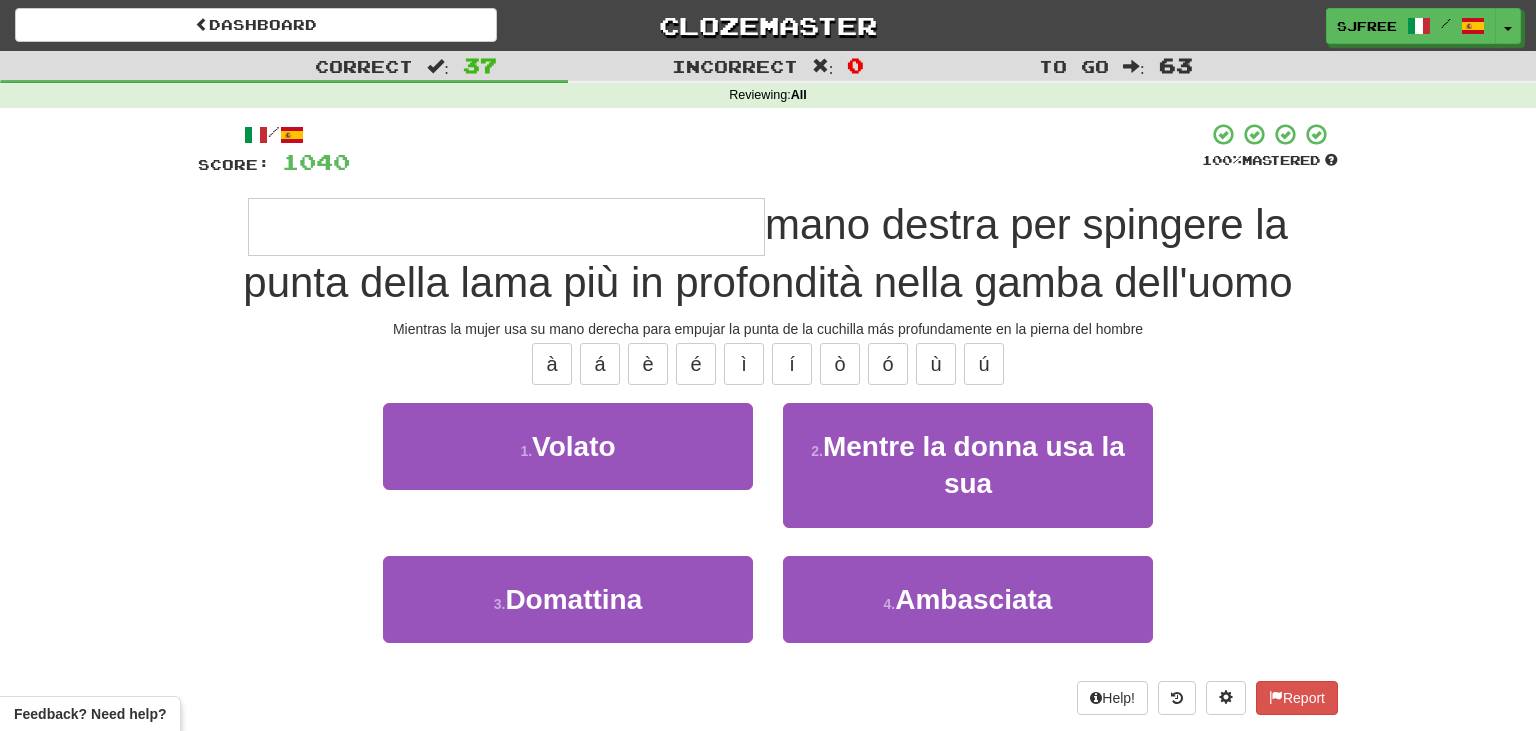 type on "**********" 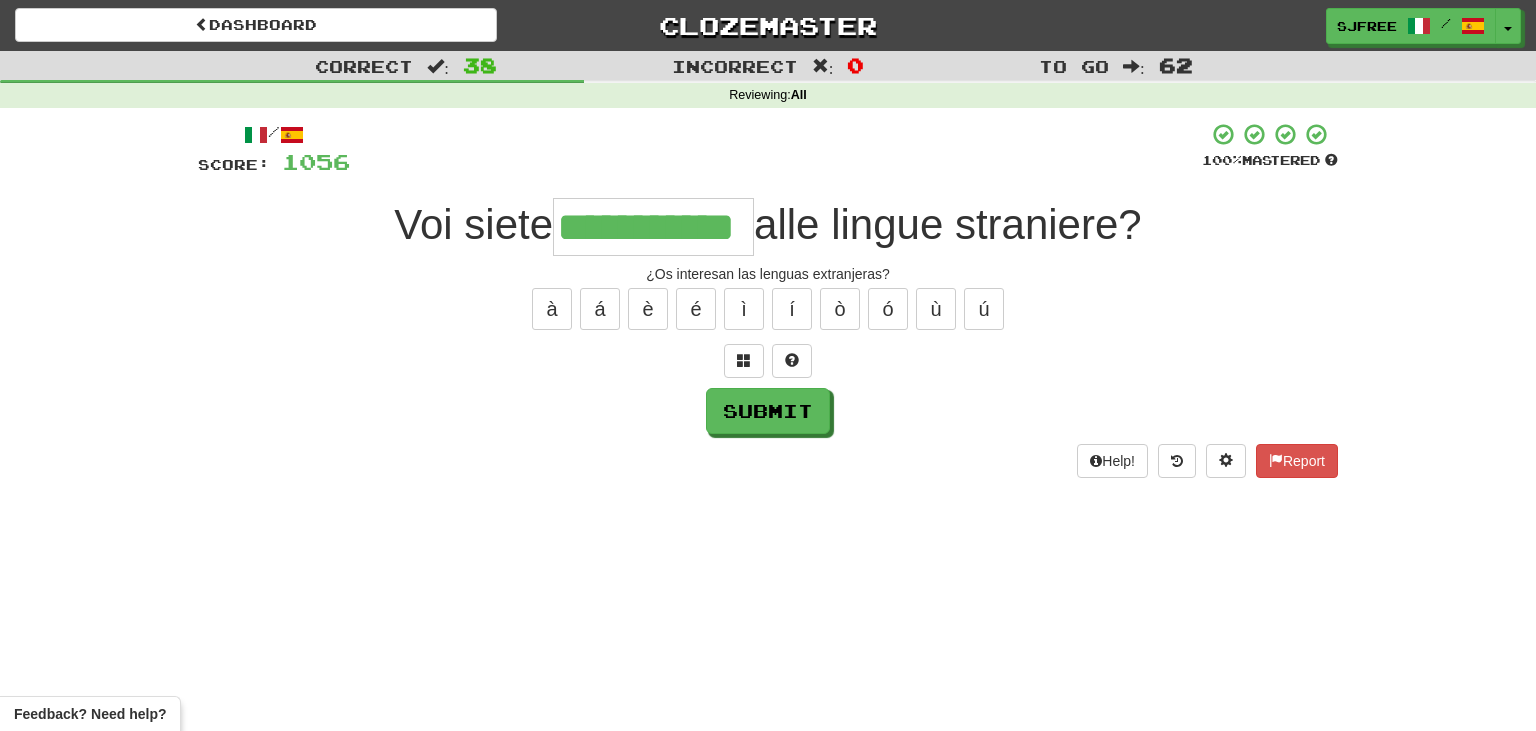 type on "**********" 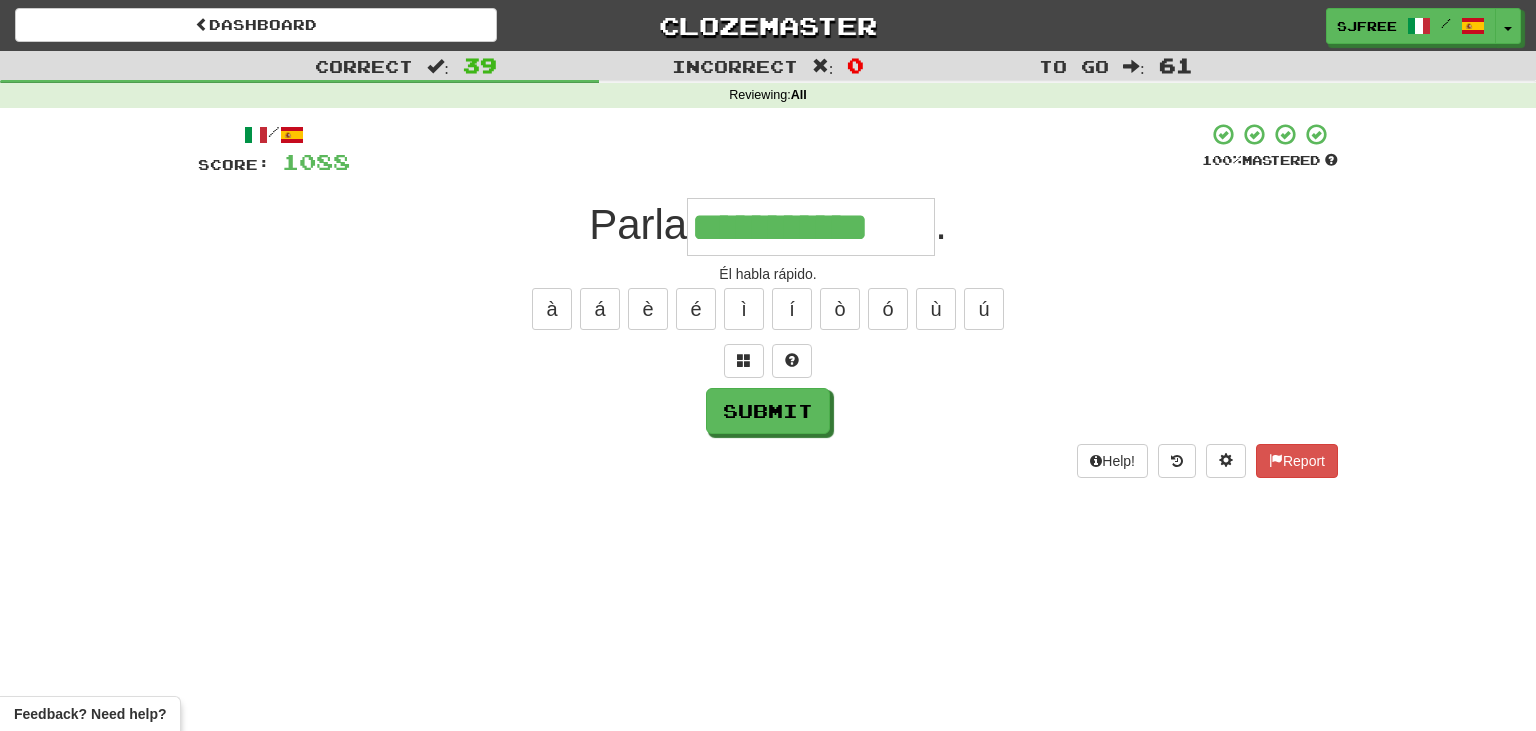type on "**********" 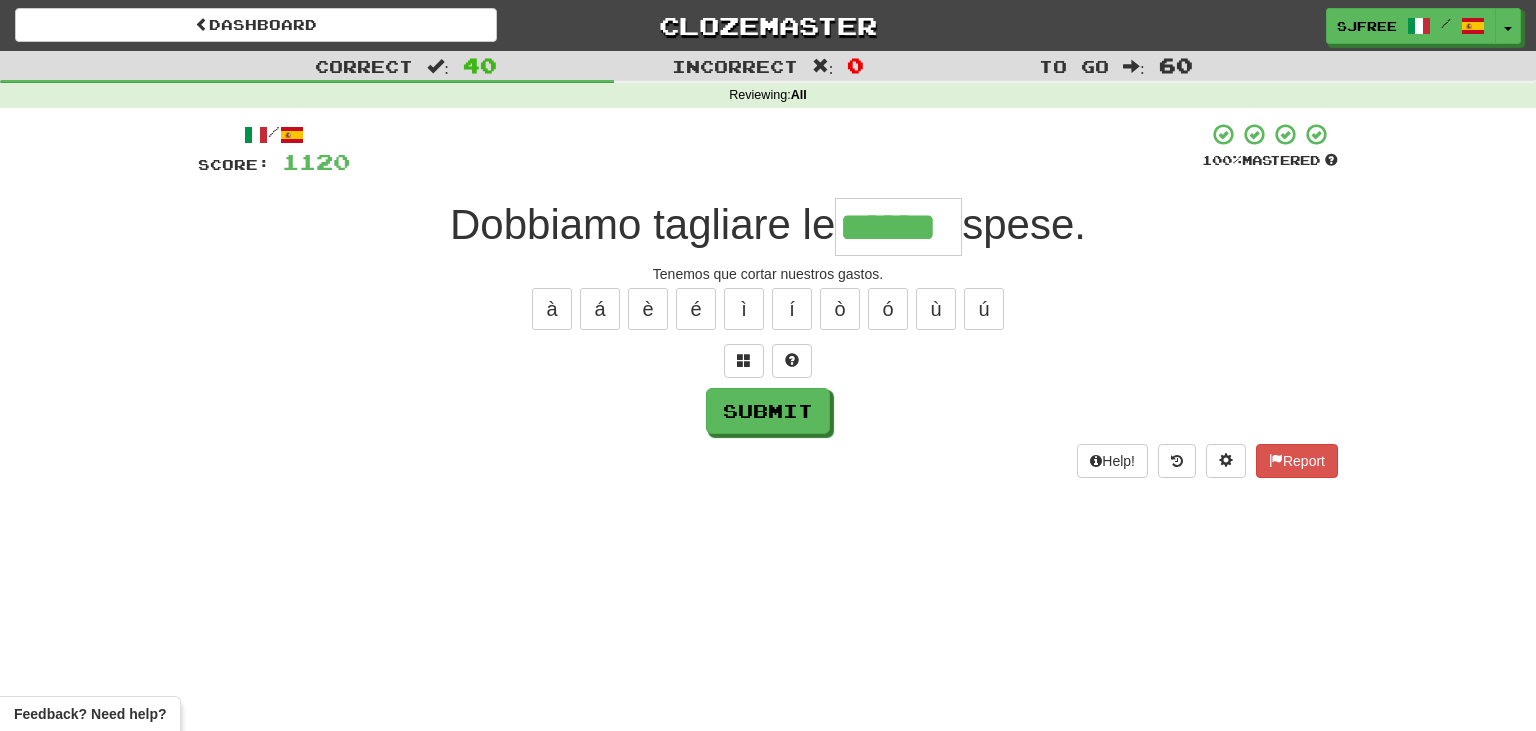 type on "******" 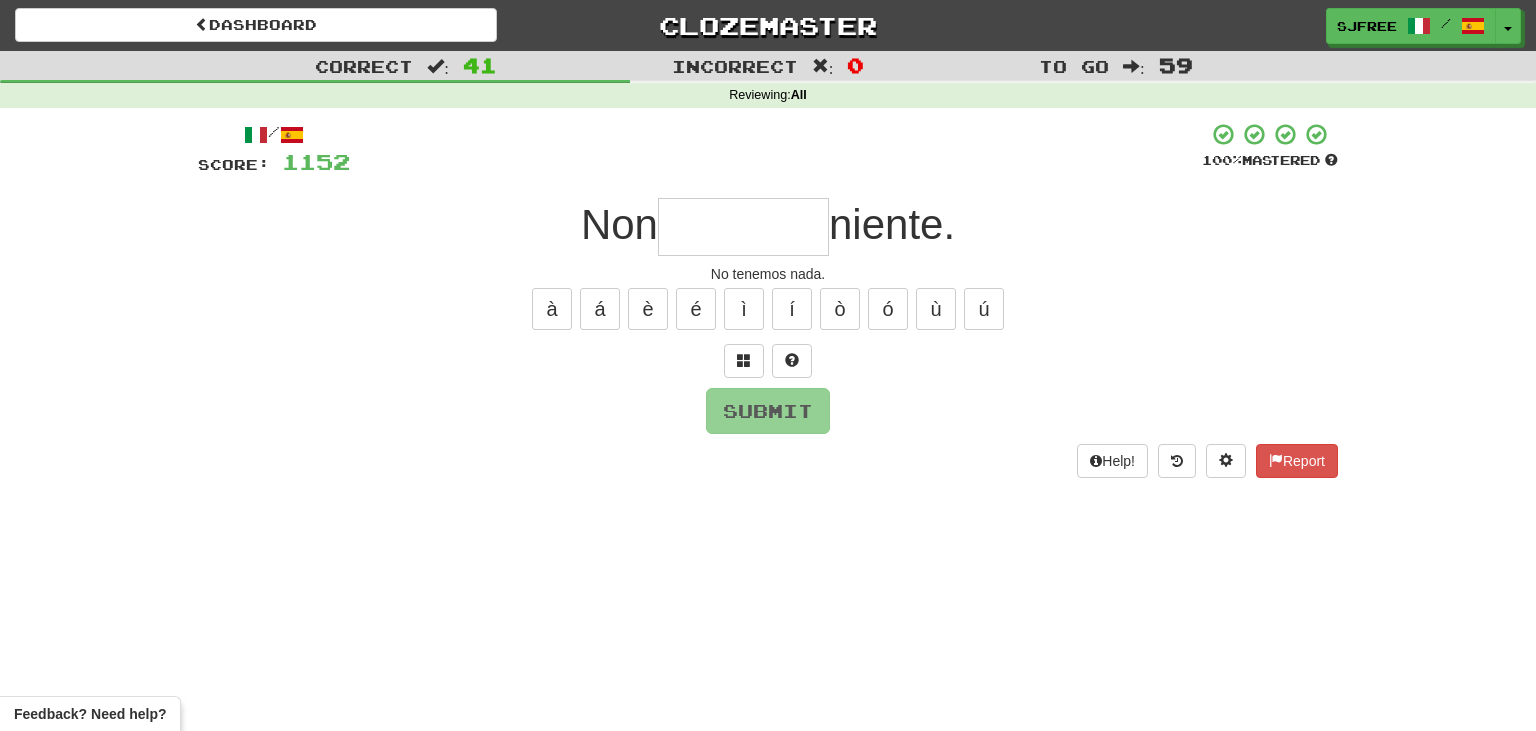 type on "*" 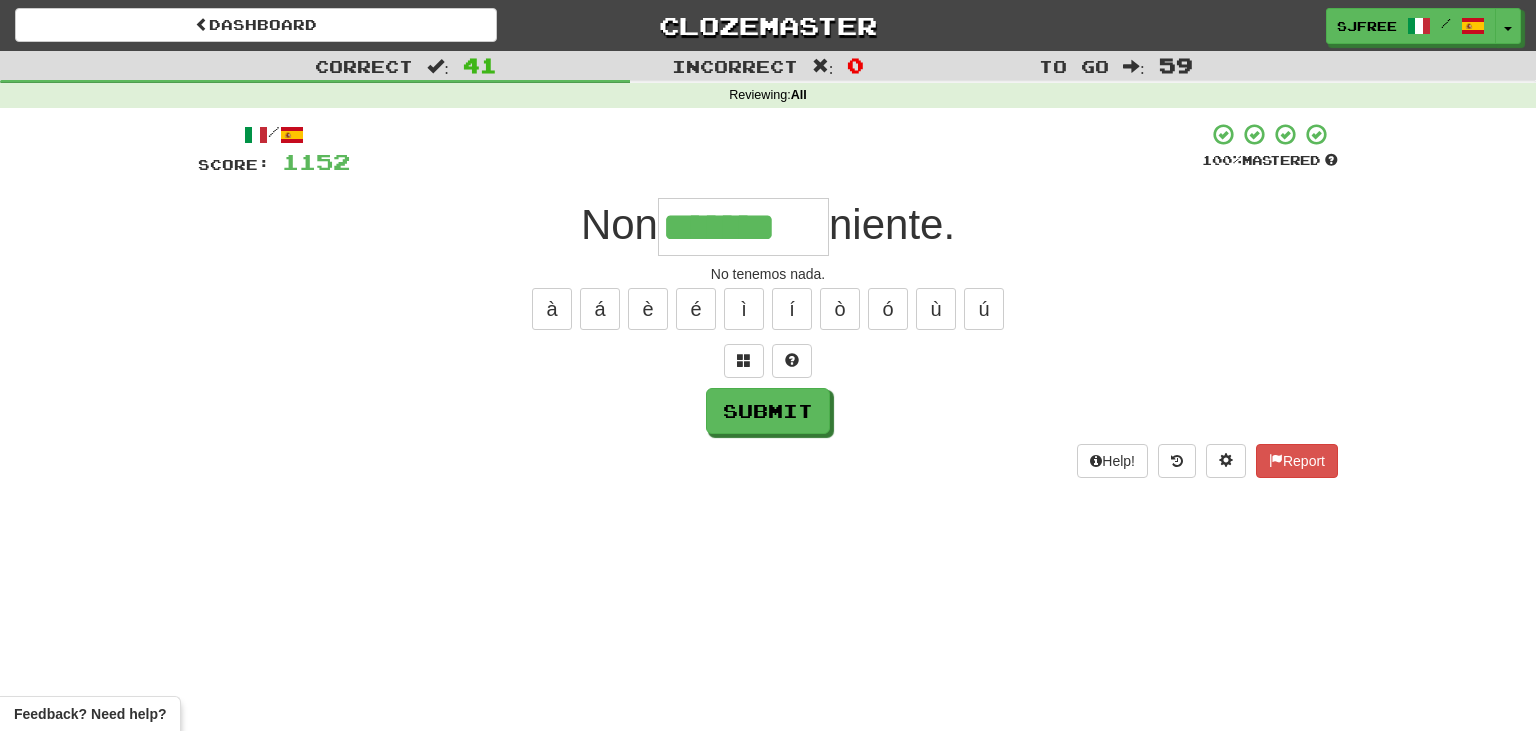 type on "*******" 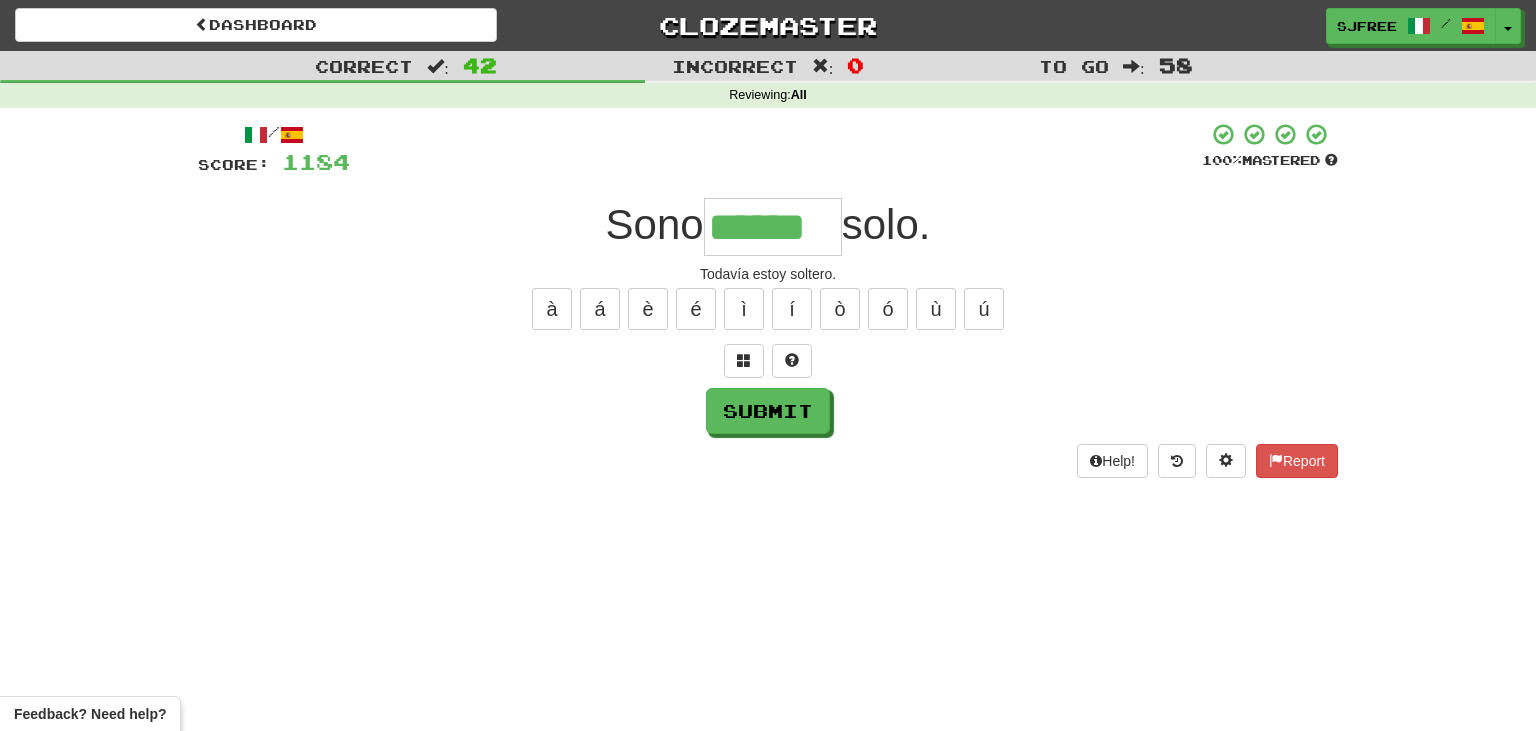 type on "******" 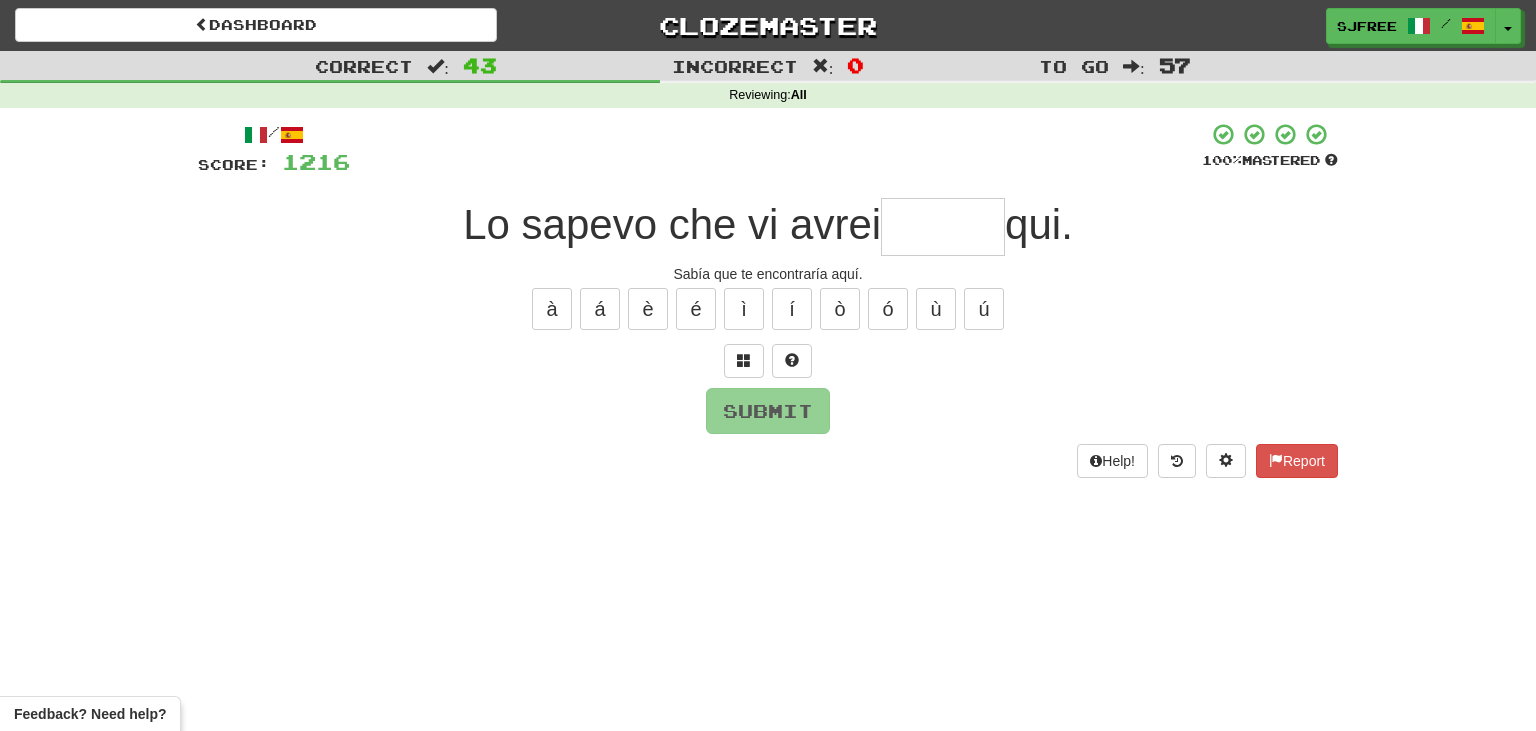 type on "*" 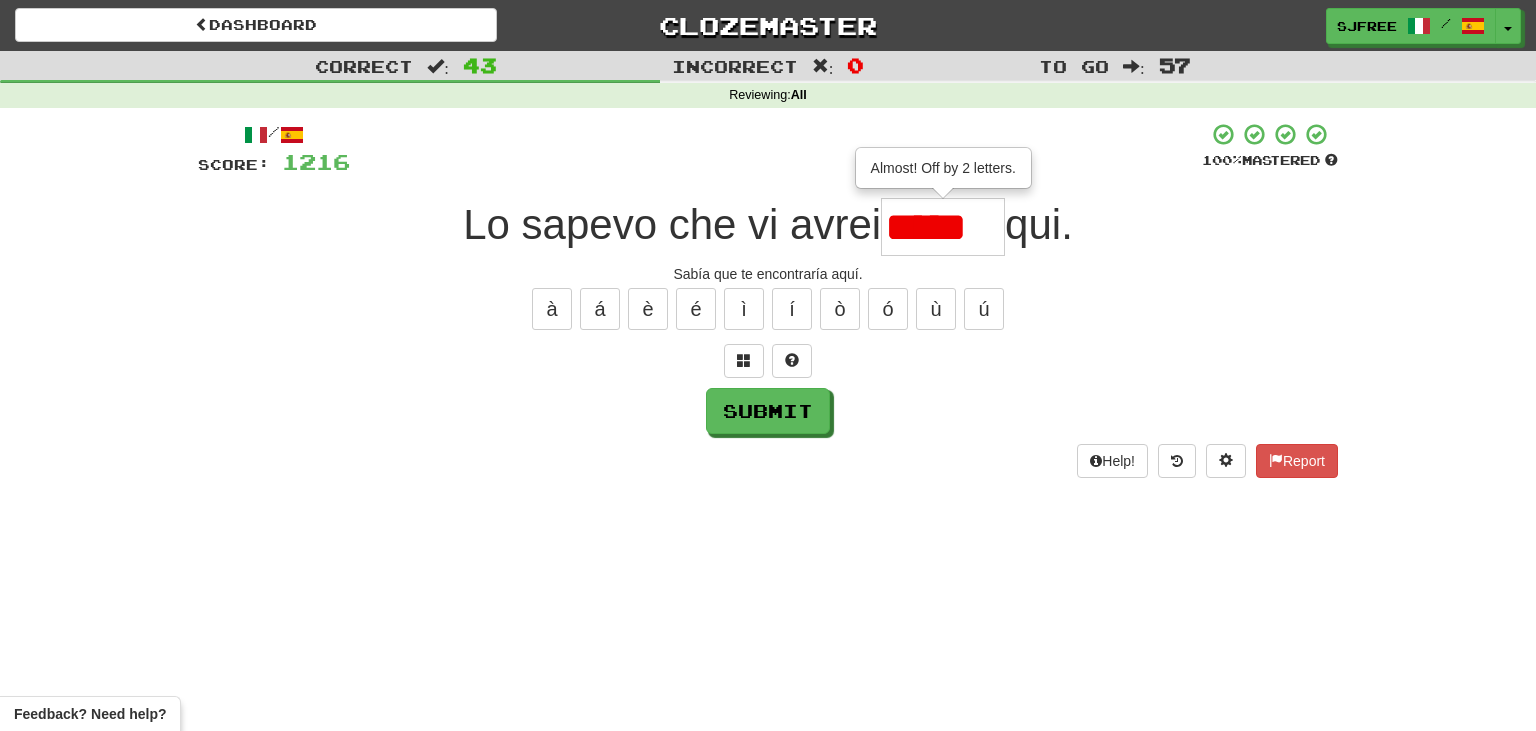 scroll, scrollTop: 0, scrollLeft: 0, axis: both 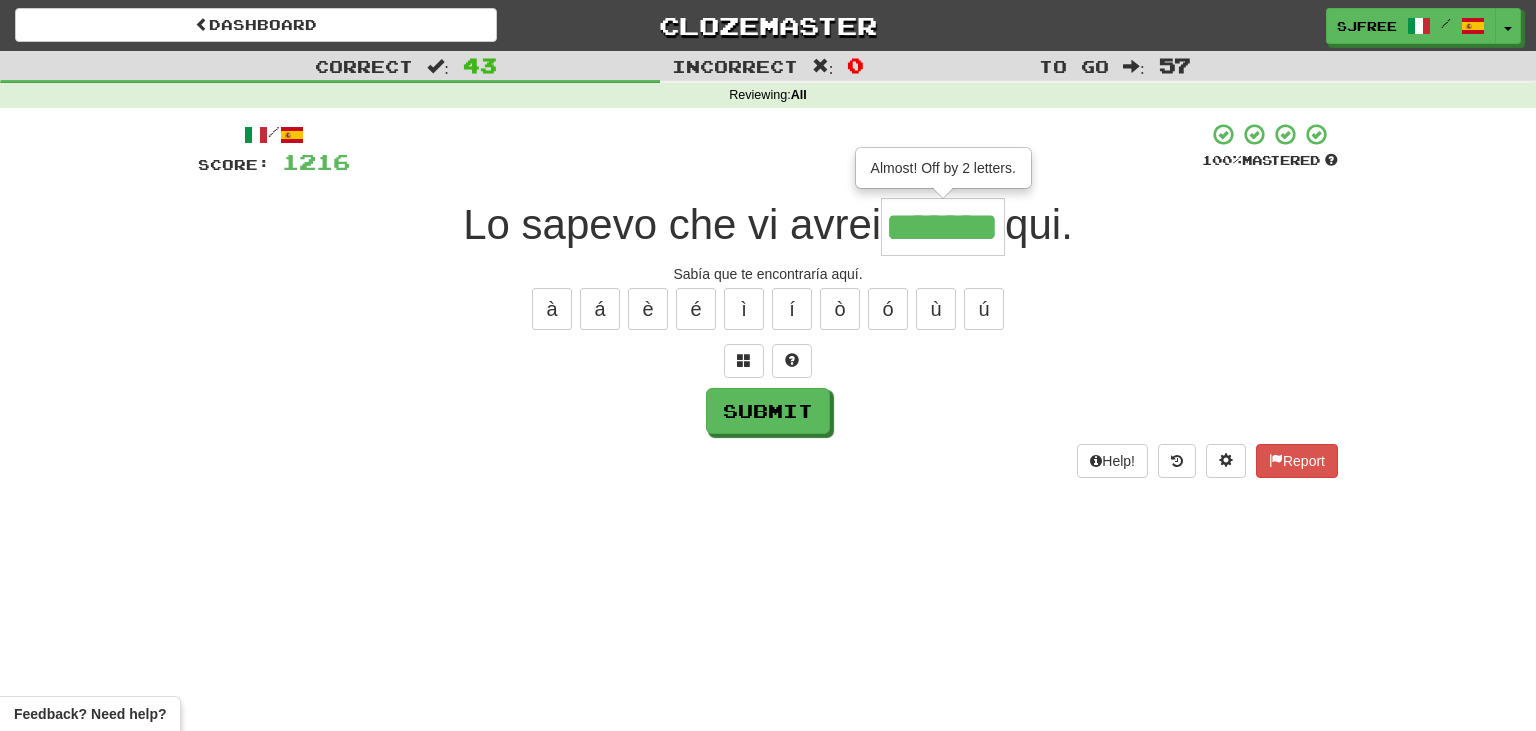 type on "*******" 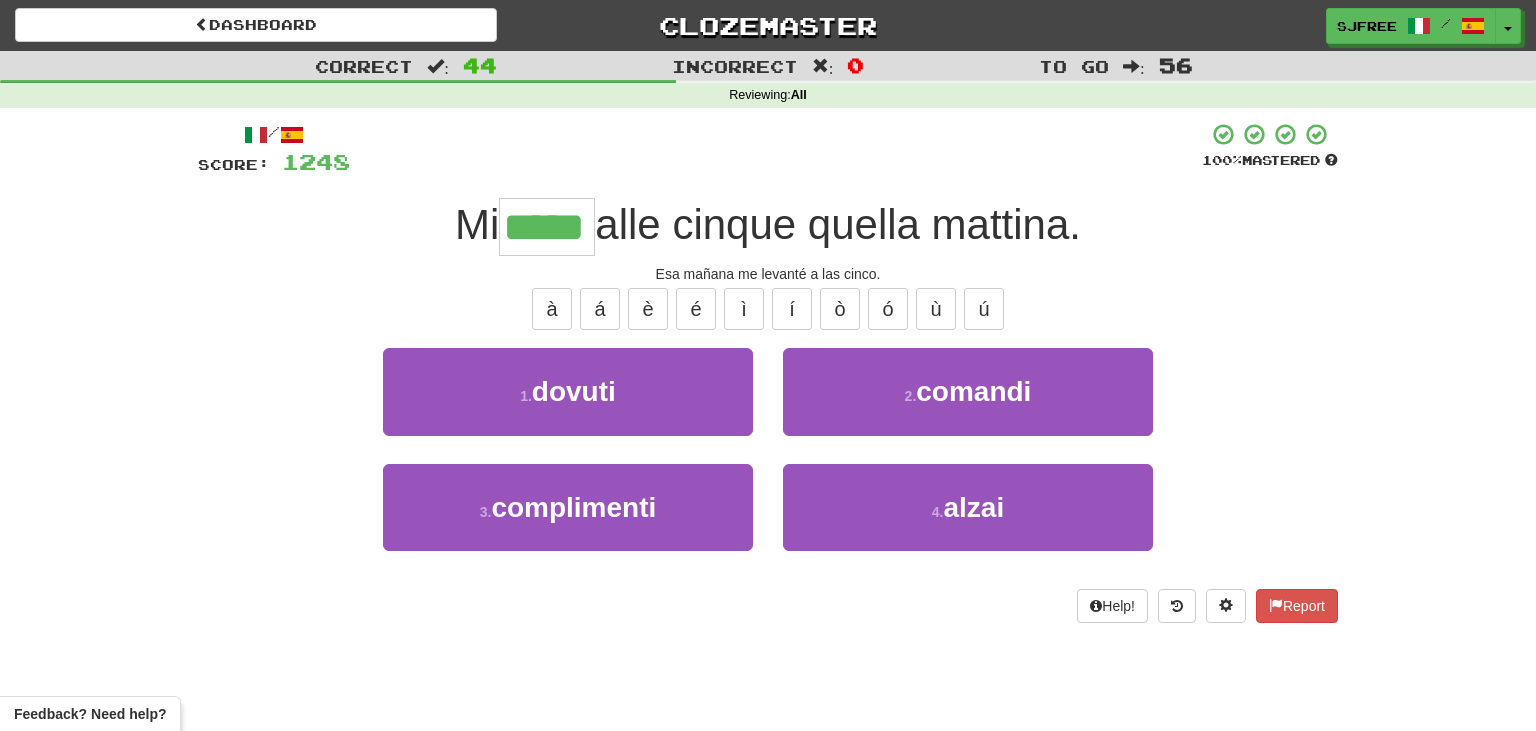 type on "*****" 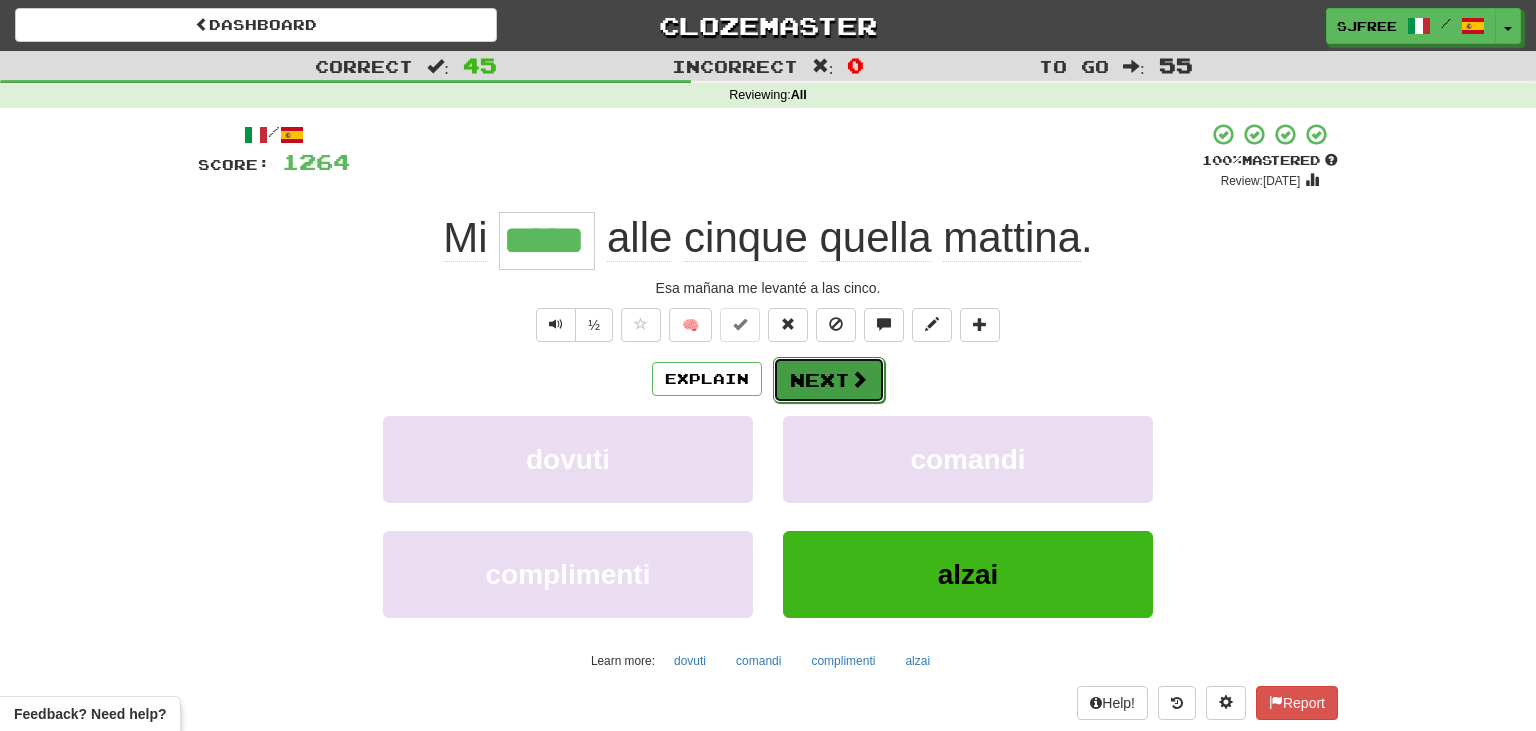 click on "Next" at bounding box center (829, 380) 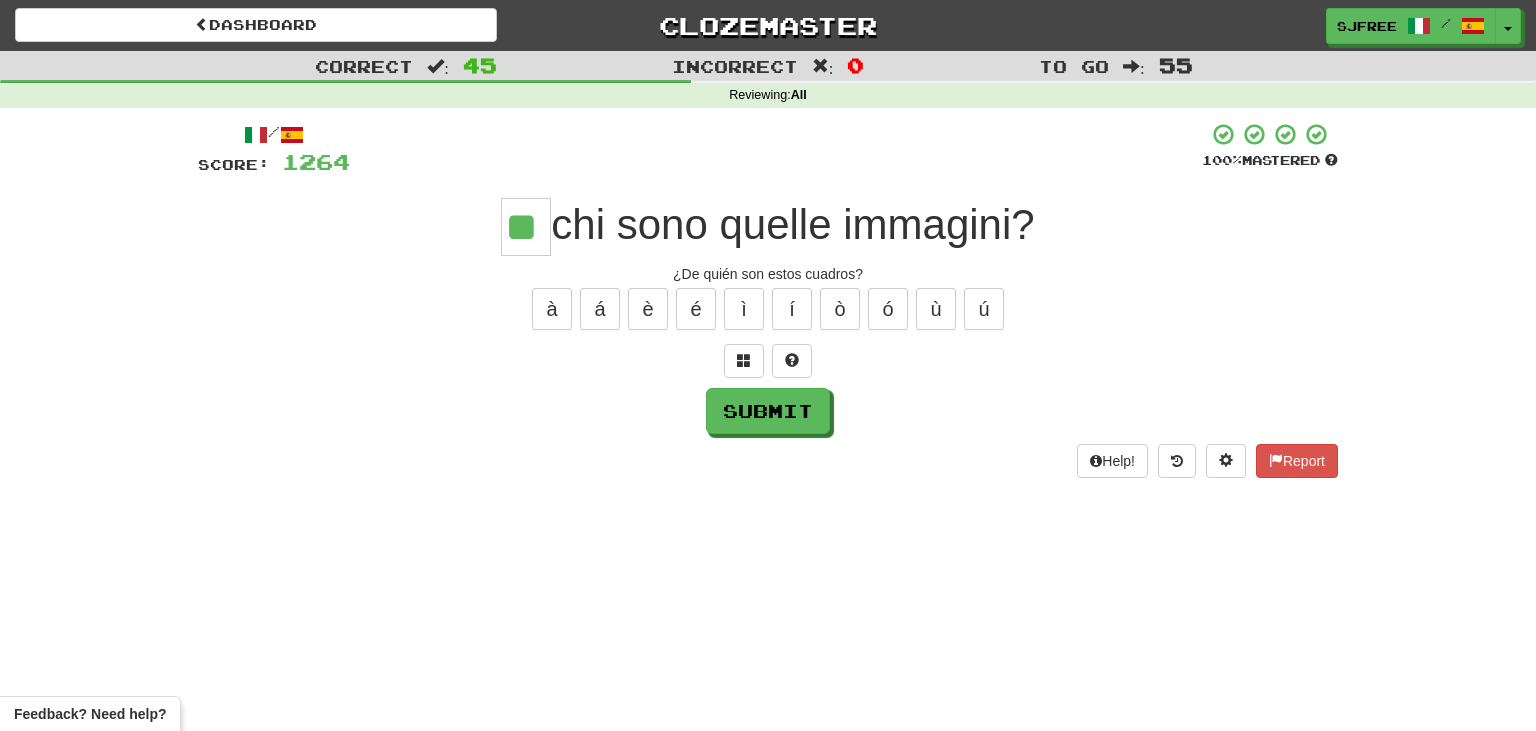 type on "**" 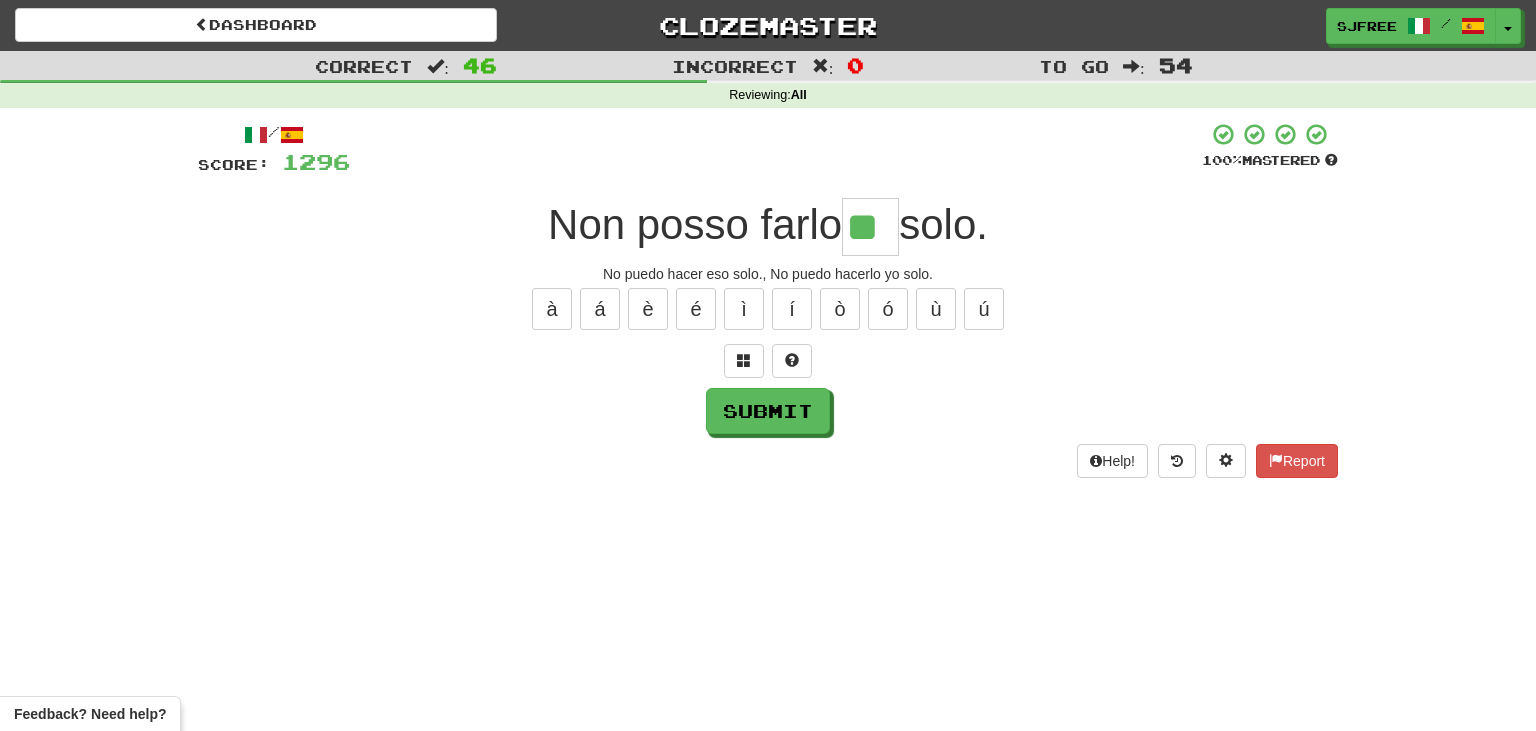type on "**" 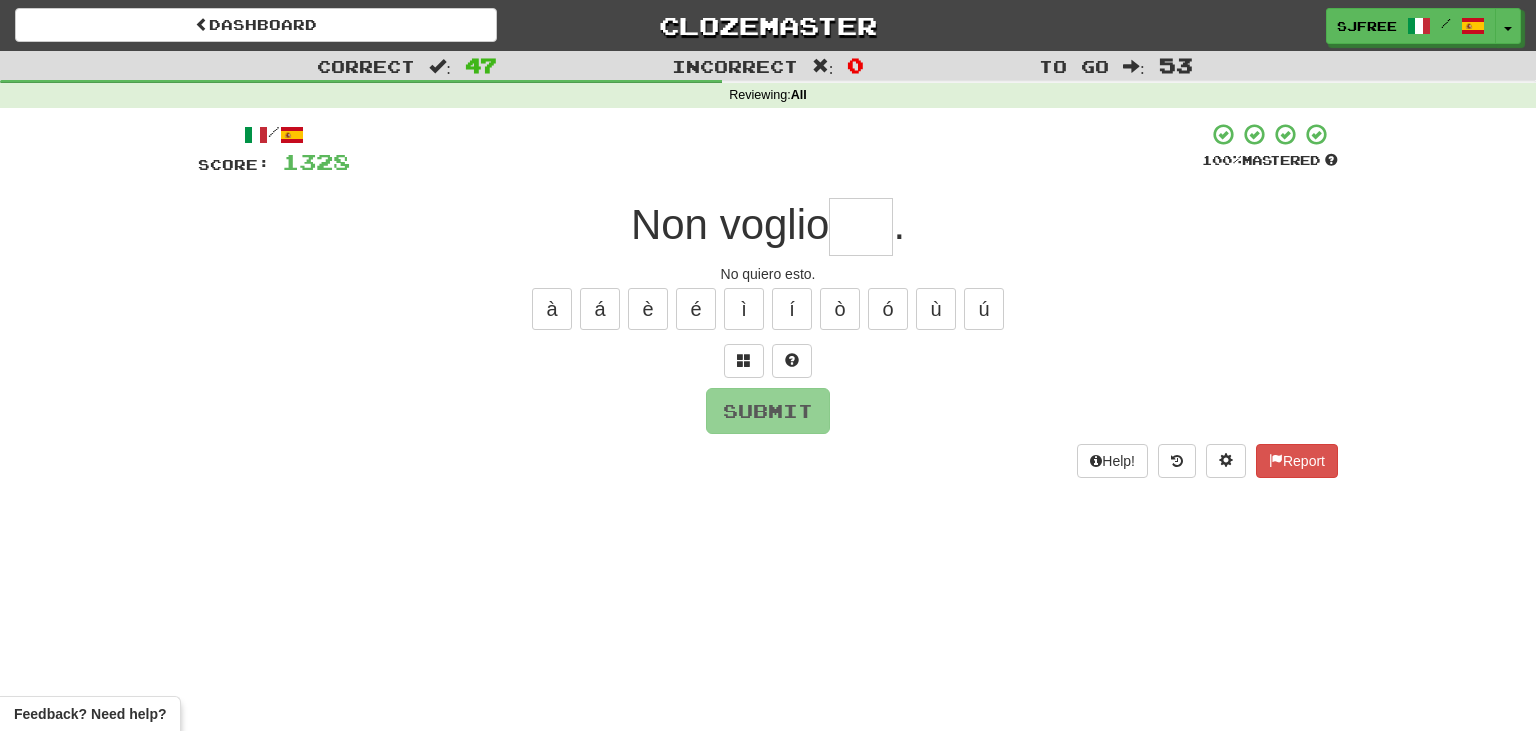 type on "*" 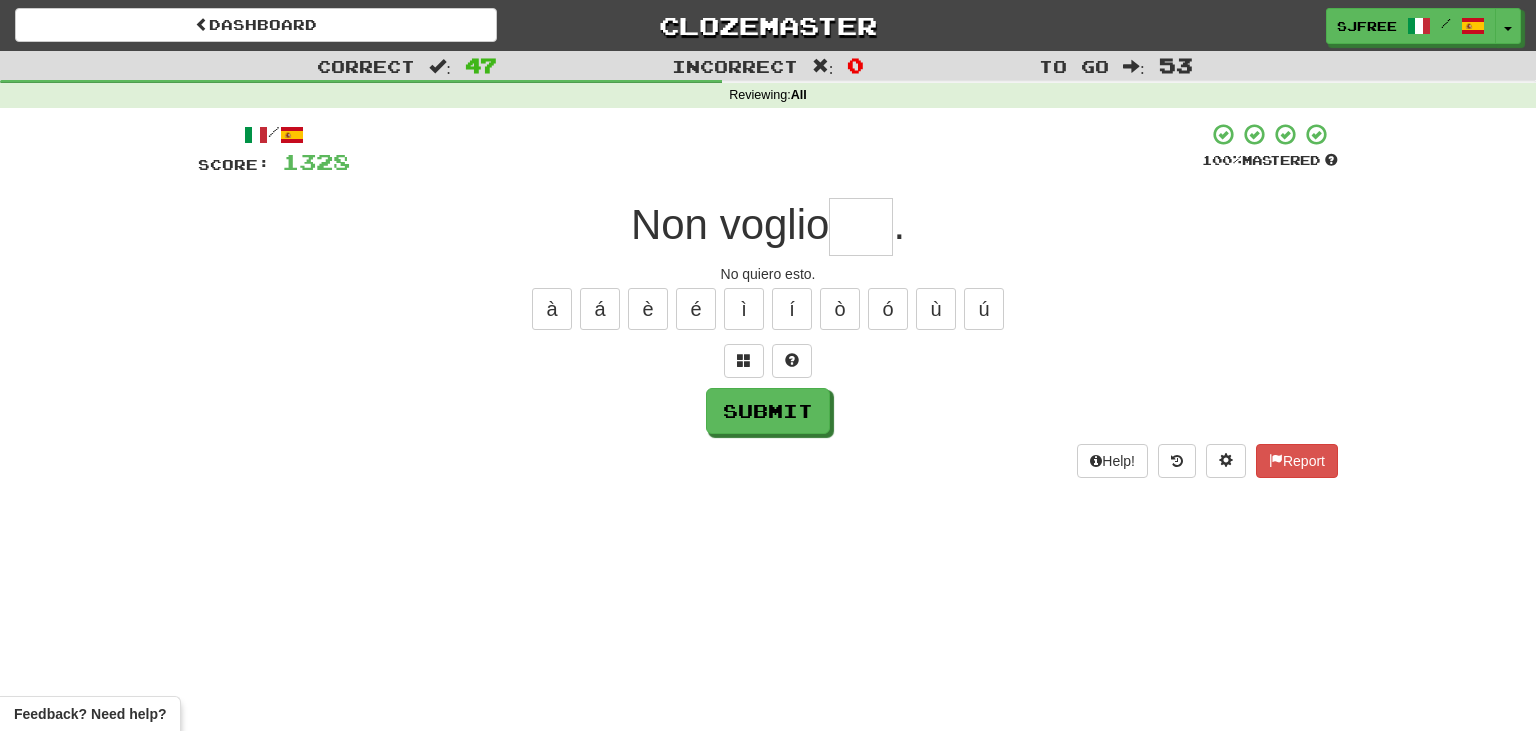 type on "*" 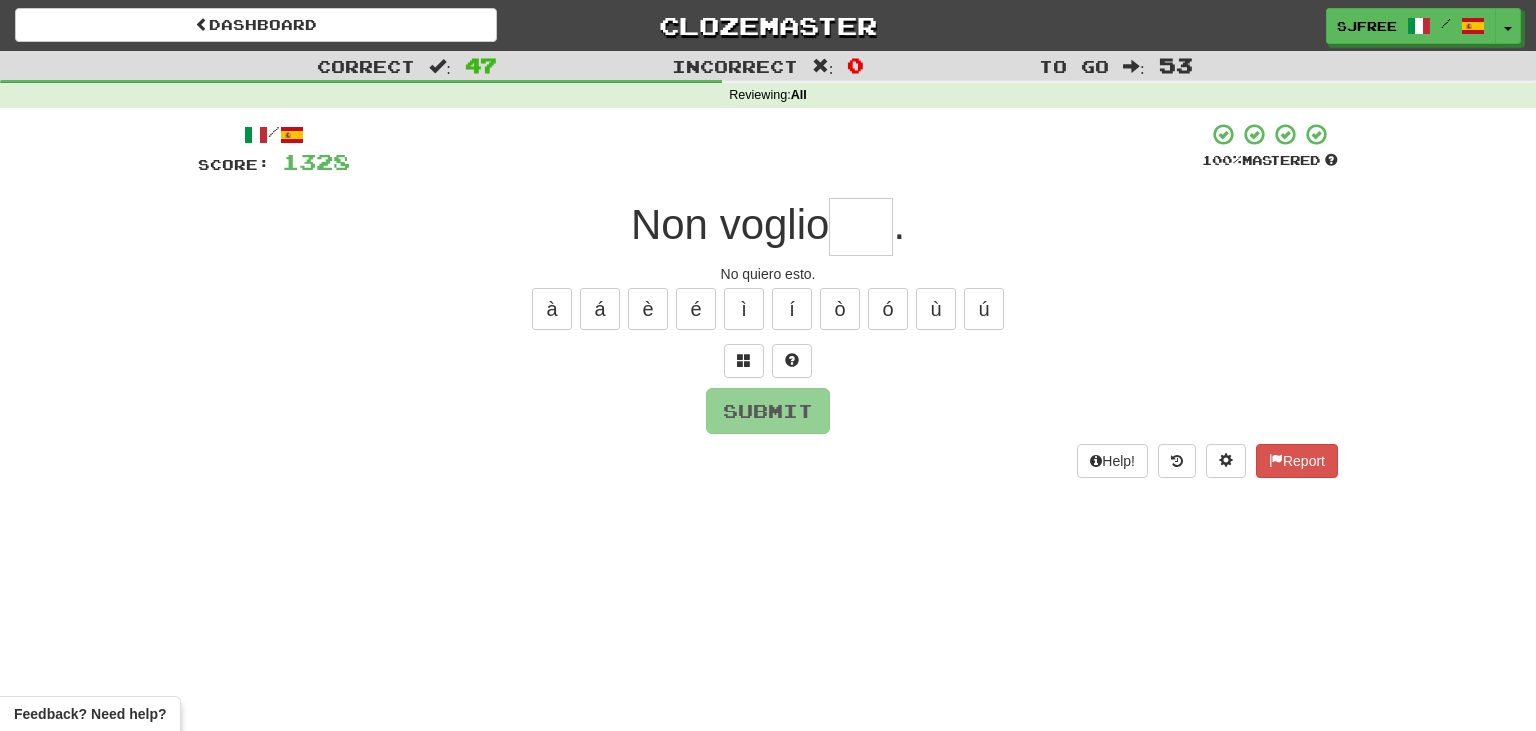 type on "*" 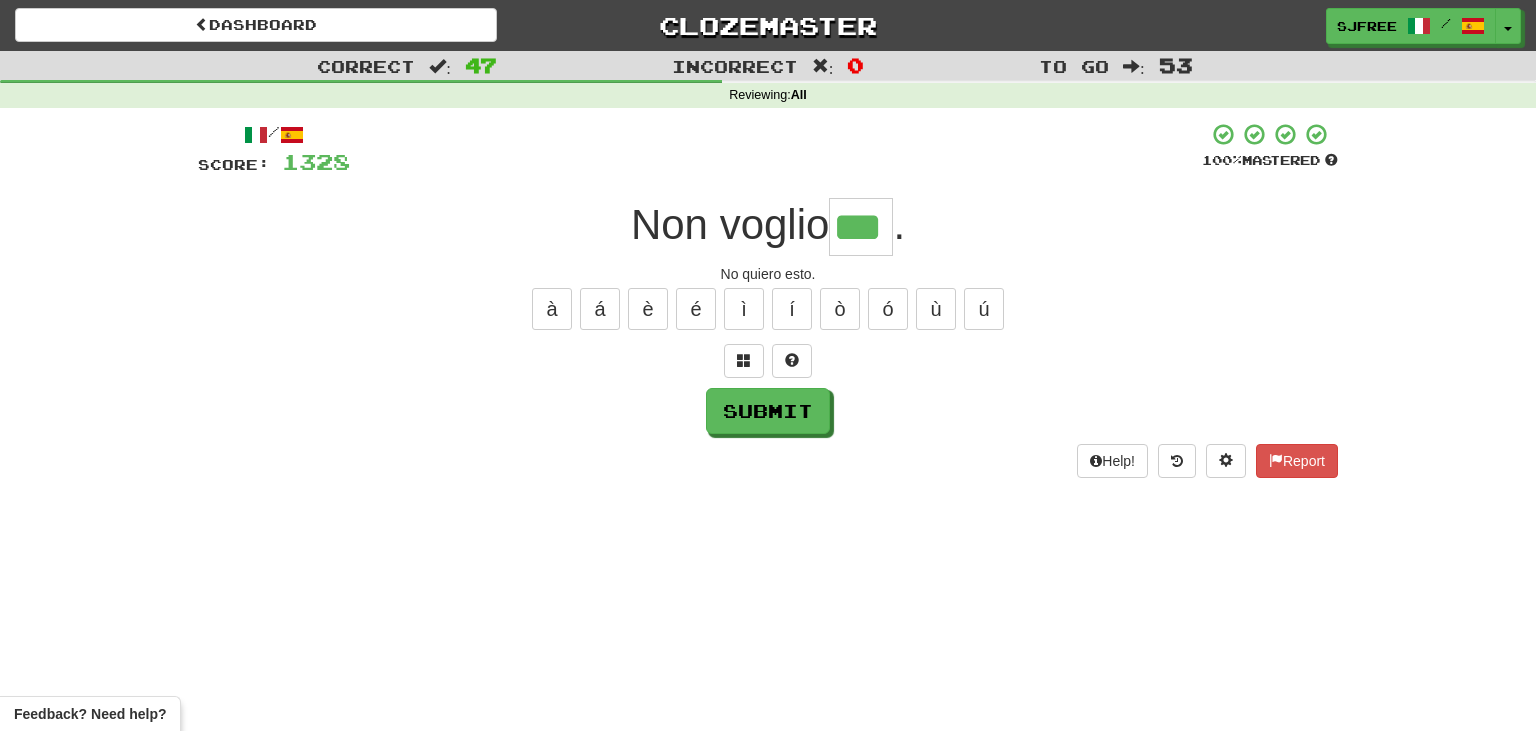 type on "***" 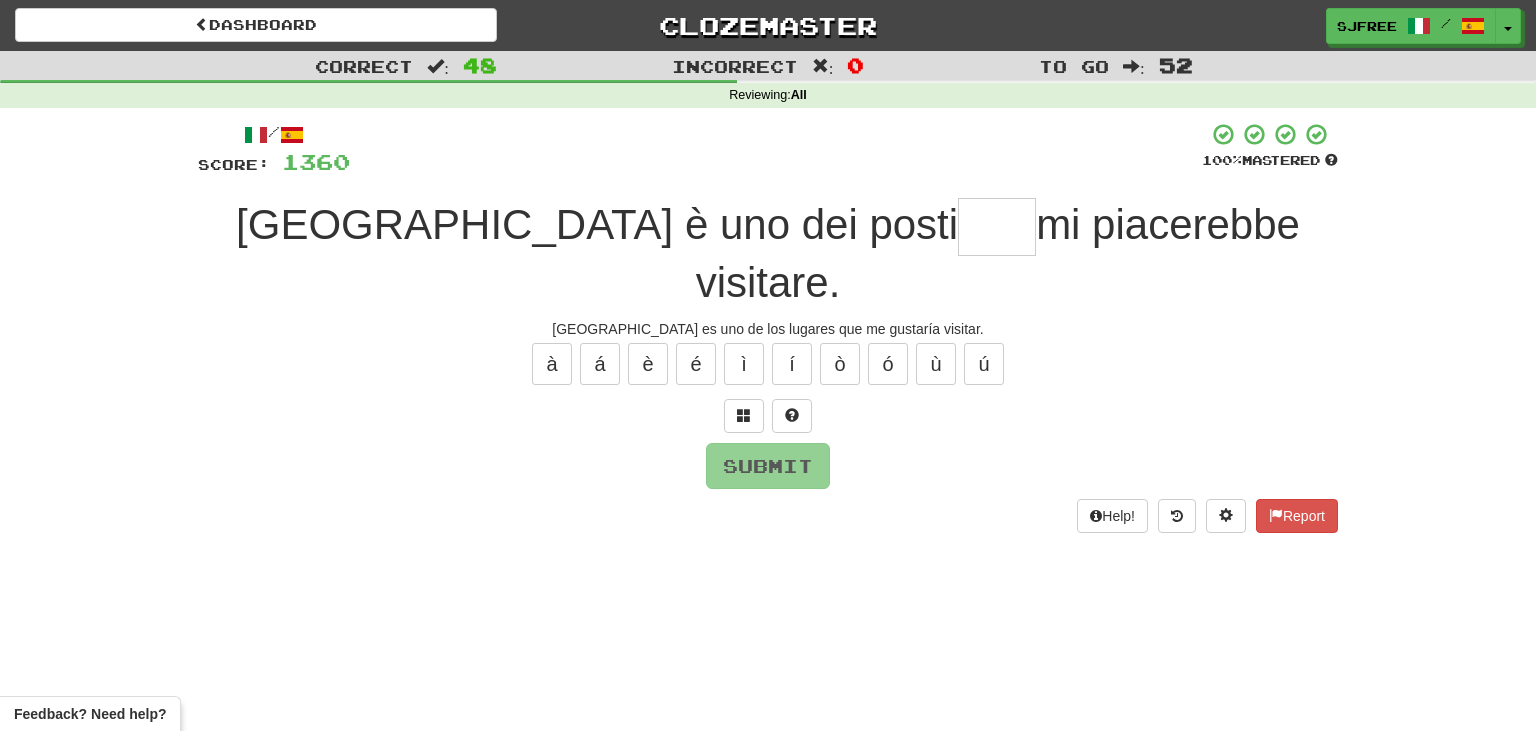 type on "*" 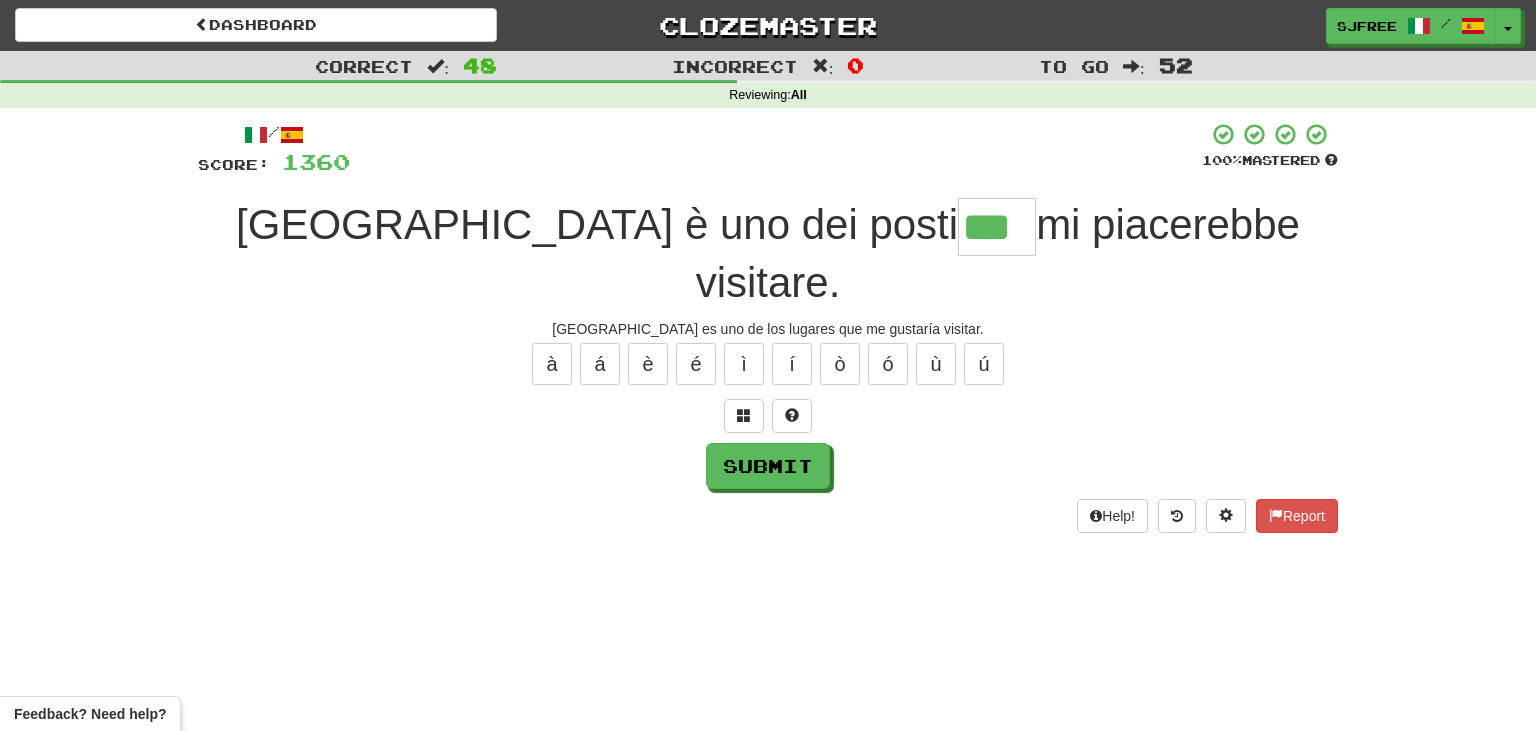 type on "***" 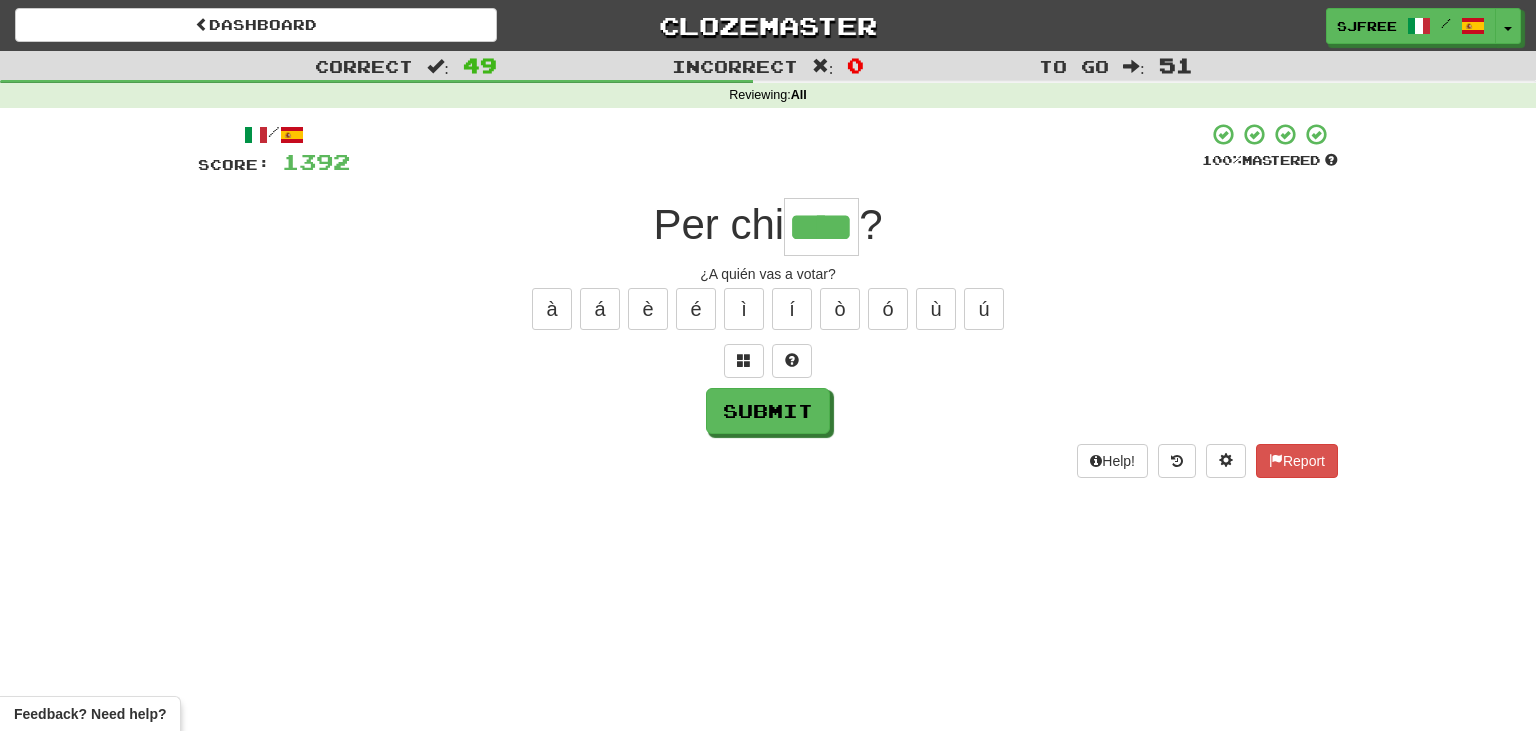 type on "****" 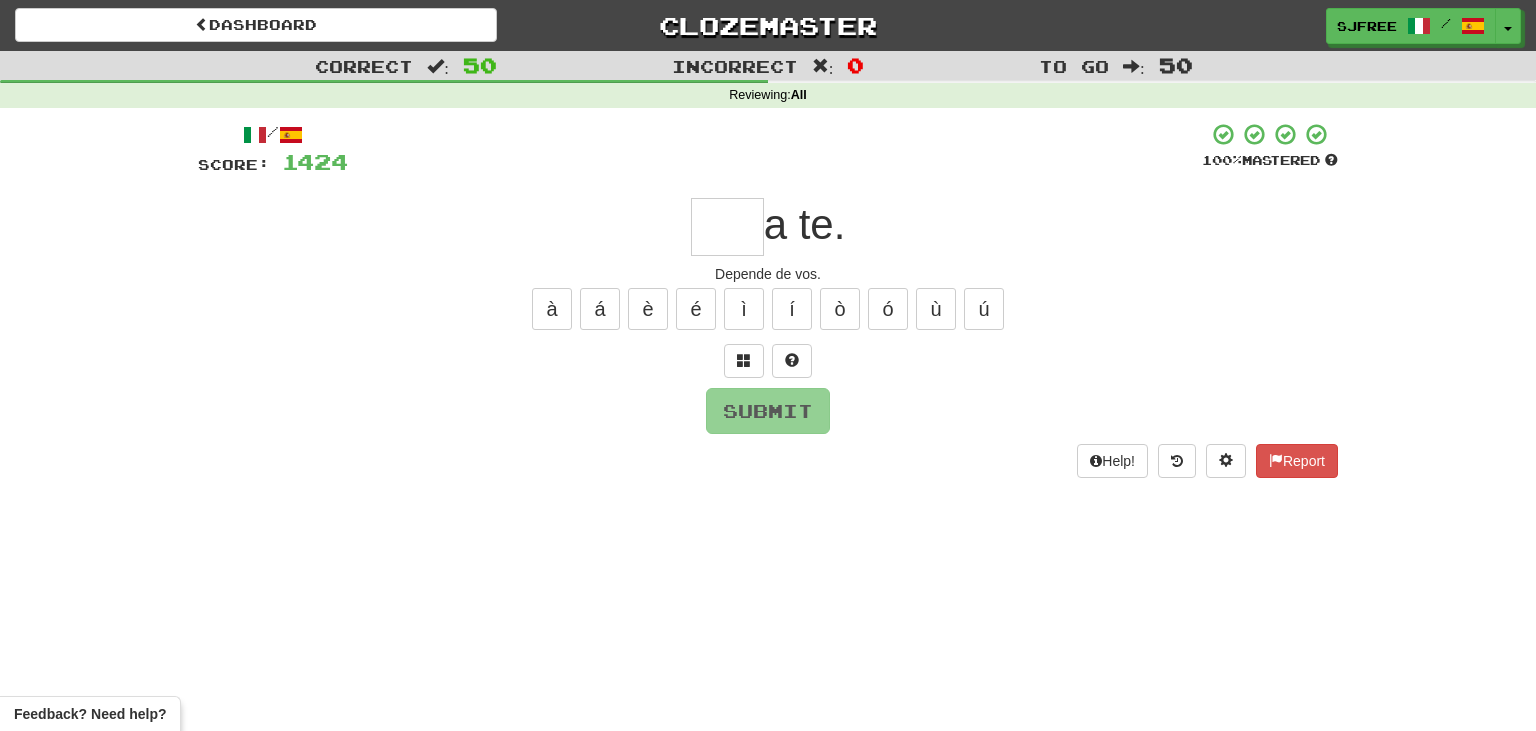 type on "*" 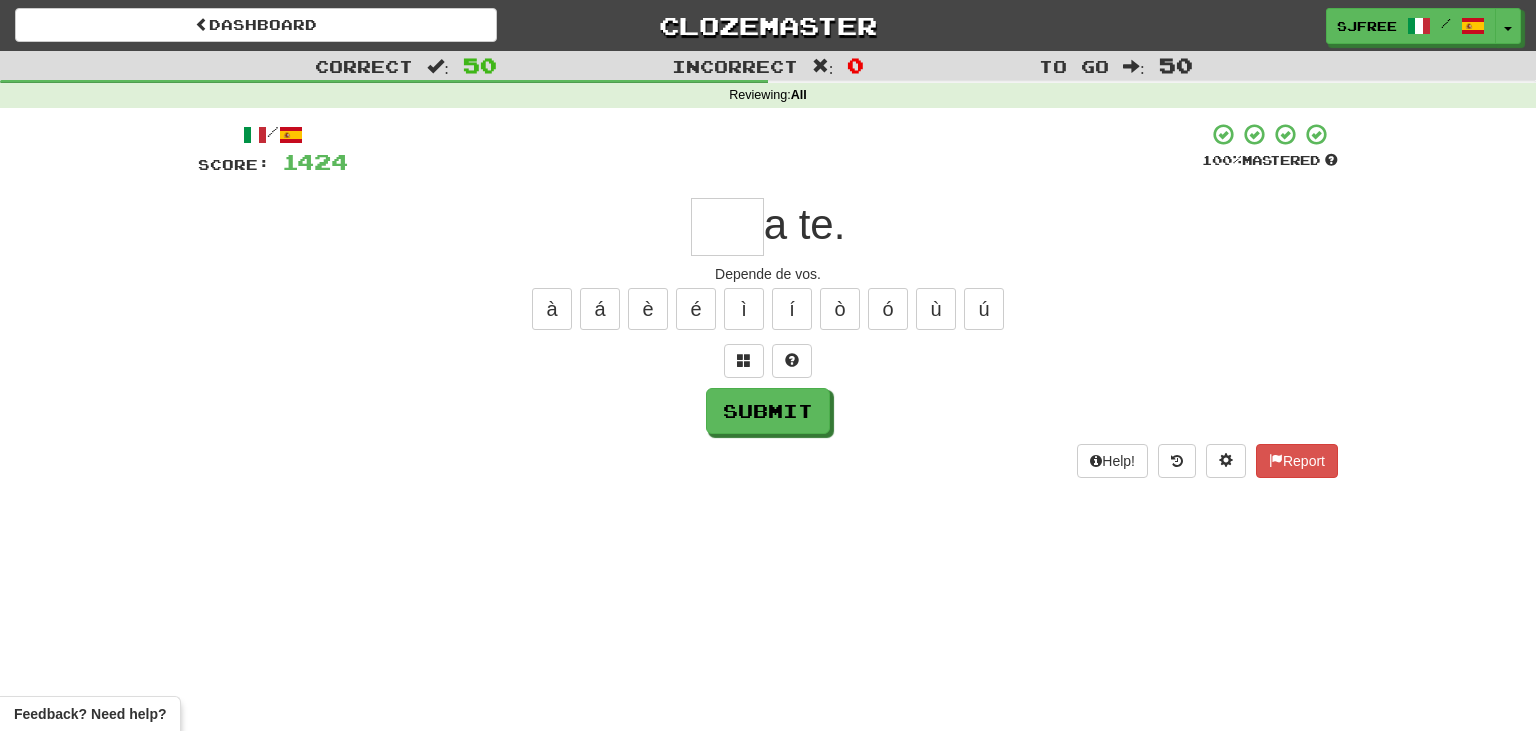 type on "*" 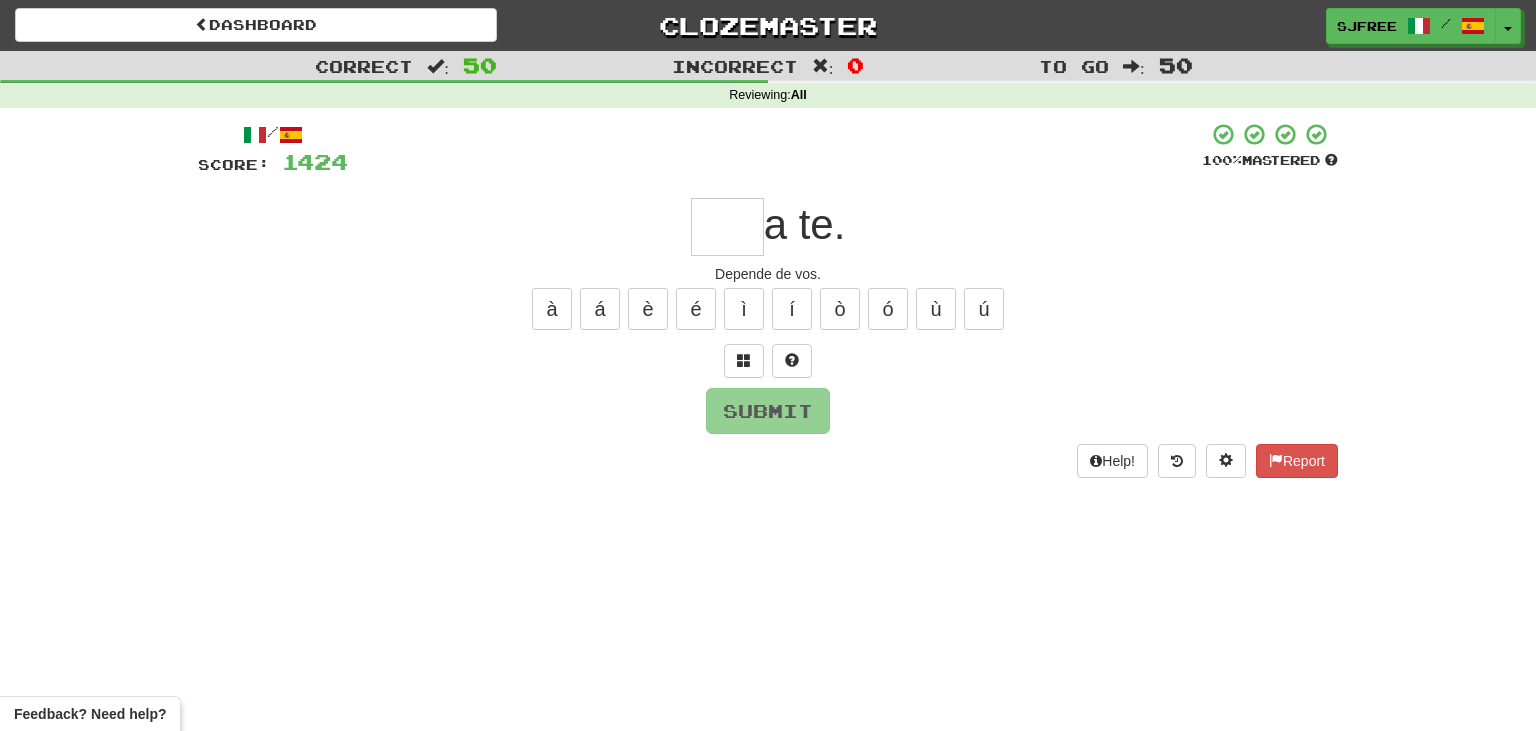 type on "*" 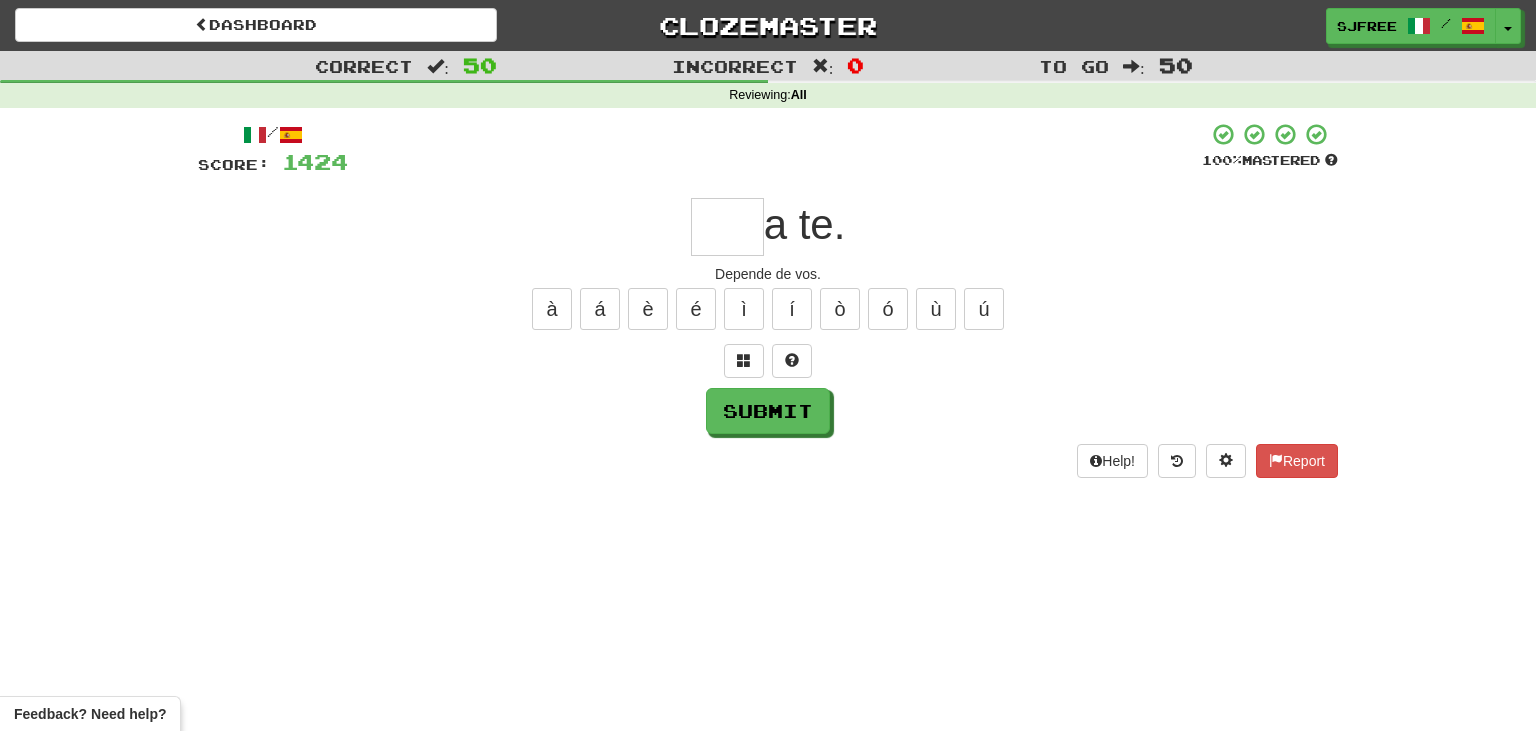 type on "*" 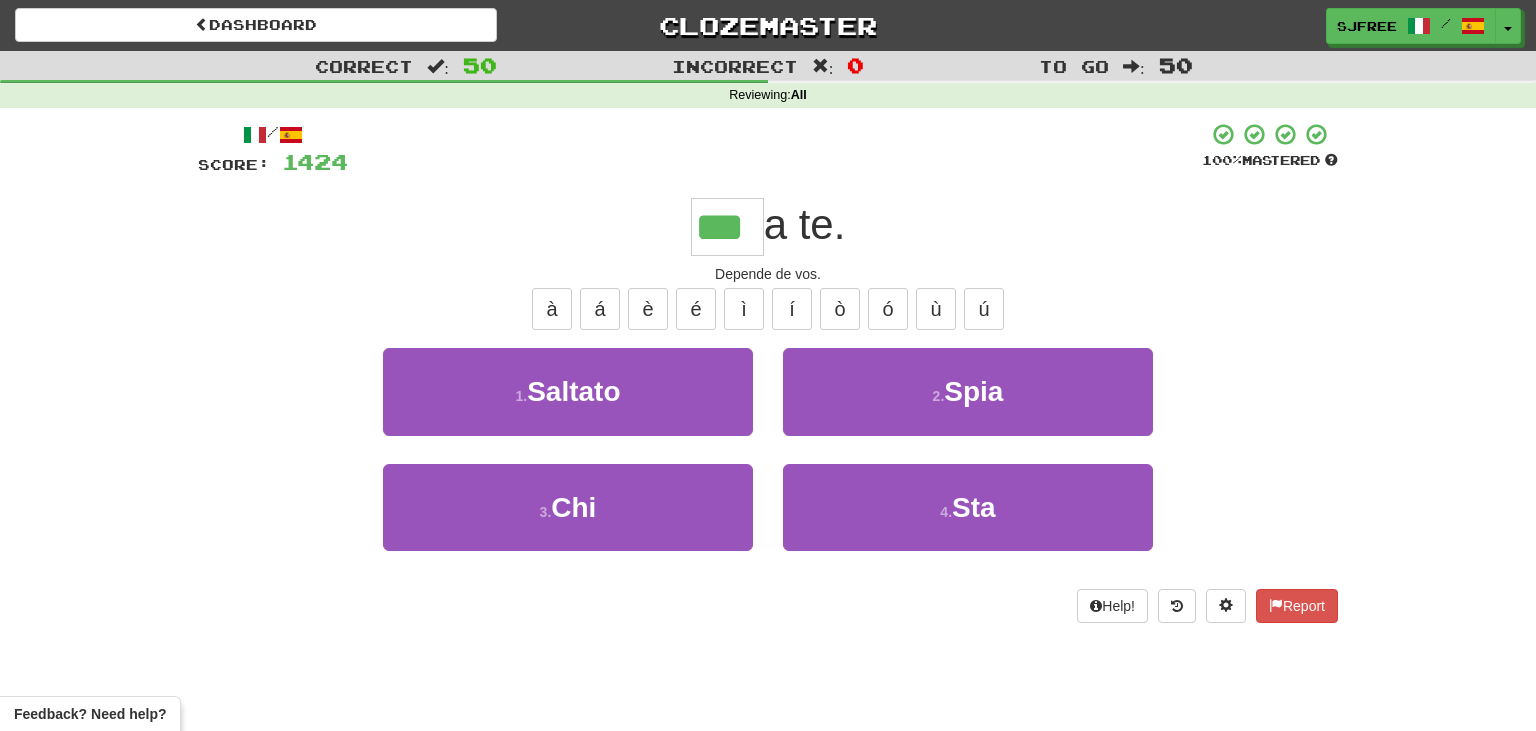 type on "***" 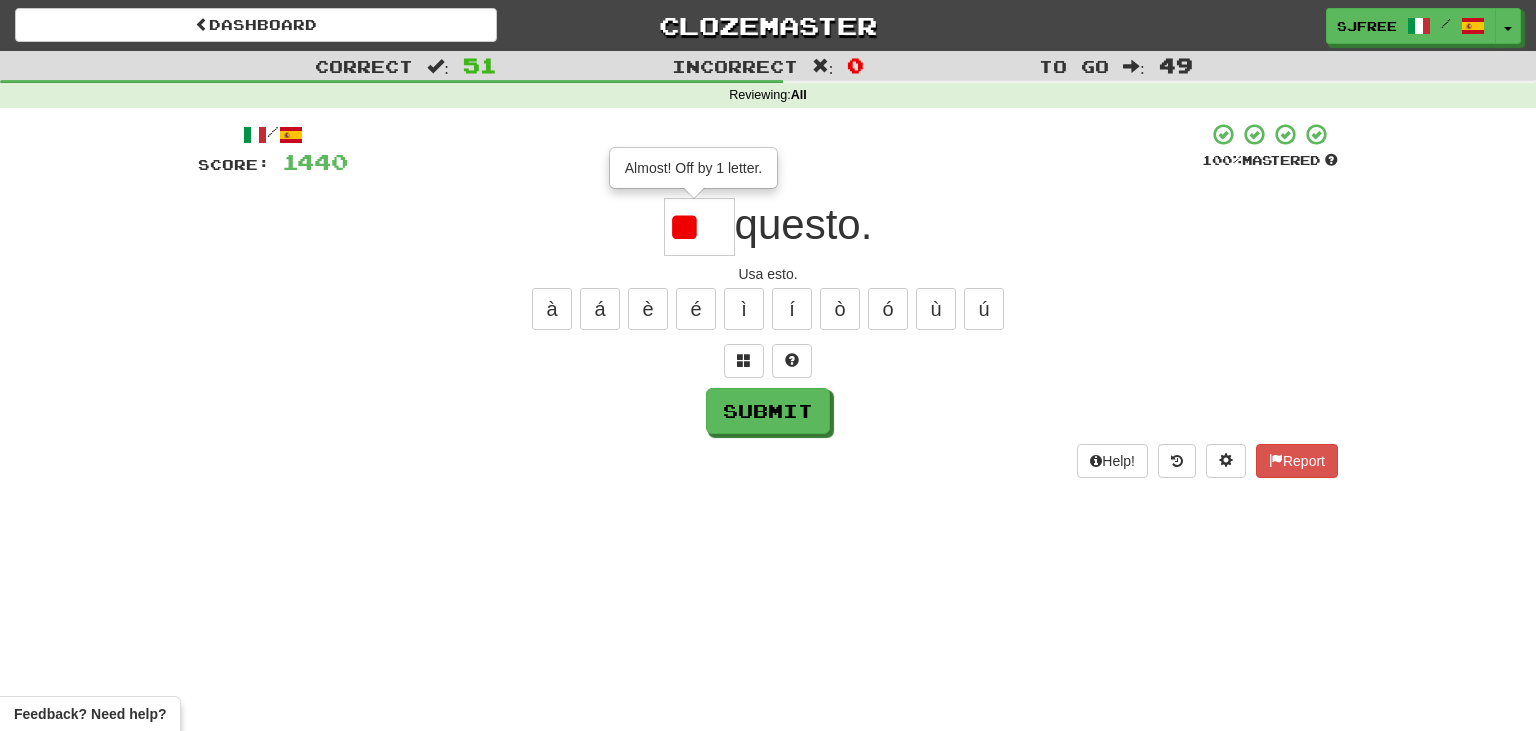 scroll, scrollTop: 0, scrollLeft: 0, axis: both 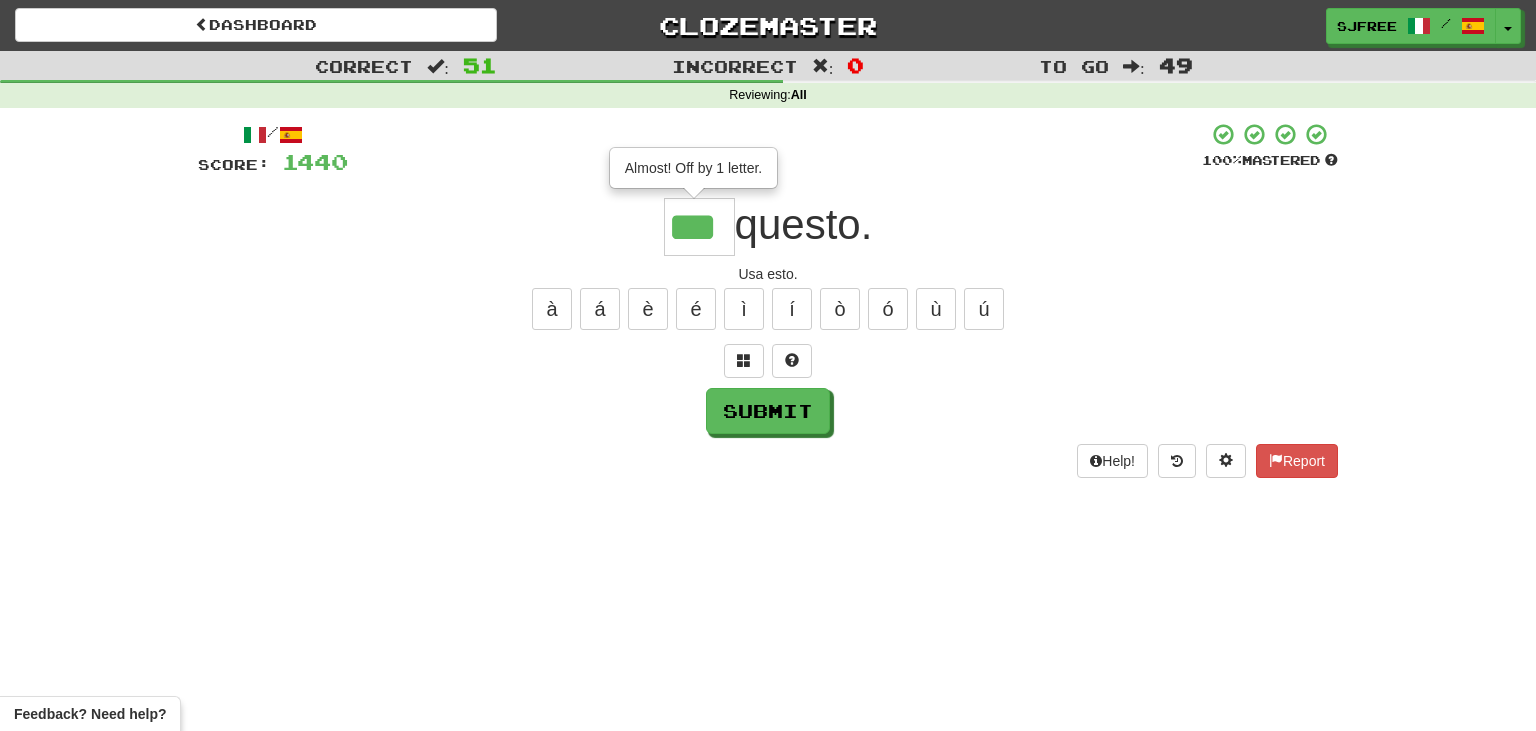 type on "***" 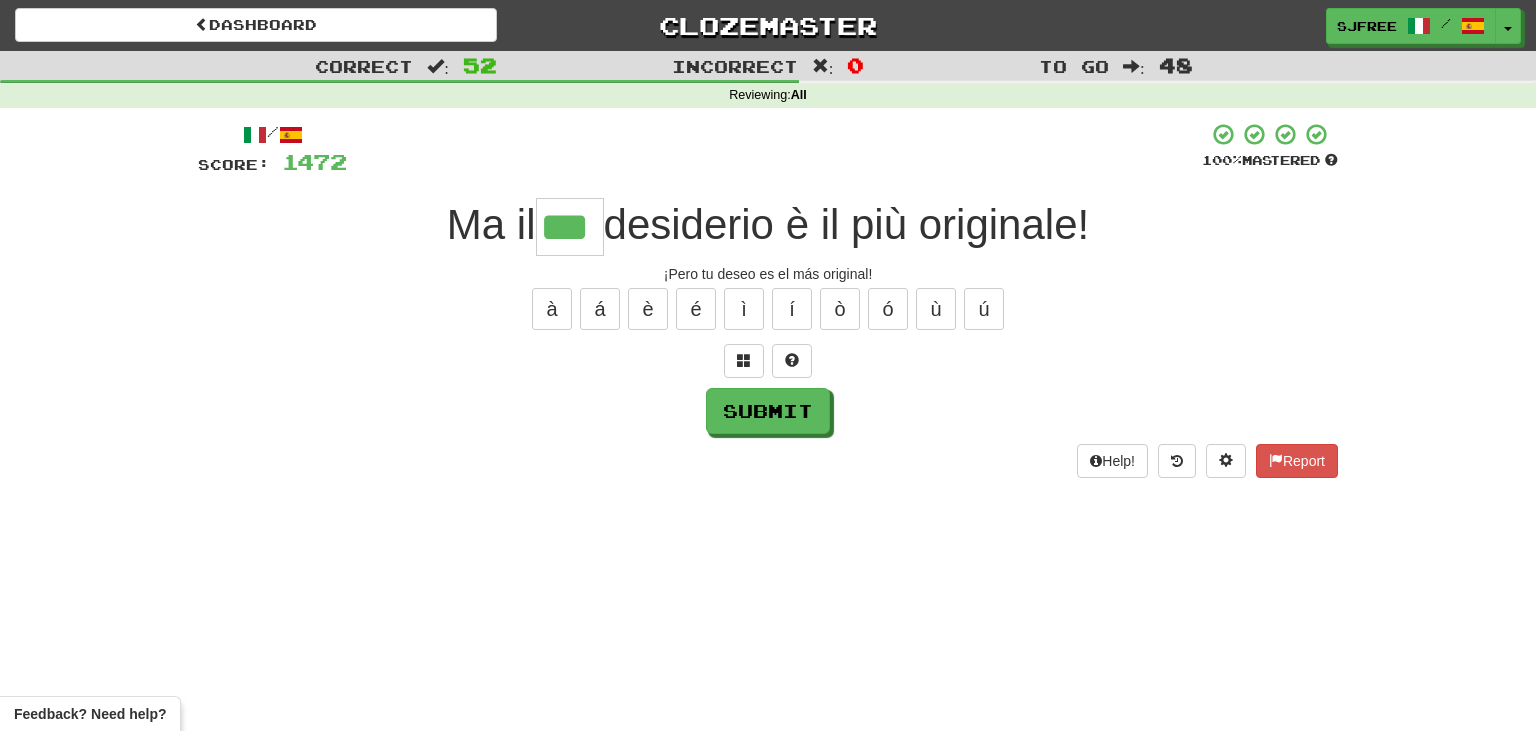 type on "***" 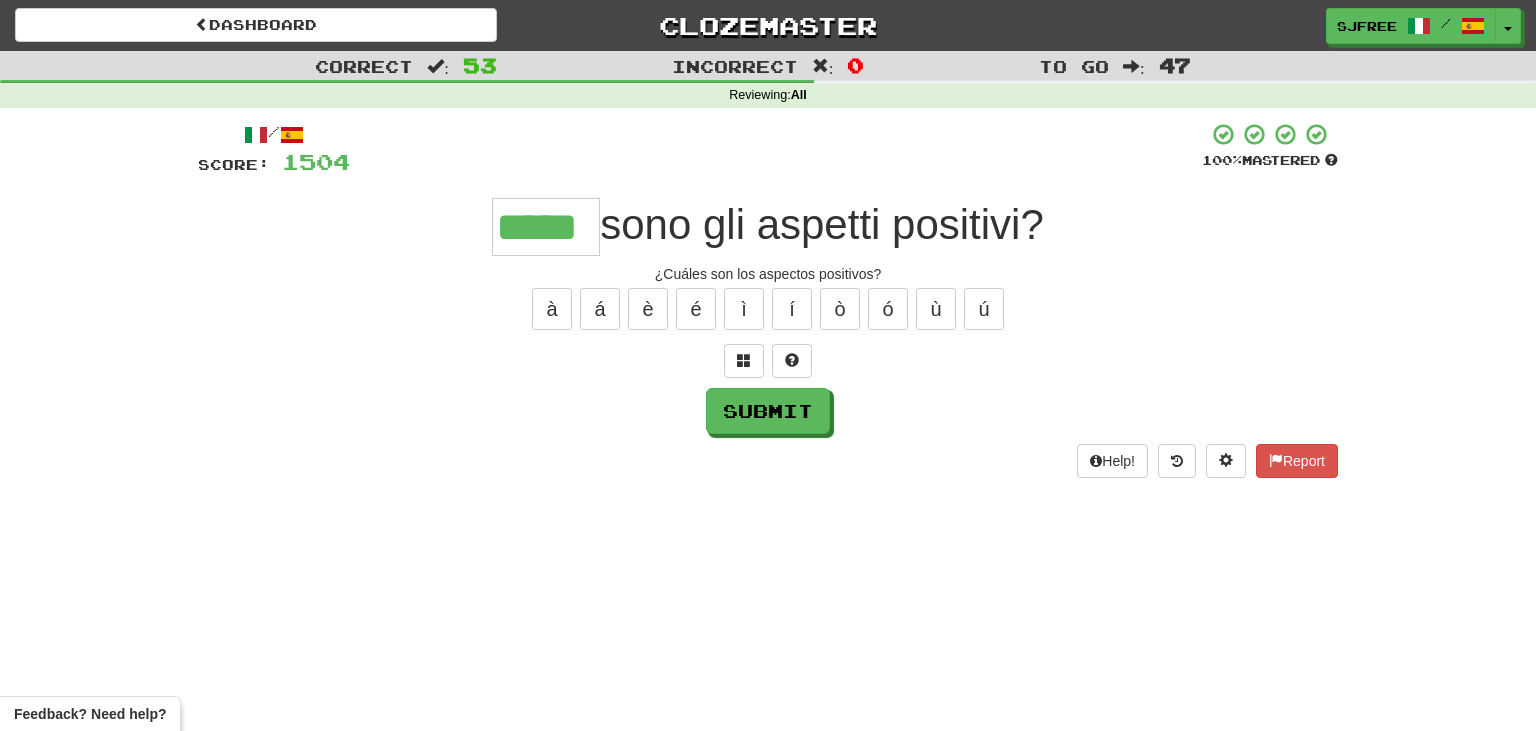 type on "*****" 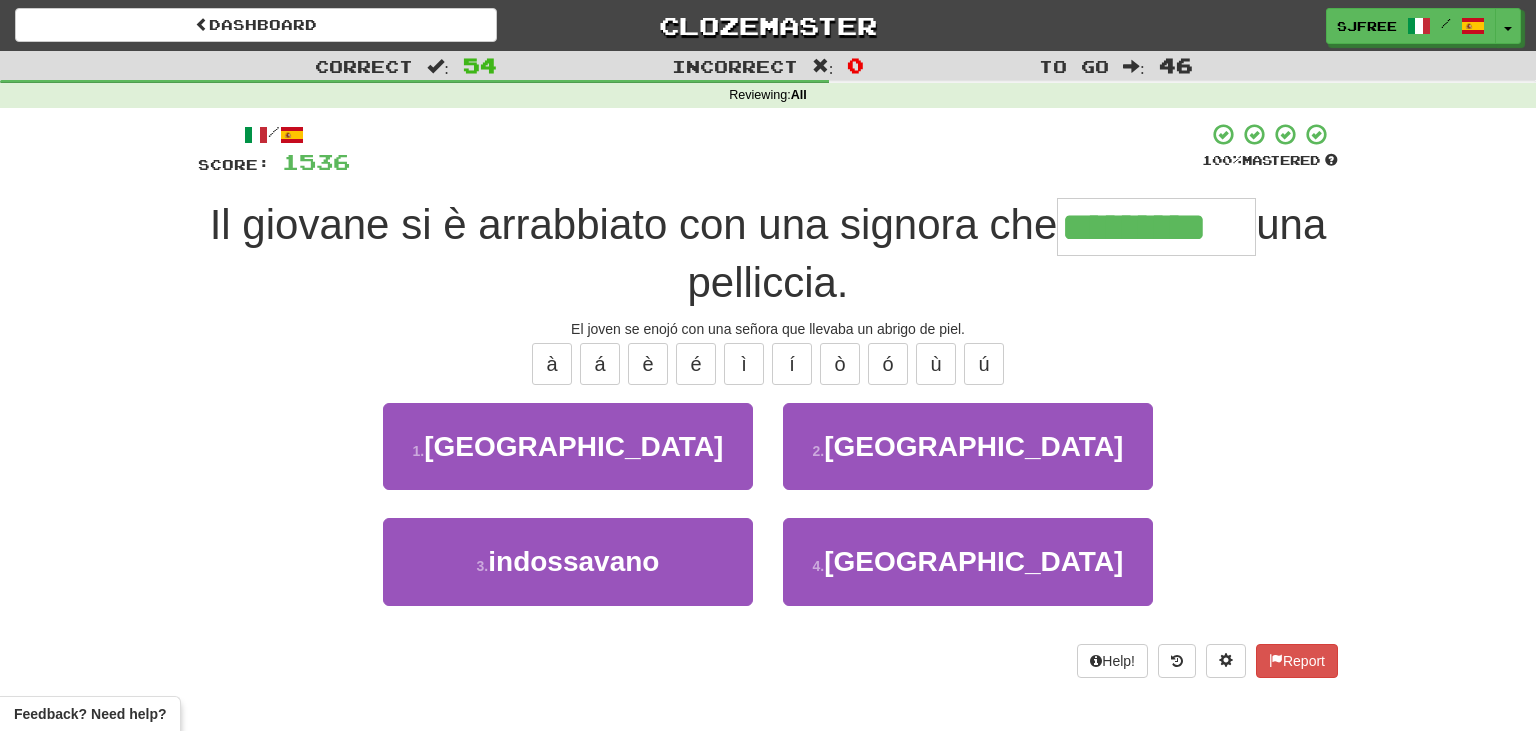 type on "*********" 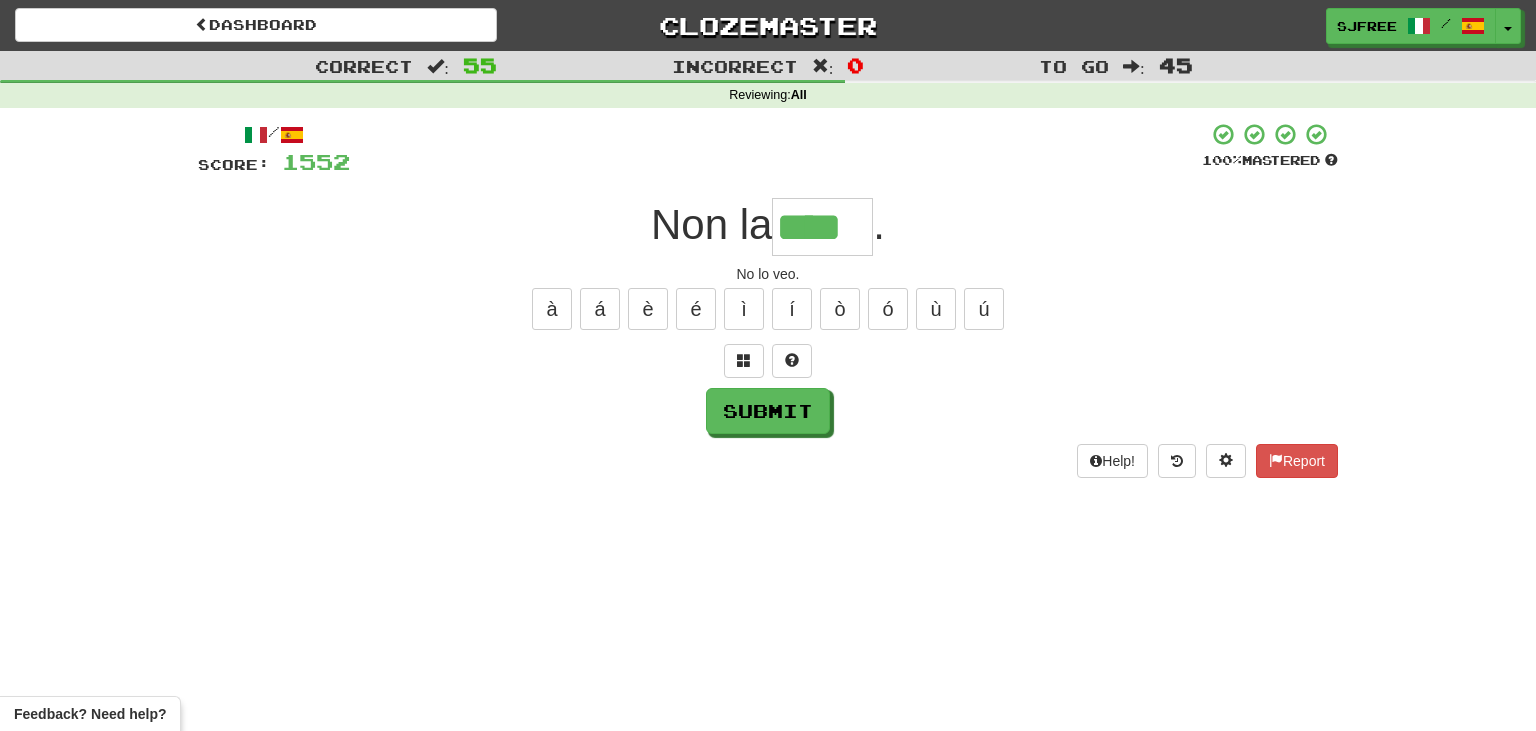 type on "****" 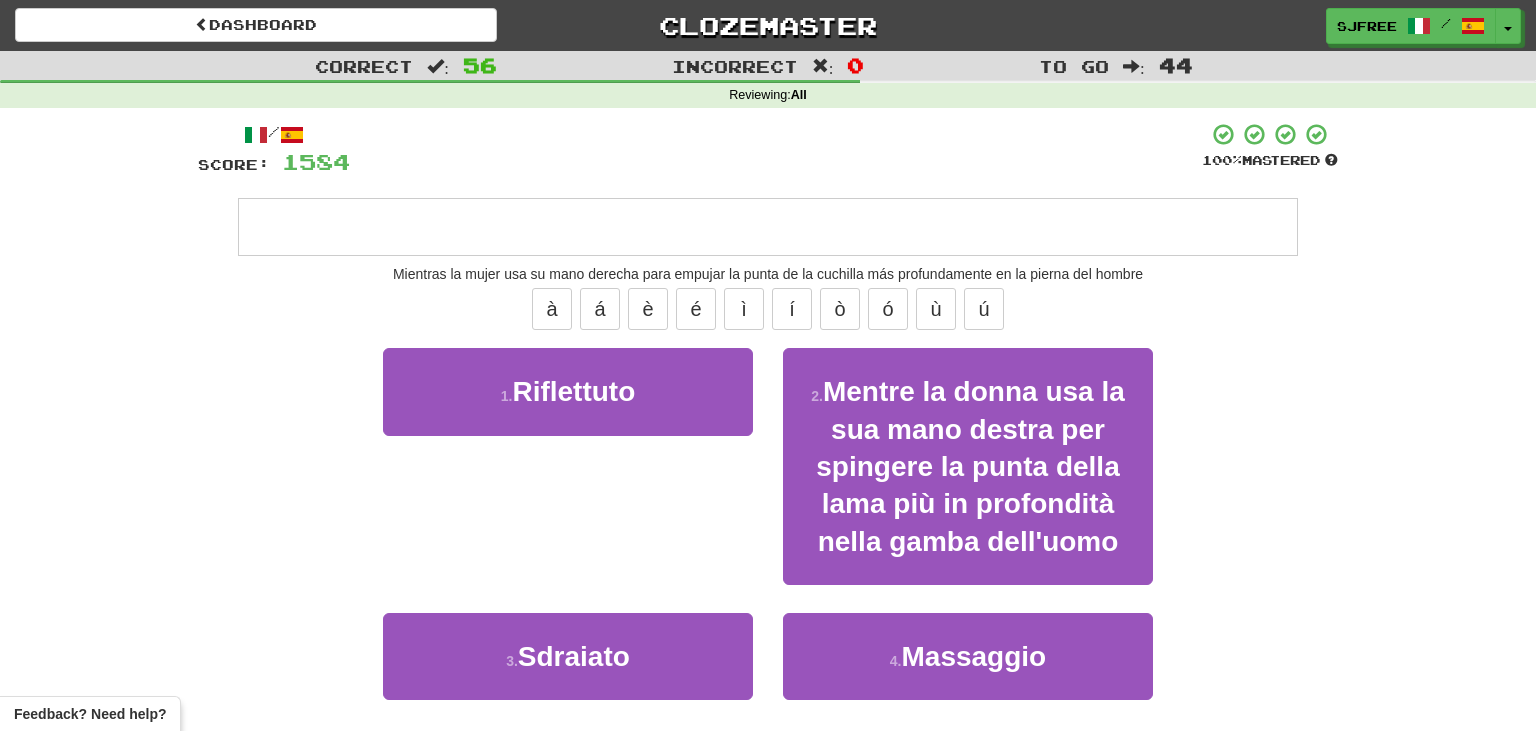 type on "**********" 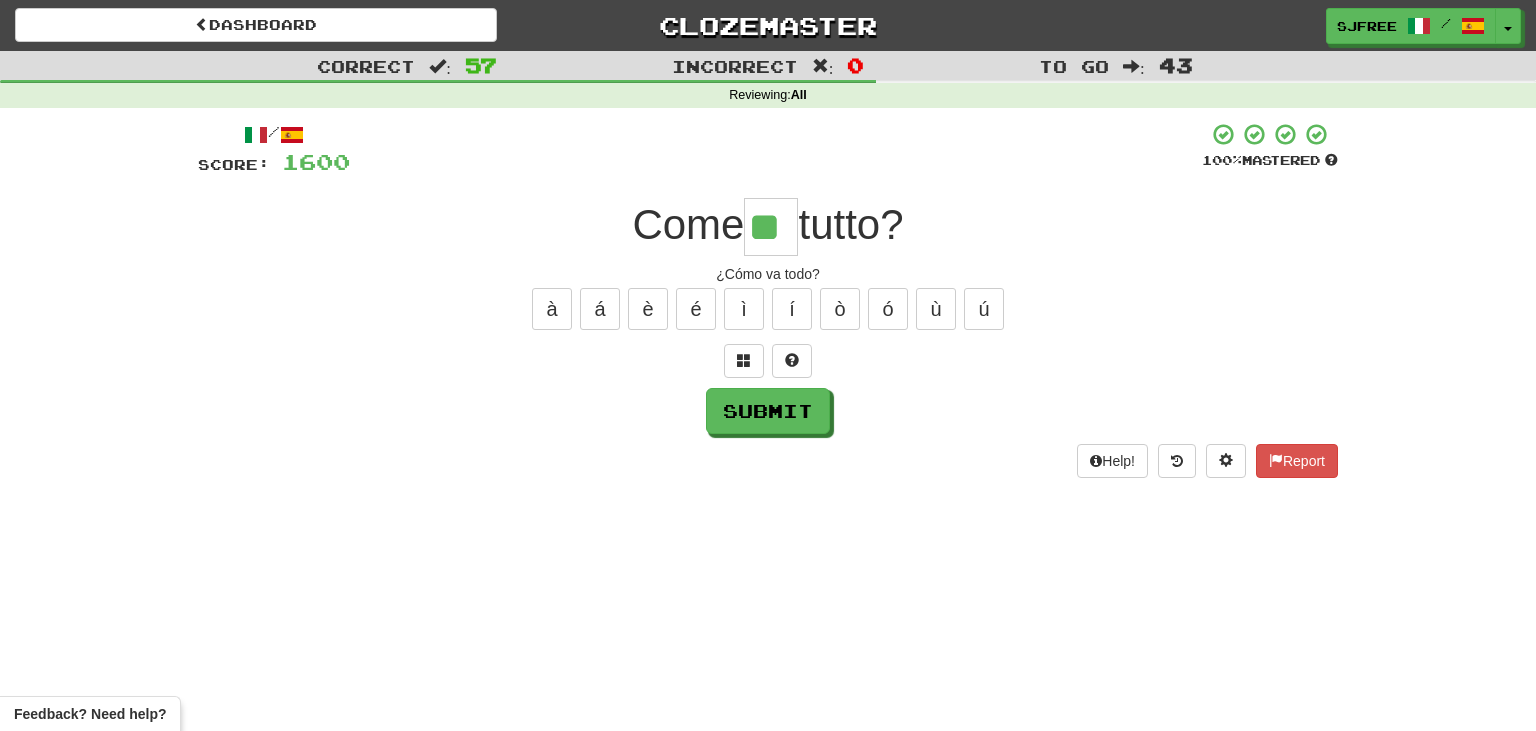 type on "**" 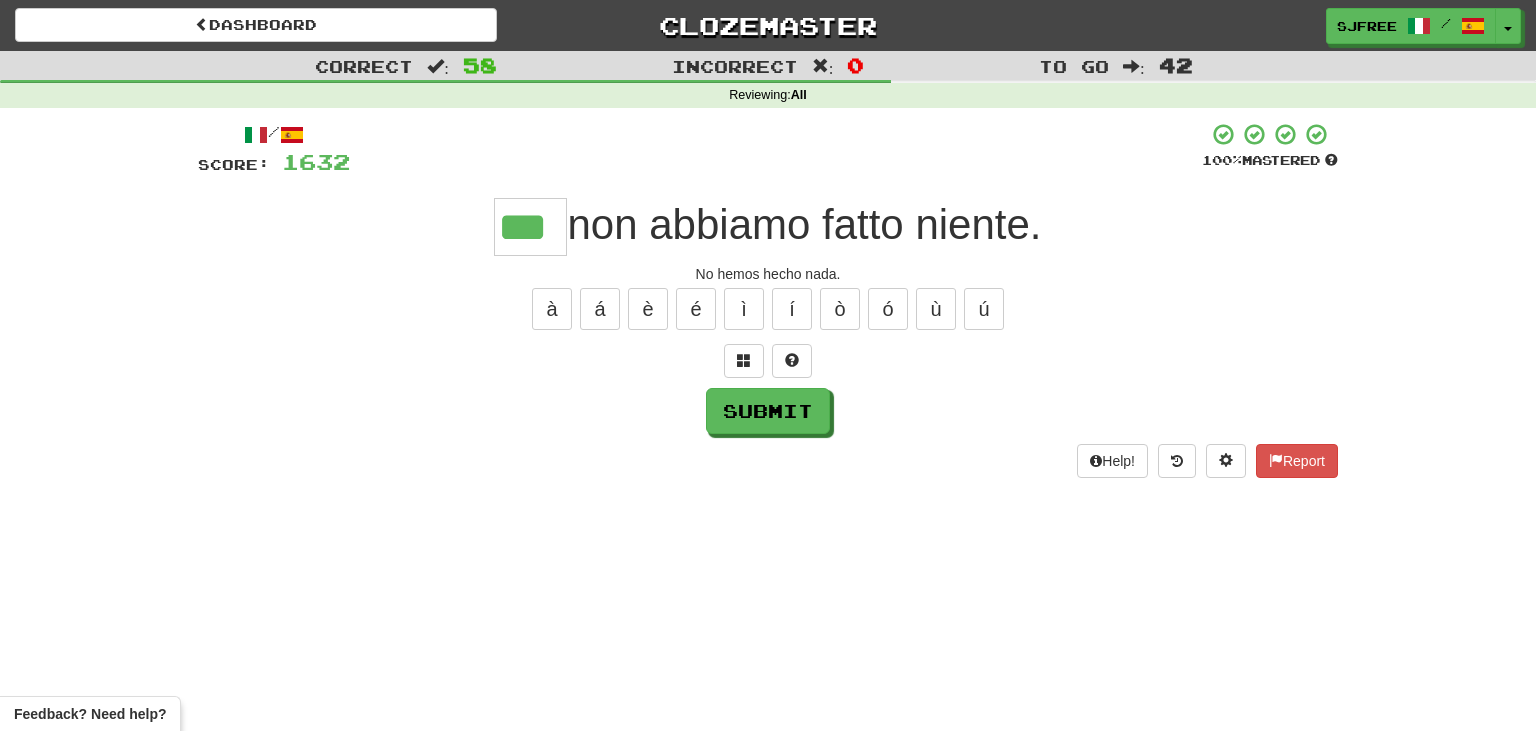 type on "***" 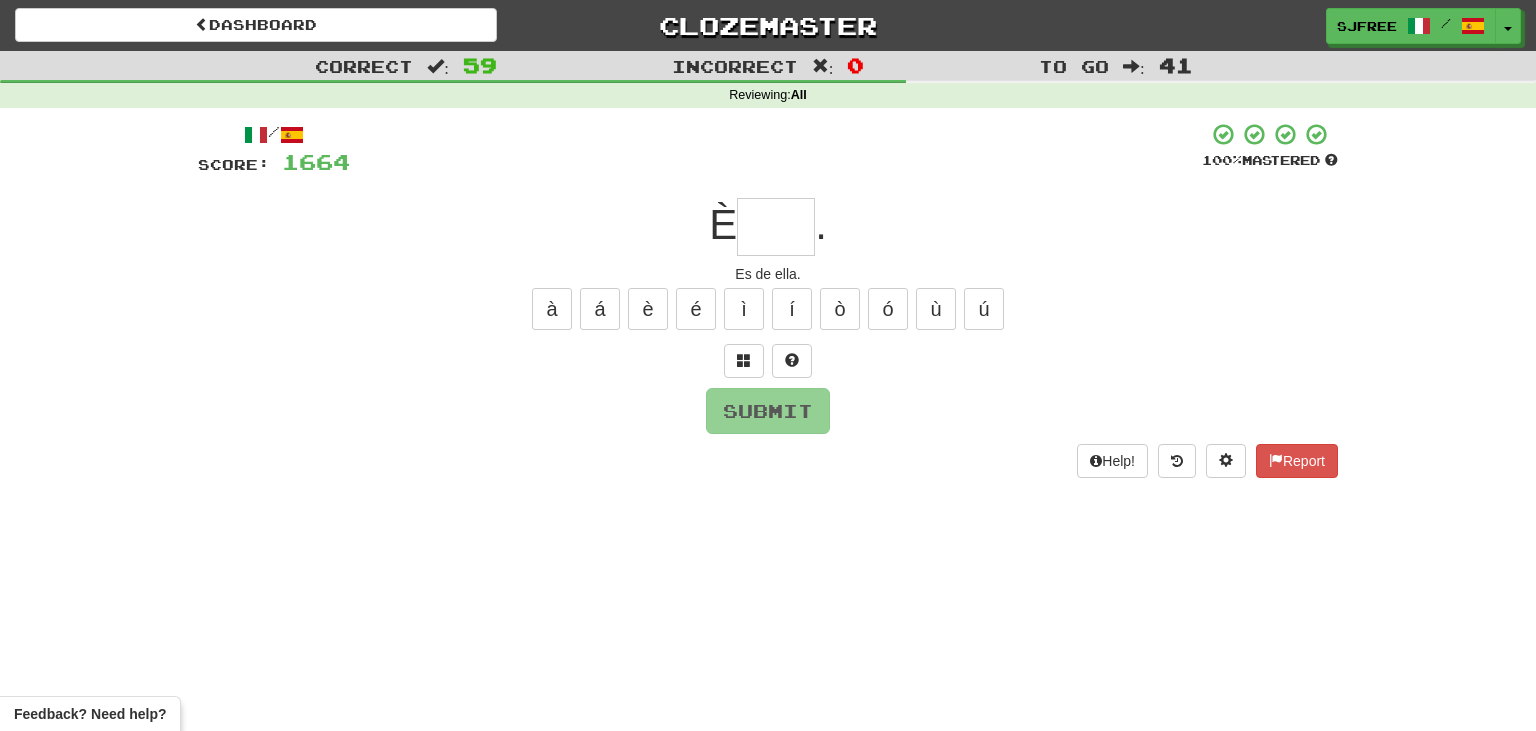 type on "*" 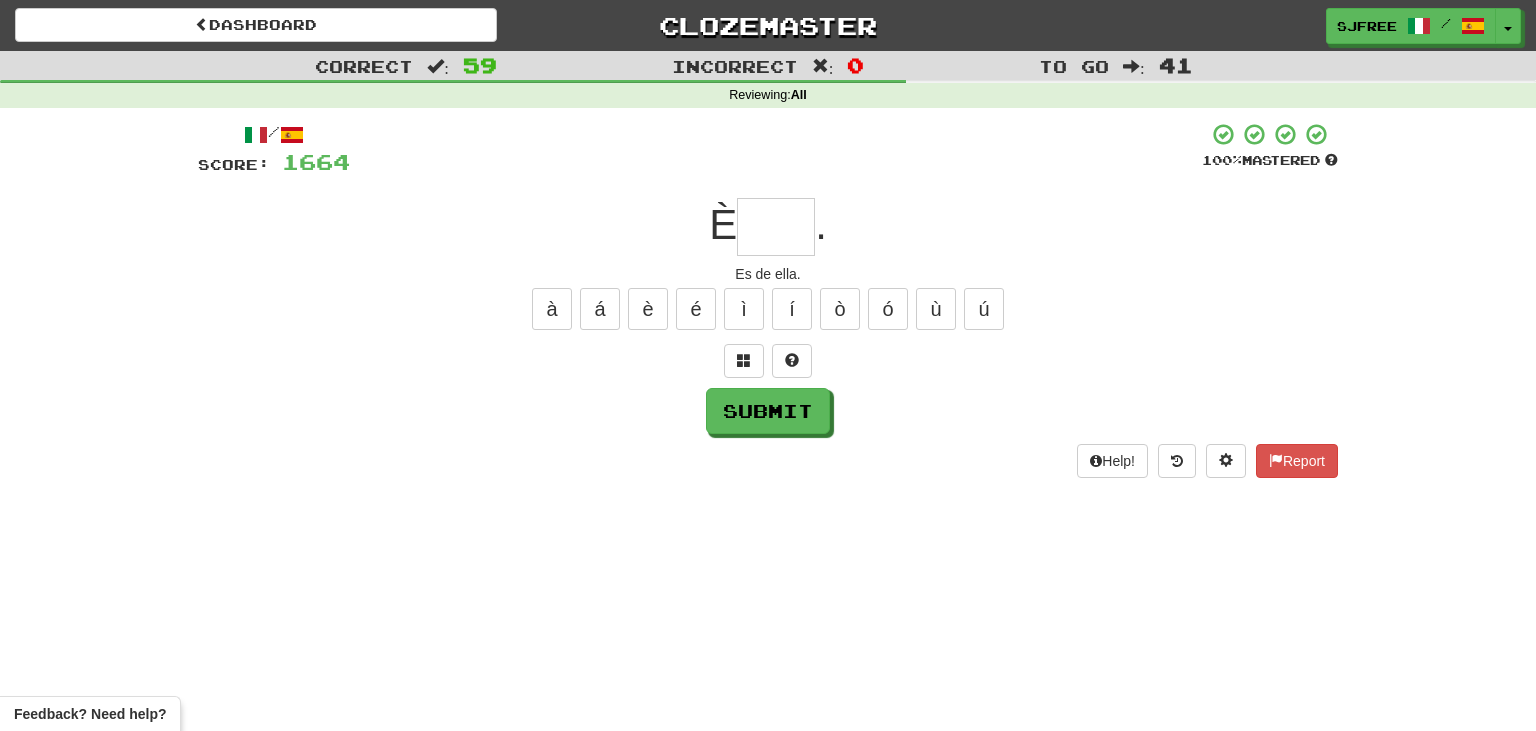 type on "*" 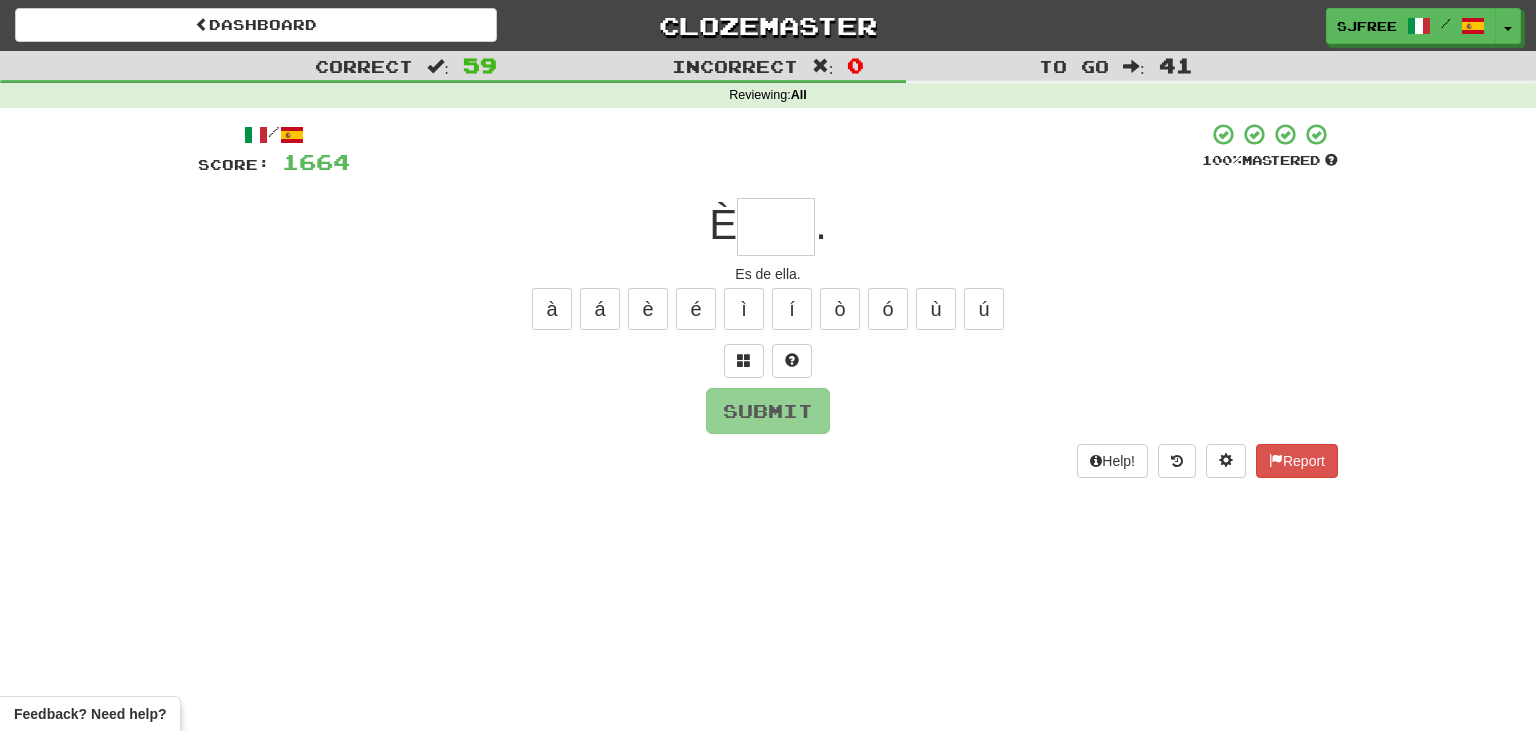 type on "*" 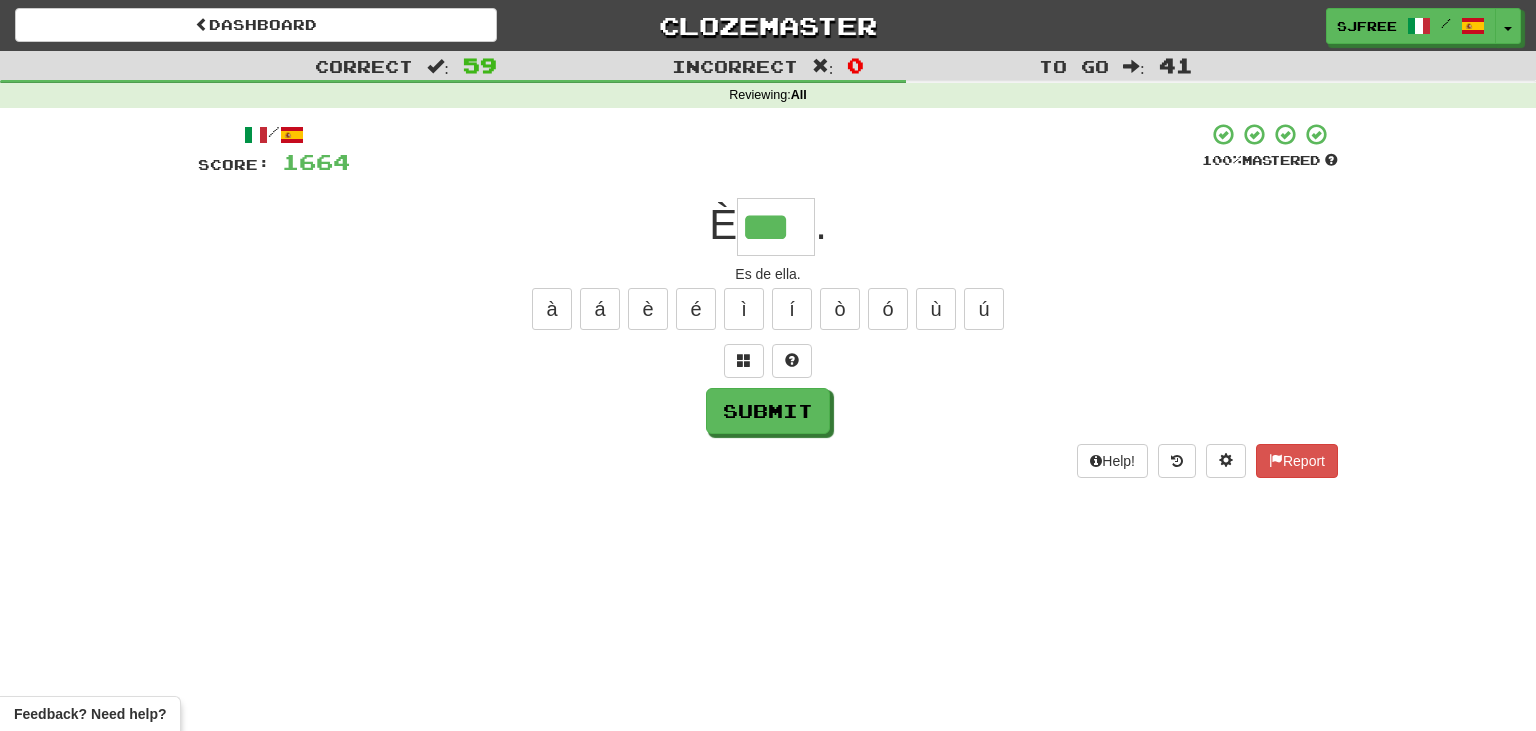 type on "***" 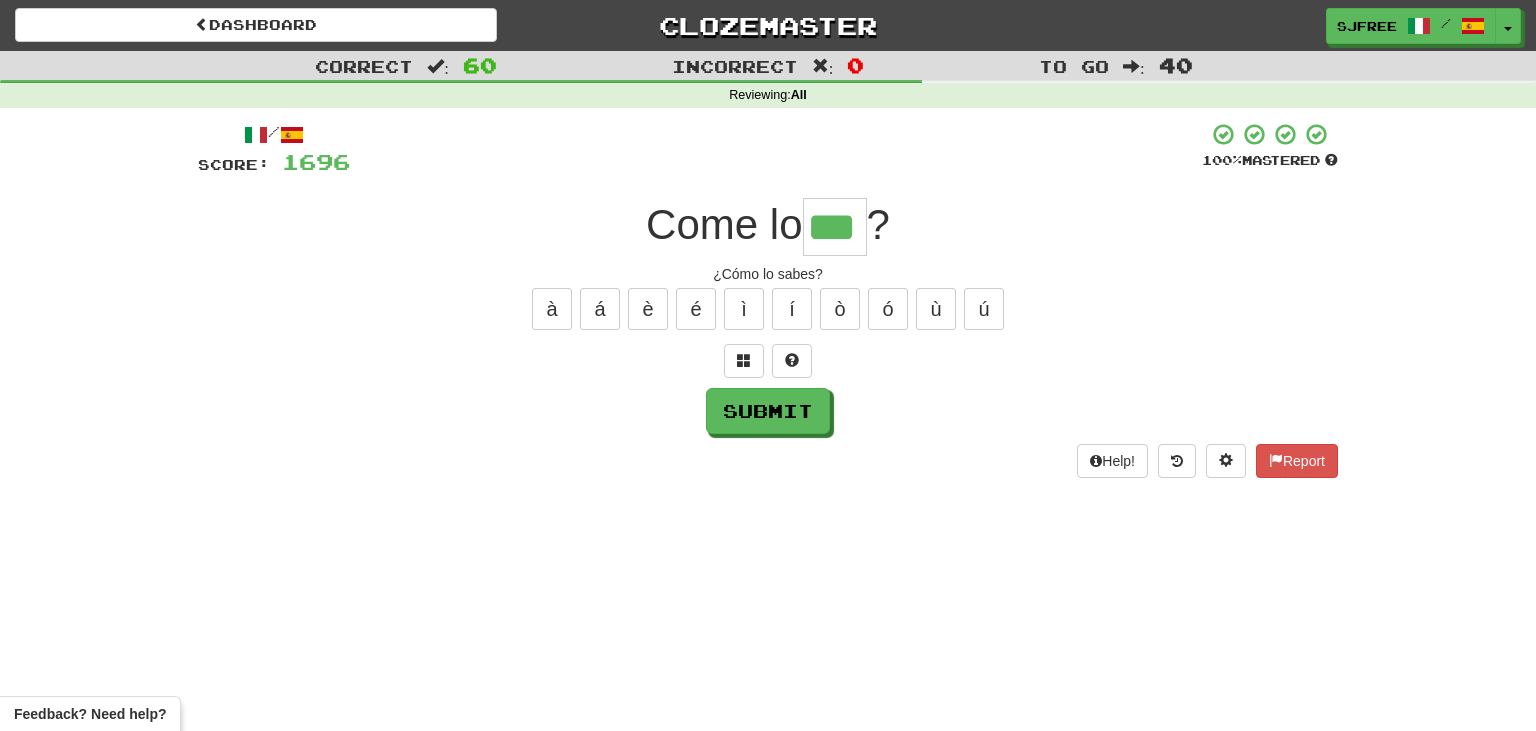 type on "***" 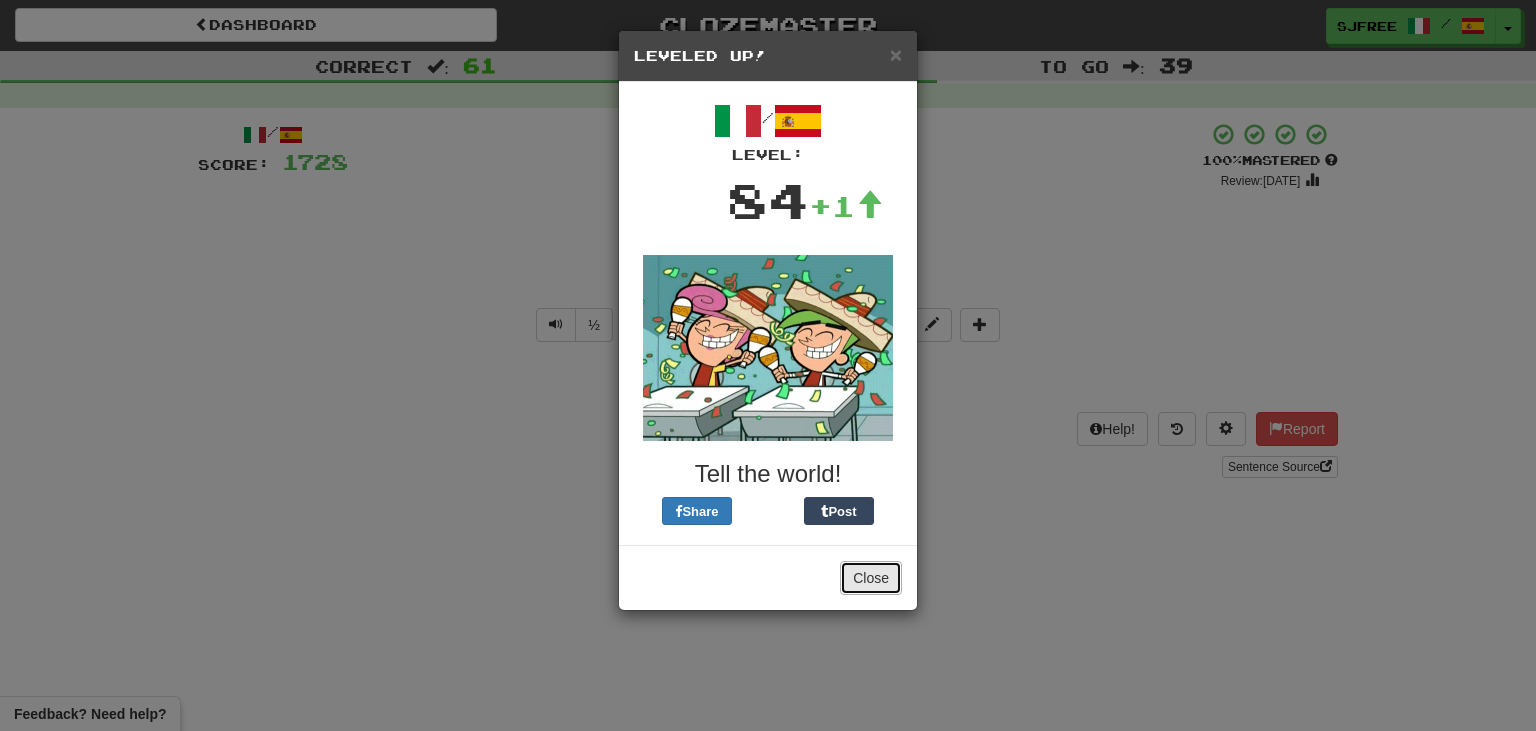click on "Close" at bounding box center (871, 578) 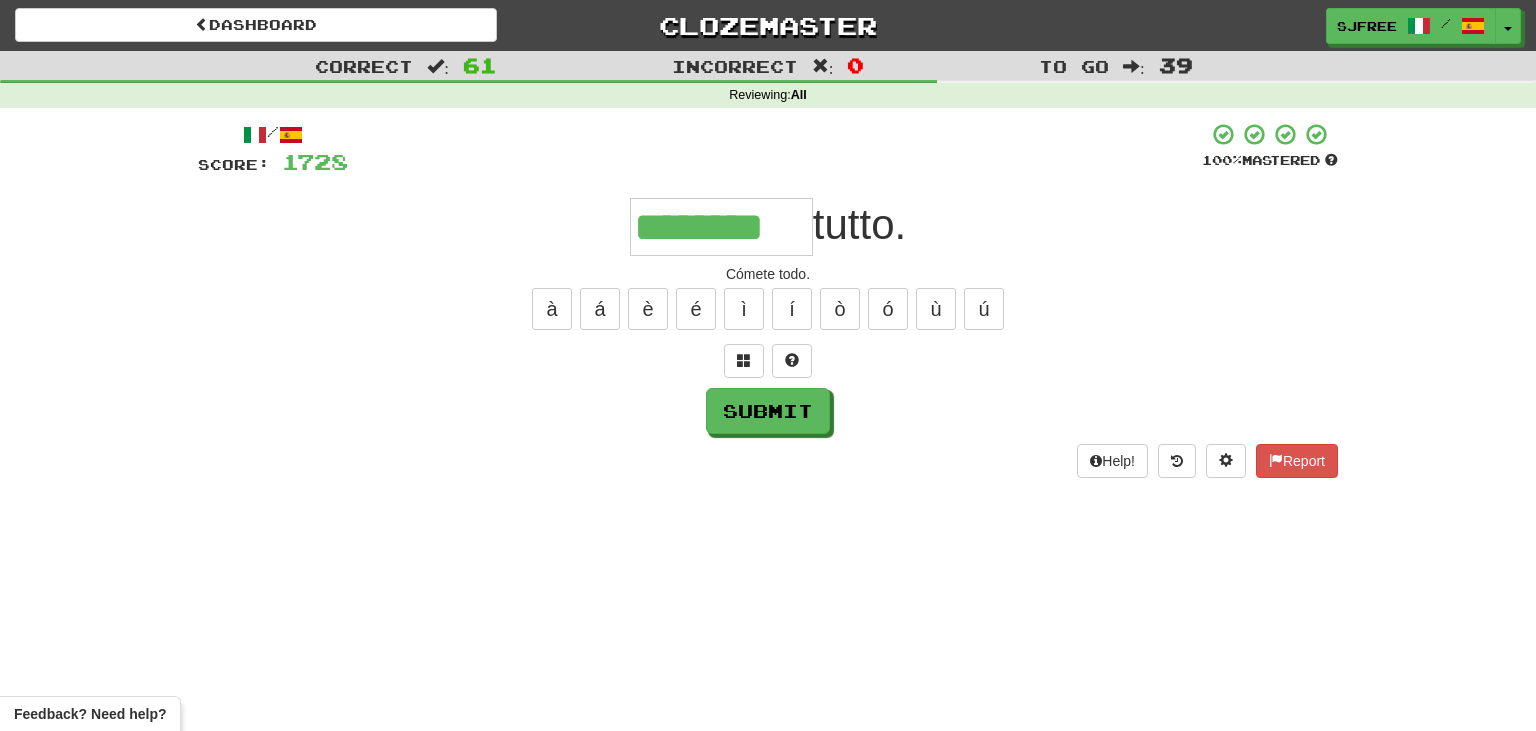 type on "********" 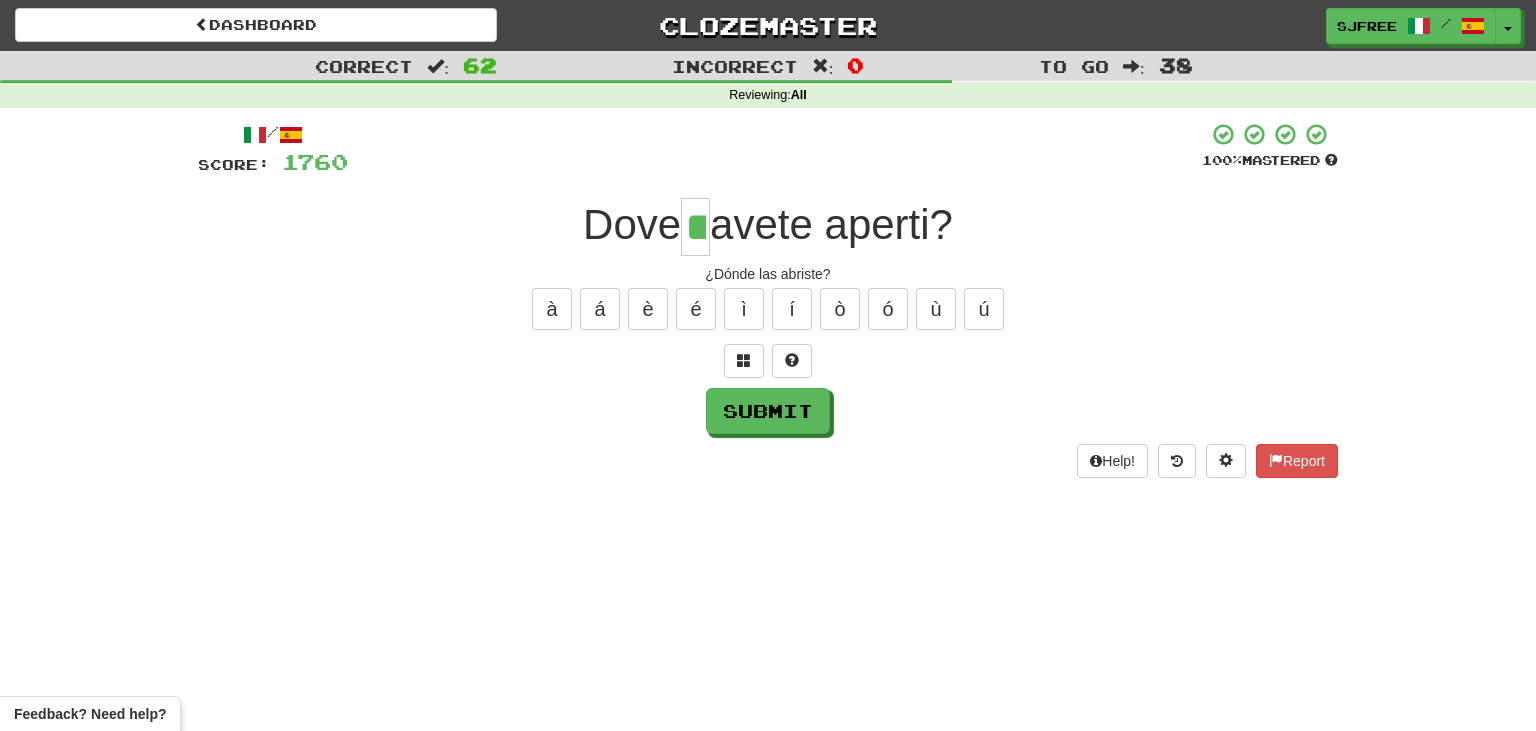 type on "**" 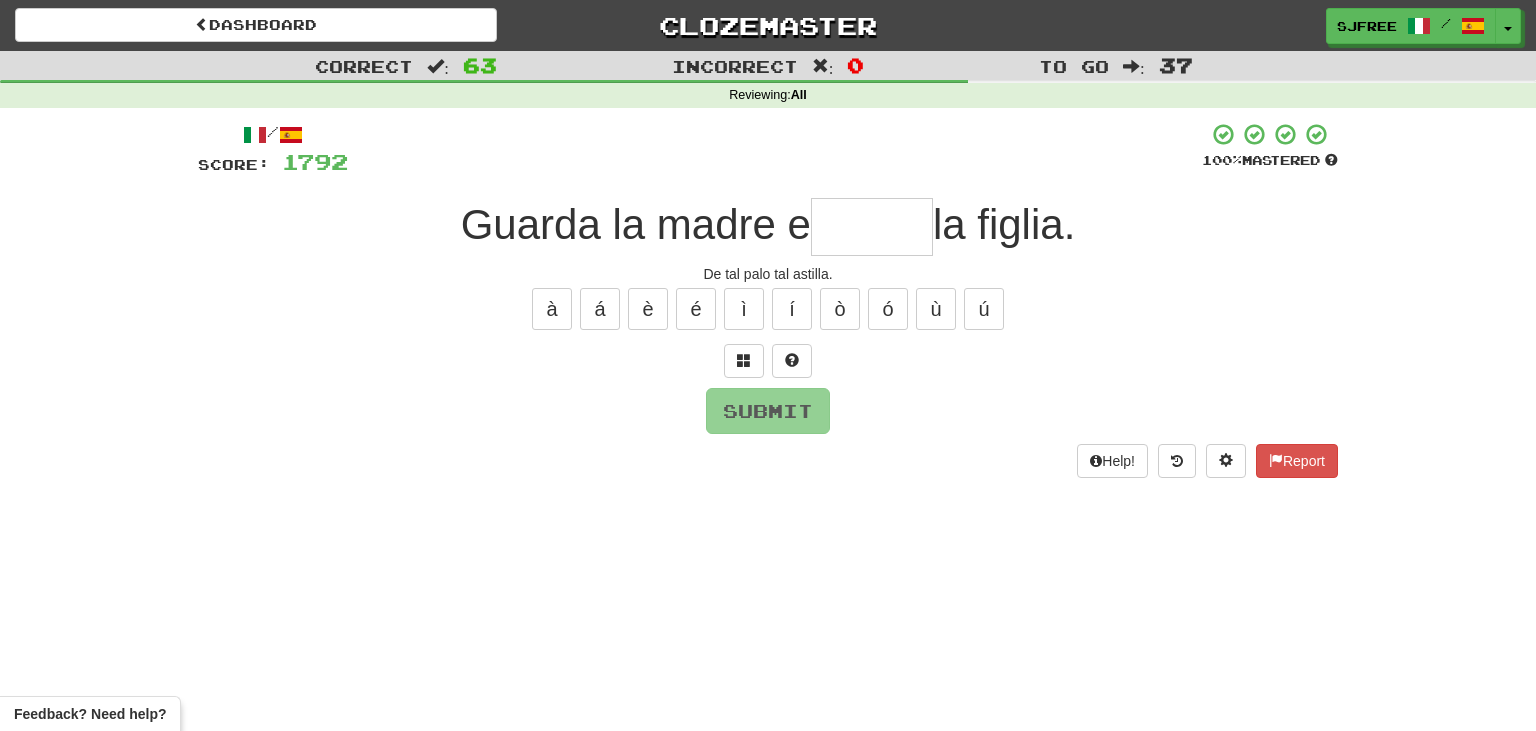 type on "*" 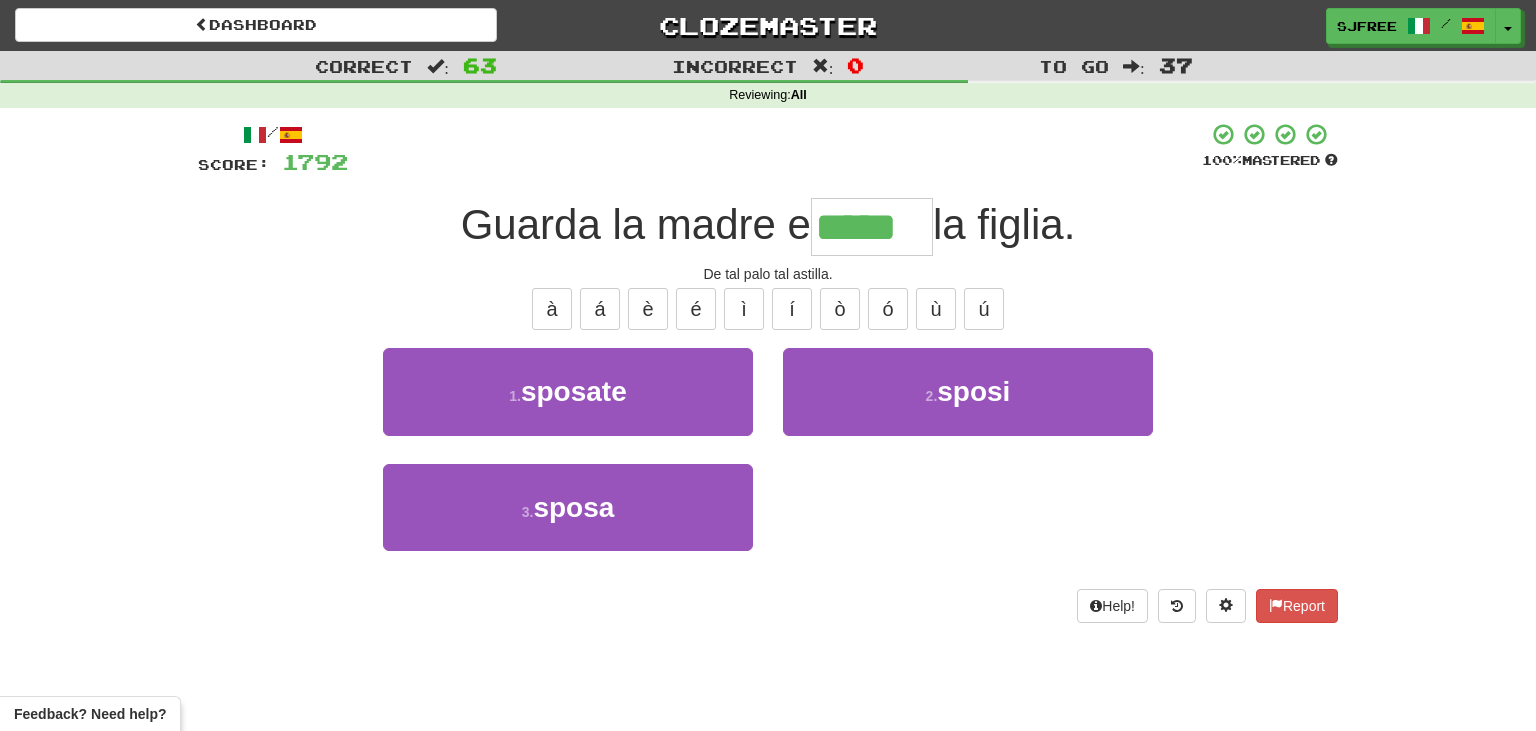 type on "*****" 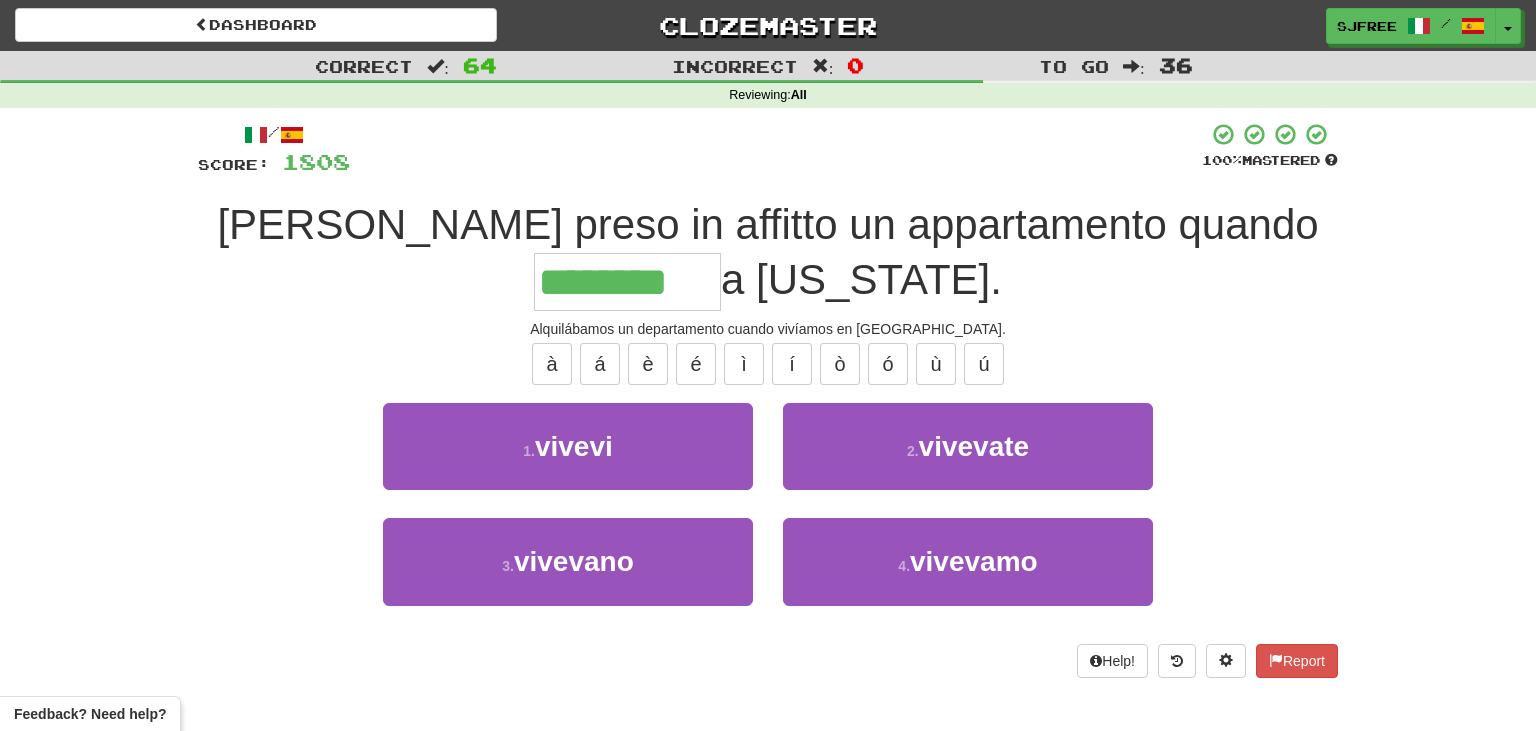 type on "********" 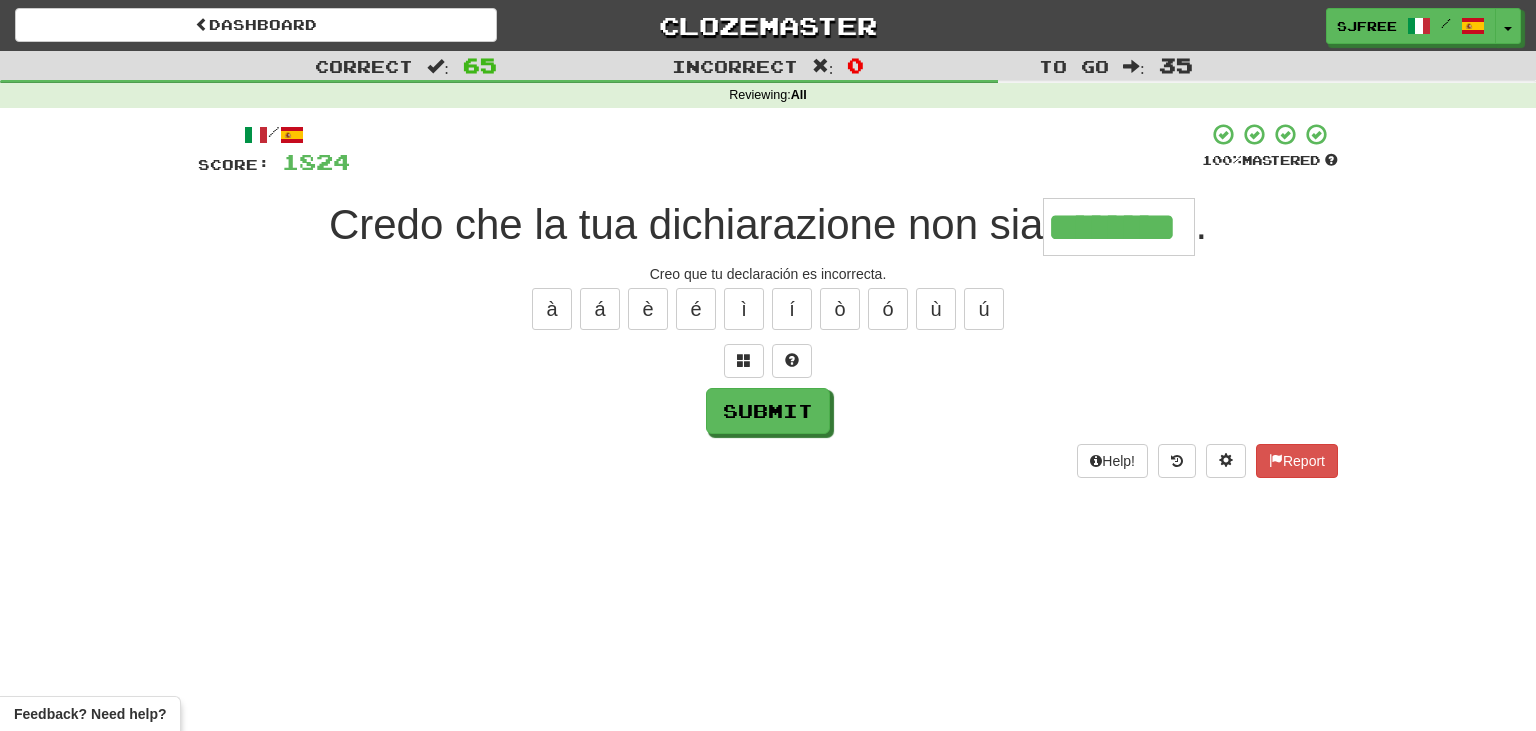 type on "********" 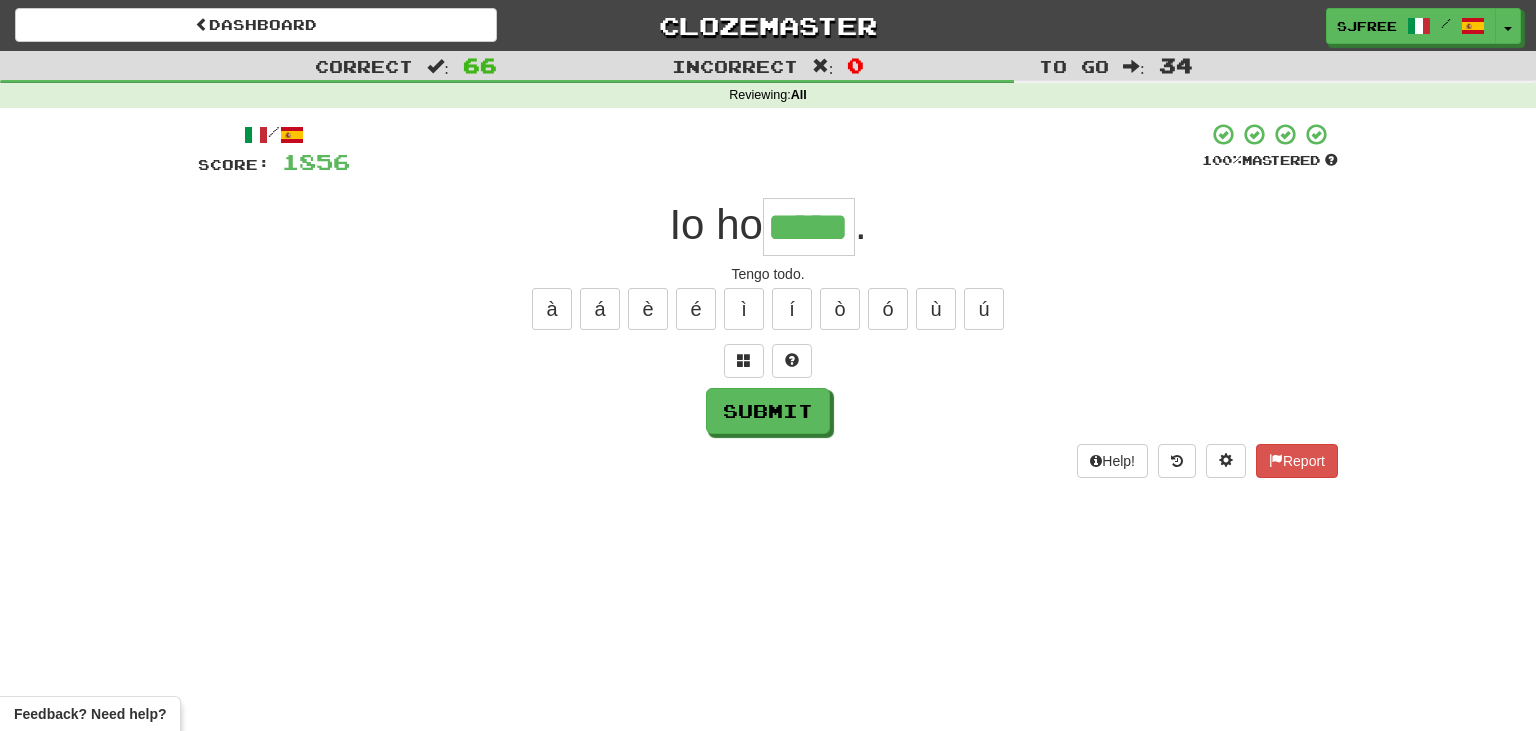 type on "*****" 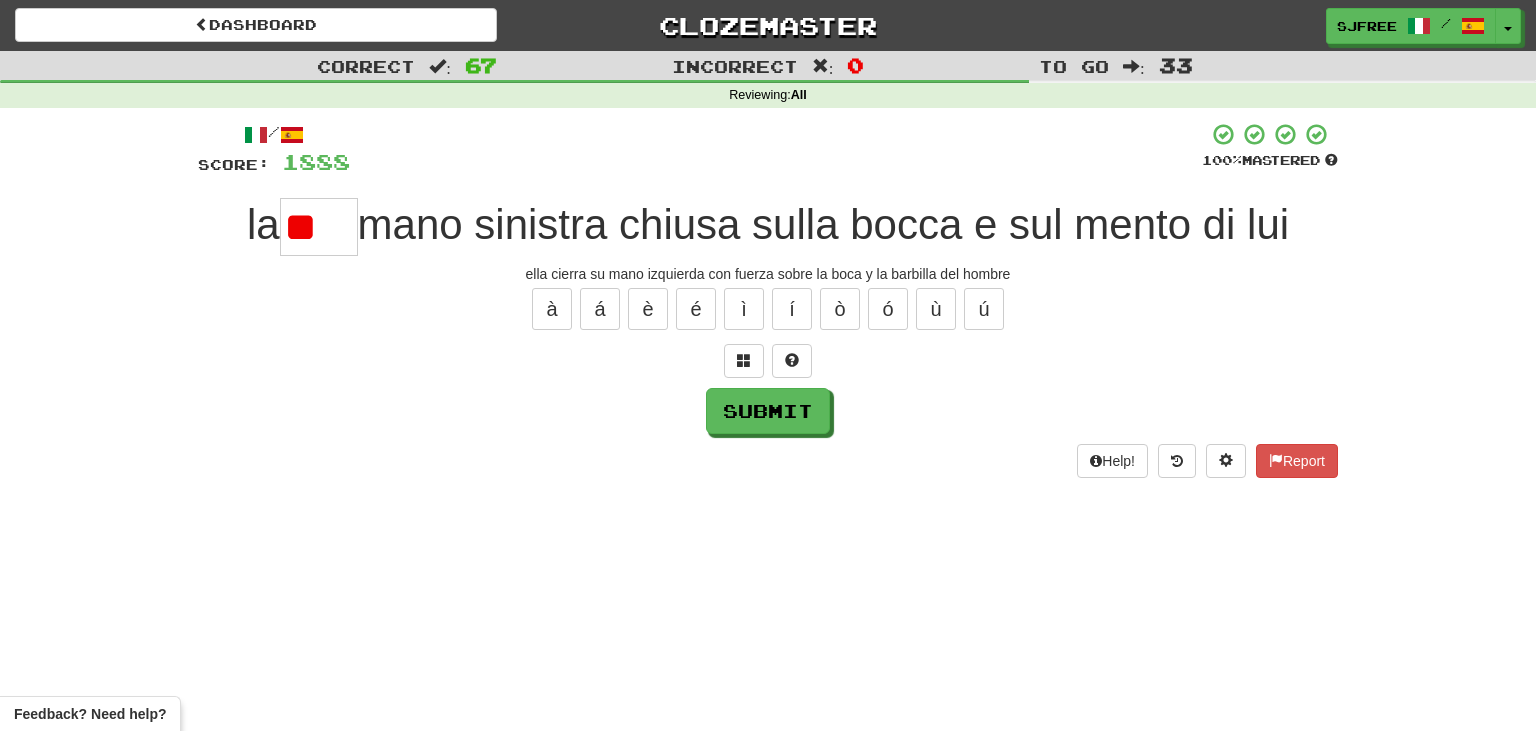 type on "*" 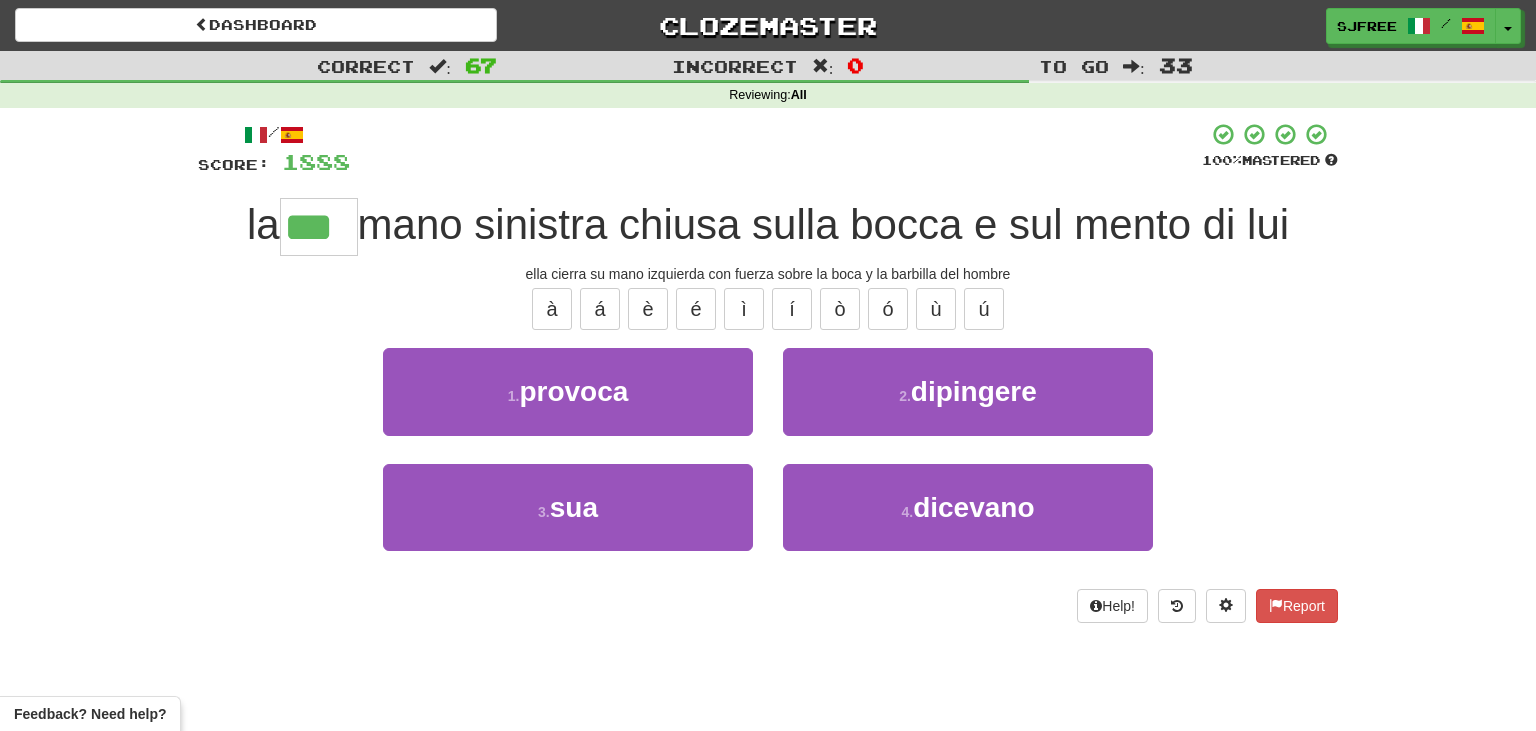 type on "***" 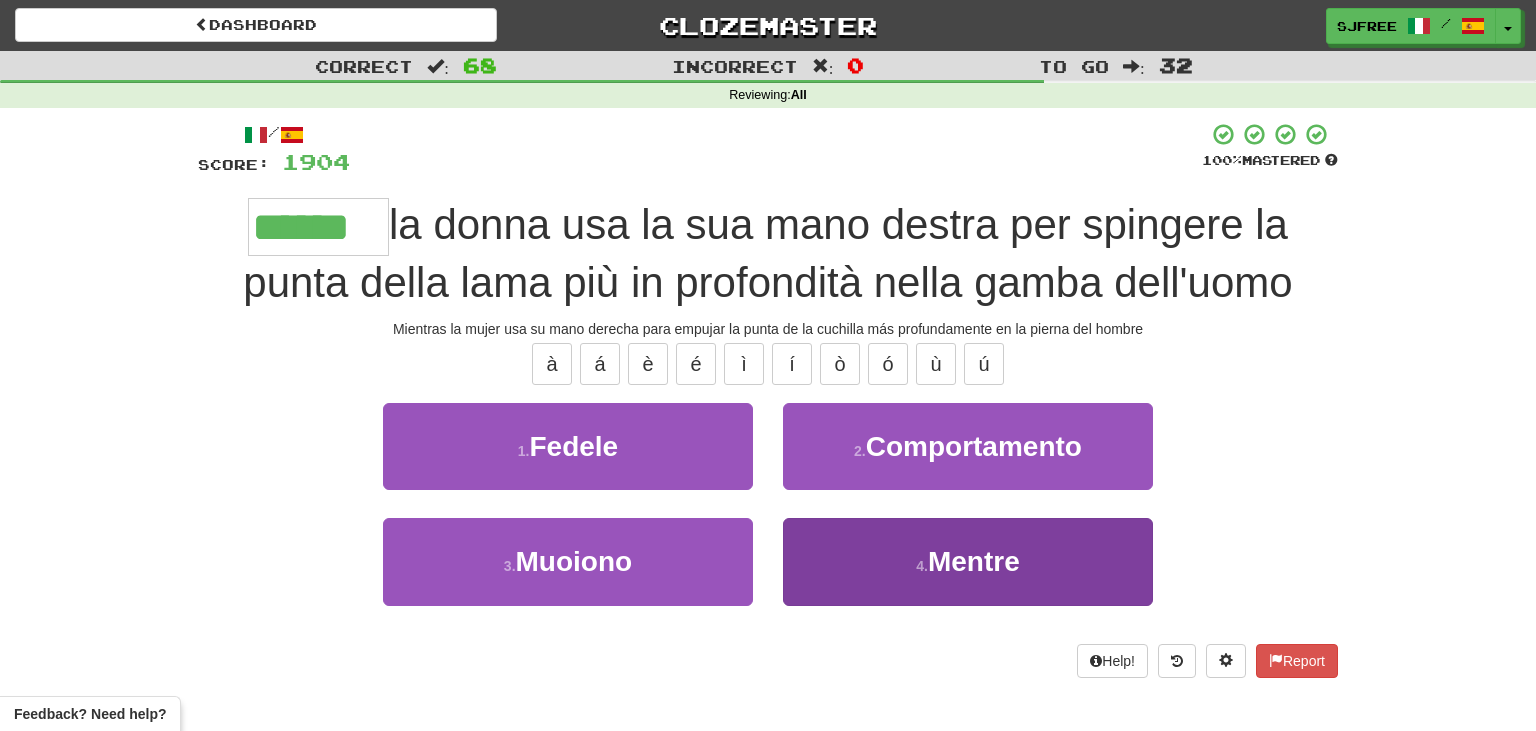 type on "******" 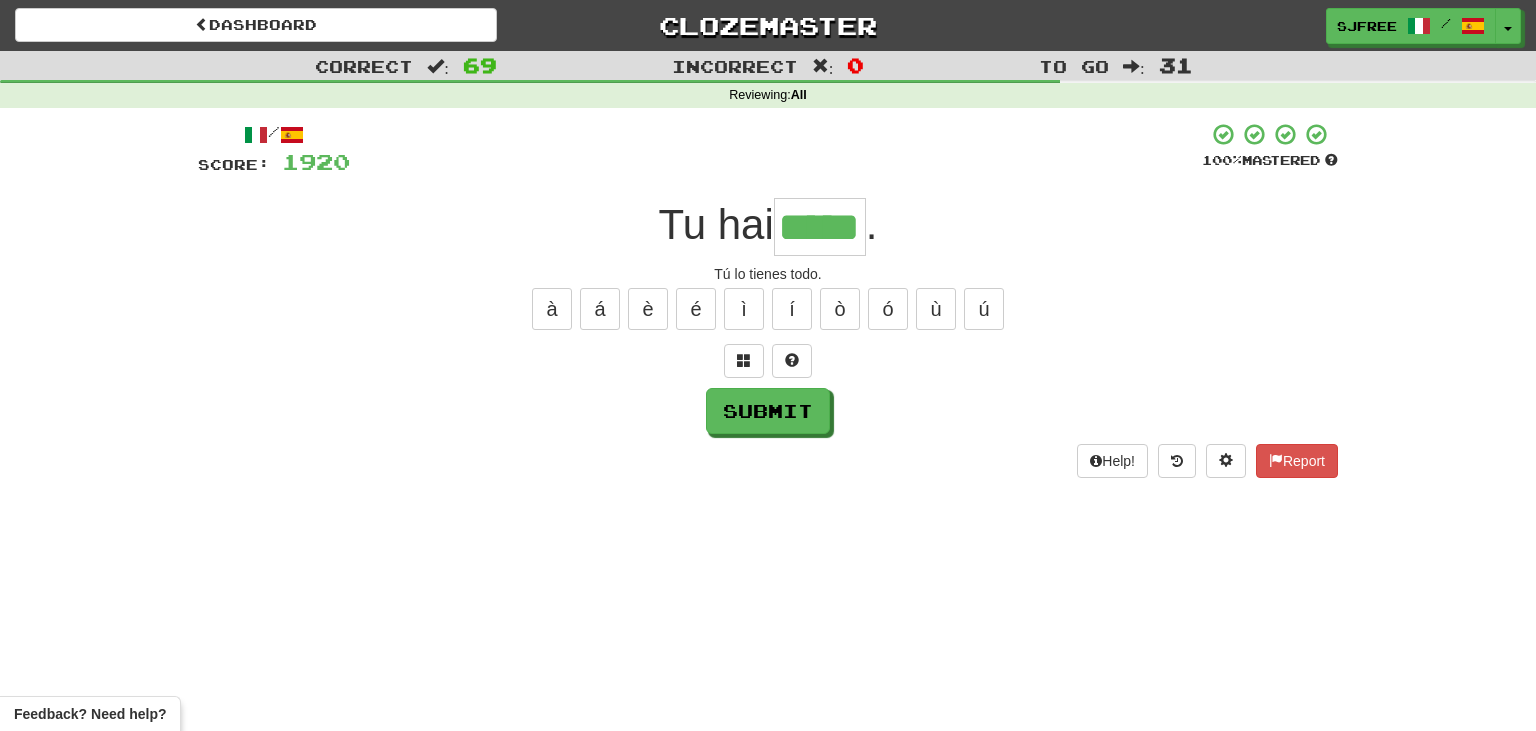type on "*****" 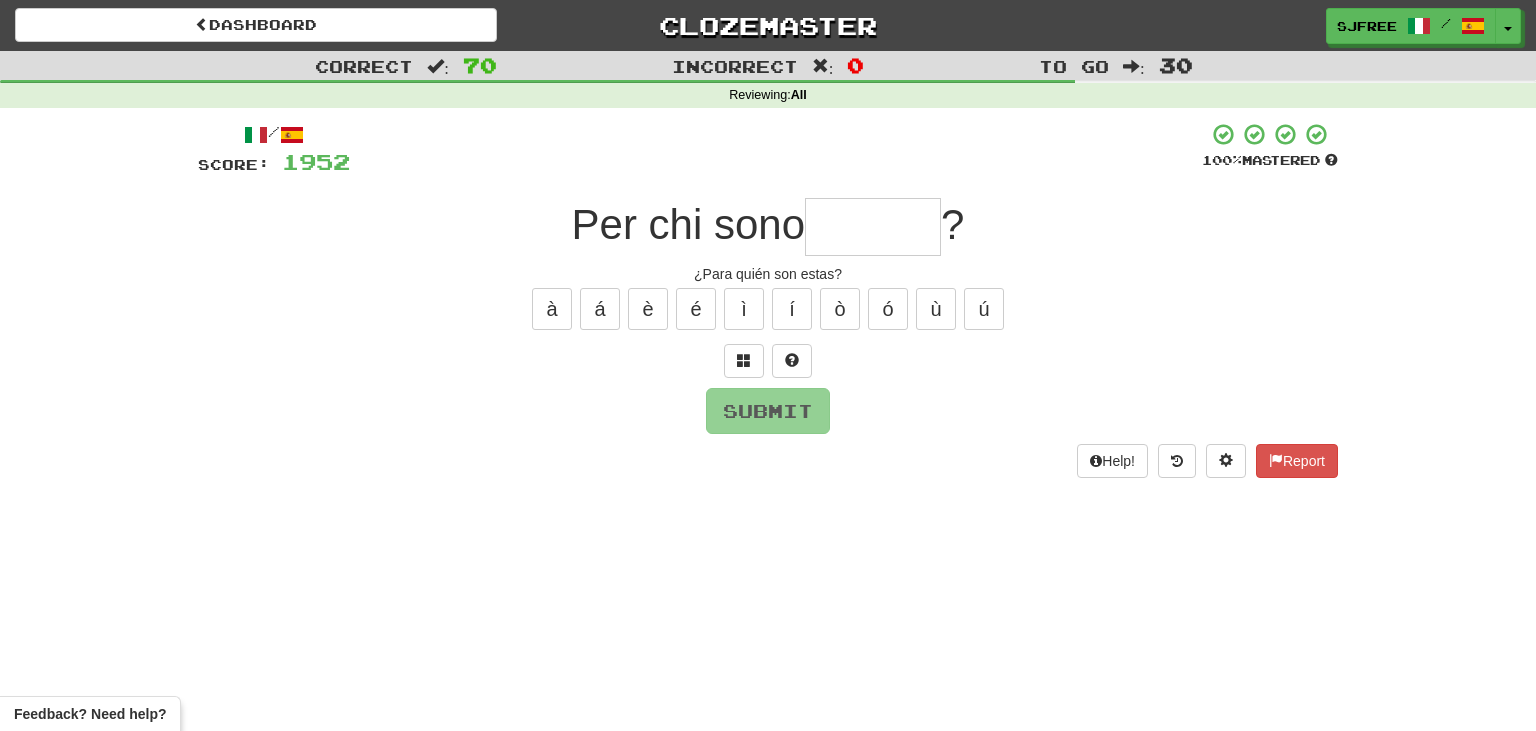 type on "*" 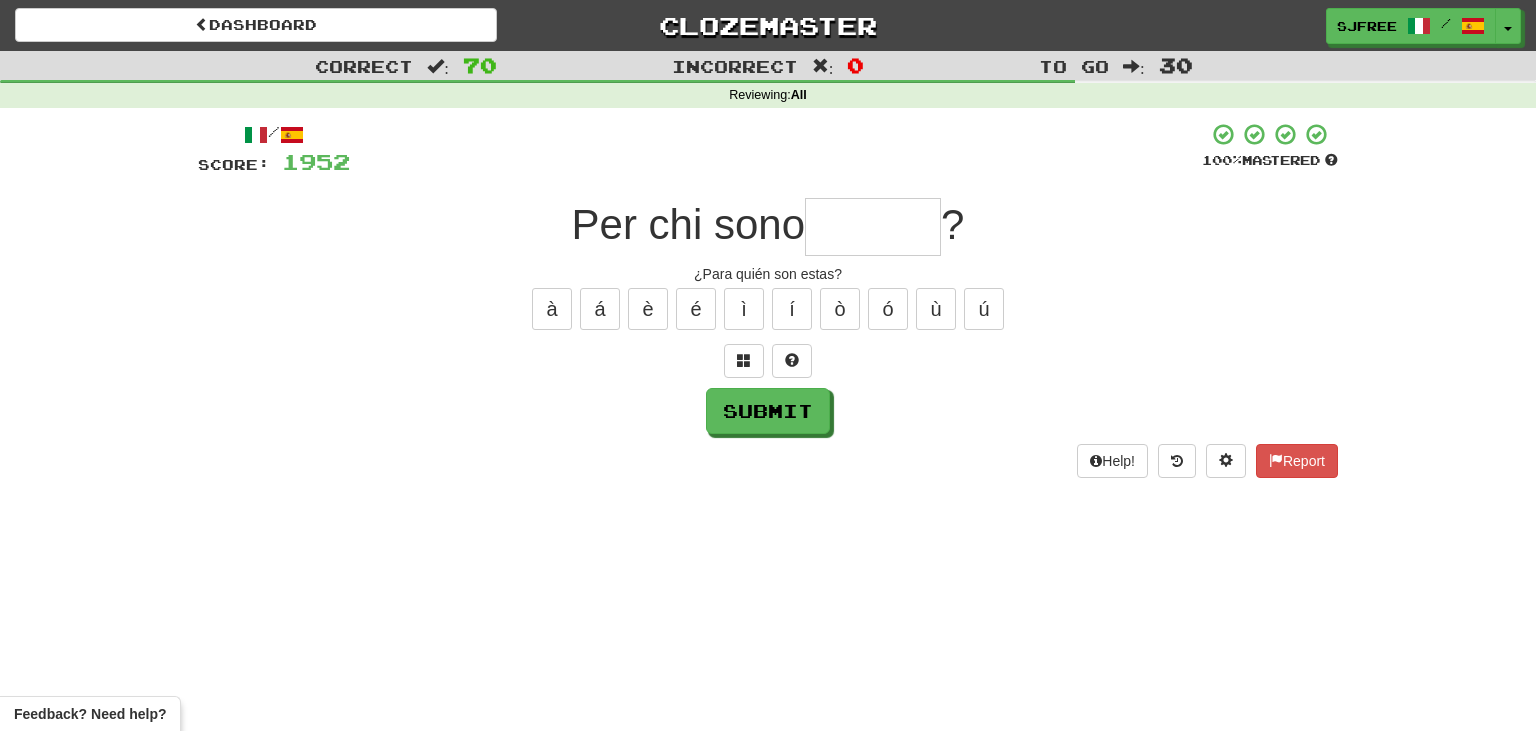 type on "*" 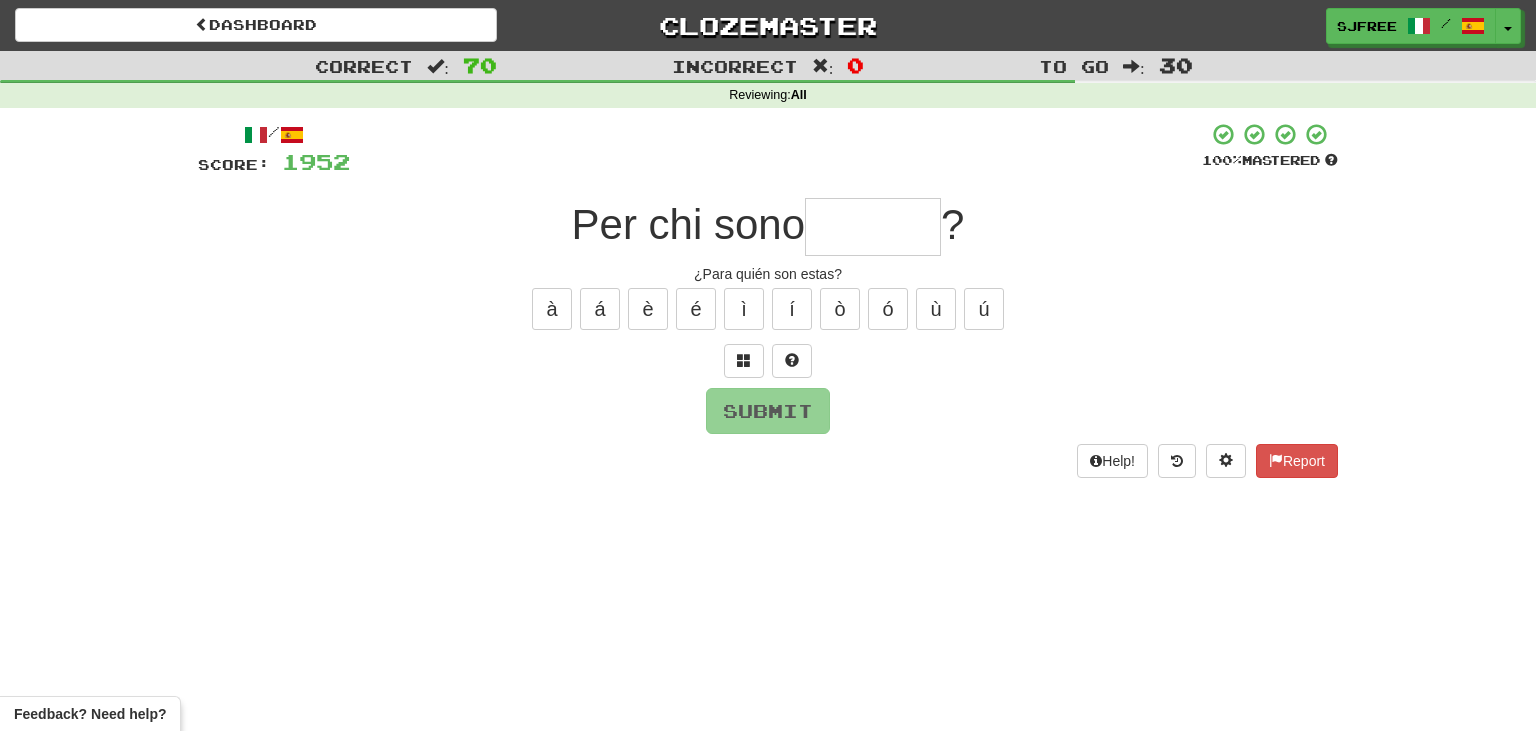 type on "*" 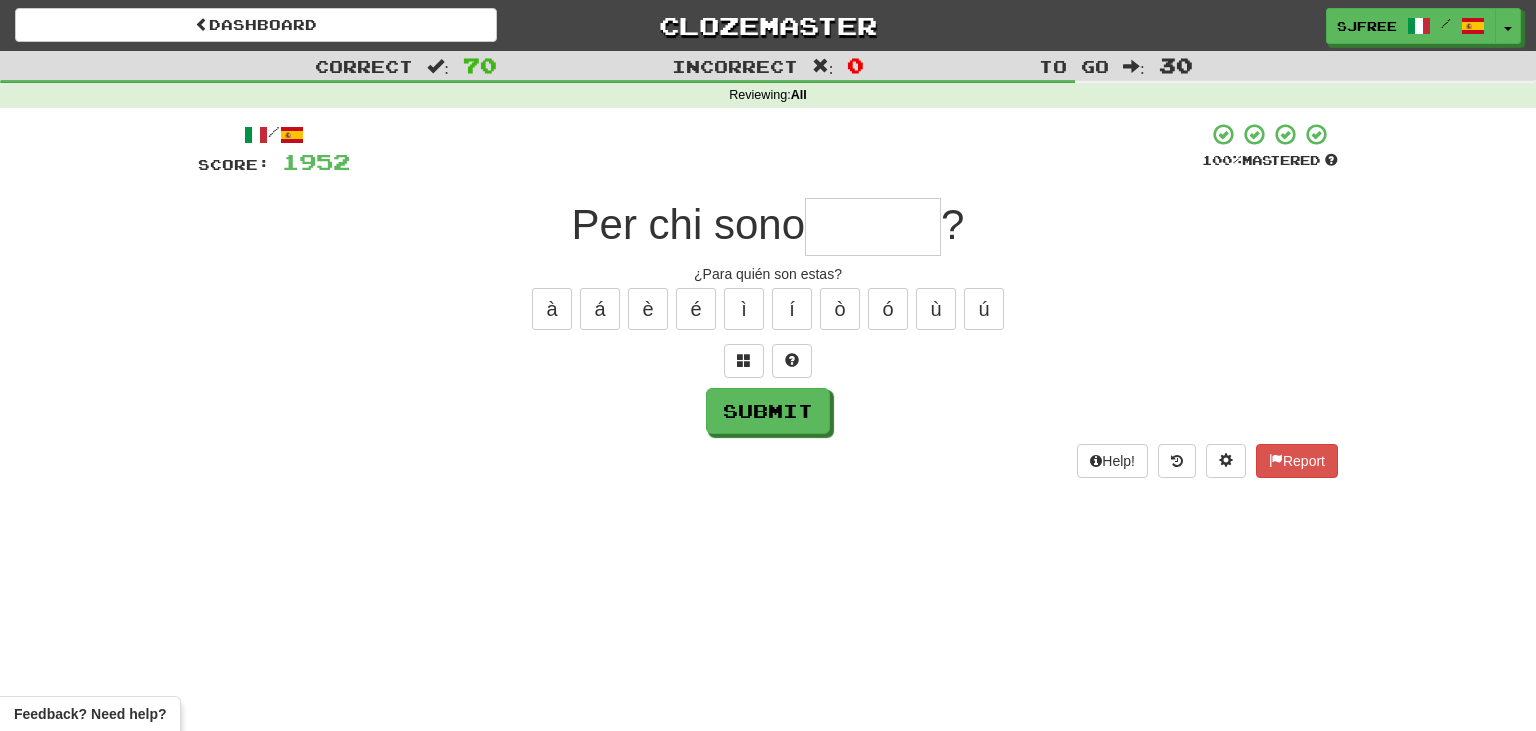 type on "*" 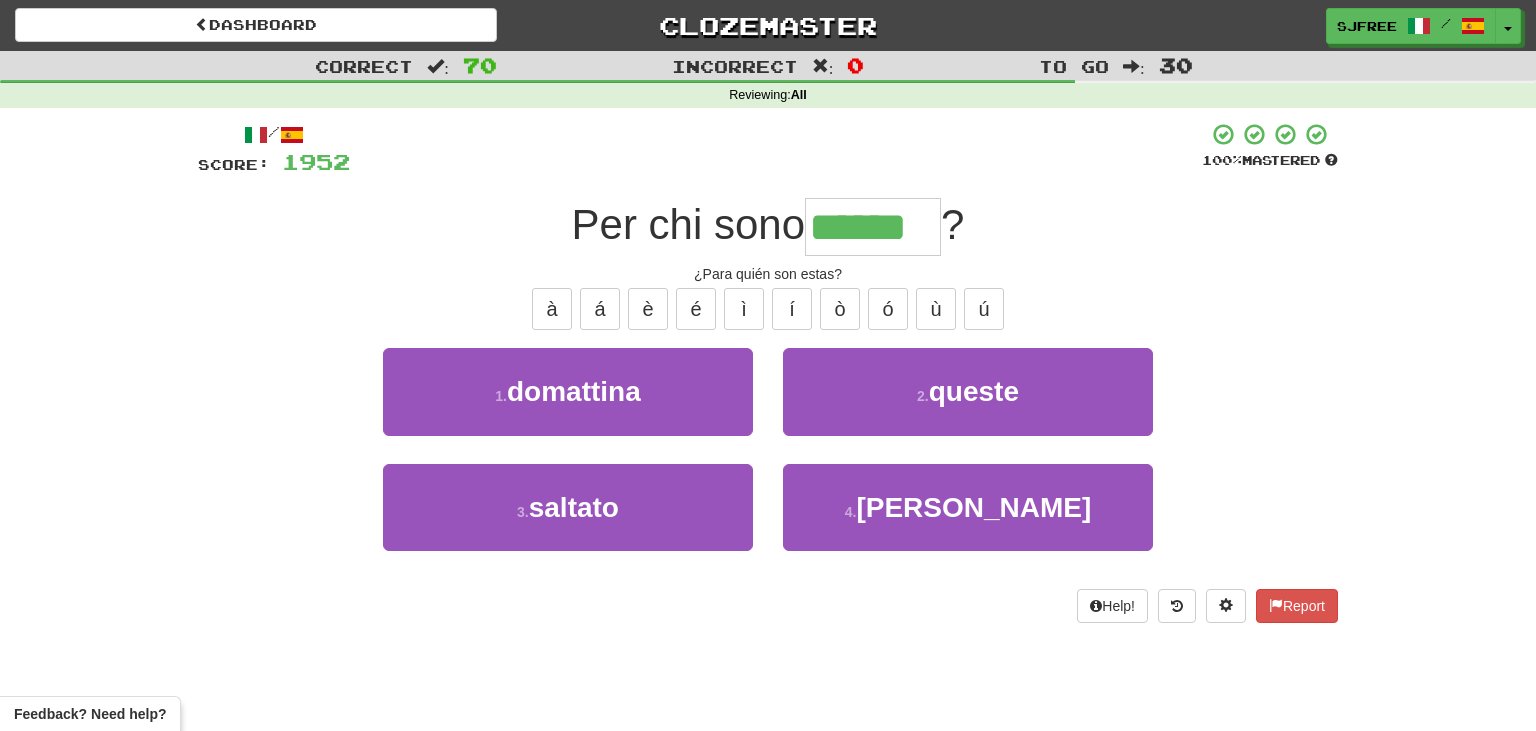 type on "******" 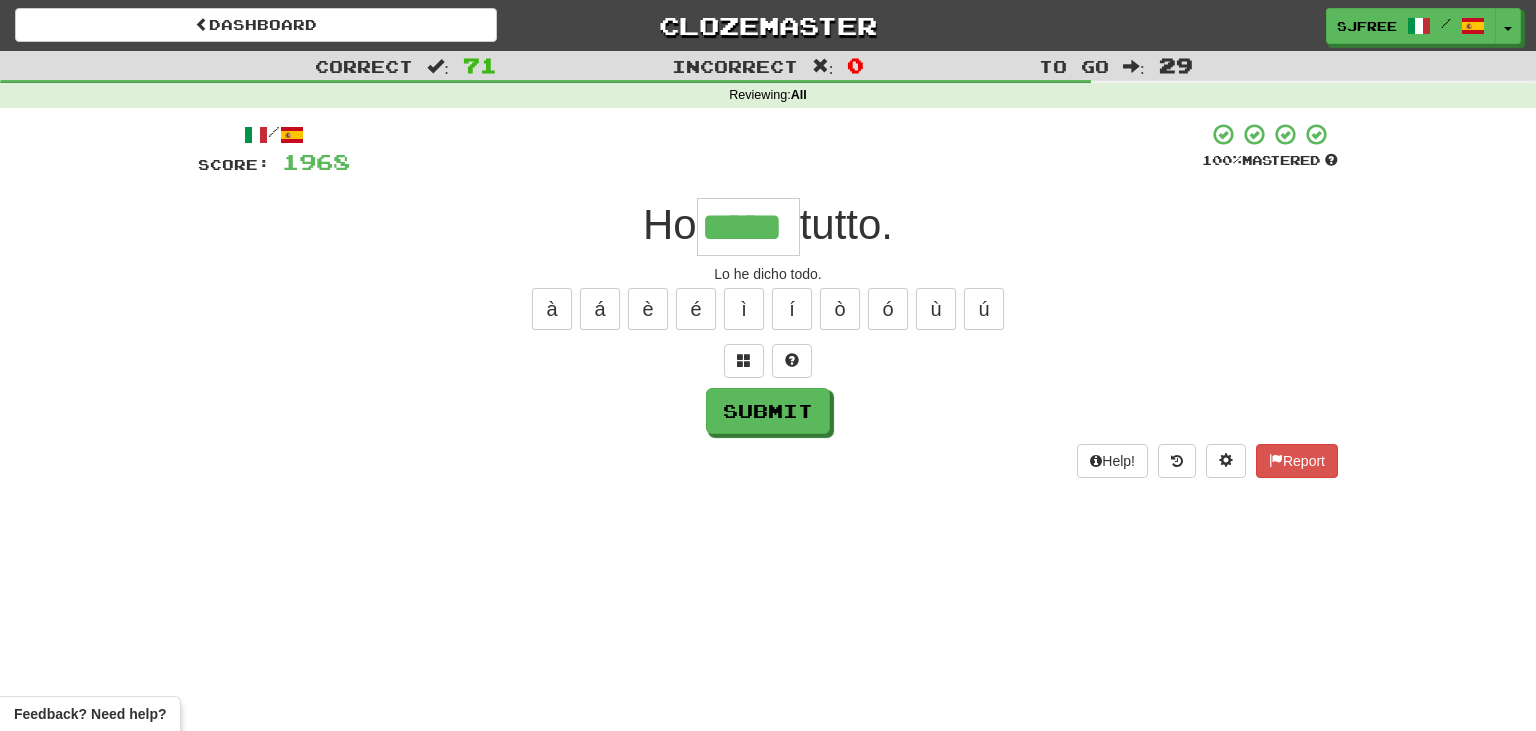 type on "*****" 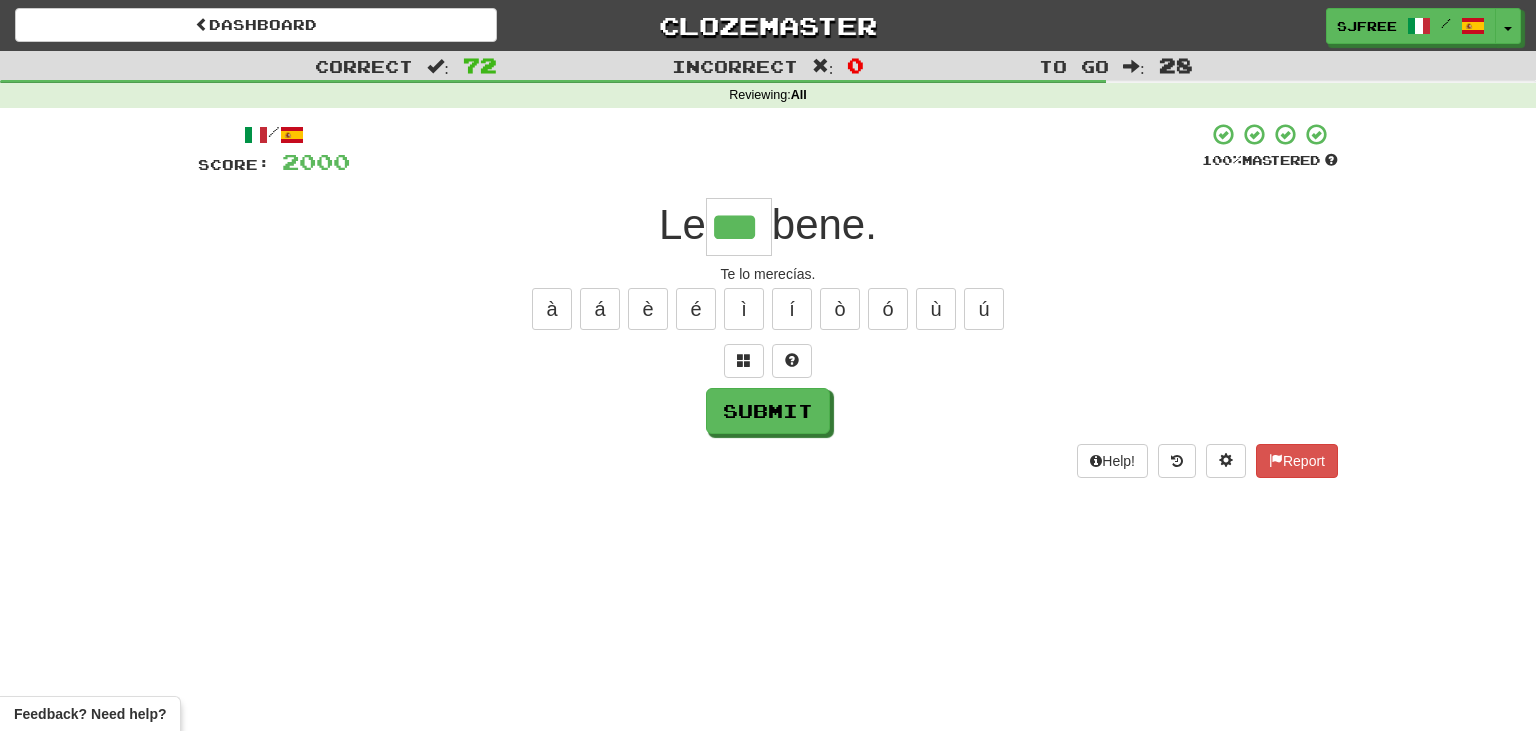type on "***" 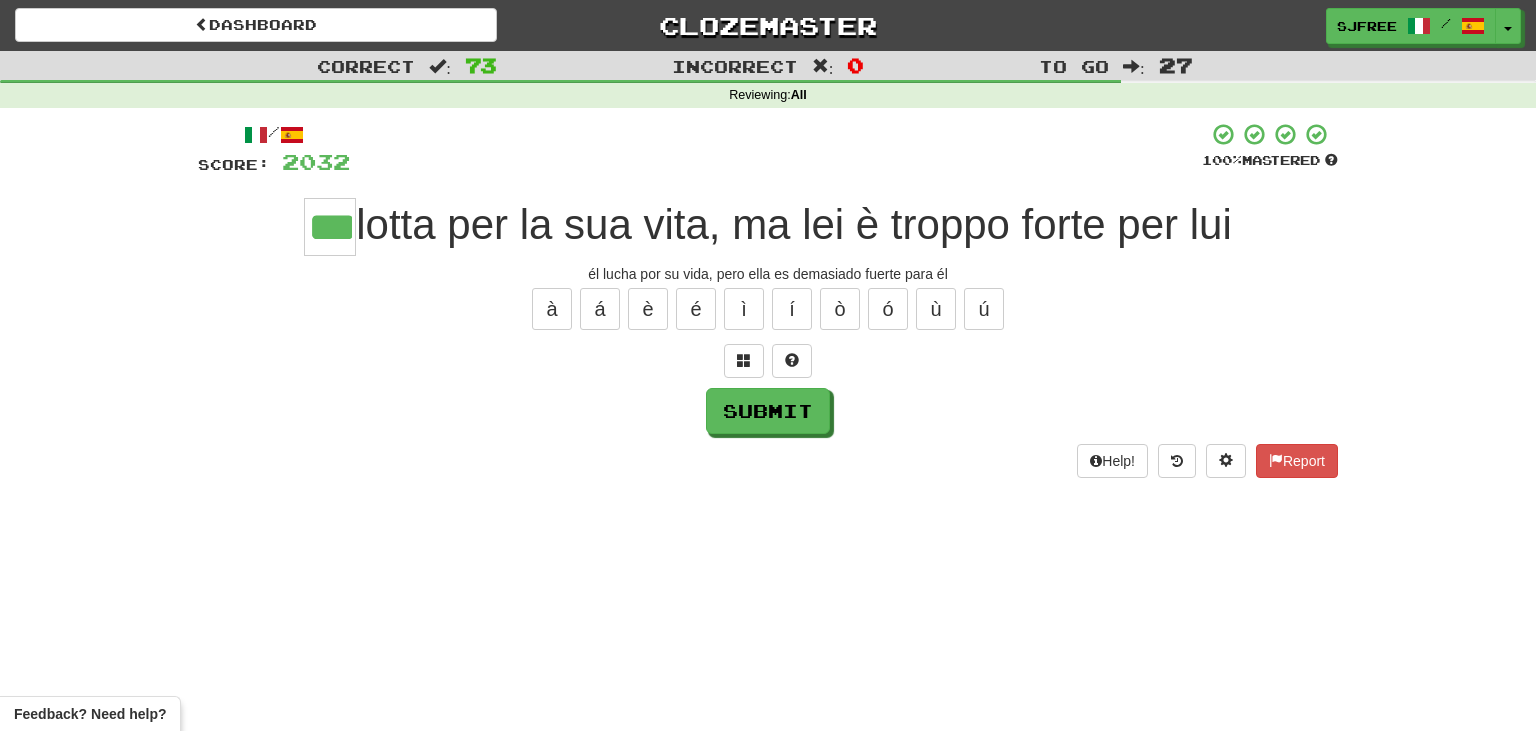 type on "***" 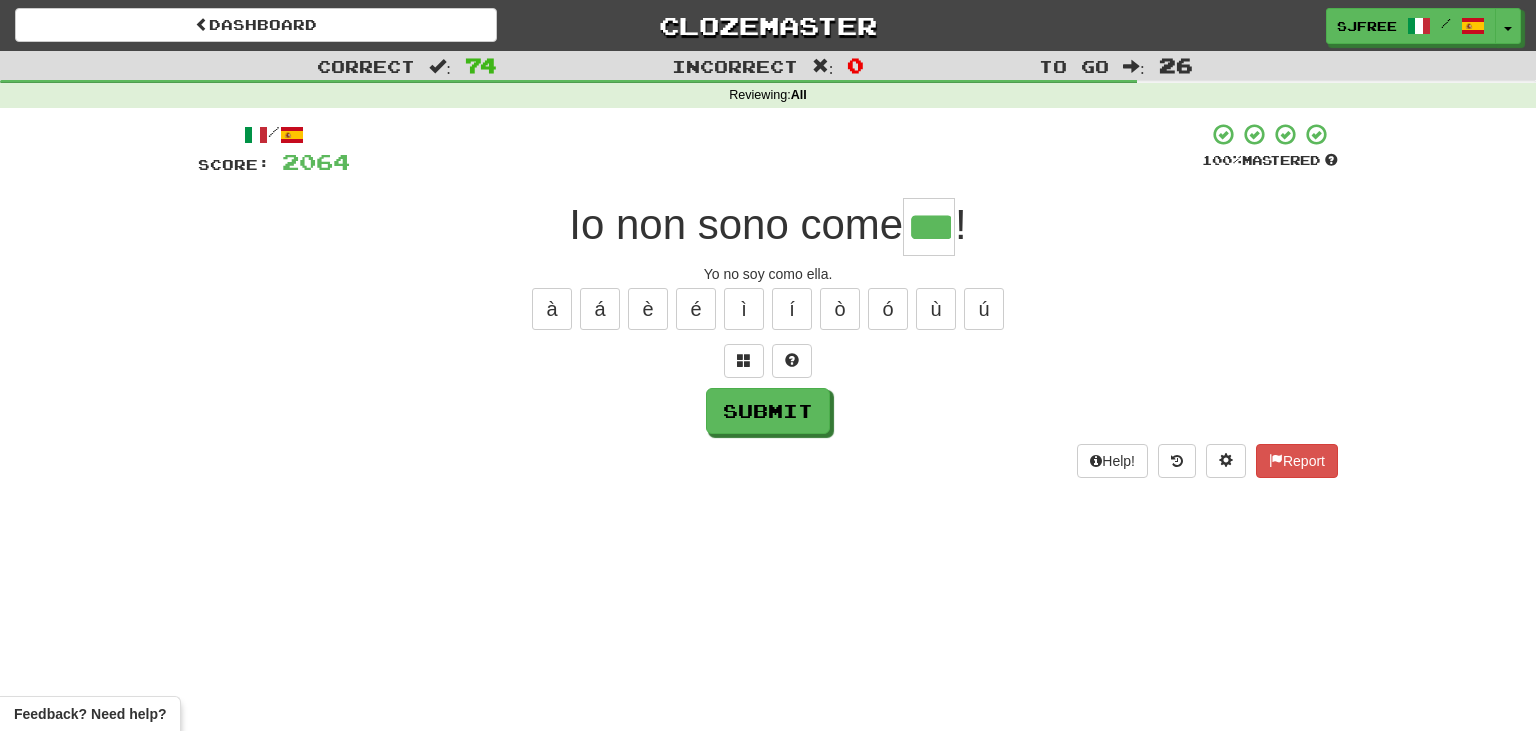 type on "***" 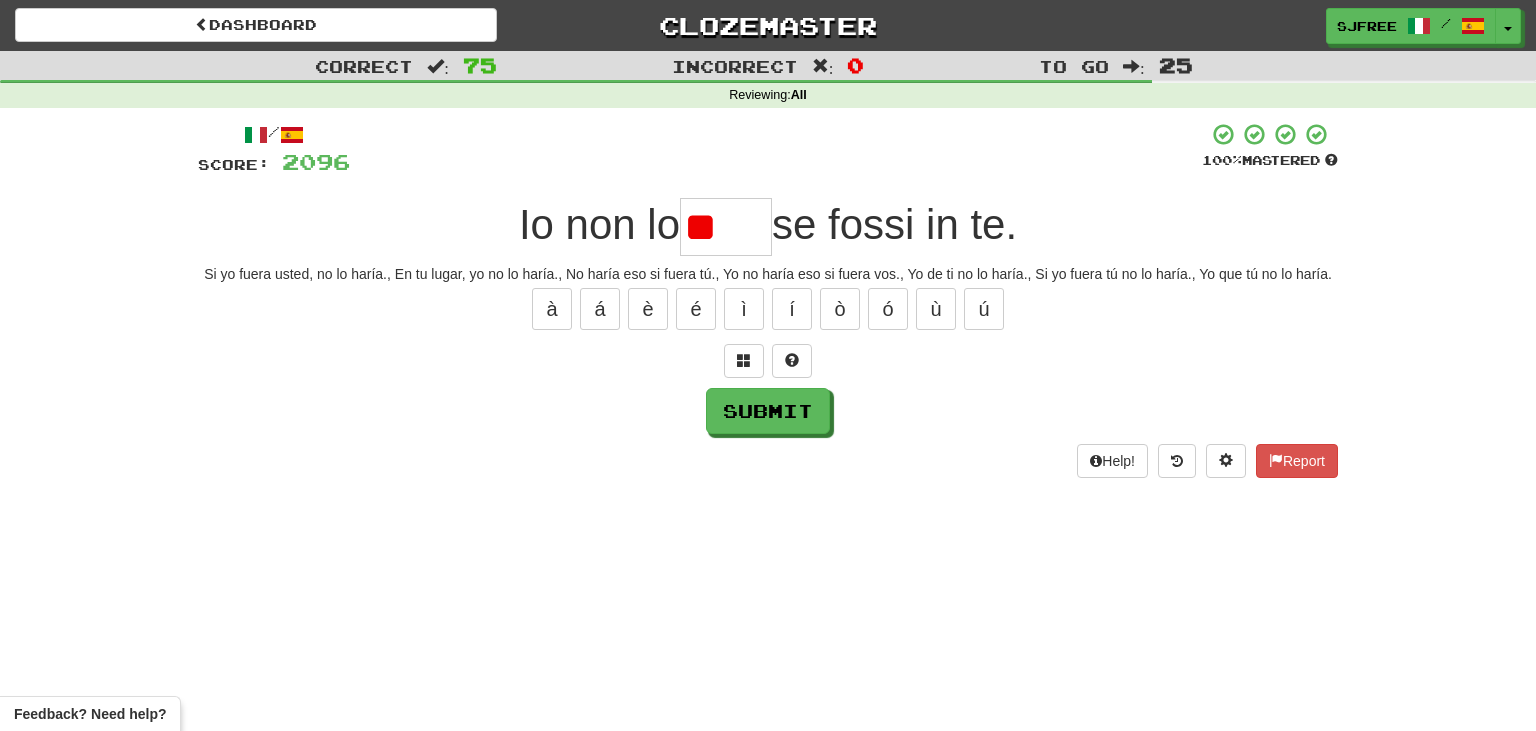 type on "*" 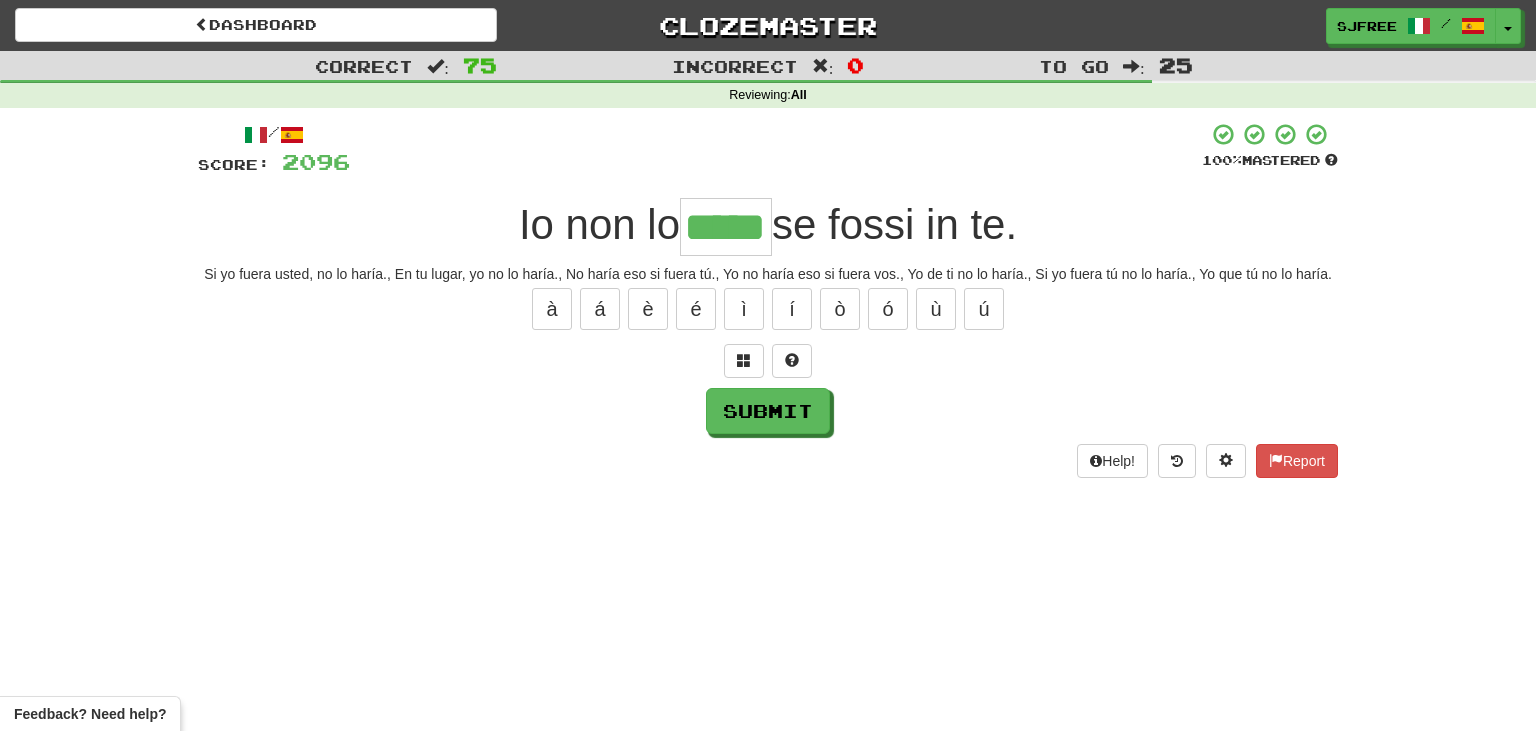 type on "*****" 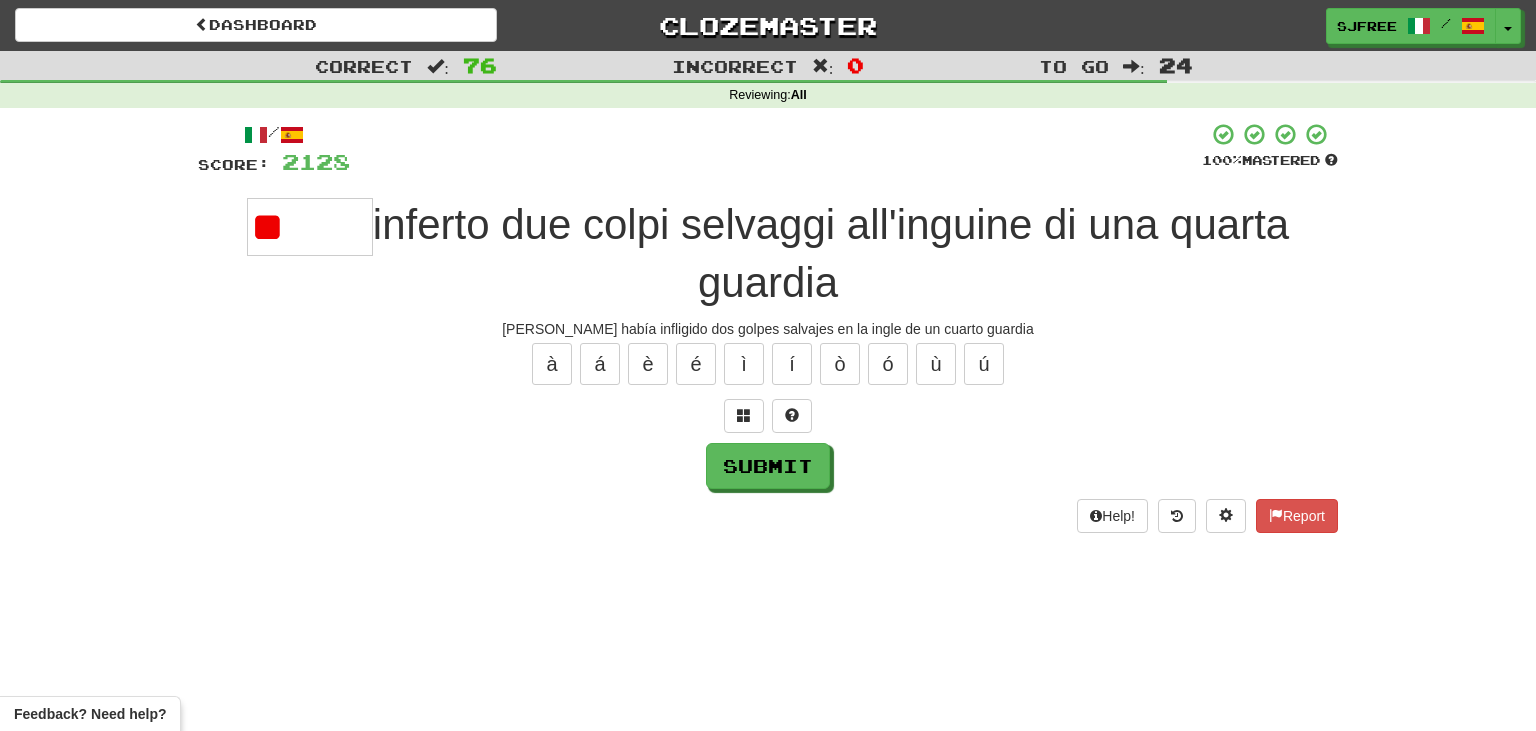 type on "*" 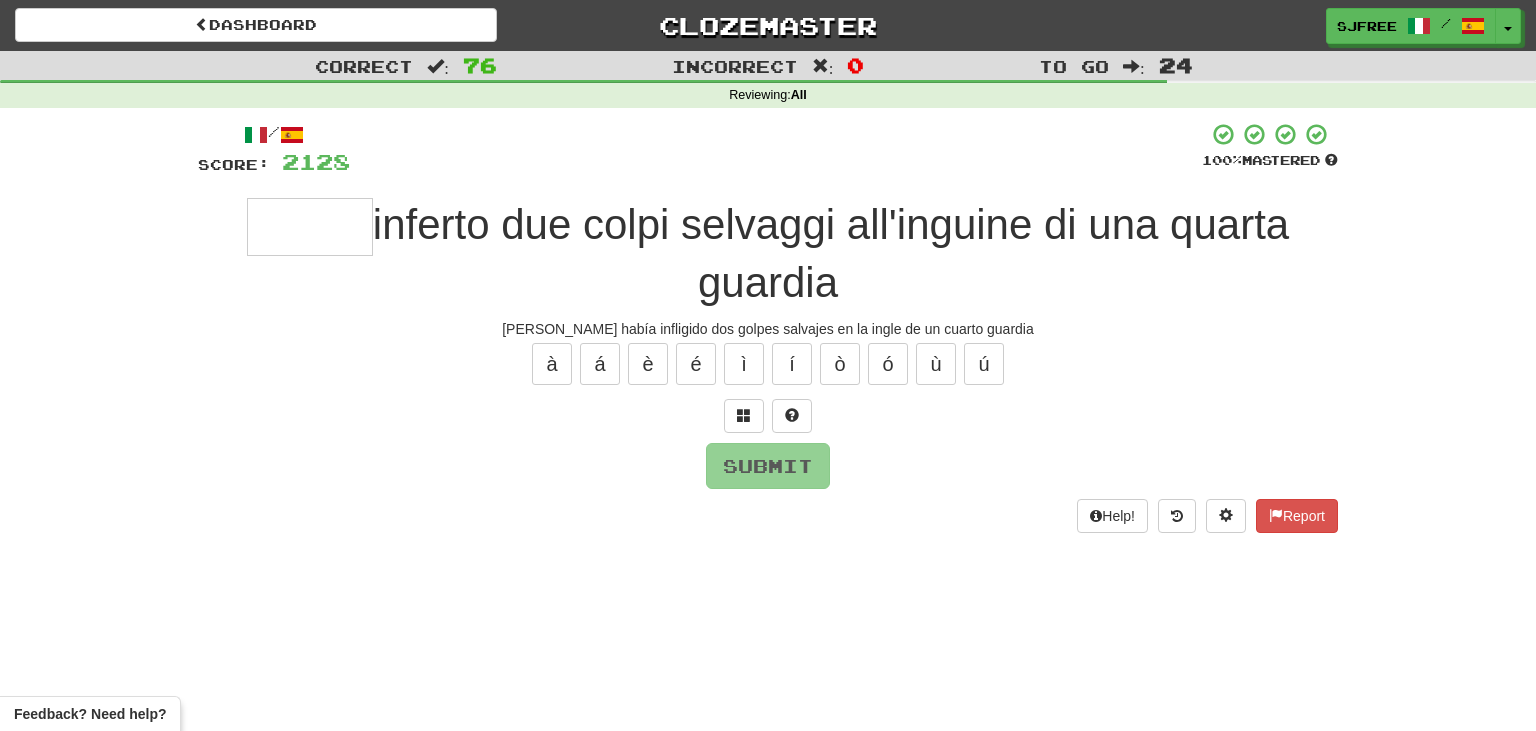type on "*" 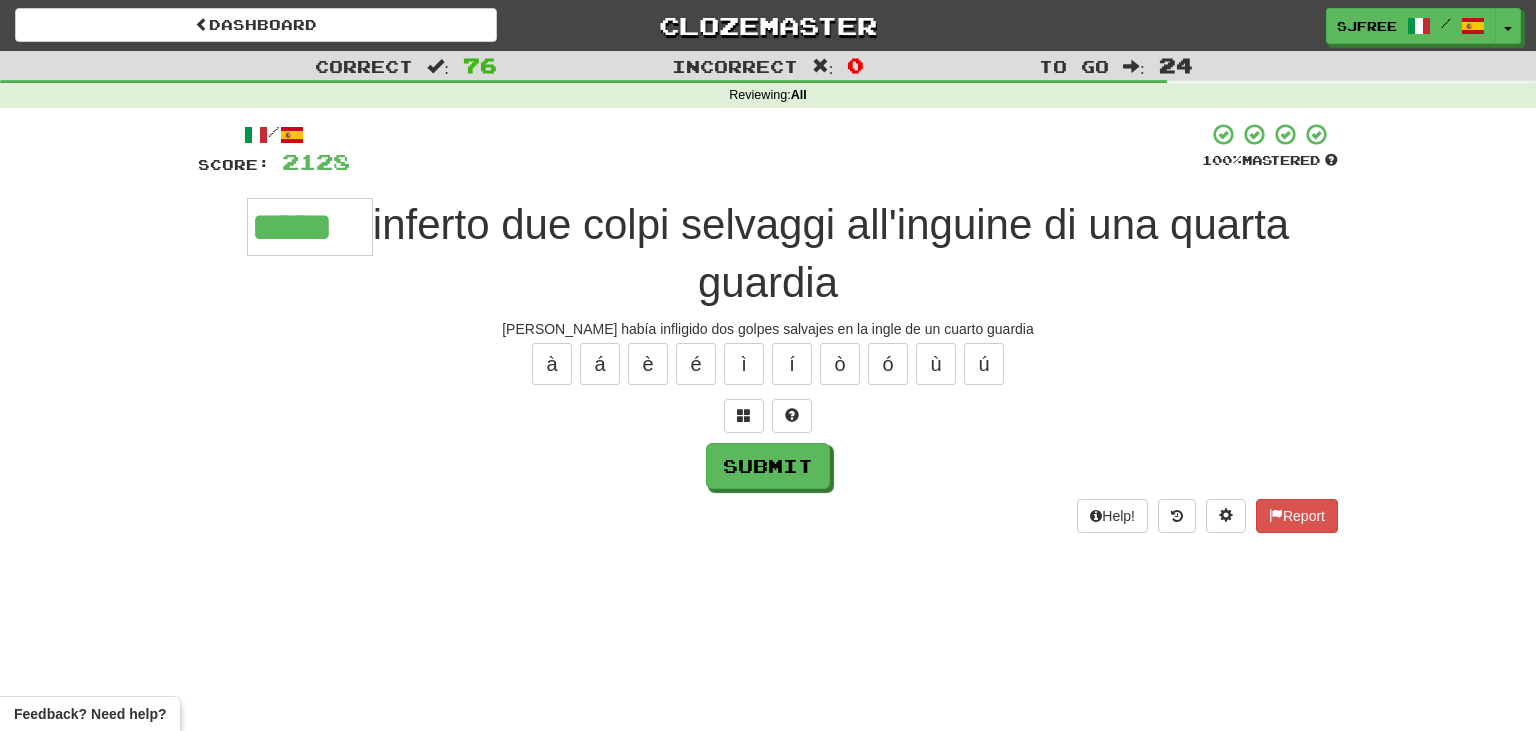 type on "*****" 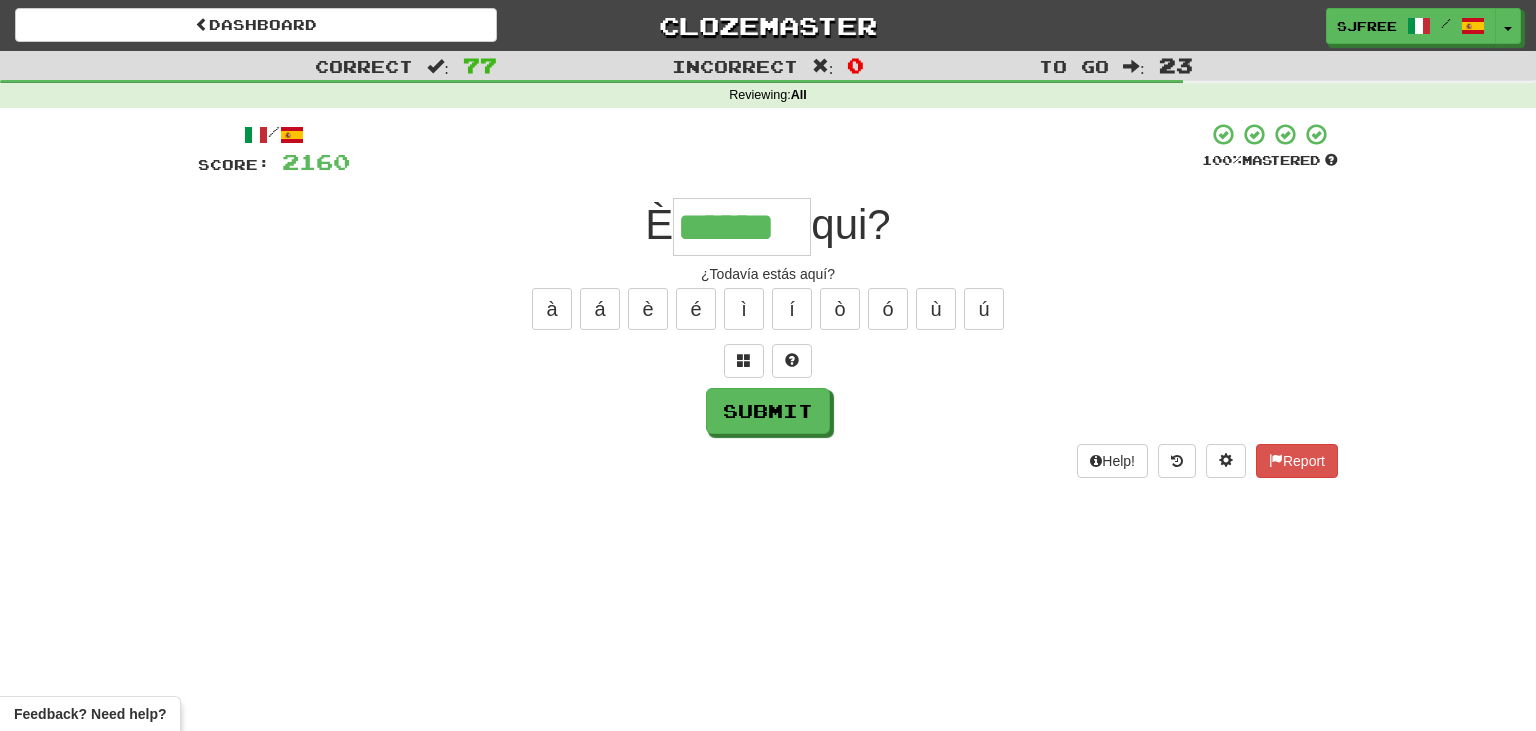 type on "******" 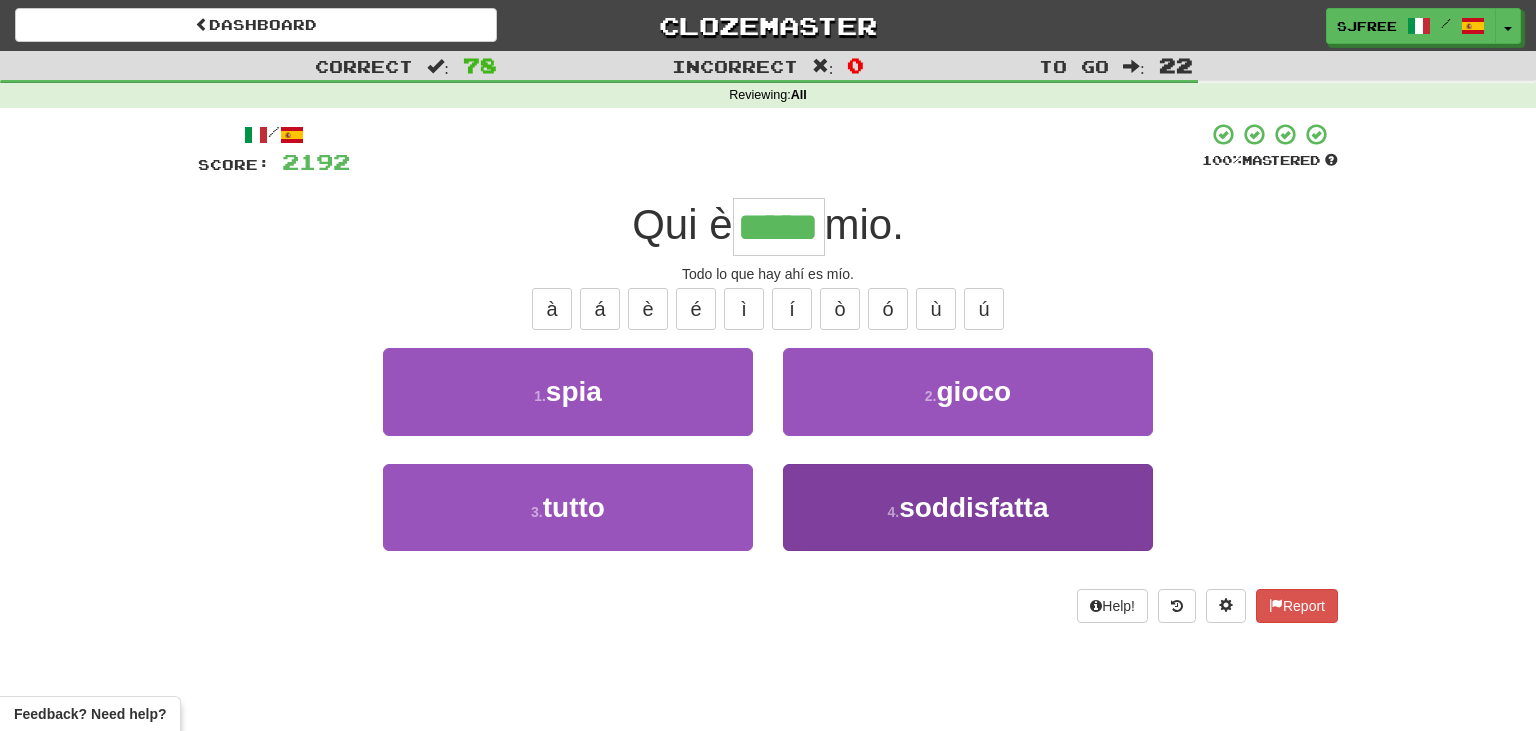 type on "*****" 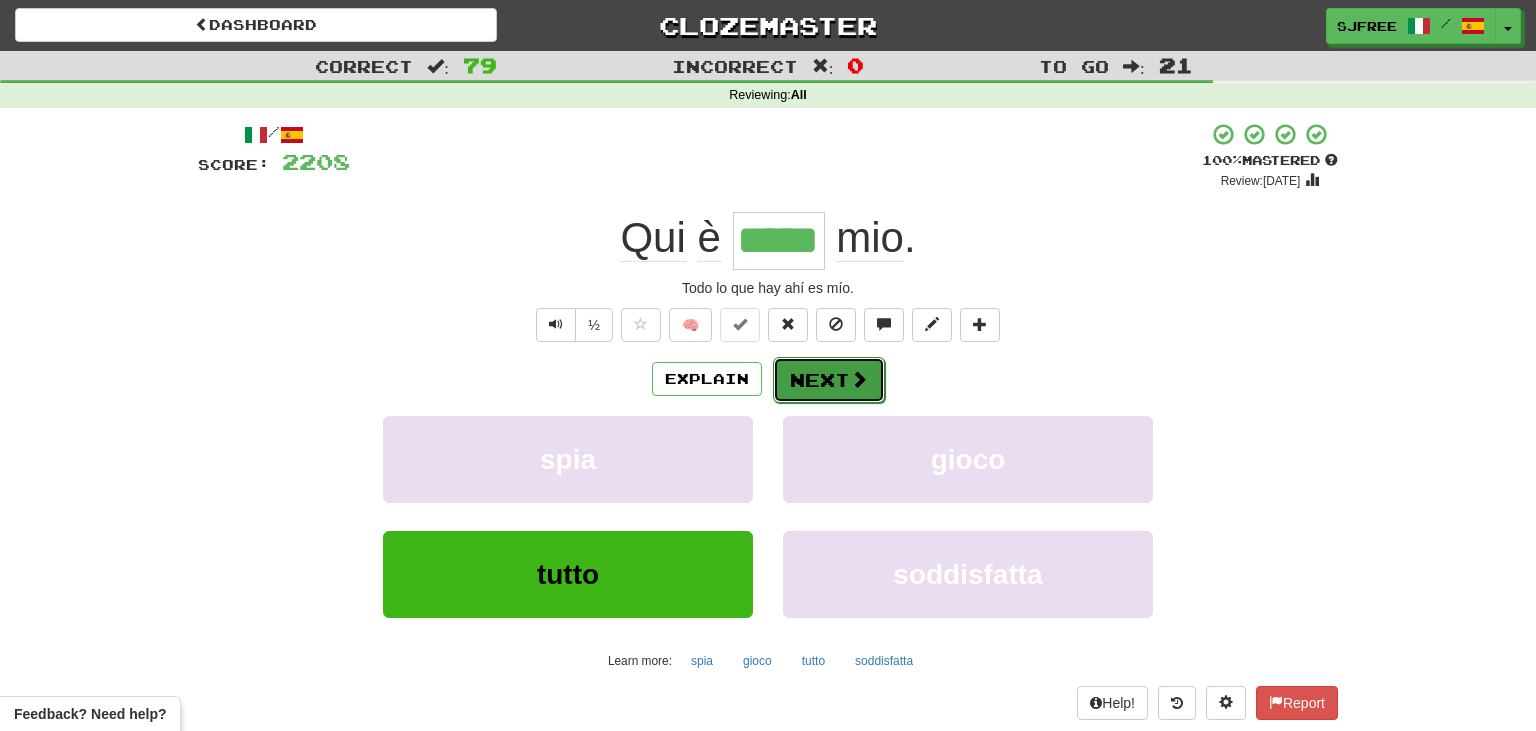 click on "Next" at bounding box center (829, 380) 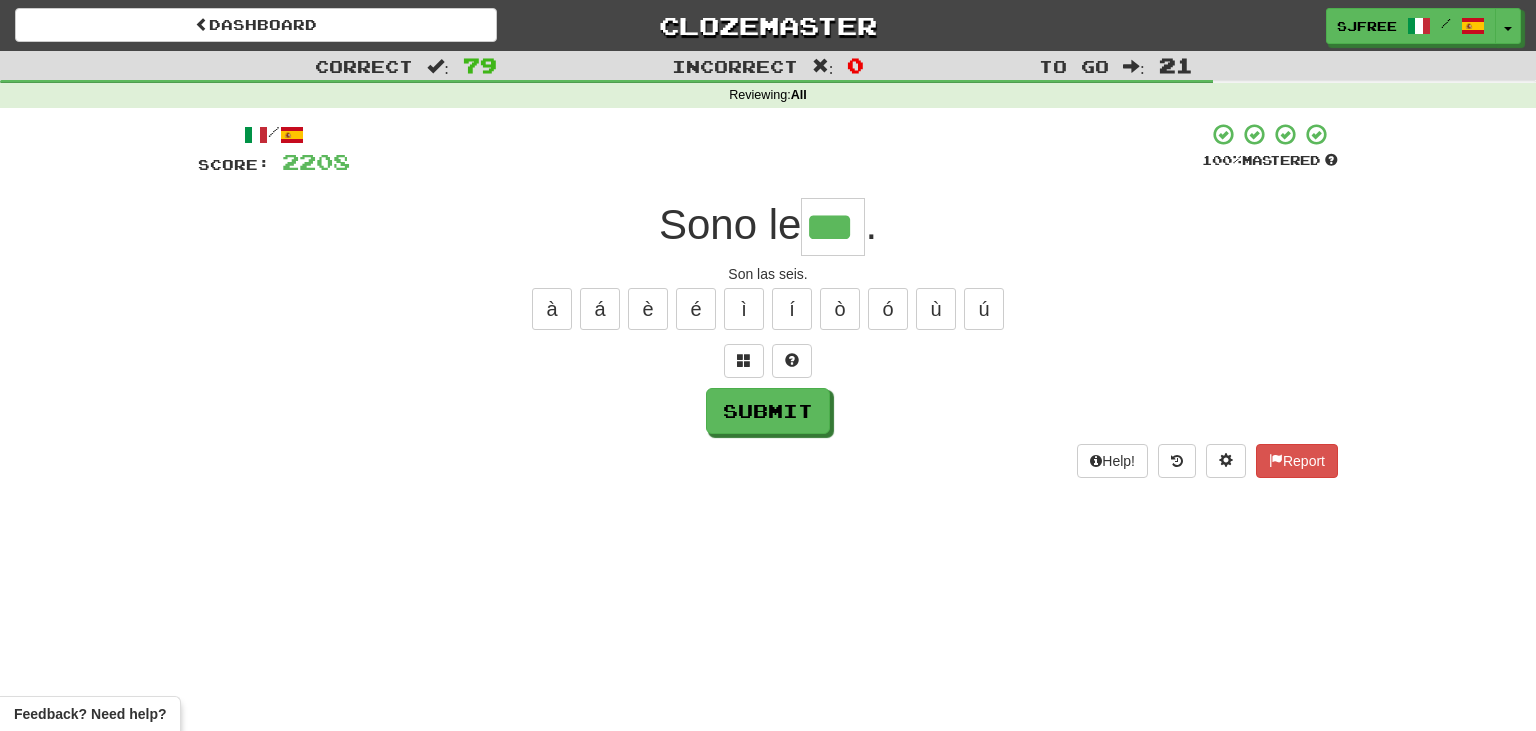 type on "***" 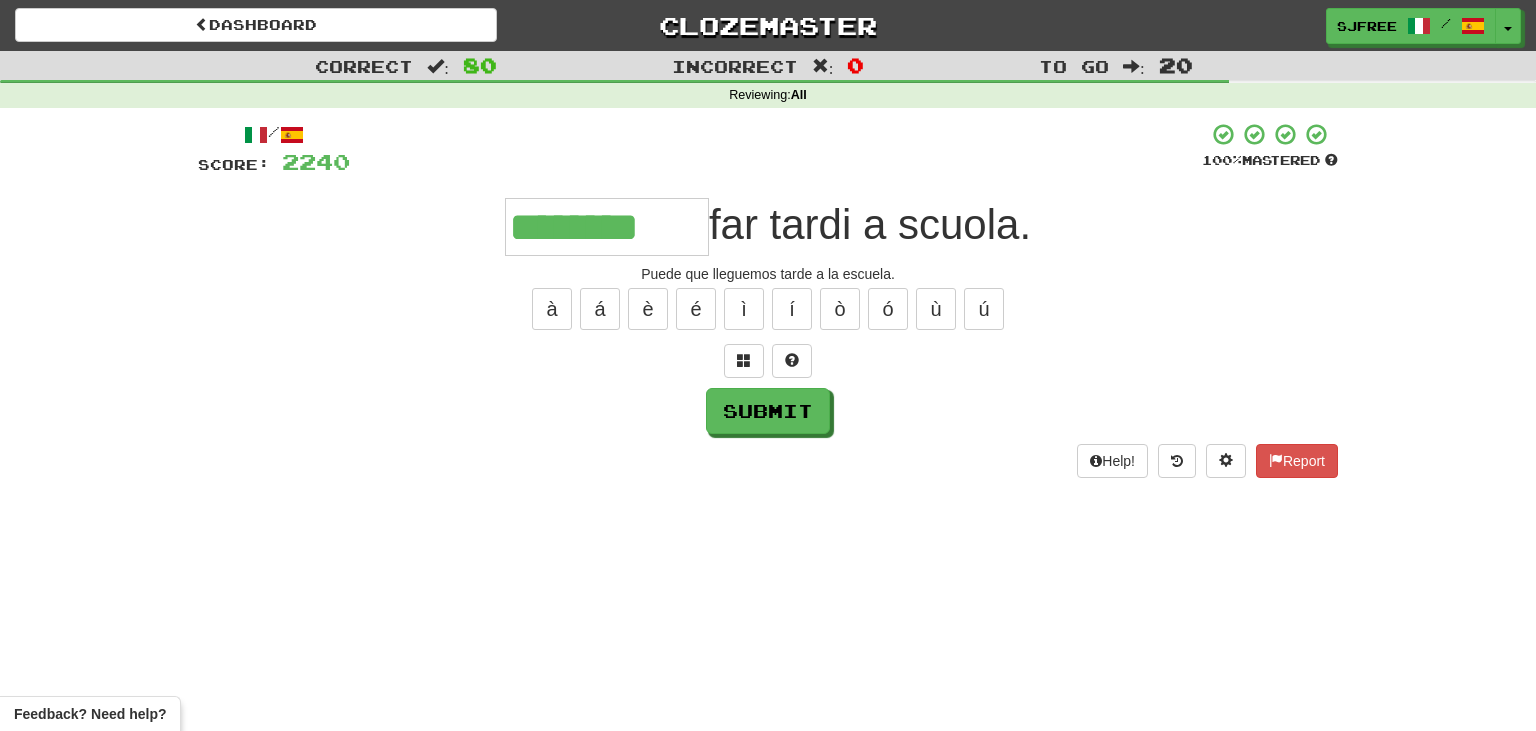 type on "********" 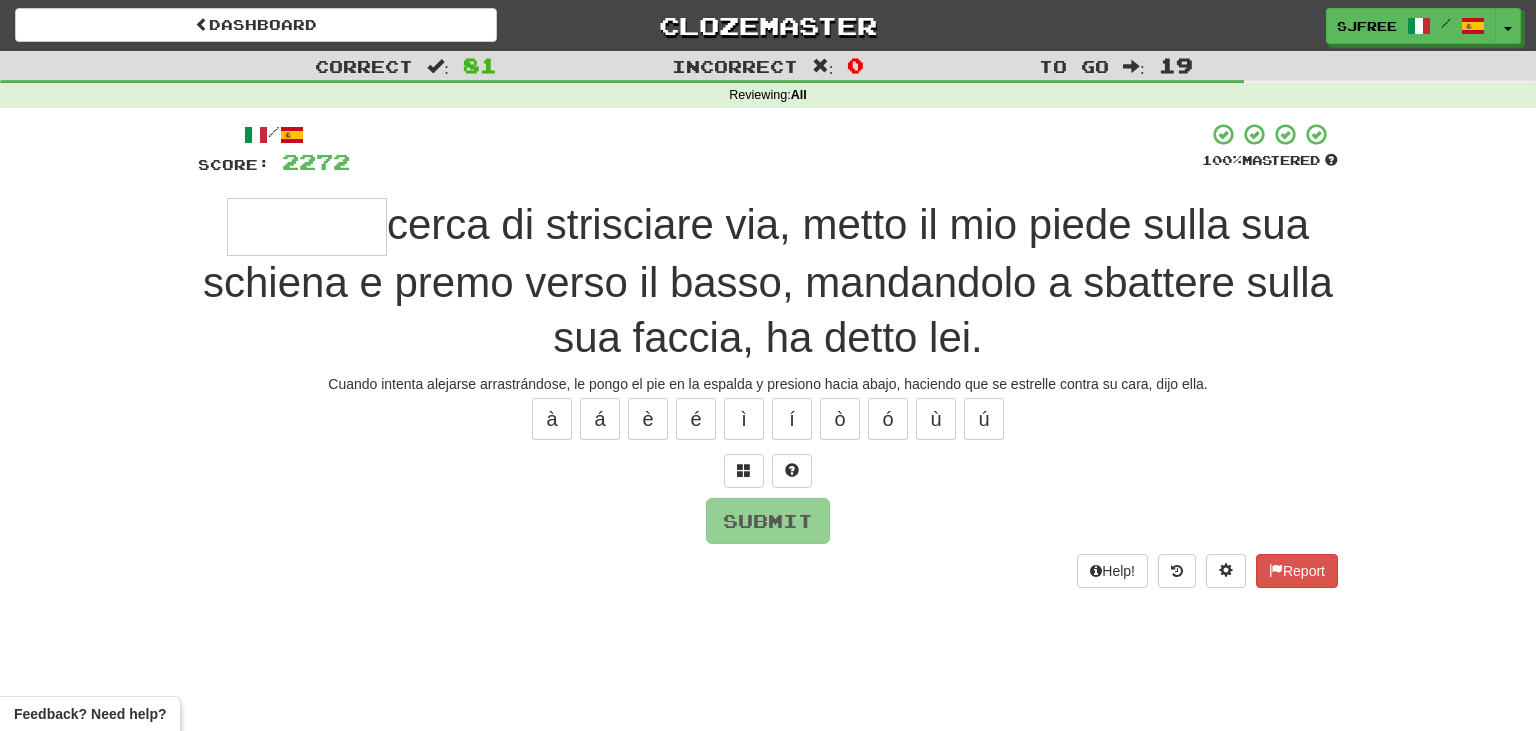 type on "*" 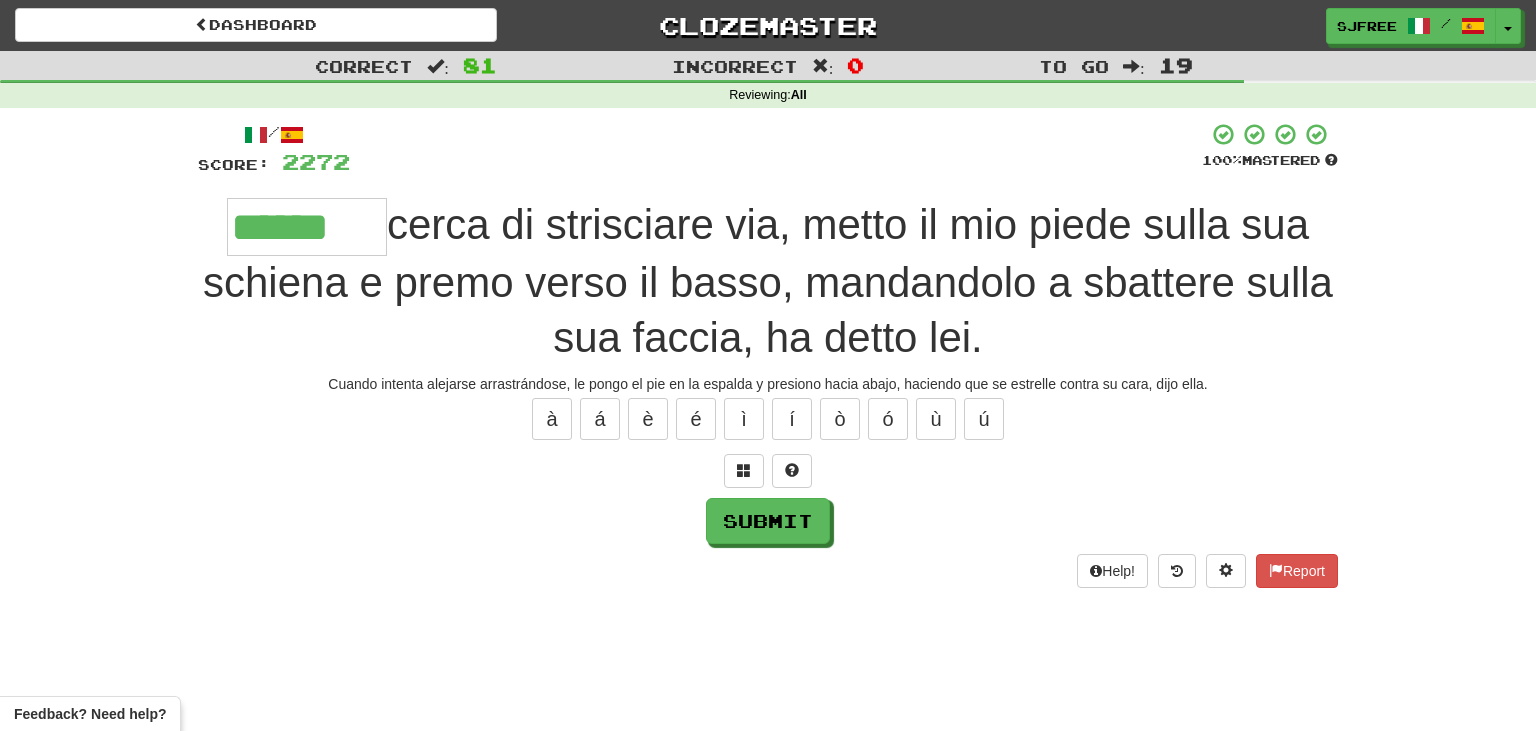 type on "******" 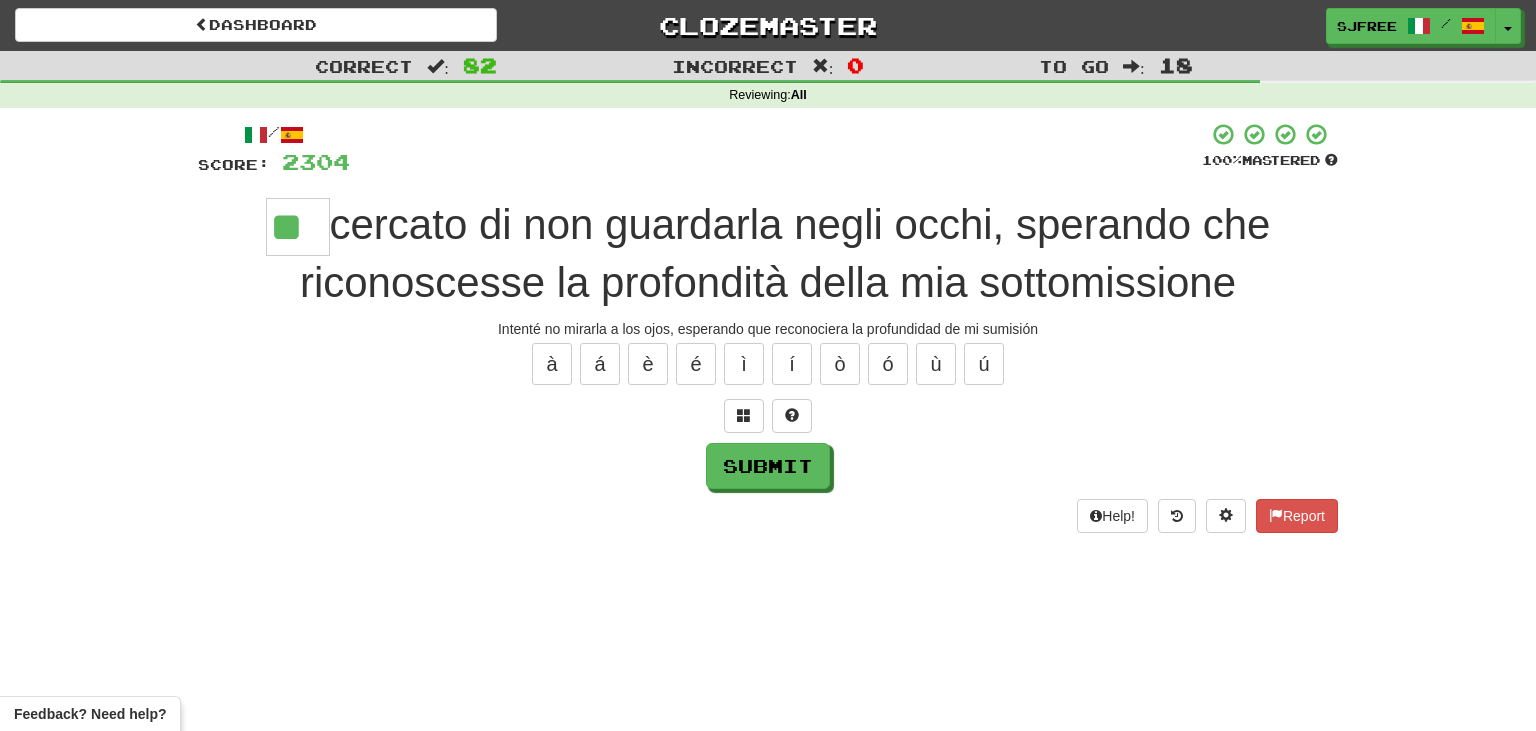 type on "**" 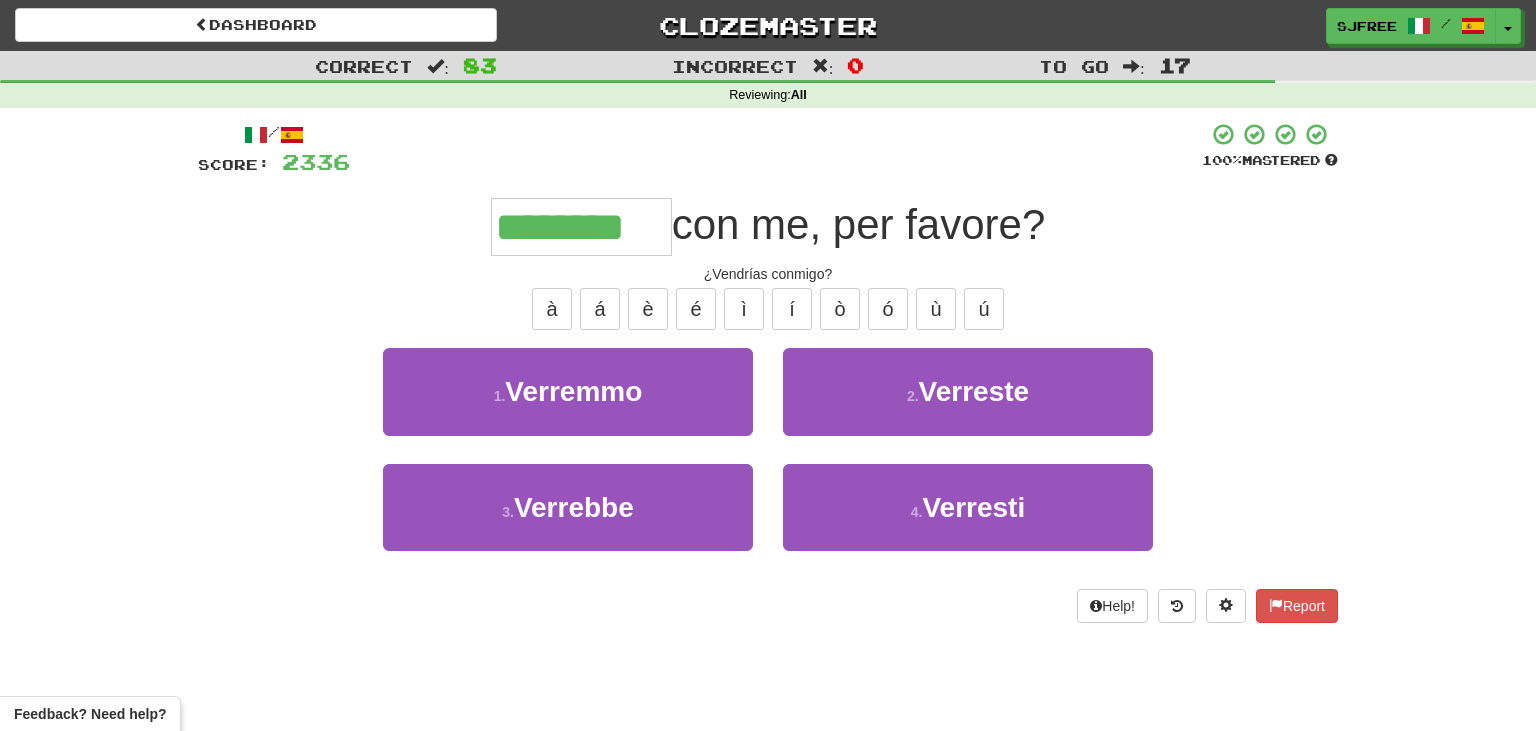 type on "********" 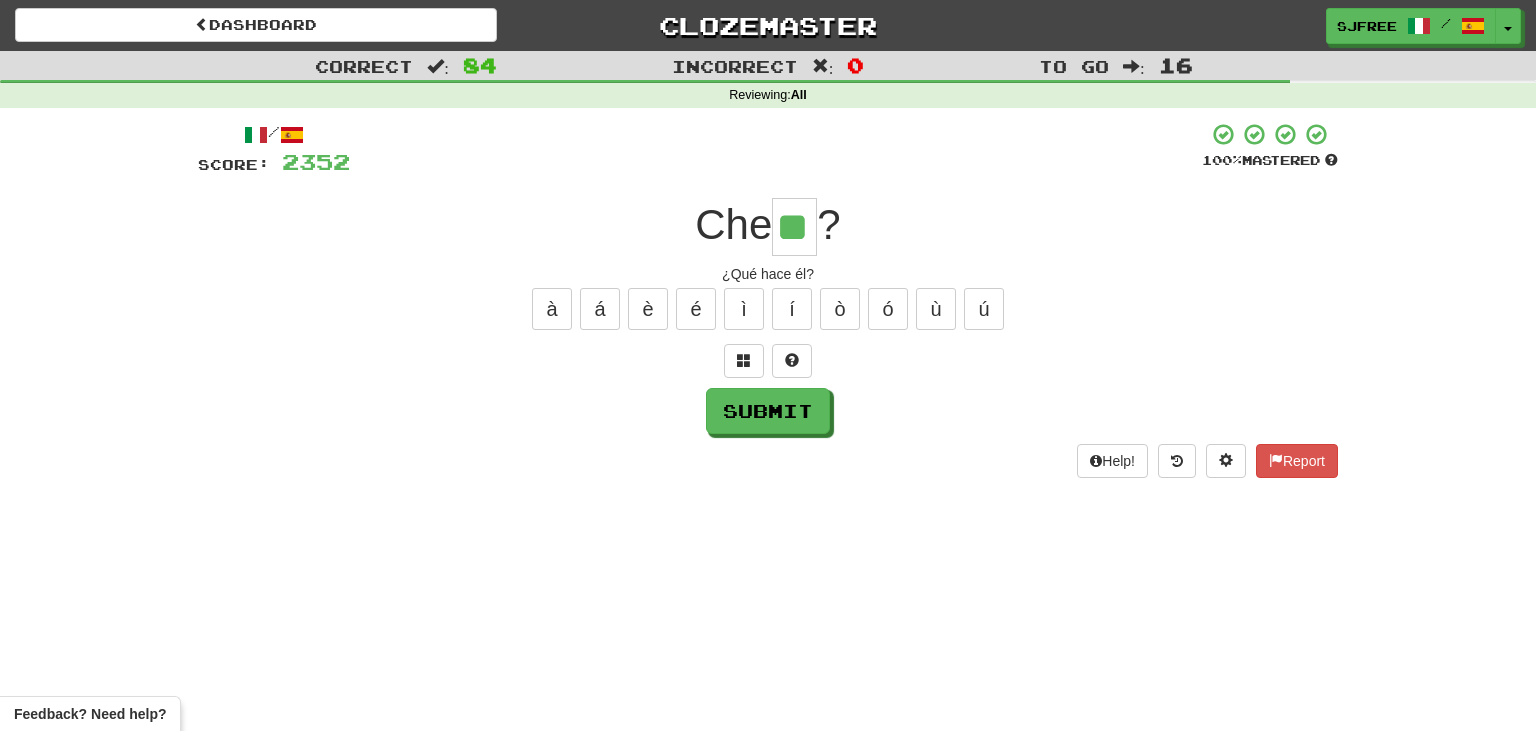type on "**" 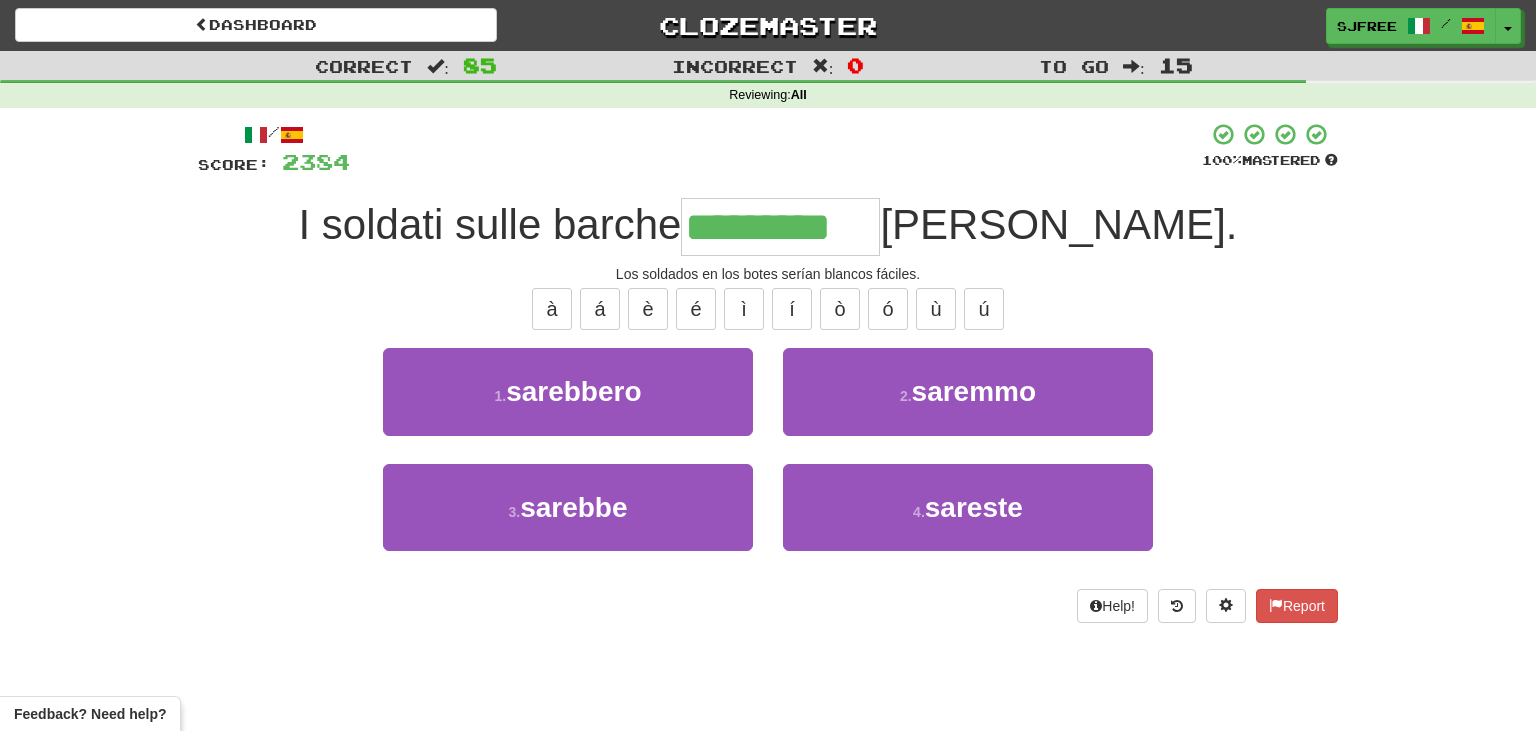 type on "*********" 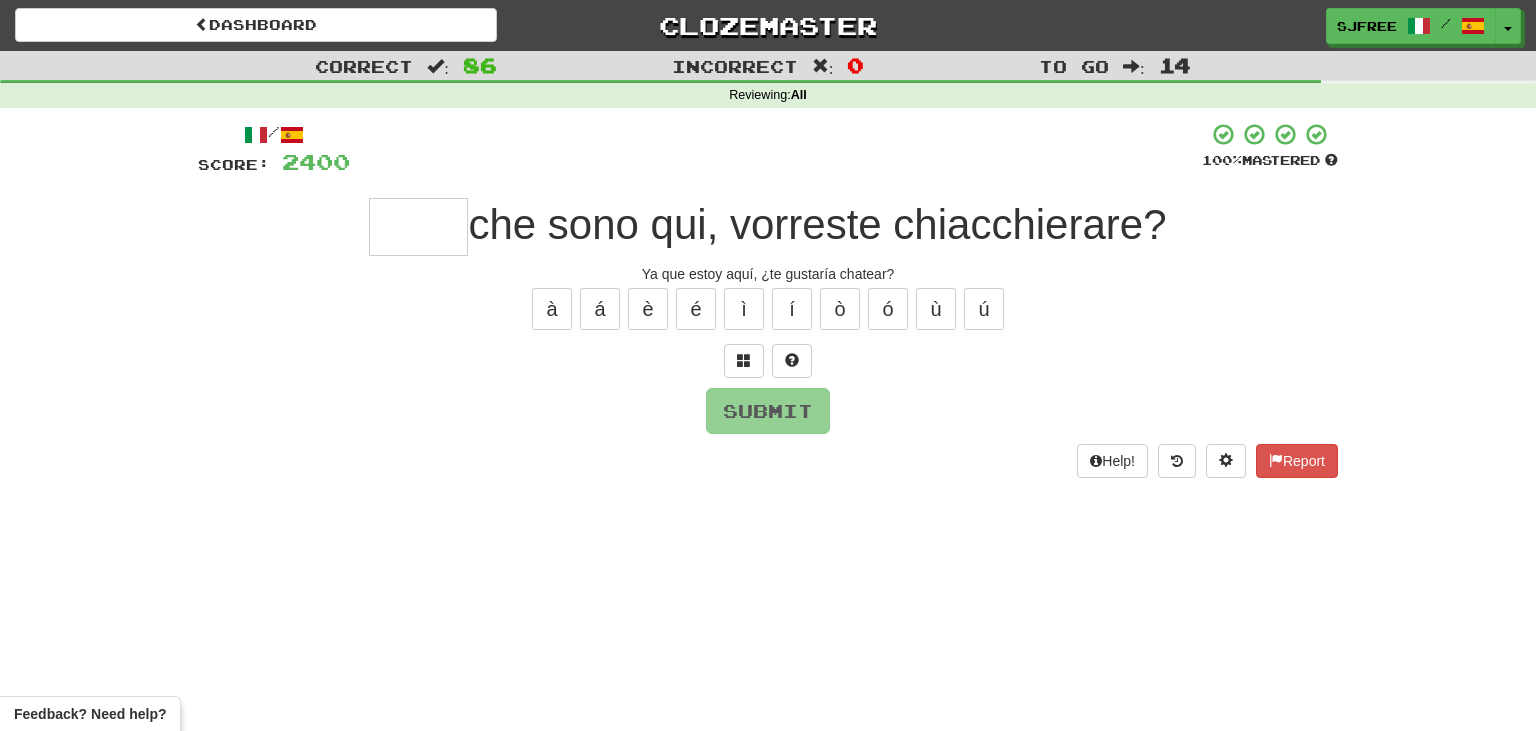 type on "*" 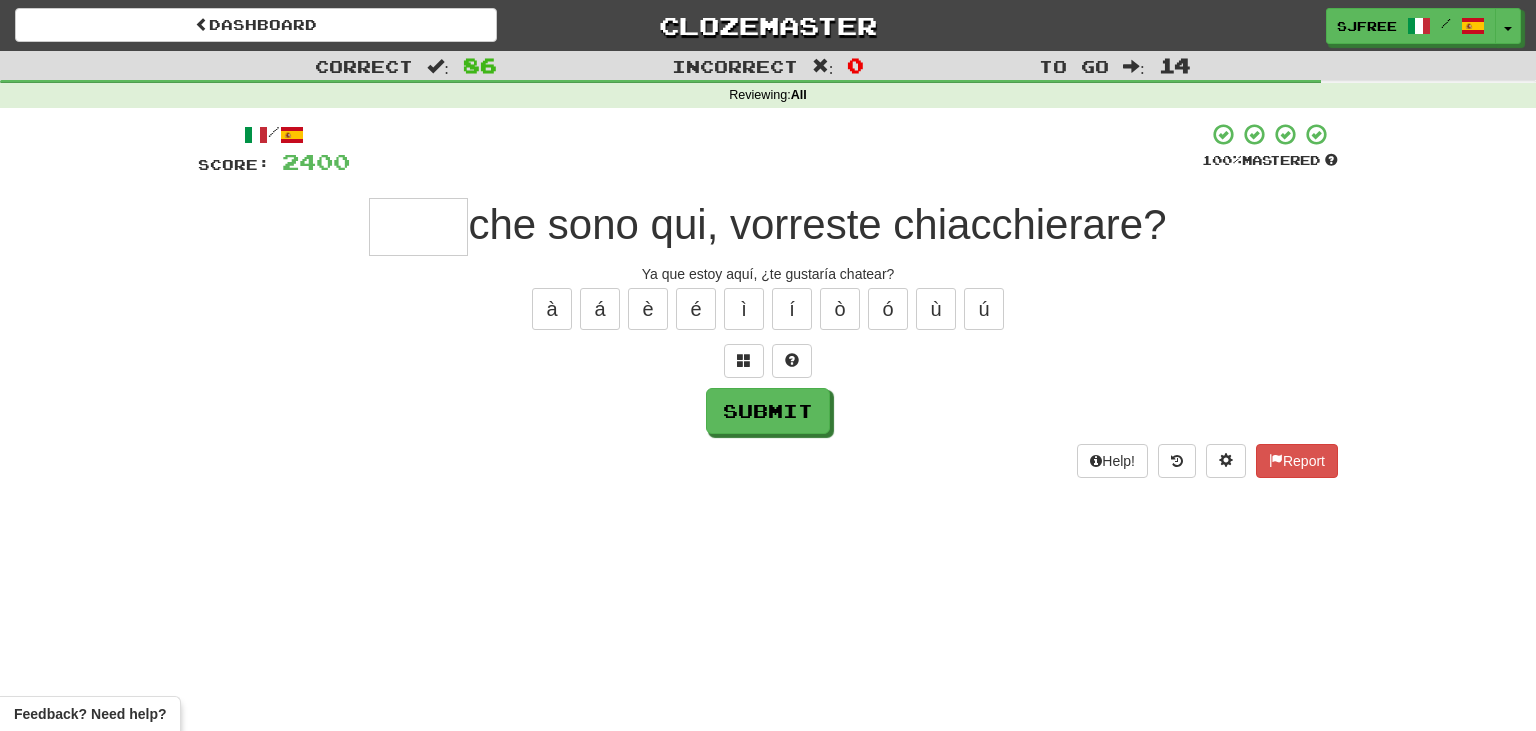 type on "*" 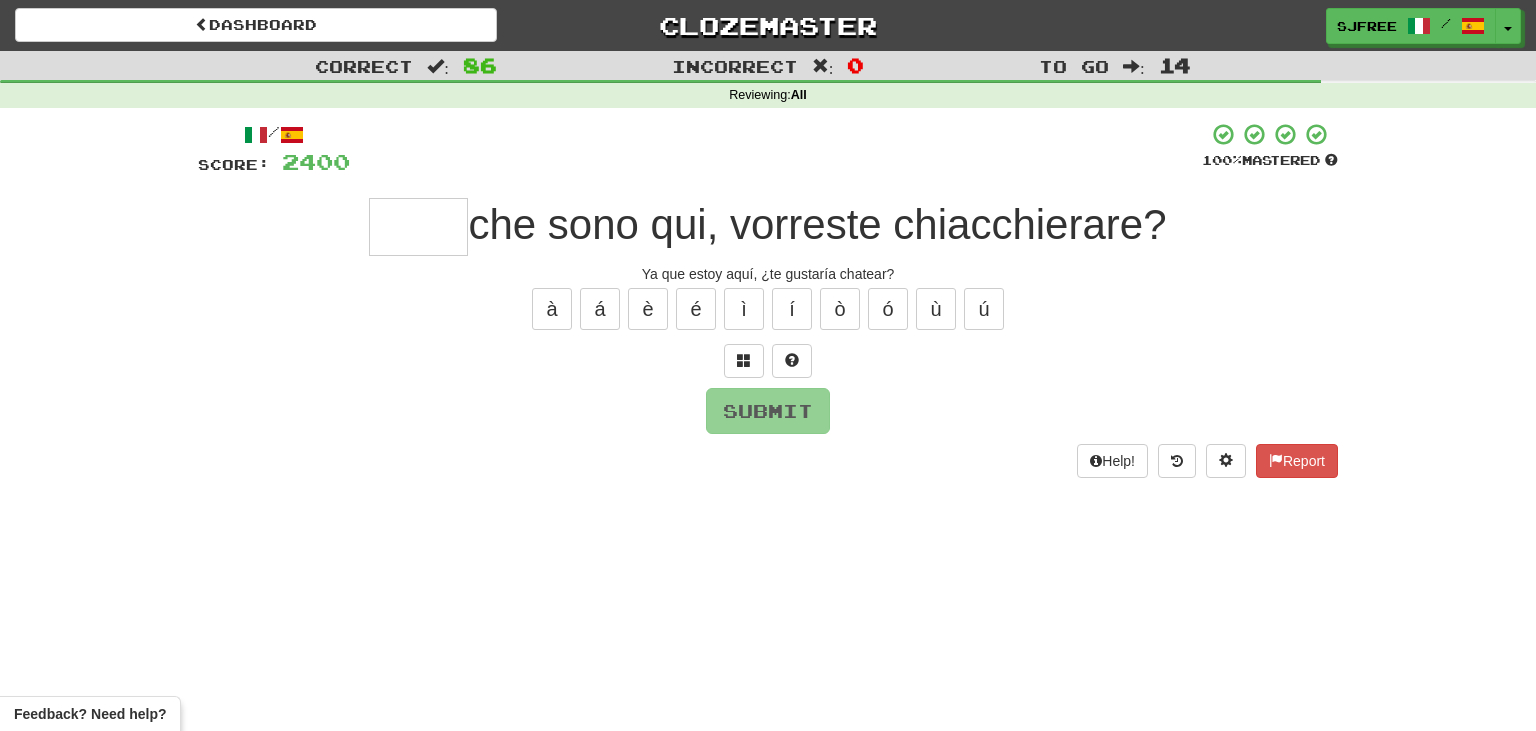 type on "*" 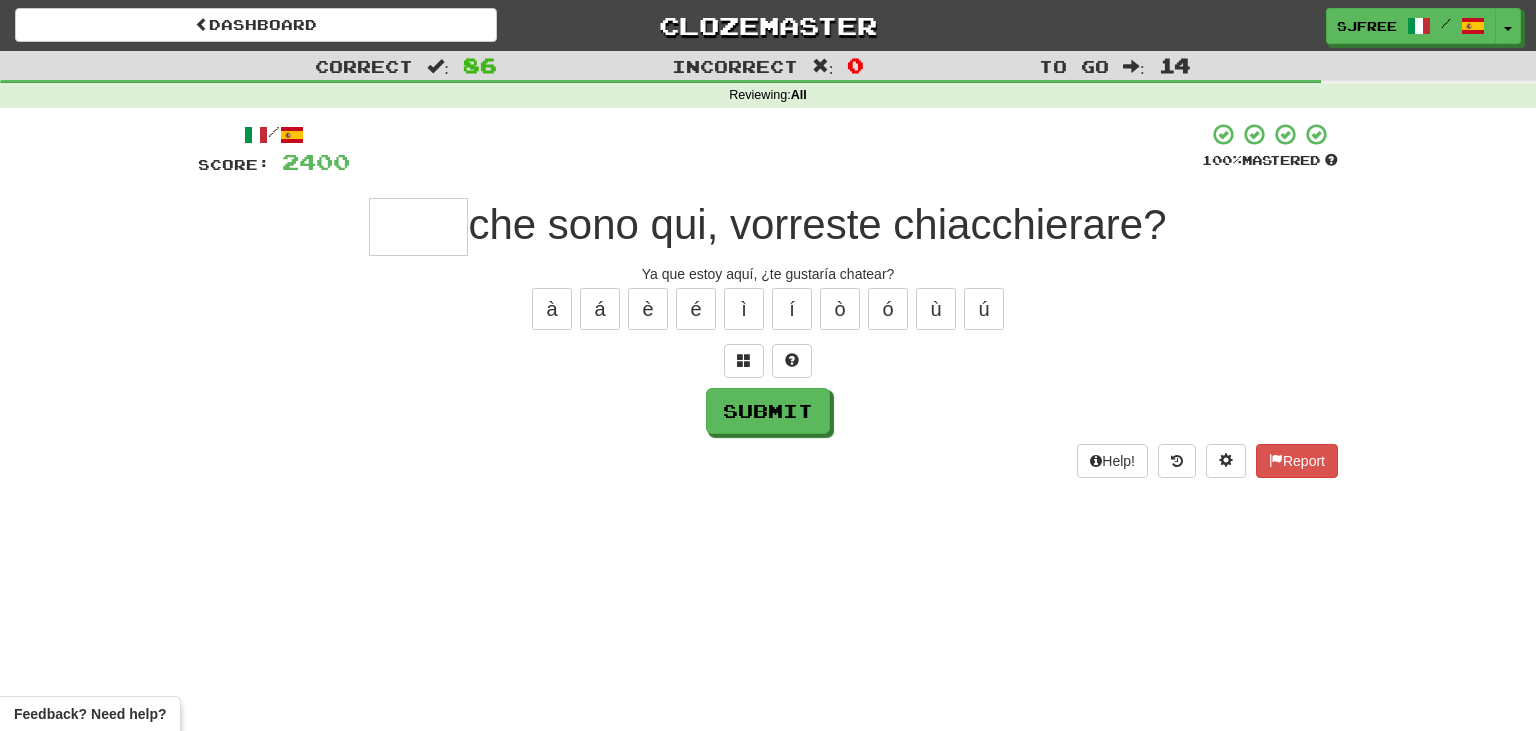 type on "*" 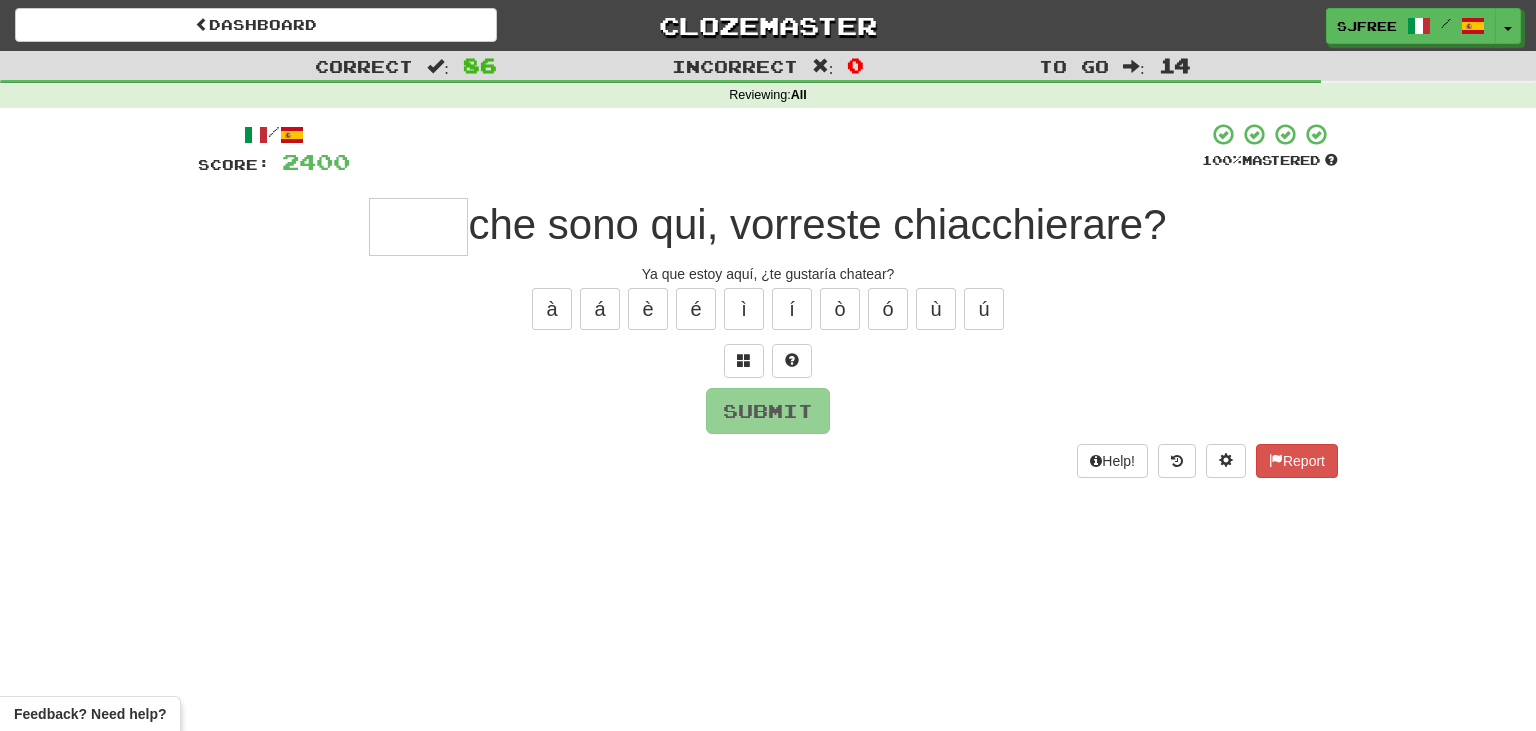 type on "*" 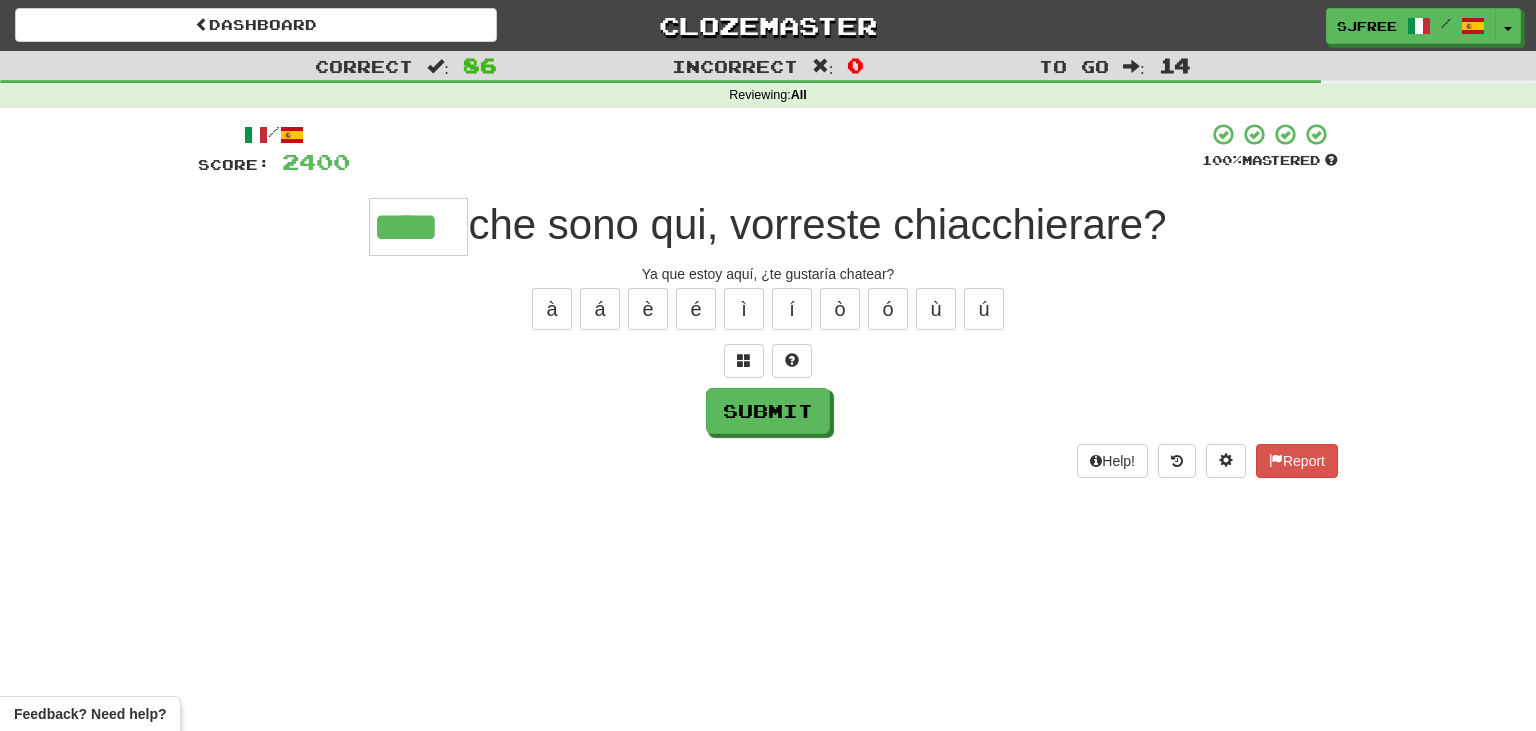 type on "****" 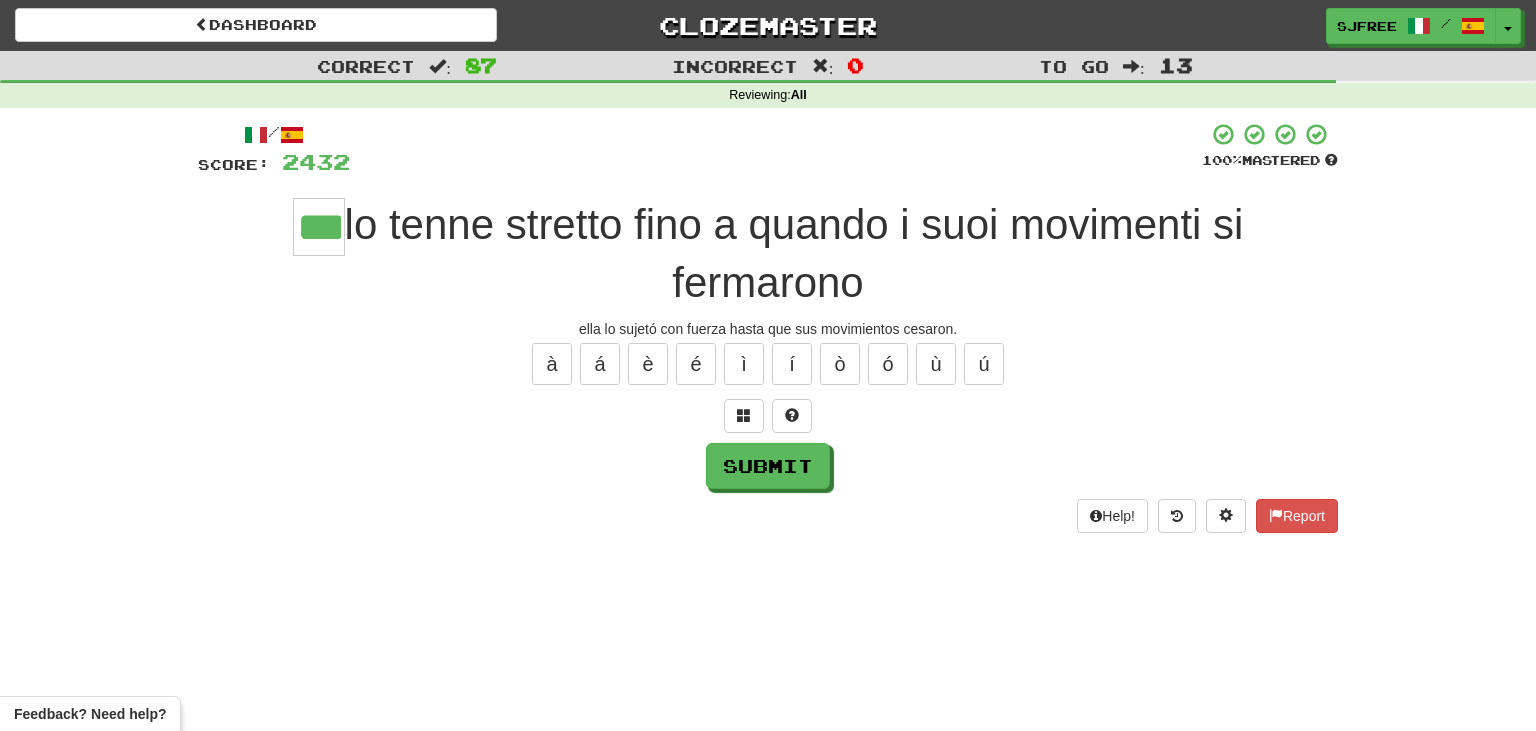 type on "***" 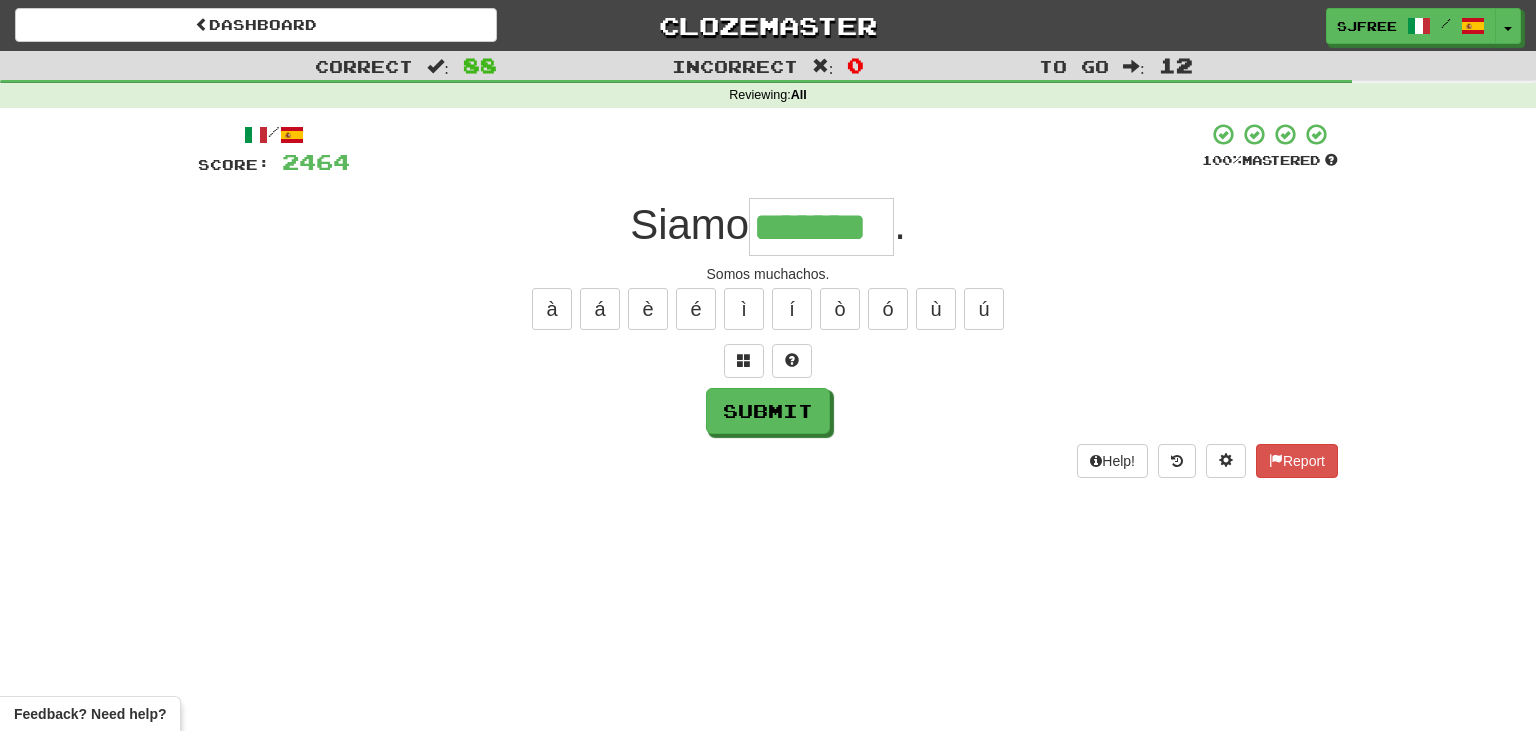 type on "*******" 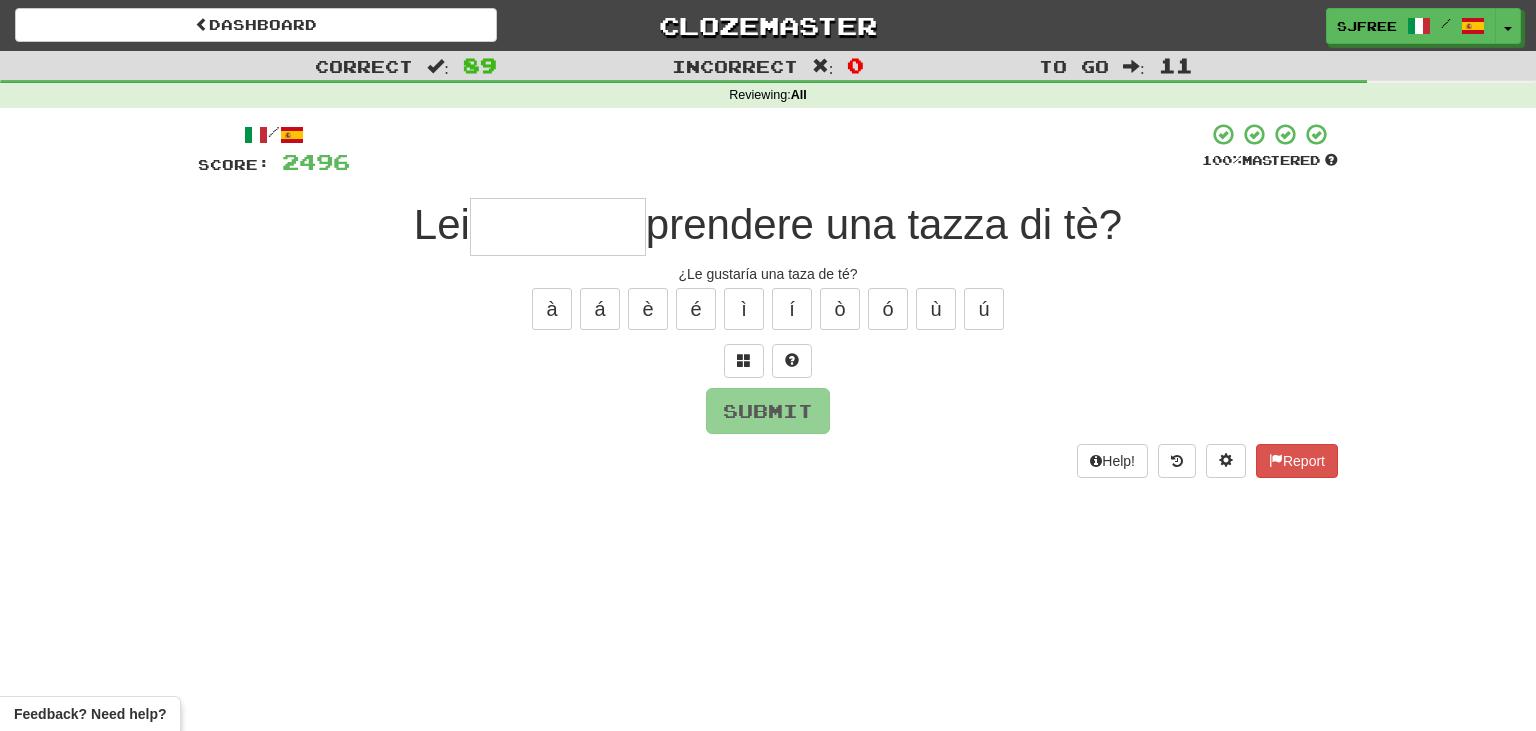 type on "*" 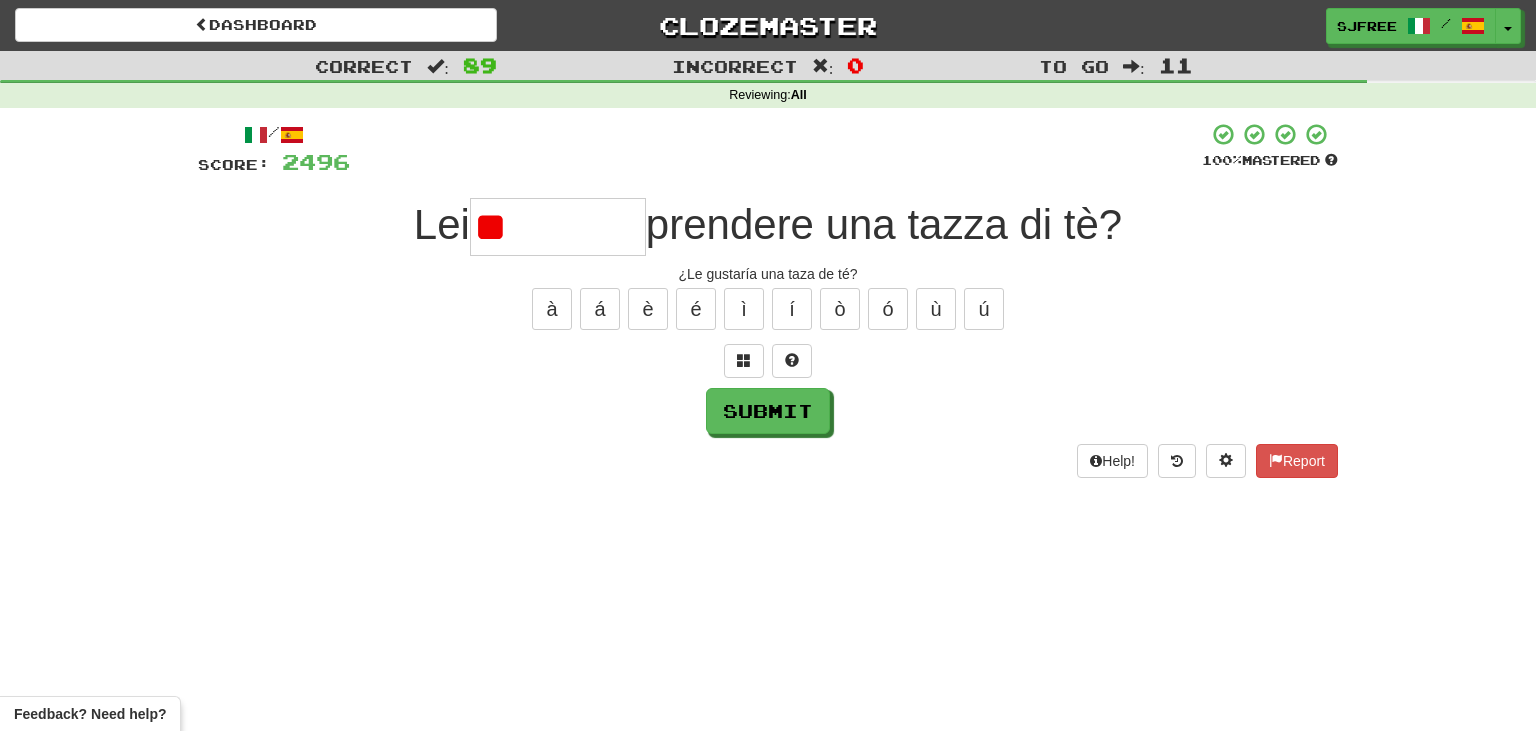 type on "*" 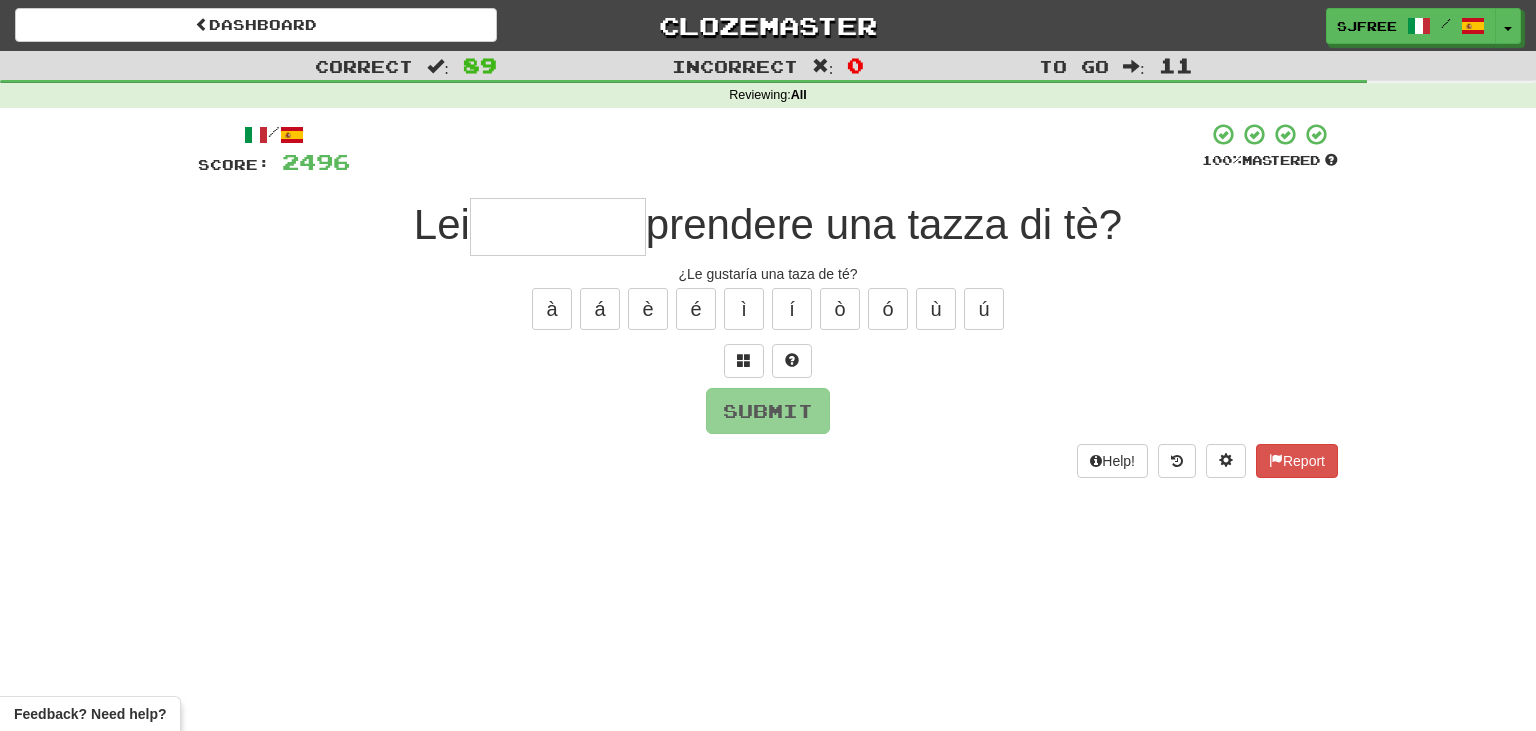 type on "*" 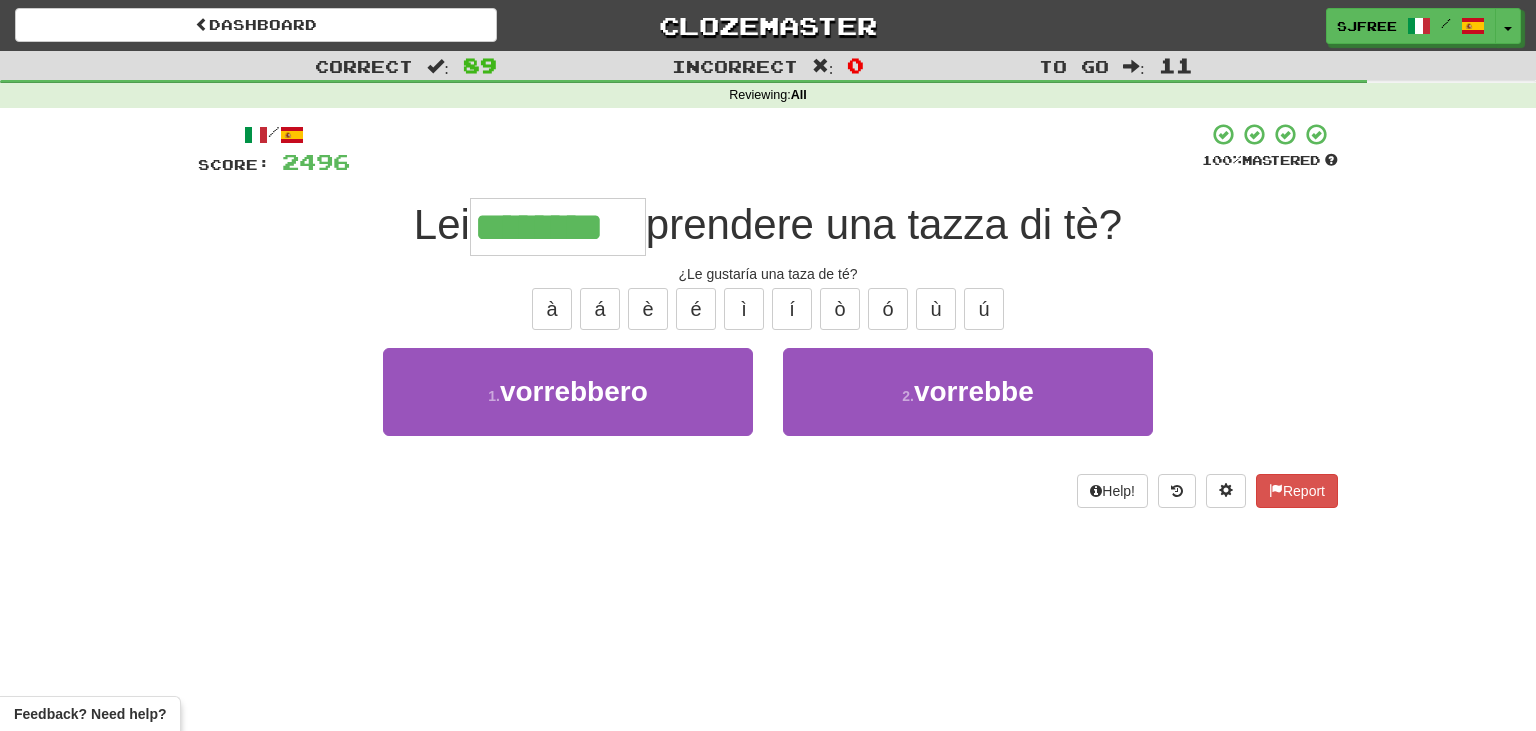 type on "********" 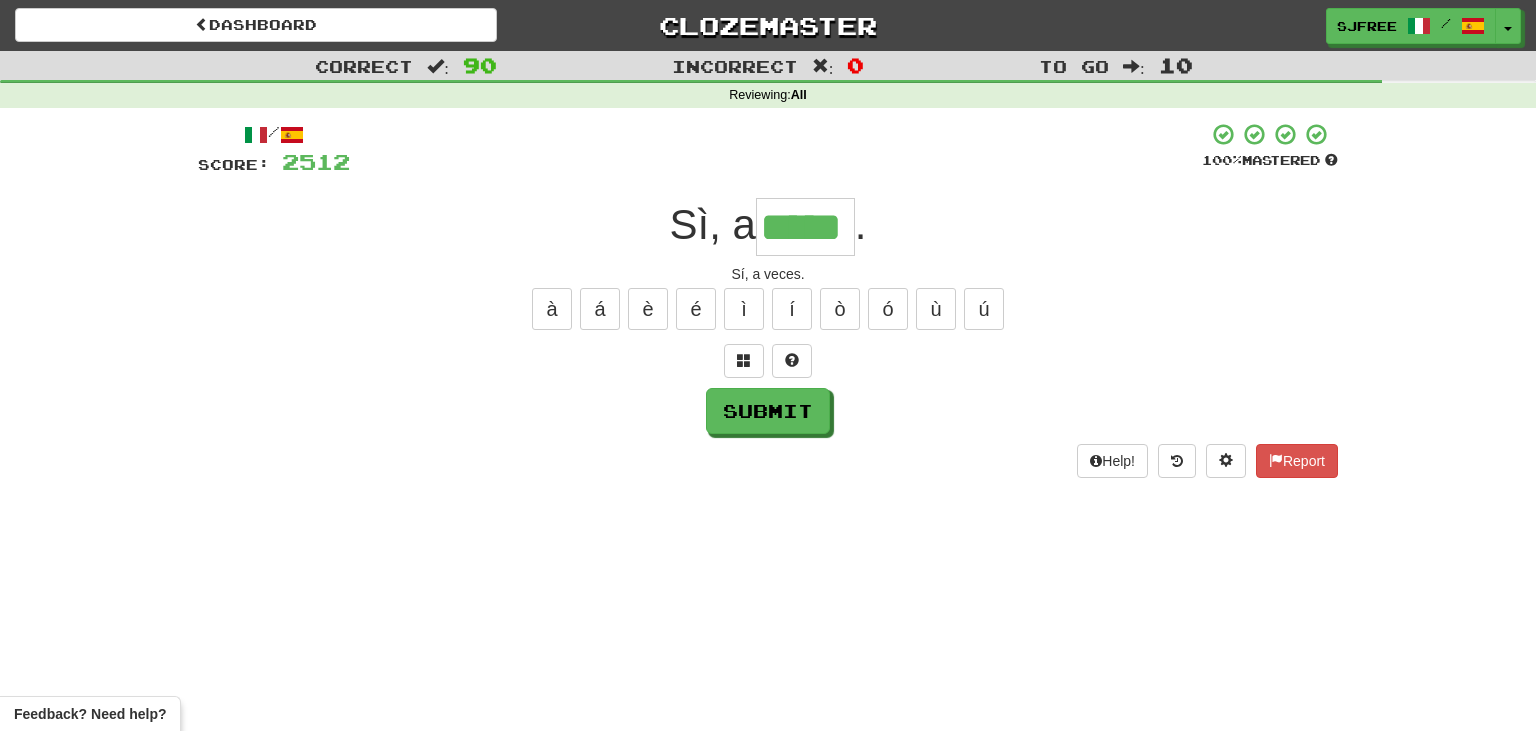 type on "*****" 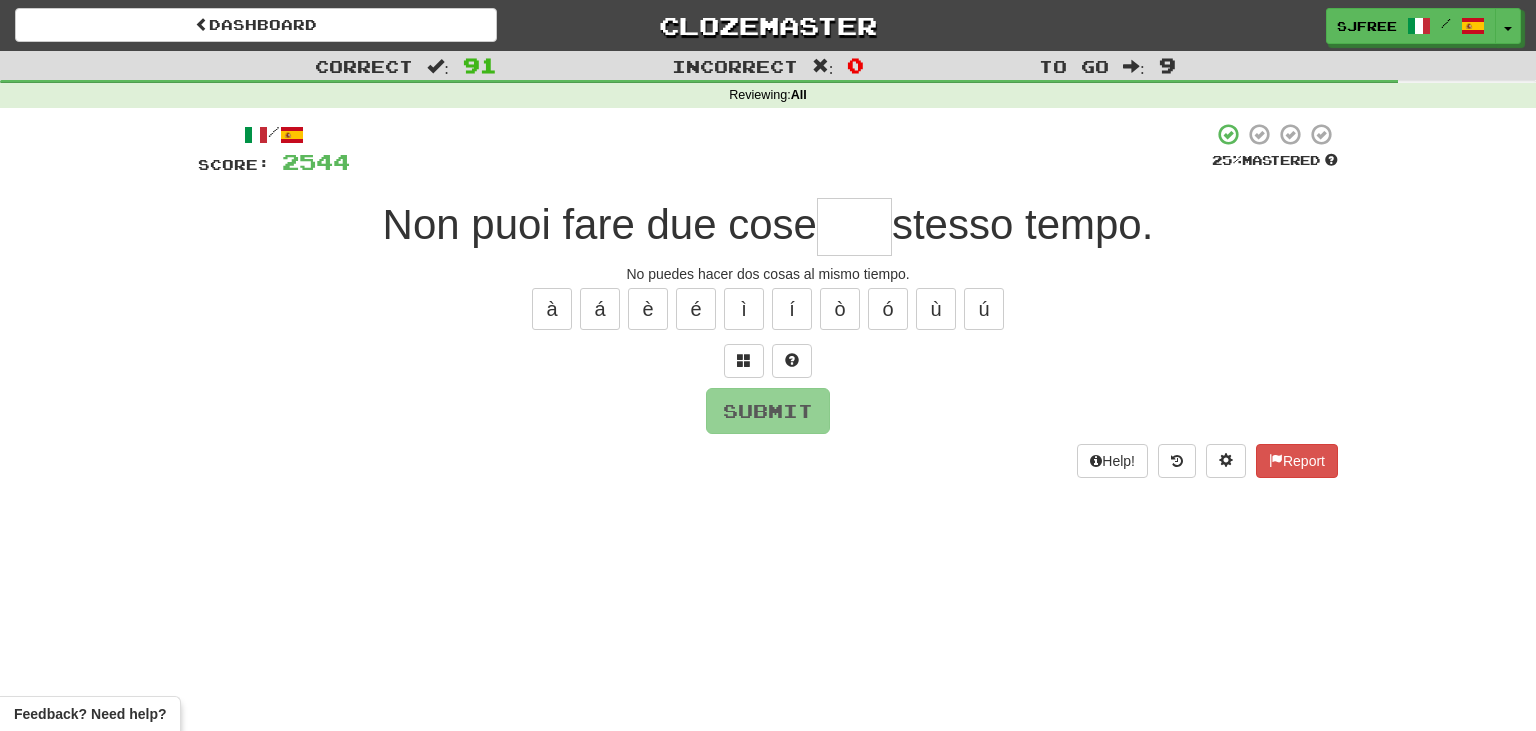 type on "*" 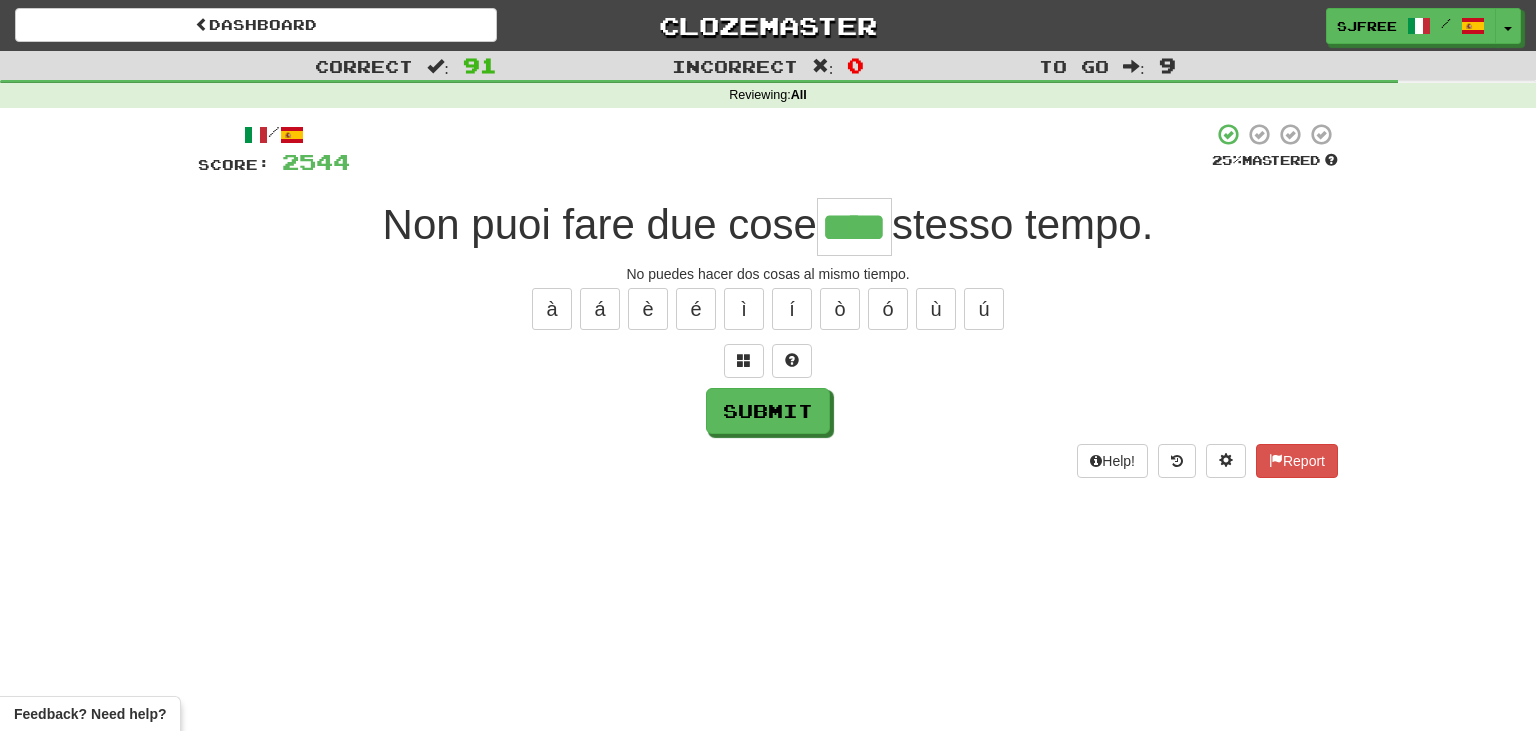 type on "****" 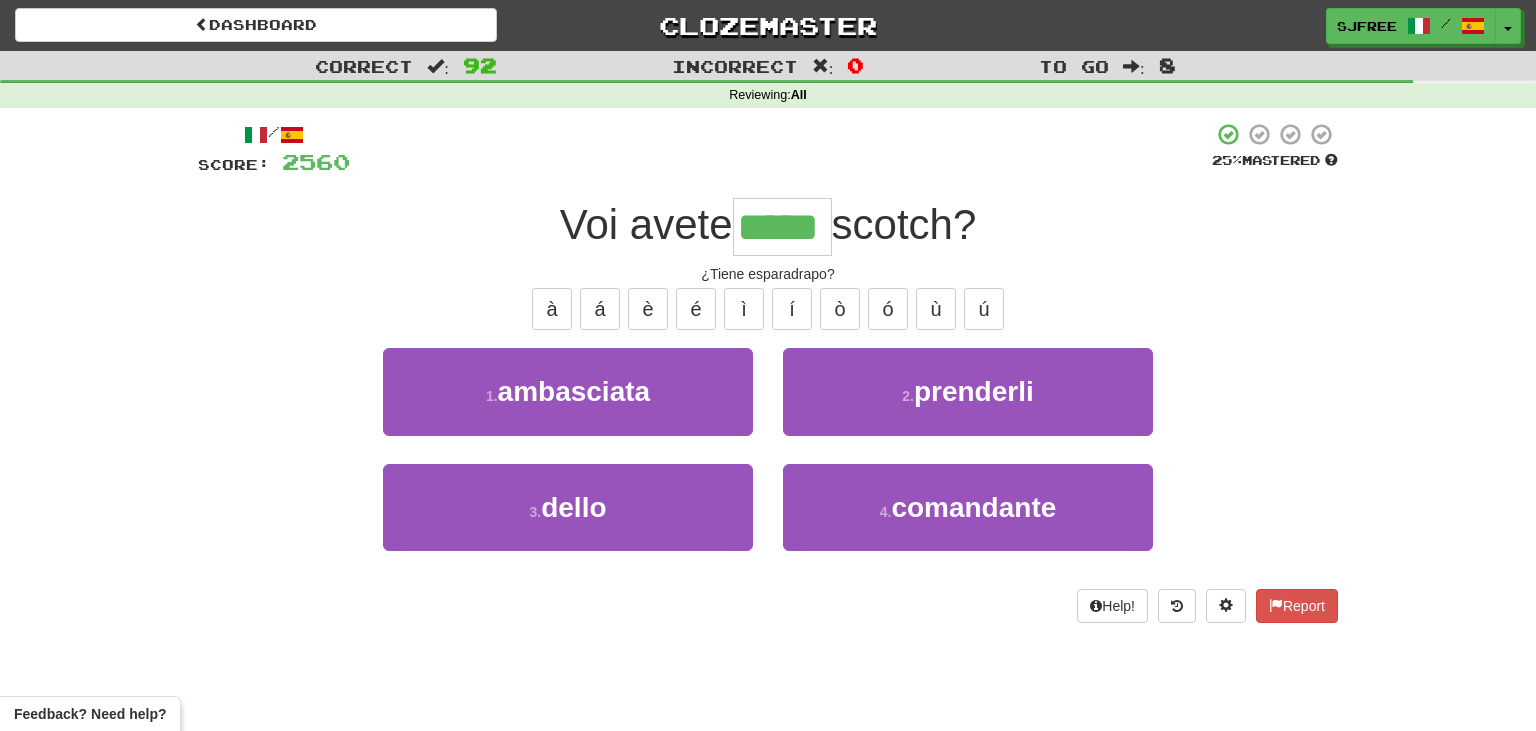type on "*****" 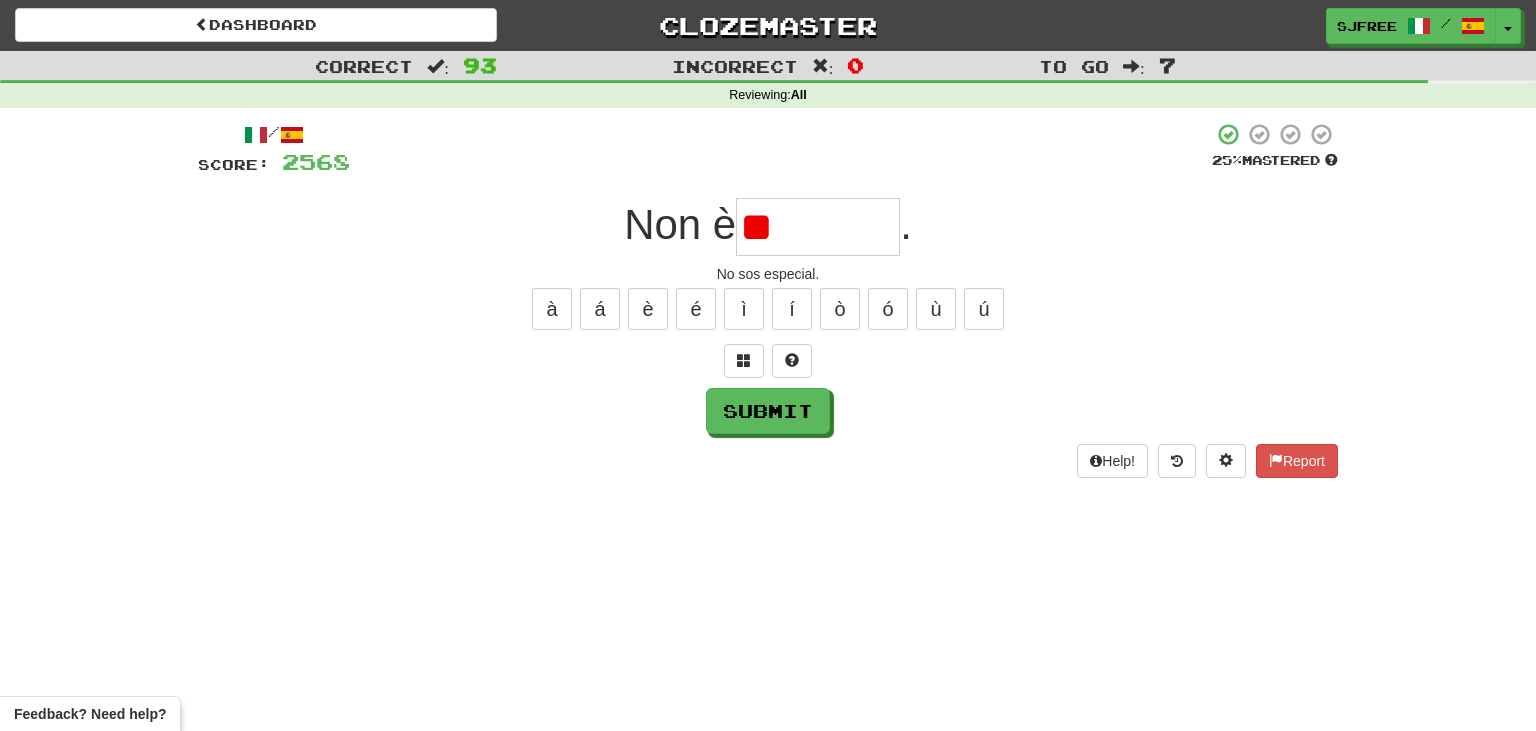type on "*" 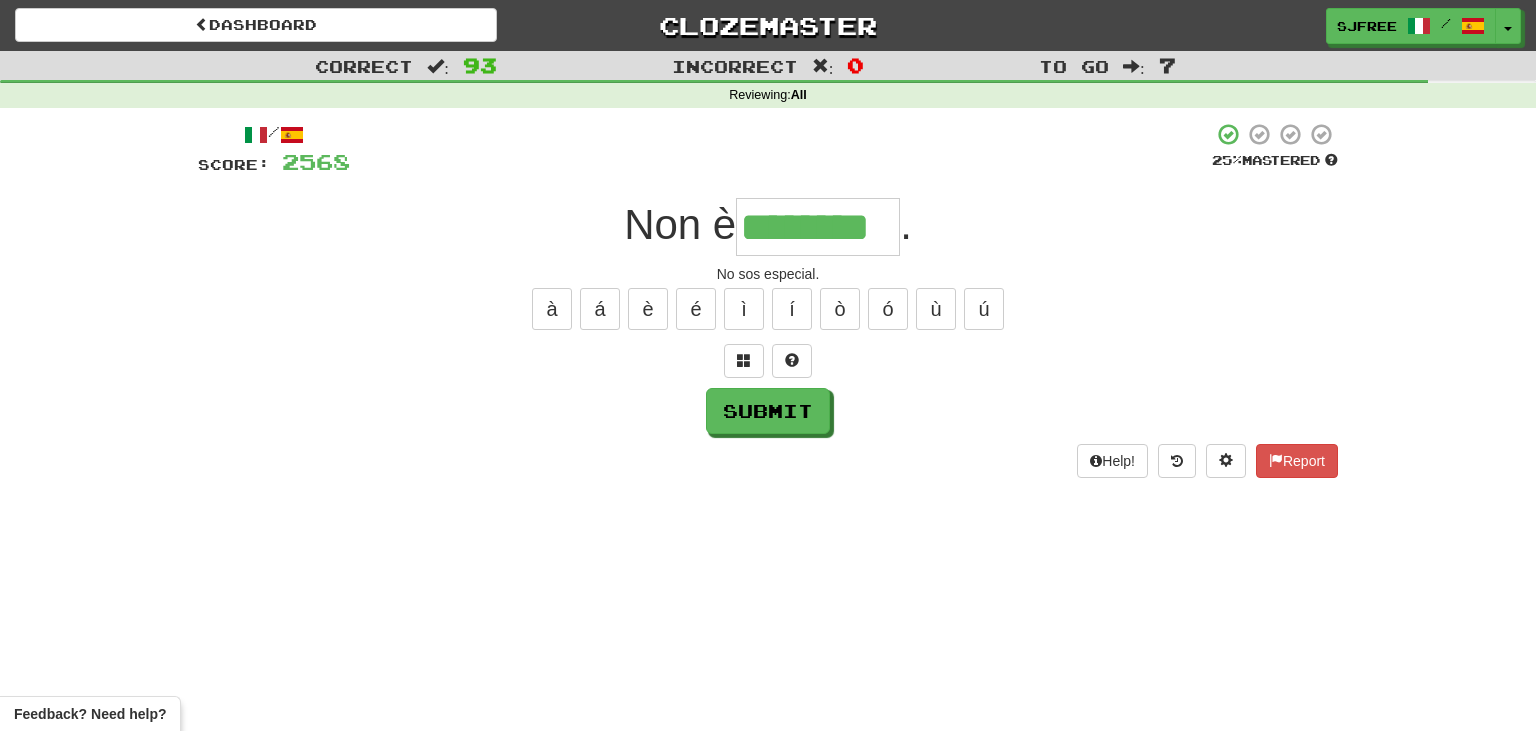 type on "********" 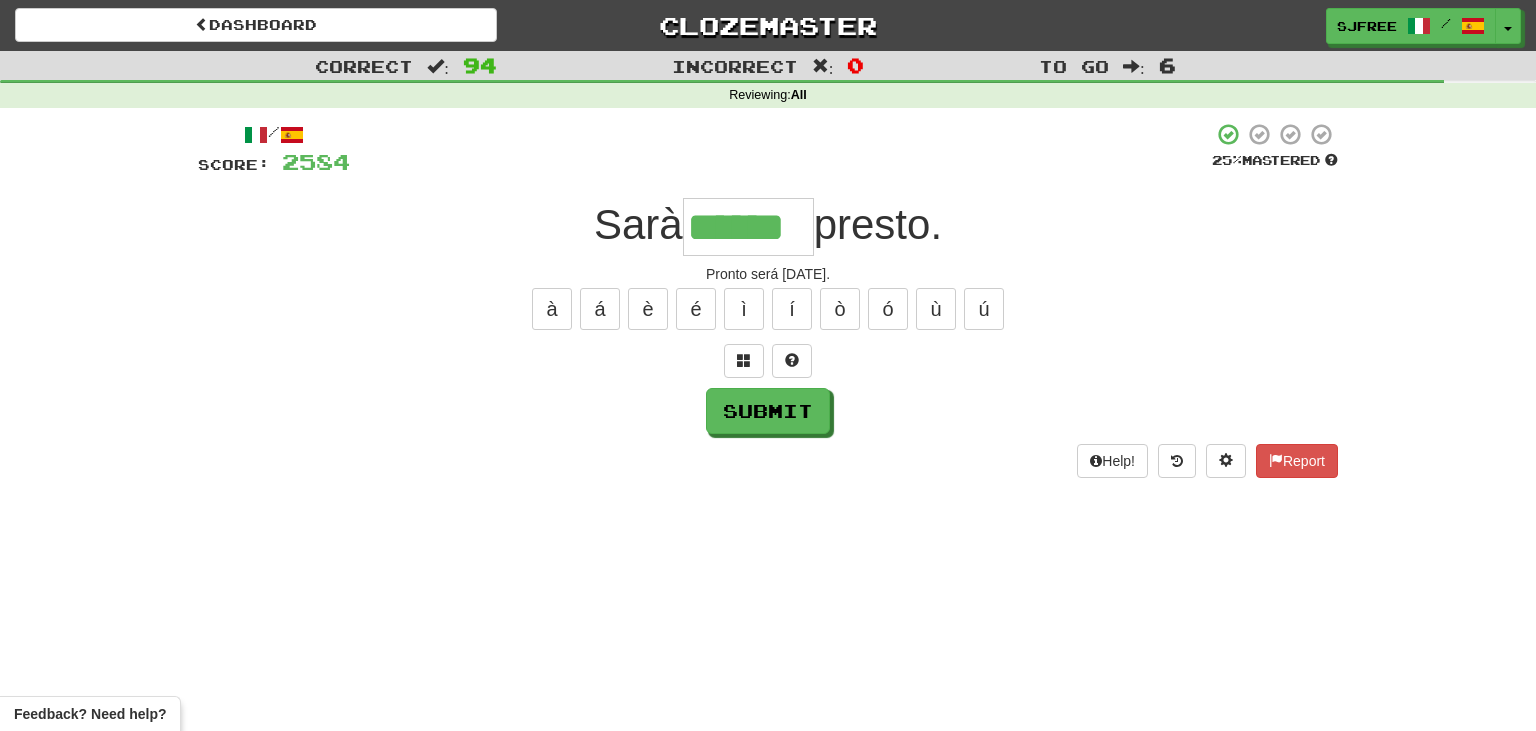 type on "******" 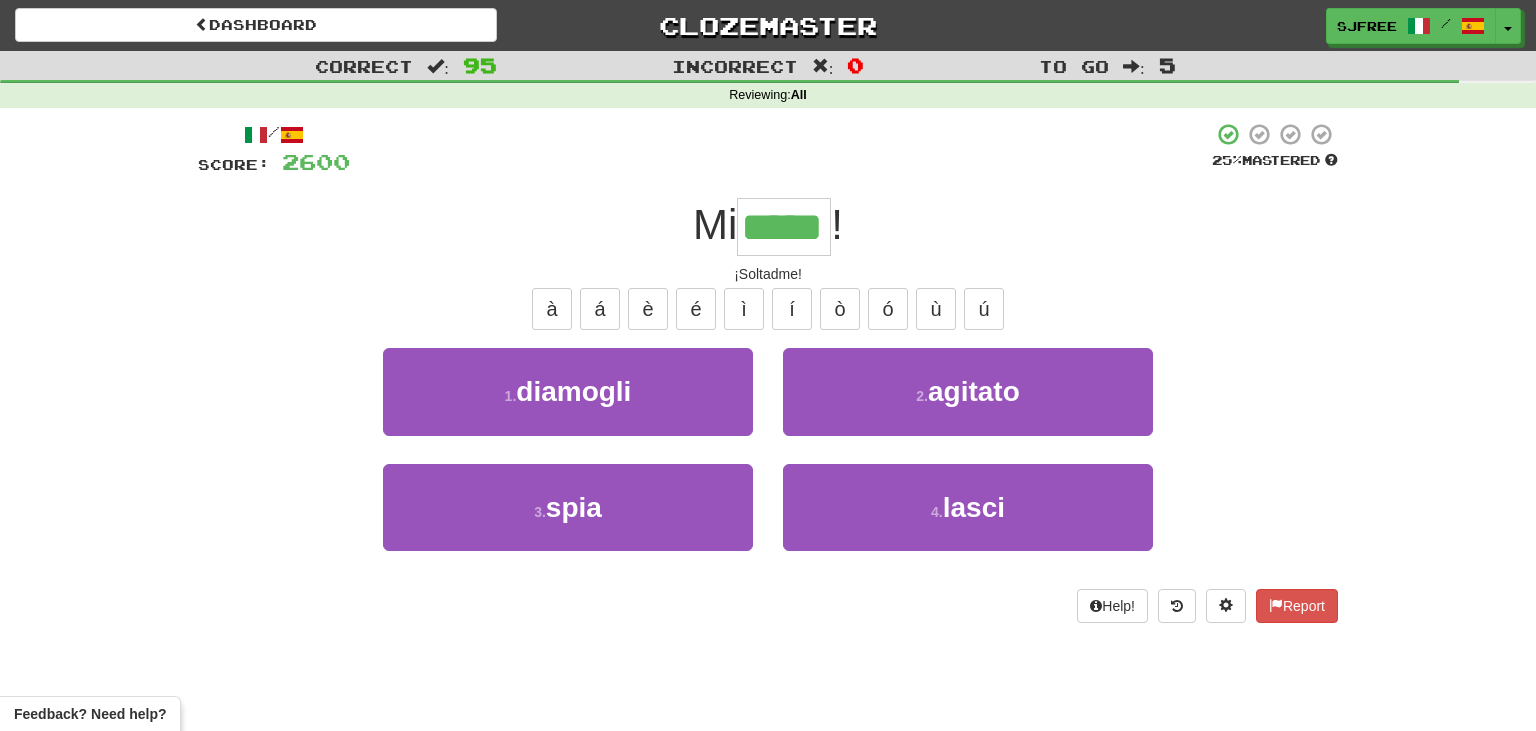 type on "*****" 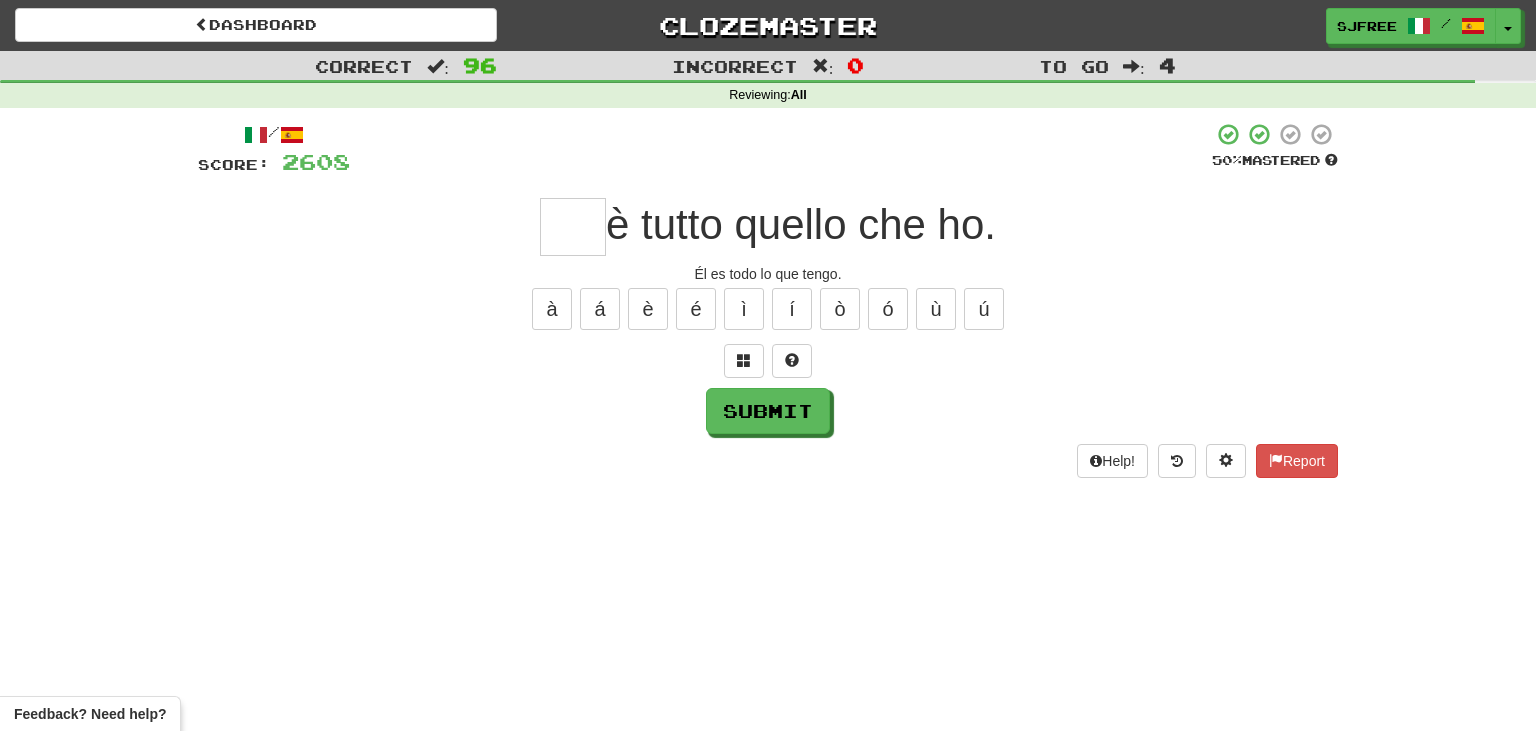 type on "*" 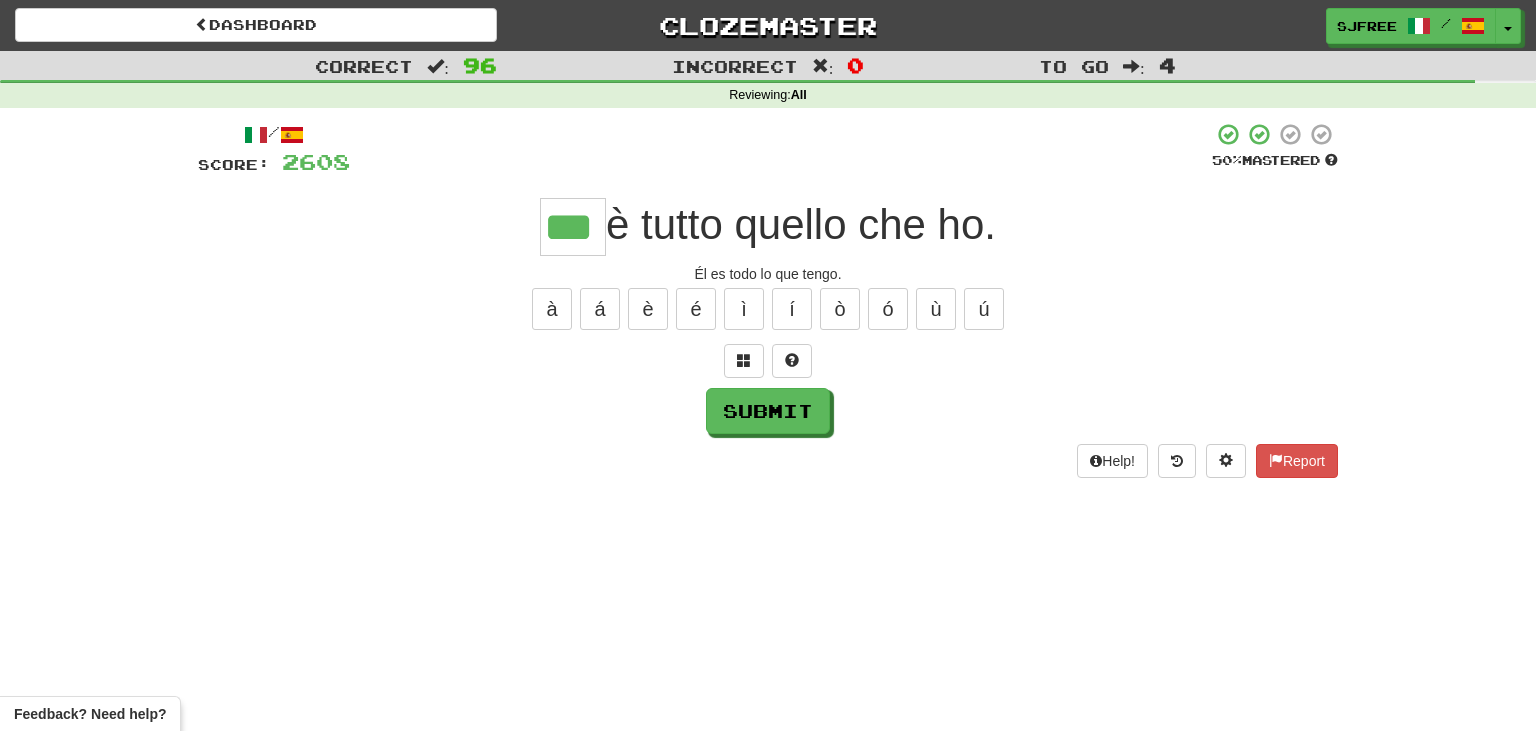 type on "***" 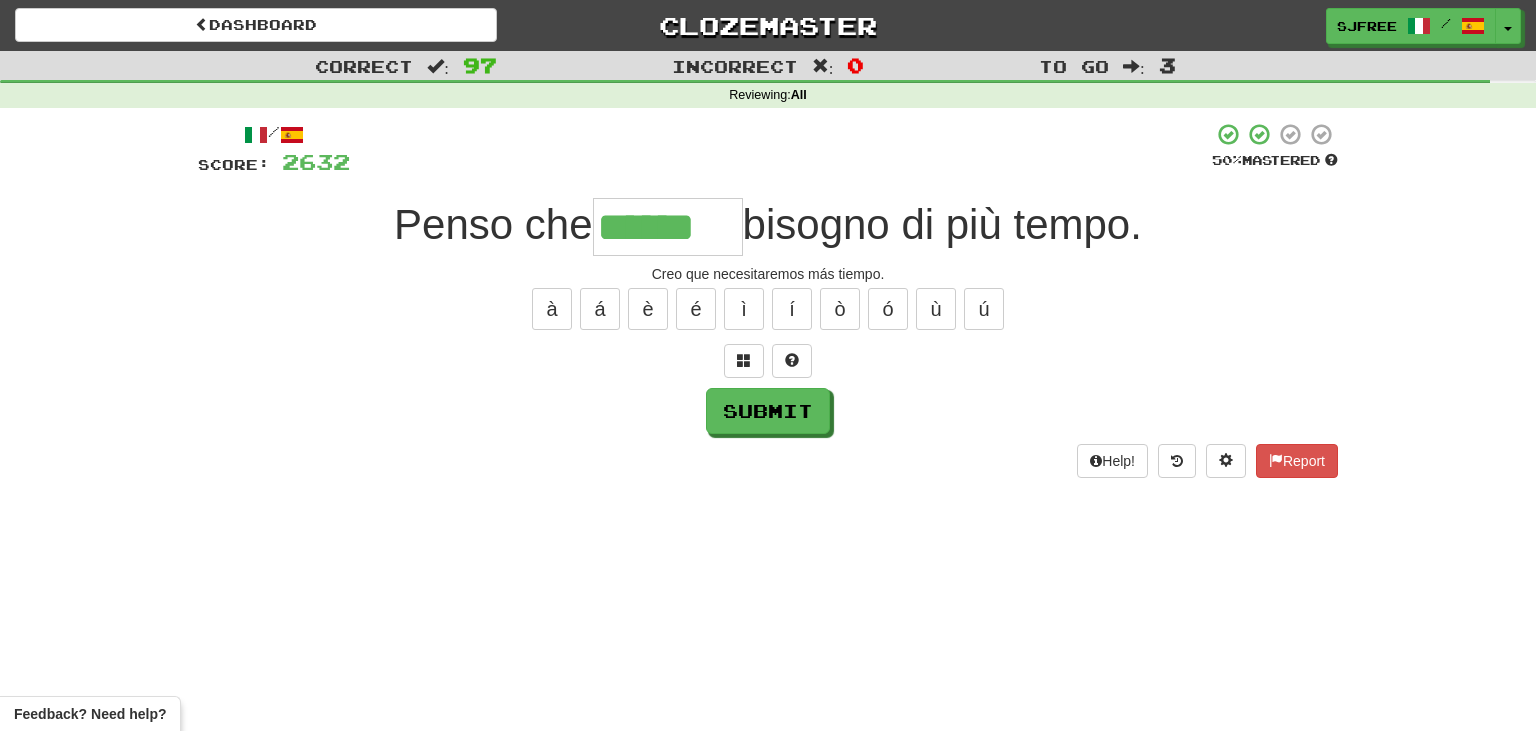 type on "******" 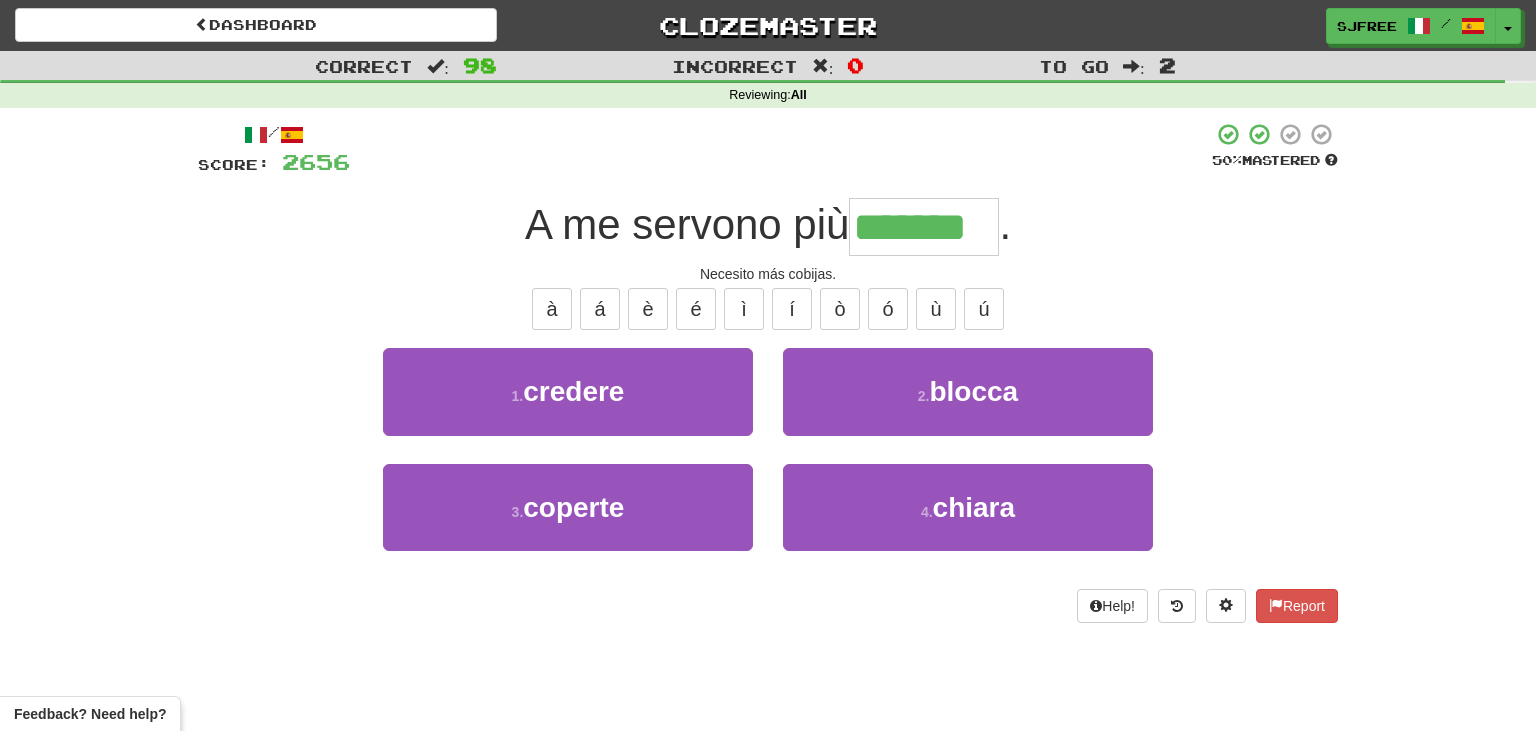 type on "*******" 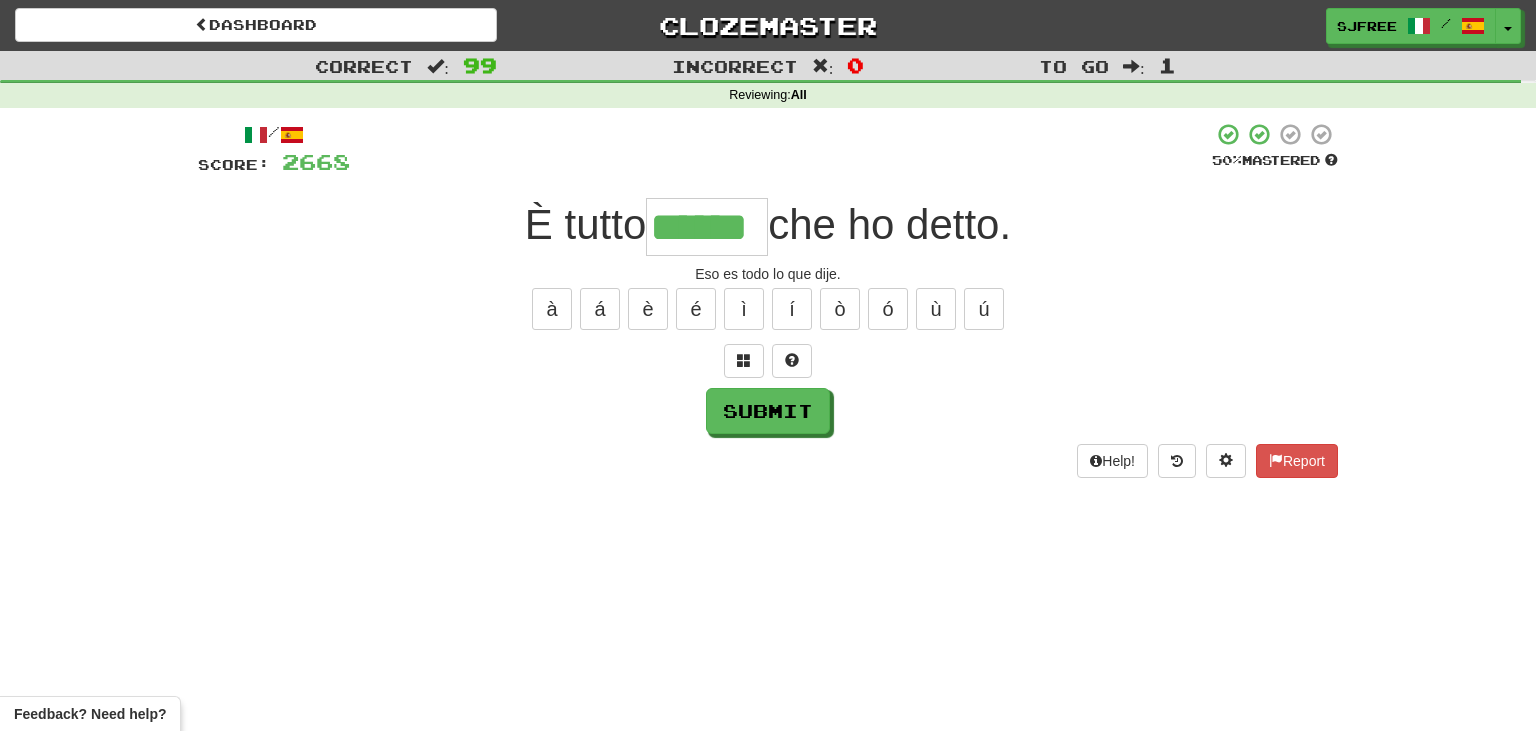 type on "******" 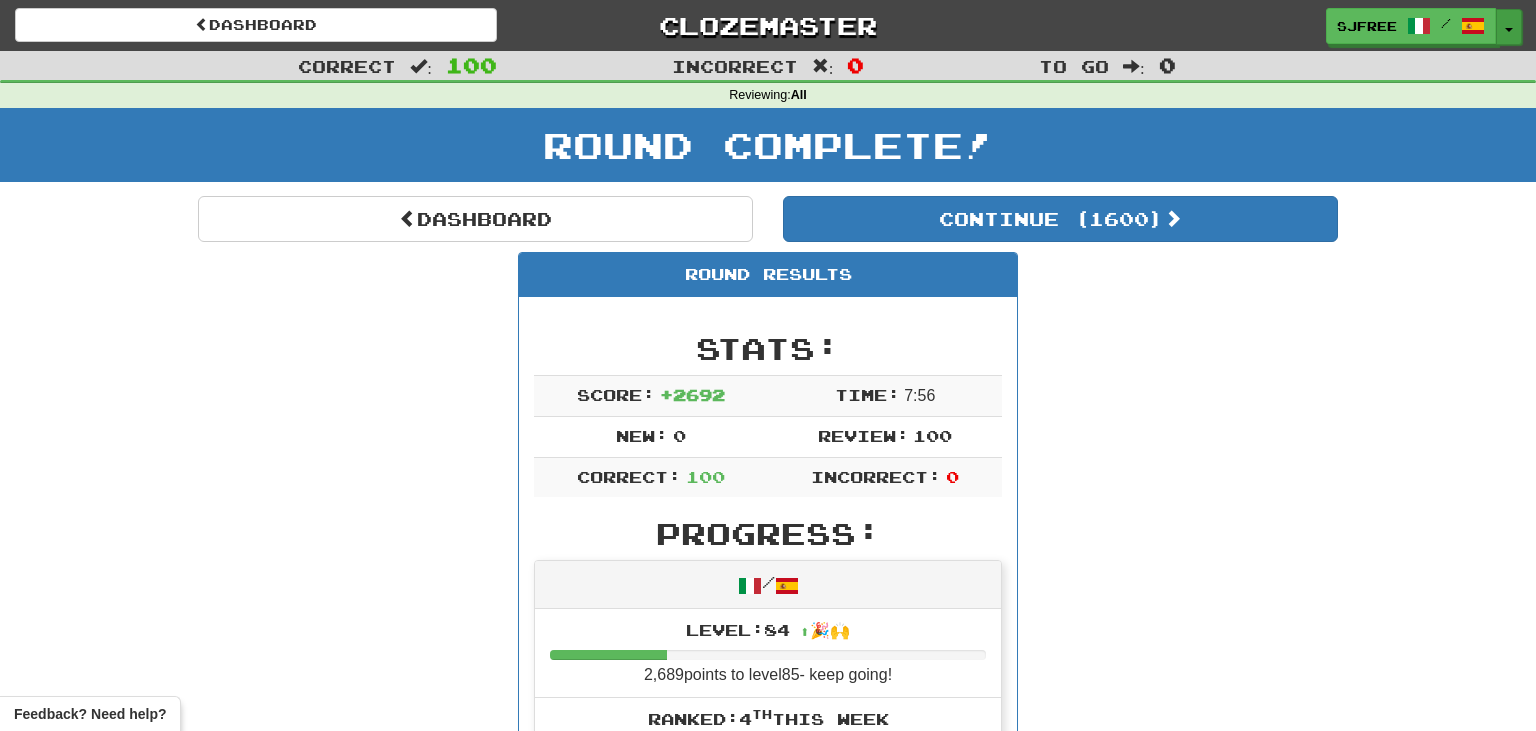 click on "Toggle Dropdown" at bounding box center [1509, 27] 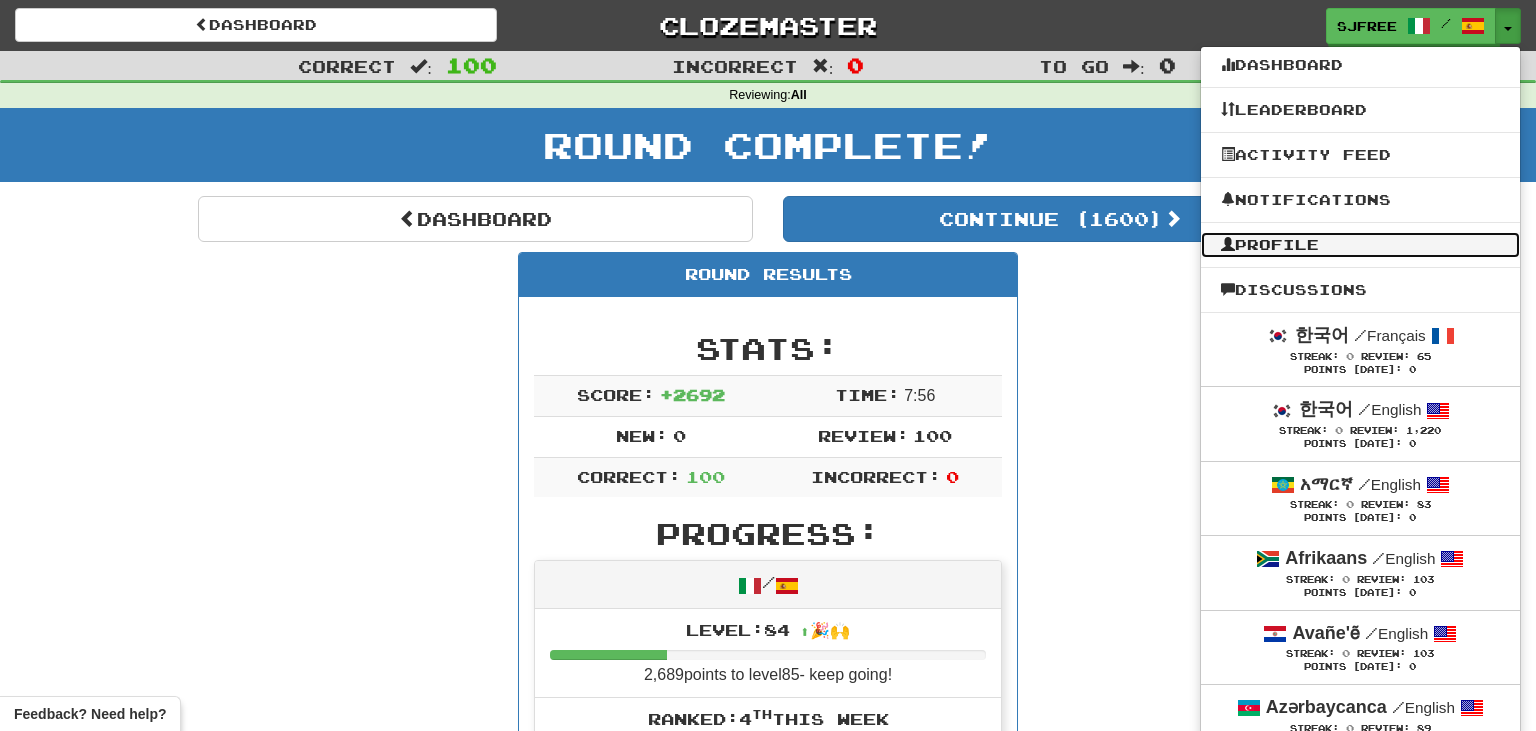 click on "Profile" at bounding box center [1360, 245] 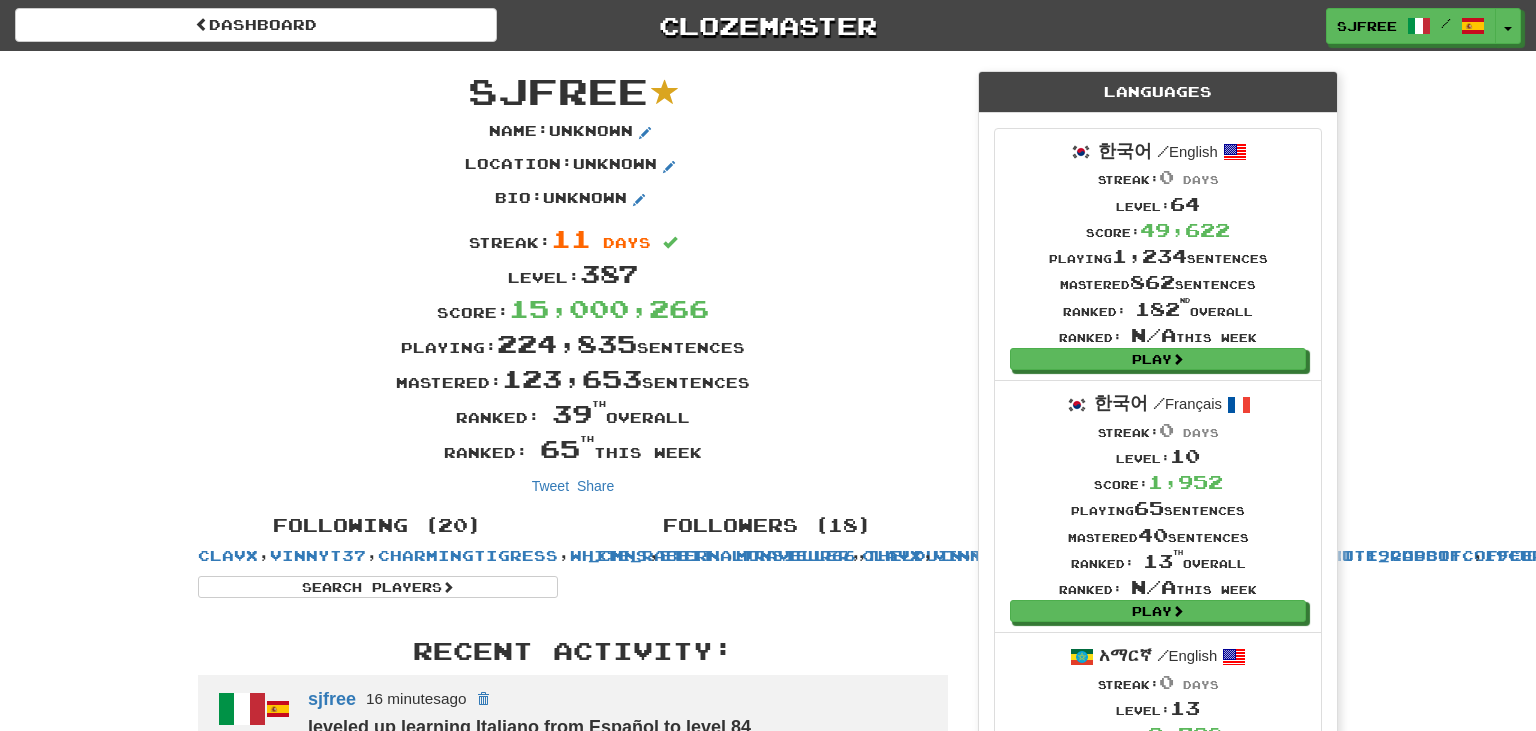 scroll, scrollTop: 0, scrollLeft: 0, axis: both 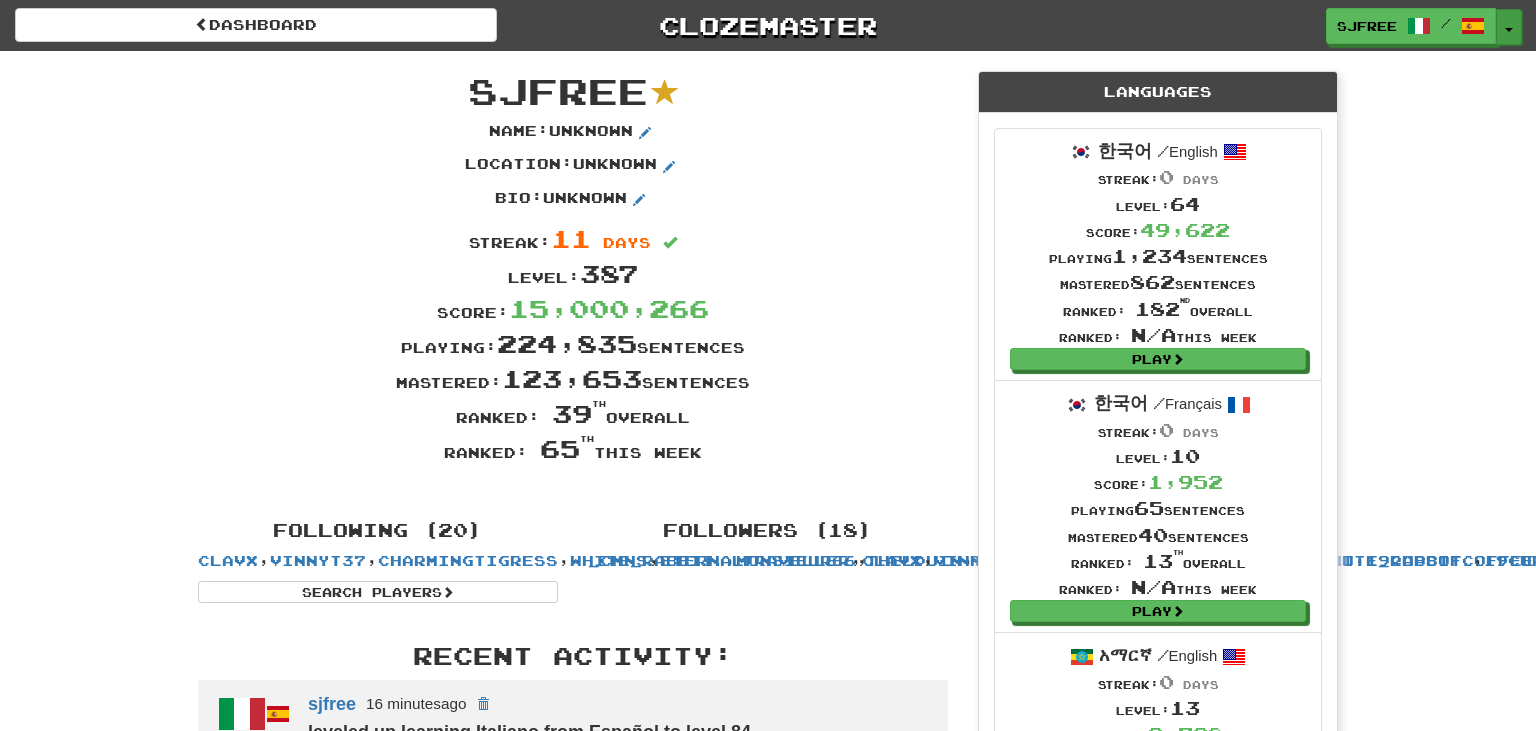 click on "Toggle Dropdown" at bounding box center [1509, 27] 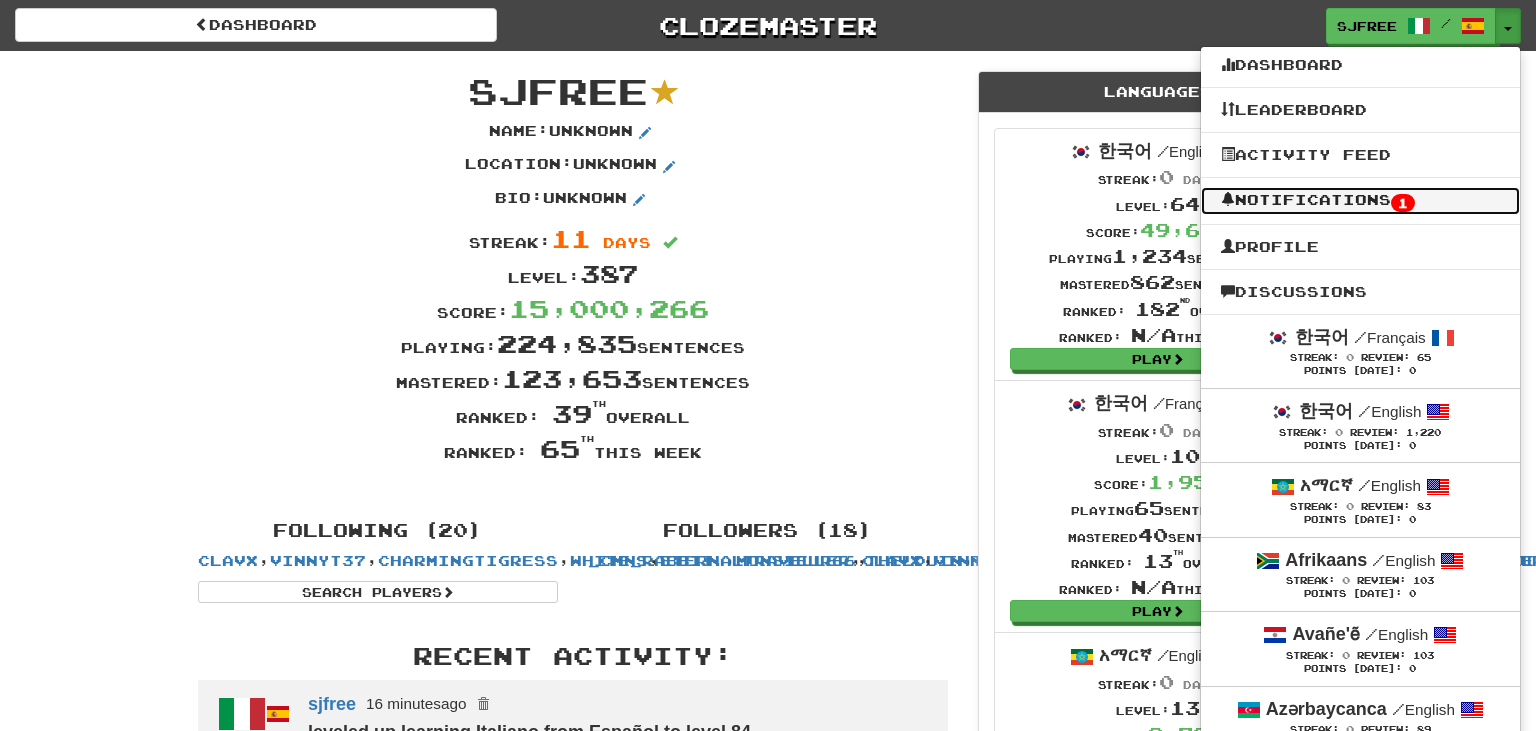 click on "Notifications
1" at bounding box center (1360, 201) 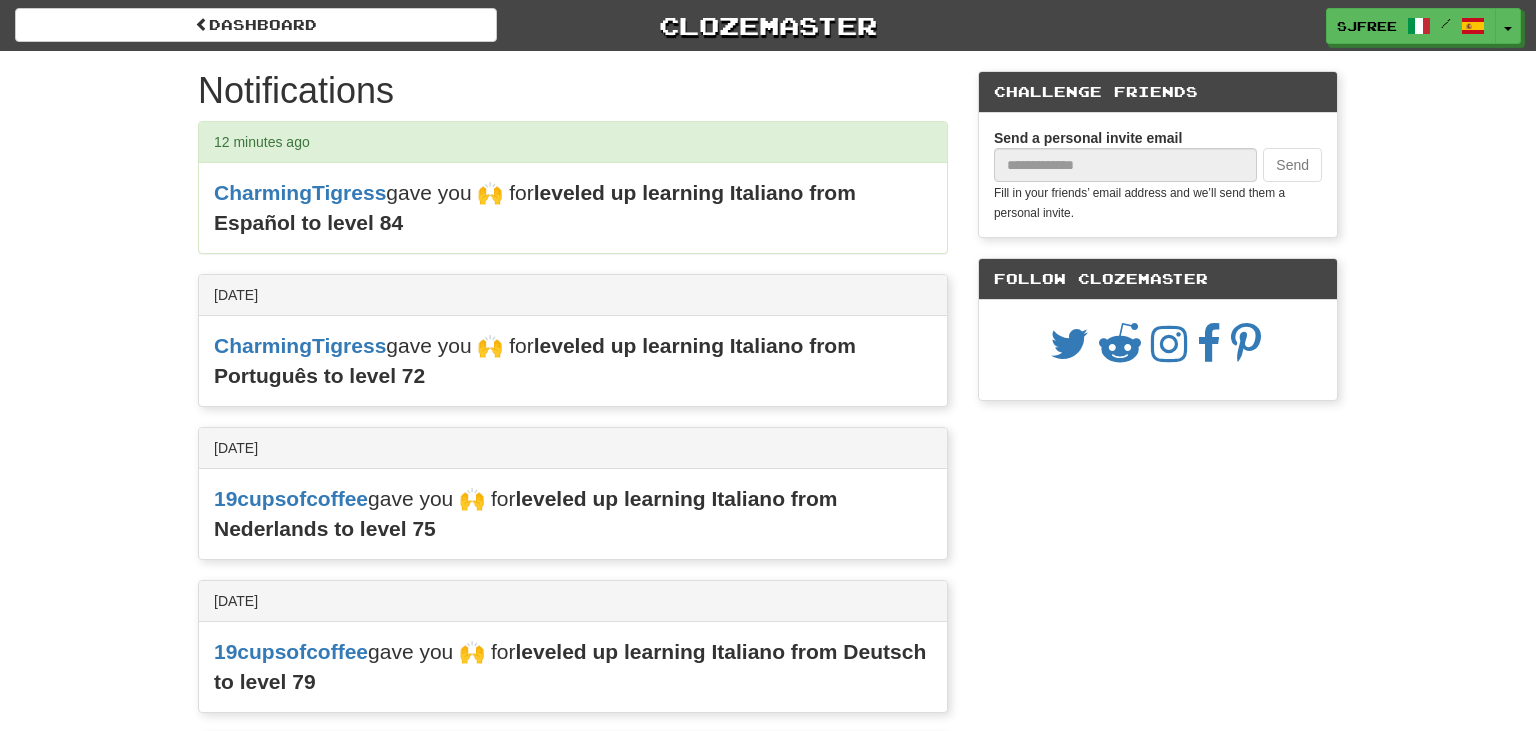 scroll, scrollTop: 0, scrollLeft: 0, axis: both 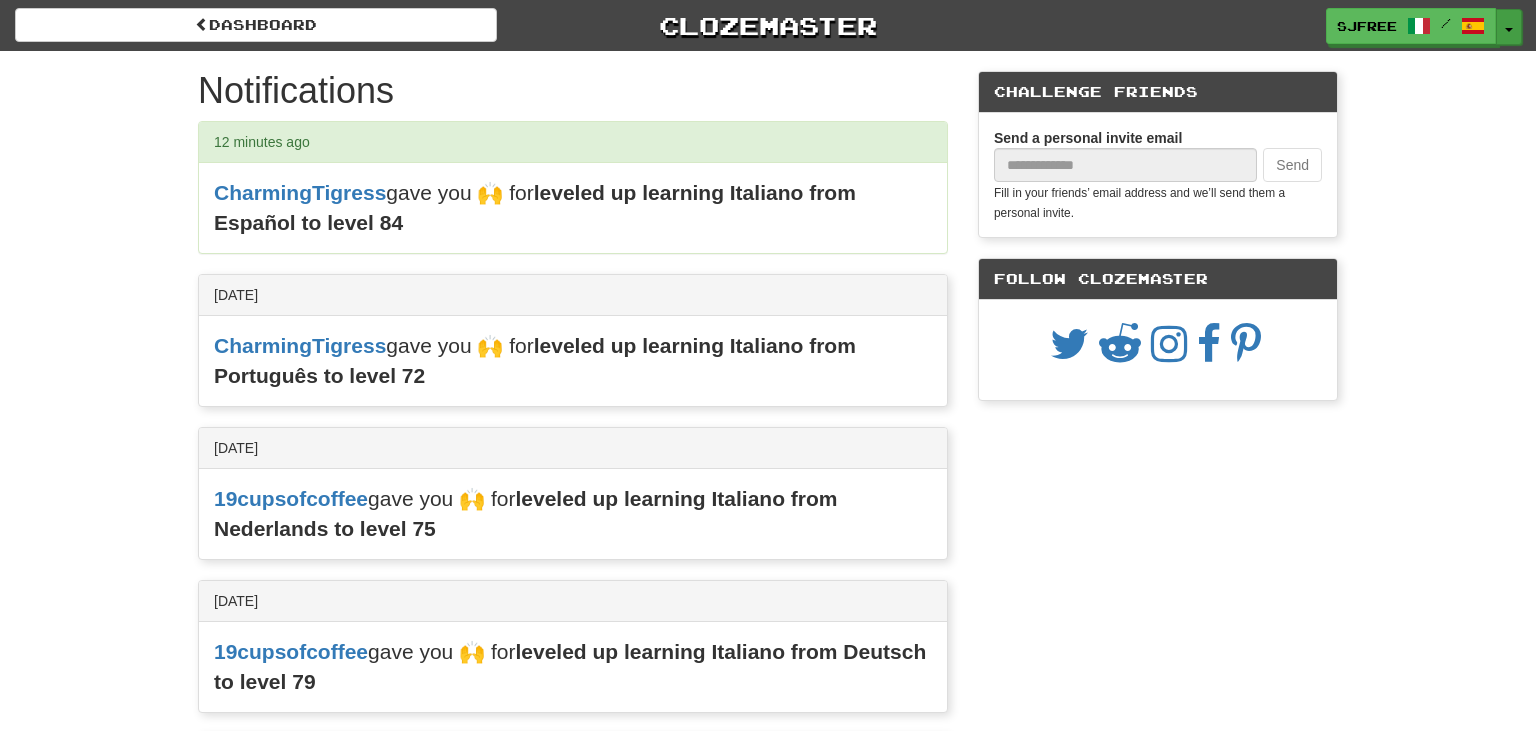 click at bounding box center (1509, 30) 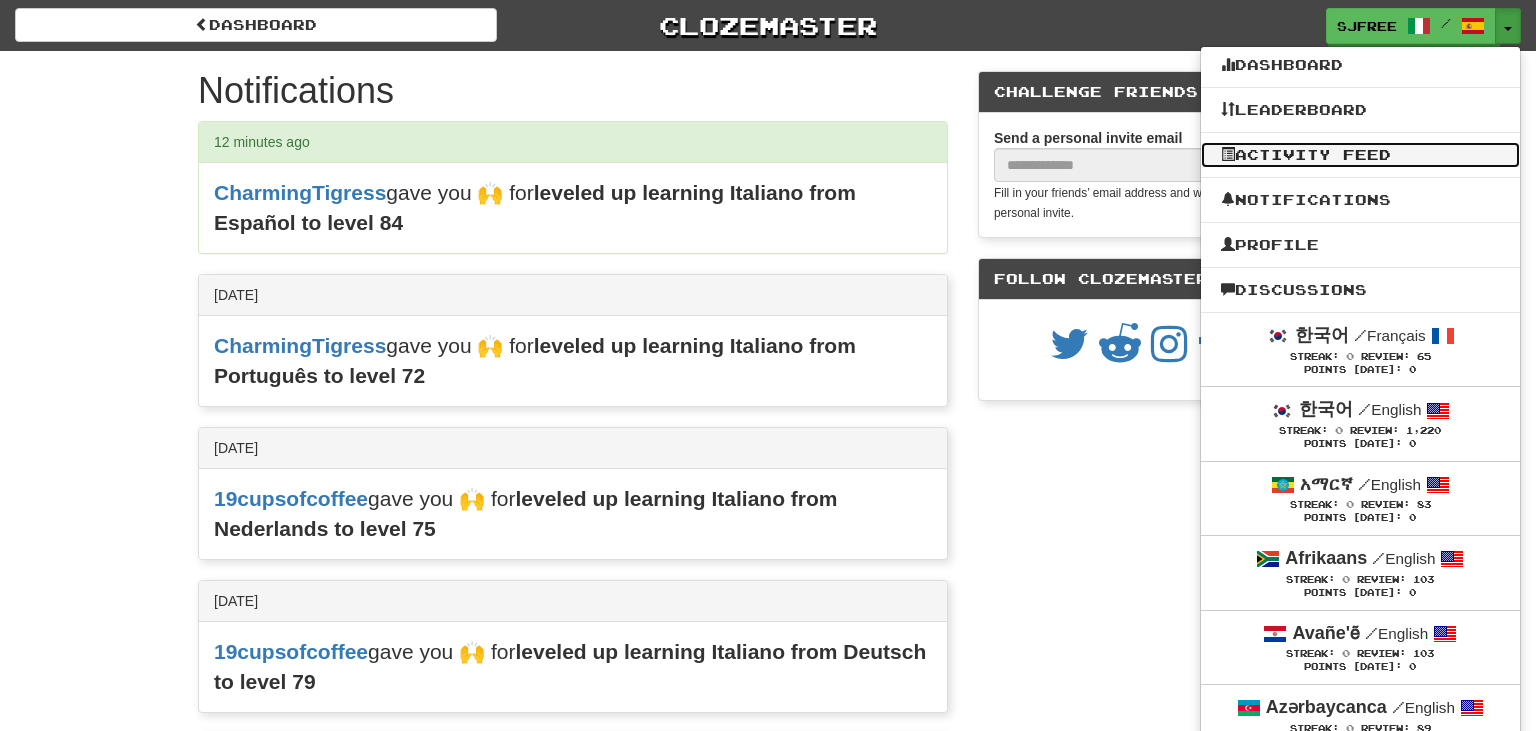 click on "Activity Feed" at bounding box center (1360, 155) 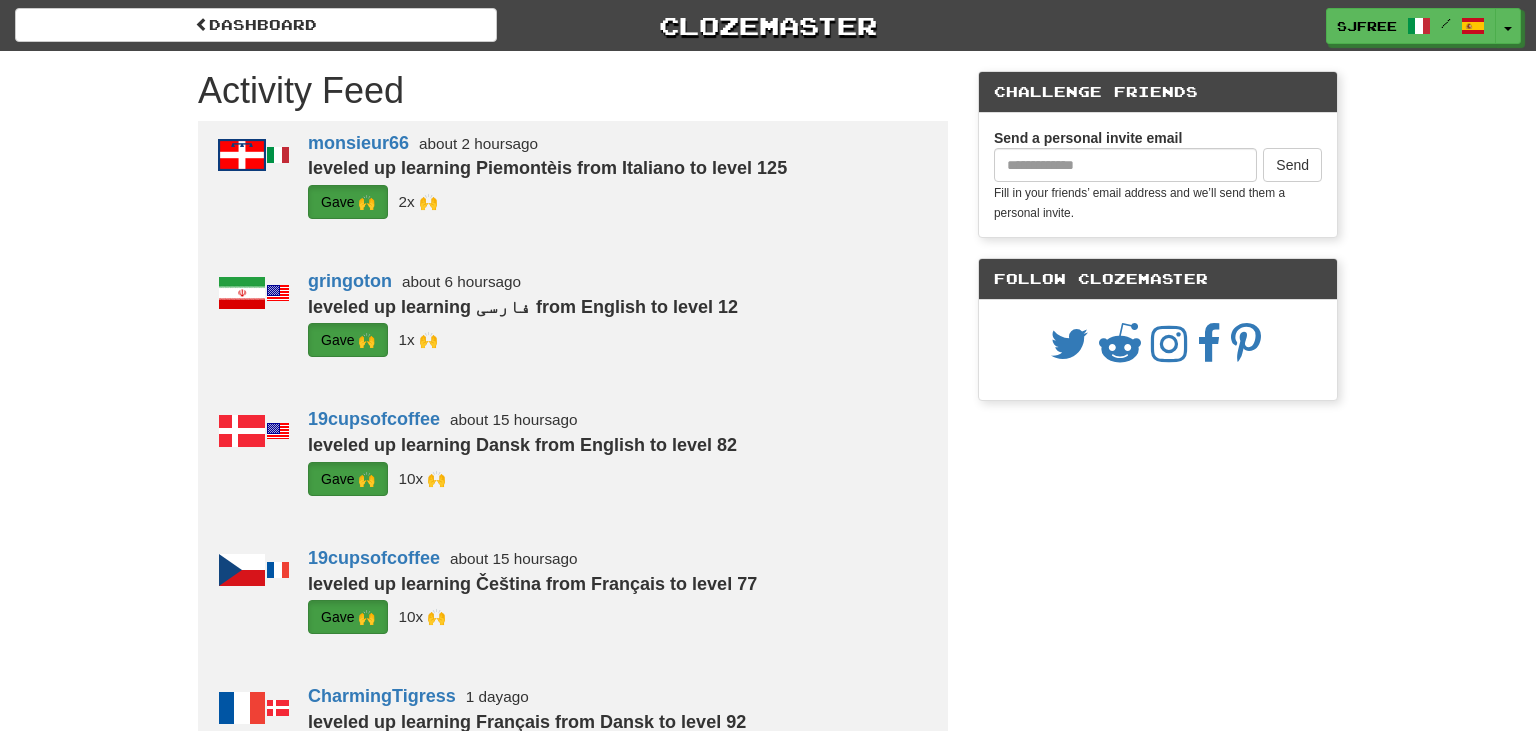 scroll, scrollTop: 0, scrollLeft: 0, axis: both 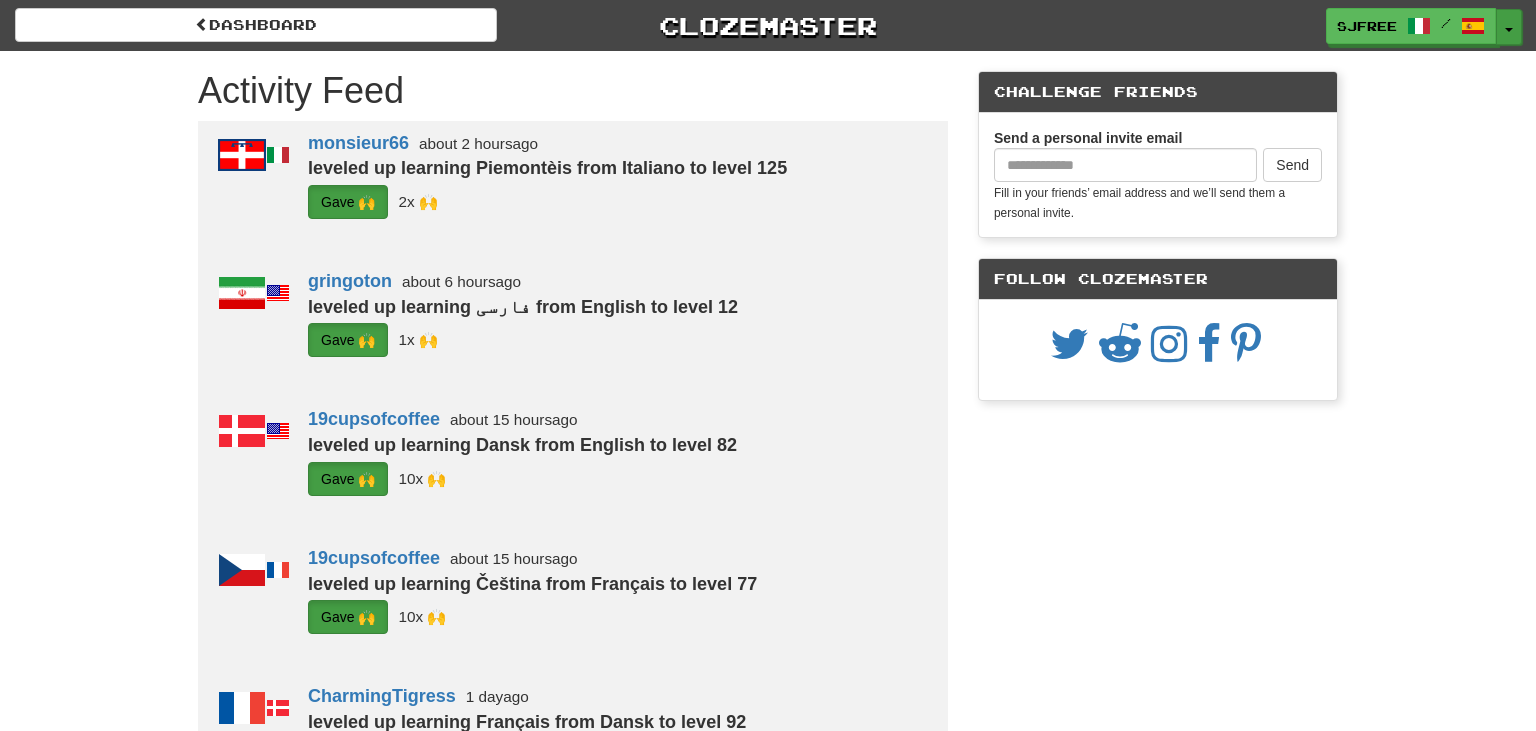 click on "Toggle Dropdown" at bounding box center (1509, 27) 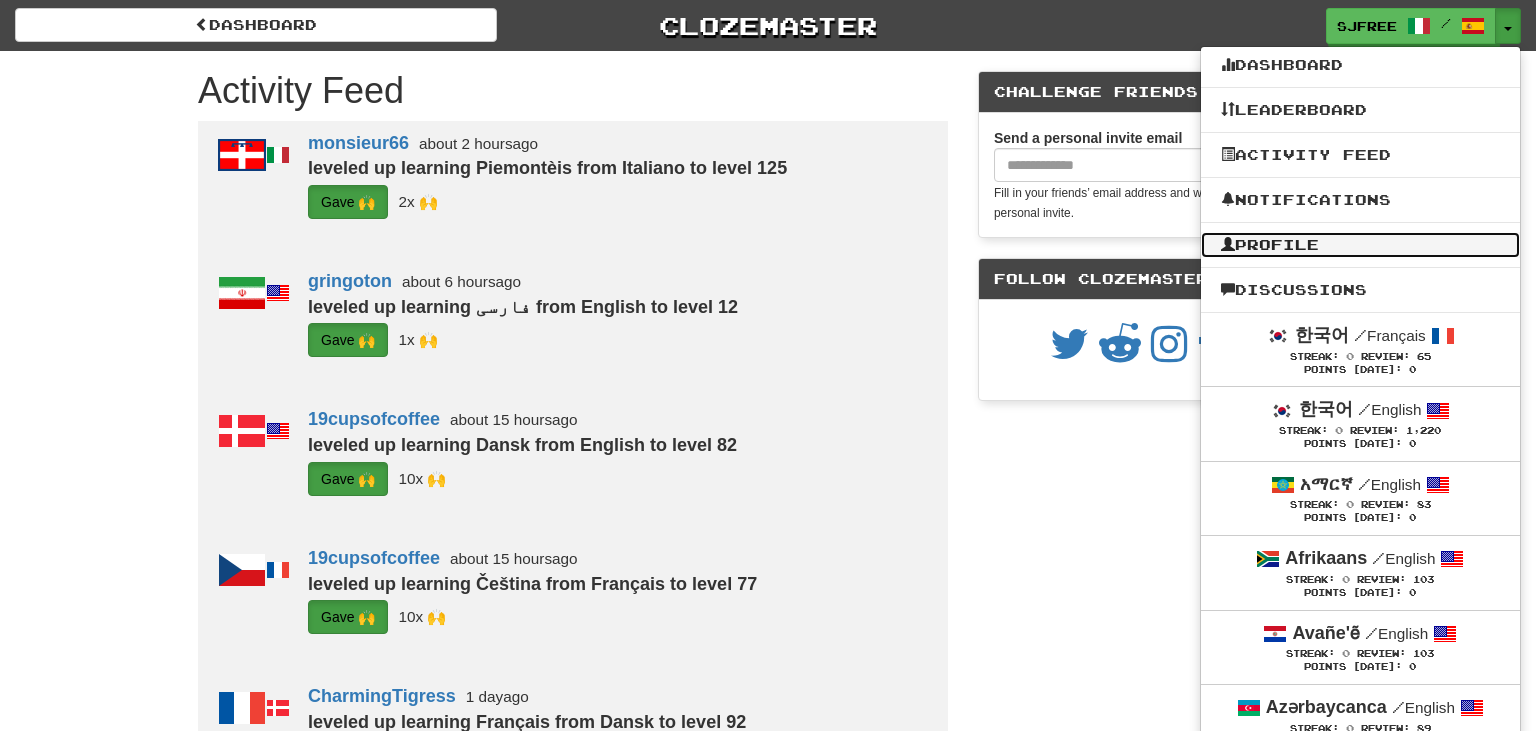 click on "Profile" at bounding box center (1360, 245) 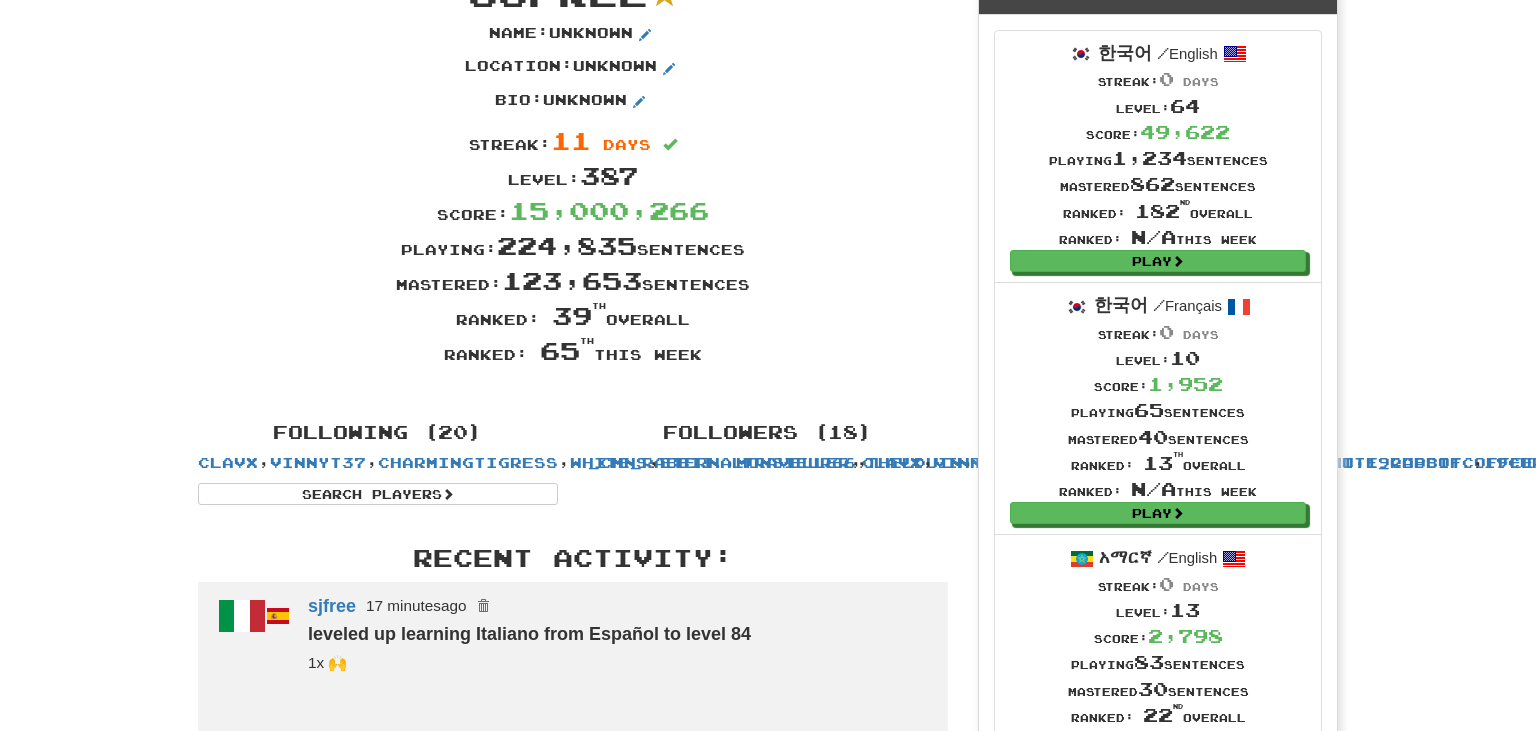 scroll, scrollTop: 0, scrollLeft: 0, axis: both 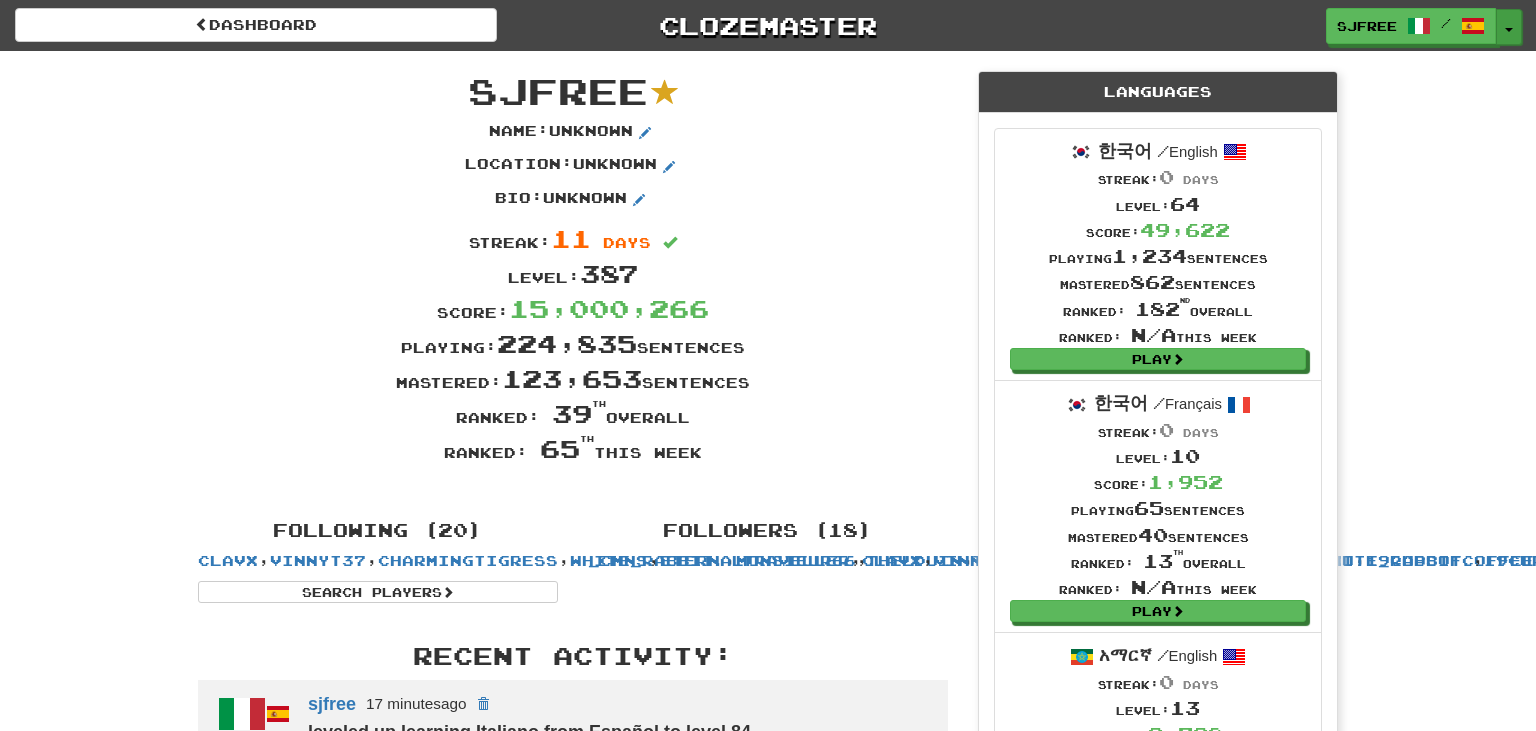 click at bounding box center (1509, 30) 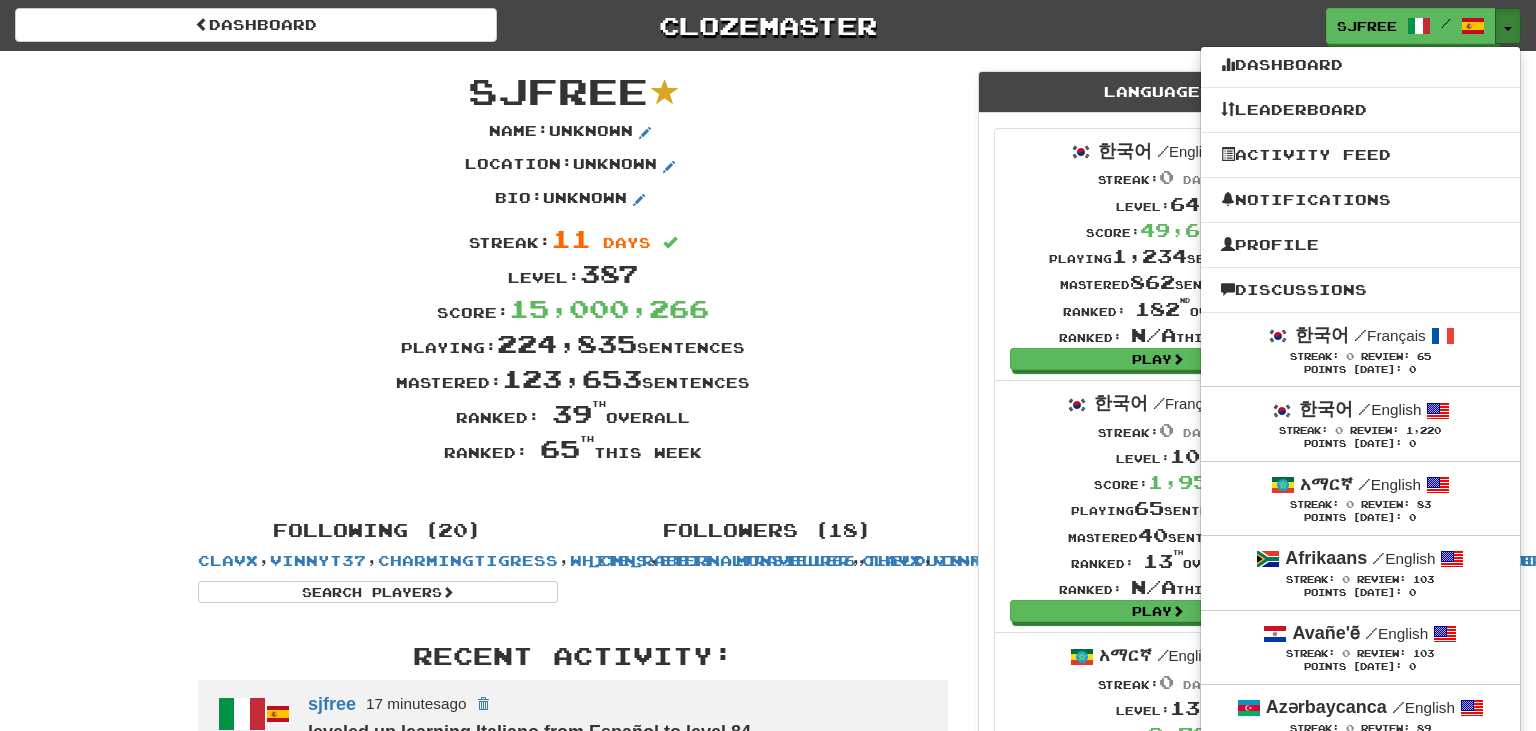 drag, startPoint x: 1531, startPoint y: 21, endPoint x: 1535, endPoint y: 68, distance: 47.169907 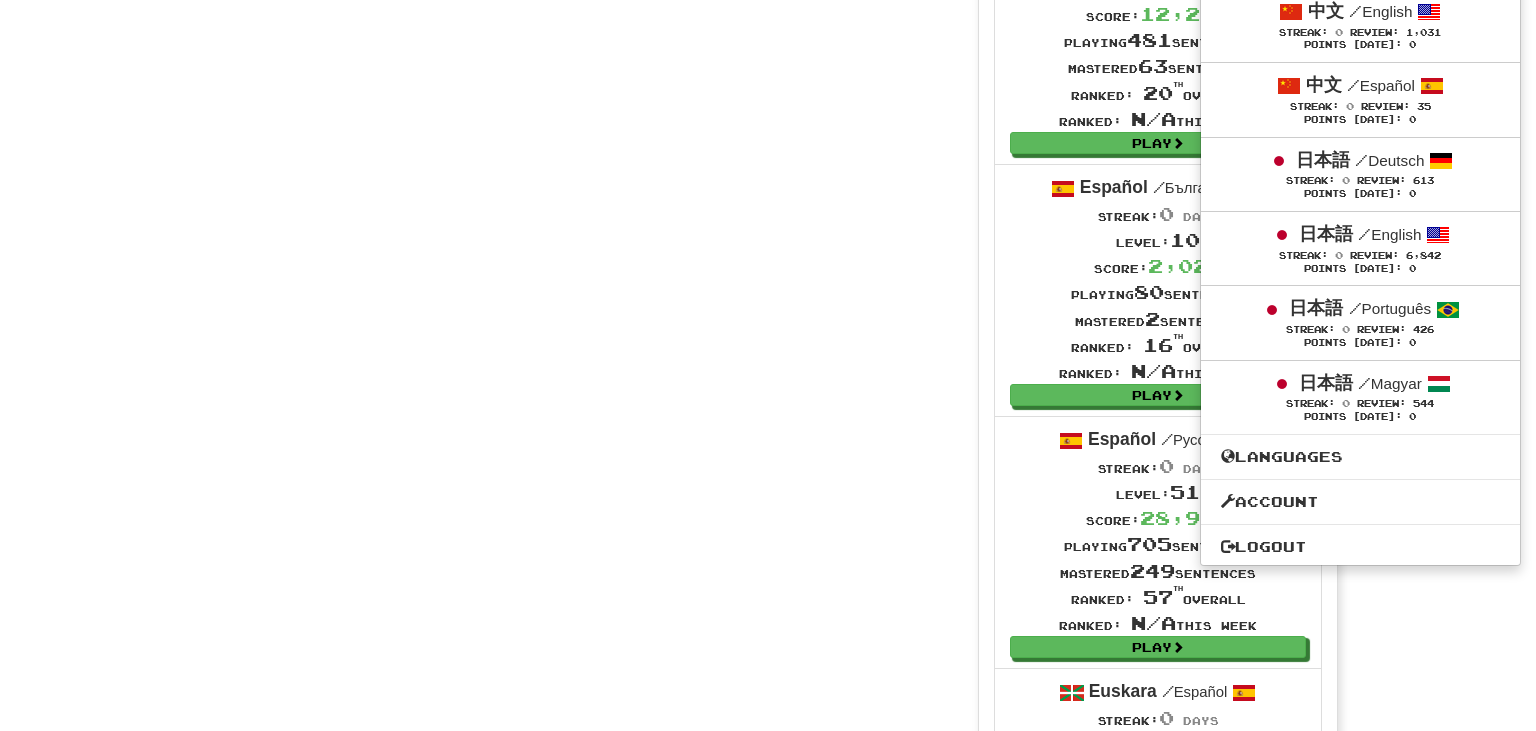scroll, scrollTop: 8449, scrollLeft: 0, axis: vertical 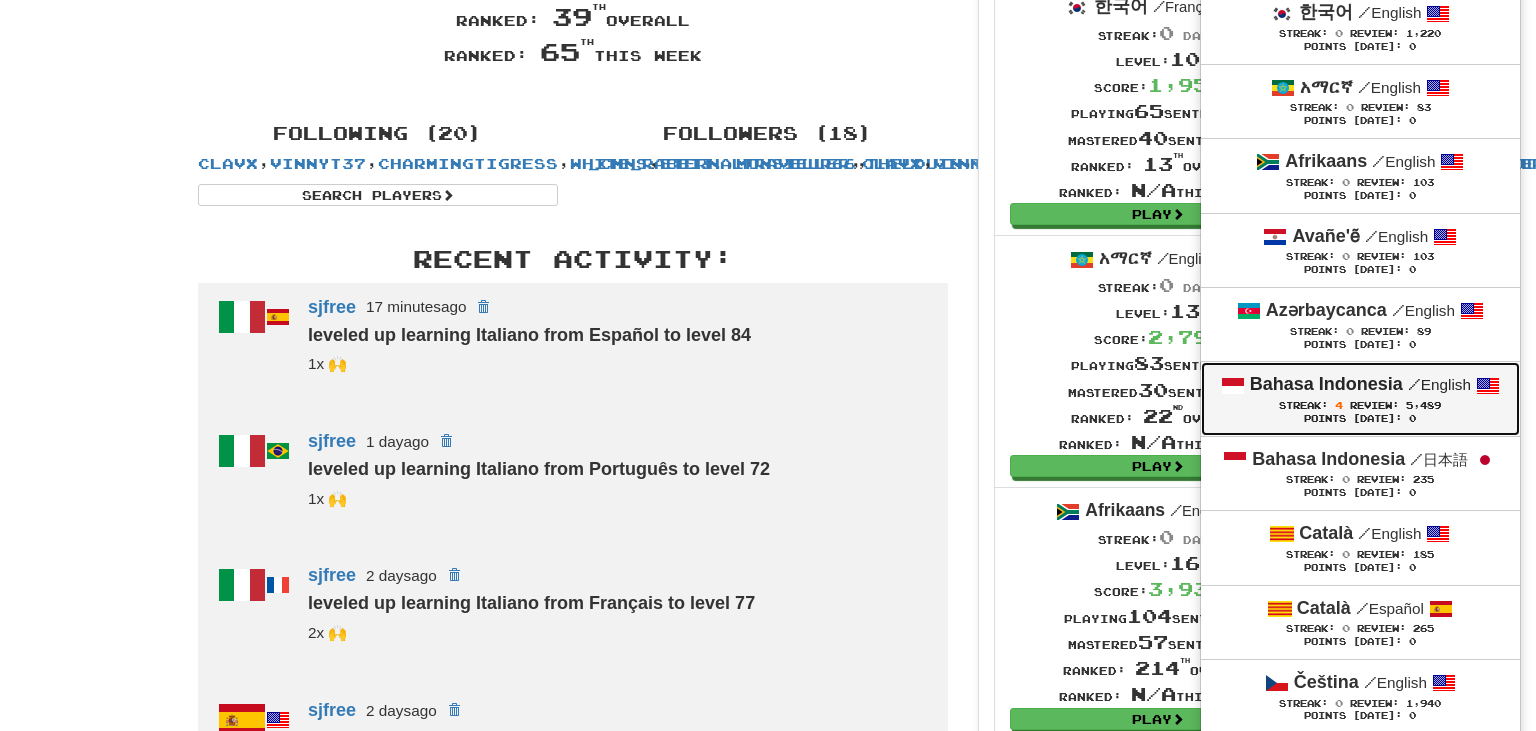 click on "Bahasa Indonesia" at bounding box center [1326, 384] 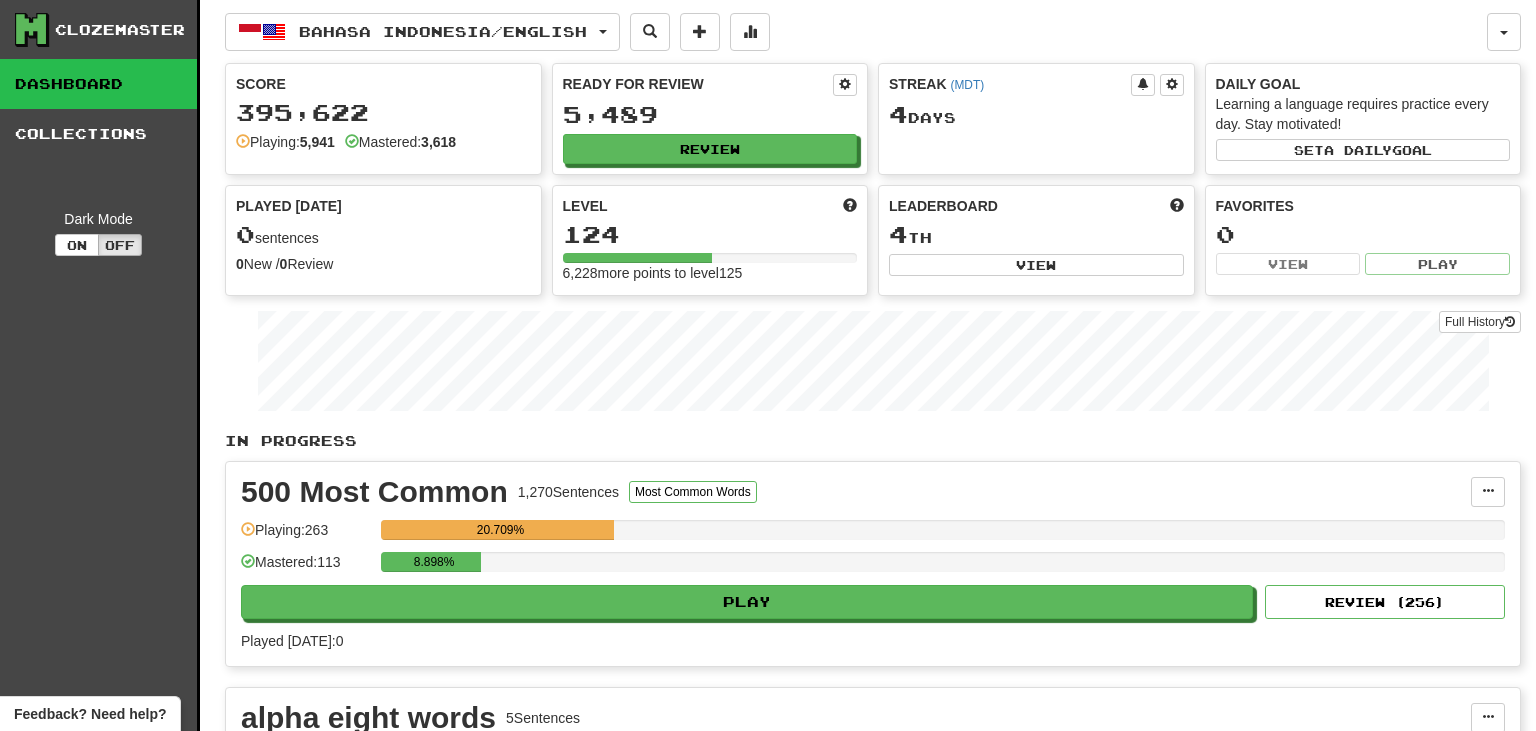 scroll, scrollTop: 0, scrollLeft: 0, axis: both 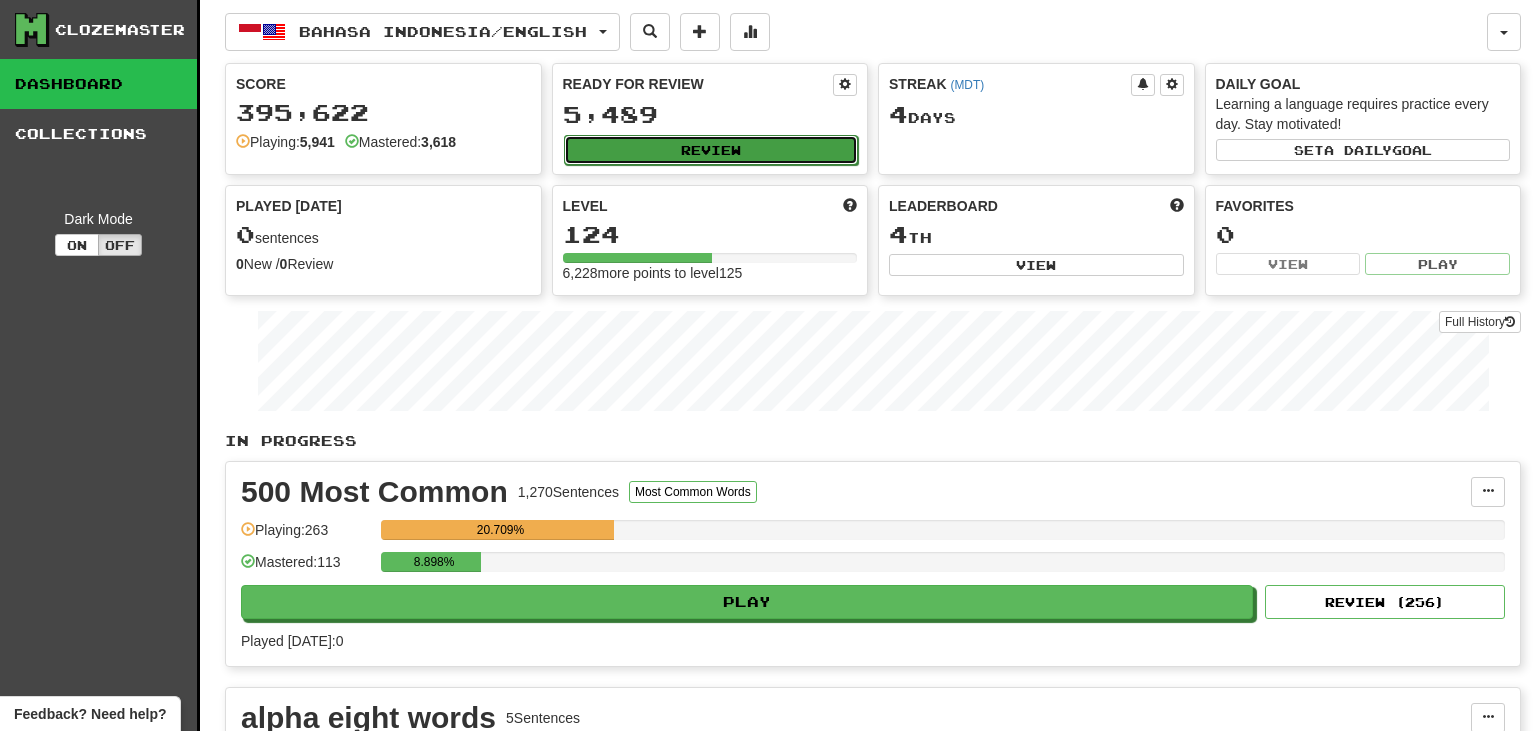 click on "Review" at bounding box center (711, 150) 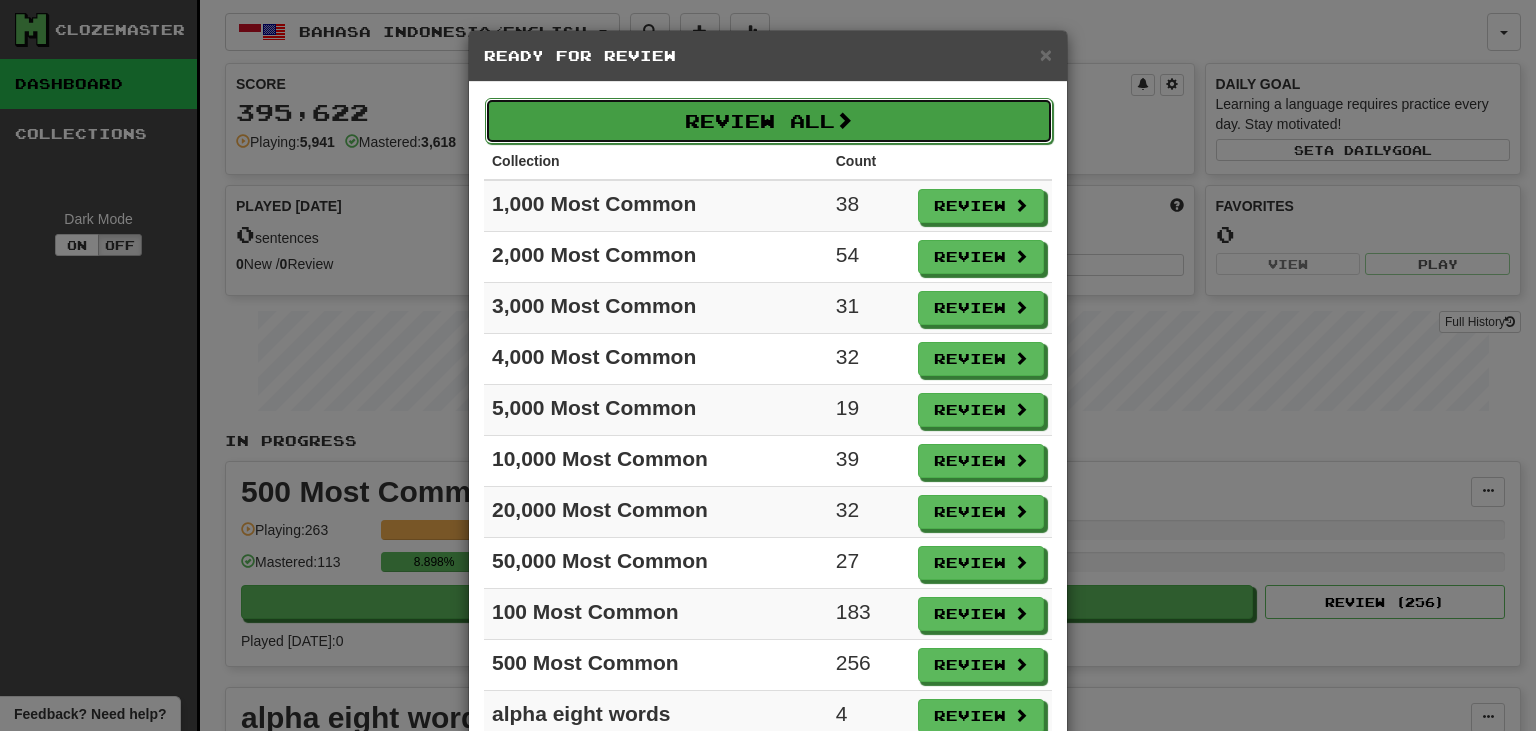 click on "Review All" at bounding box center [769, 121] 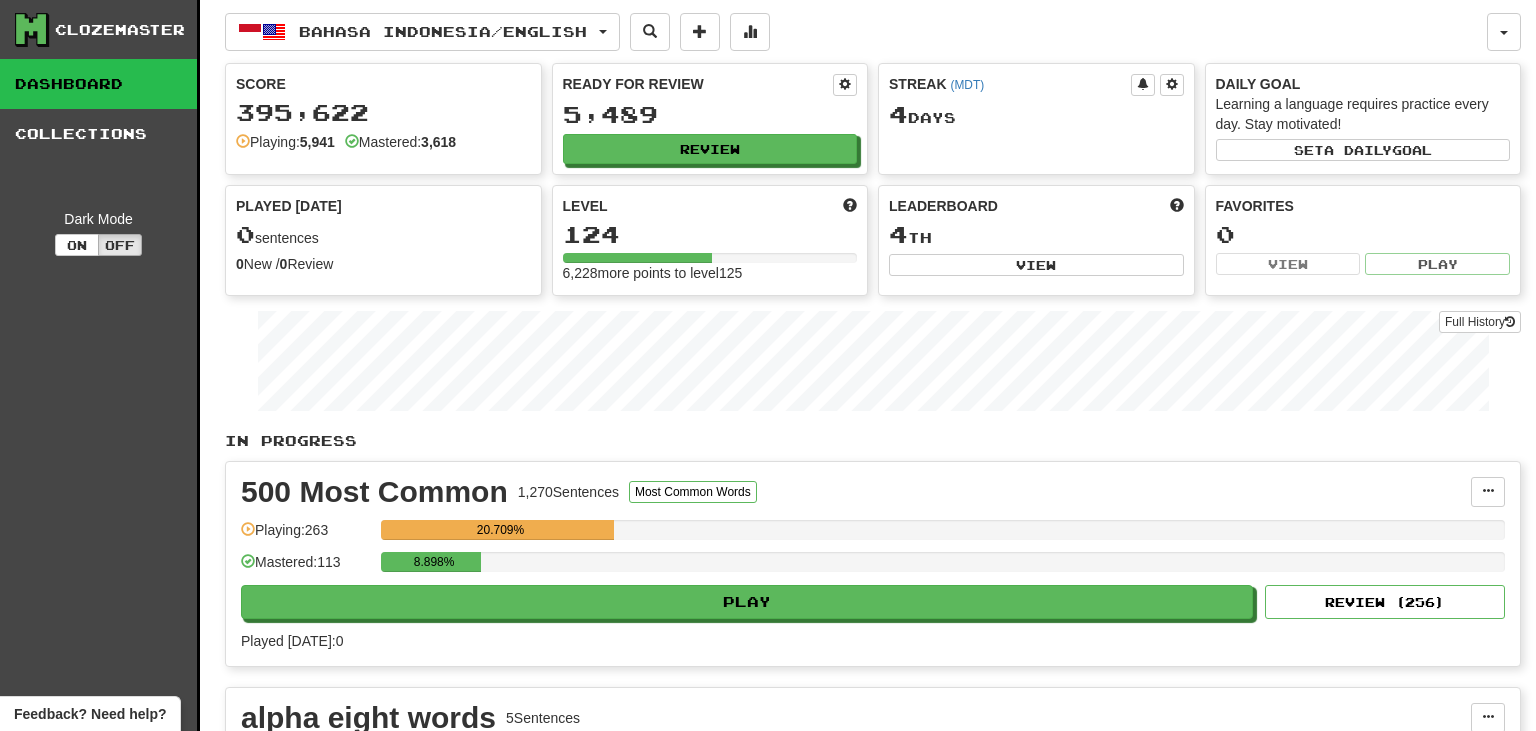 select on "***" 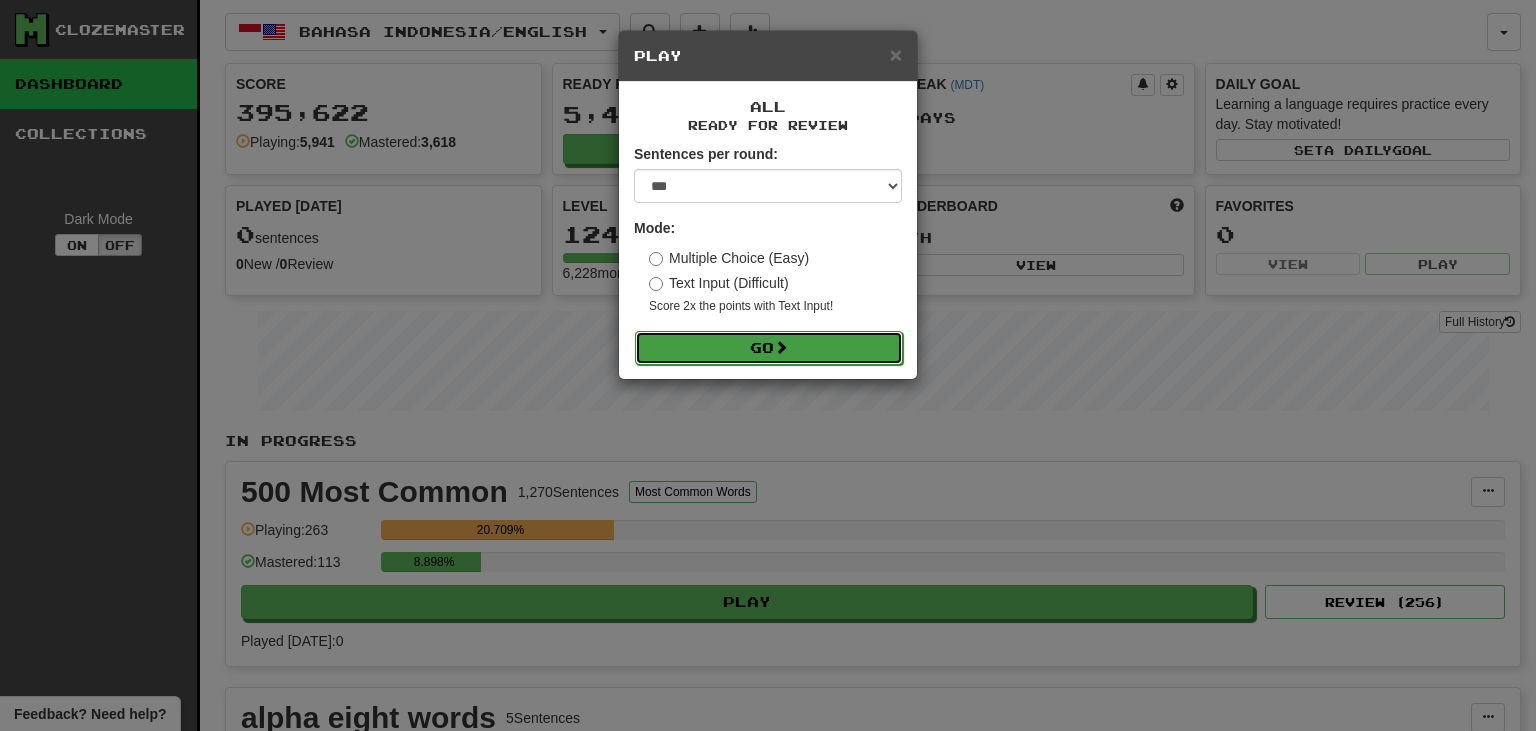 click on "Go" at bounding box center [769, 348] 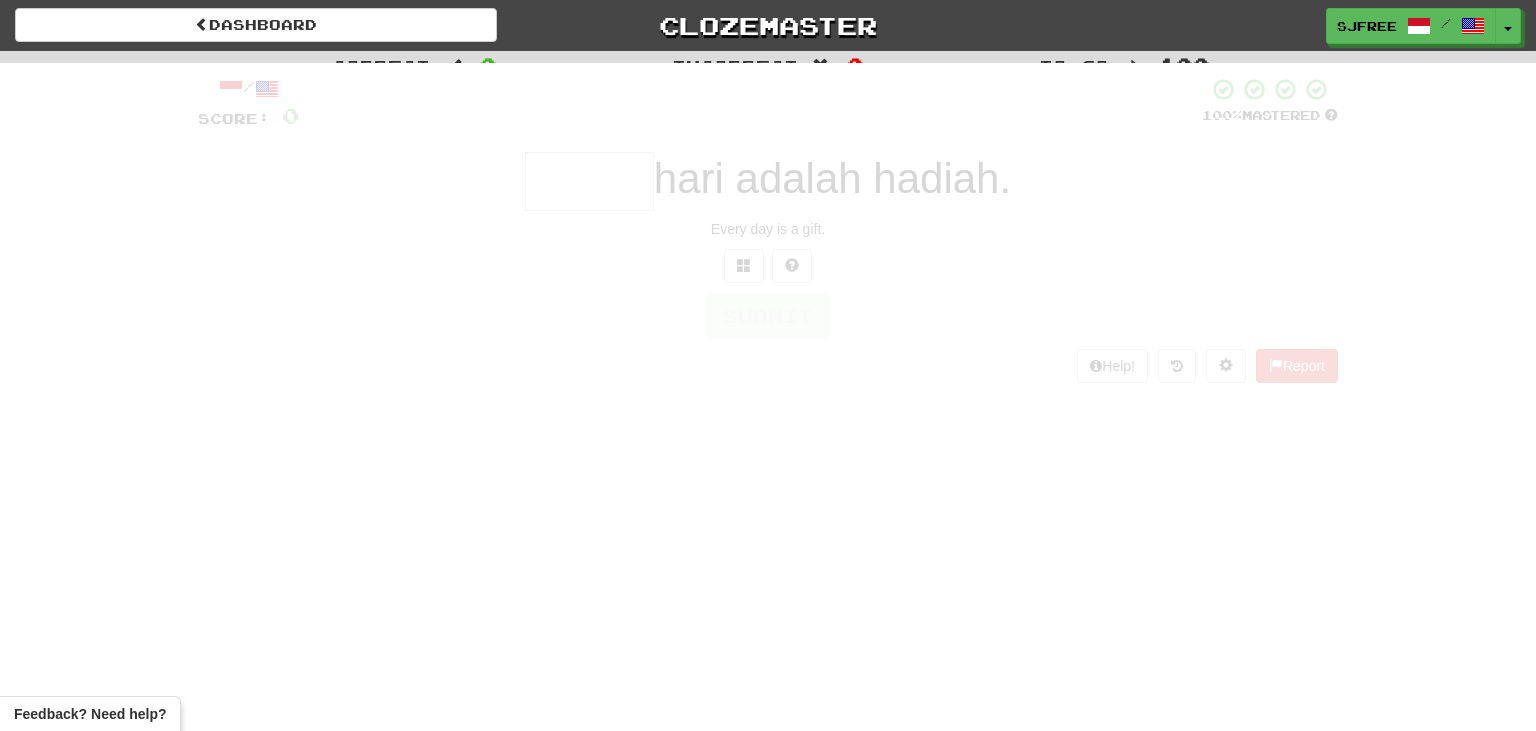 scroll, scrollTop: 0, scrollLeft: 0, axis: both 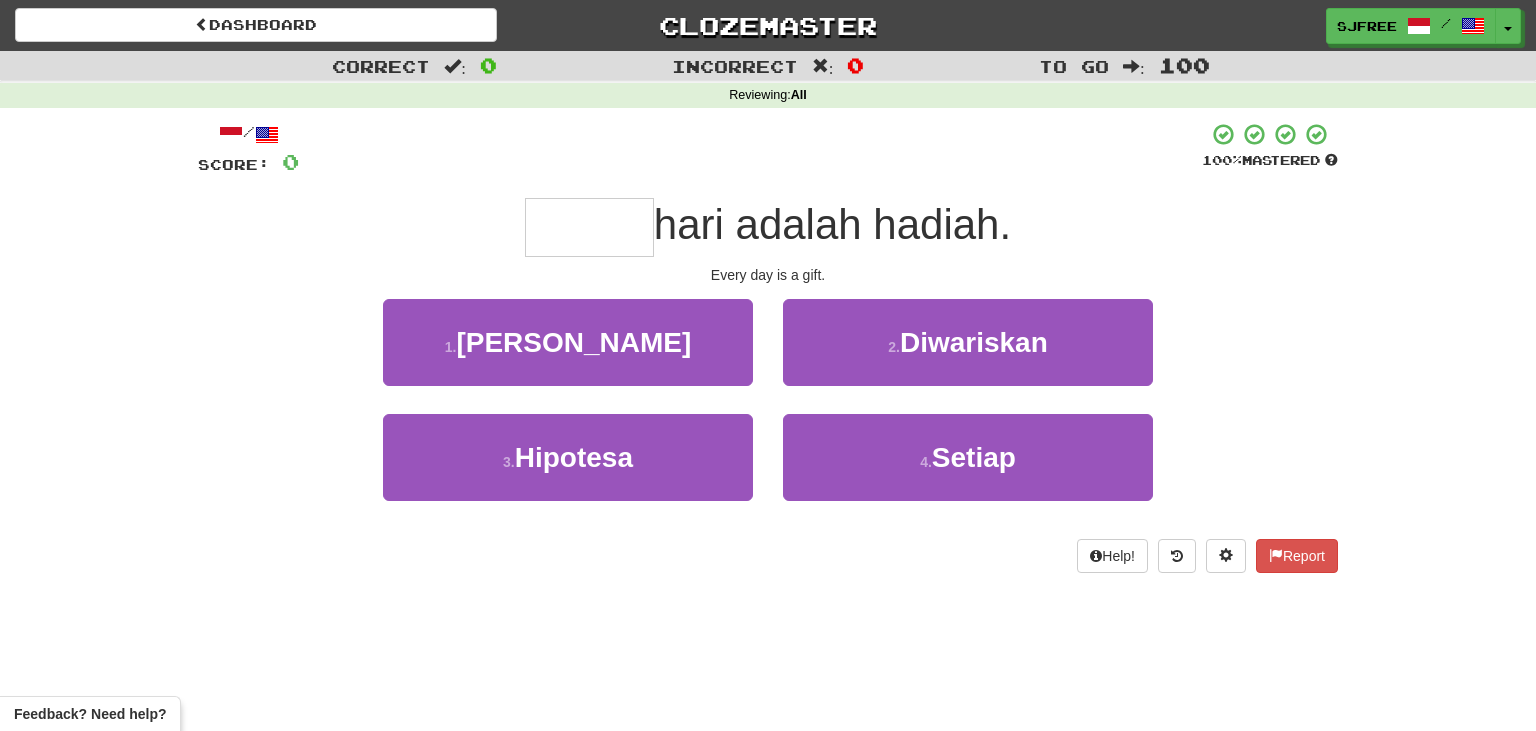 click at bounding box center (589, 227) 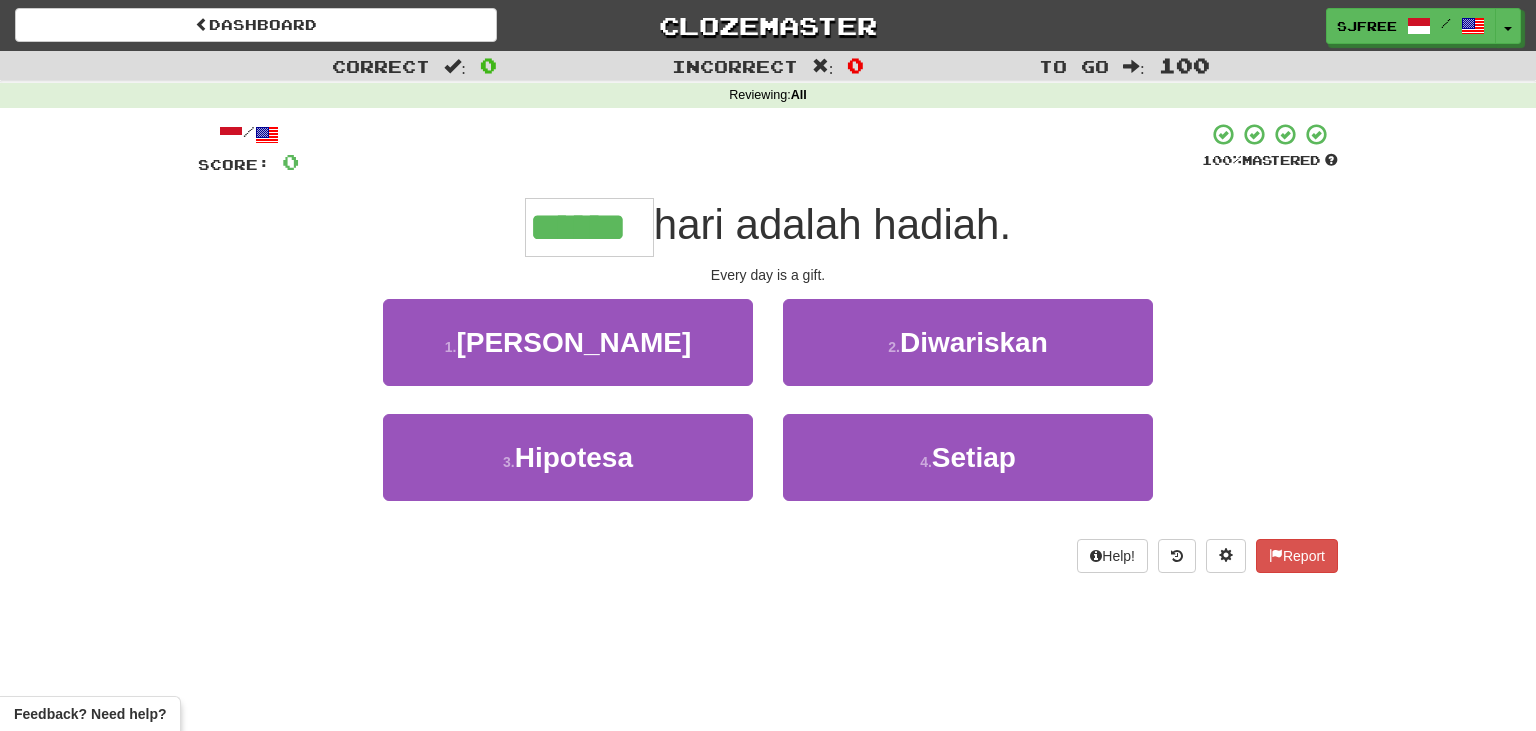 type on "******" 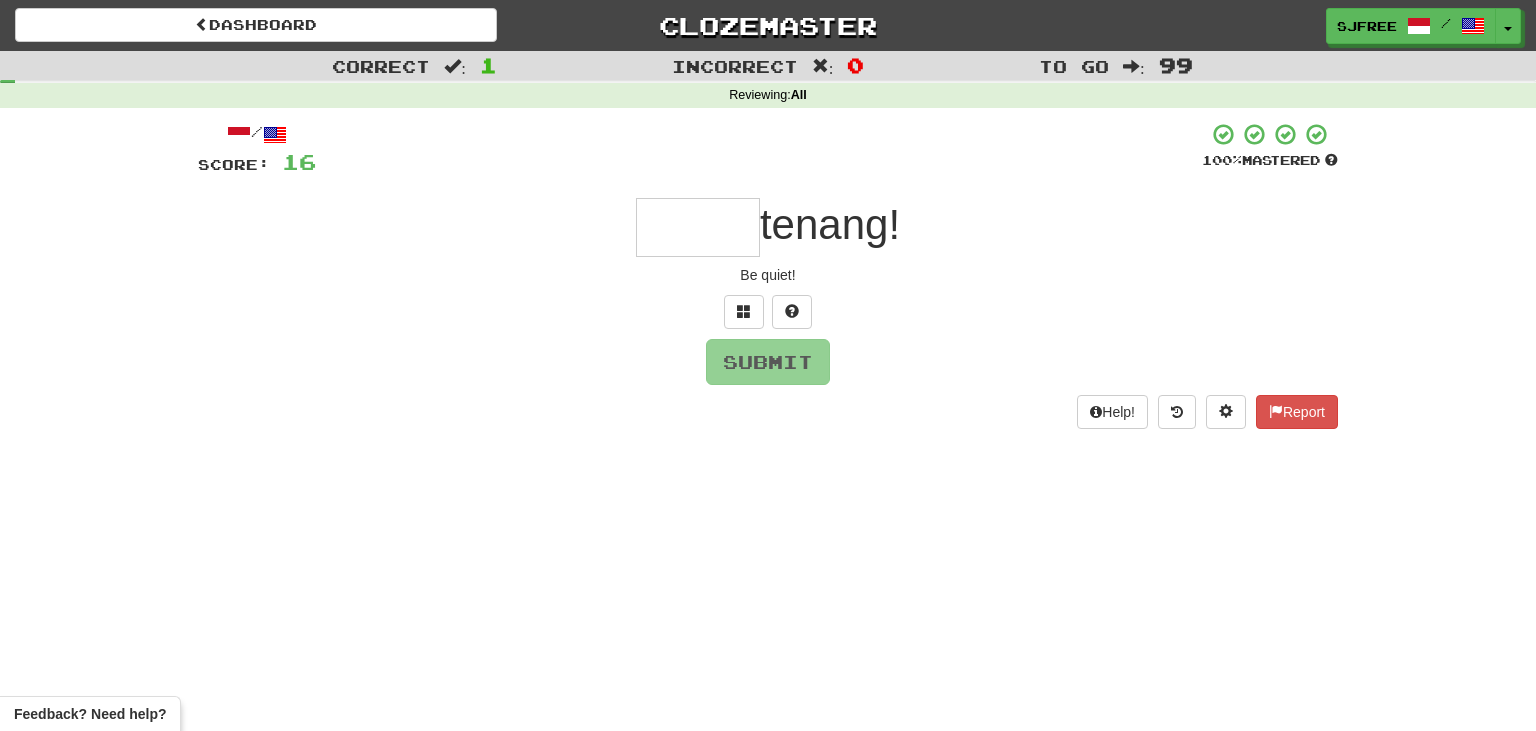 type on "*" 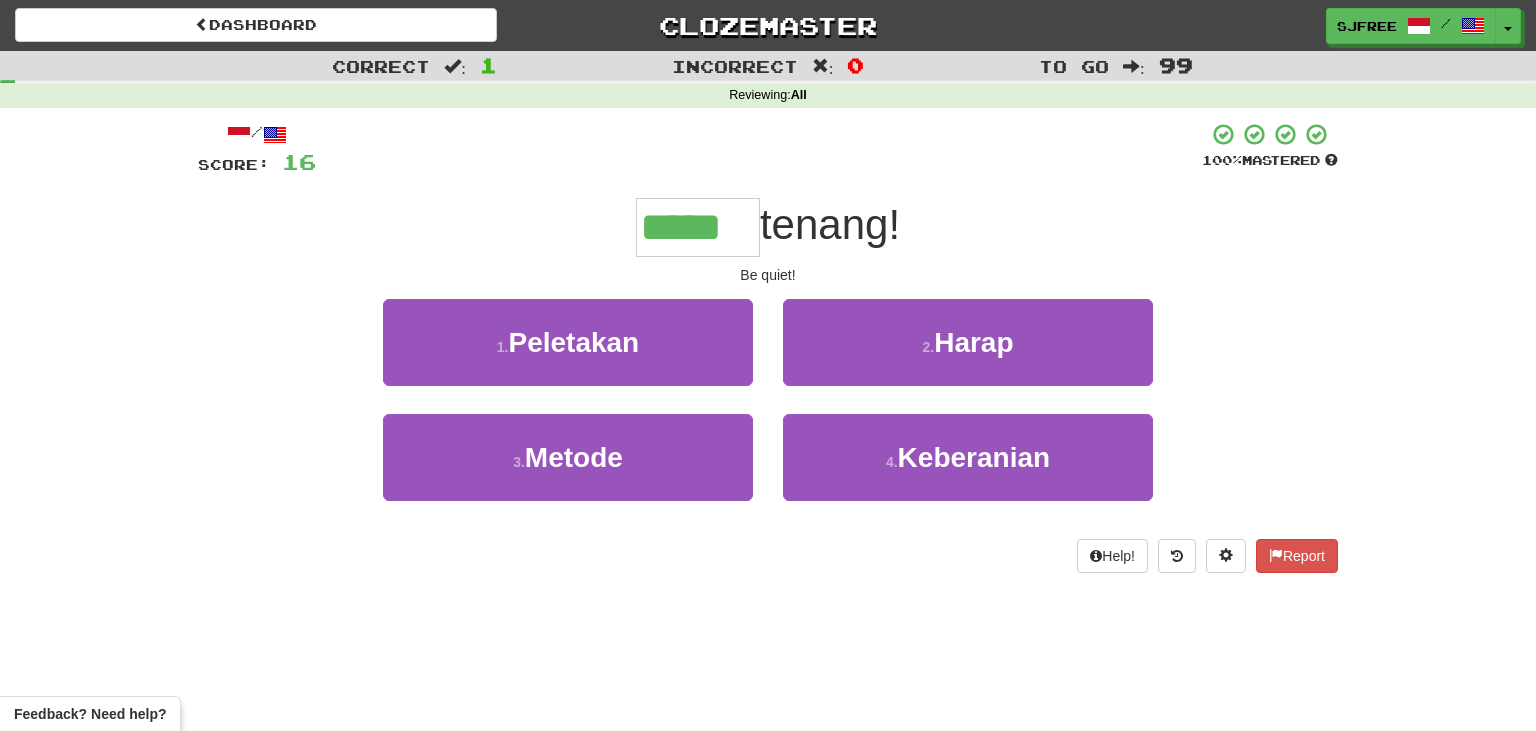 type on "*****" 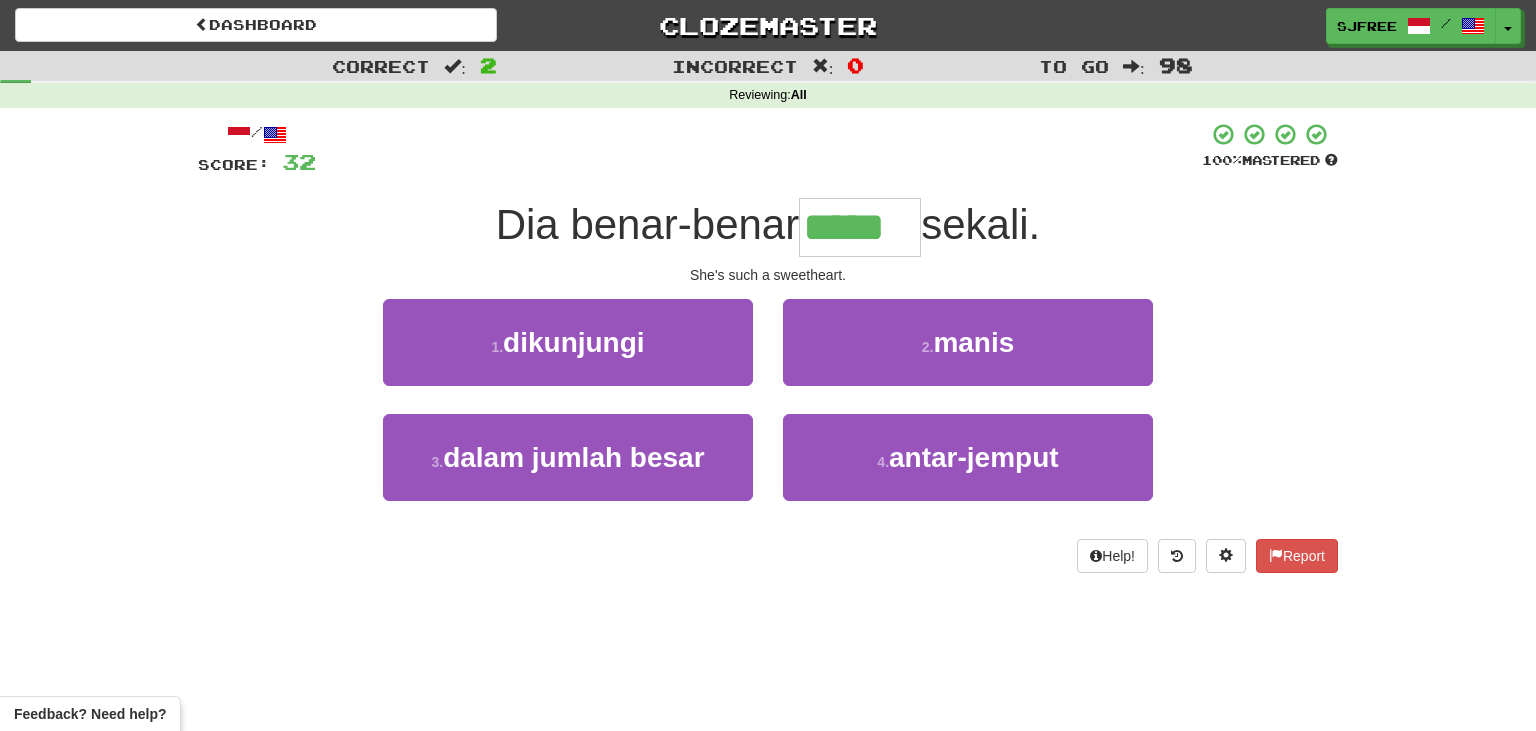 type on "*****" 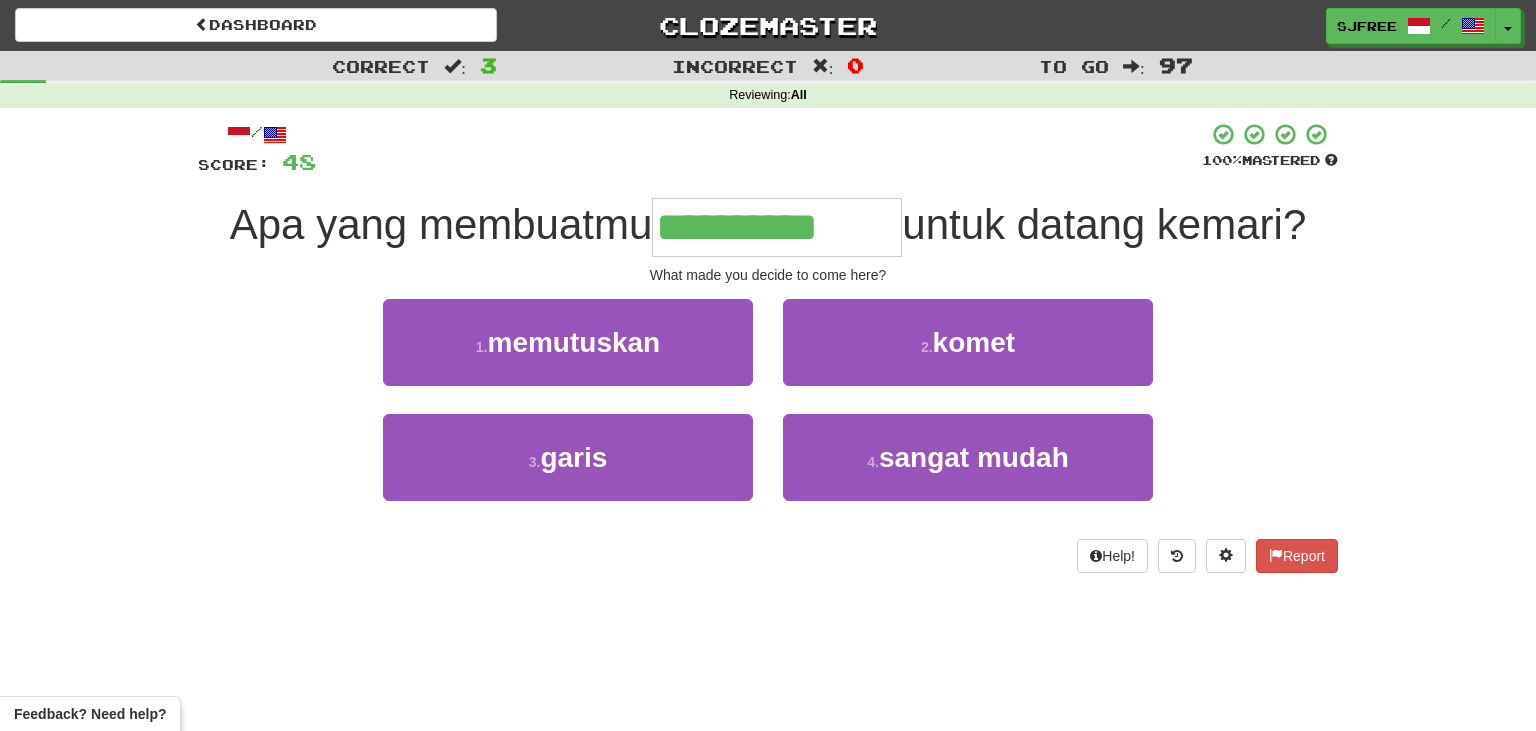 type on "**********" 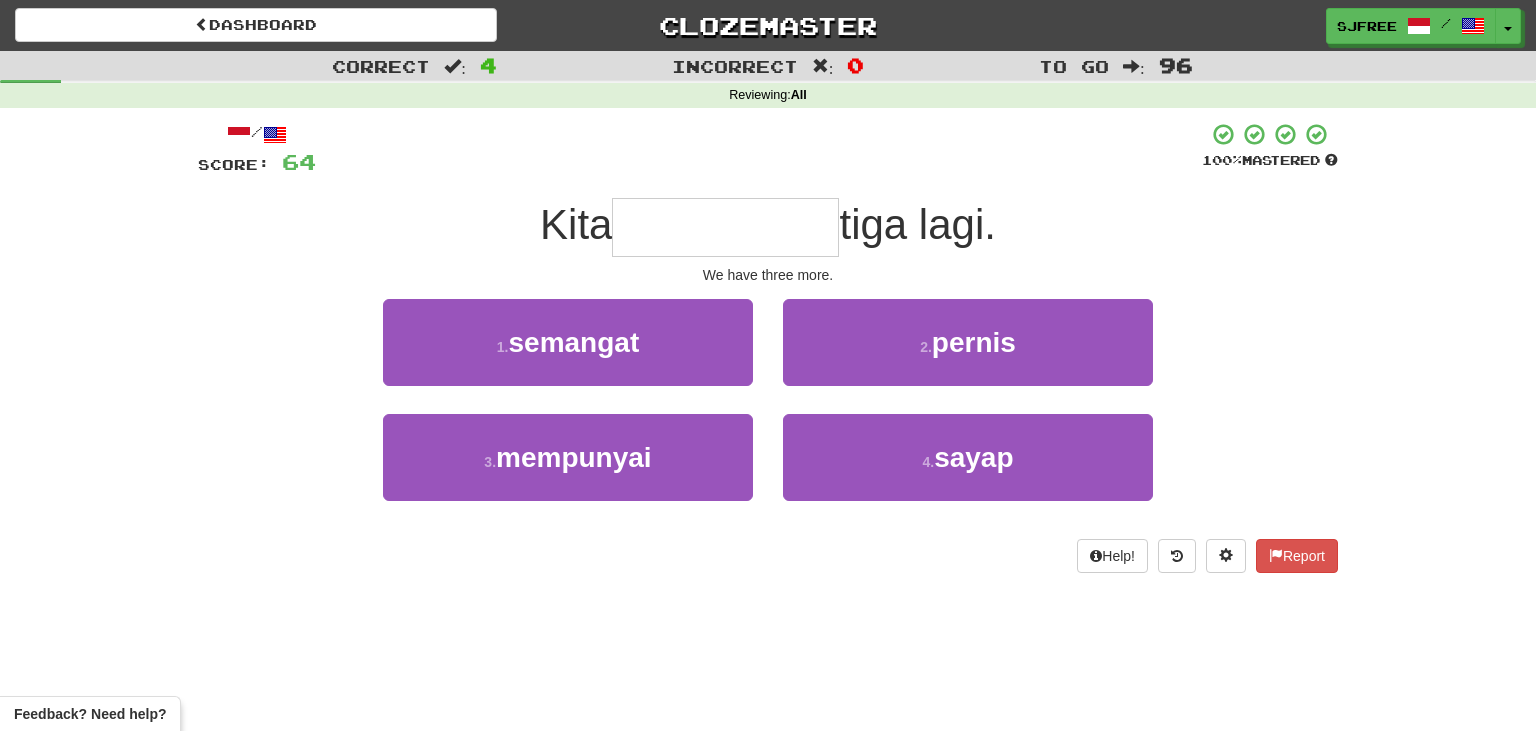 drag, startPoint x: 1535, startPoint y: 237, endPoint x: 1535, endPoint y: 278, distance: 41 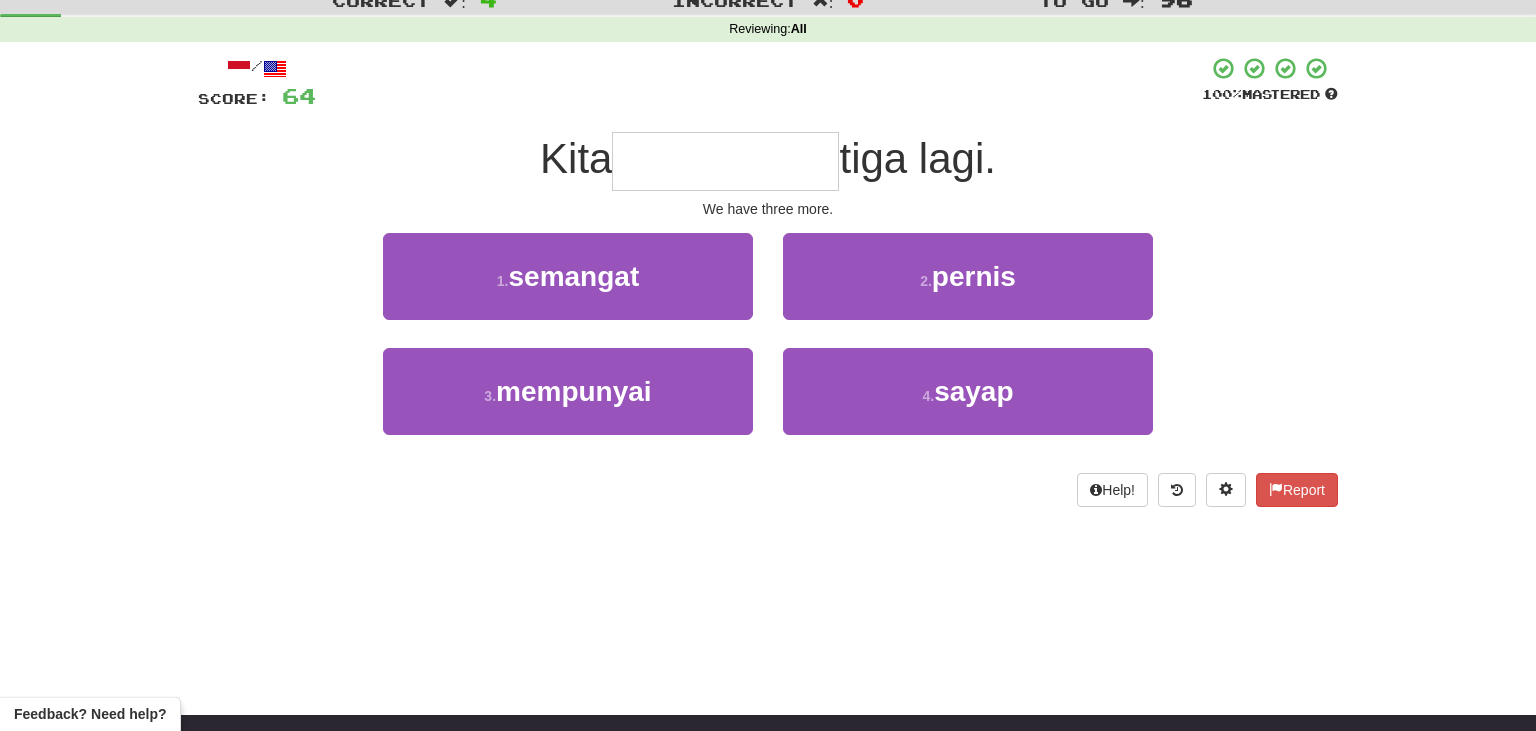 scroll, scrollTop: 72, scrollLeft: 0, axis: vertical 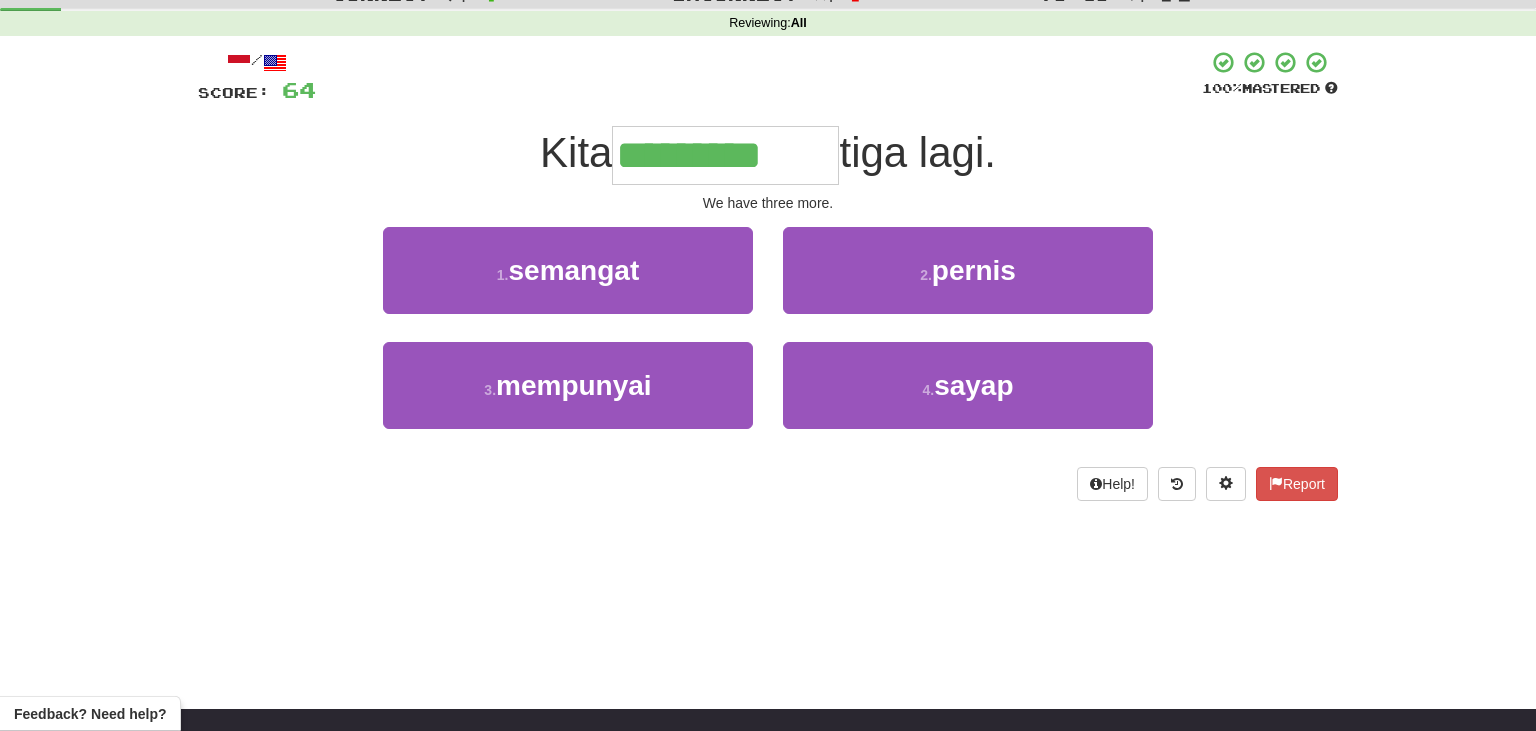 type on "*********" 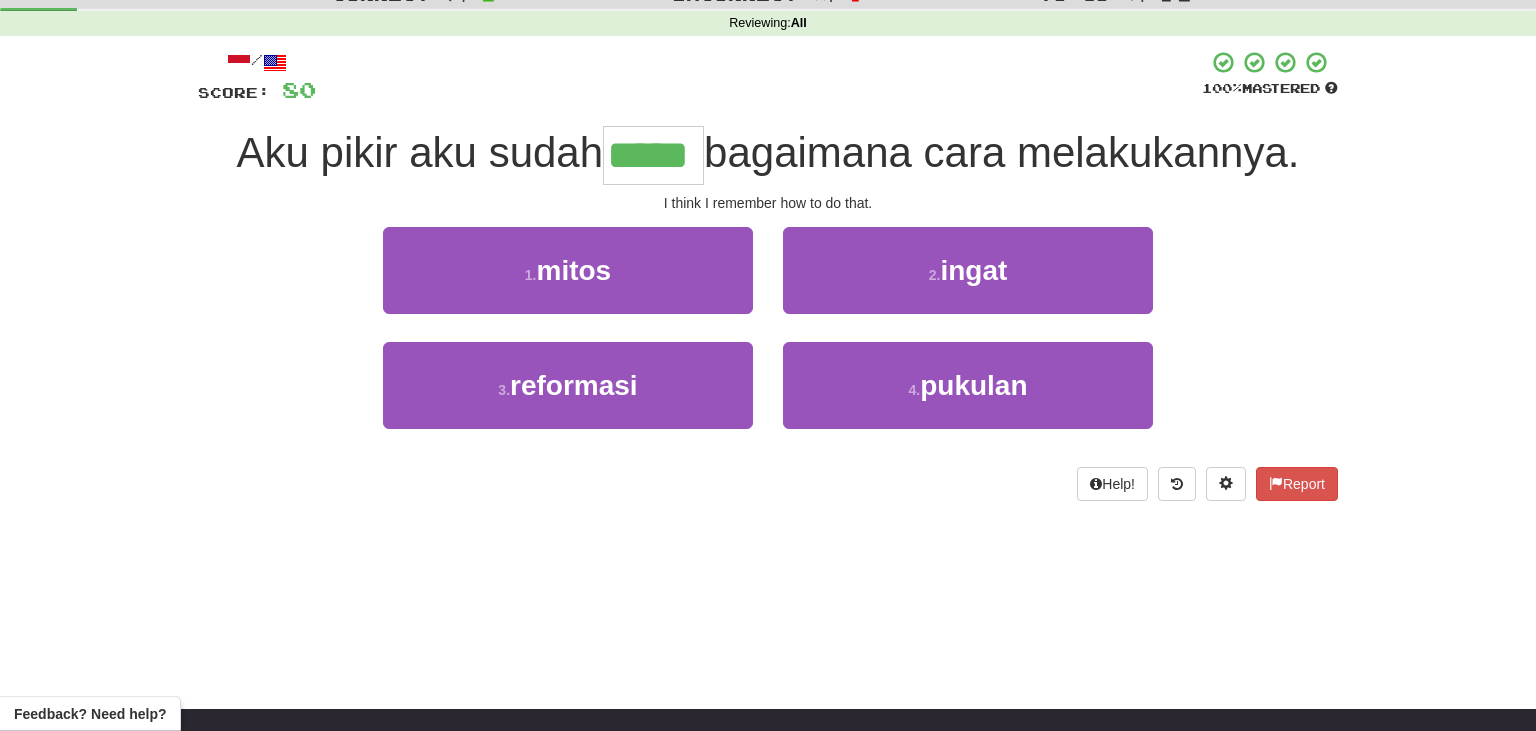 type on "*****" 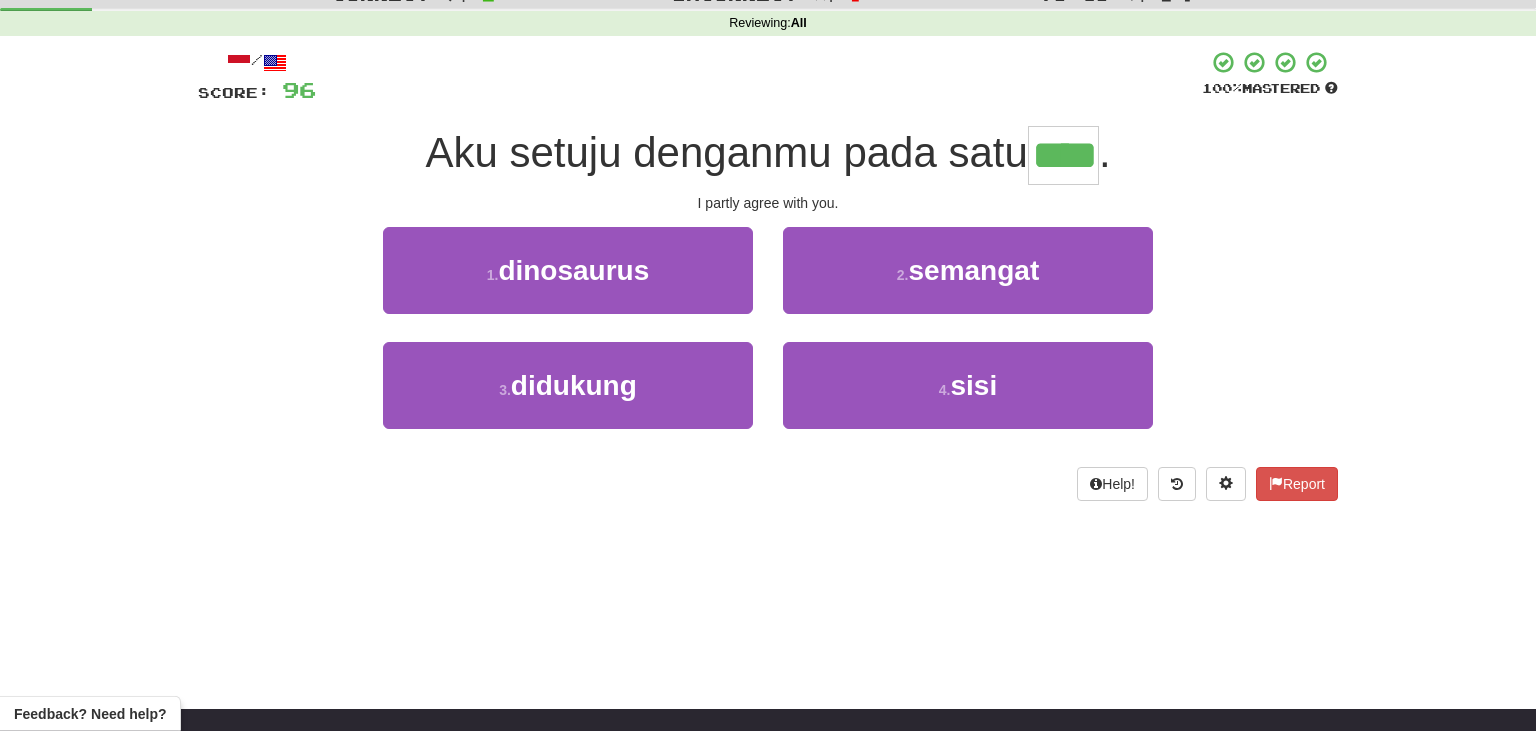 type on "****" 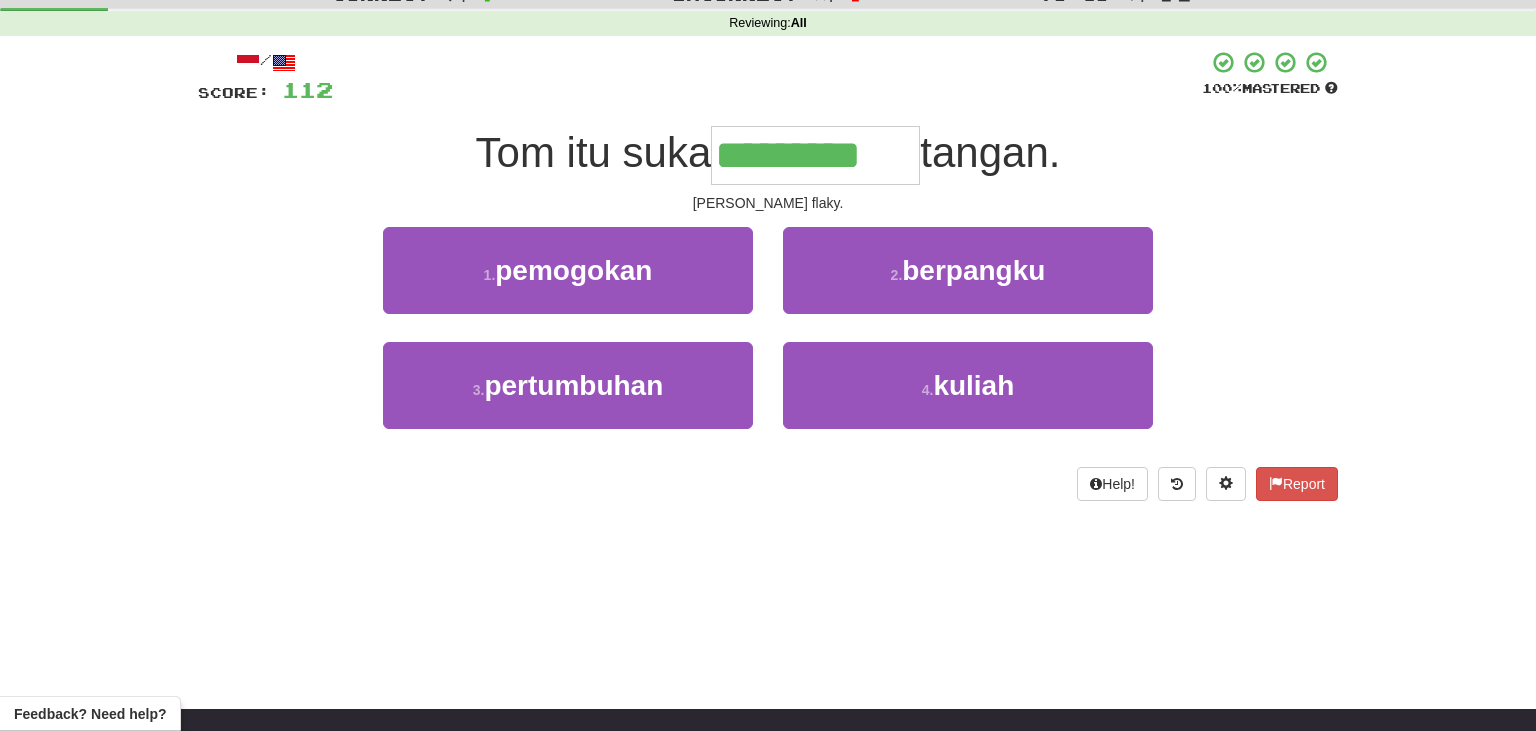 type on "*********" 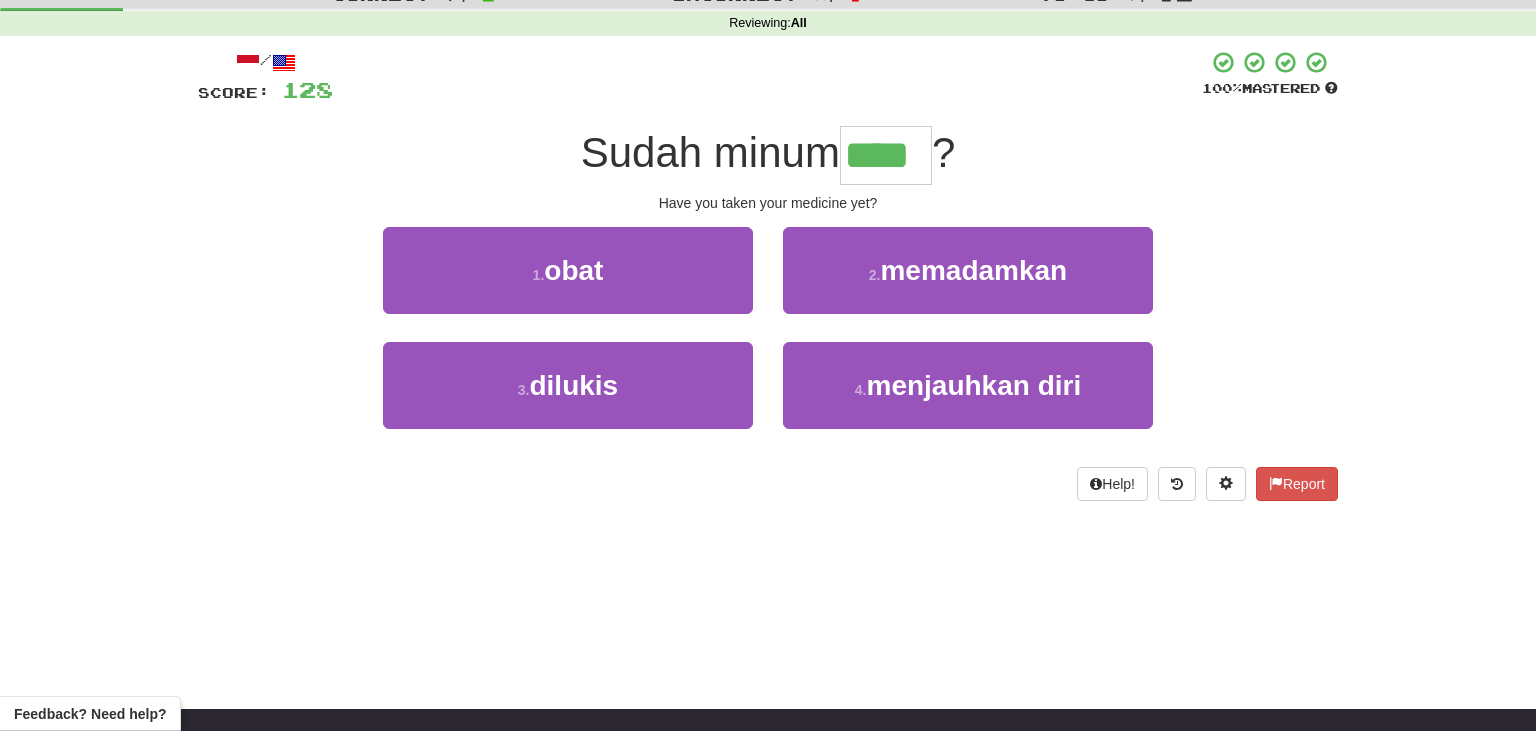 type on "****" 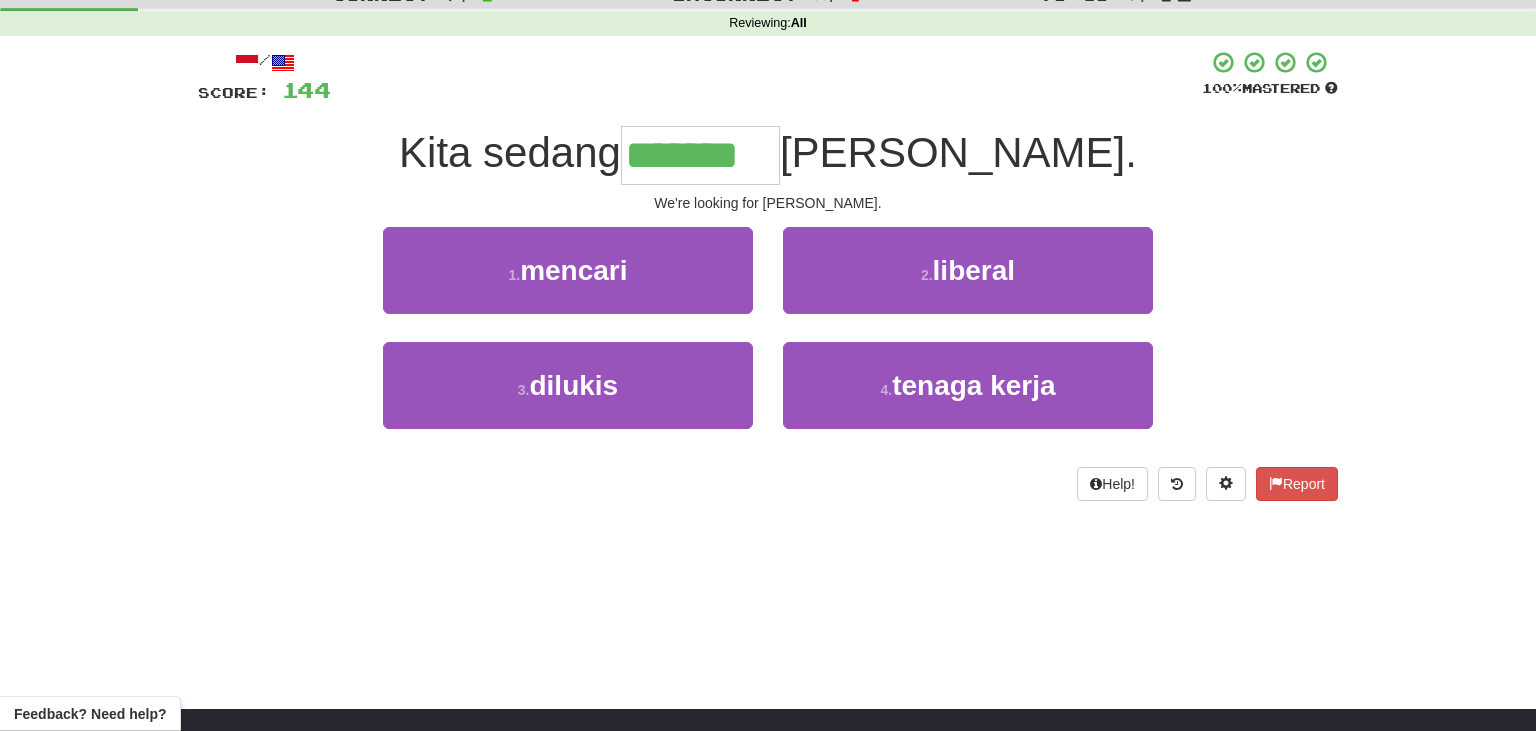 type on "*******" 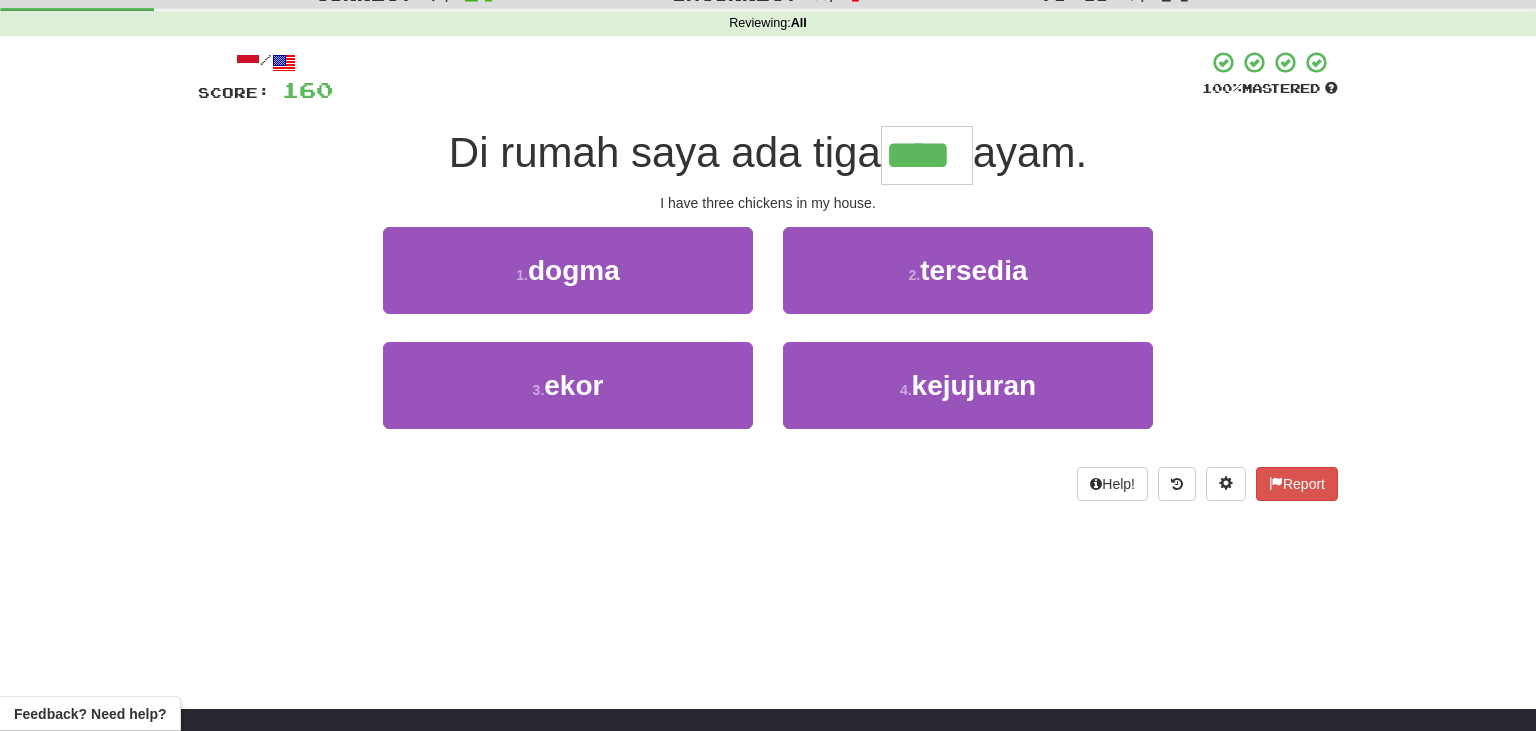 type on "****" 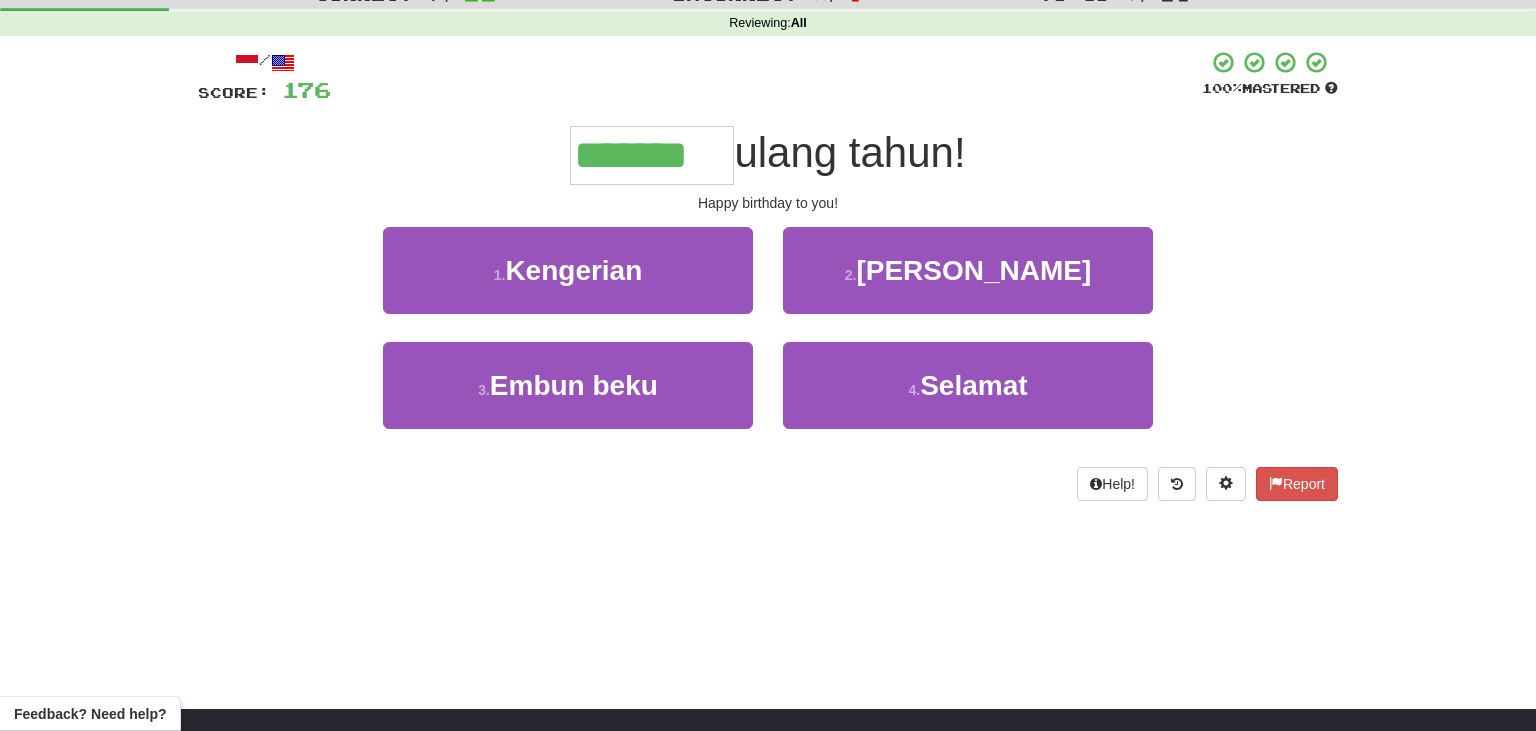 type on "*******" 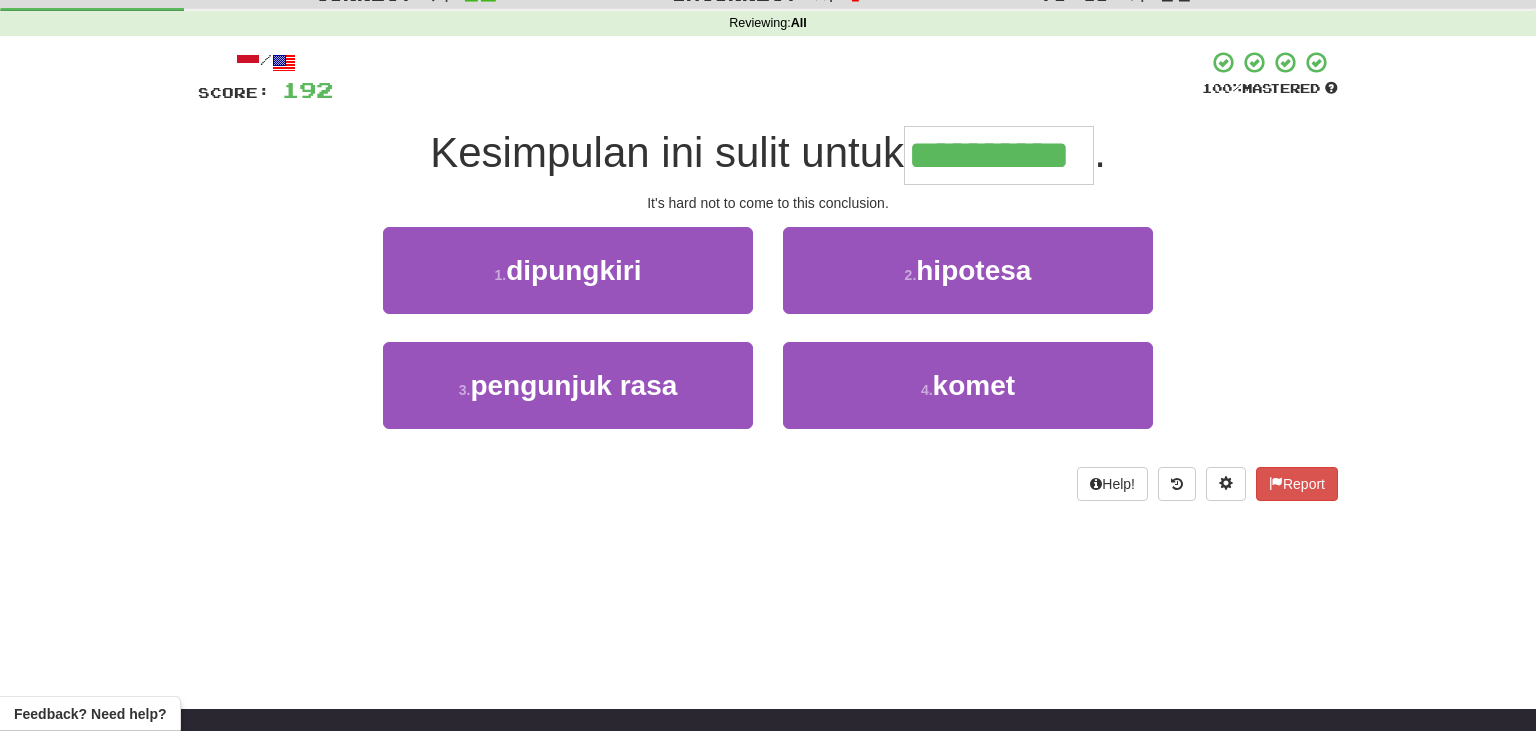 type on "**********" 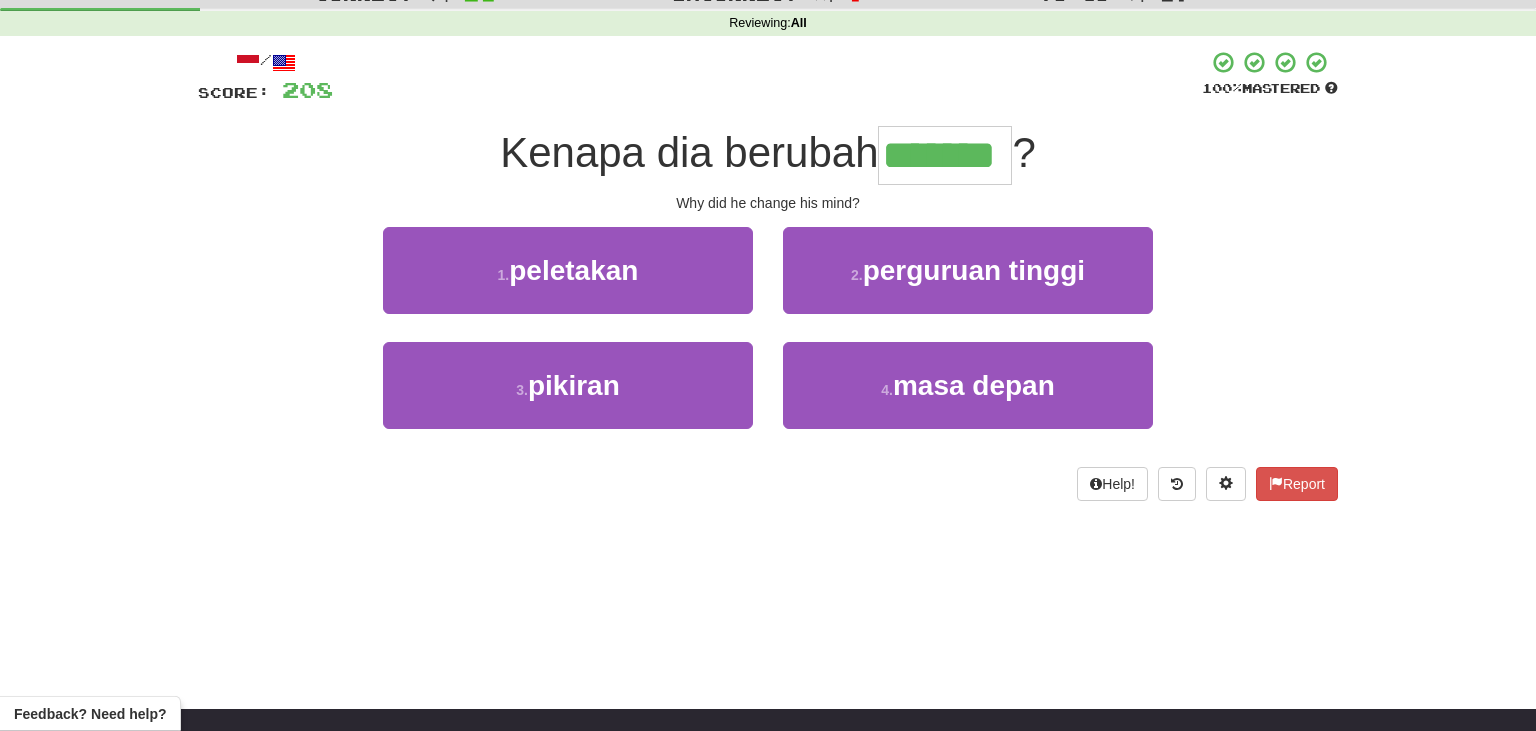 type on "*******" 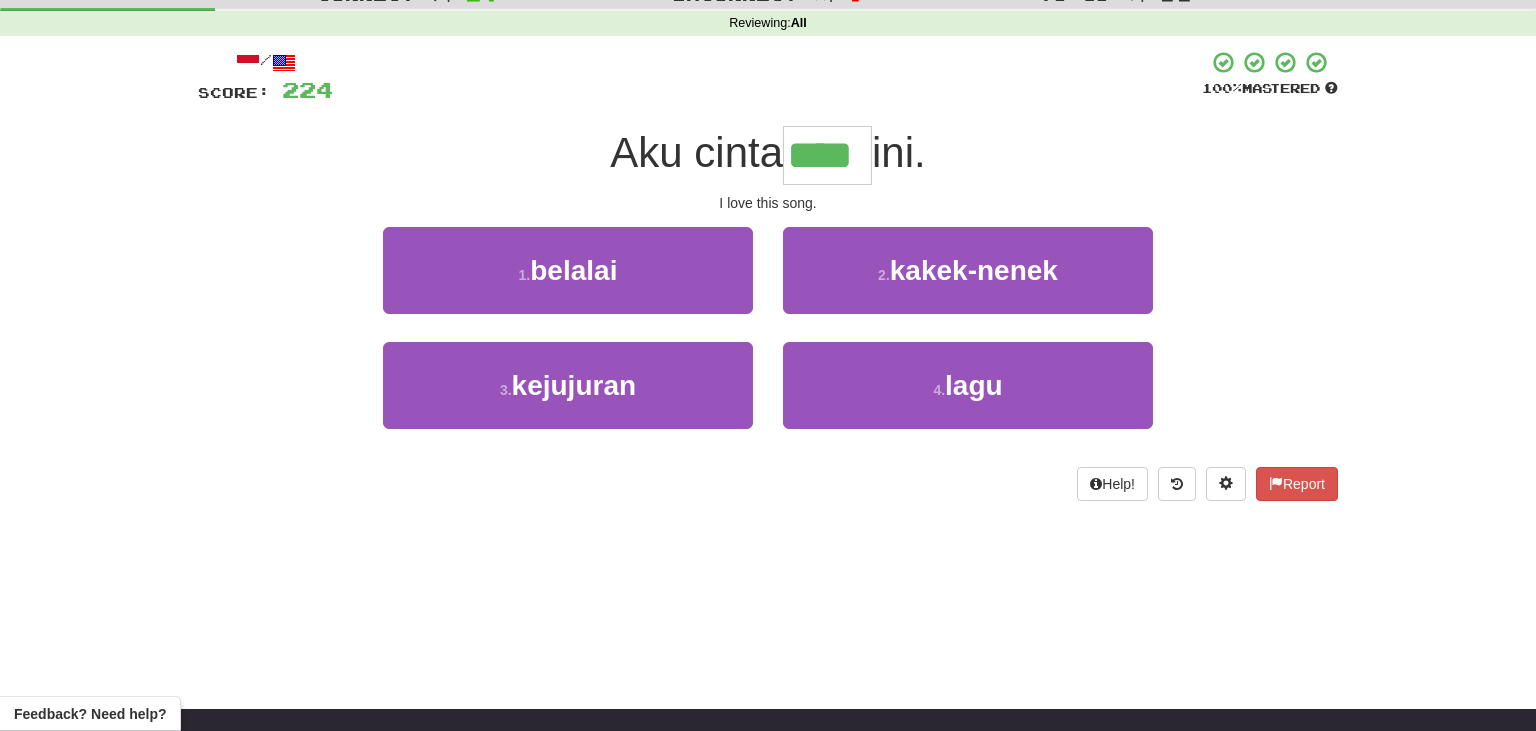 type on "****" 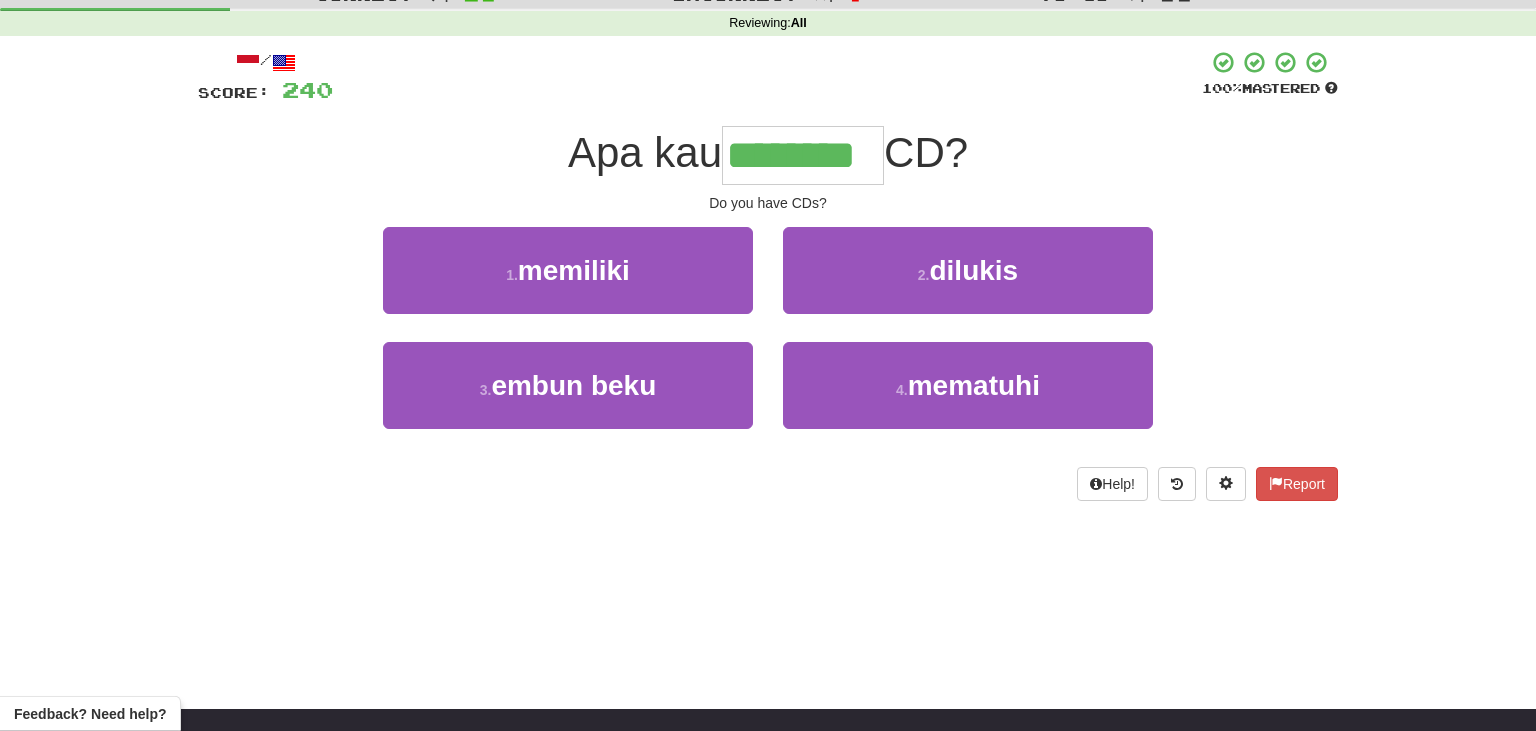 type on "********" 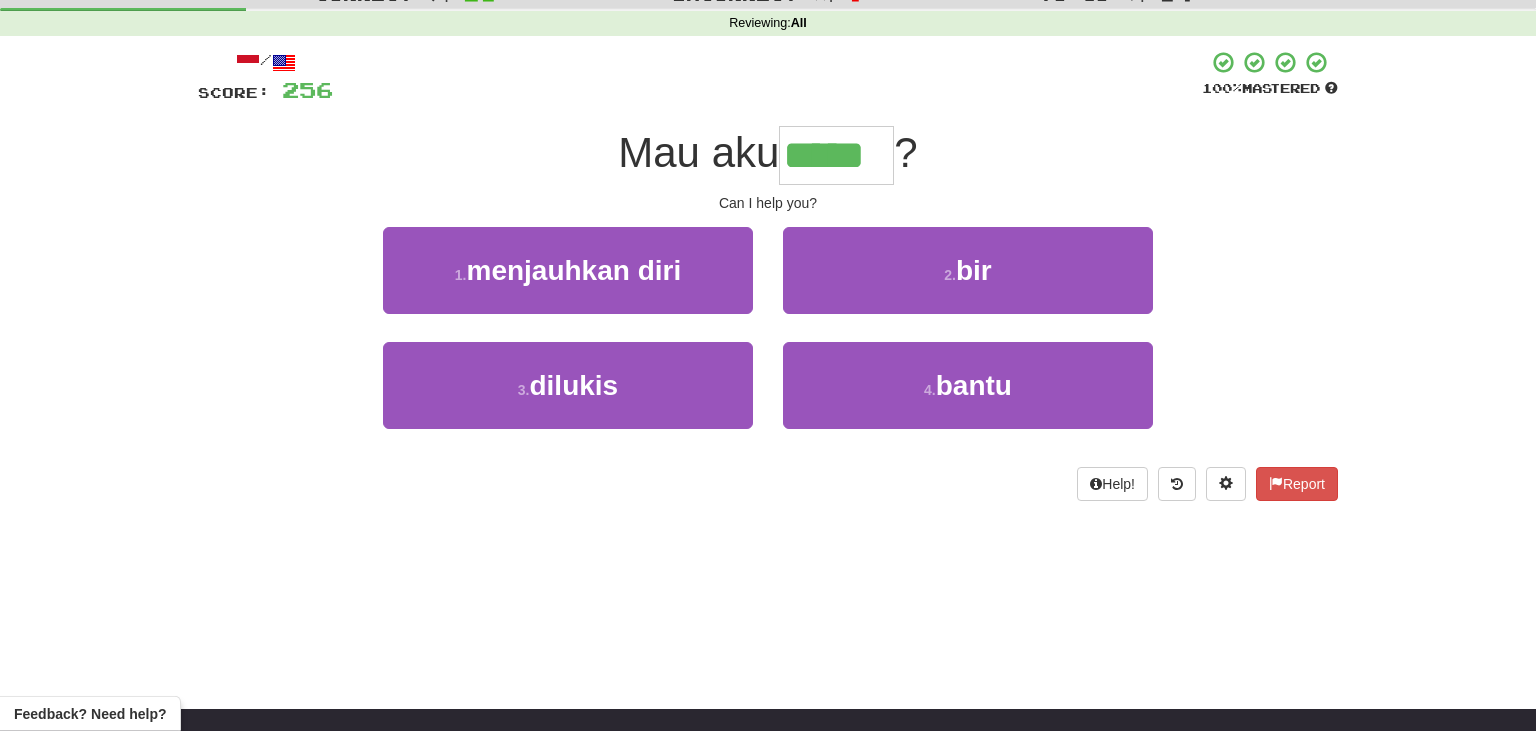 type on "*****" 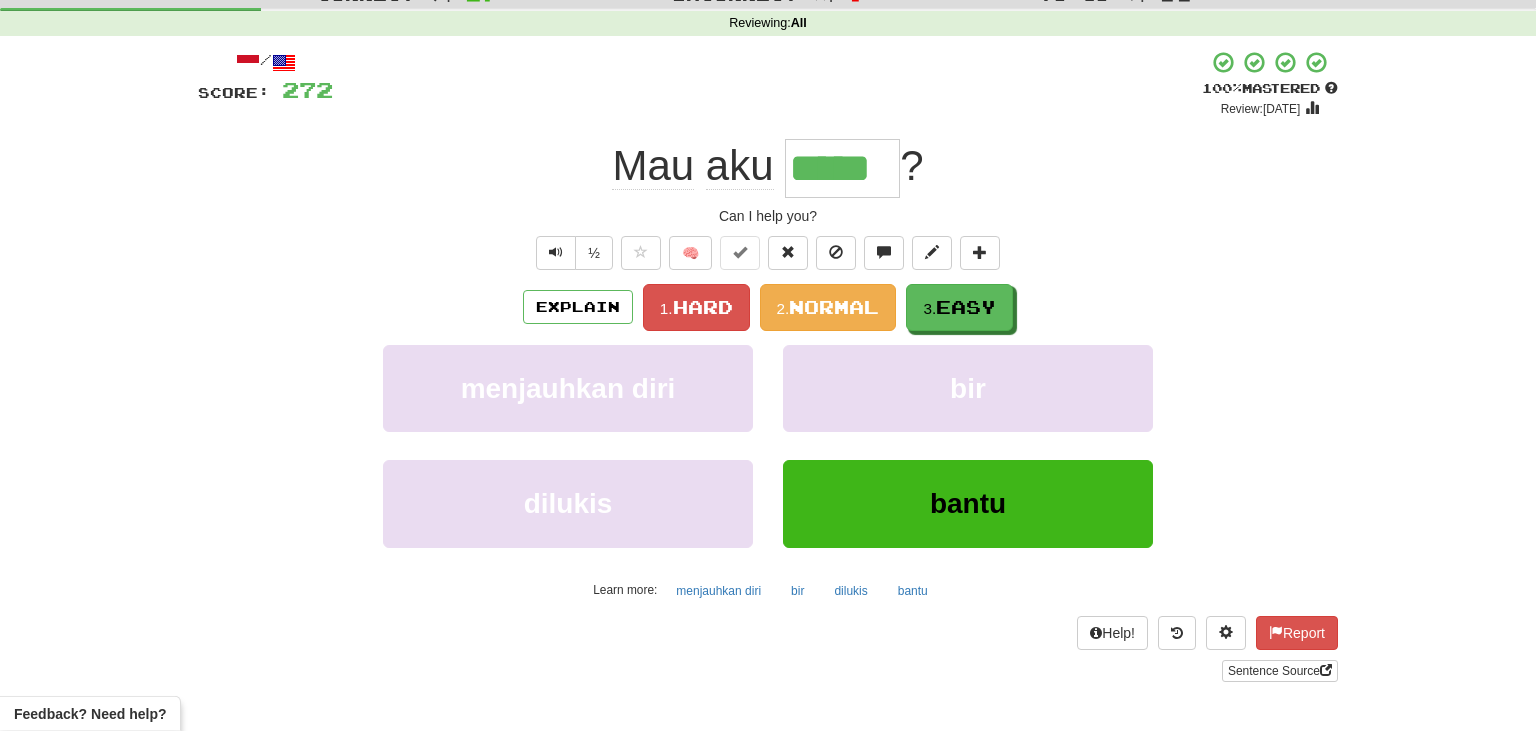 click on "Mau   aku   ***** ?" at bounding box center (768, 168) 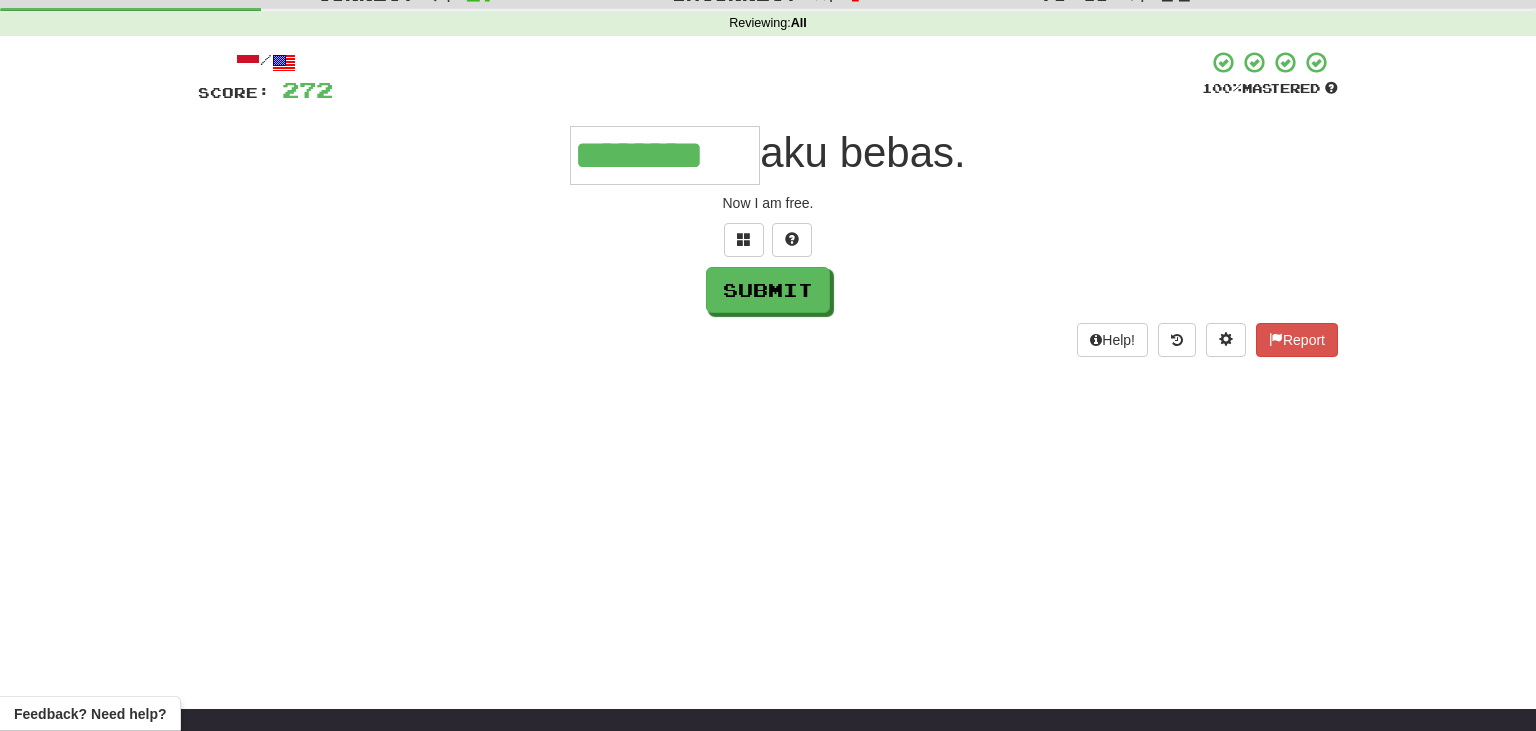type on "********" 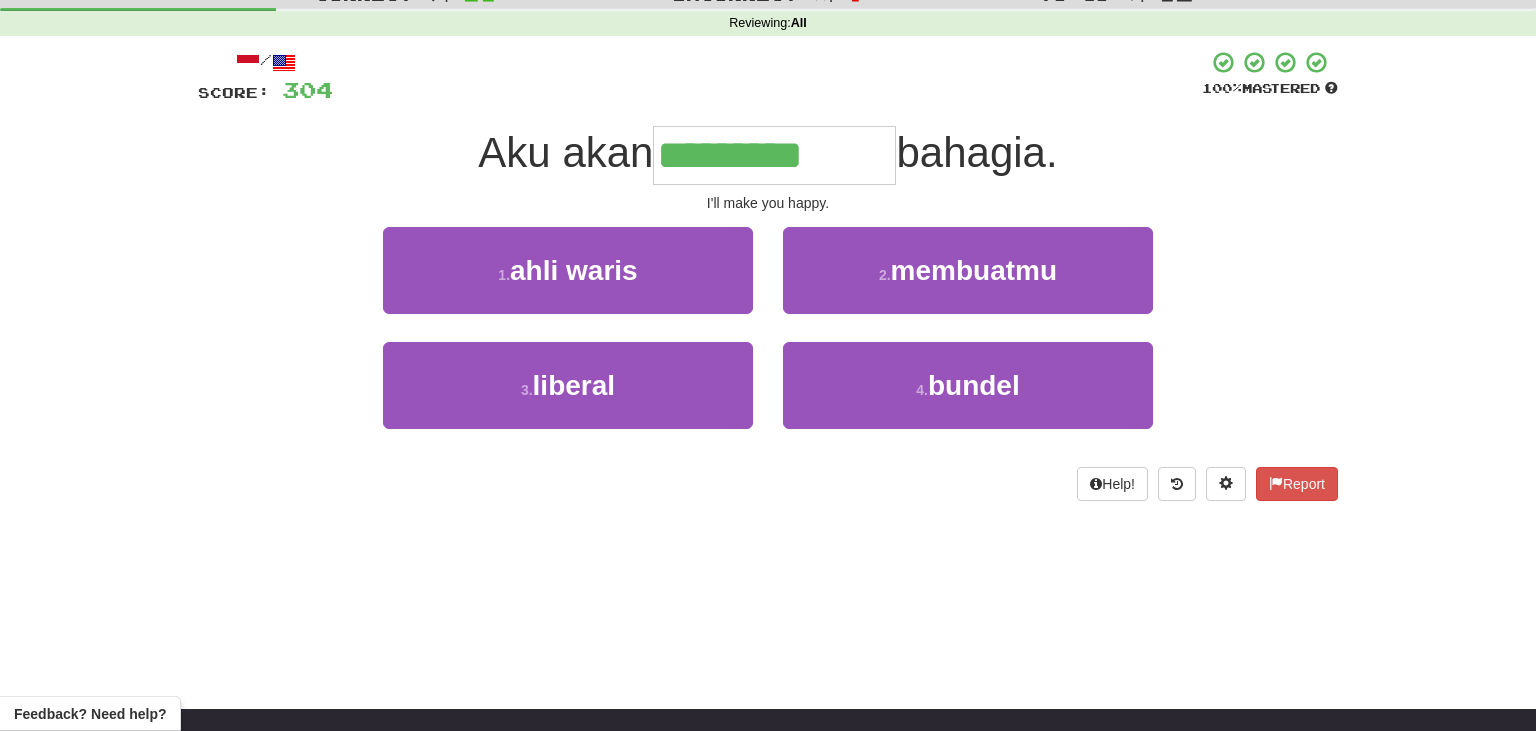 type on "*********" 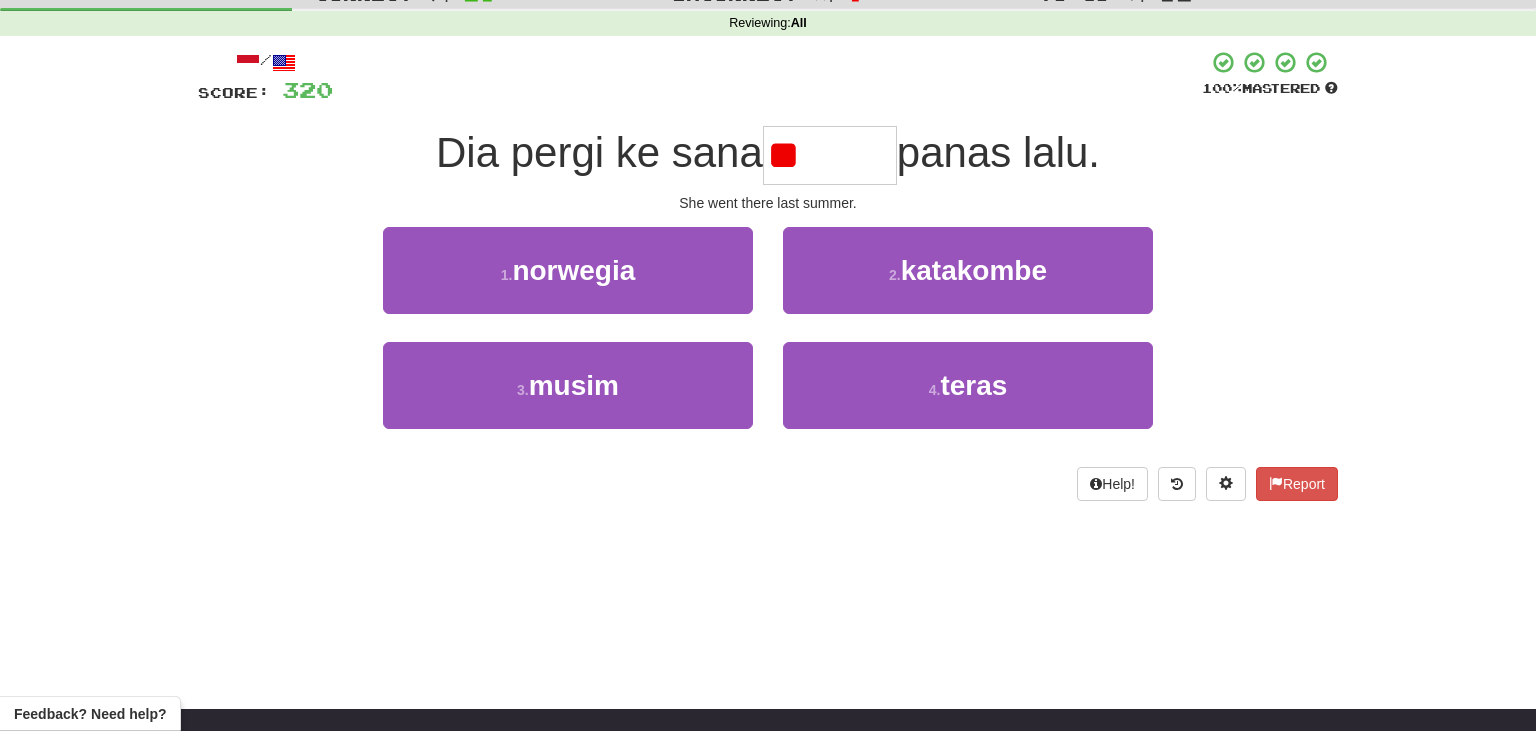 type on "*" 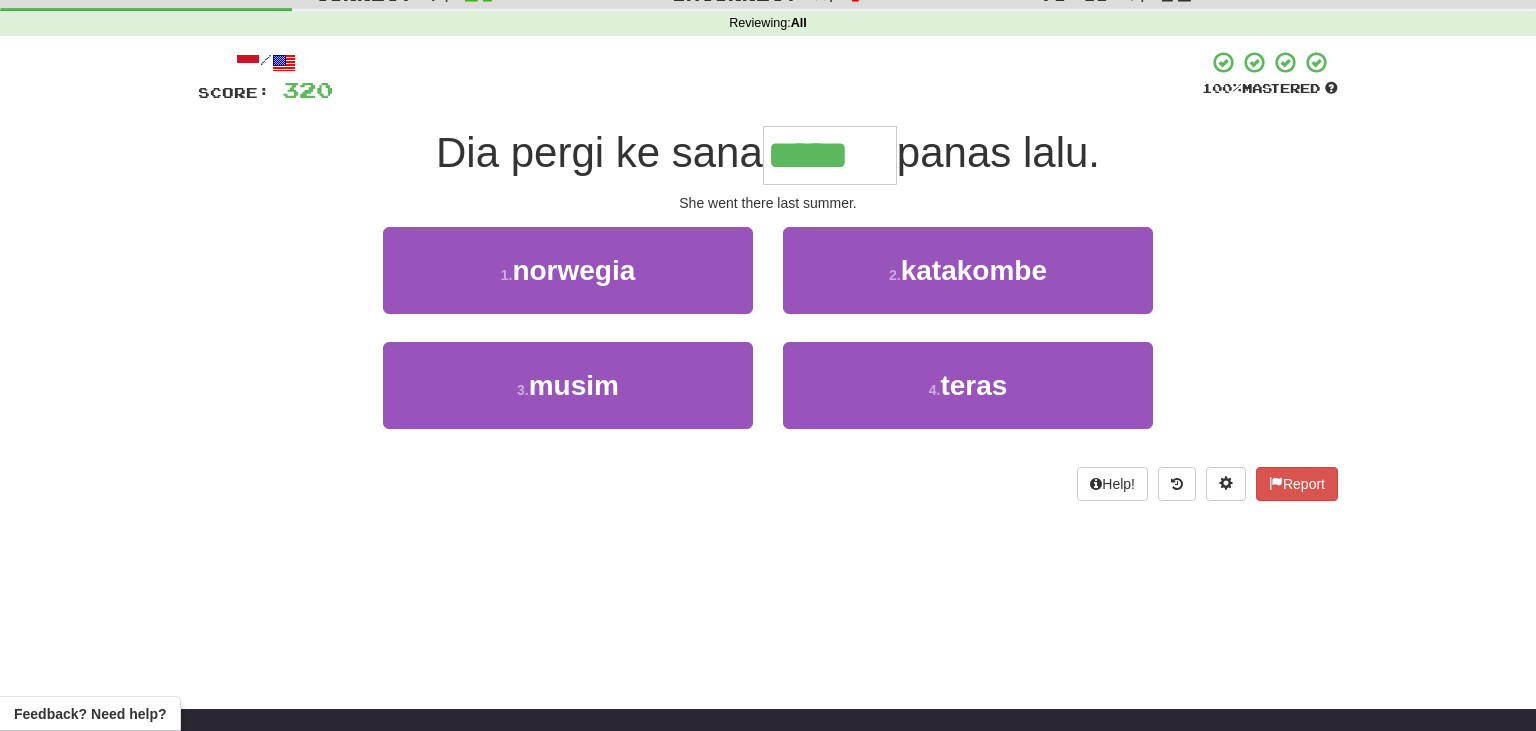 type on "*****" 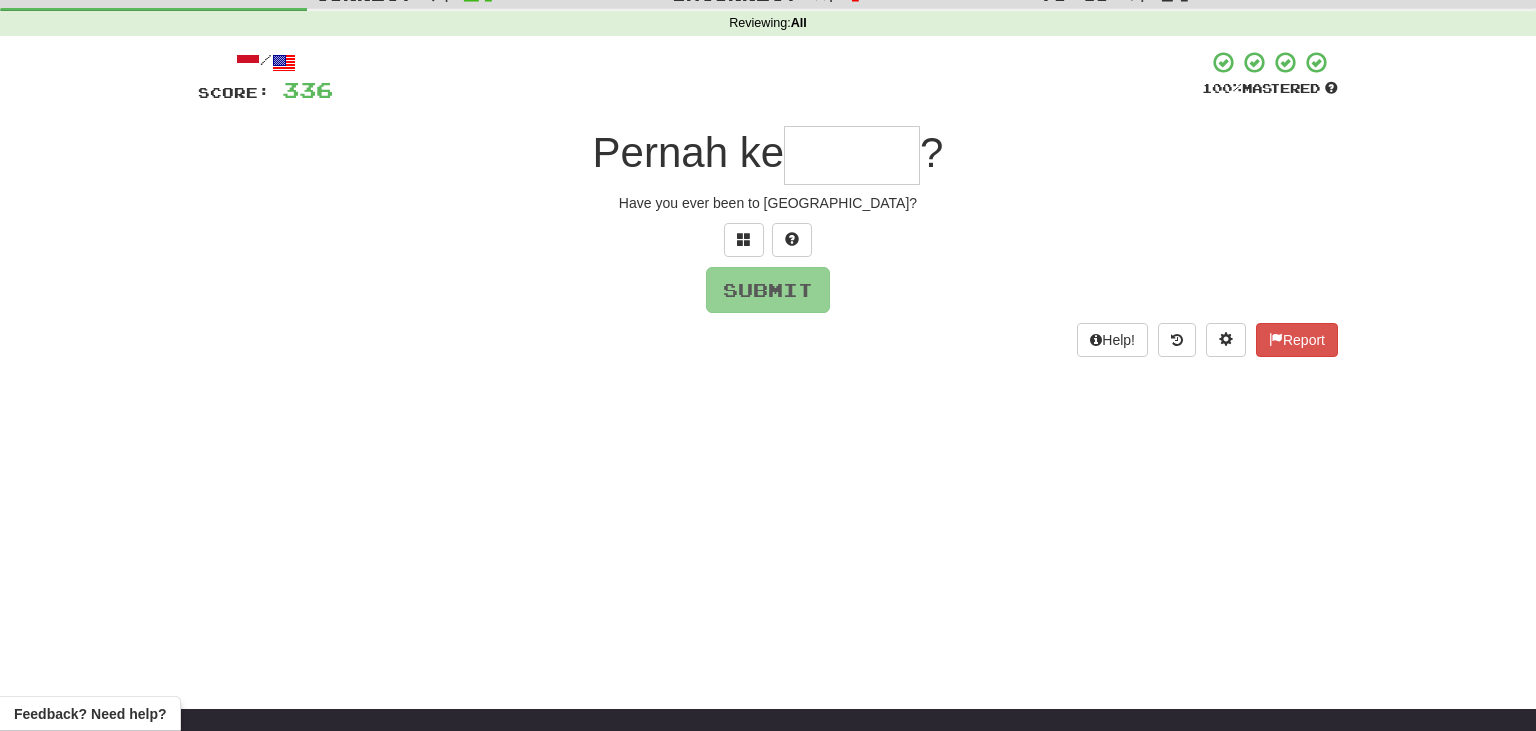 type on "*" 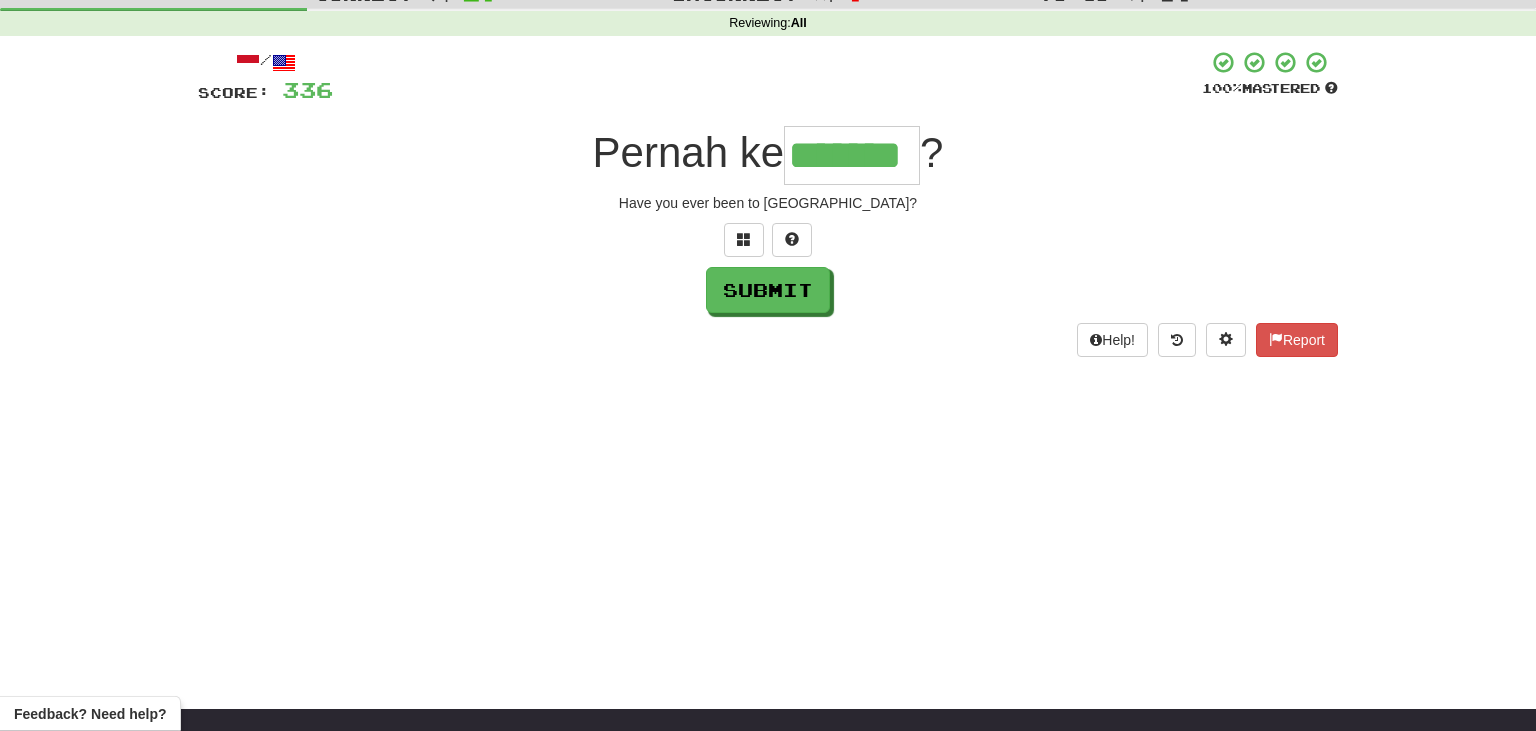 type on "*******" 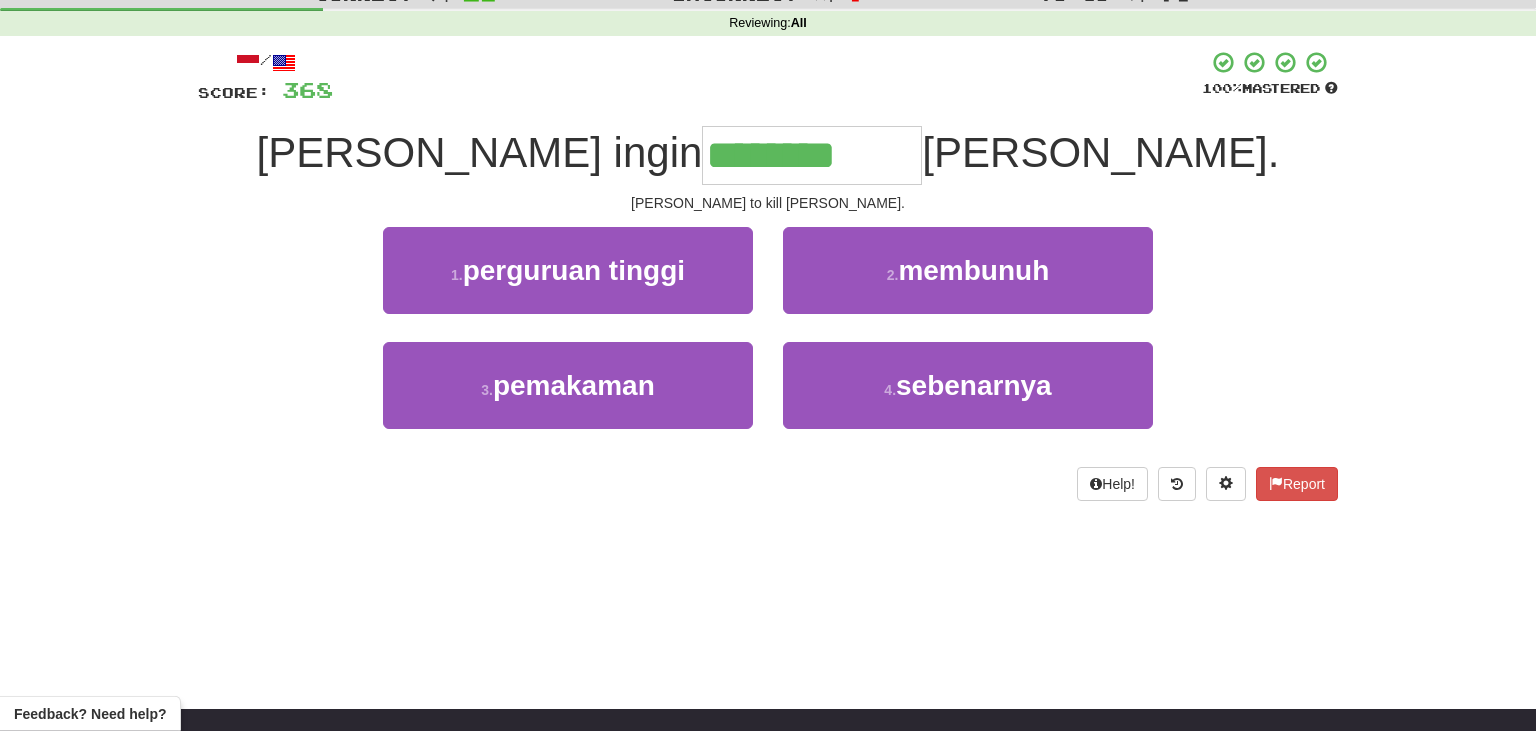 type on "********" 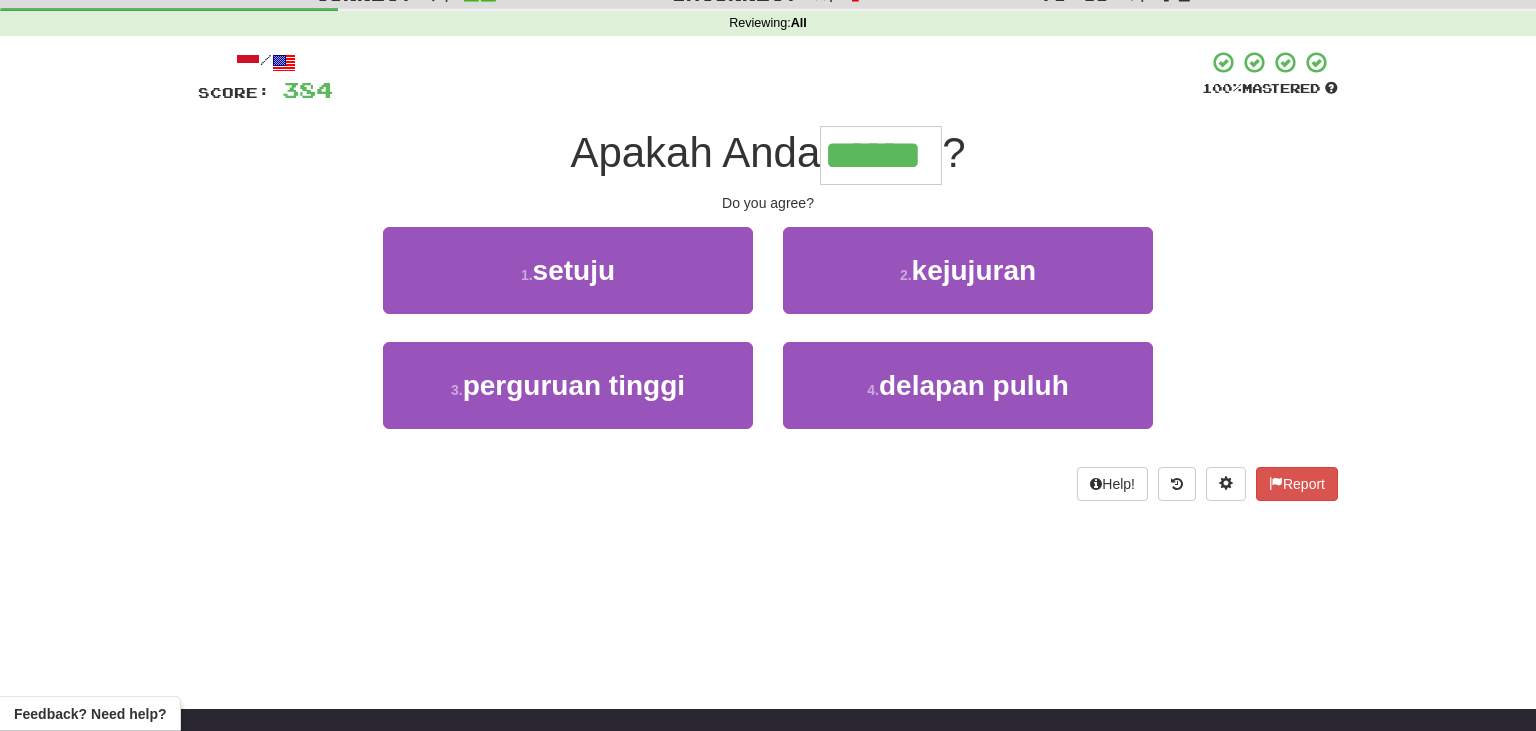 type on "******" 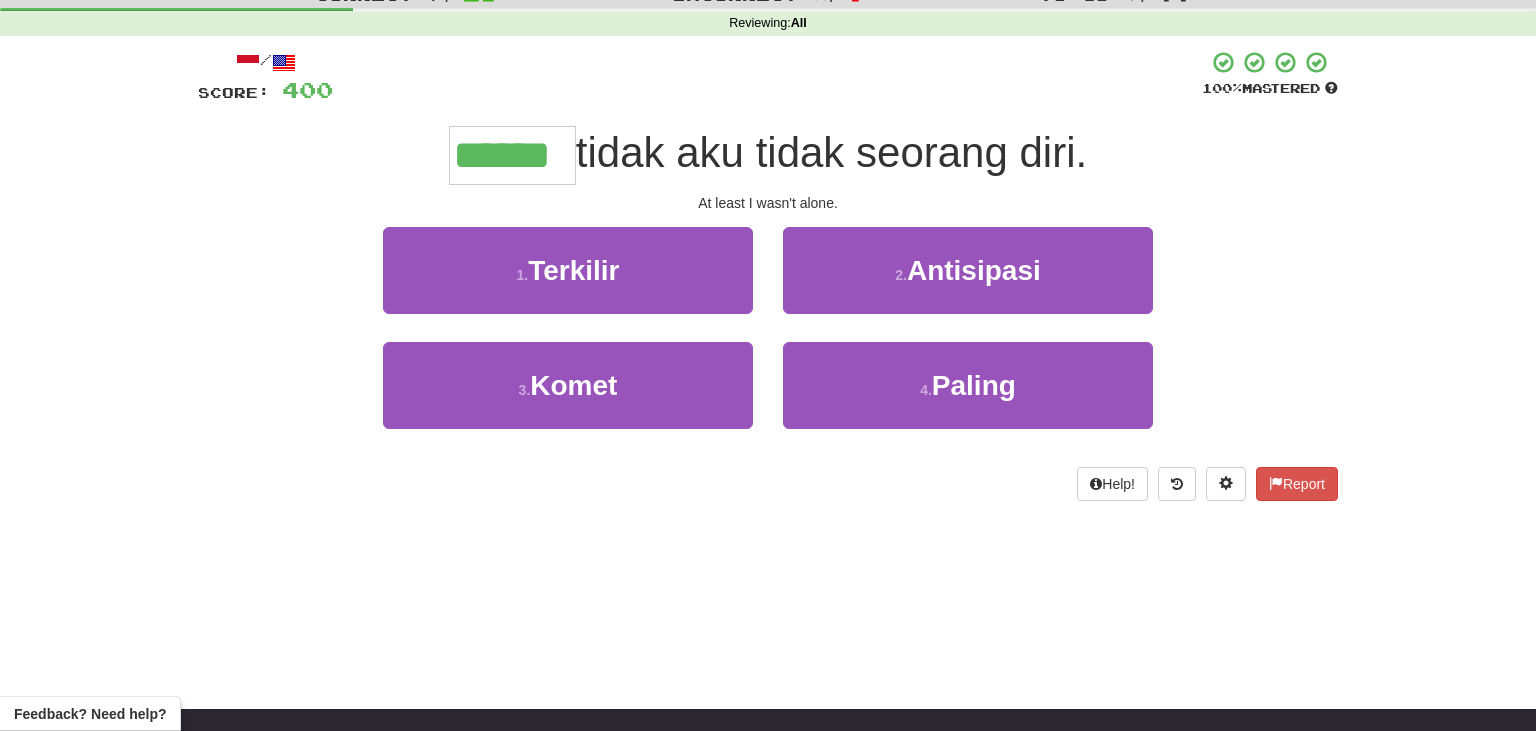 type on "******" 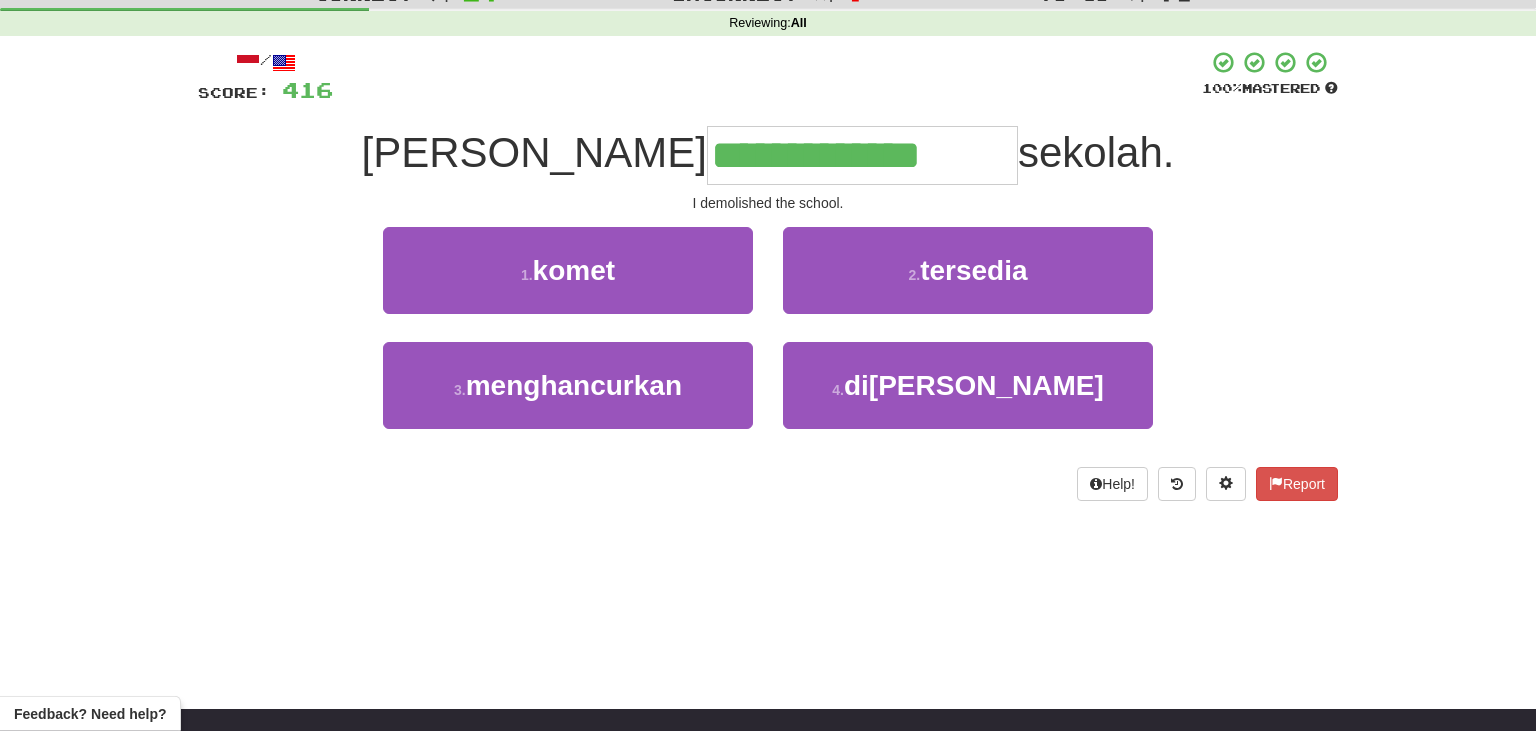 type on "**********" 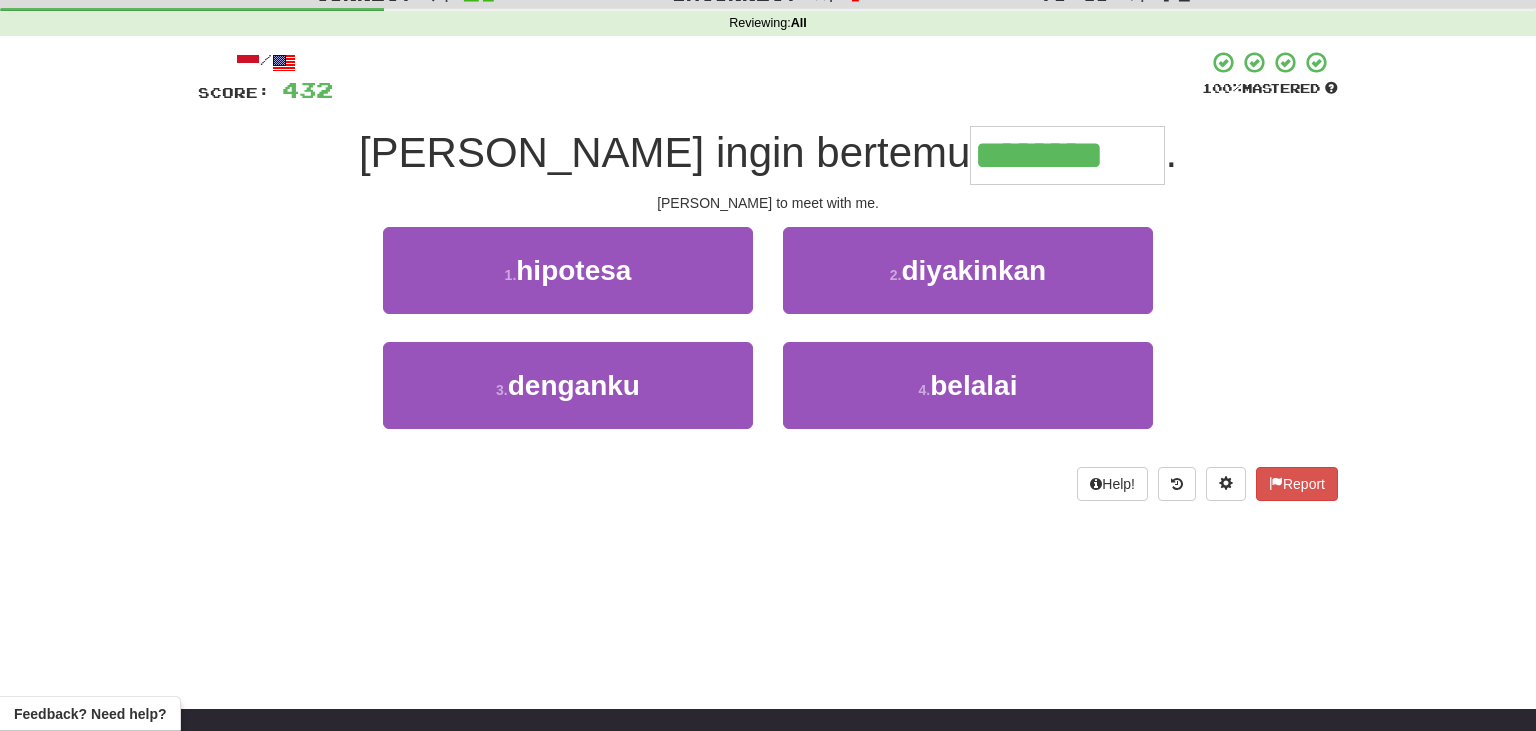 type on "********" 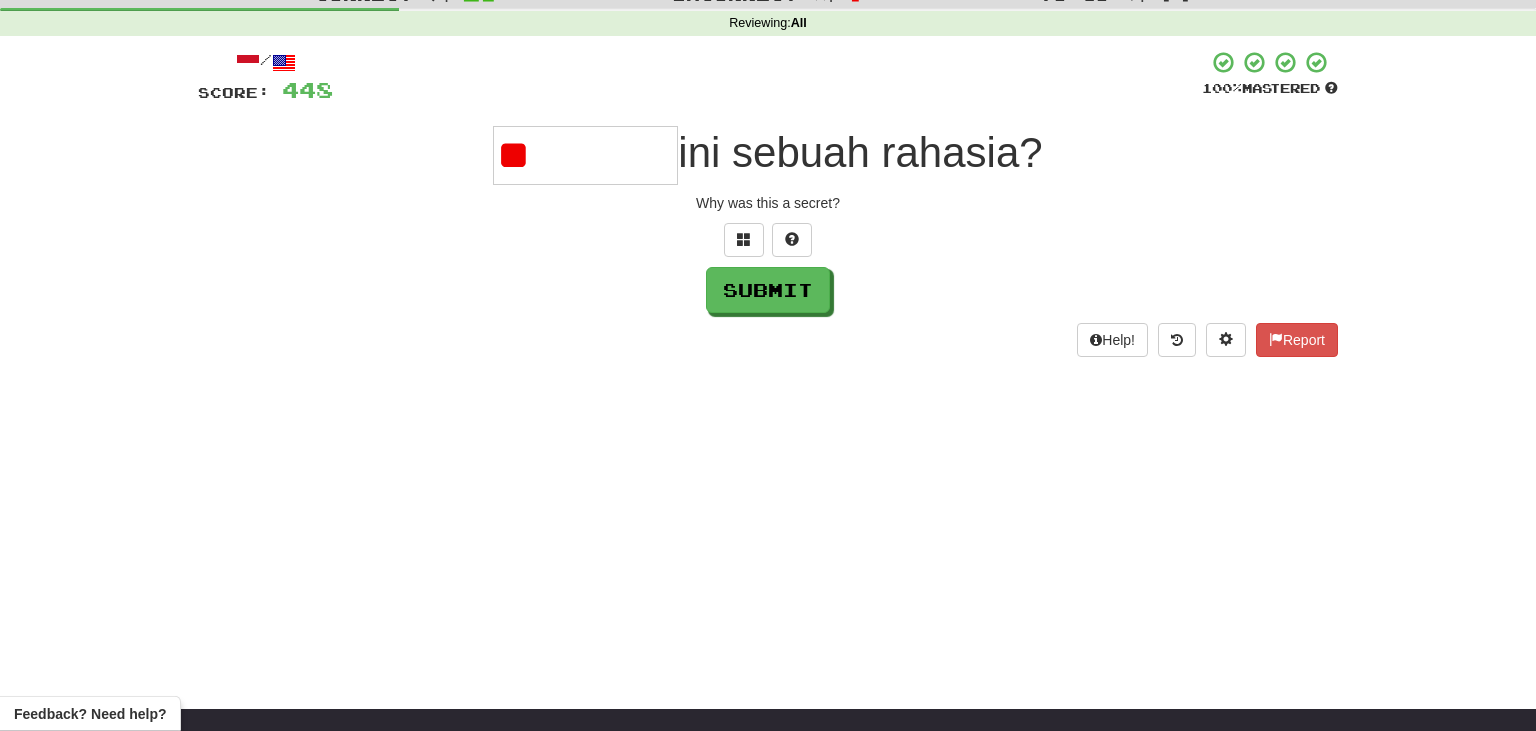 type on "*" 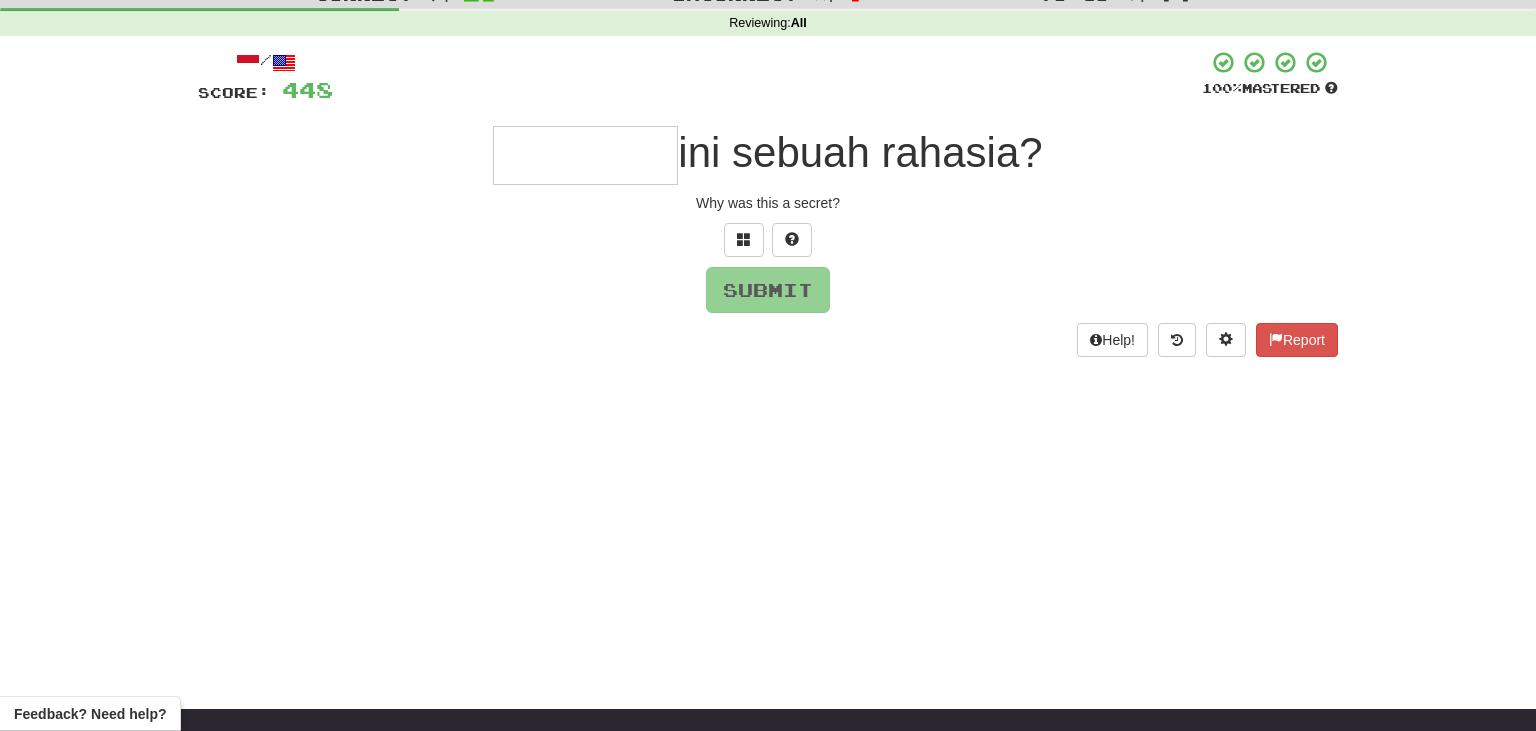 type on "*" 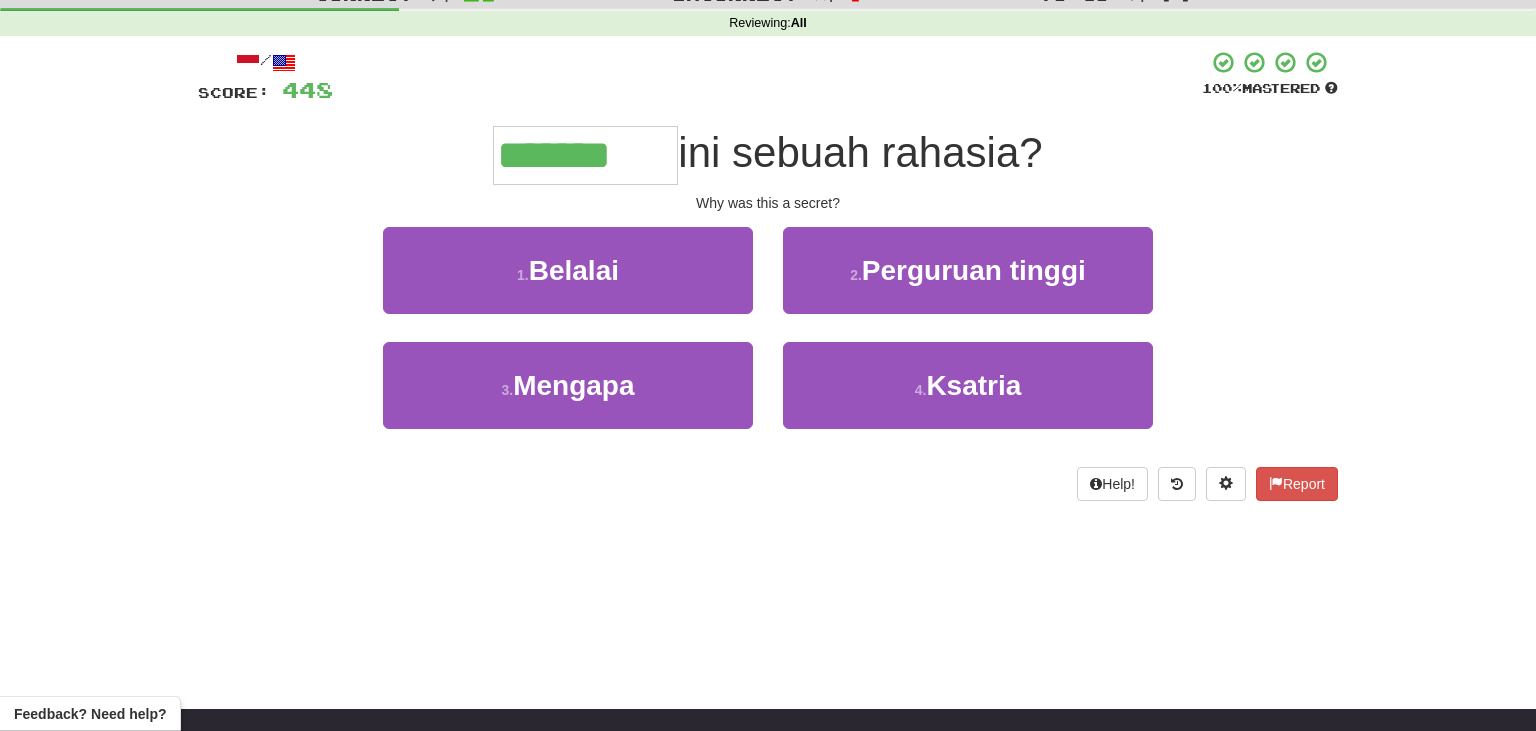 type on "*******" 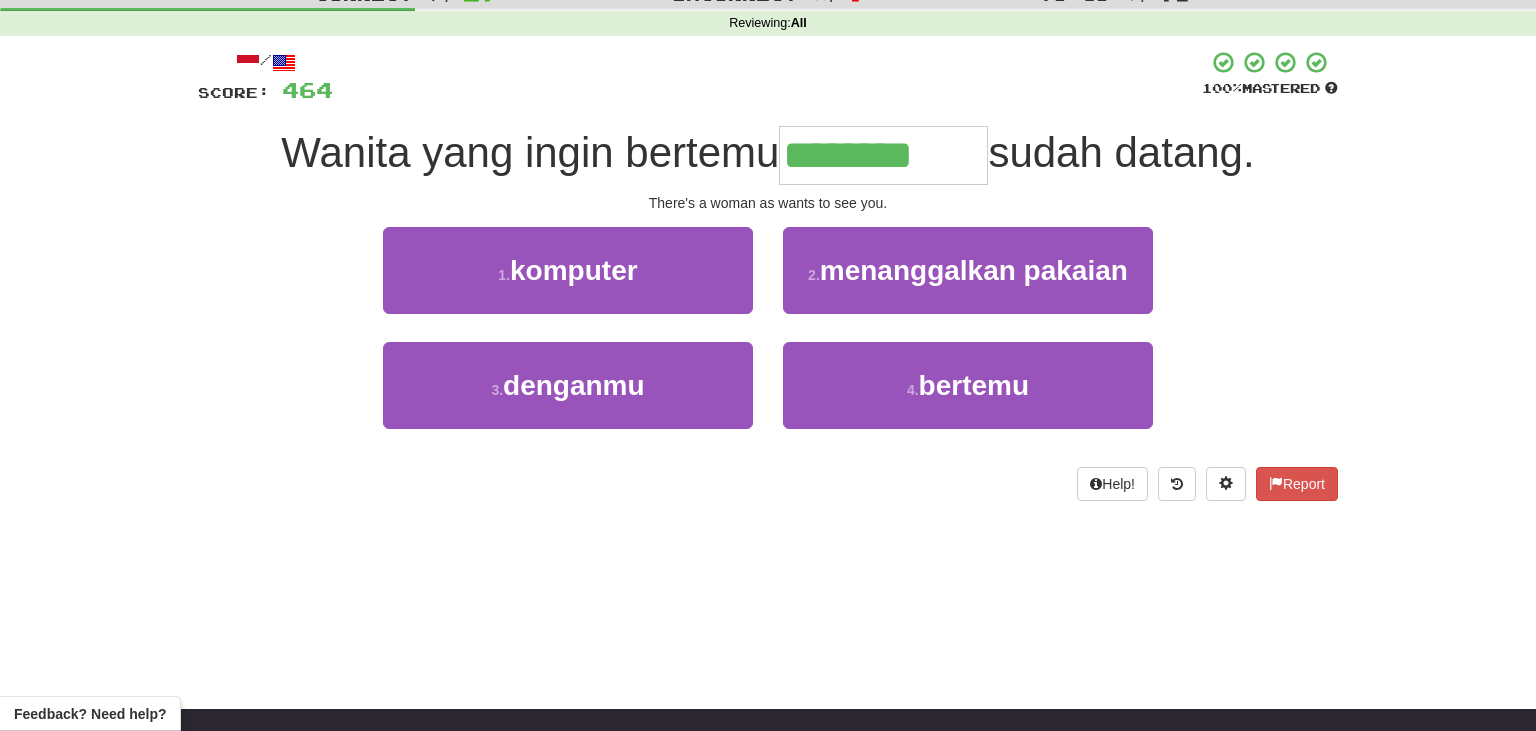 type on "********" 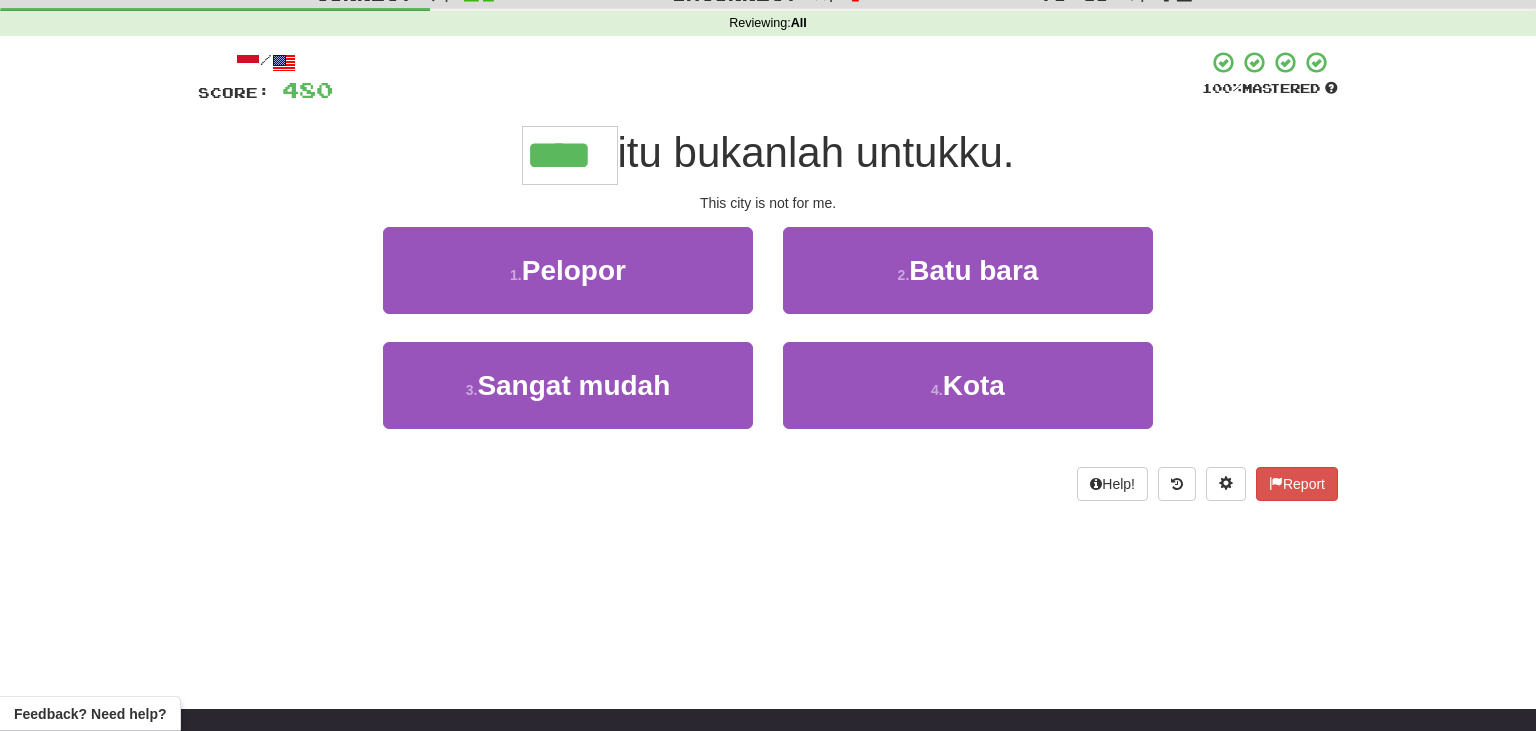 type on "****" 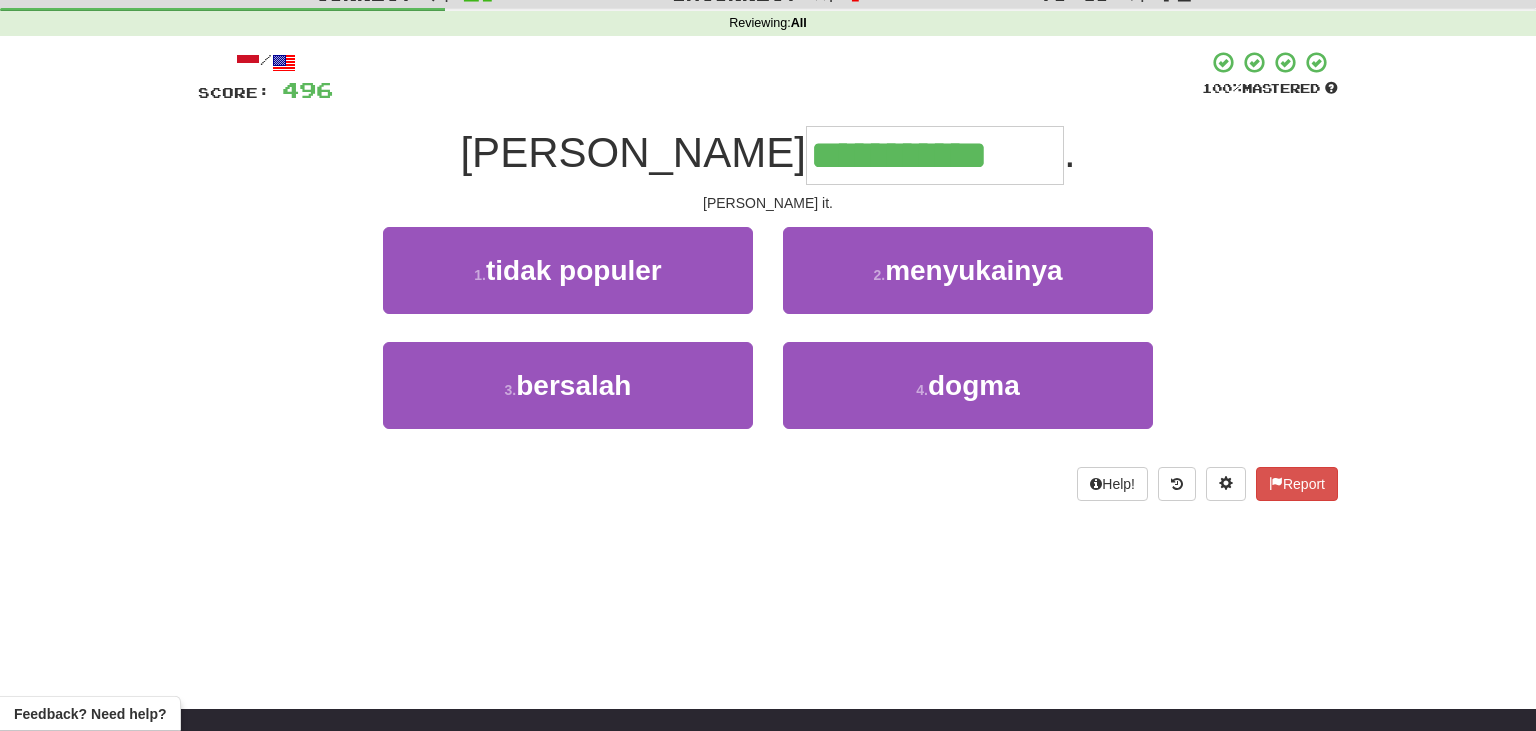 type on "**********" 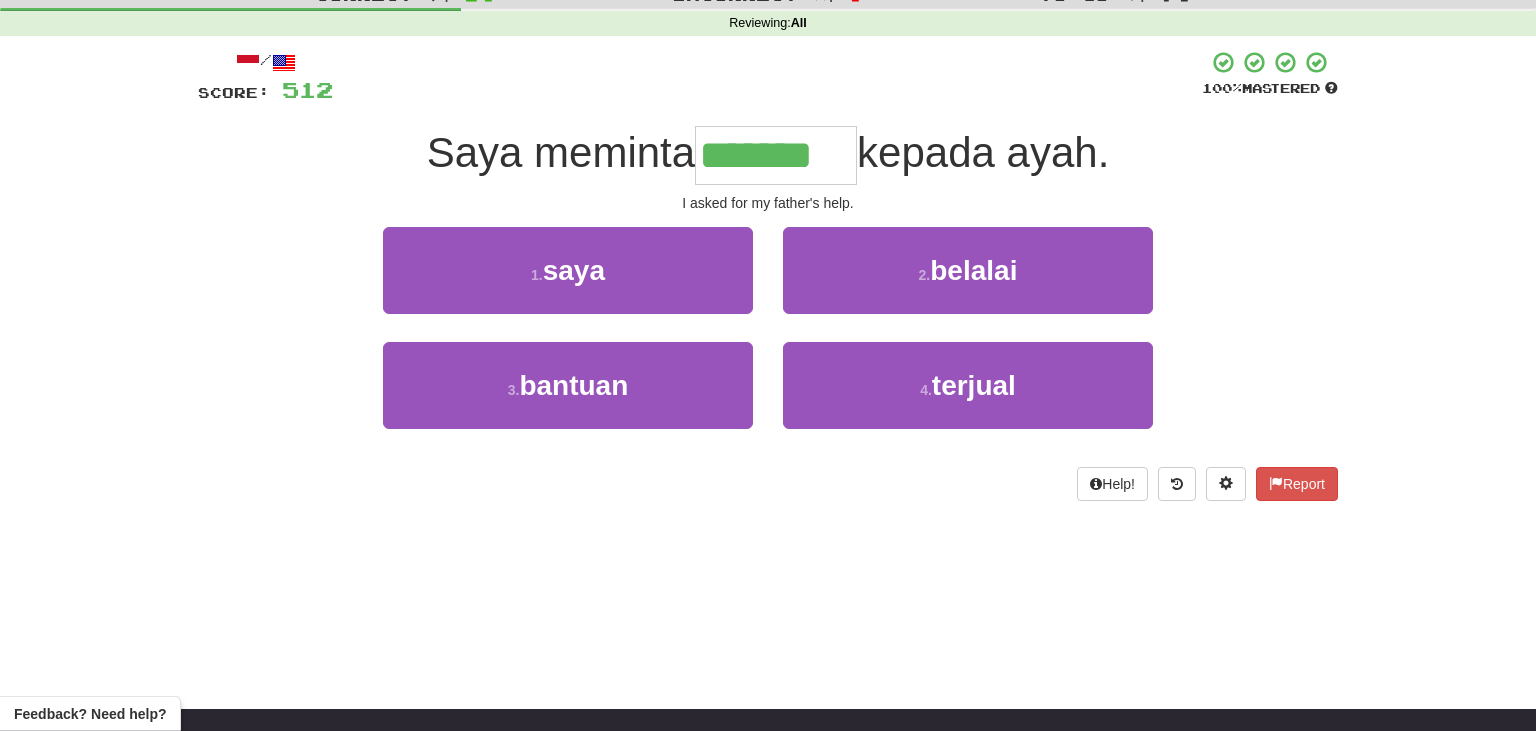 type on "*******" 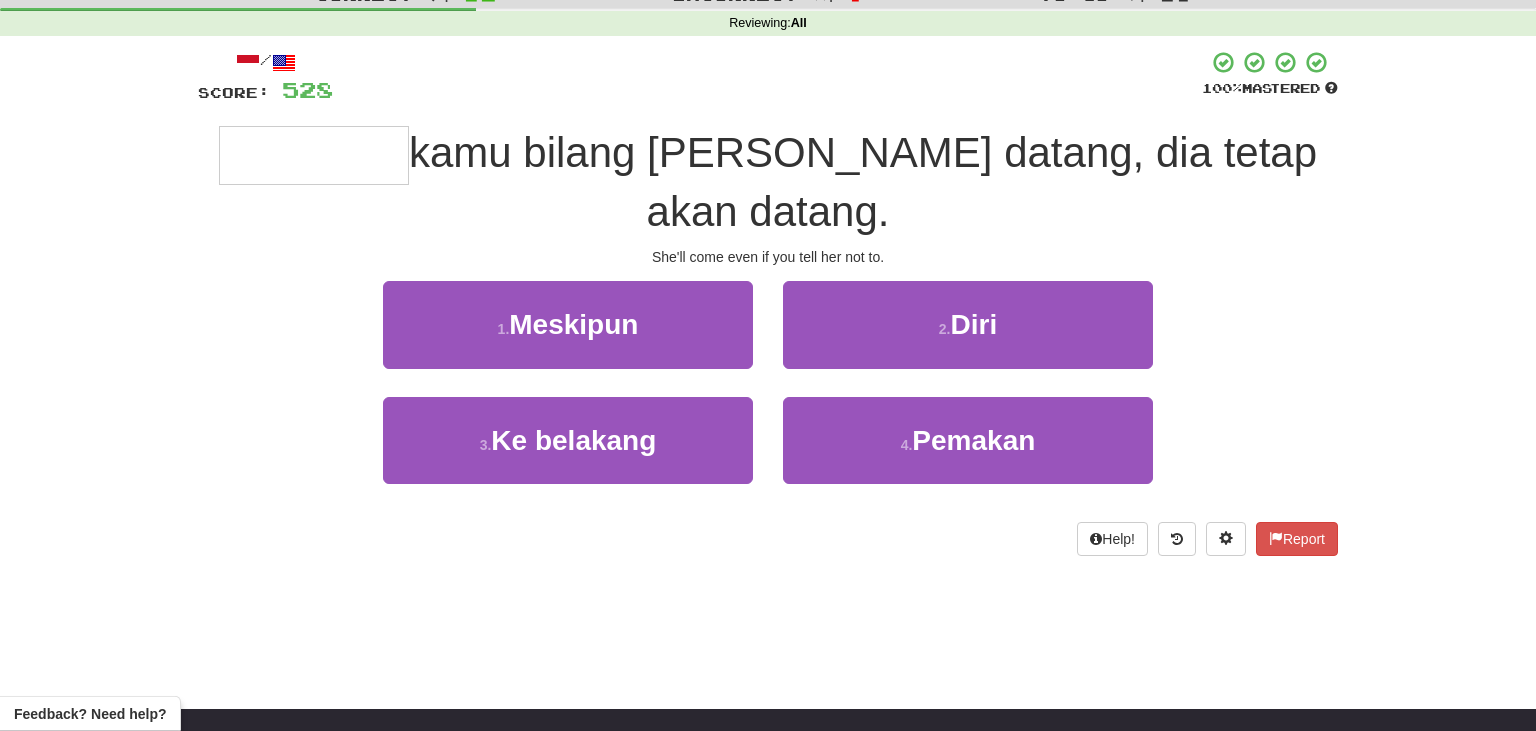 type on "********" 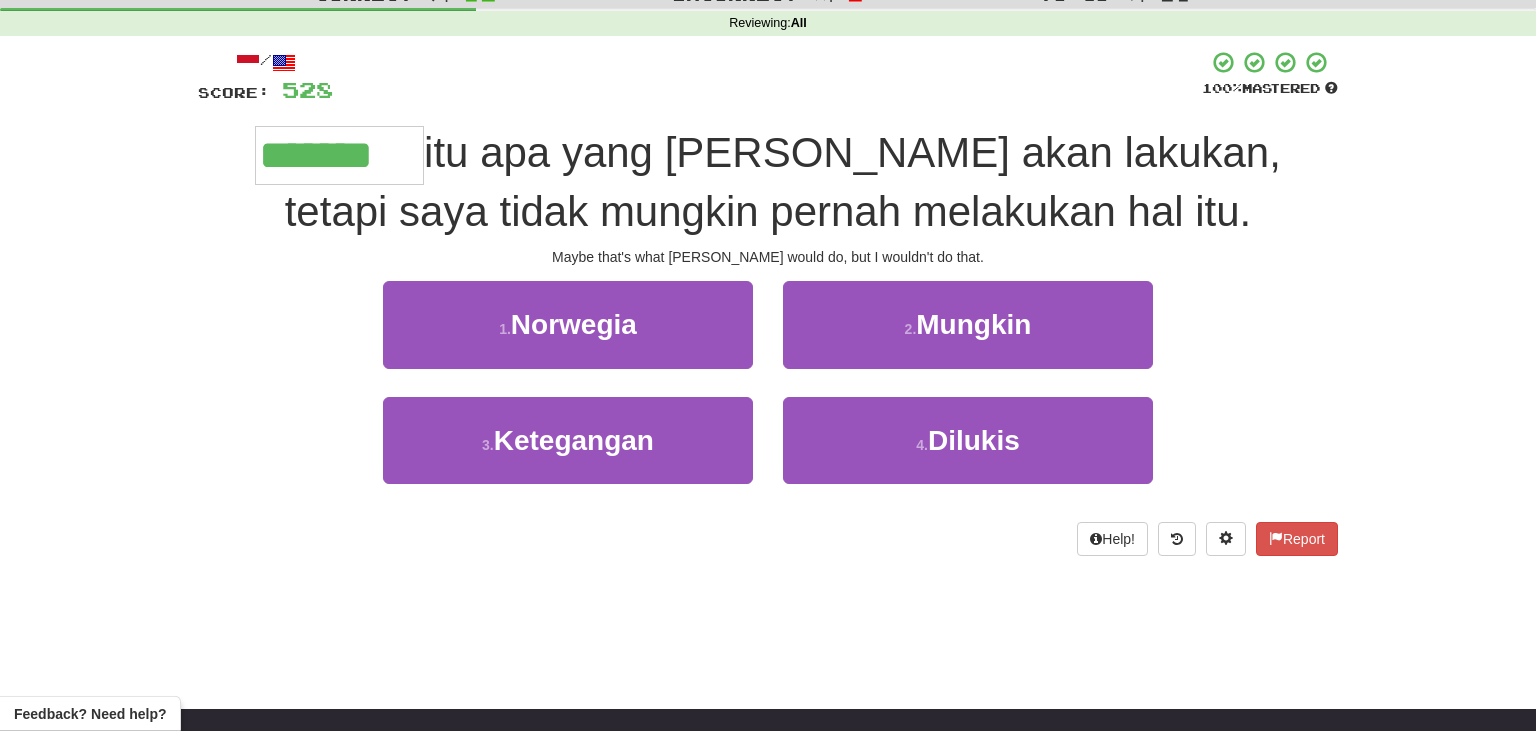 type on "*******" 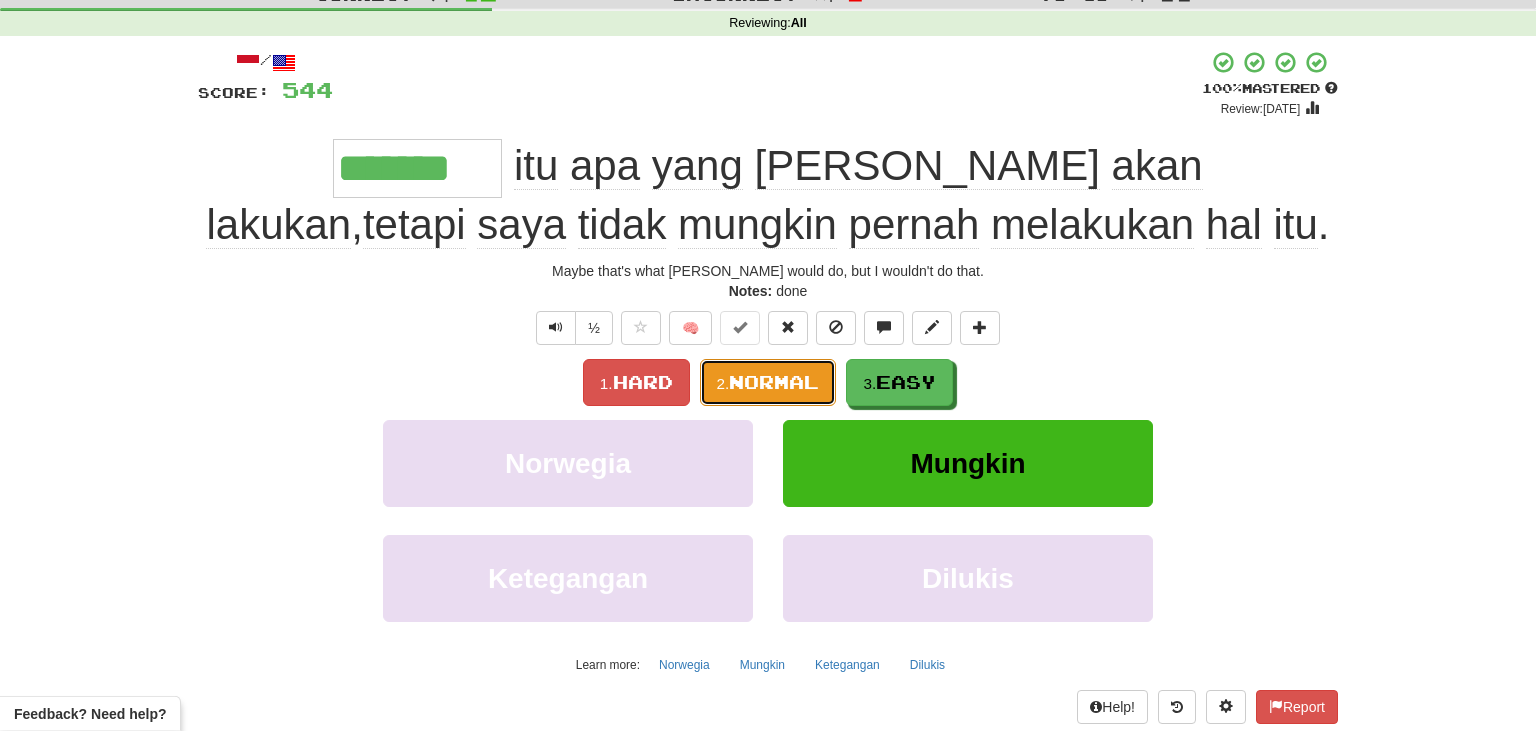 click on "2.  Normal" at bounding box center (768, 382) 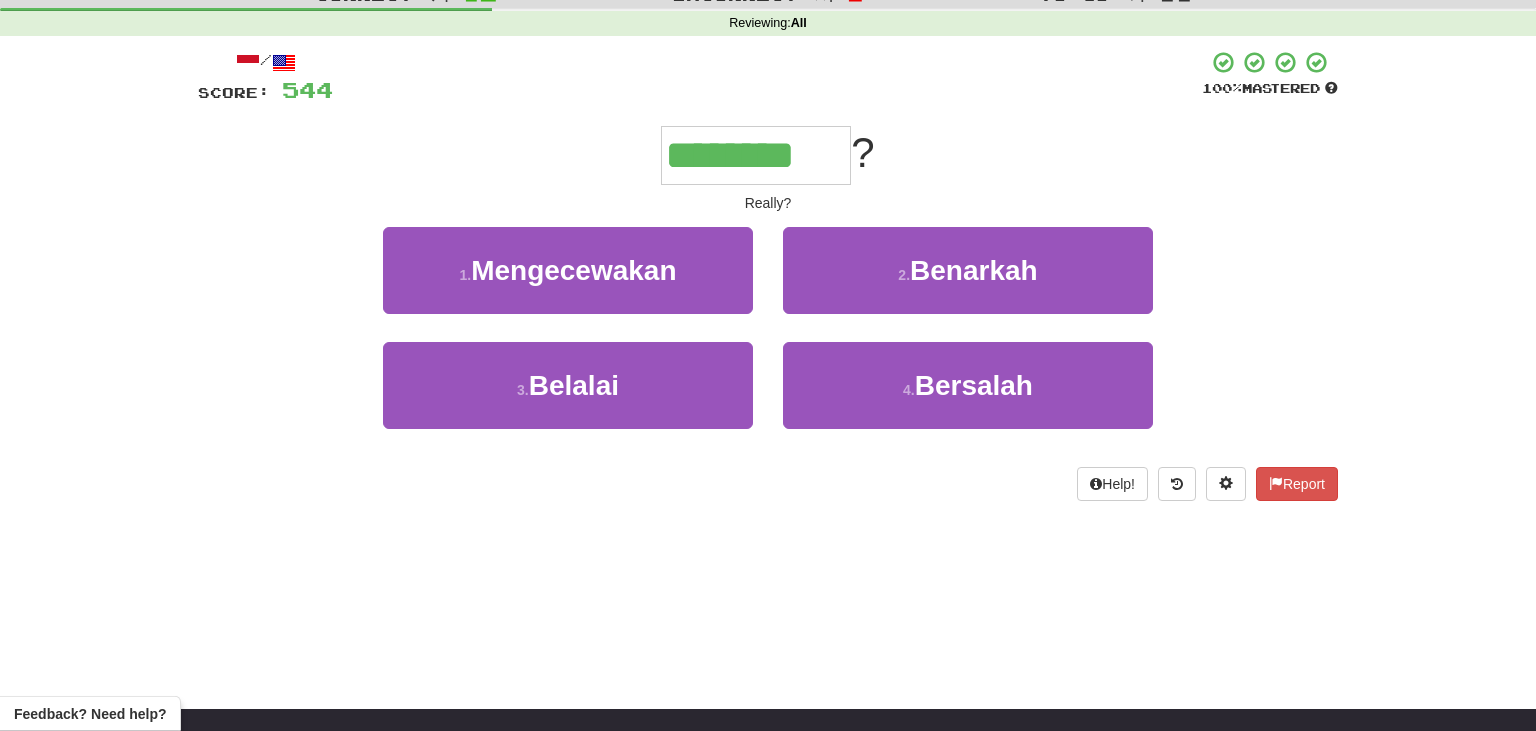 type on "********" 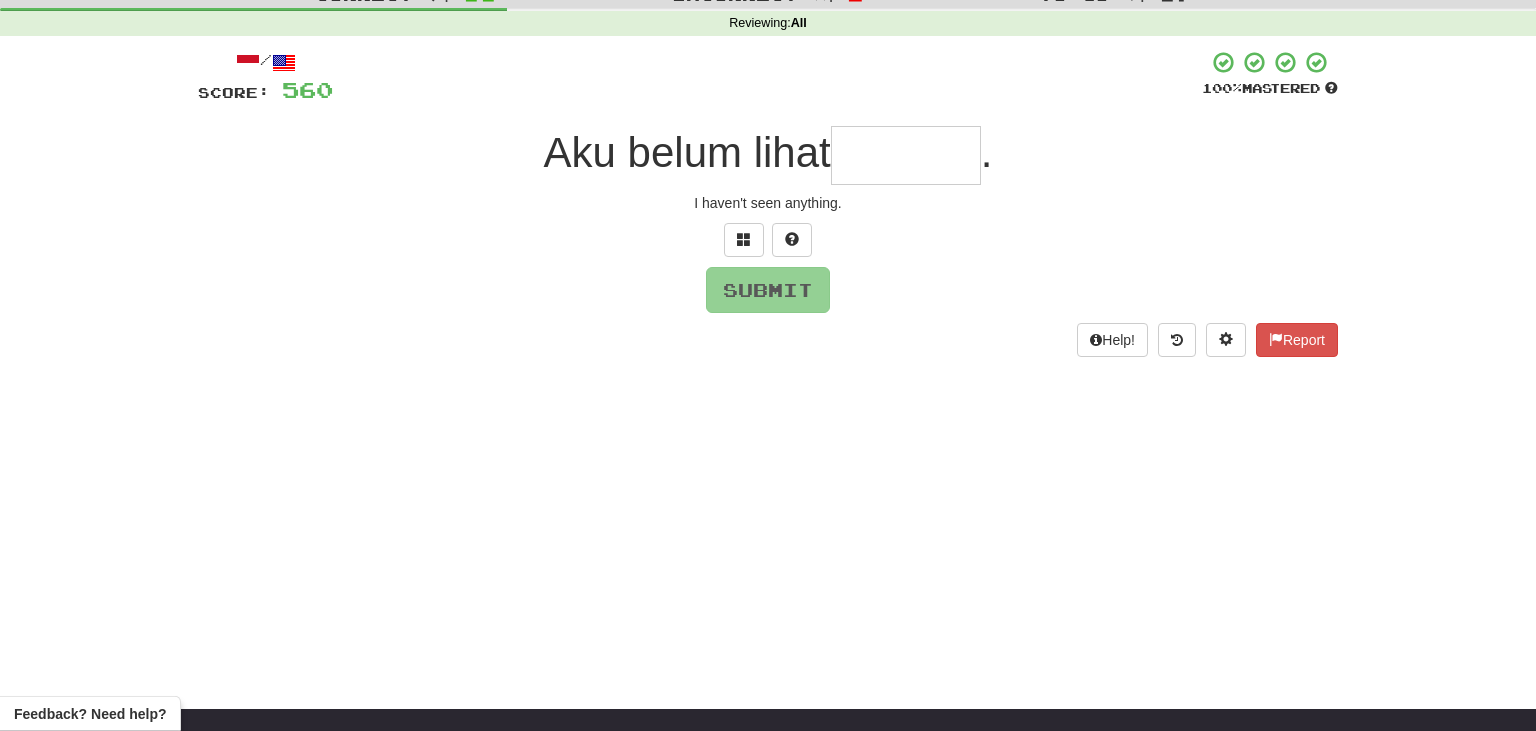 type on "*" 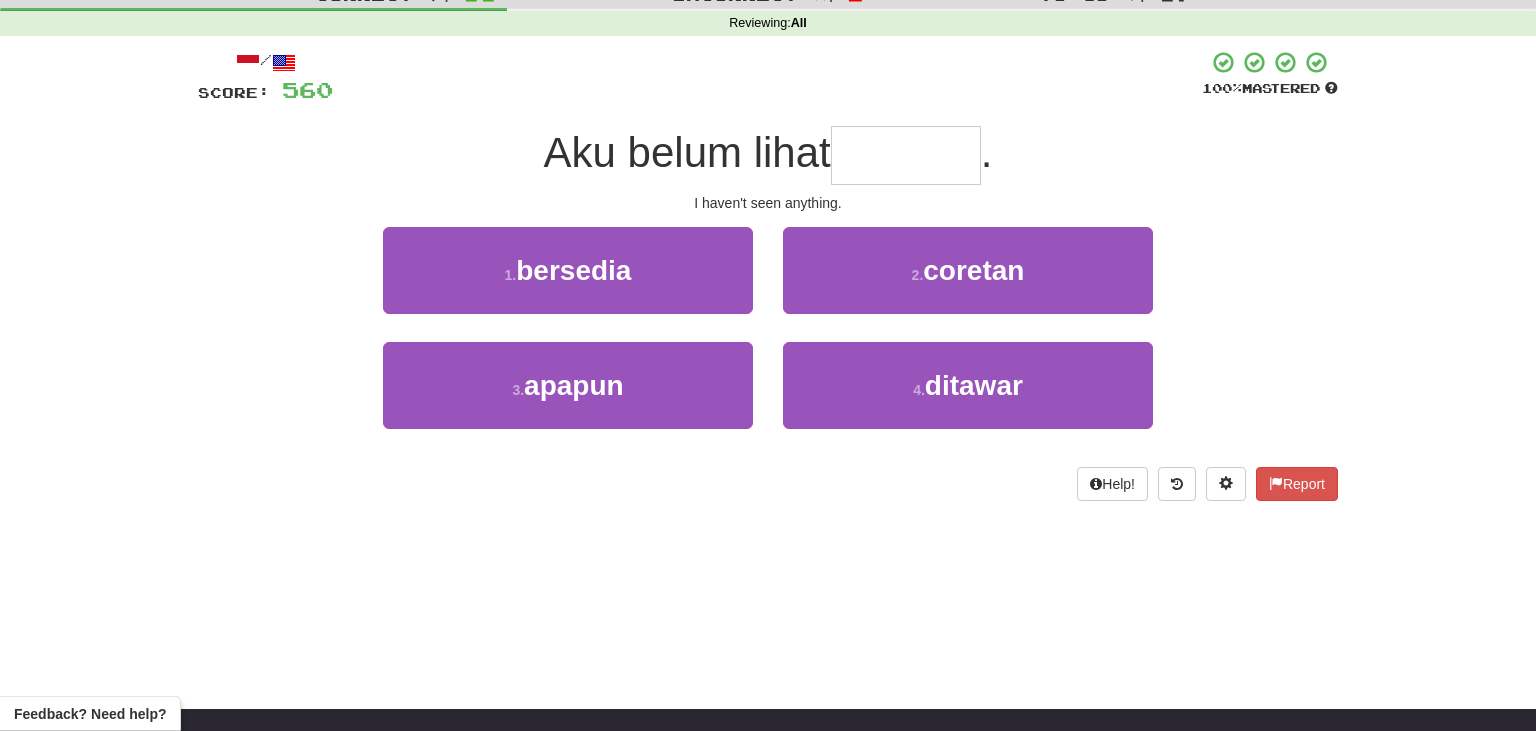 type on "*" 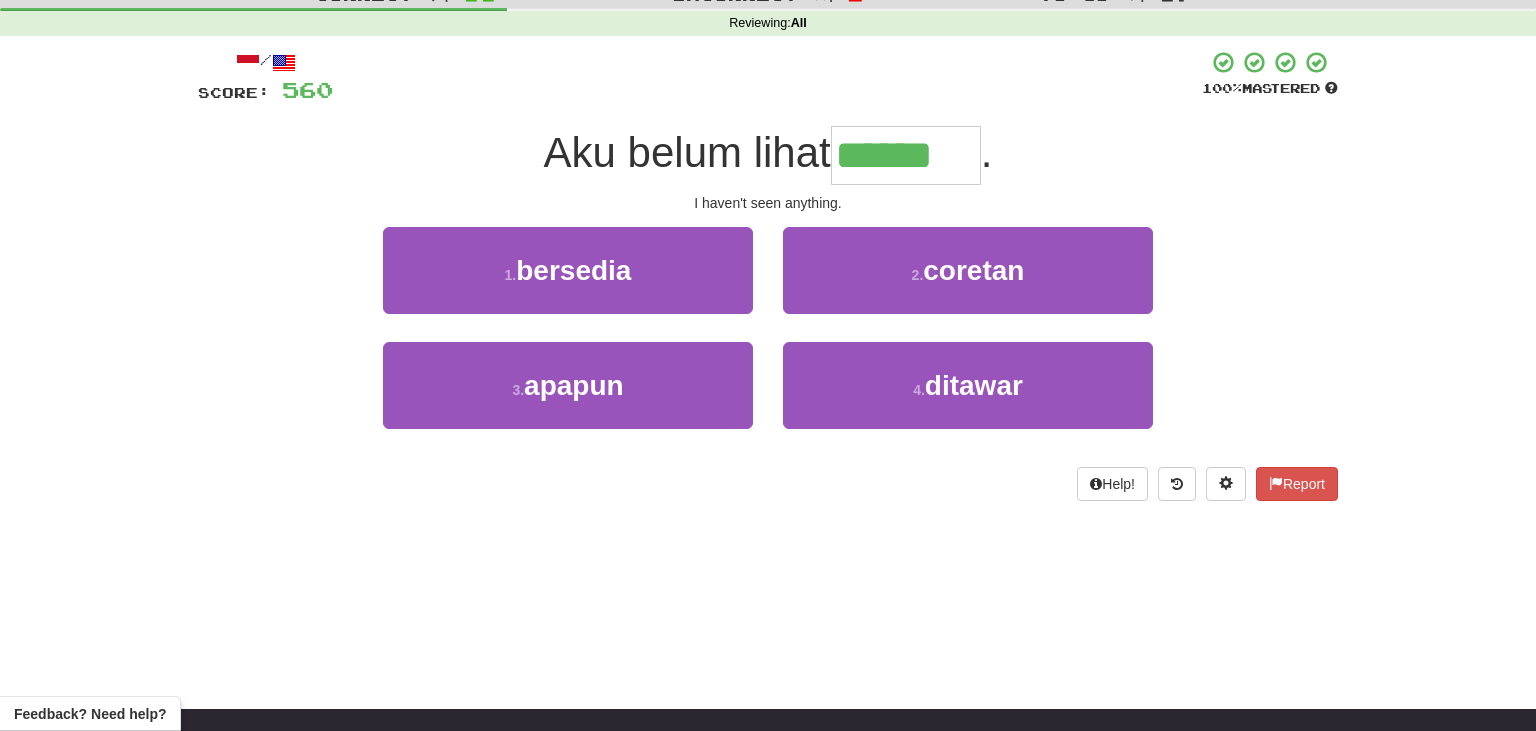 type on "******" 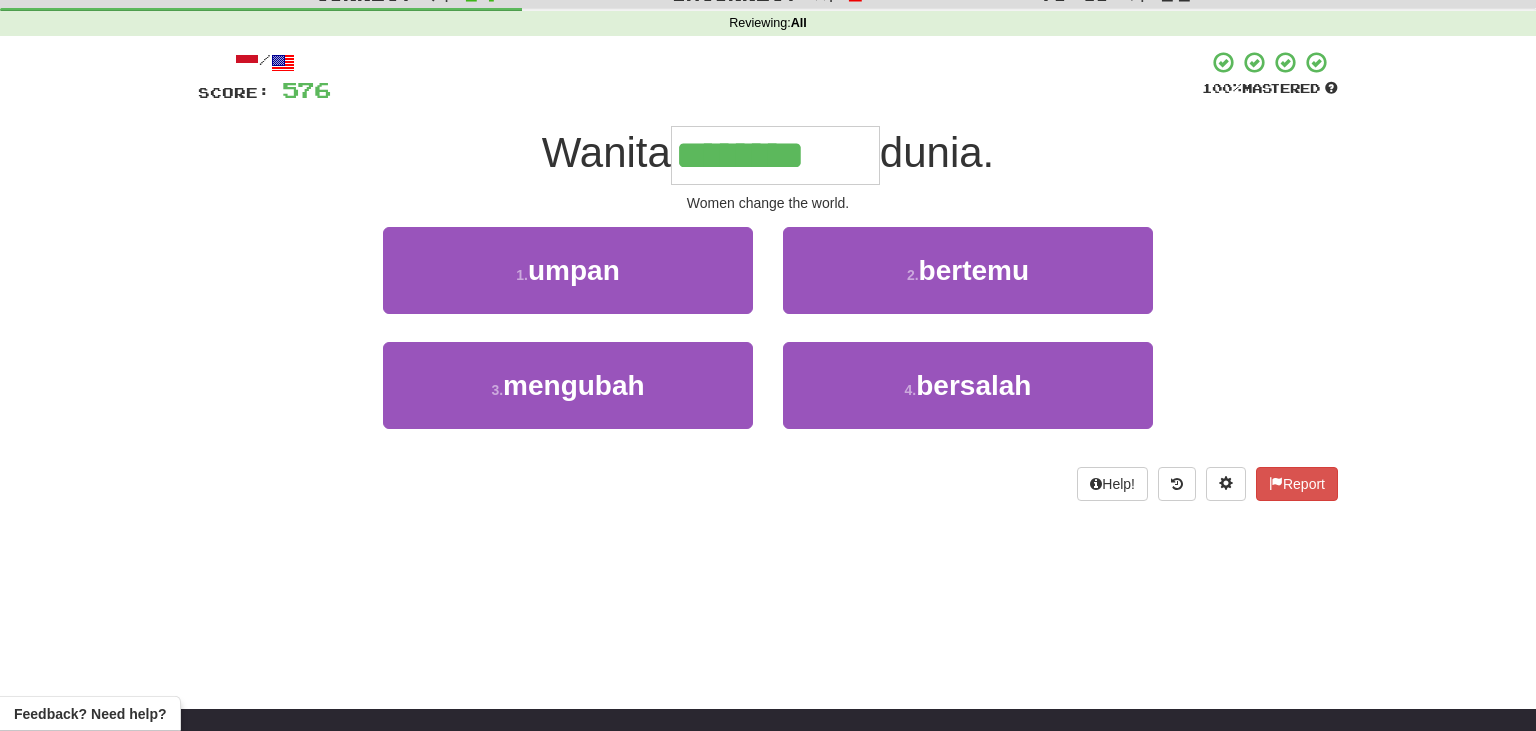 type on "********" 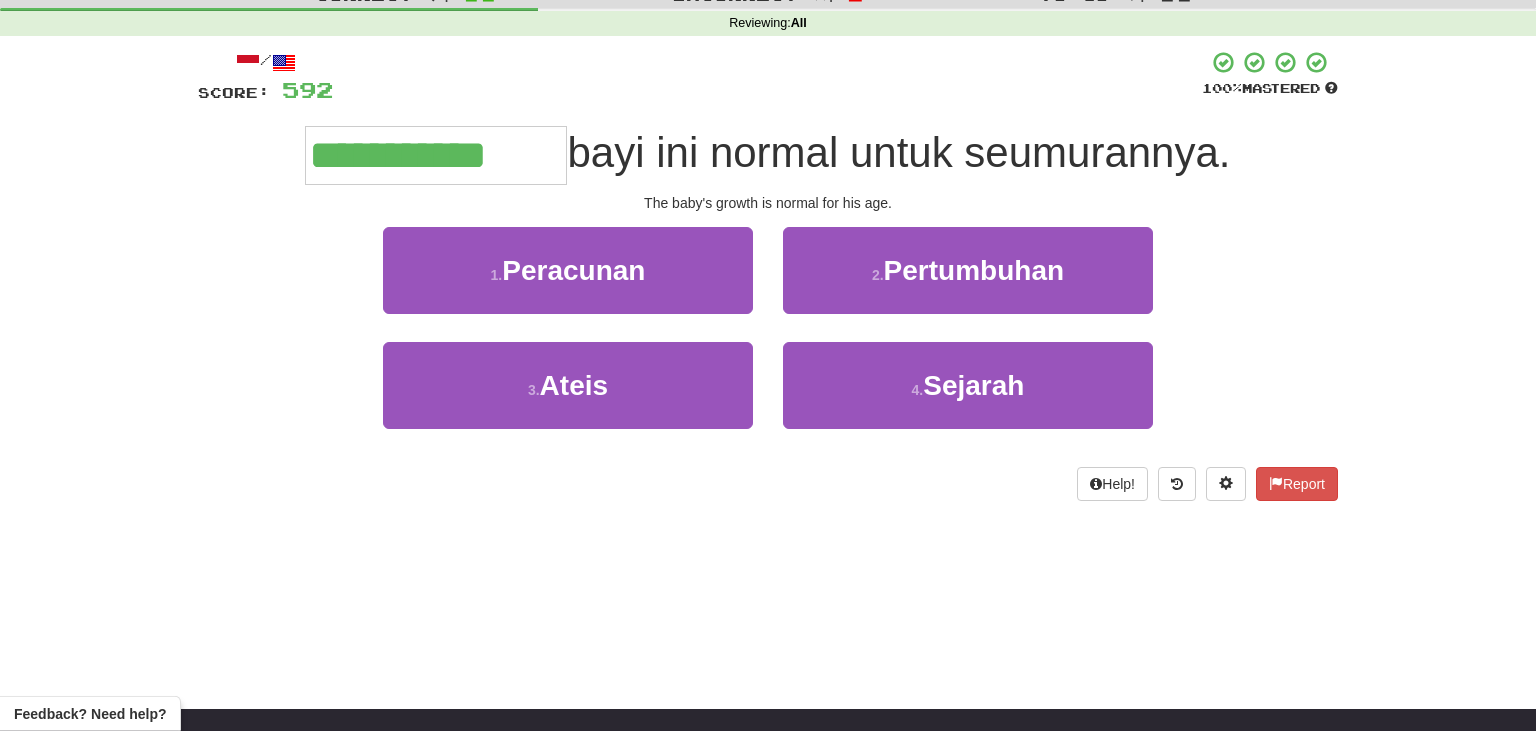type on "**********" 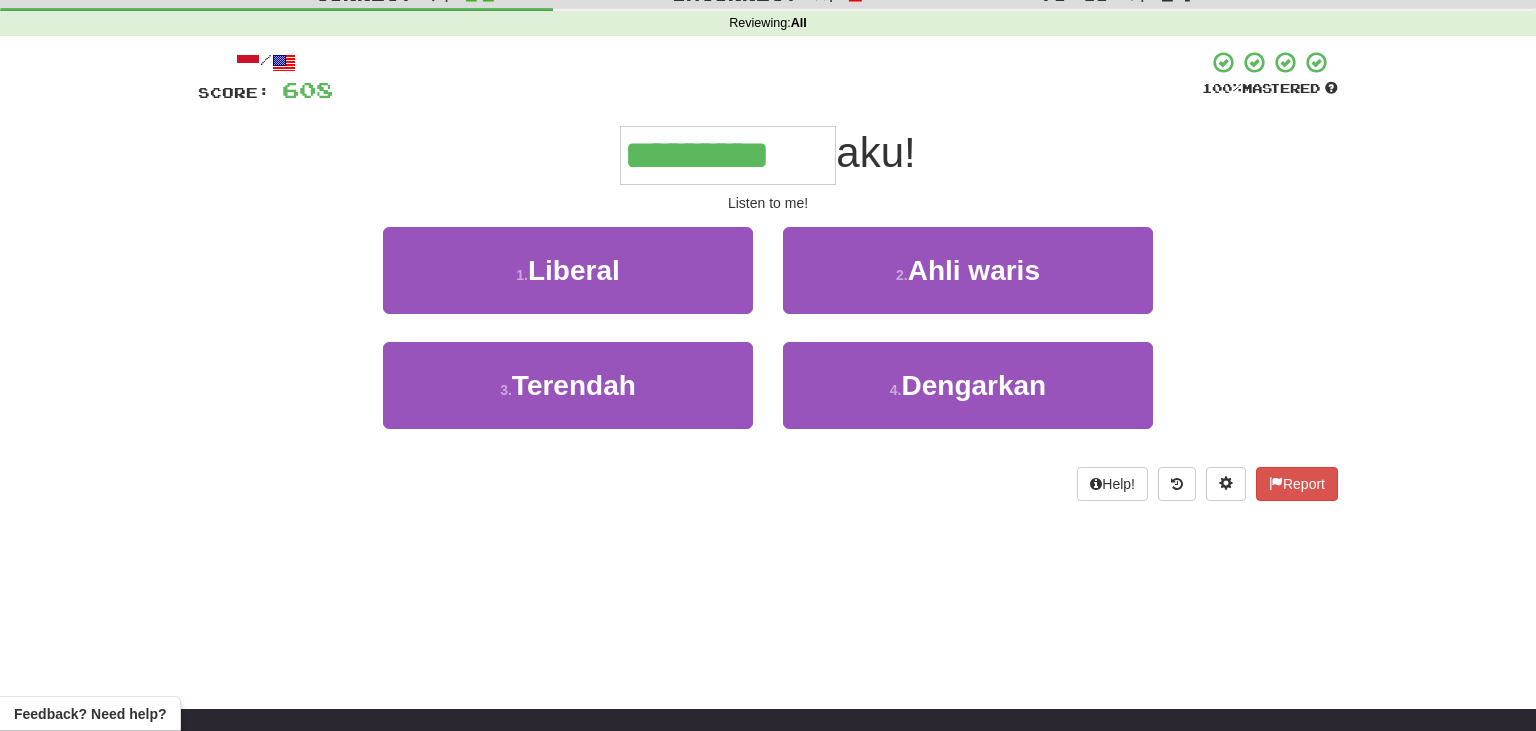 type on "*********" 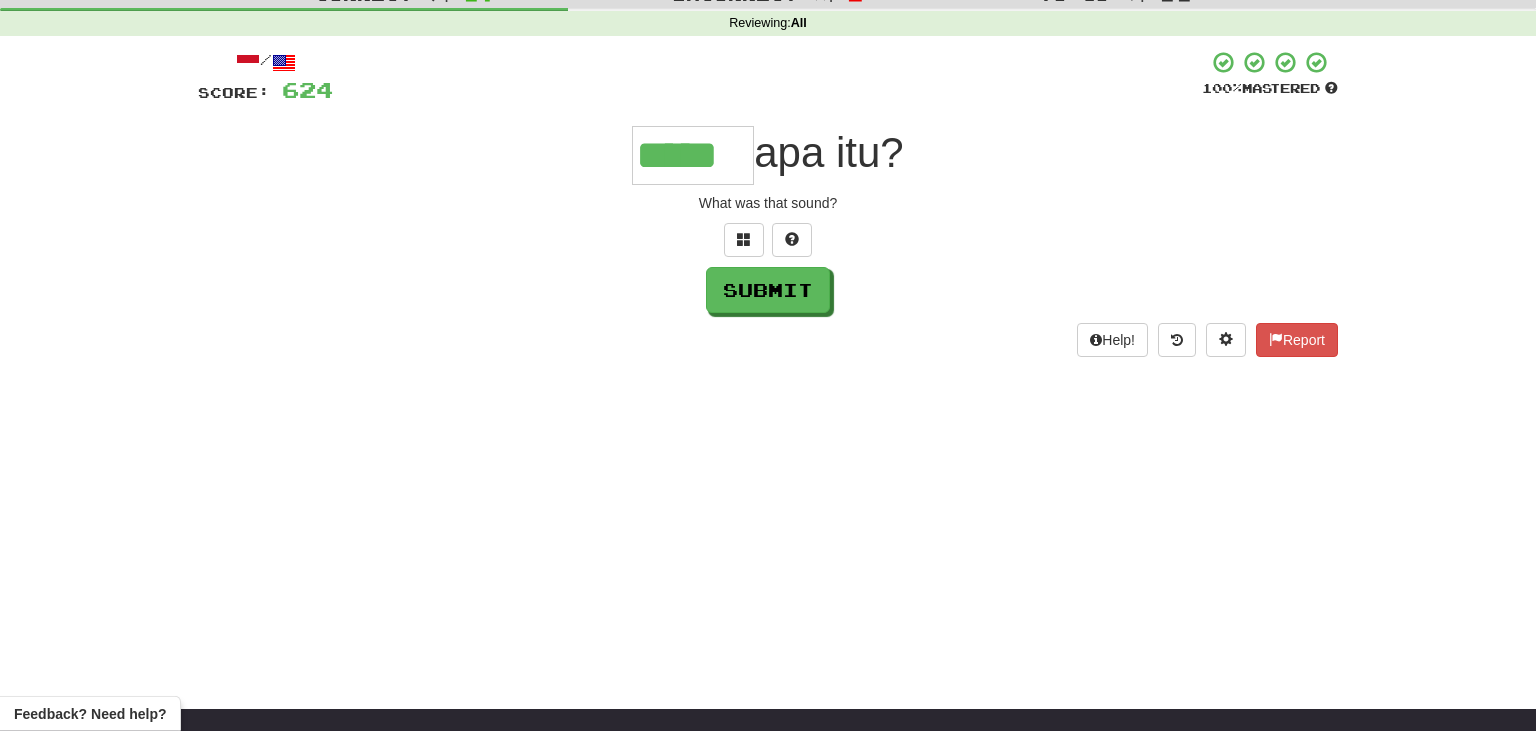type on "*****" 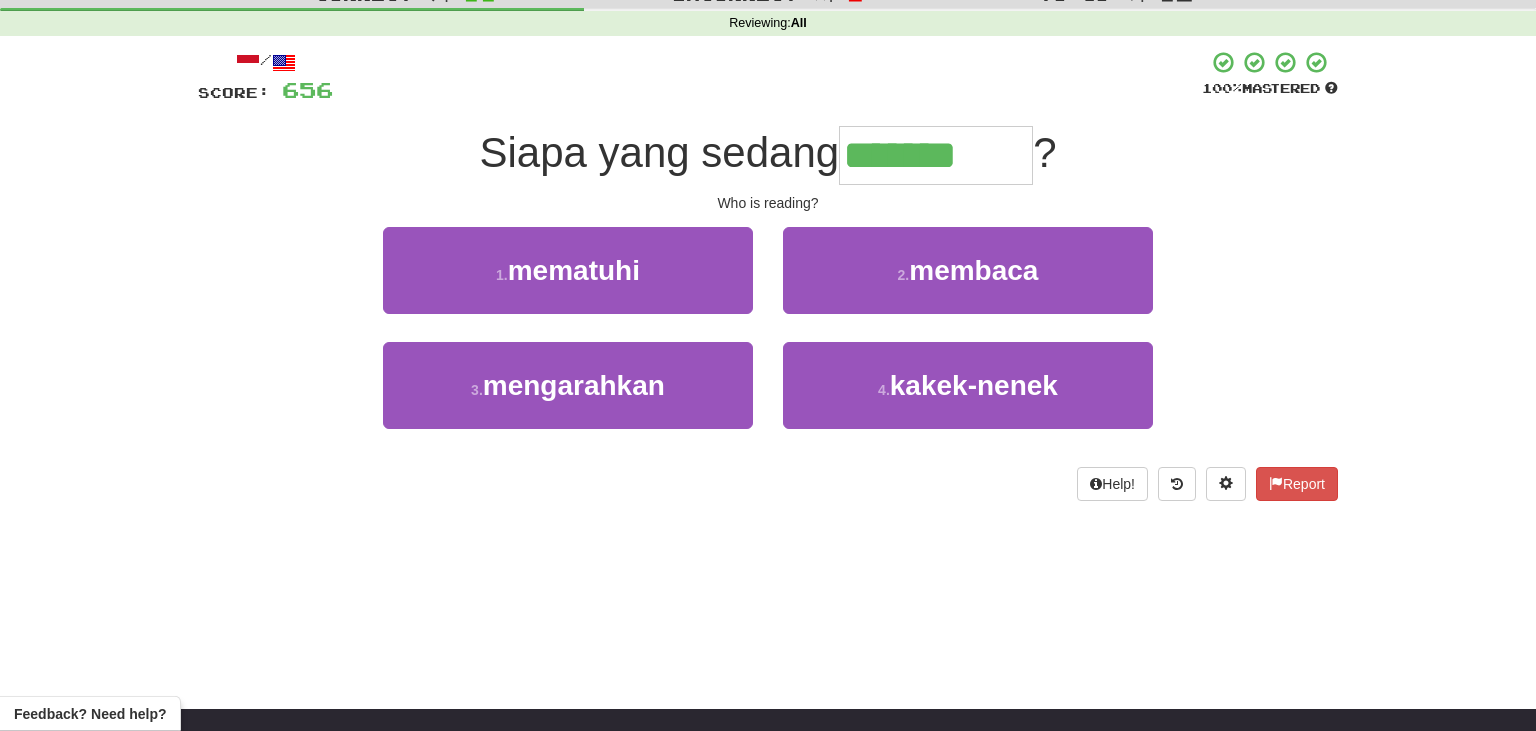 type on "*******" 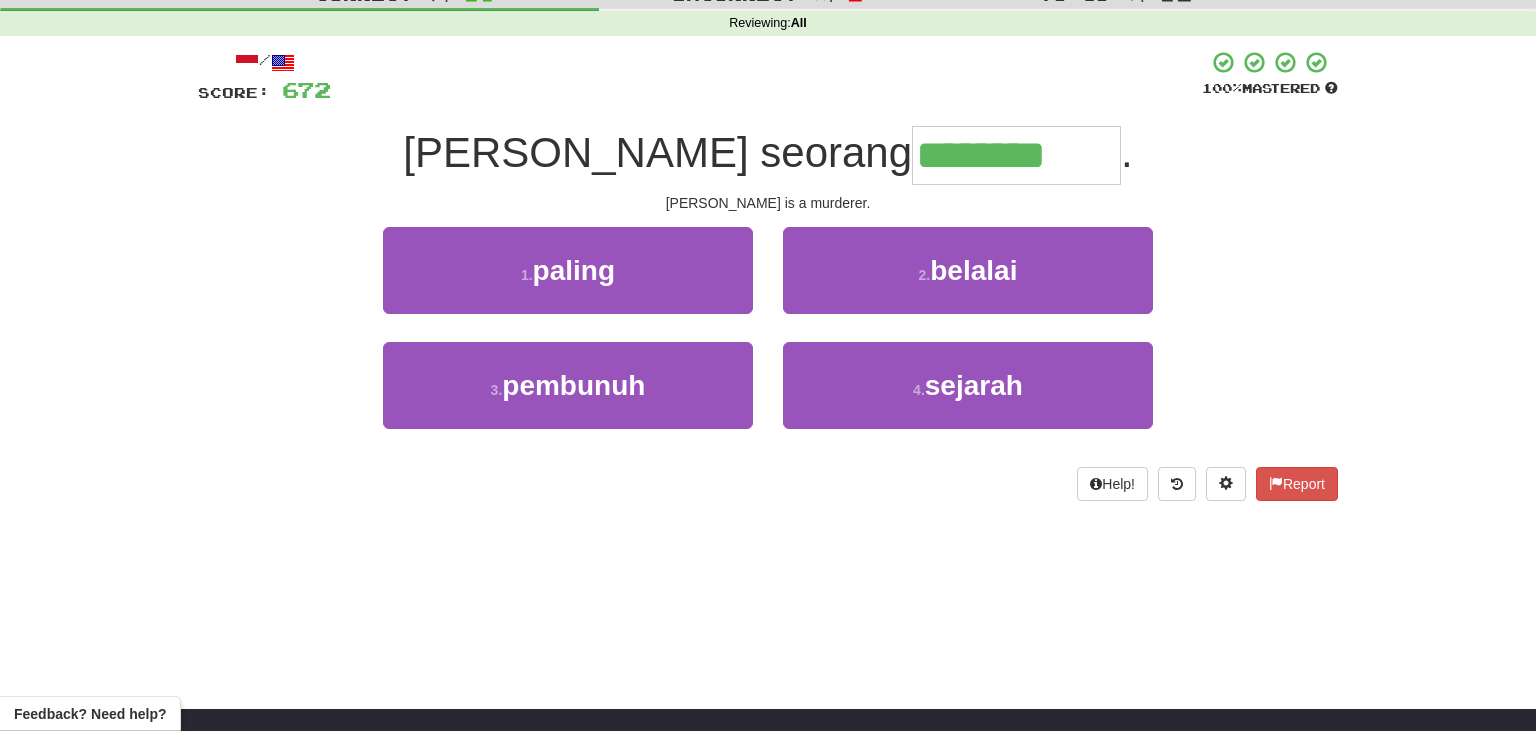 type on "********" 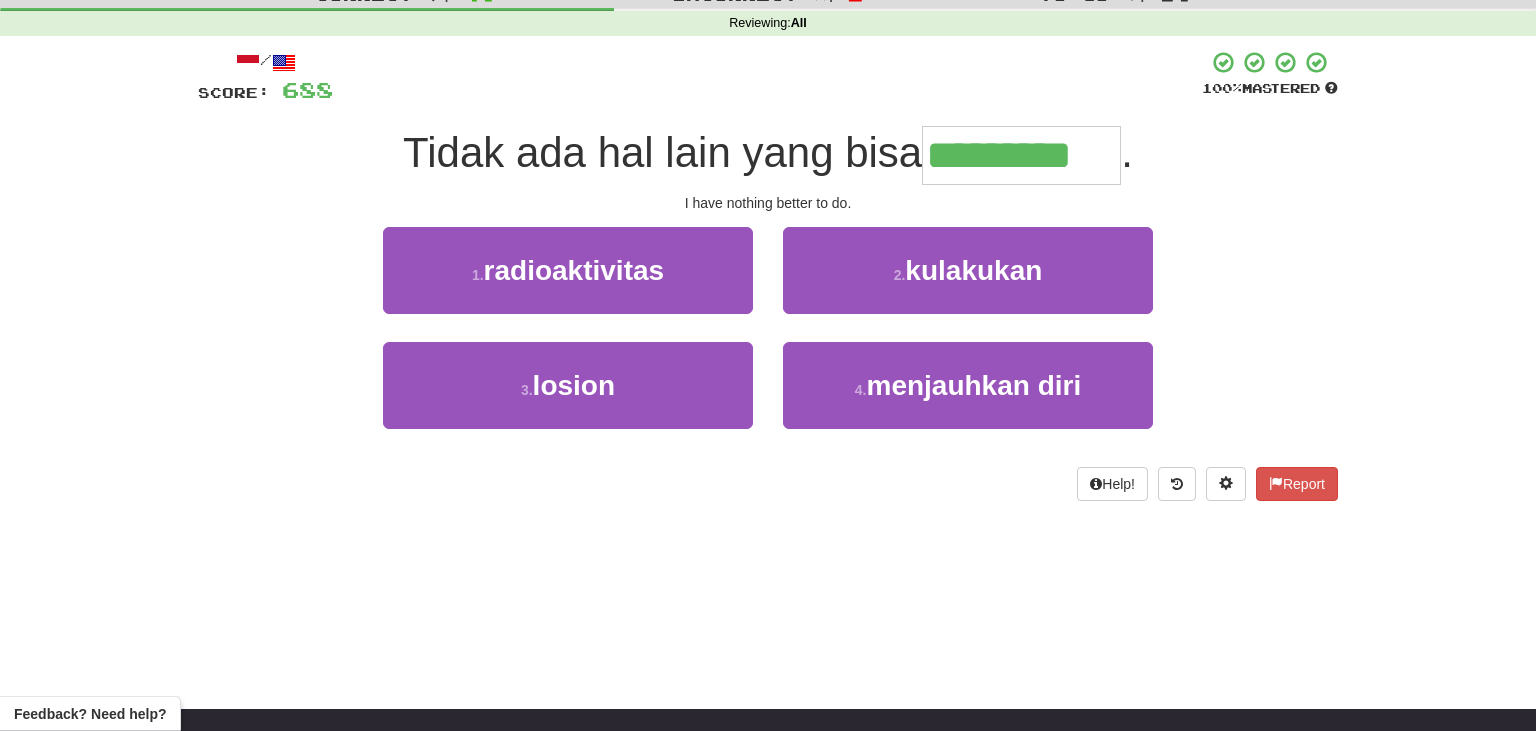 type on "*********" 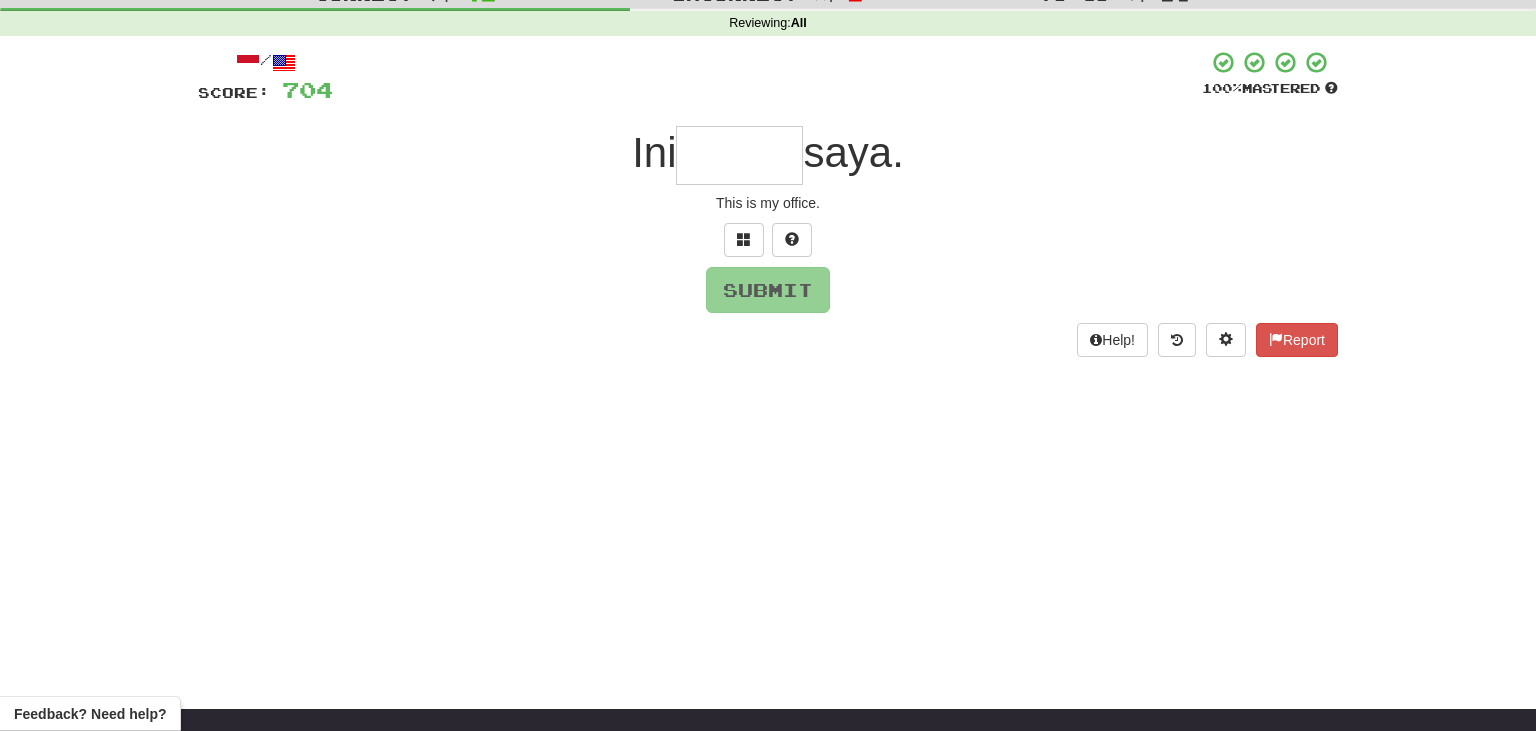 type on "*" 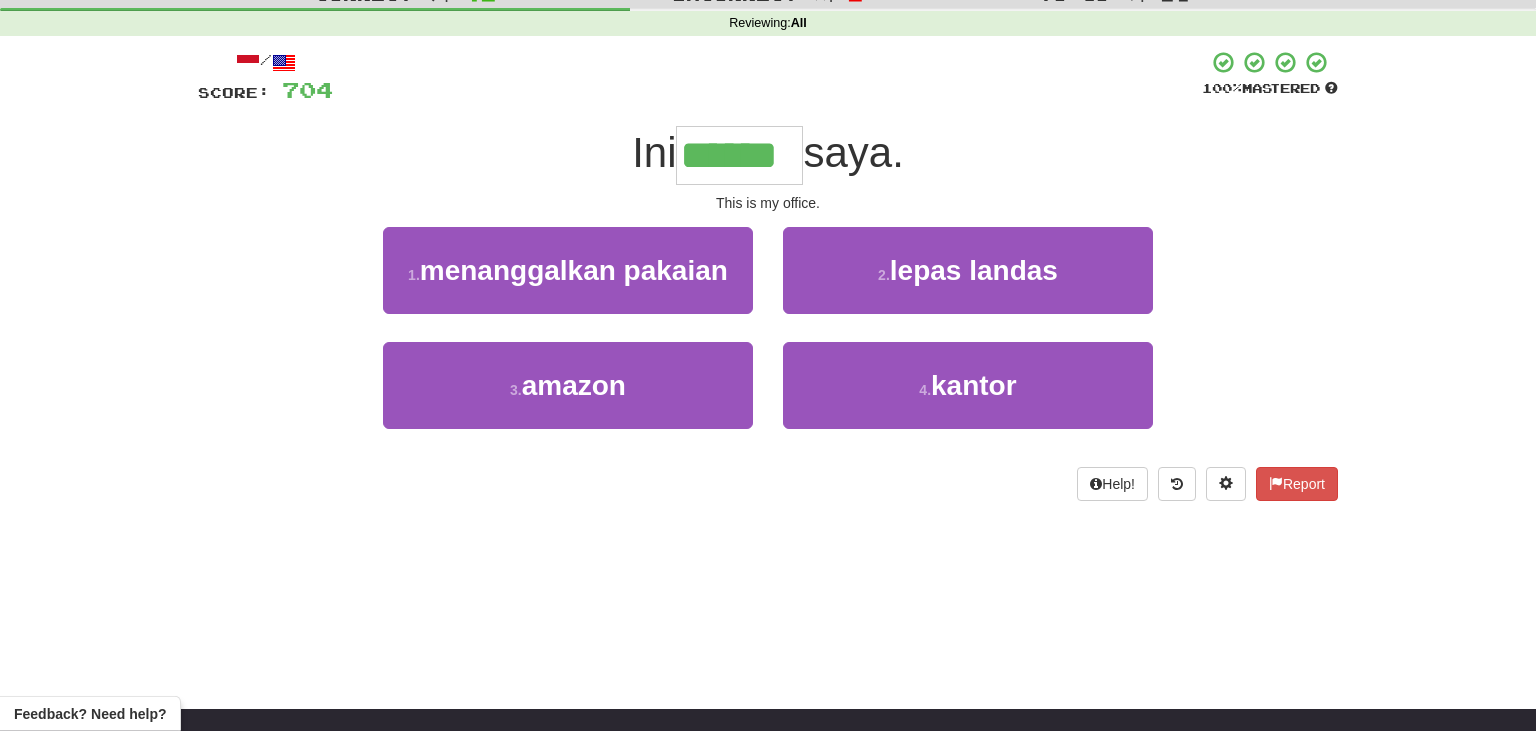 type on "******" 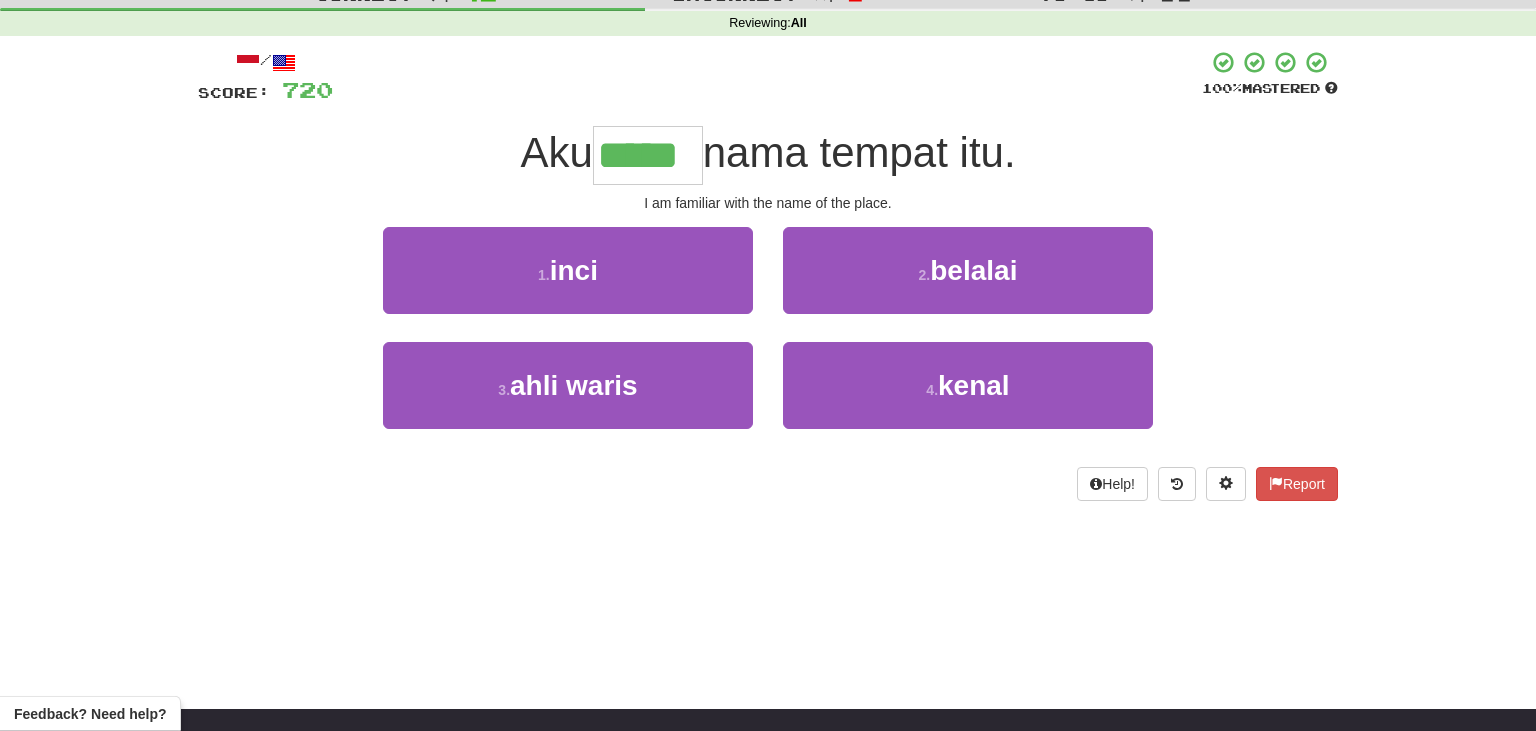 type on "*****" 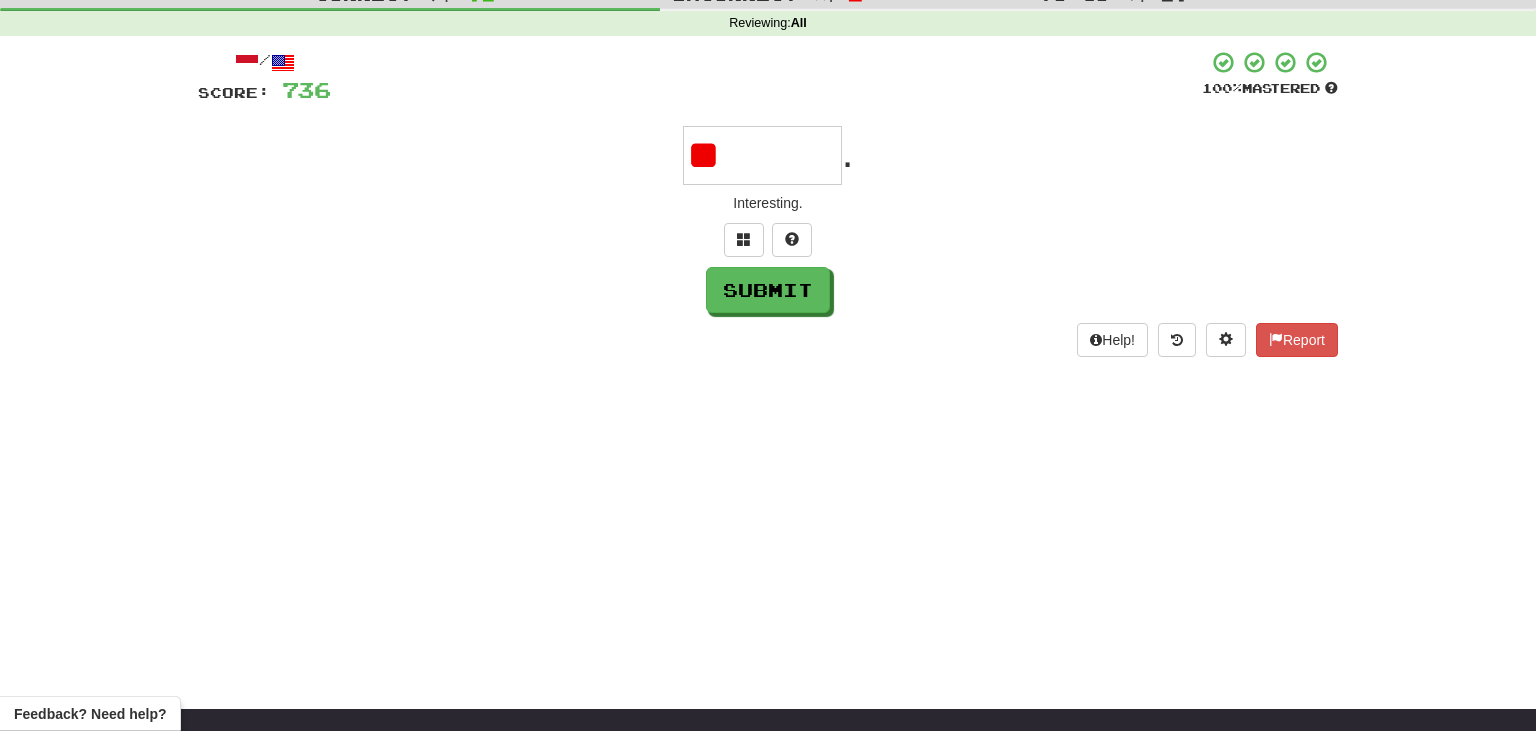 type on "*" 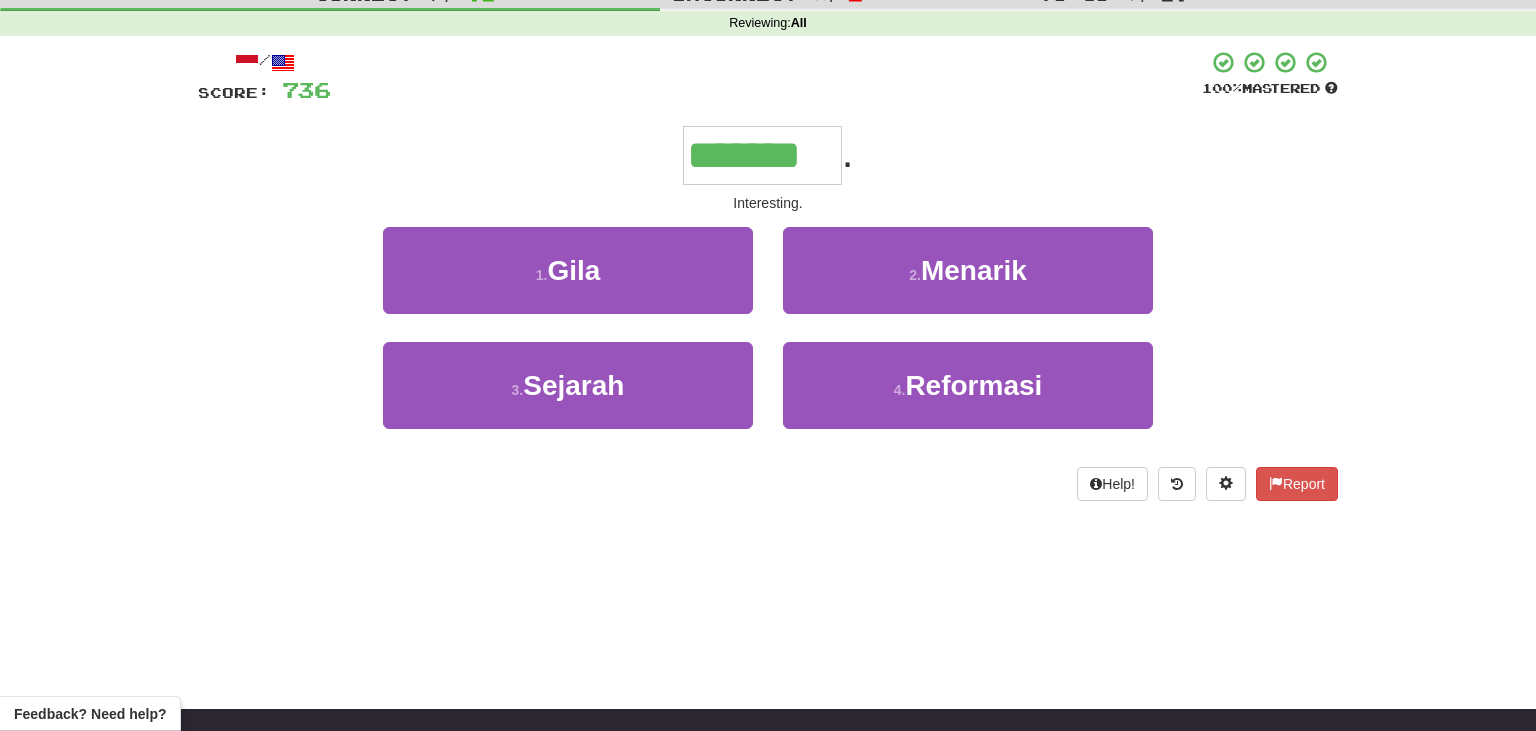 type on "*******" 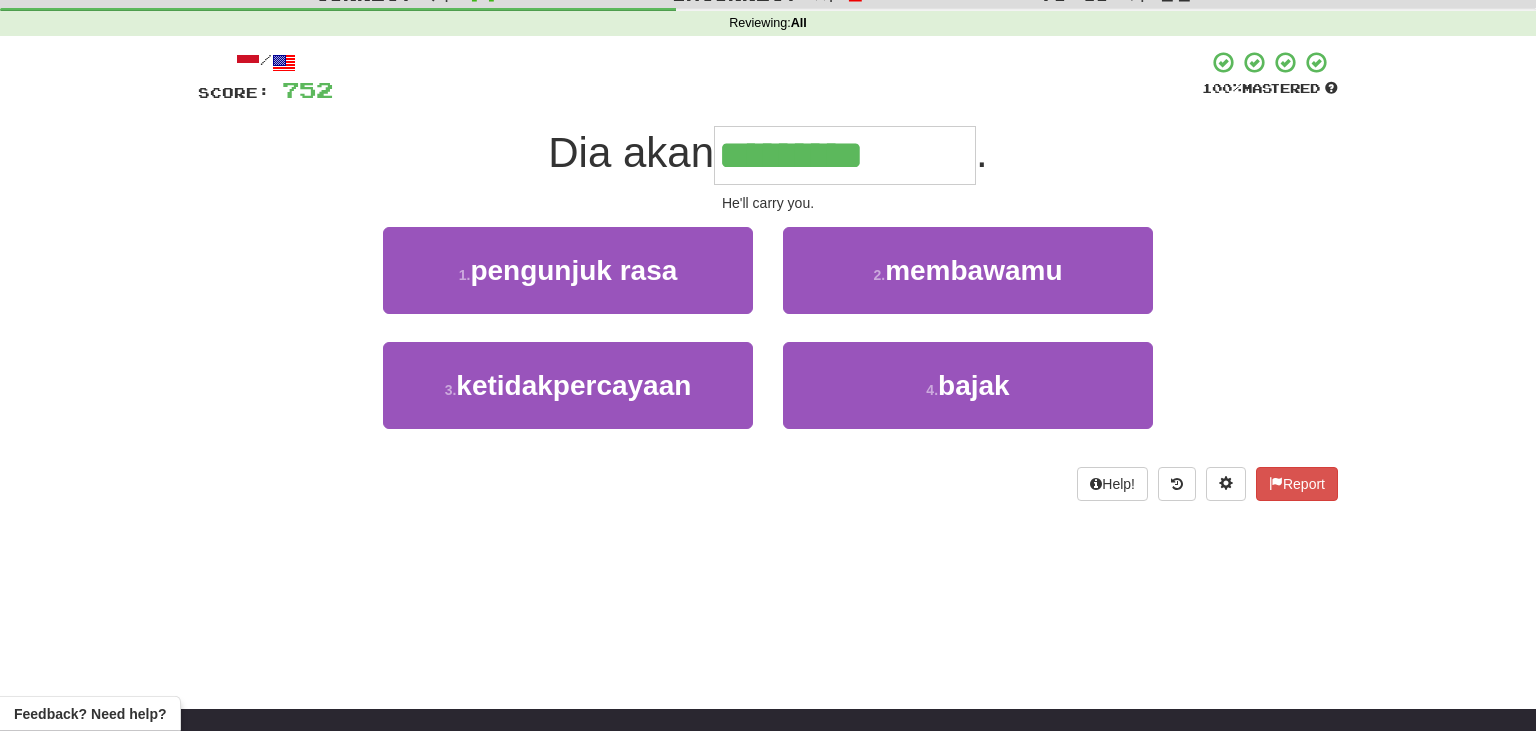 type on "*********" 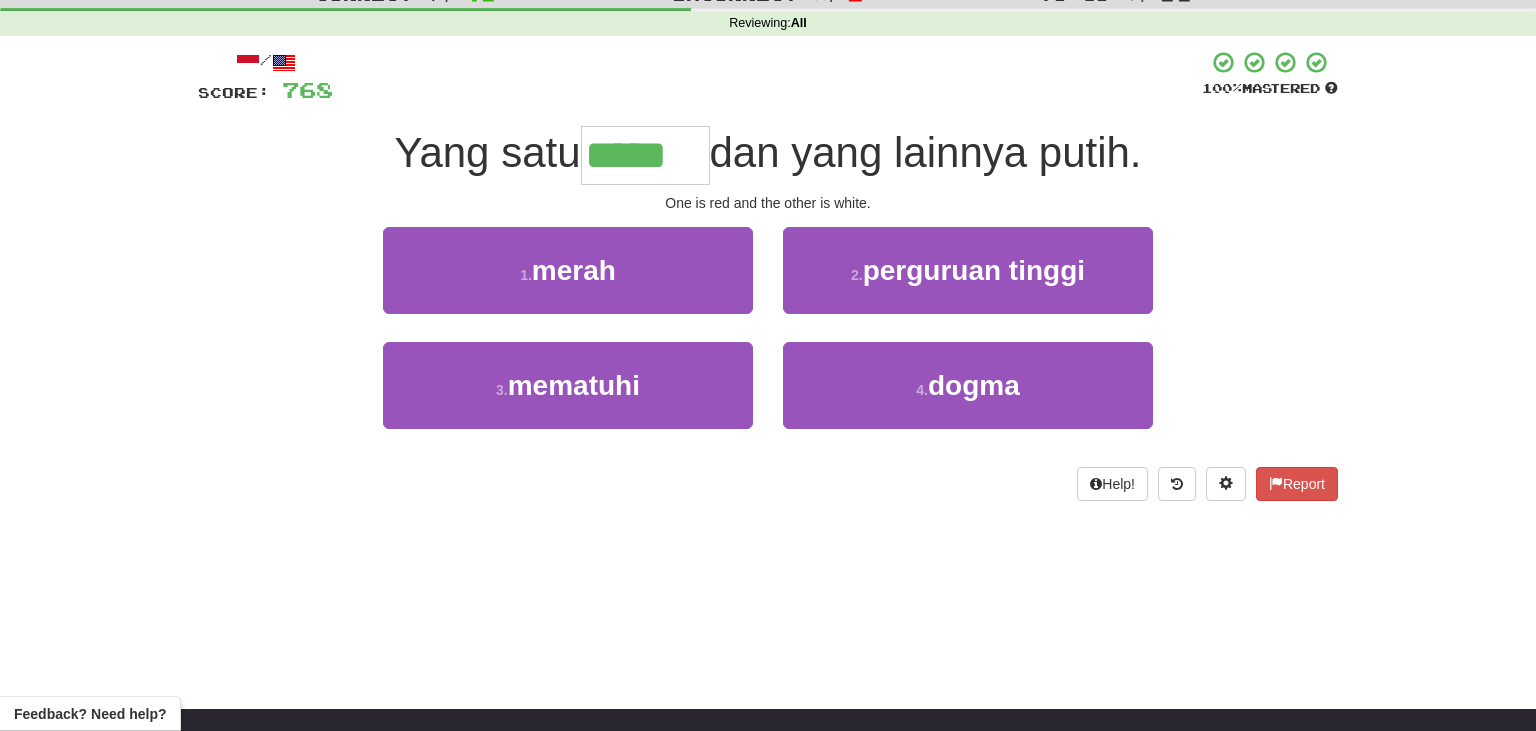 type on "*****" 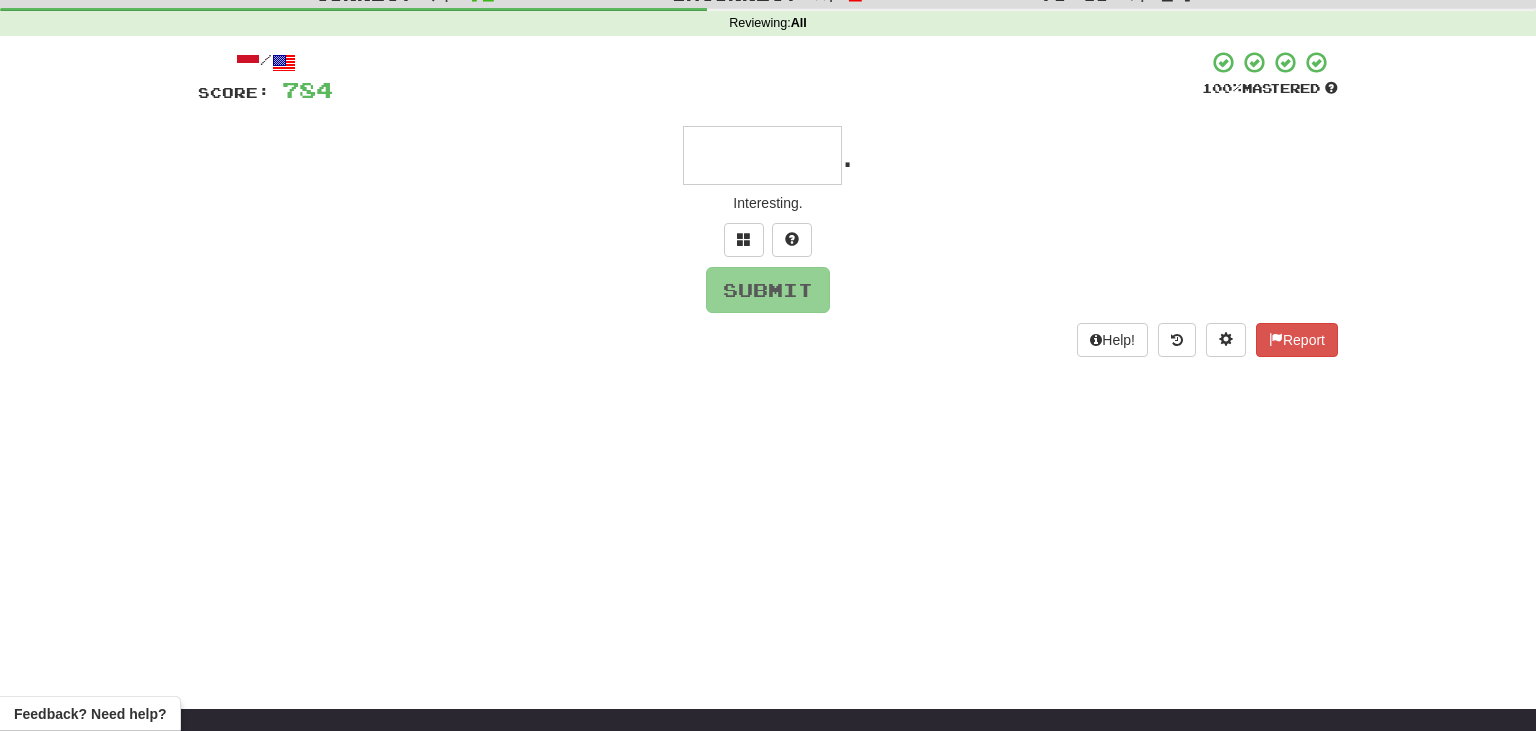 type on "*" 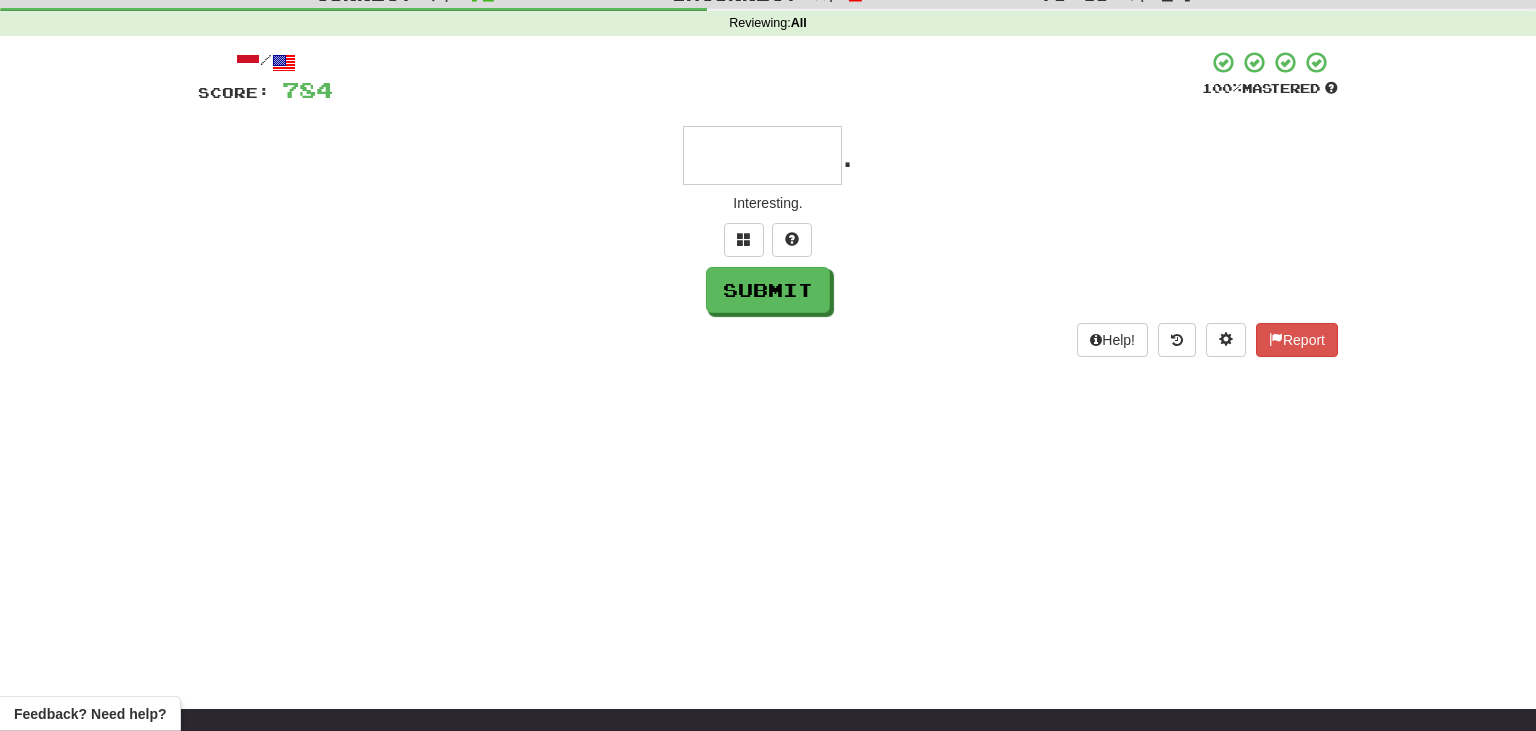 type on "*" 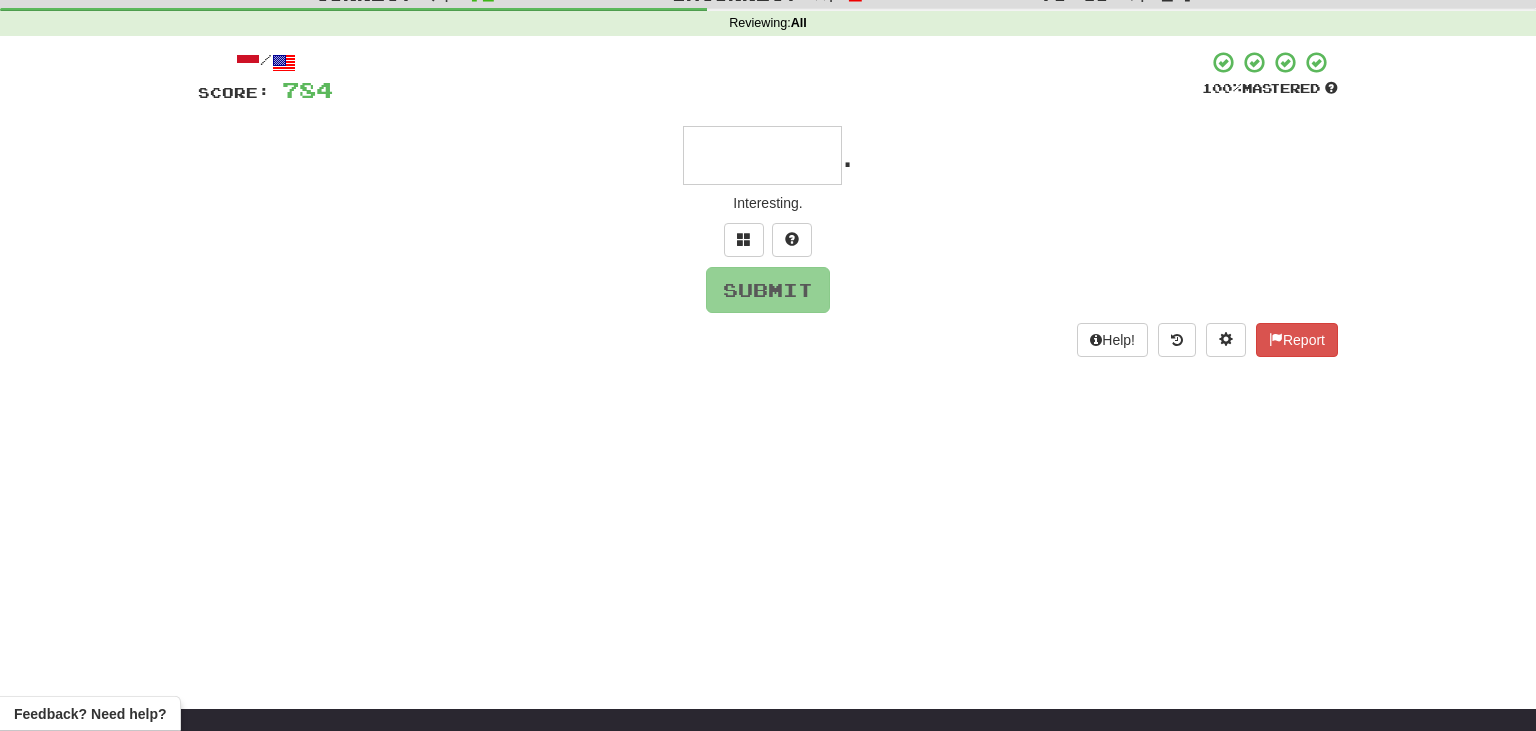 type on "*" 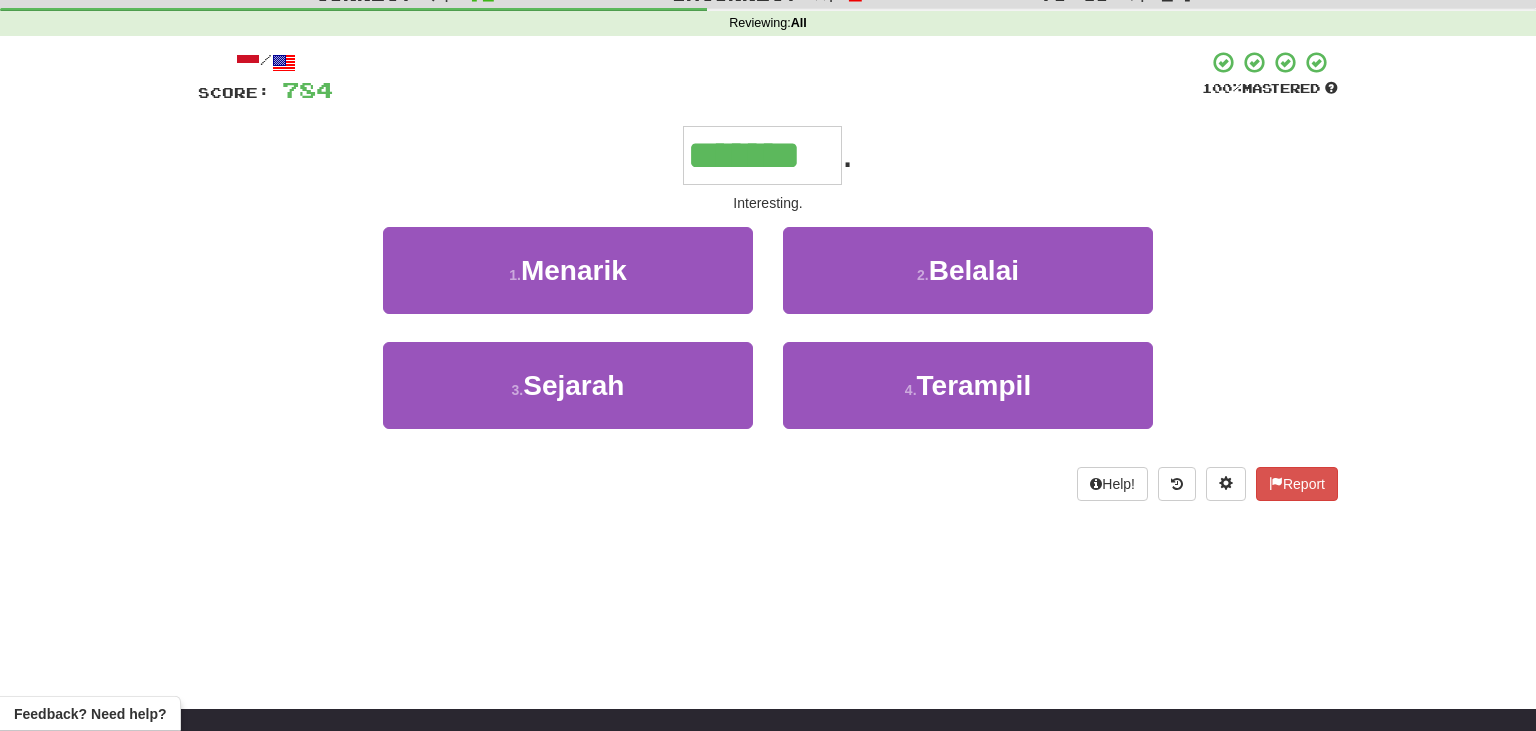 type on "*******" 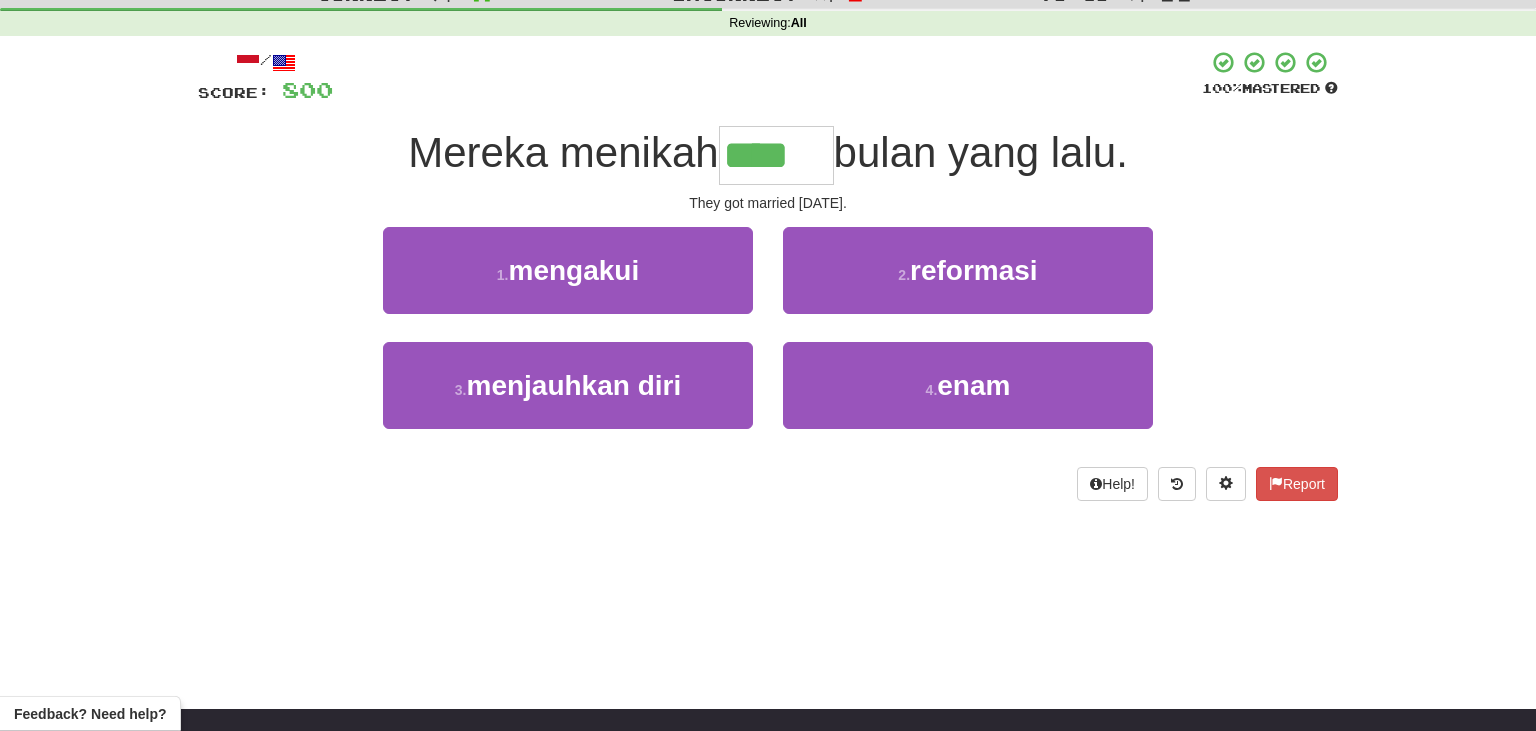 type on "****" 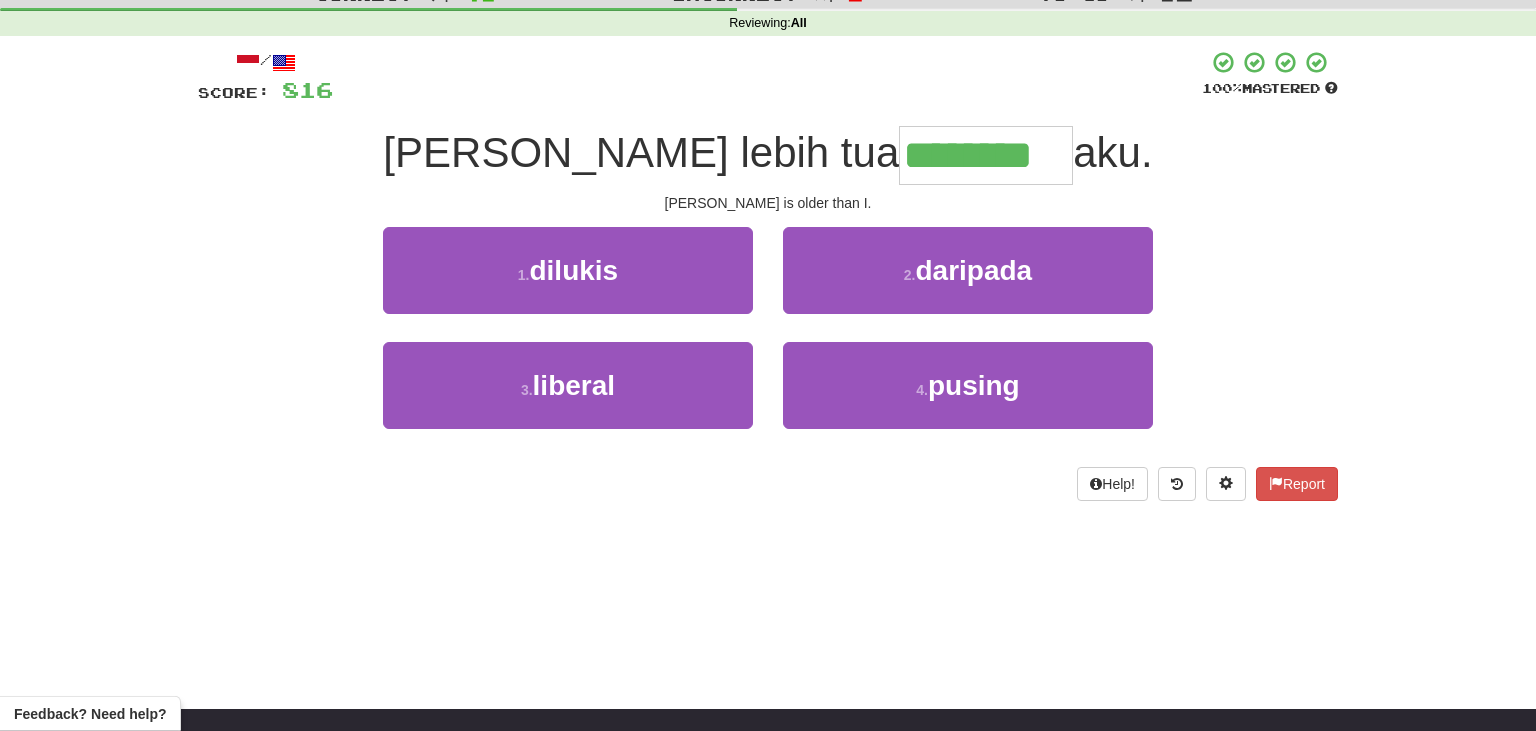 type on "********" 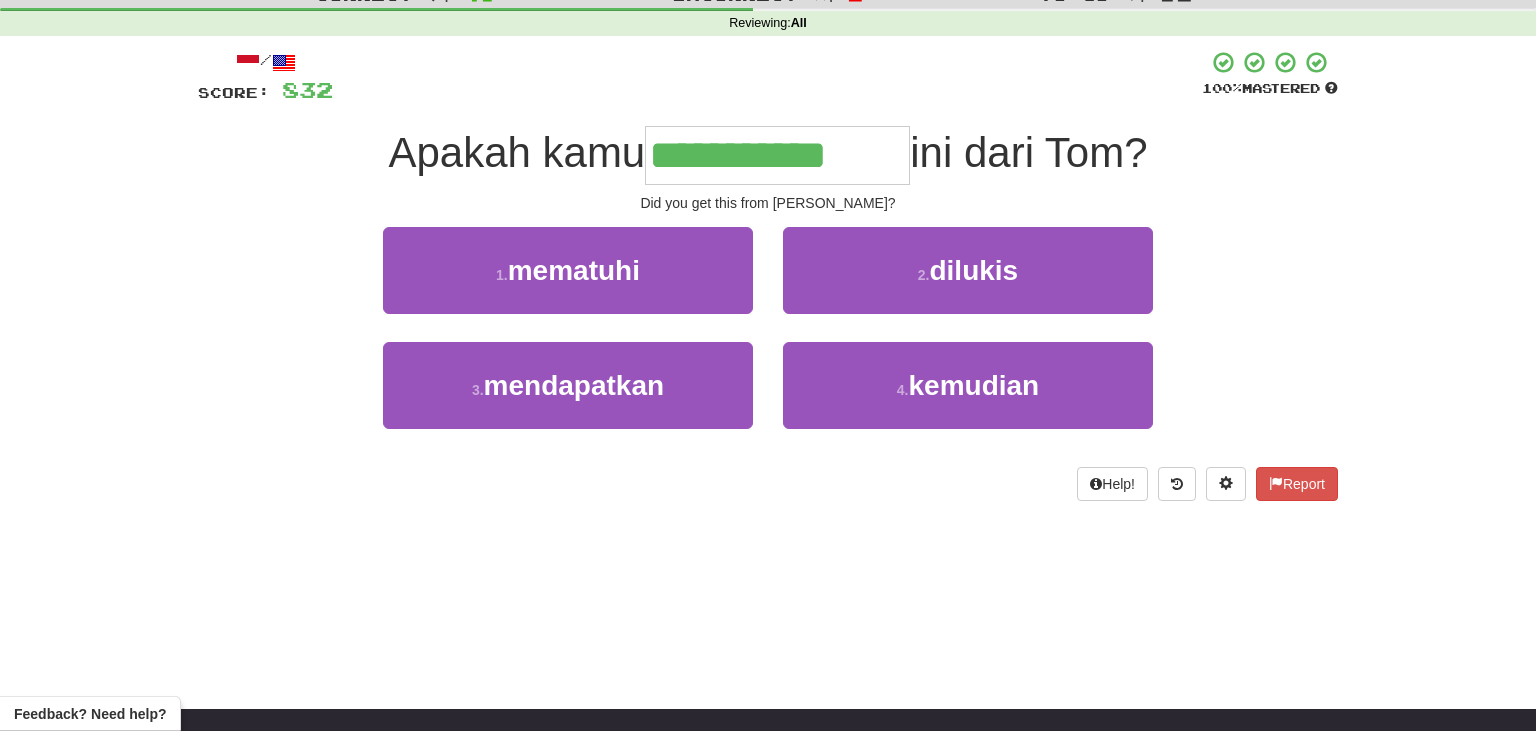 type on "**********" 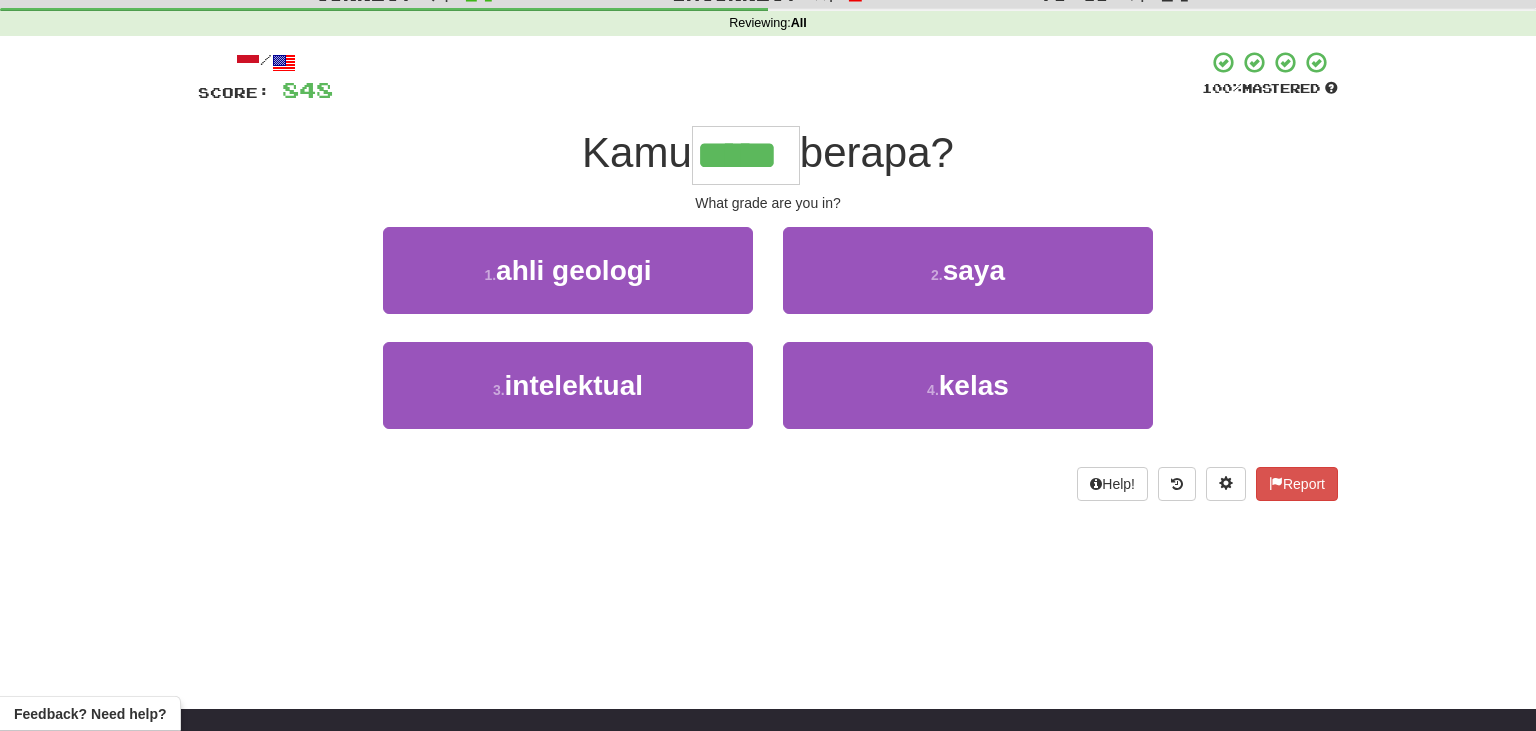 type on "*****" 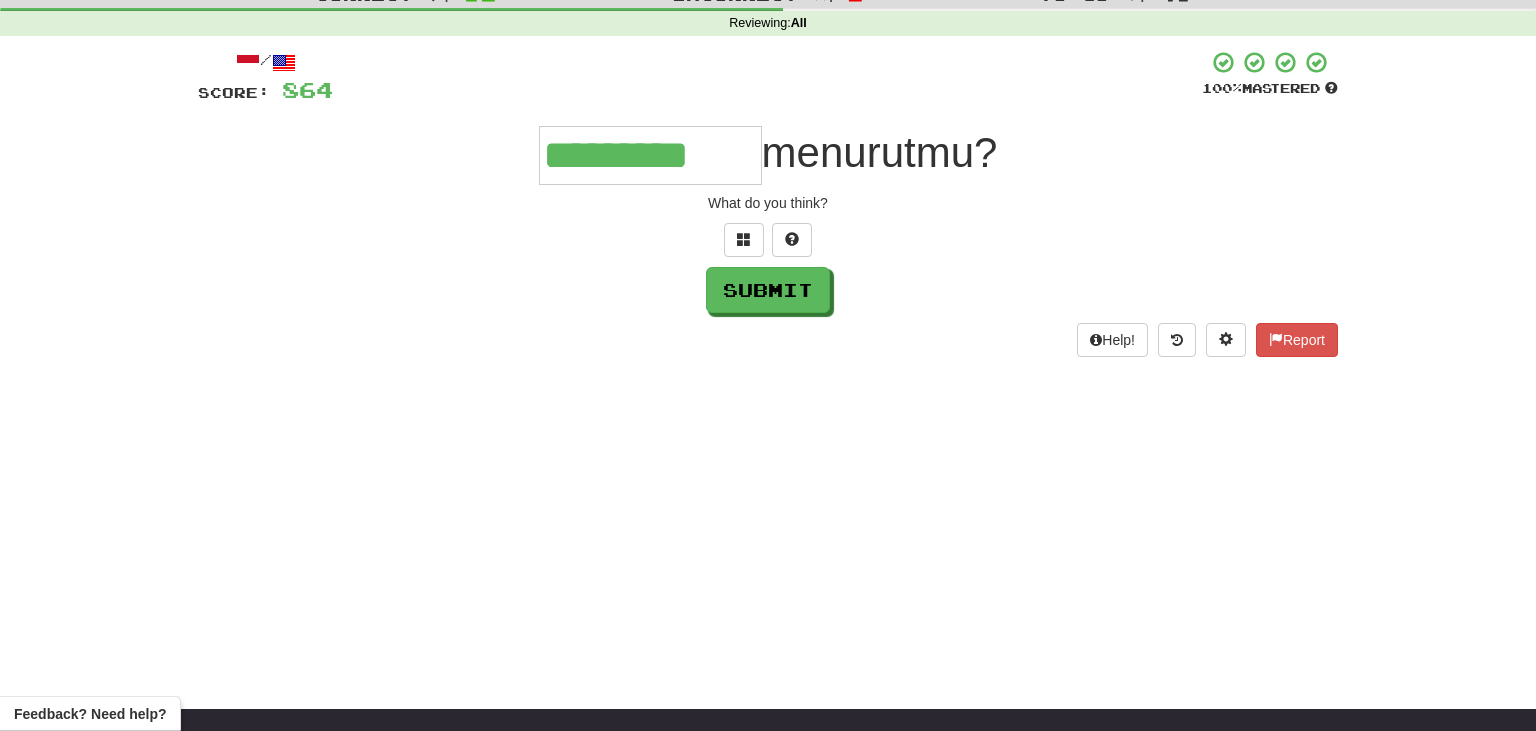 type on "*********" 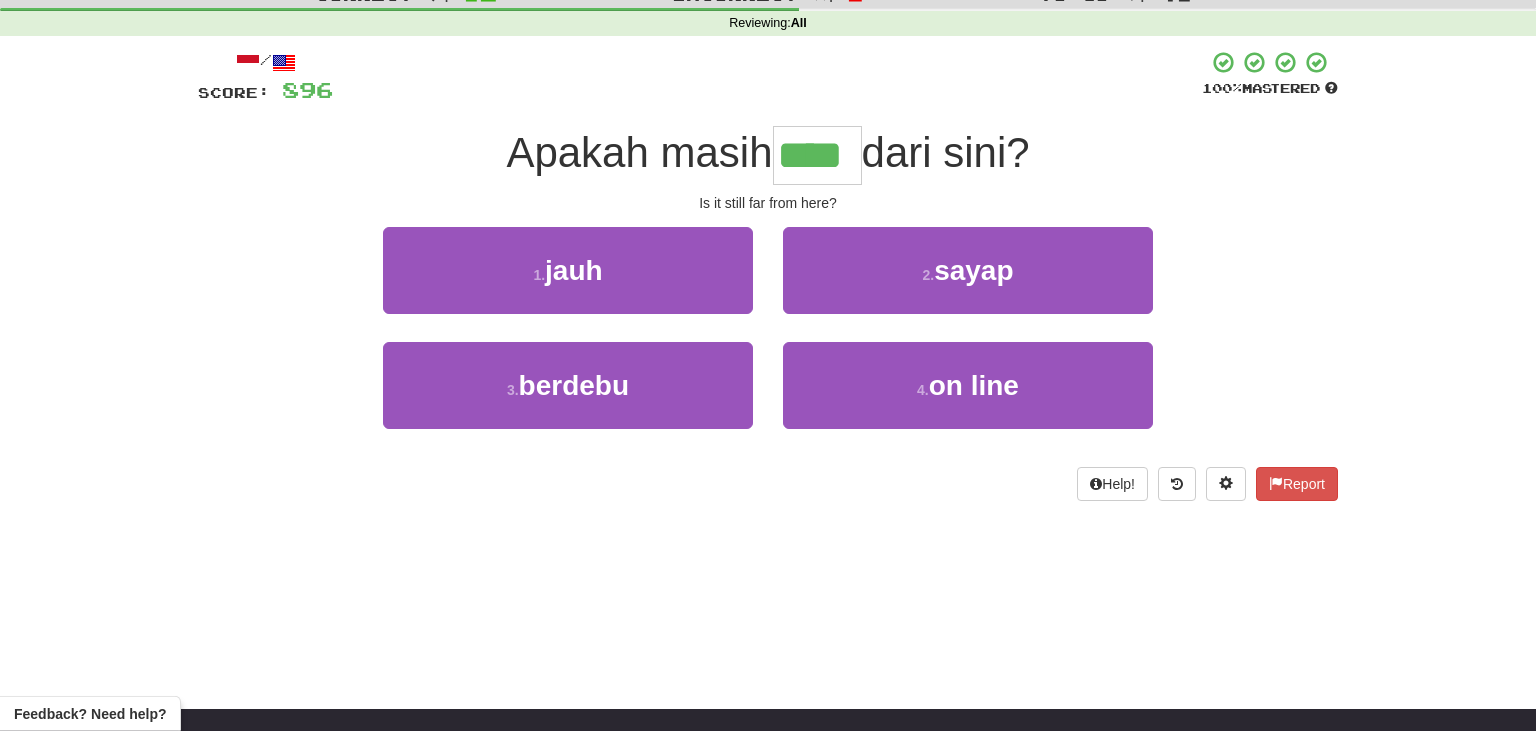 type on "****" 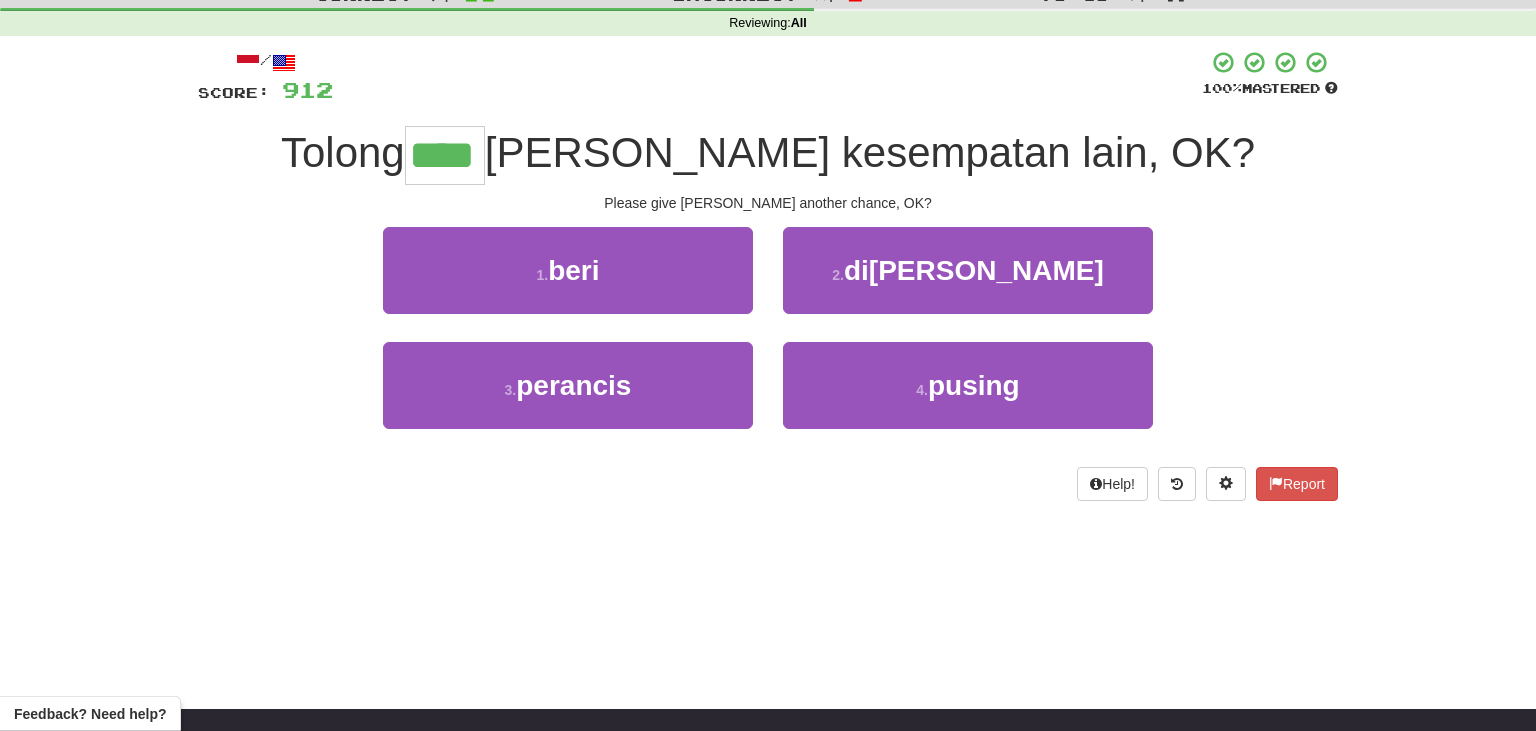 type on "****" 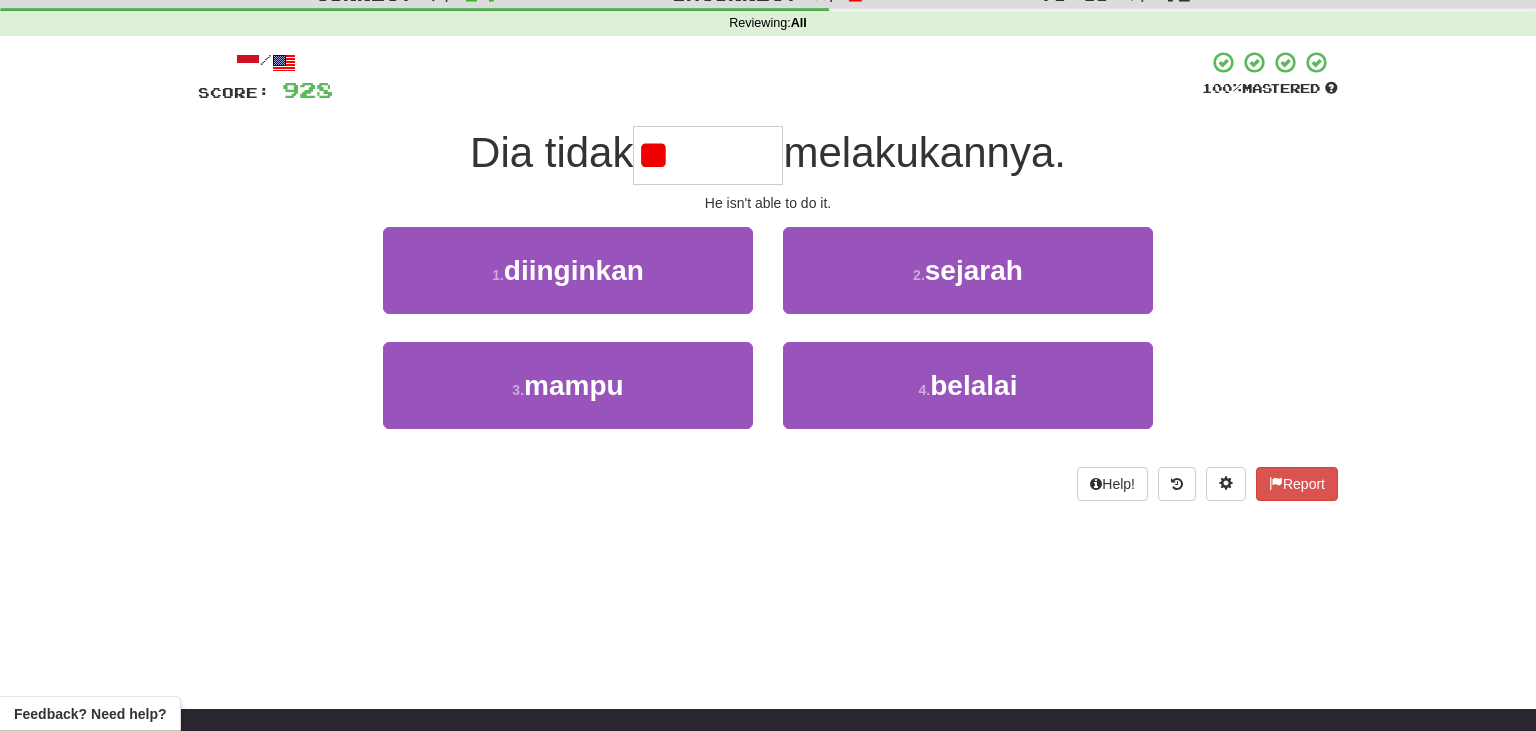 type on "*" 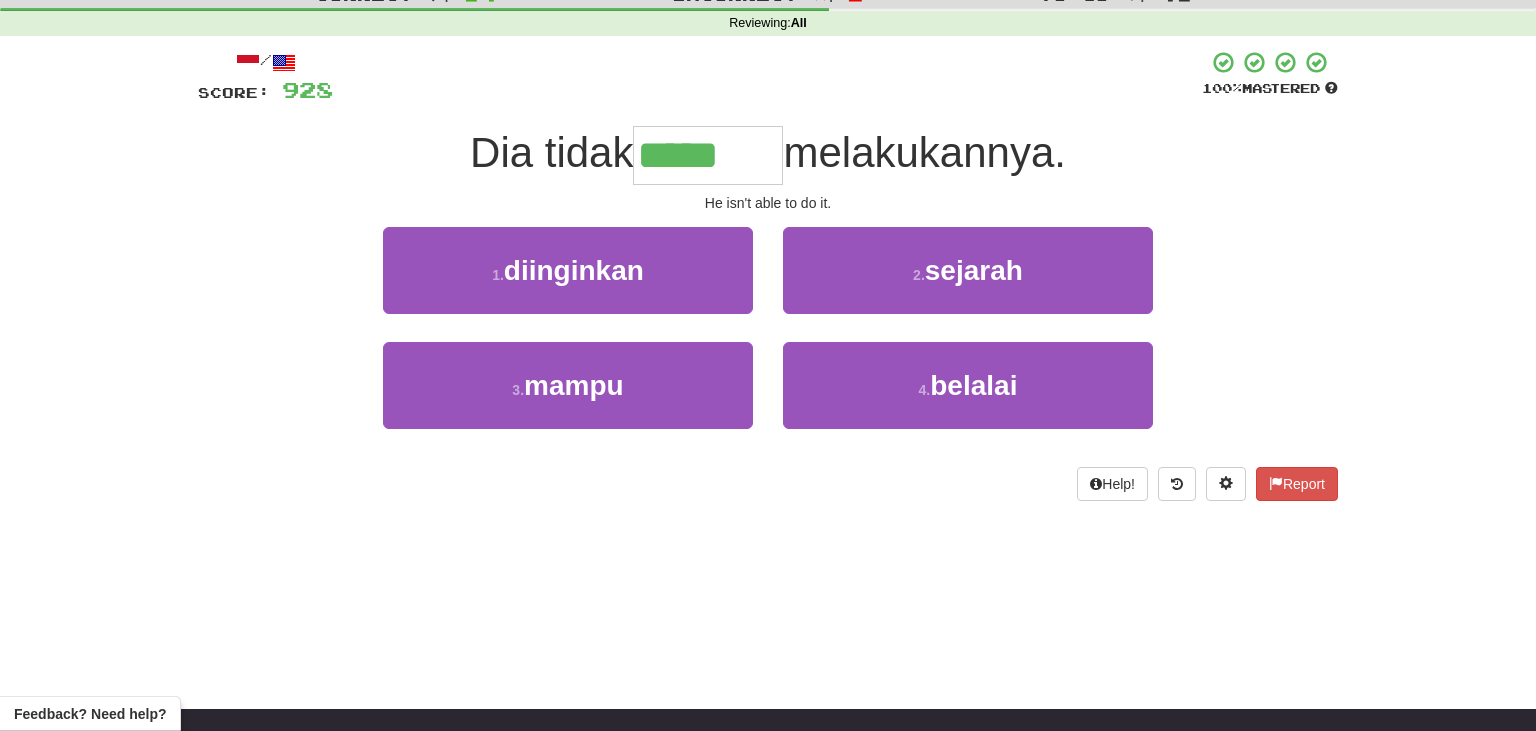 type on "*****" 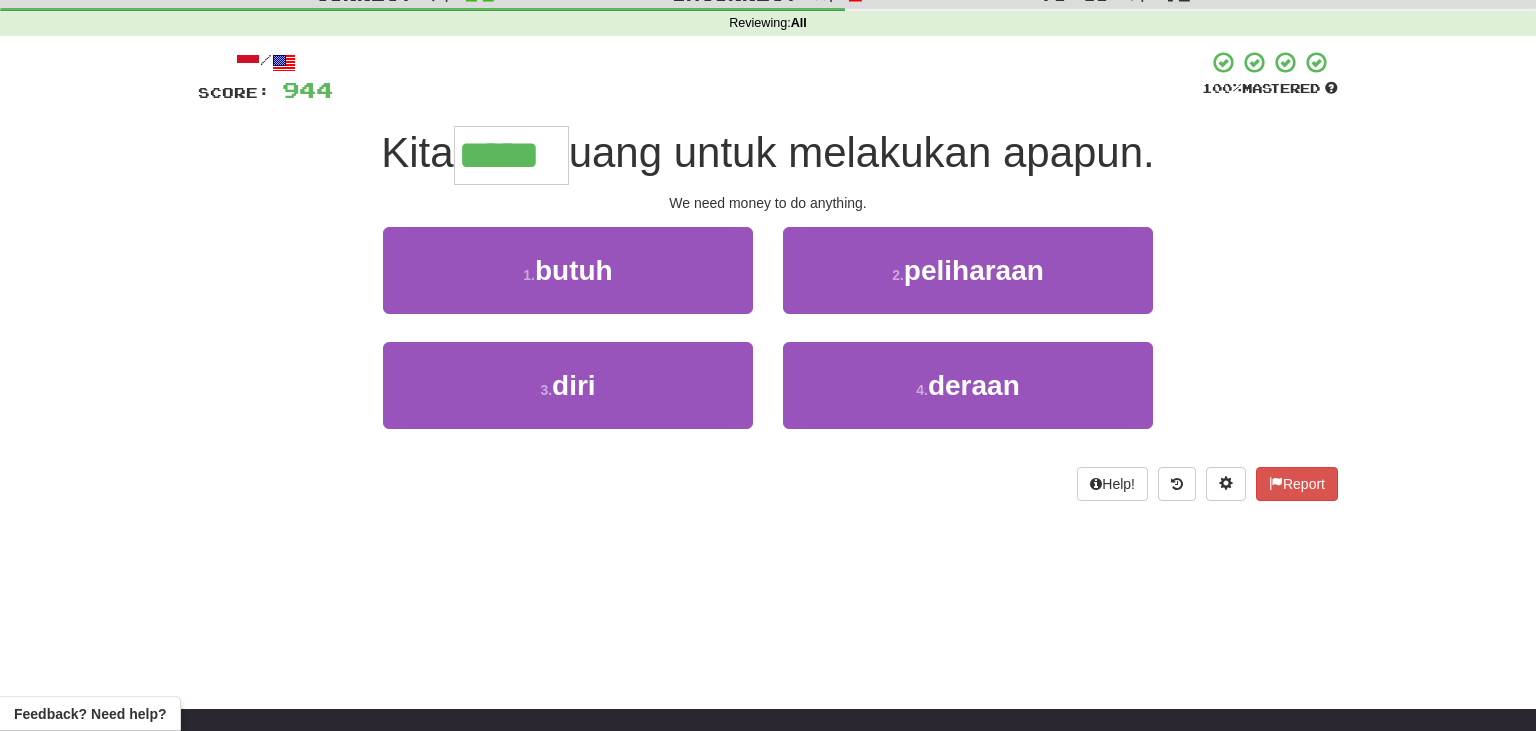 type on "*****" 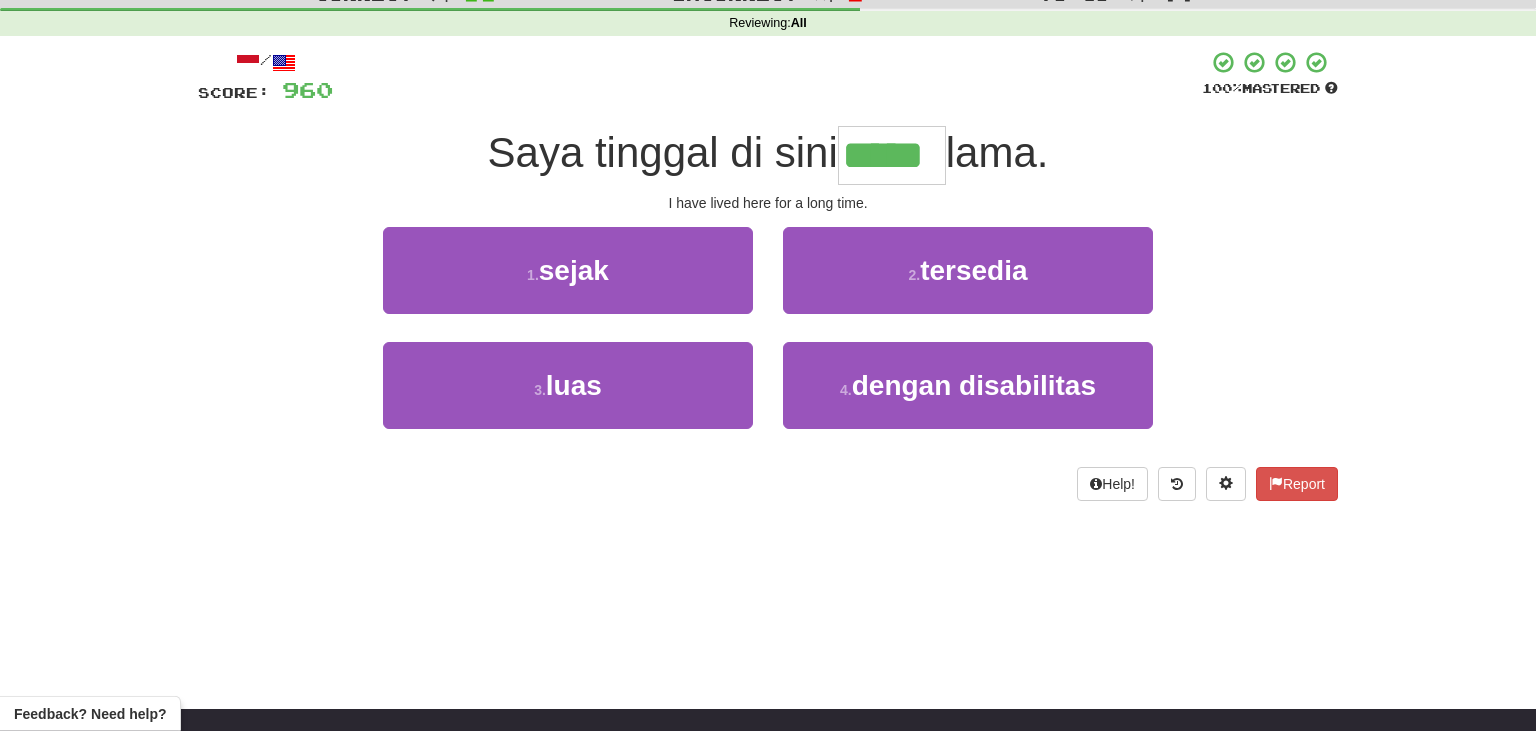 type on "*****" 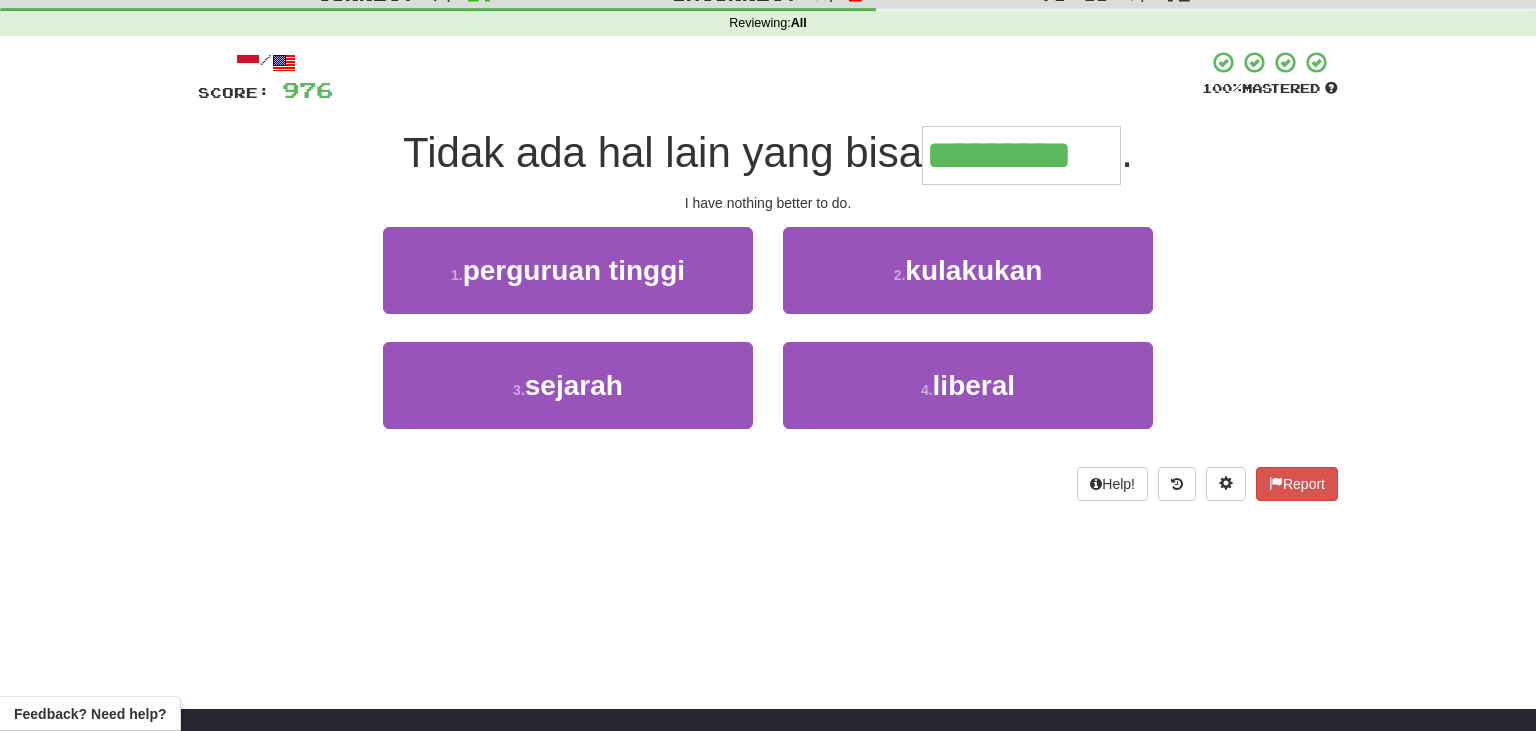 type on "*********" 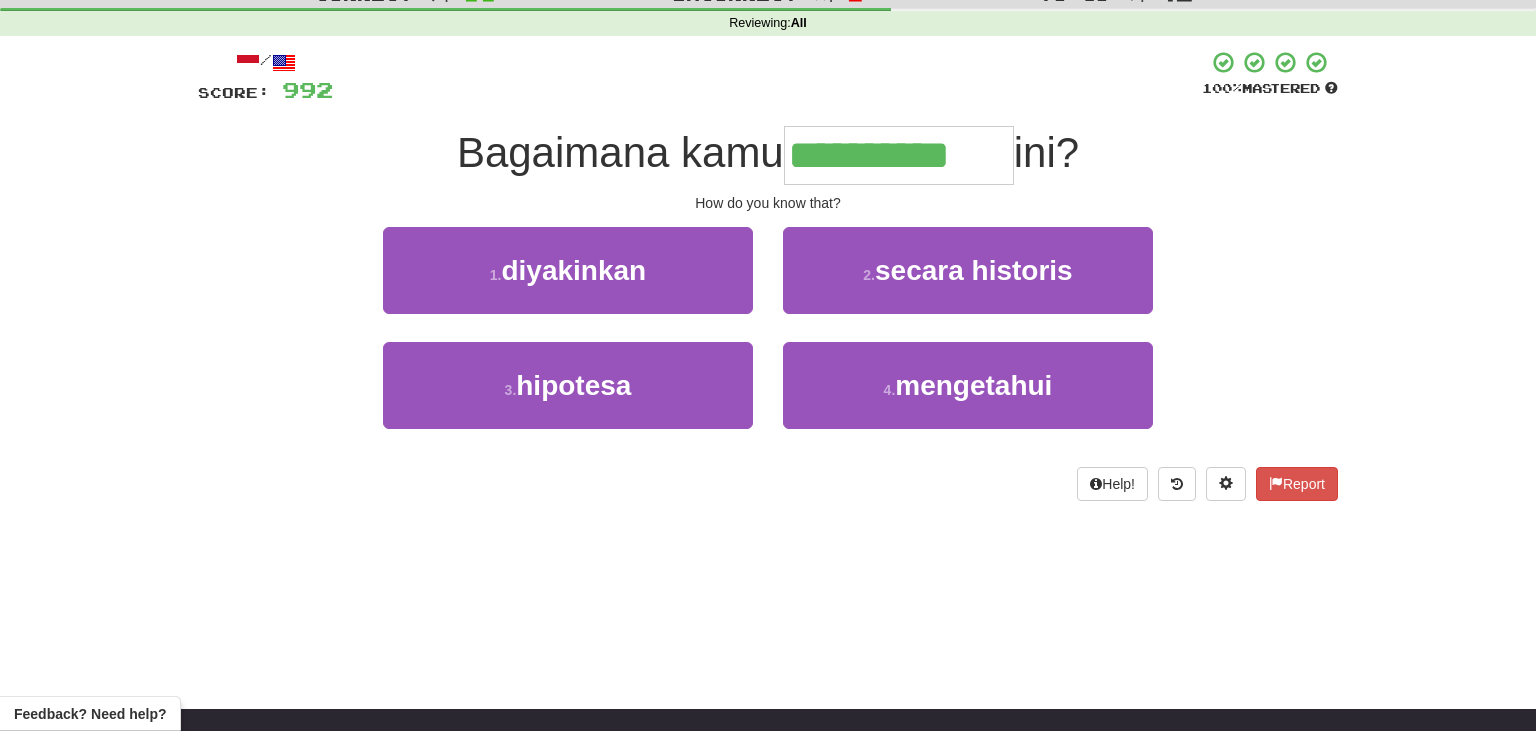 type on "**********" 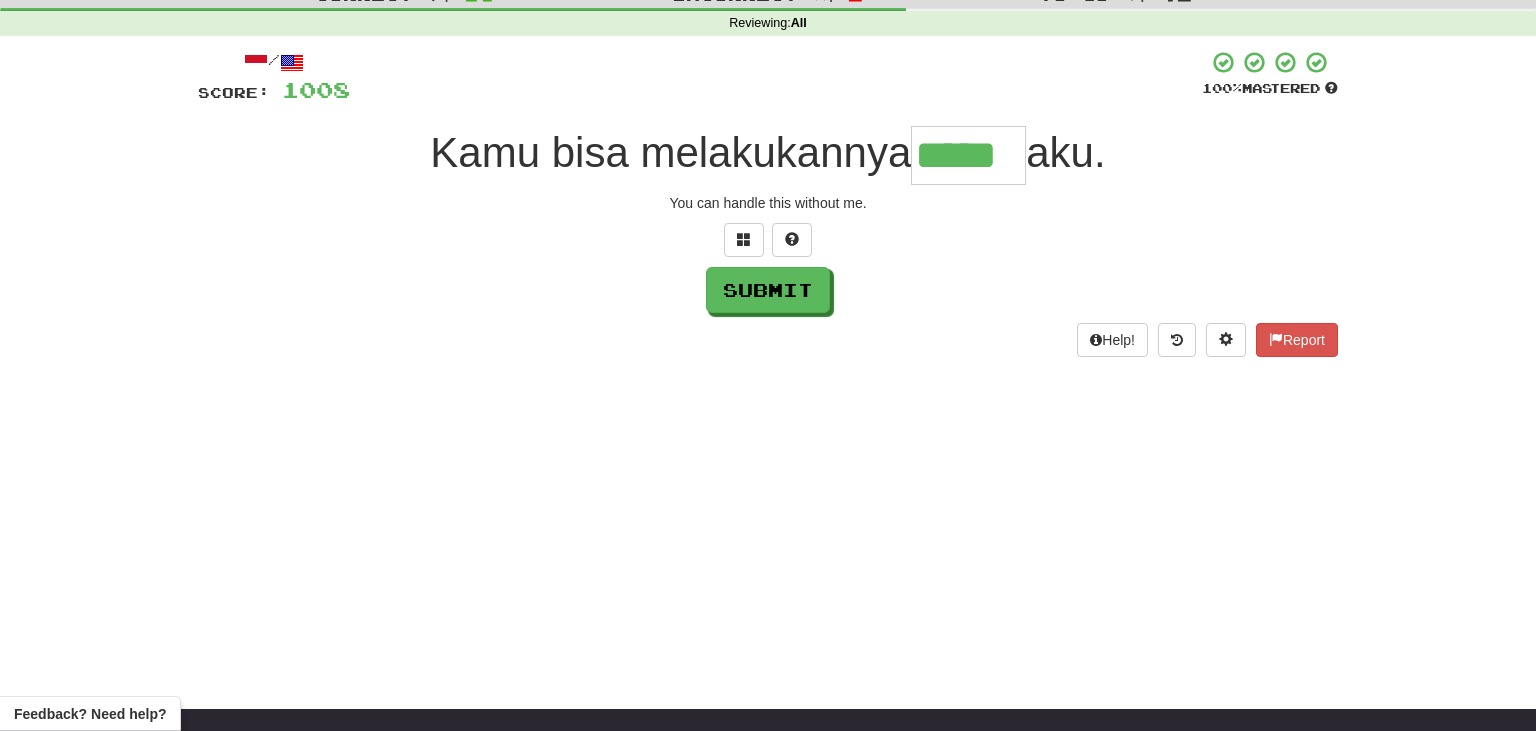 type on "*****" 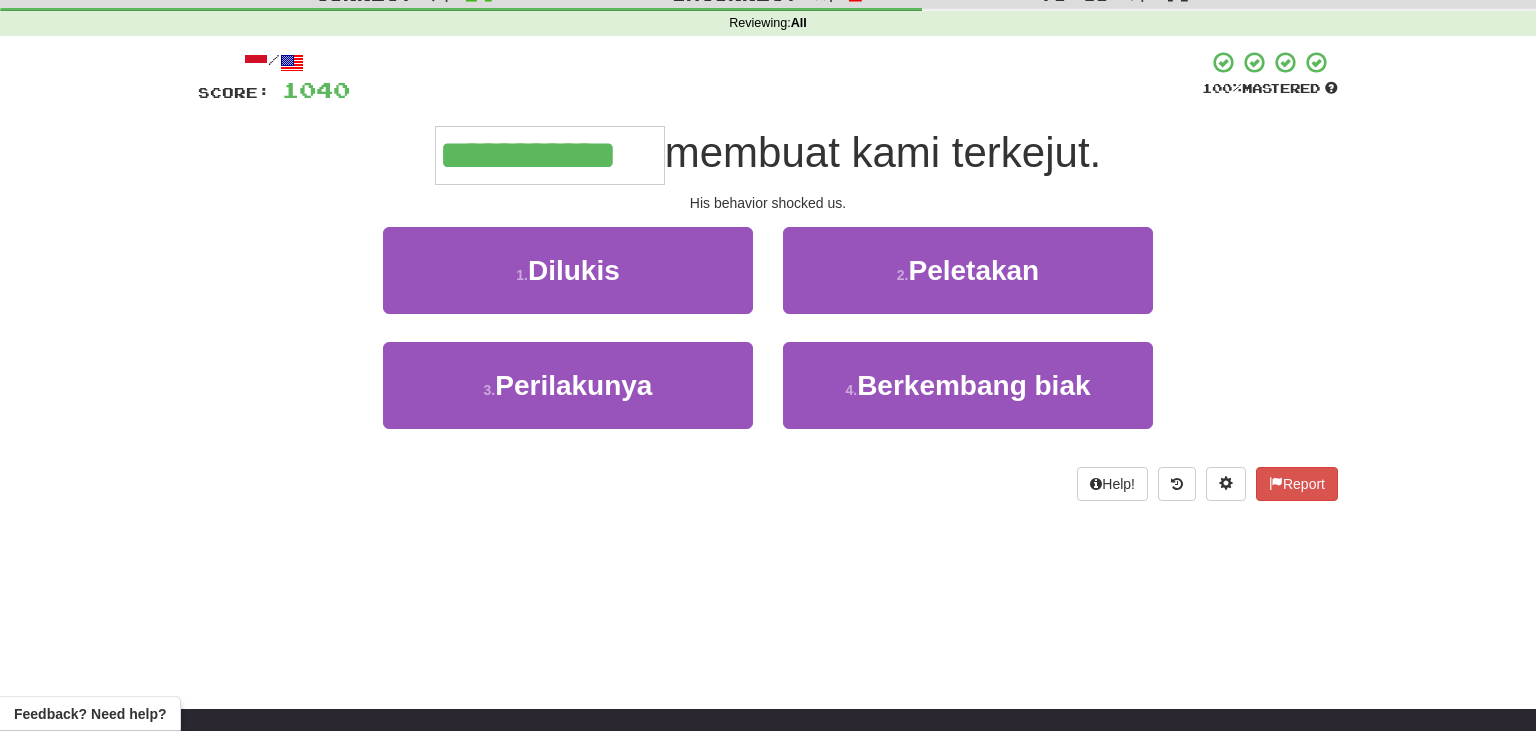 type on "**********" 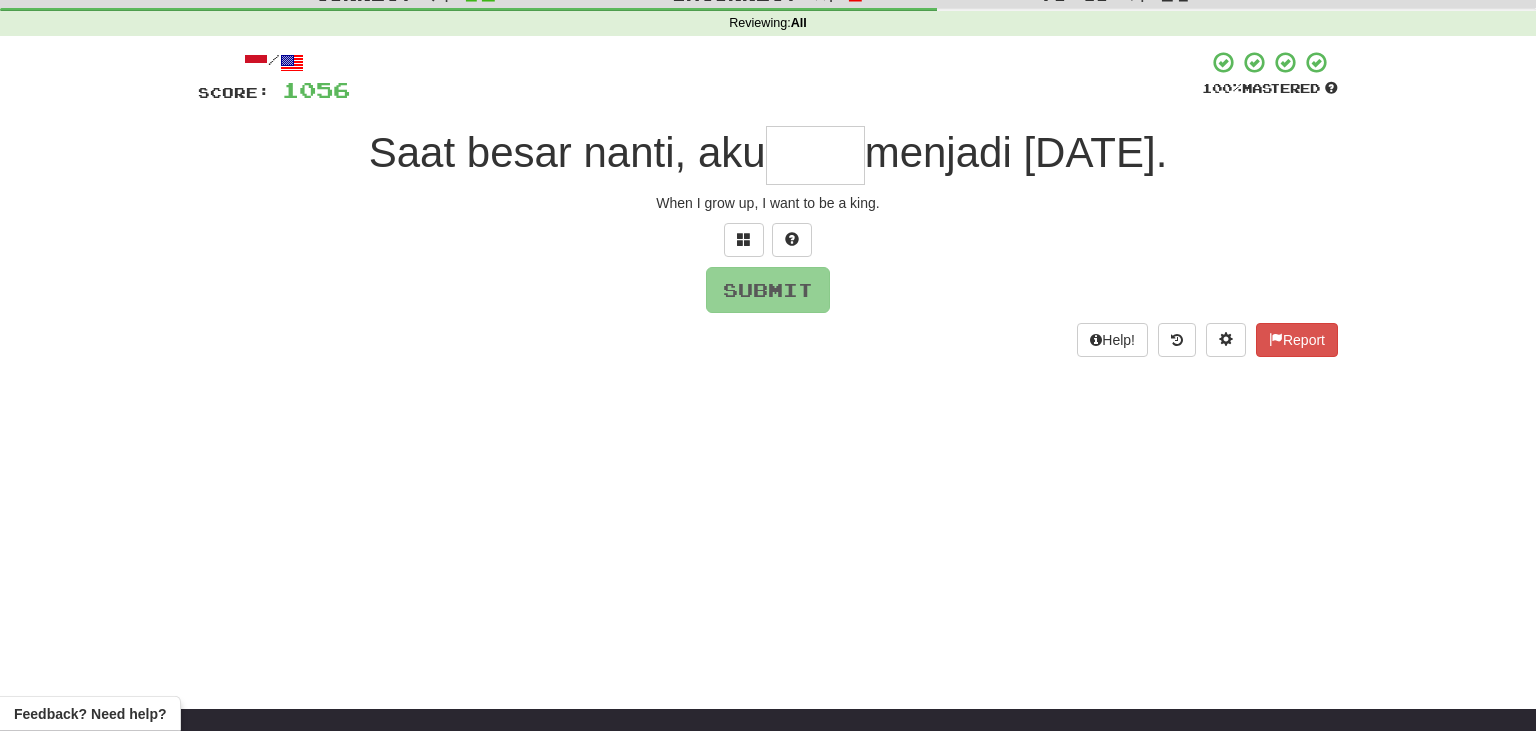 type on "*" 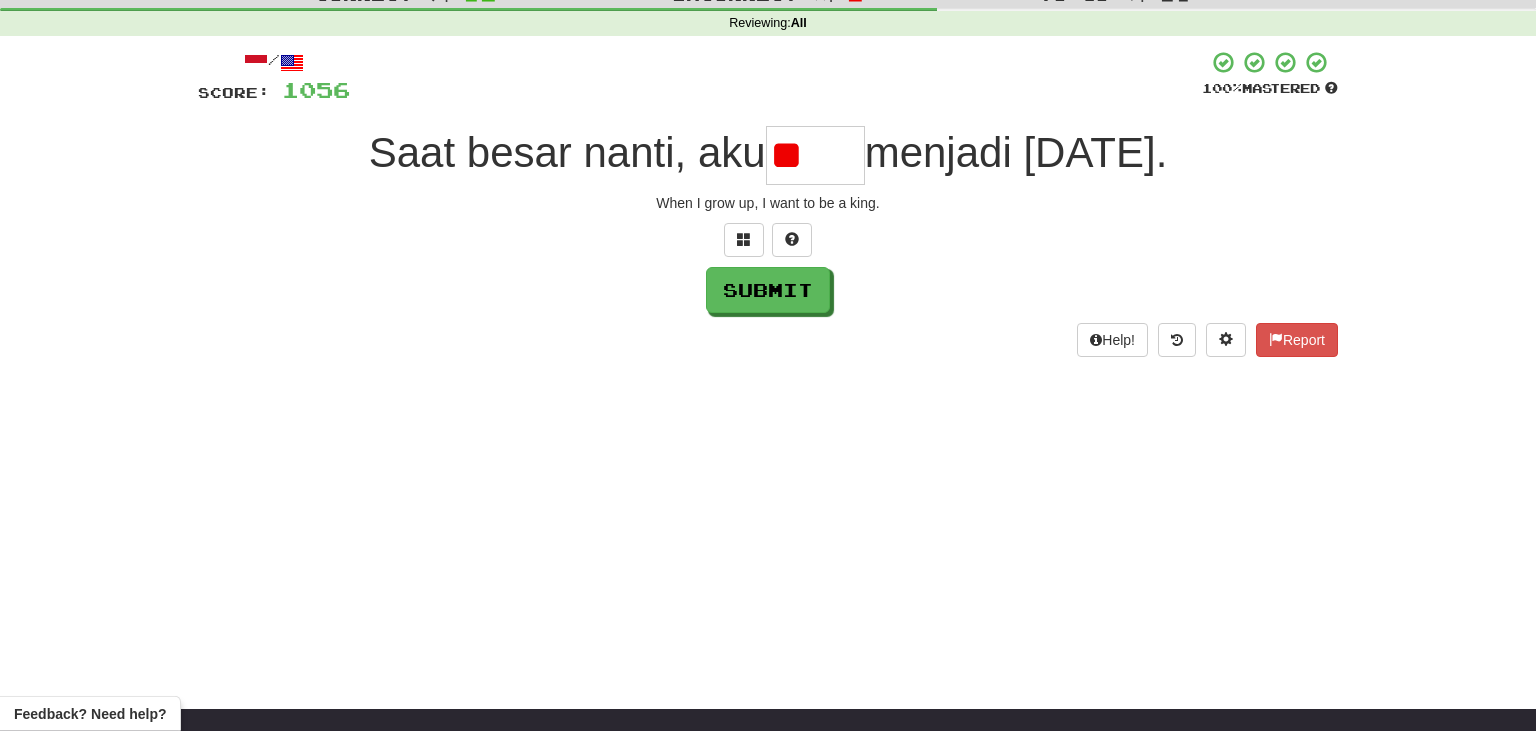 type on "*" 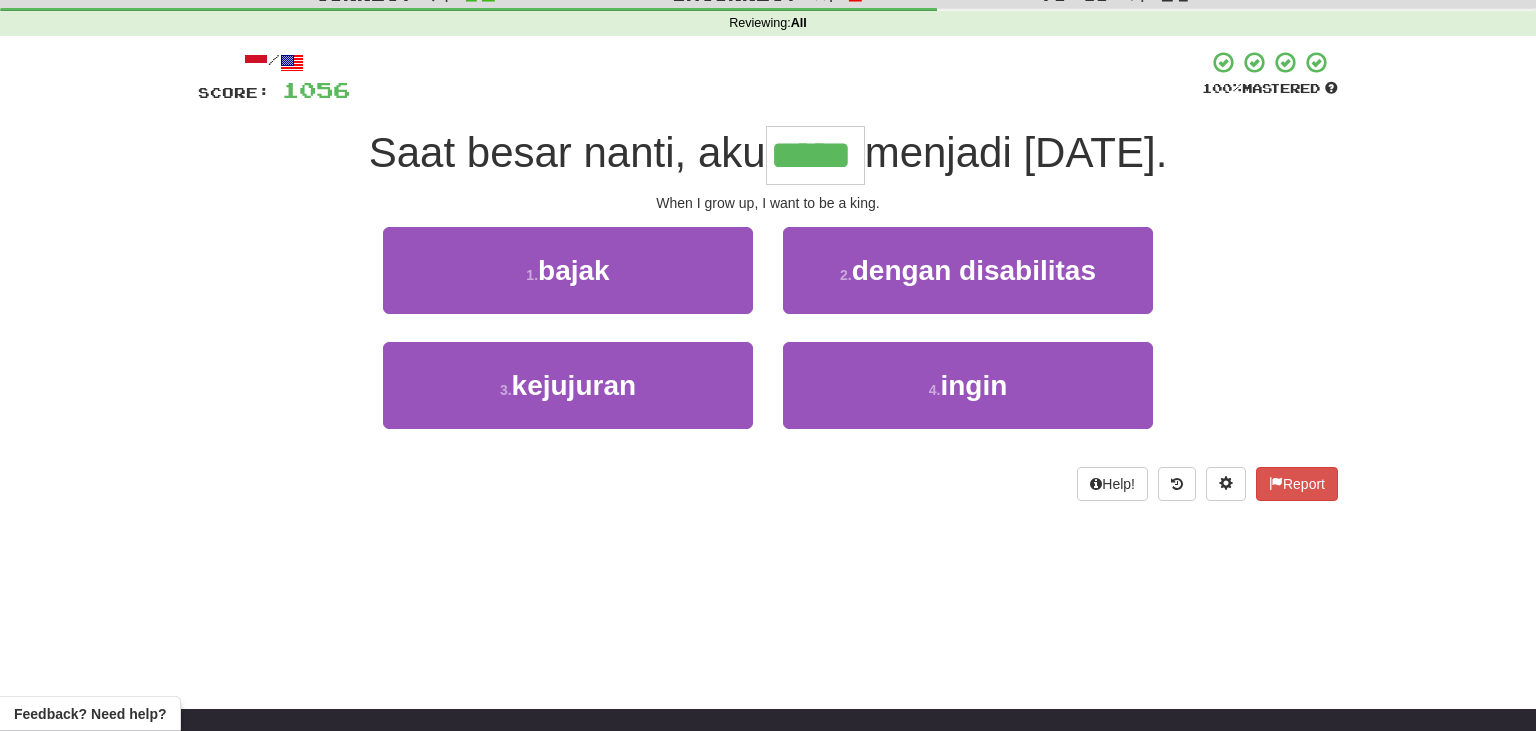 type on "*****" 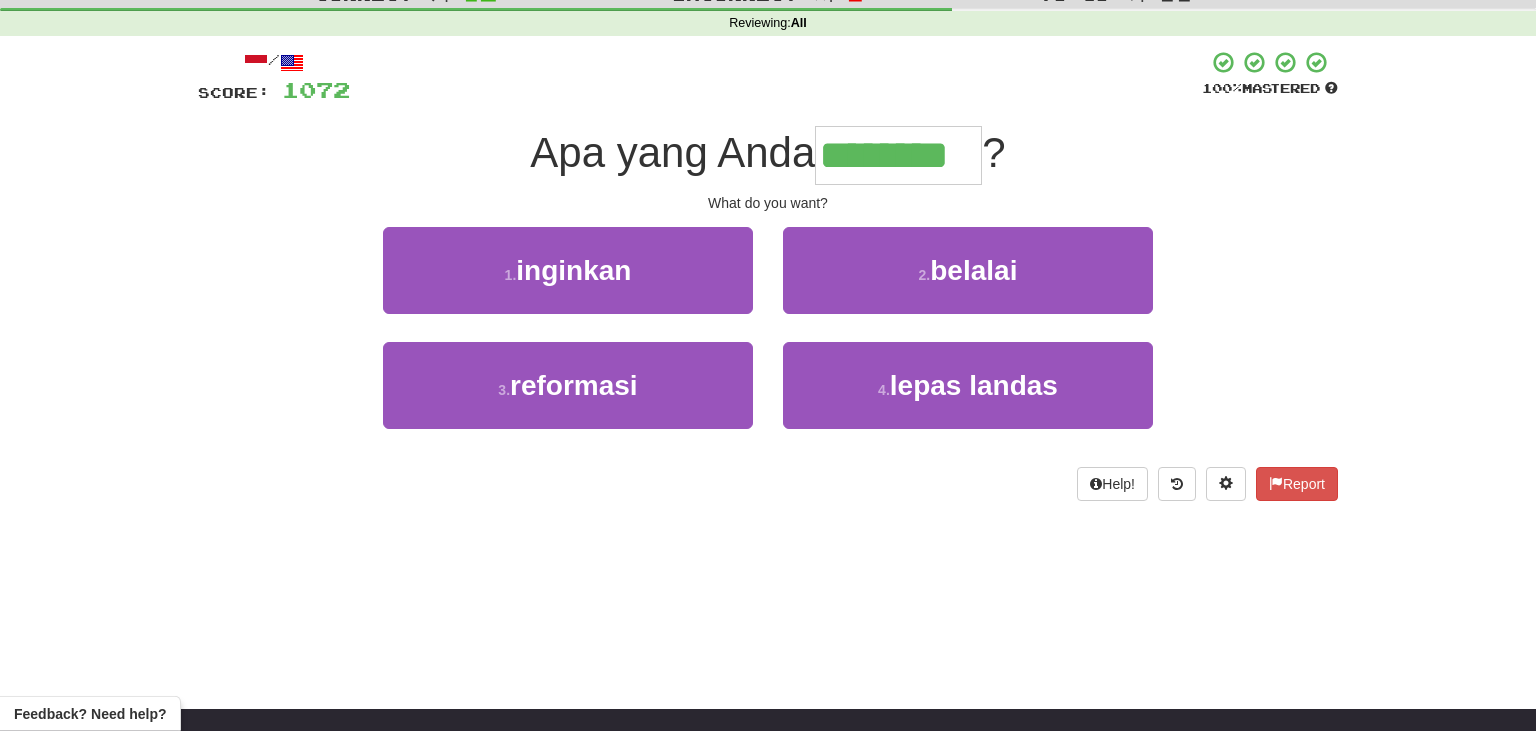 type on "********" 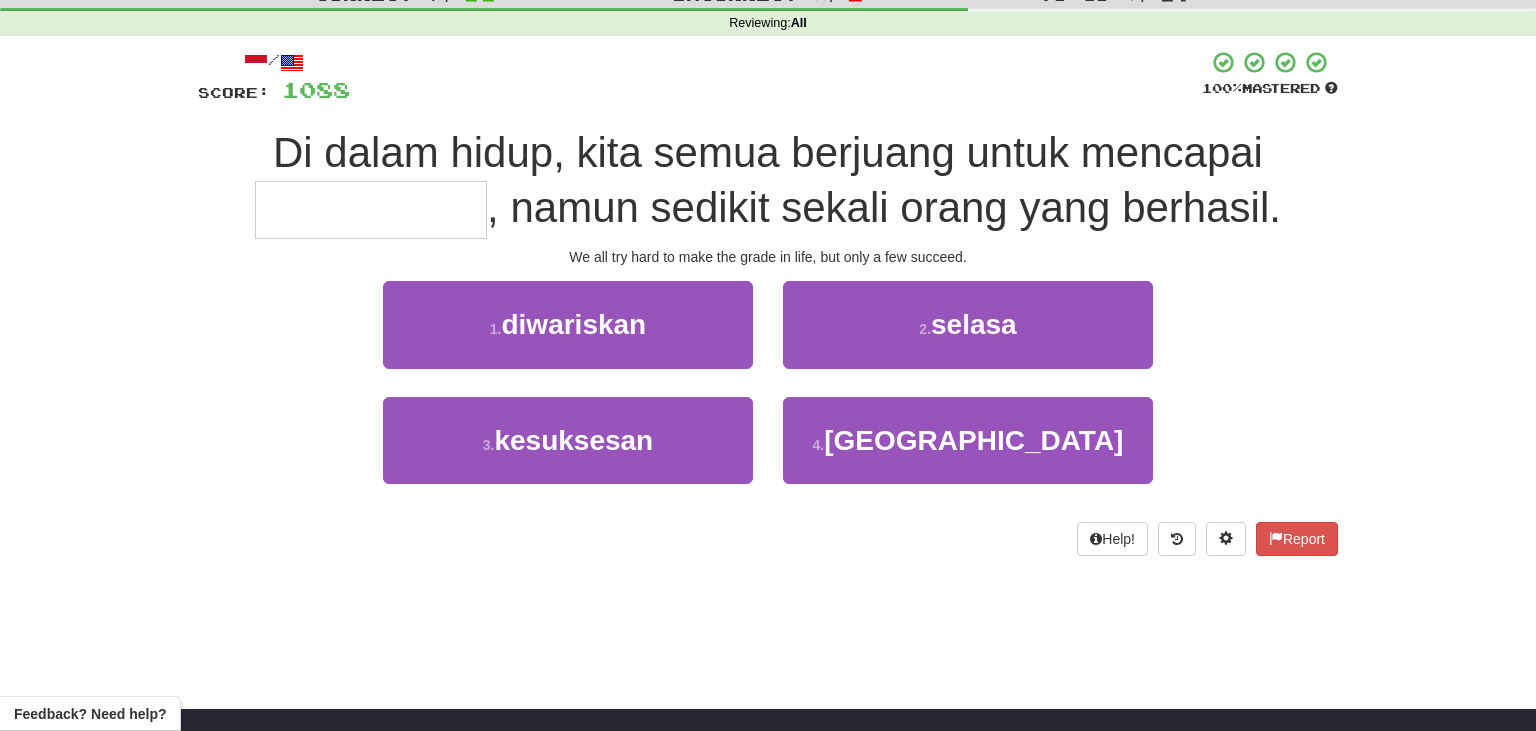 type on "*" 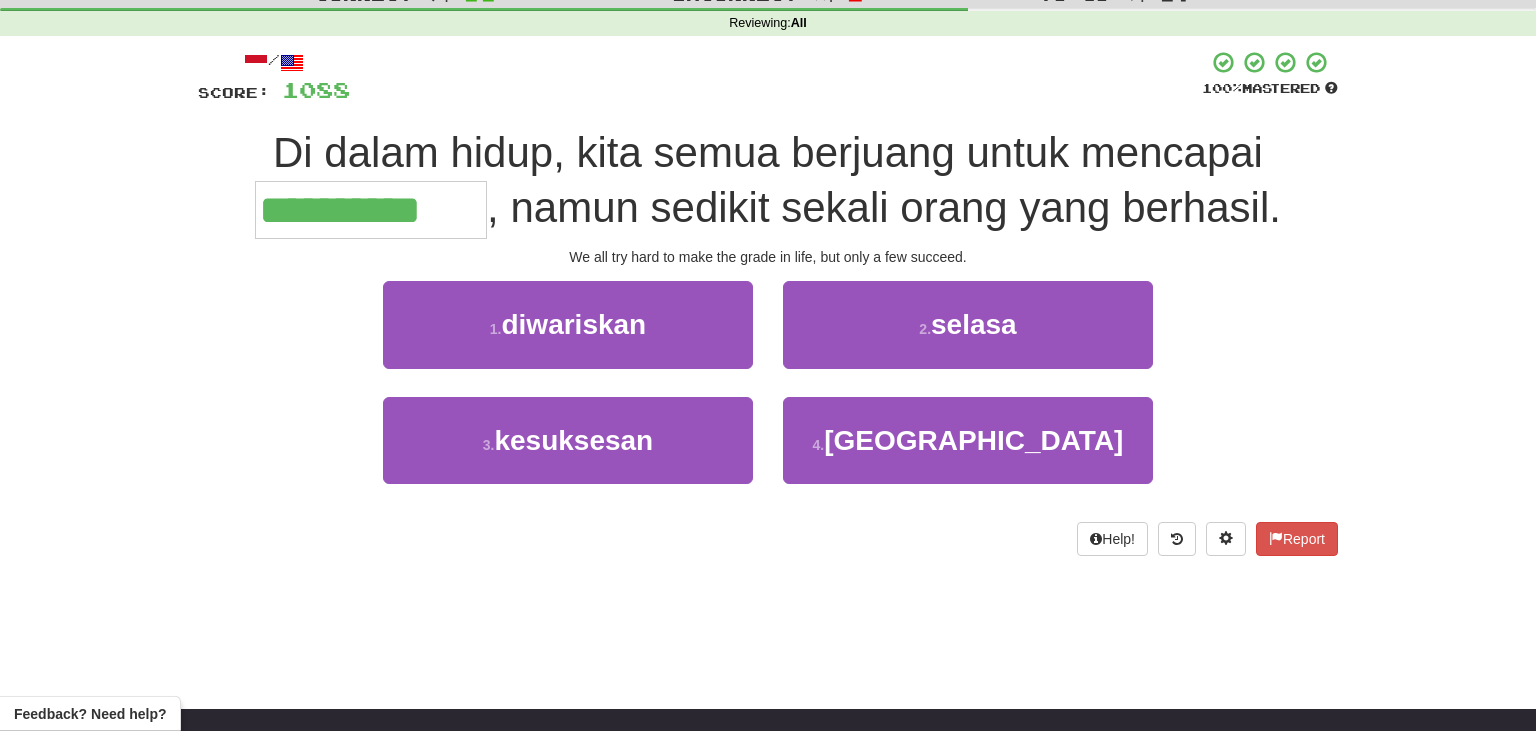 type on "**********" 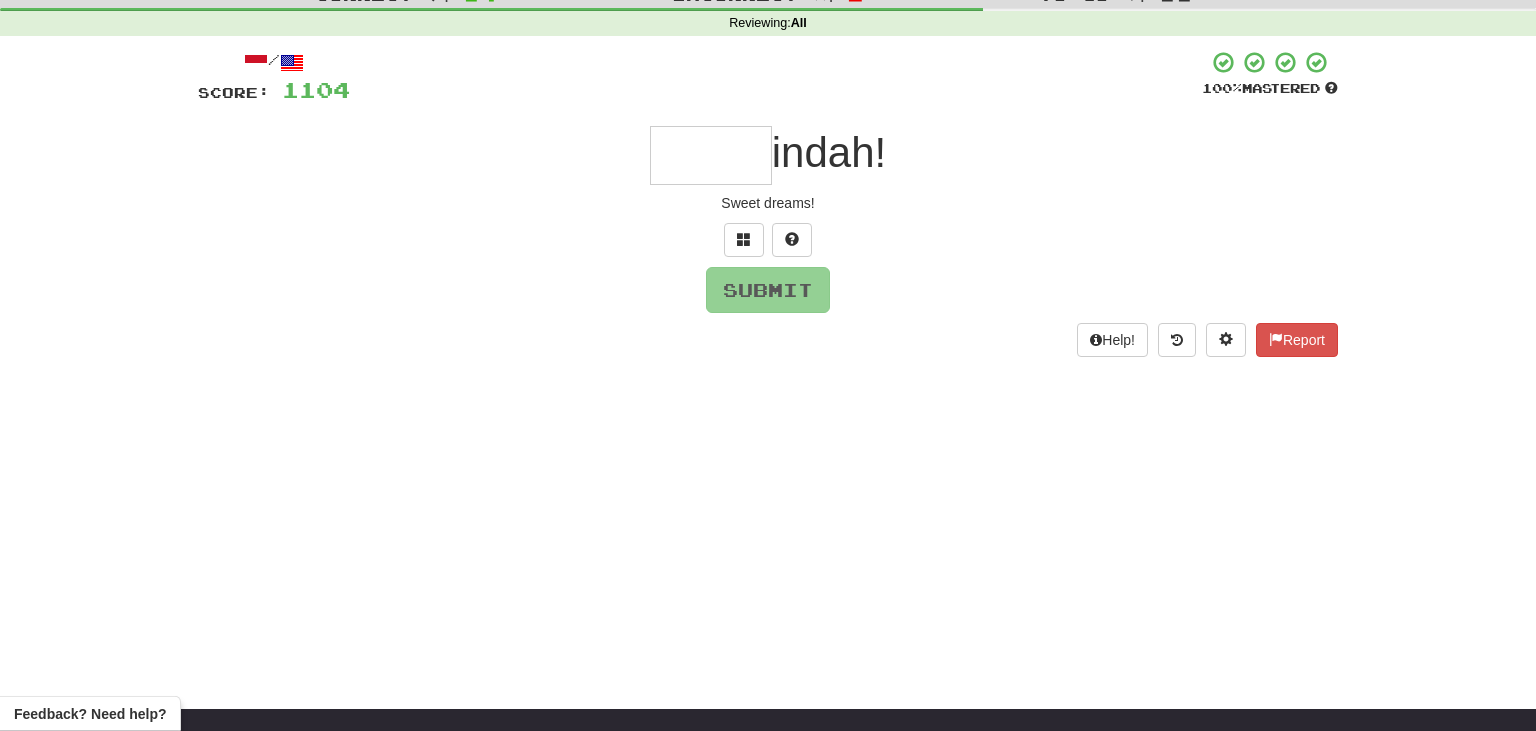 type on "*" 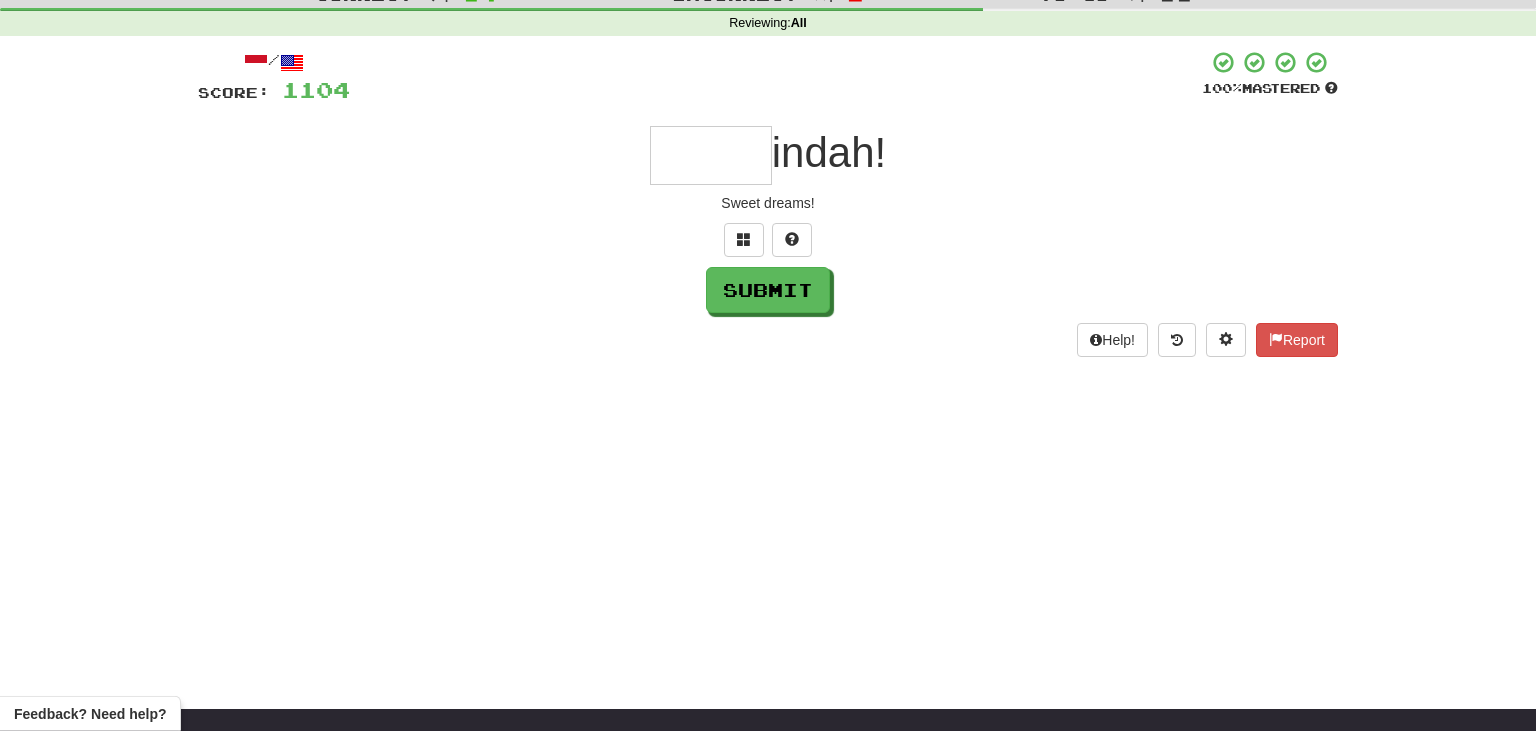 type on "*" 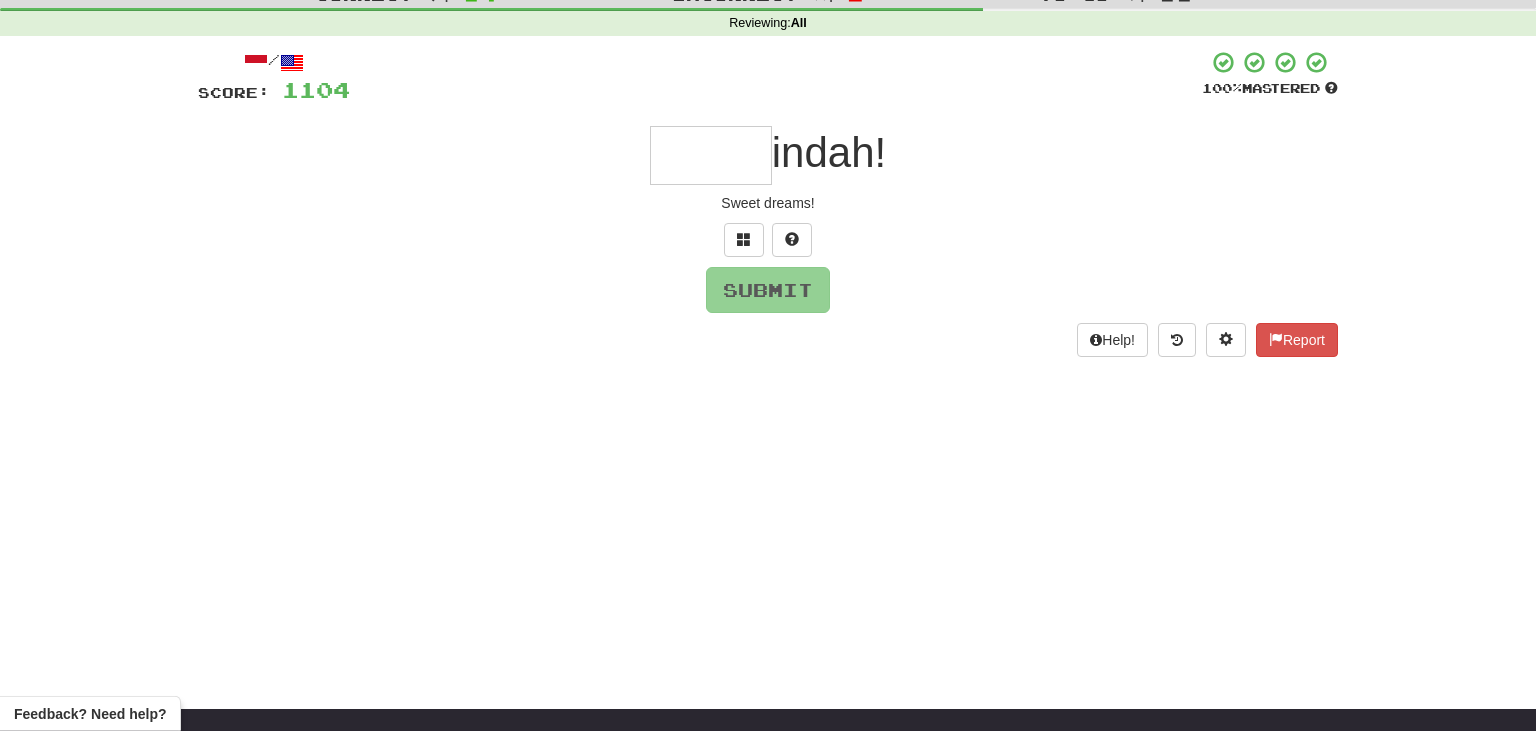 type on "*" 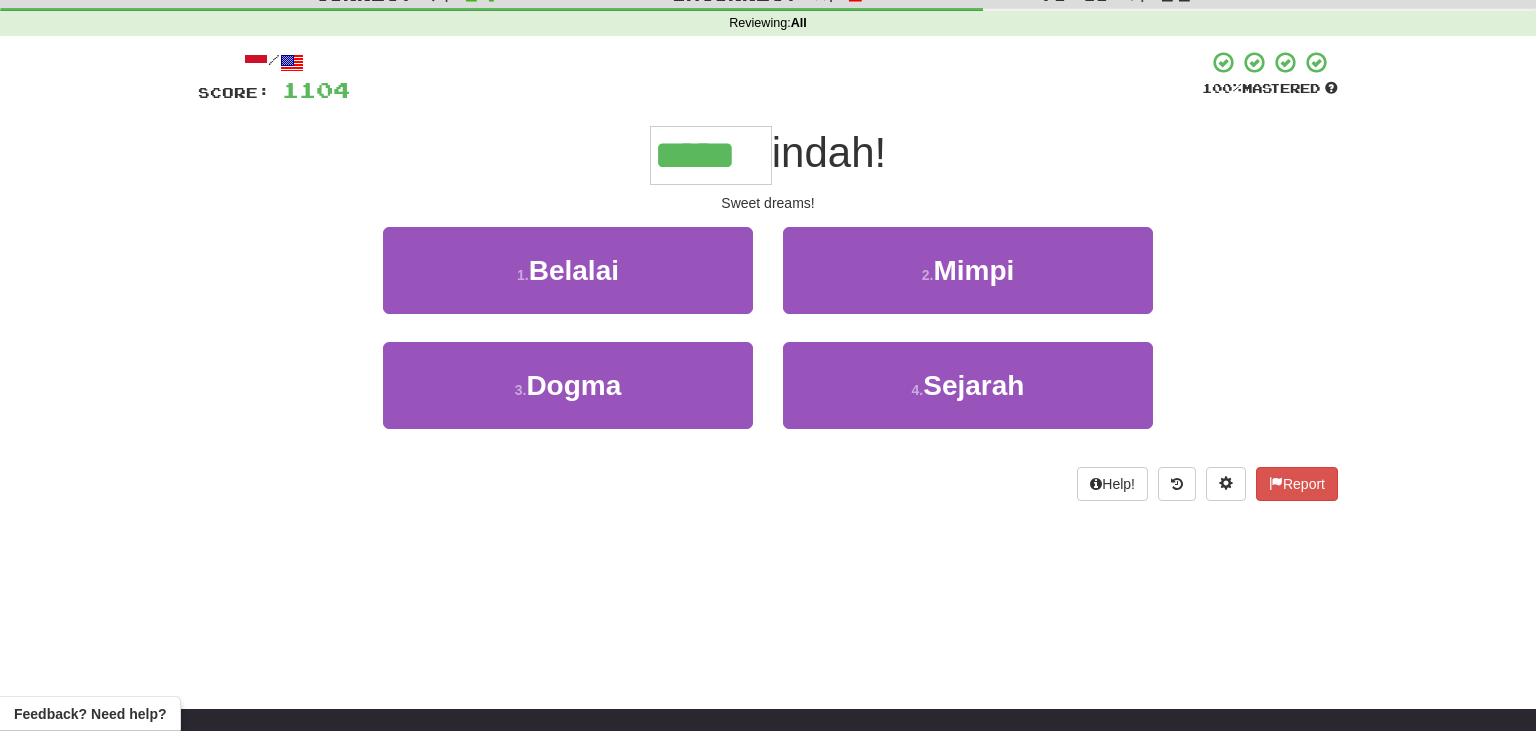 type on "*****" 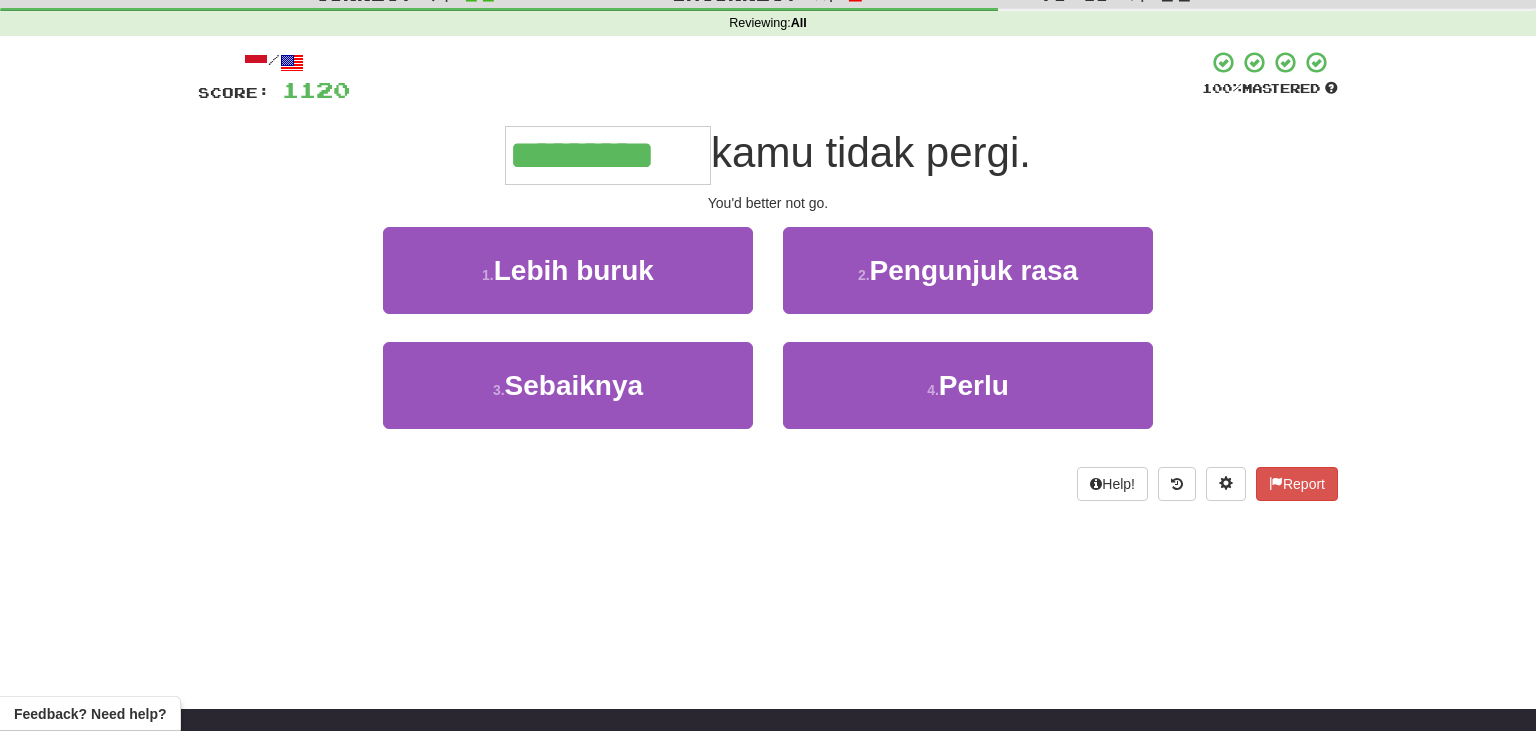 type on "*********" 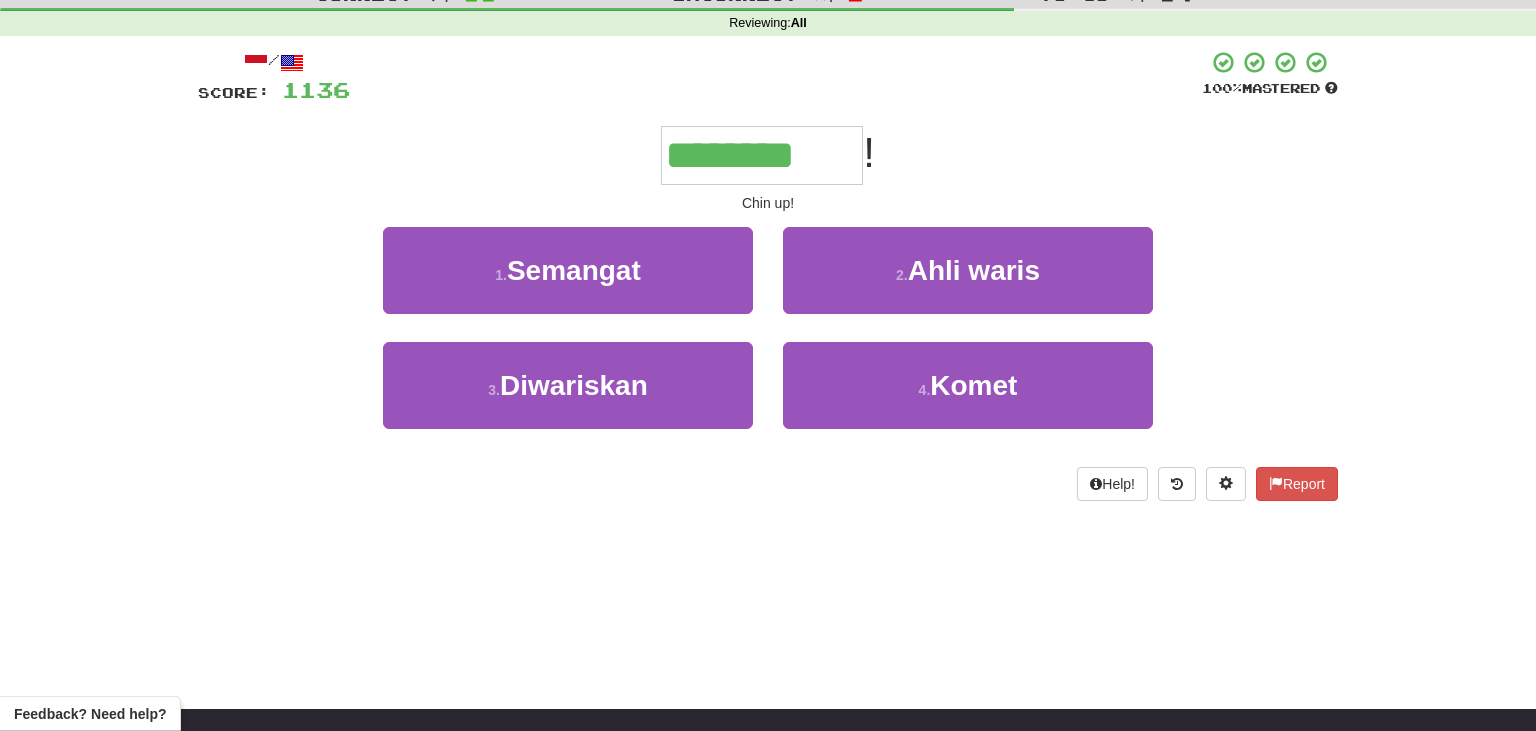 type on "********" 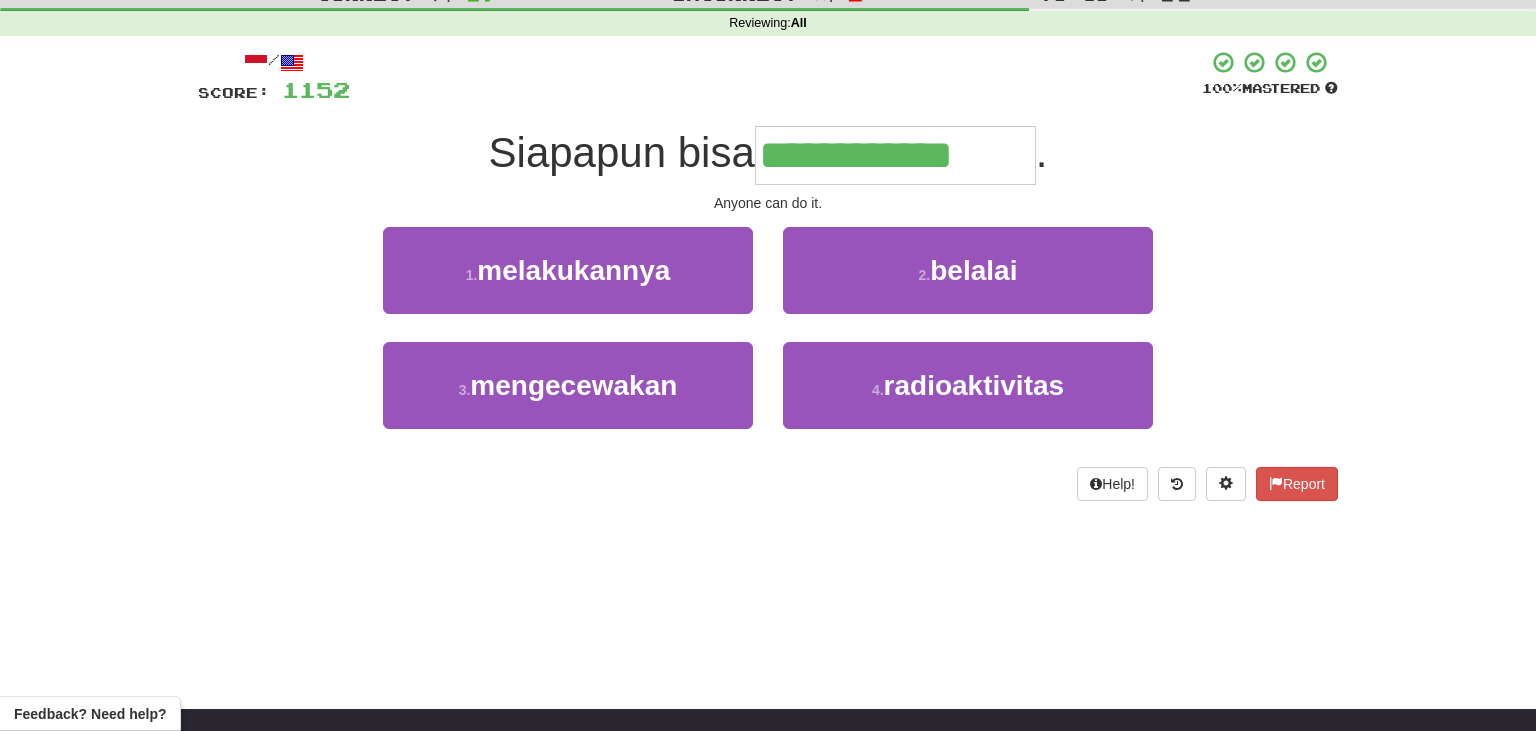 type on "**********" 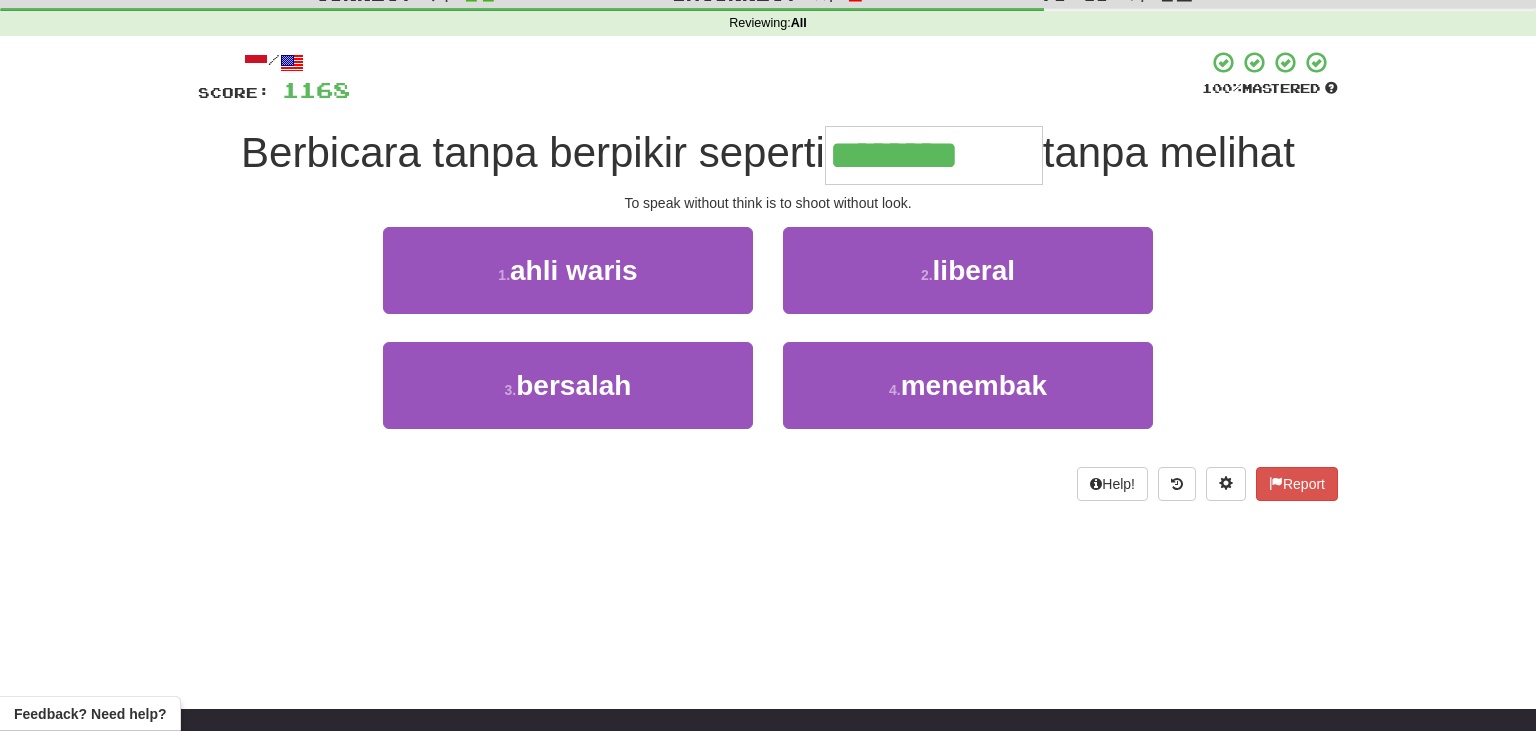 type on "********" 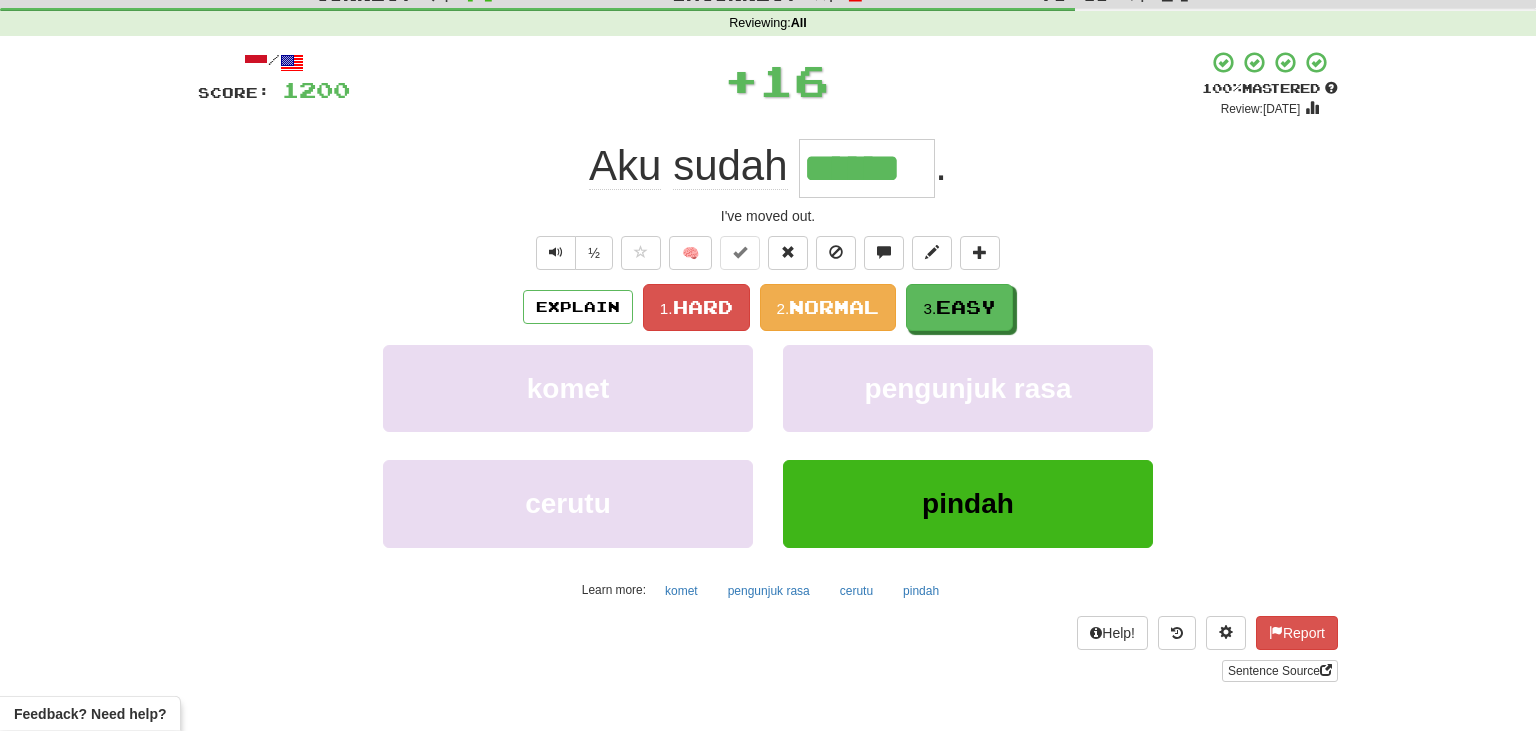 type on "******" 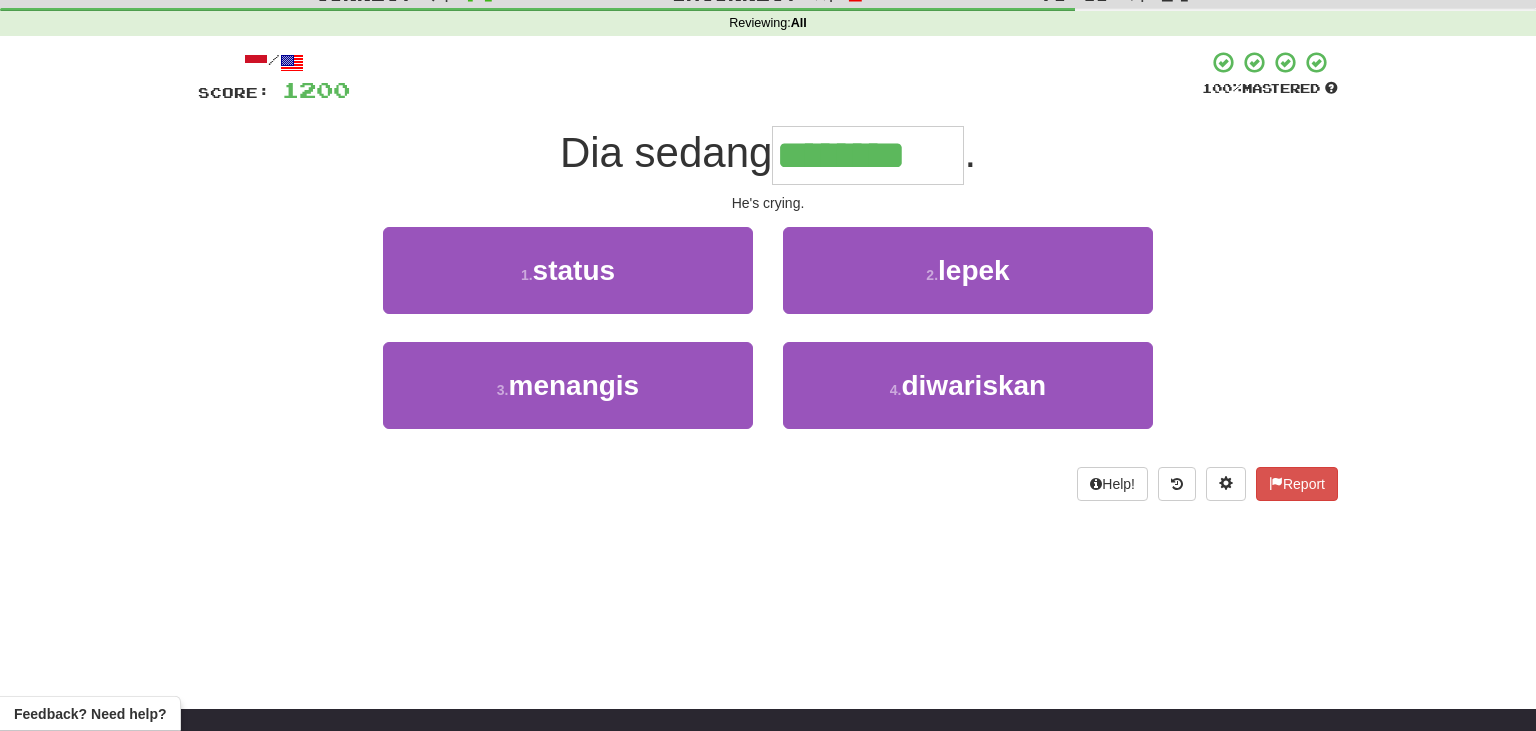 type on "********" 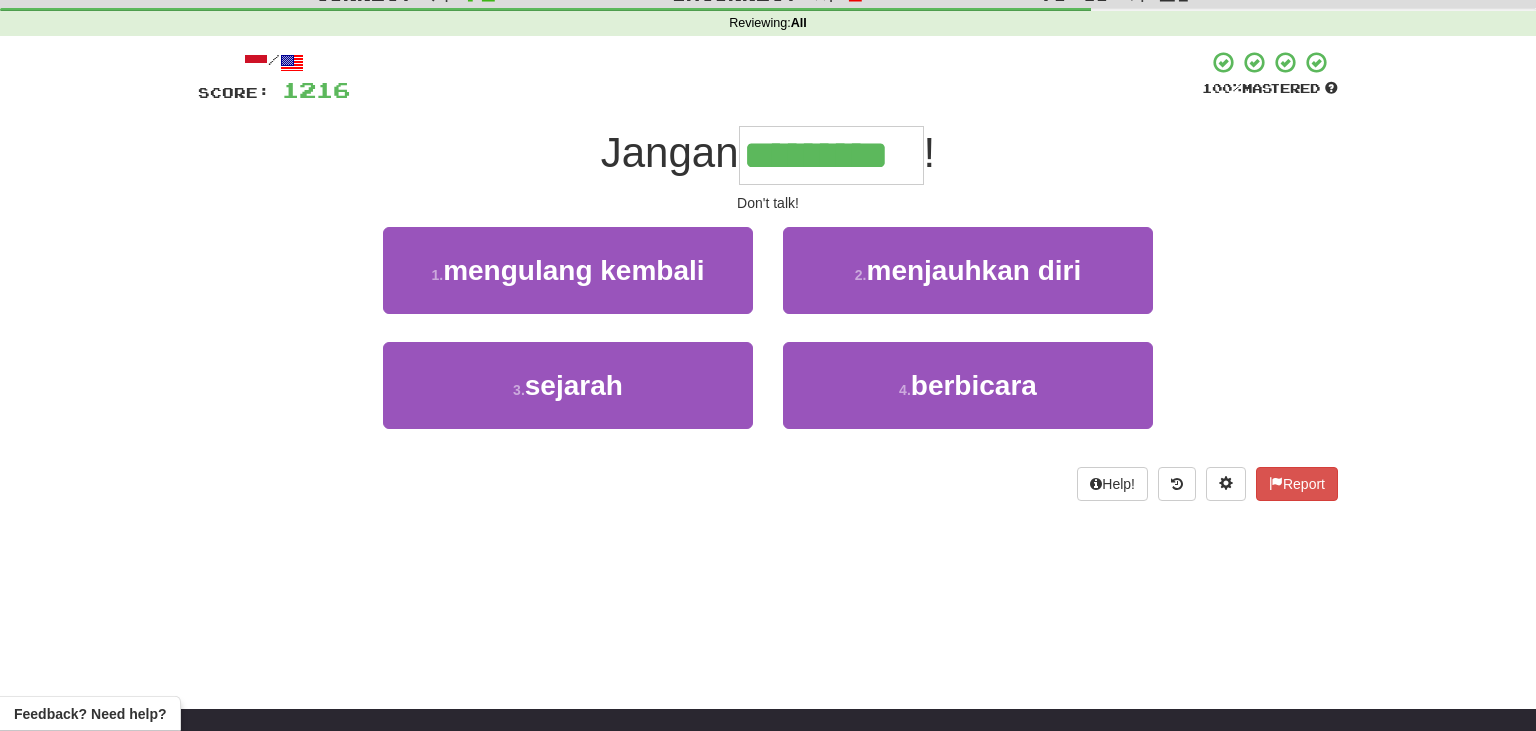 type on "*********" 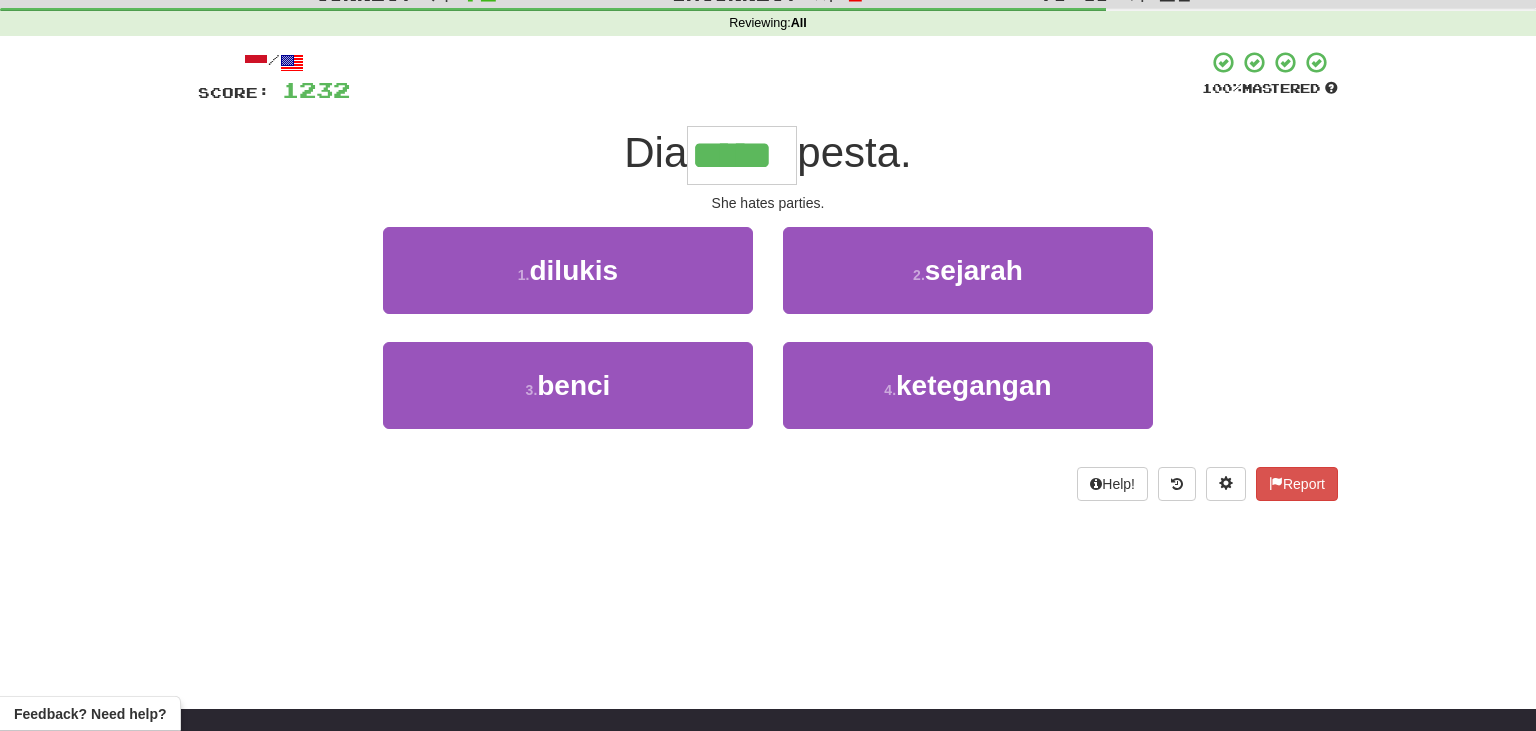 type on "*****" 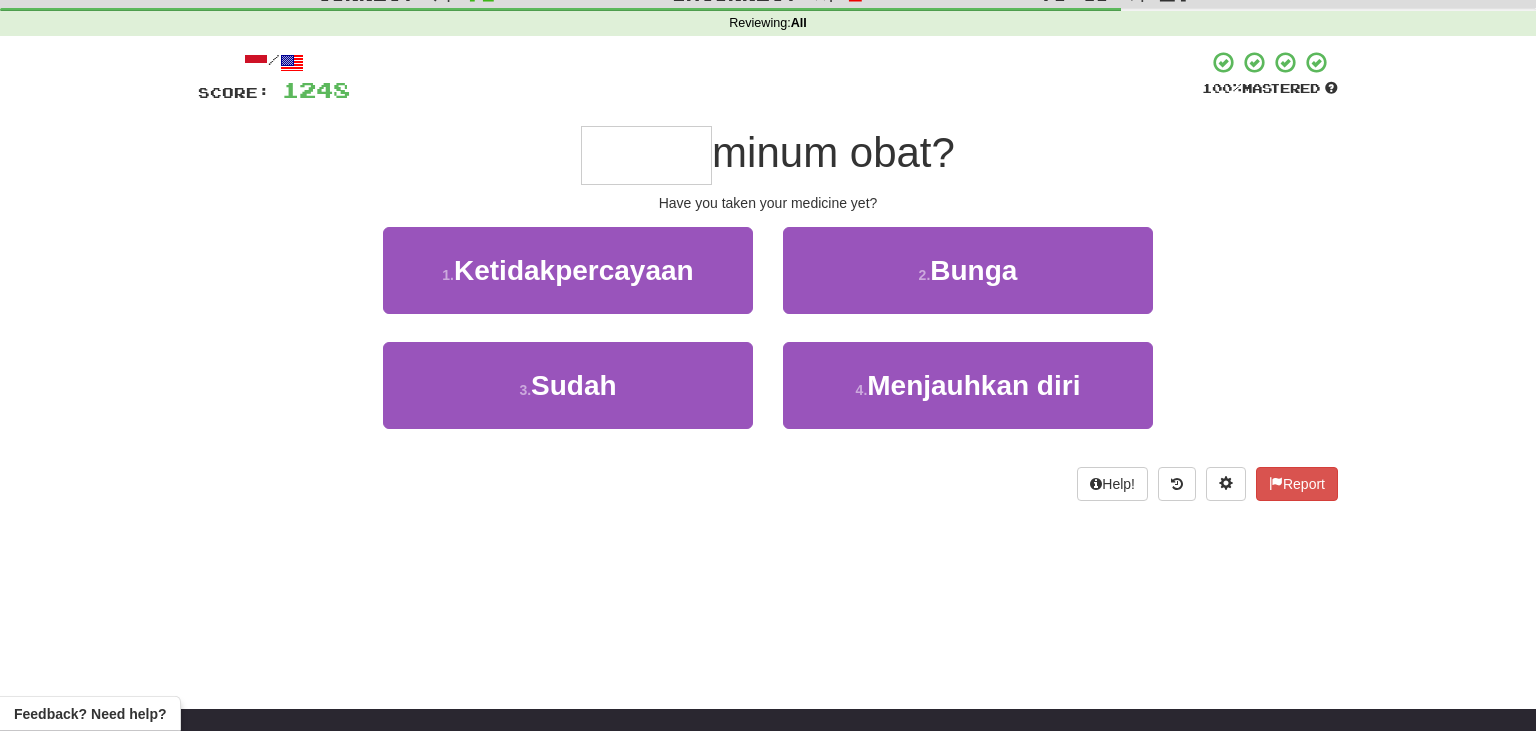 type on "*" 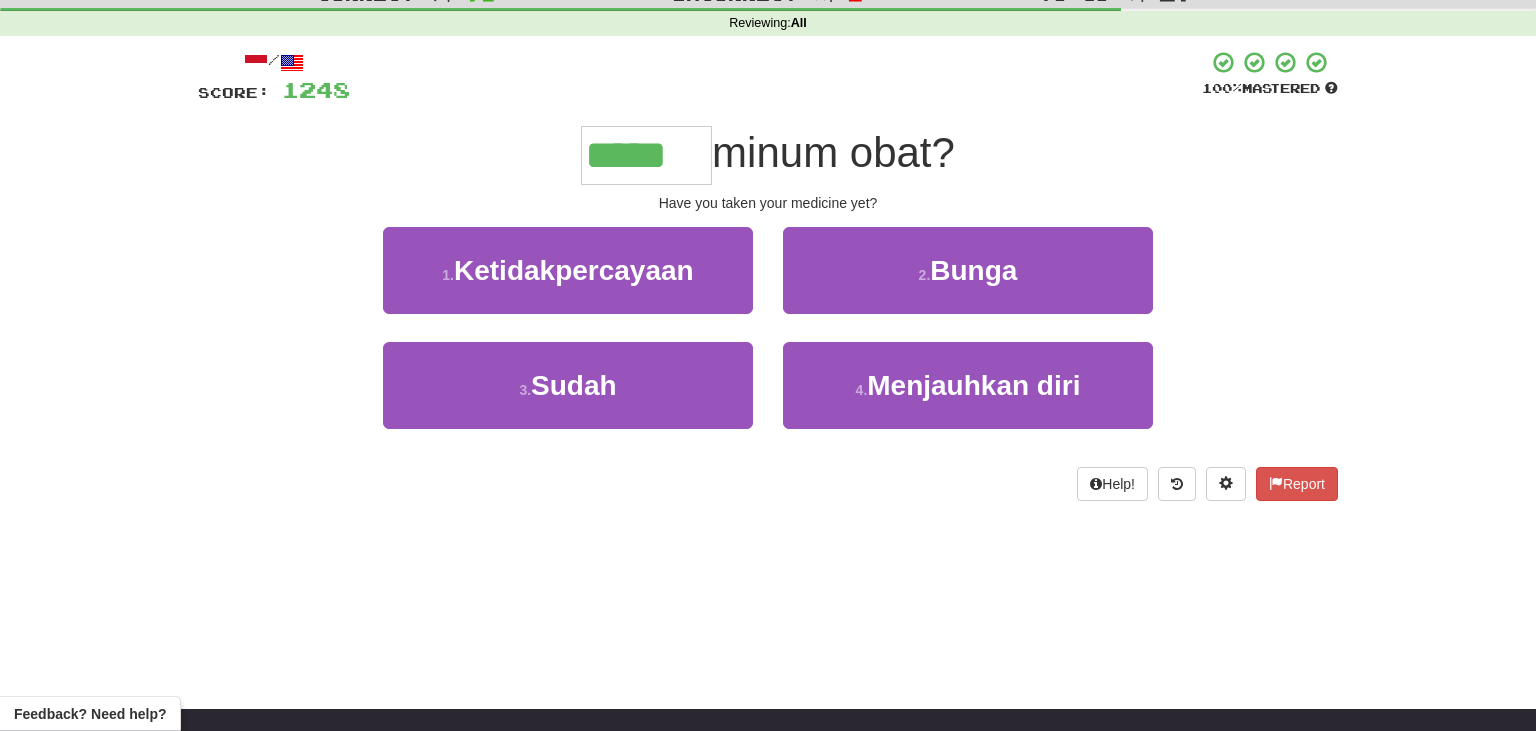 type on "*****" 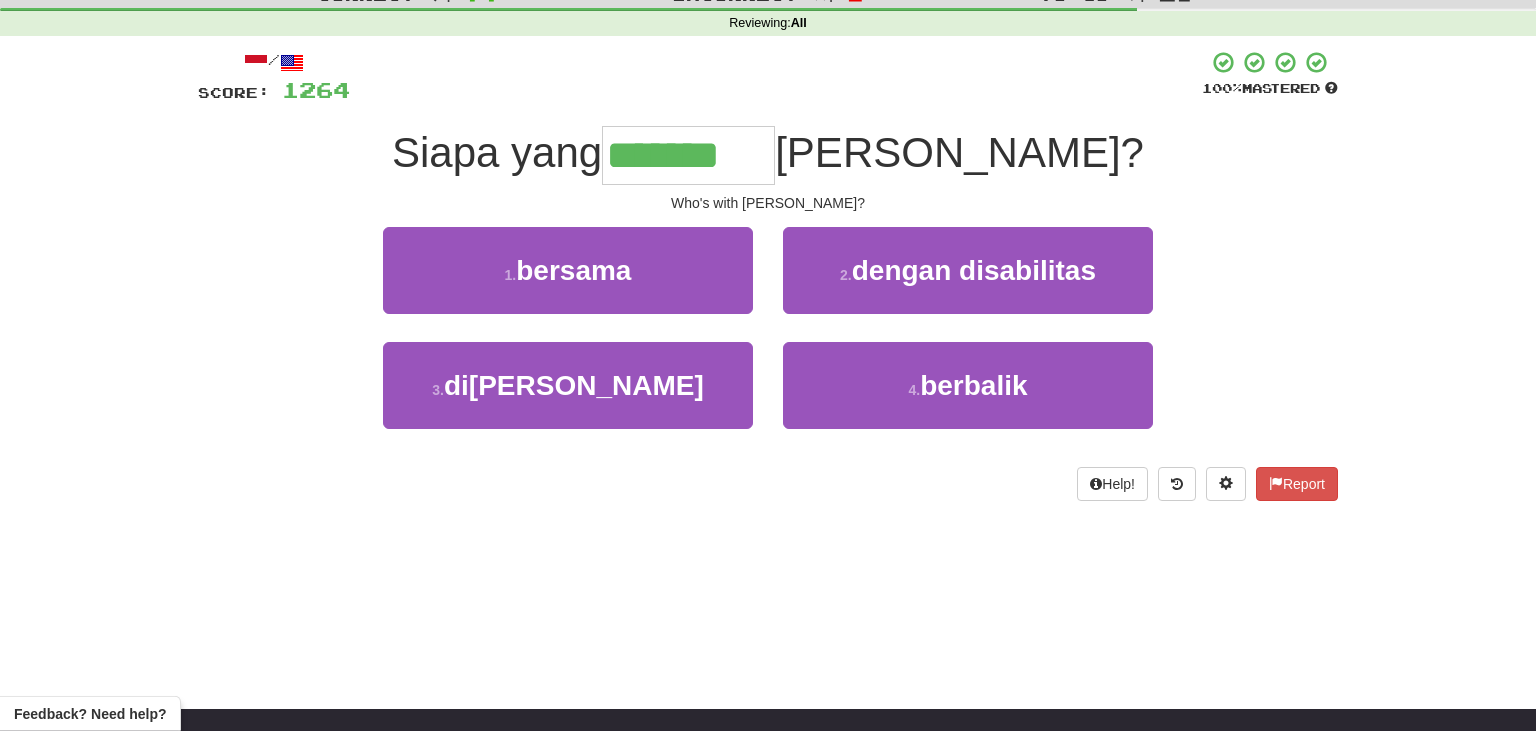 type on "*******" 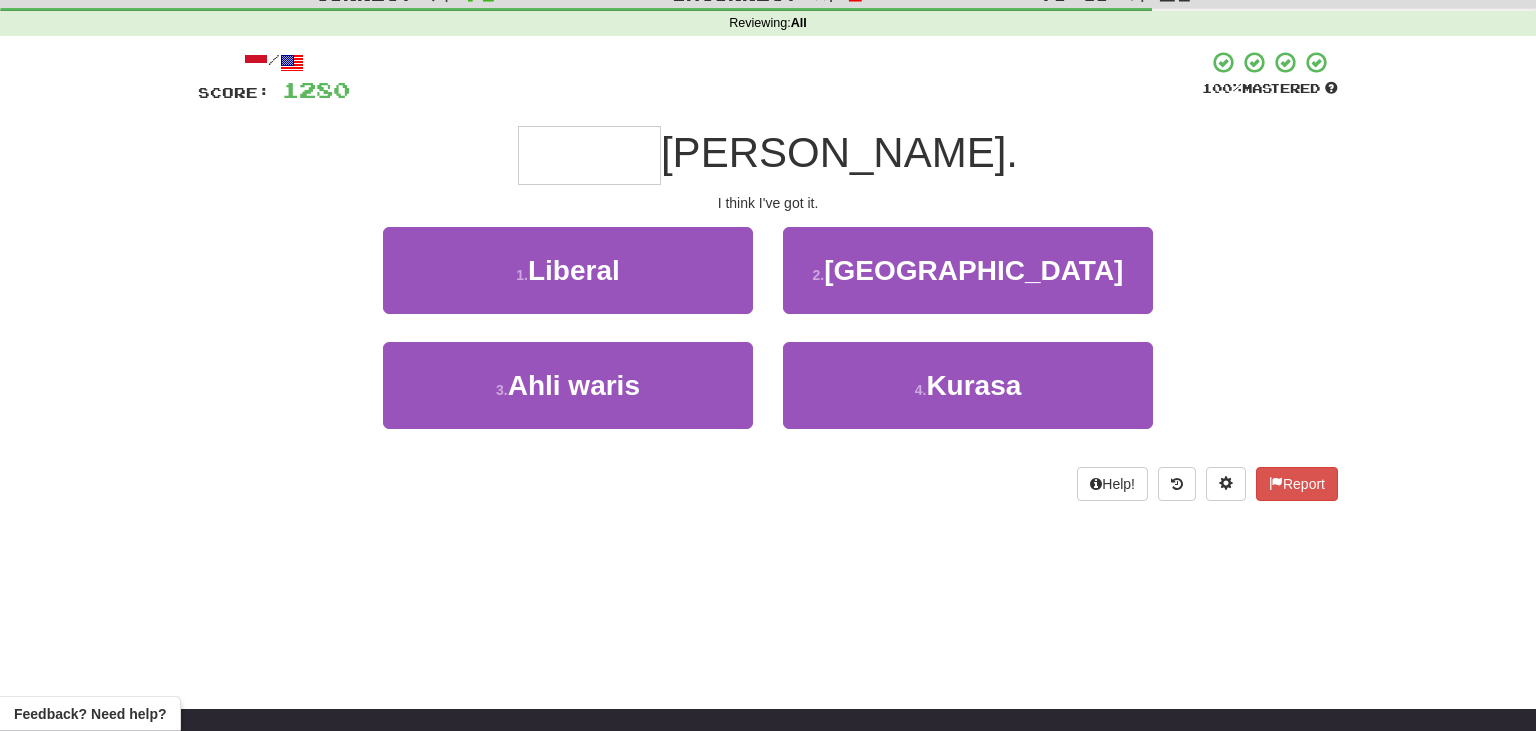 type on "*" 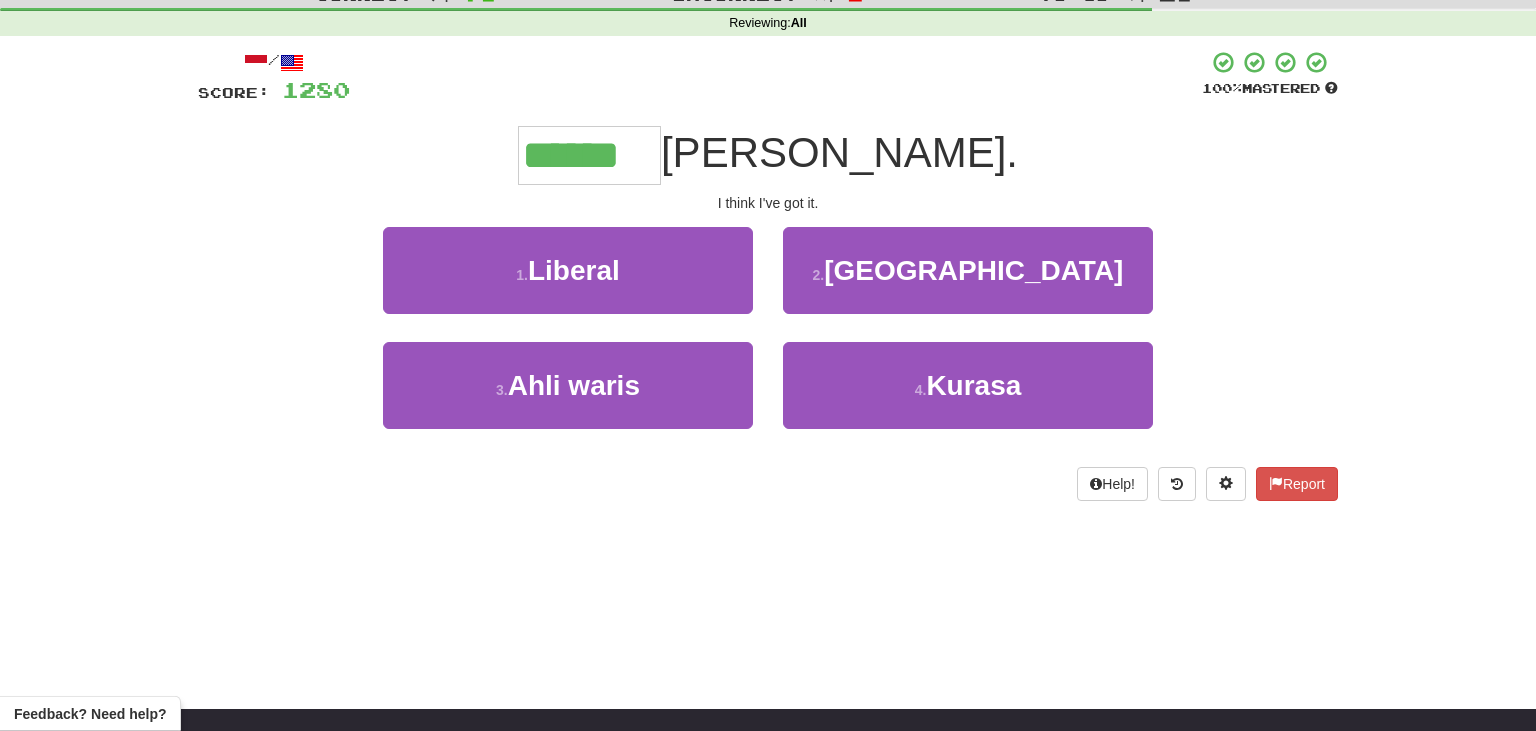 type on "******" 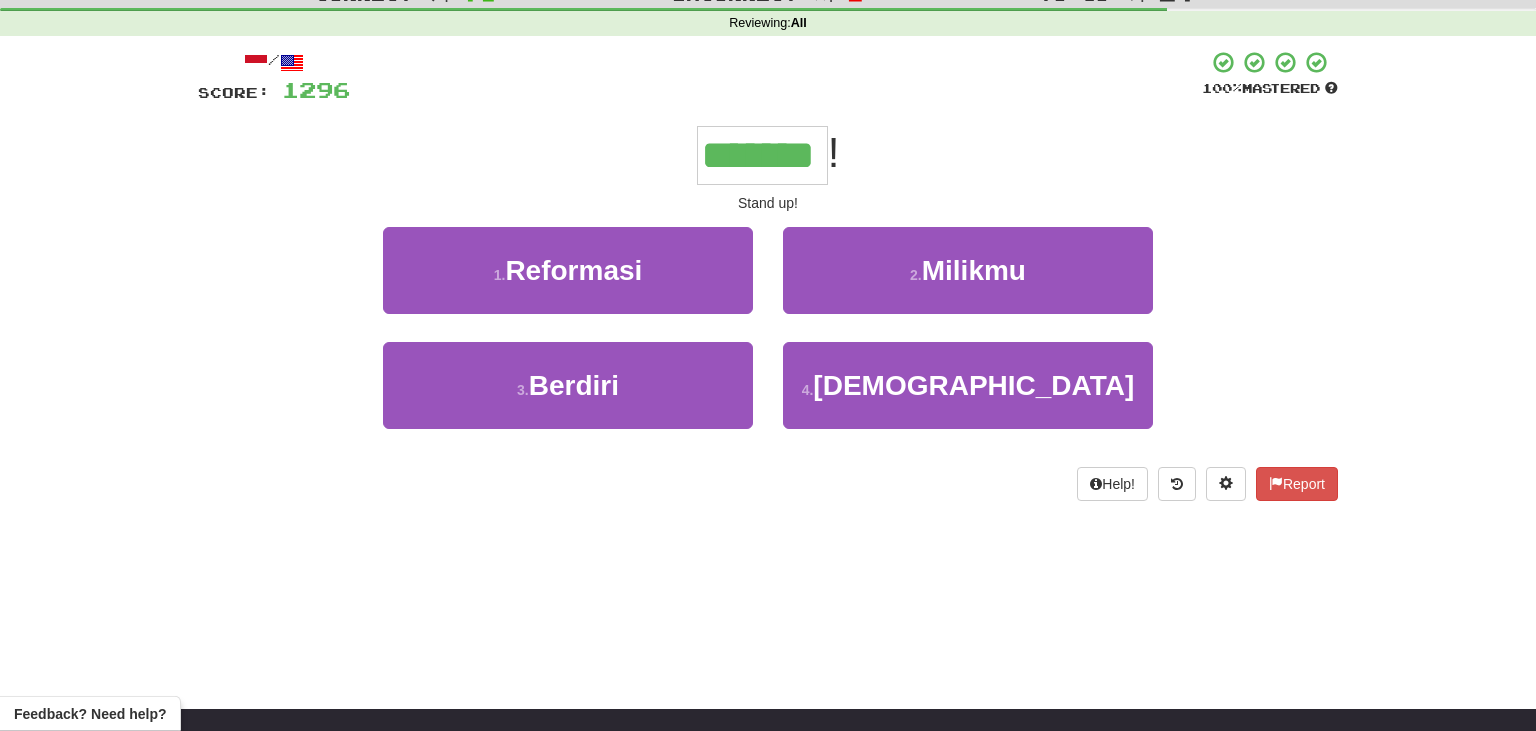type on "*******" 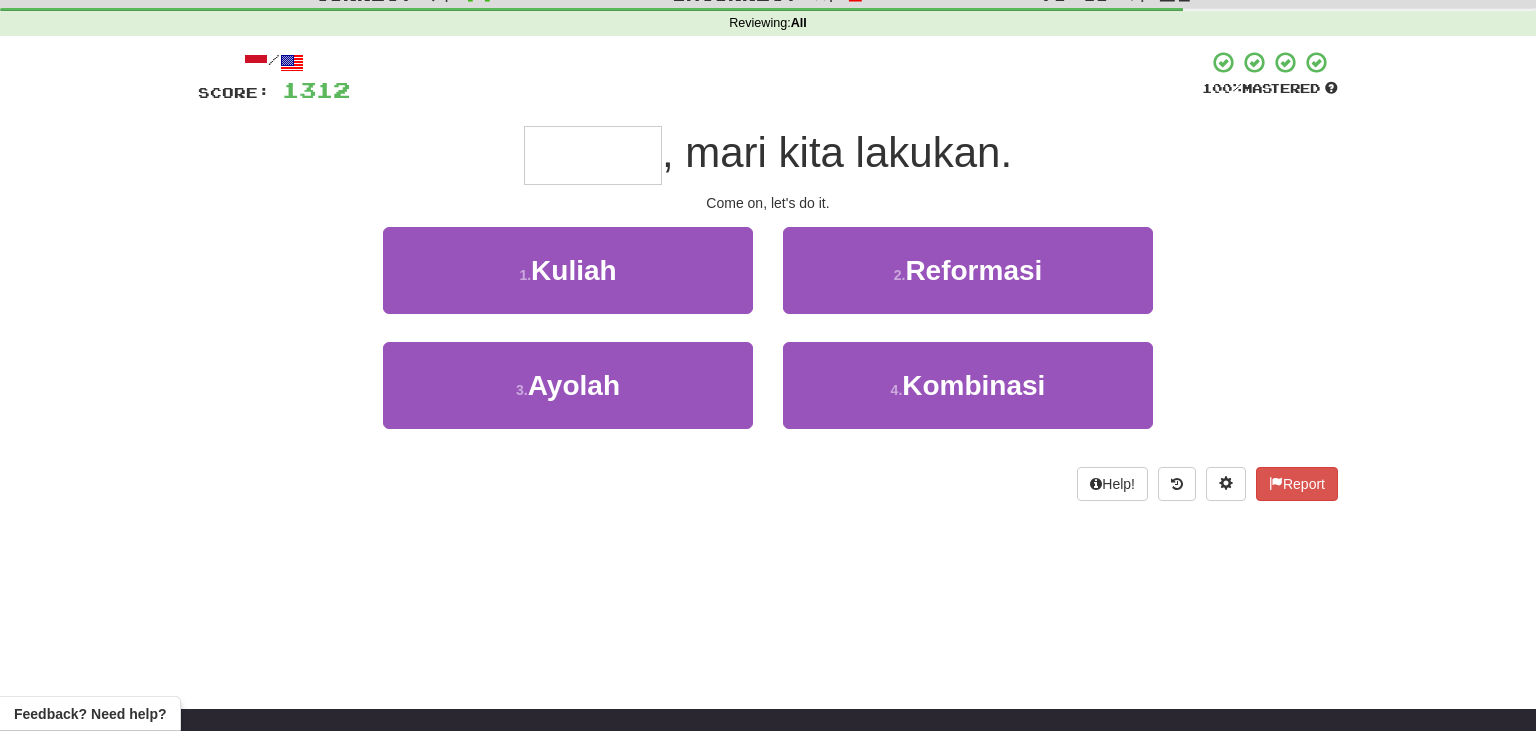 type on "*" 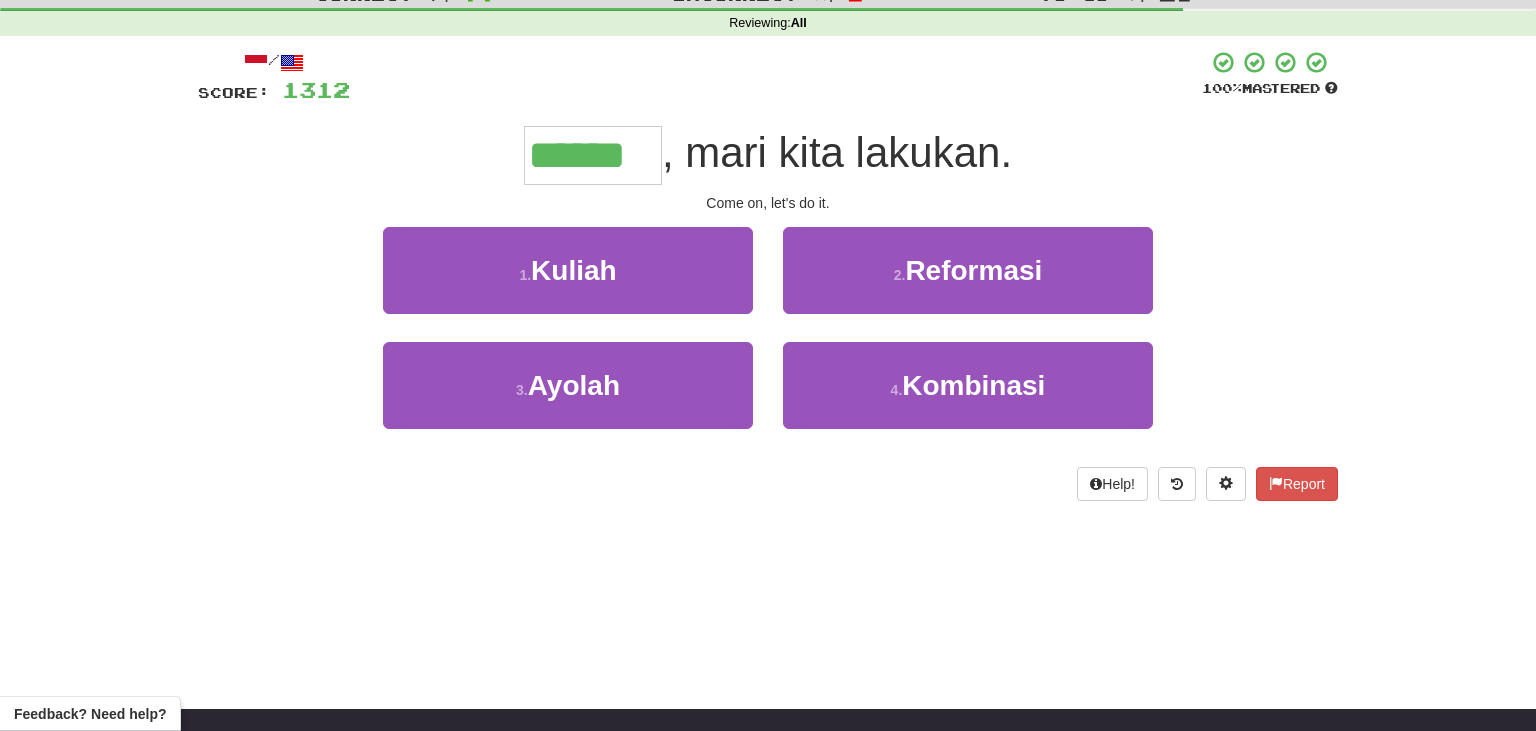 type on "******" 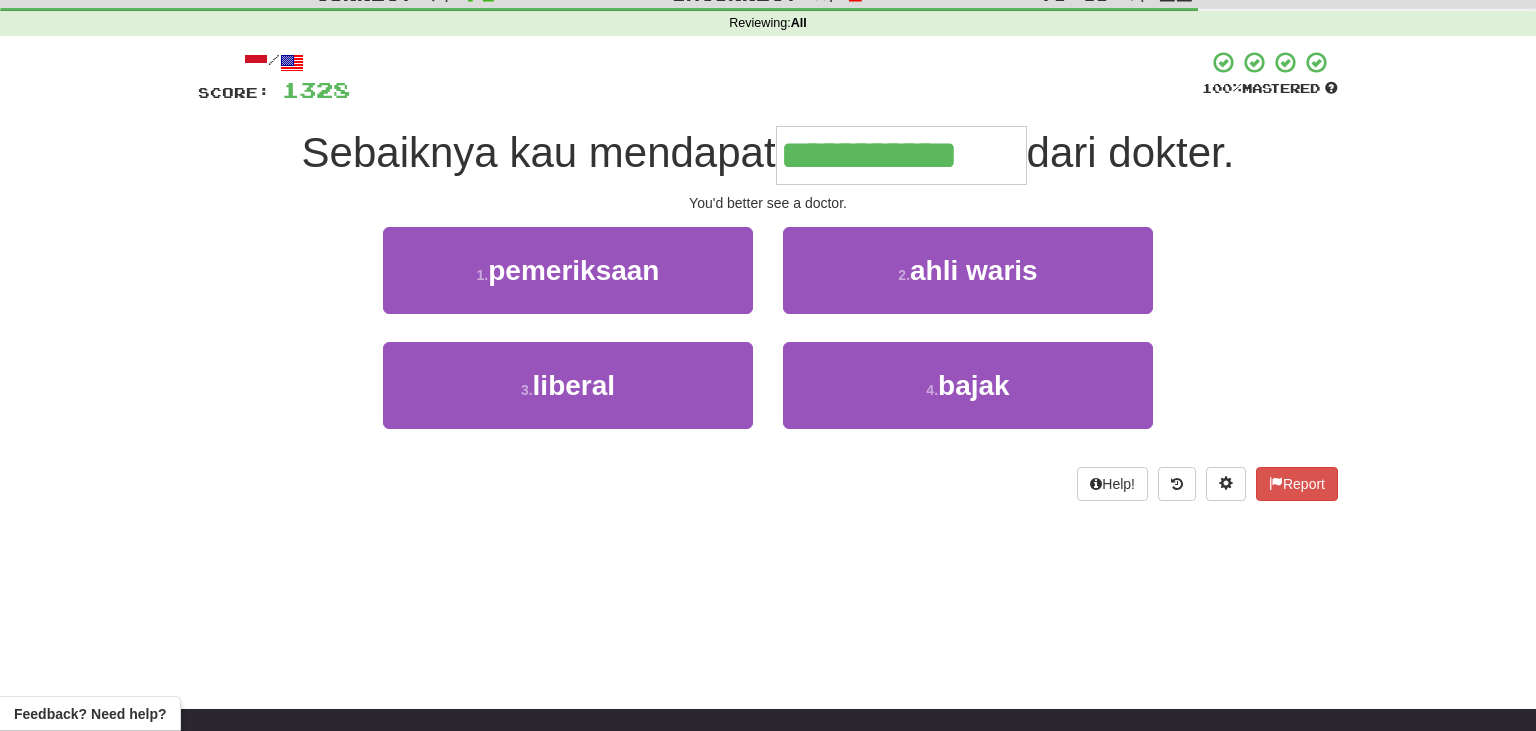 type on "**********" 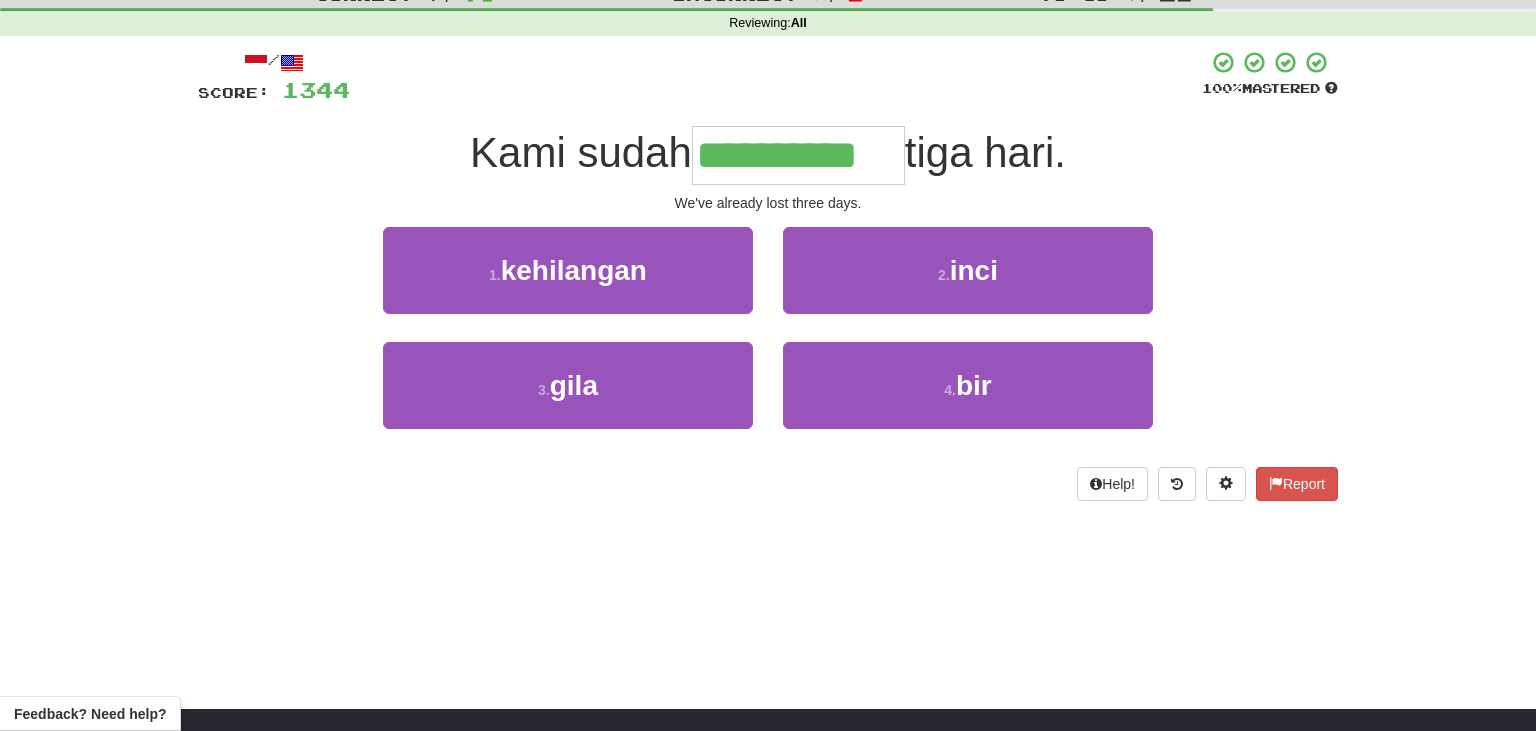 type on "**********" 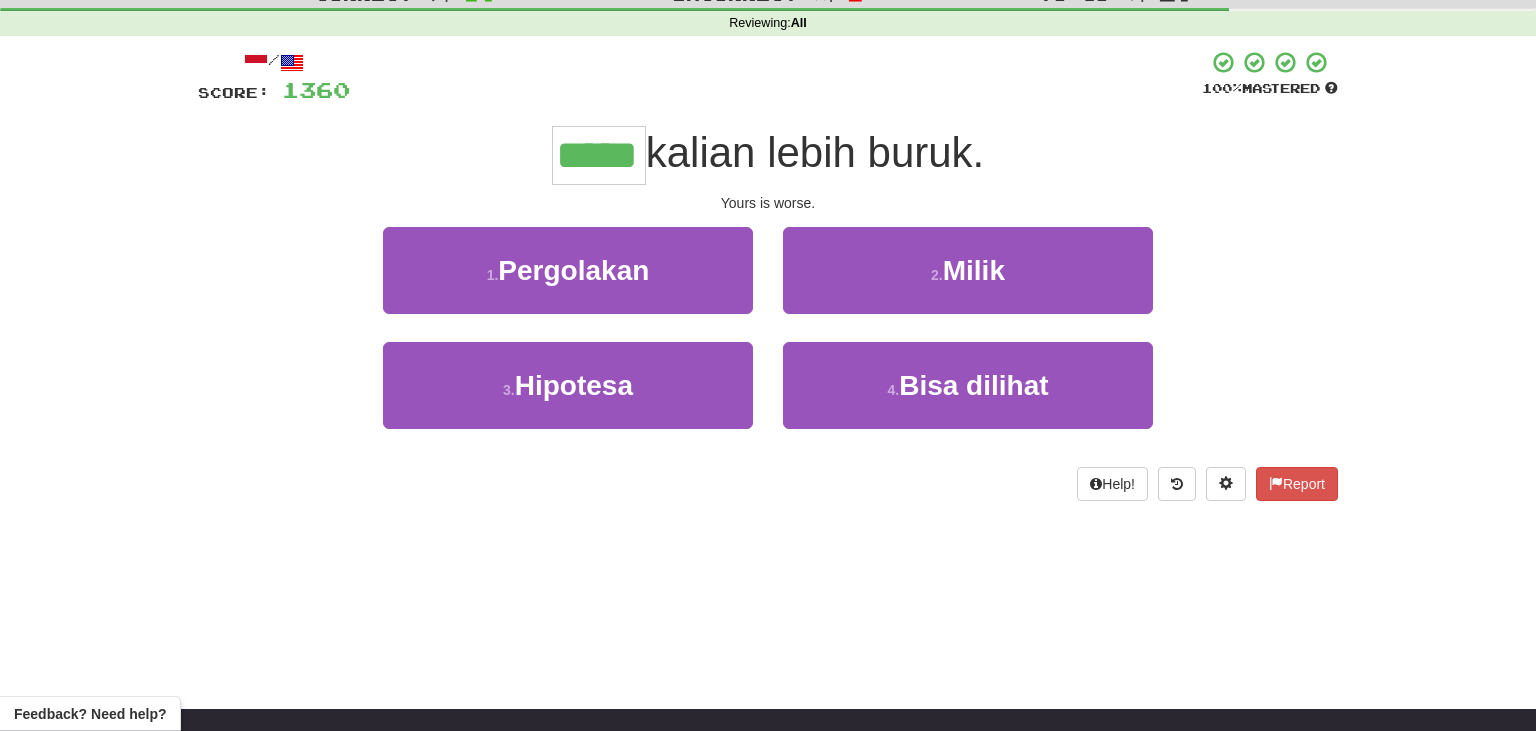 type on "*****" 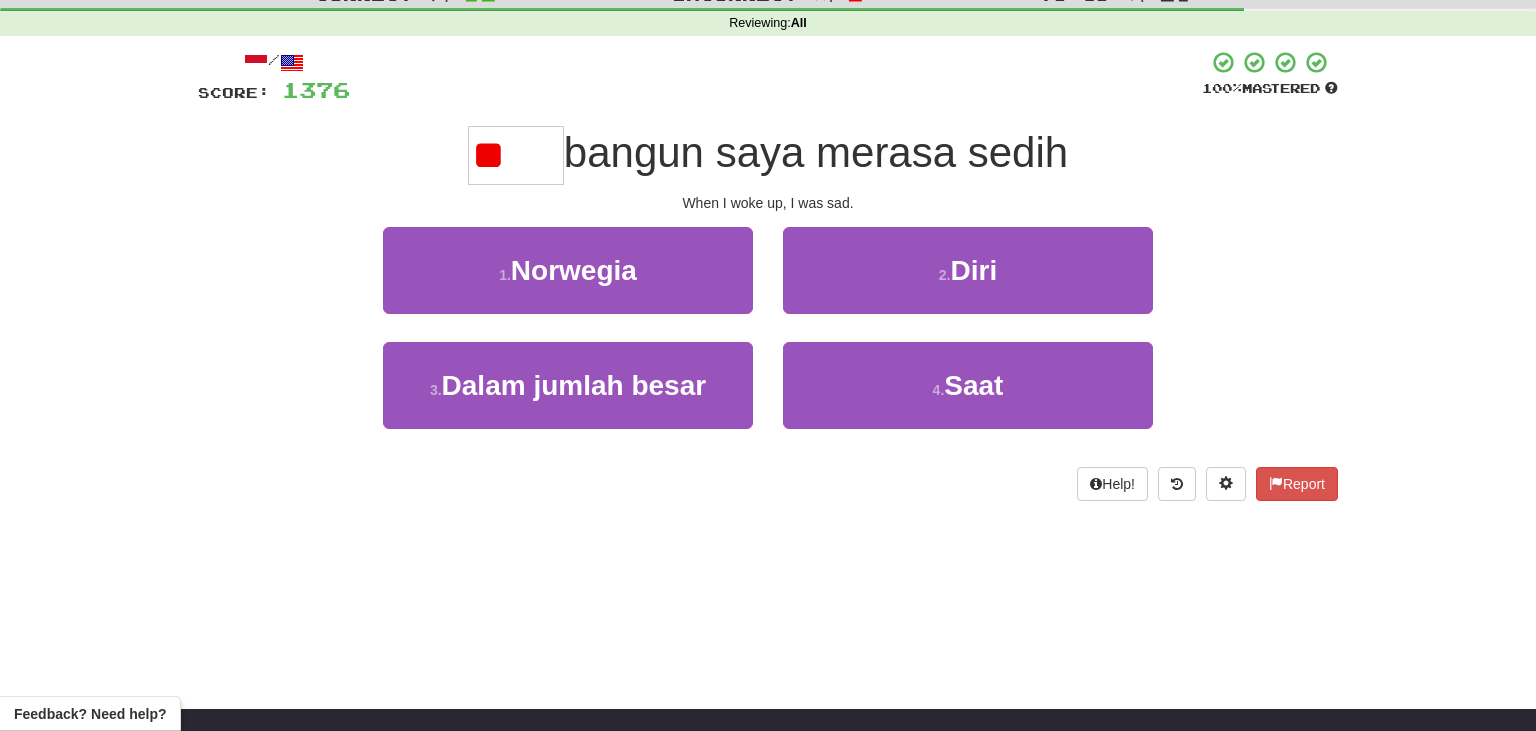 type on "*" 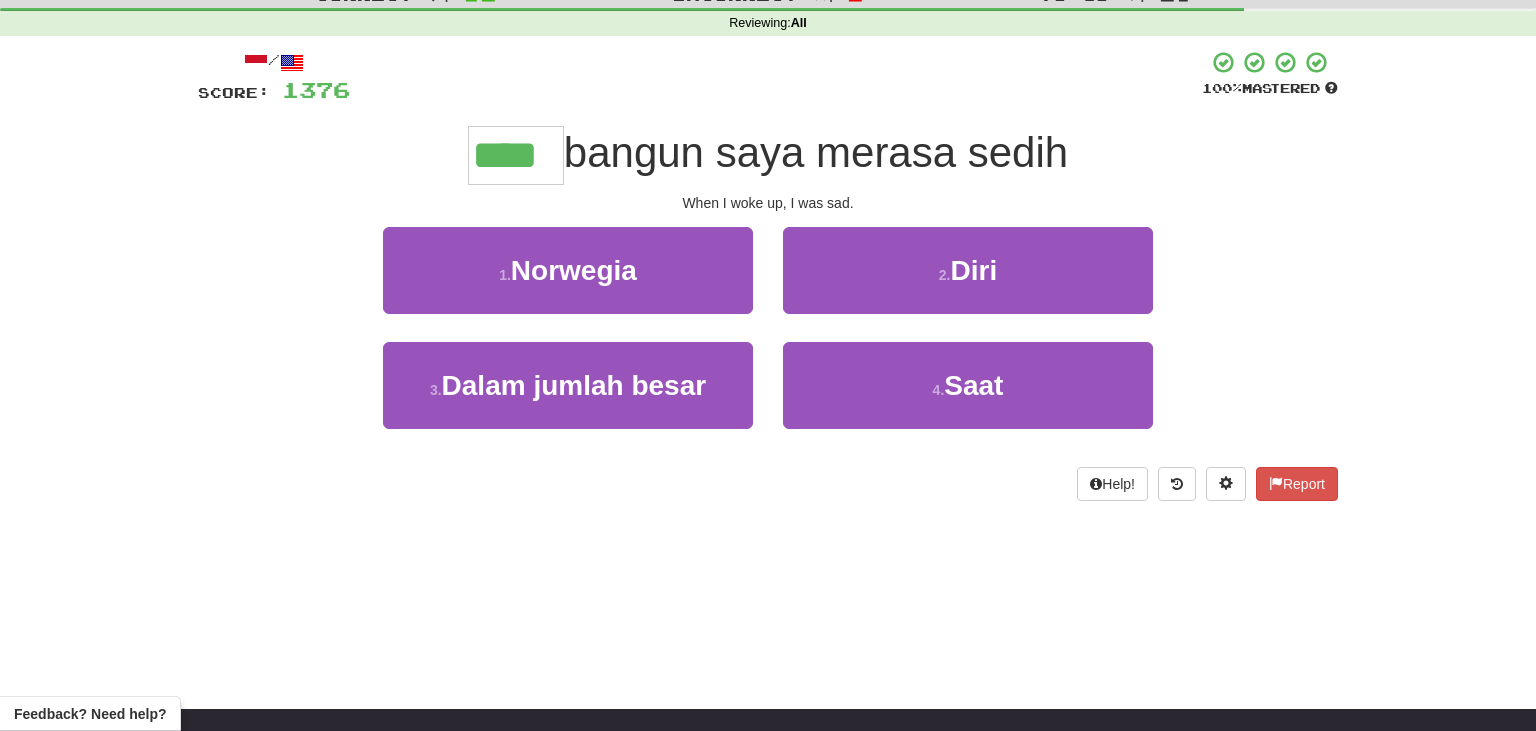 type on "****" 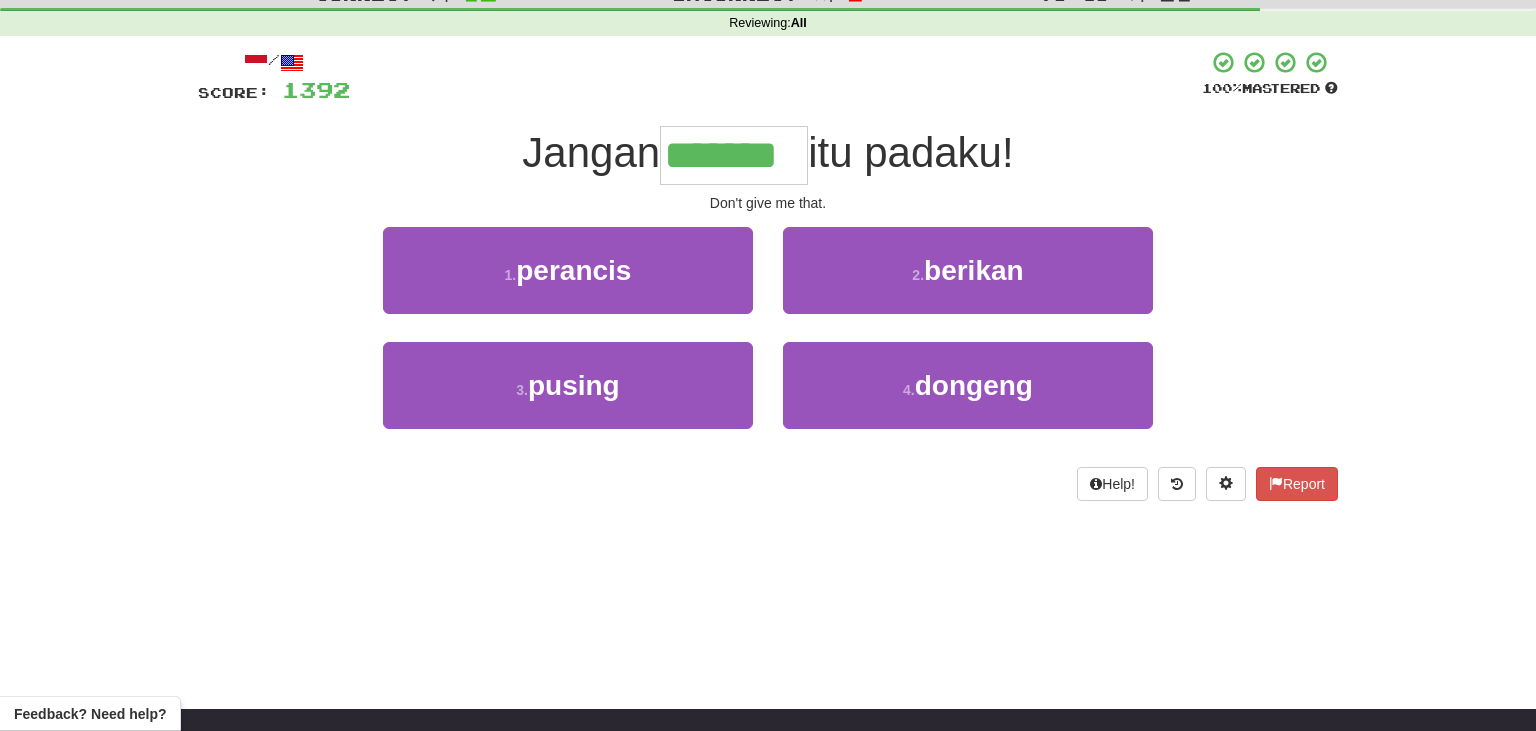type on "*******" 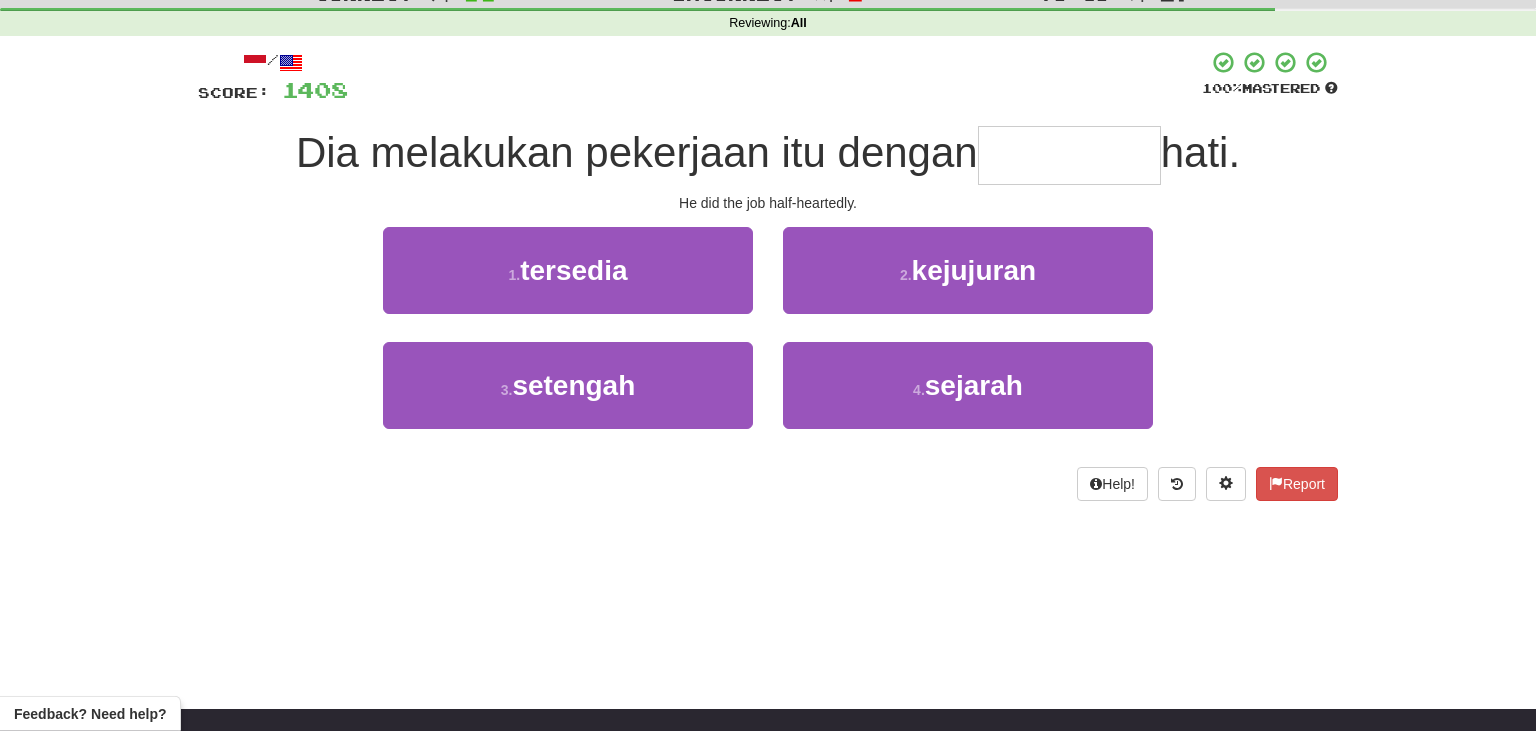 type on "*" 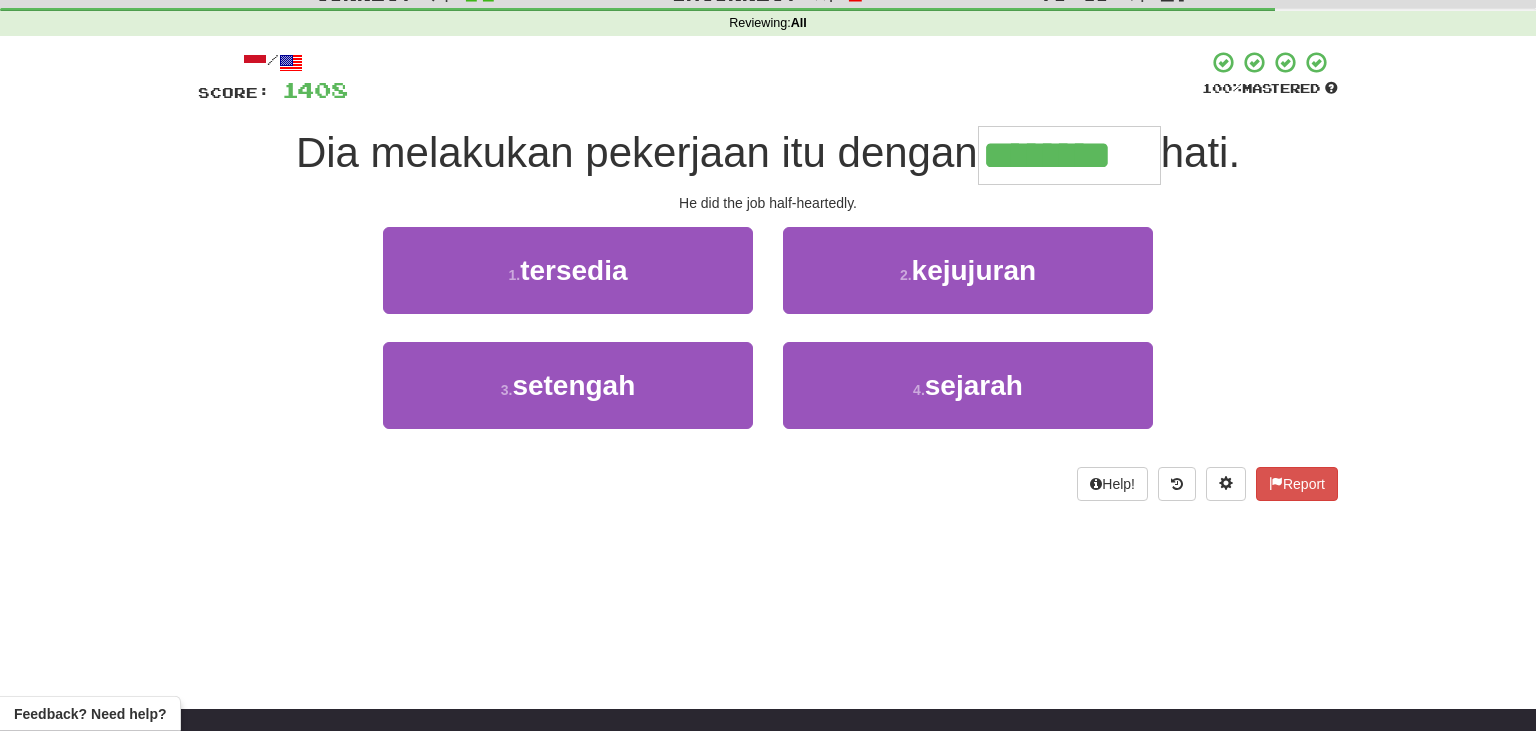 type on "********" 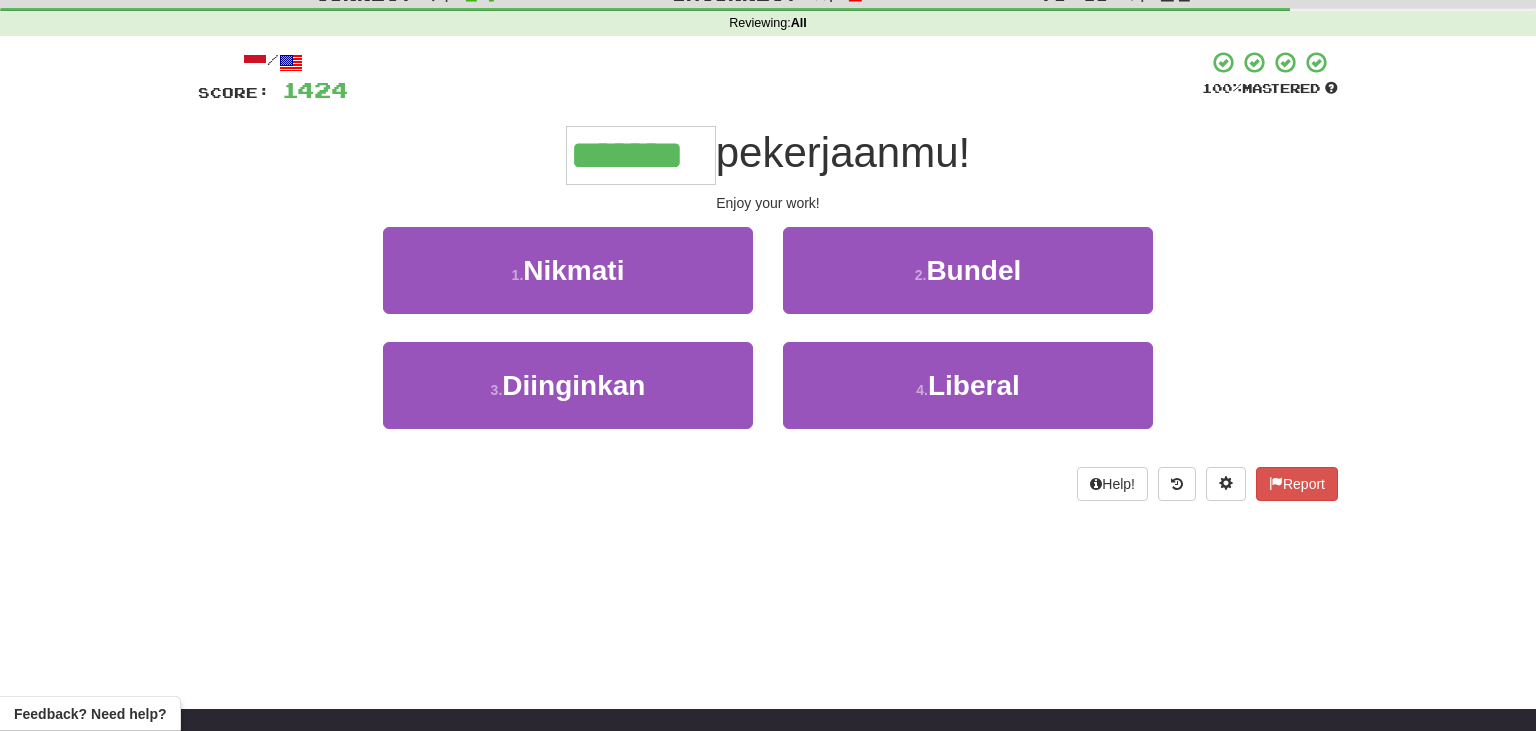 type on "*******" 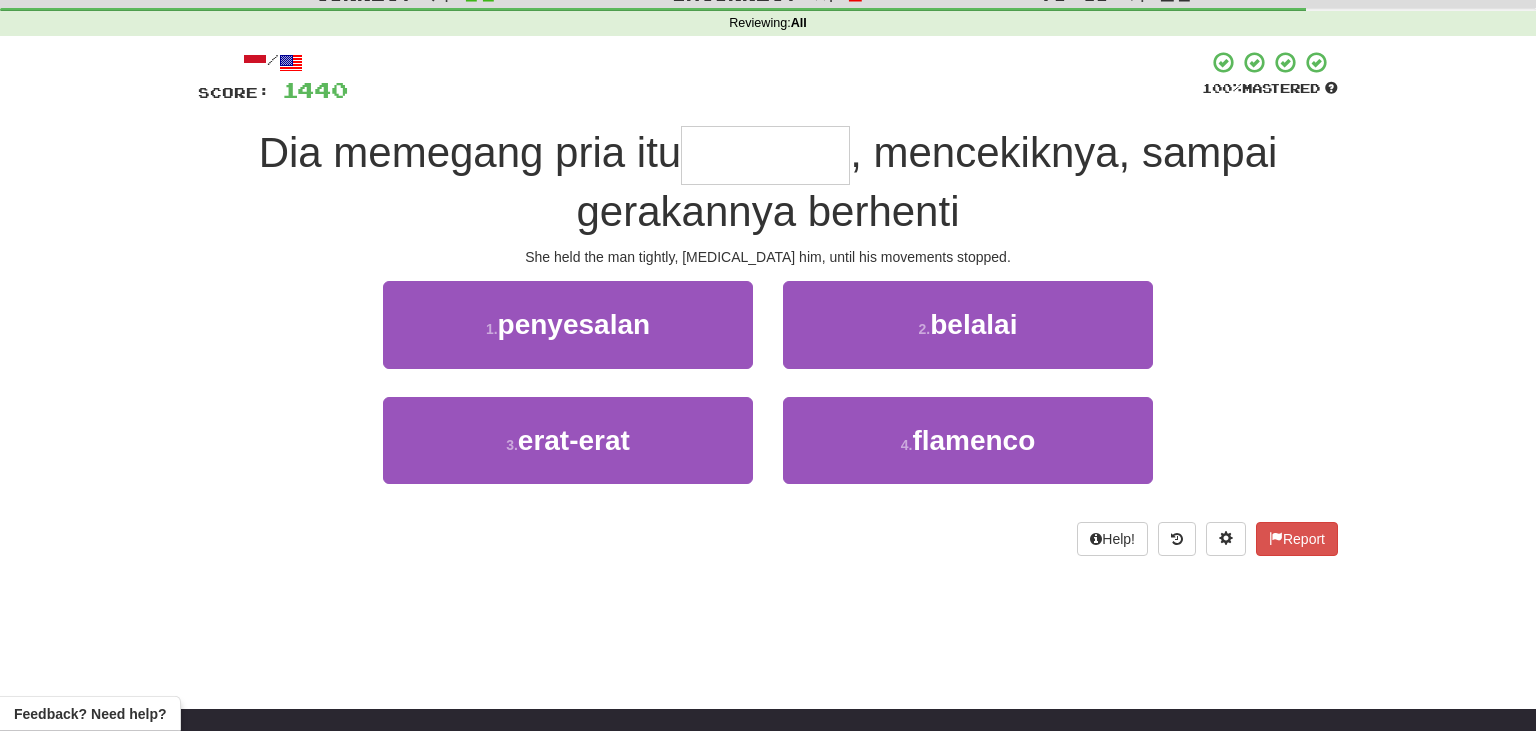 type on "*" 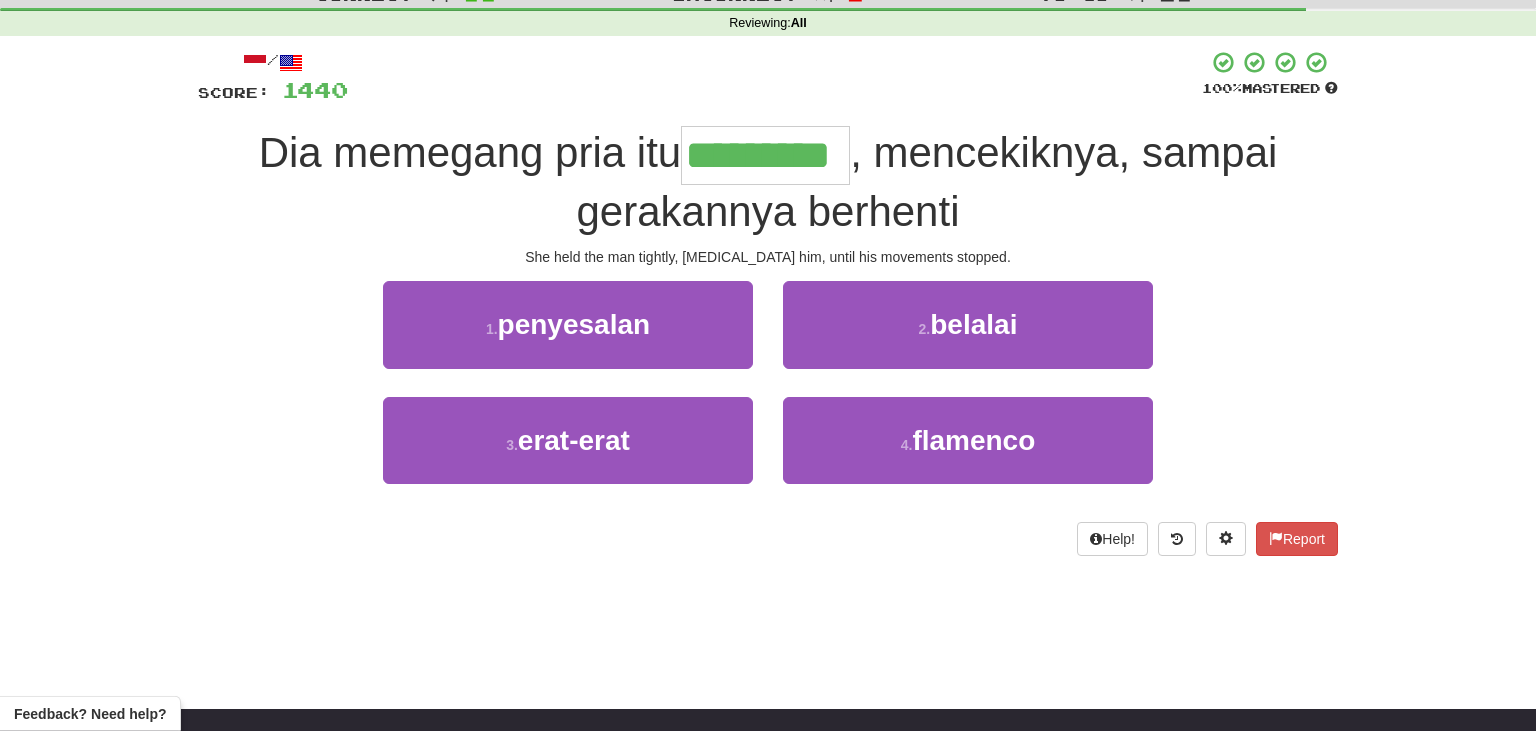 type on "*********" 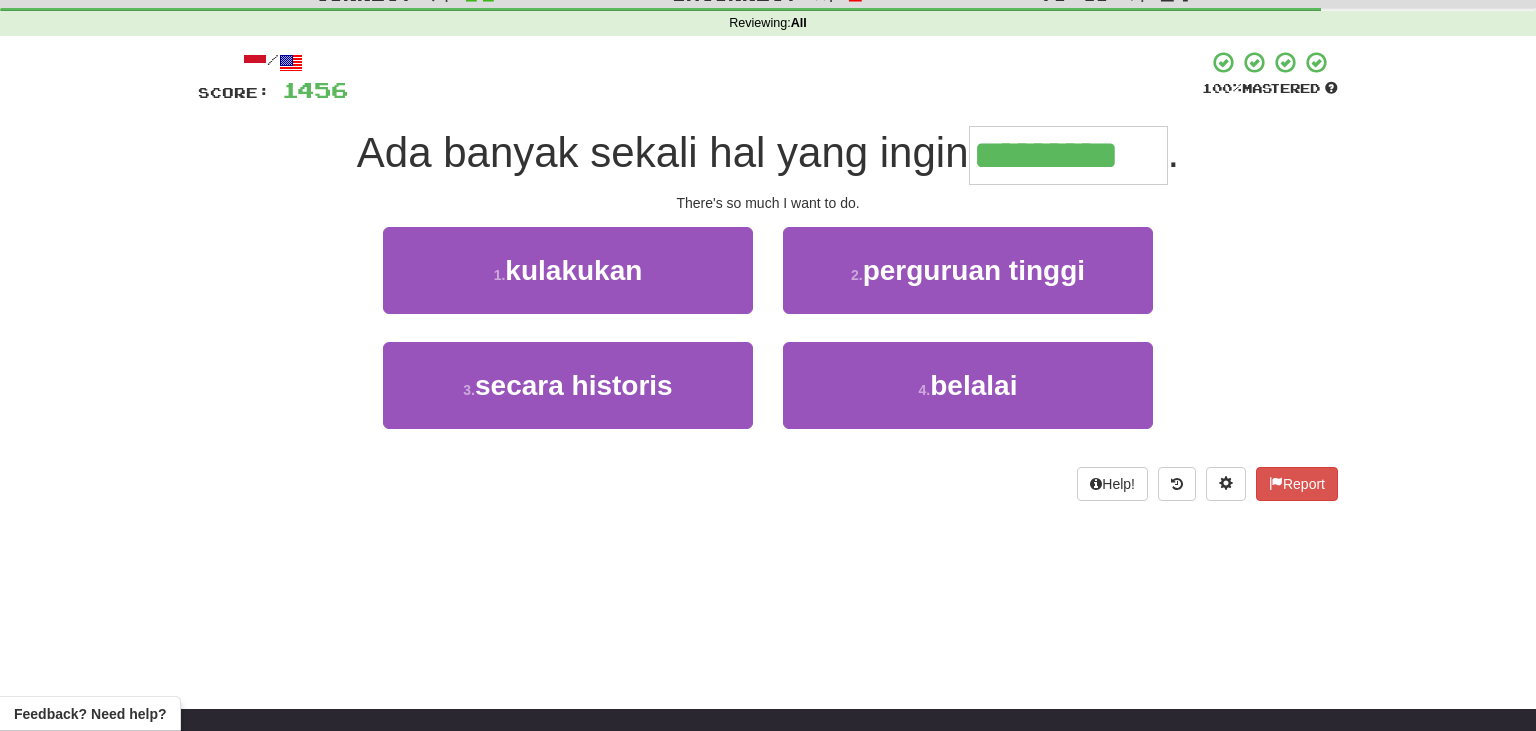 type on "*********" 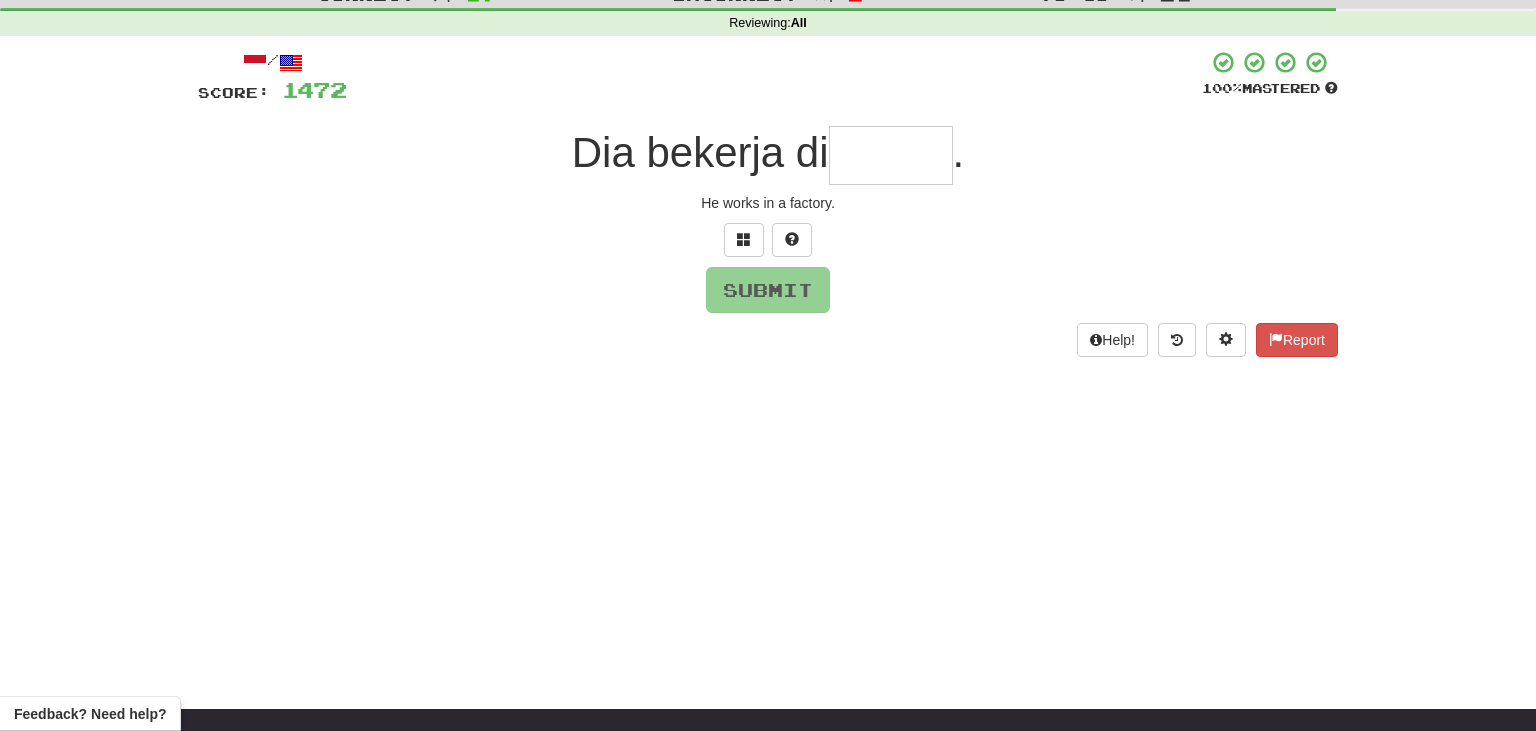 click on "Dia bekerja di  ." at bounding box center [768, 155] 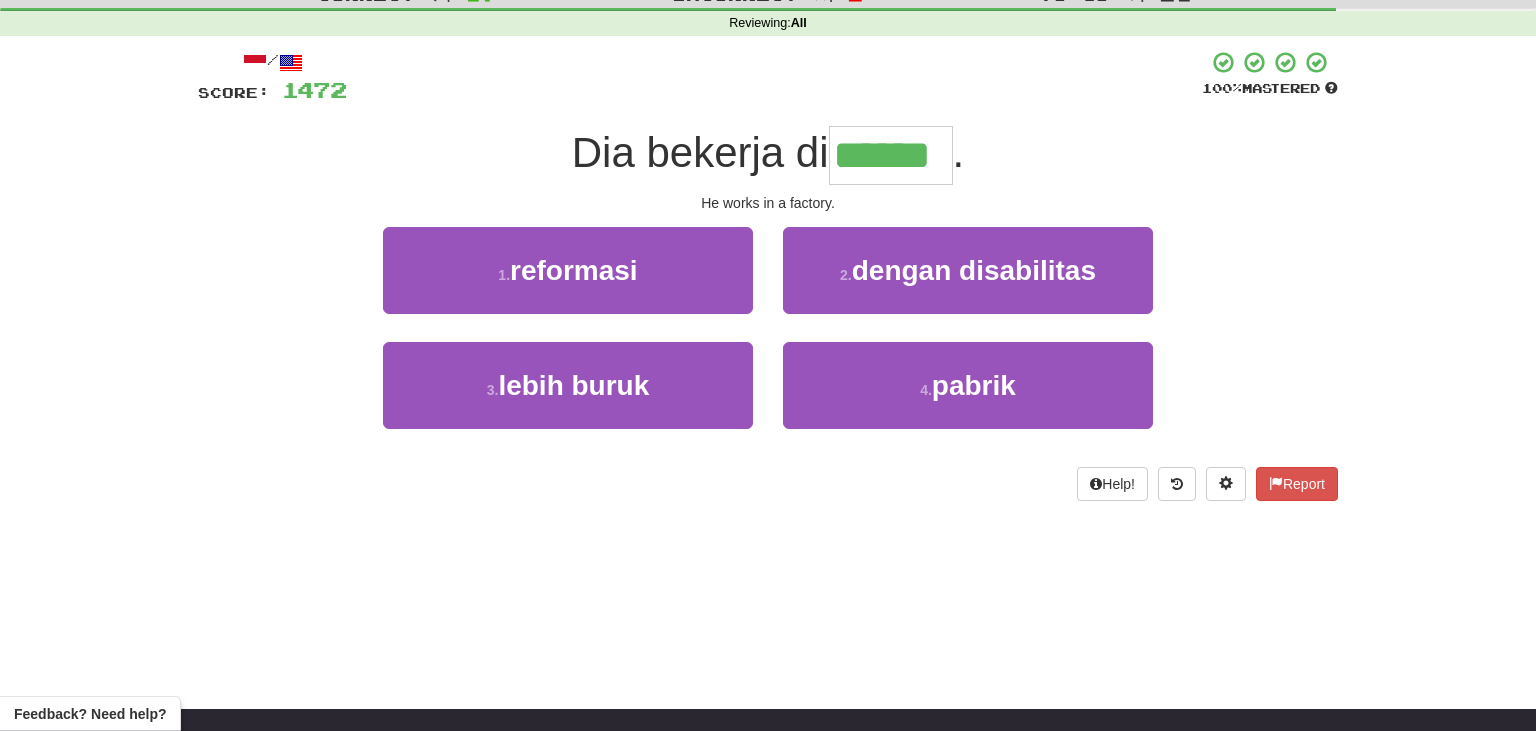 type on "******" 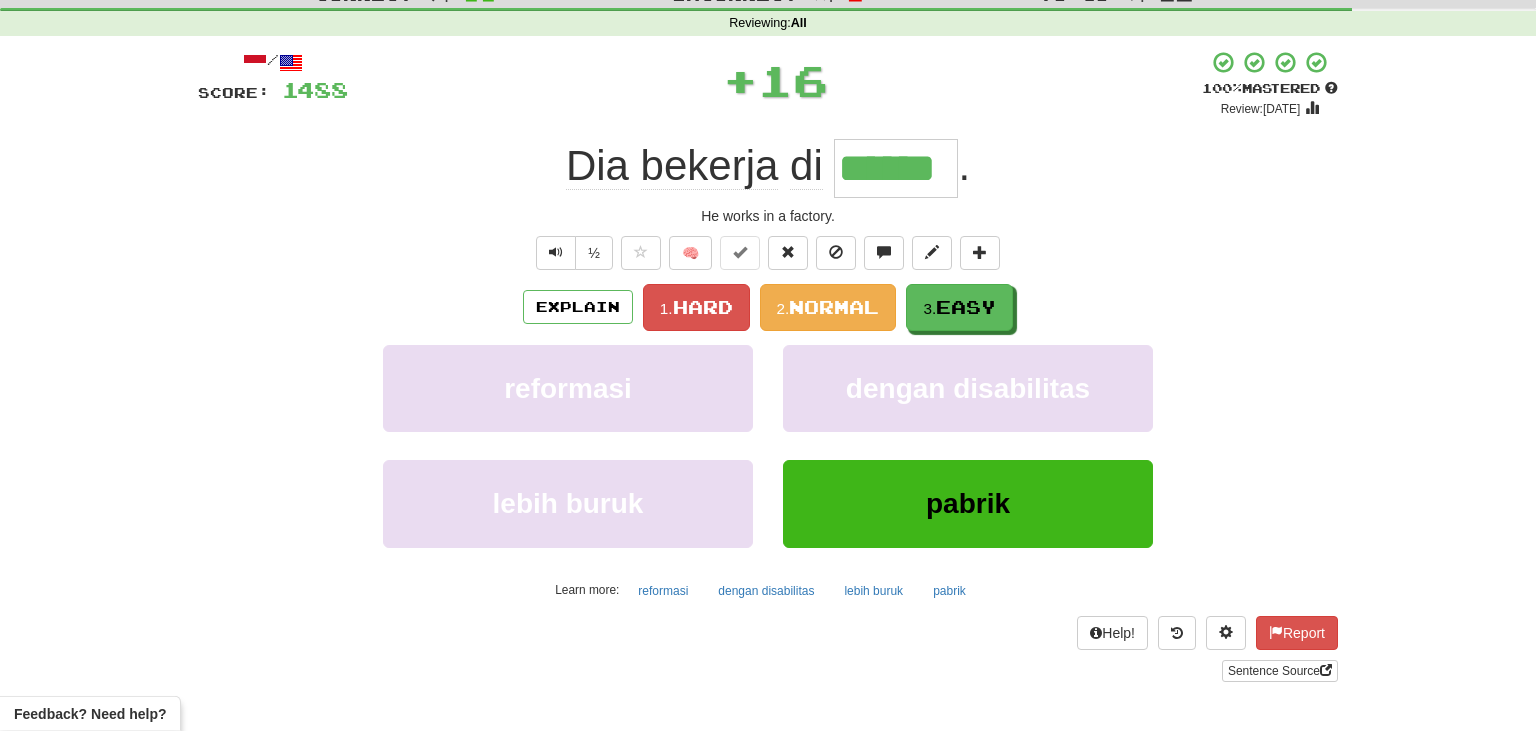 click on "******" at bounding box center (896, 168) 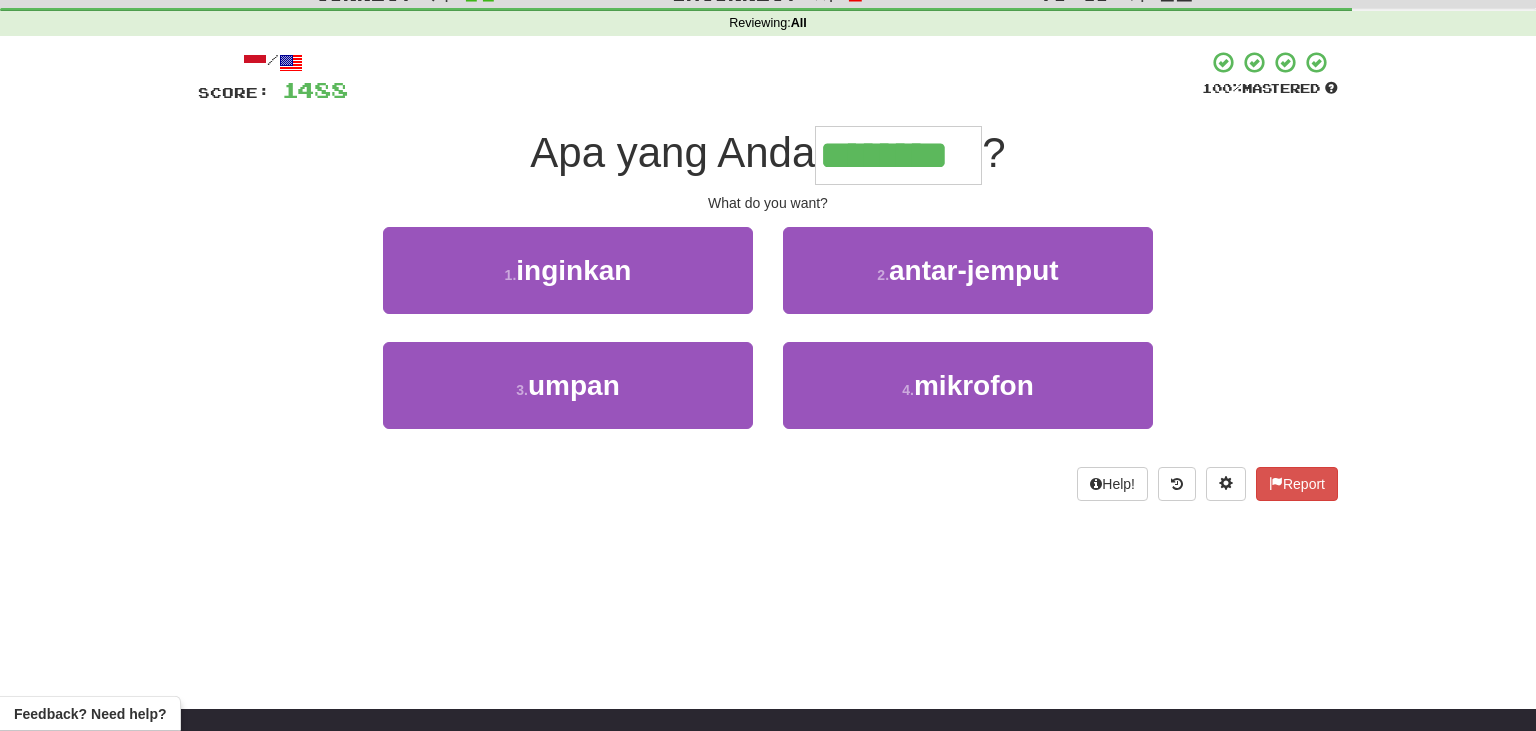 type on "********" 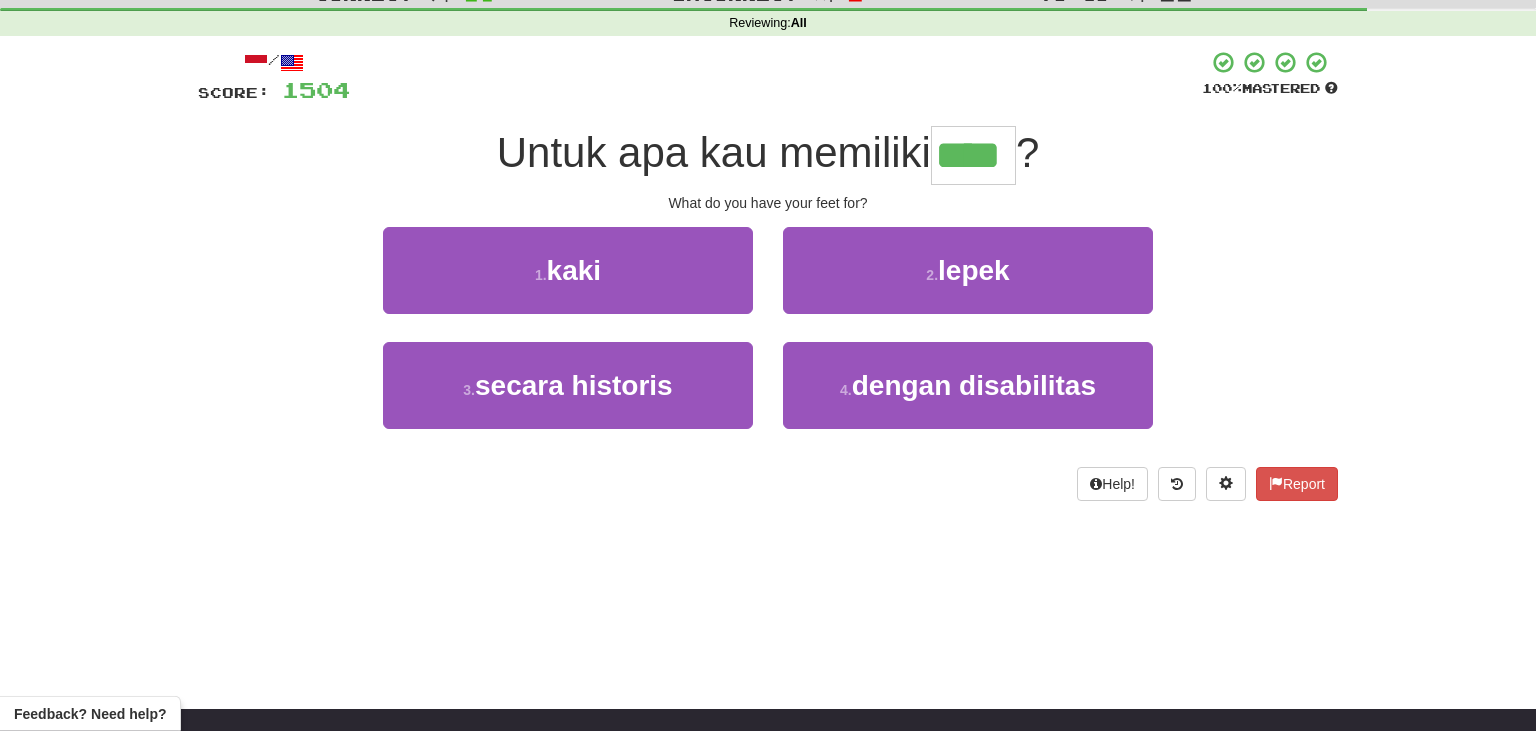 type on "****" 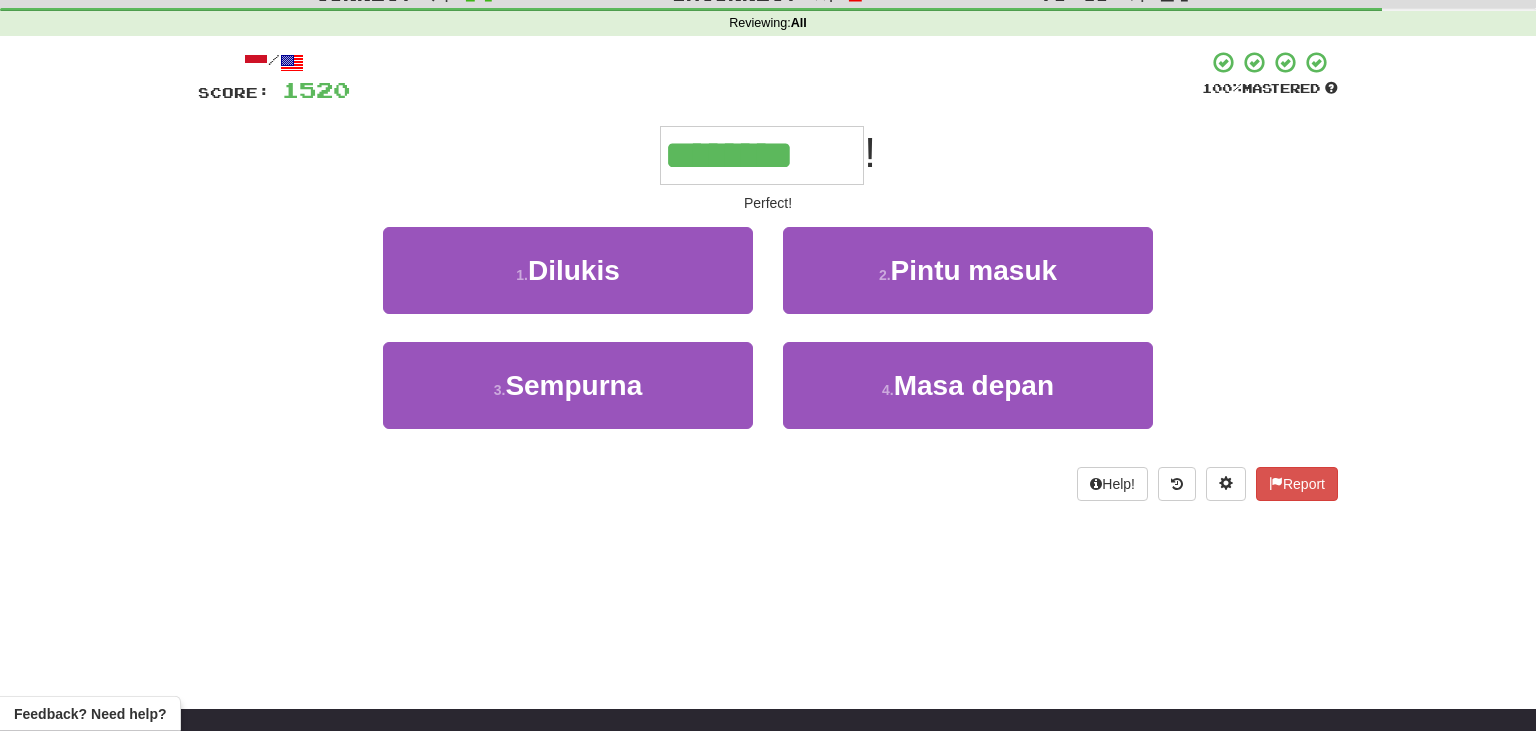 type on "********" 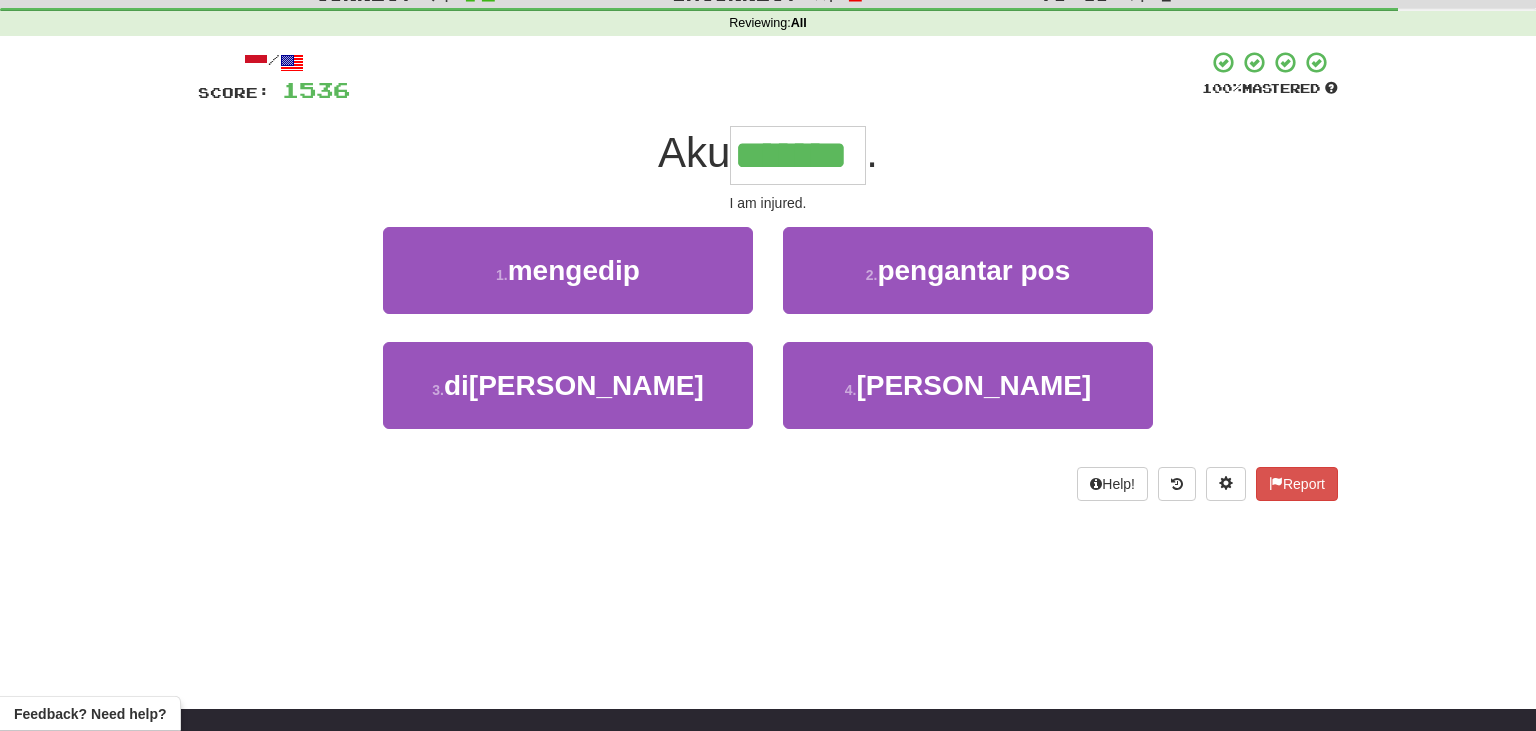 type on "*******" 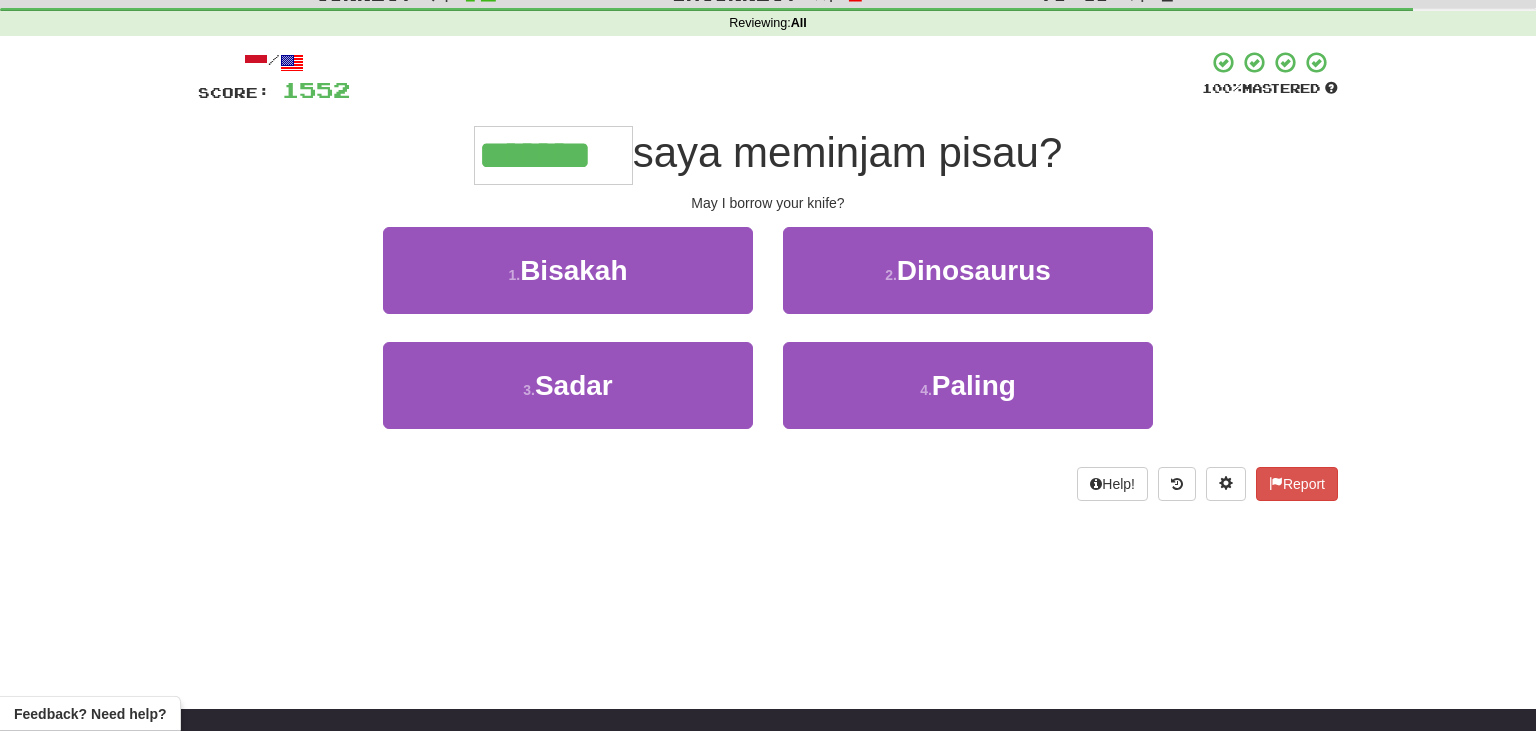 type on "*******" 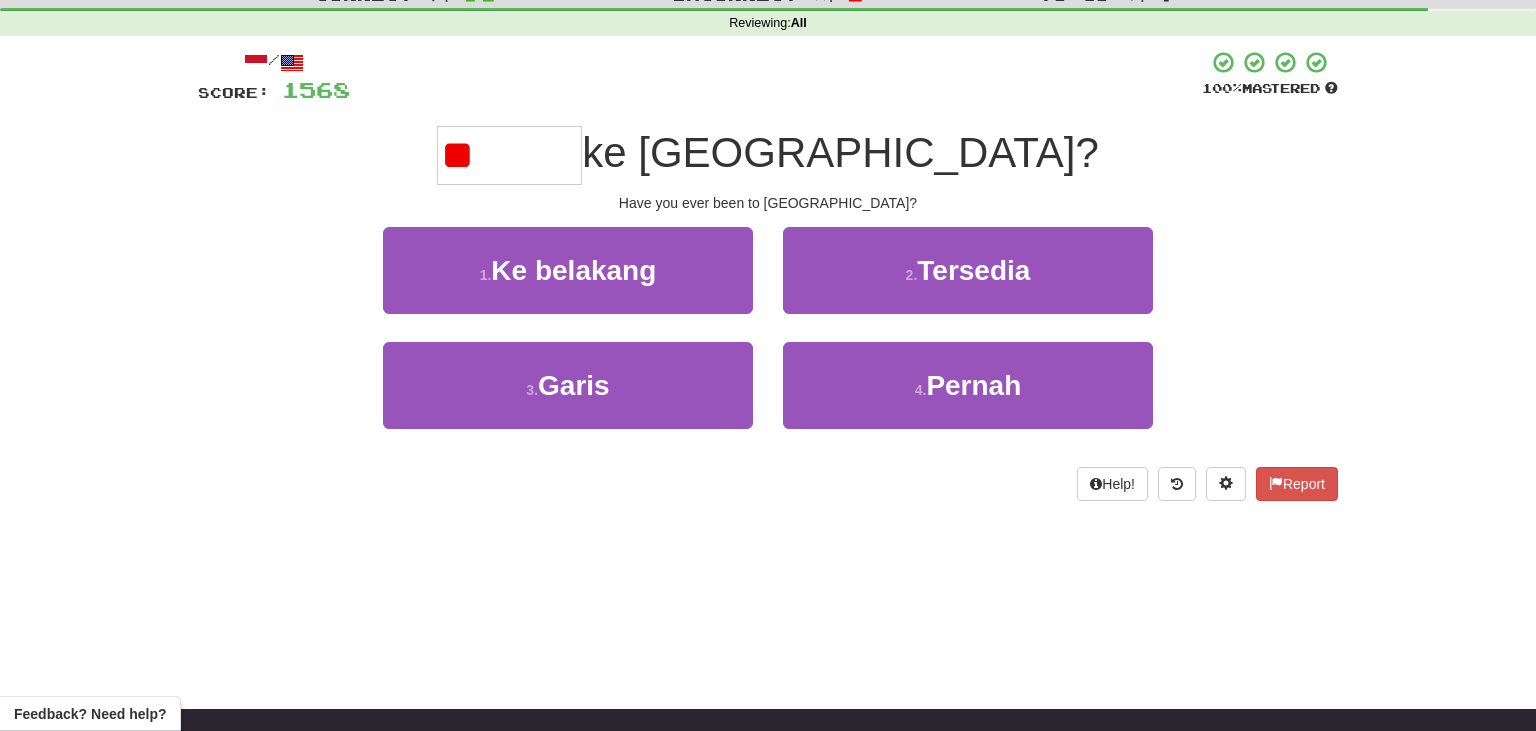 type on "*" 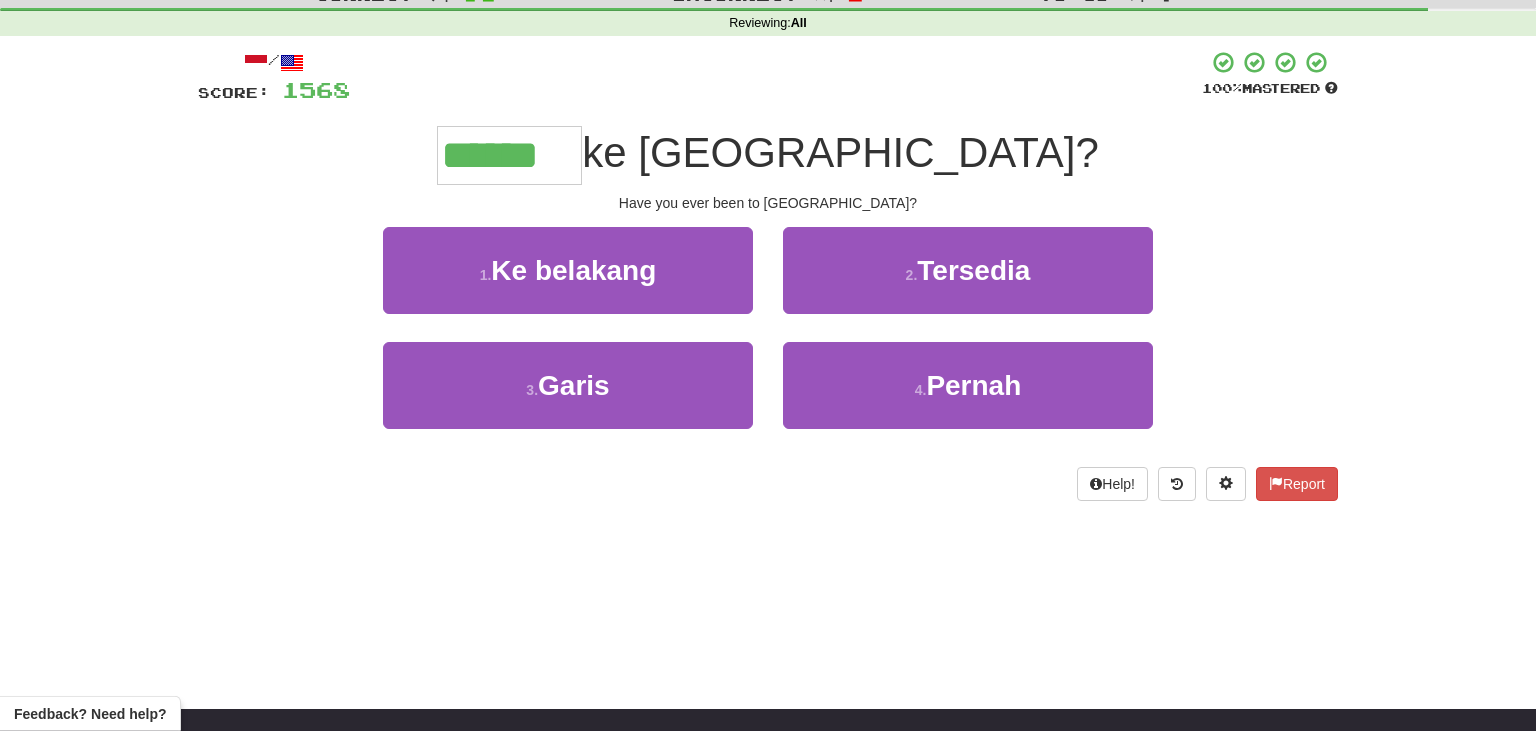 type on "******" 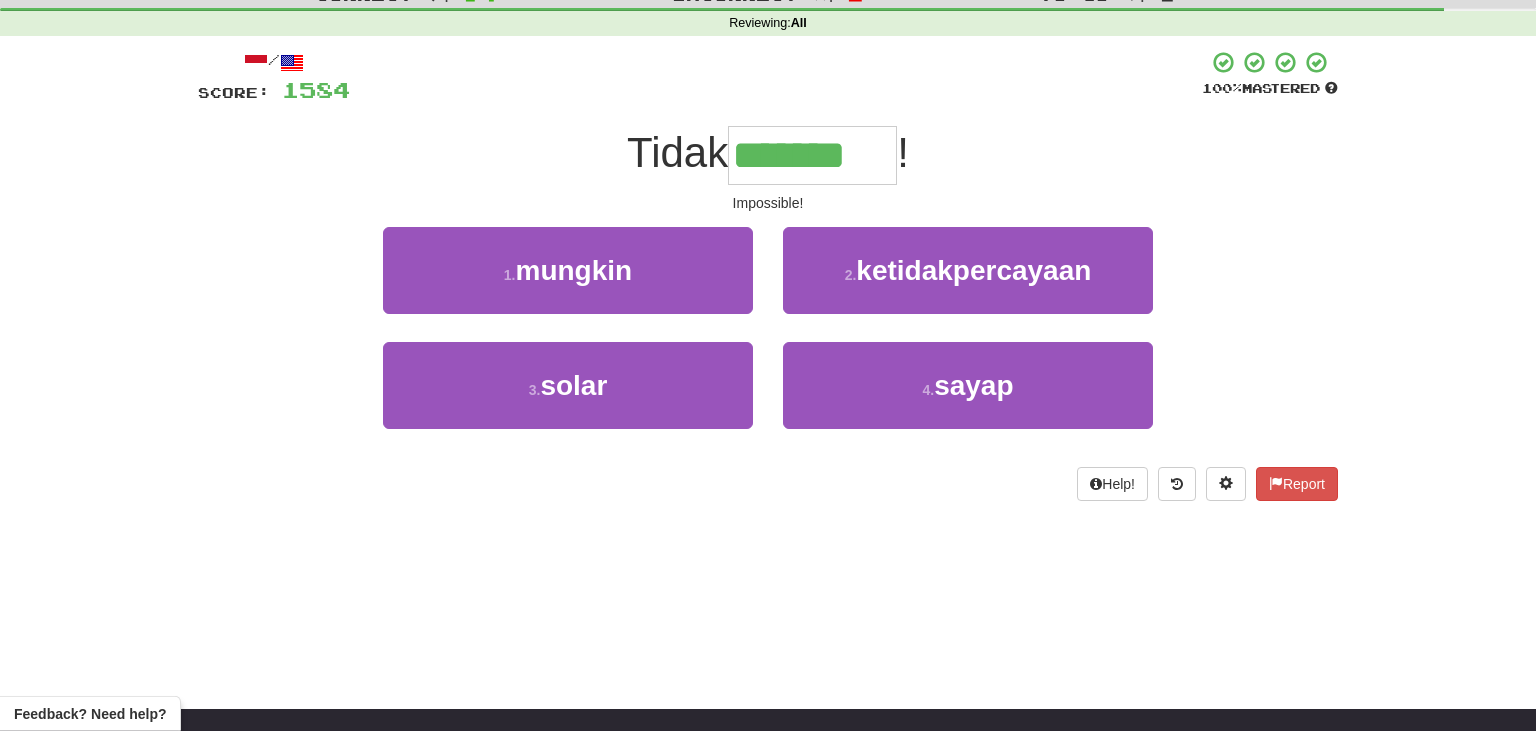 type on "*******" 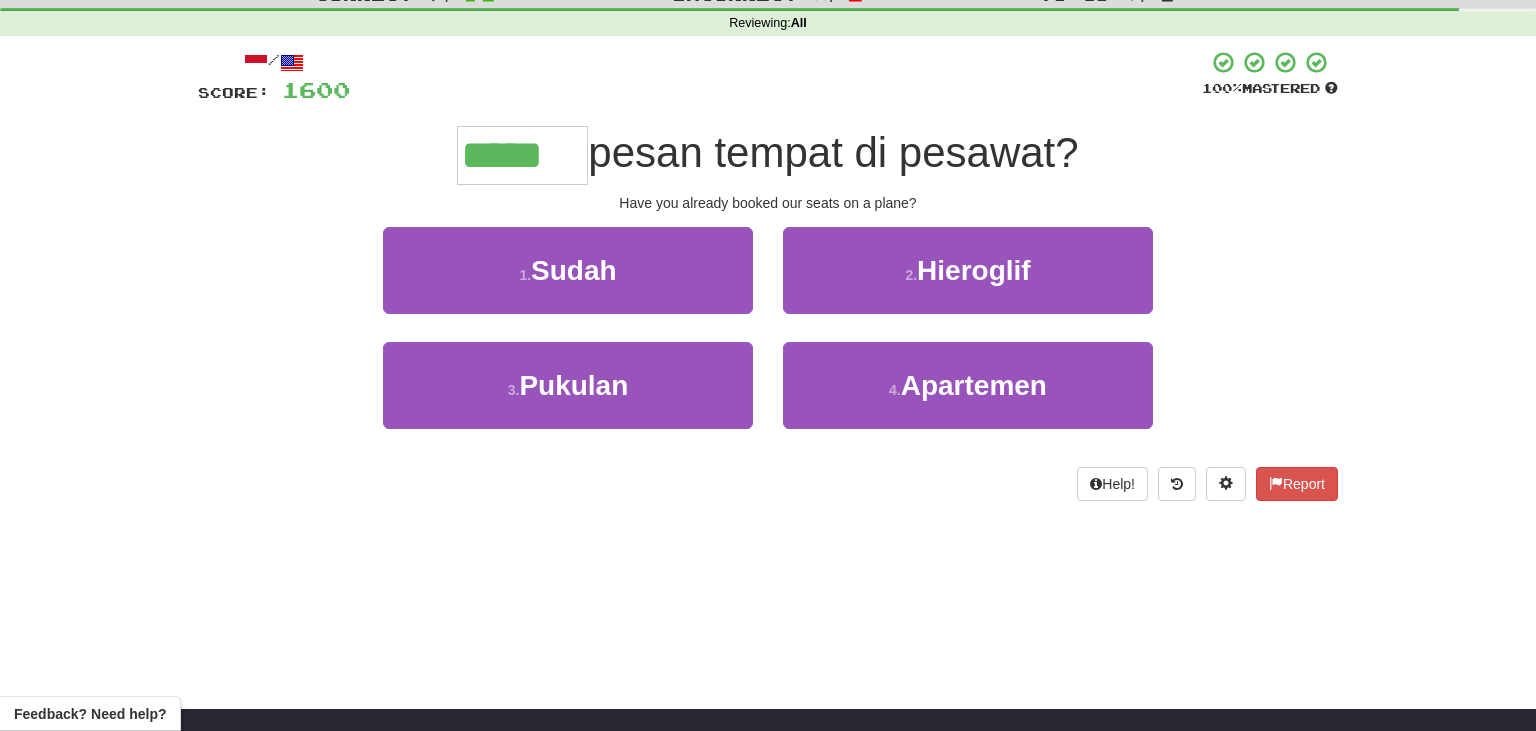 type on "*****" 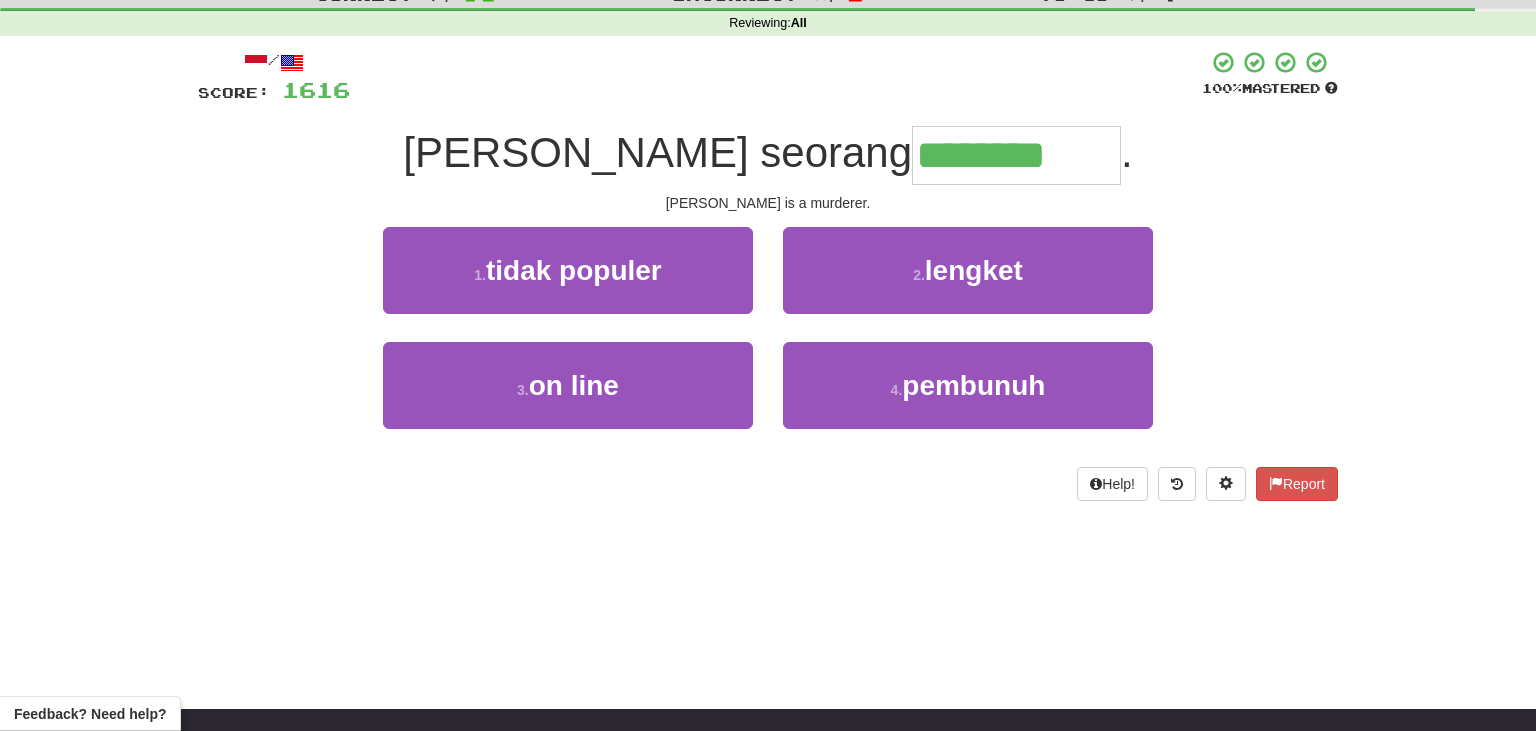 type on "********" 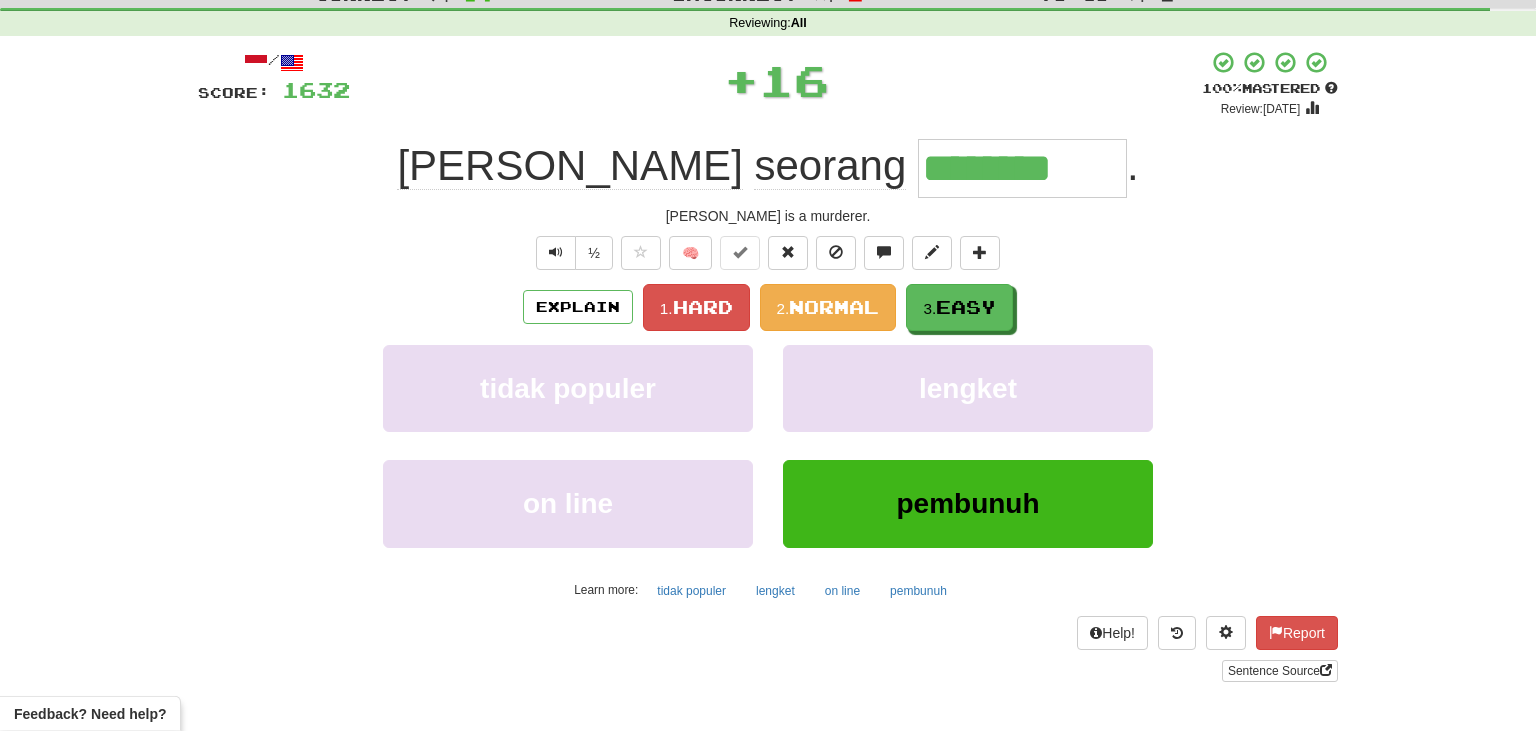 click on "********" at bounding box center (1022, 168) 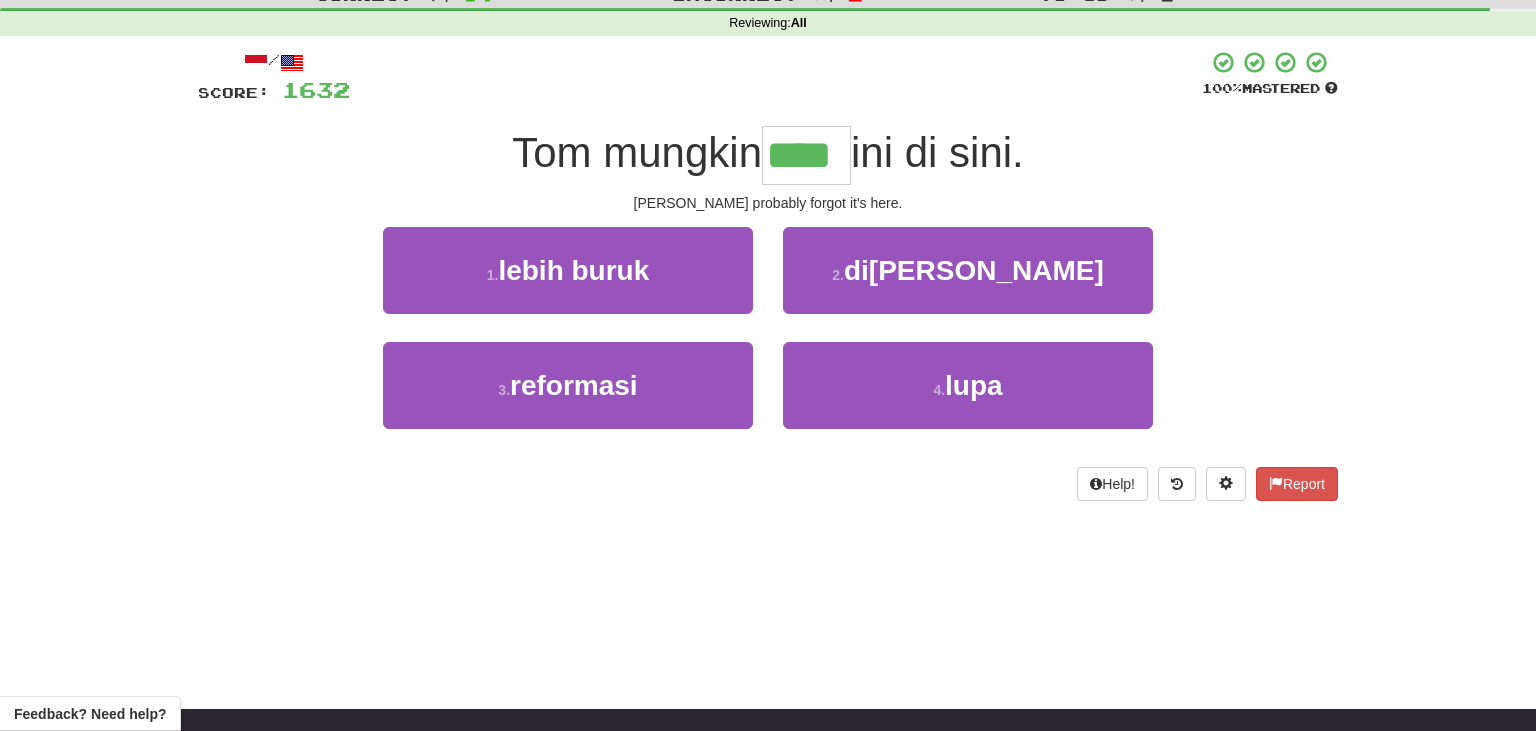 type on "****" 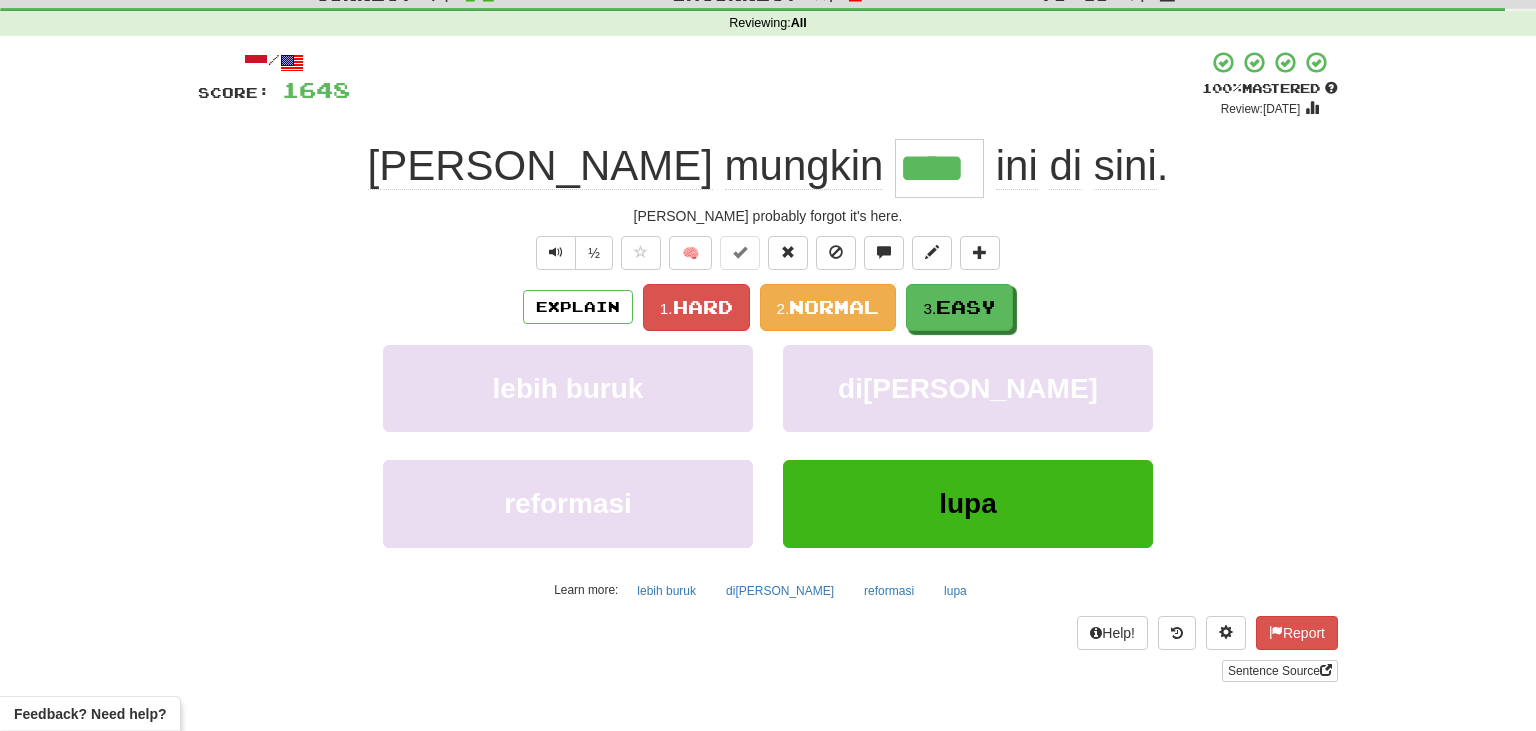 click on "/  Score:   1648 + 16 100 %  Mastered Review:  2025-08-18 Tom   mungkin   ****   ini   di   sini . Tom probably forgot it's here. ½ 🧠 Explain 1.  Hard 2.  Normal 3.  Easy lebih buruk diadili reformasi lupa Learn more: lebih buruk diadili reformasi lupa  Help!  Report Sentence Source" at bounding box center [768, 366] 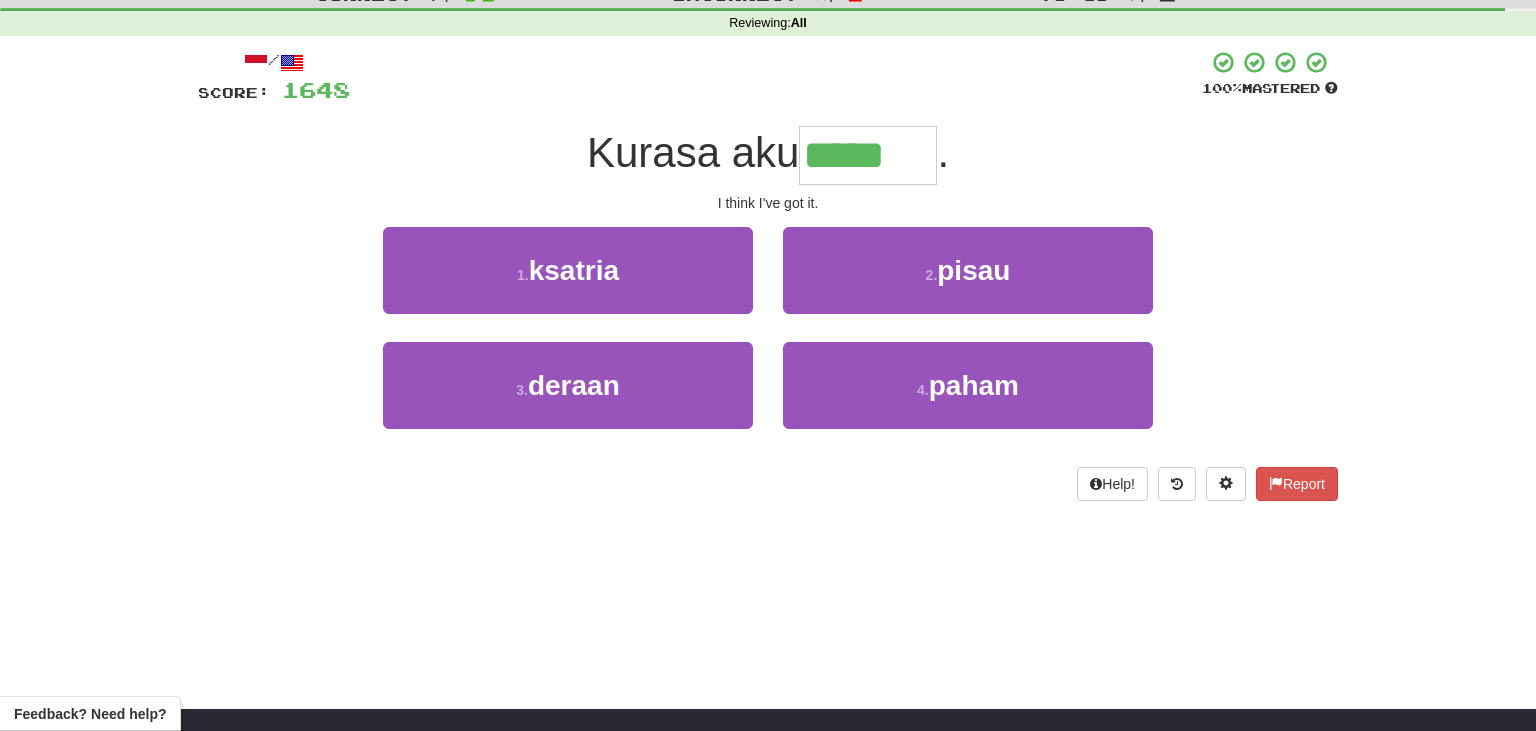 type on "*****" 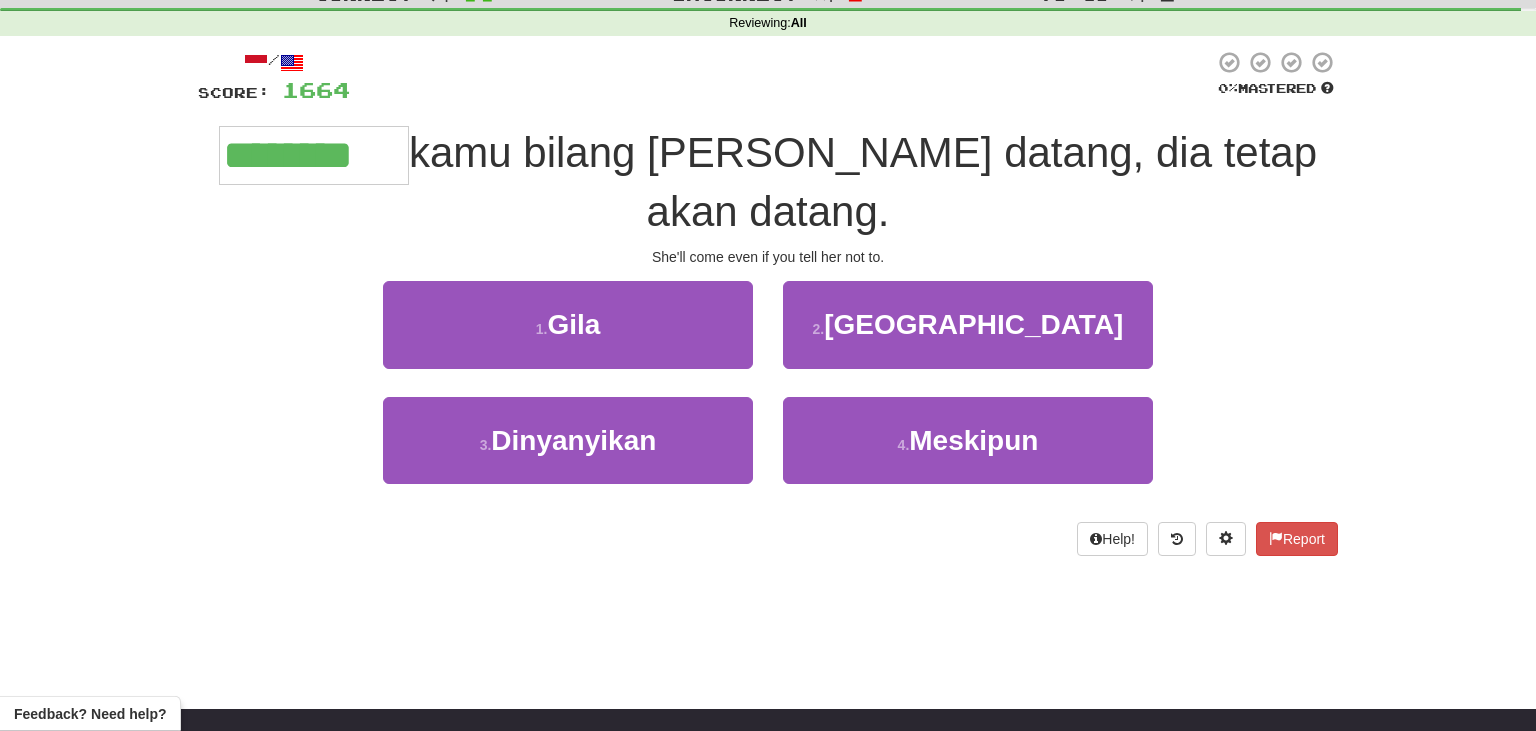 type on "********" 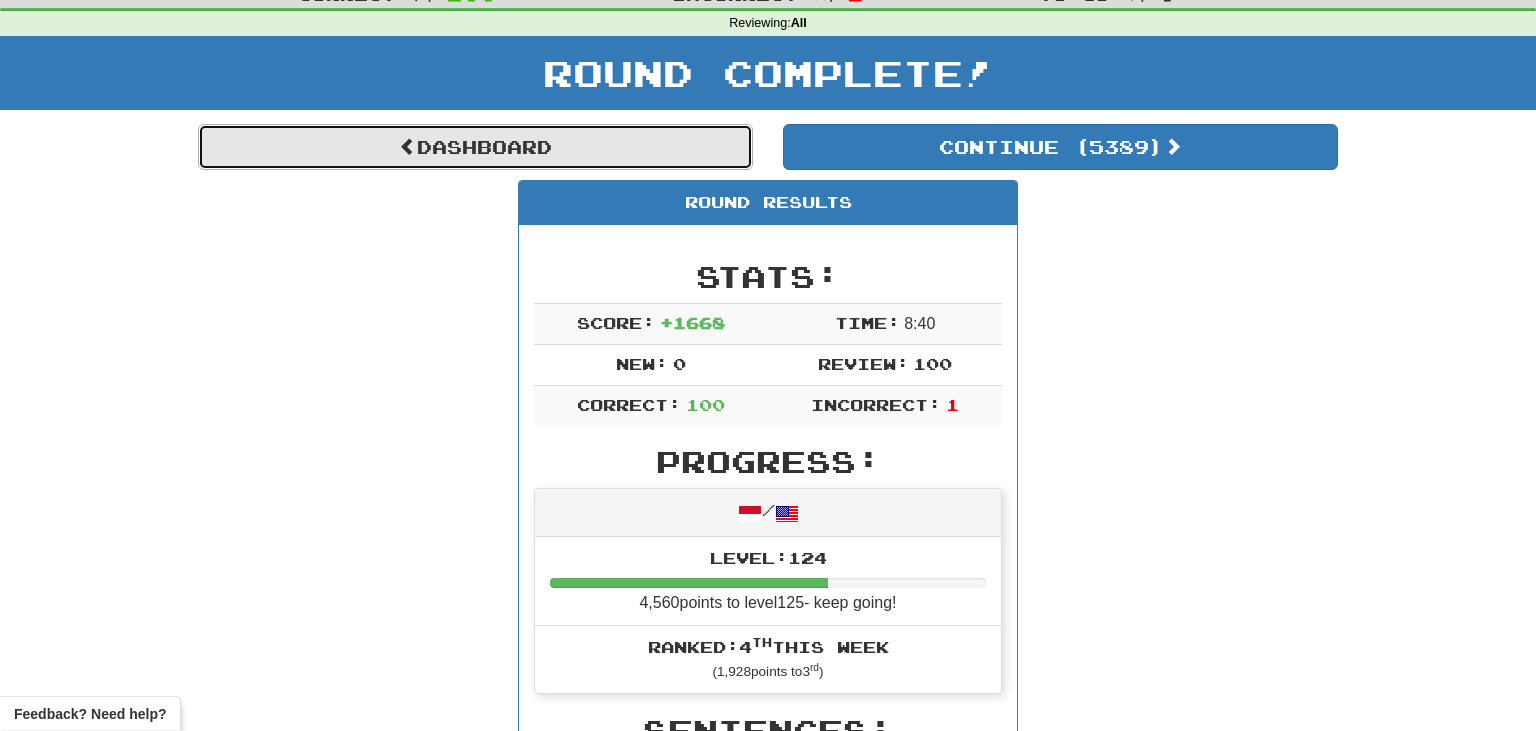 click on "Dashboard" at bounding box center (475, 147) 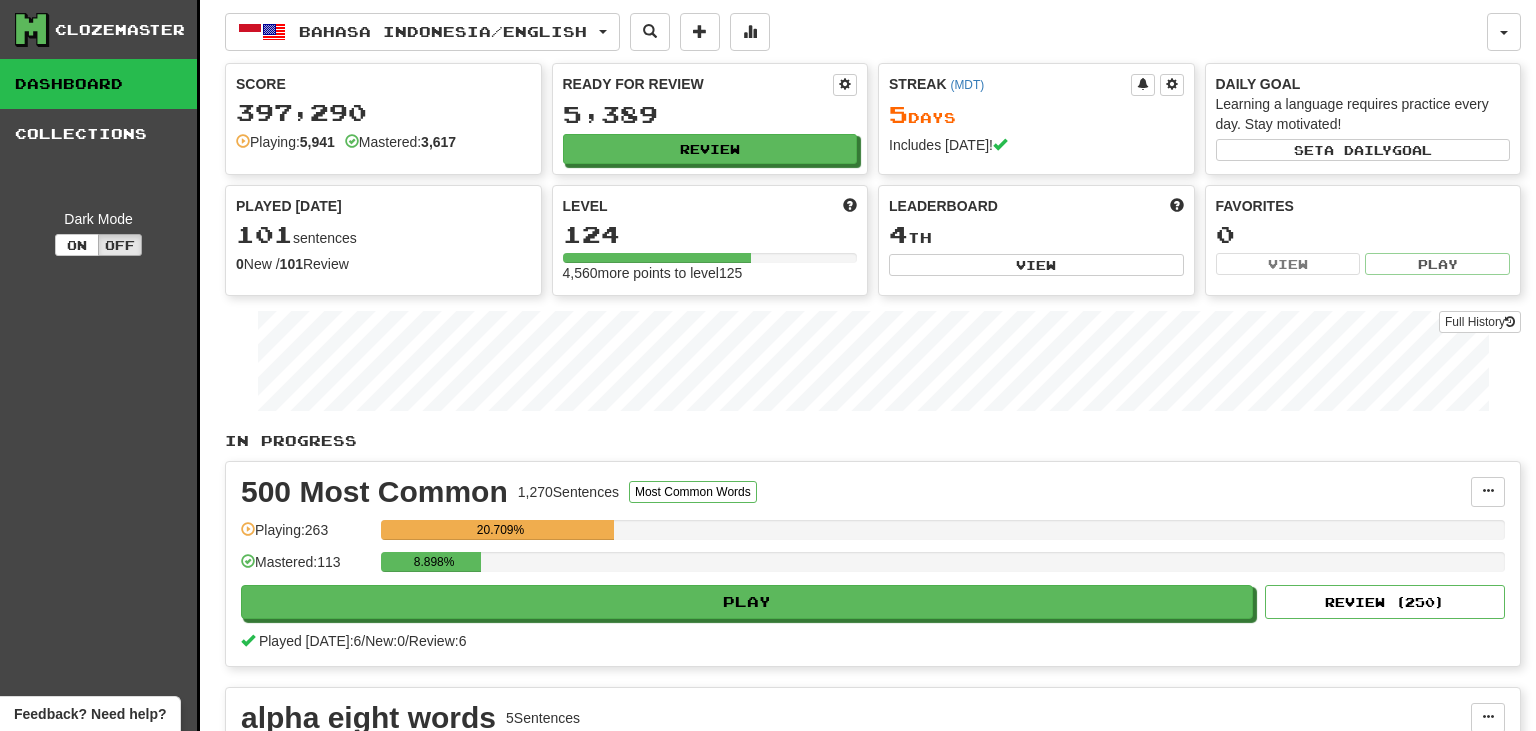 scroll, scrollTop: 0, scrollLeft: 0, axis: both 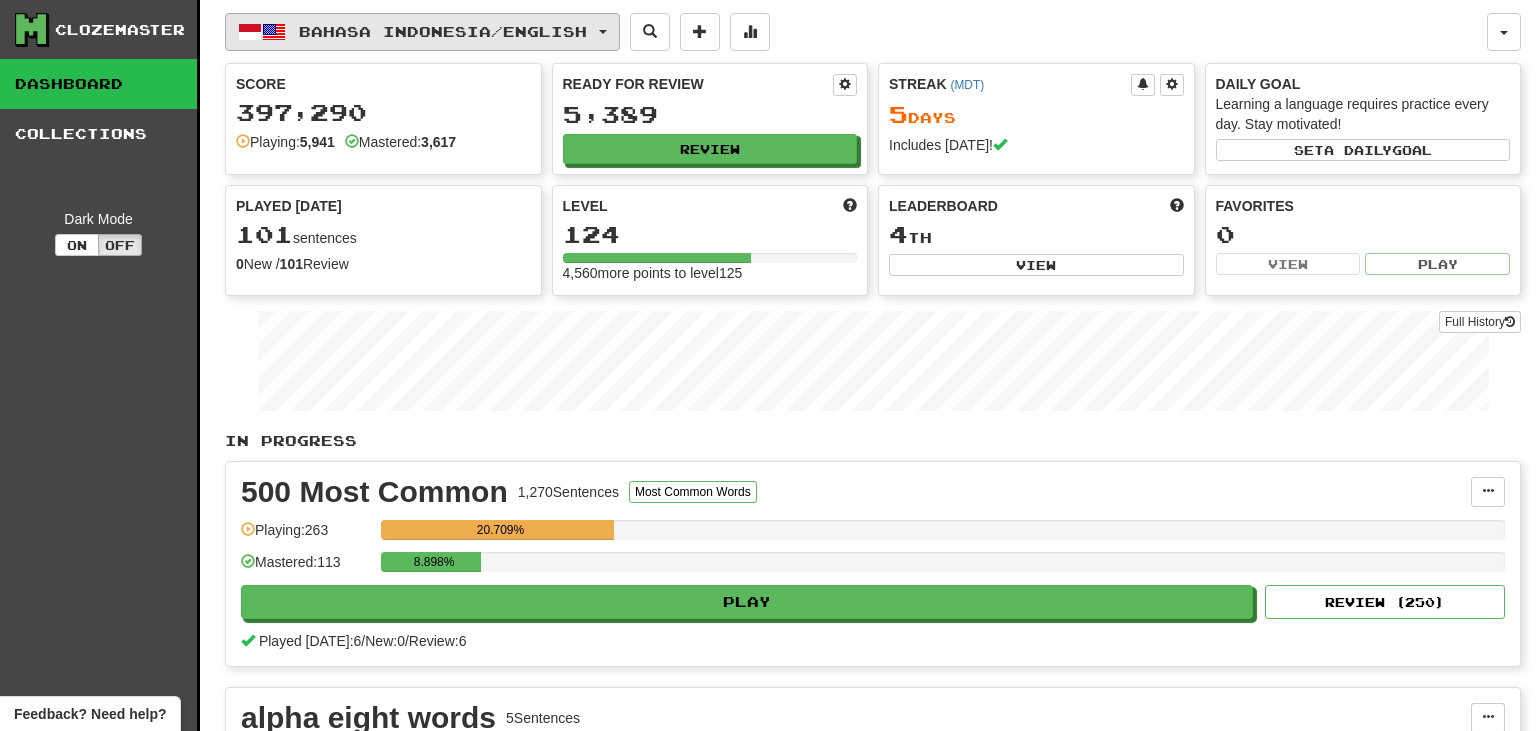 click at bounding box center (603, 32) 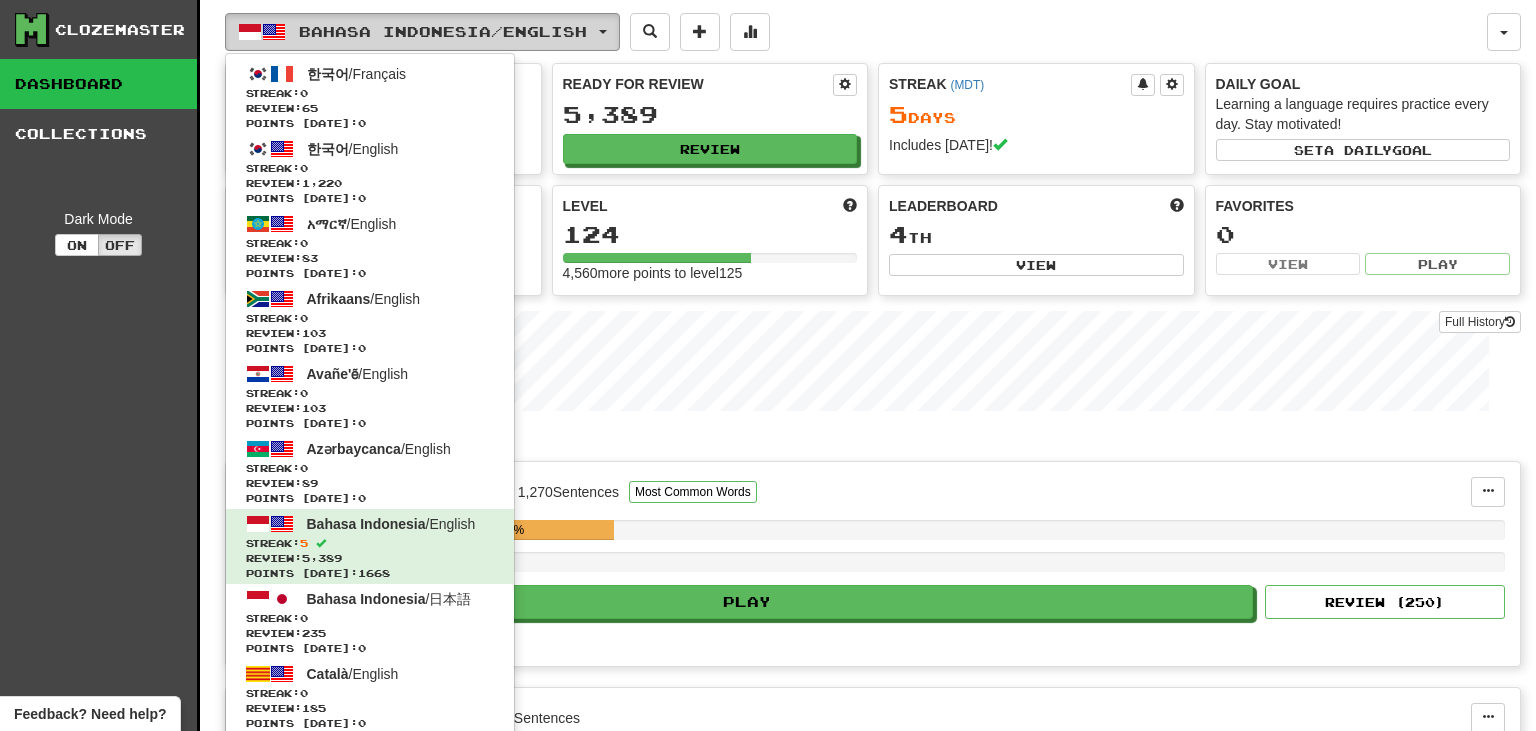 type 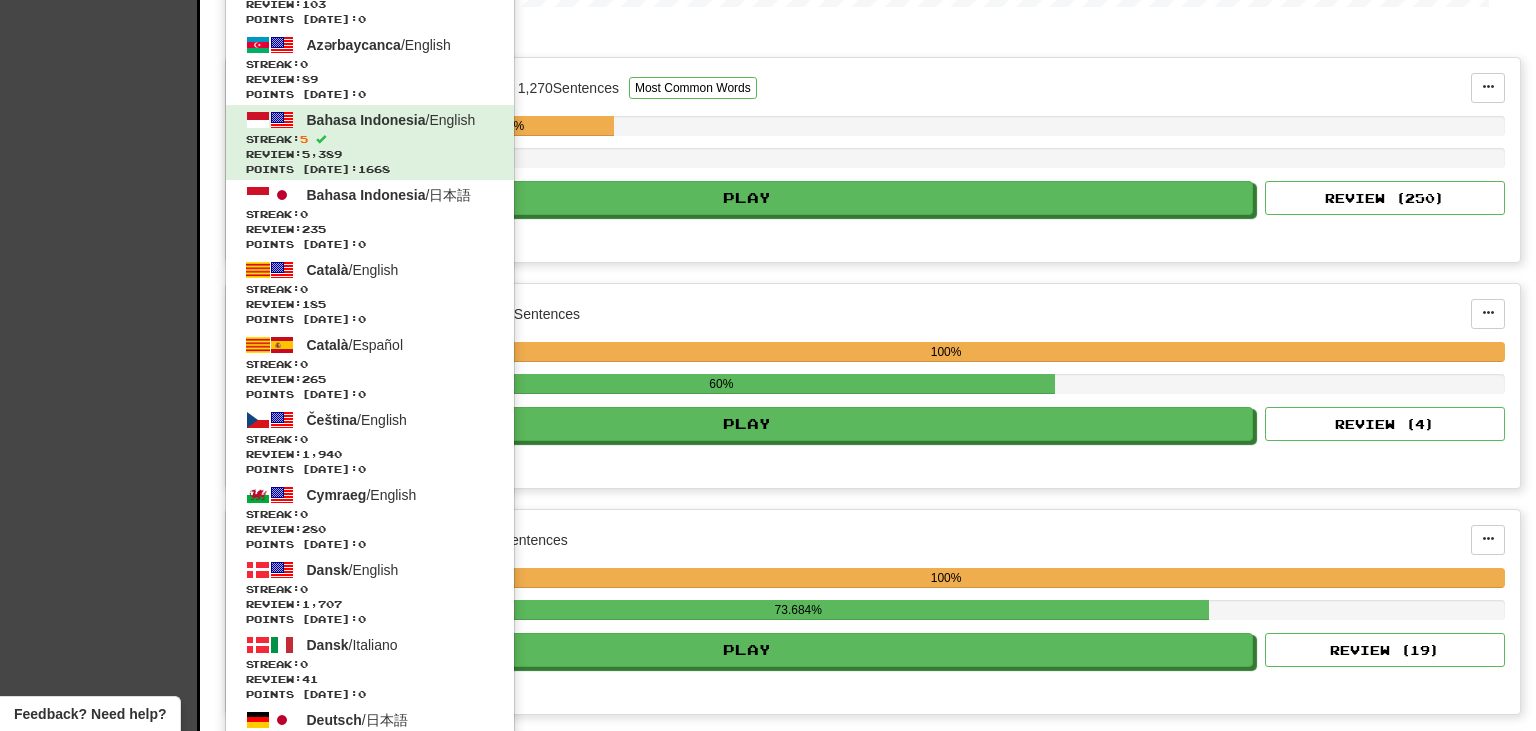 scroll, scrollTop: 854, scrollLeft: 0, axis: vertical 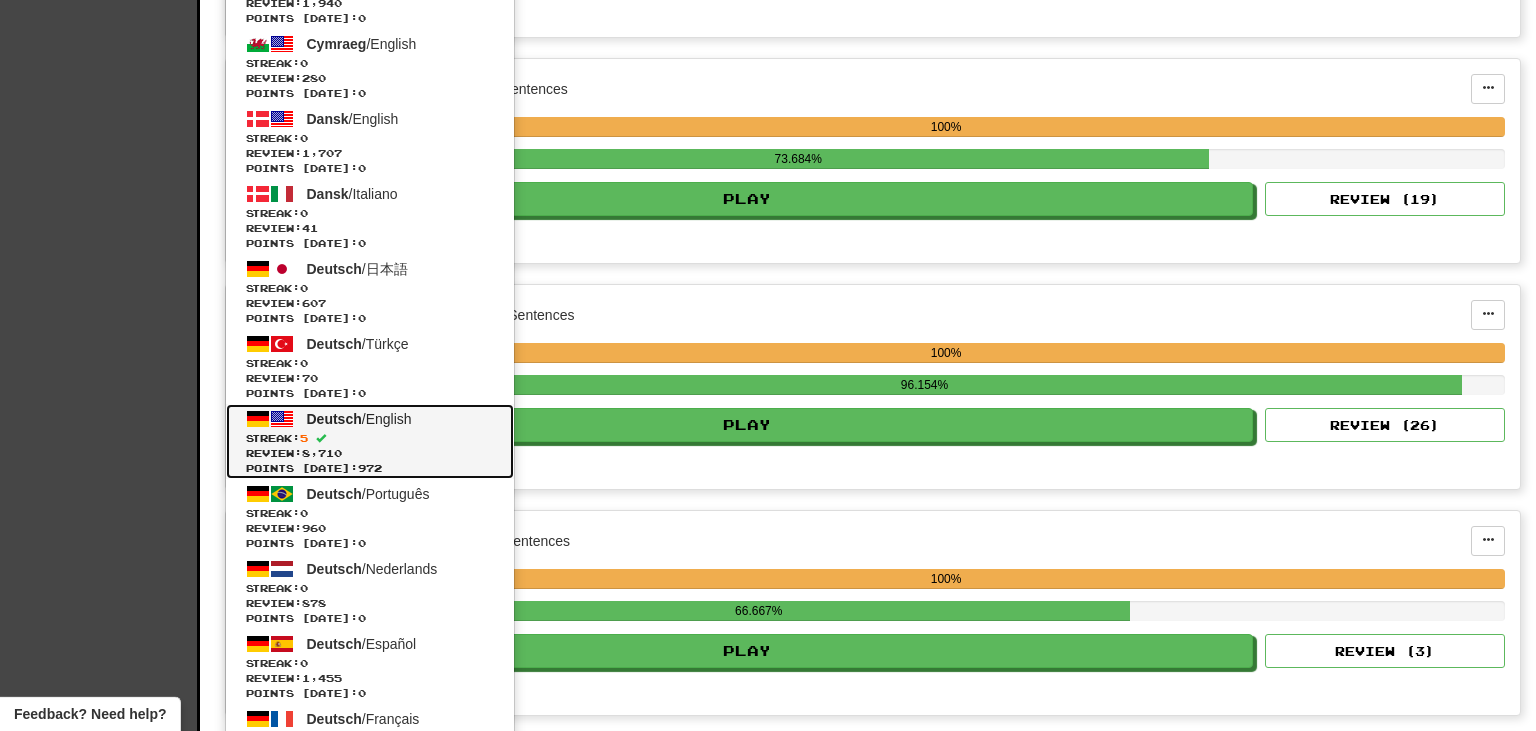 click on "Deutsch  /  English Streak:  5   Review:  8,710 Points today:  972" at bounding box center [370, 441] 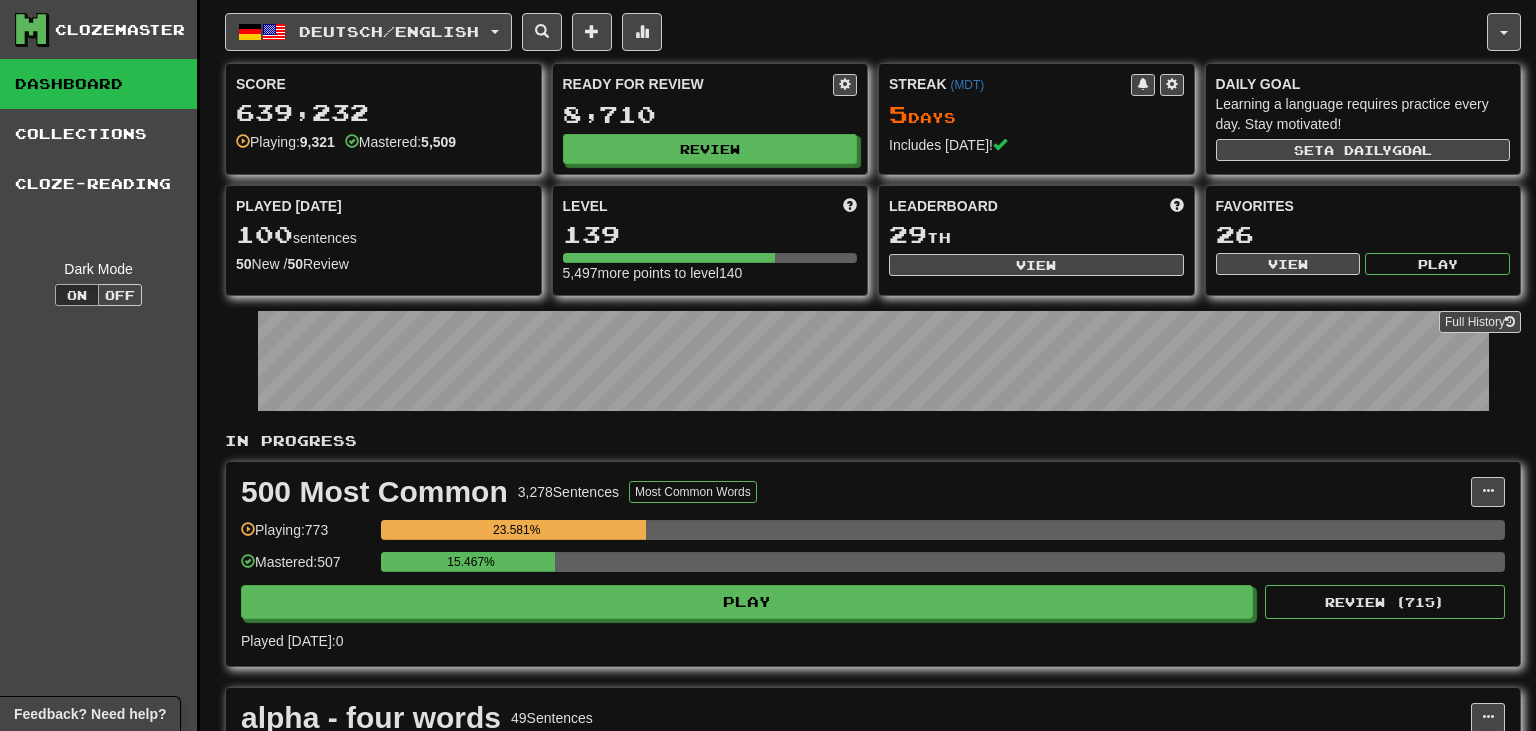 scroll, scrollTop: 0, scrollLeft: 0, axis: both 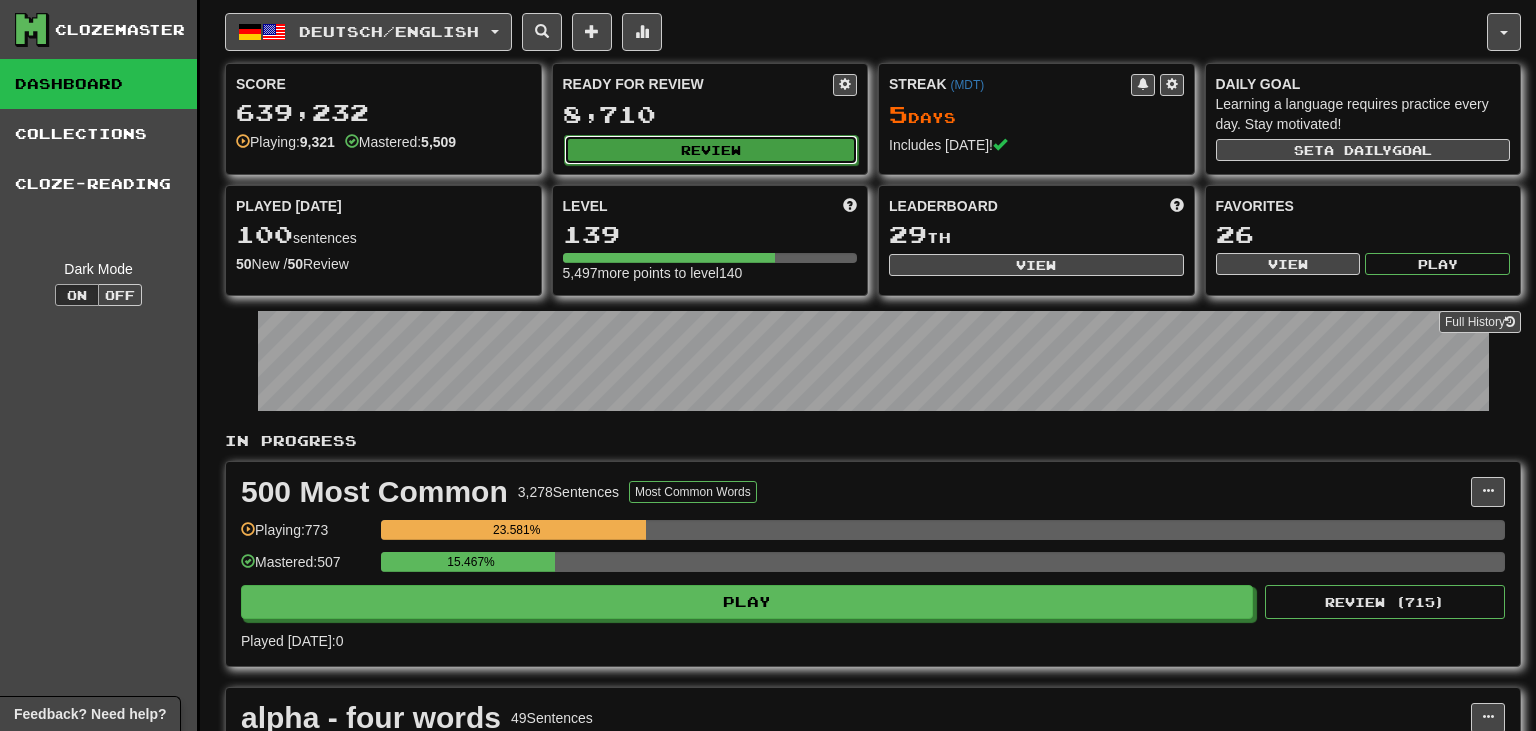 click on "Review" at bounding box center (711, 150) 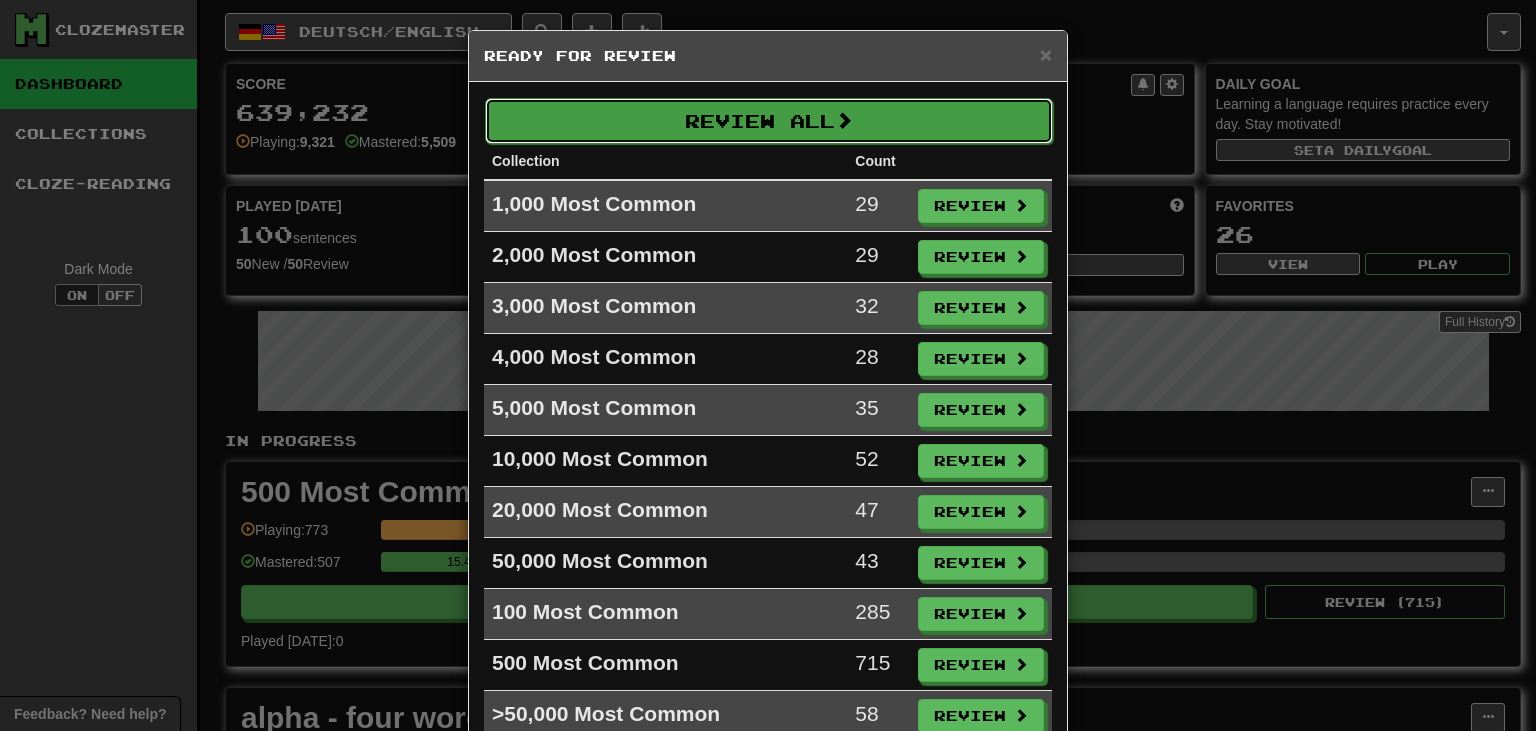 click on "Review All" at bounding box center [769, 121] 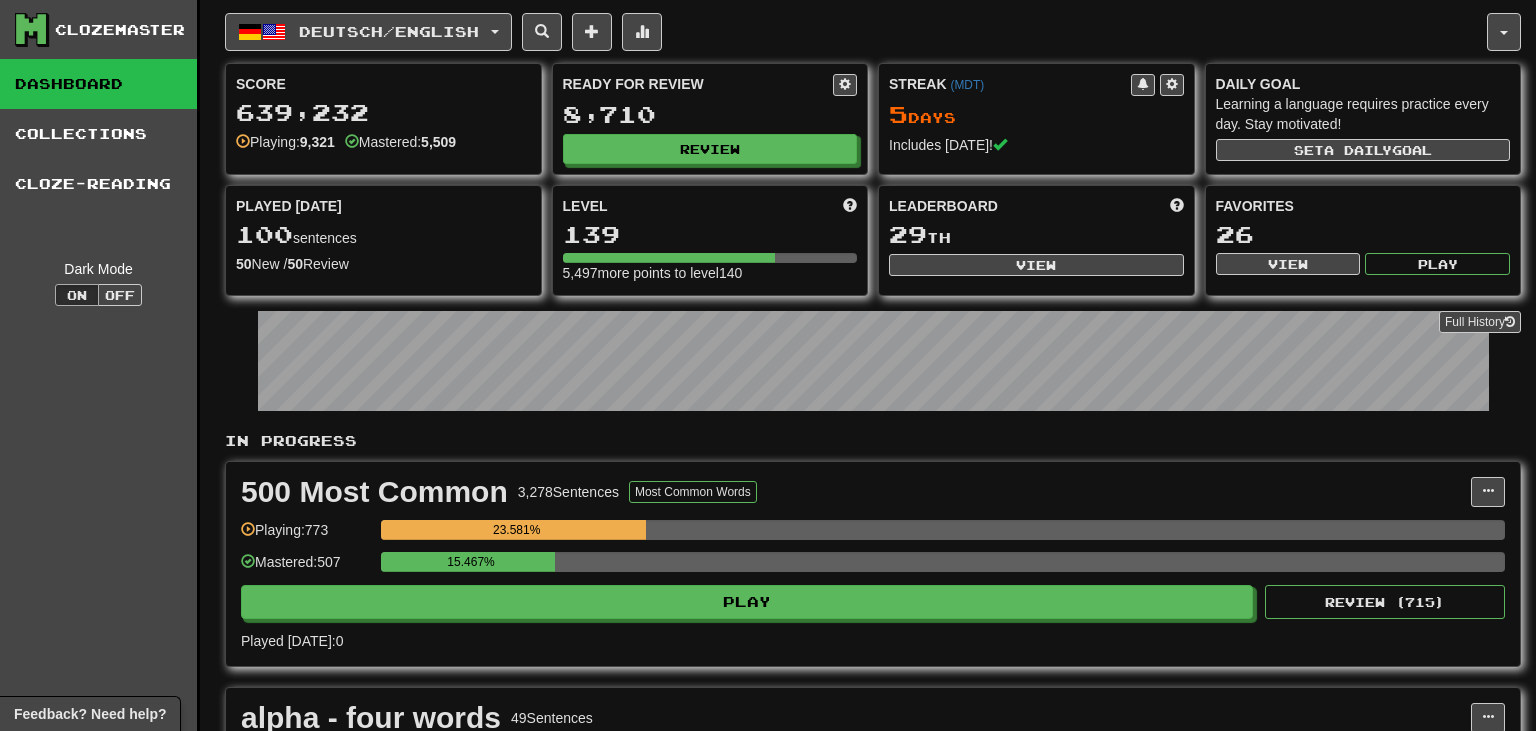 select on "***" 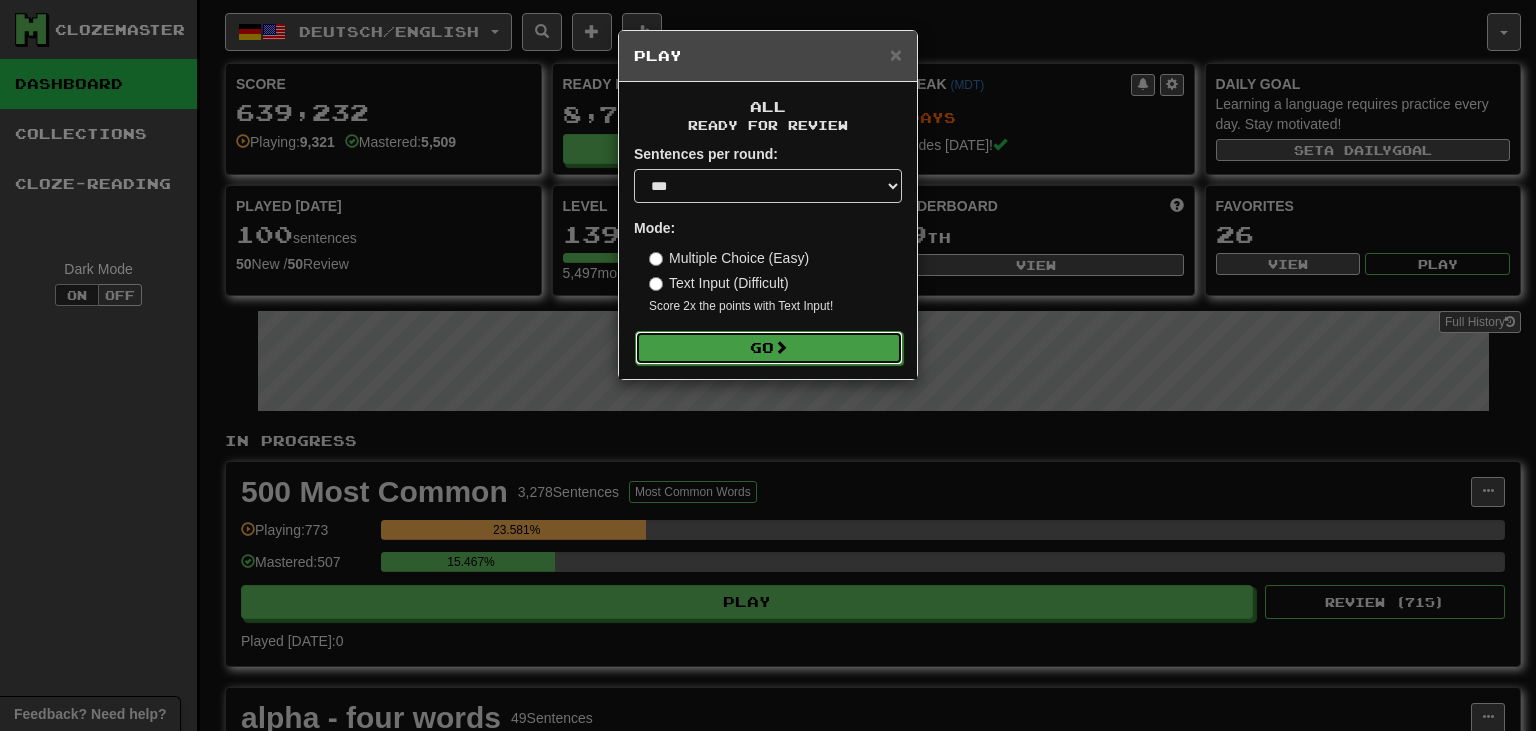 click on "Go" at bounding box center [769, 348] 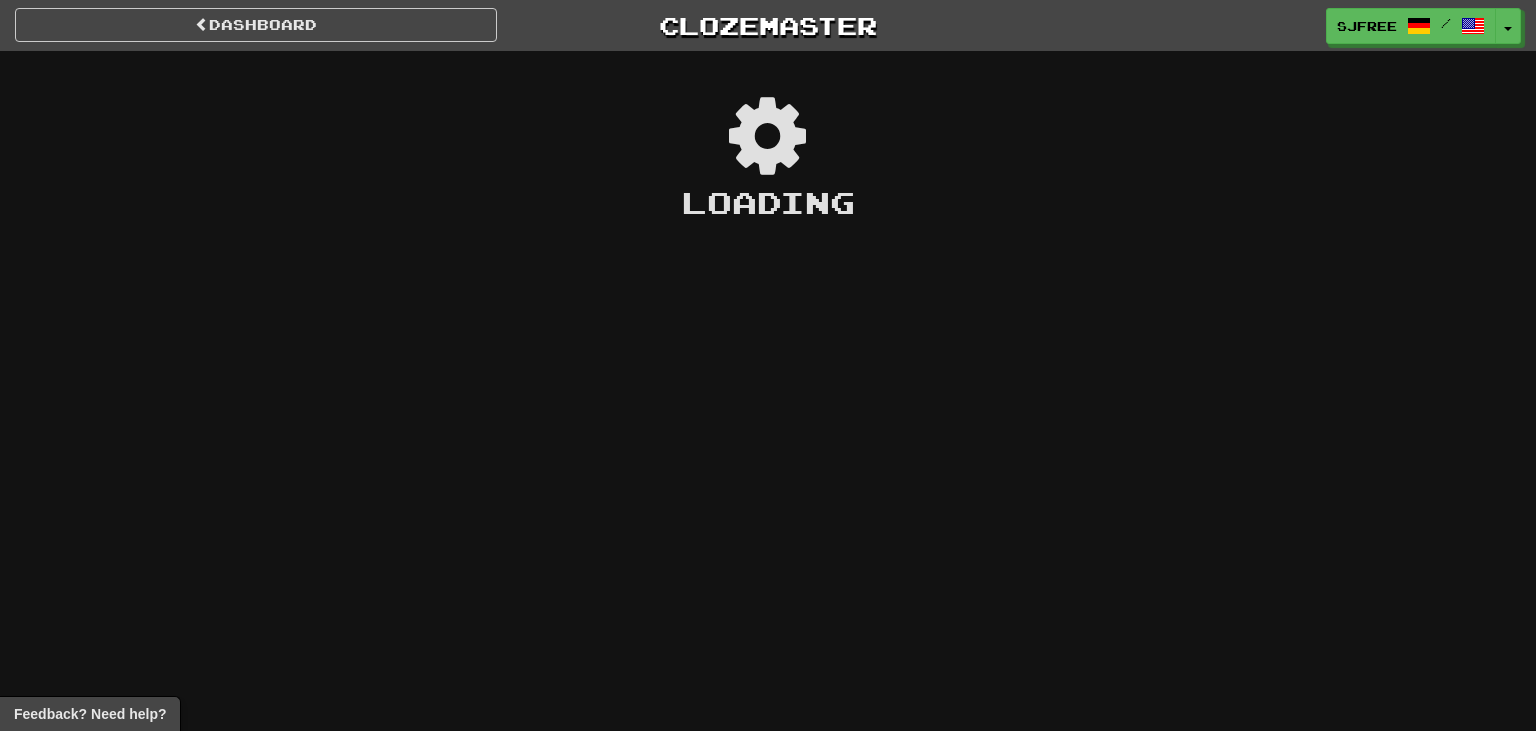scroll, scrollTop: 0, scrollLeft: 0, axis: both 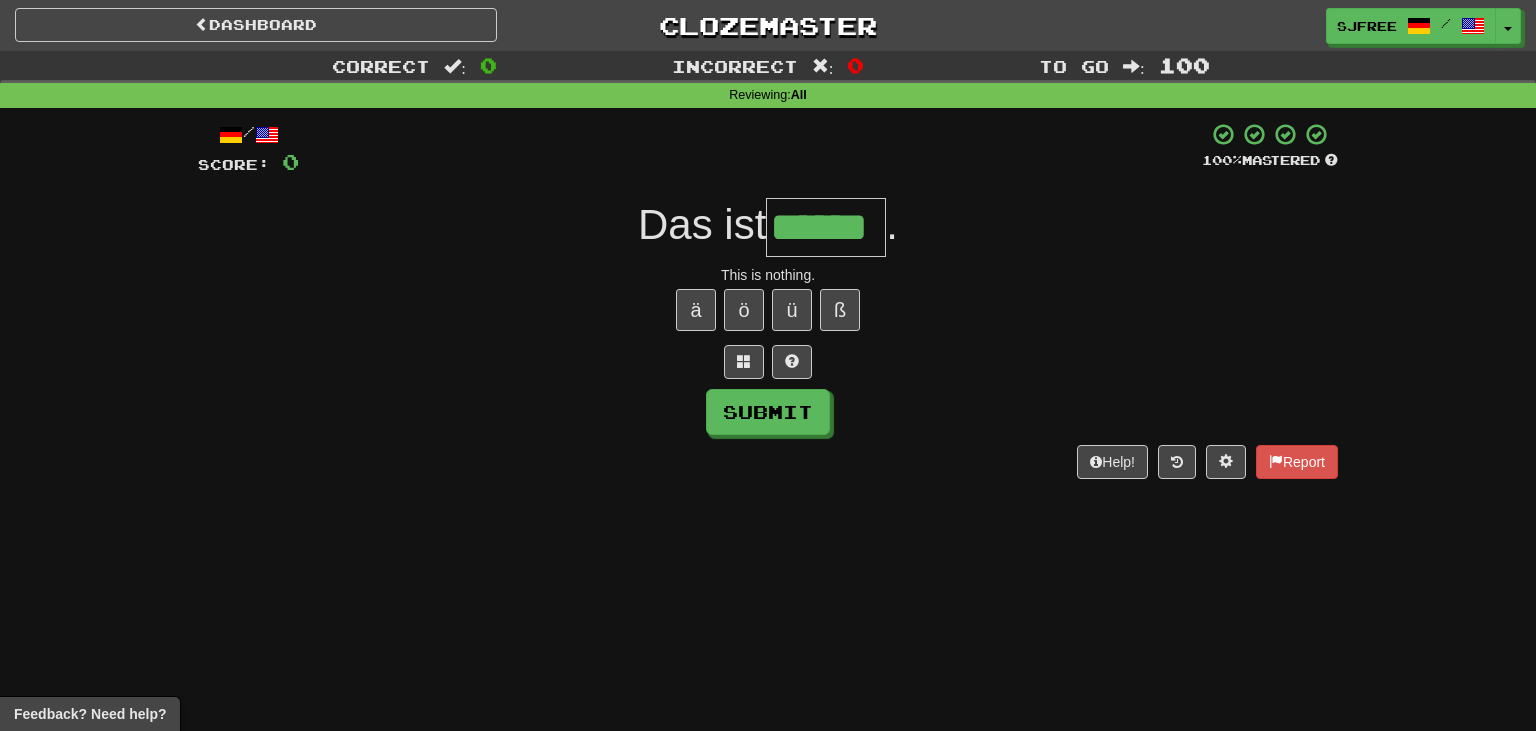 type on "******" 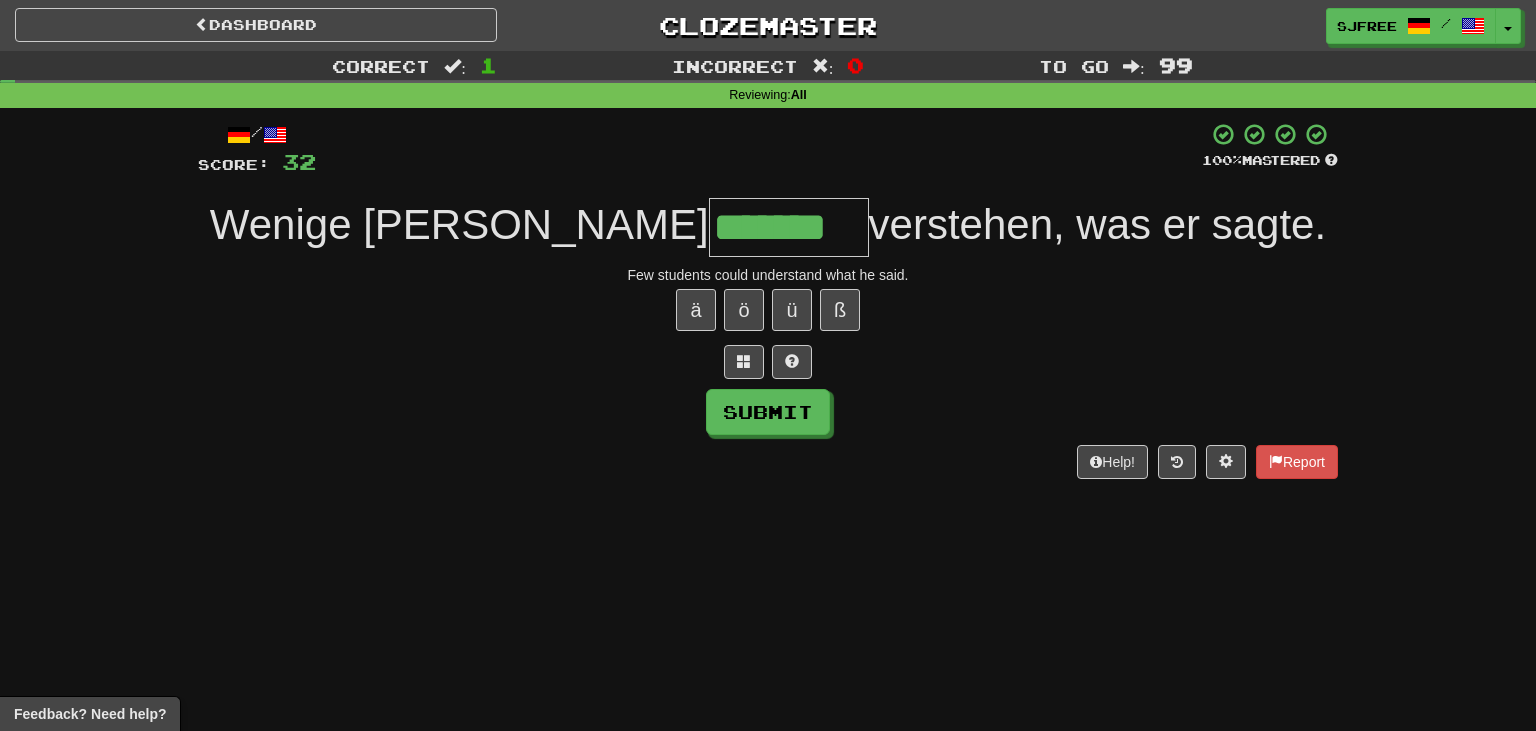 type on "*******" 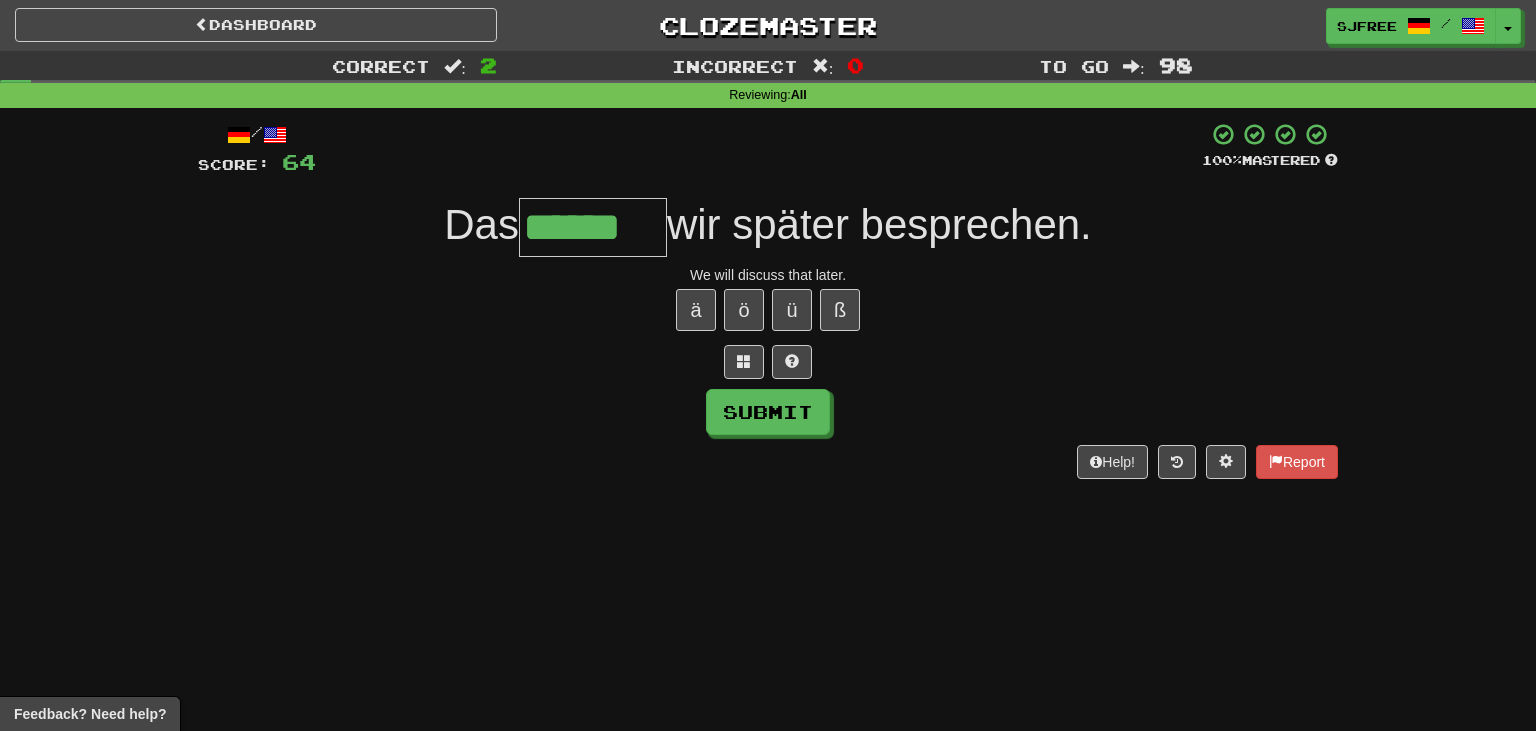type on "******" 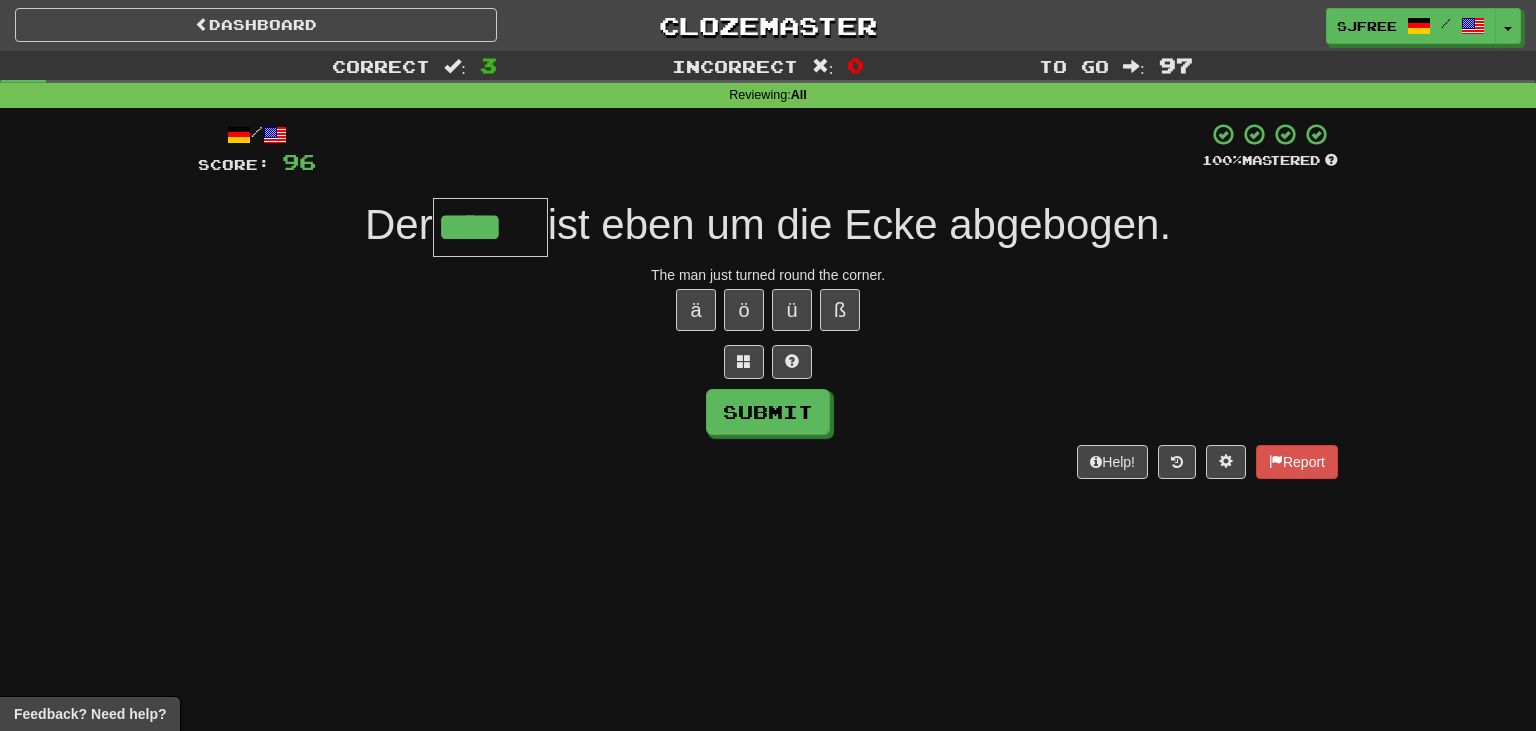 type on "****" 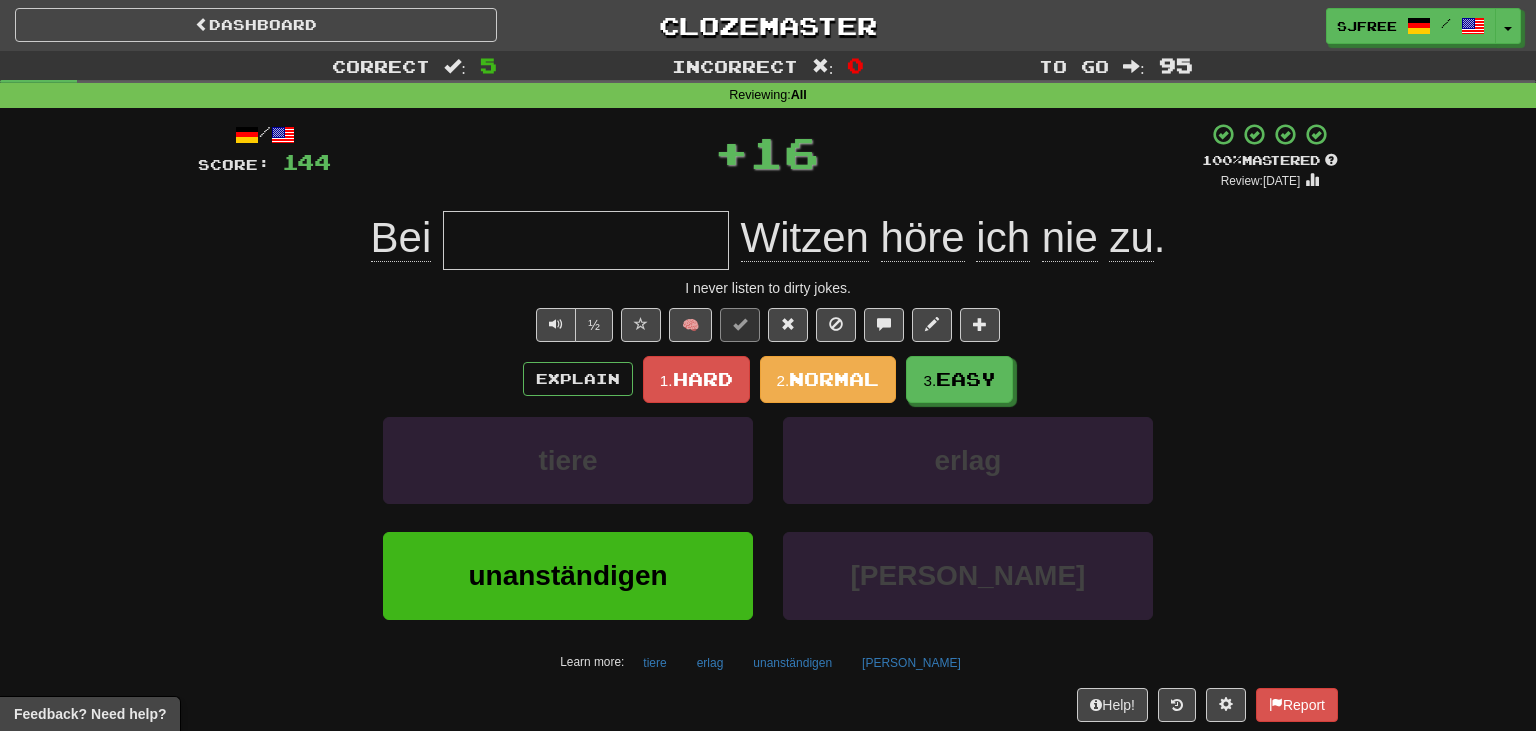 type on "**********" 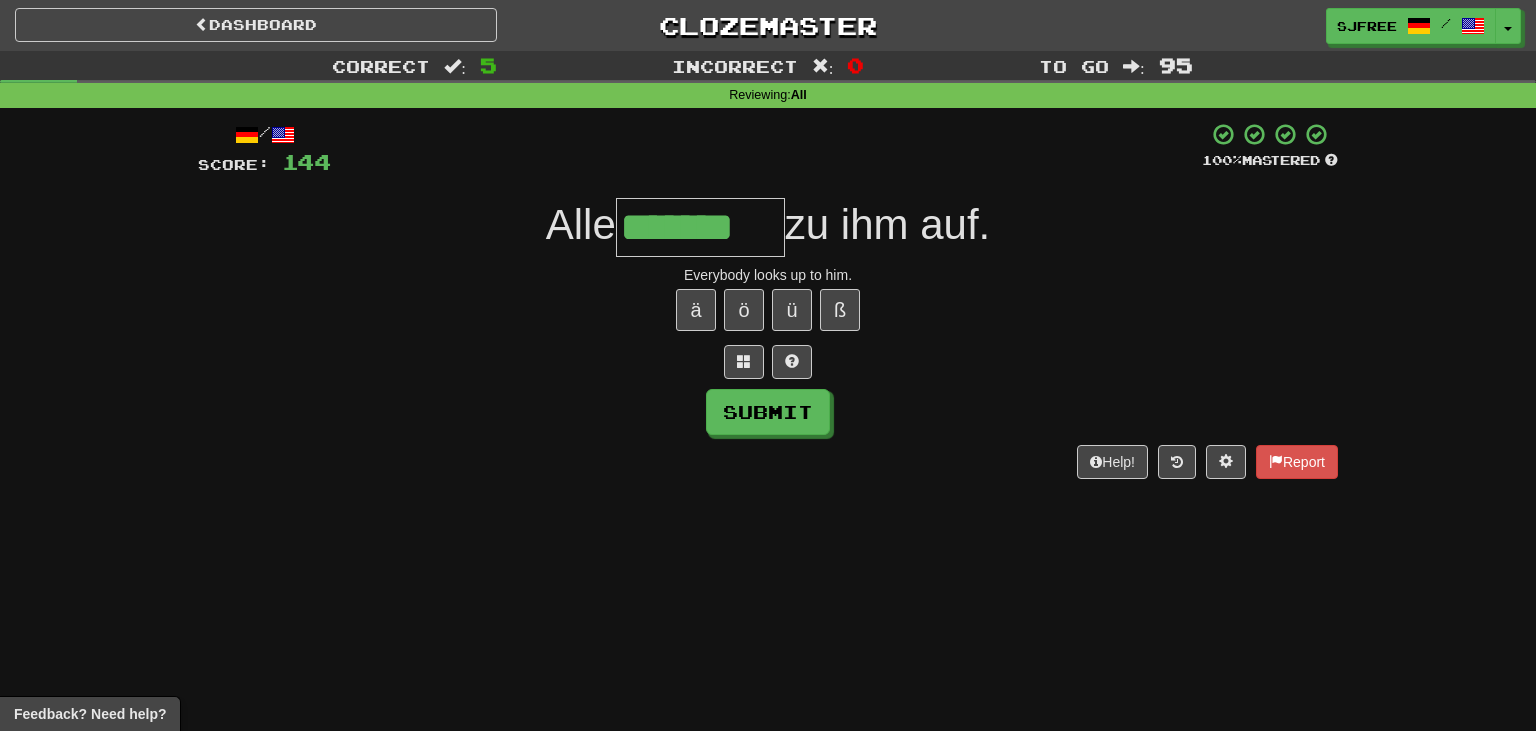 type on "*******" 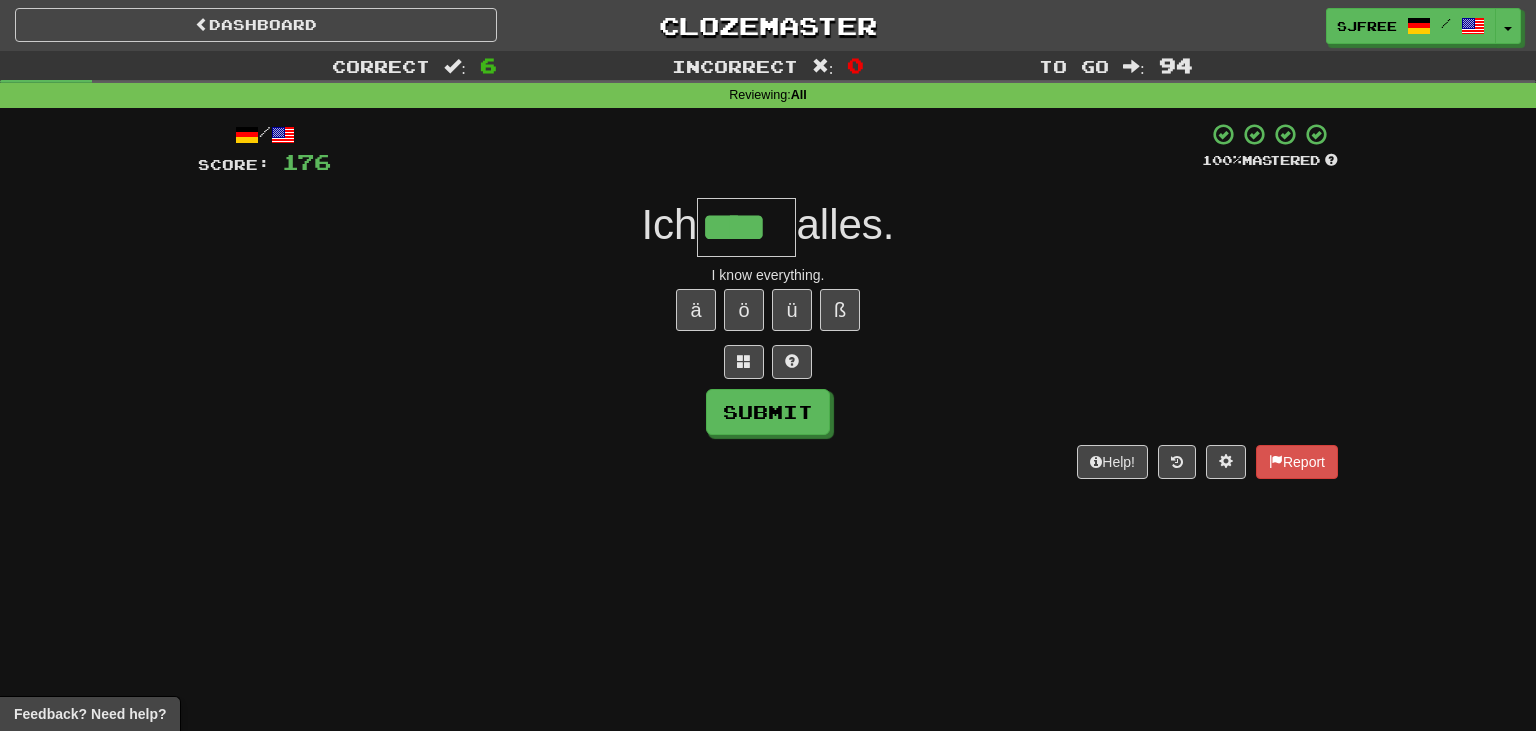 type on "****" 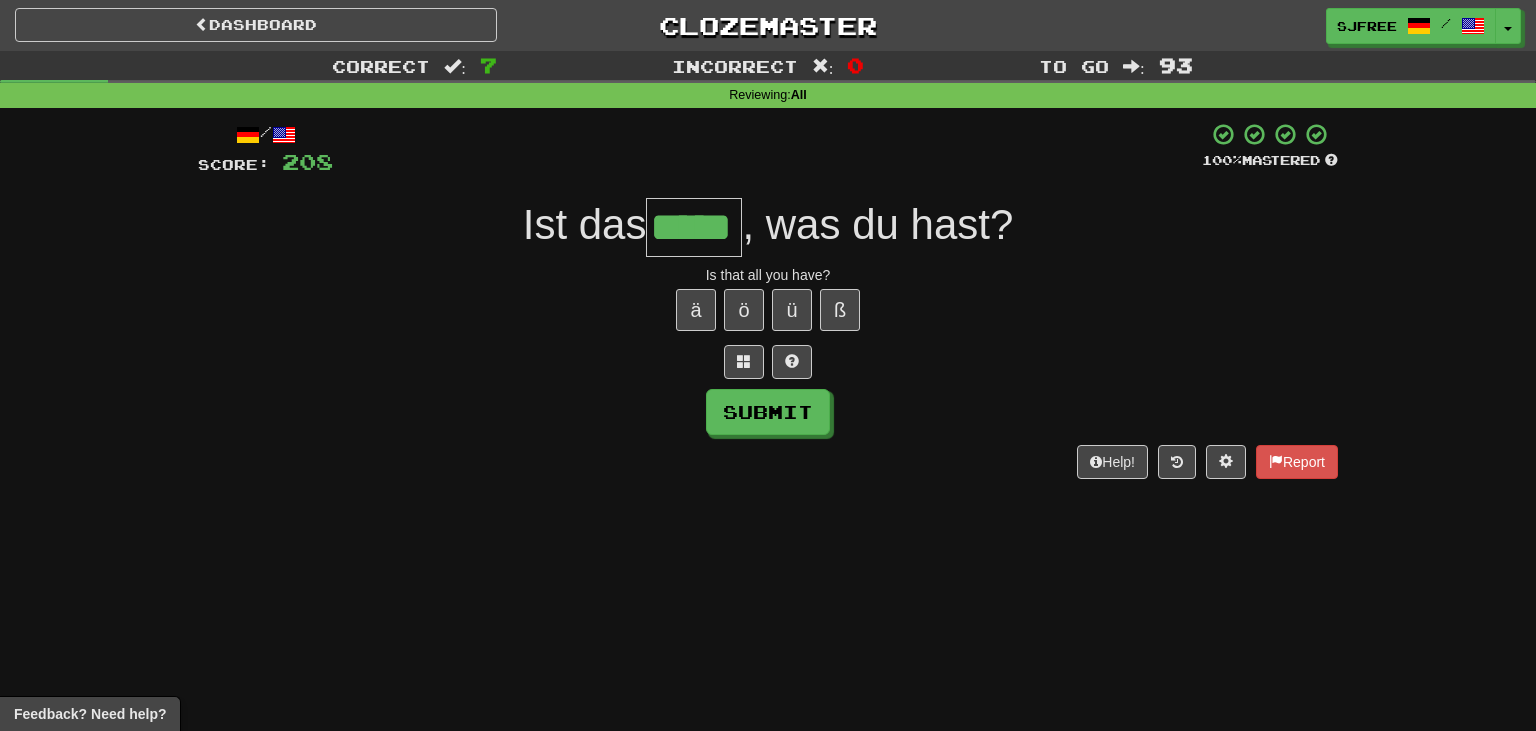 type on "*****" 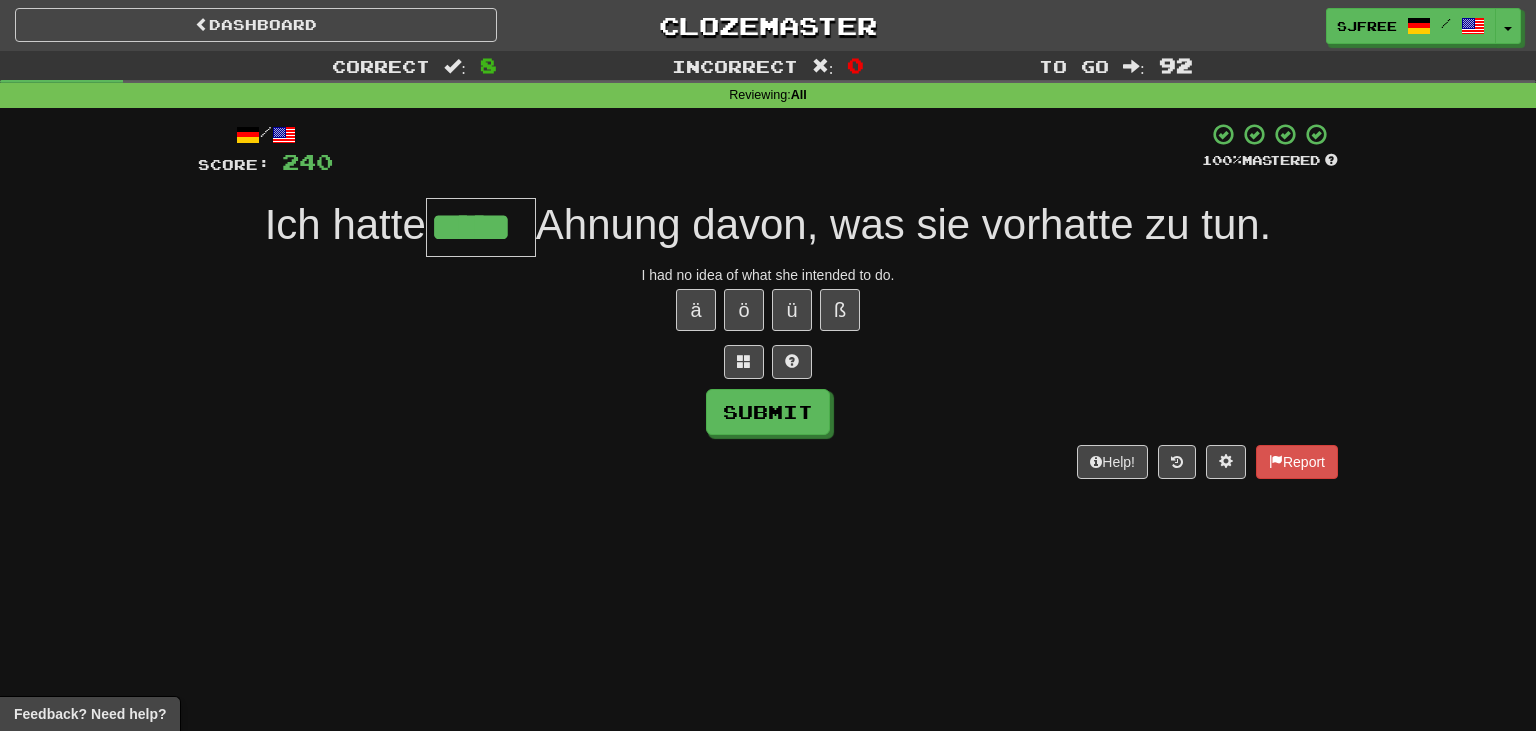 type on "*****" 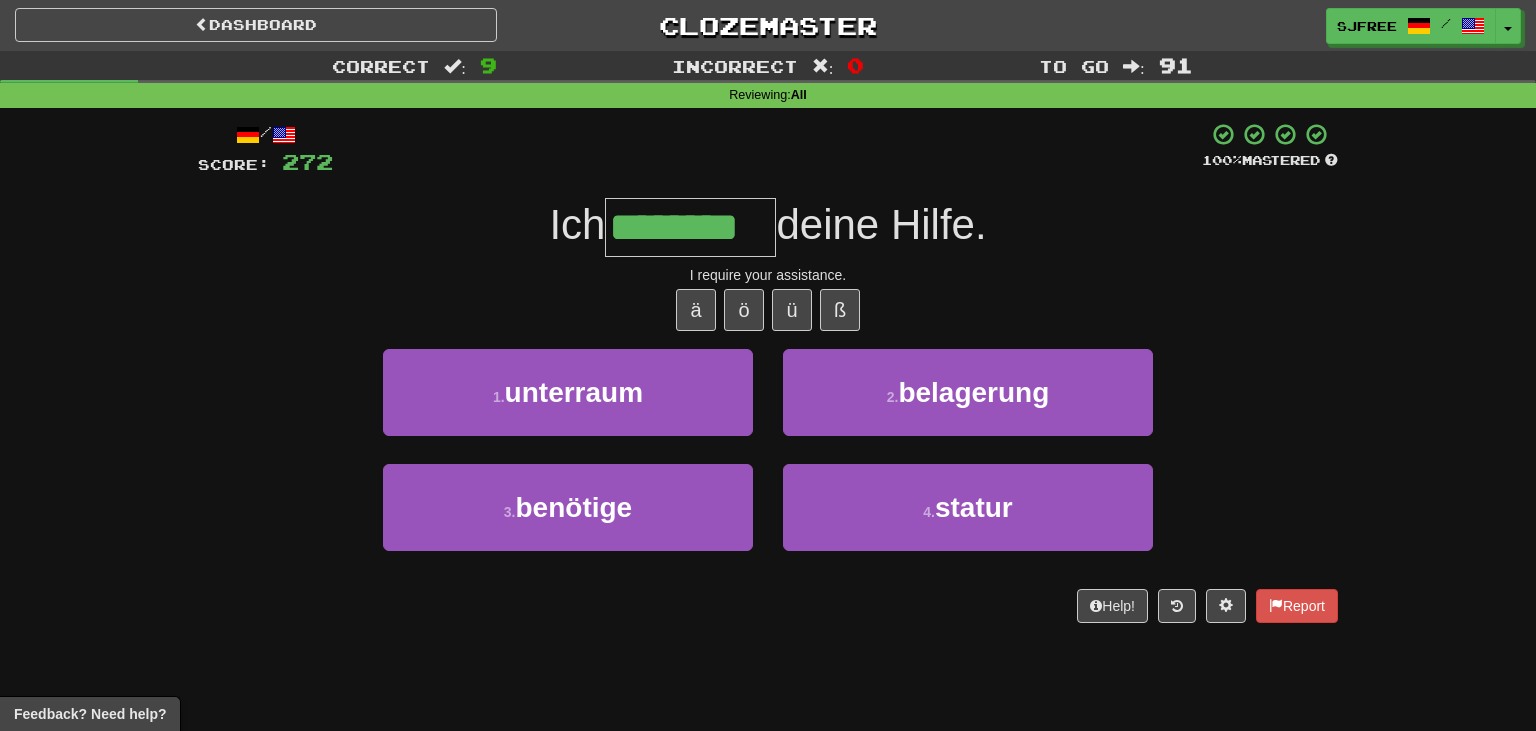 type on "********" 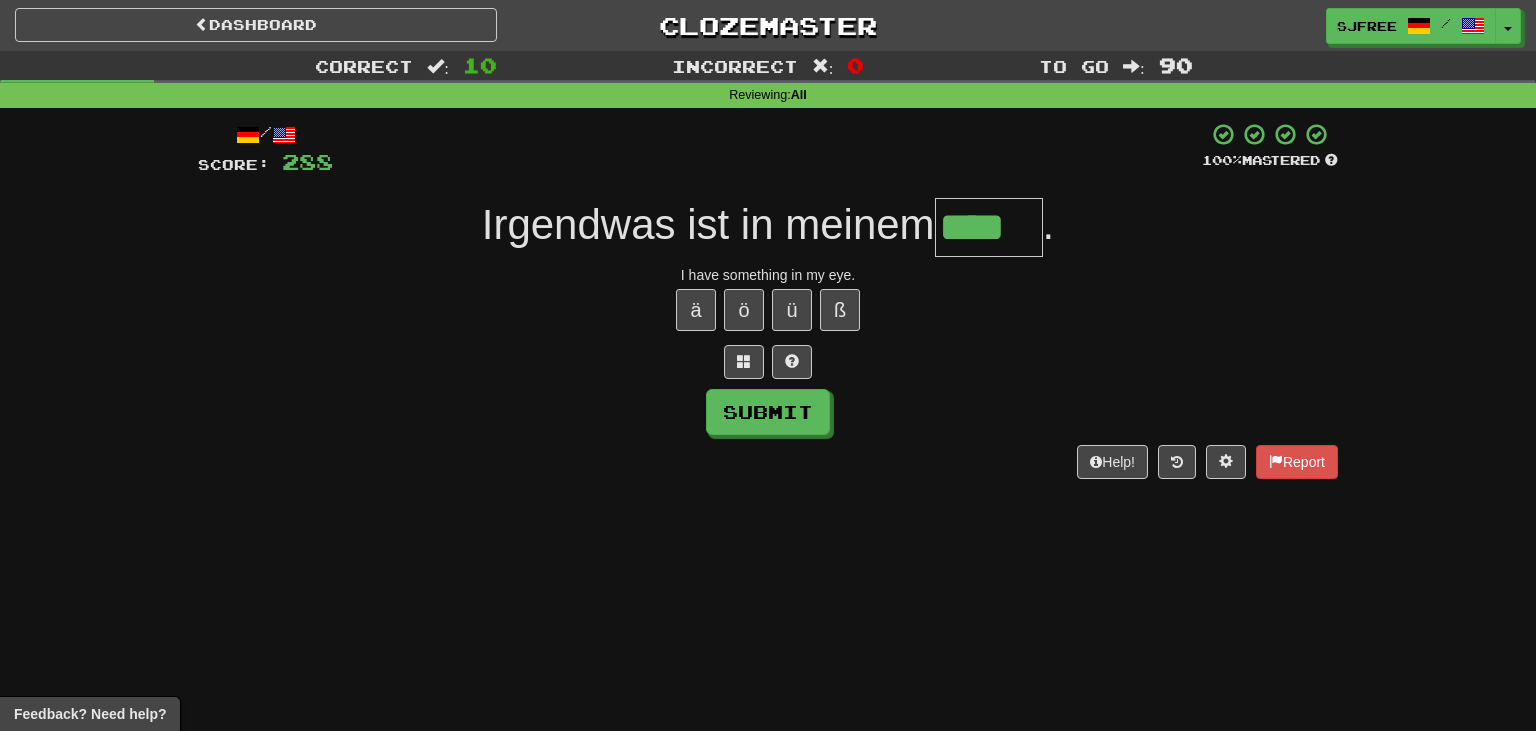 type on "****" 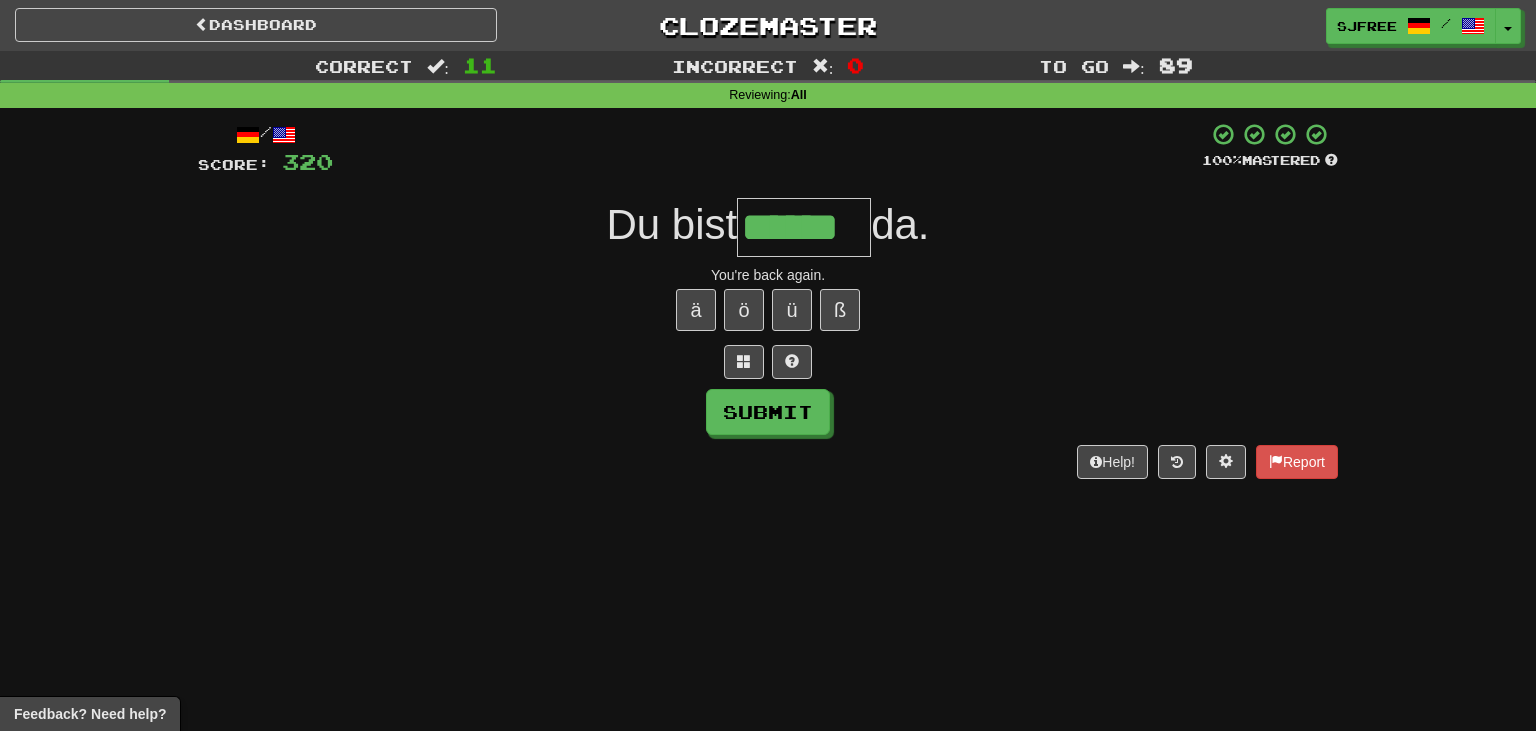 type on "******" 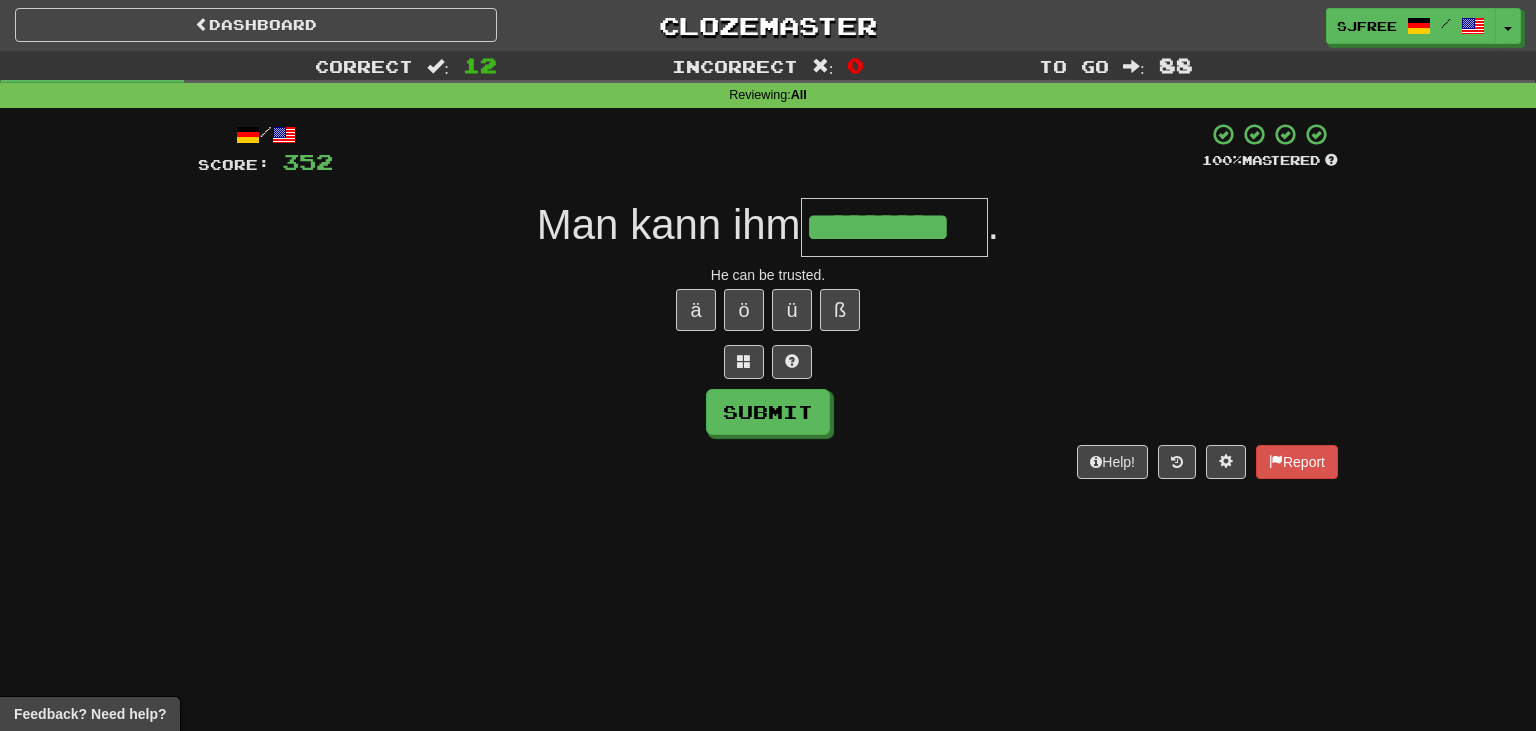 type on "*********" 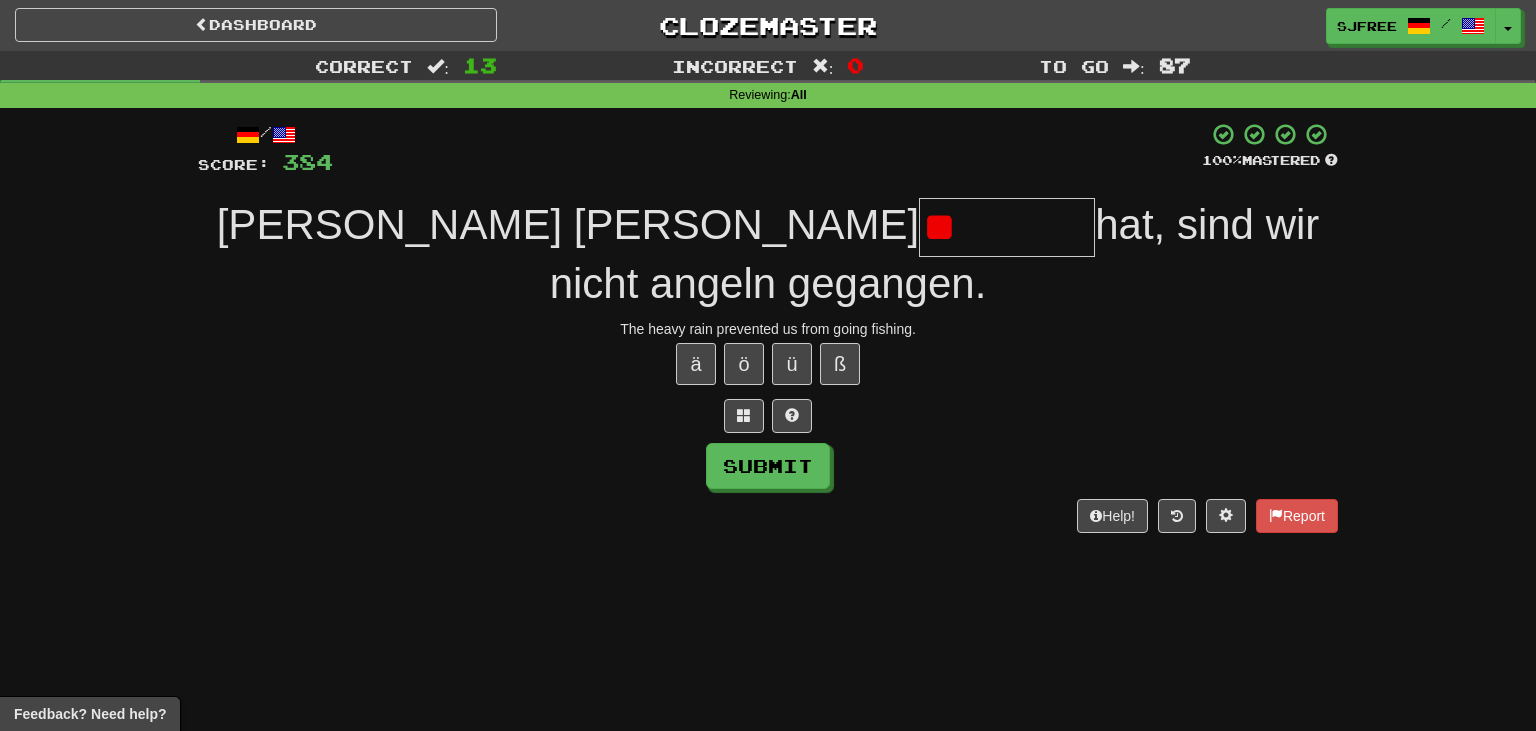 type on "*" 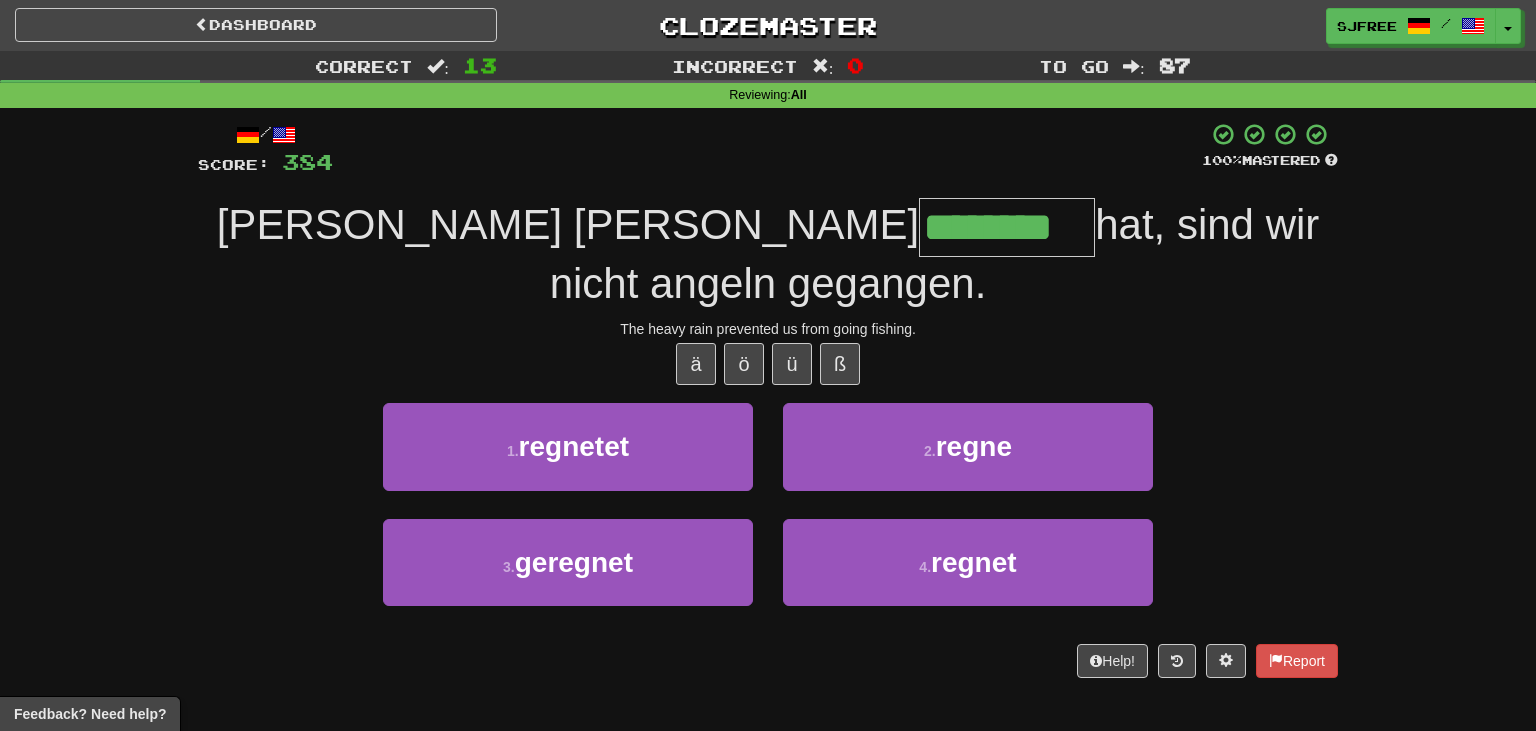 type on "********" 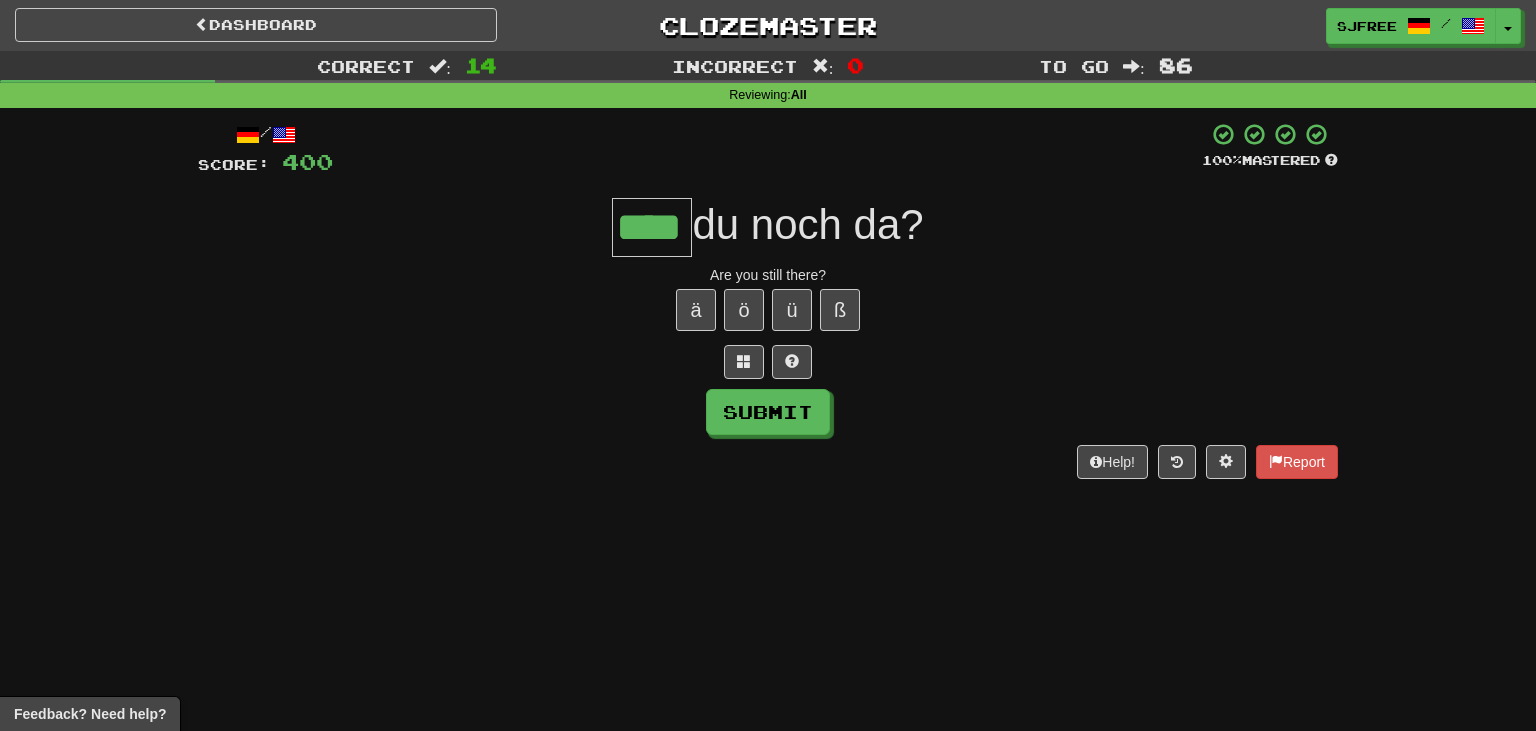 type on "****" 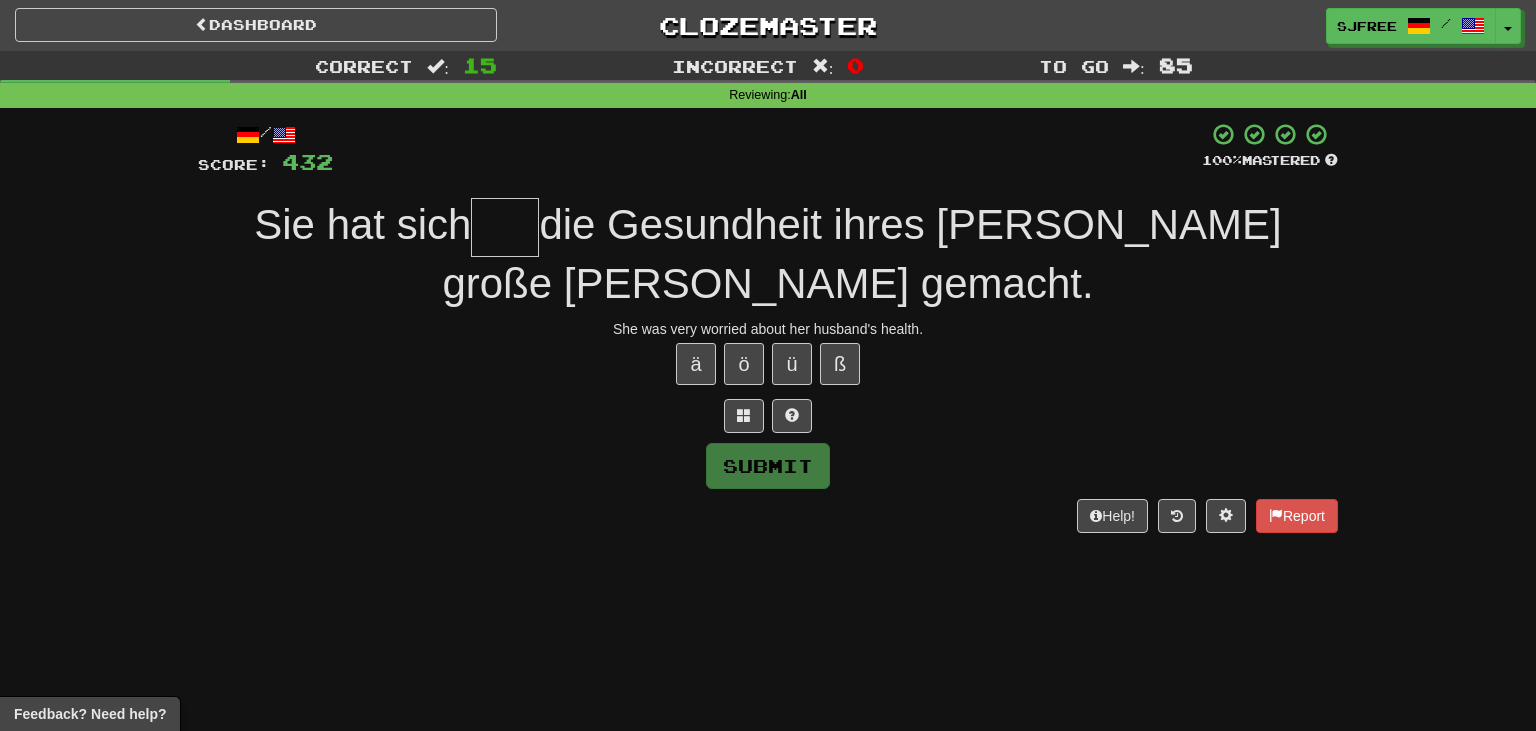type on "*" 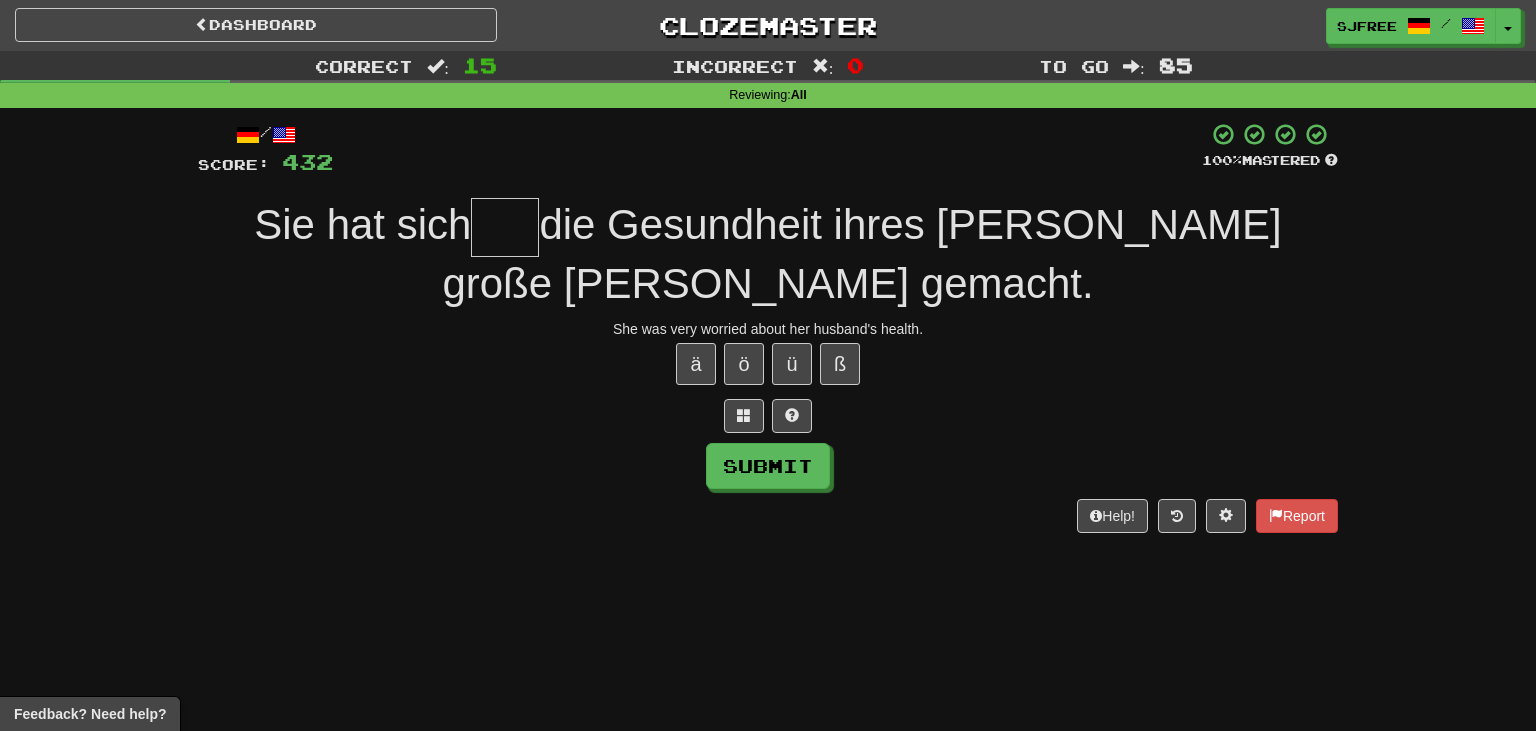 type on "*" 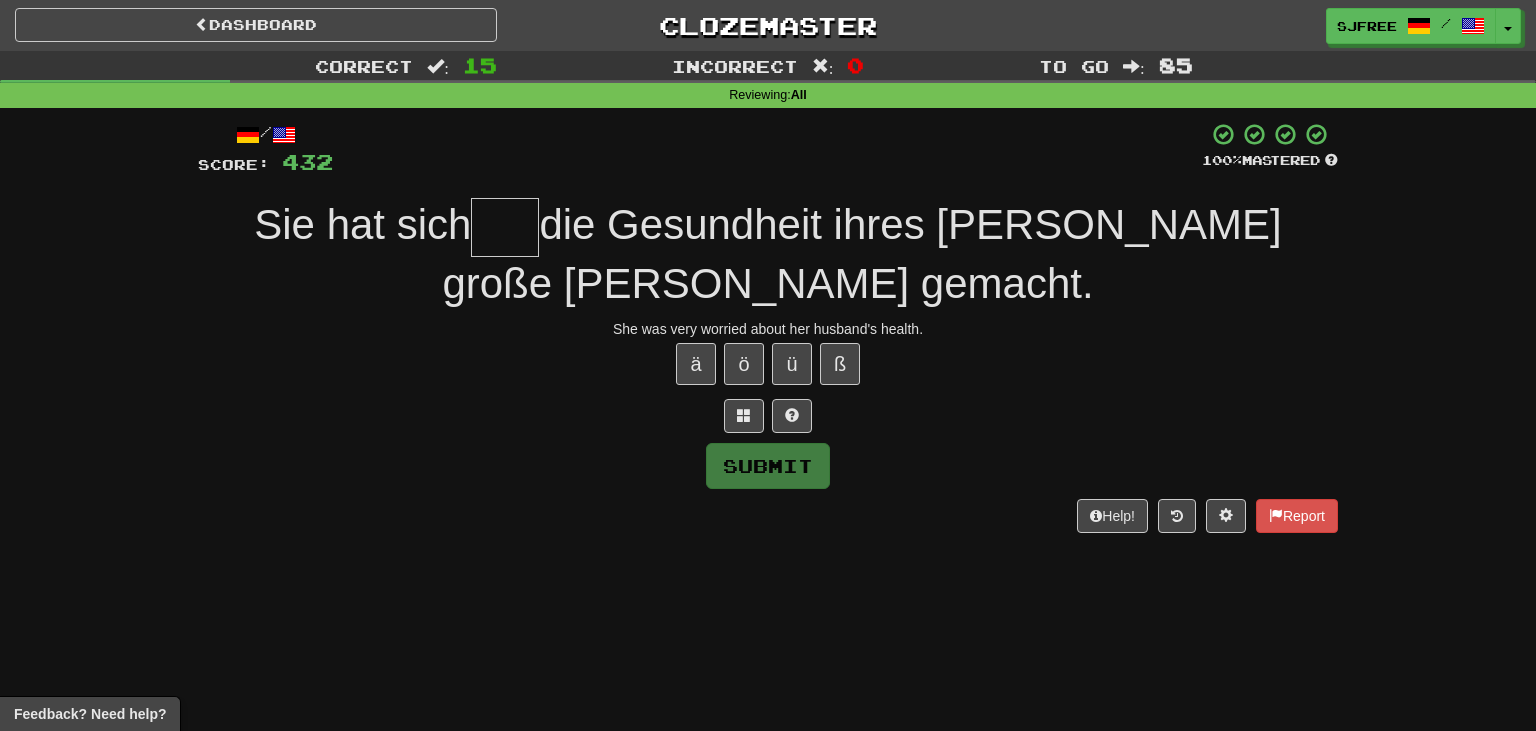 type on "*" 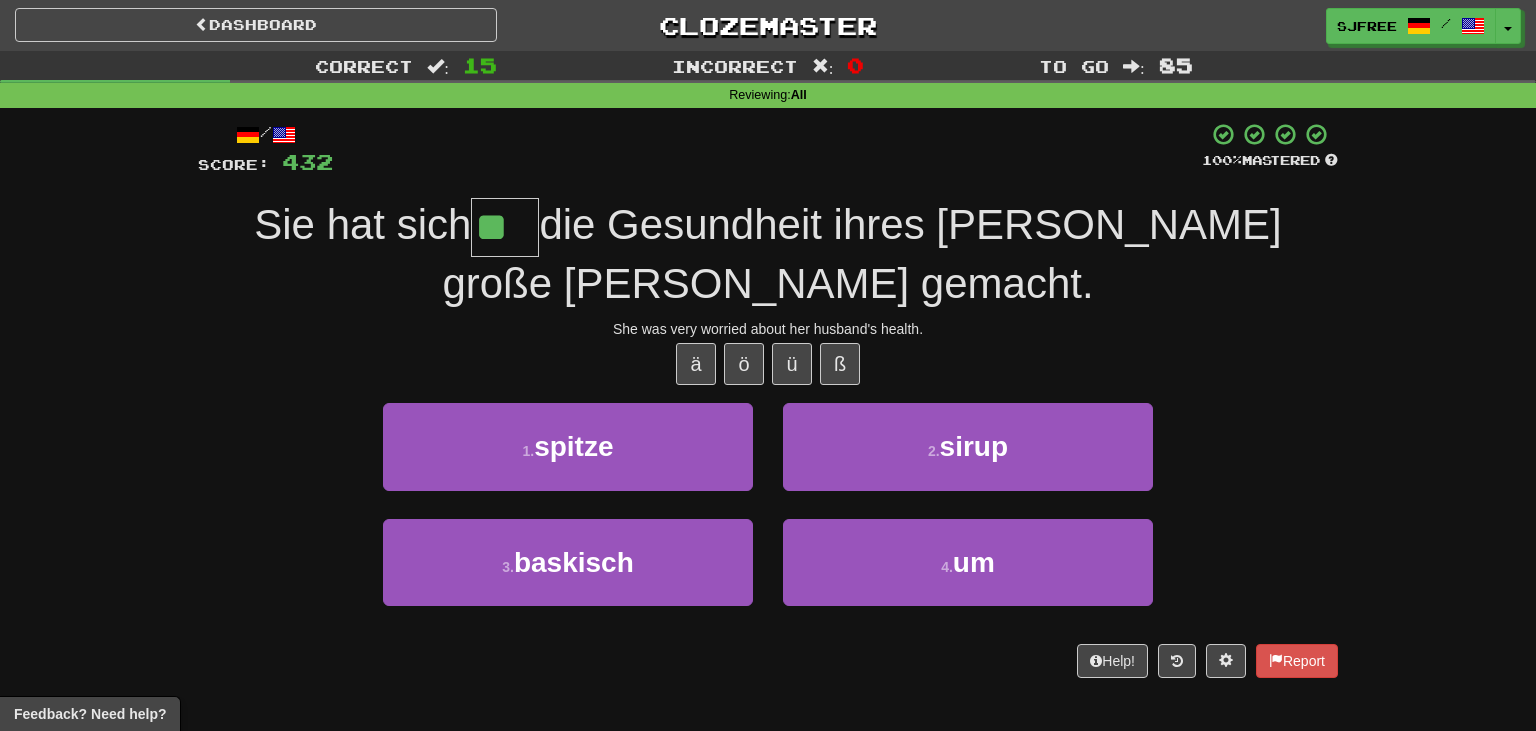 type on "**" 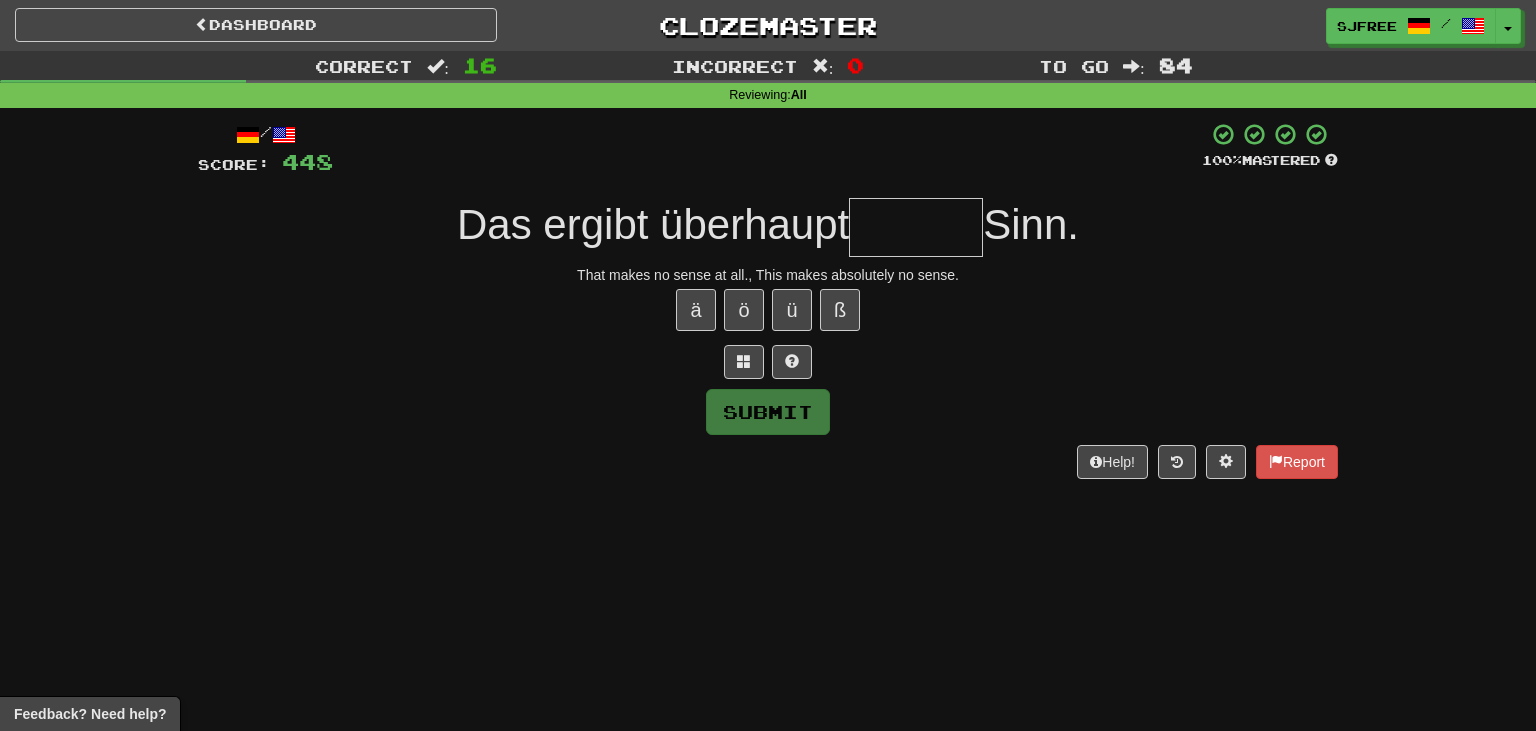 drag, startPoint x: 629, startPoint y: 163, endPoint x: 734, endPoint y: 182, distance: 106.7052 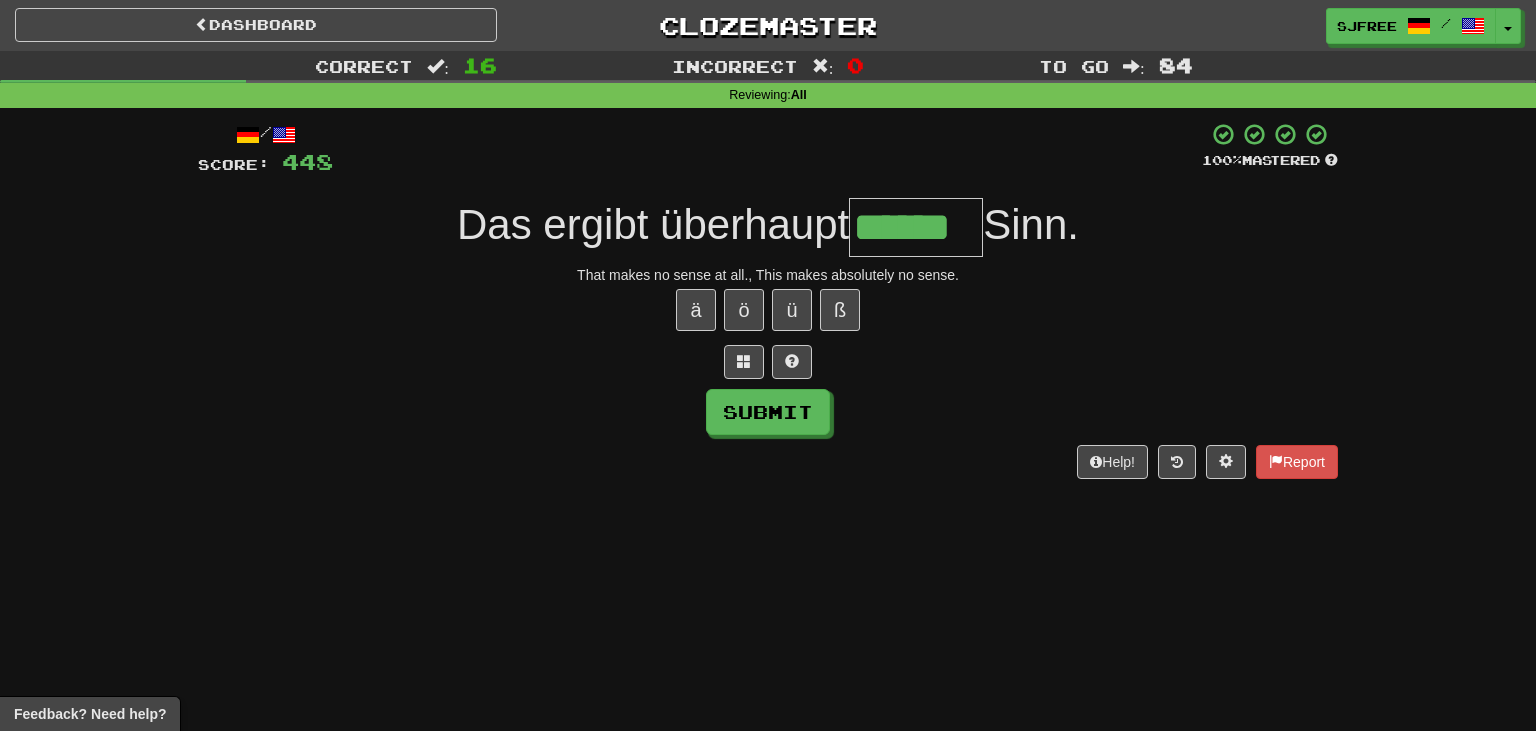 type on "******" 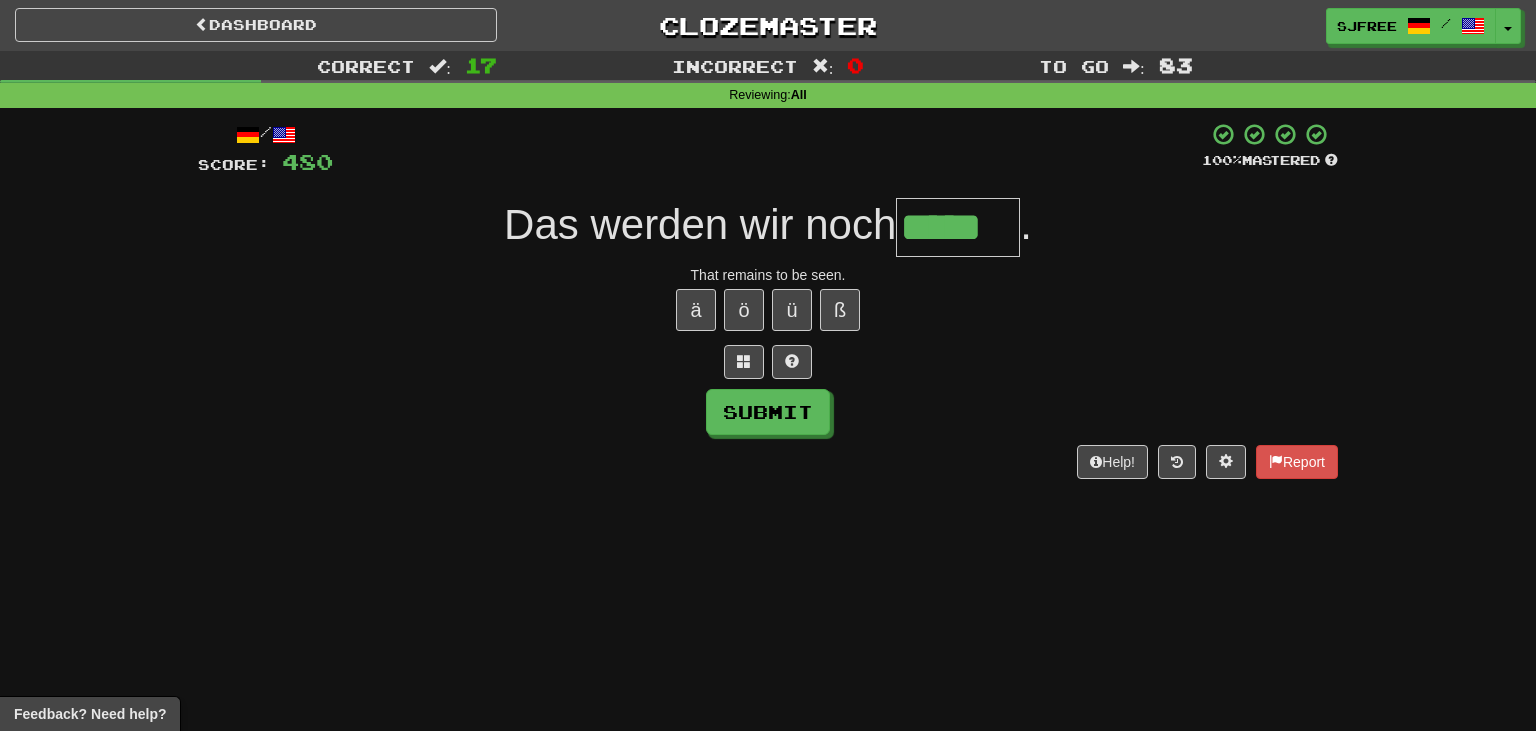 type on "*****" 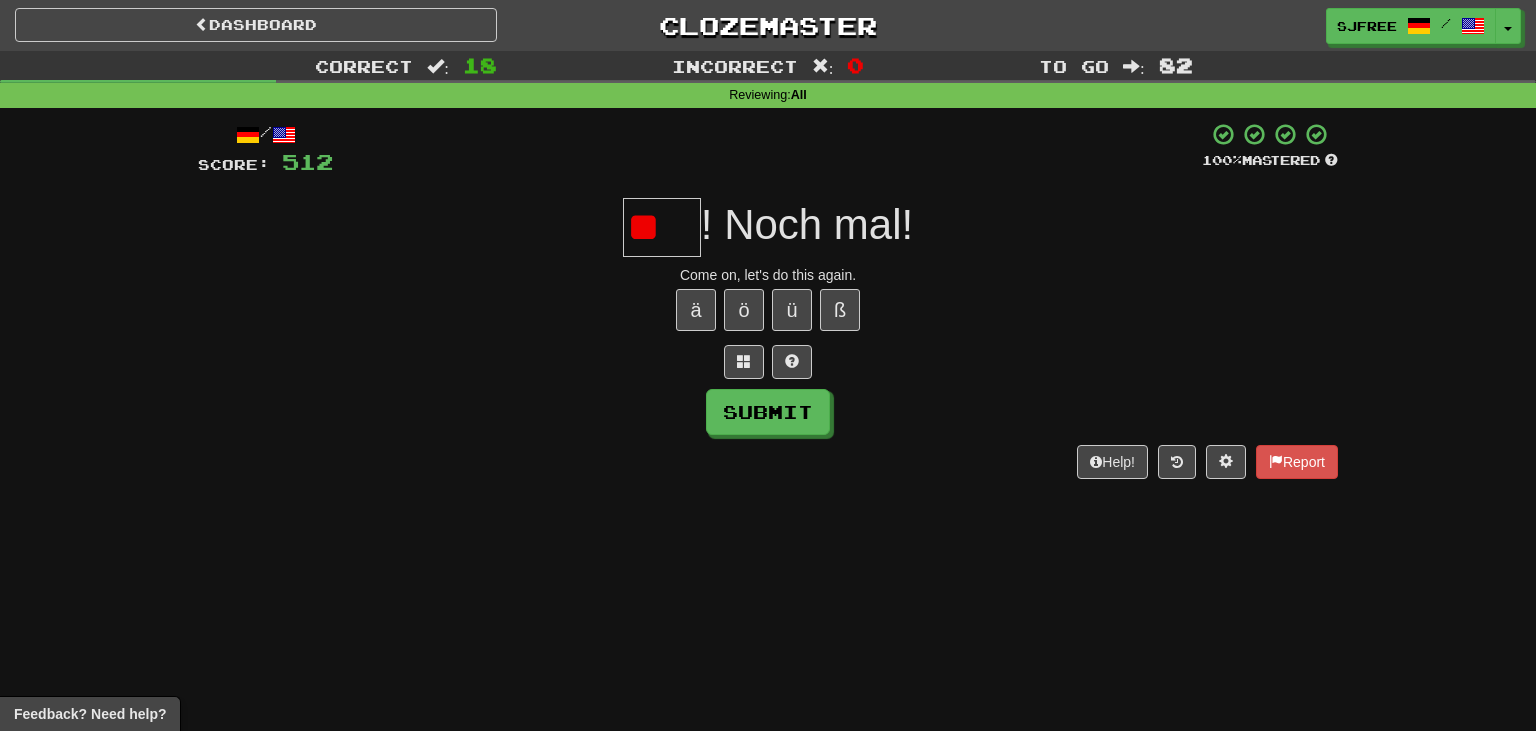 type on "*" 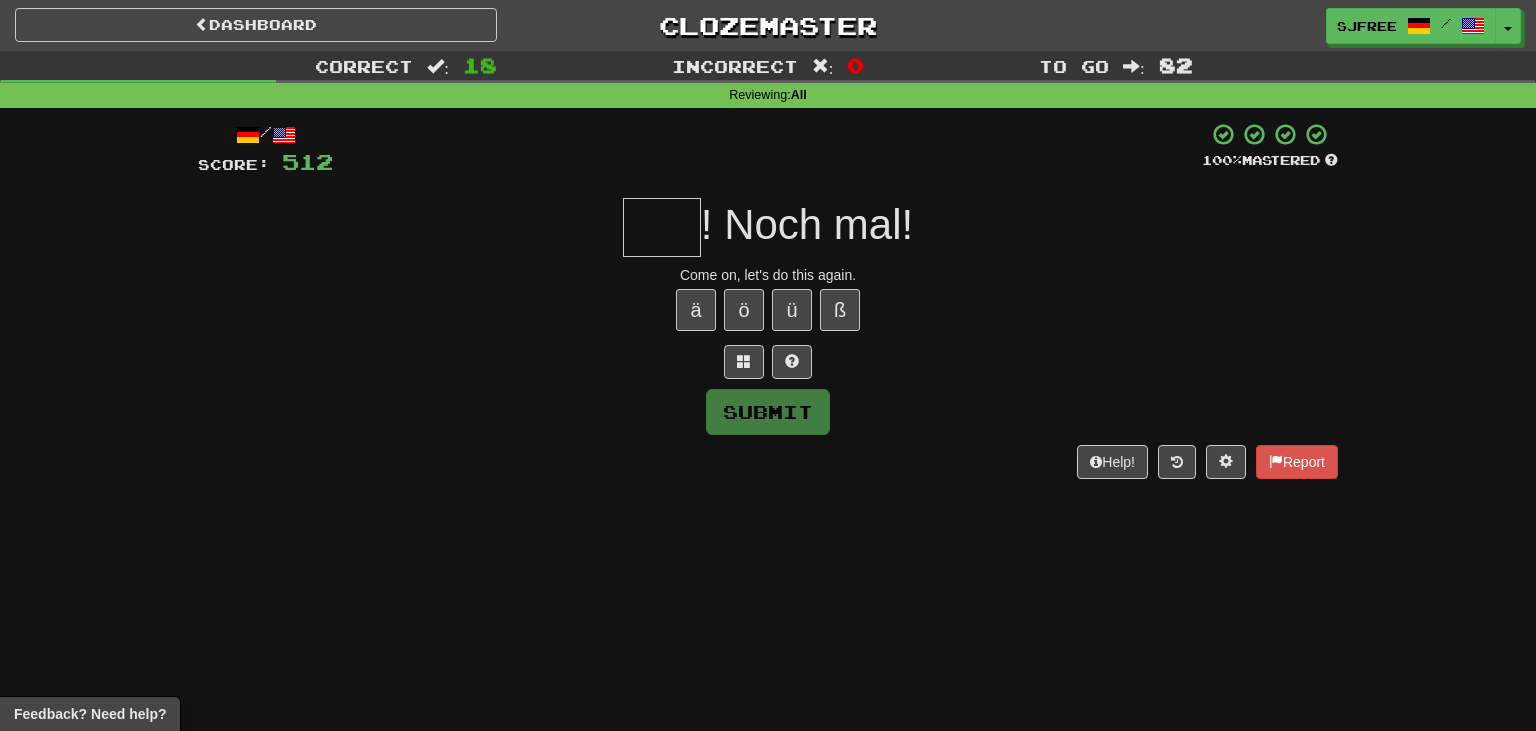type on "*" 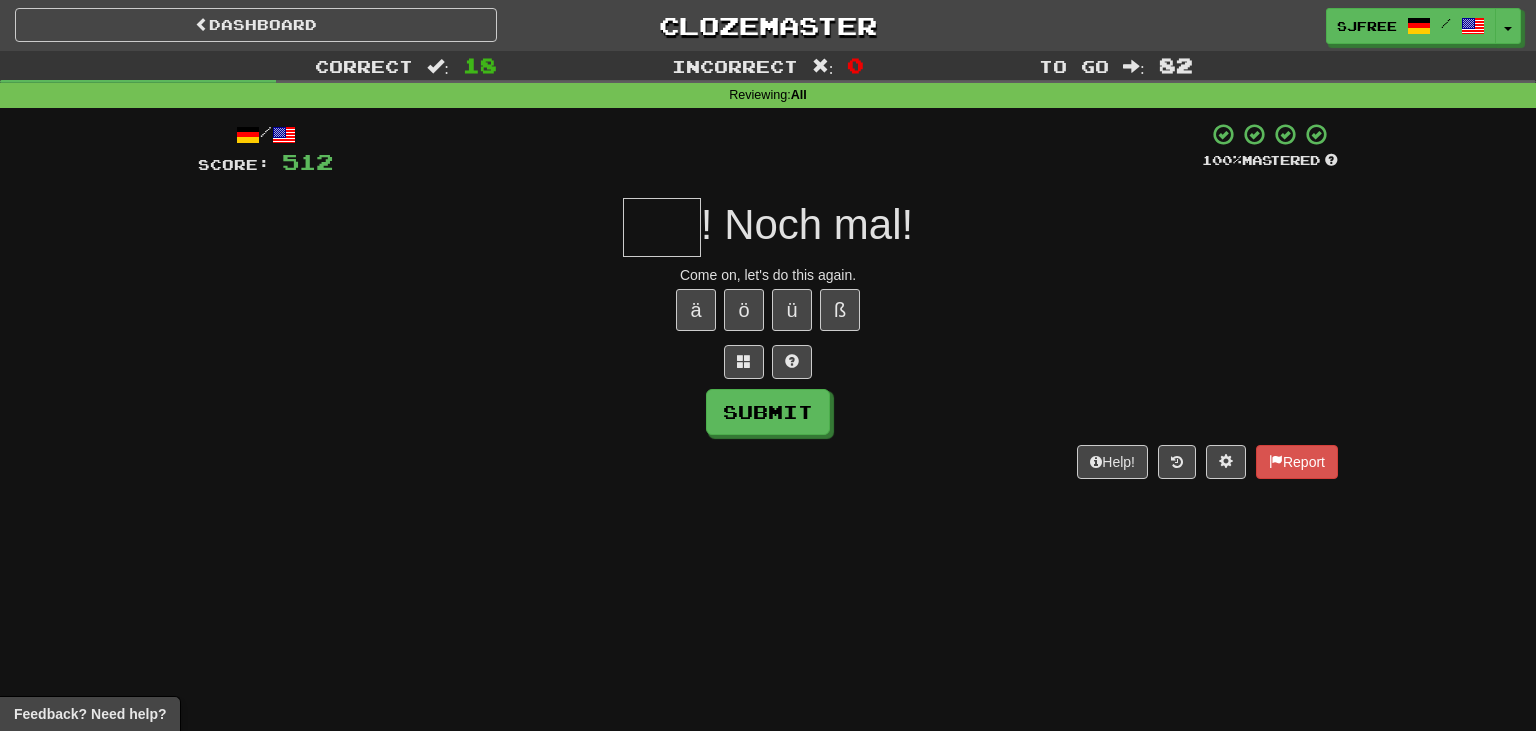 type on "*" 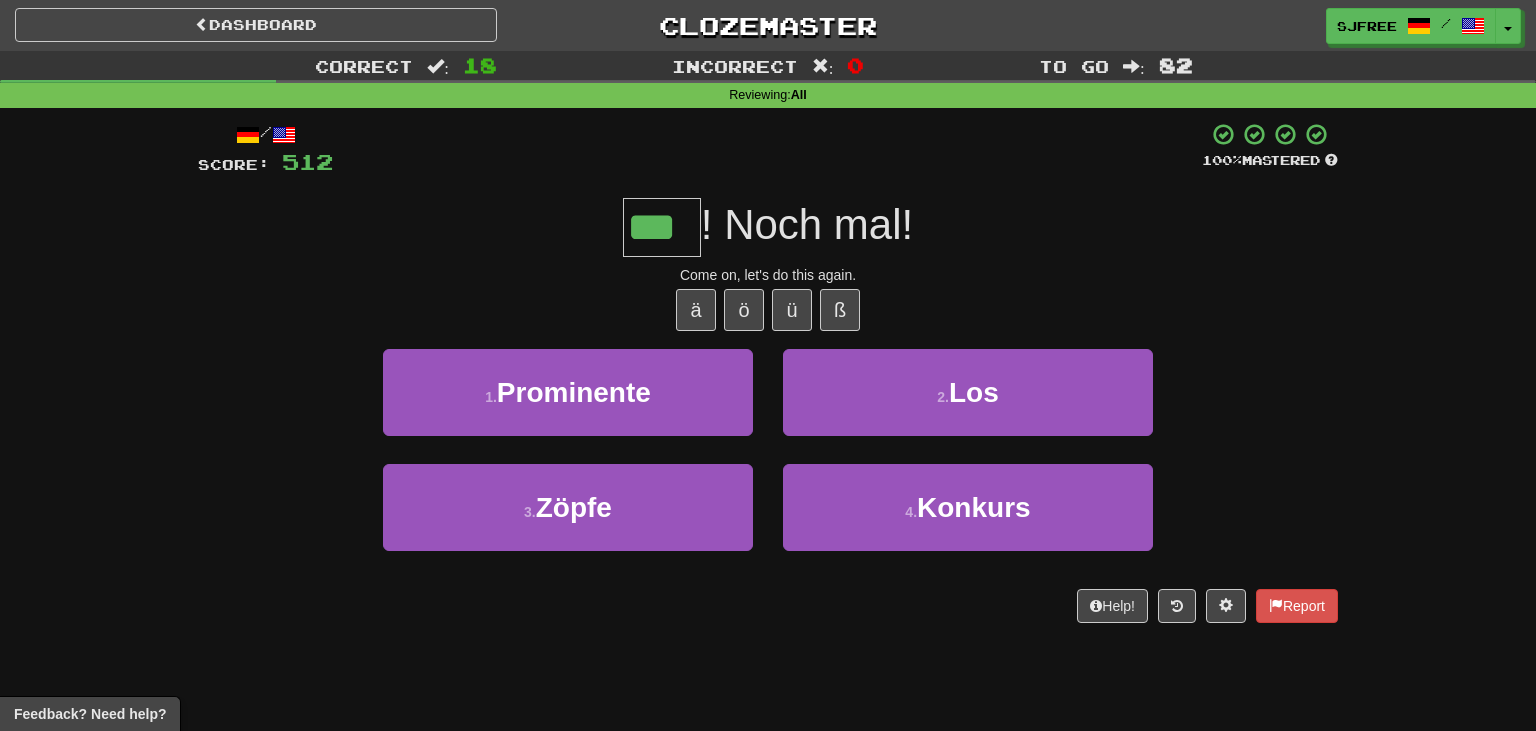type on "***" 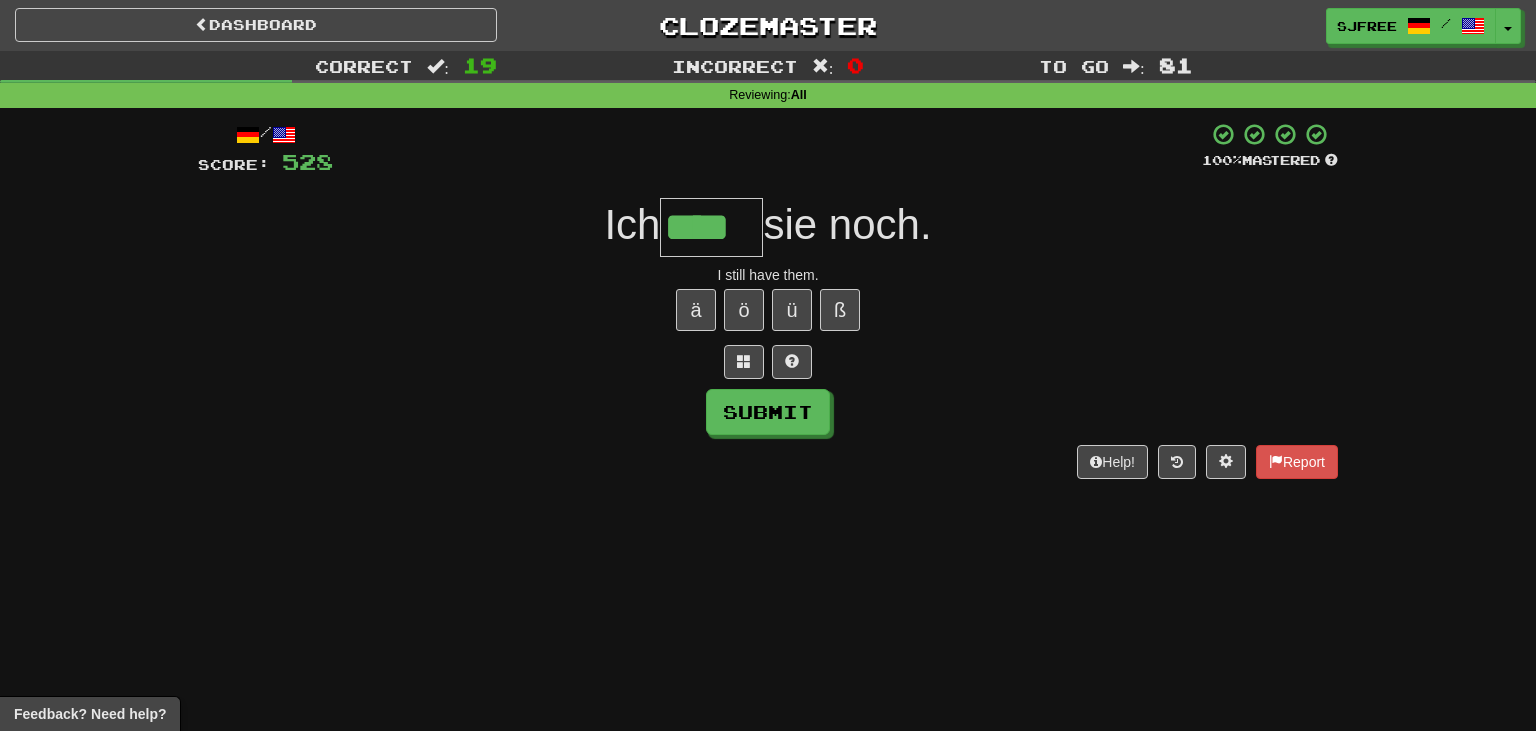 type on "****" 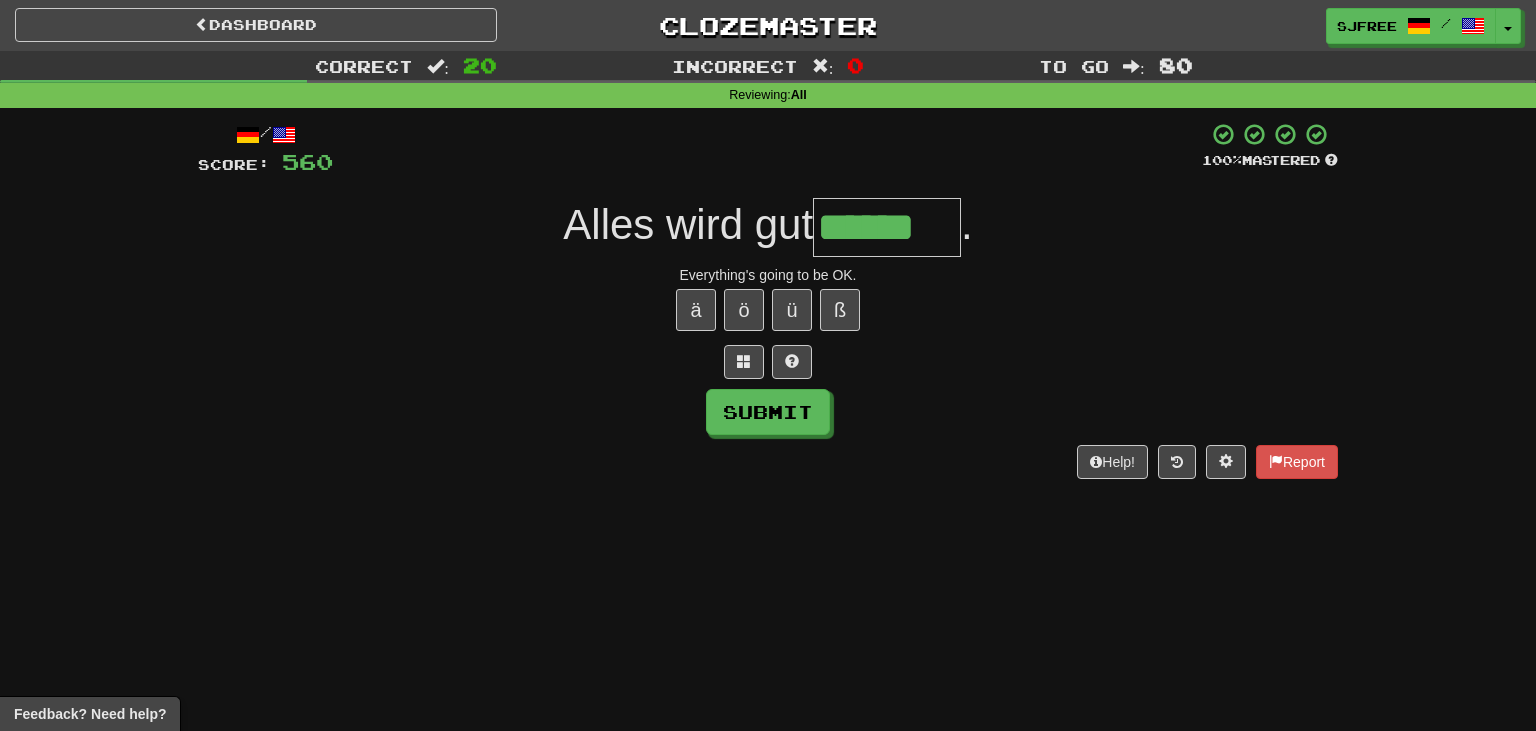 type on "******" 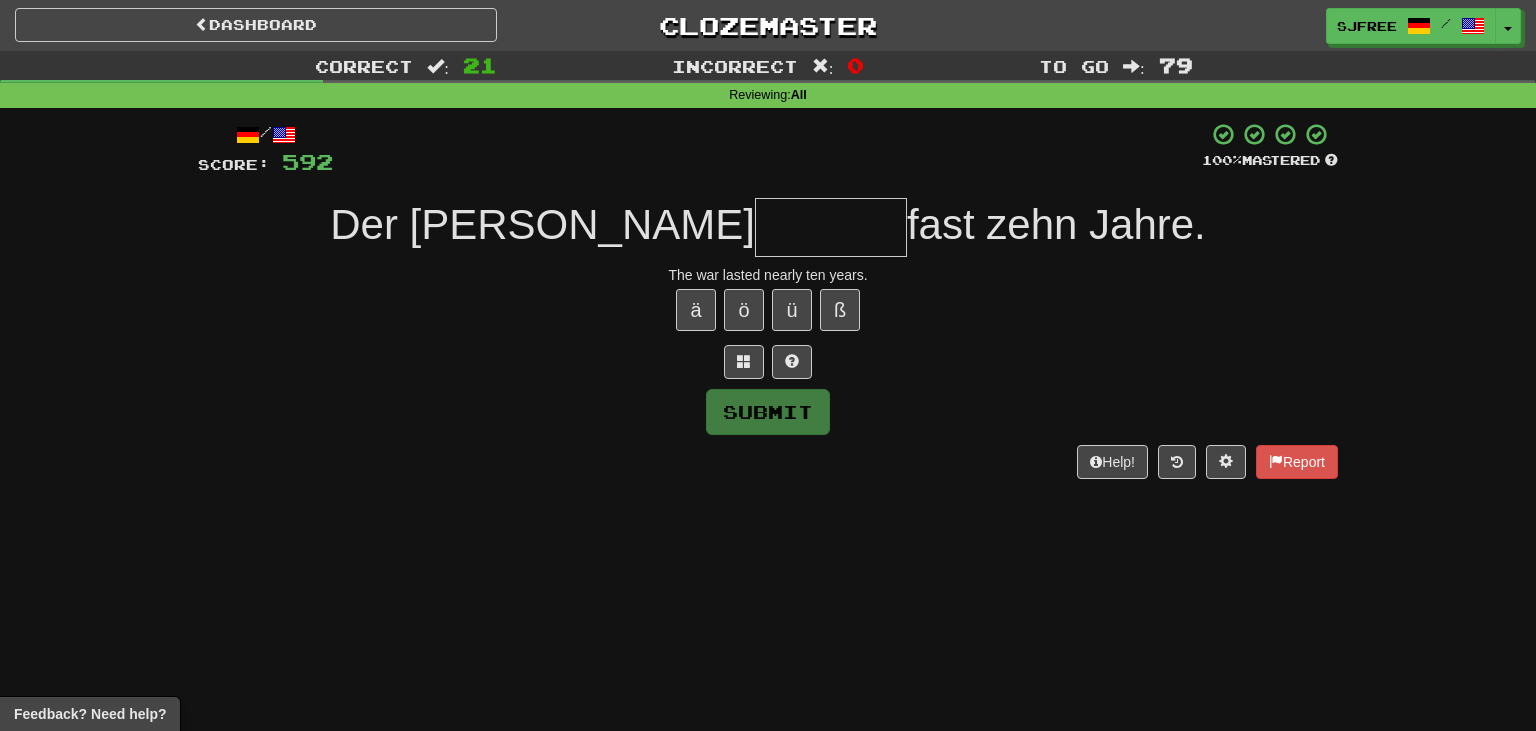 type on "*" 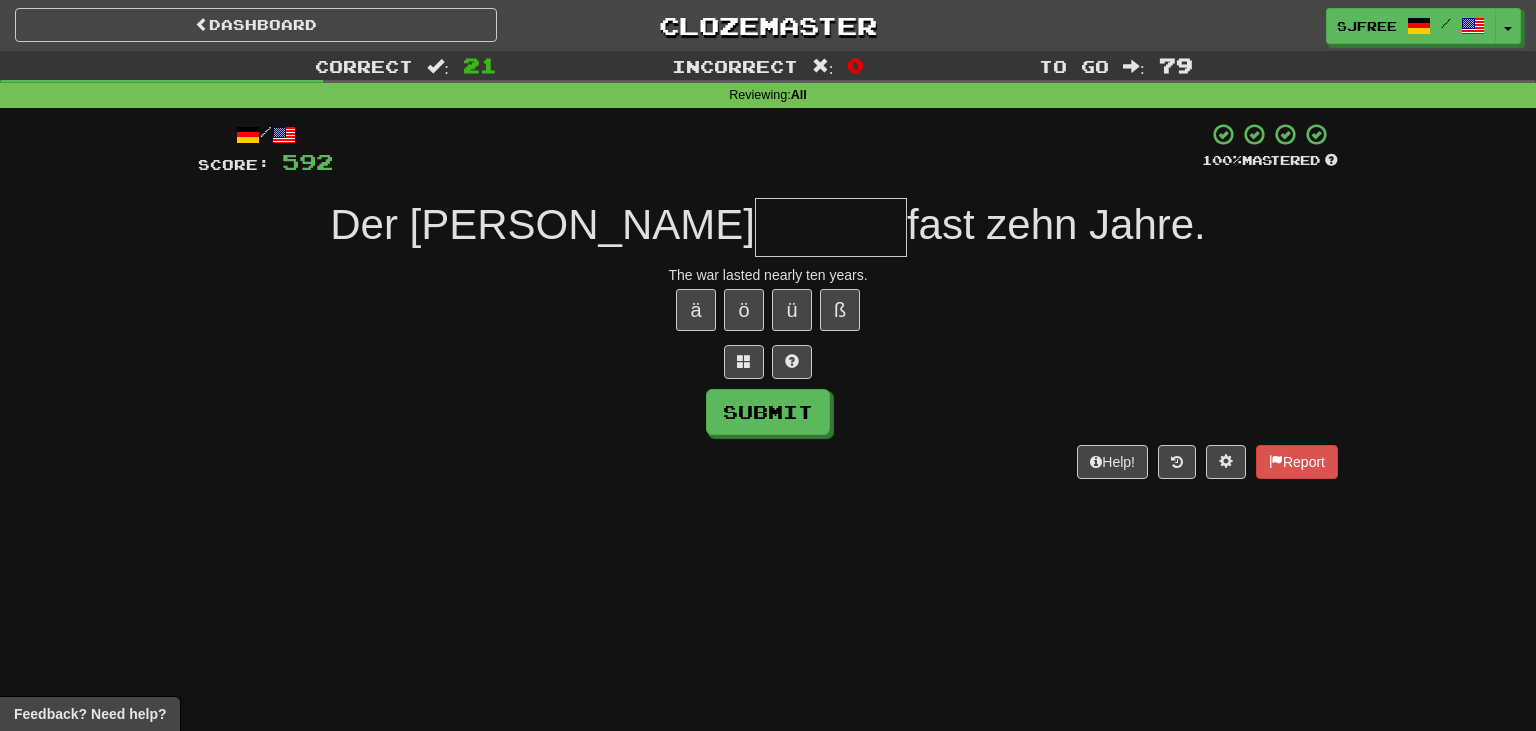 type on "*" 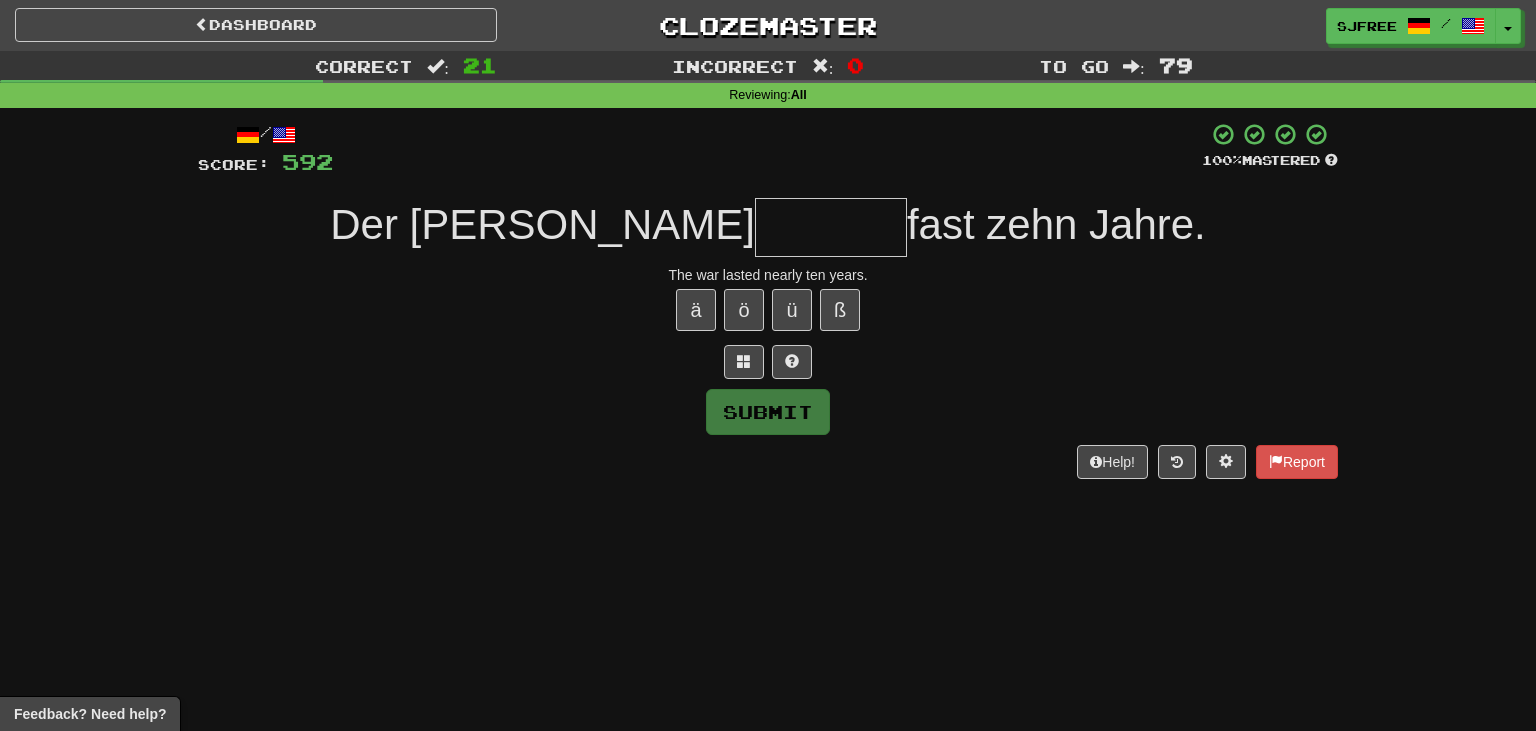 type on "*" 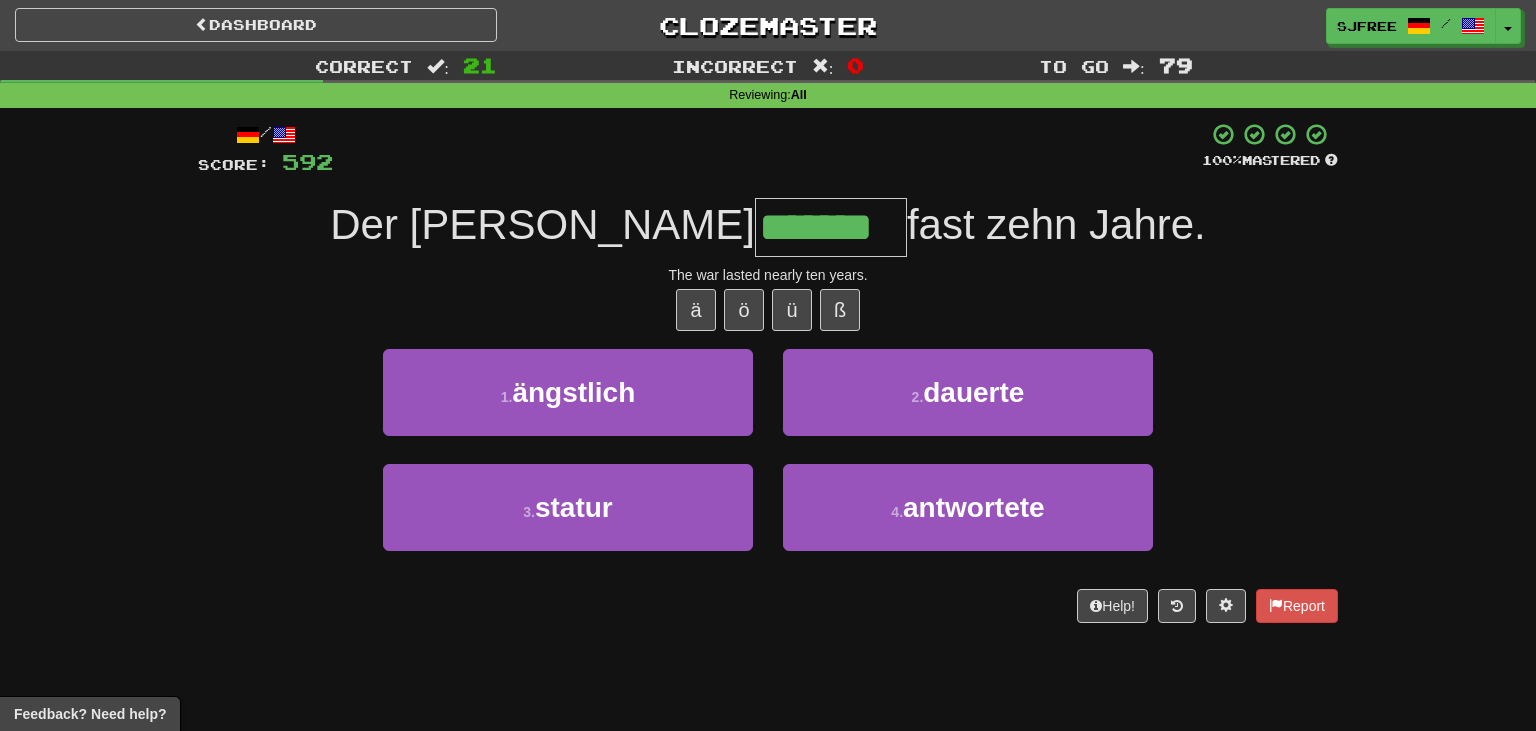 type on "*******" 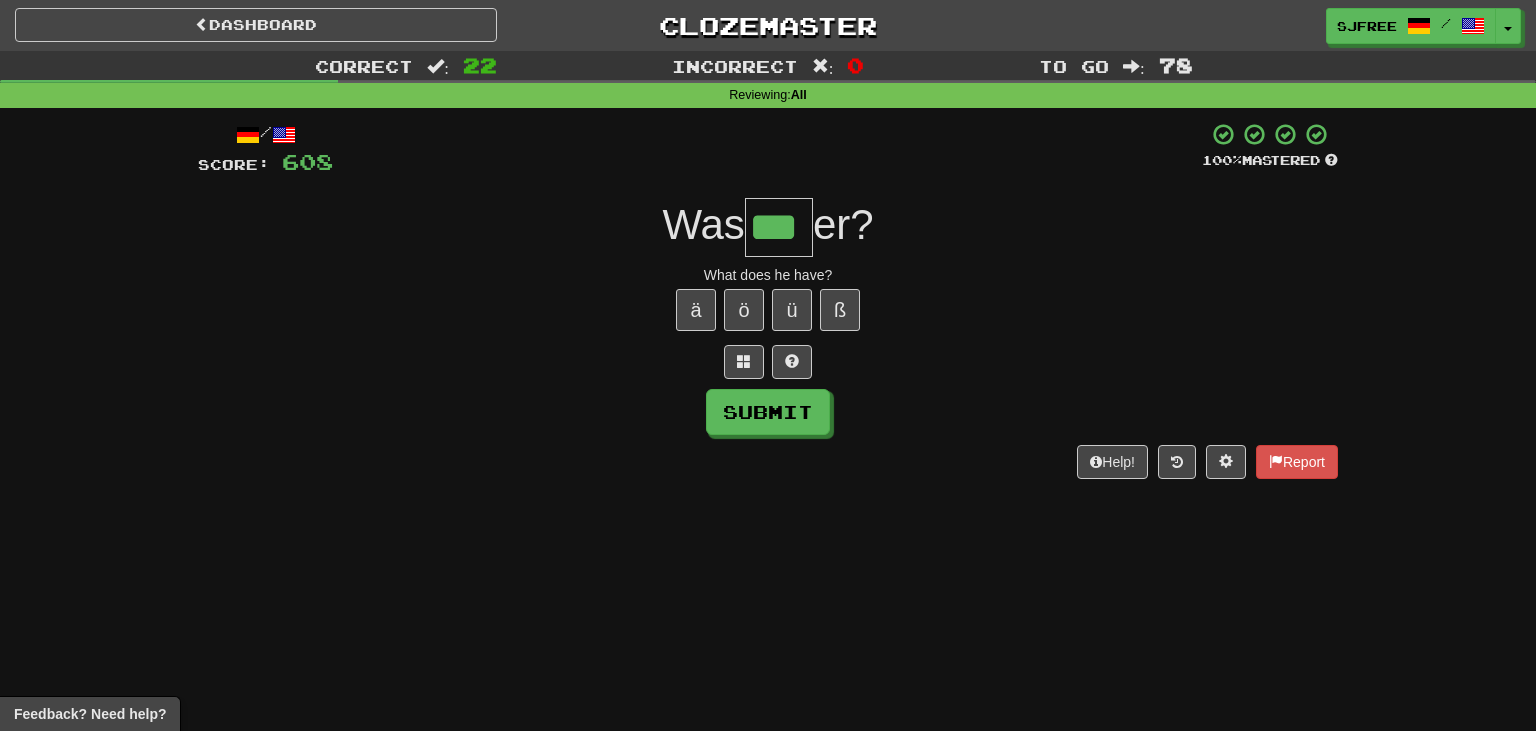 type on "***" 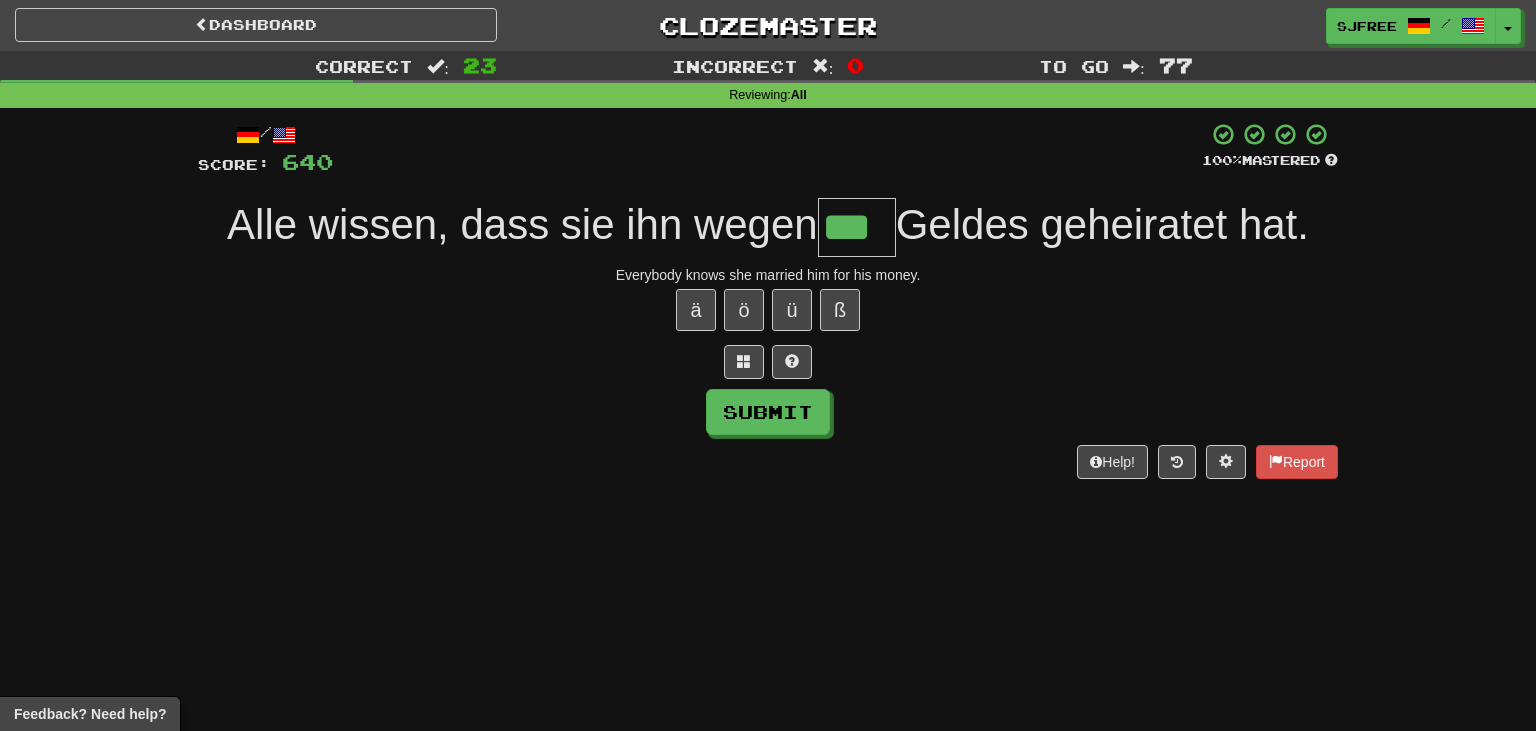 type on "***" 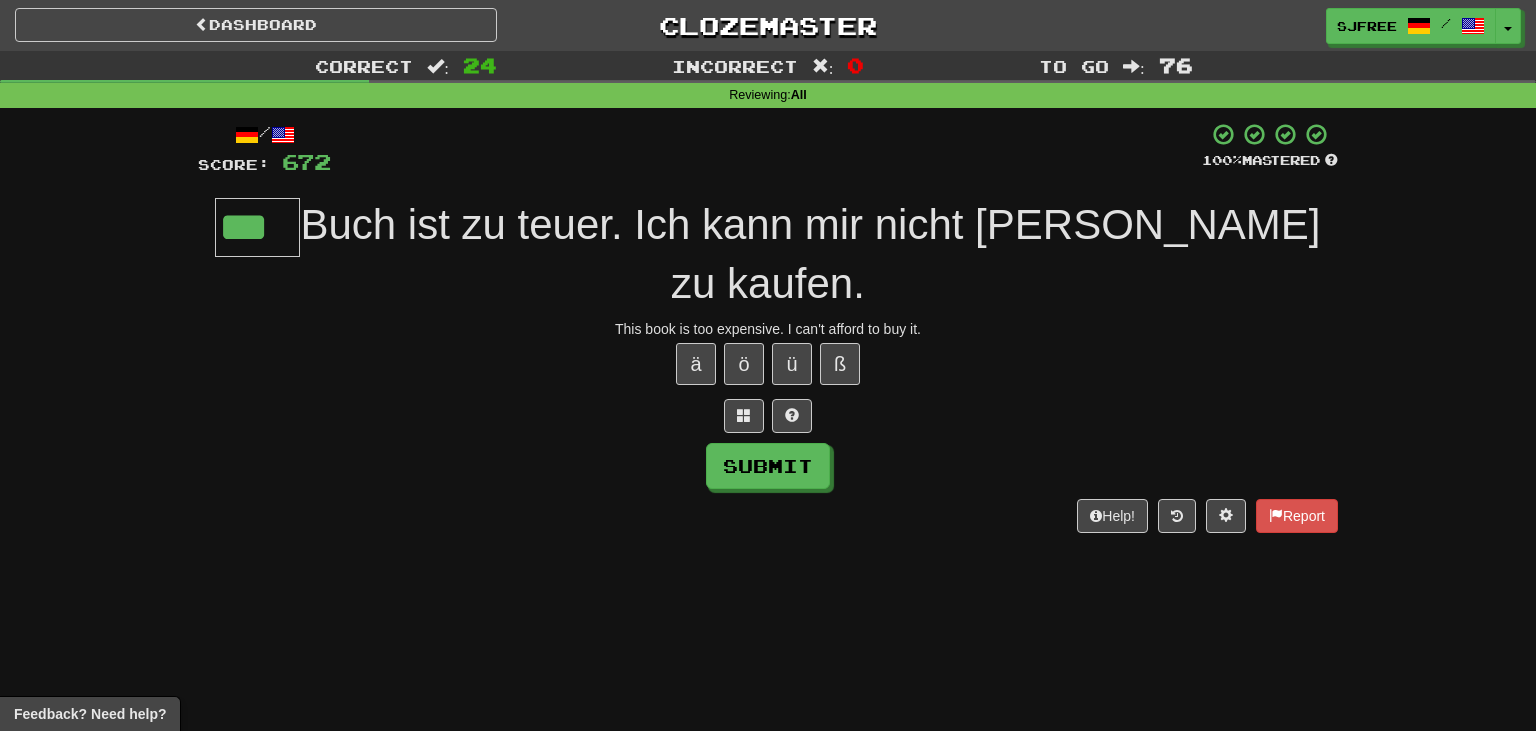 type on "***" 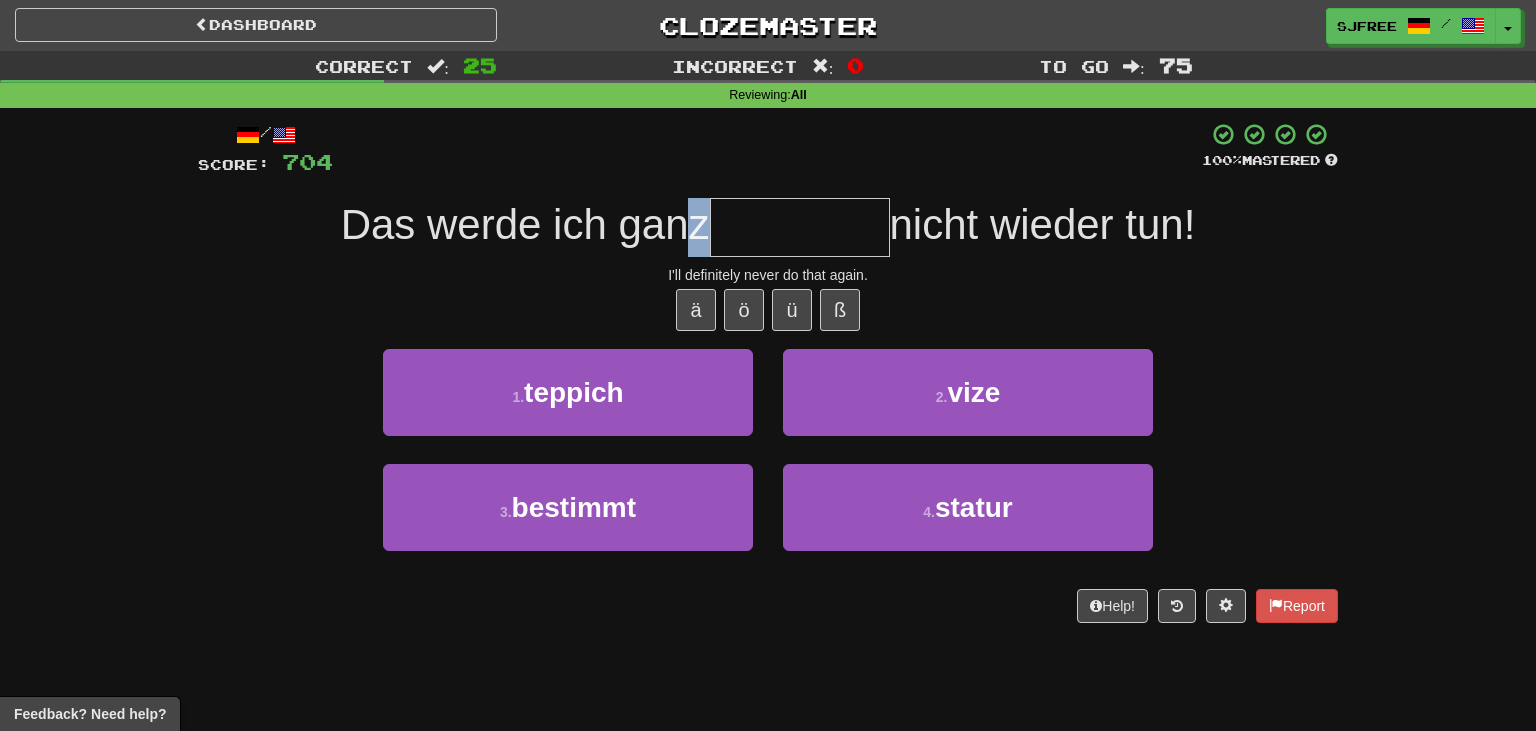 drag, startPoint x: 692, startPoint y: 226, endPoint x: 686, endPoint y: 238, distance: 13.416408 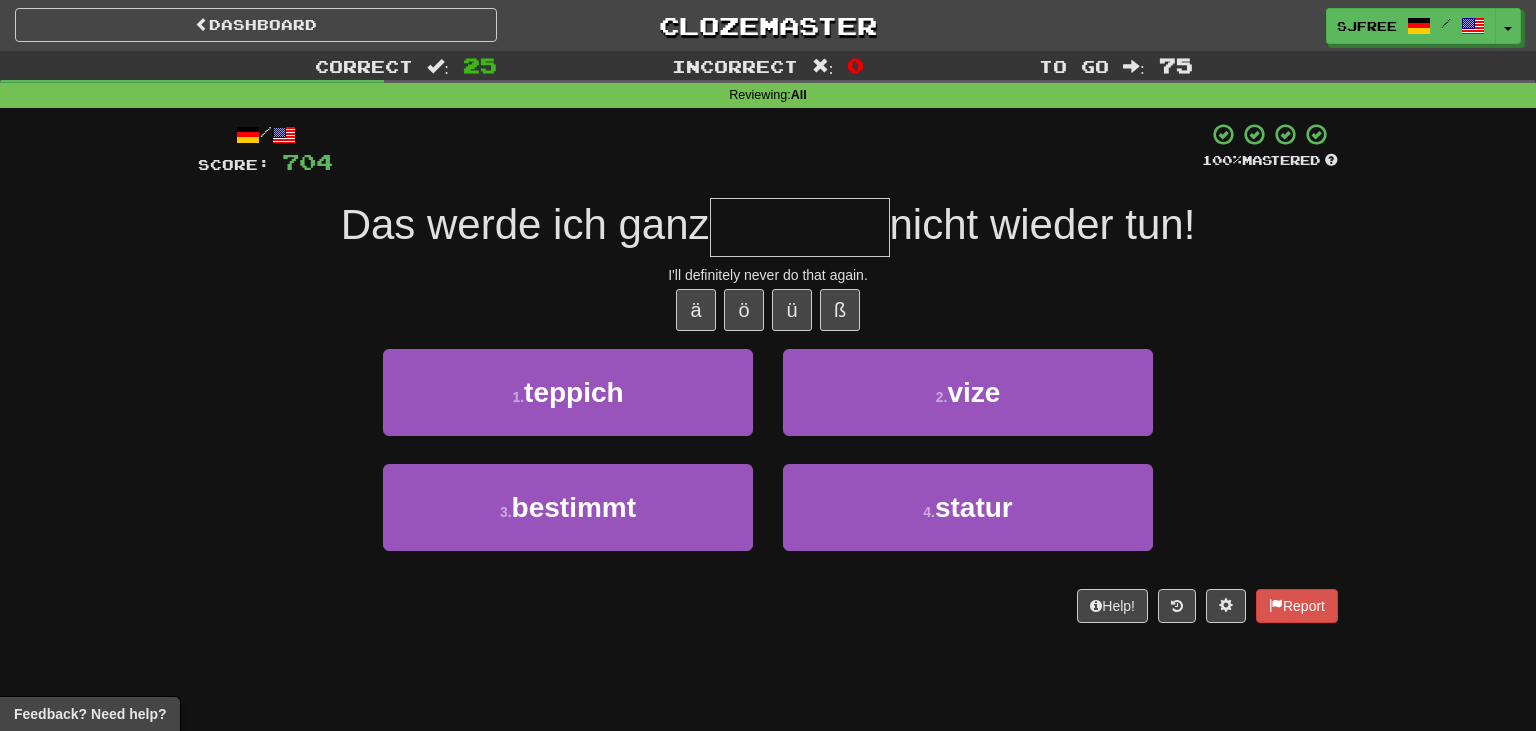 click at bounding box center [800, 227] 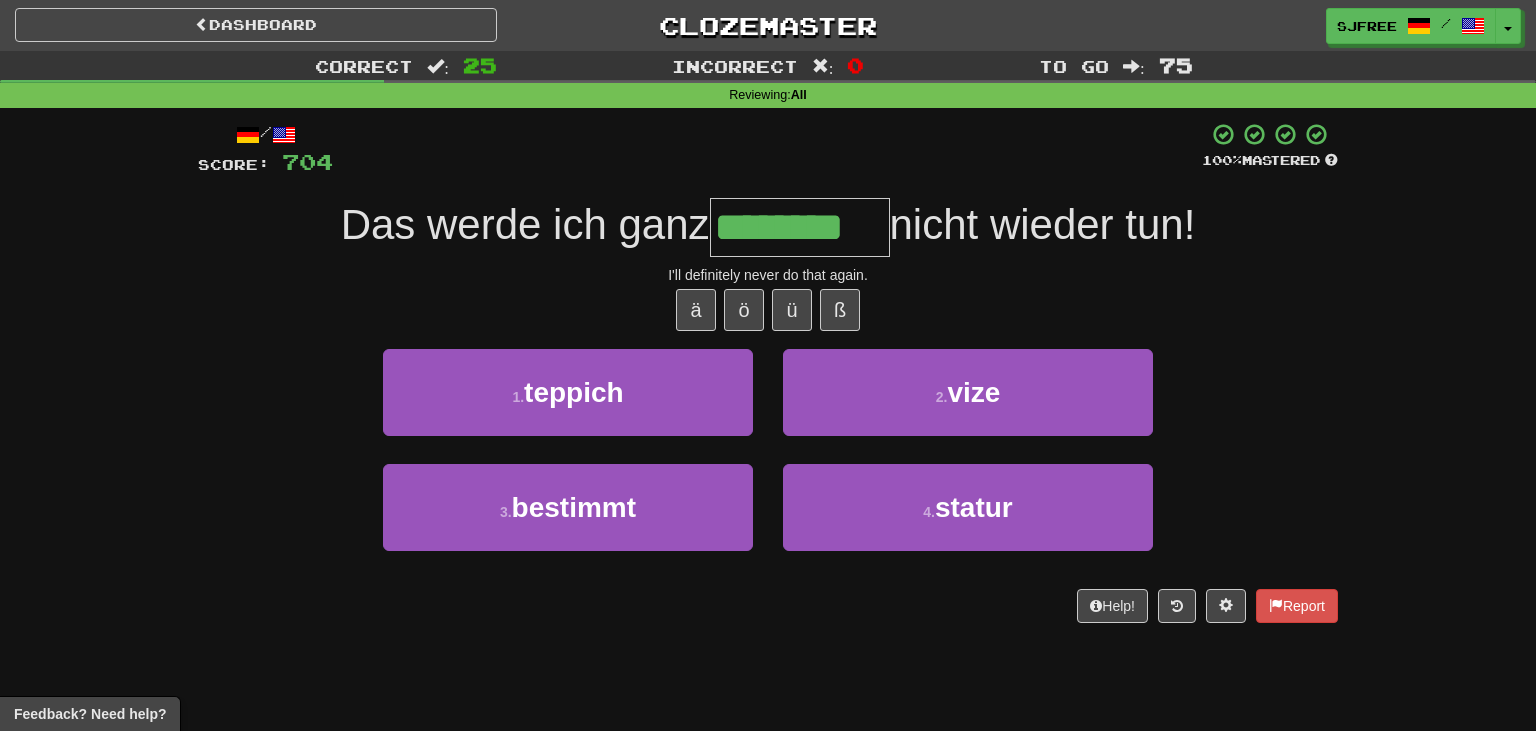type on "********" 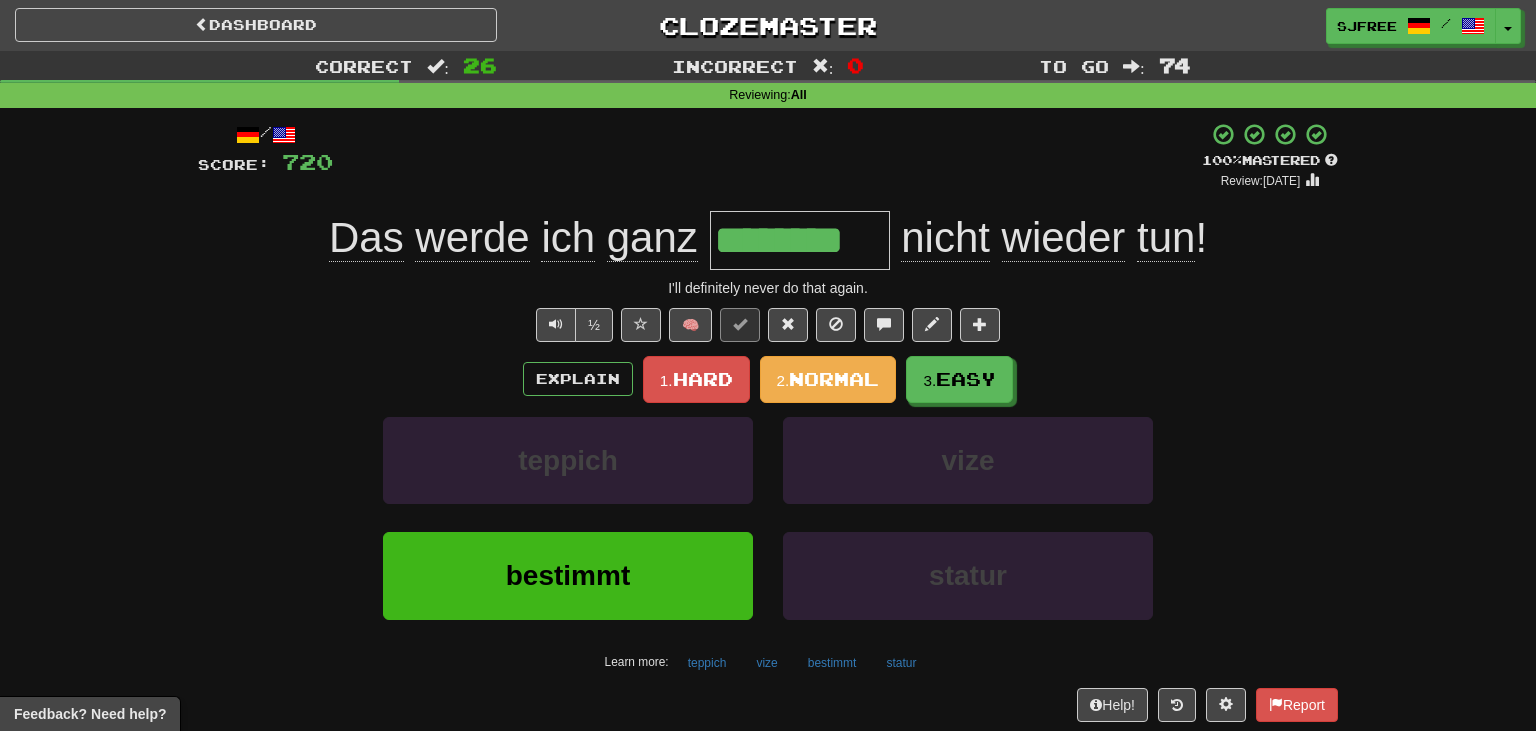 click on "Das   werde   ich   ganz   ********   nicht   wieder   tun !" at bounding box center [768, 240] 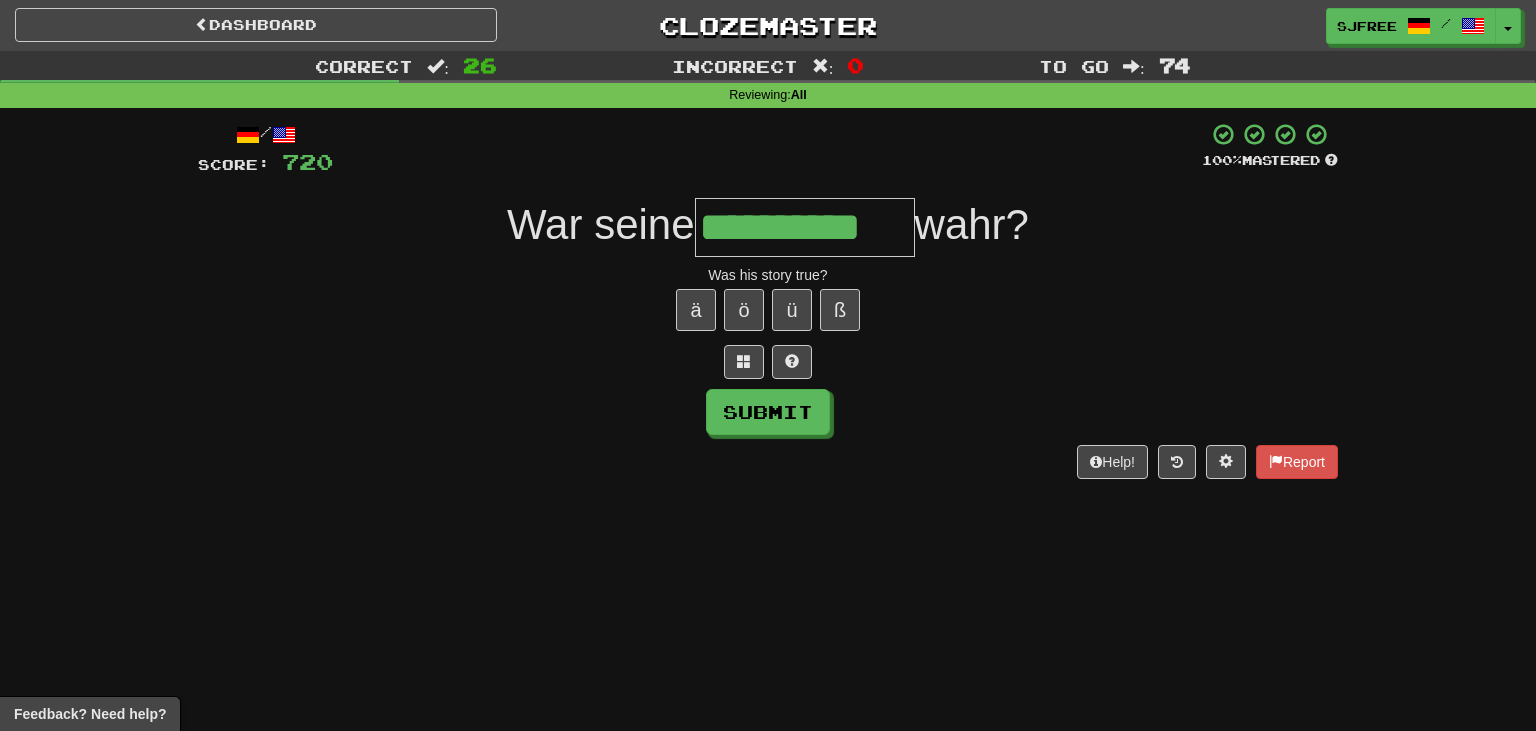 type on "**********" 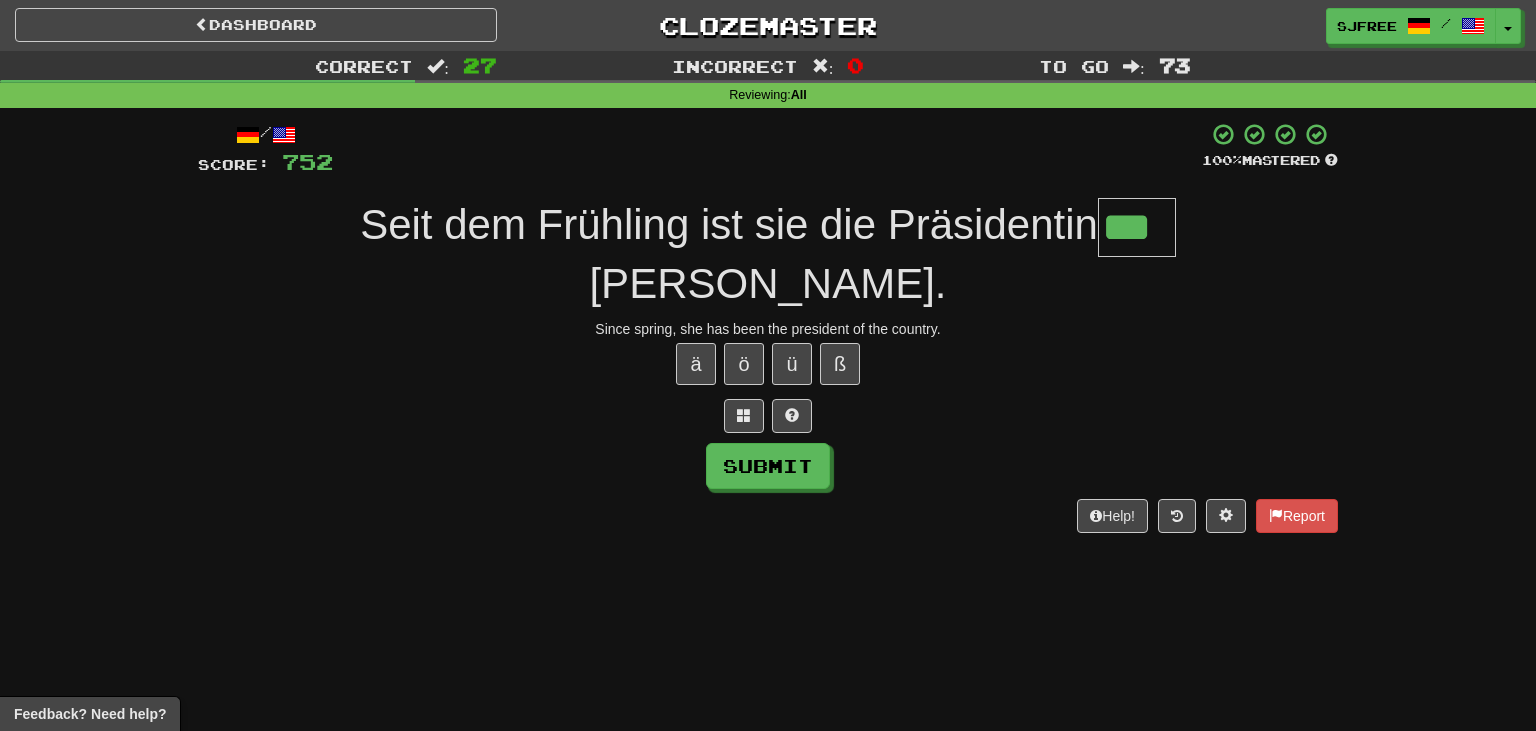 type on "***" 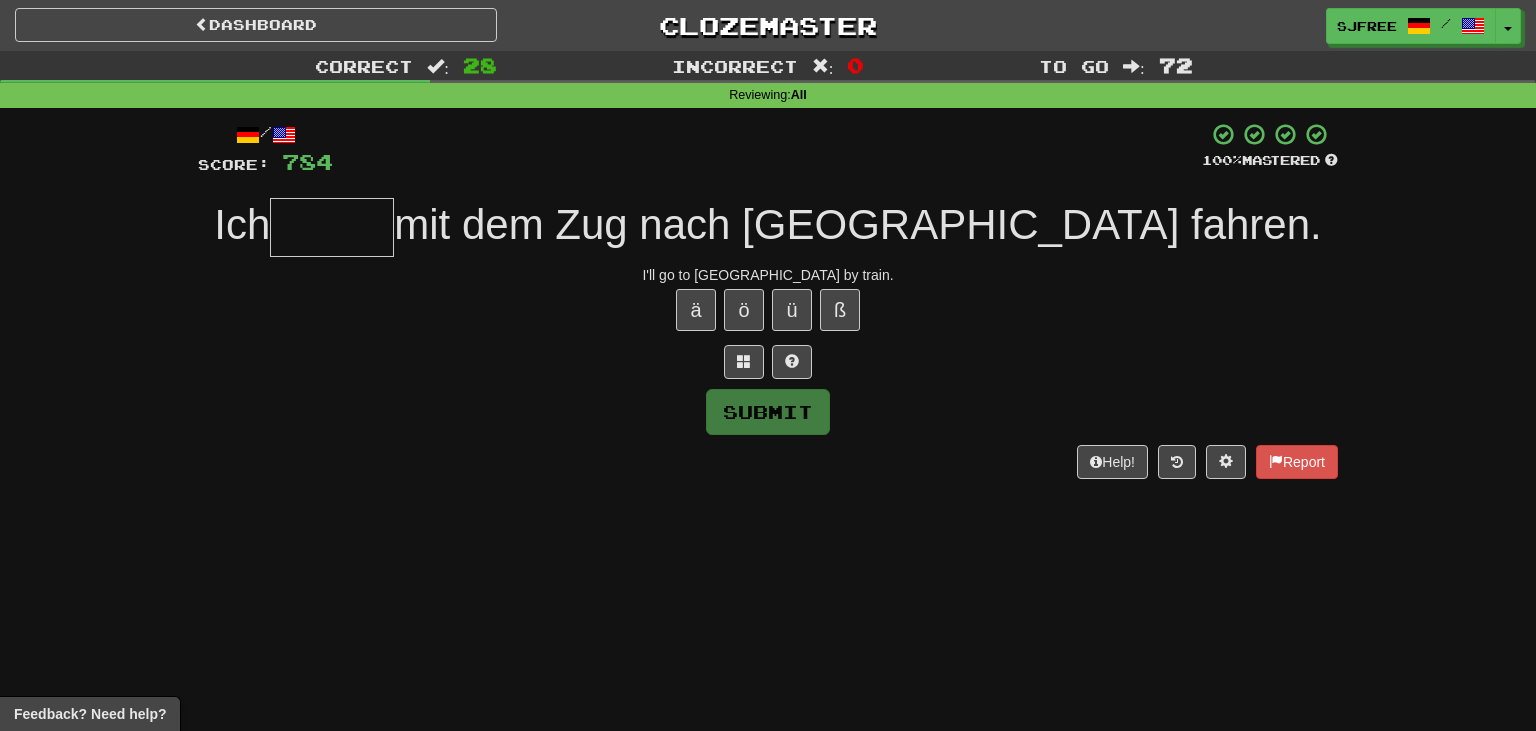 type on "*" 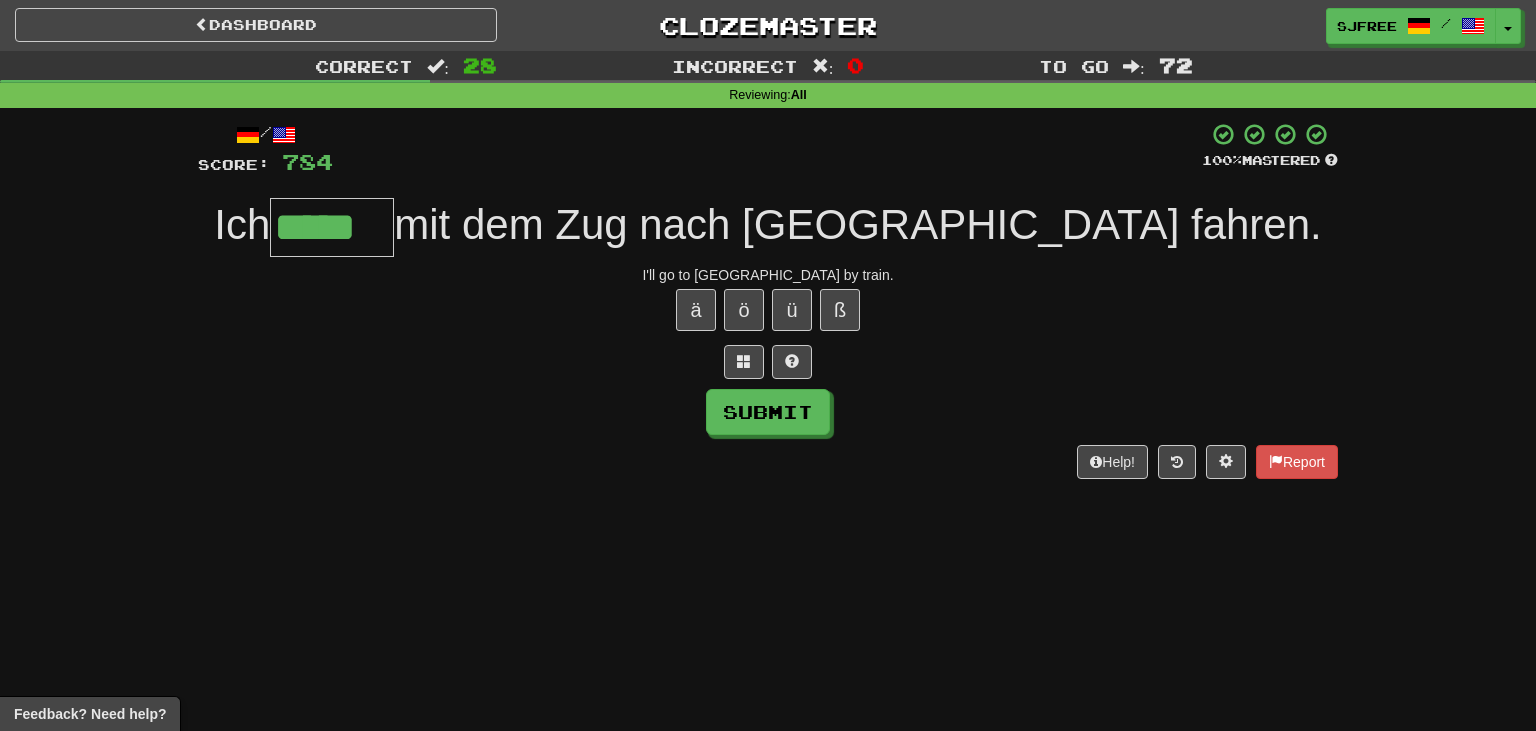 type on "*****" 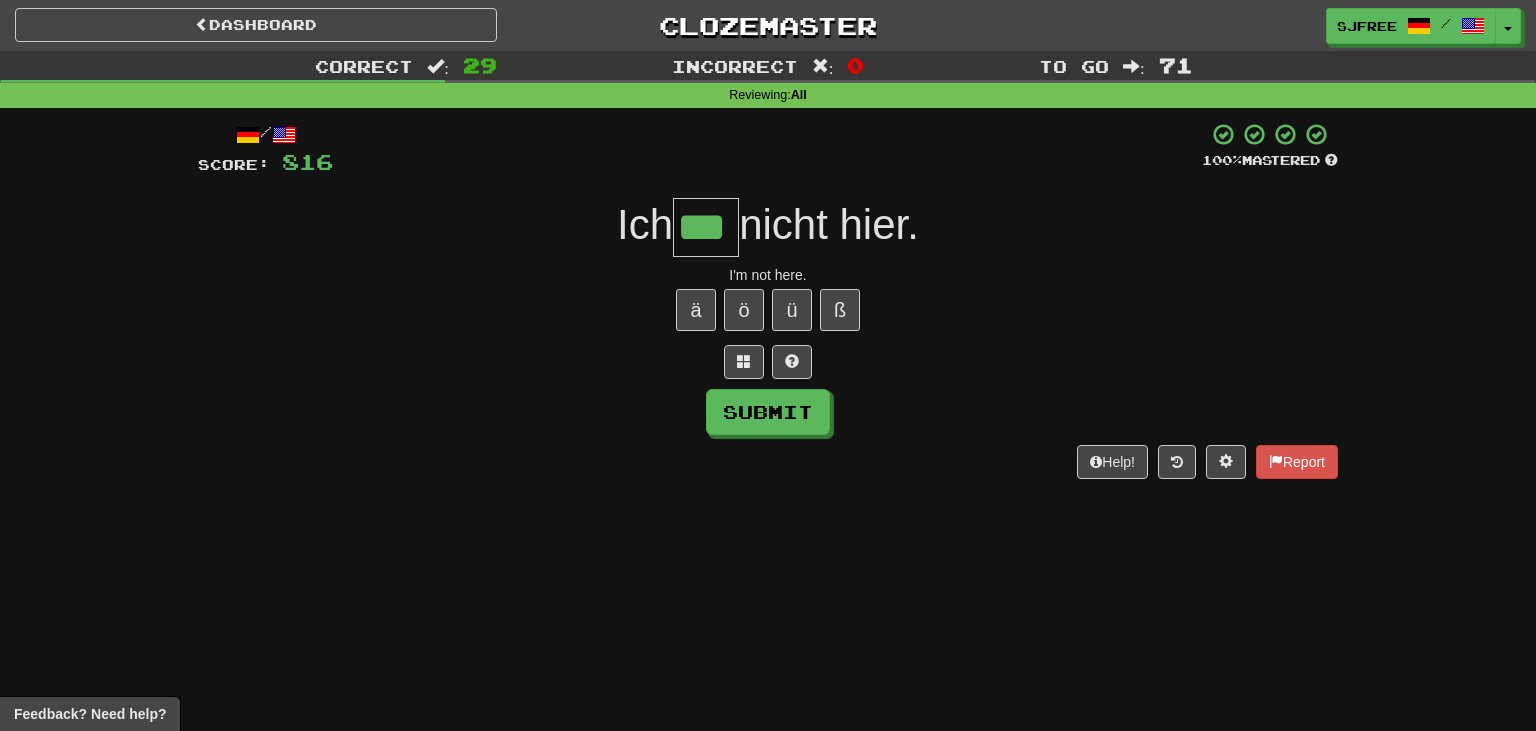 type on "***" 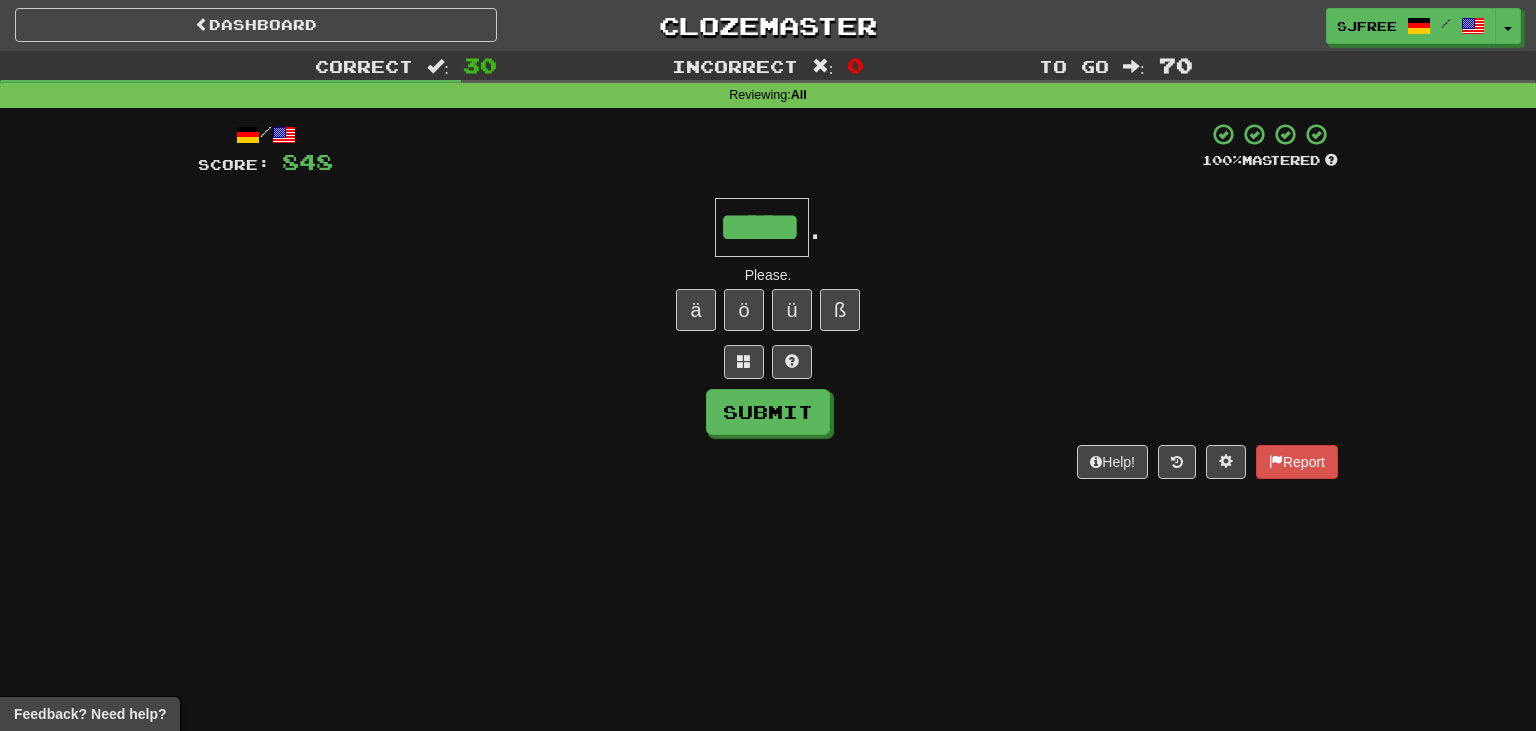 type on "*****" 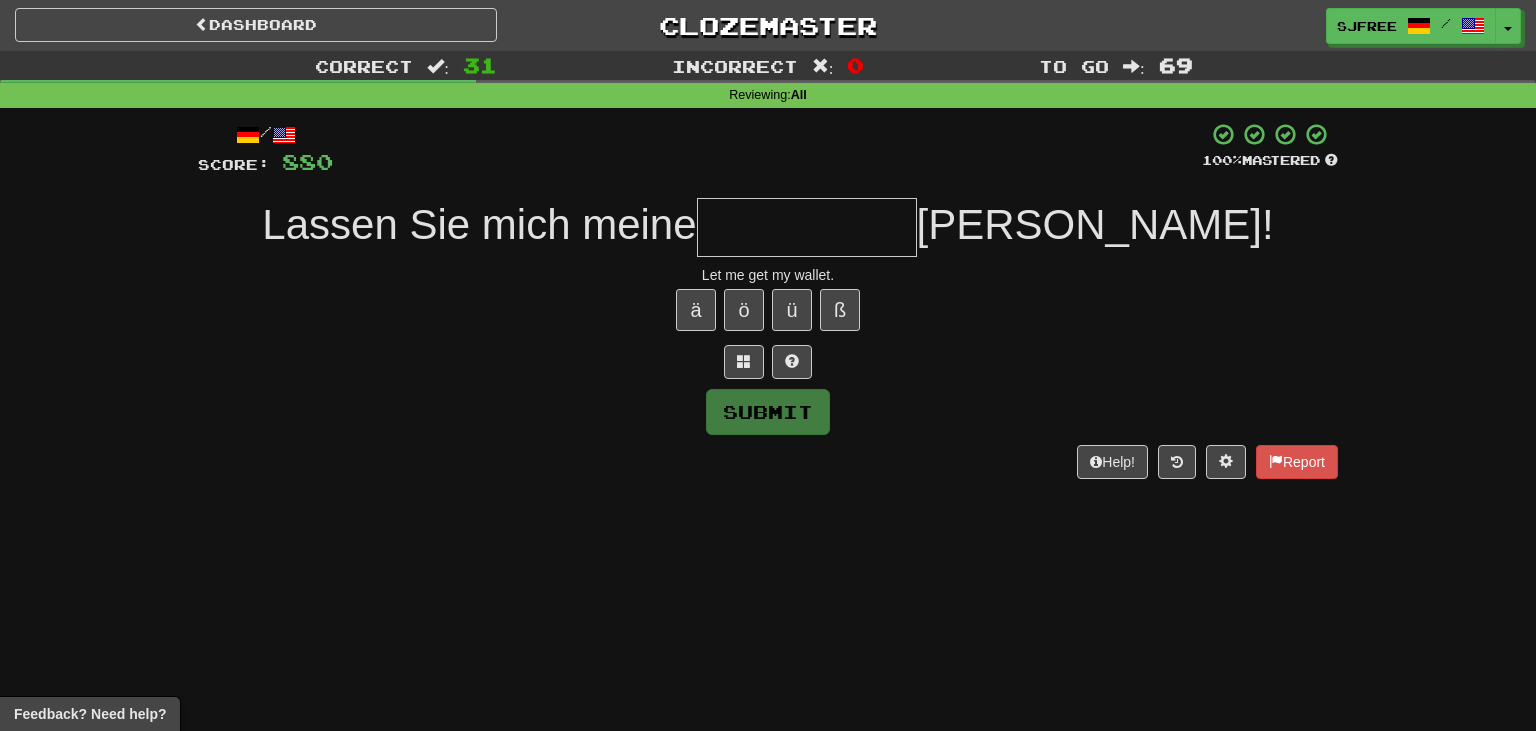 type on "*" 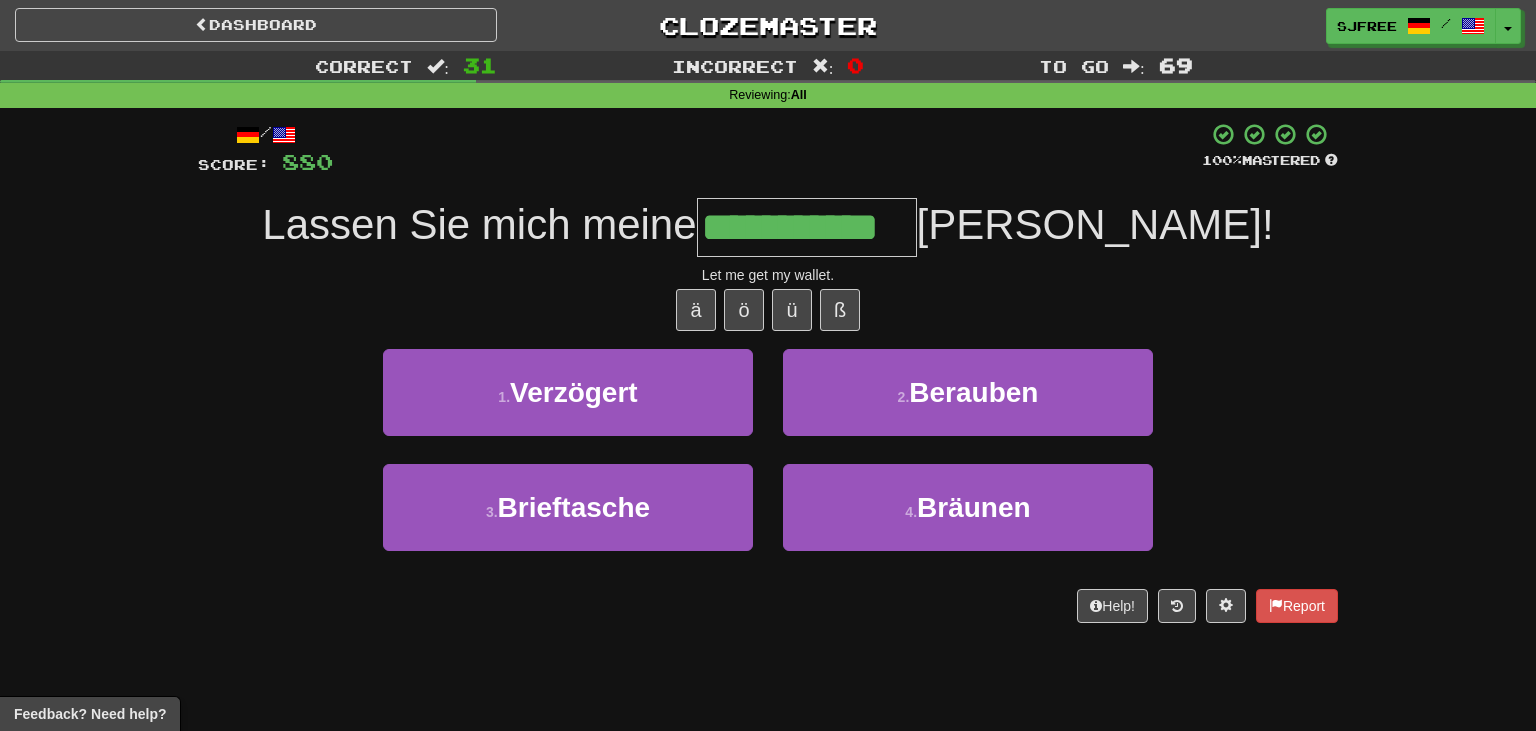 type on "**********" 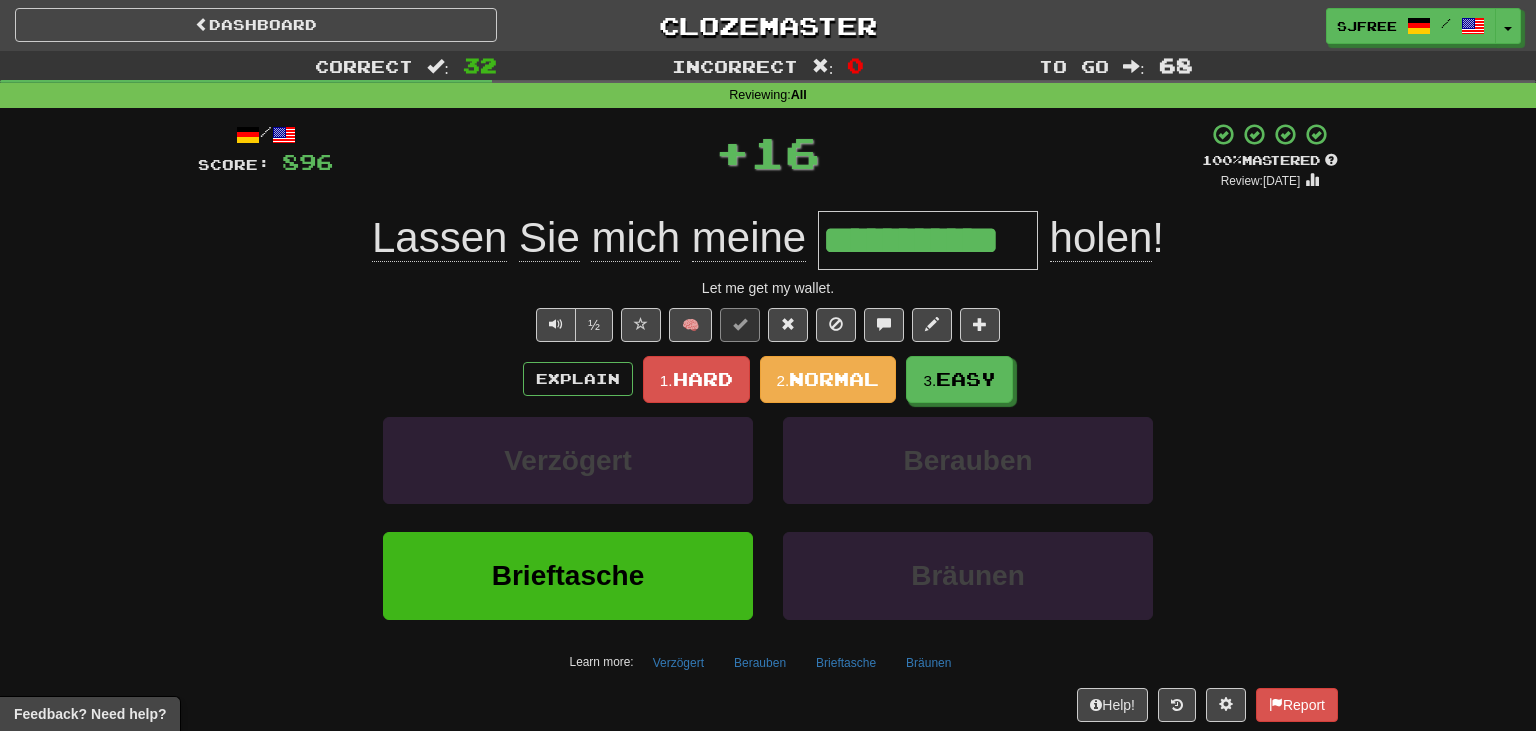 click on "**********" at bounding box center [768, 240] 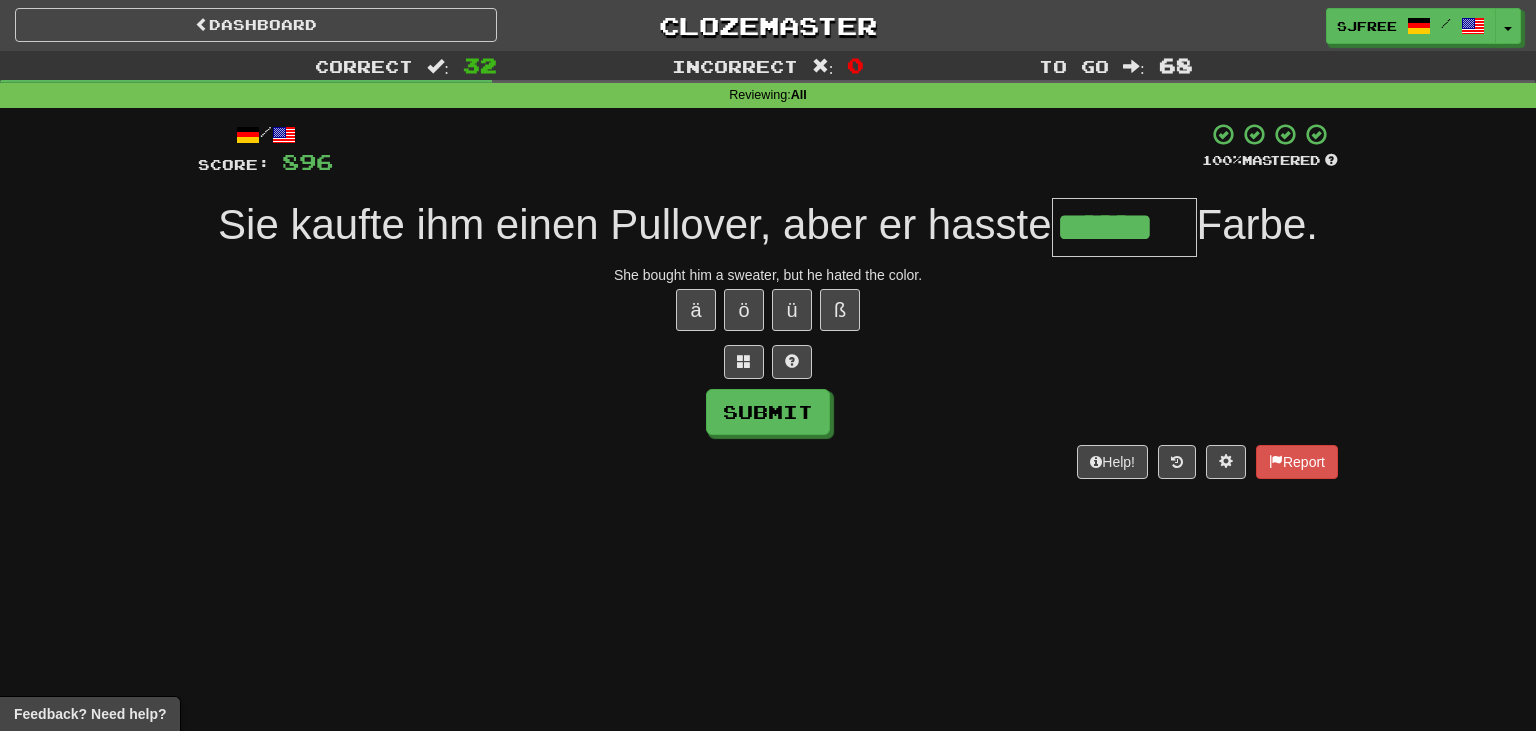 type on "******" 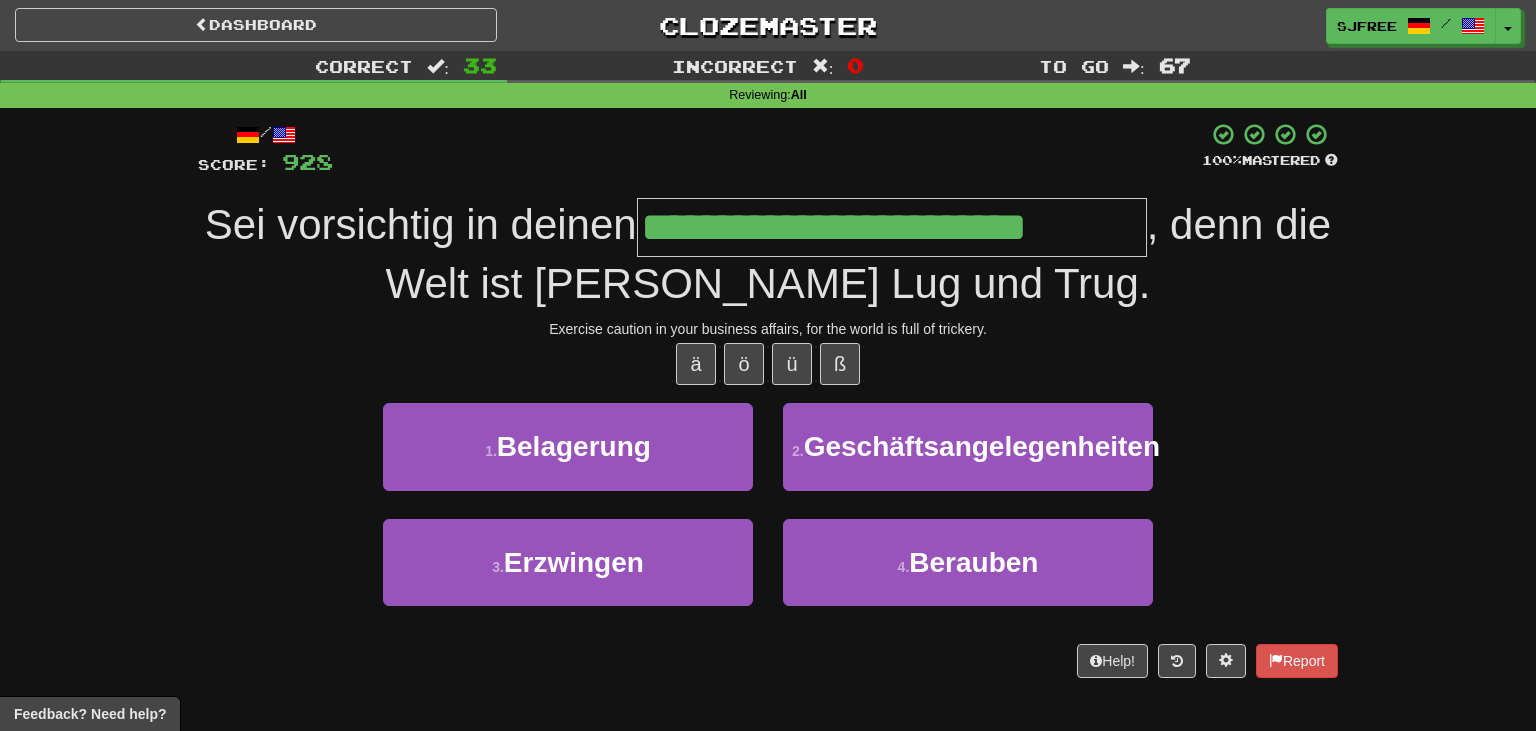 type on "**********" 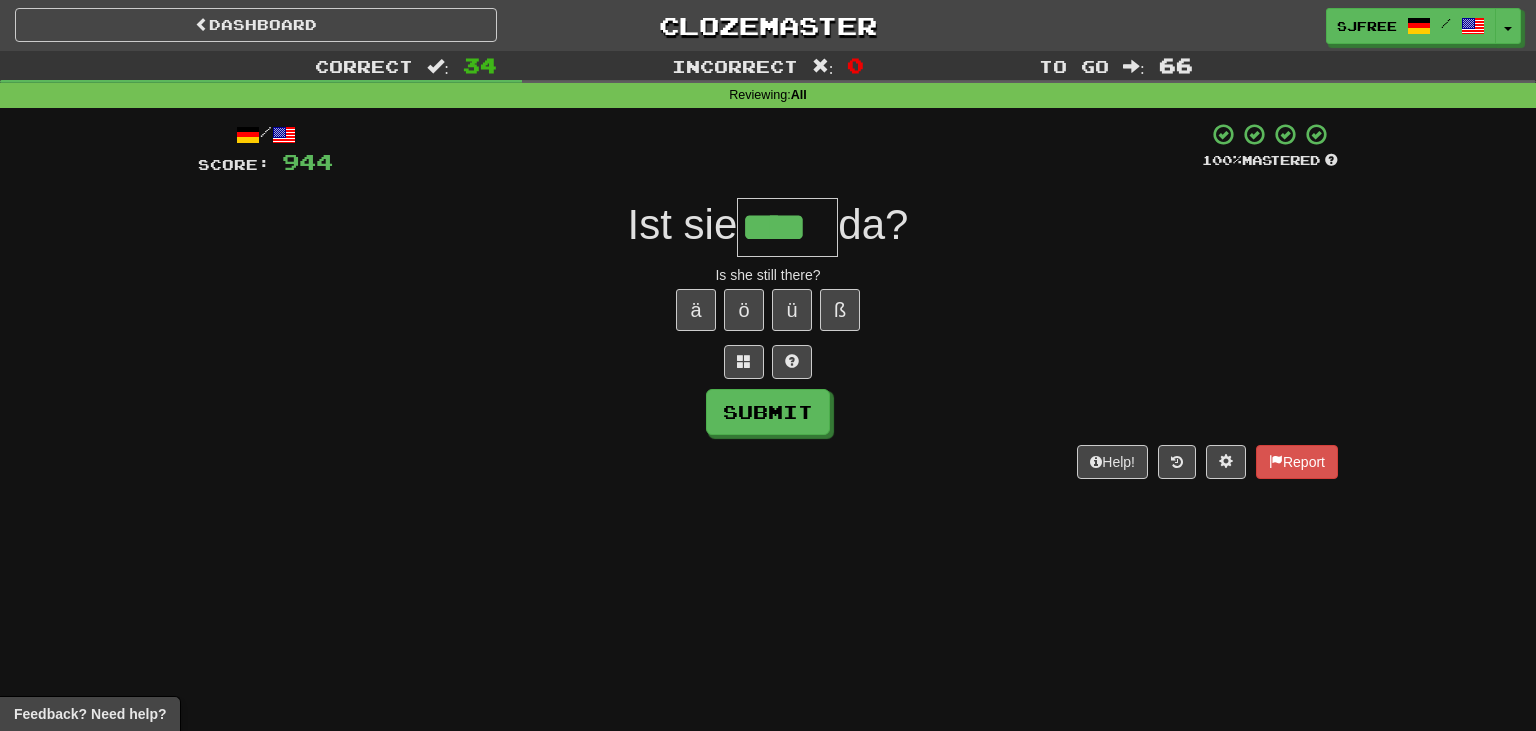 type on "****" 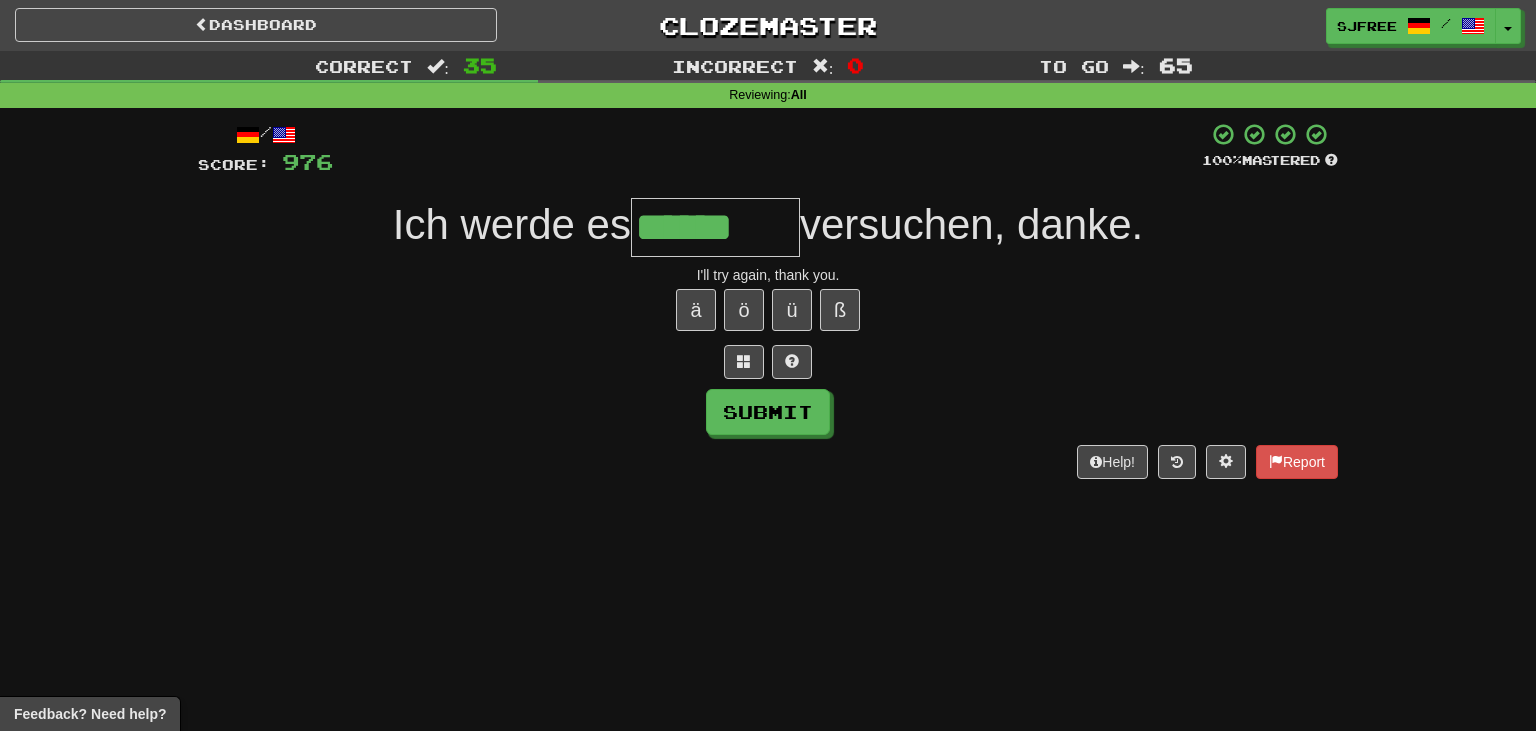 type on "*******" 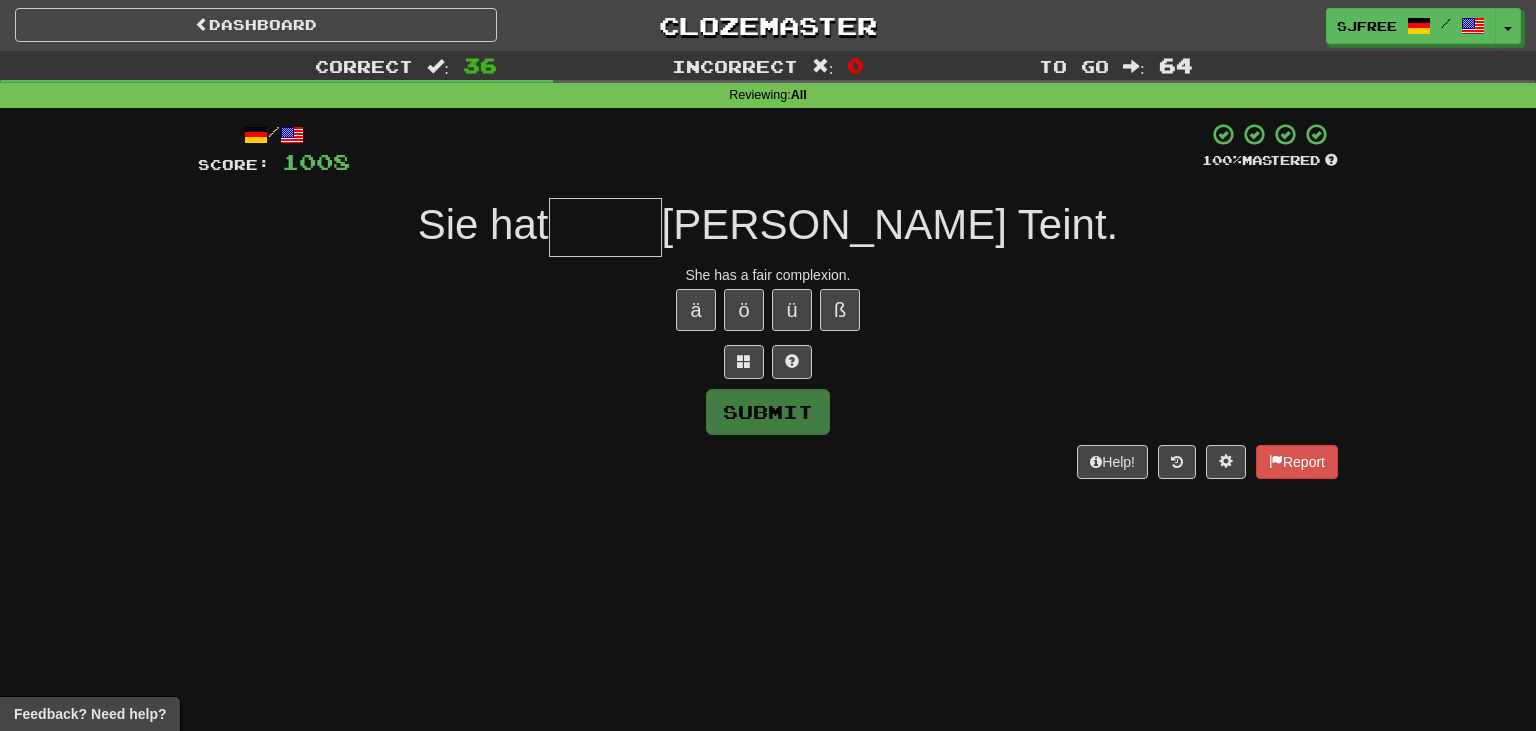 type on "*" 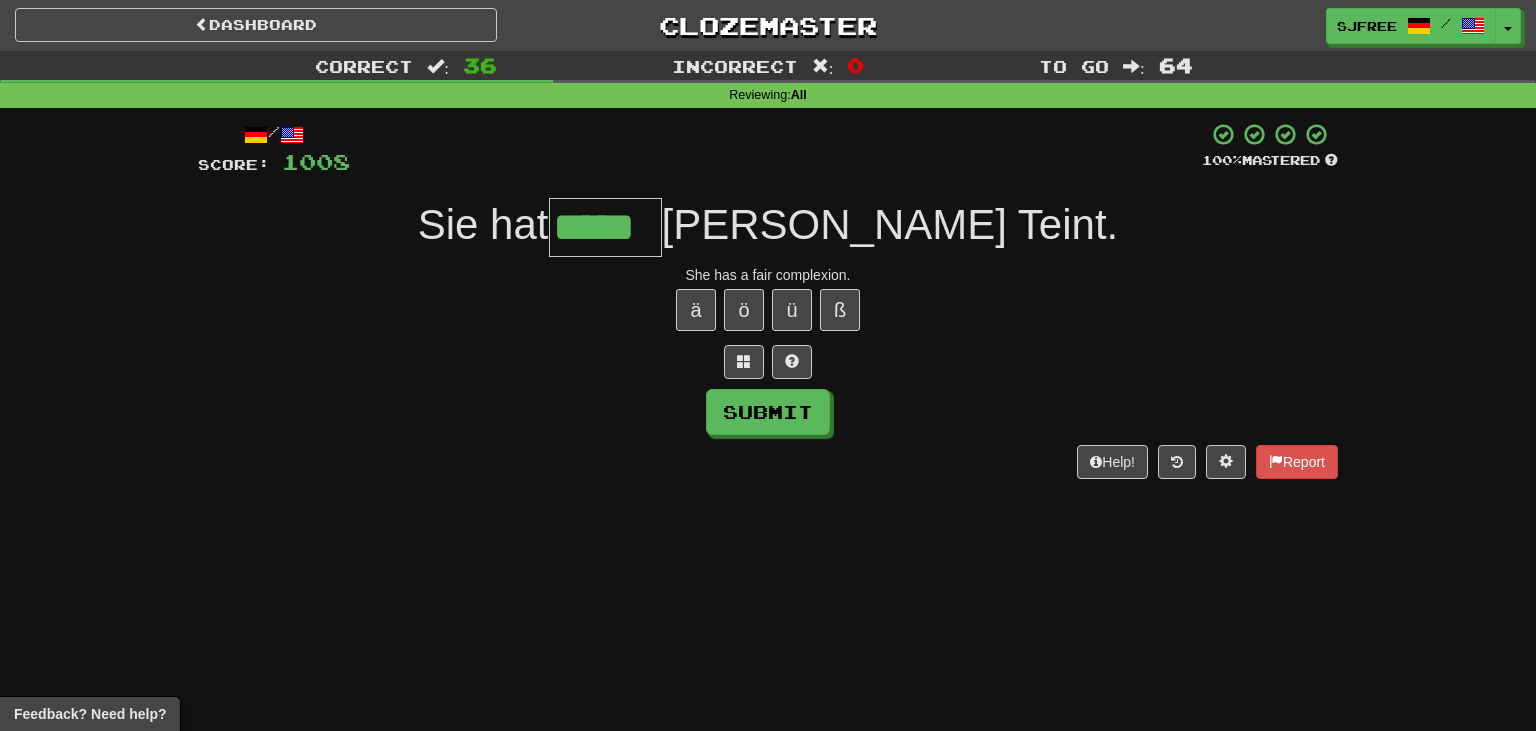 type on "*****" 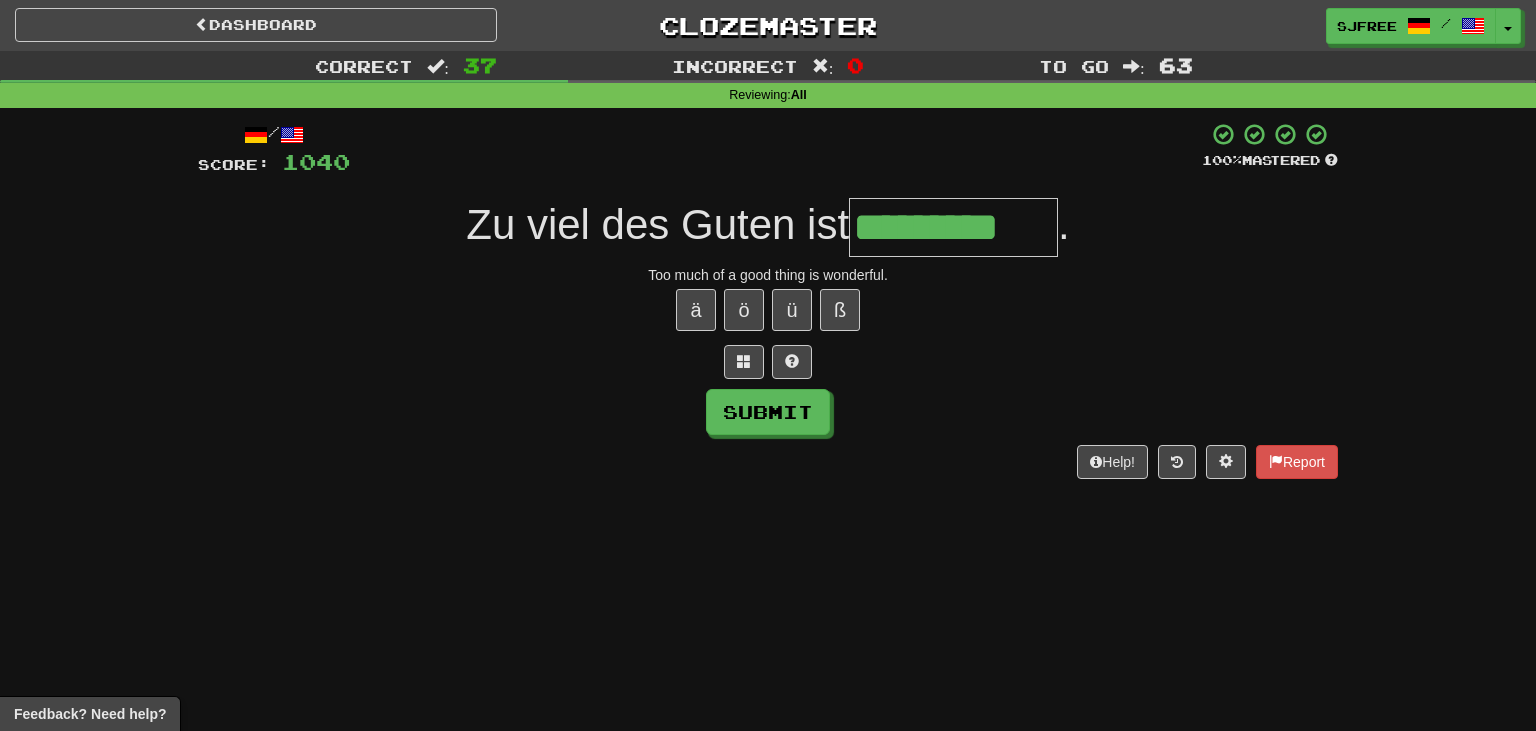 type on "*********" 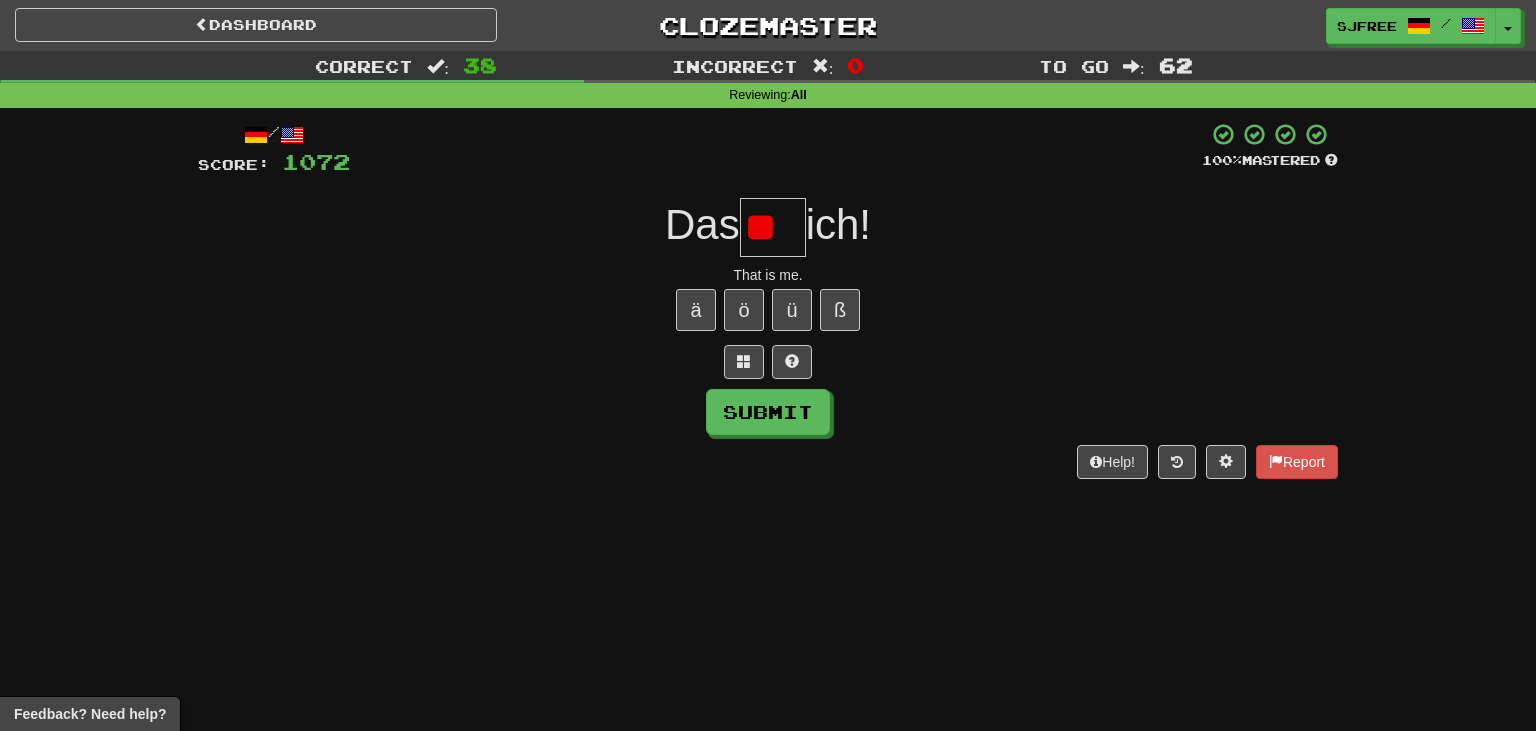 type on "*" 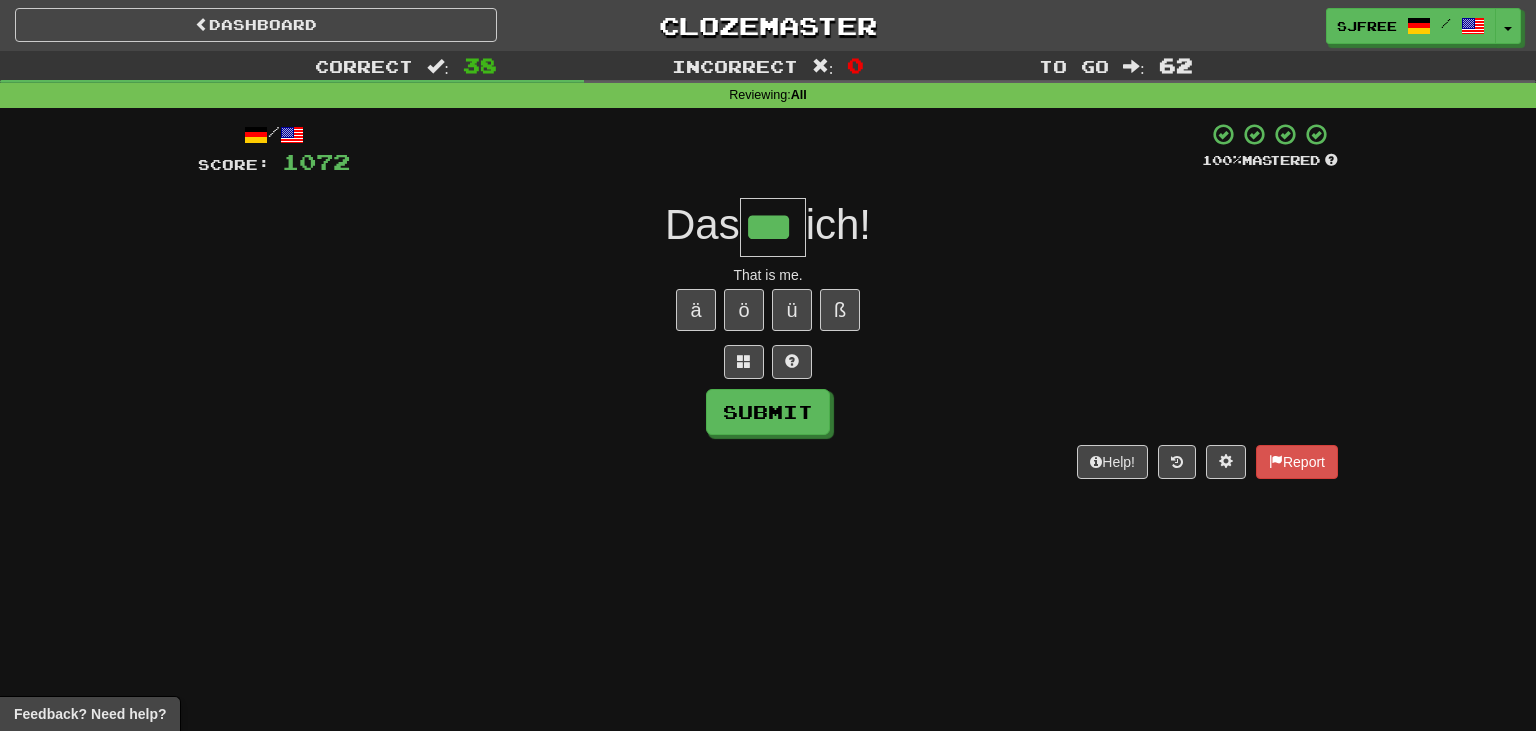 type on "***" 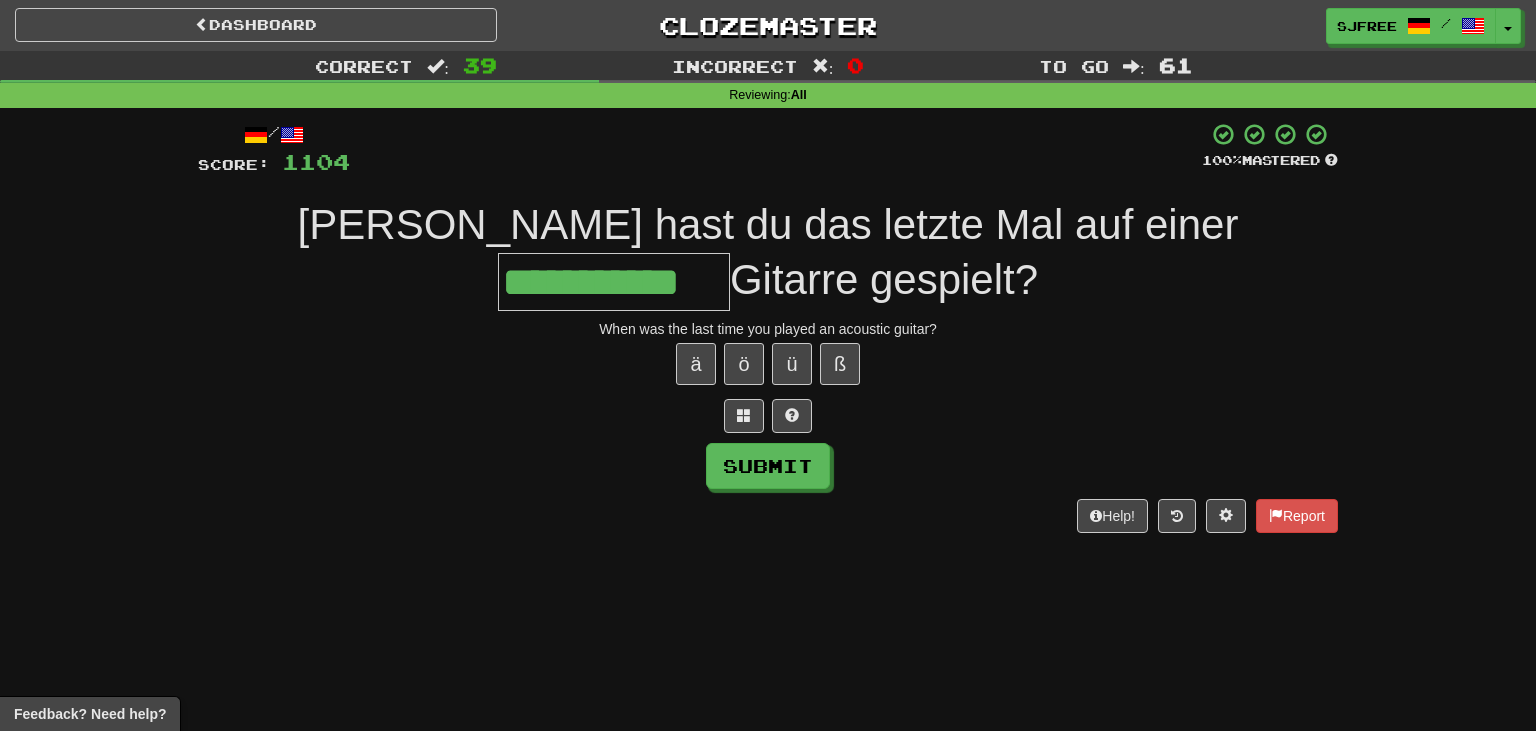 type on "**********" 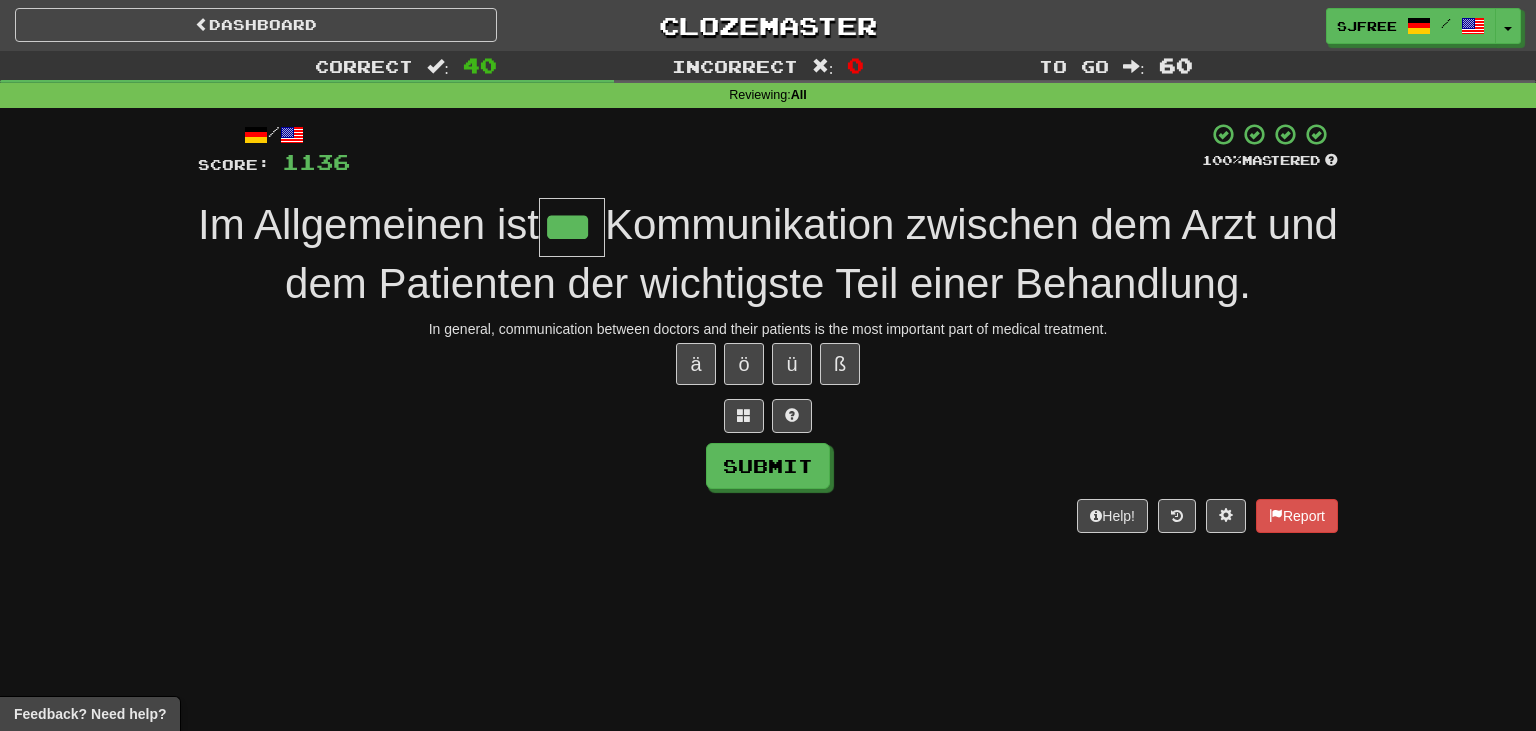 type on "***" 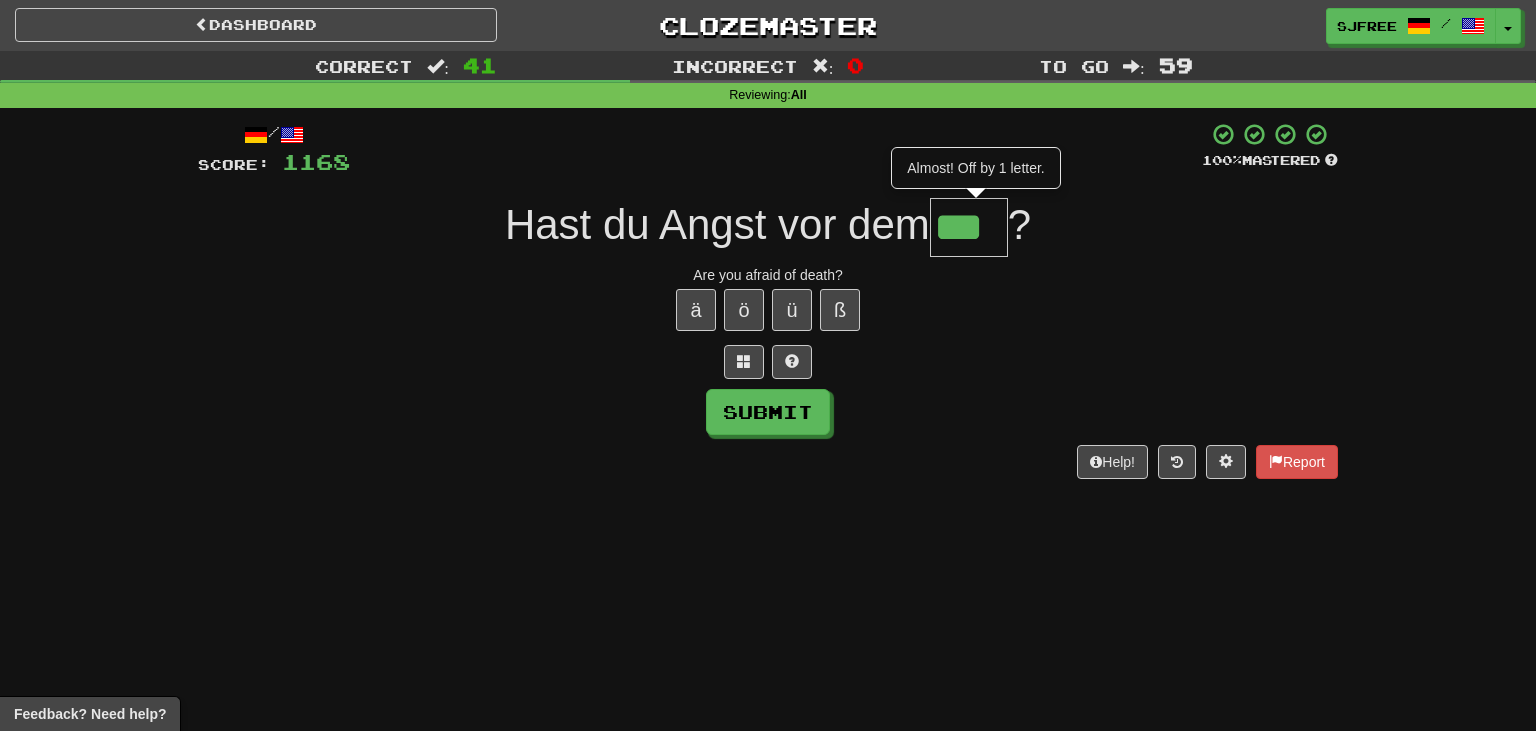 type on "***" 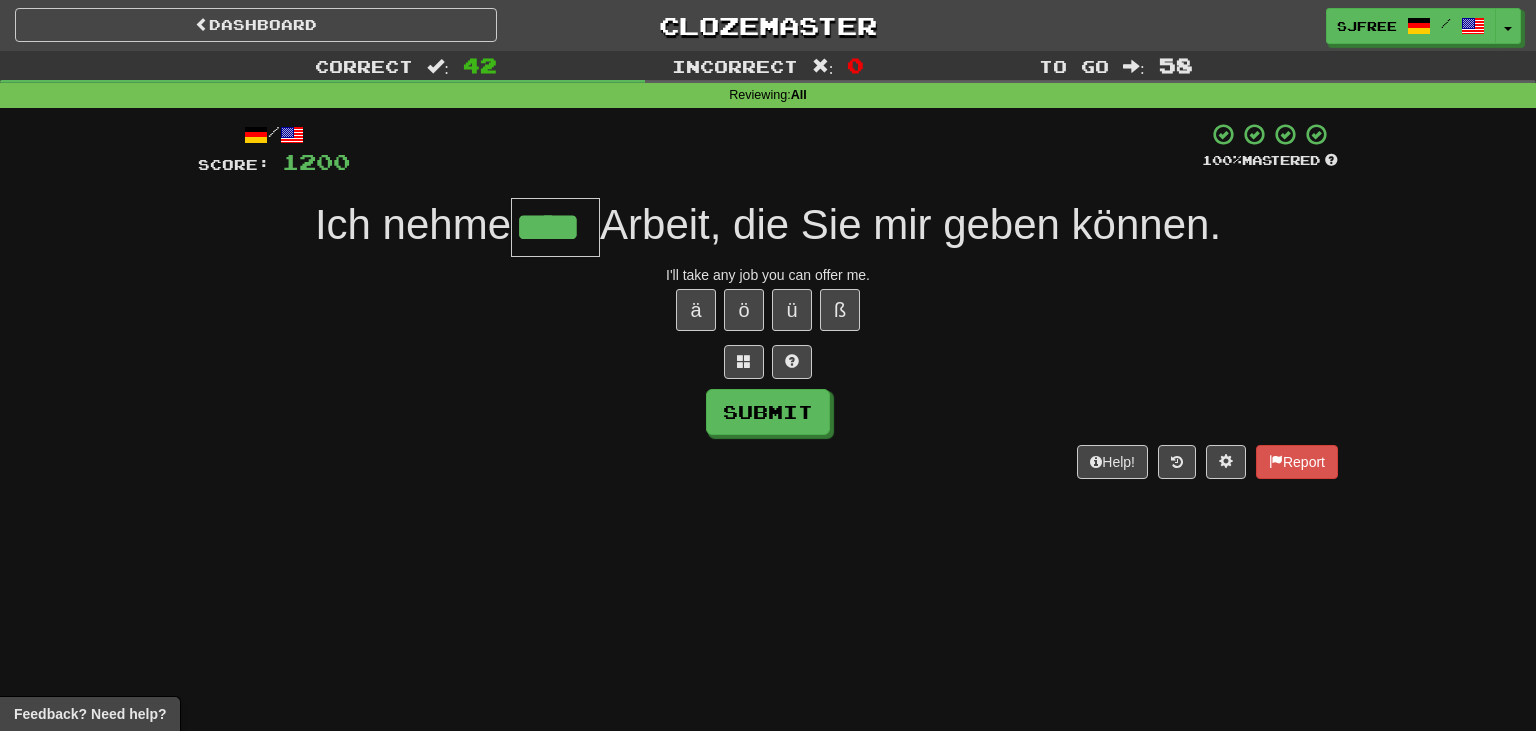 type on "****" 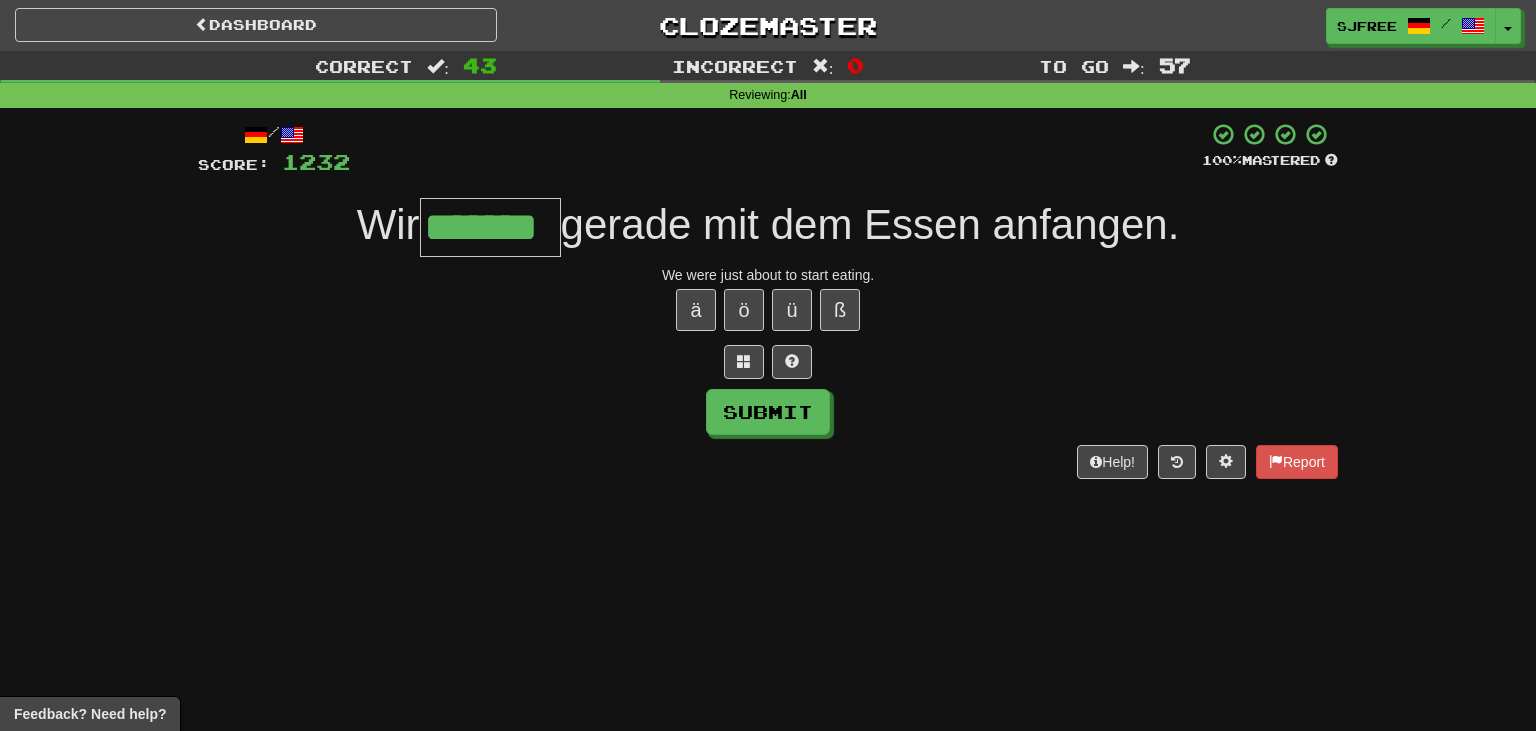 type on "*******" 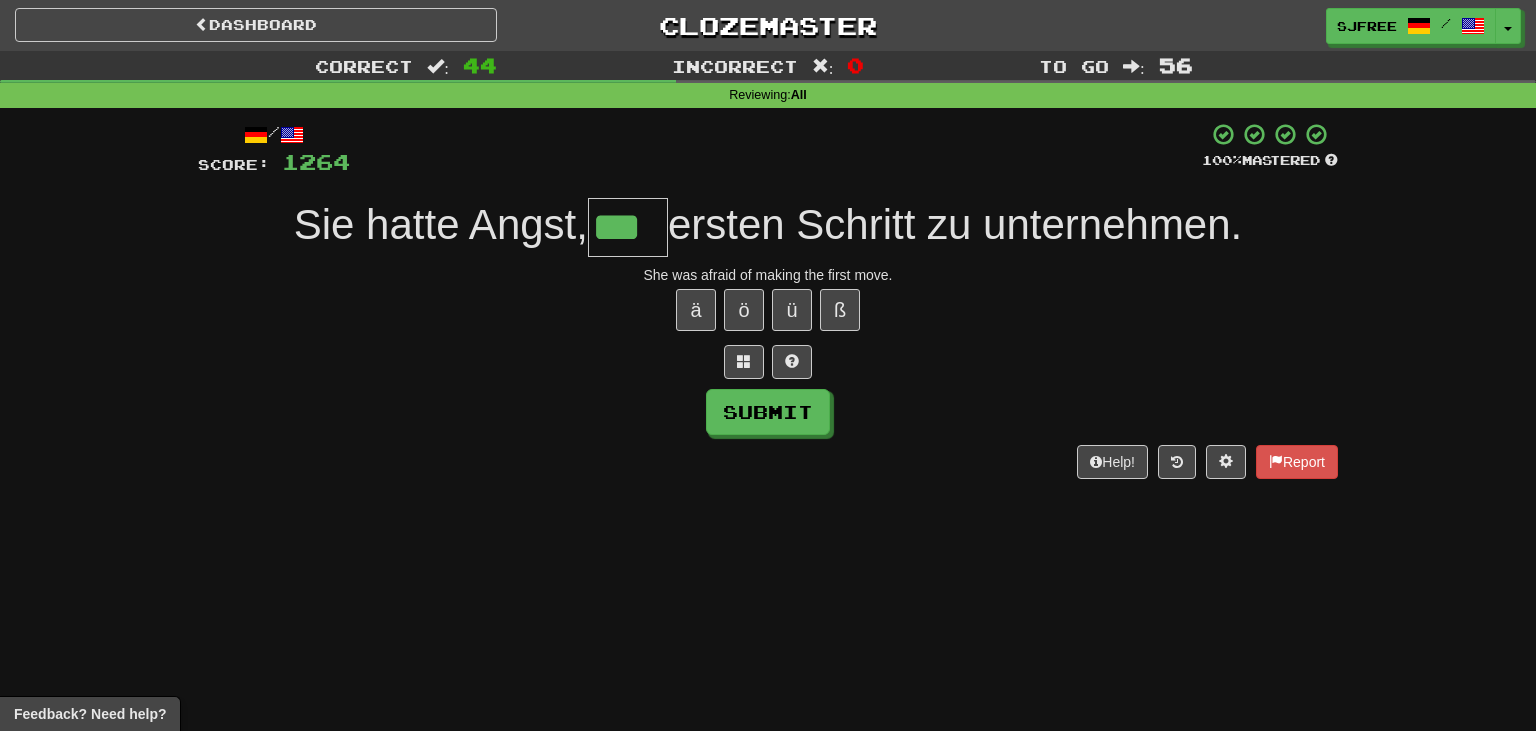 type on "***" 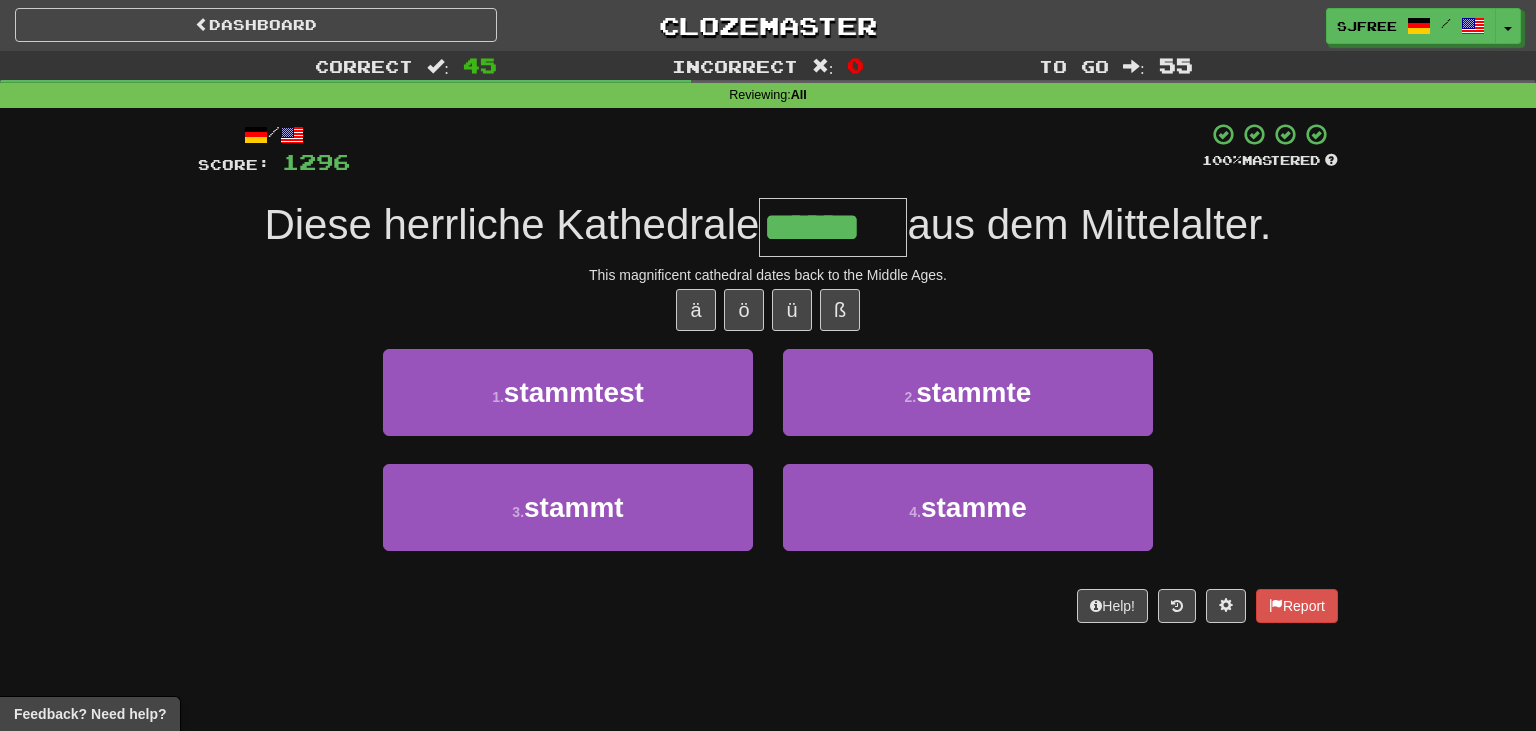 type on "******" 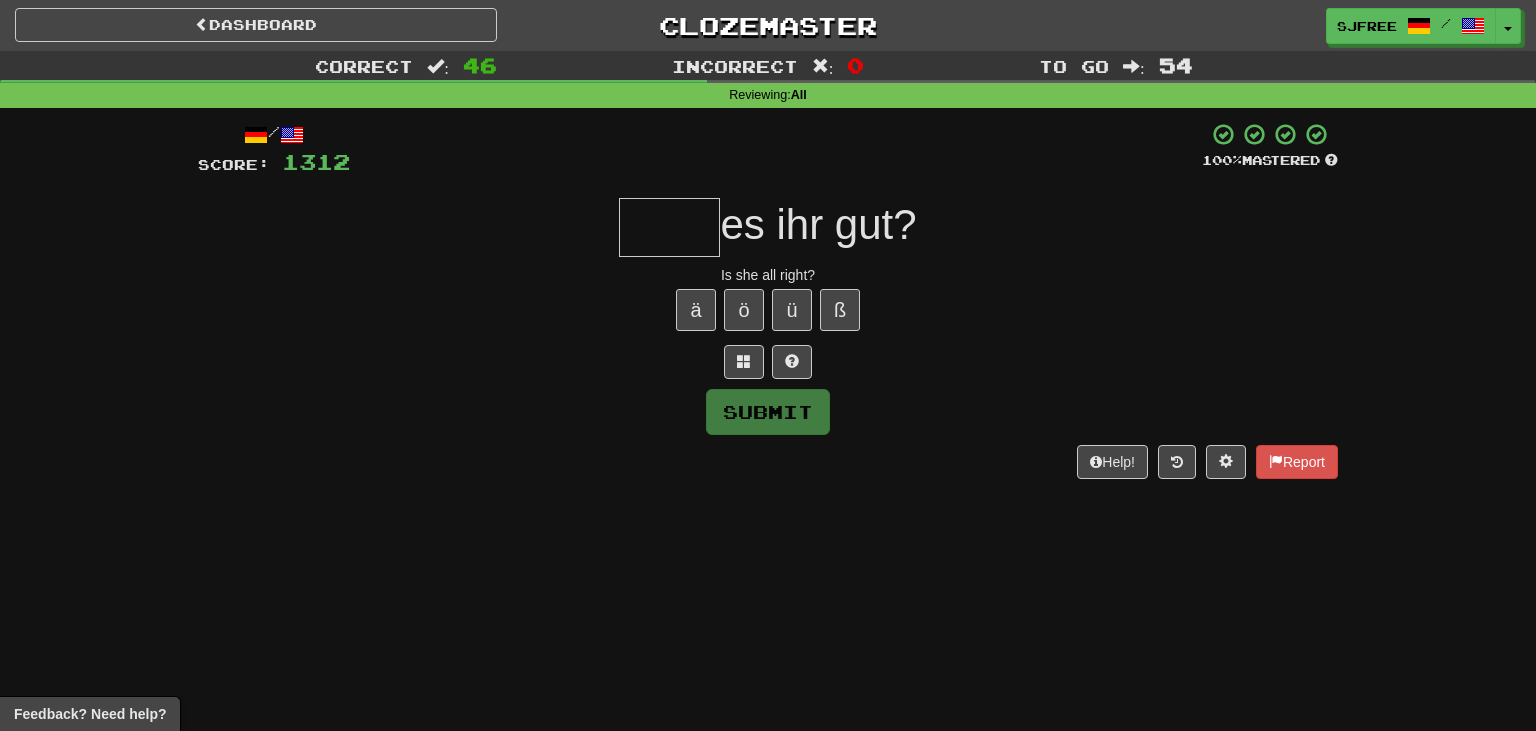 type on "*" 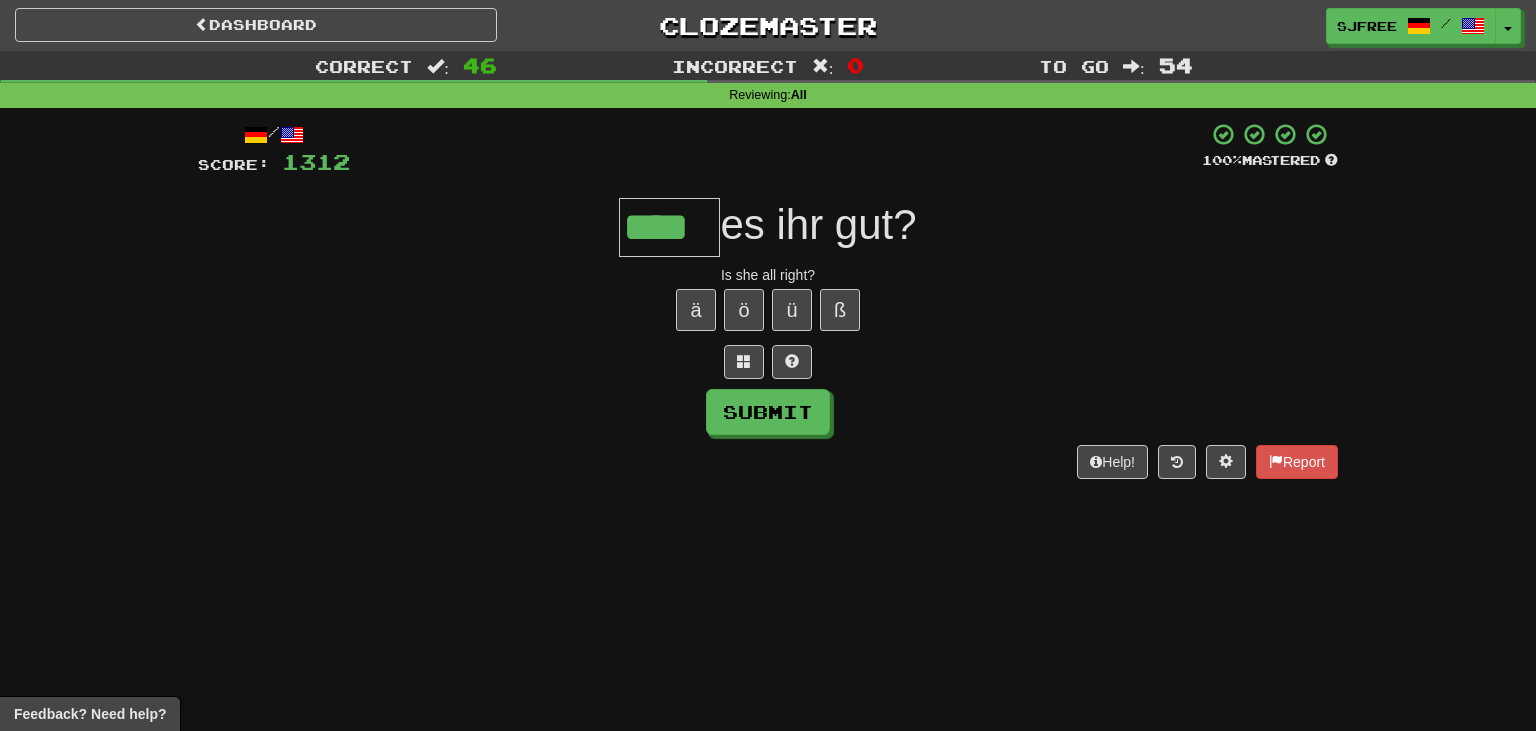 type on "****" 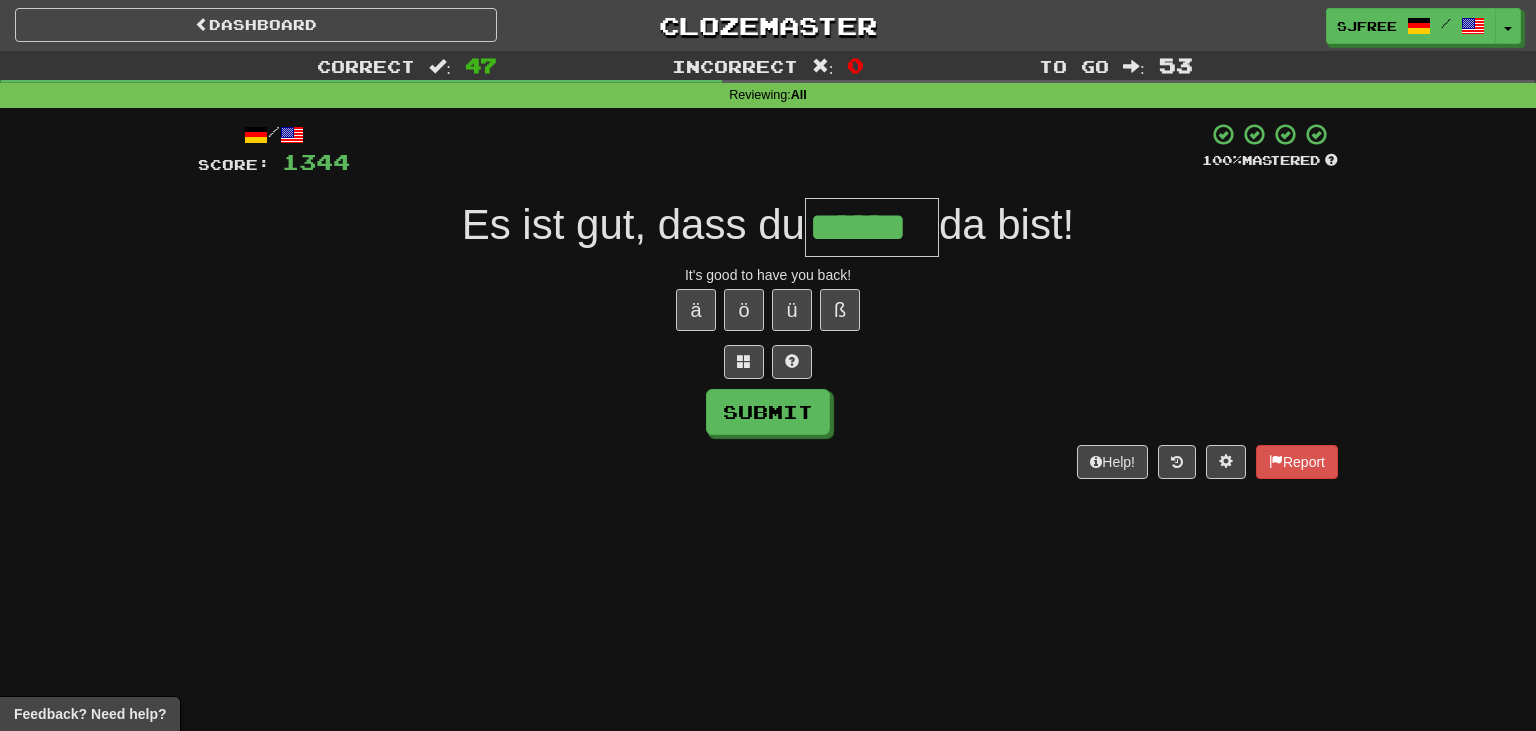 type on "******" 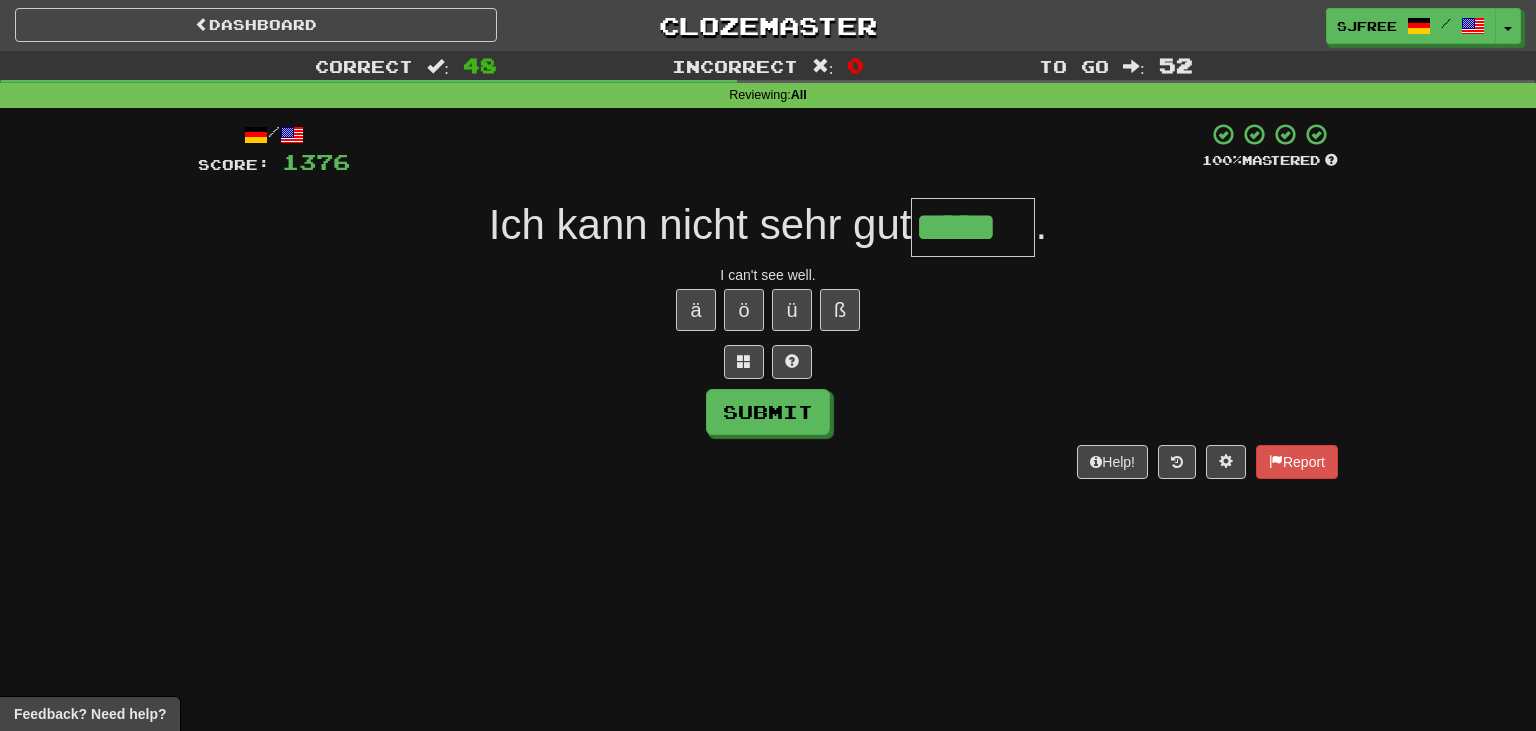 type on "*****" 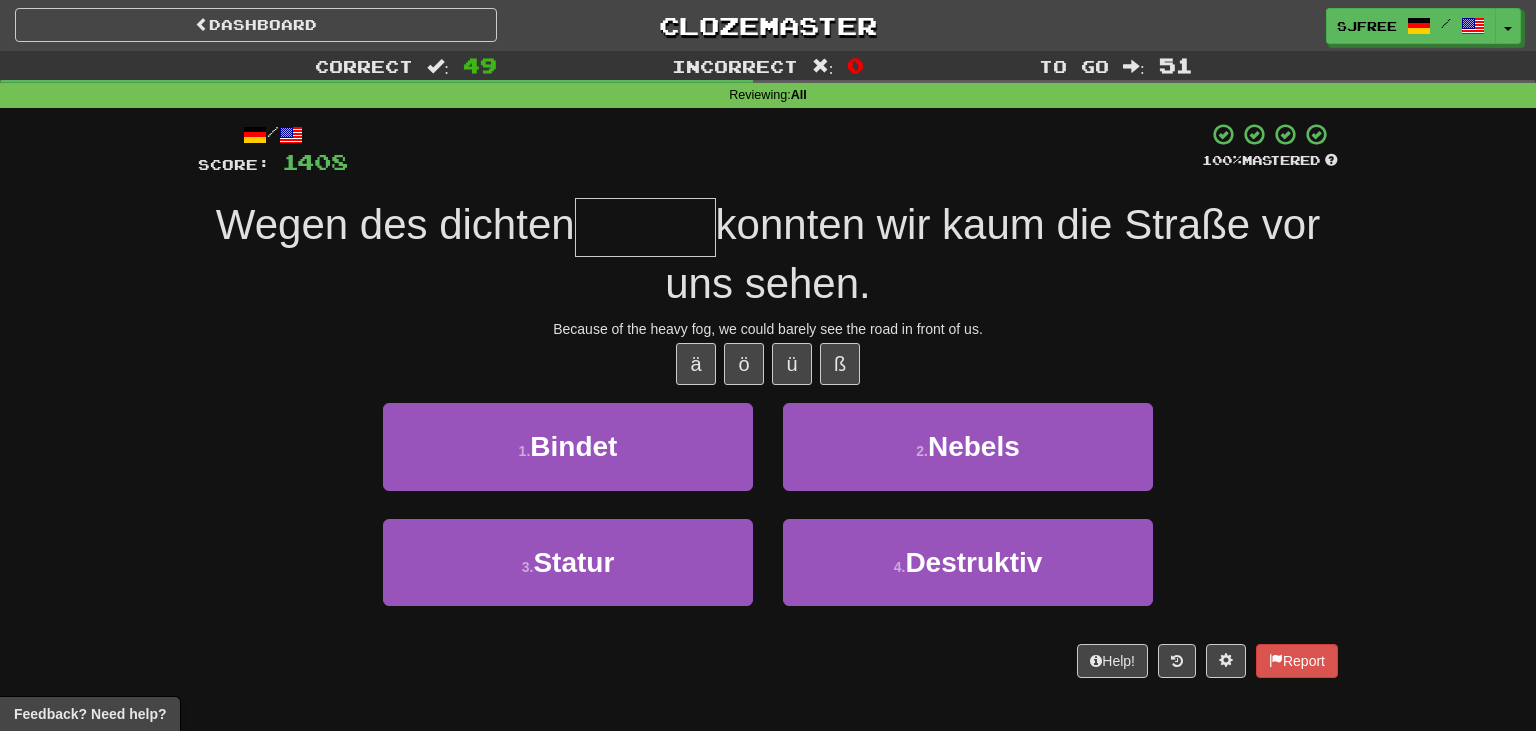 type on "*" 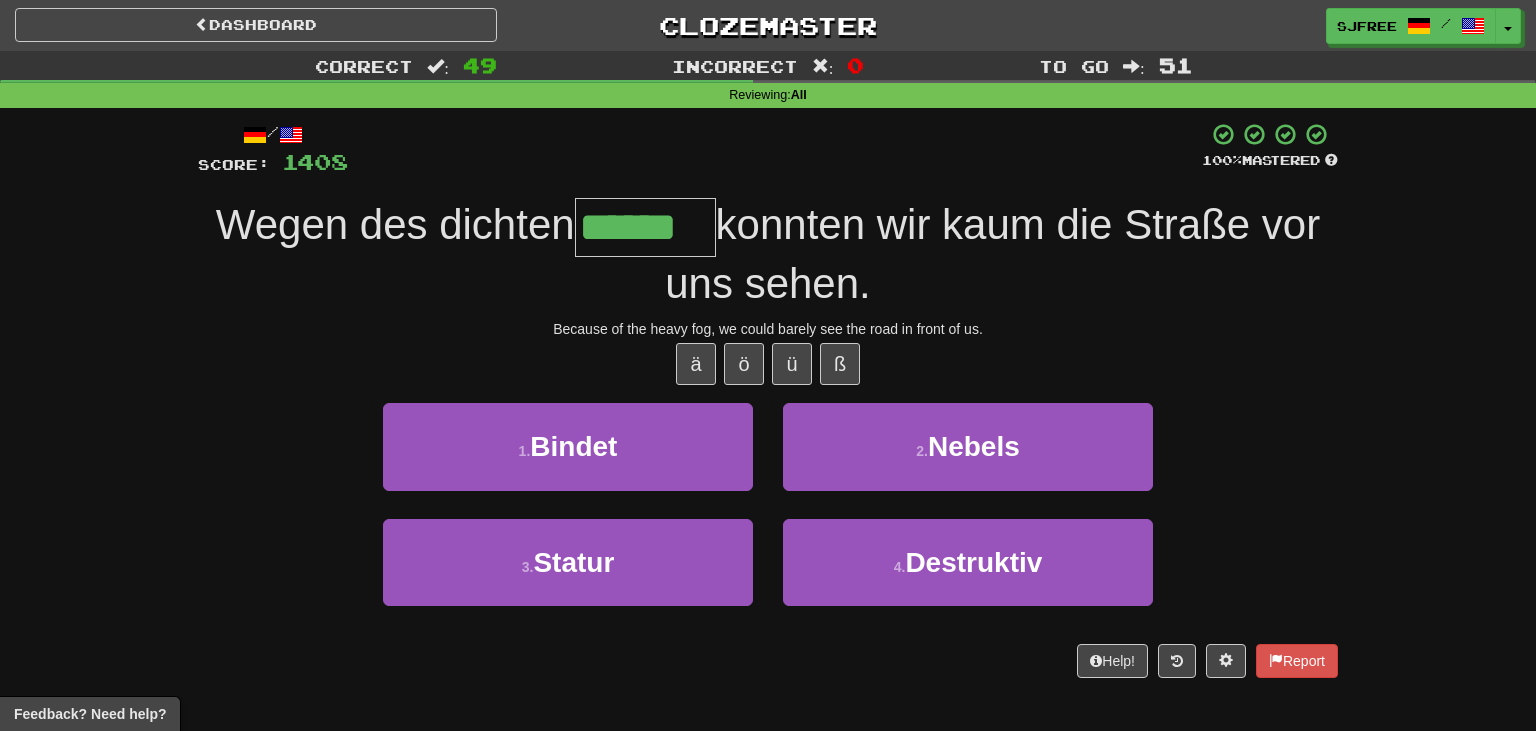 type on "******" 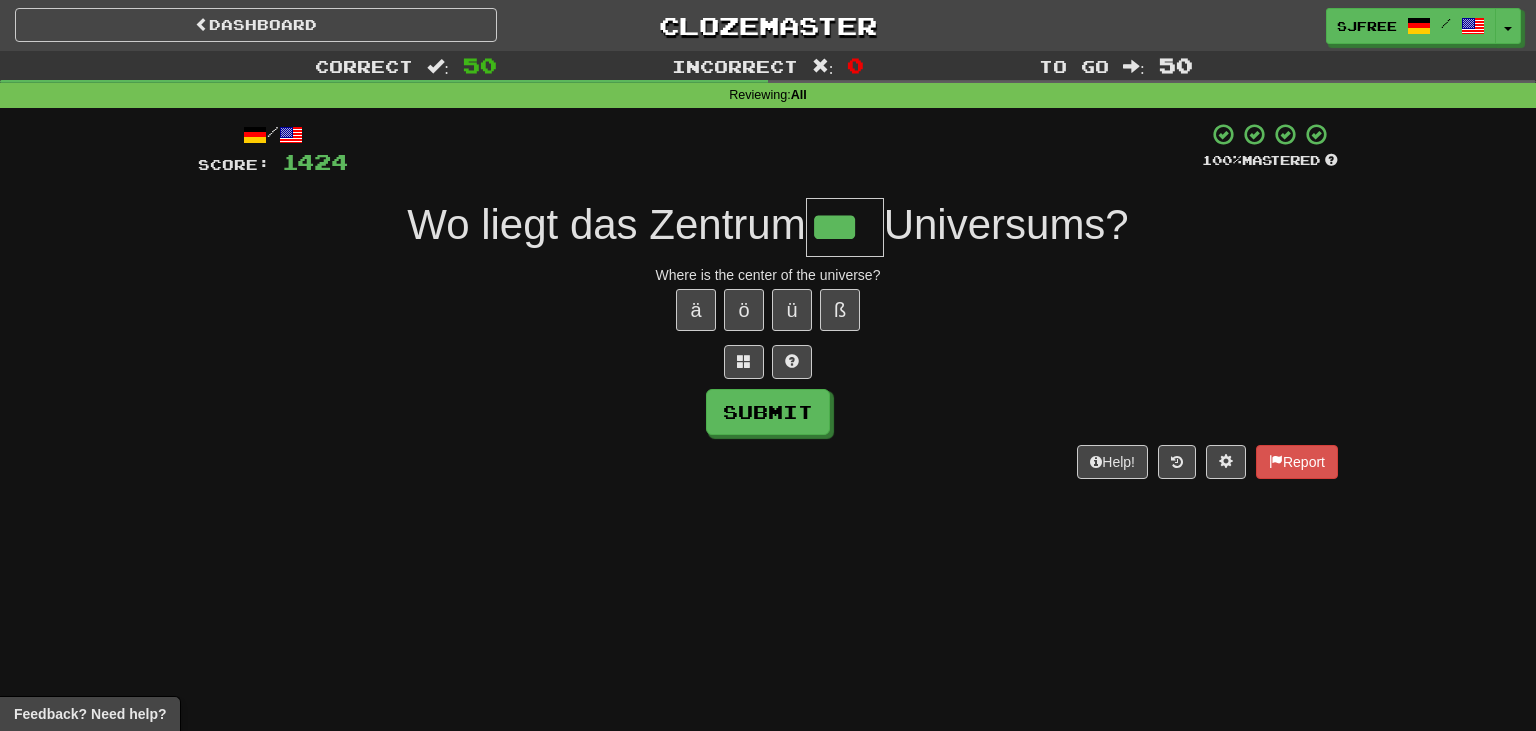 type on "***" 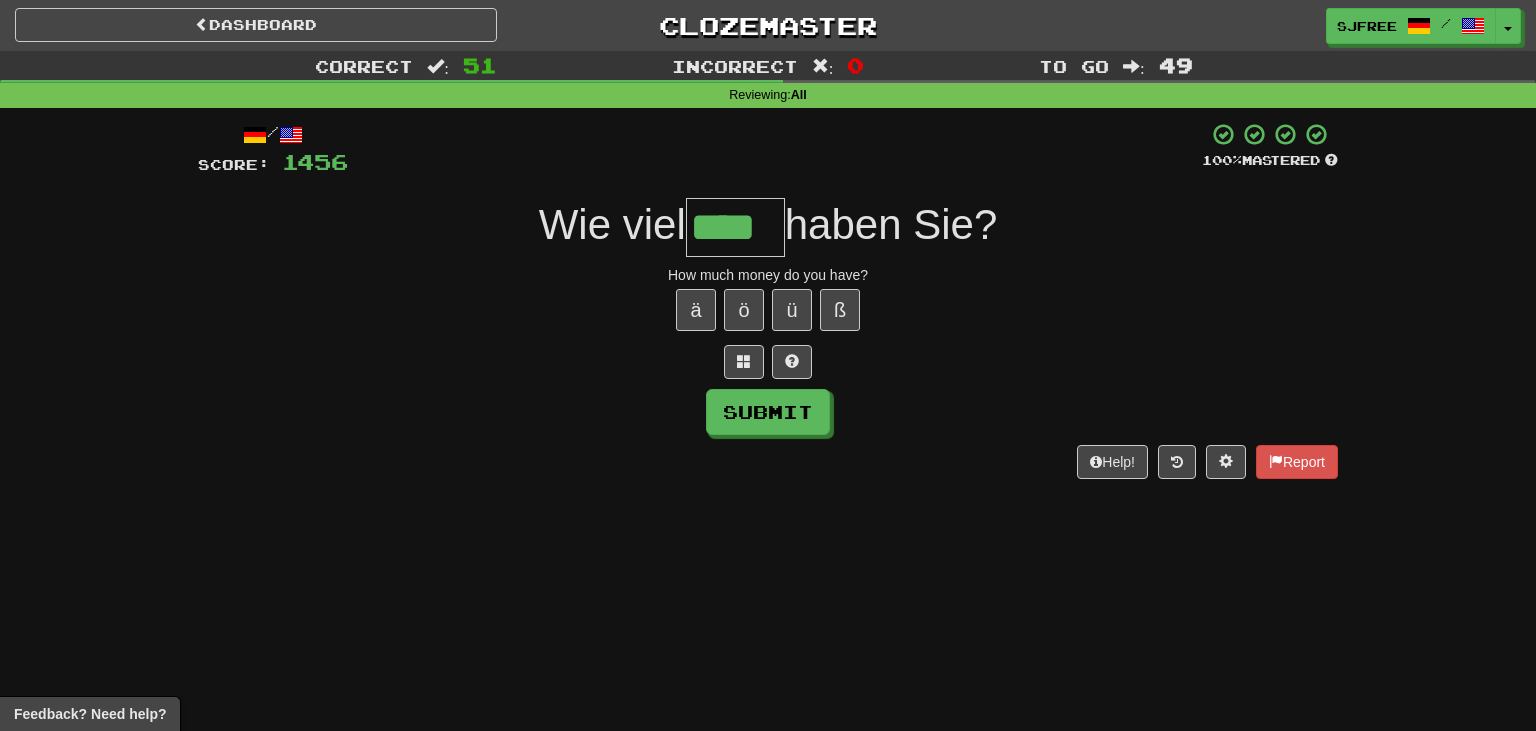 type on "****" 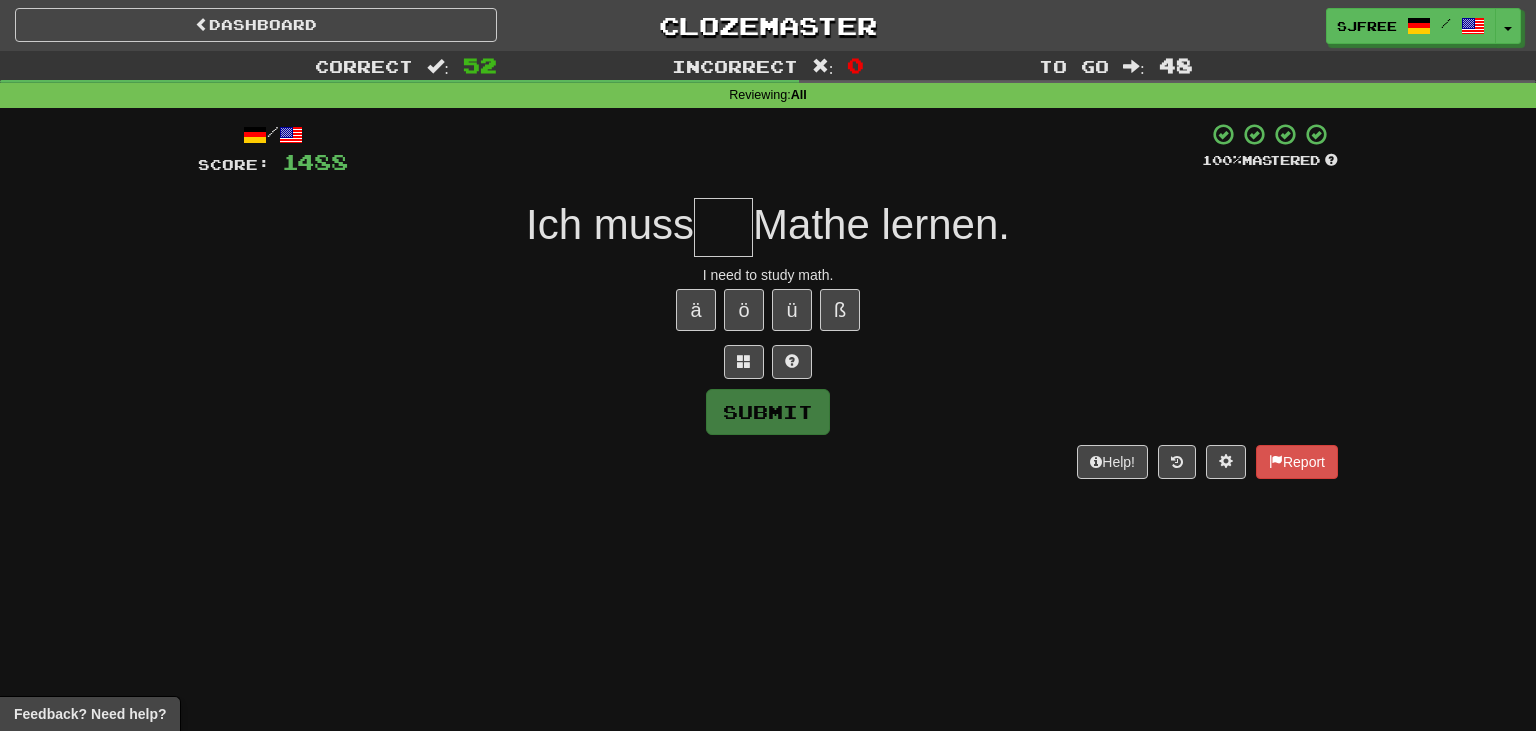 type on "*" 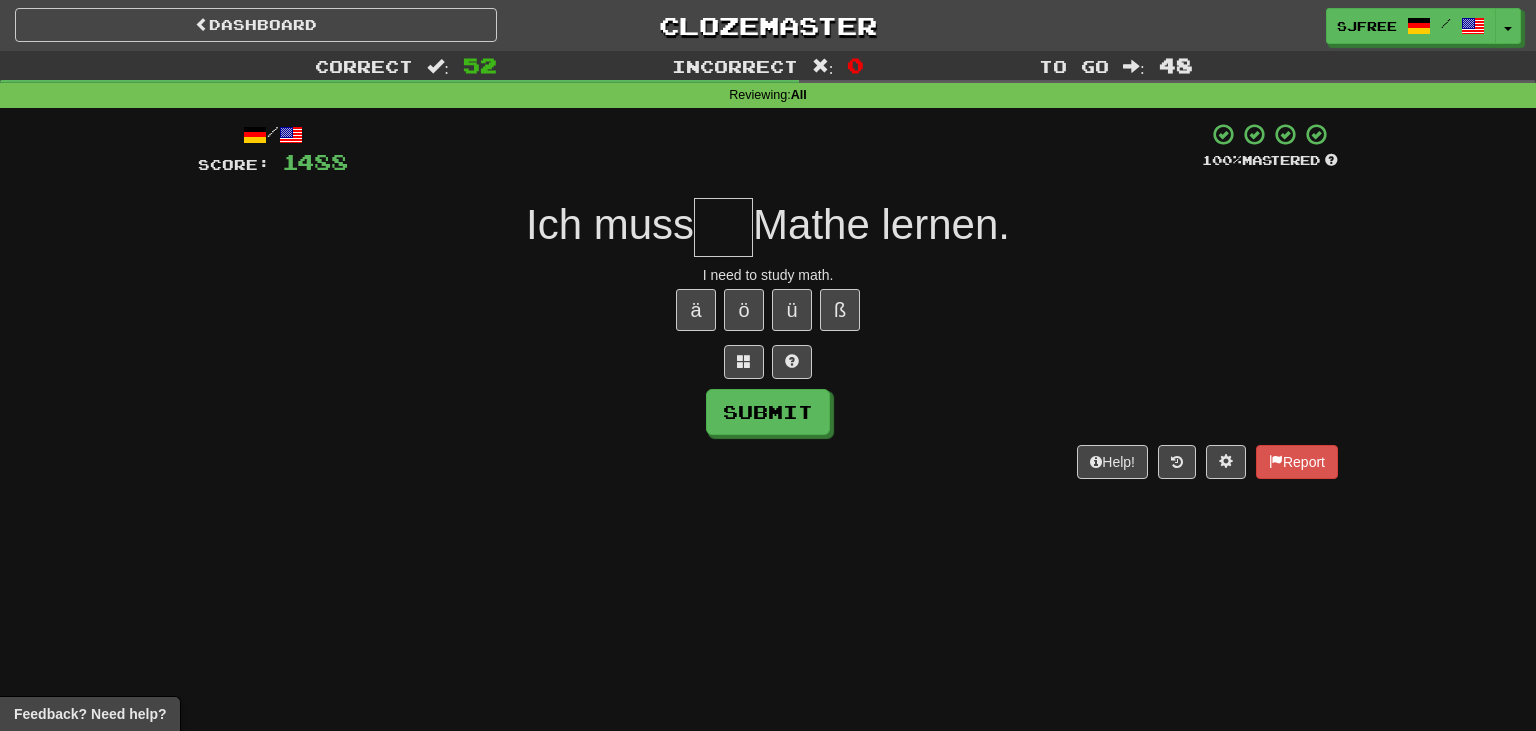 type on "*" 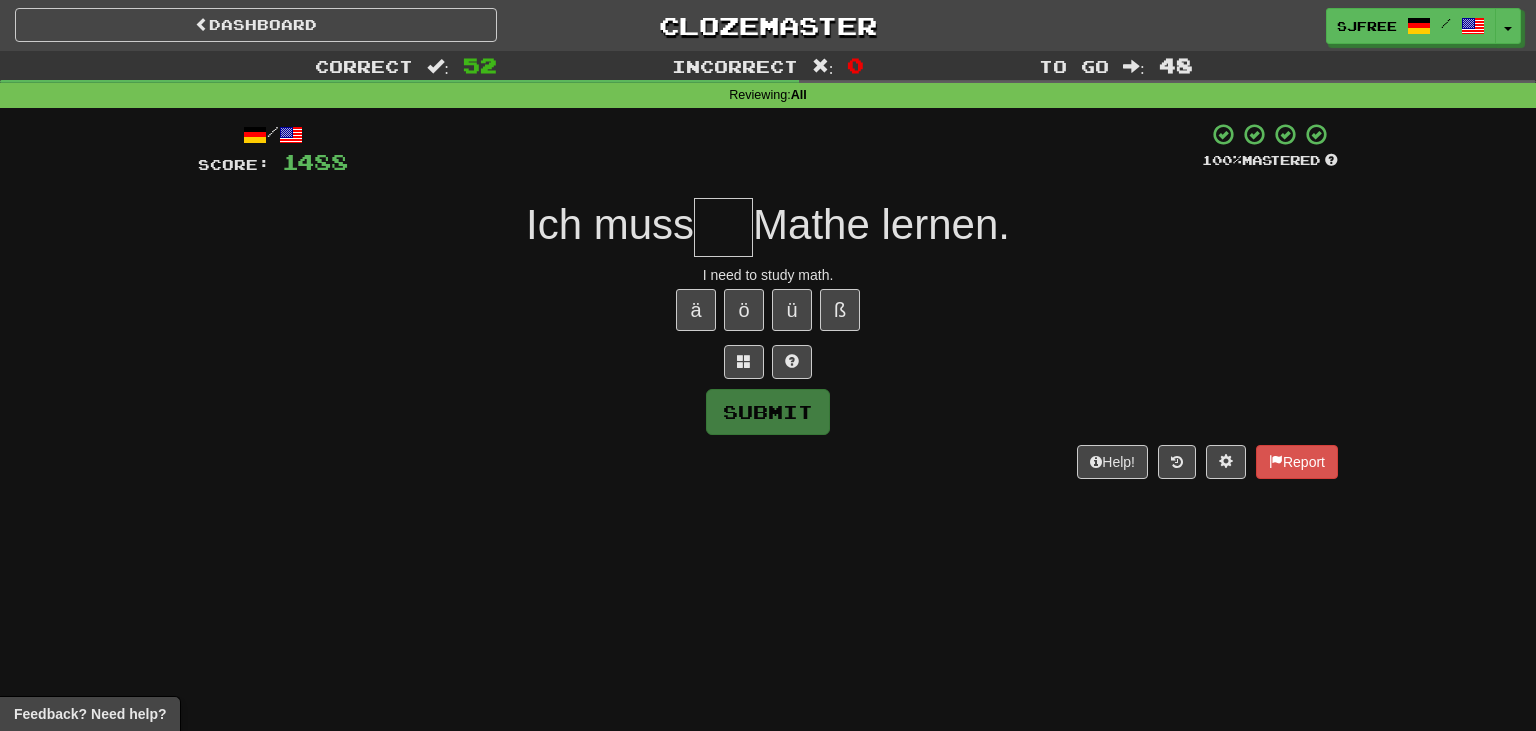 type on "*" 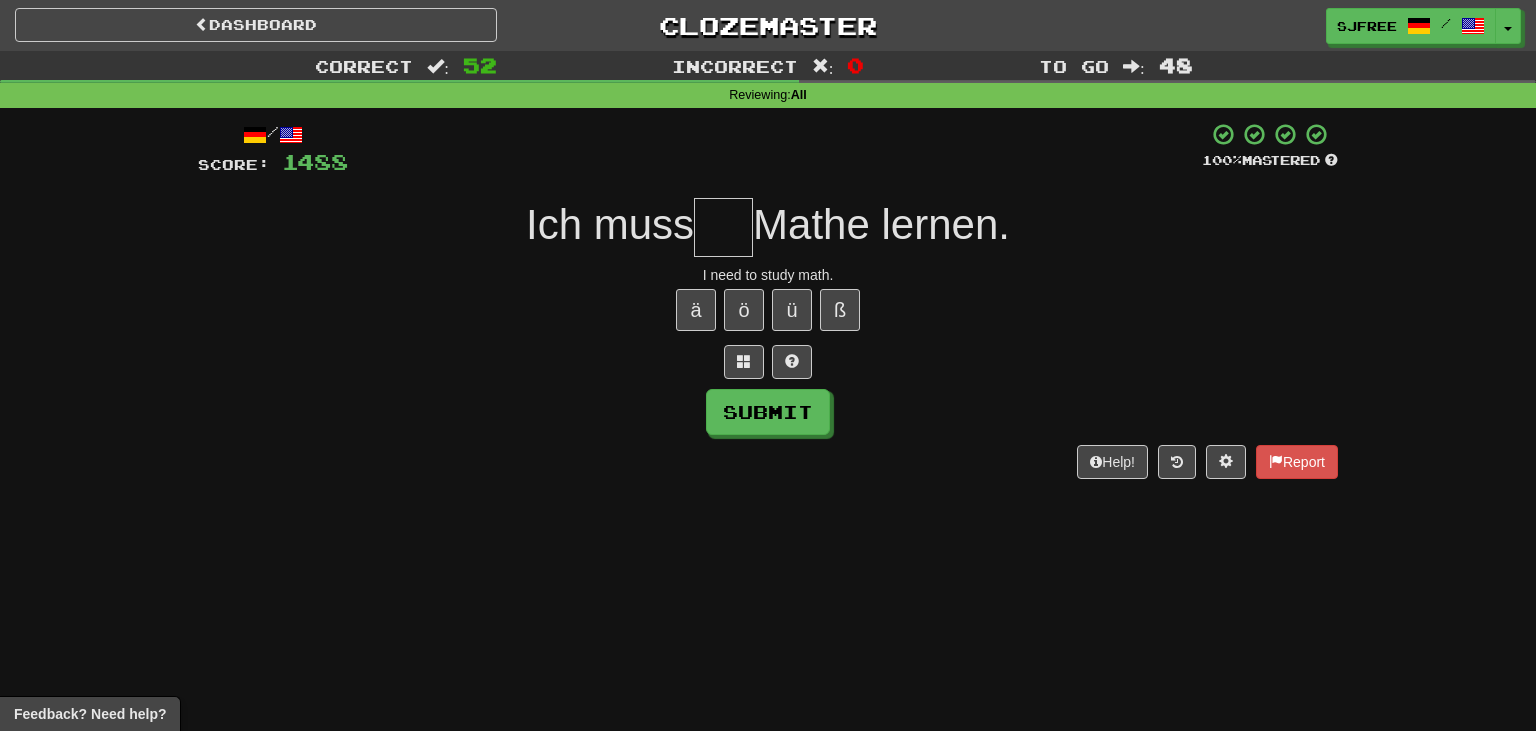 type on "*" 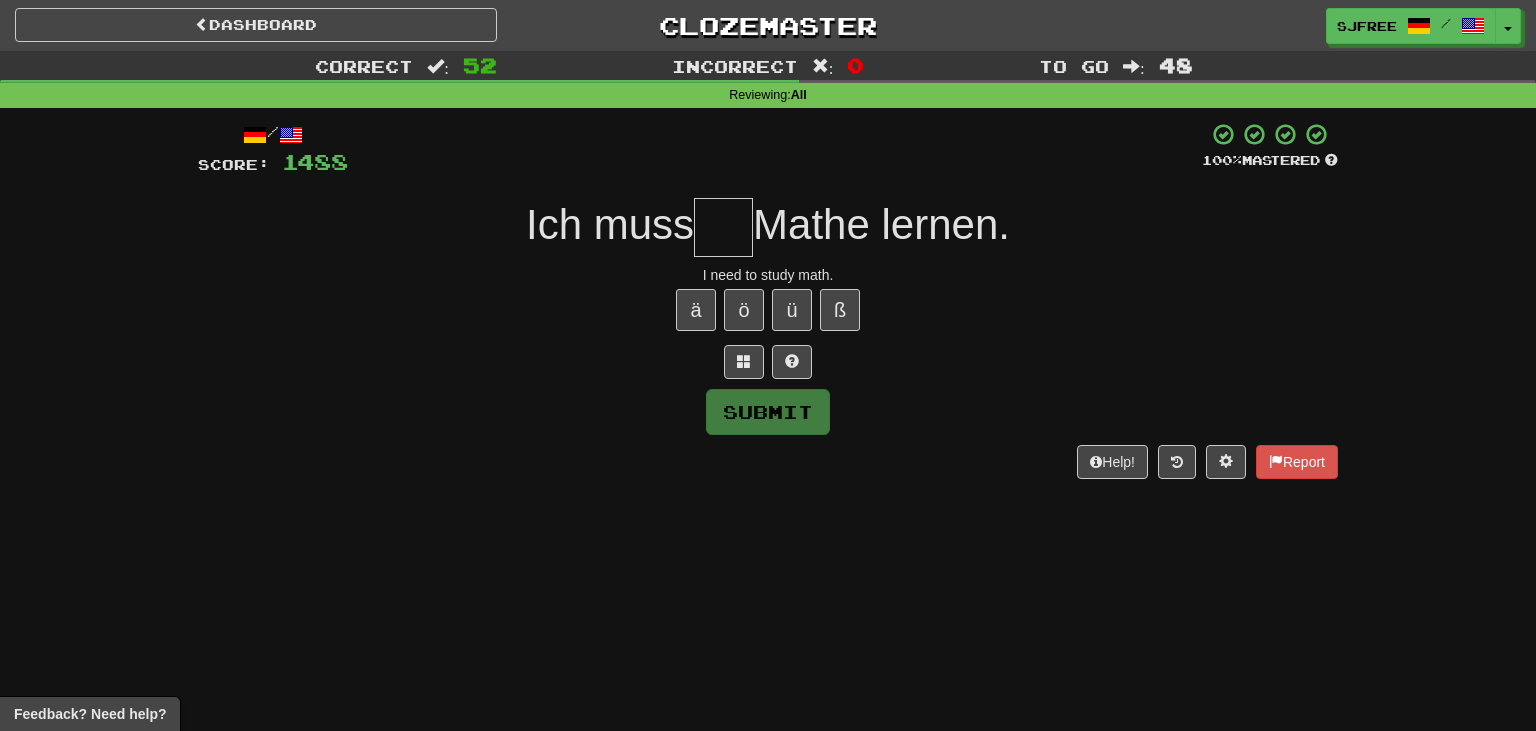 type on "*" 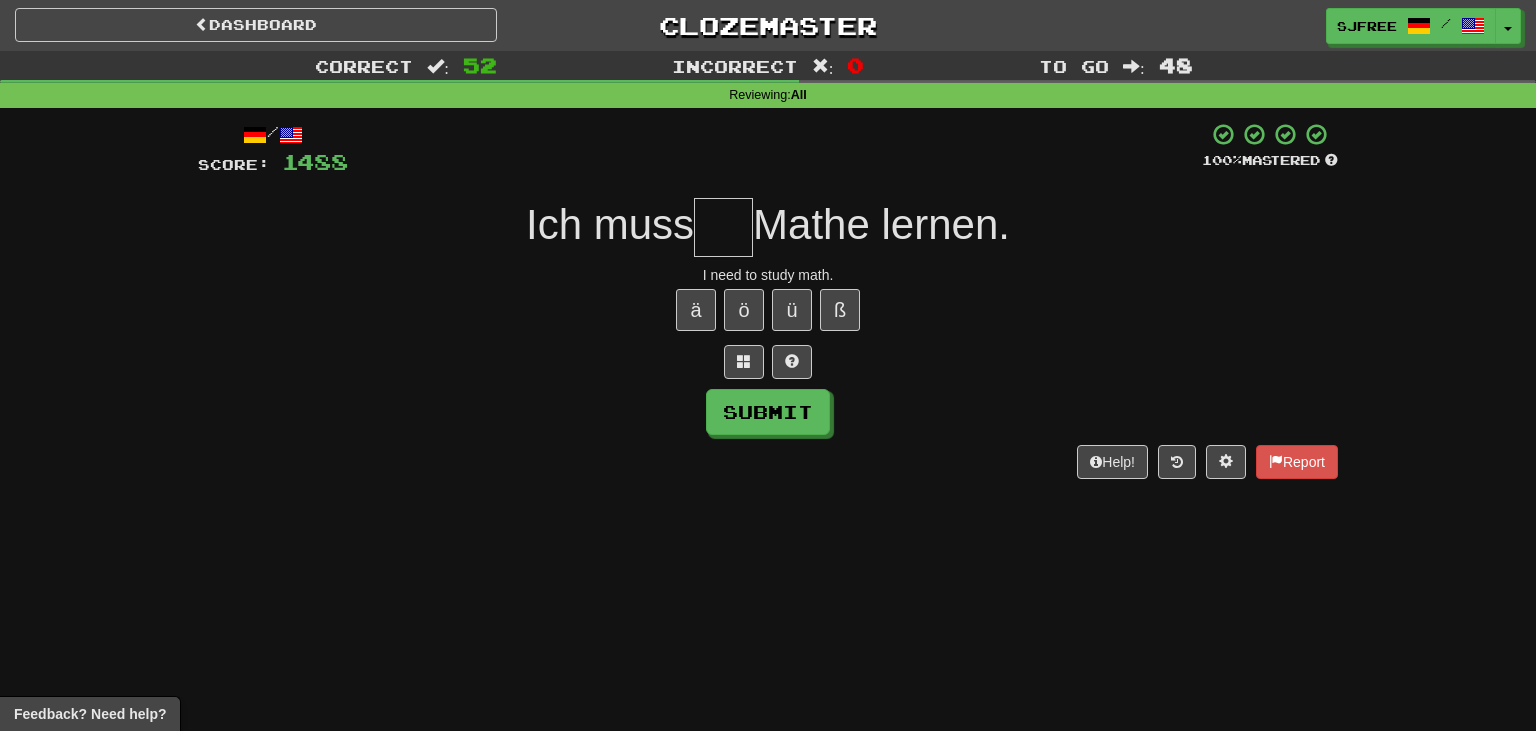 type on "*" 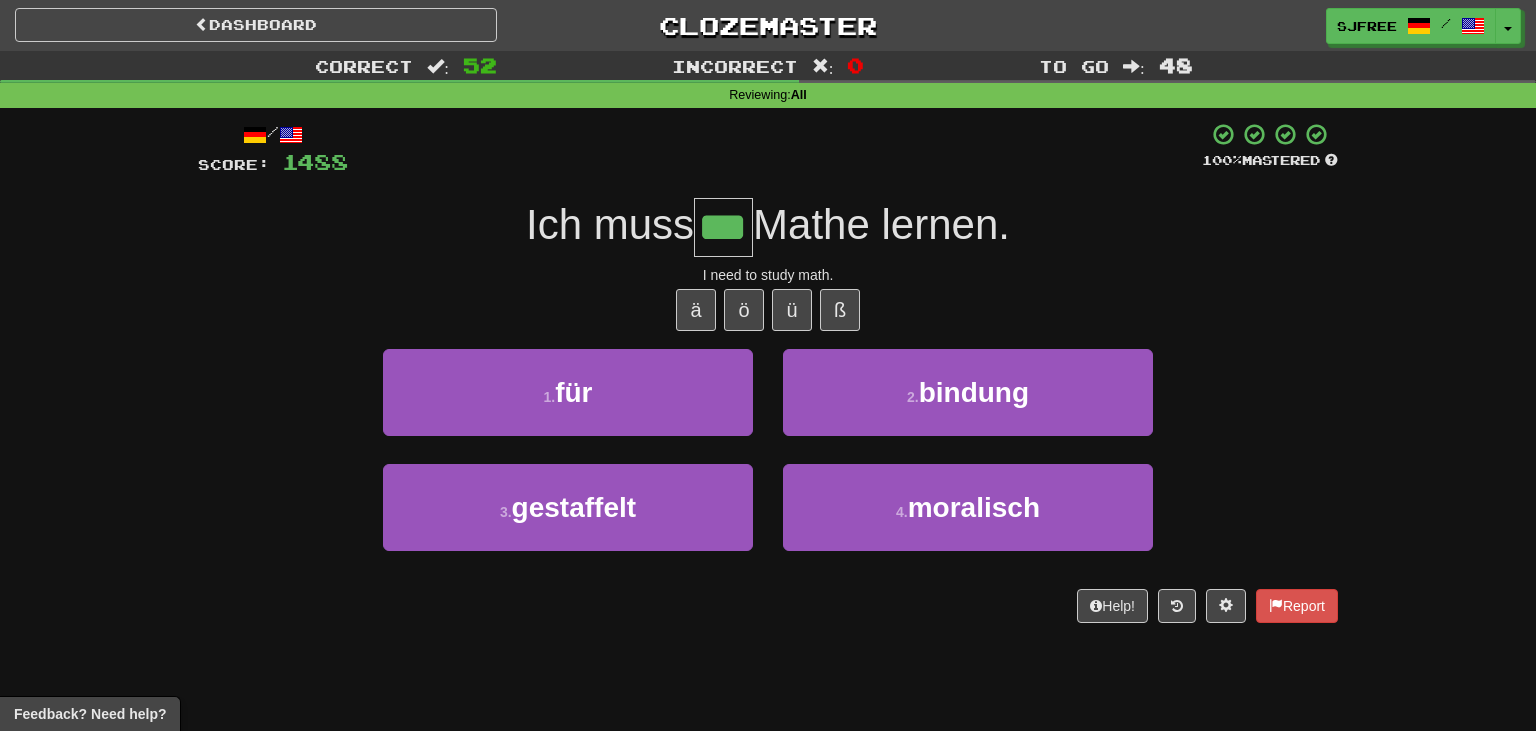 type on "***" 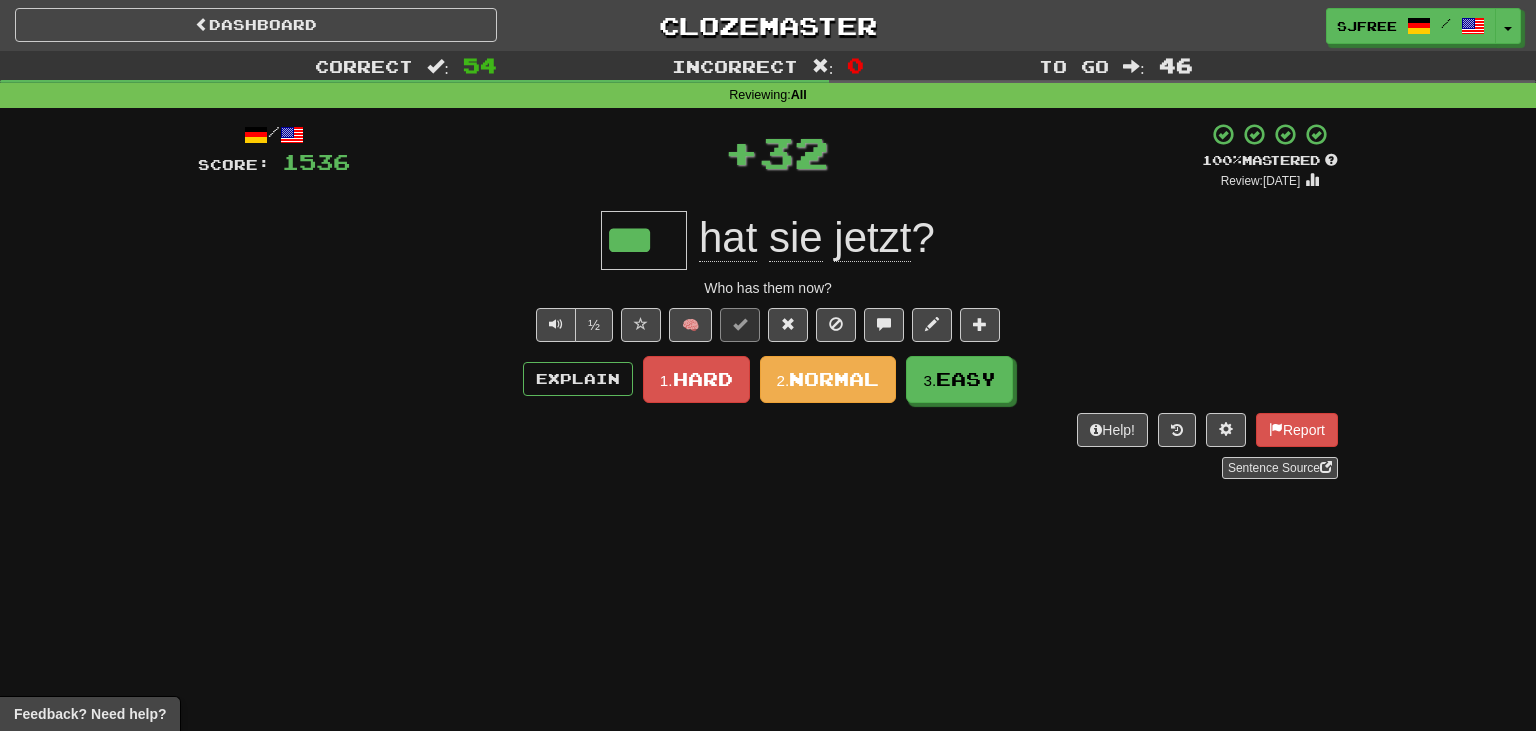 type on "***" 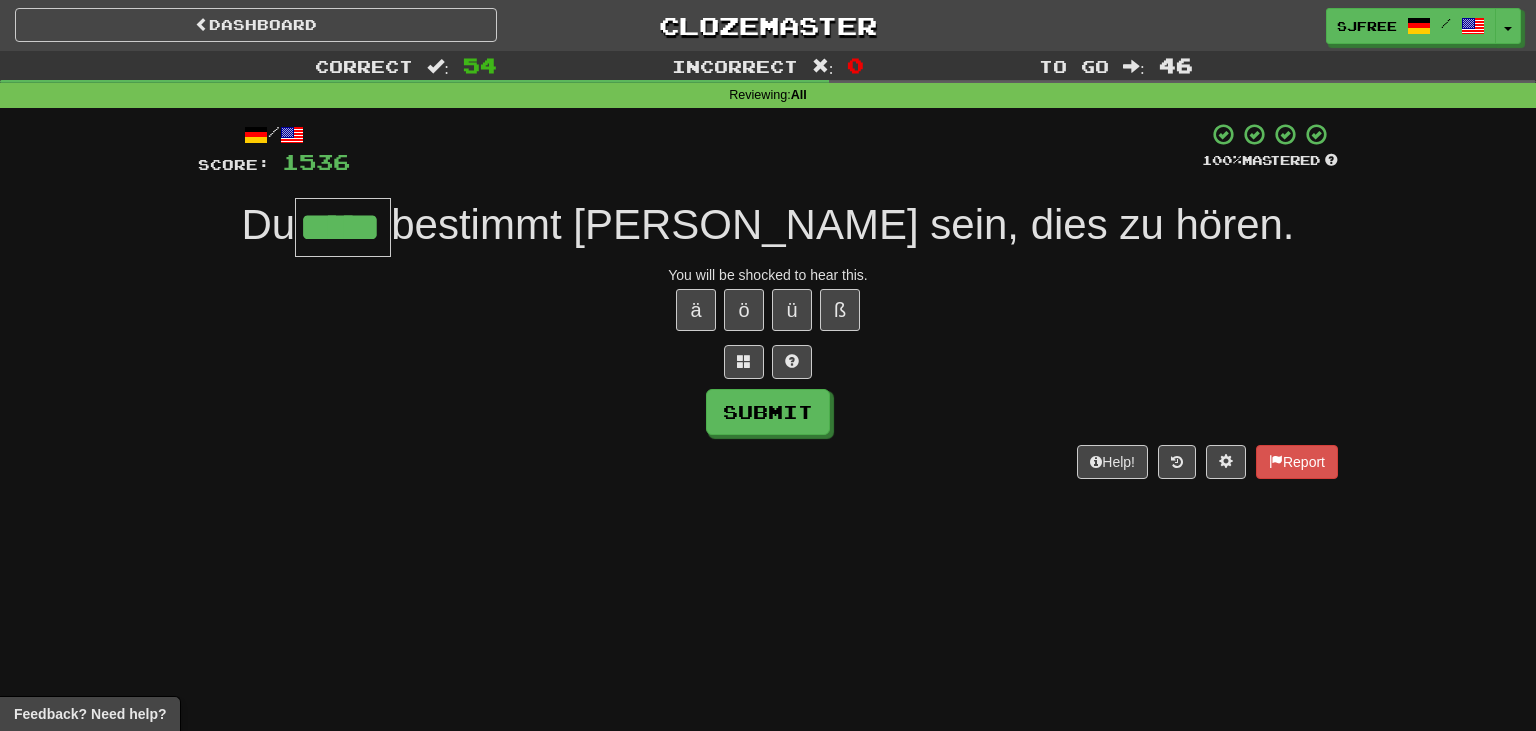 type on "*****" 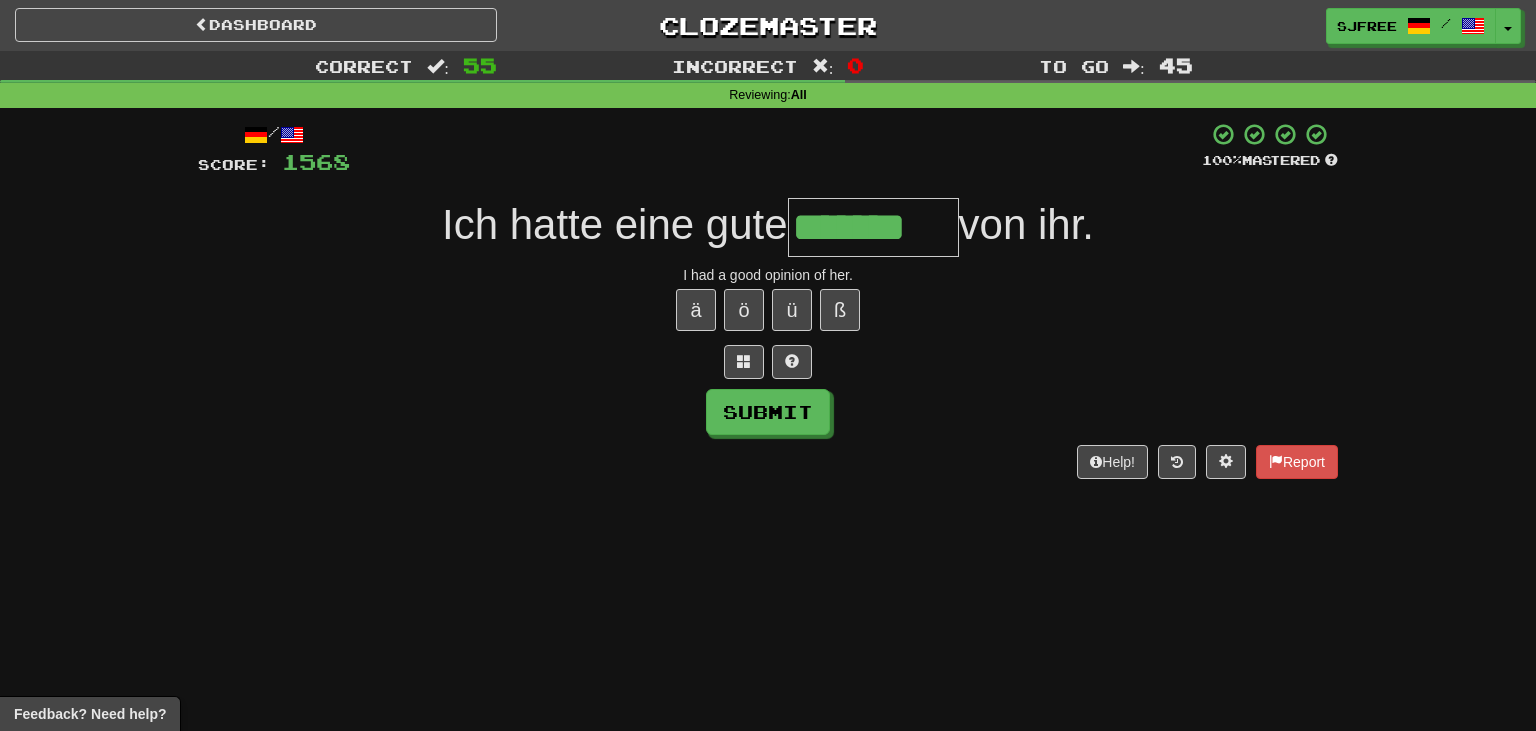type on "*******" 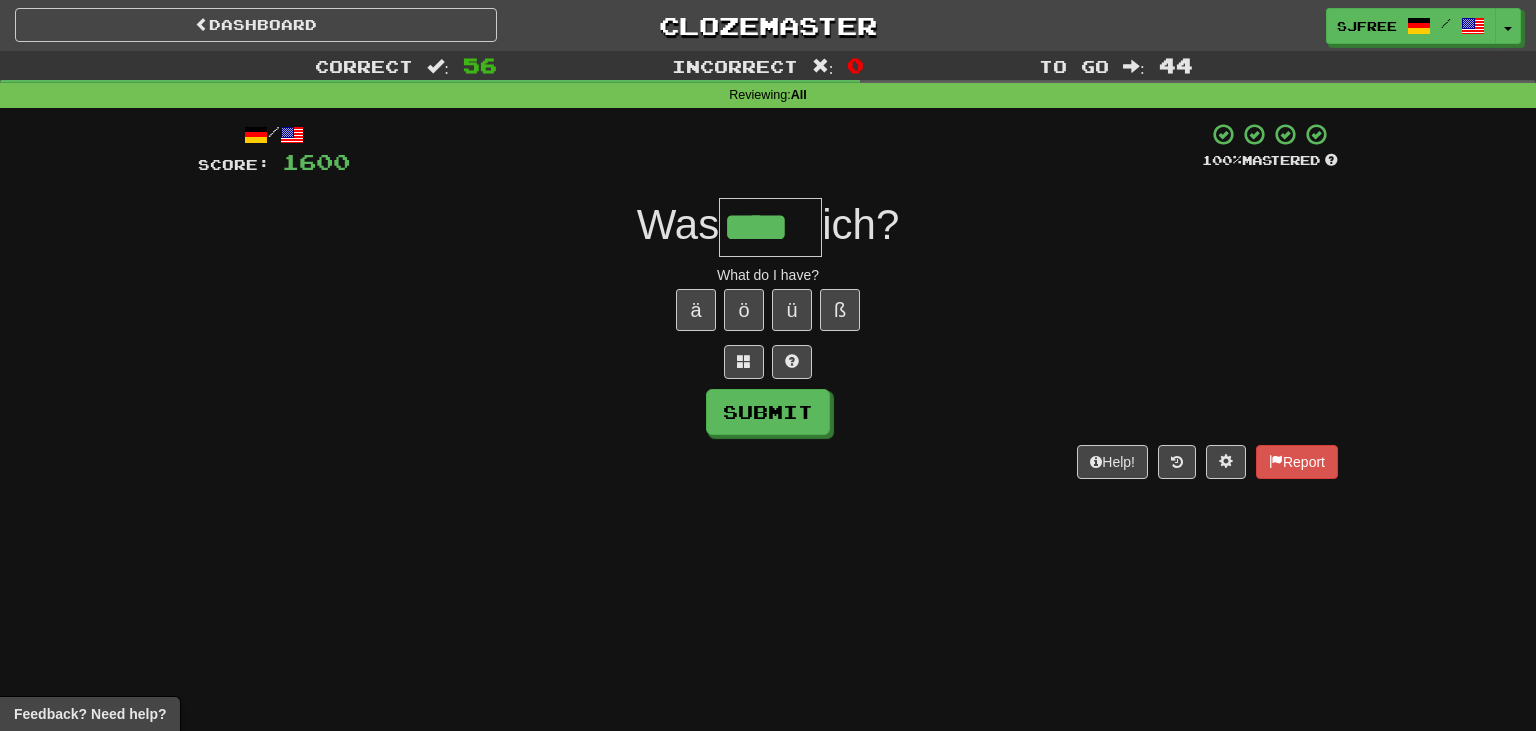 type on "****" 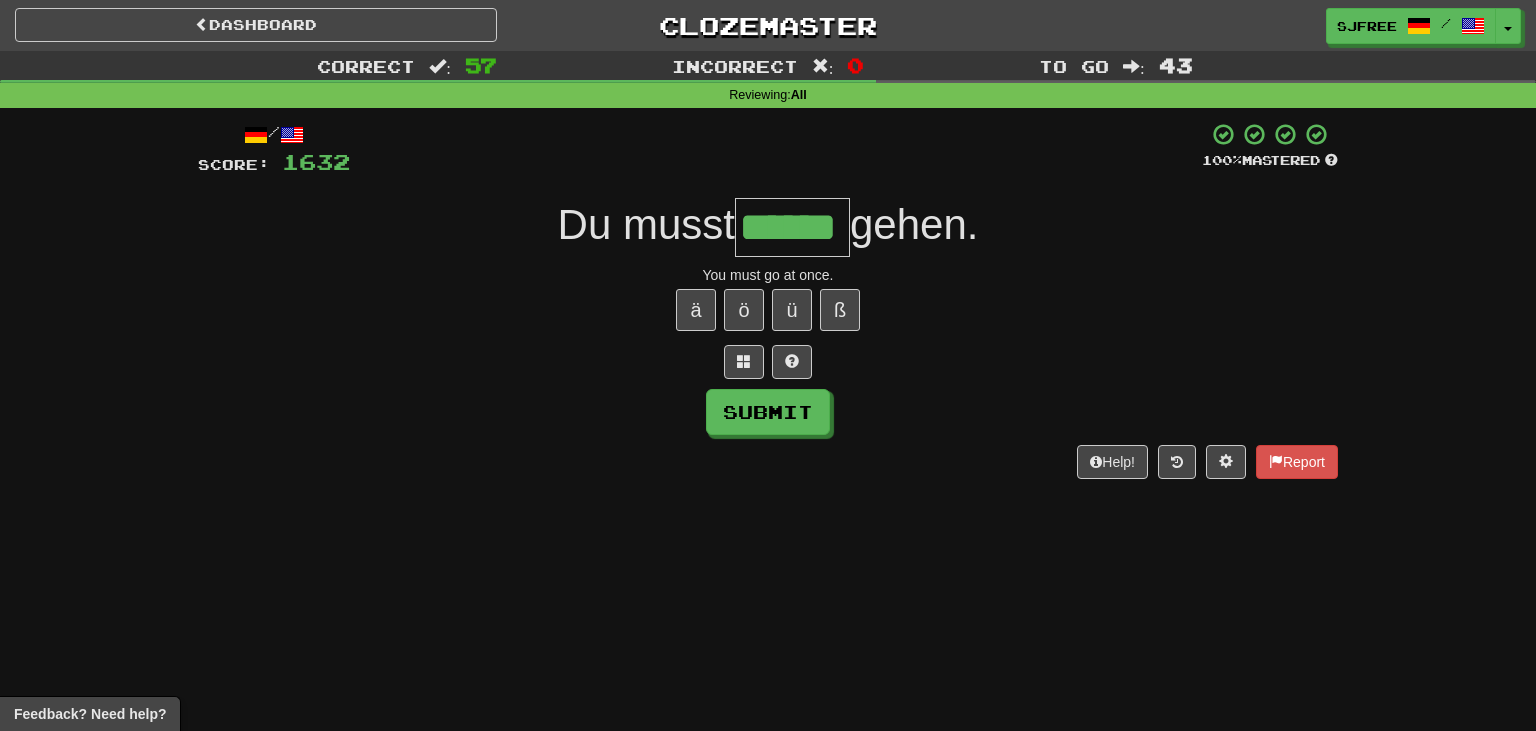 type on "******" 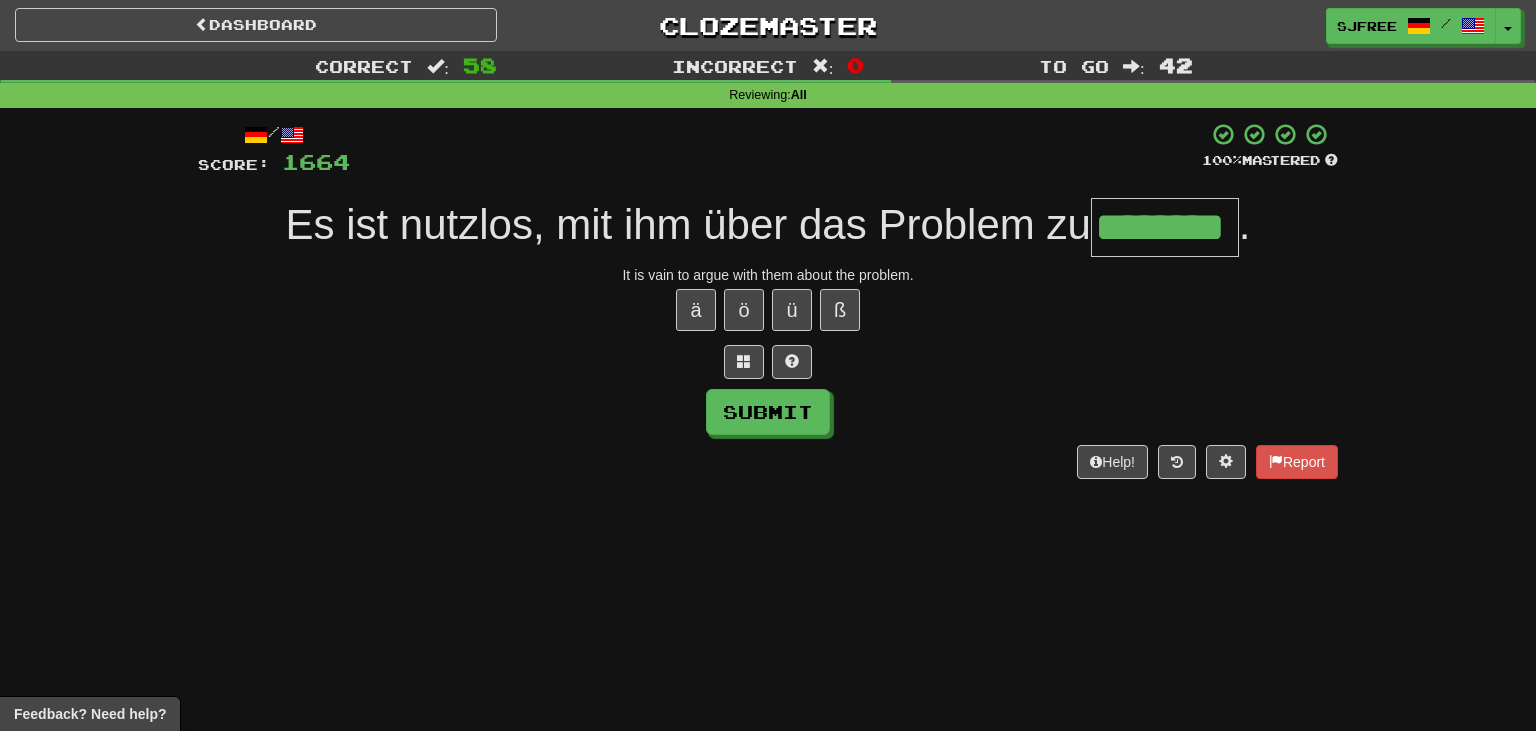 type on "********" 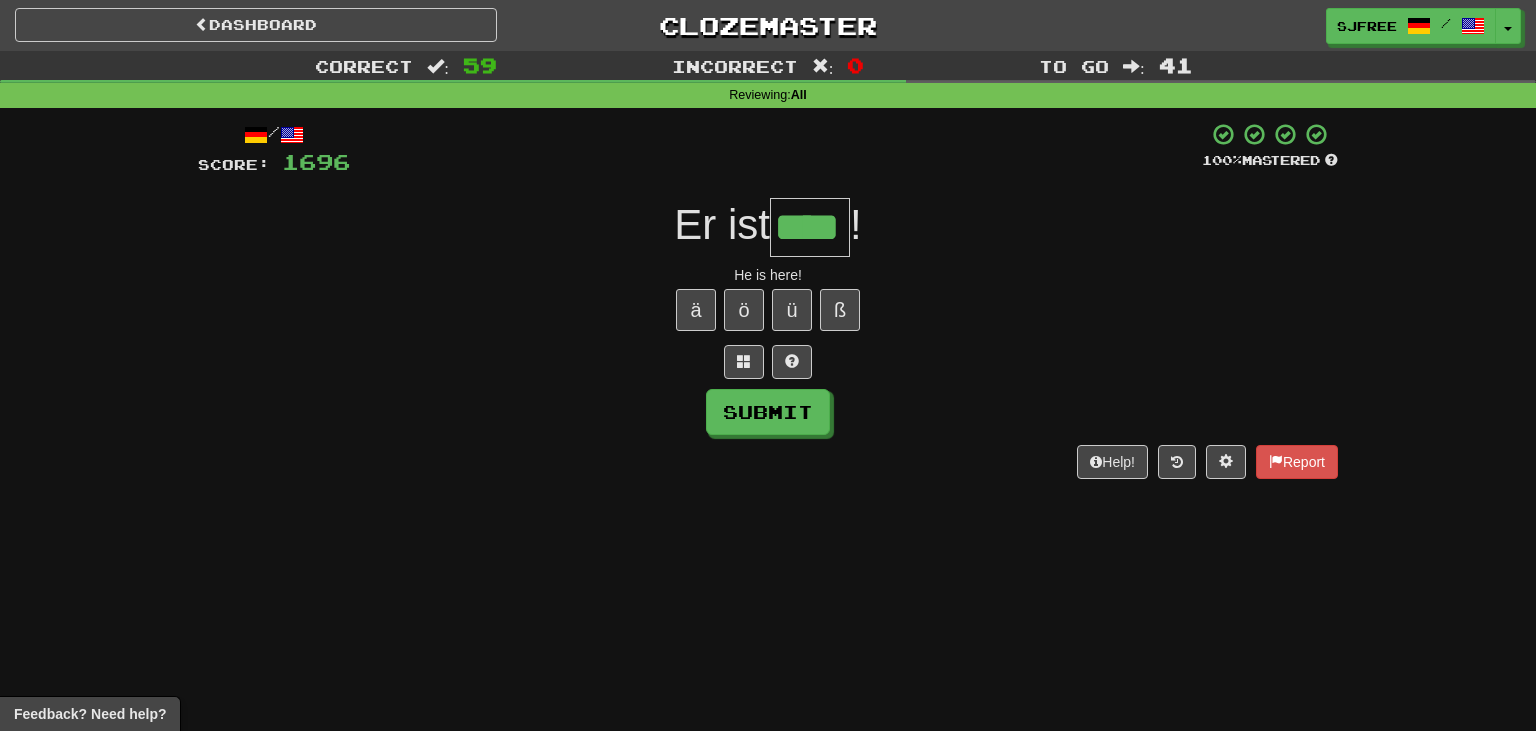 type on "****" 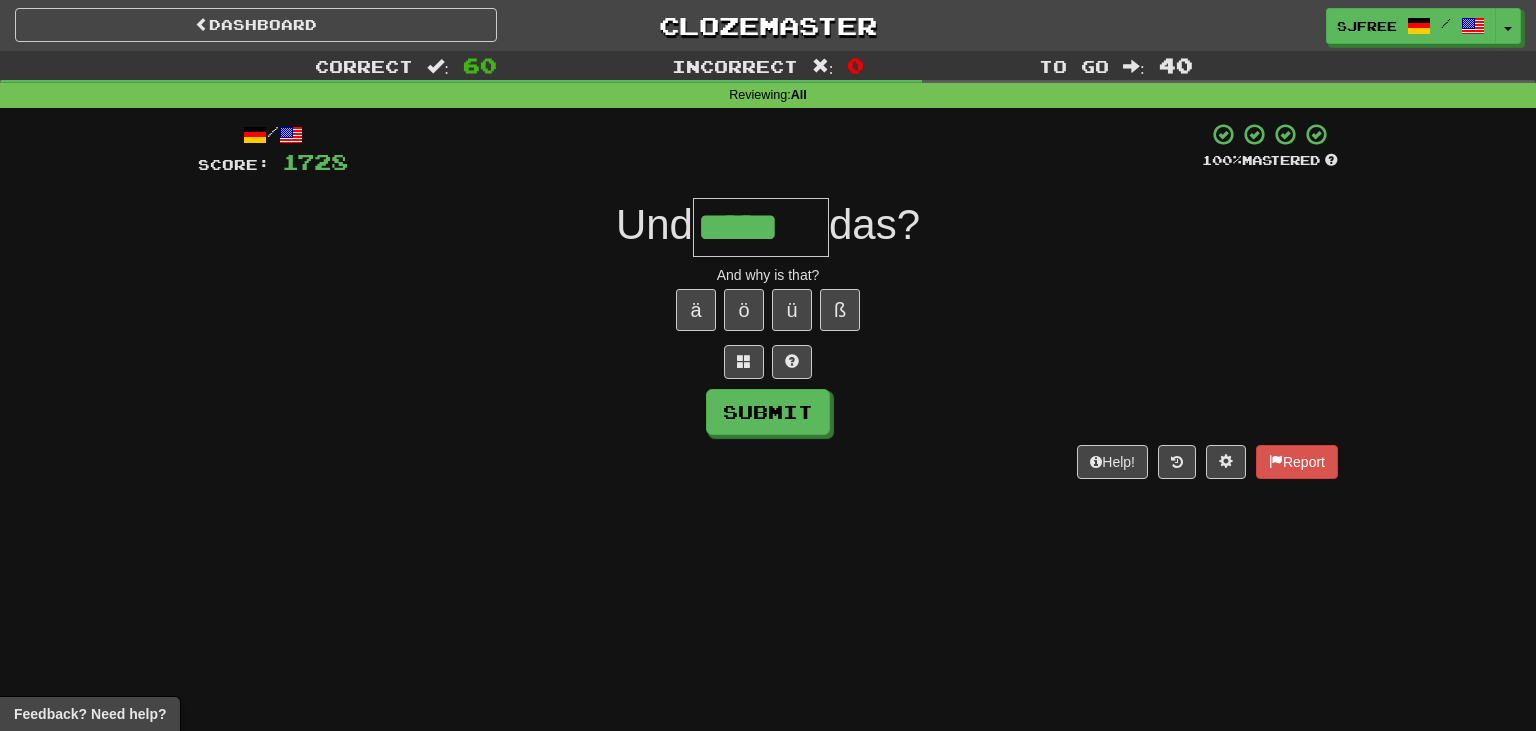 type on "*****" 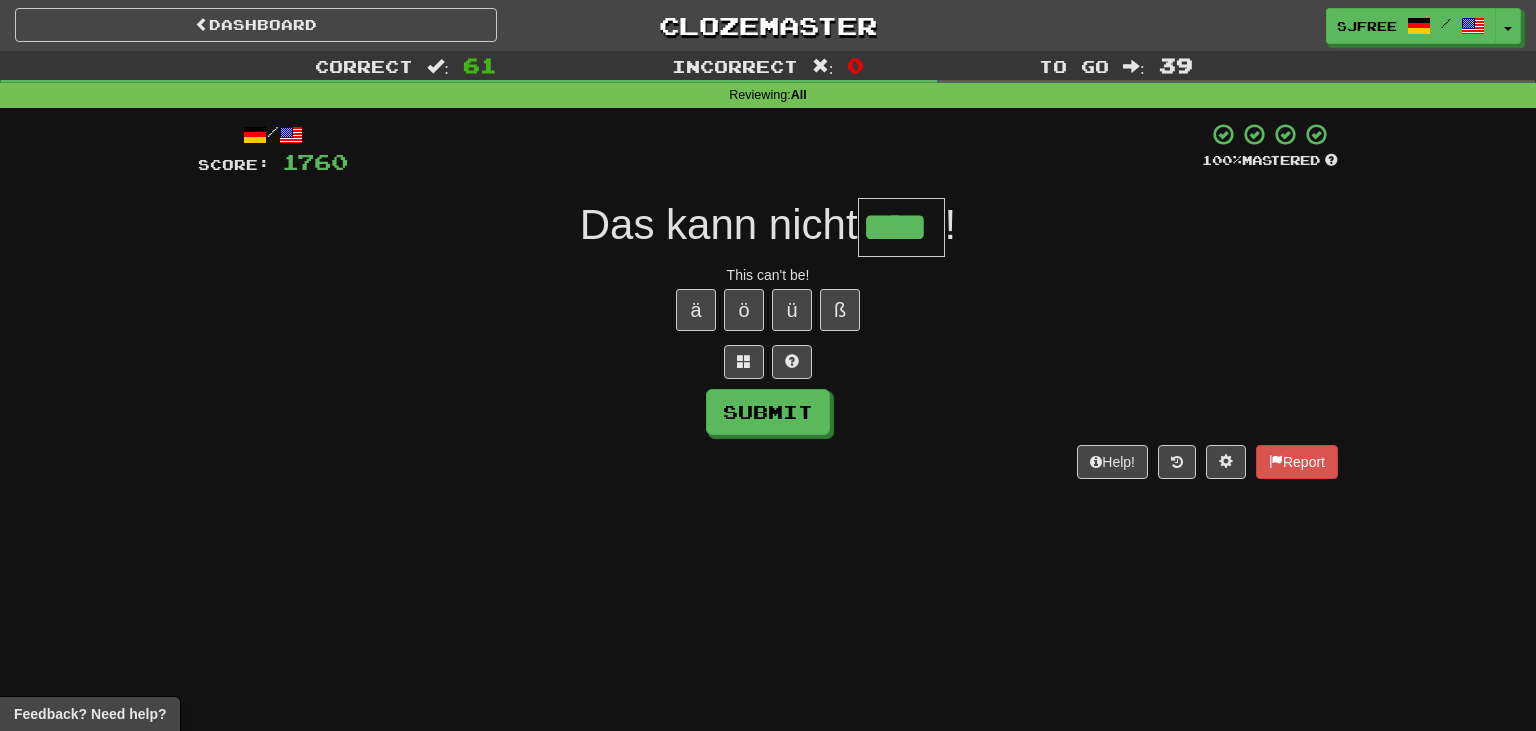 type on "****" 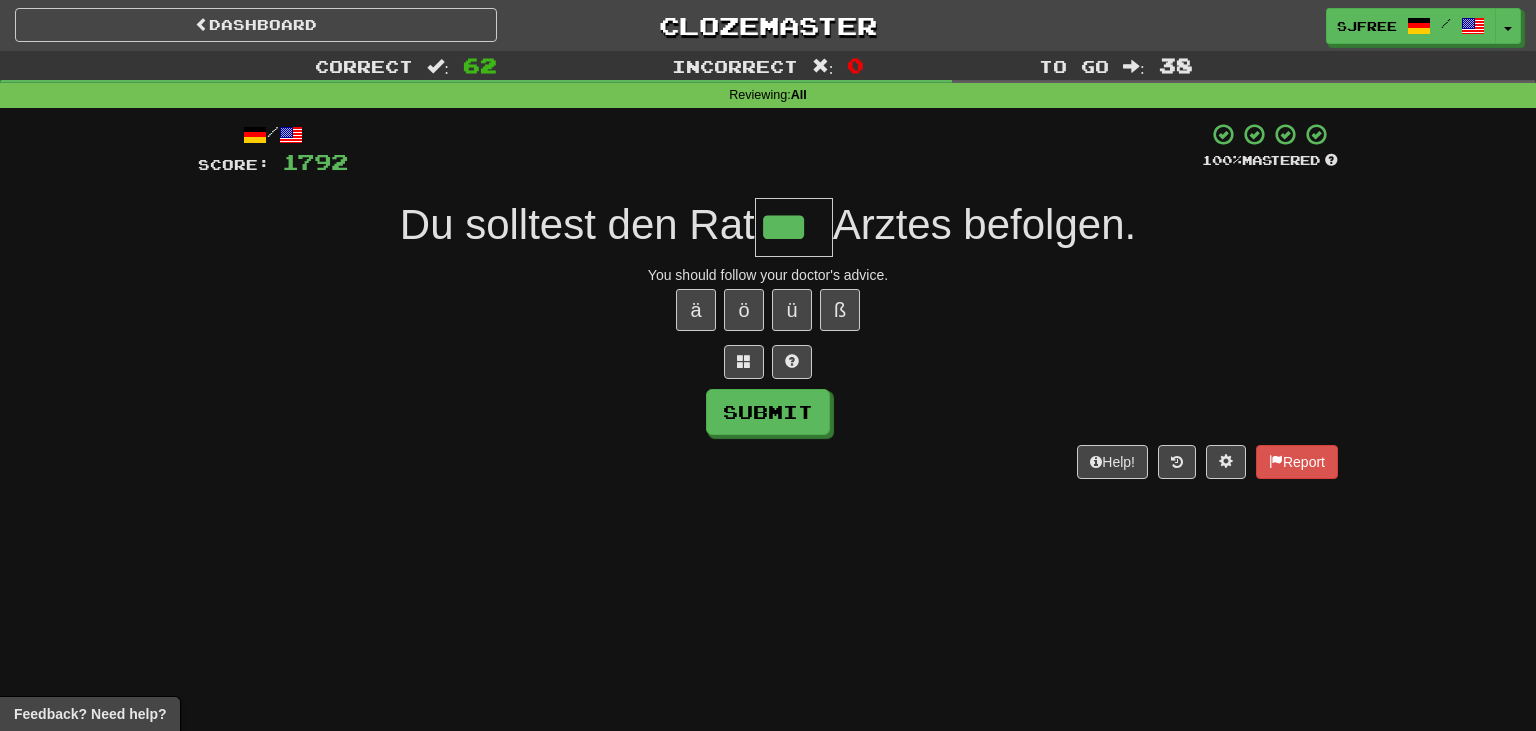 type on "***" 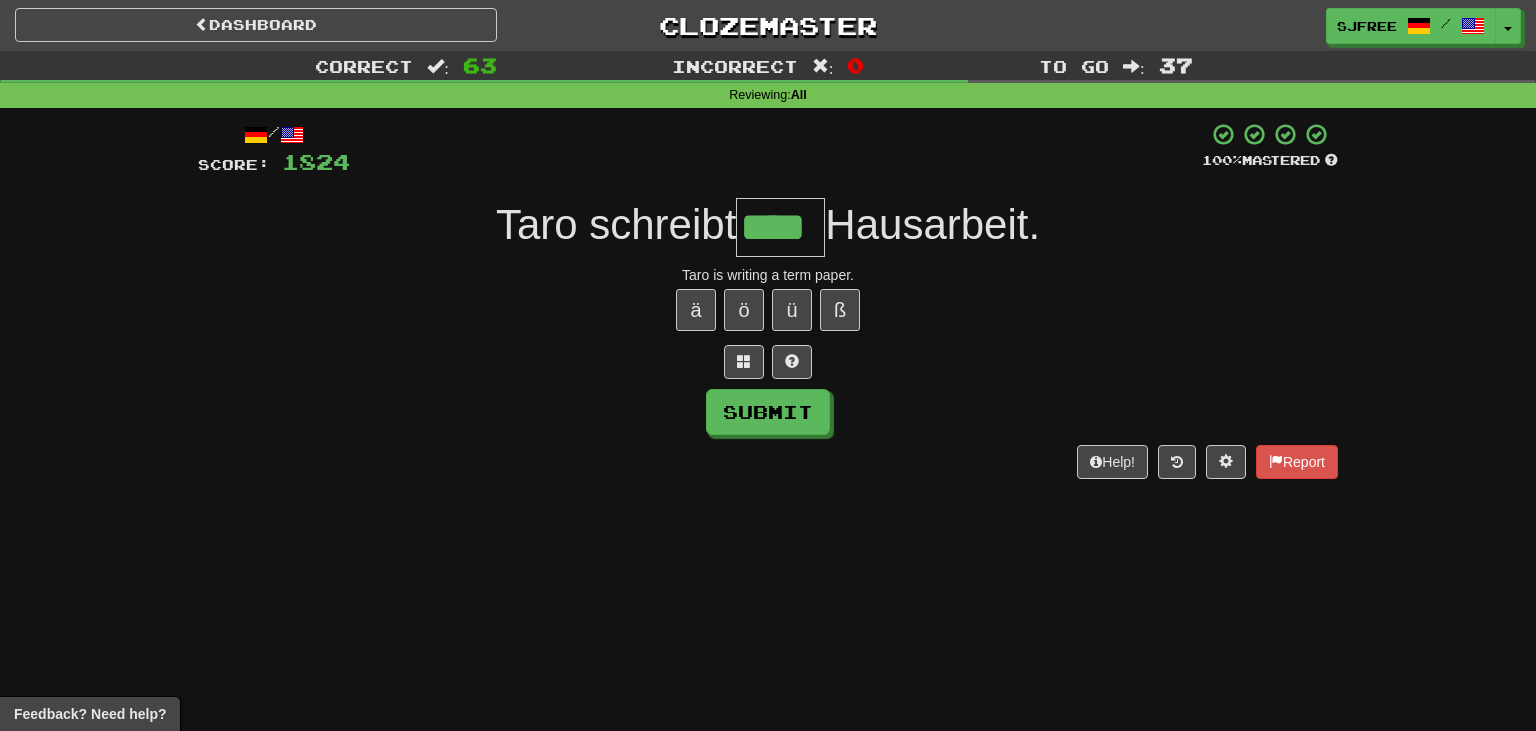 type on "****" 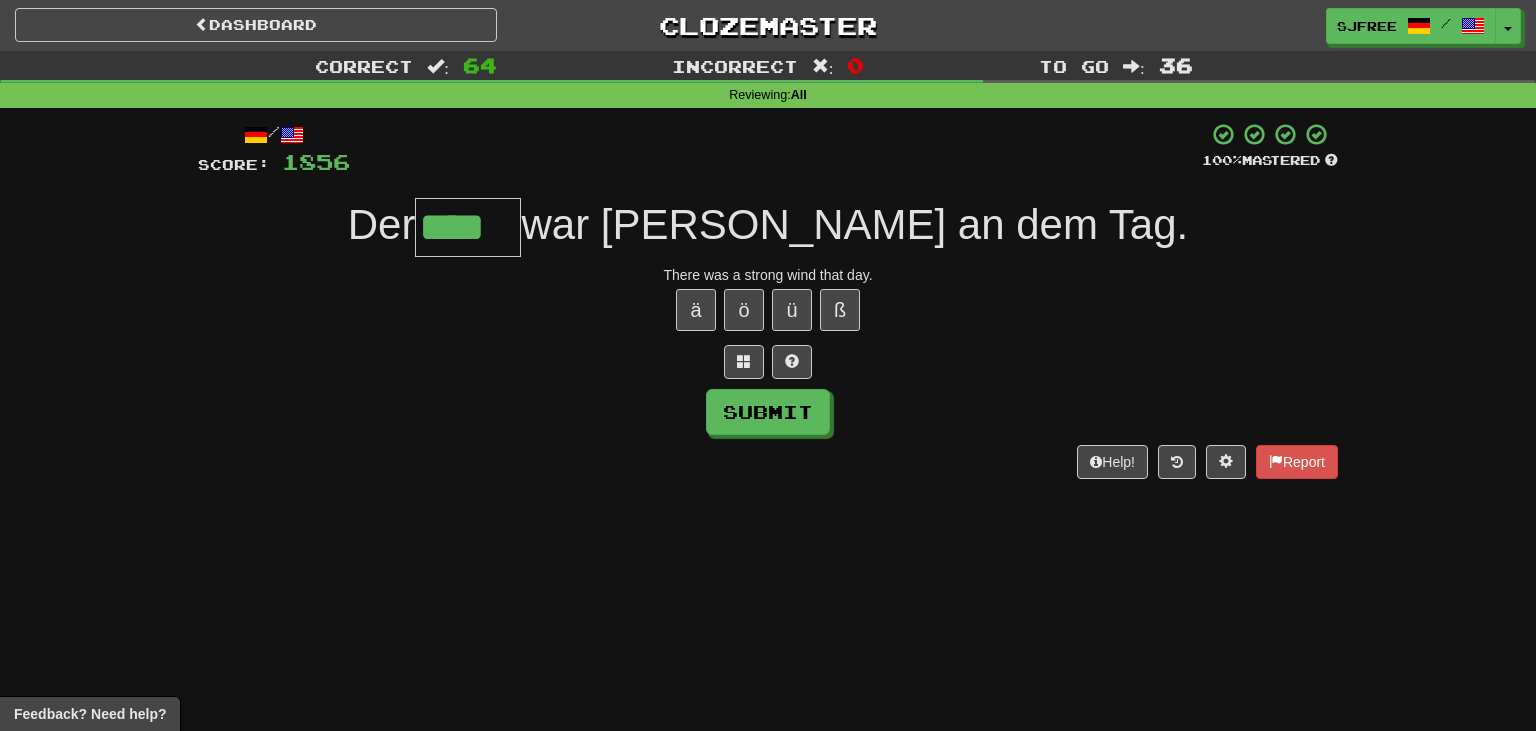 type on "****" 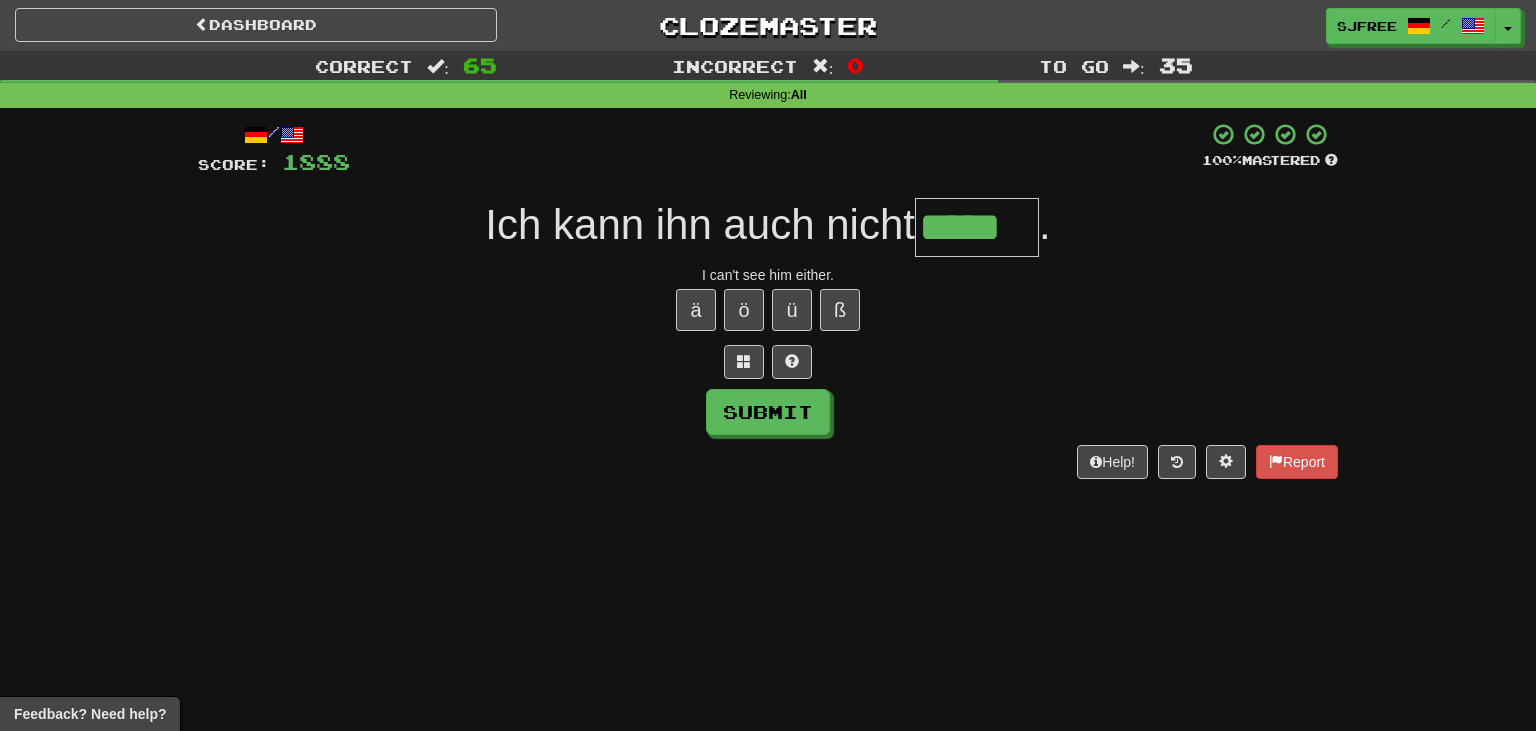type on "*****" 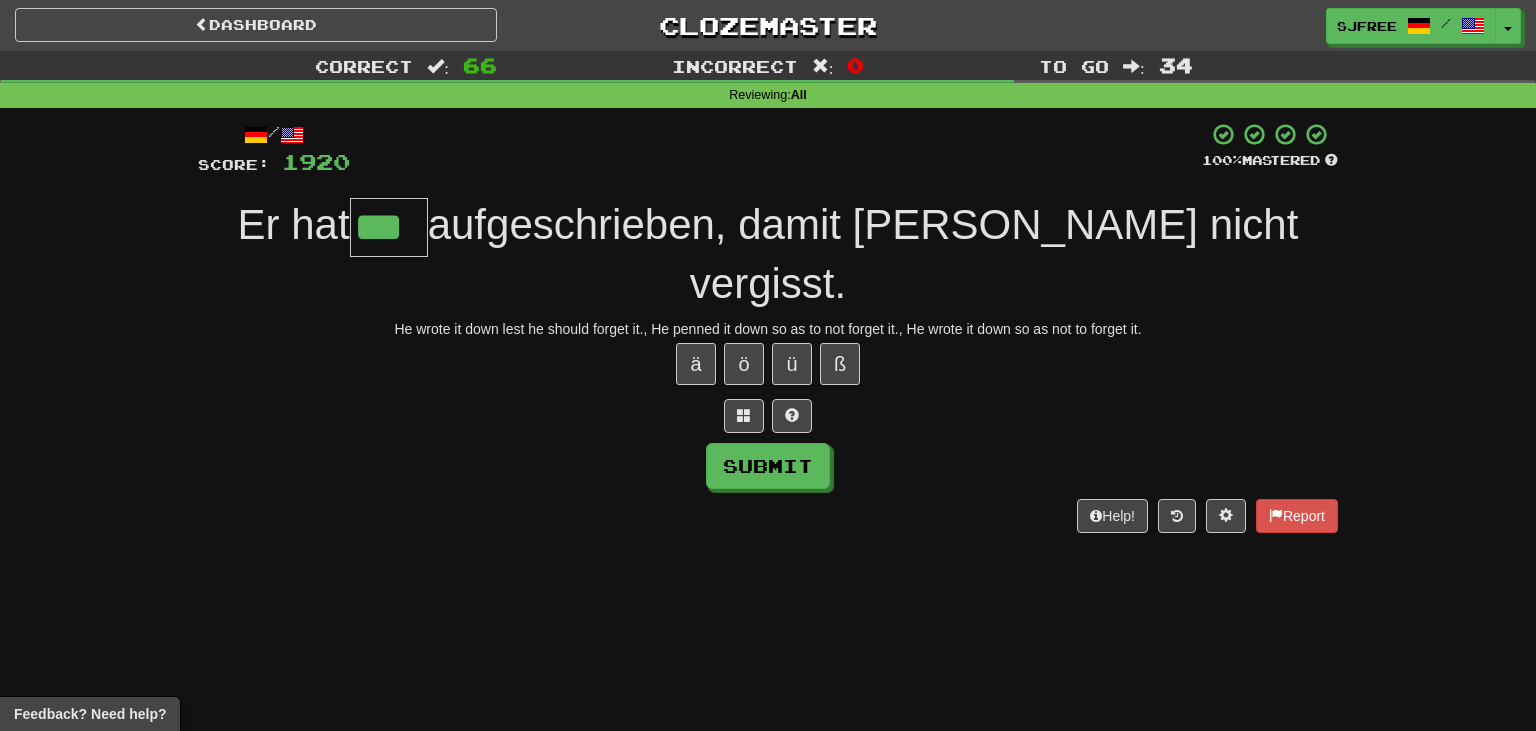 type on "***" 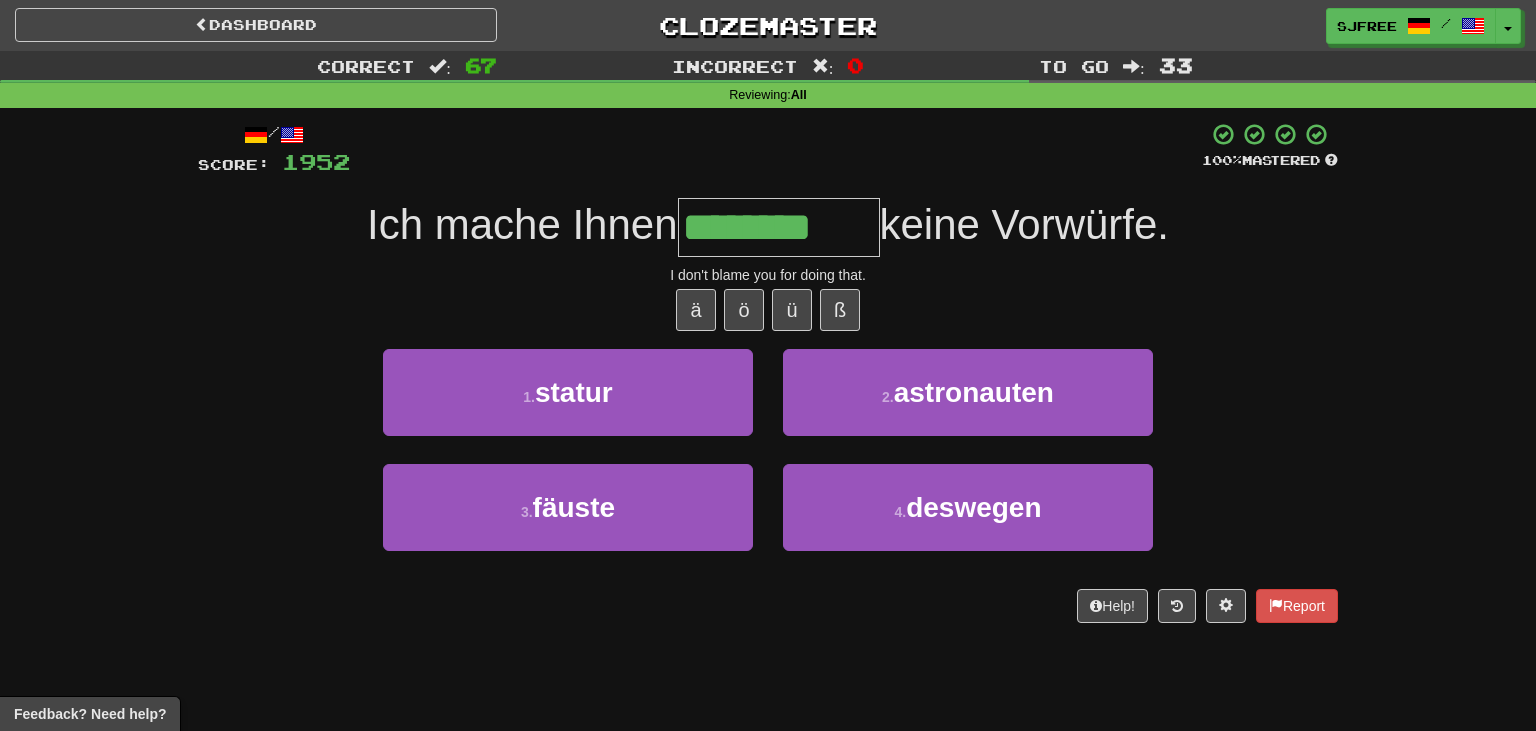 type on "********" 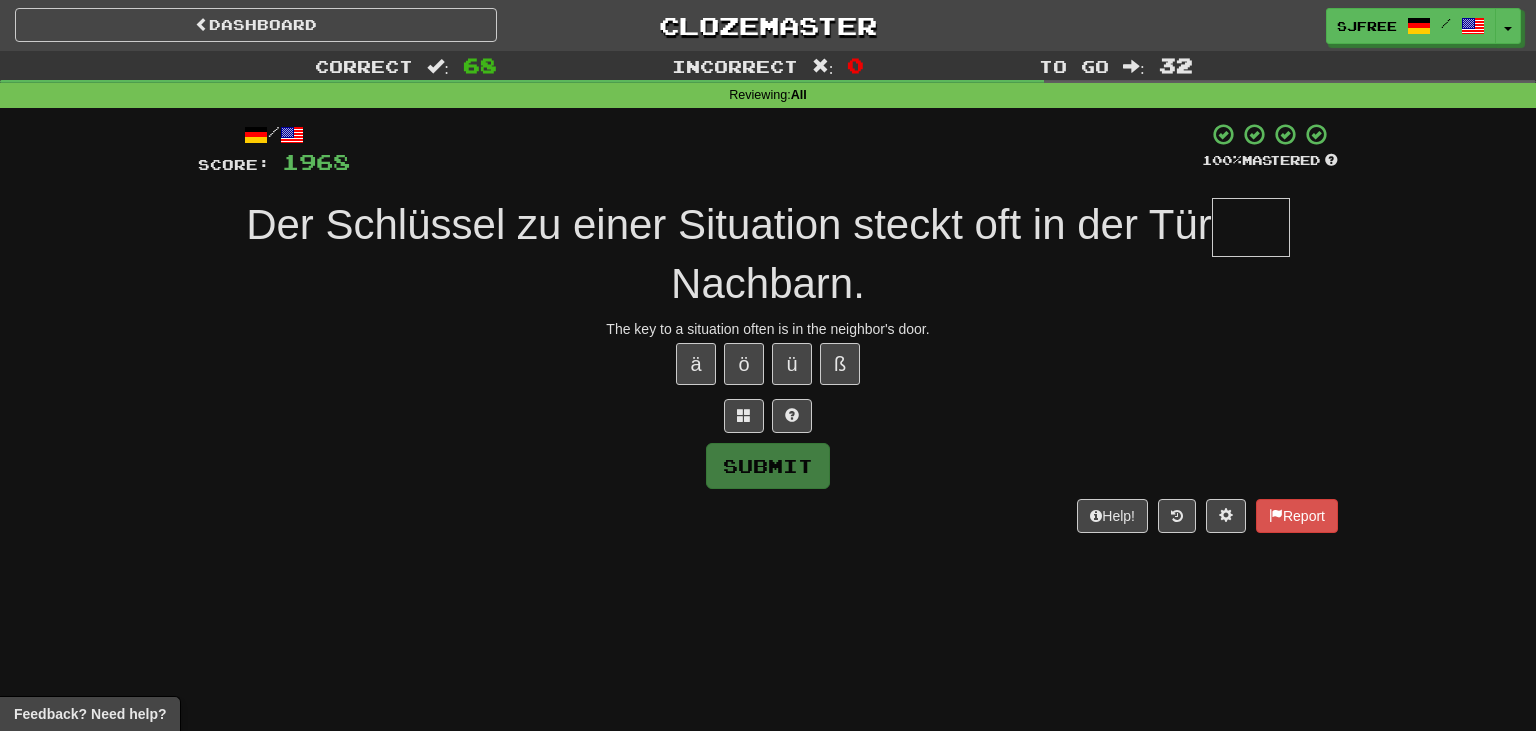 type on "*" 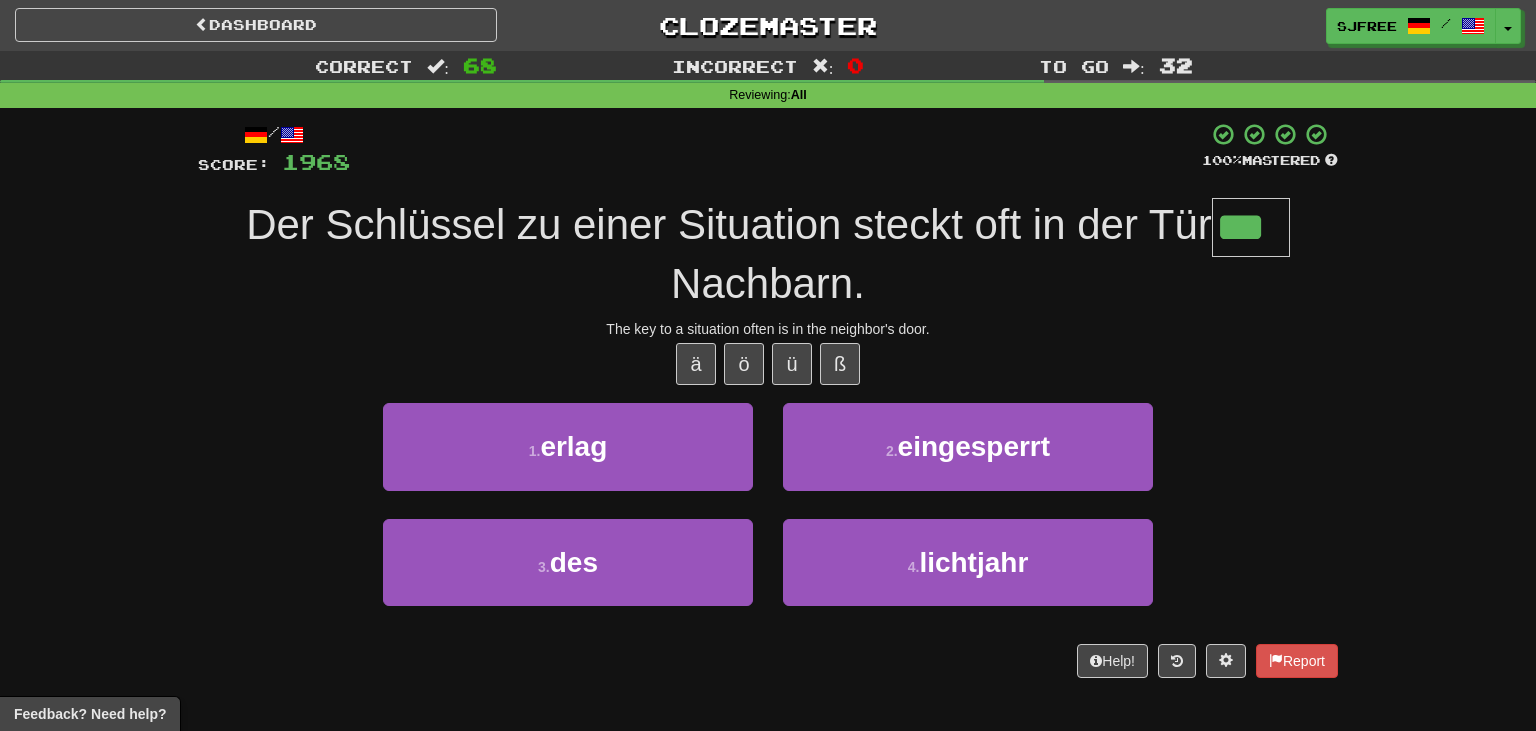 type on "***" 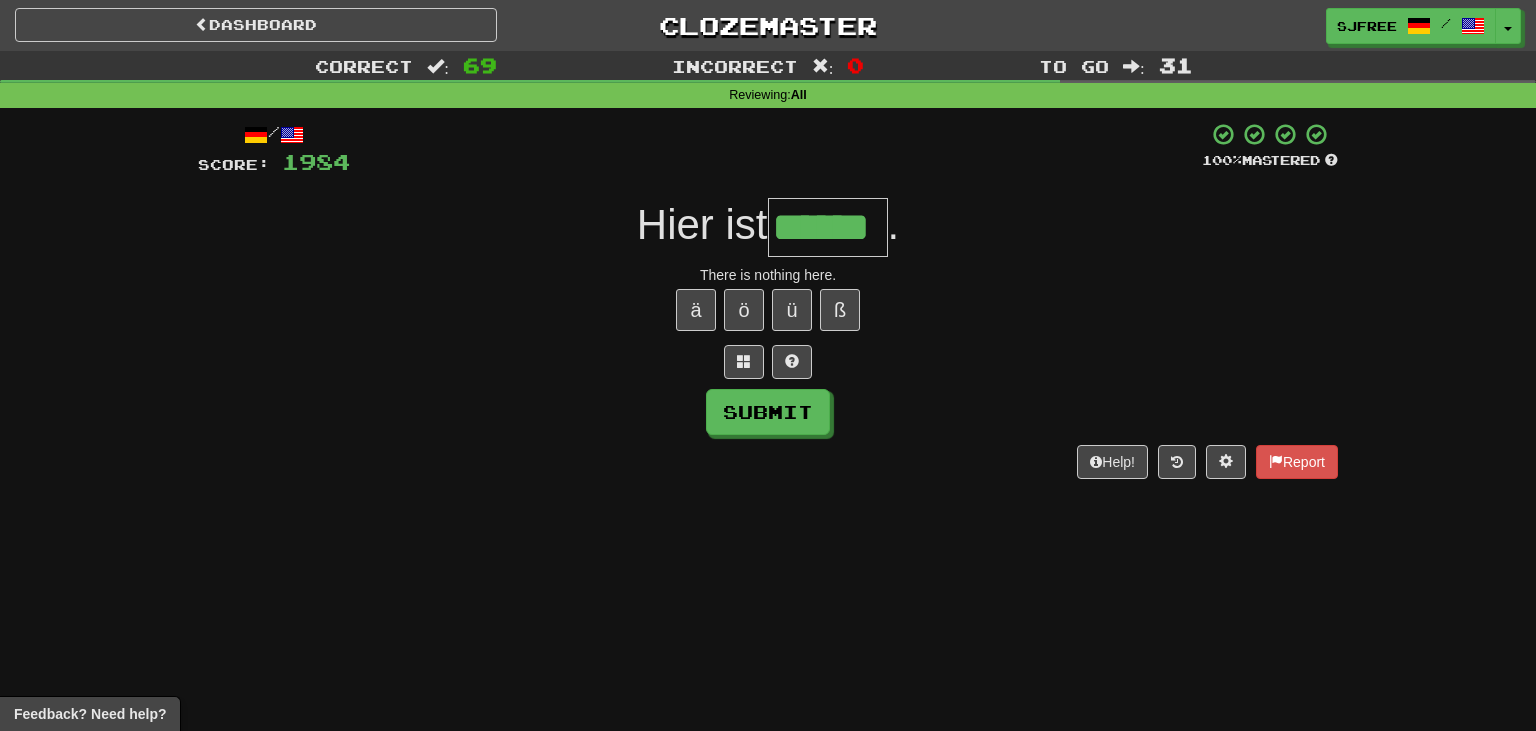 type on "******" 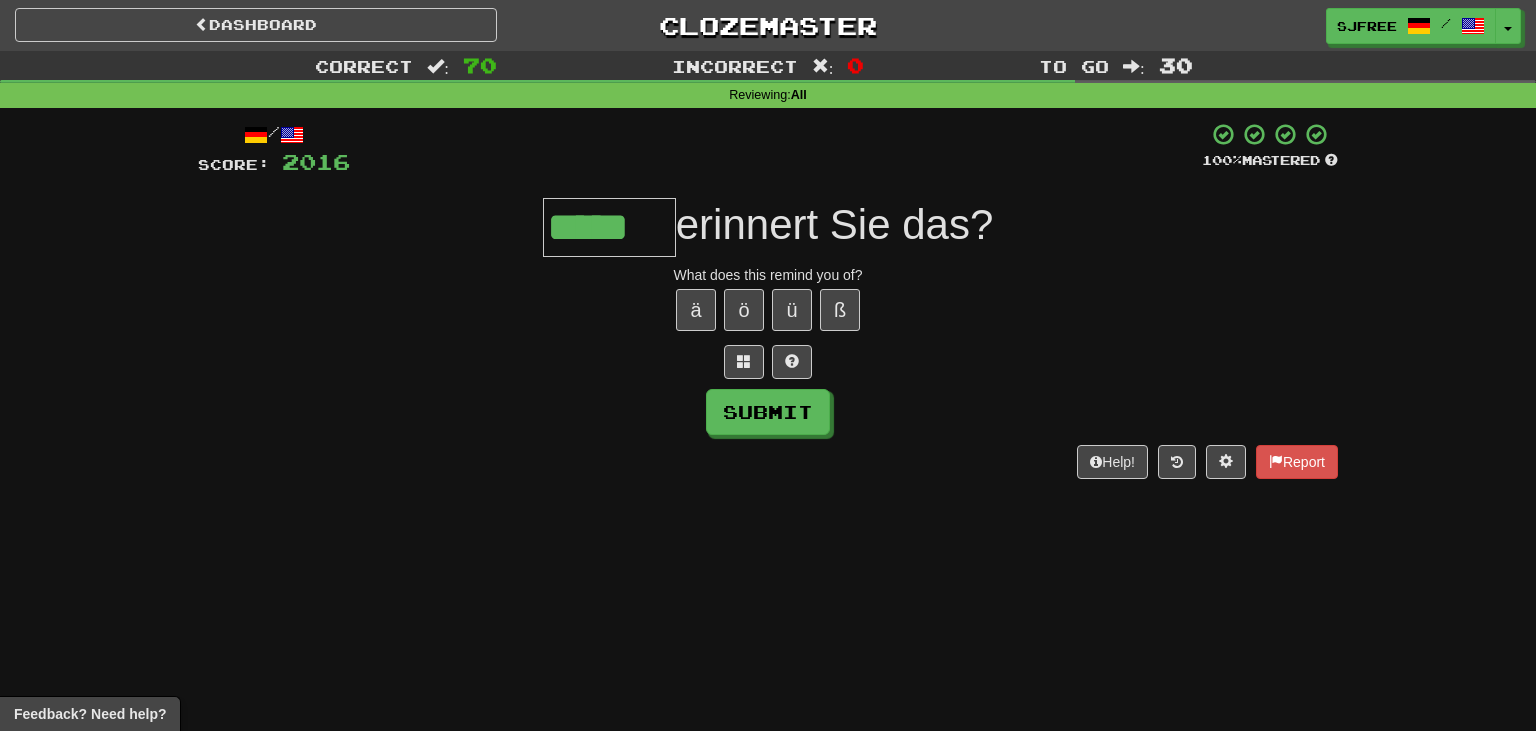 type on "*****" 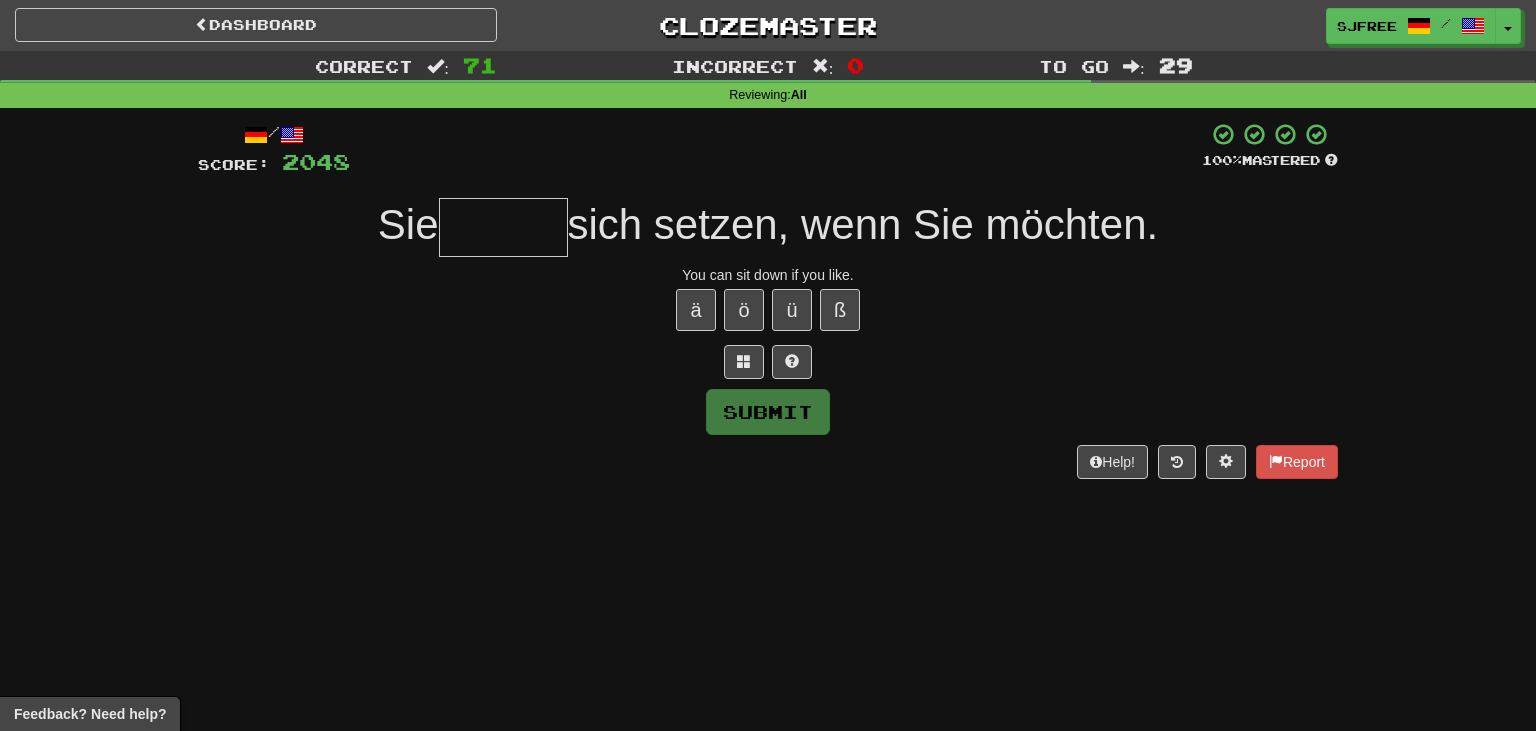 type on "*" 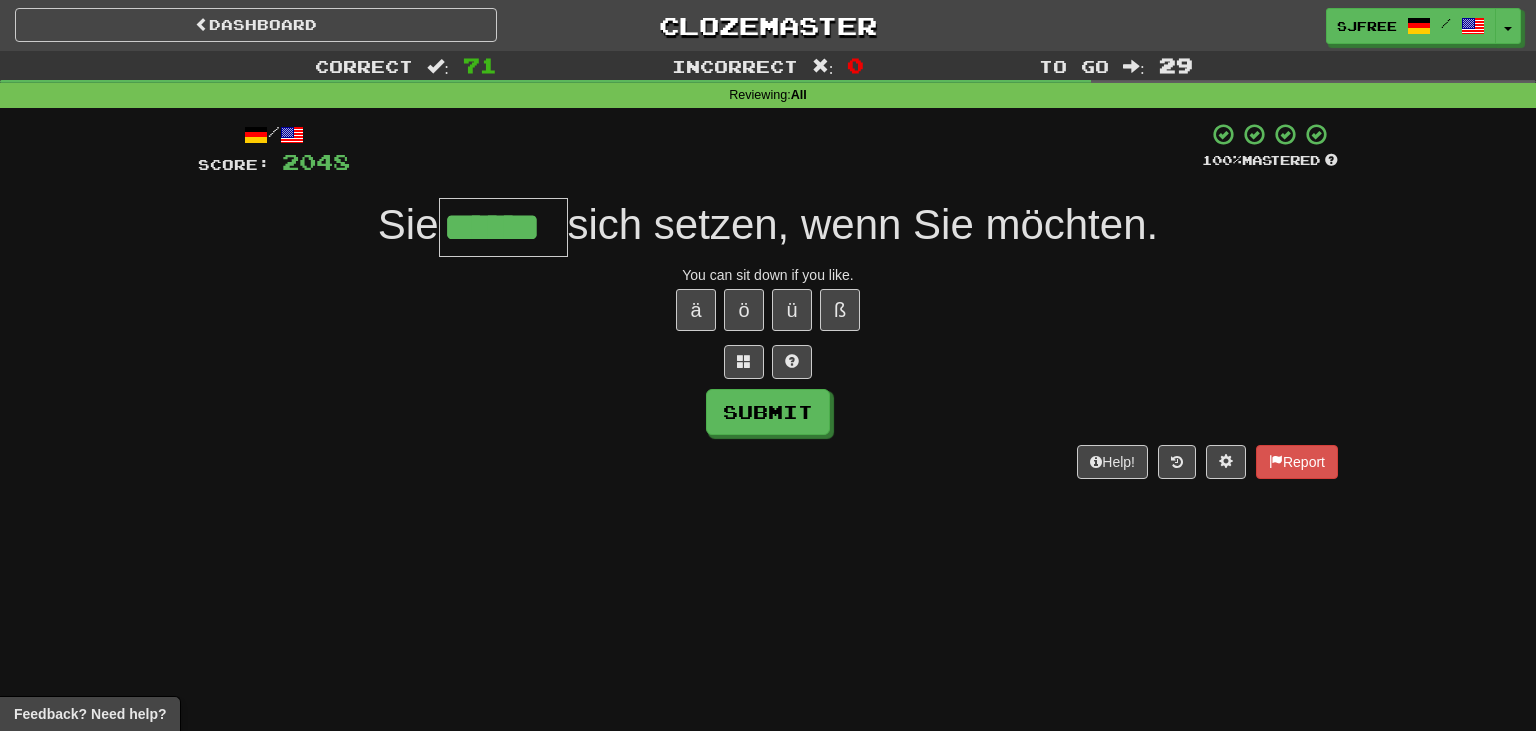 type on "******" 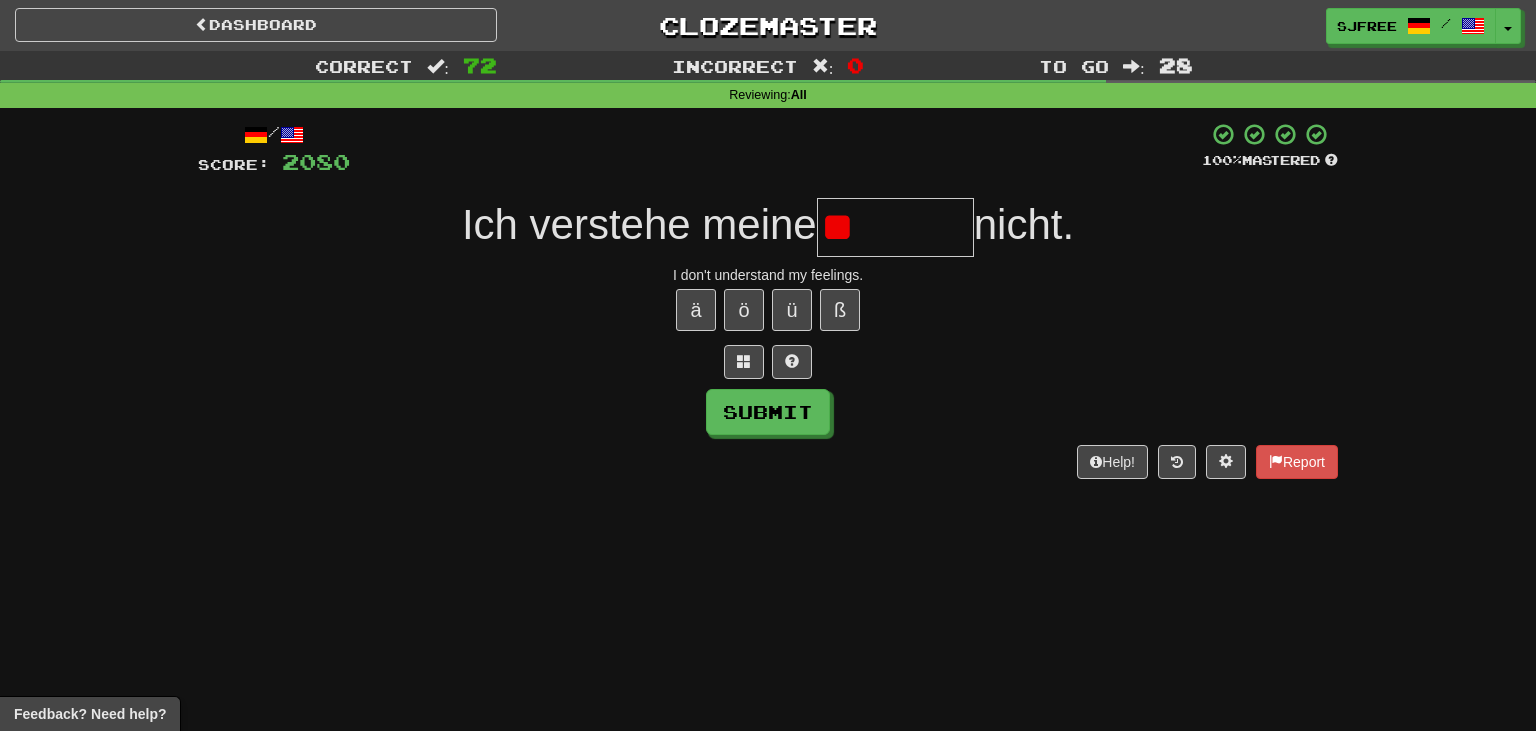 type on "*" 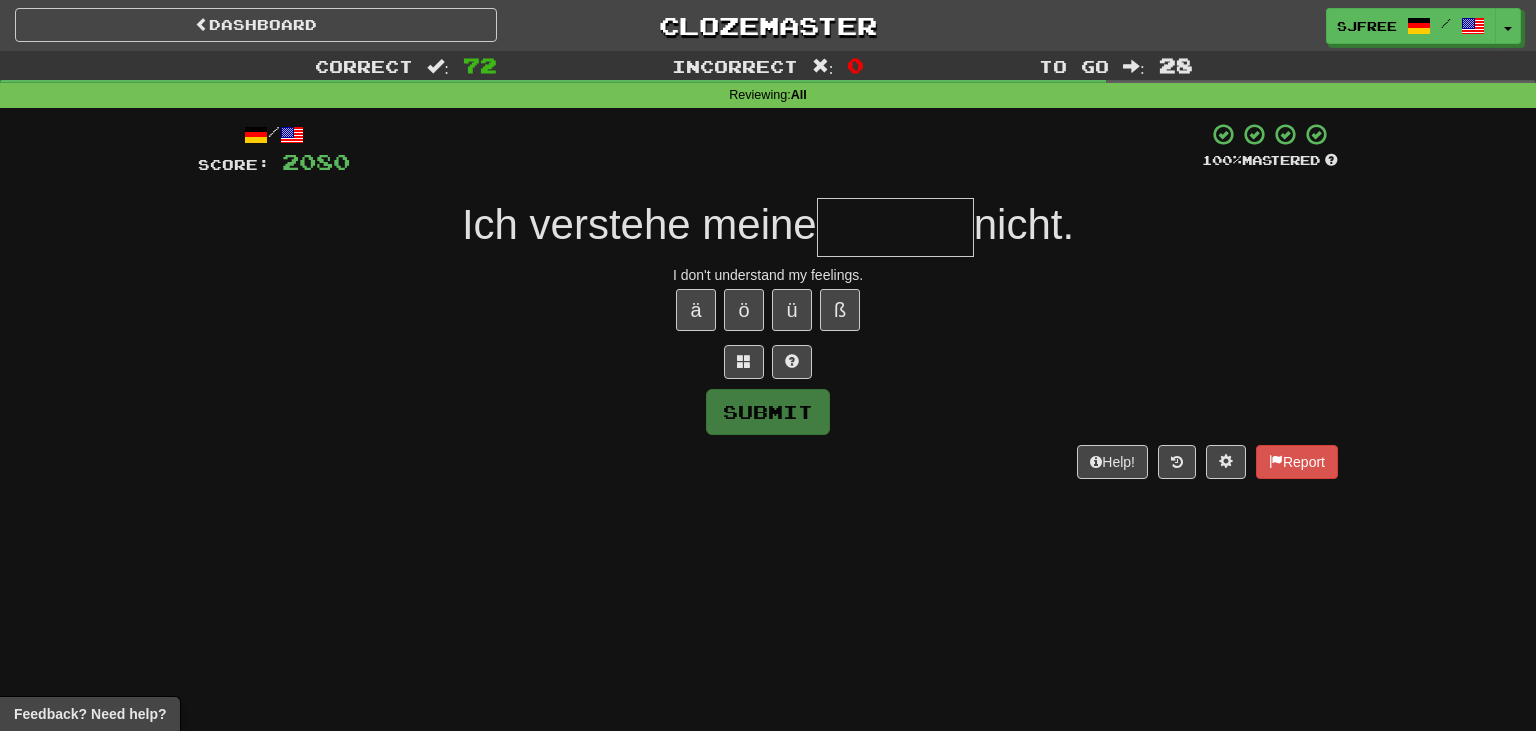 click at bounding box center (895, 227) 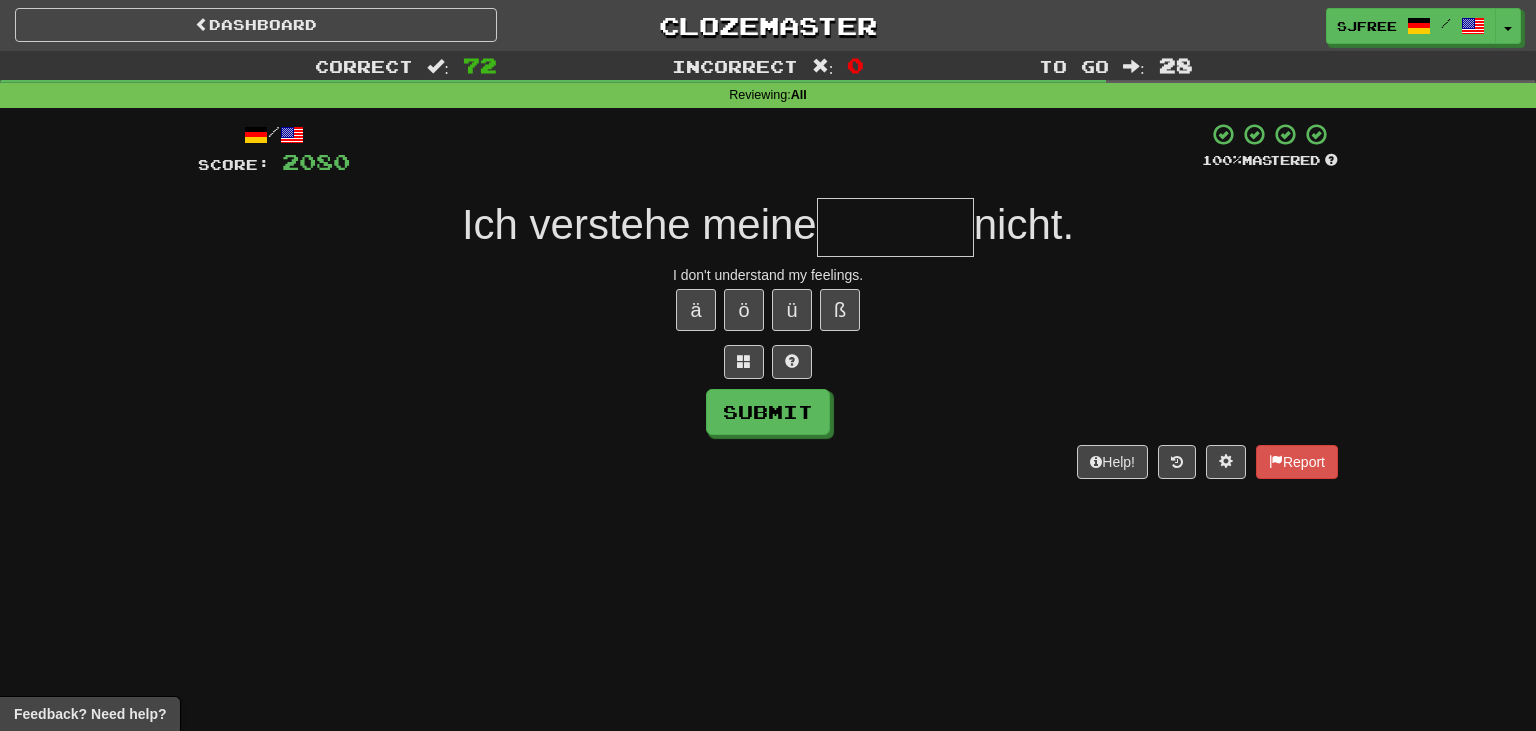 type on "*" 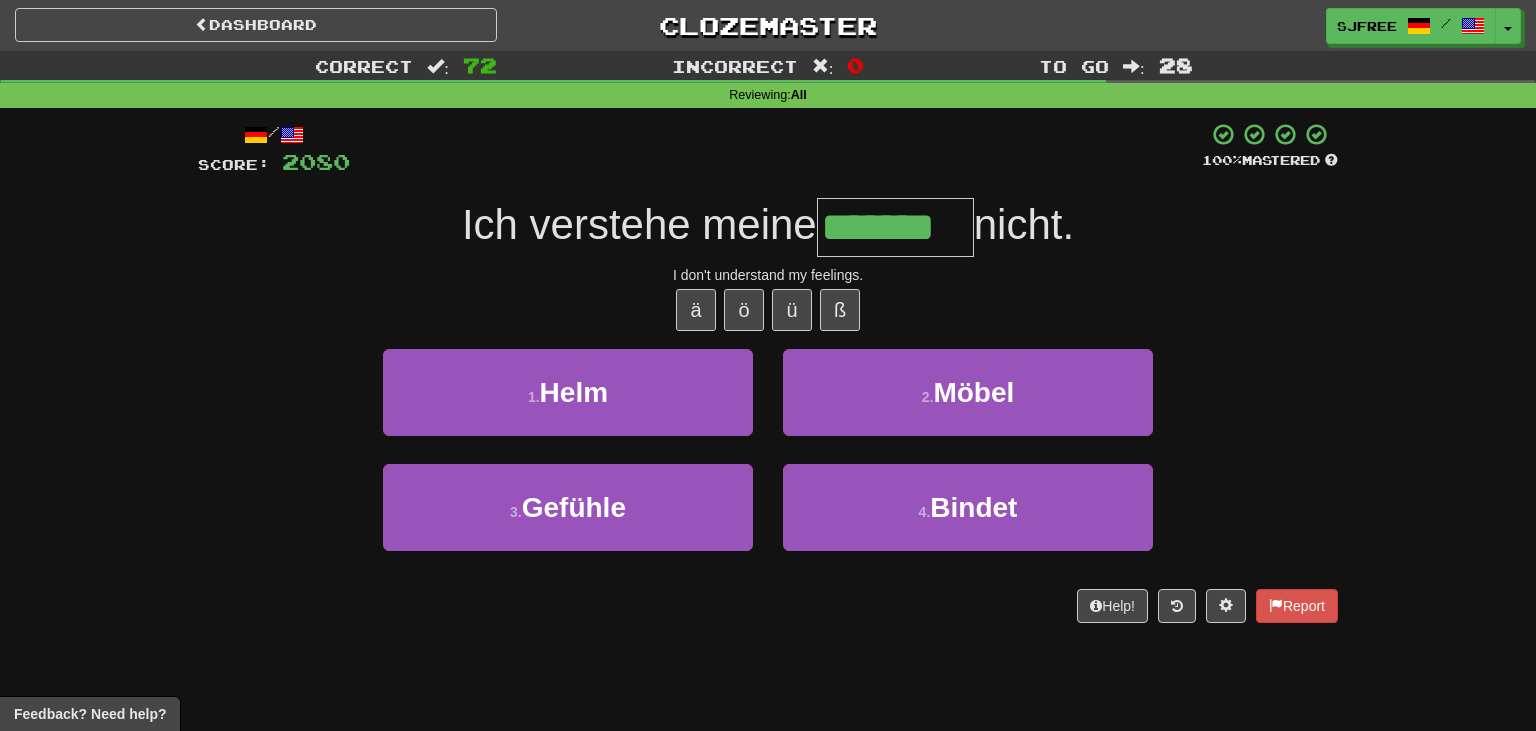 type on "*******" 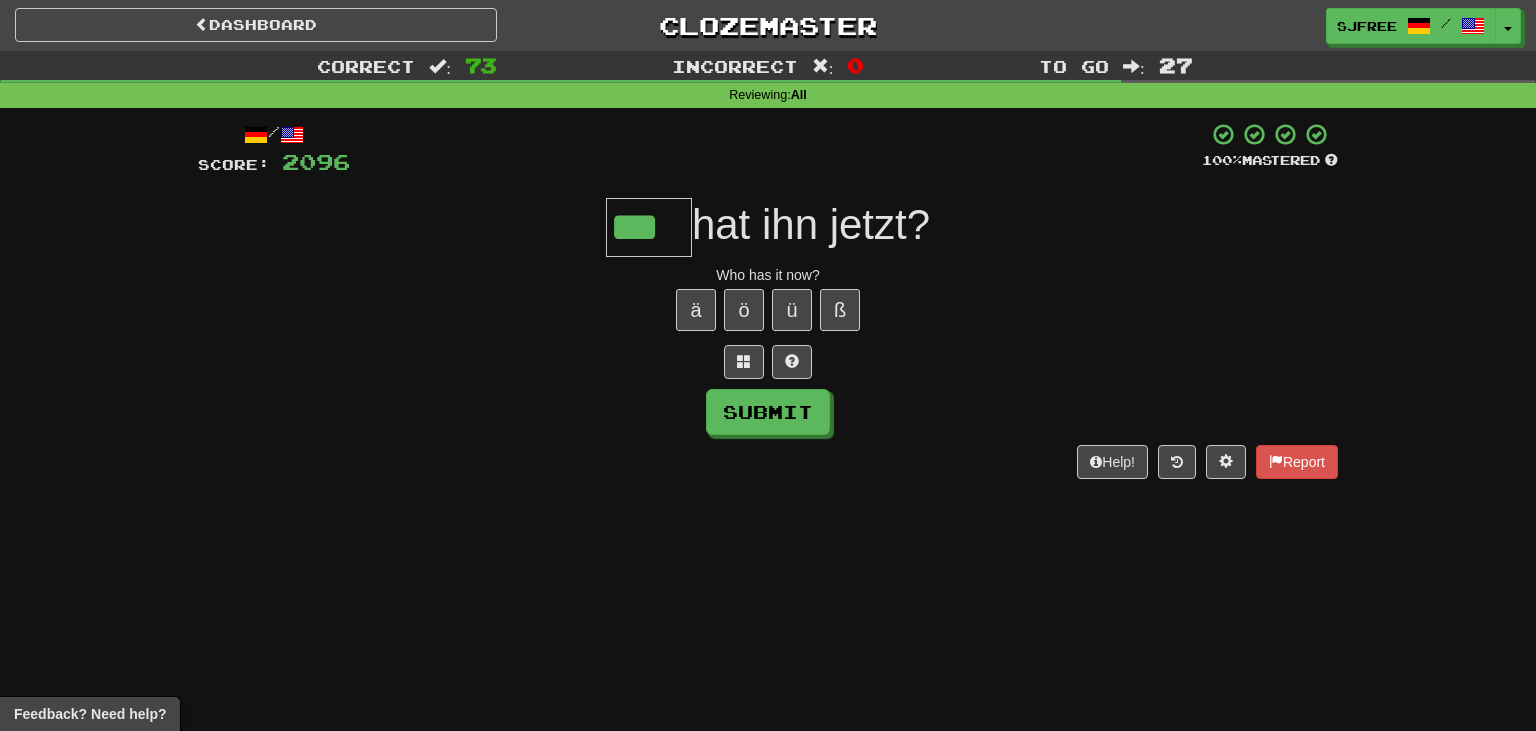 type on "***" 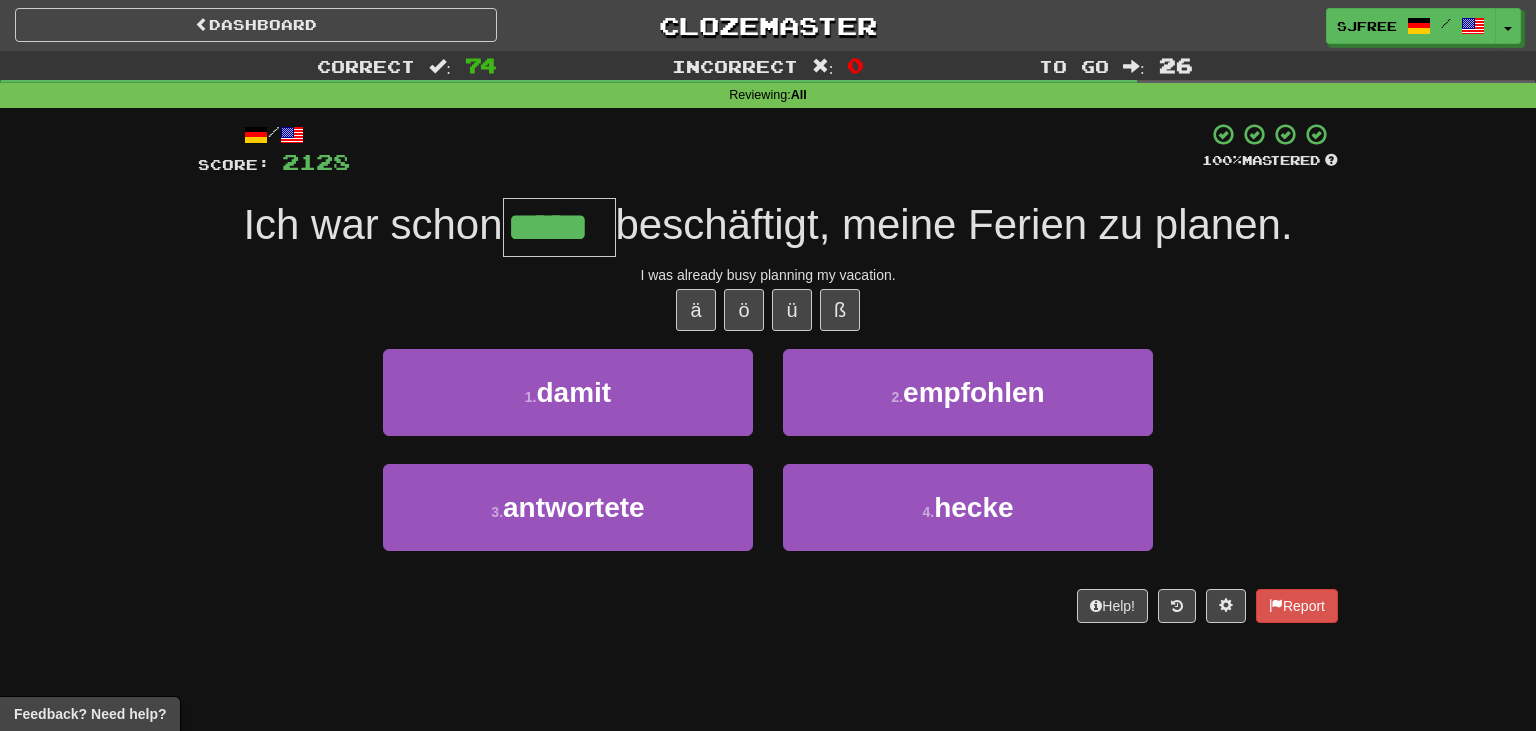 type on "*****" 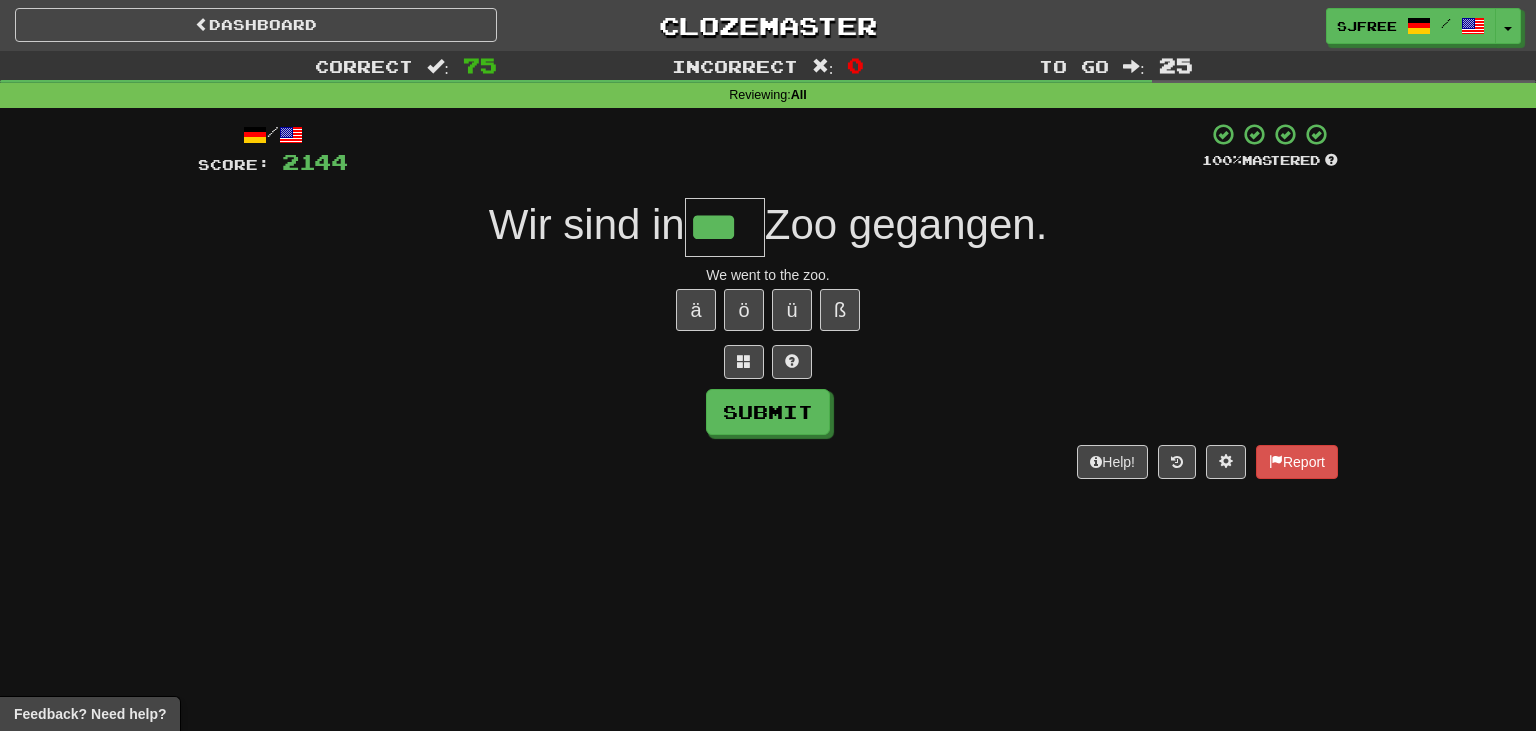 type on "***" 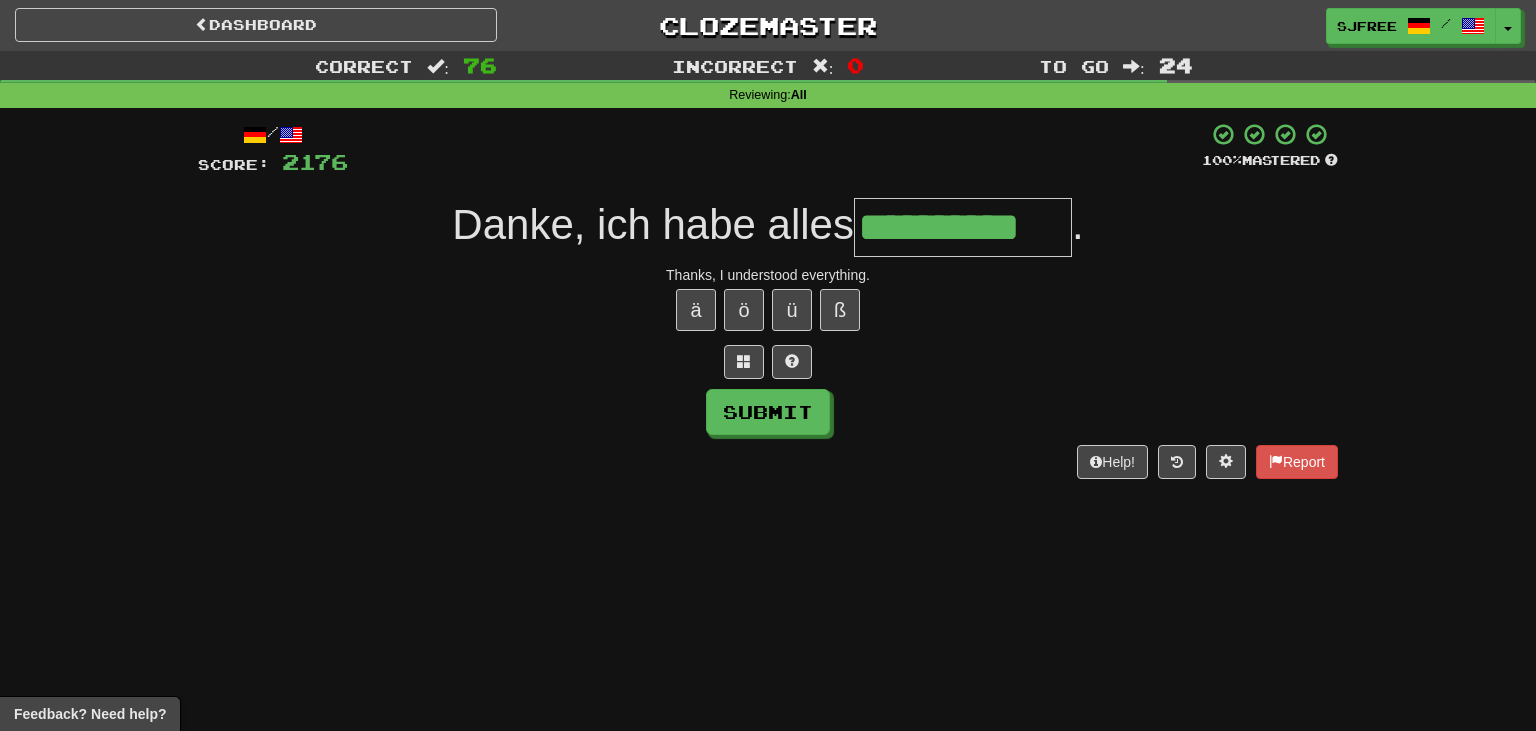 type on "**********" 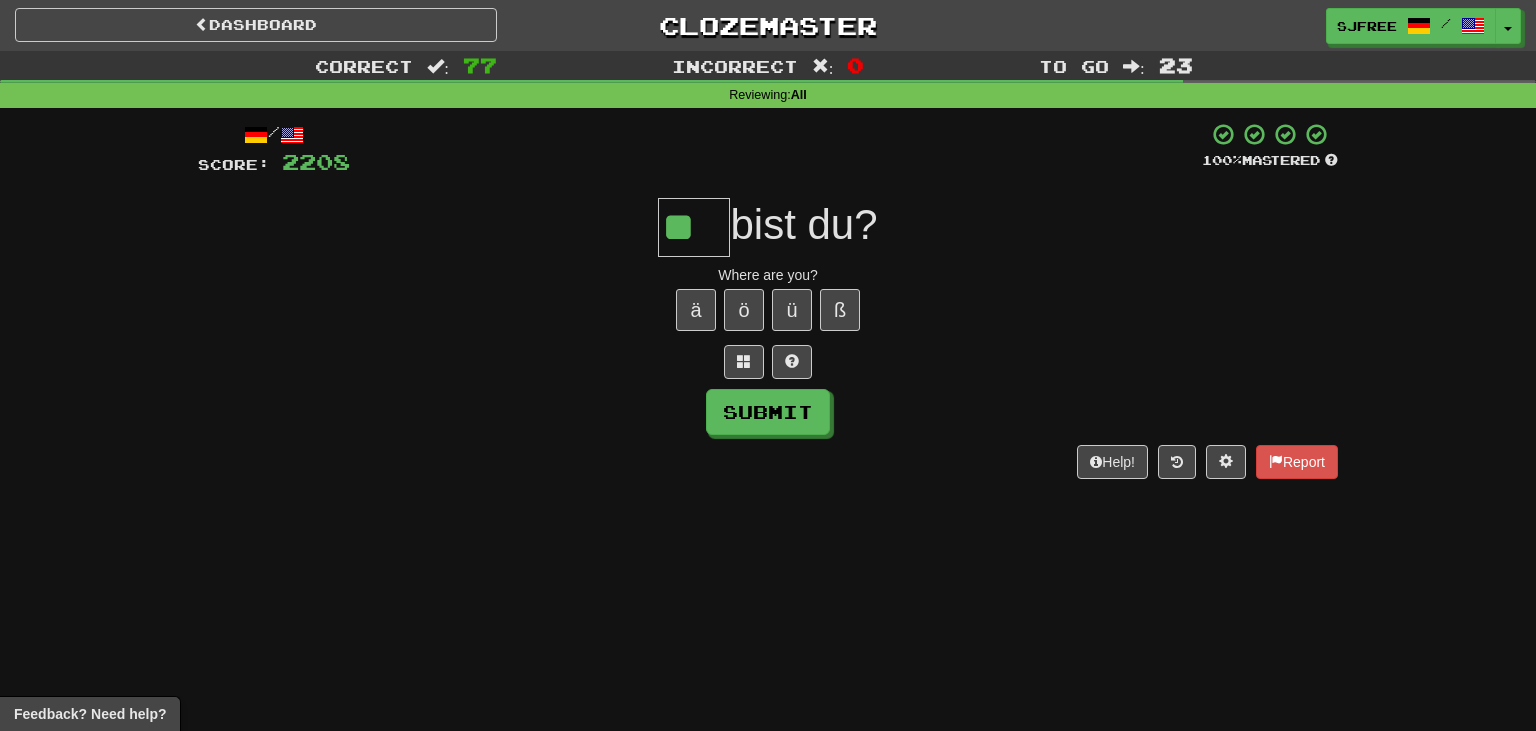 type on "**" 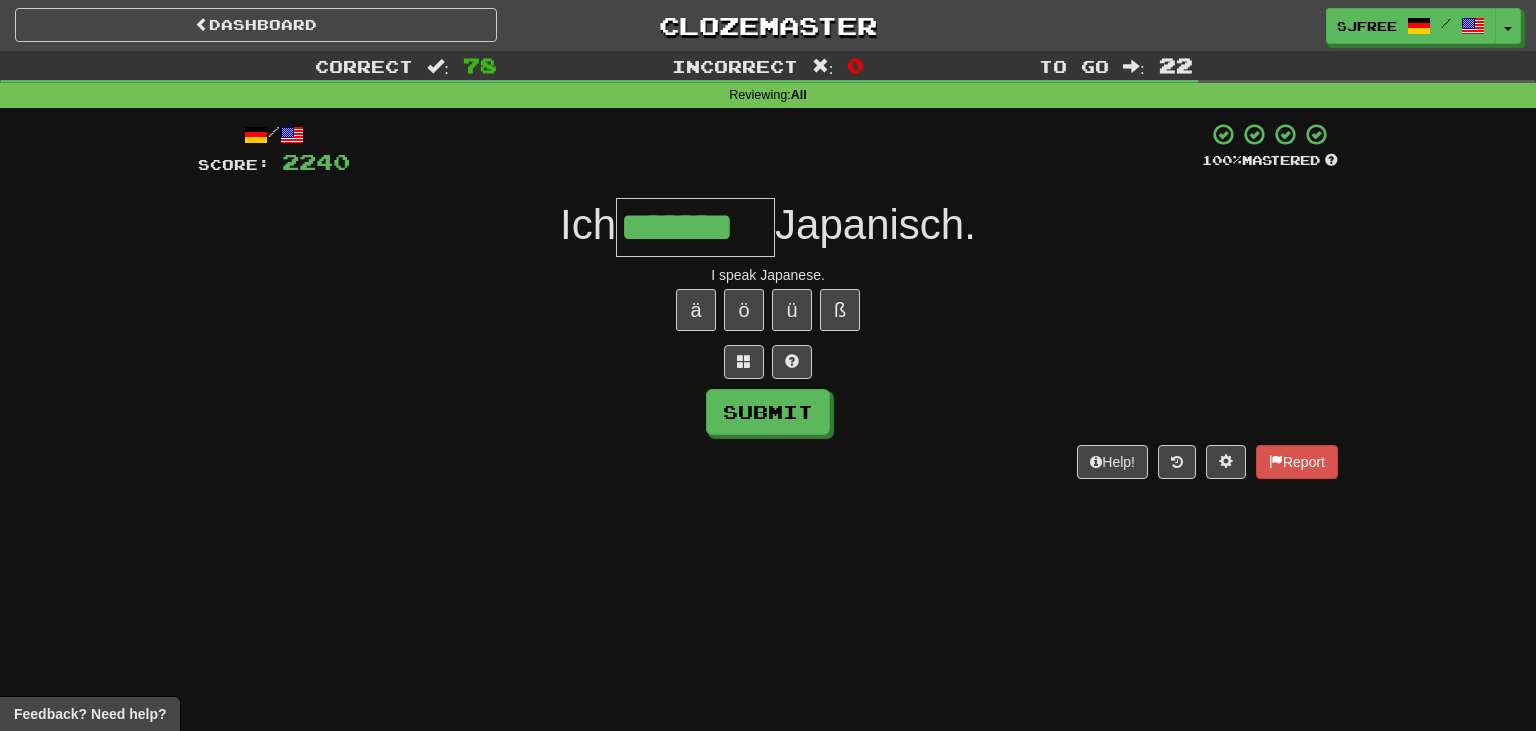 type on "*******" 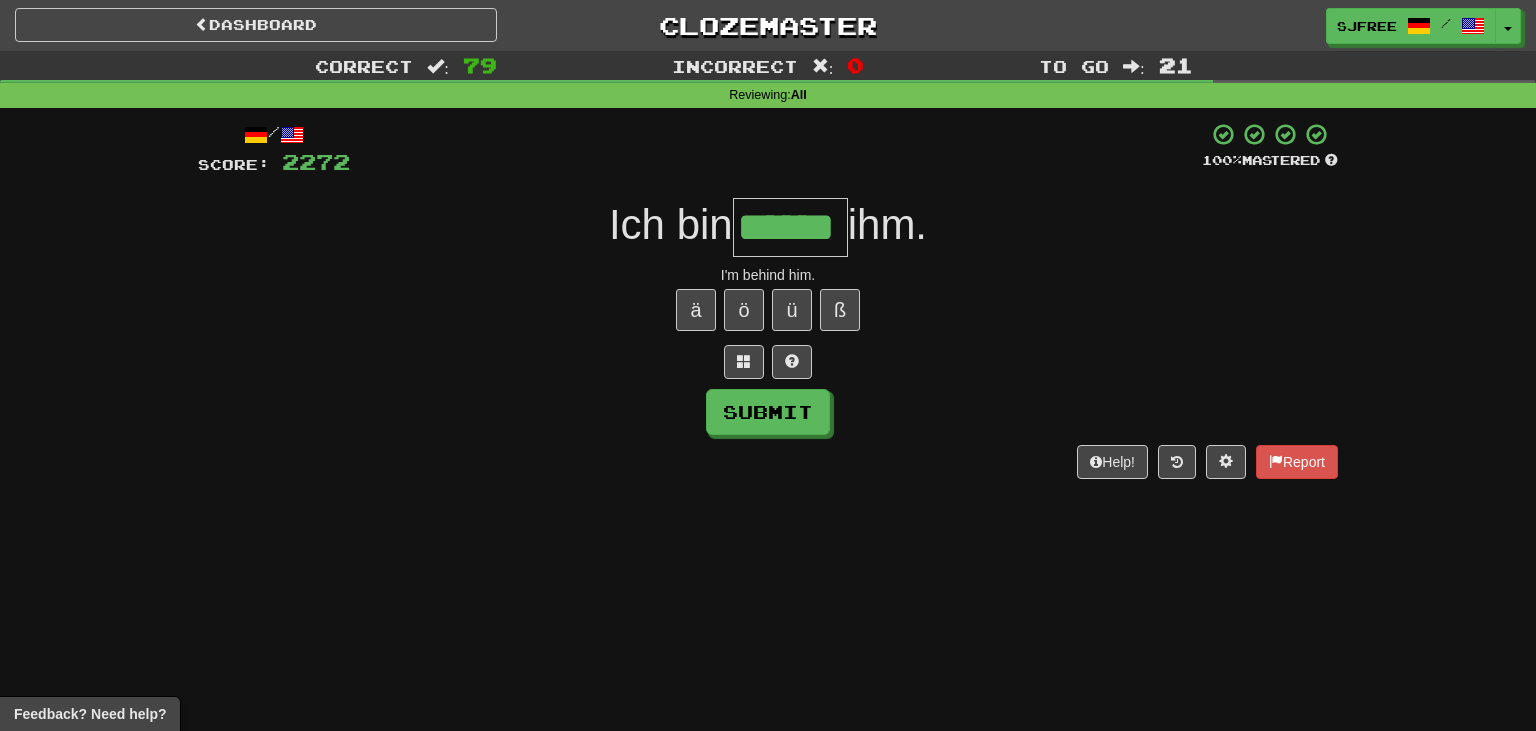 type on "******" 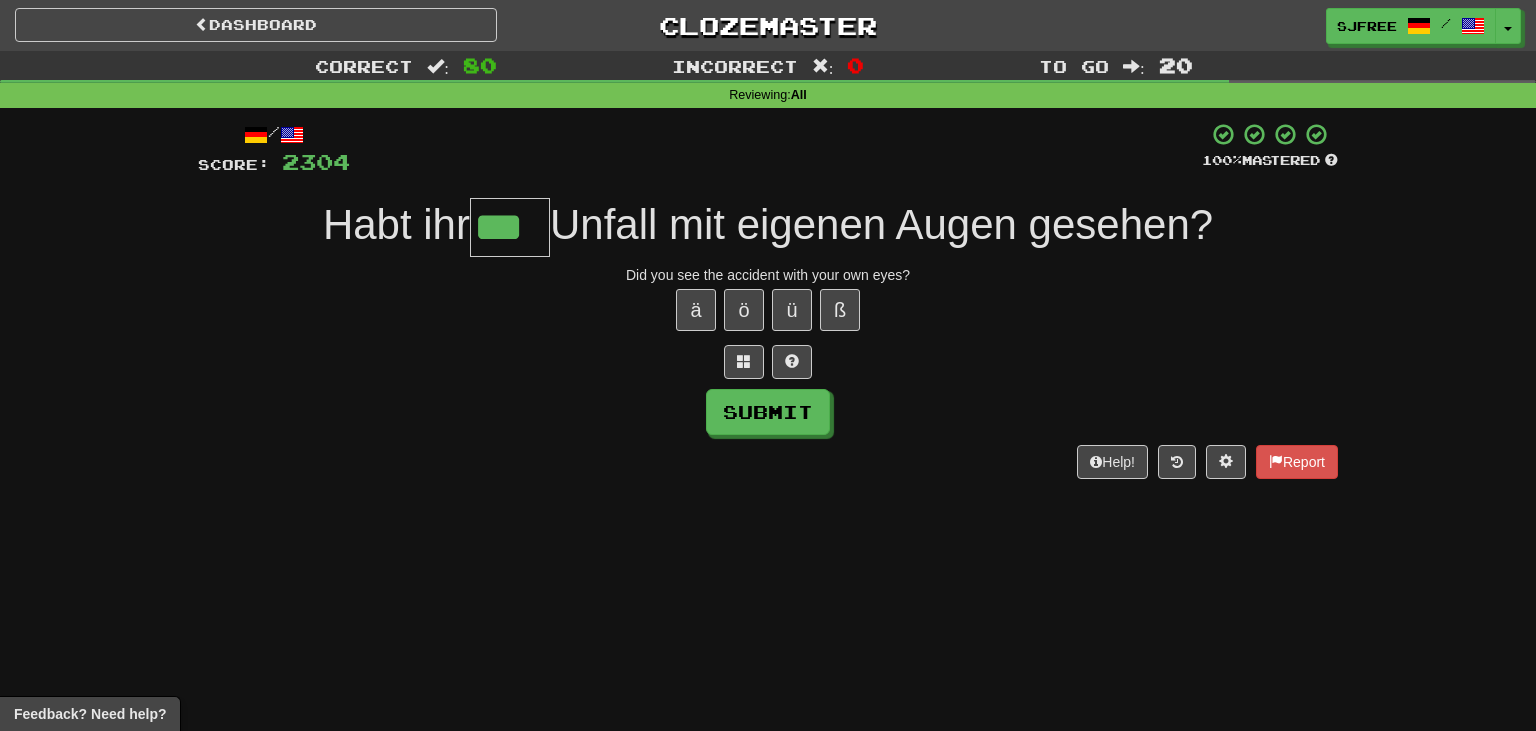 type on "***" 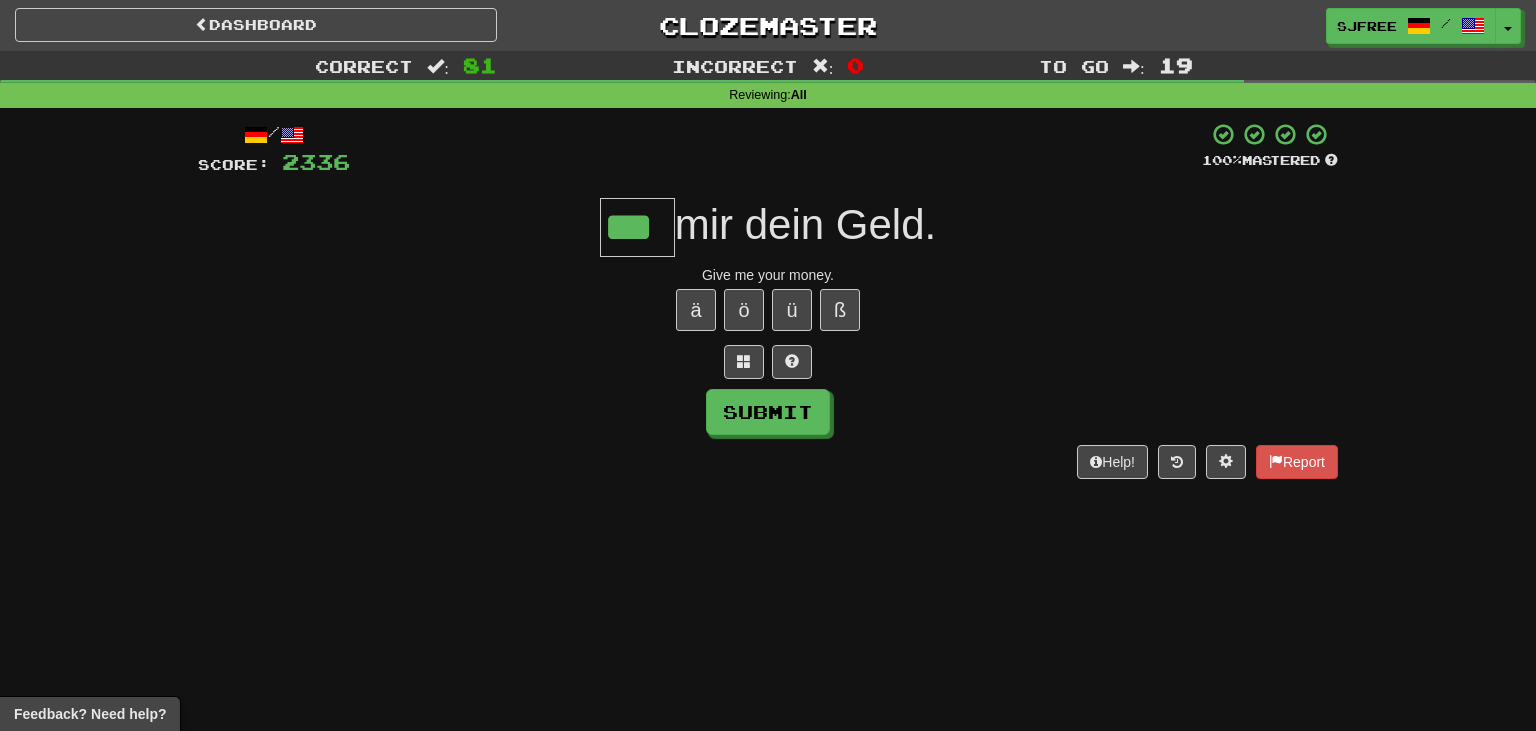 type on "***" 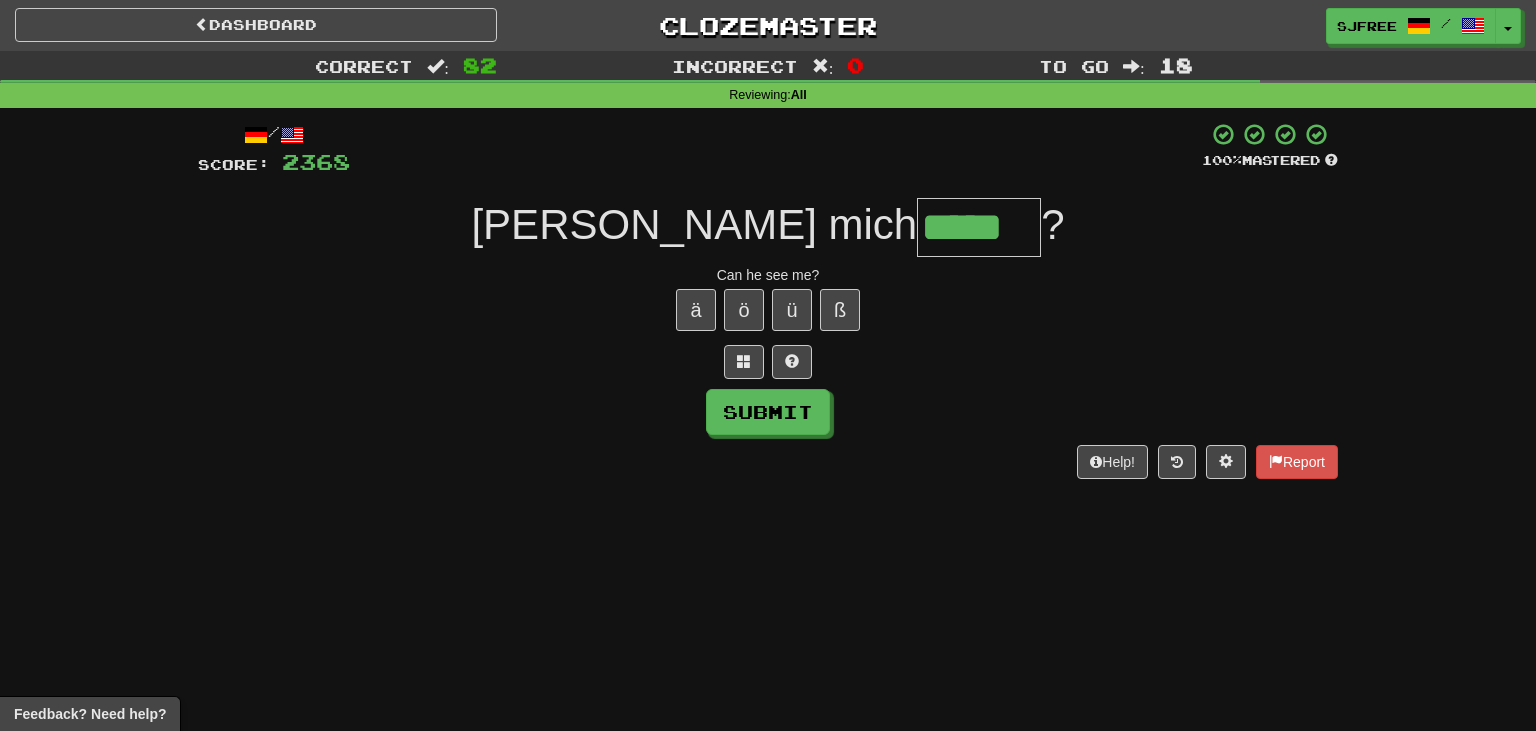 type on "*****" 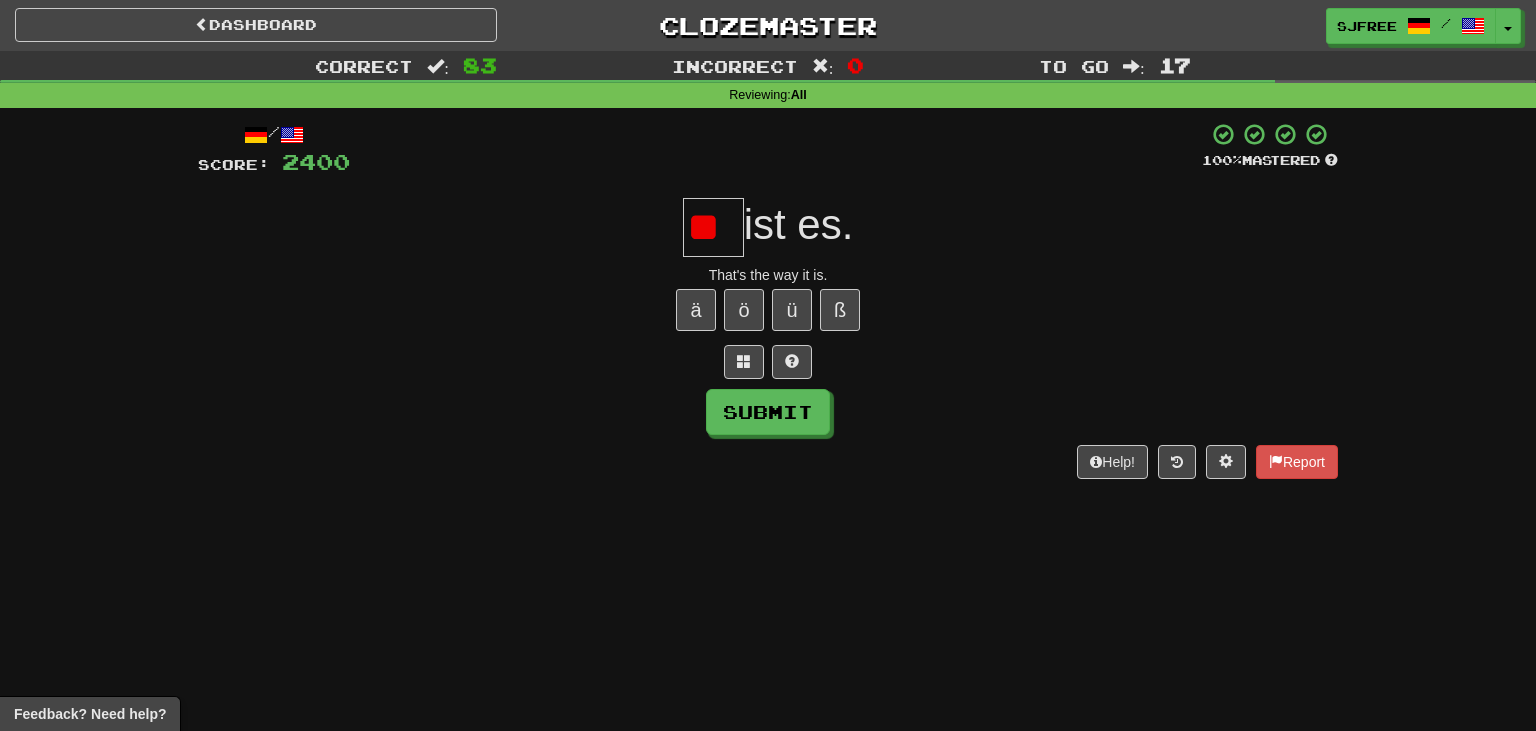 type on "*" 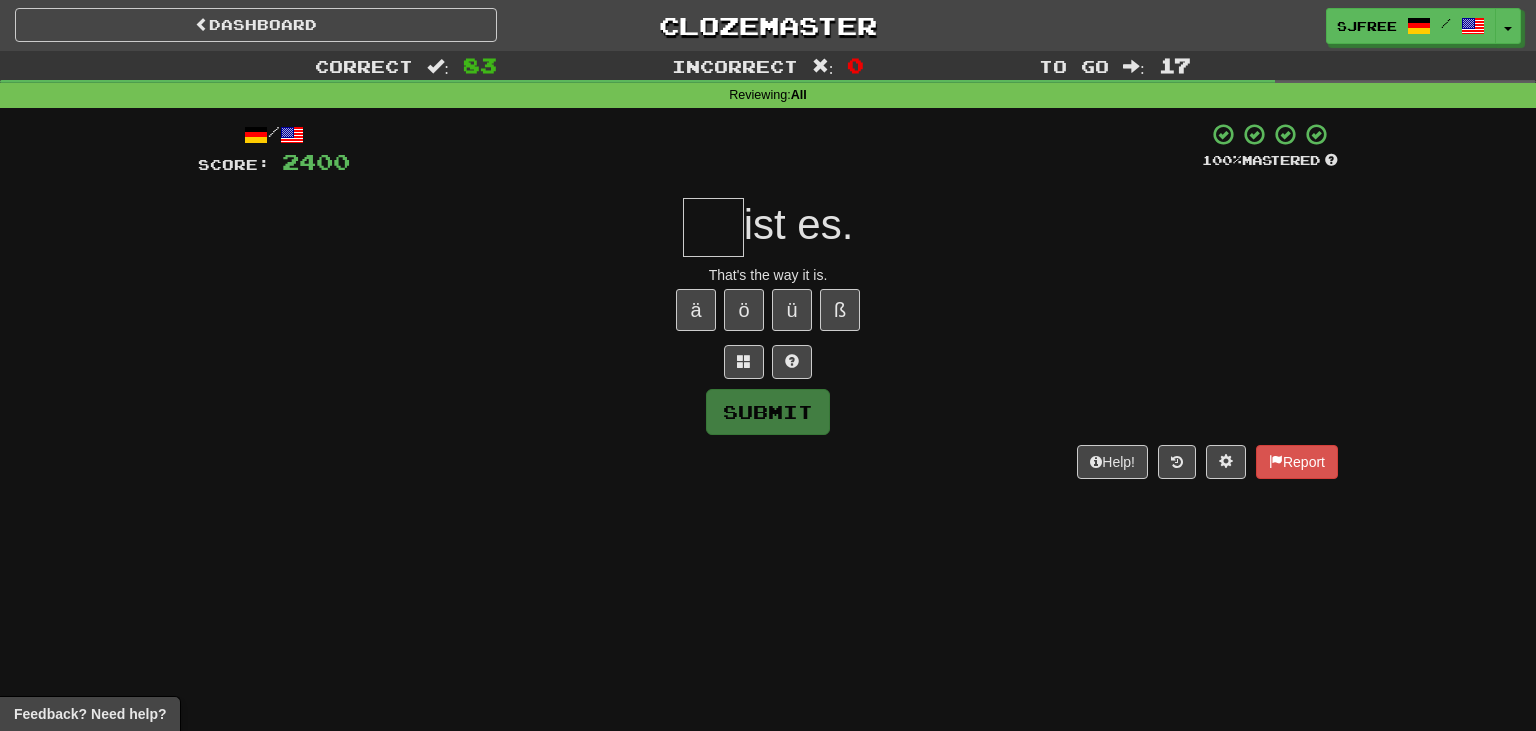 type on "*" 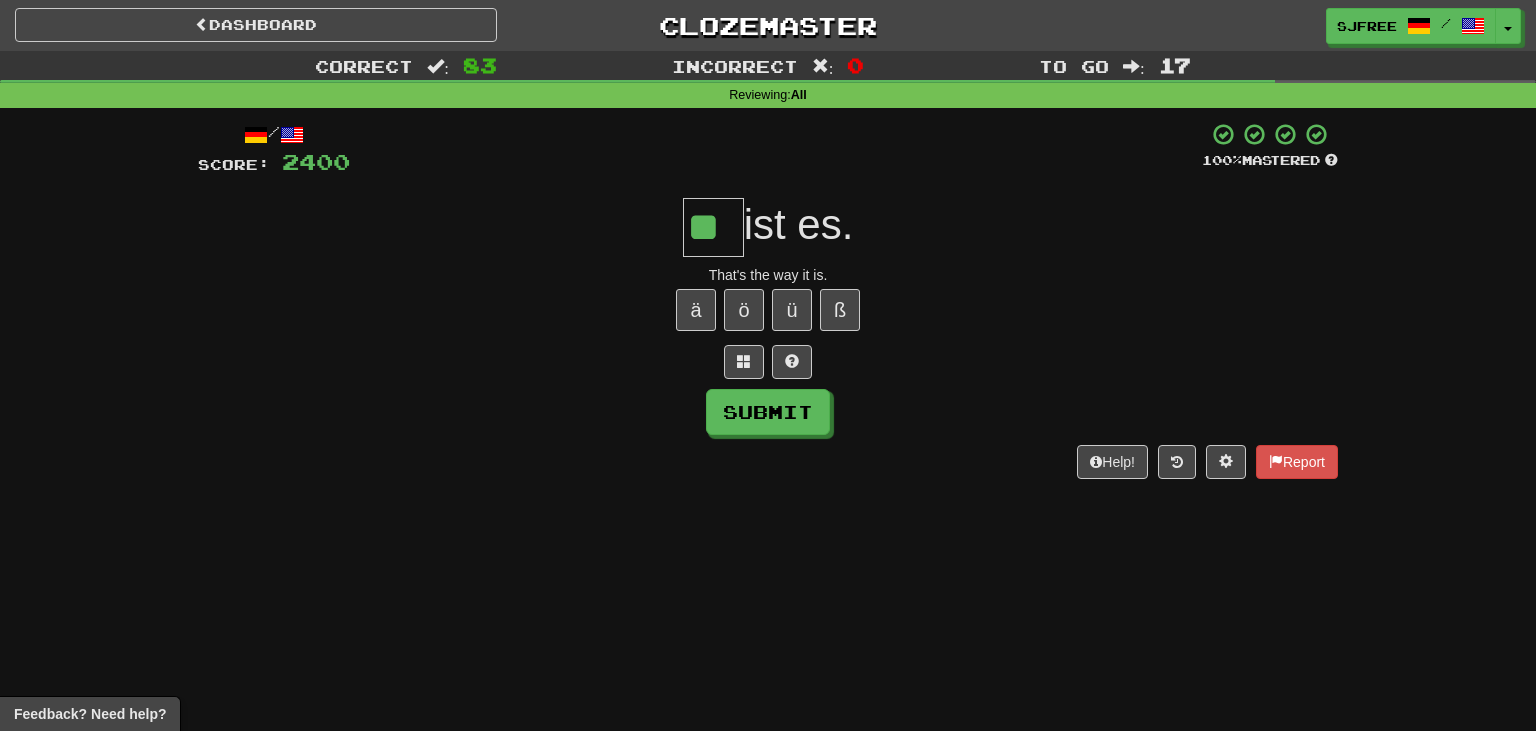 type on "**" 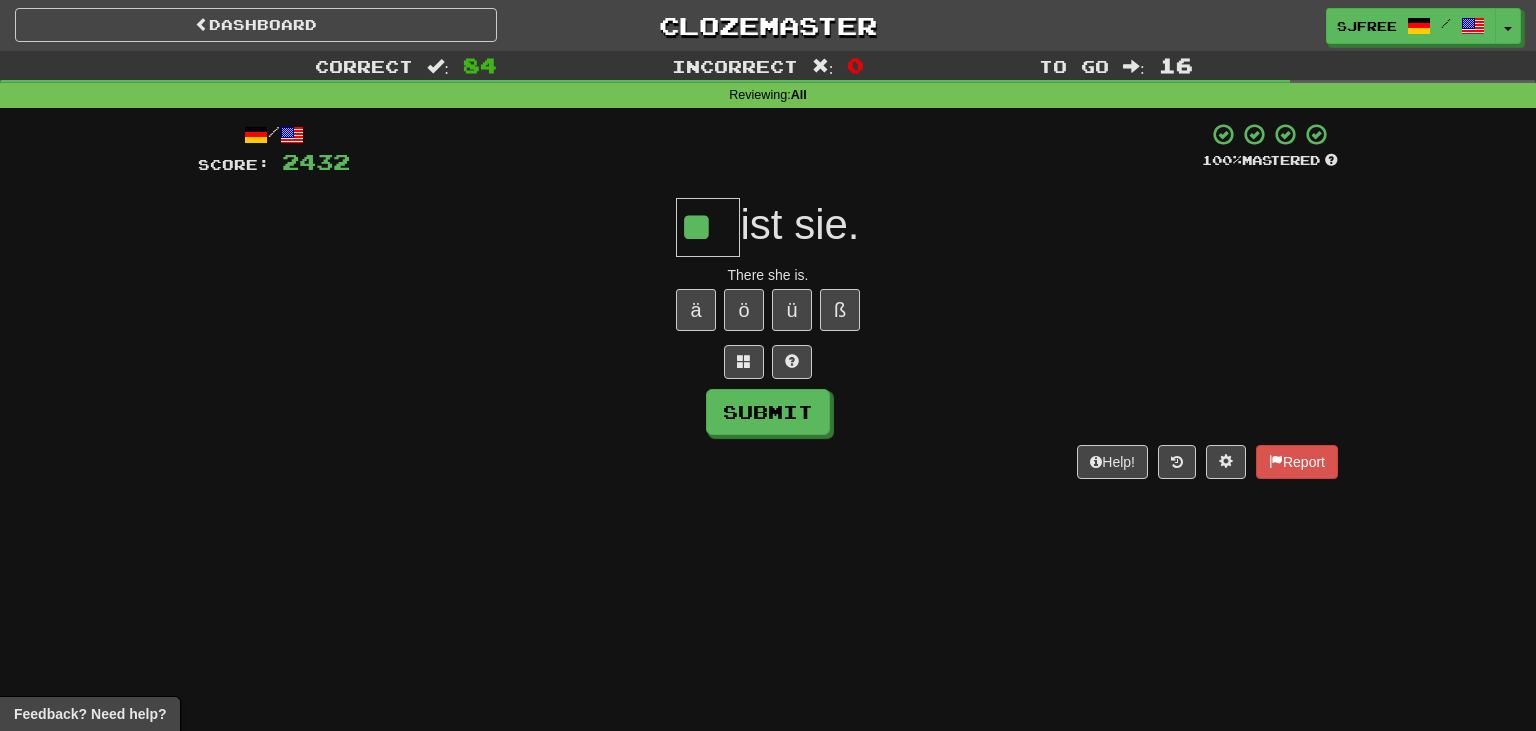 type on "**" 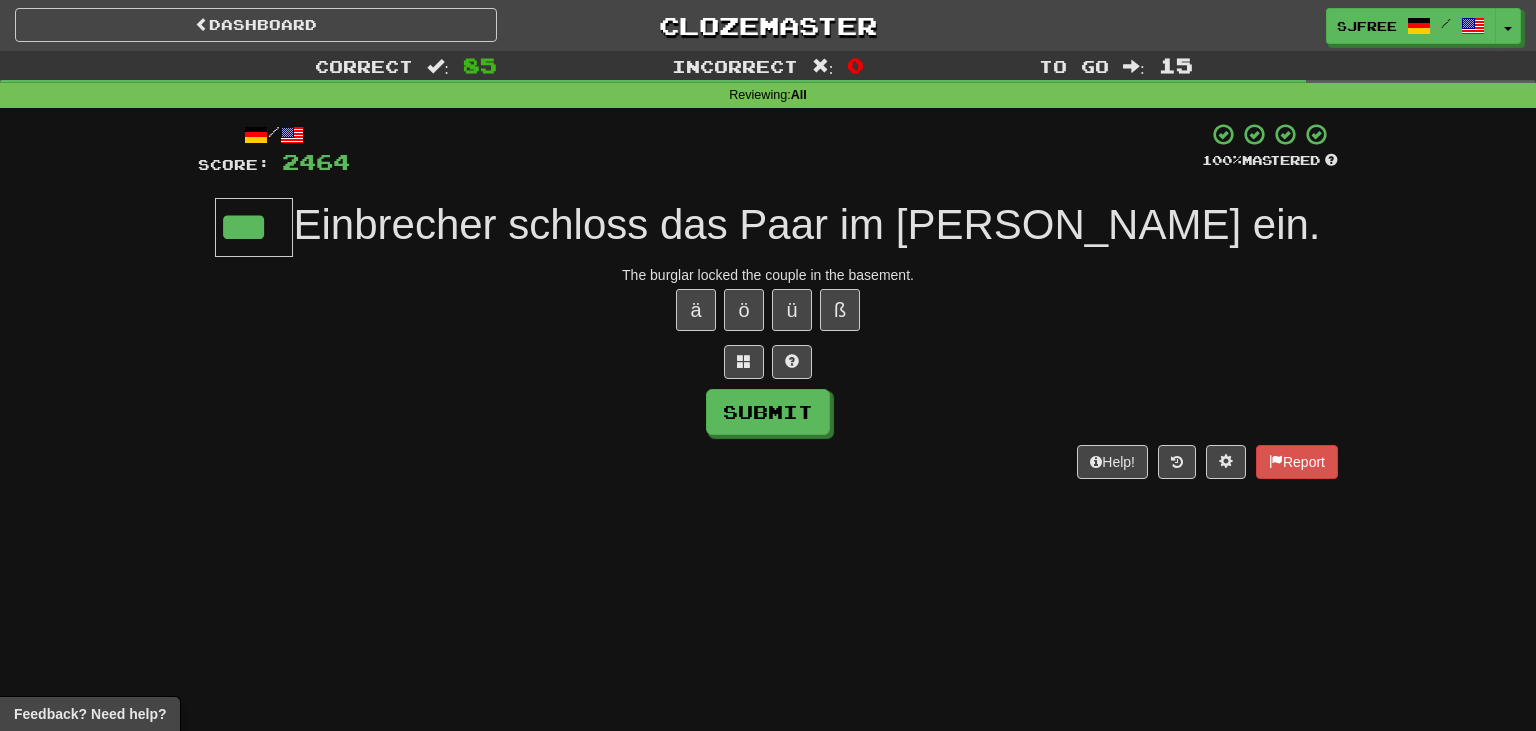 type on "***" 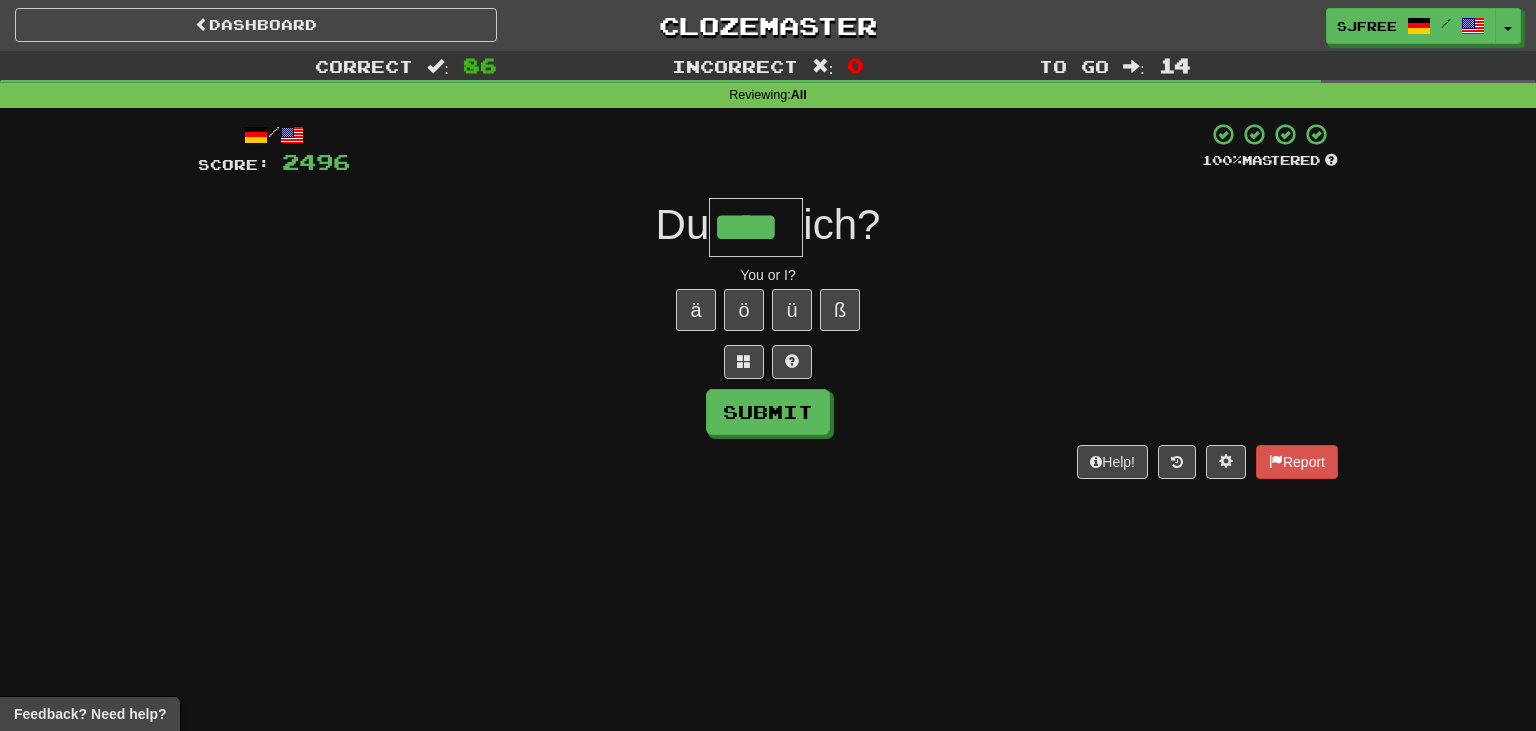 type on "****" 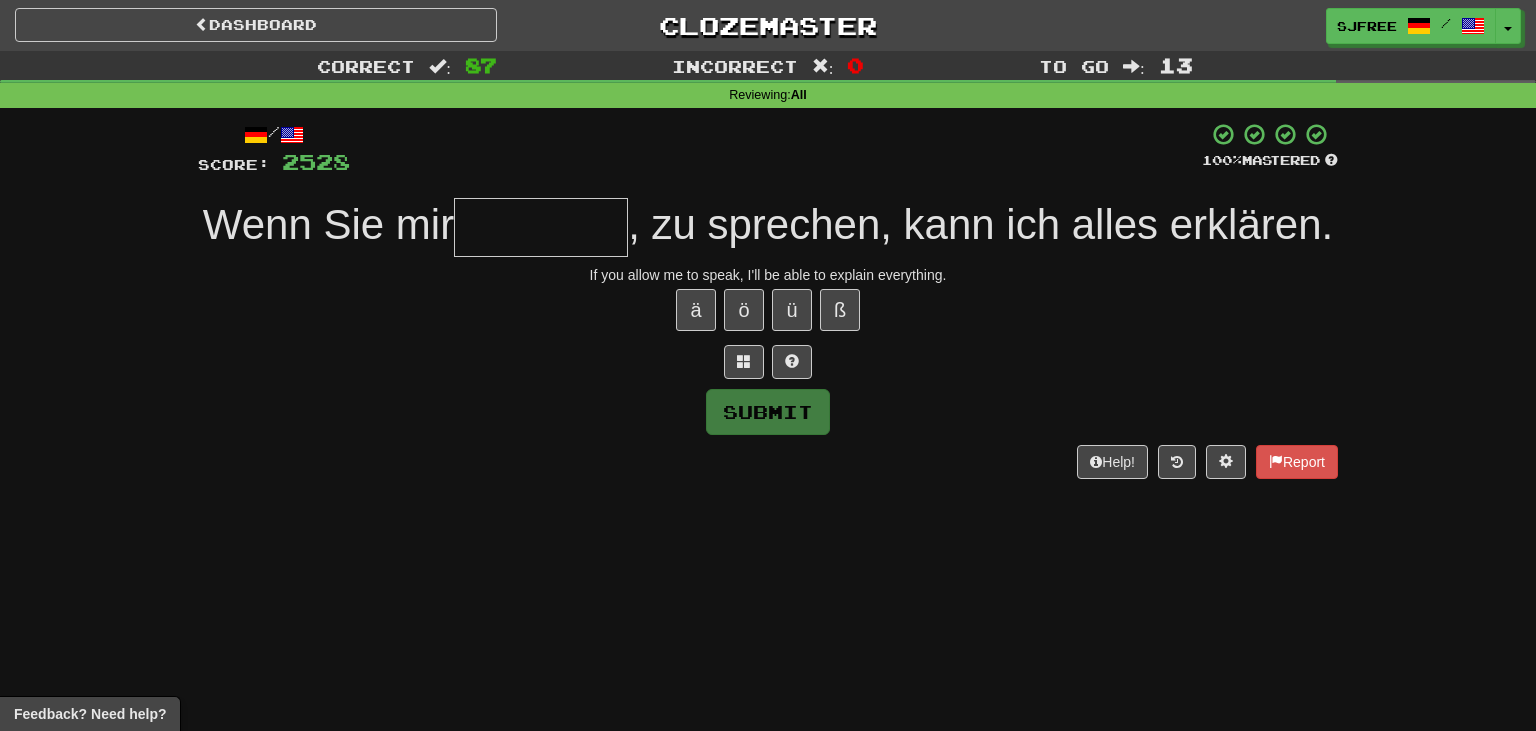 click on ", zu sprechen, kann ich alles erklären." at bounding box center (980, 224) 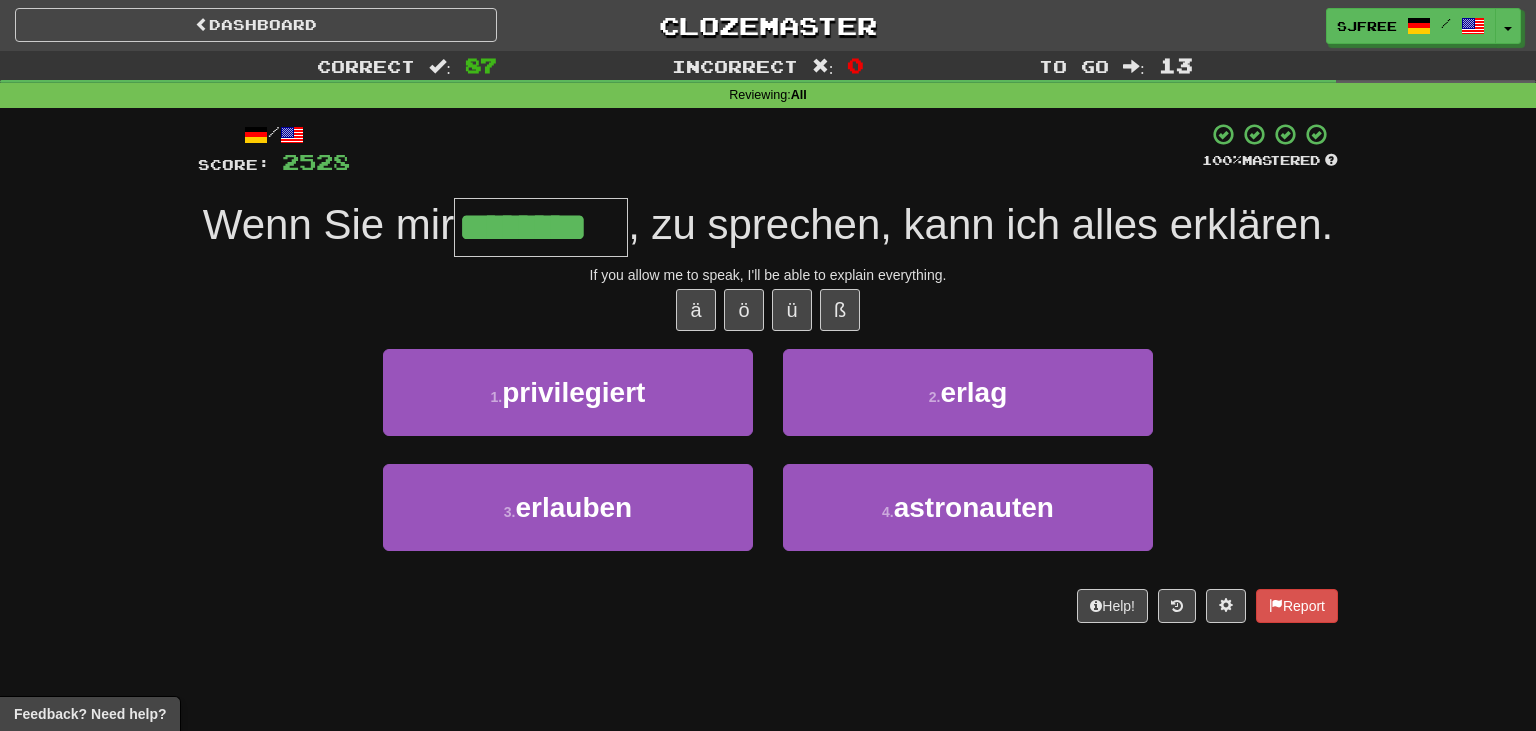 type on "********" 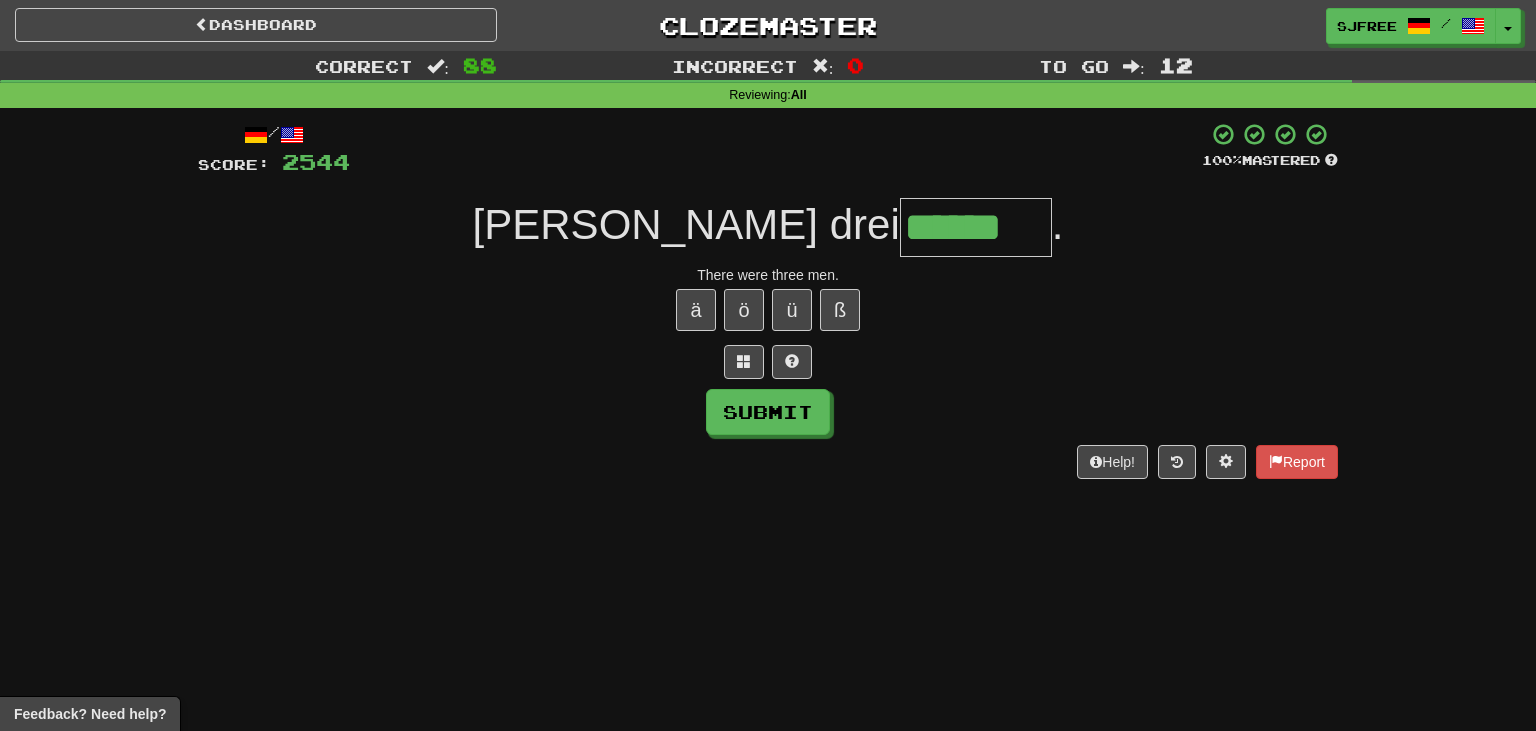type on "******" 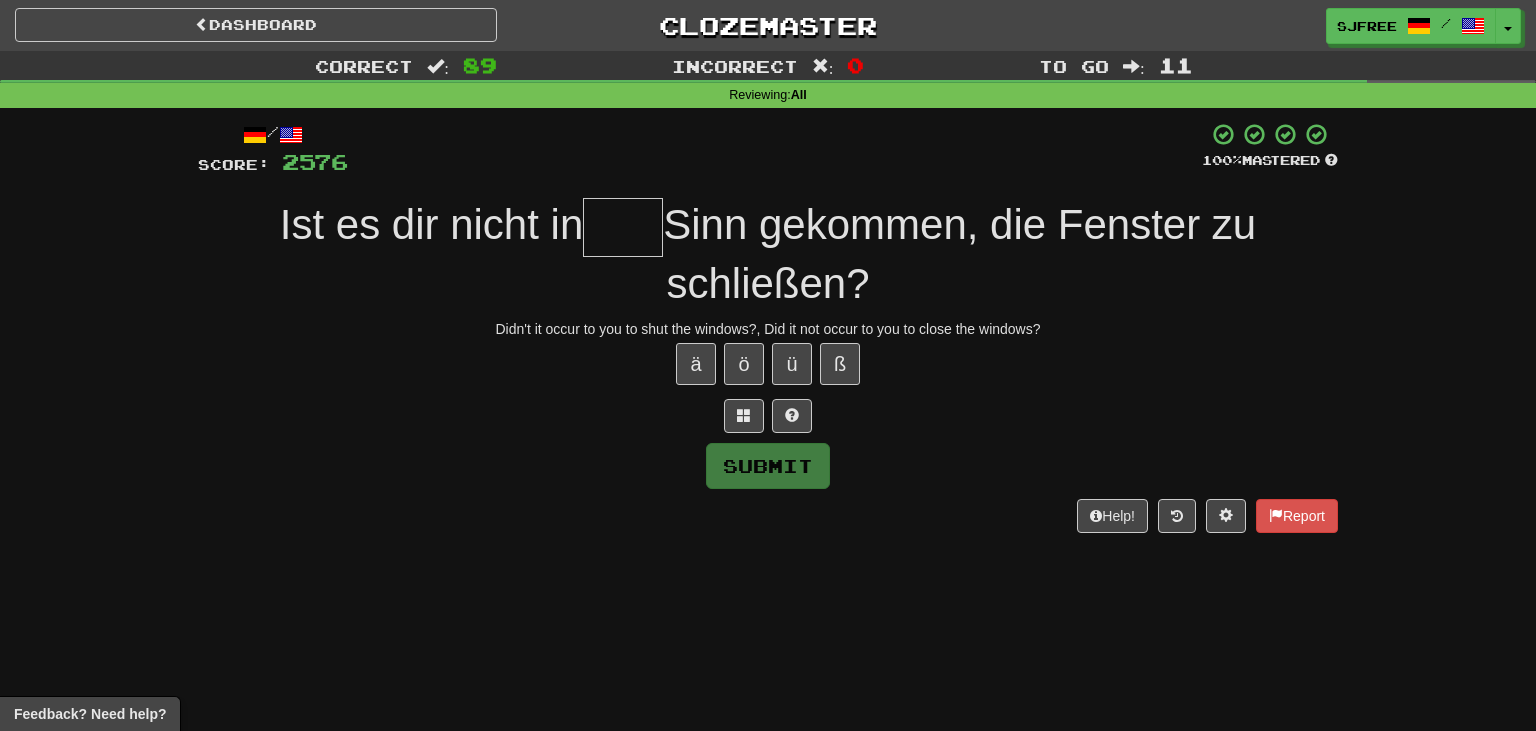 click at bounding box center (623, 227) 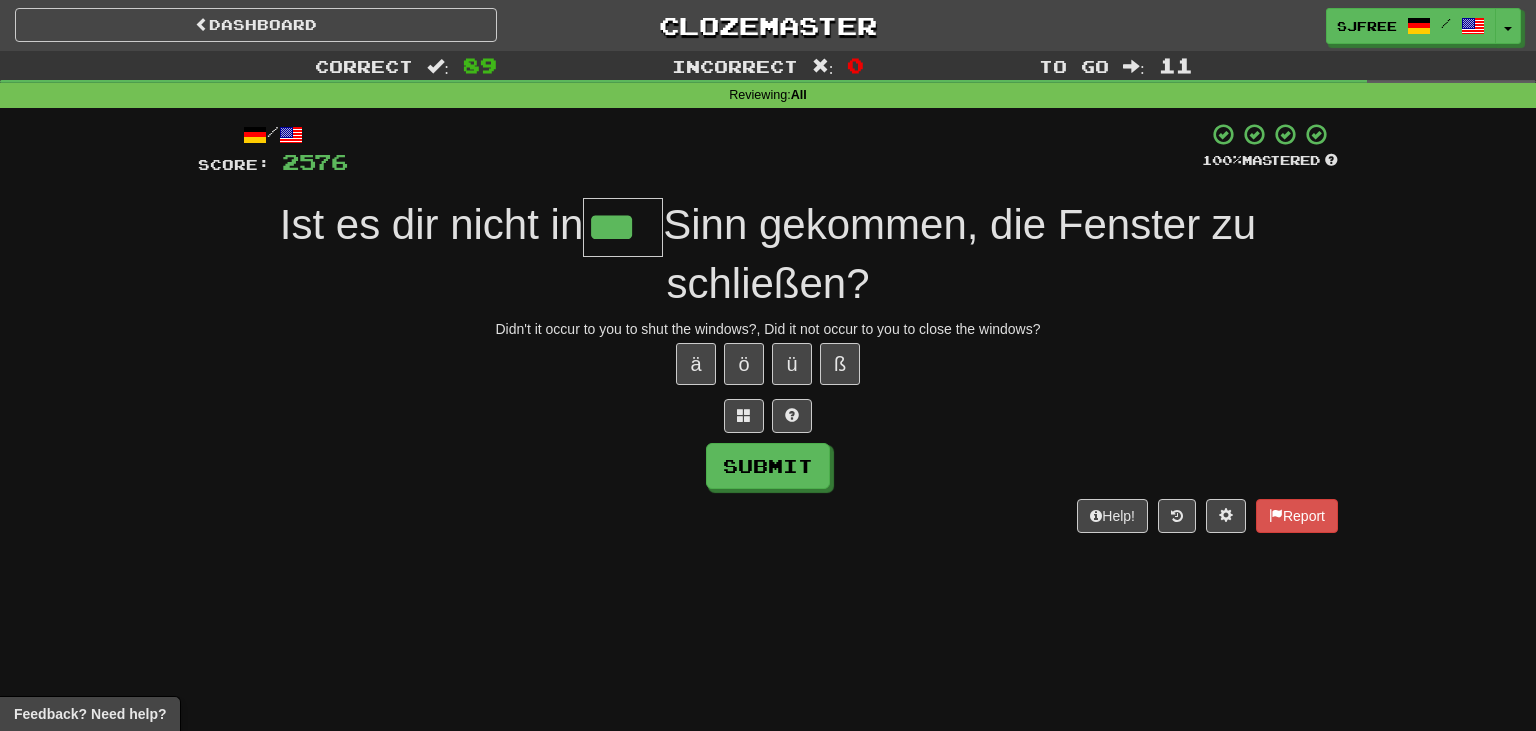 type on "***" 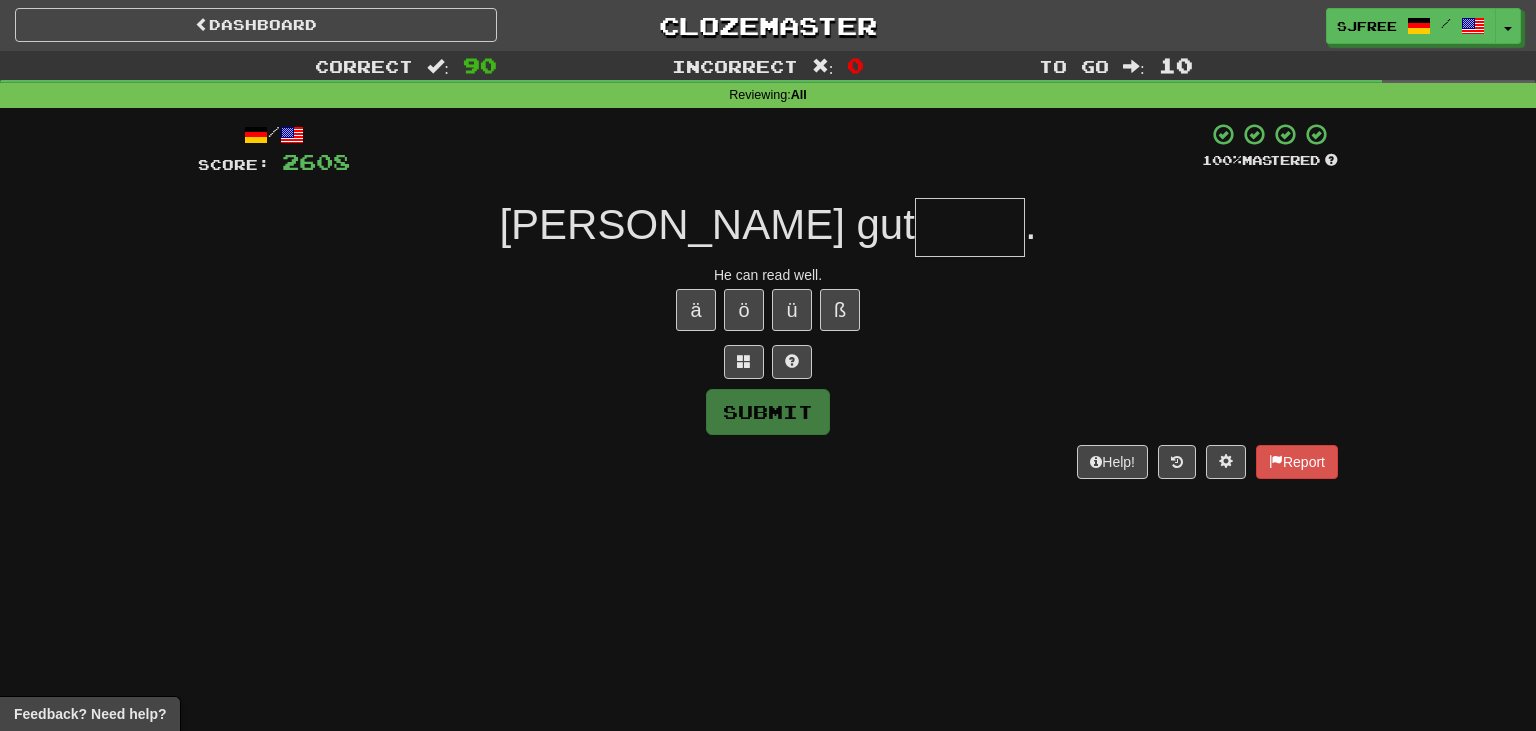 click on "[PERSON_NAME] gut  ." at bounding box center [768, 227] 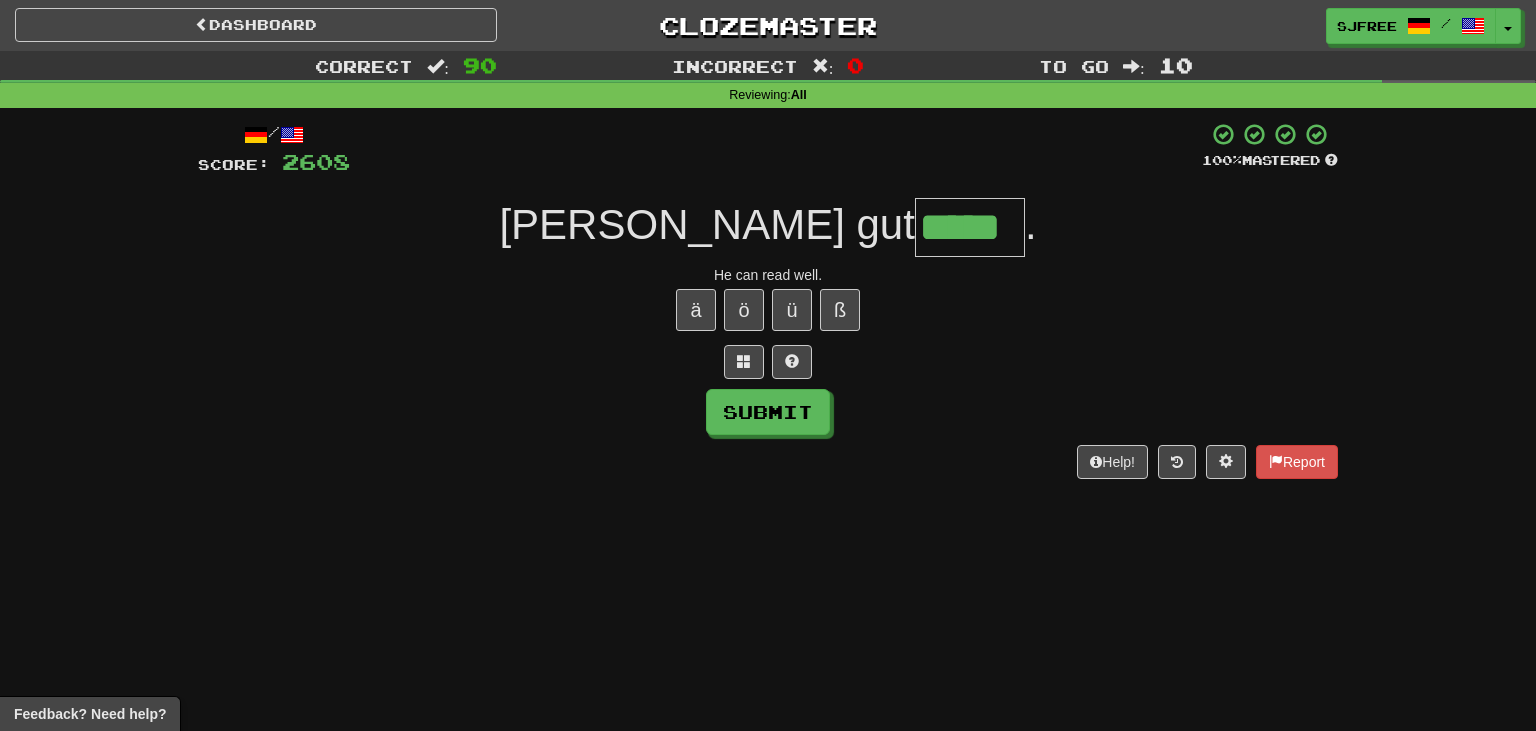 type on "*****" 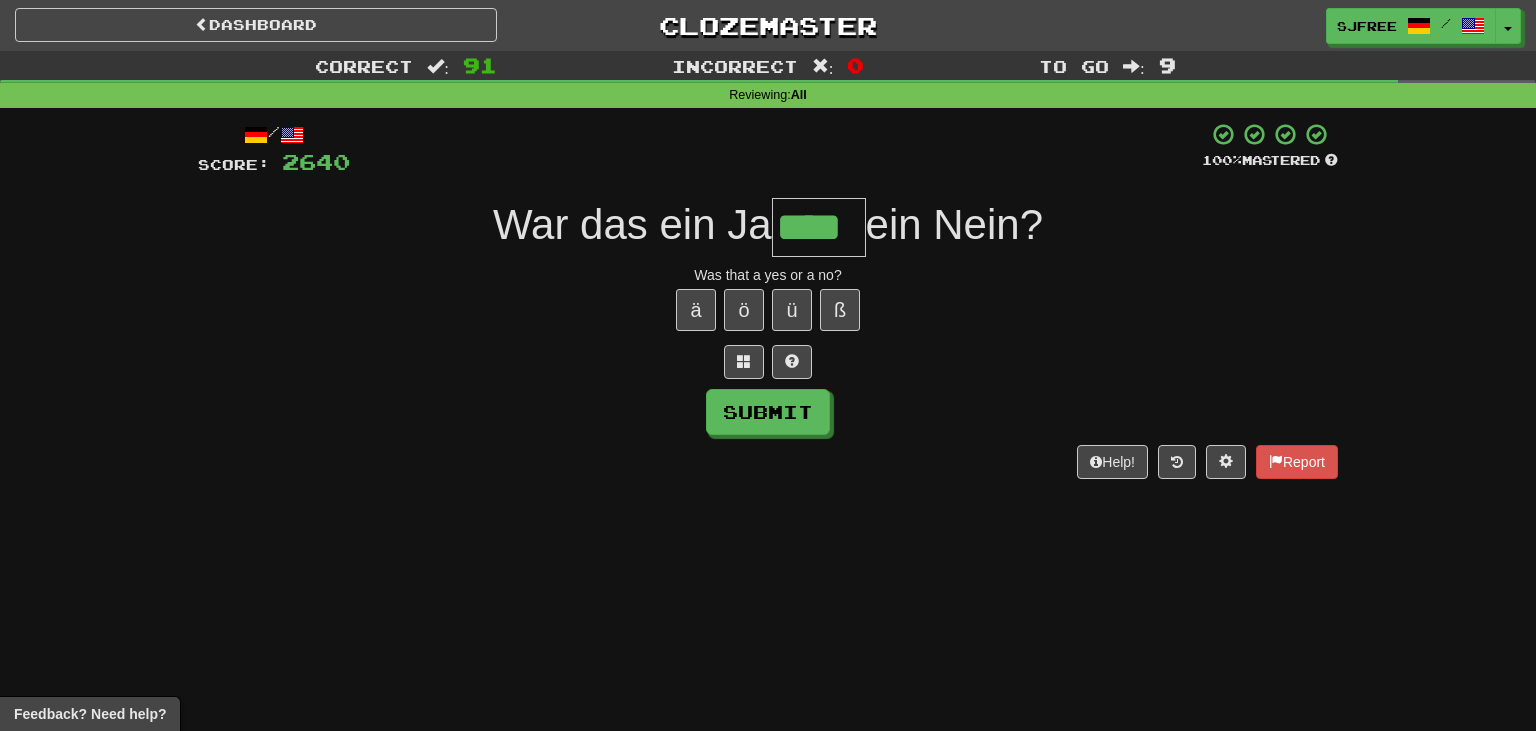 type on "****" 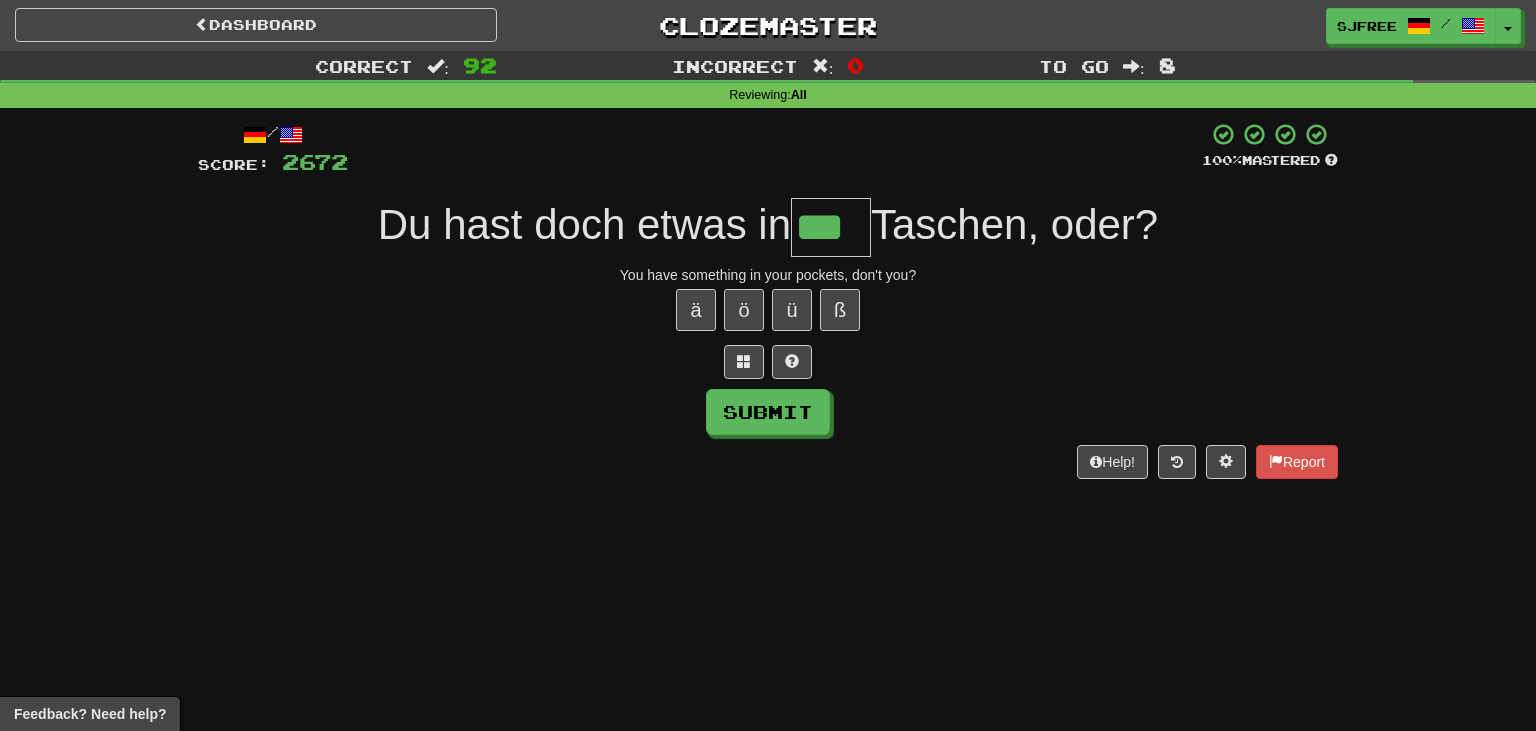 type on "***" 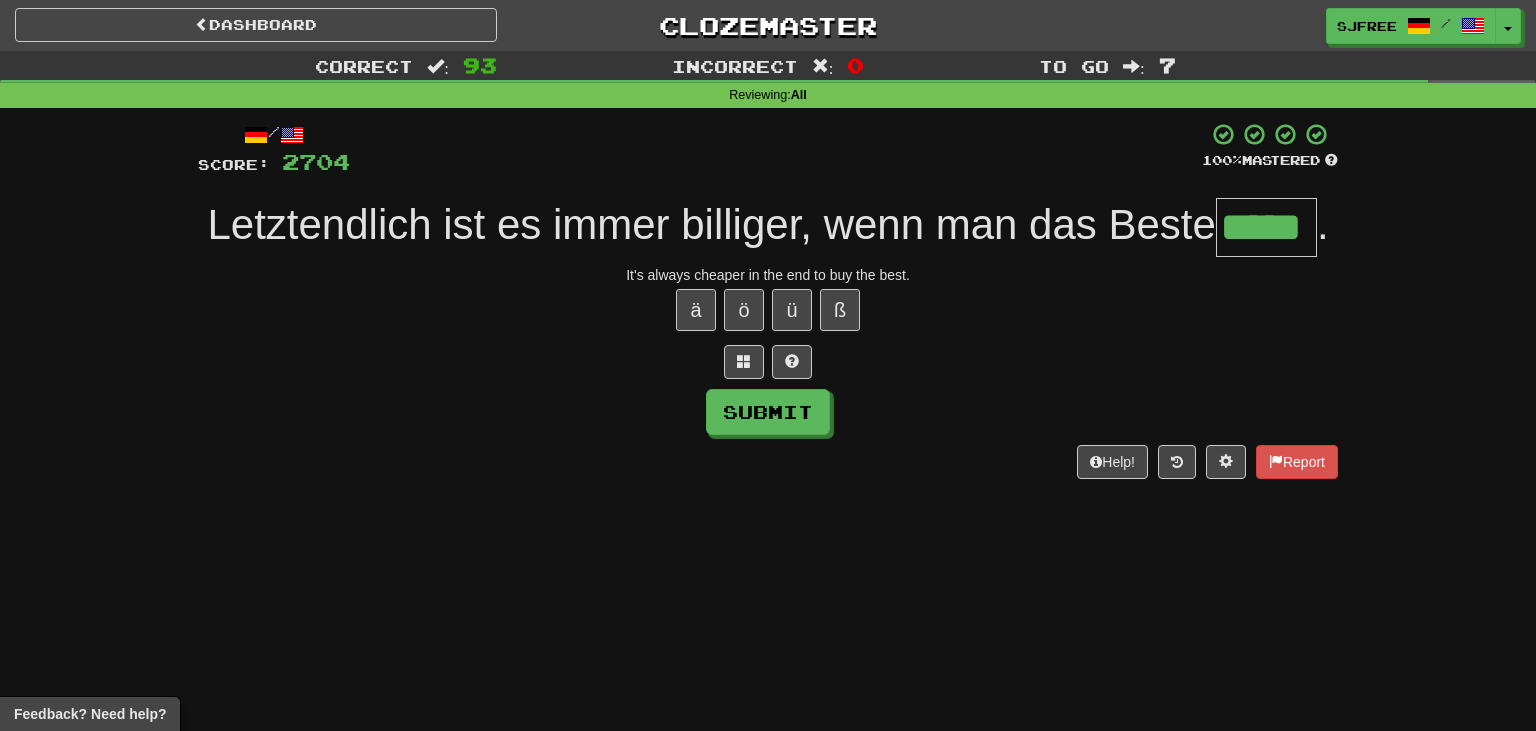 type on "*****" 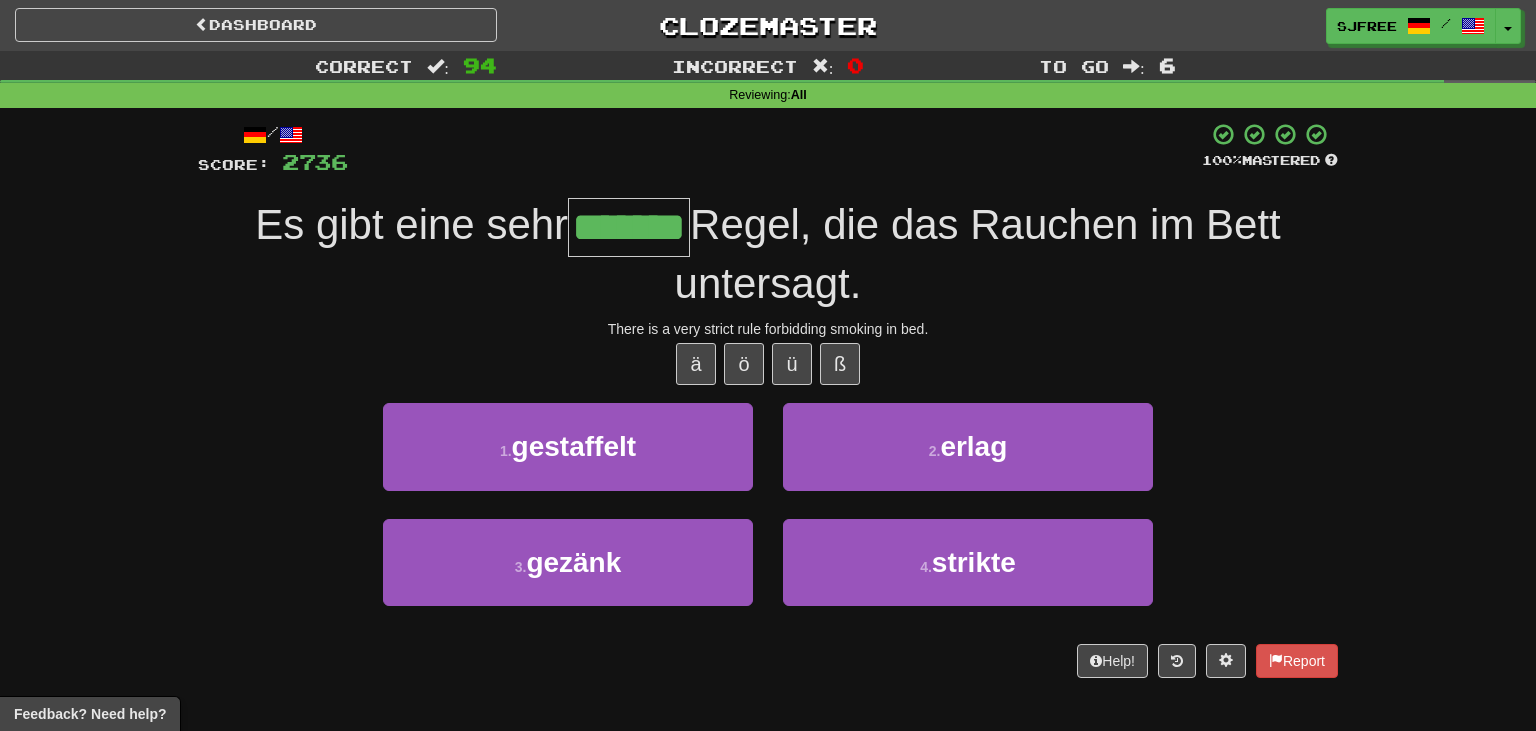 type on "*******" 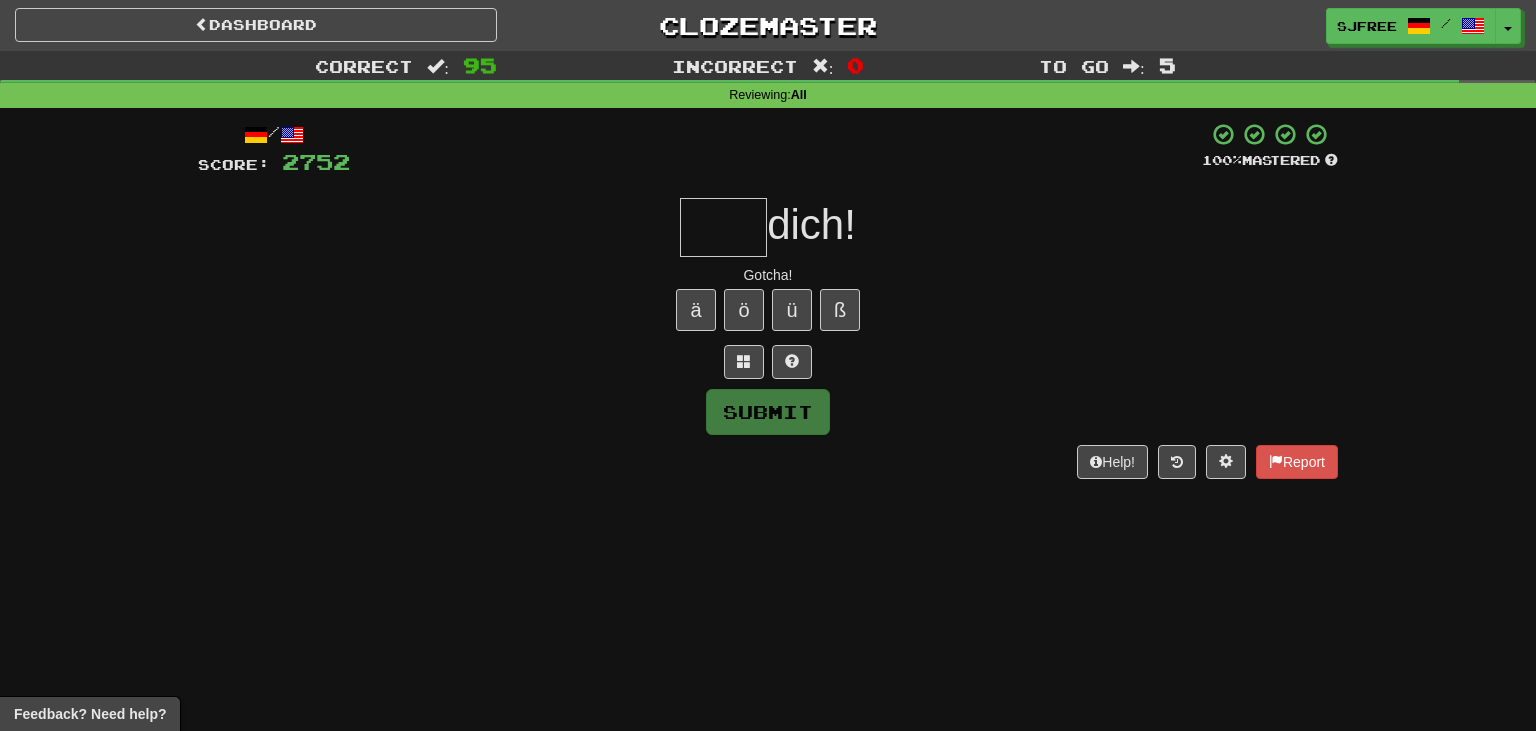 type on "*" 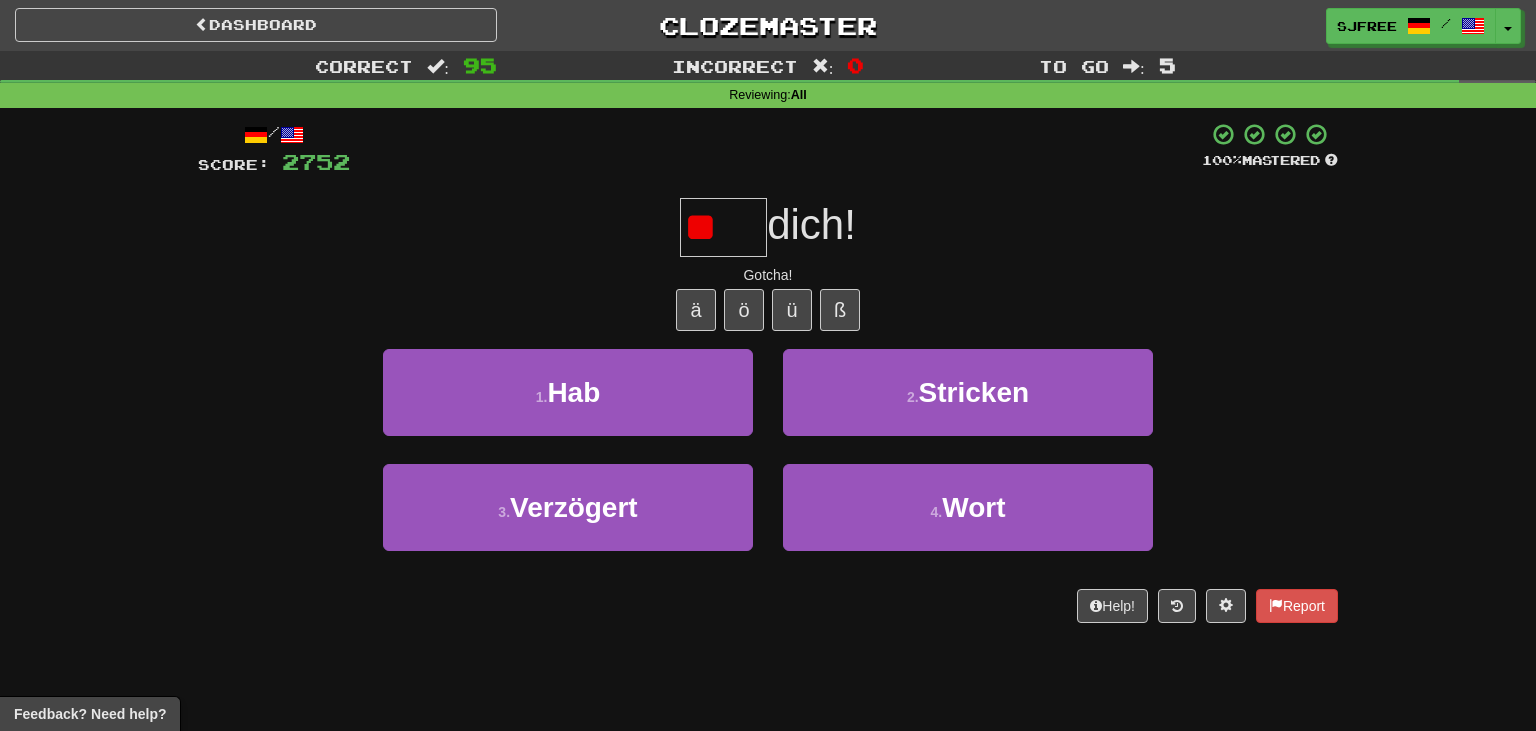 type on "*" 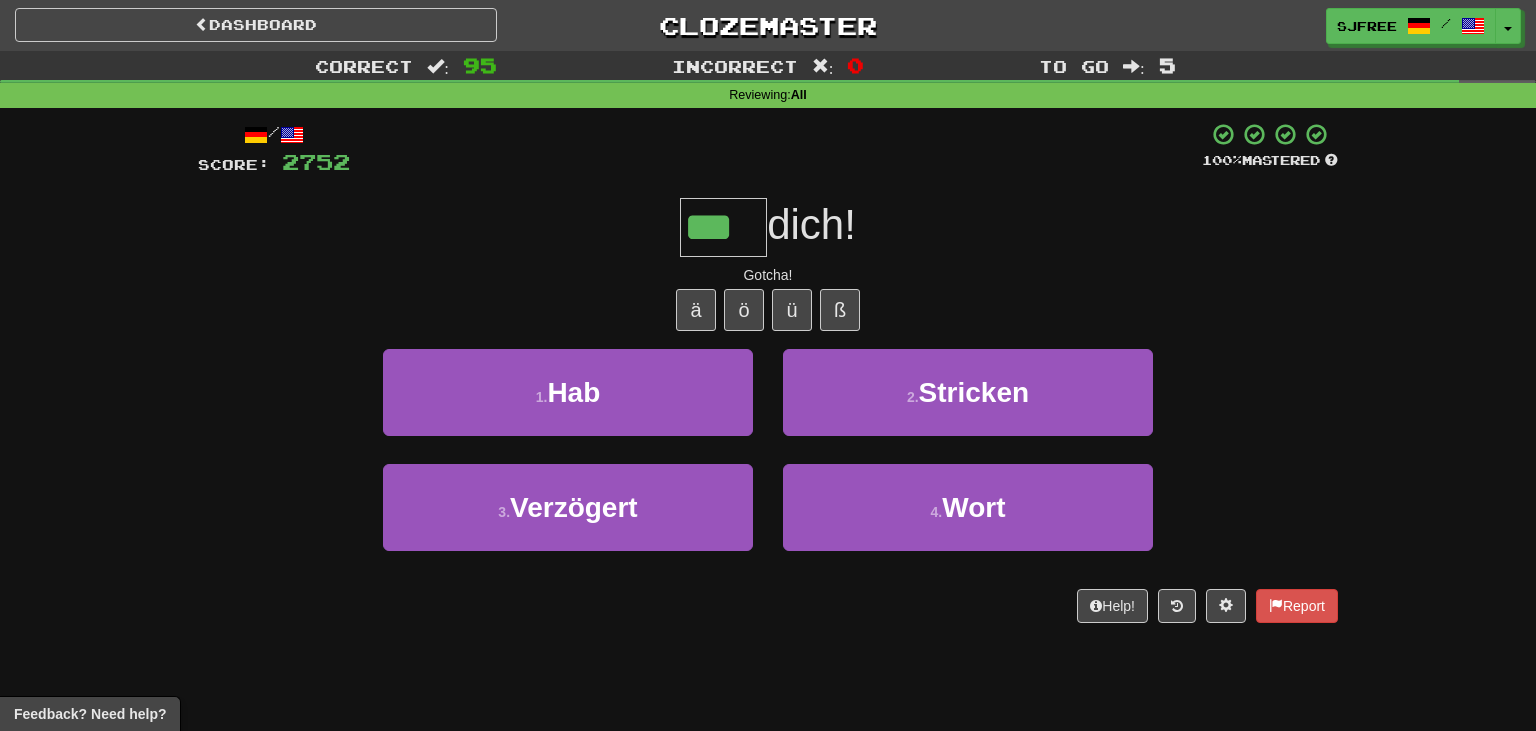 type on "***" 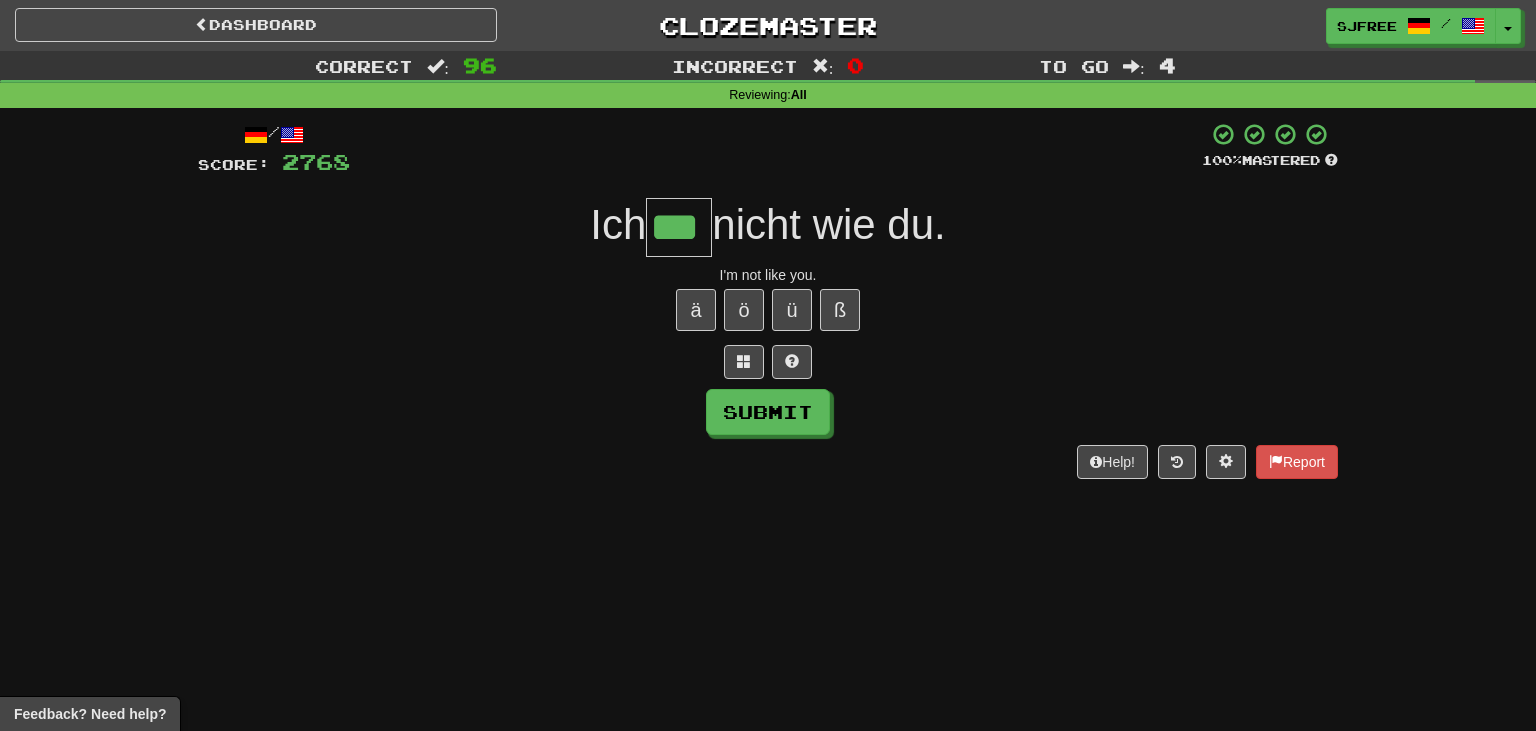 type on "***" 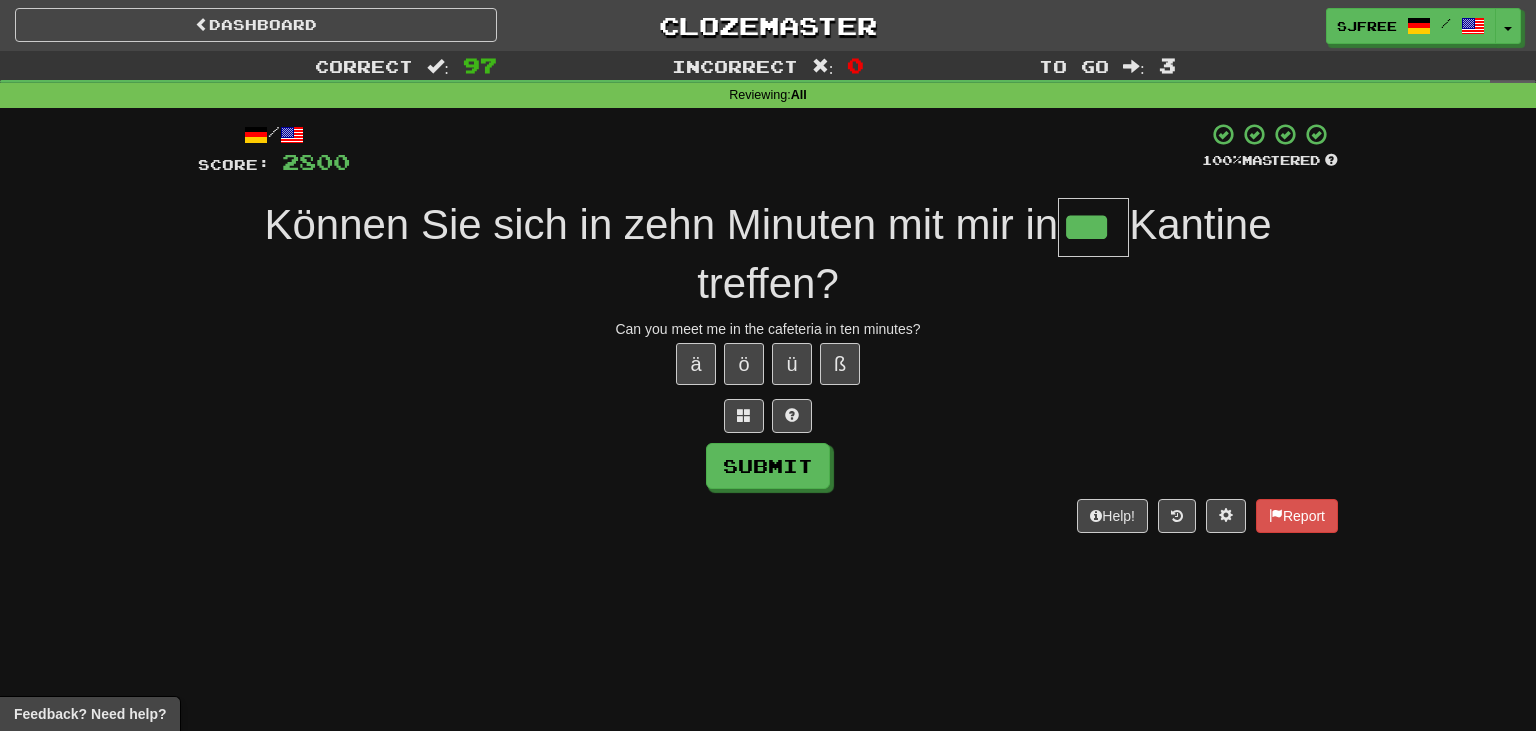 type on "***" 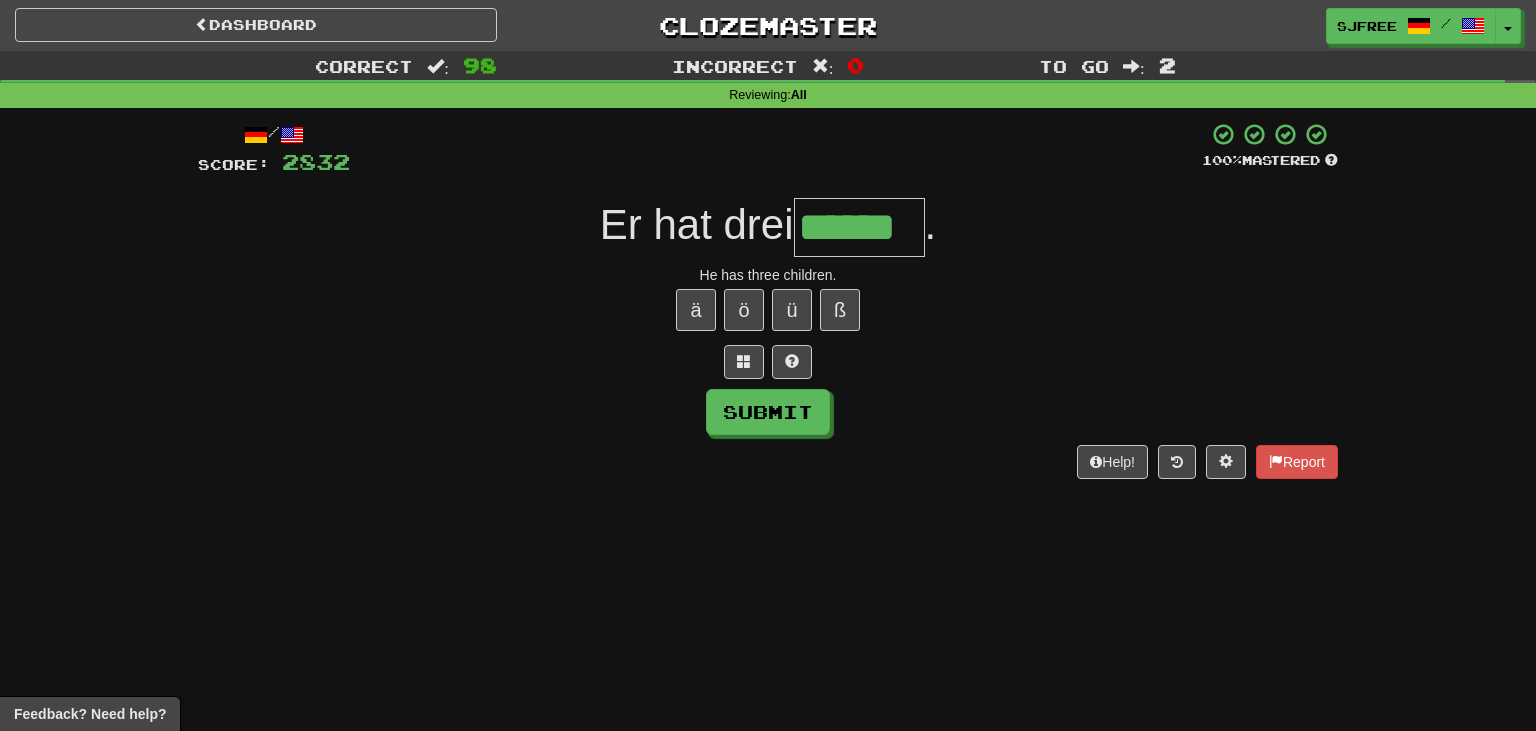 type on "******" 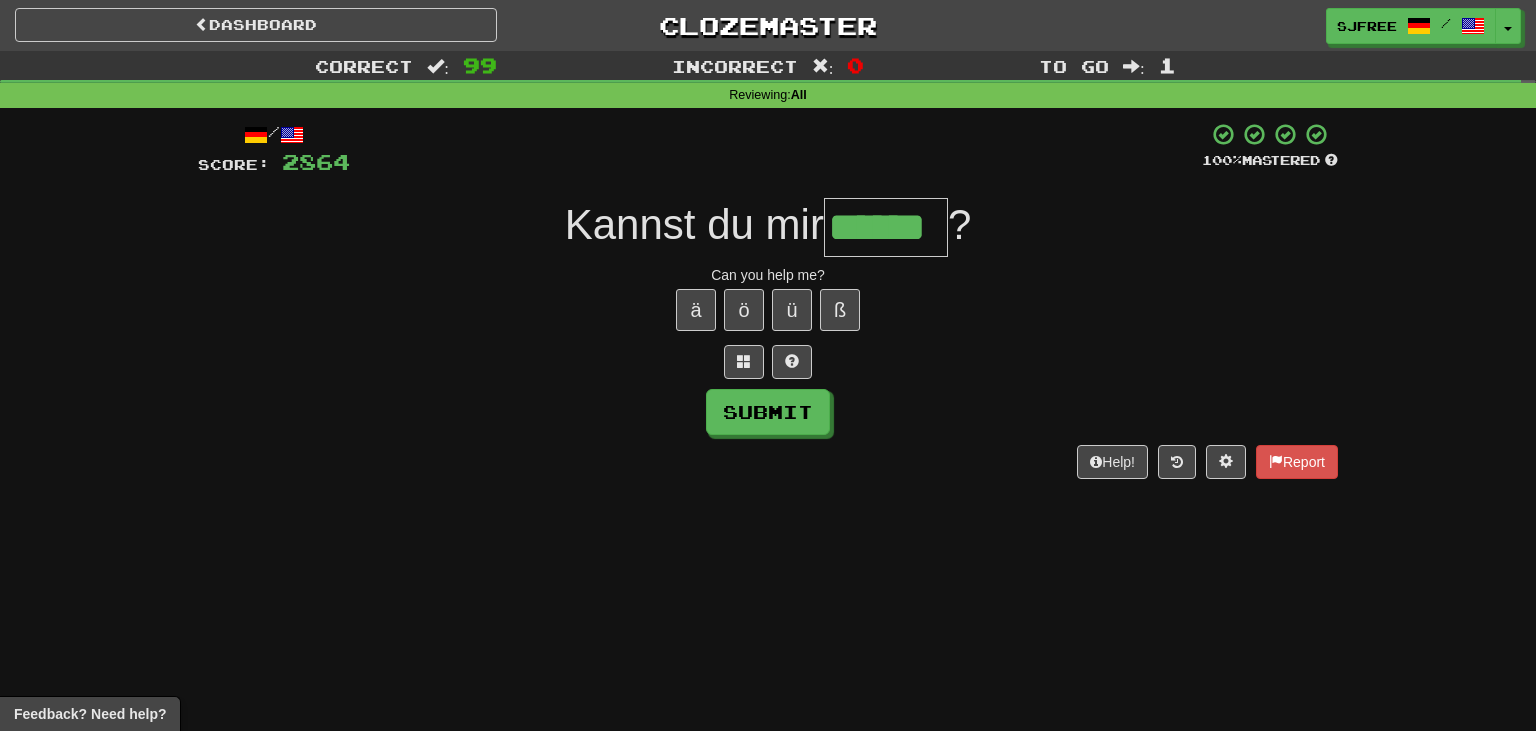 type on "******" 